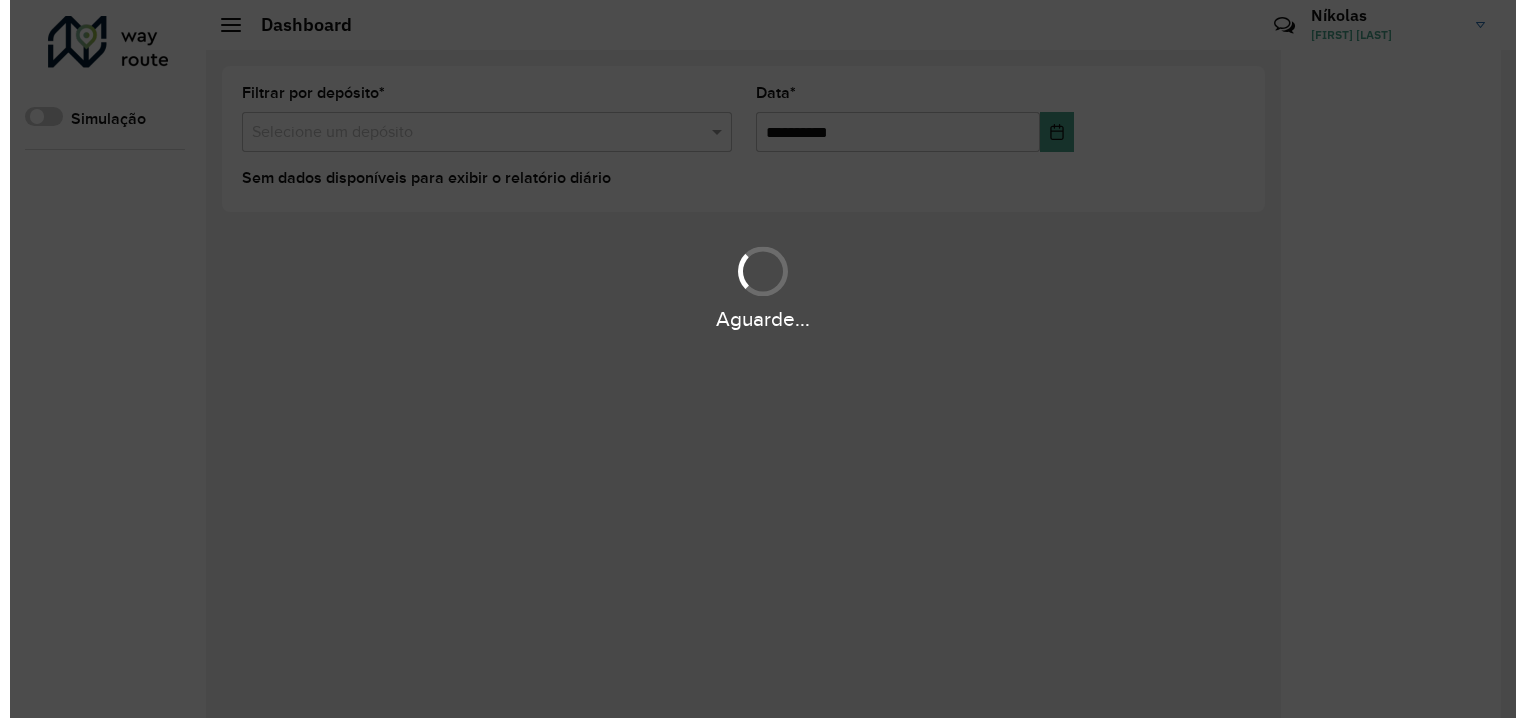 scroll, scrollTop: 0, scrollLeft: 0, axis: both 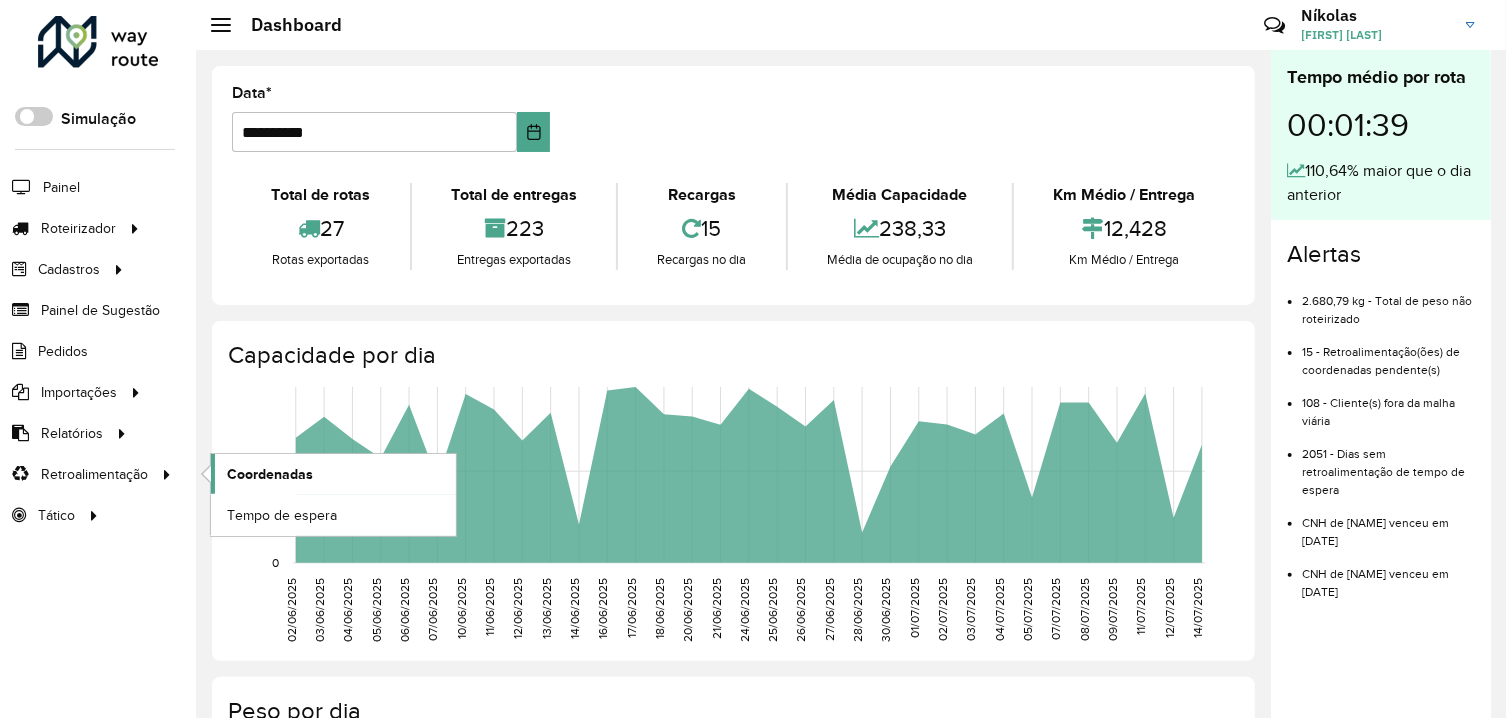click on "Coordenadas" 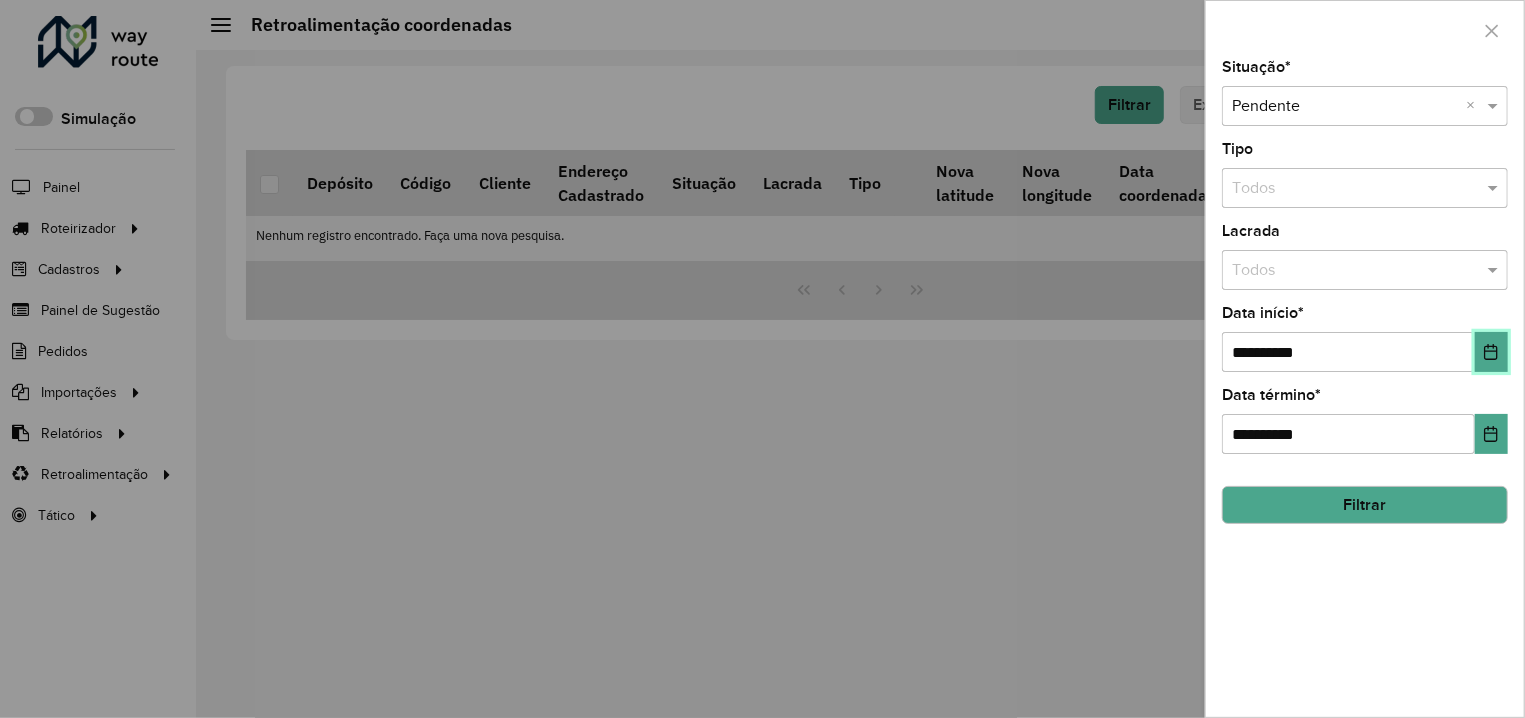 click 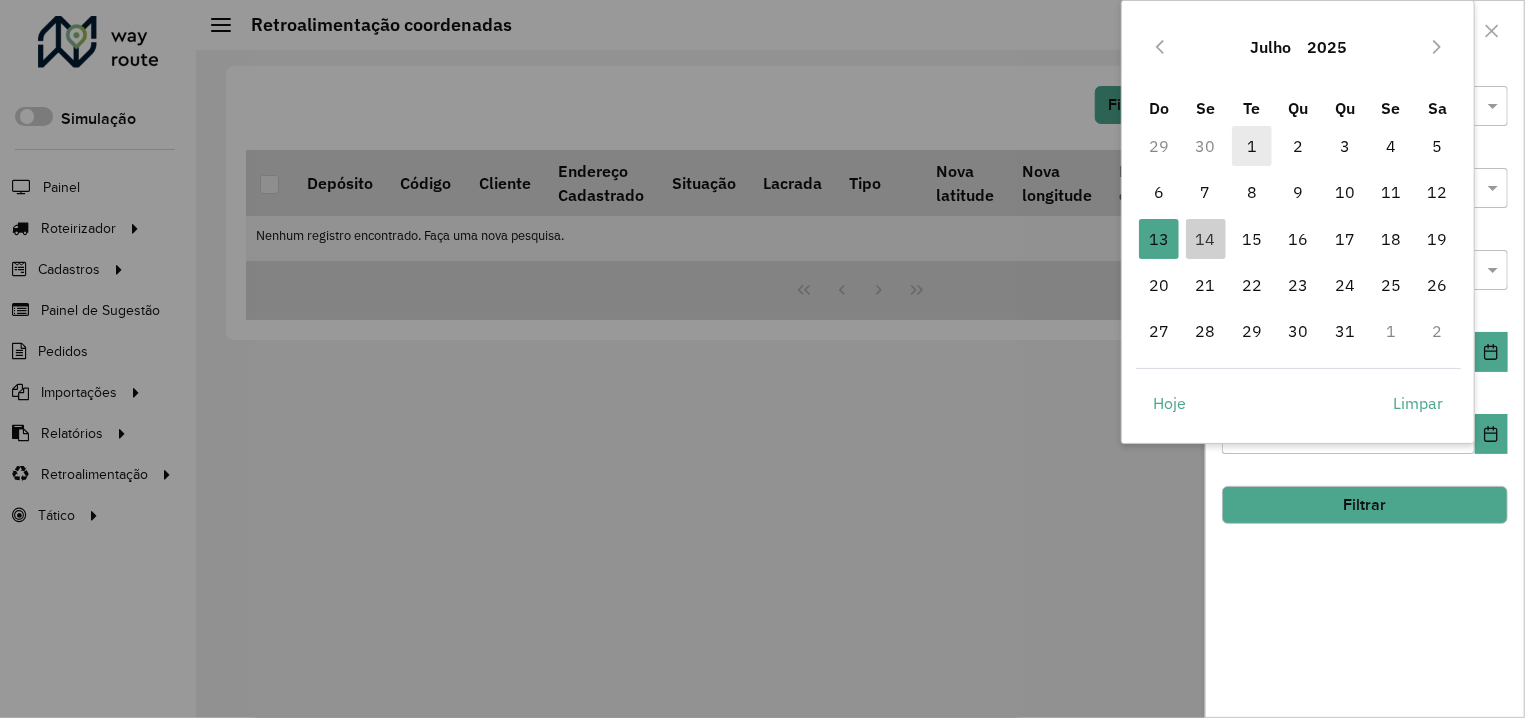 click on "1" at bounding box center (1252, 146) 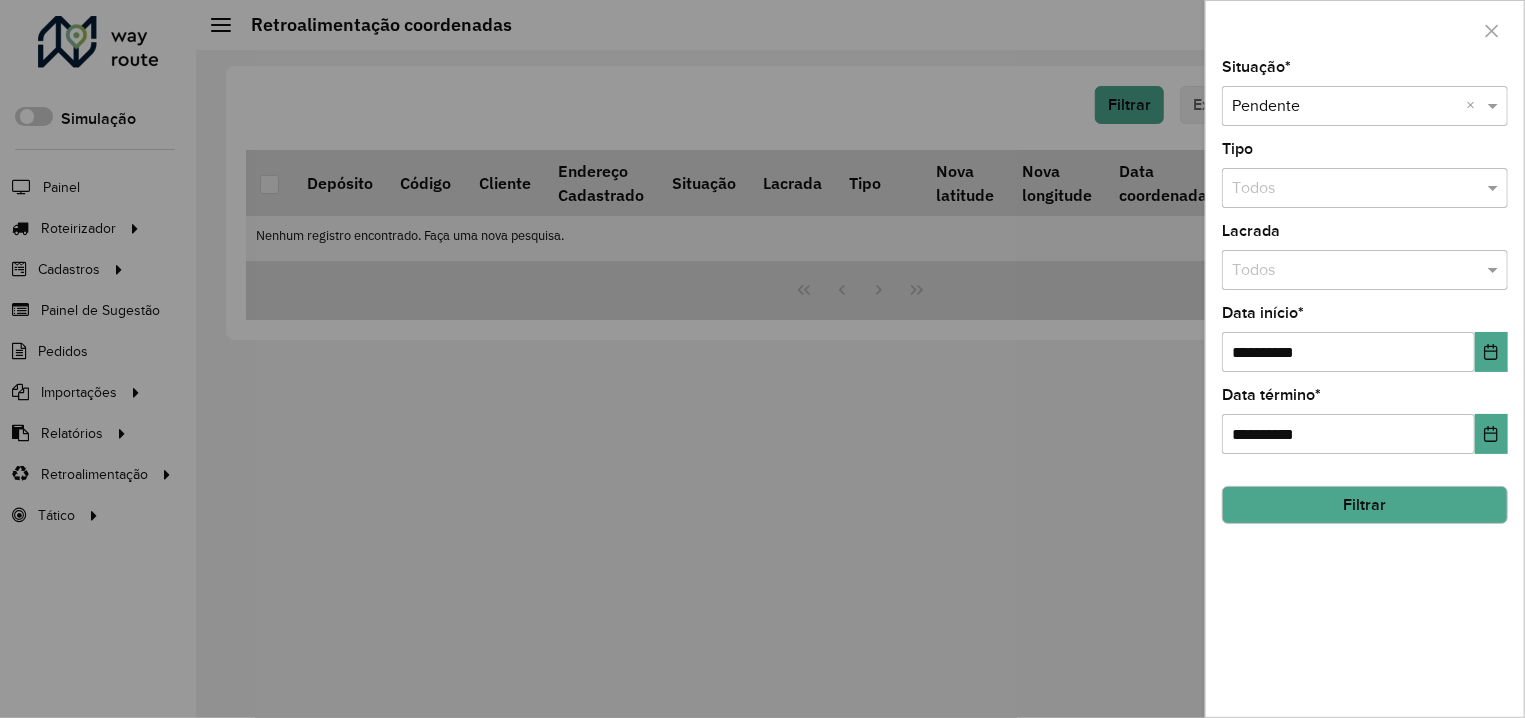 click on "Filtrar" 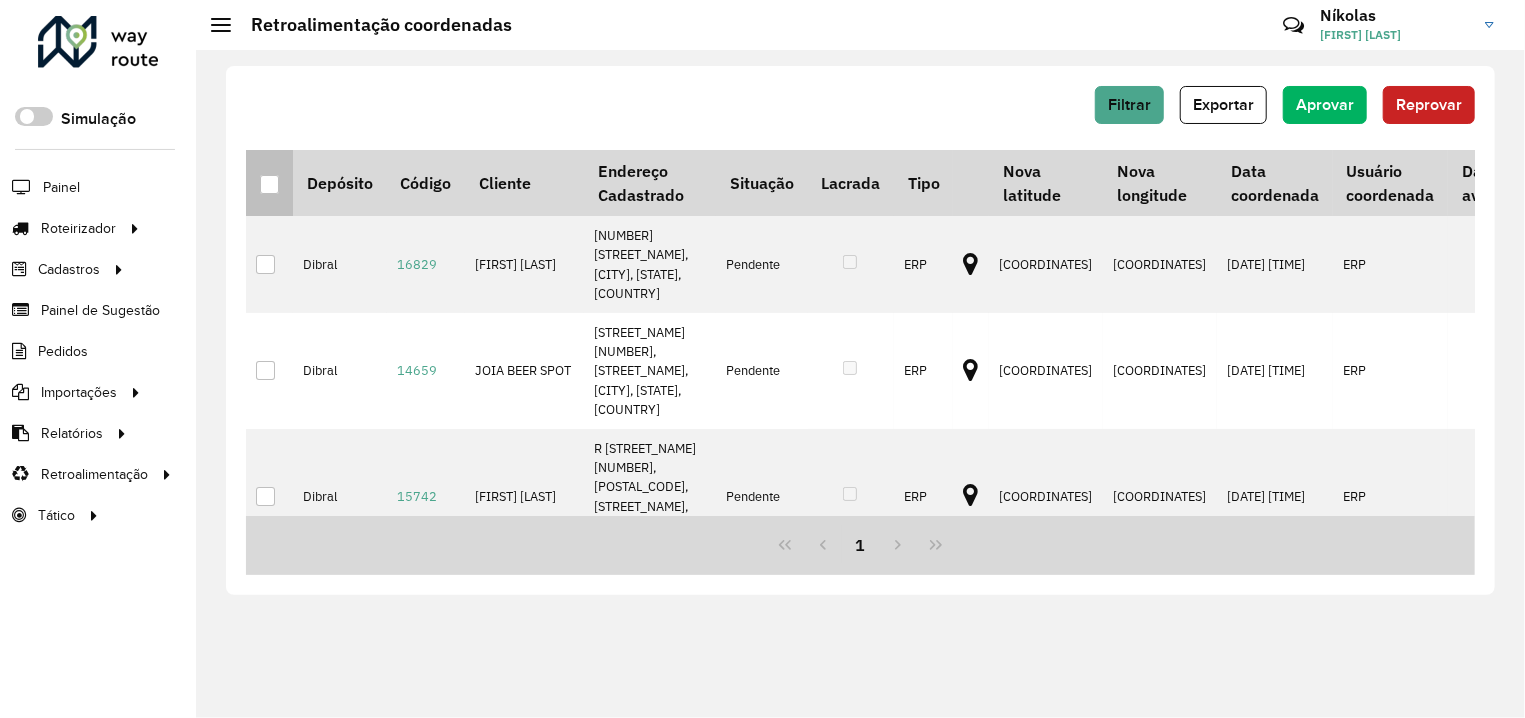click at bounding box center [269, 184] 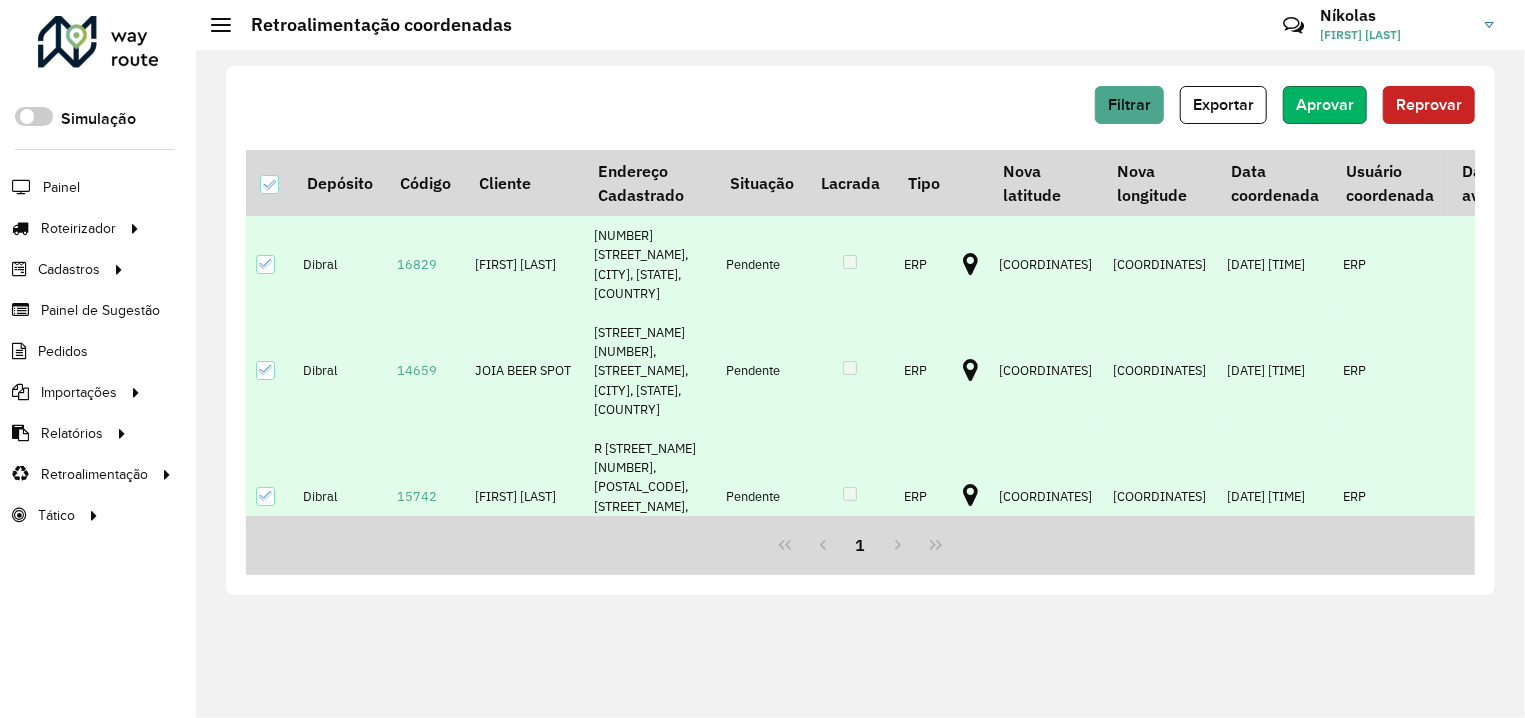 click on "Aprovar" 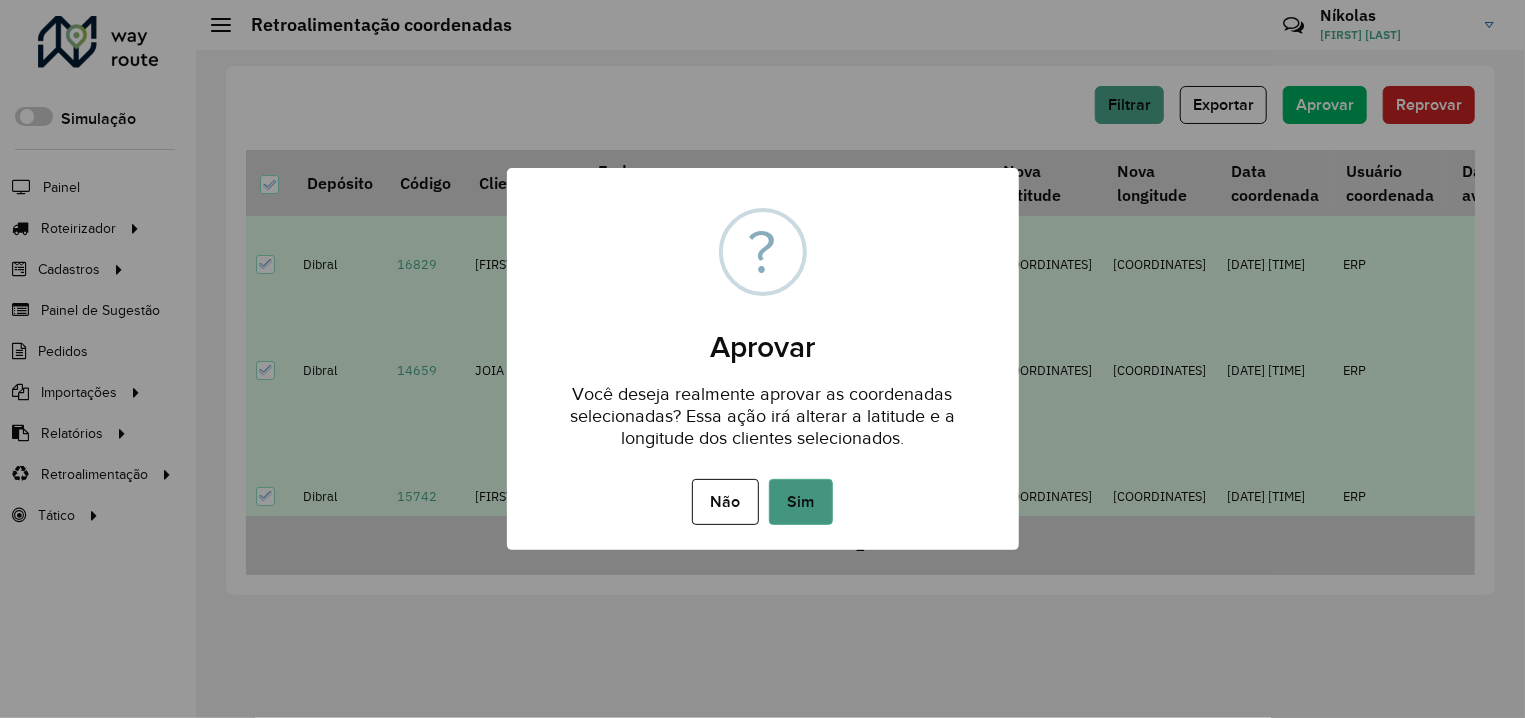 click on "Sim" at bounding box center [801, 502] 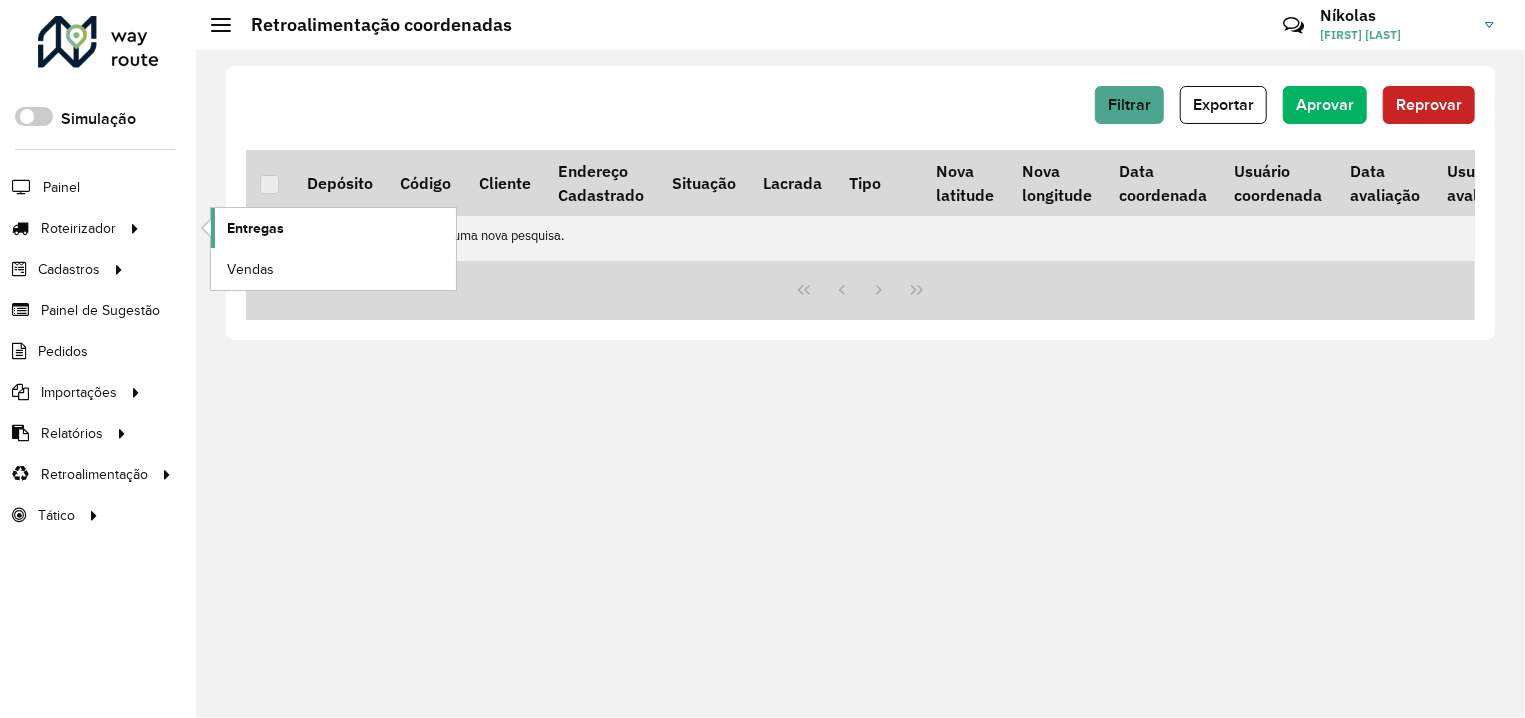click on "Entregas" 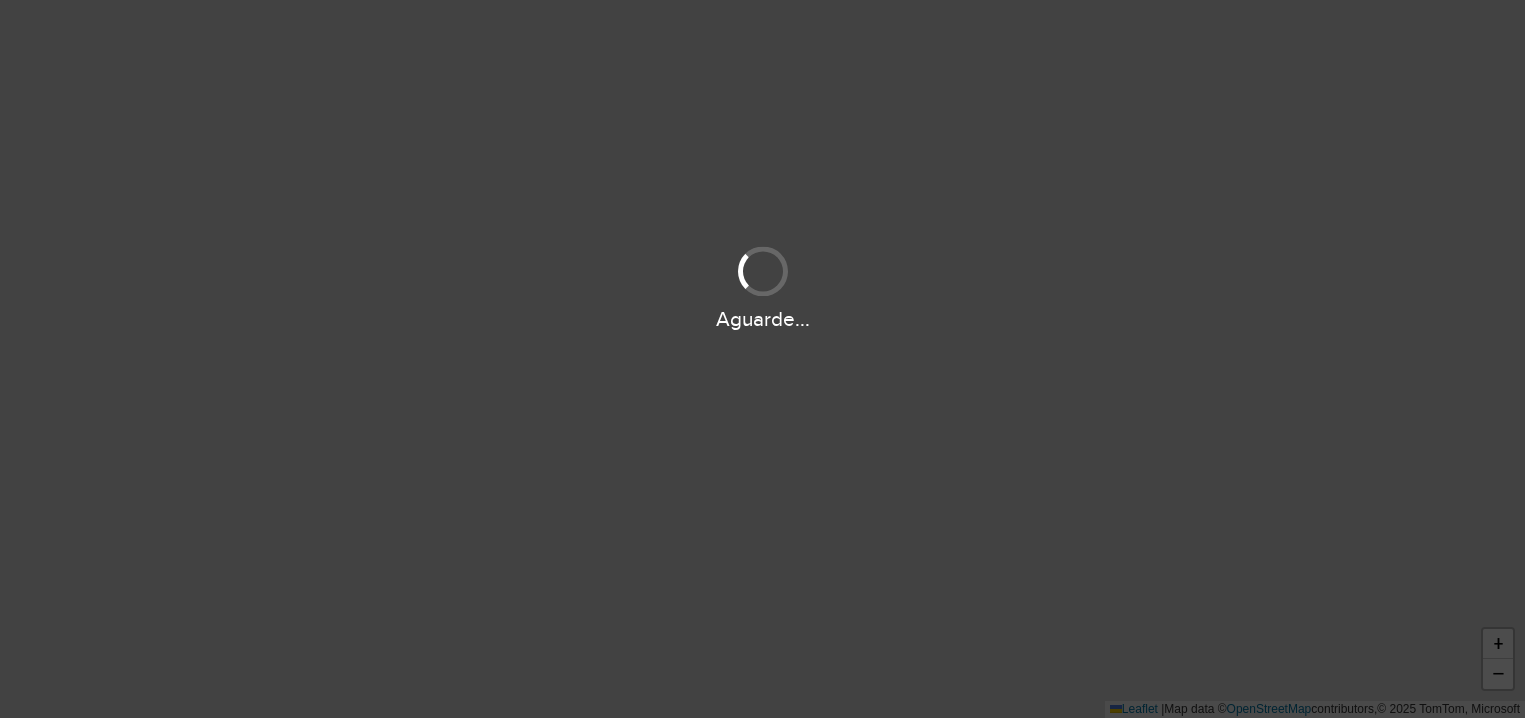 scroll, scrollTop: 0, scrollLeft: 0, axis: both 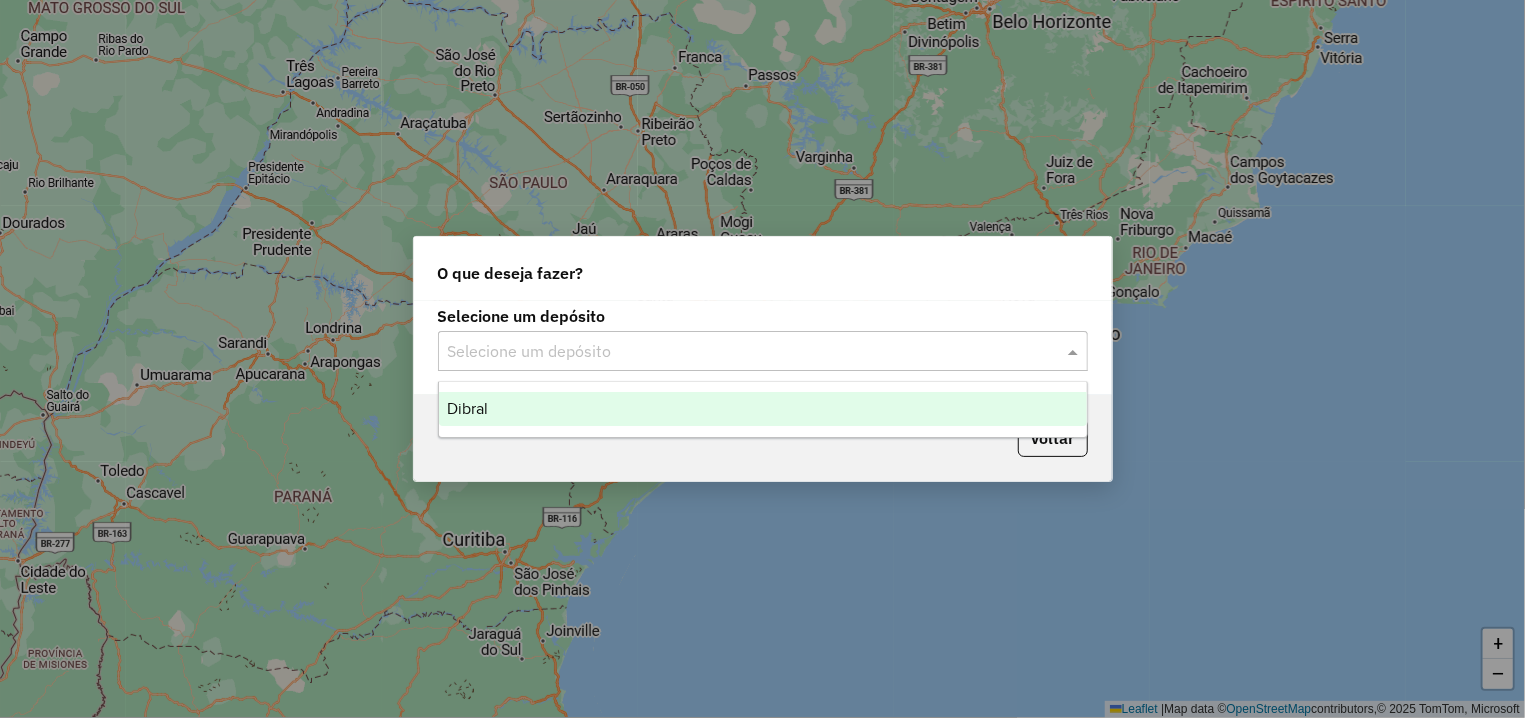 click 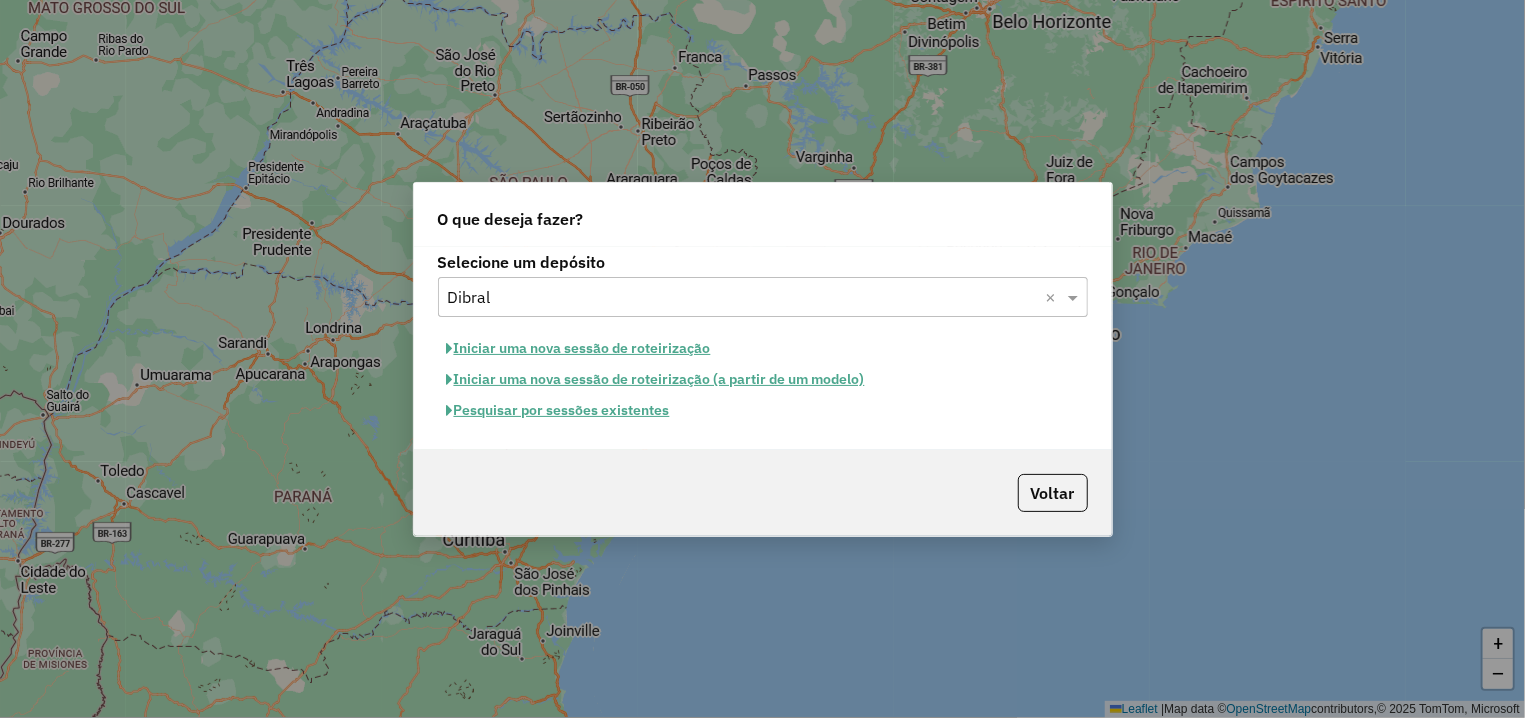 click on "Iniciar uma nova sessão de roteirização" 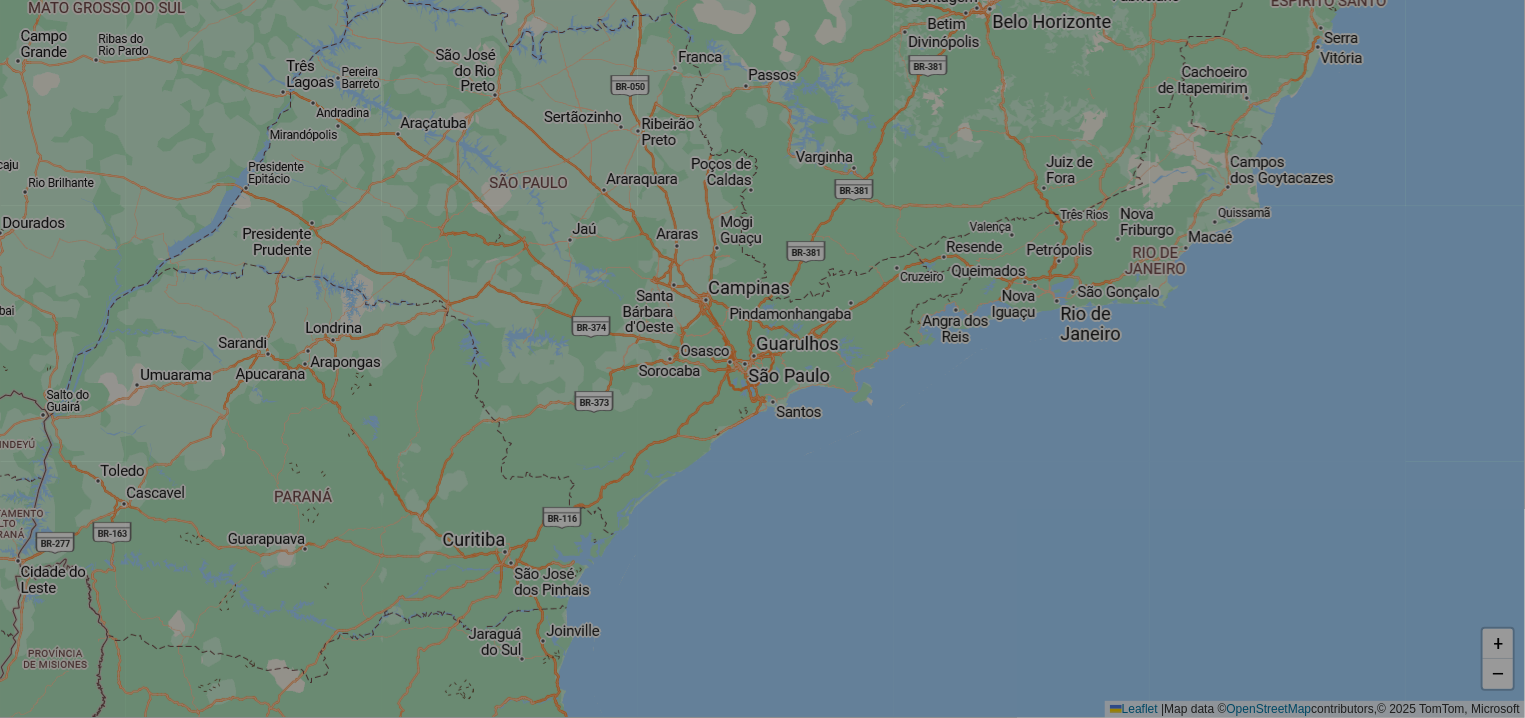 select on "*" 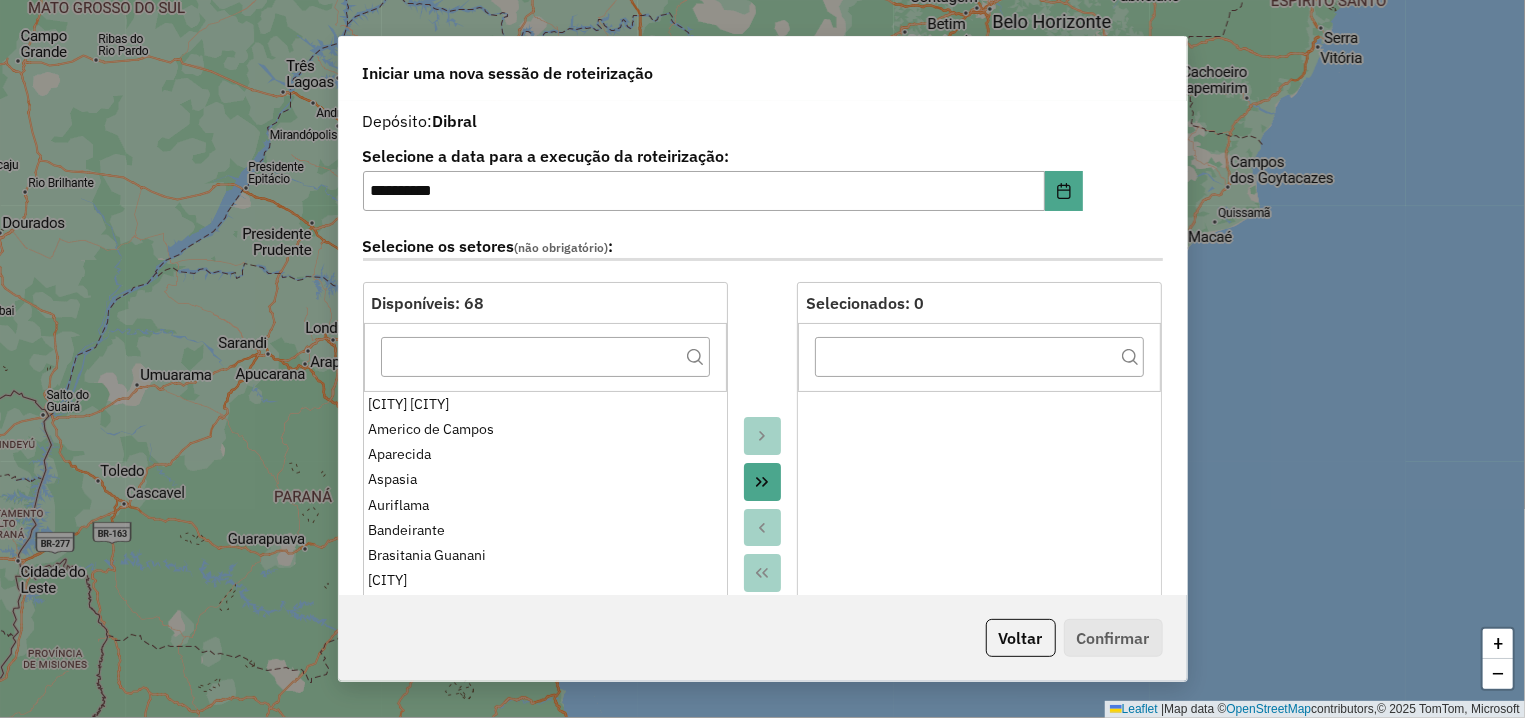 click 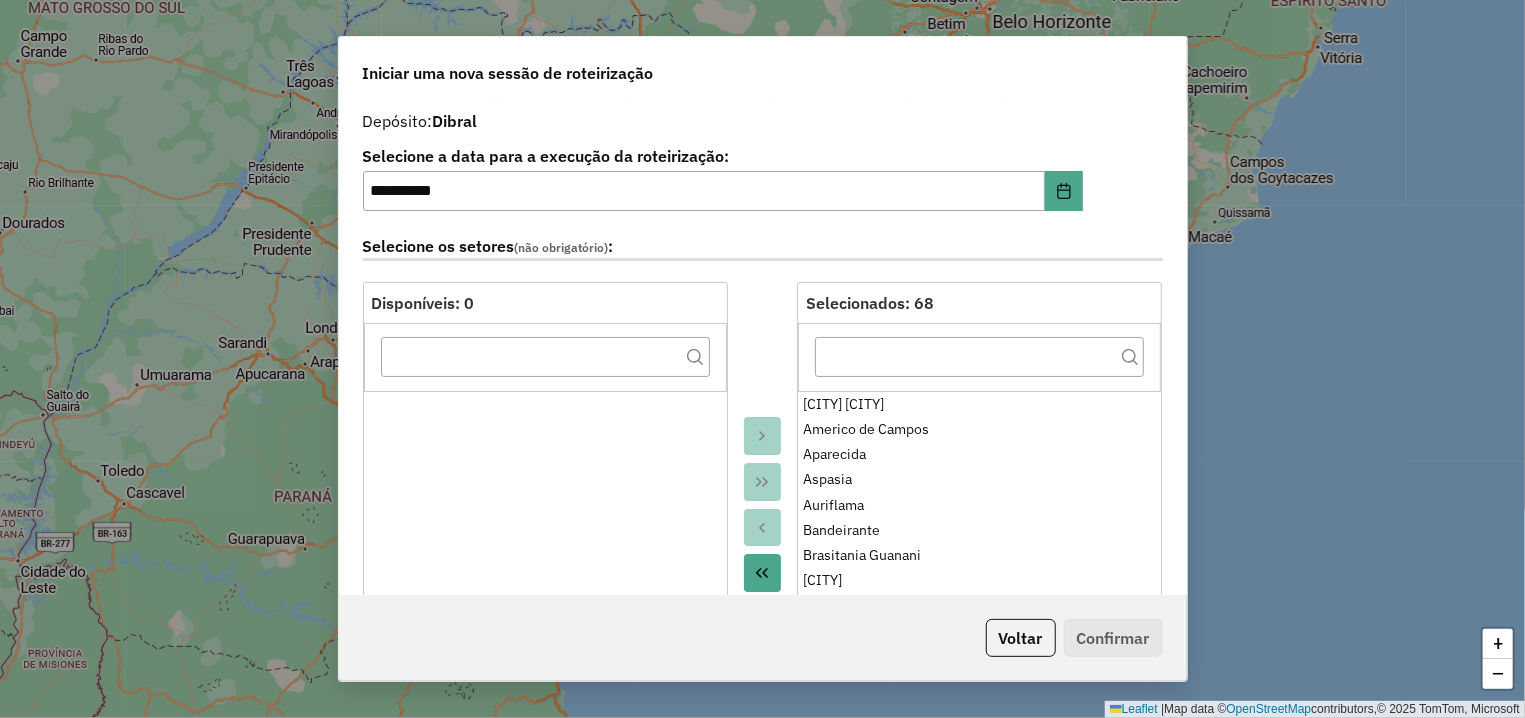 scroll, scrollTop: 255, scrollLeft: 0, axis: vertical 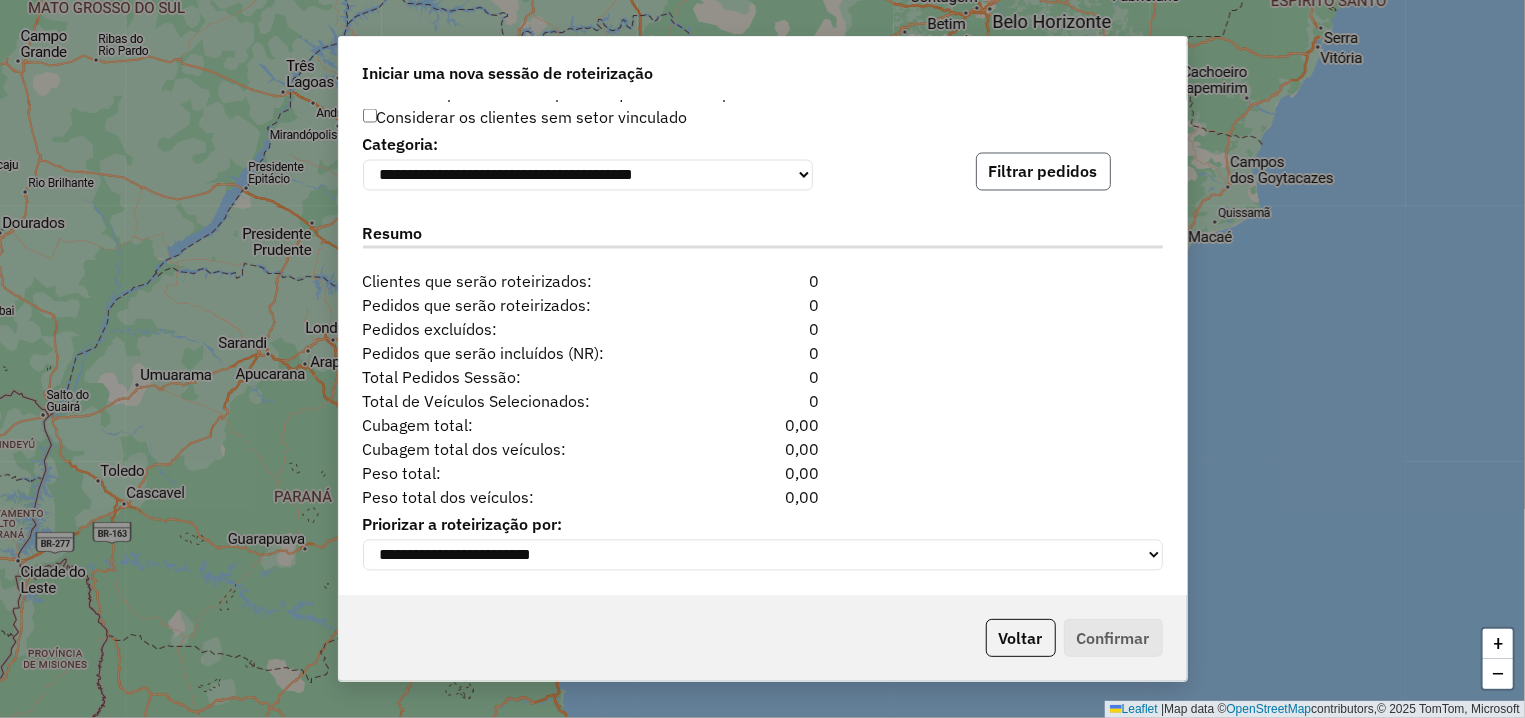 click on "Filtrar pedidos" 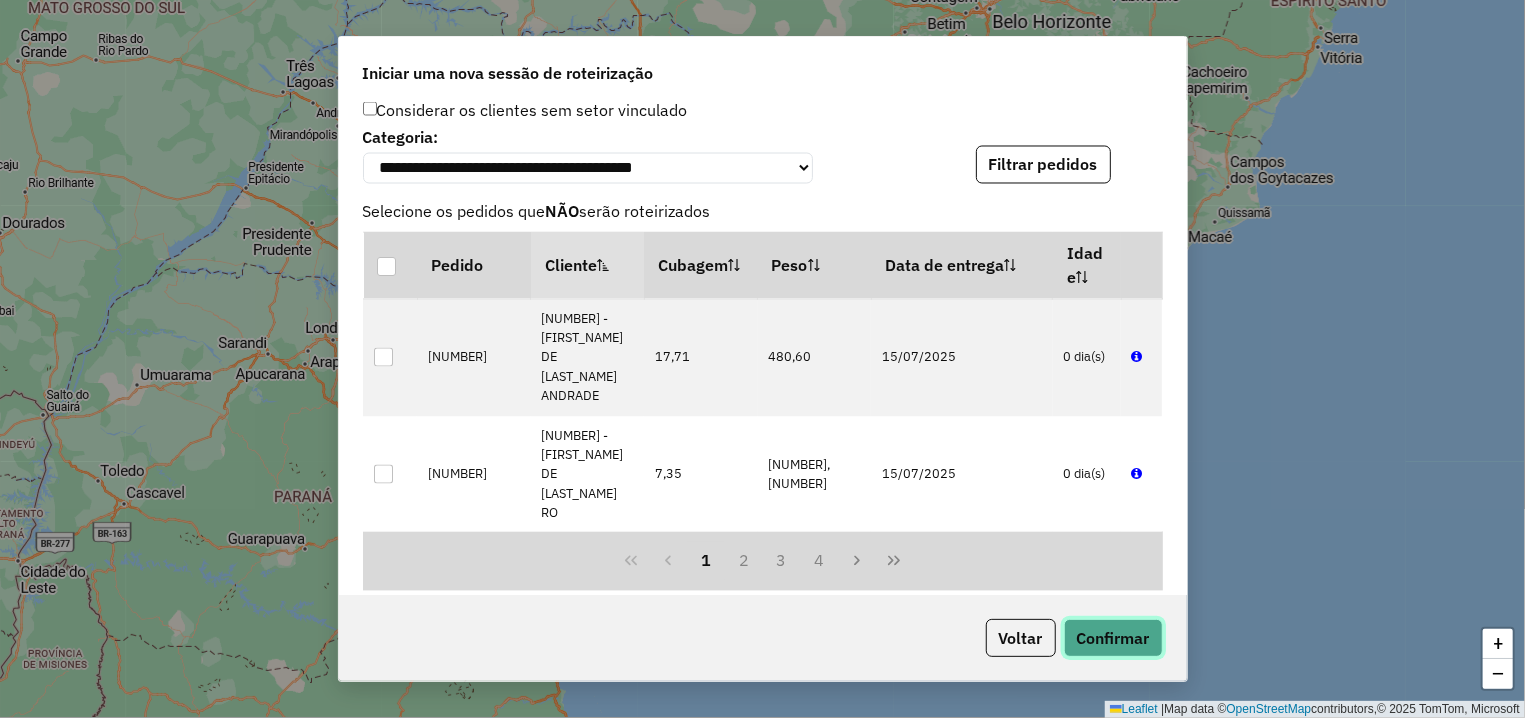 click on "Confirmar" 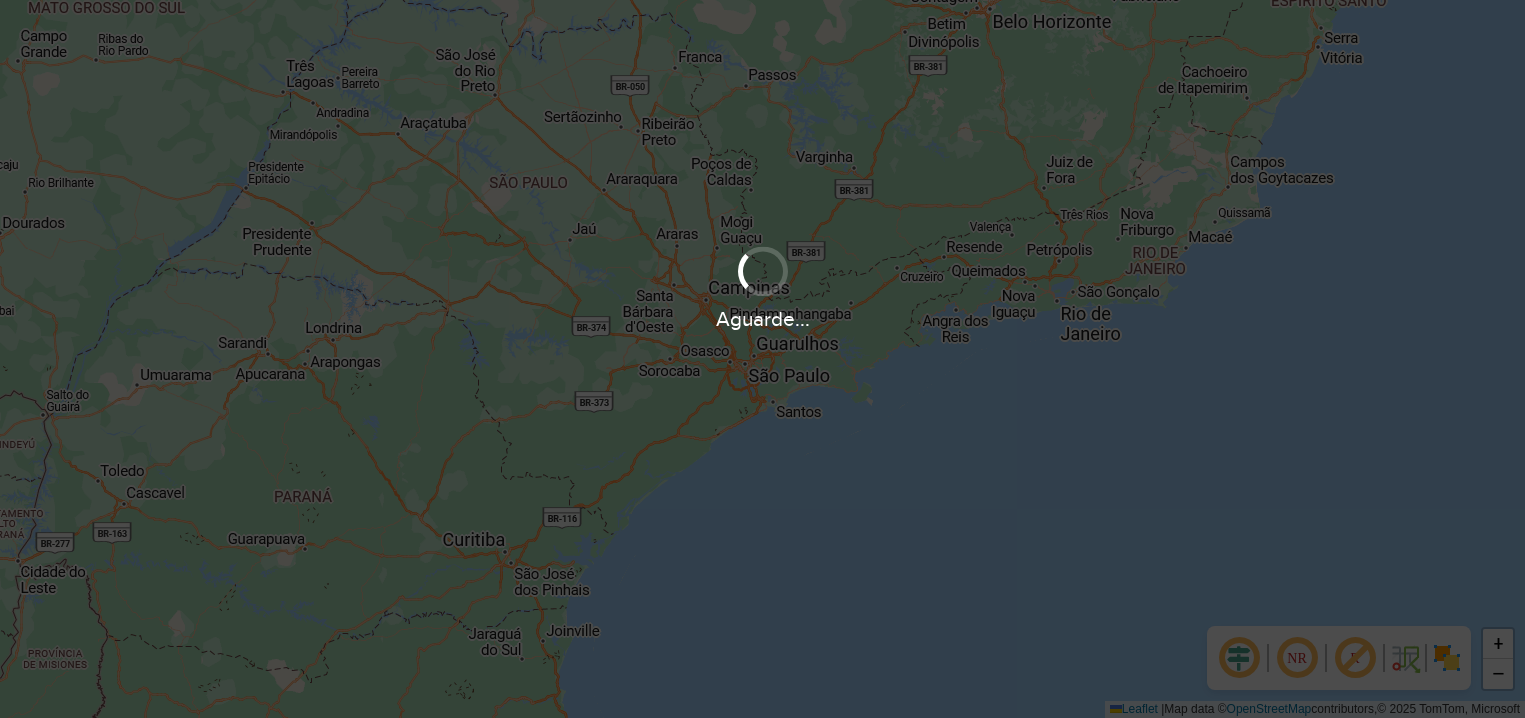 scroll, scrollTop: 0, scrollLeft: 0, axis: both 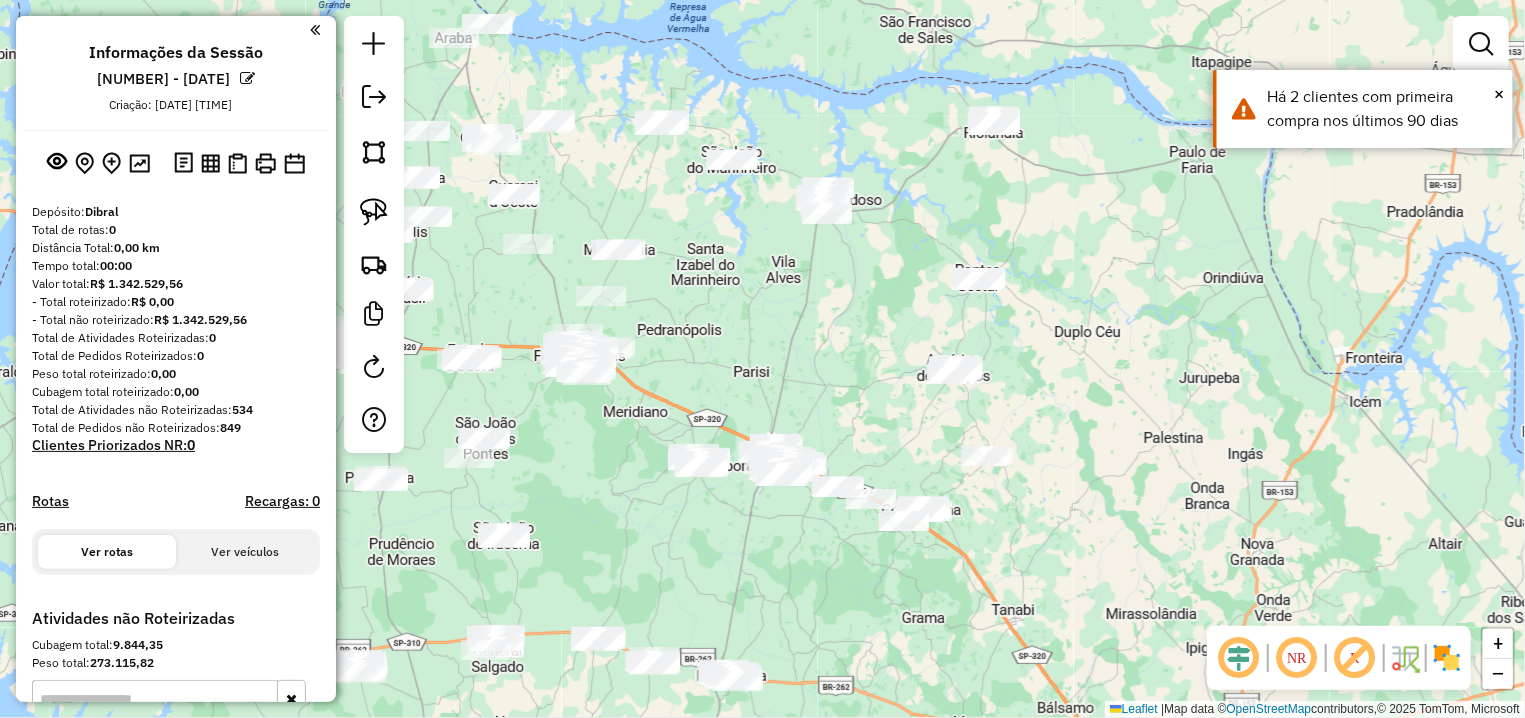 drag, startPoint x: 685, startPoint y: 304, endPoint x: 494, endPoint y: 296, distance: 191.16747 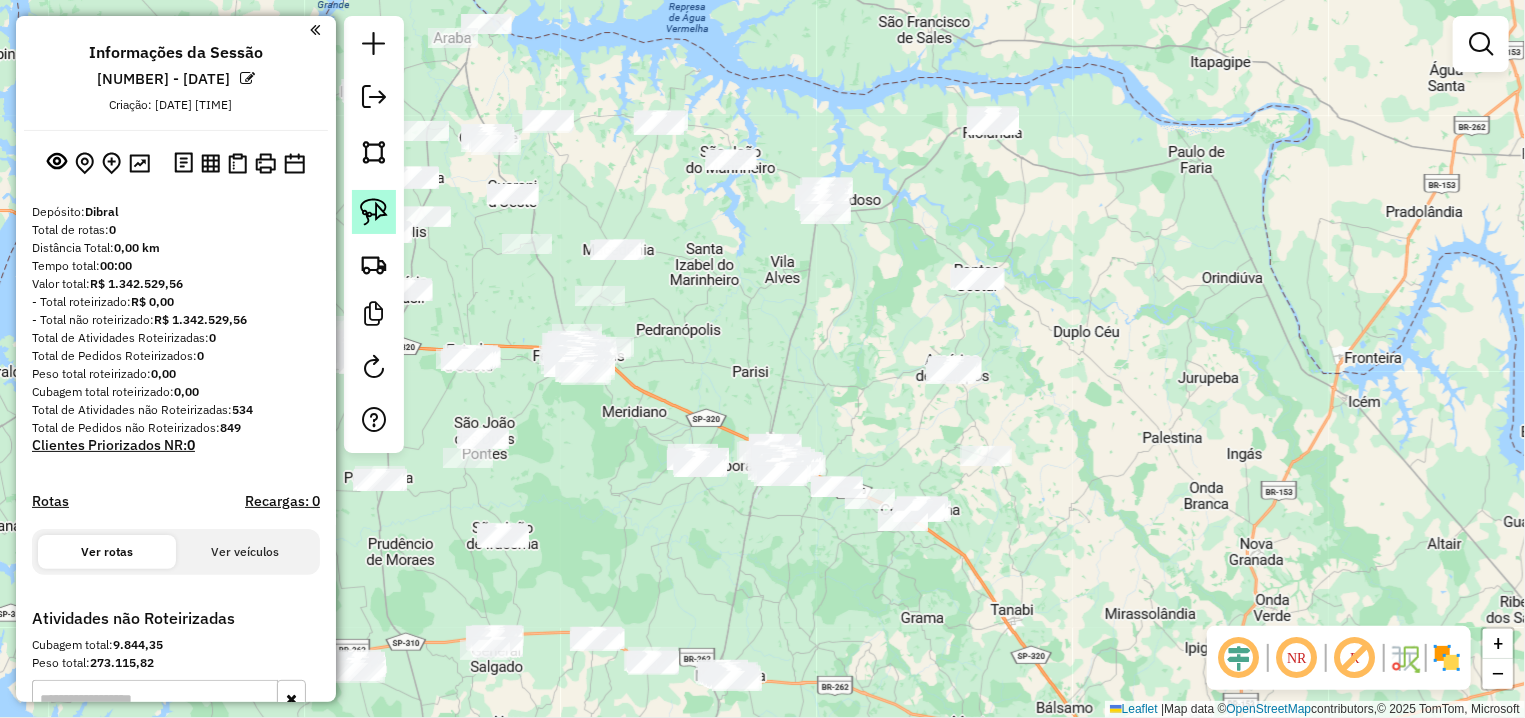 click 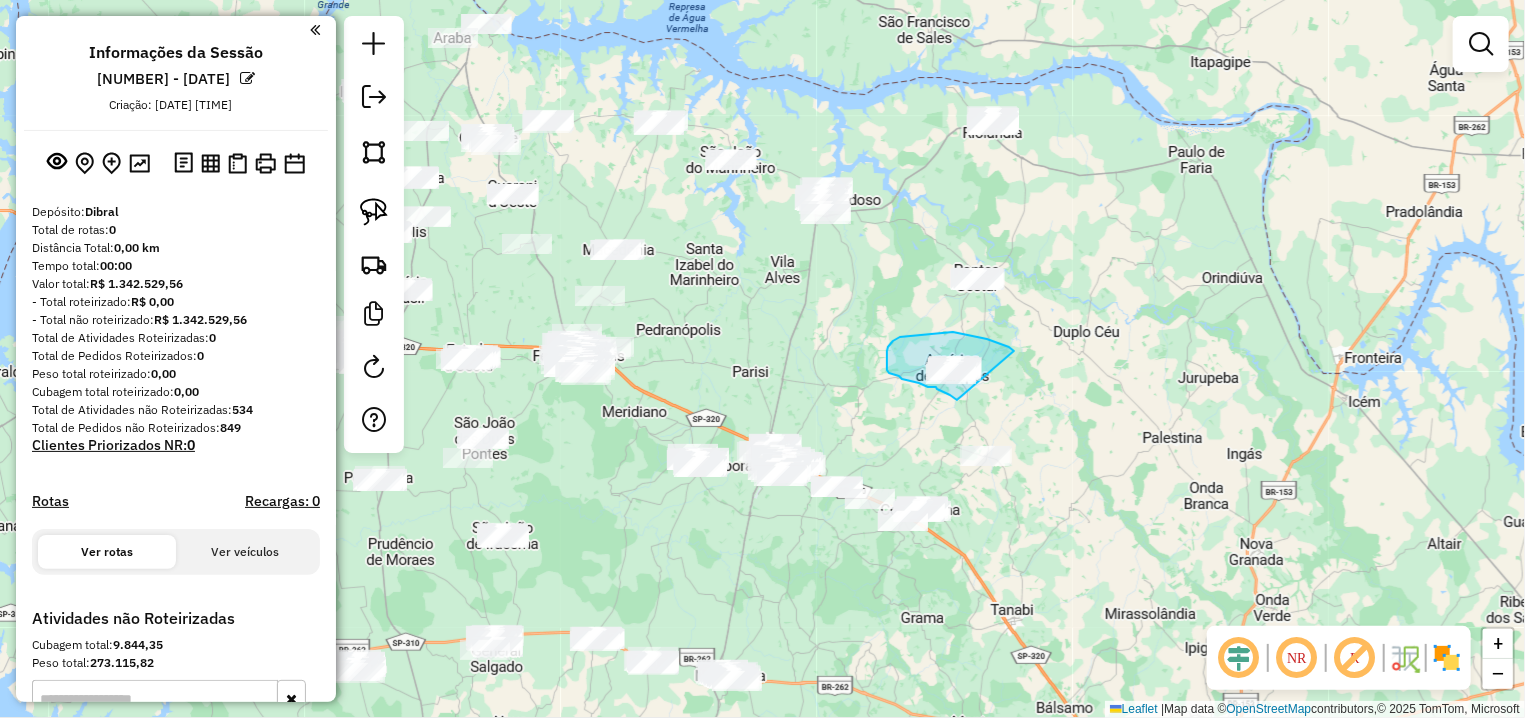 drag, startPoint x: 953, startPoint y: 332, endPoint x: 959, endPoint y: 400, distance: 68.26419 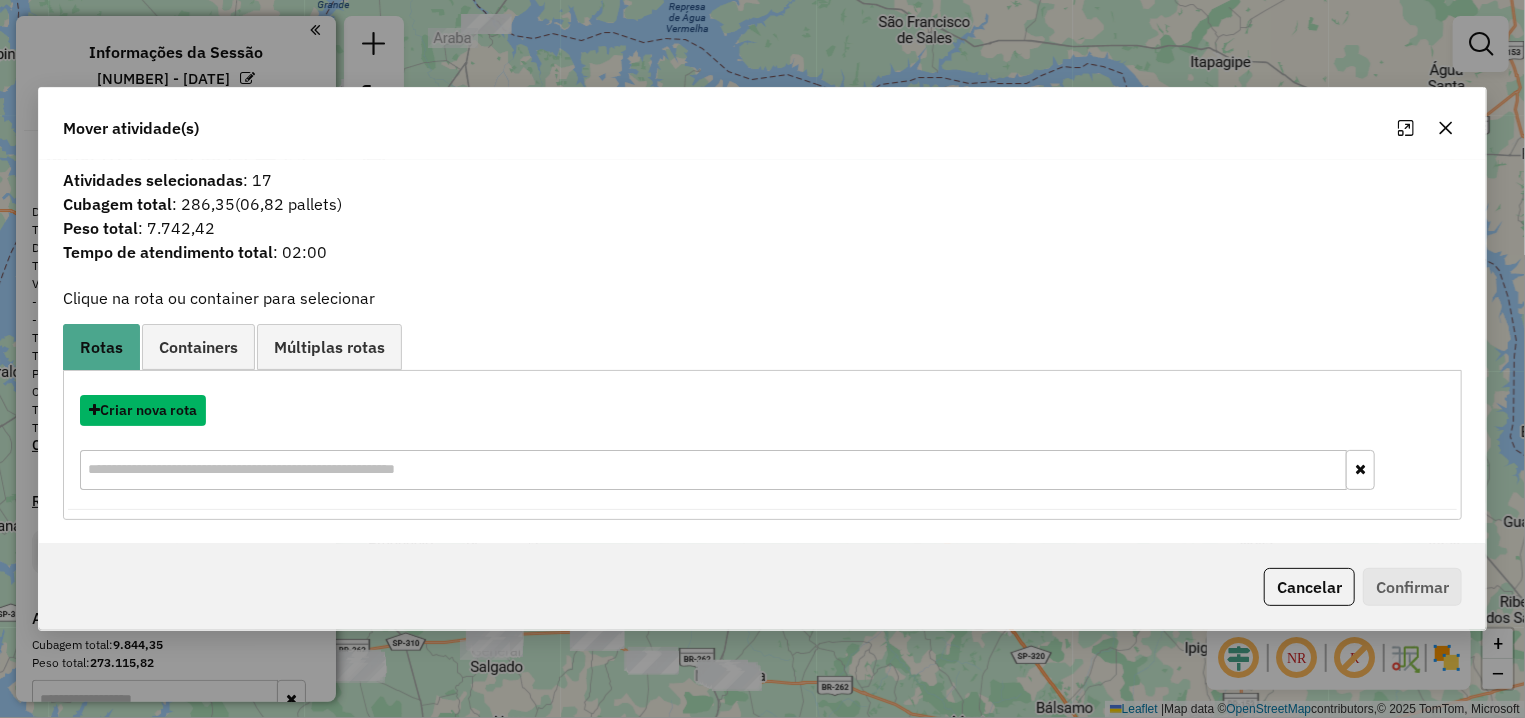 click on "Criar nova rota" at bounding box center [143, 410] 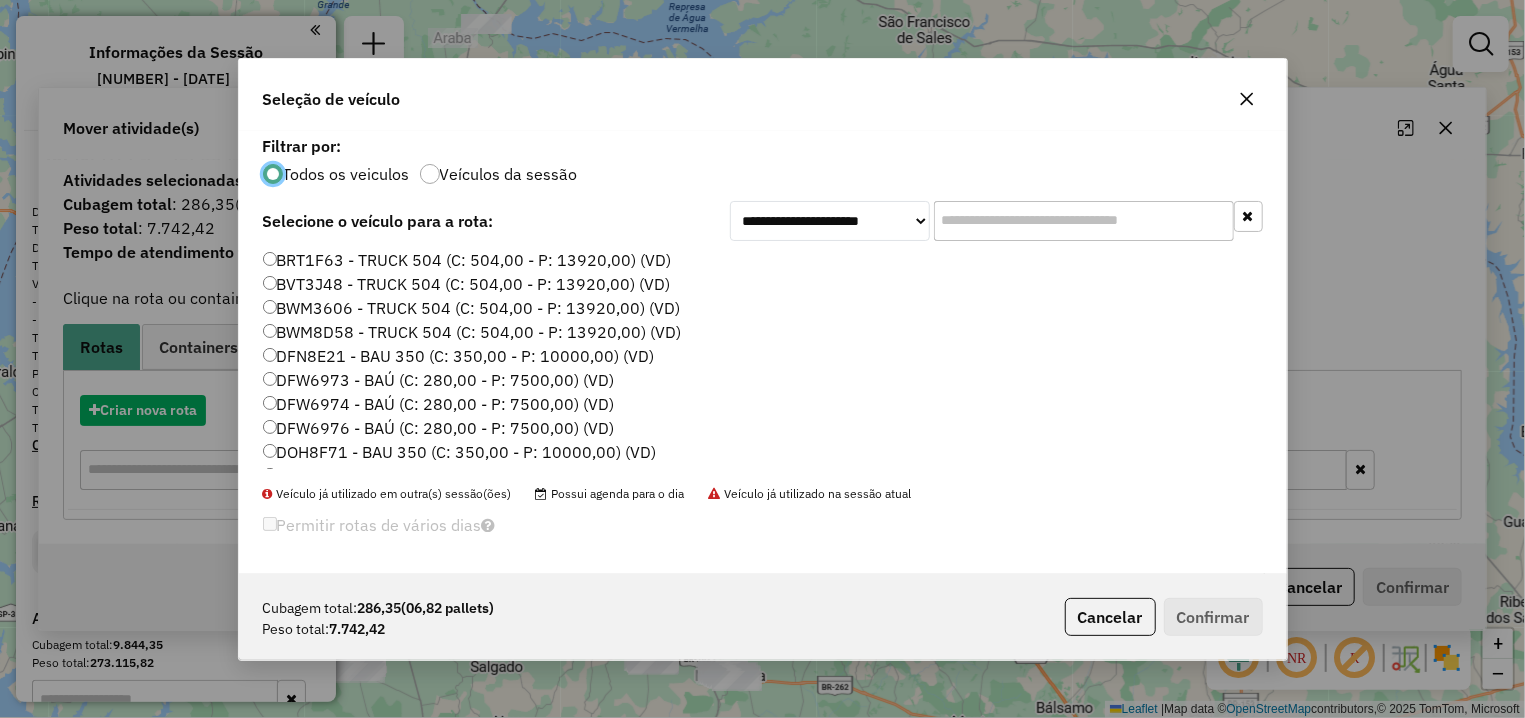 scroll, scrollTop: 11, scrollLeft: 6, axis: both 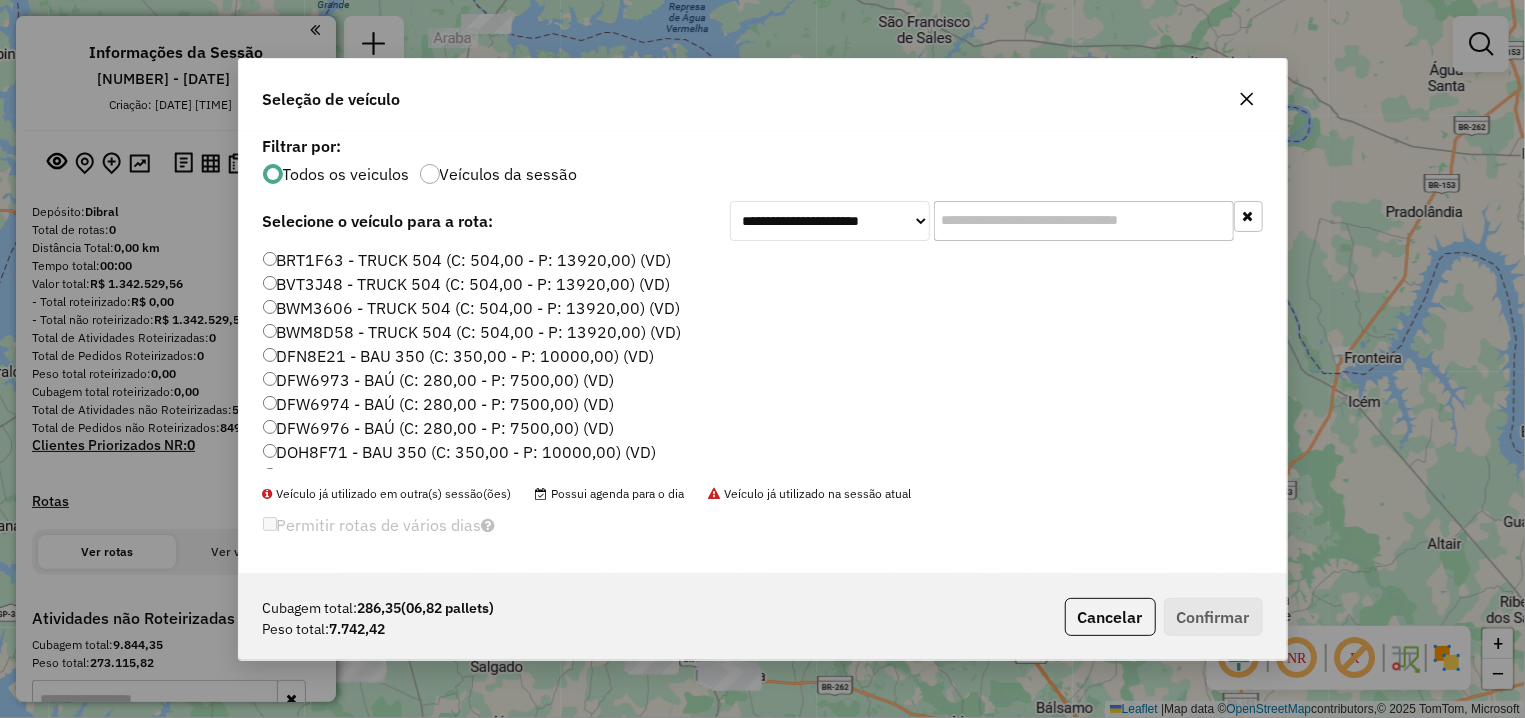 click 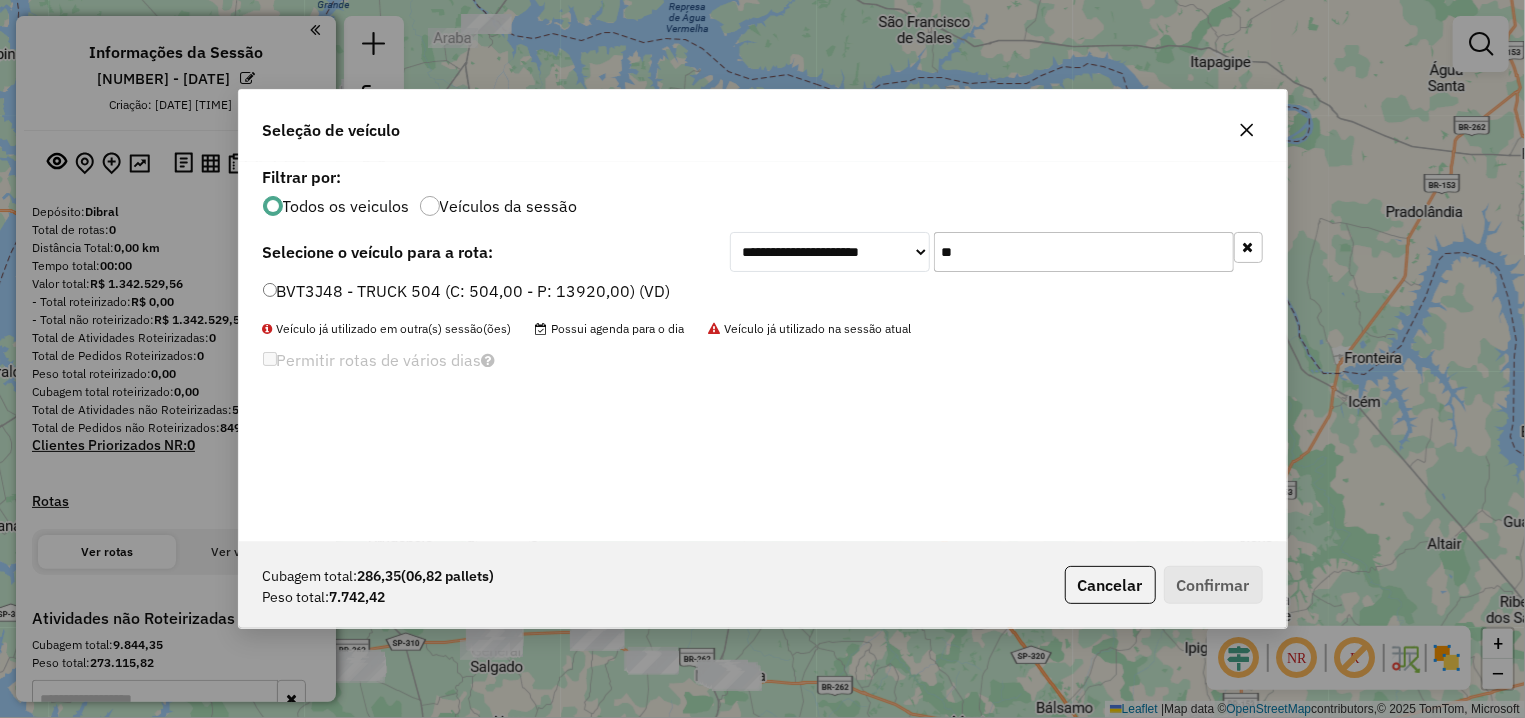 type on "**" 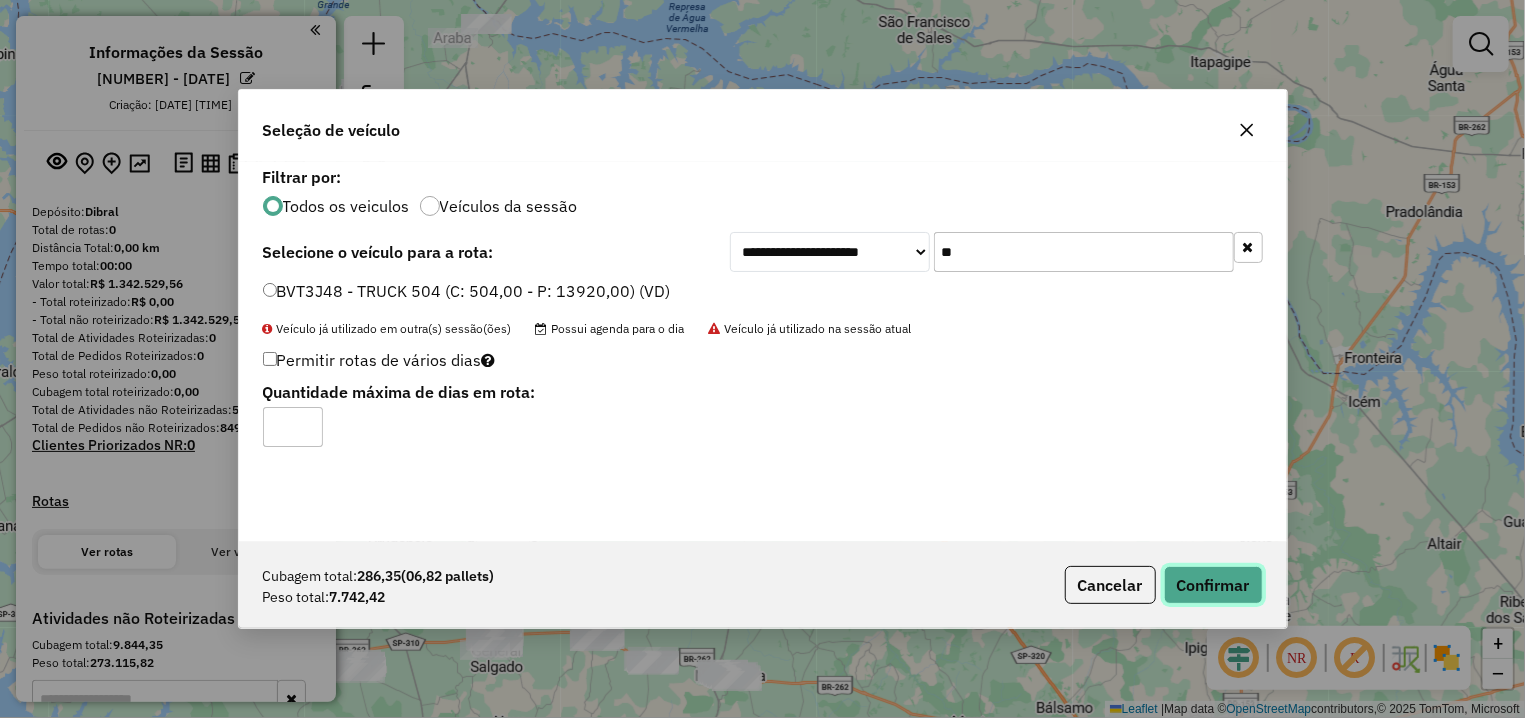 click on "Confirmar" 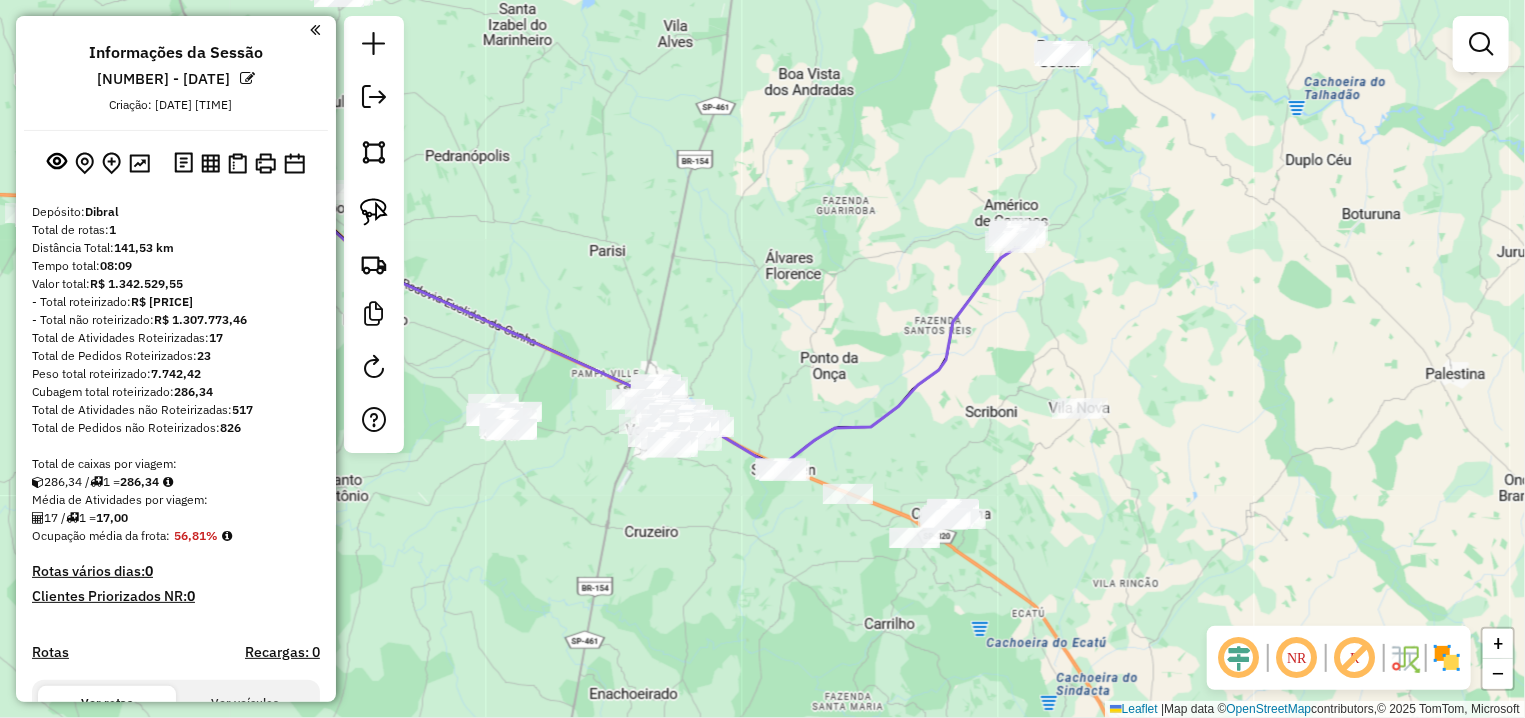drag, startPoint x: 916, startPoint y: 478, endPoint x: 870, endPoint y: 467, distance: 47.296936 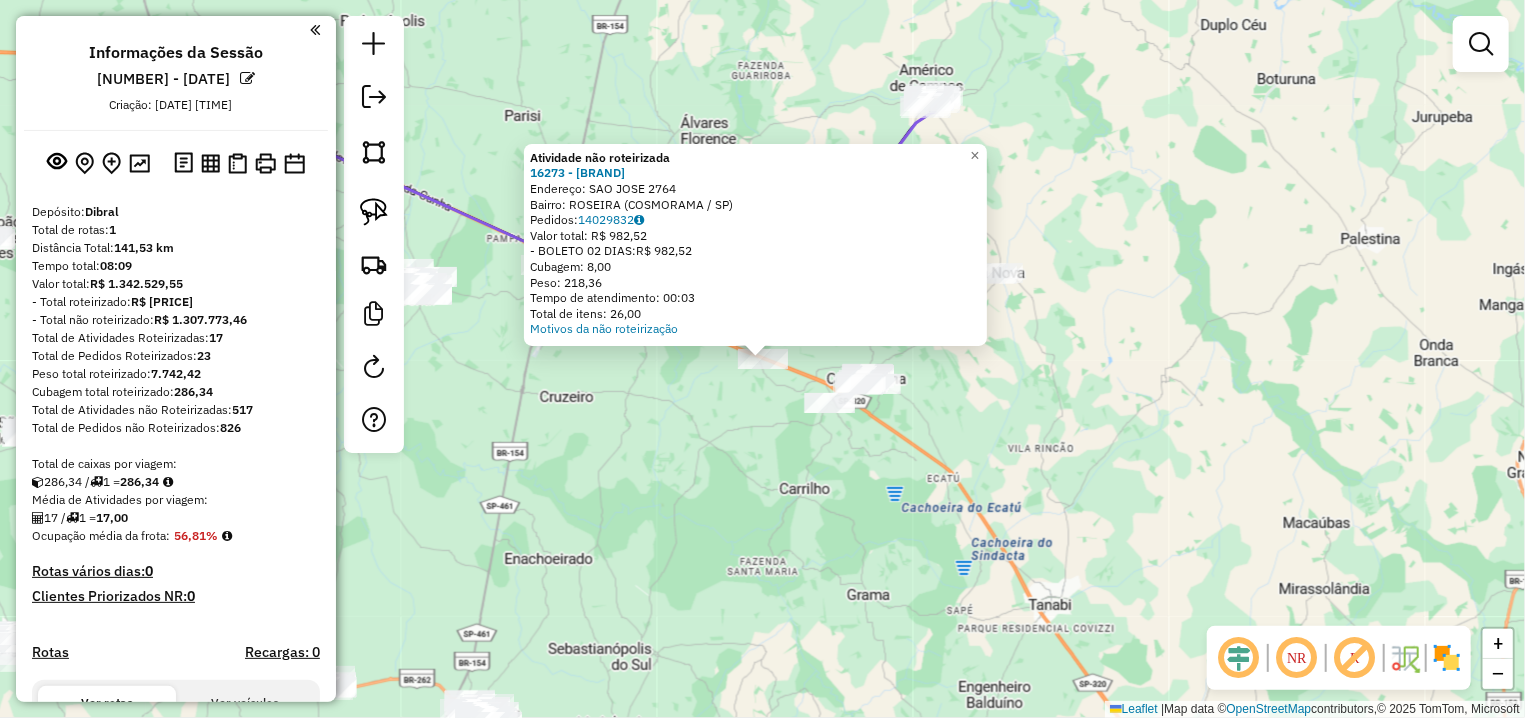 click on "Atividade não roteirizada 16273 - BAR SAO JOSE  Endereço:  SAO JOSE 2764   Bairro: ROSEIRA (COSMORAMA / SP)   Pedidos:  14029832   Valor total: R$ 982,52   - BOLETO 02 DIAS:  R$ 982,52   Cubagem: 8,00   Peso: 218,36   Tempo de atendimento: 00:03   Total de itens: 26,00  Motivos da não roteirização × Janela de atendimento Grade de atendimento Capacidade Transportadoras Veículos Cliente Pedidos  Rotas Selecione os dias de semana para filtrar as janelas de atendimento  Seg   Ter   Qua   Qui   Sex   Sáb   Dom  Informe o período da janela de atendimento: De: Até:  Filtrar exatamente a janela do cliente  Considerar janela de atendimento padrão  Selecione os dias de semana para filtrar as grades de atendimento  Seg   Ter   Qua   Qui   Sex   Sáb   Dom   Considerar clientes sem dia de atendimento cadastrado  Clientes fora do dia de atendimento selecionado Filtrar as atividades entre os valores definidos abaixo:  Peso mínimo:   Peso máximo:   Cubagem mínima:   Cubagem máxima:   De:   Até:   De:  Nome:" 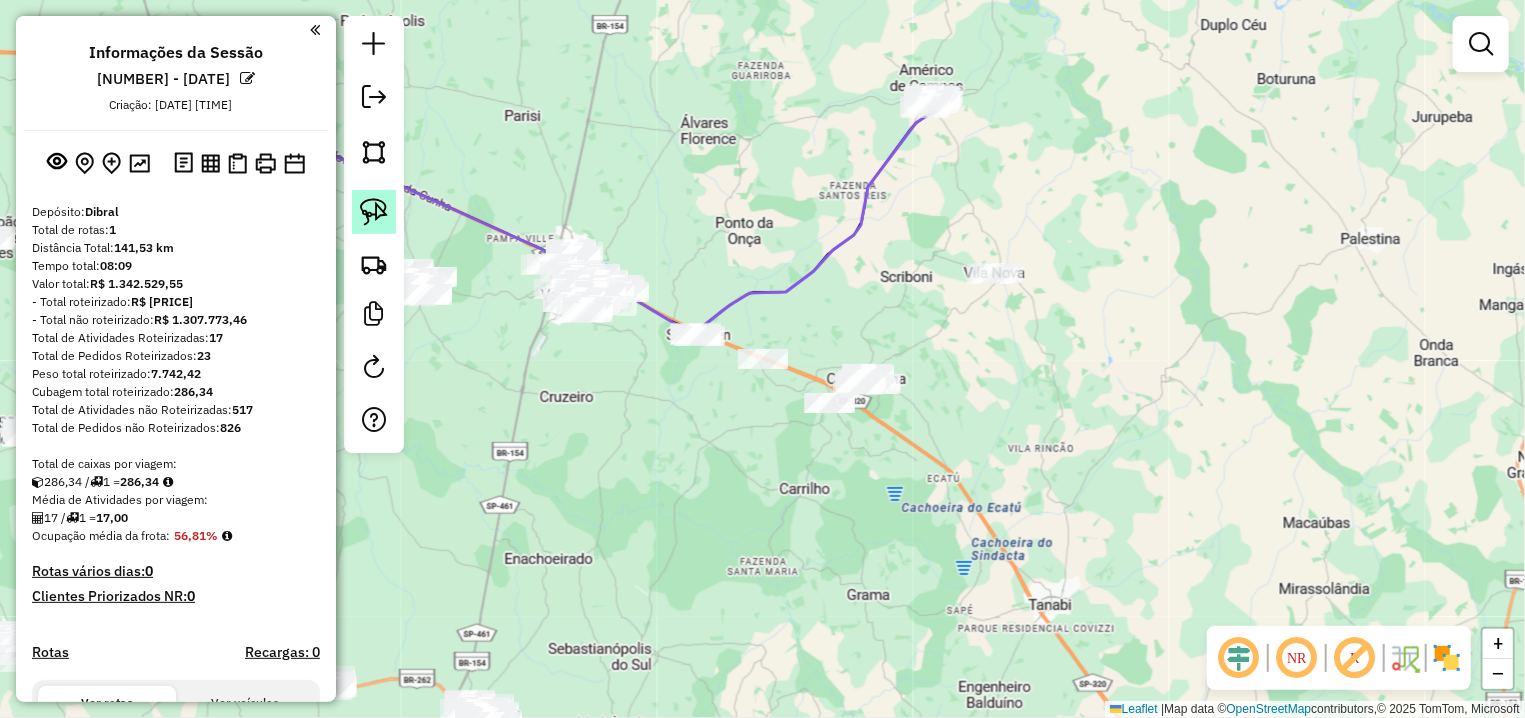 click 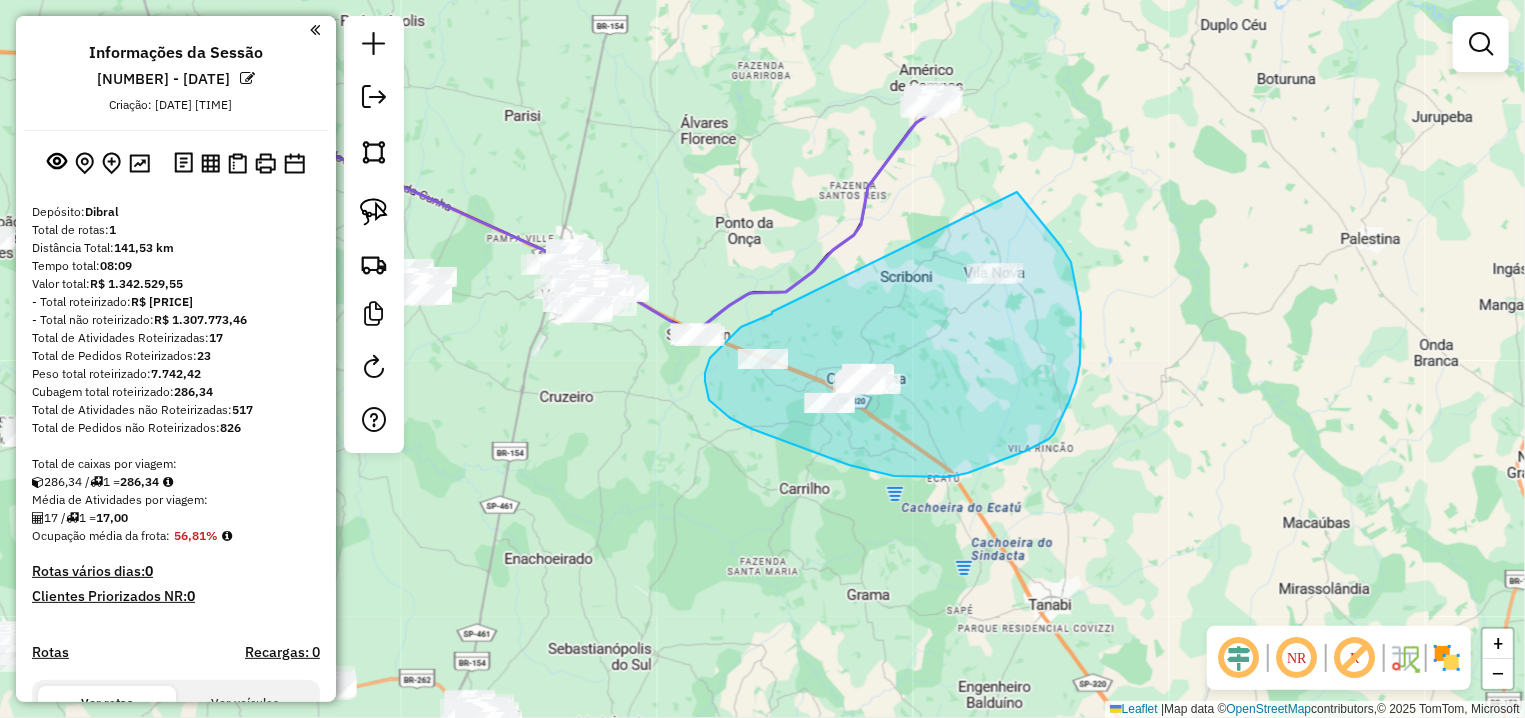 drag, startPoint x: 772, startPoint y: 312, endPoint x: 1017, endPoint y: 192, distance: 272.80945 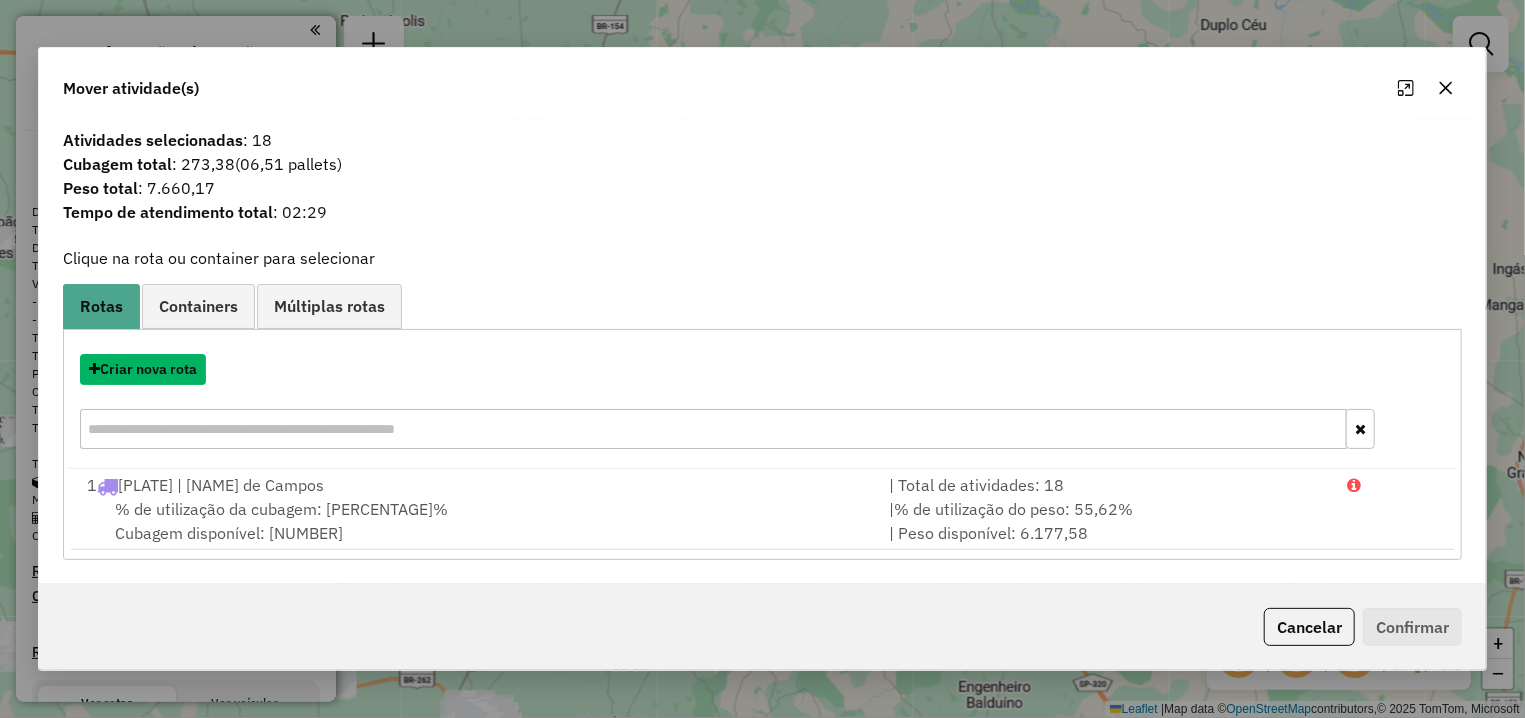 click on "Criar nova rota" at bounding box center (143, 369) 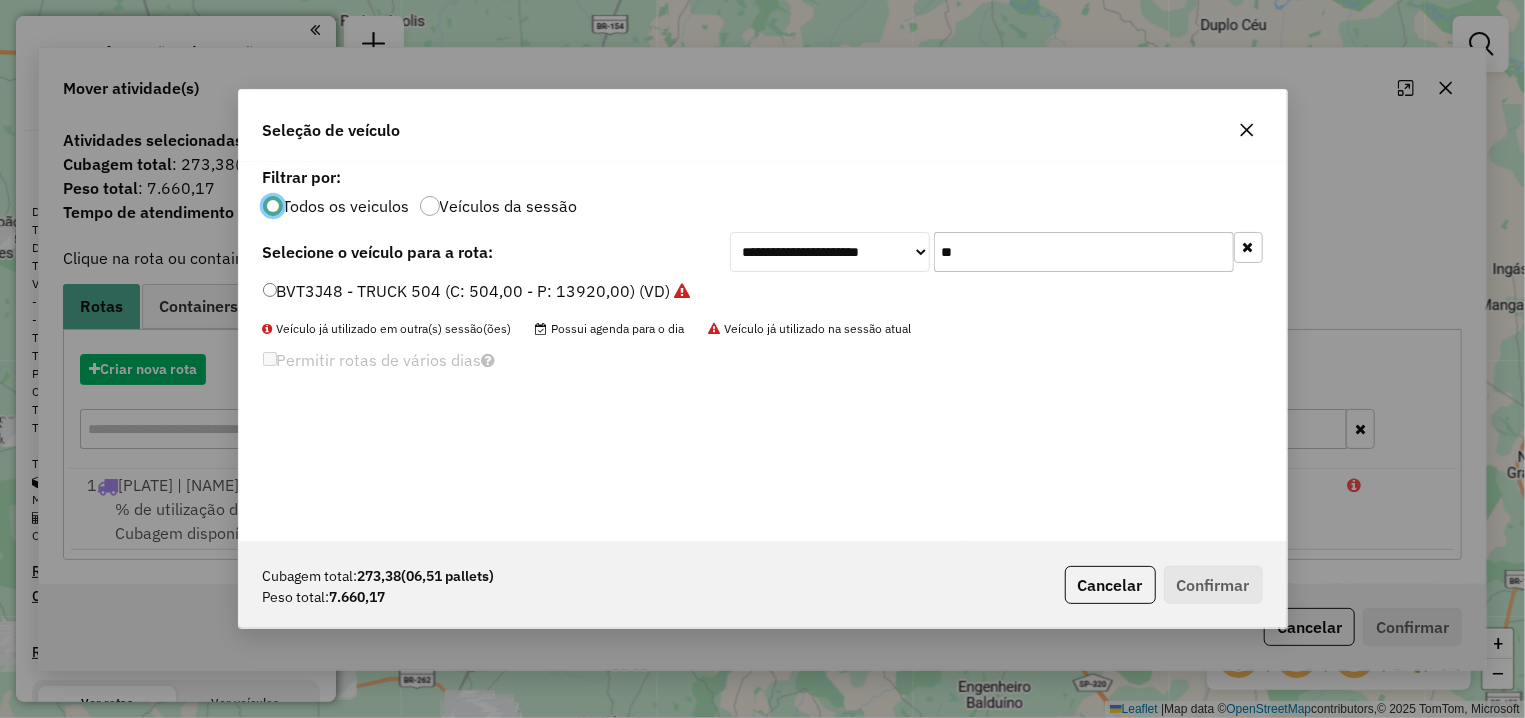 scroll, scrollTop: 11, scrollLeft: 6, axis: both 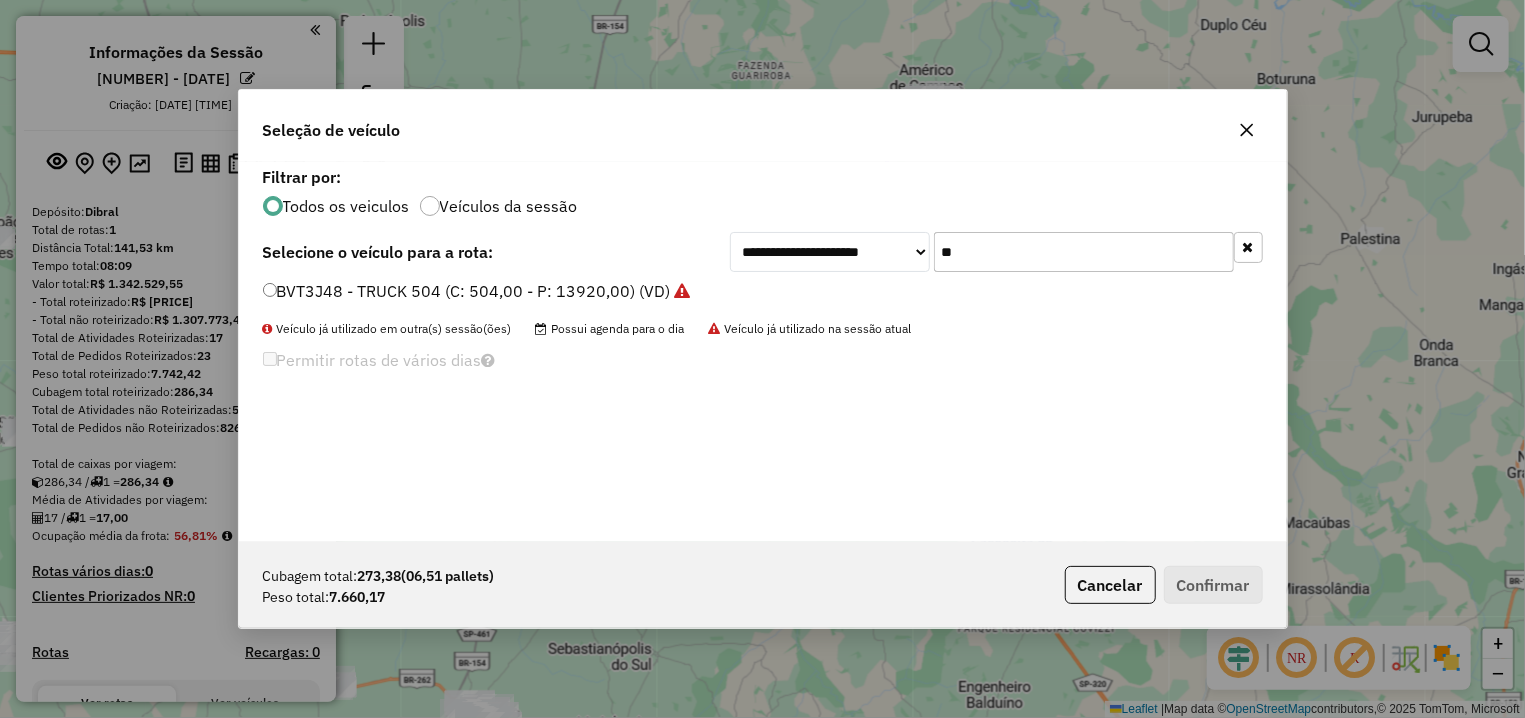drag, startPoint x: 911, startPoint y: 247, endPoint x: 872, endPoint y: 253, distance: 39.45884 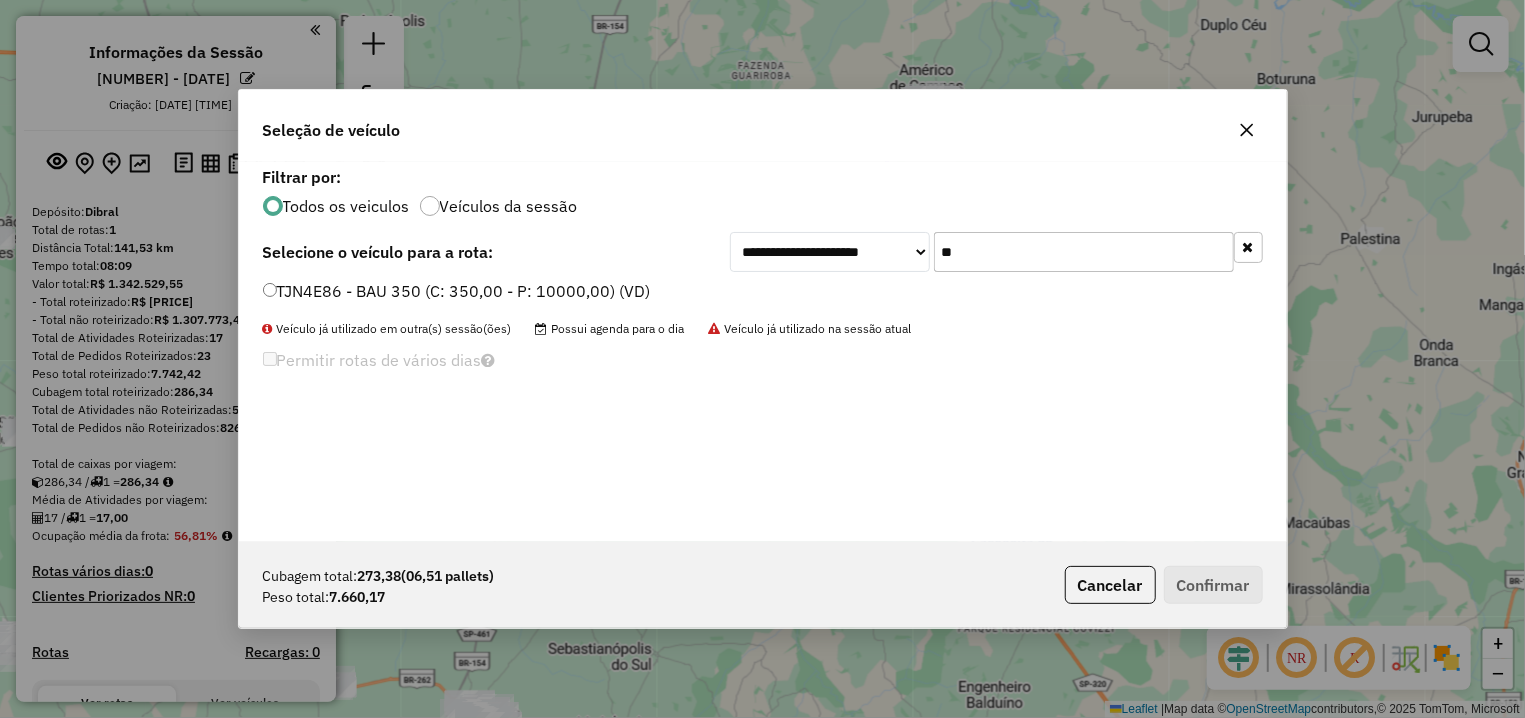 type on "**" 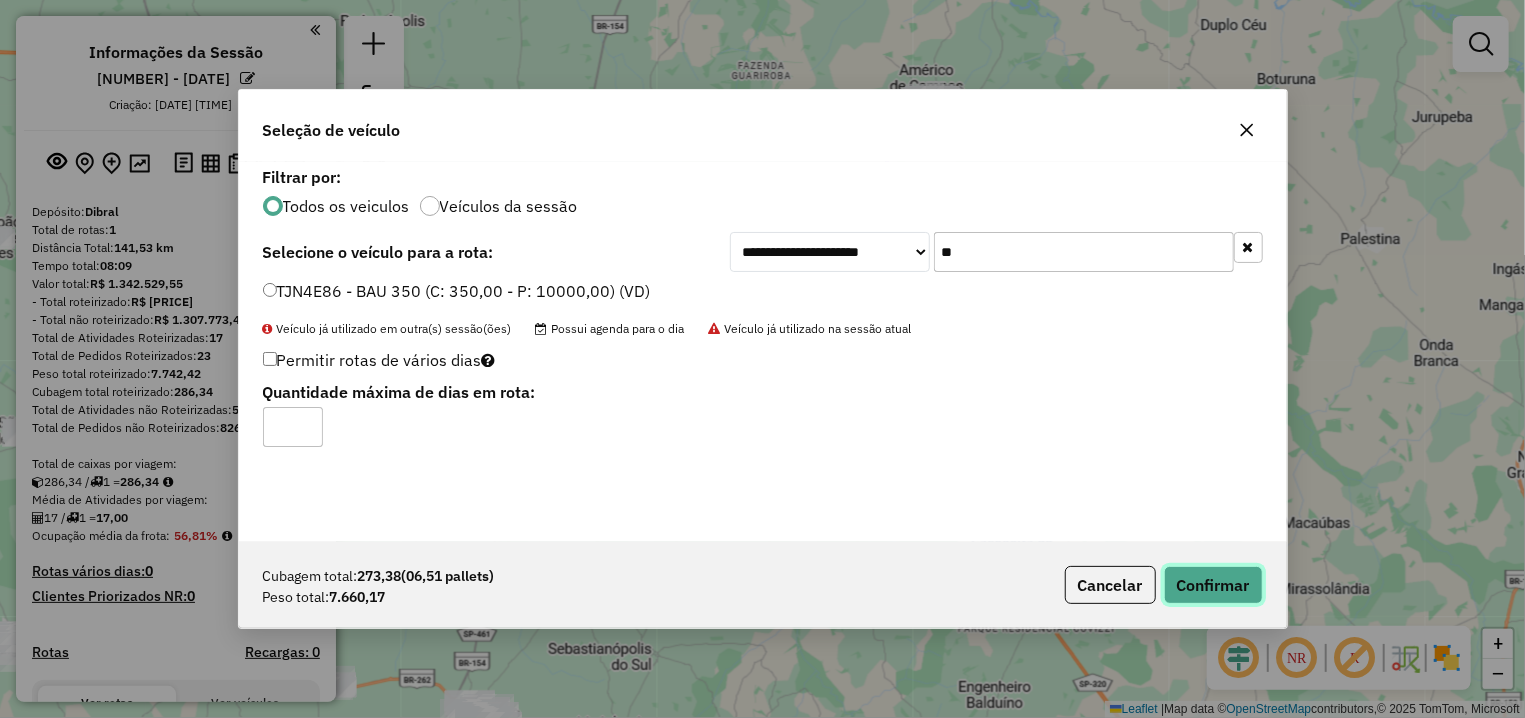 click on "Confirmar" 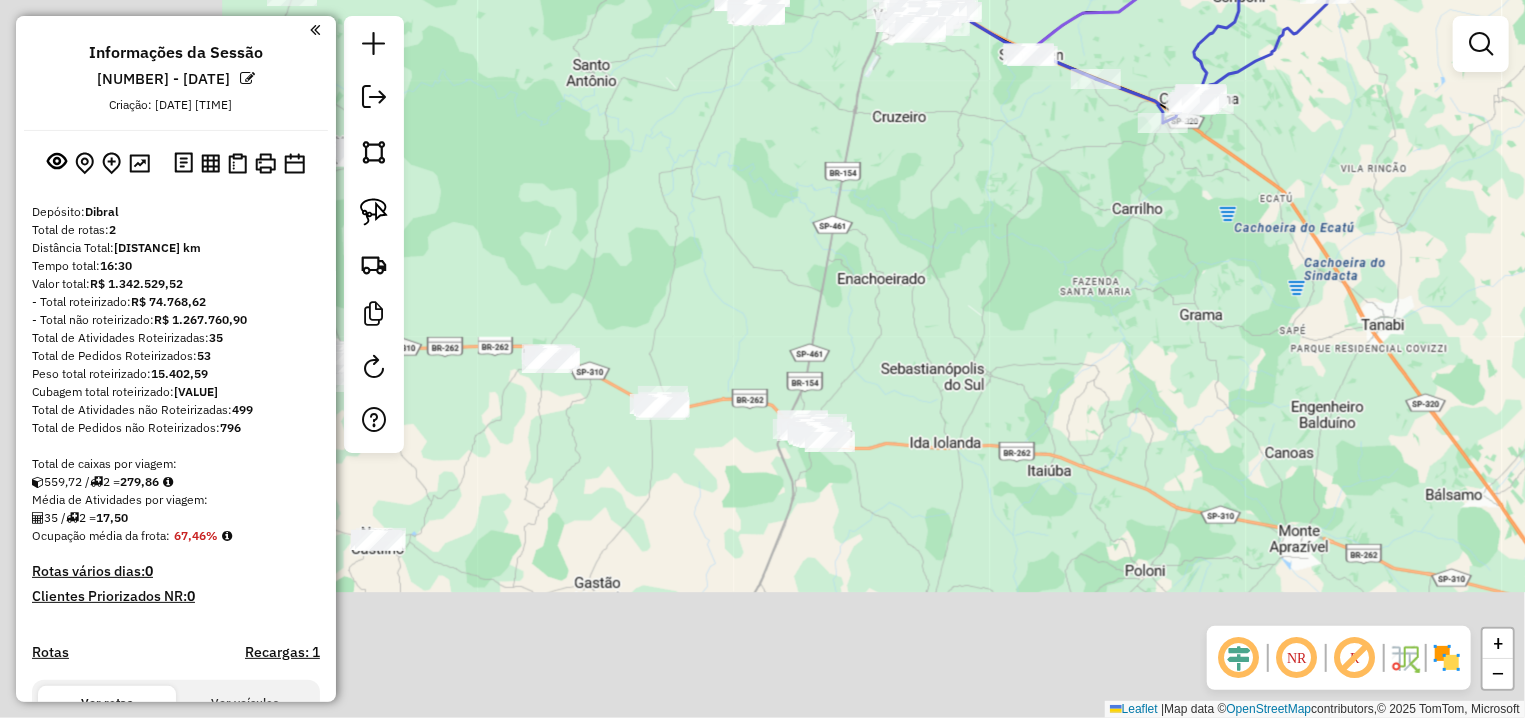 drag, startPoint x: 641, startPoint y: 525, endPoint x: 1002, endPoint y: 233, distance: 464.3113 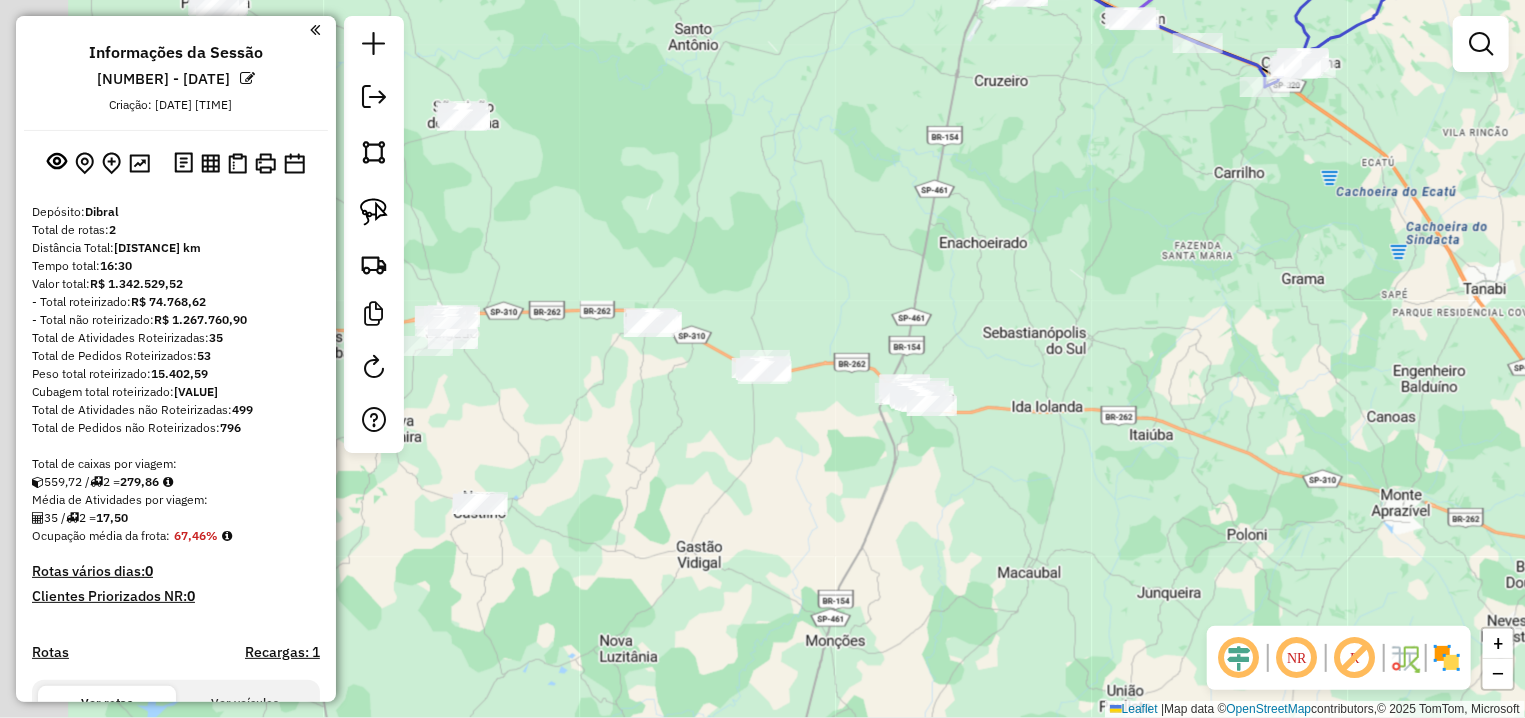 click on "Janela de atendimento Grade de atendimento Capacidade Transportadoras Veículos Cliente Pedidos  Rotas Selecione os dias de semana para filtrar as janelas de atendimento  Seg   Ter   Qua   Qui   Sex   Sáb   Dom  Informe o período da janela de atendimento: De: Até:  Filtrar exatamente a janela do cliente  Considerar janela de atendimento padrão  Selecione os dias de semana para filtrar as grades de atendimento  Seg   Ter   Qua   Qui   Sex   Sáb   Dom   Considerar clientes sem dia de atendimento cadastrado  Clientes fora do dia de atendimento selecionado Filtrar as atividades entre os valores definidos abaixo:  Peso mínimo:   Peso máximo:   Cubagem mínima:   Cubagem máxima:   De:   Até:  Filtrar as atividades entre o tempo de atendimento definido abaixo:  De:   Até:   Considerar capacidade total dos clientes não roteirizados Transportadora: Selecione um ou mais itens Tipo de veículo: Selecione um ou mais itens Veículo: Selecione um ou mais itens Motorista: Selecione um ou mais itens Nome: Rótulo:" 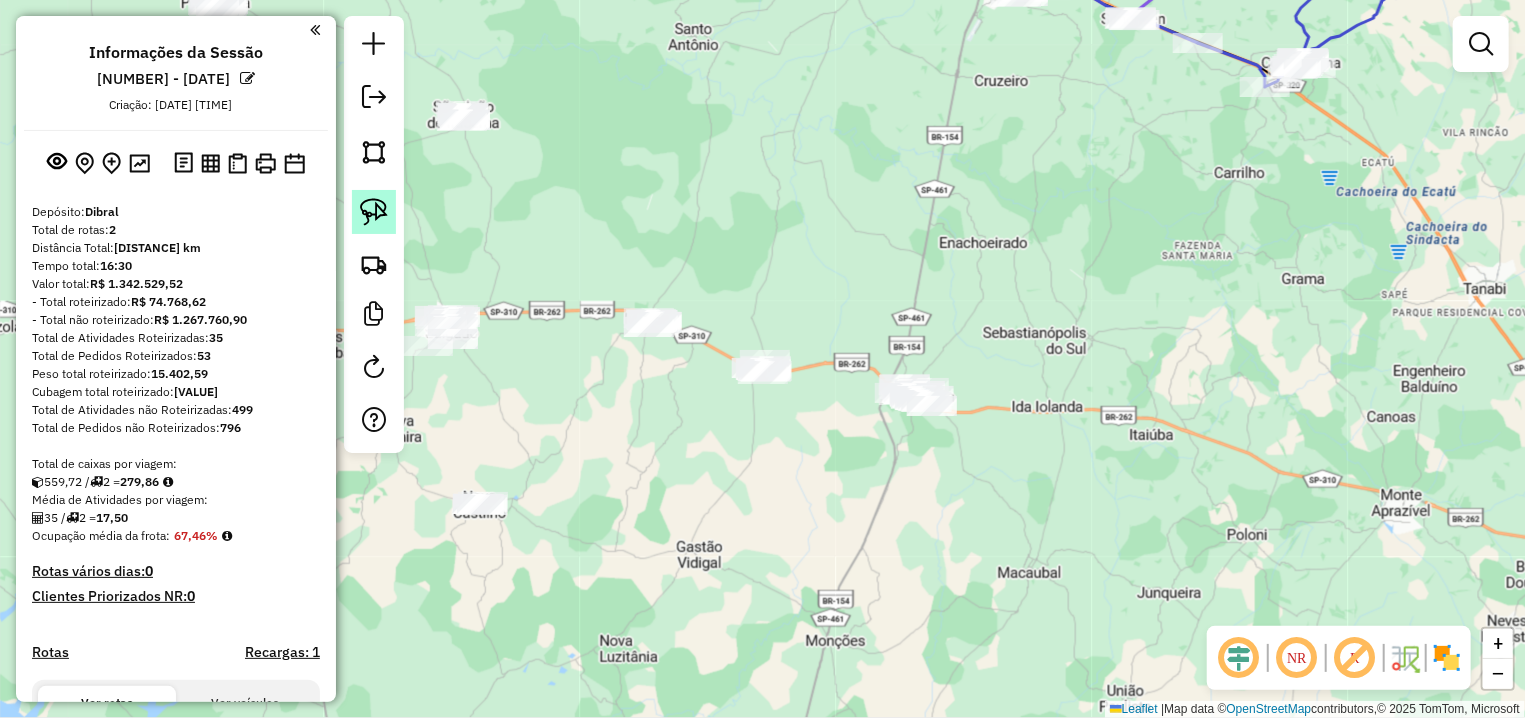 click 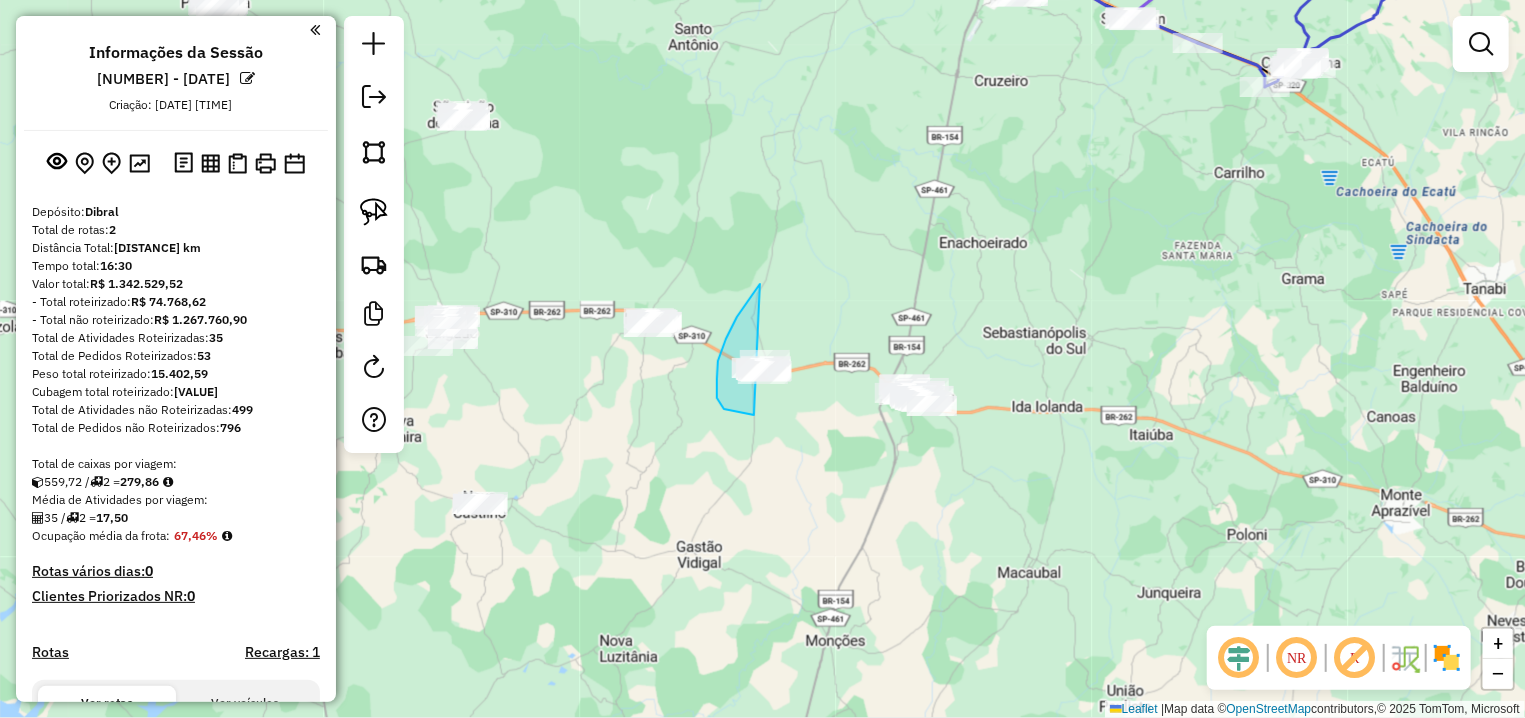 drag, startPoint x: 760, startPoint y: 284, endPoint x: 830, endPoint y: 402, distance: 137.20058 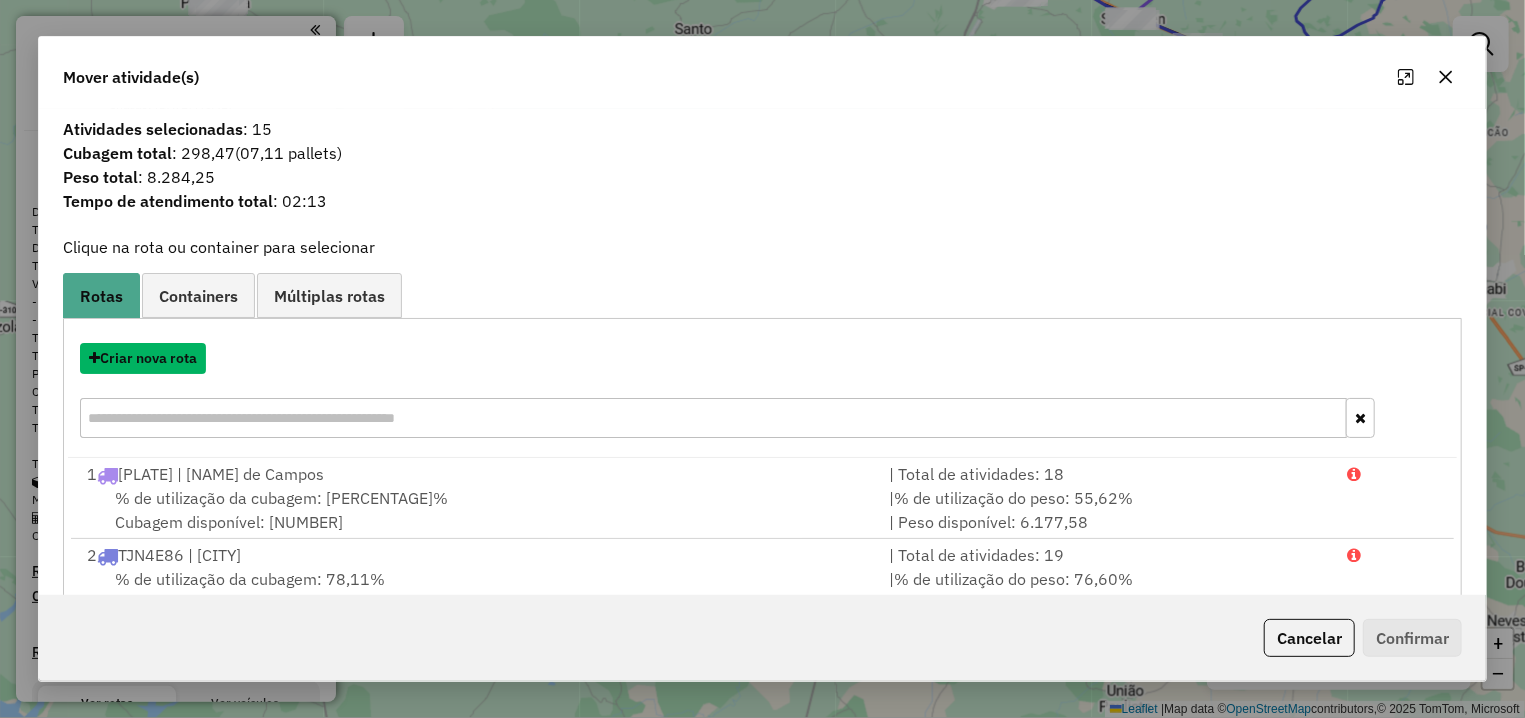 click on "Criar nova rota" at bounding box center [143, 358] 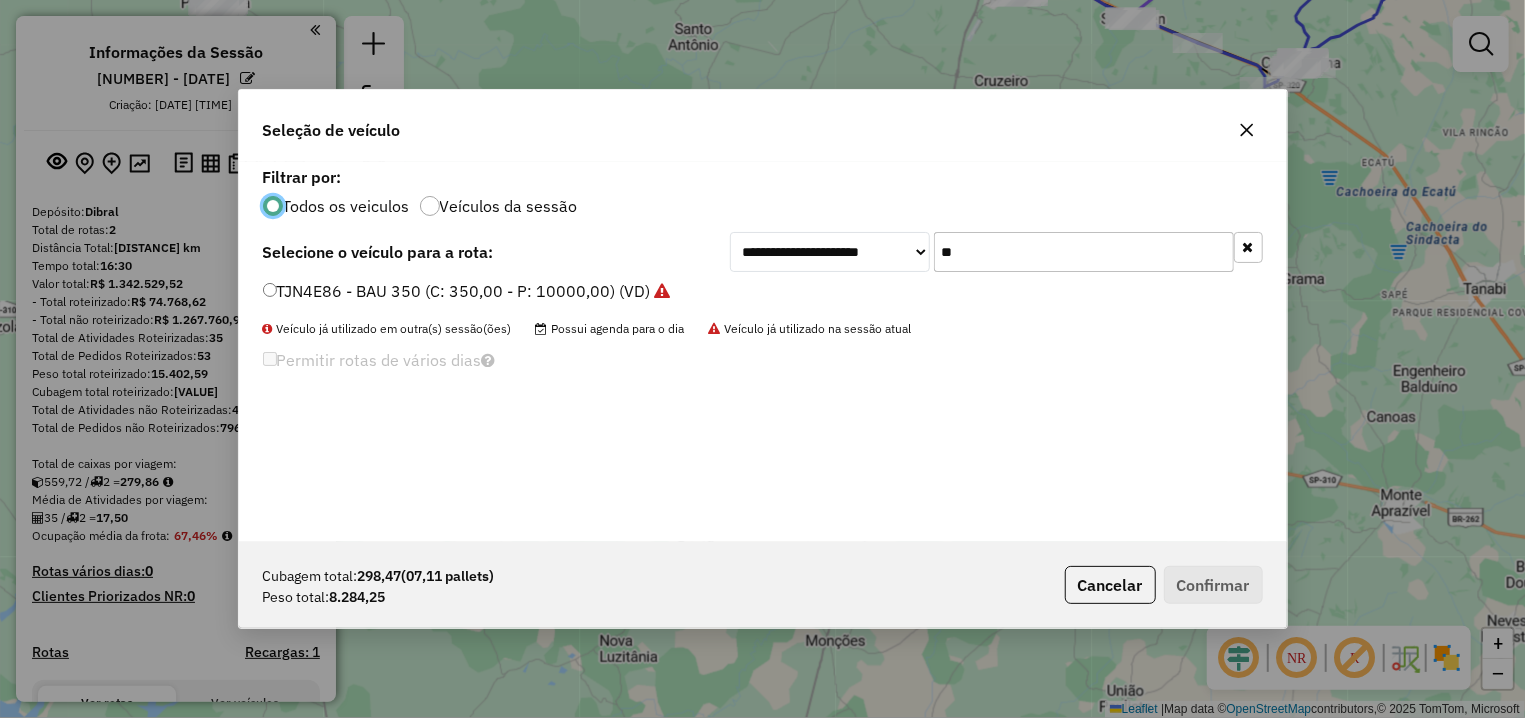 scroll, scrollTop: 11, scrollLeft: 6, axis: both 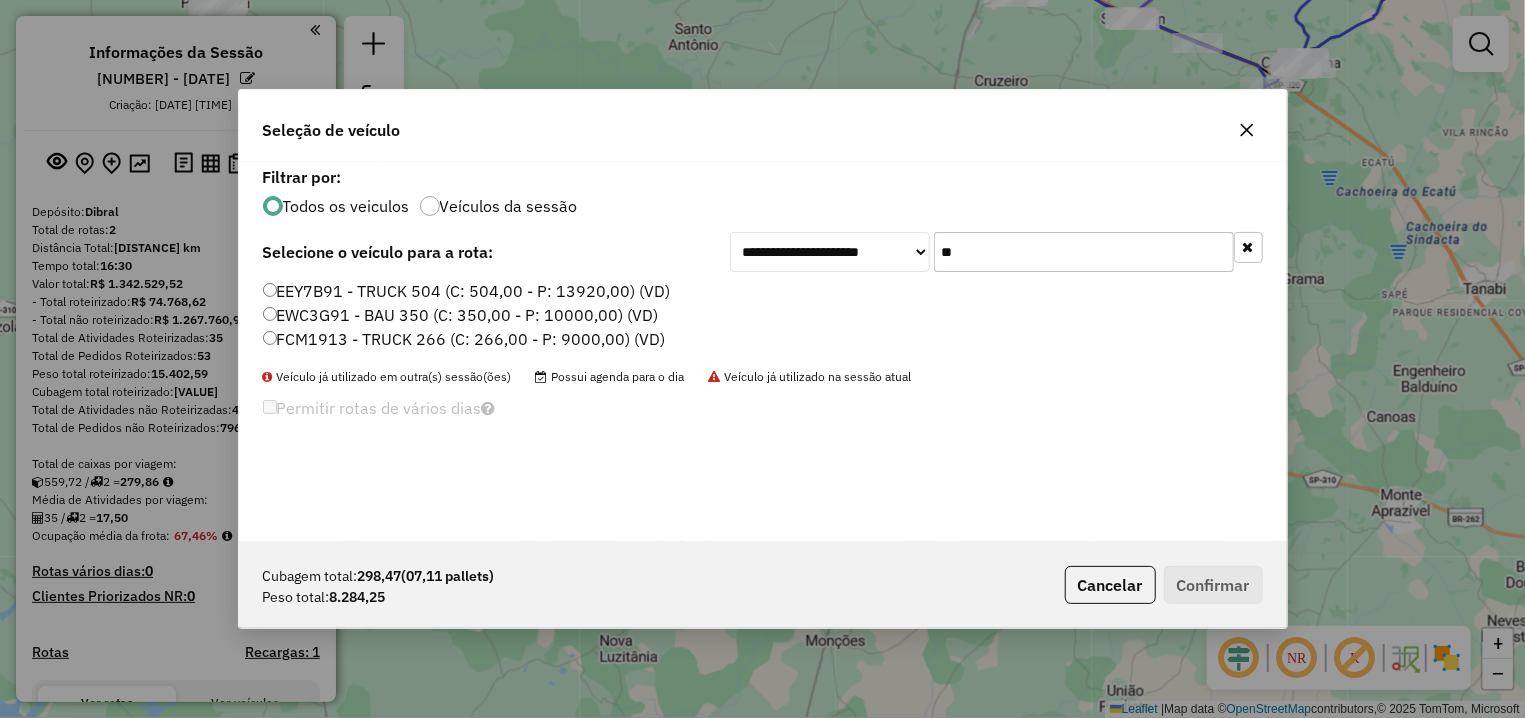 type on "**" 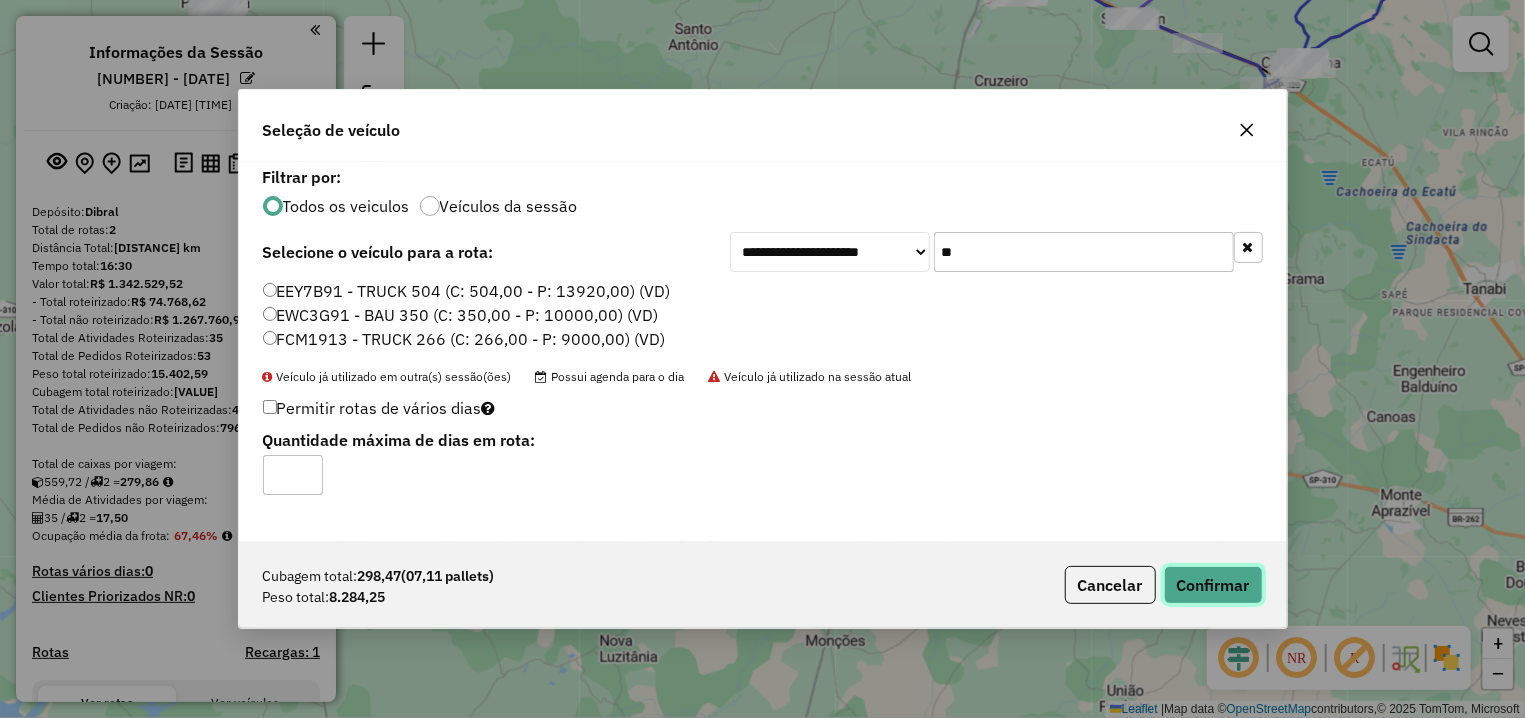 click on "Confirmar" 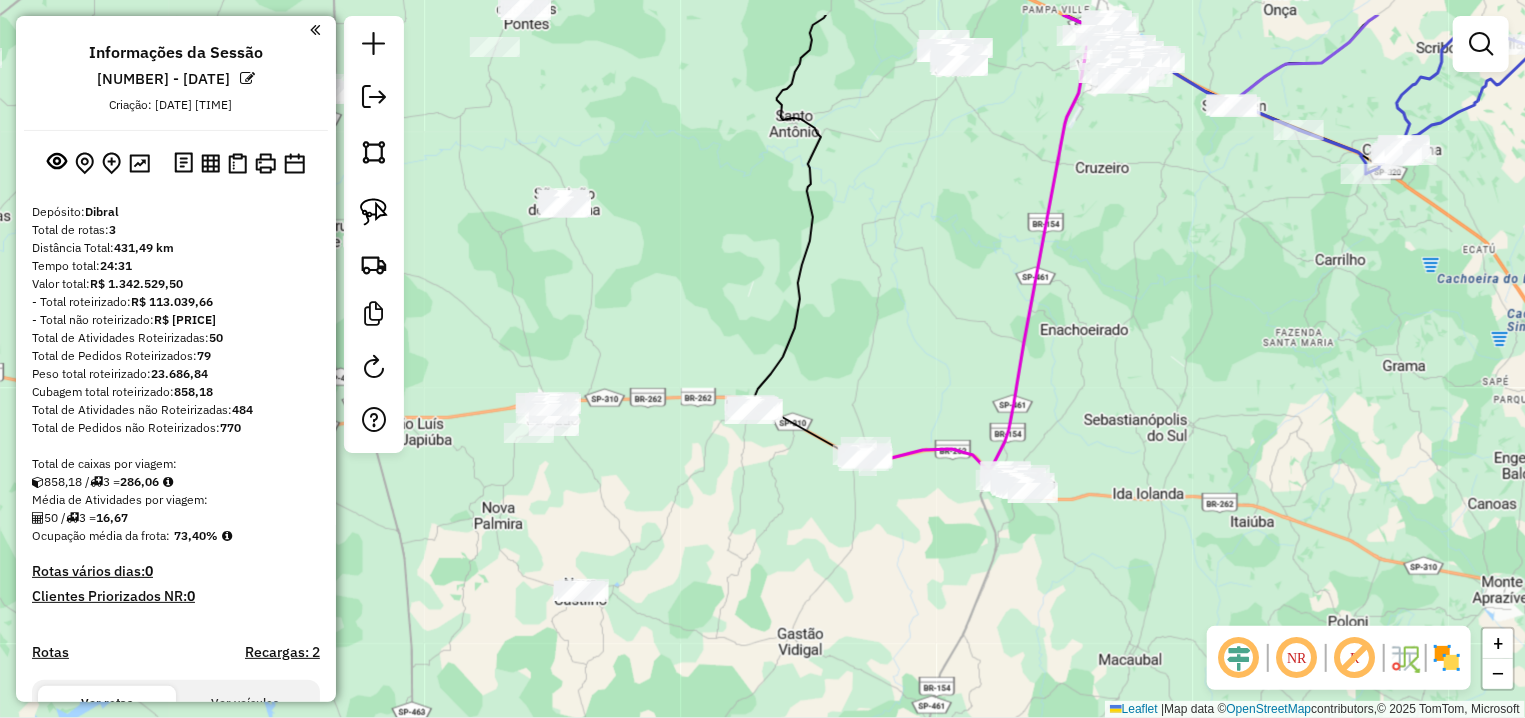 drag, startPoint x: 726, startPoint y: 145, endPoint x: 1008, endPoint y: 495, distance: 449.4708 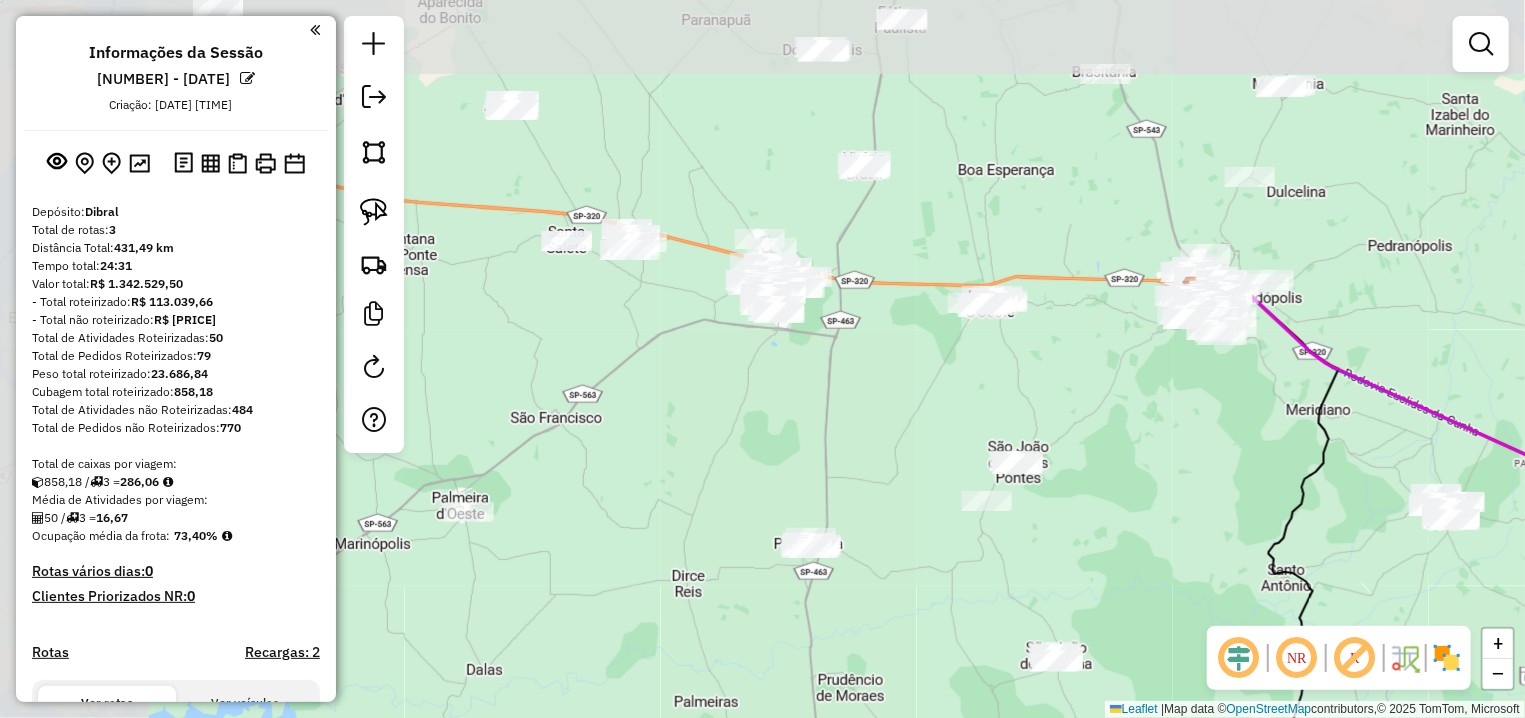 drag, startPoint x: 519, startPoint y: 179, endPoint x: 853, endPoint y: 393, distance: 396.67618 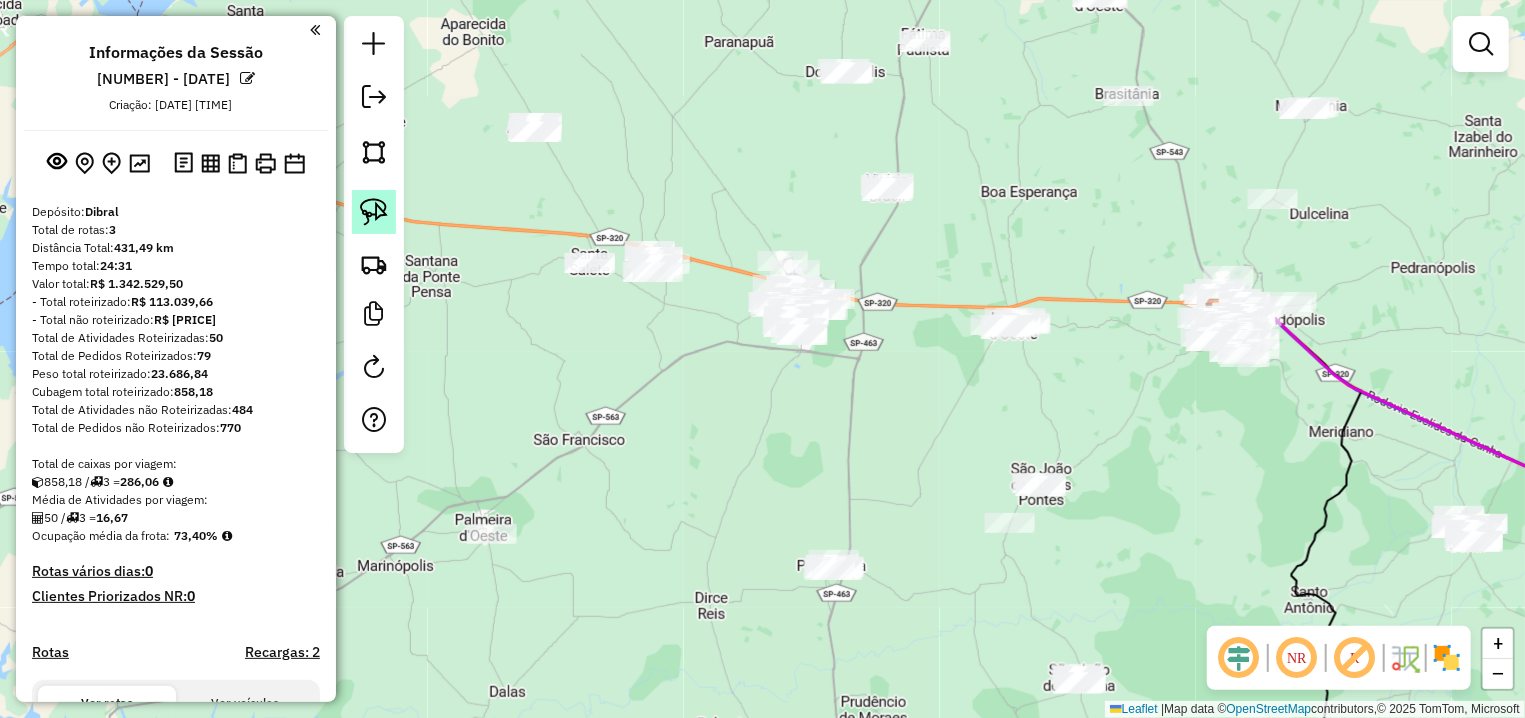click 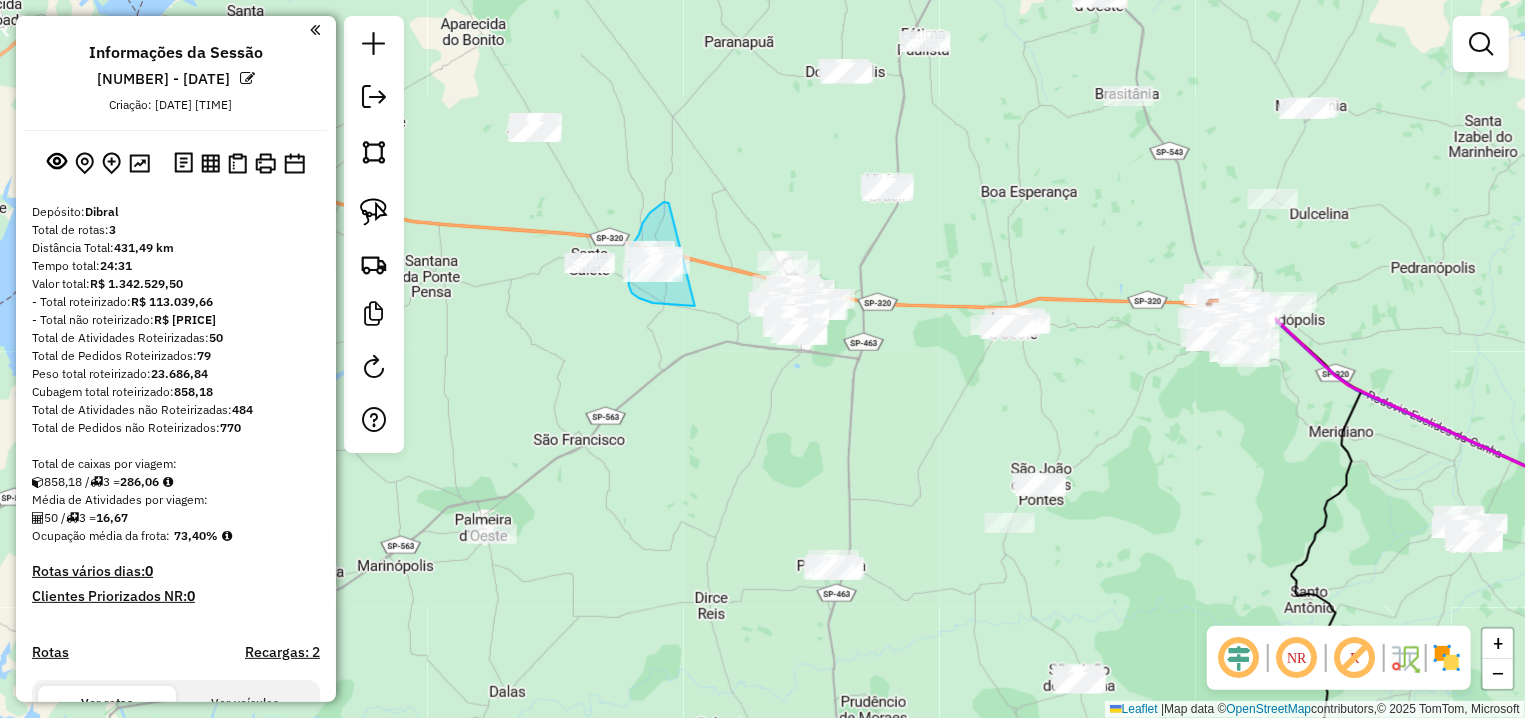 drag, startPoint x: 669, startPoint y: 203, endPoint x: 695, endPoint y: 306, distance: 106.23088 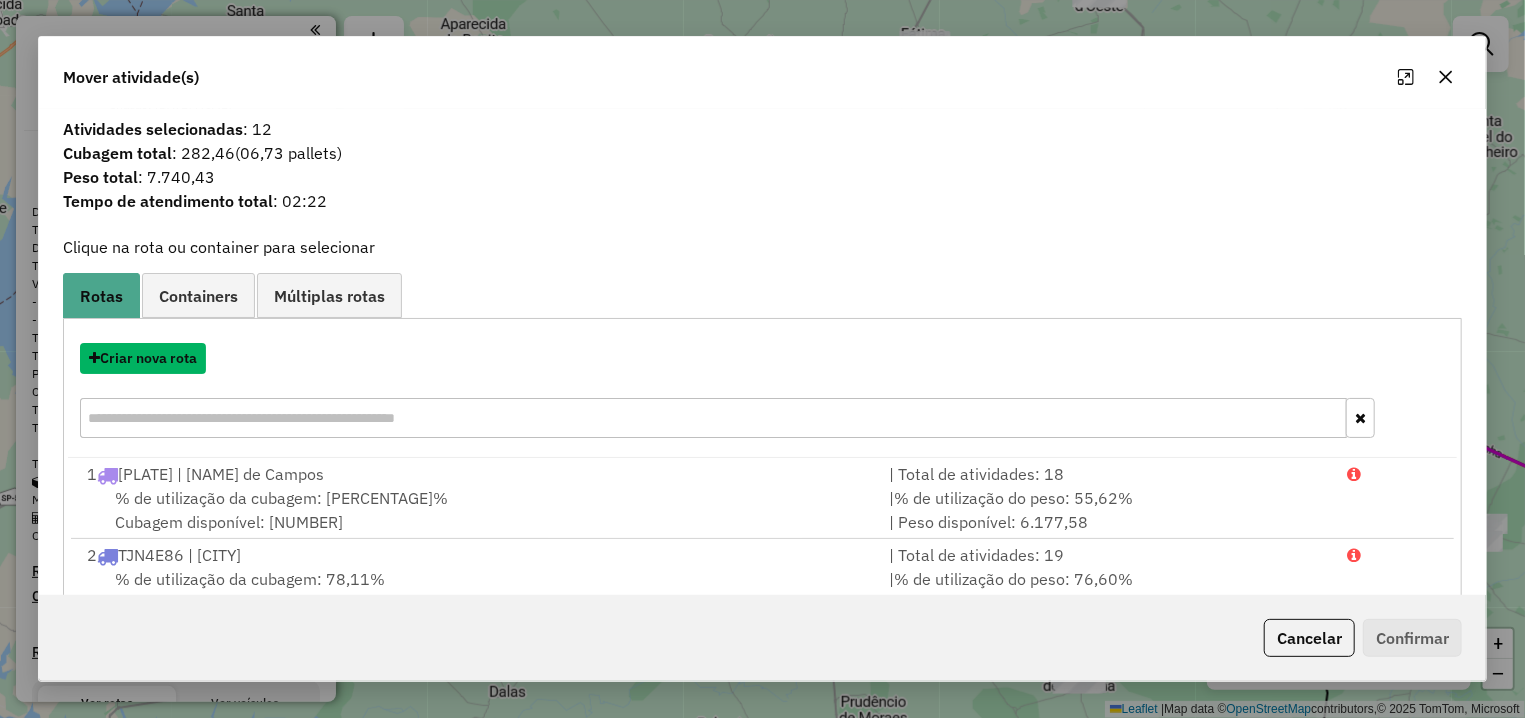 click on "Criar nova rota" at bounding box center [143, 358] 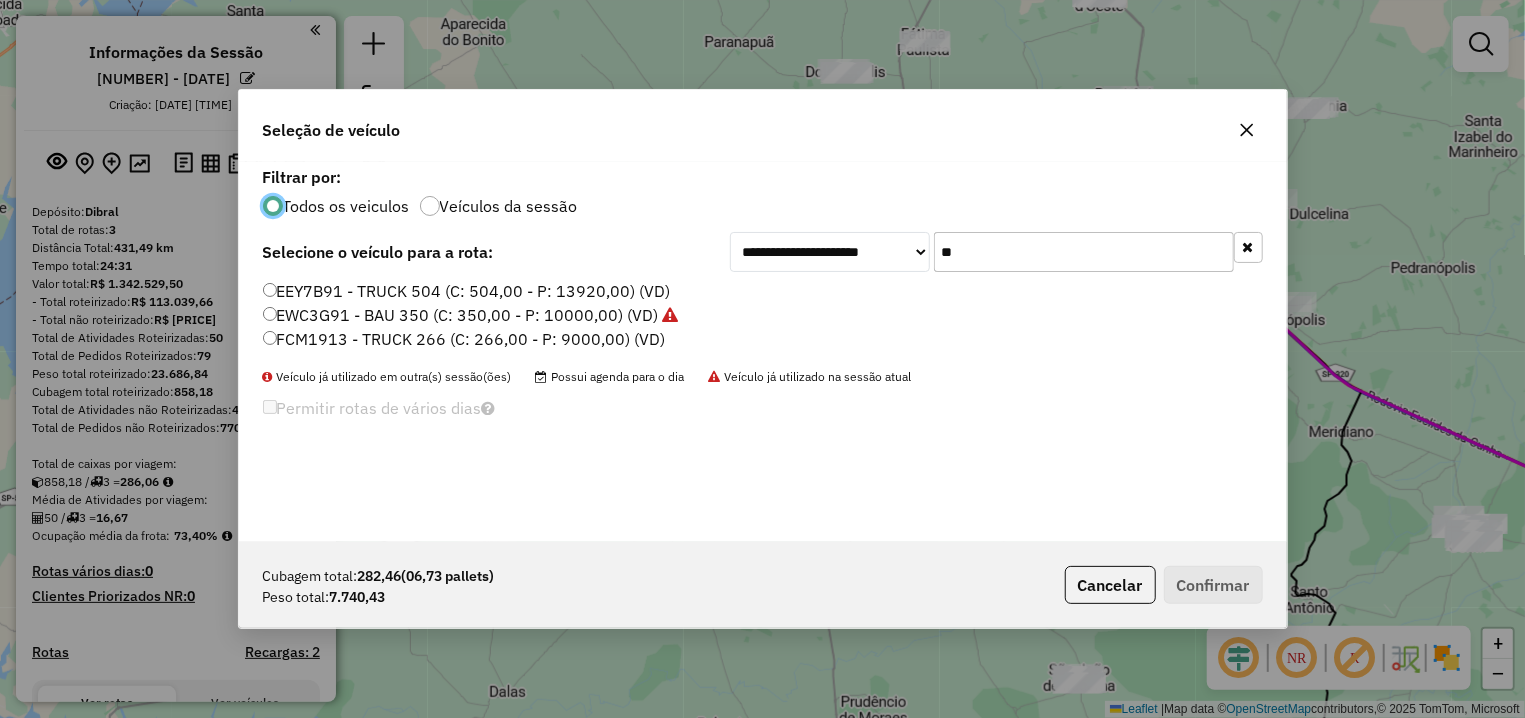 scroll, scrollTop: 11, scrollLeft: 6, axis: both 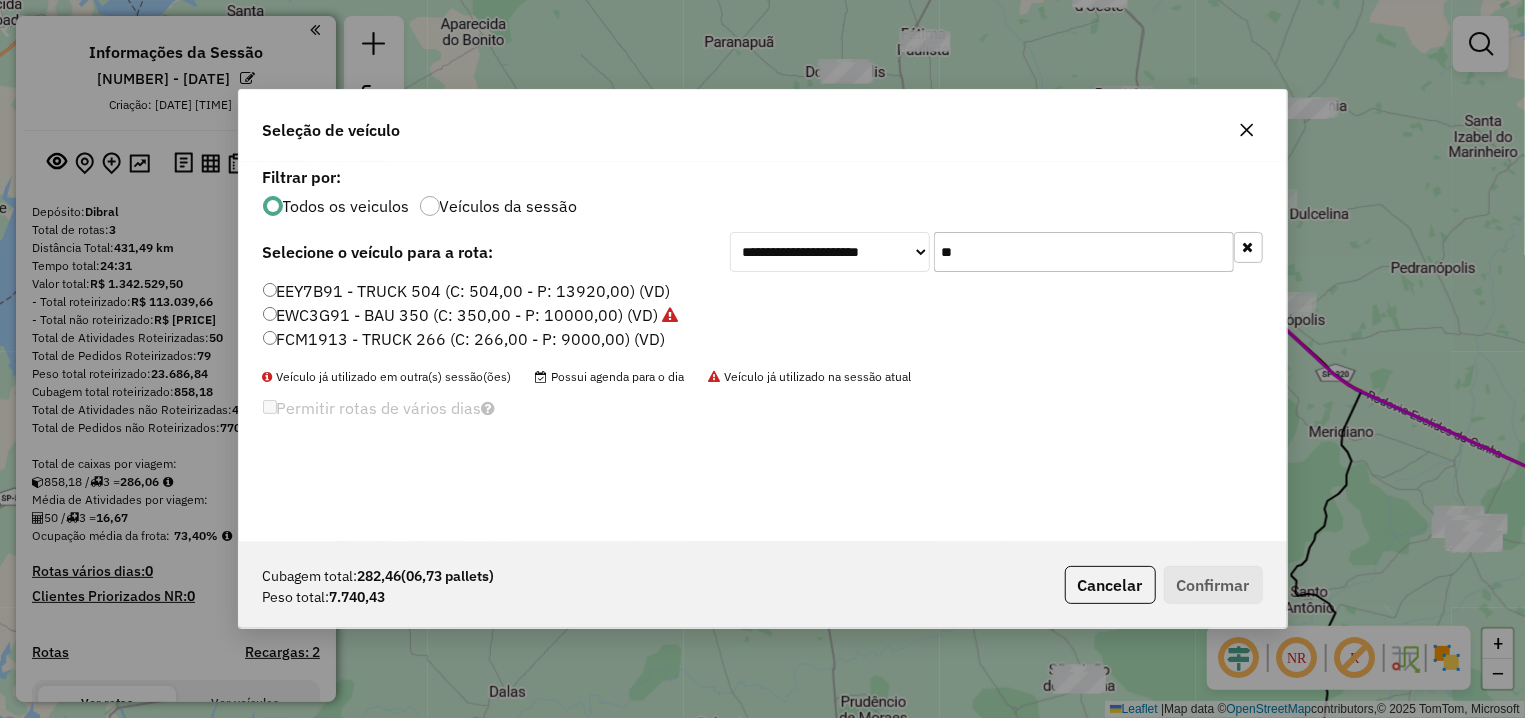 drag, startPoint x: 921, startPoint y: 259, endPoint x: 872, endPoint y: 269, distance: 50.01 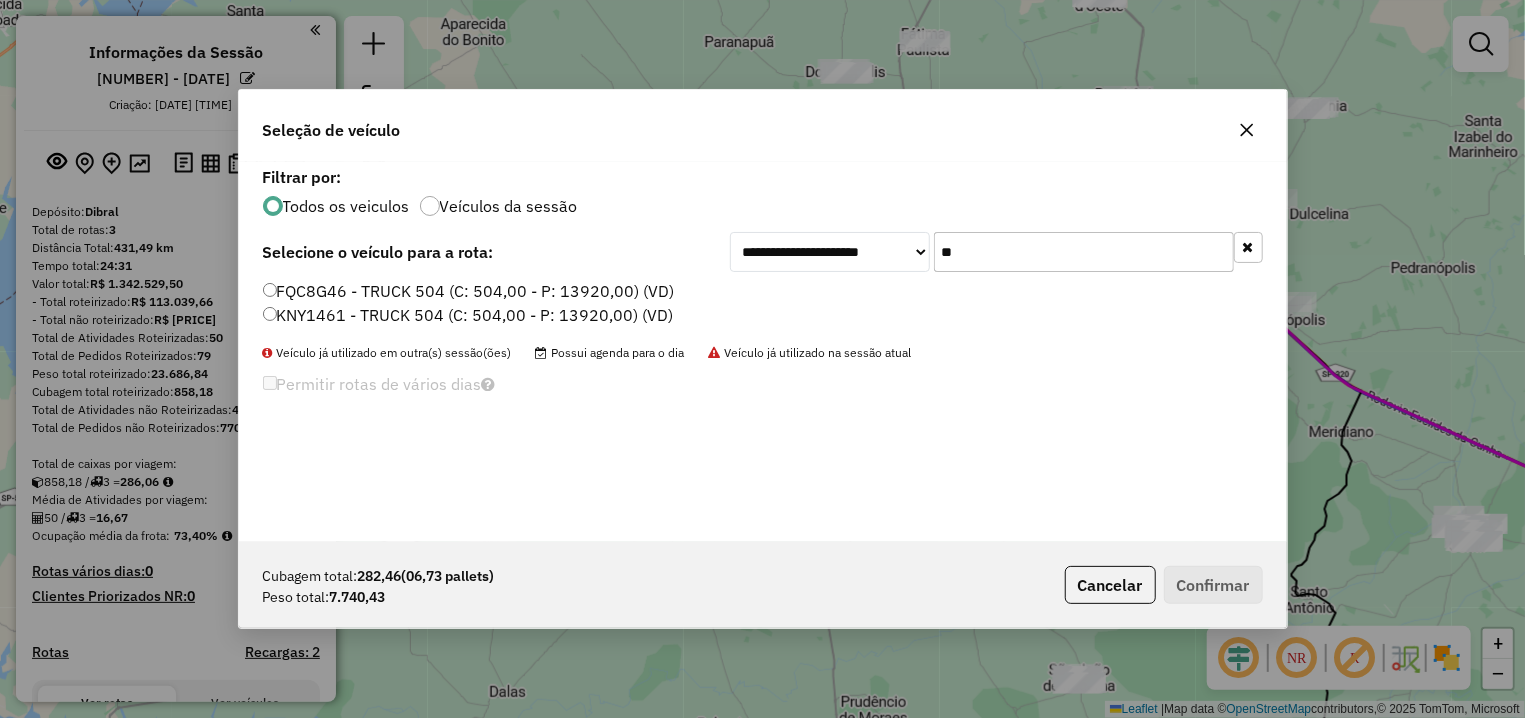 type on "**" 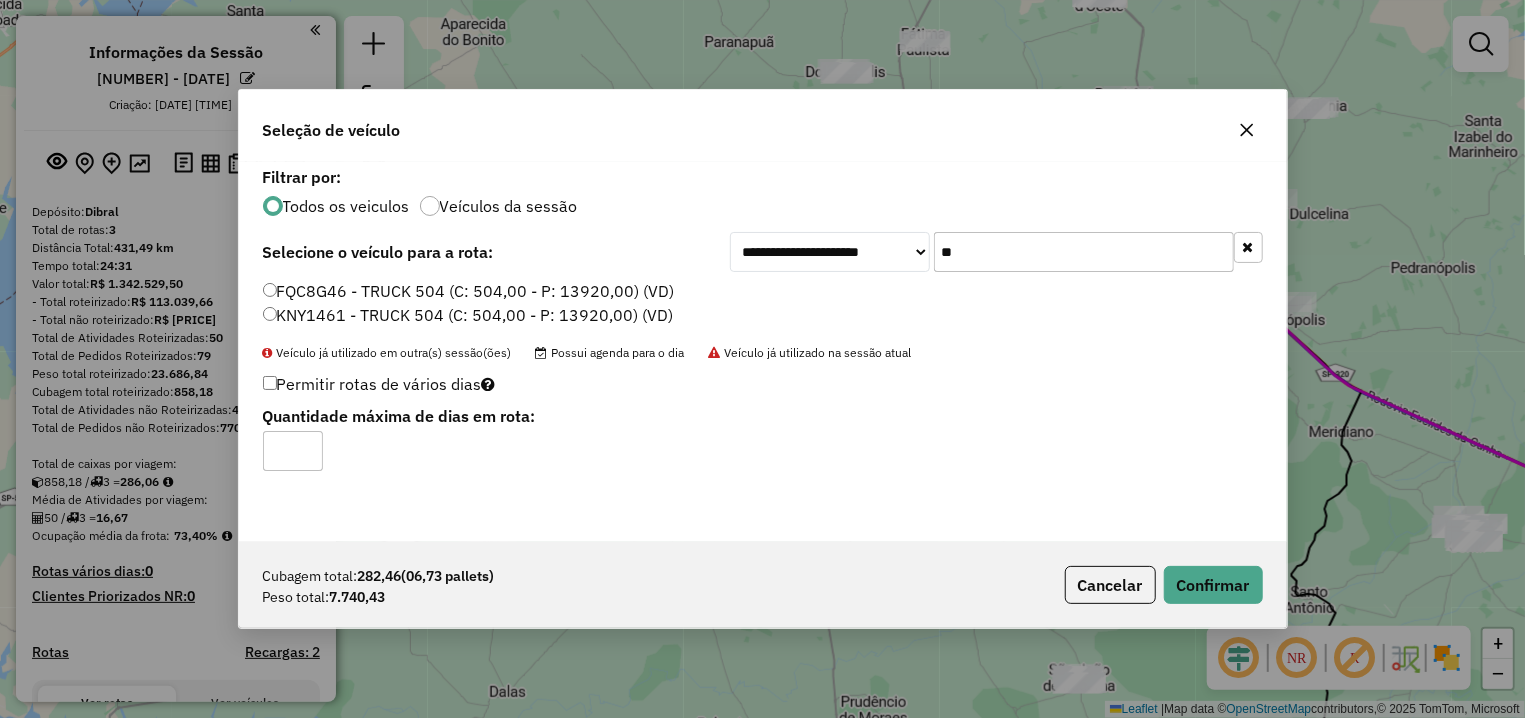 click on "Cubagem total:  282,46   (06,73 pallets)  Peso total: 7.740,43  Cancelar   Confirmar" 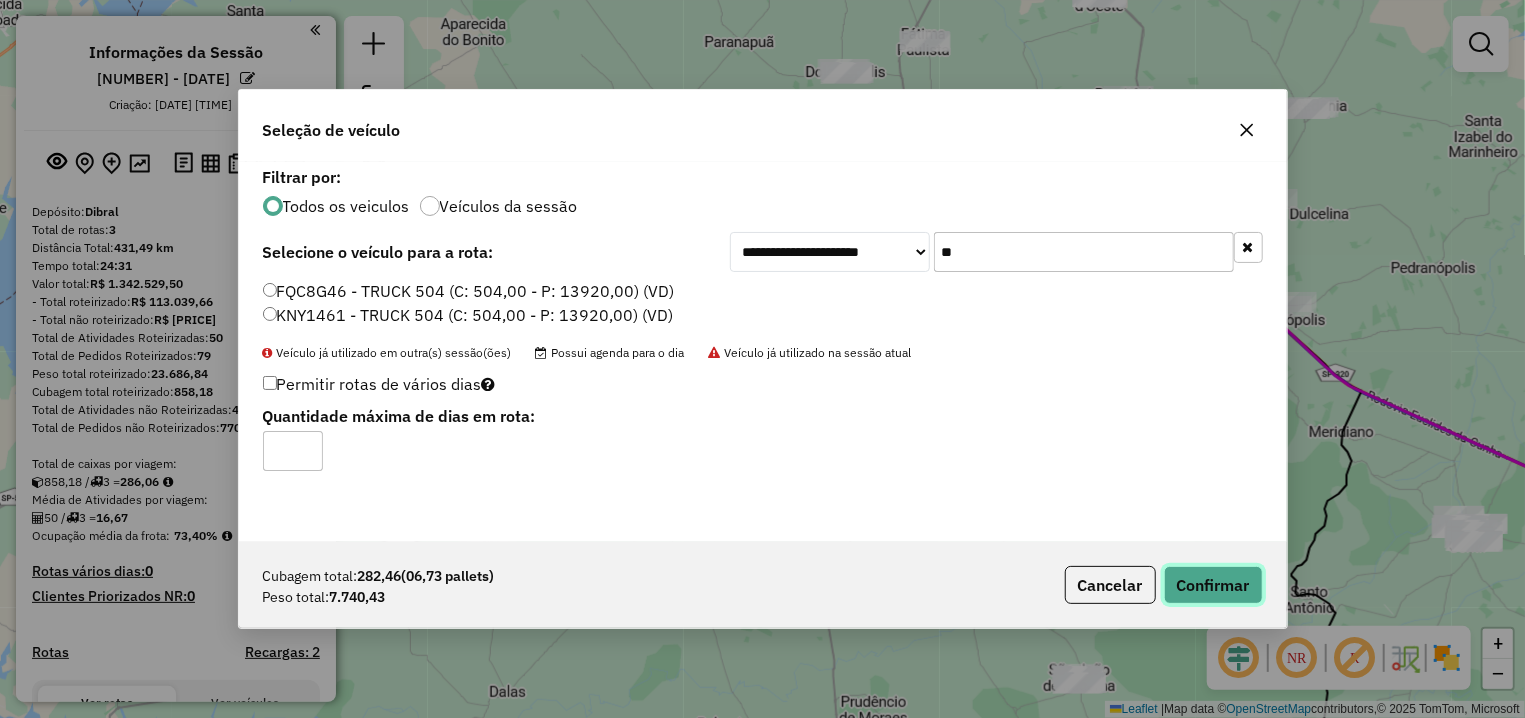 click on "Confirmar" 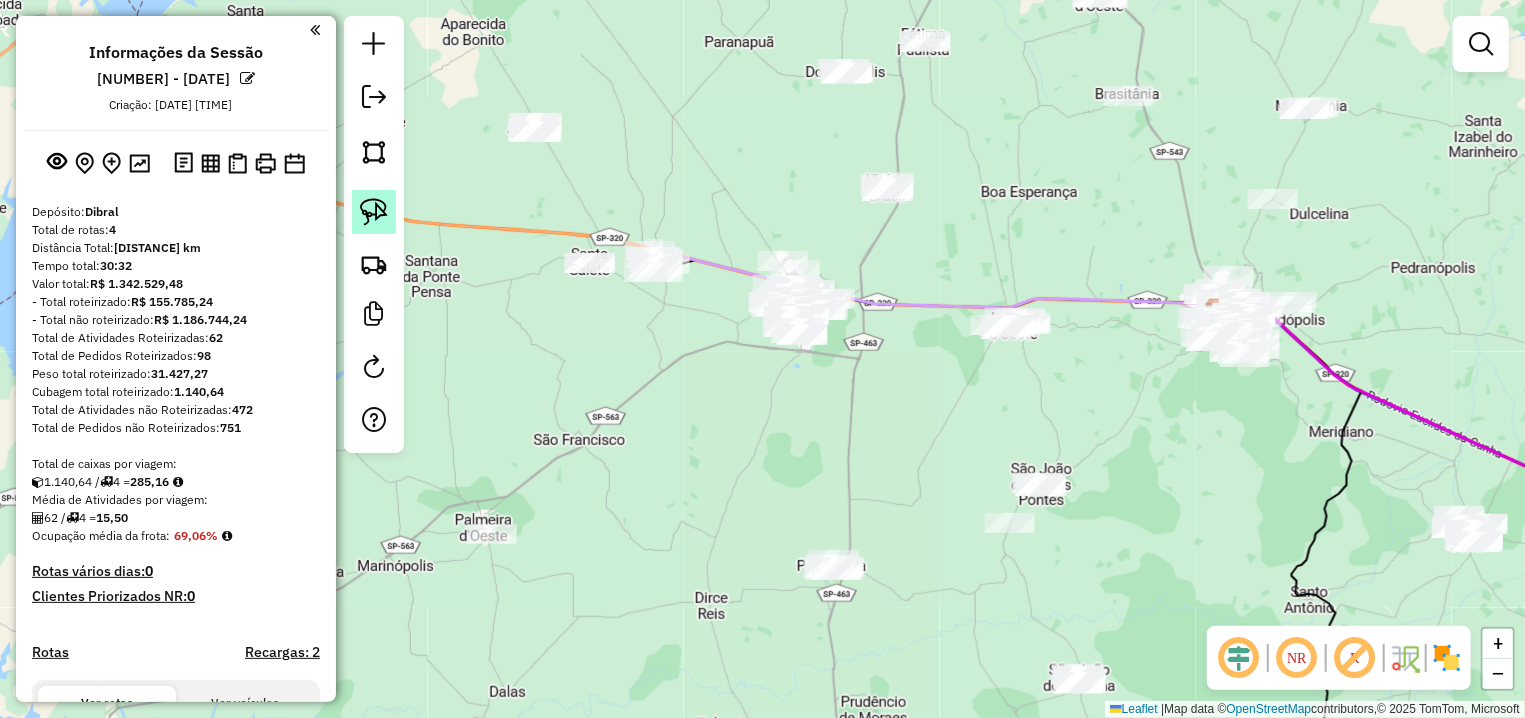 click 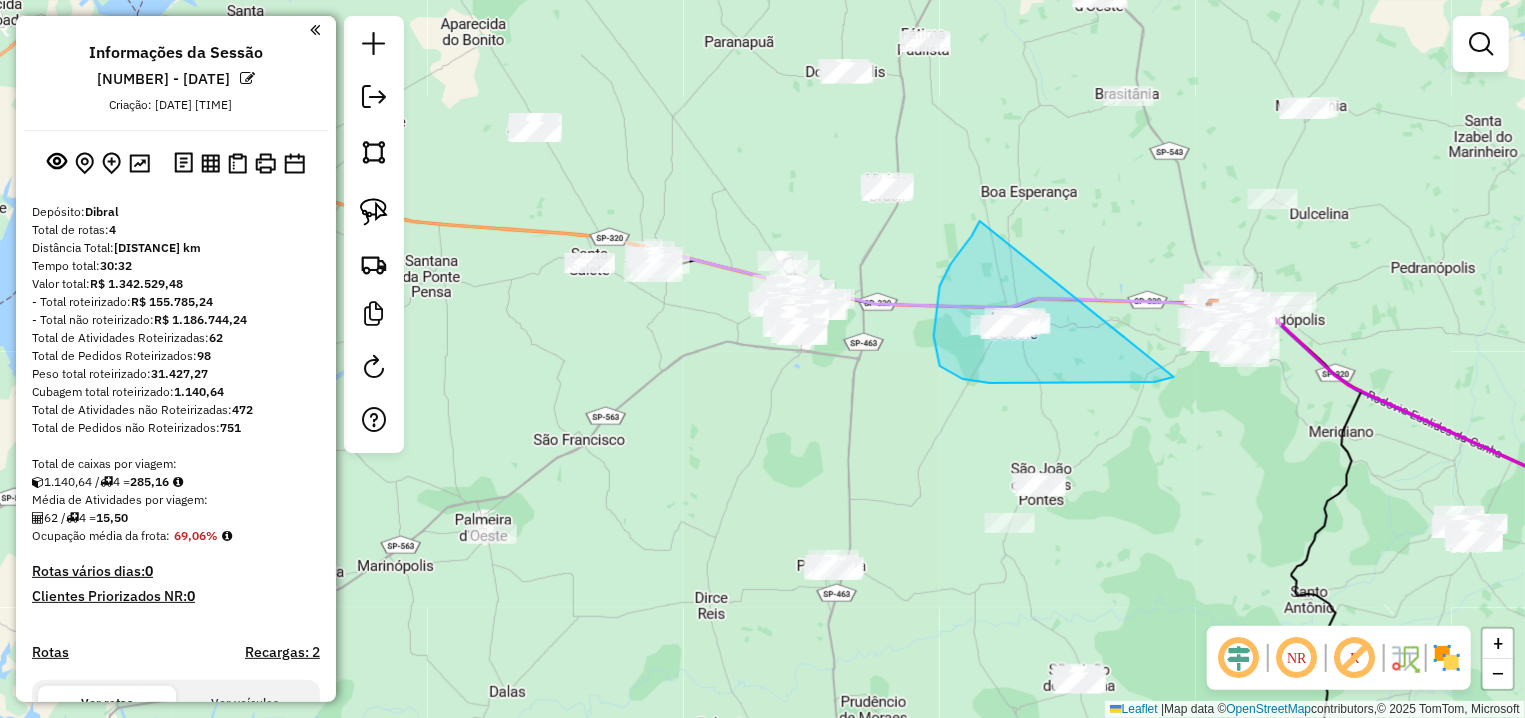 drag, startPoint x: 980, startPoint y: 222, endPoint x: 1174, endPoint y: 377, distance: 248.31633 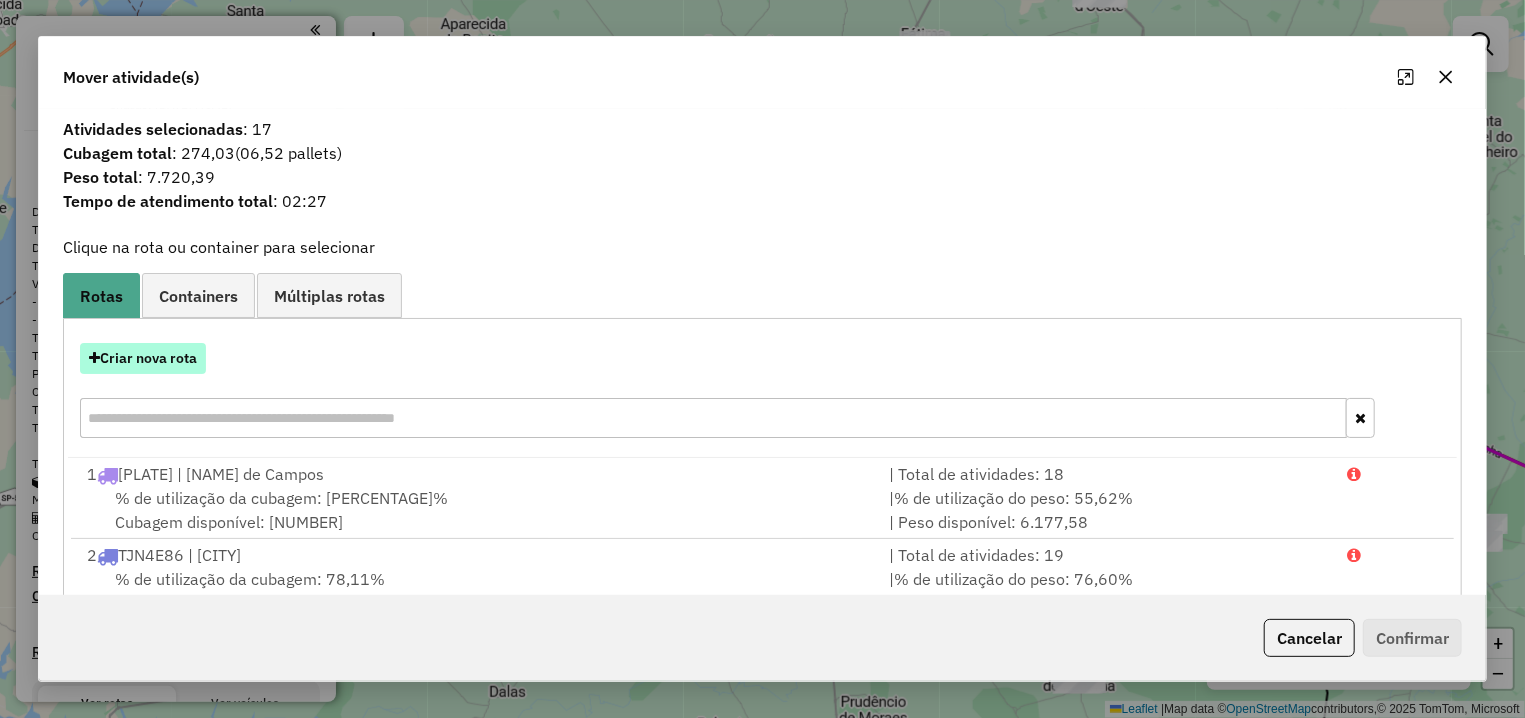 click on "Criar nova rota" at bounding box center [143, 358] 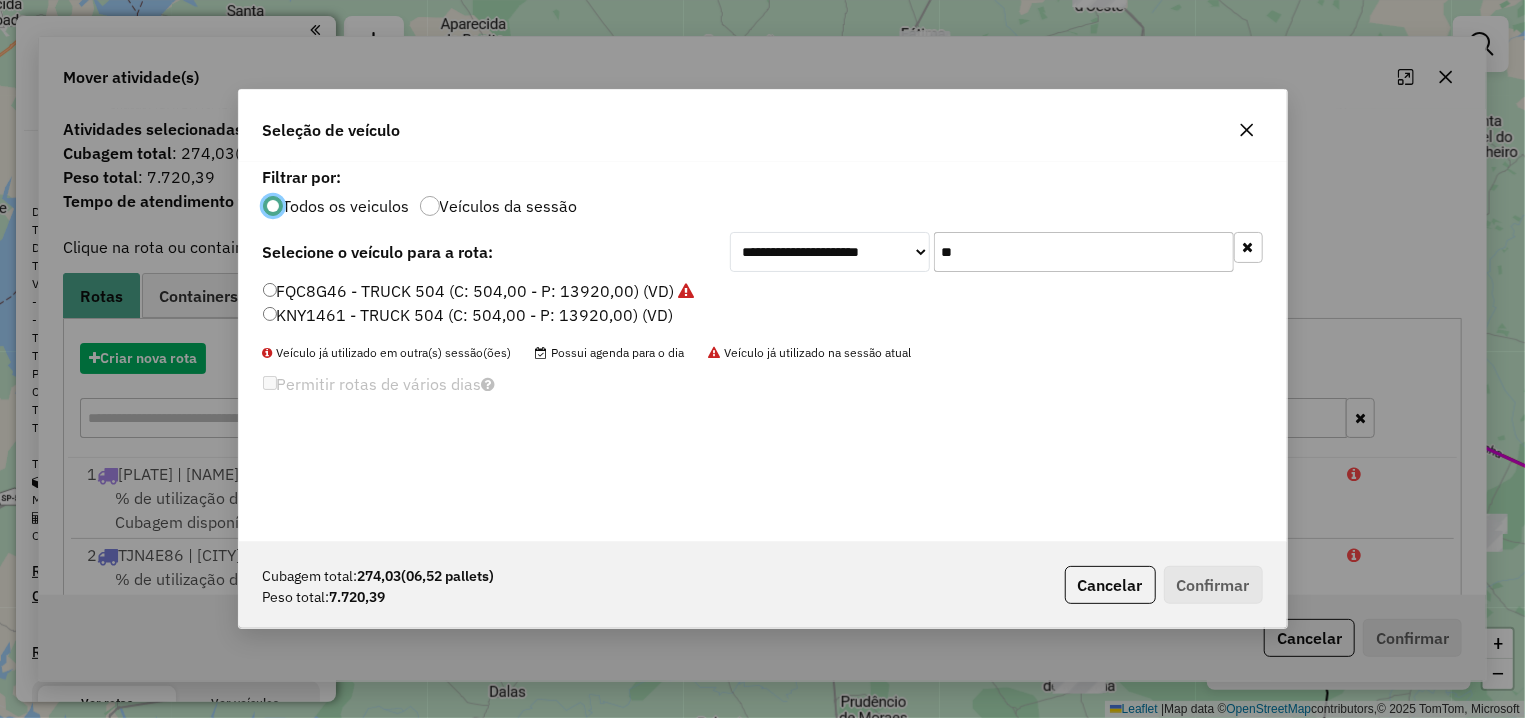 scroll, scrollTop: 11, scrollLeft: 6, axis: both 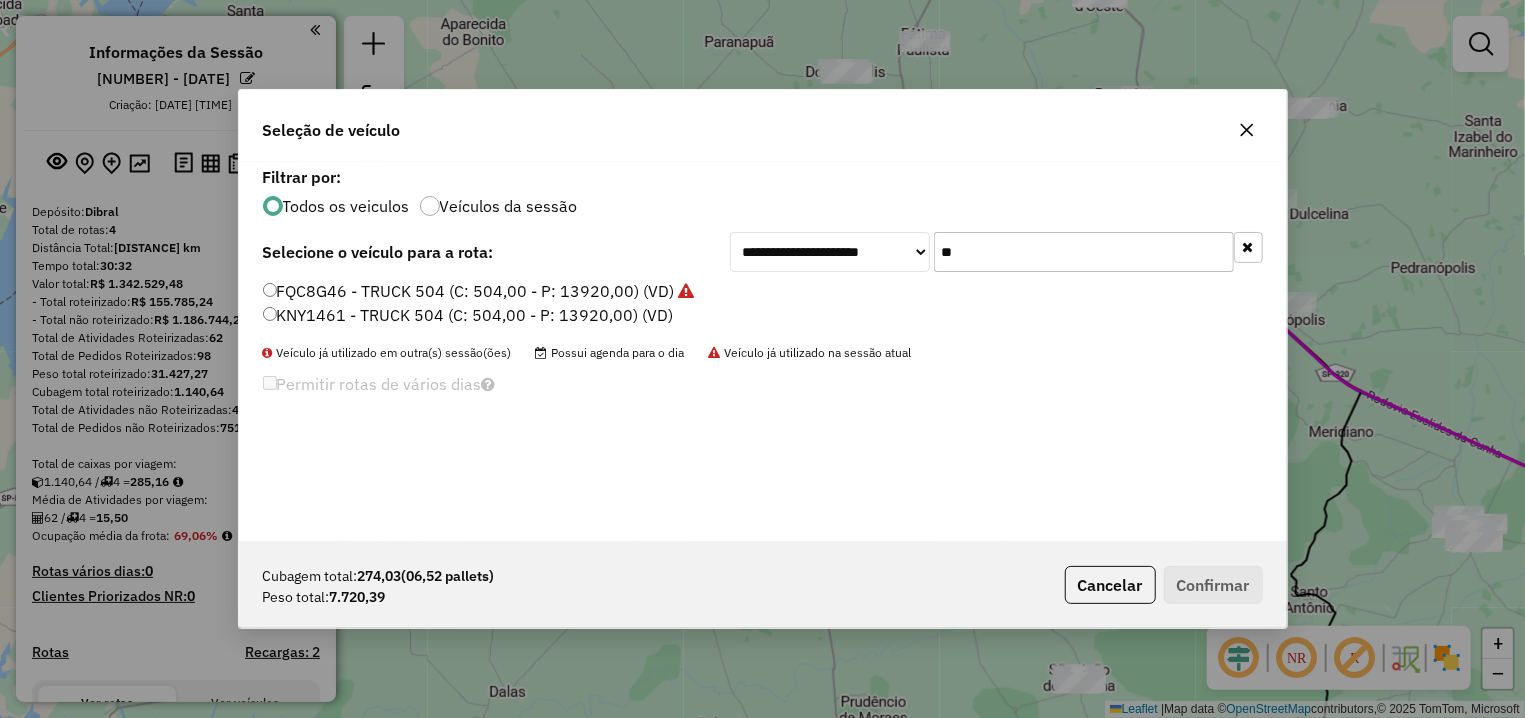 drag, startPoint x: 960, startPoint y: 259, endPoint x: 931, endPoint y: 259, distance: 29 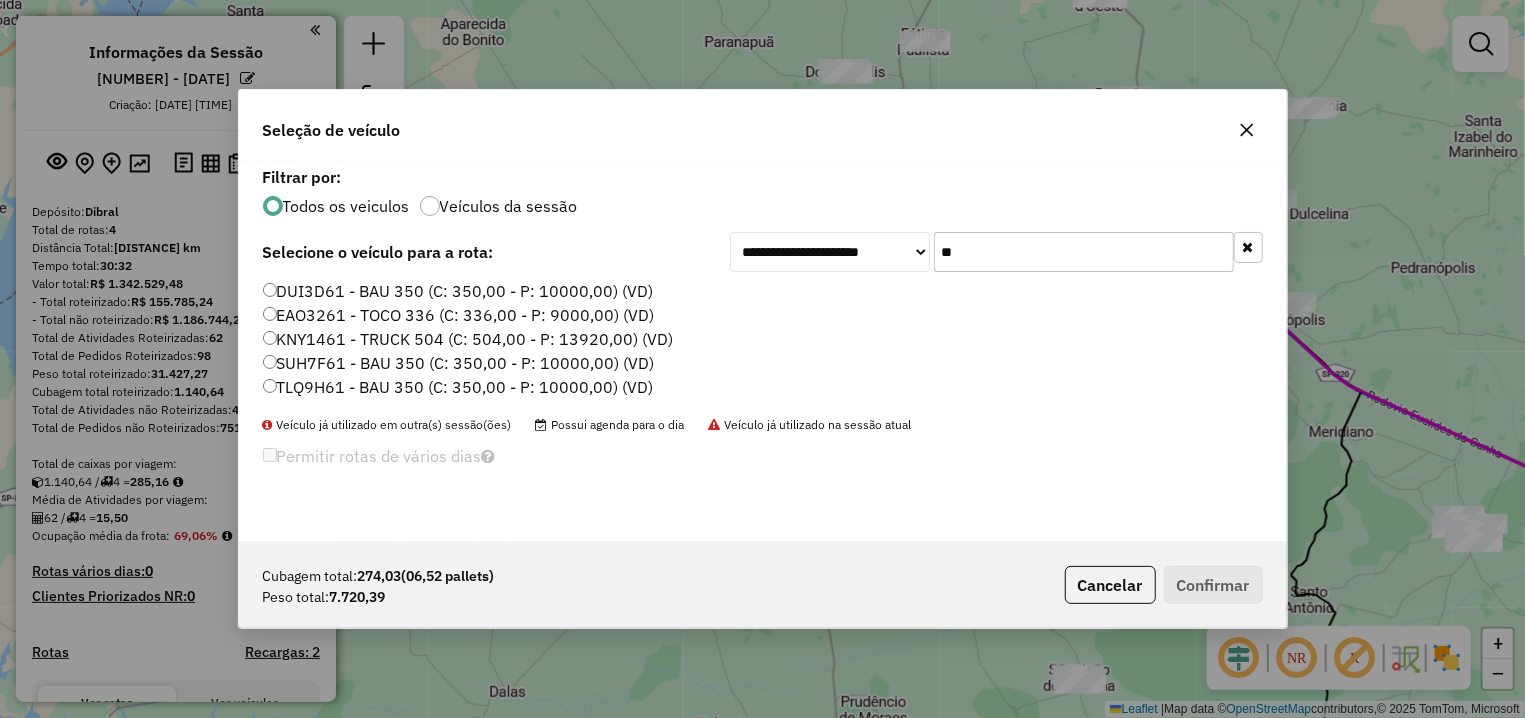 type on "**" 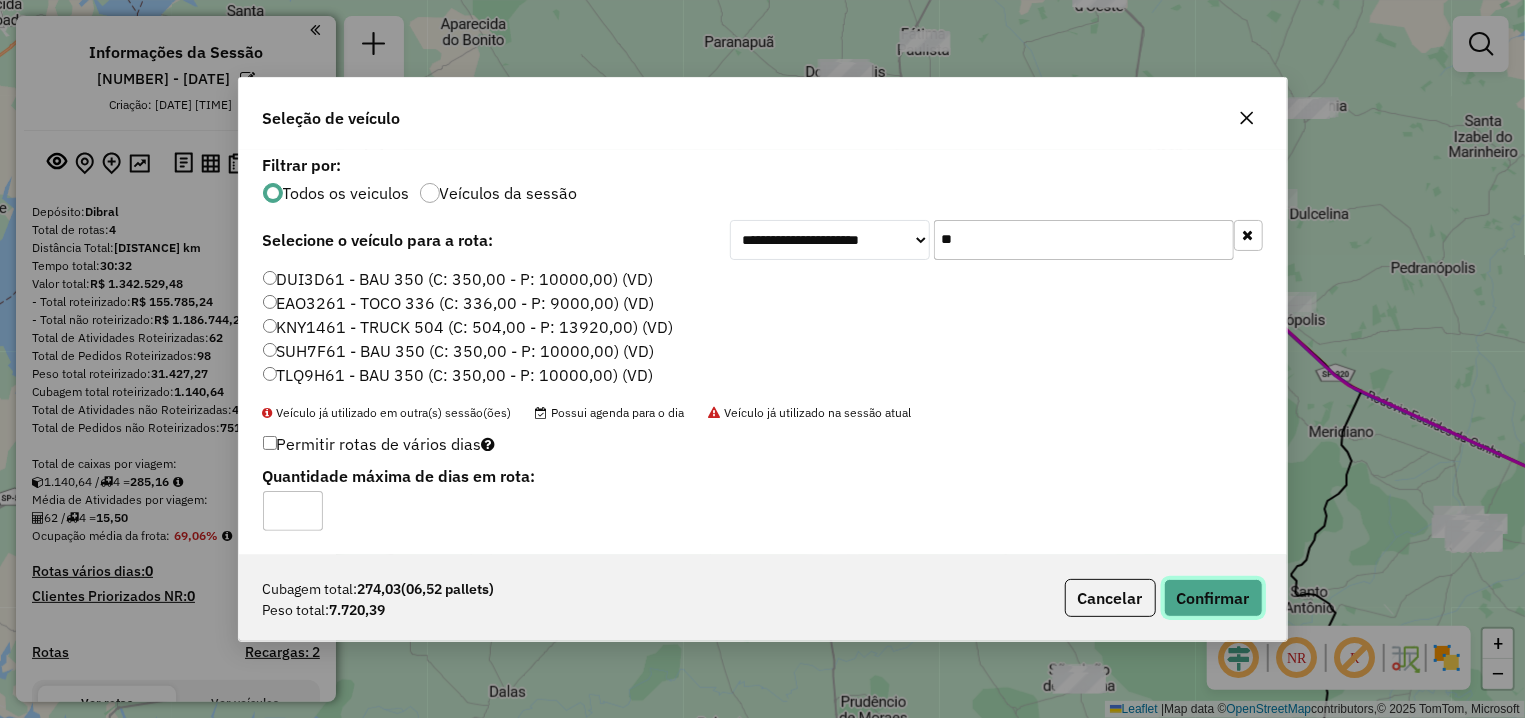 click on "Confirmar" 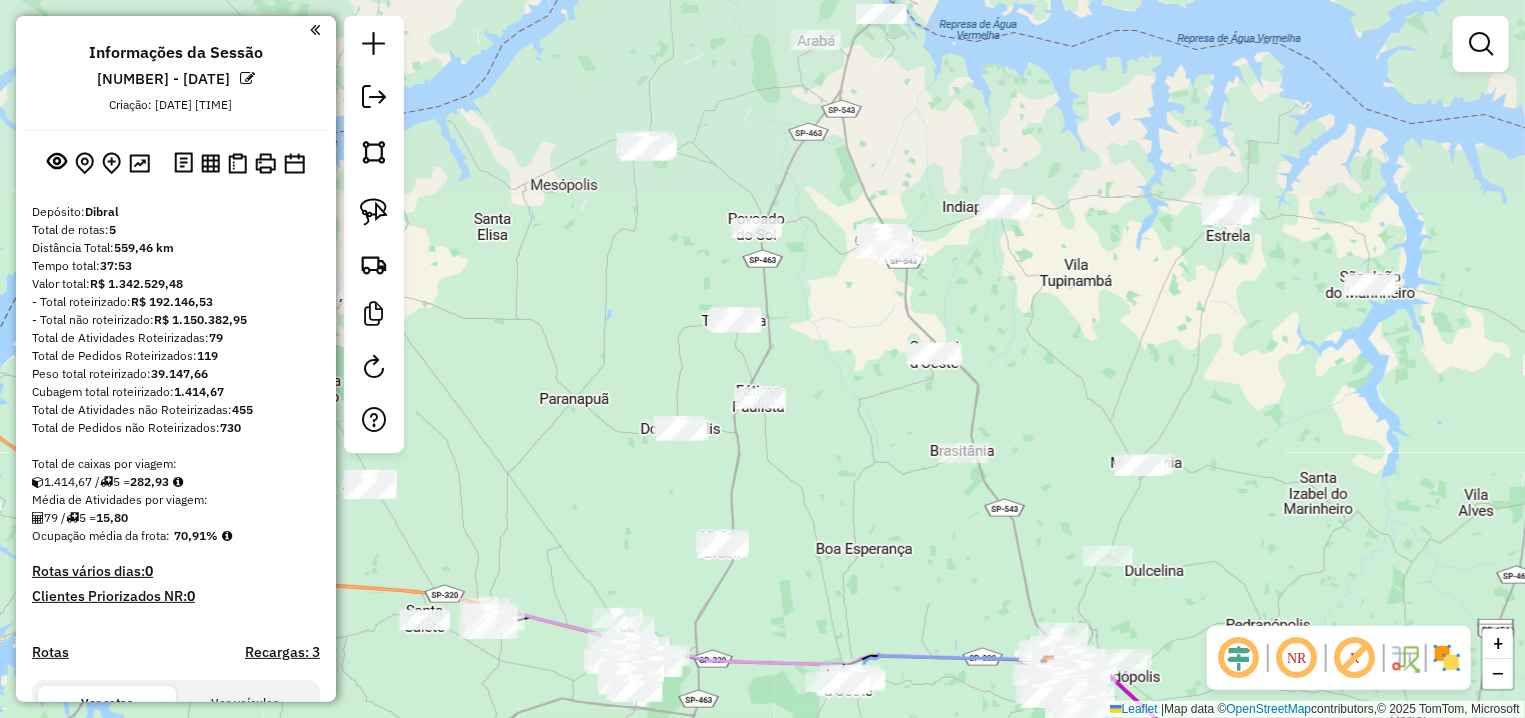 drag, startPoint x: 1367, startPoint y: 175, endPoint x: 1185, endPoint y: 526, distance: 395.37958 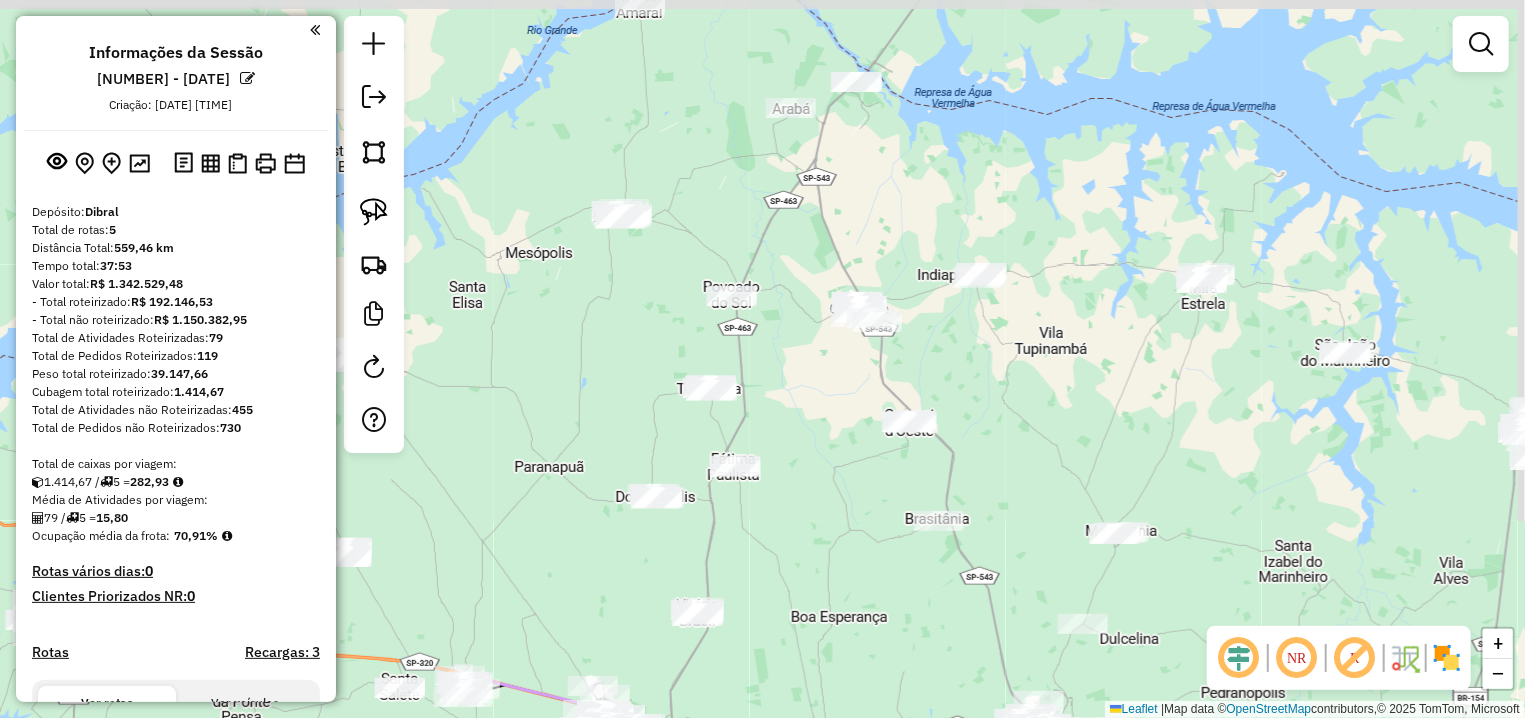drag, startPoint x: 1097, startPoint y: 335, endPoint x: 1080, endPoint y: 374, distance: 42.544094 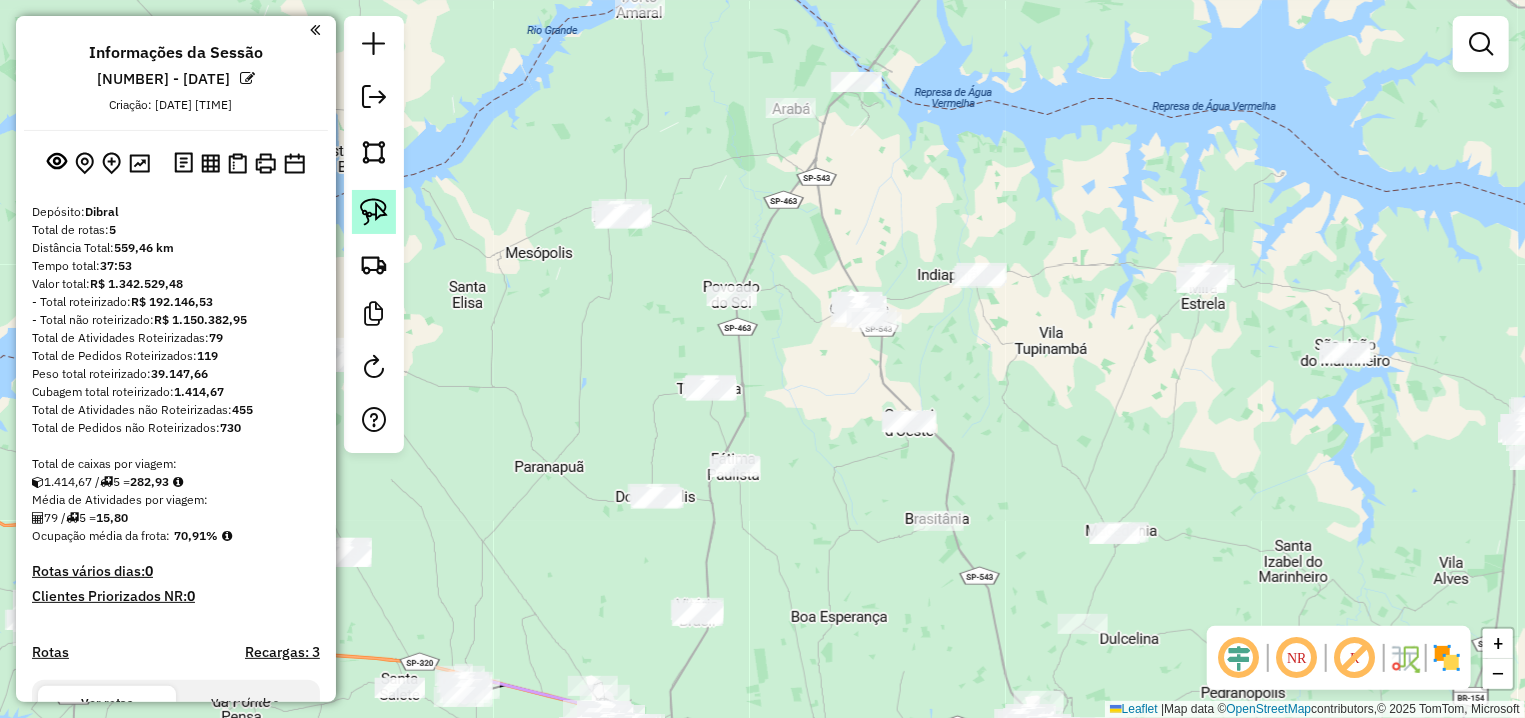 click 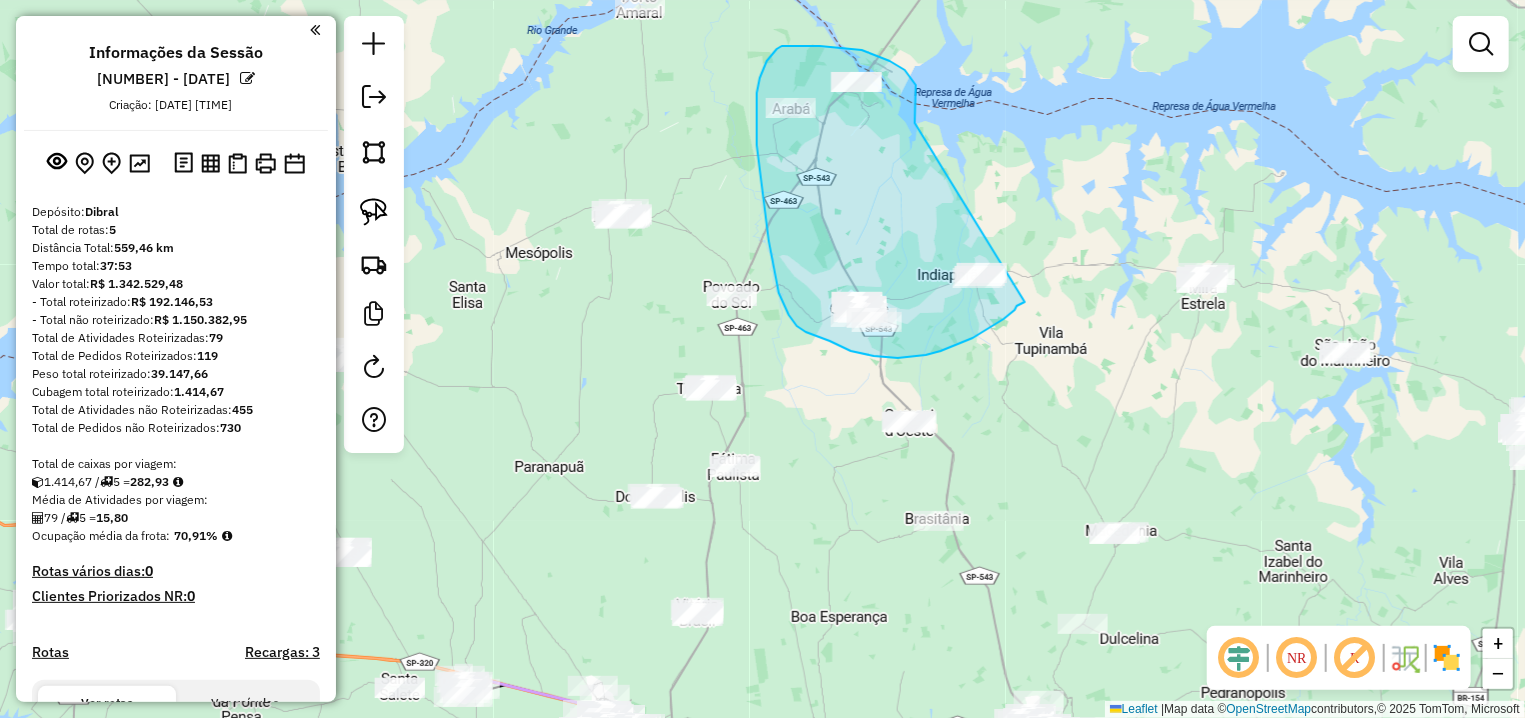 drag, startPoint x: 916, startPoint y: 85, endPoint x: 1032, endPoint y: 299, distance: 243.41734 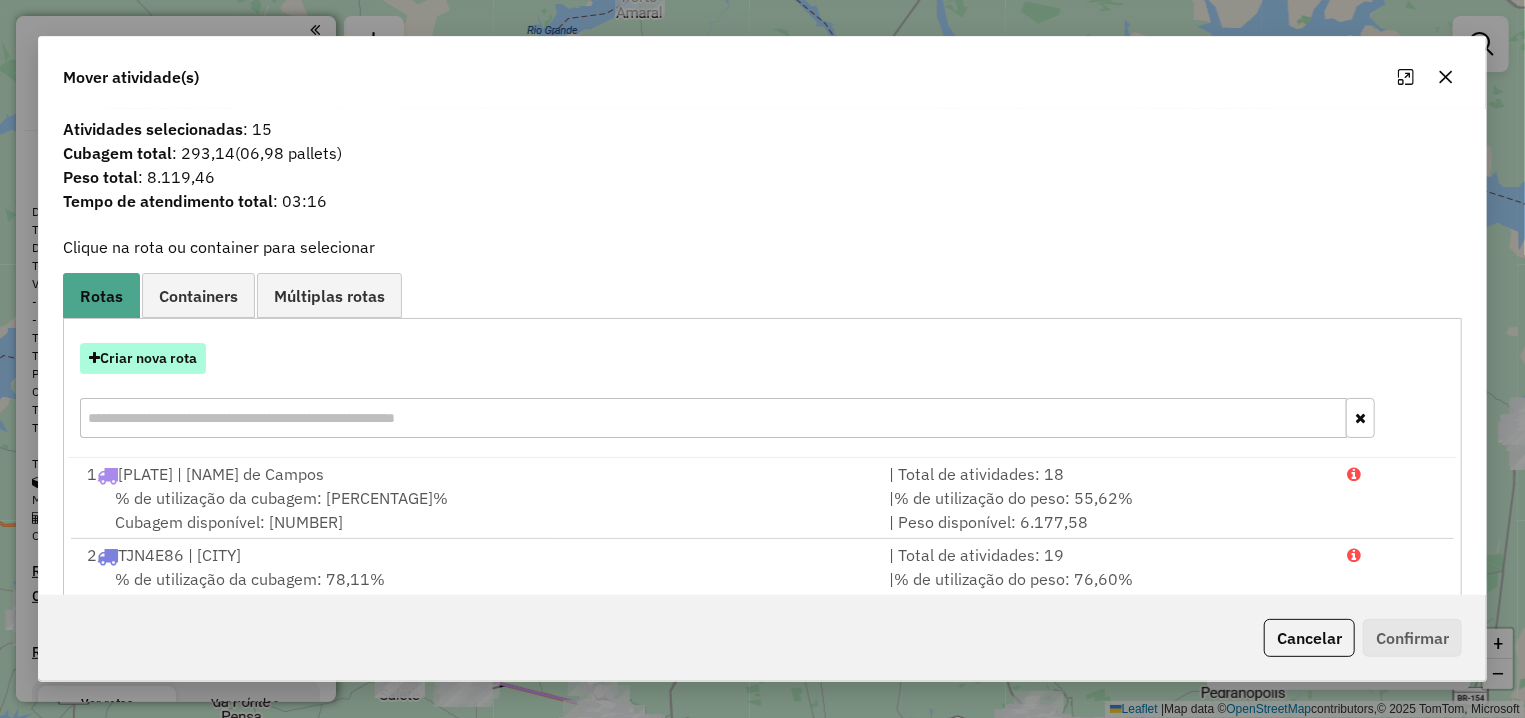click on "Criar nova rota" at bounding box center (143, 358) 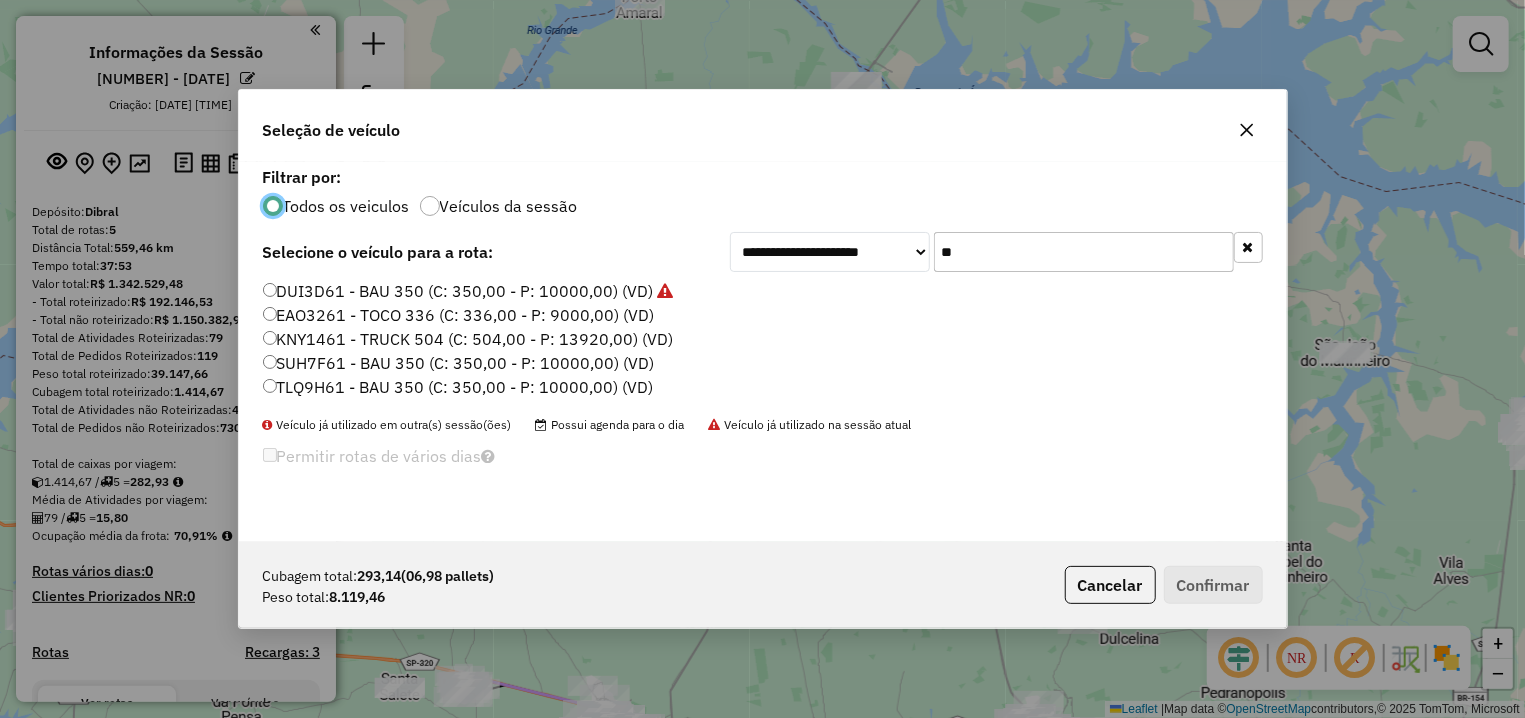 scroll, scrollTop: 11, scrollLeft: 6, axis: both 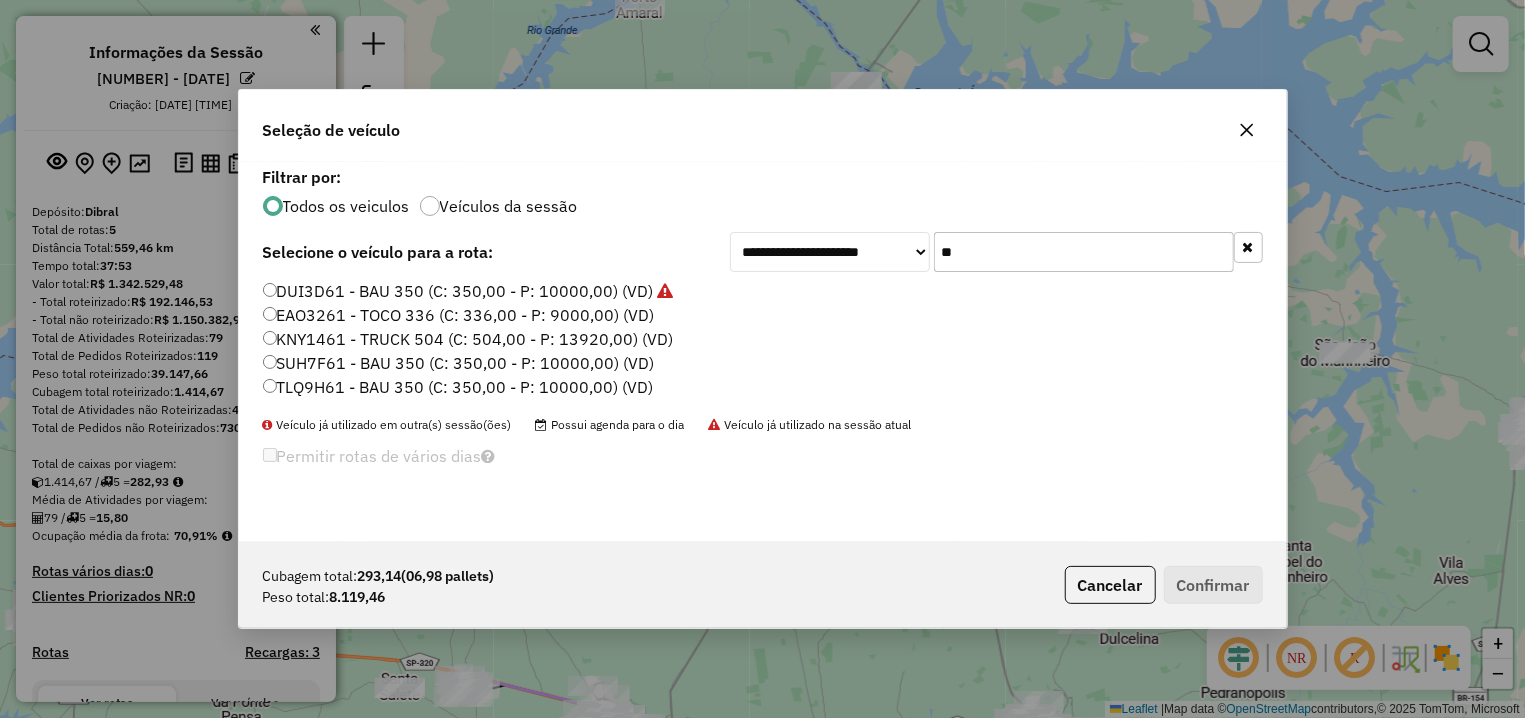 drag, startPoint x: 953, startPoint y: 249, endPoint x: 916, endPoint y: 250, distance: 37.01351 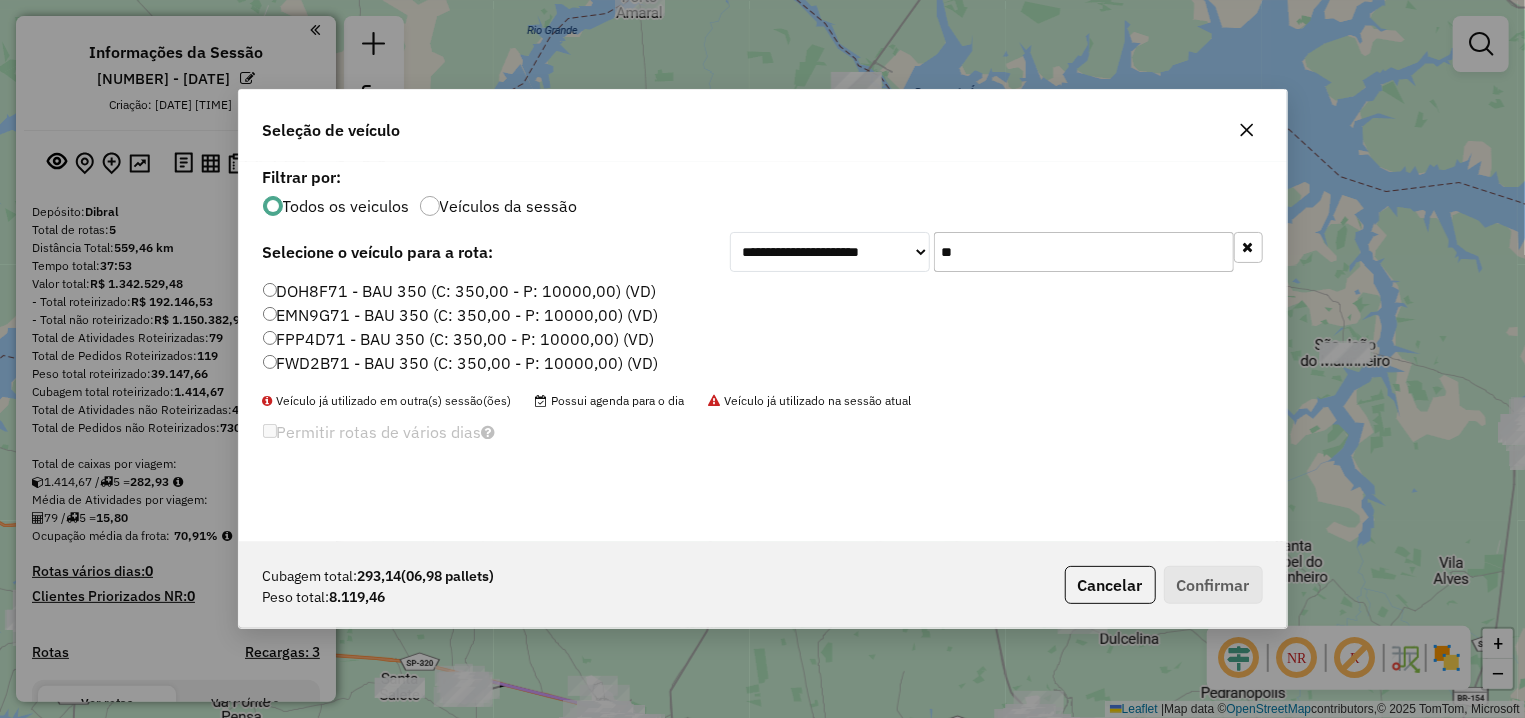 type on "**" 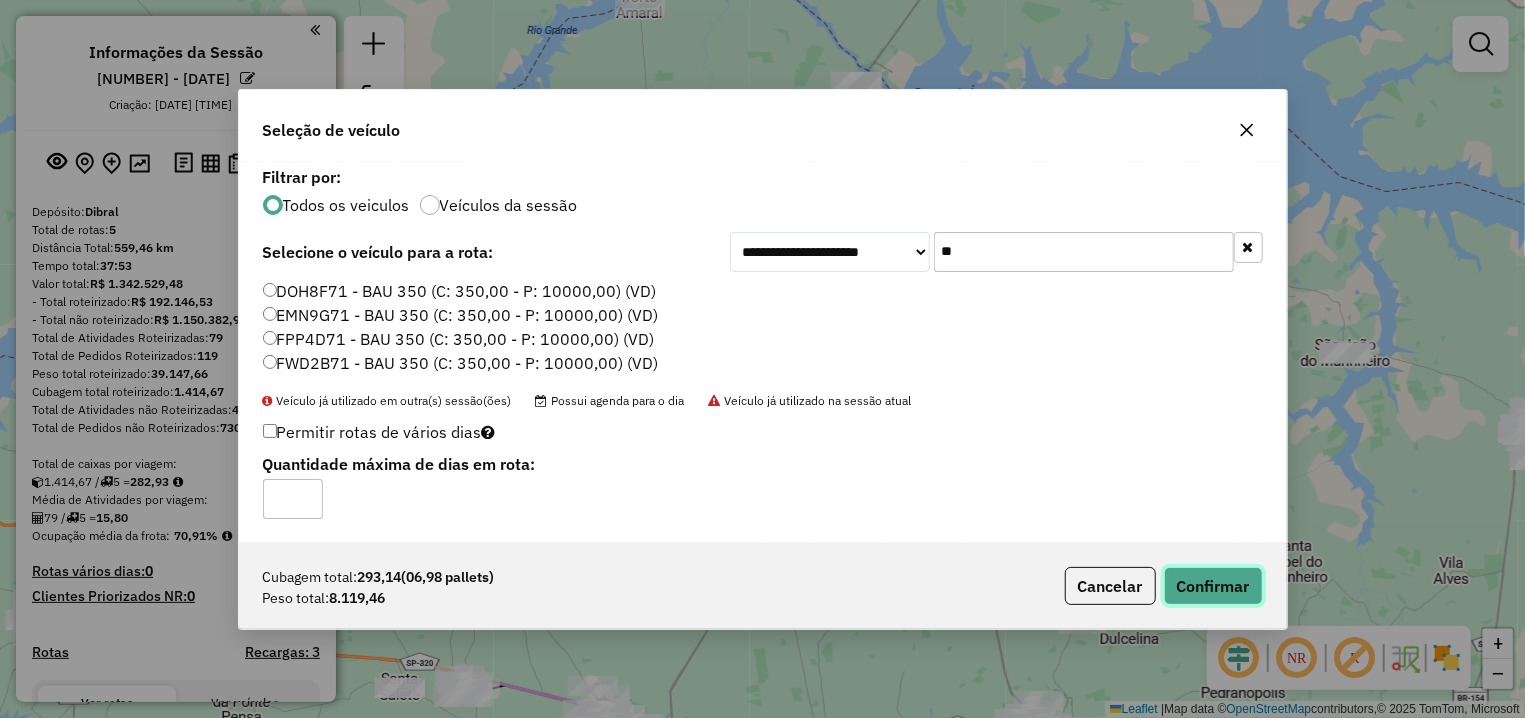 click on "Confirmar" 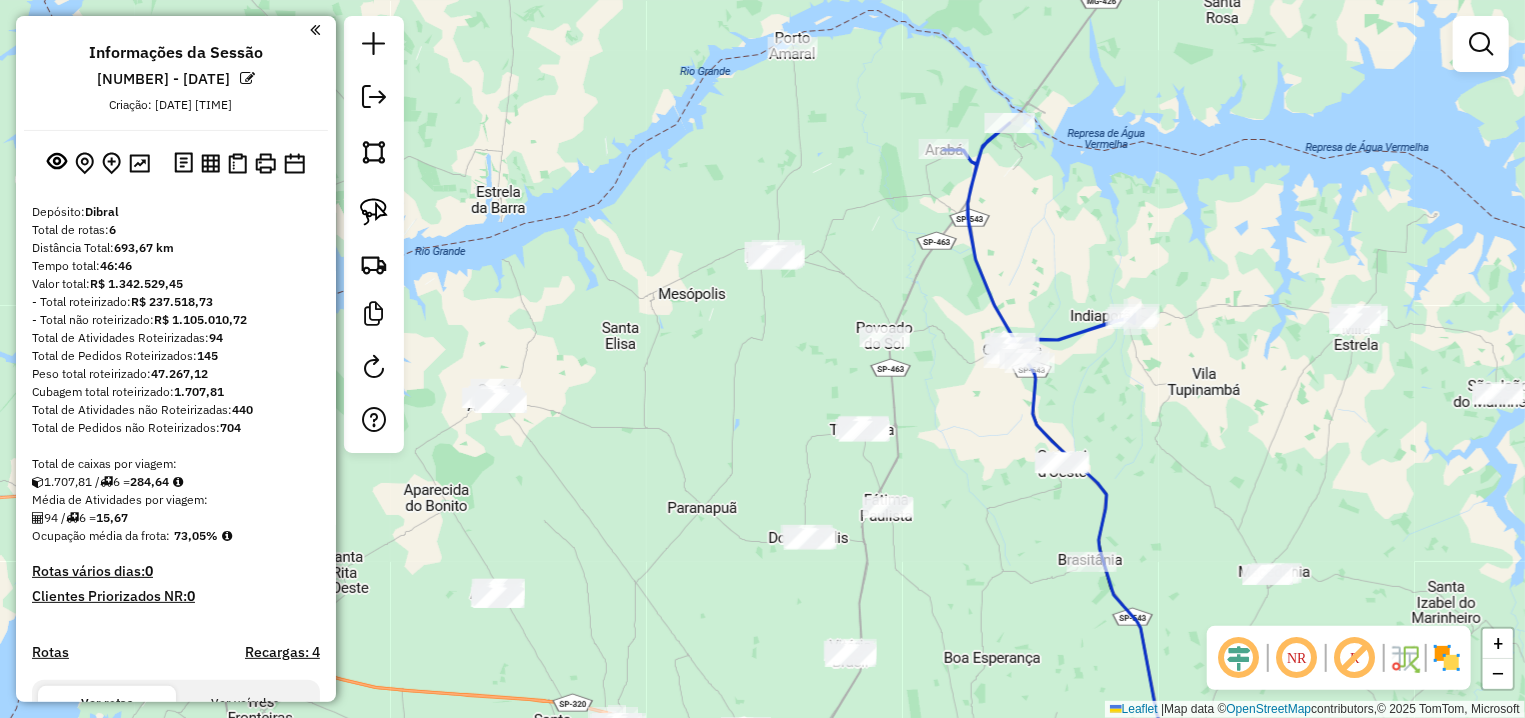 drag, startPoint x: 588, startPoint y: 374, endPoint x: 745, endPoint y: 415, distance: 162.26521 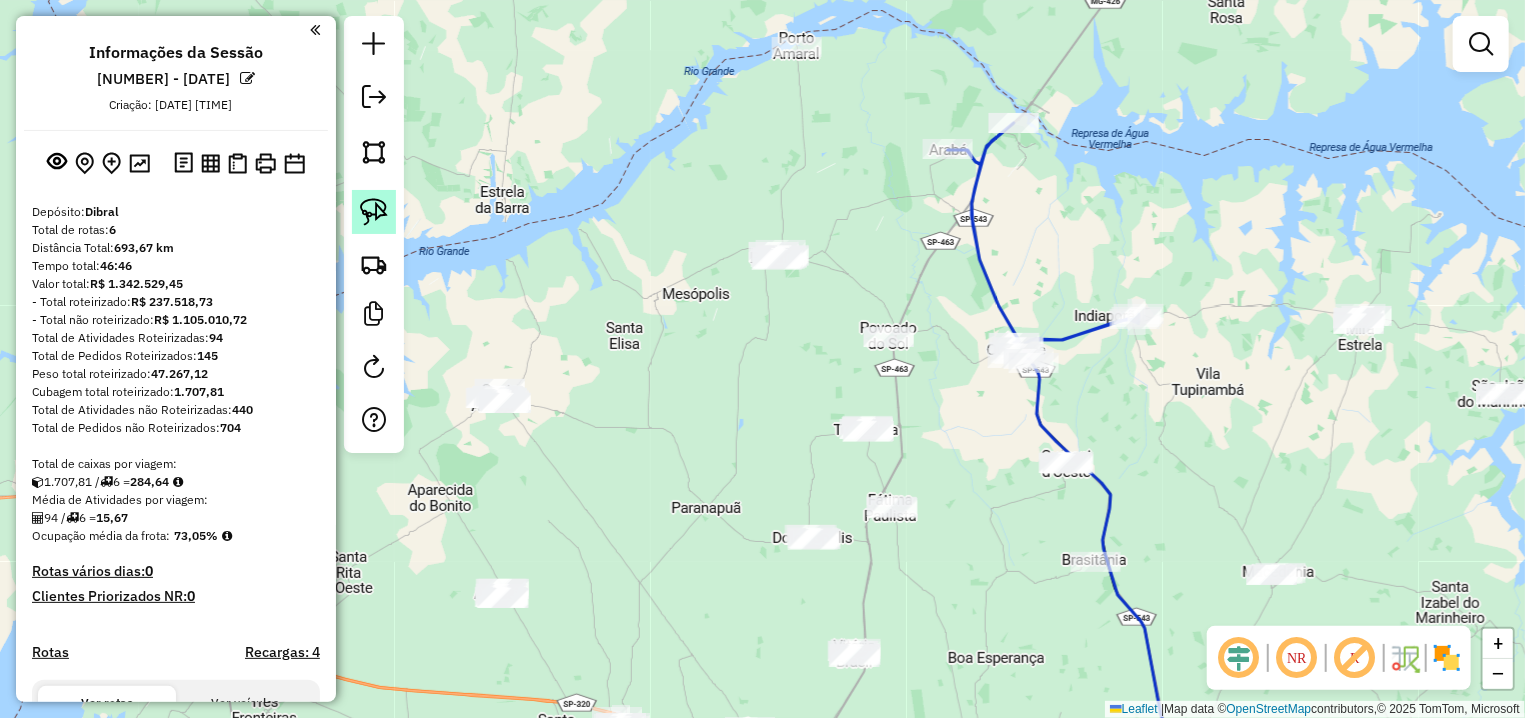 click 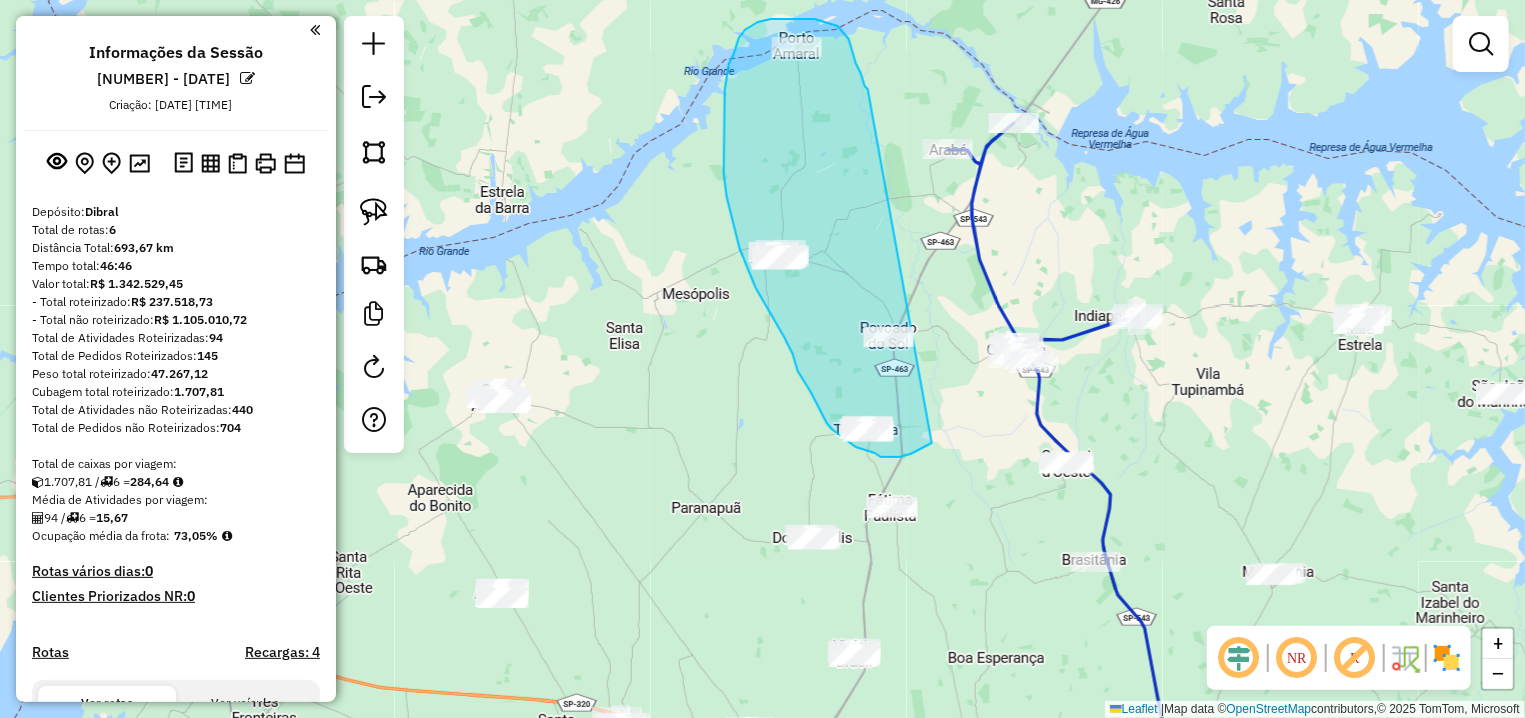 drag, startPoint x: 865, startPoint y: 86, endPoint x: 932, endPoint y: 443, distance: 363.2327 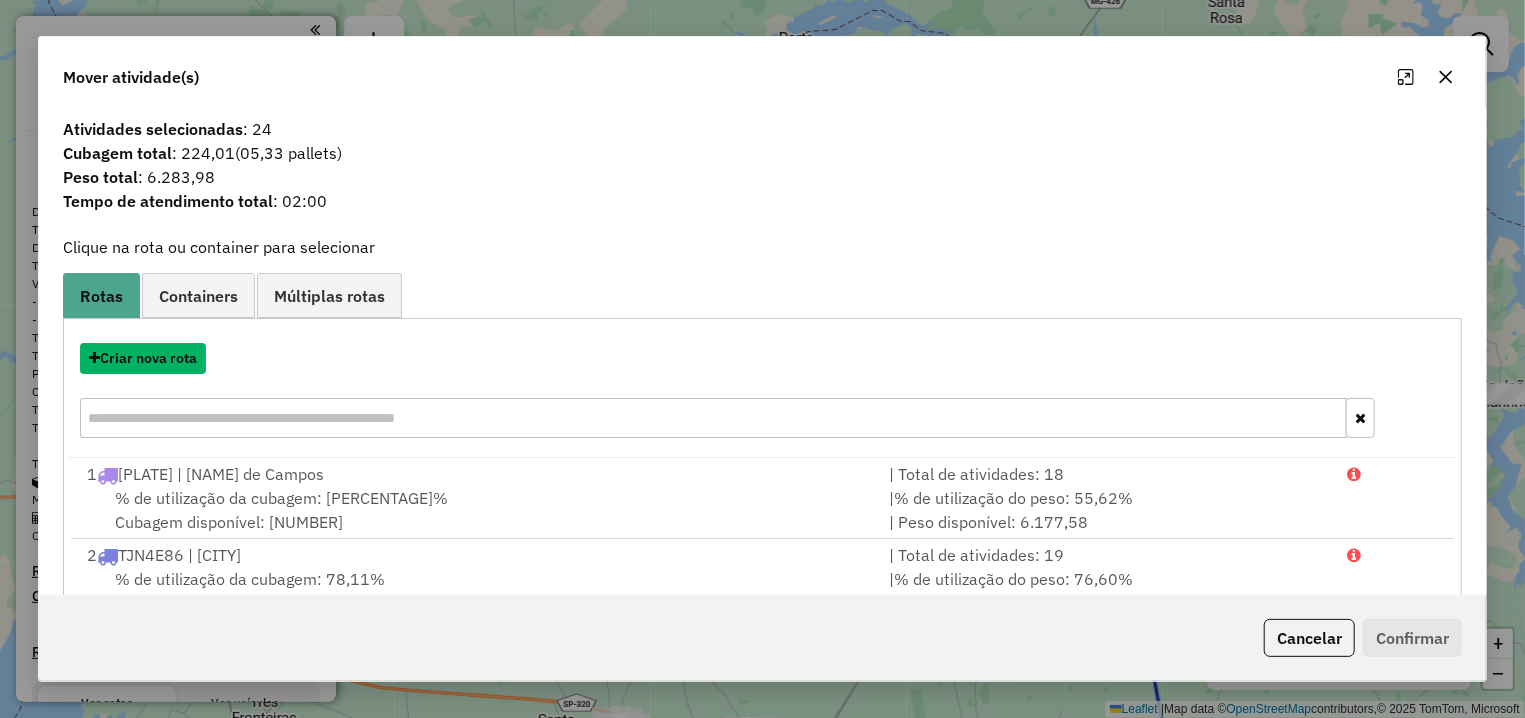 click on "Criar nova rota" at bounding box center [143, 358] 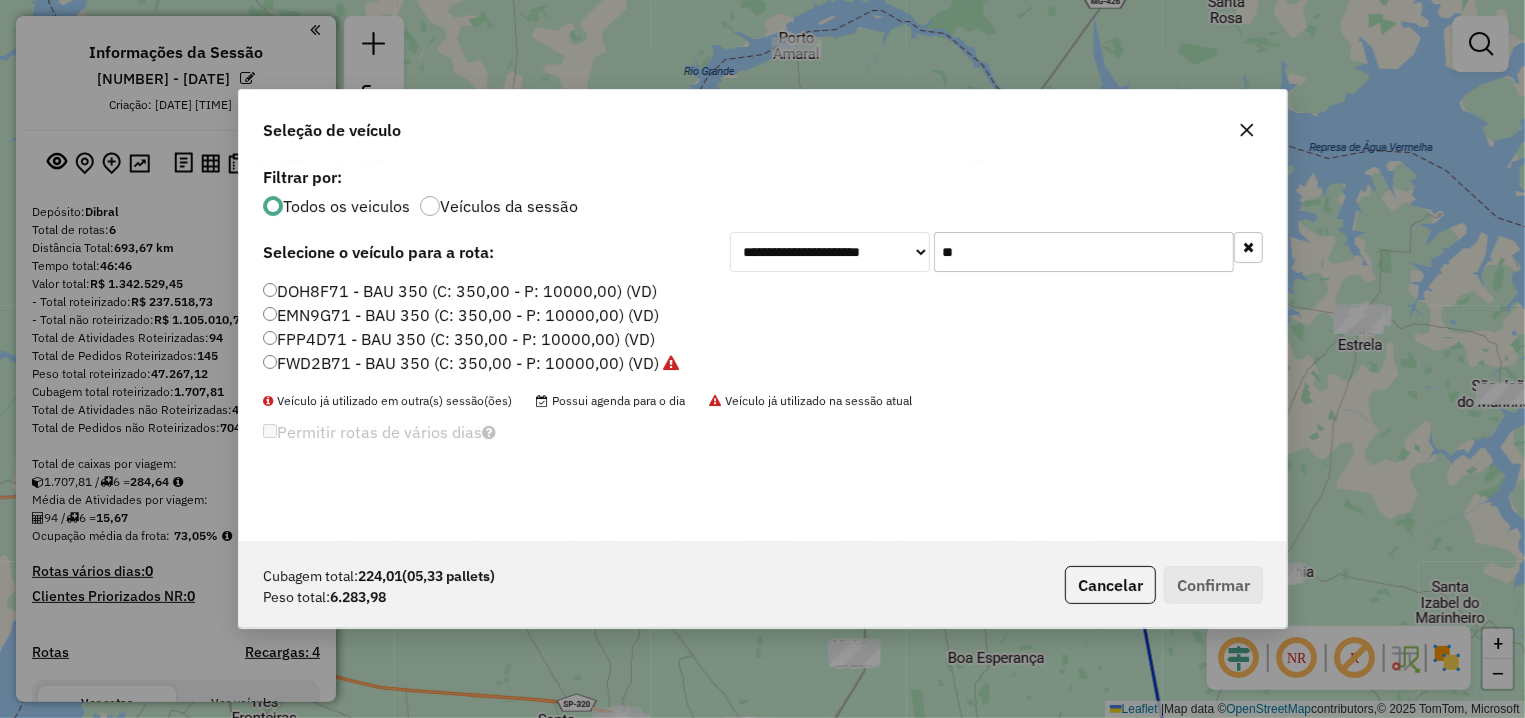 scroll, scrollTop: 11, scrollLeft: 6, axis: both 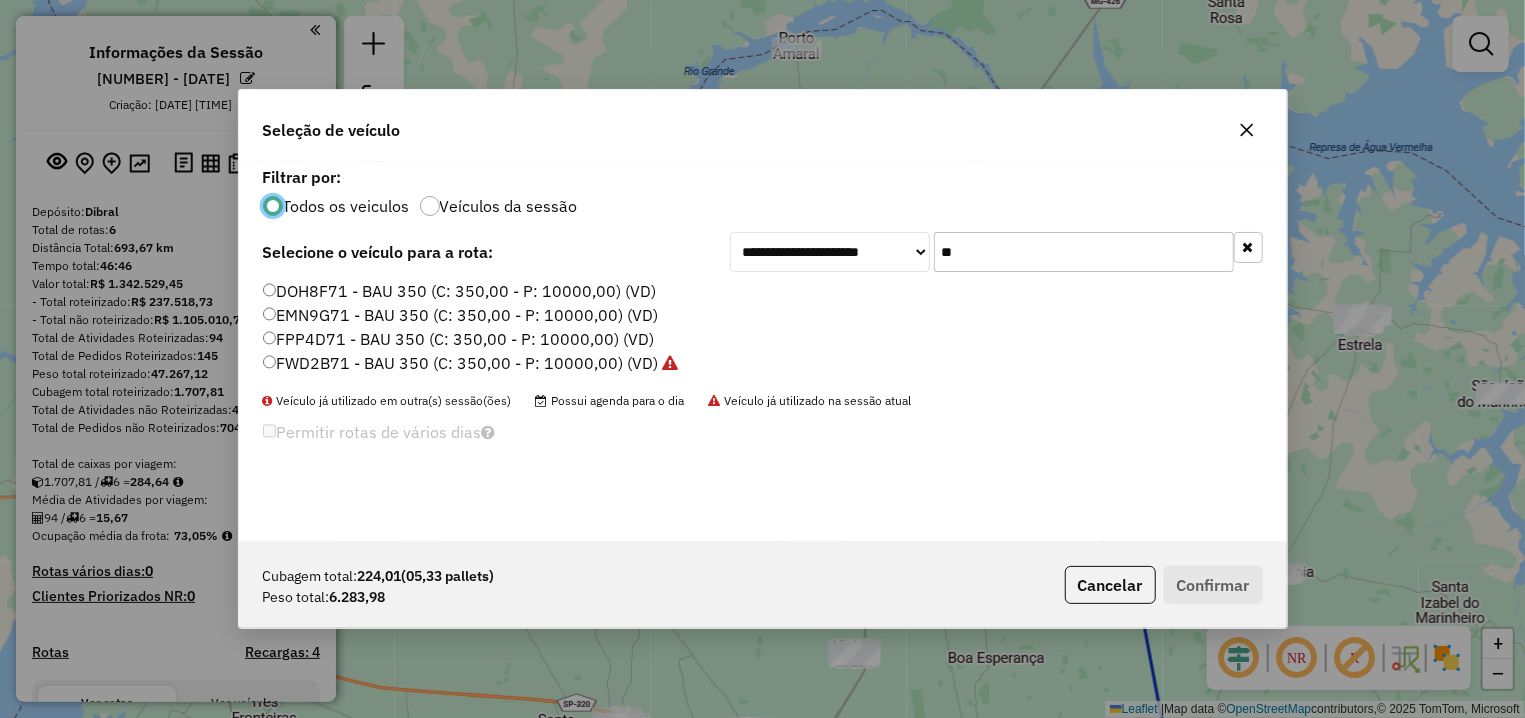 drag, startPoint x: 990, startPoint y: 243, endPoint x: 907, endPoint y: 247, distance: 83.09633 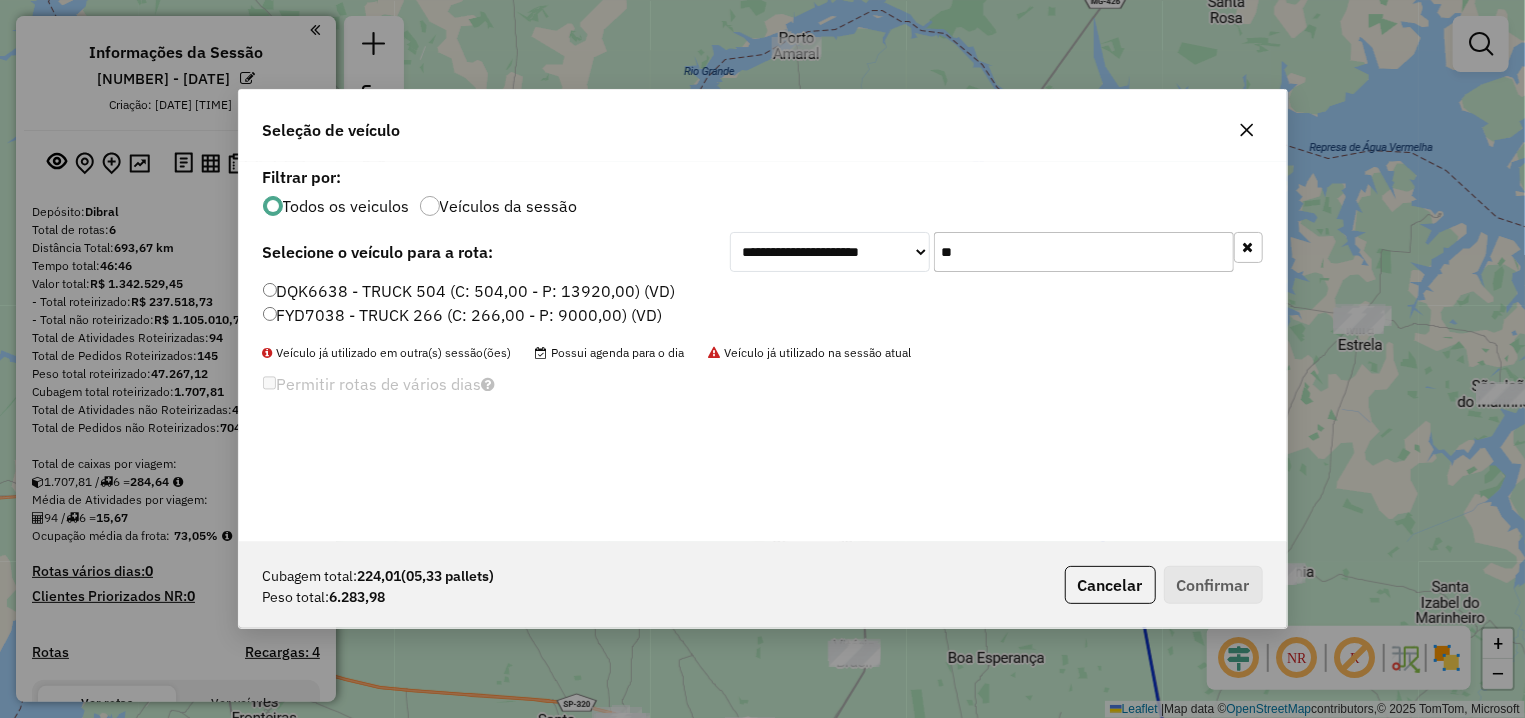 type on "**" 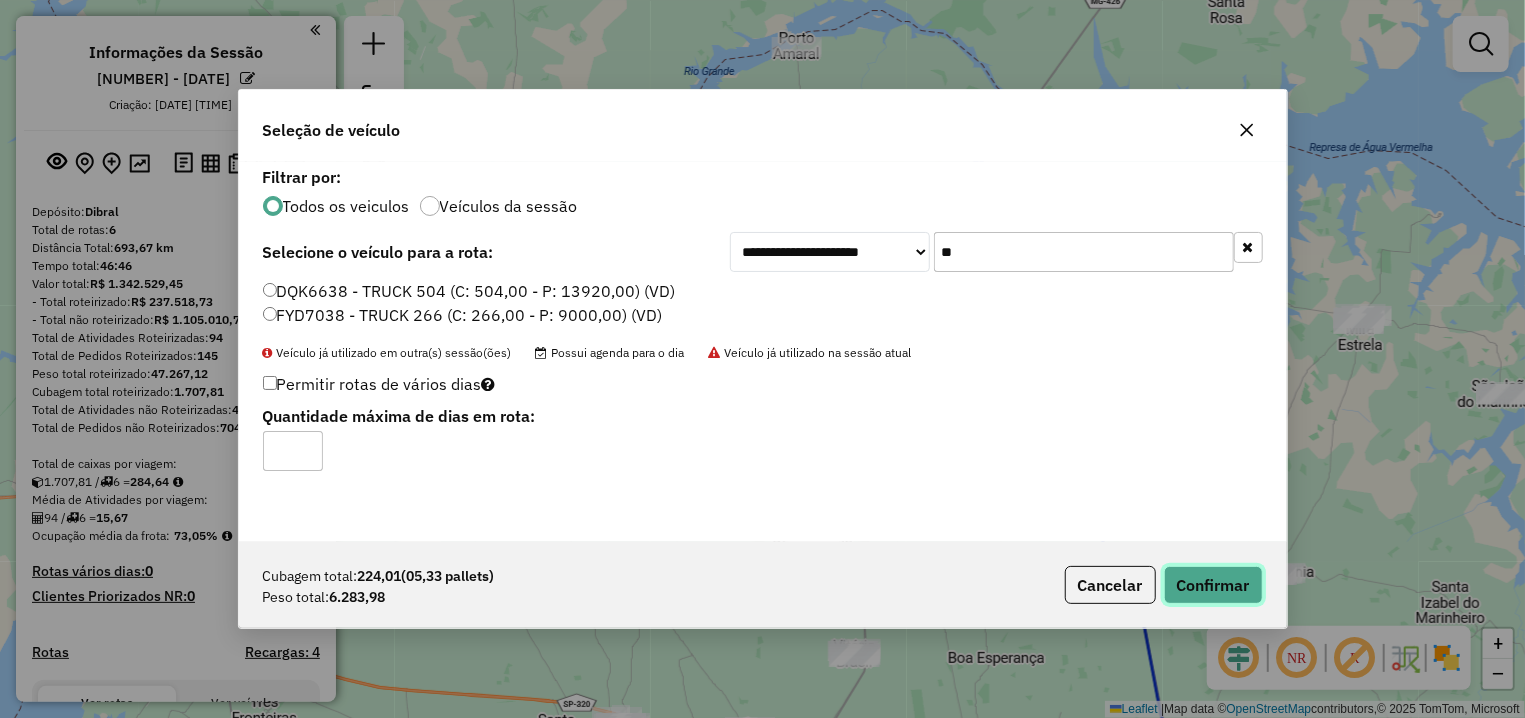 click on "Confirmar" 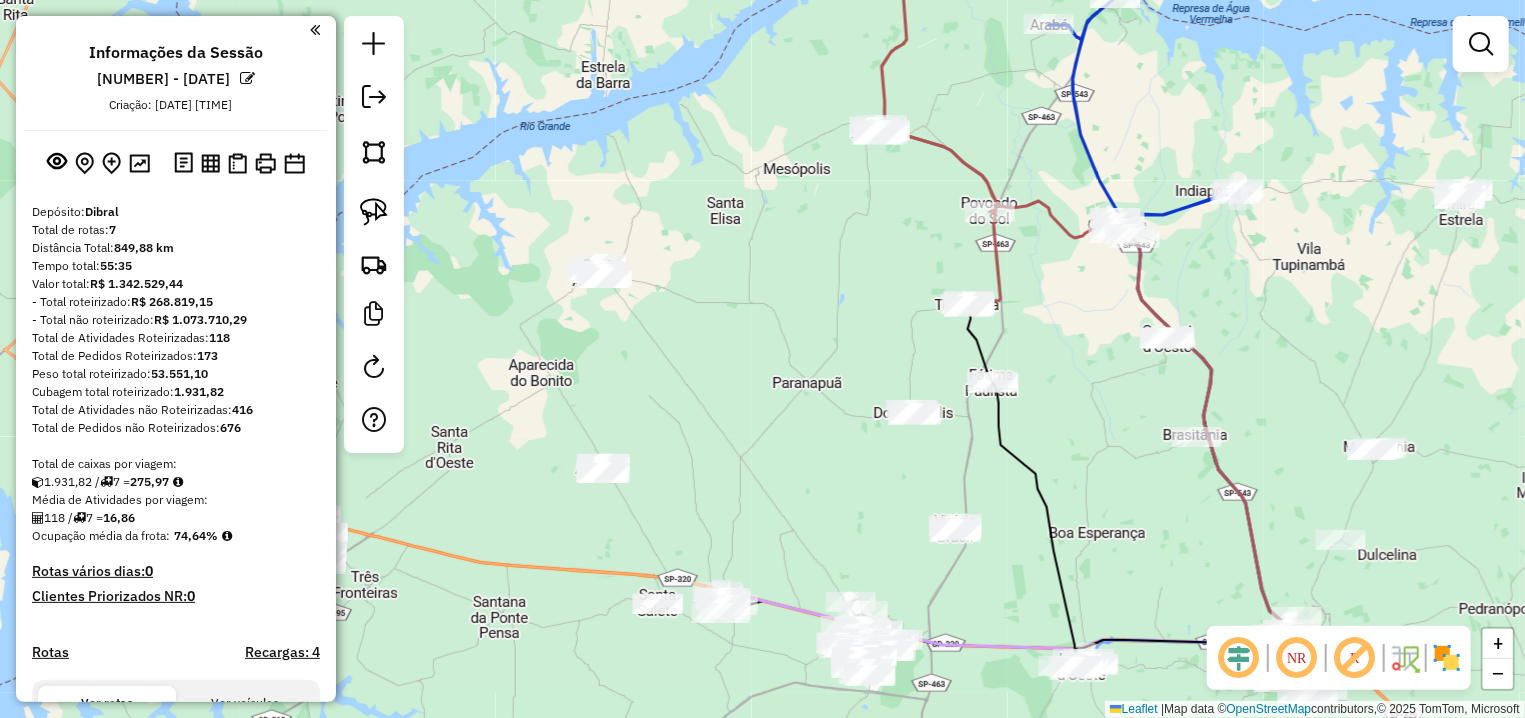 drag, startPoint x: 734, startPoint y: 545, endPoint x: 844, endPoint y: 423, distance: 164.26807 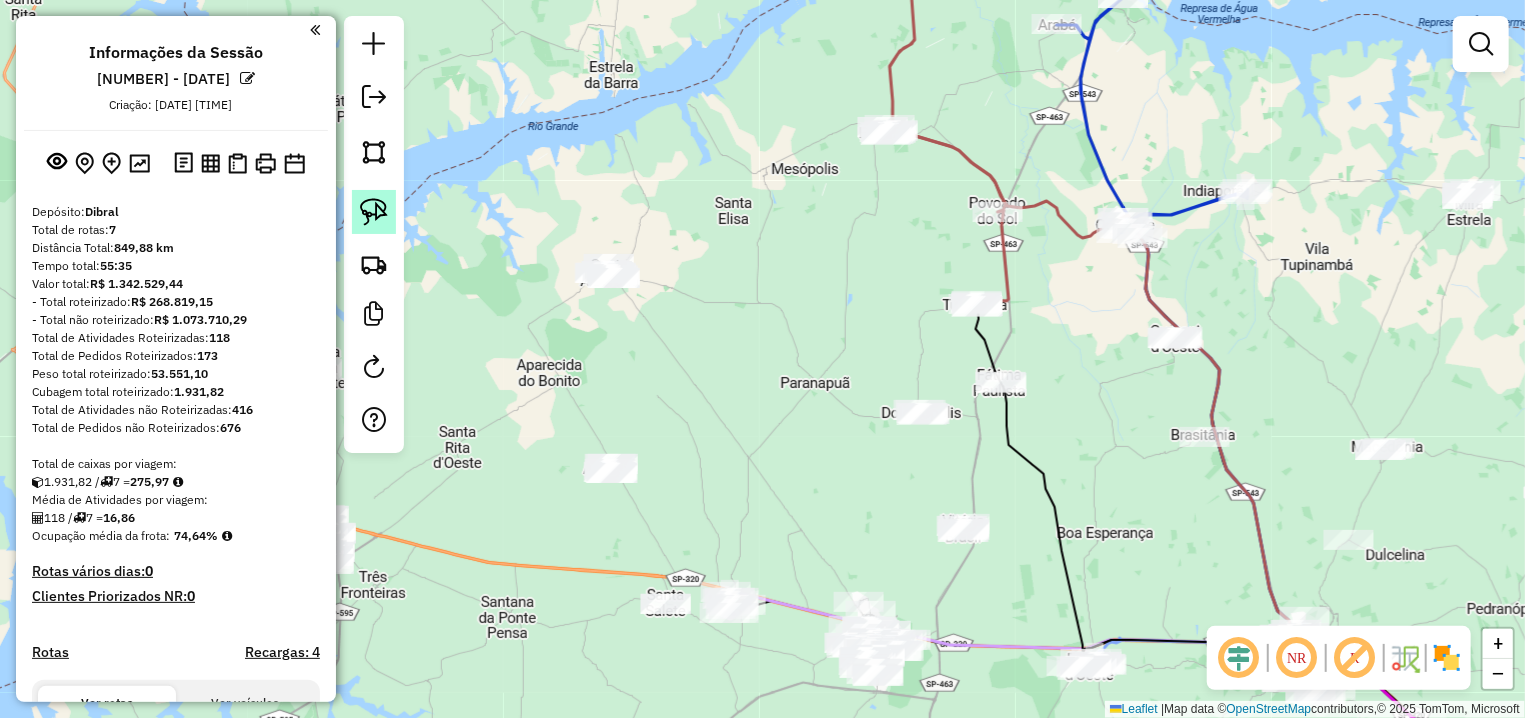 click 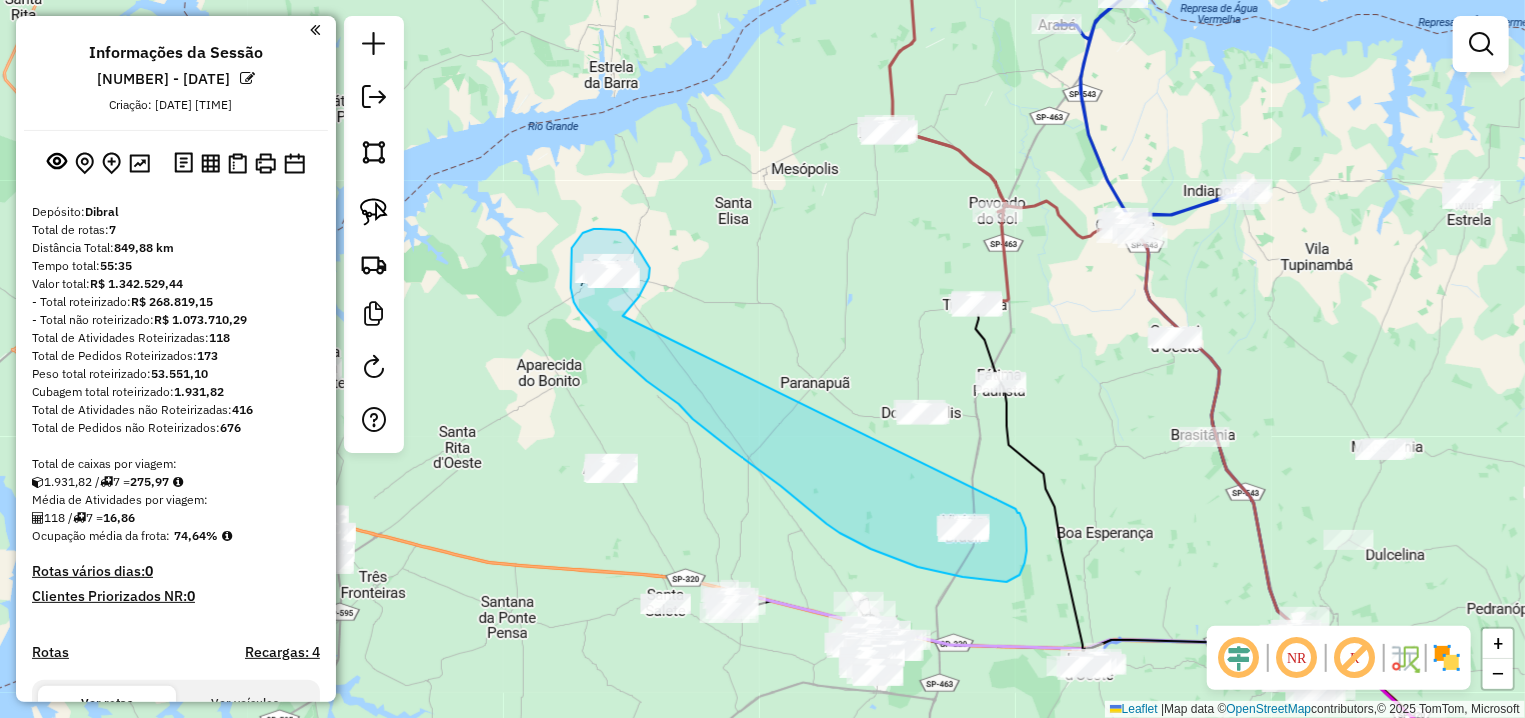 drag, startPoint x: 645, startPoint y: 285, endPoint x: 1016, endPoint y: 509, distance: 433.3786 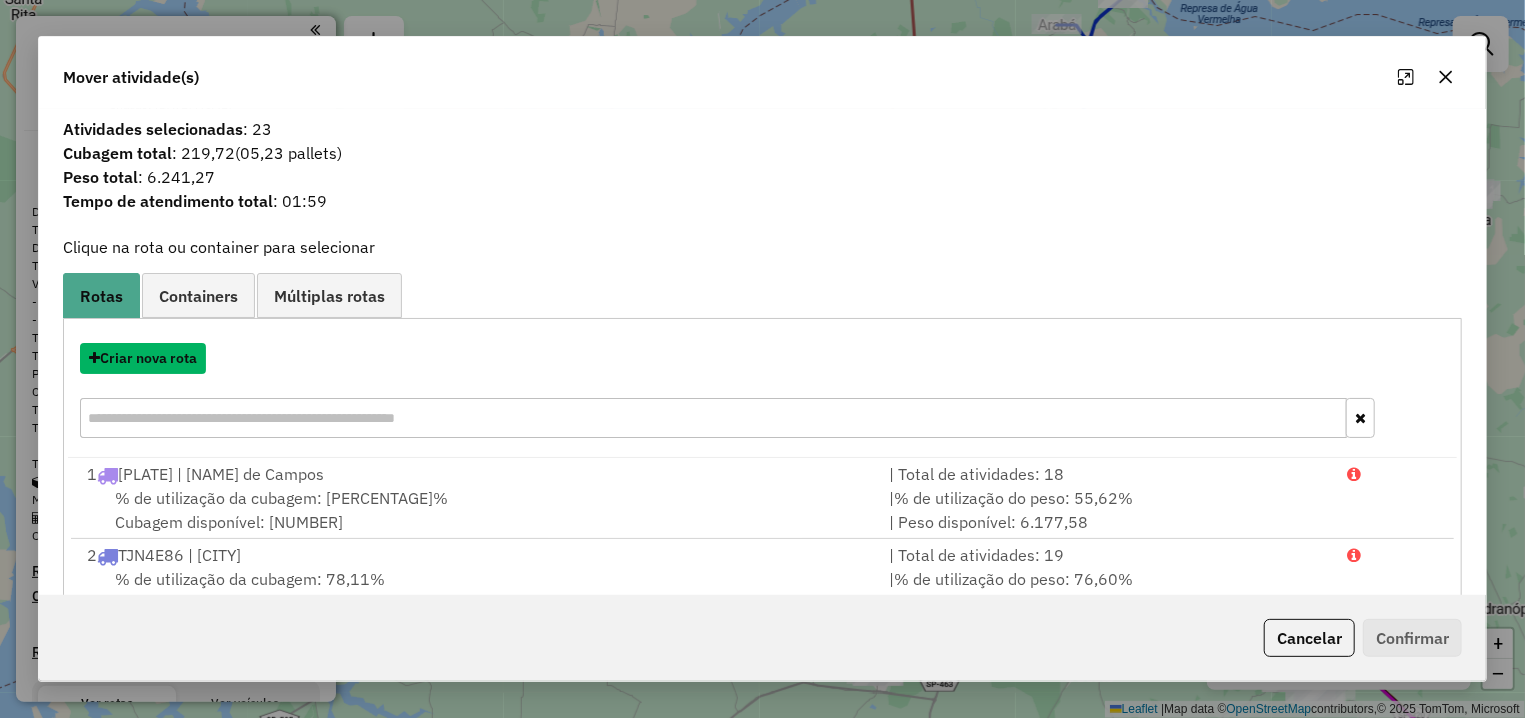 click on "Criar nova rota" at bounding box center (143, 358) 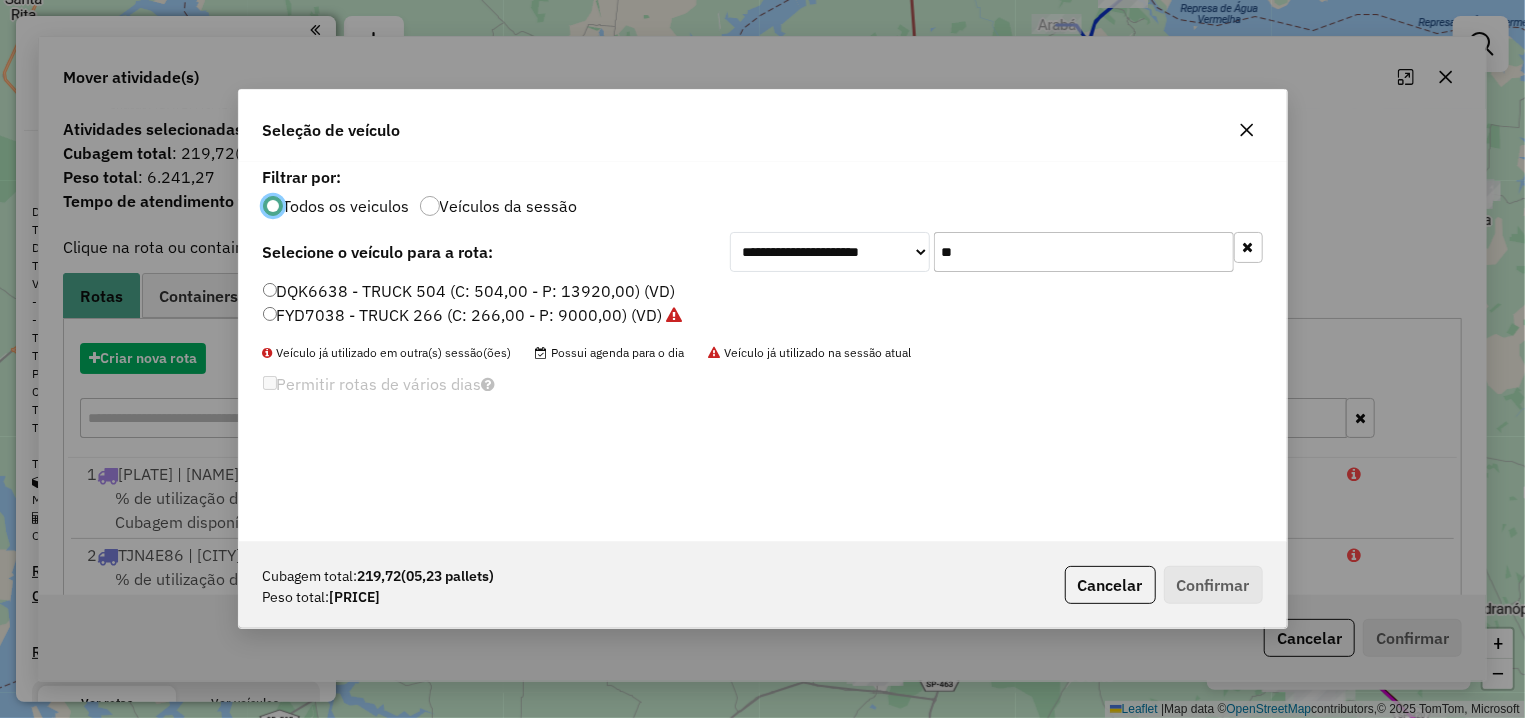 scroll, scrollTop: 11, scrollLeft: 6, axis: both 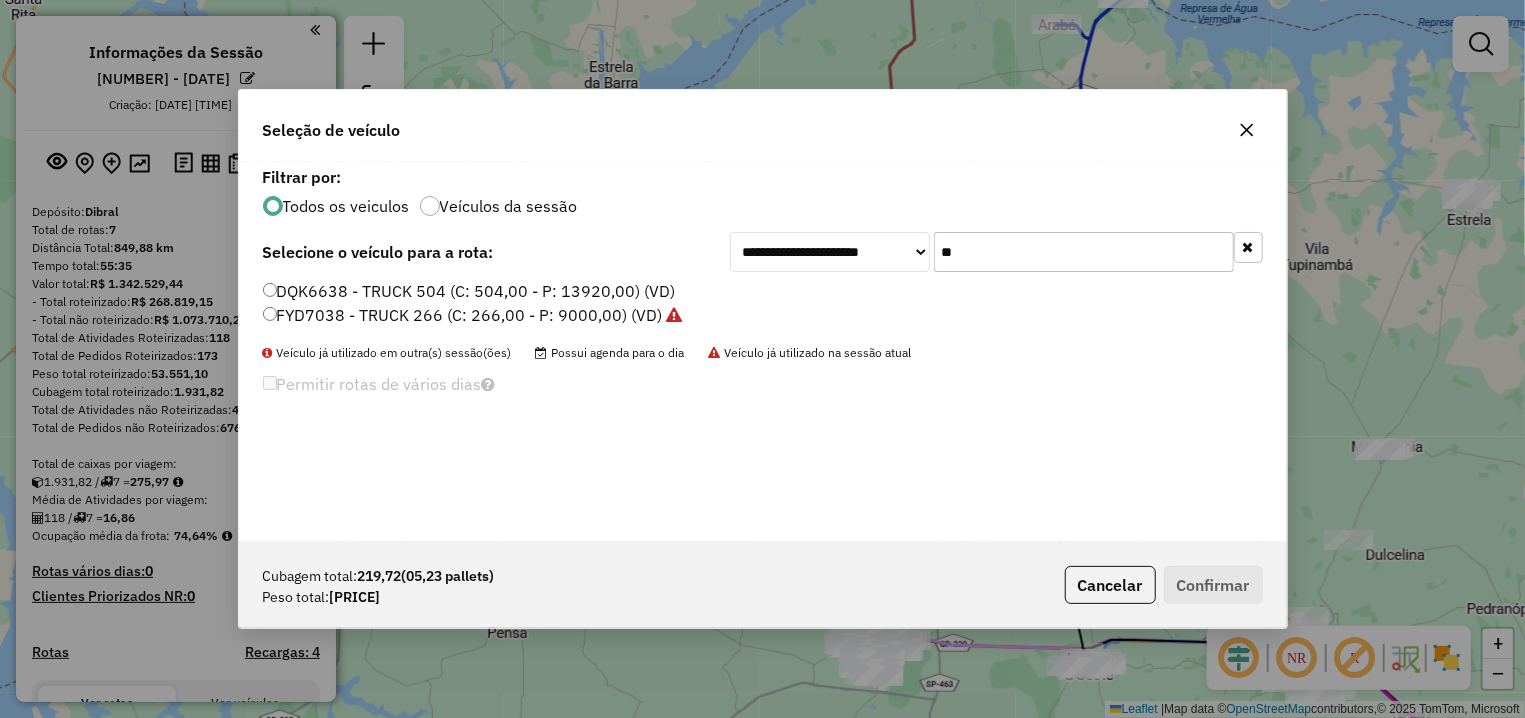 click on "**" 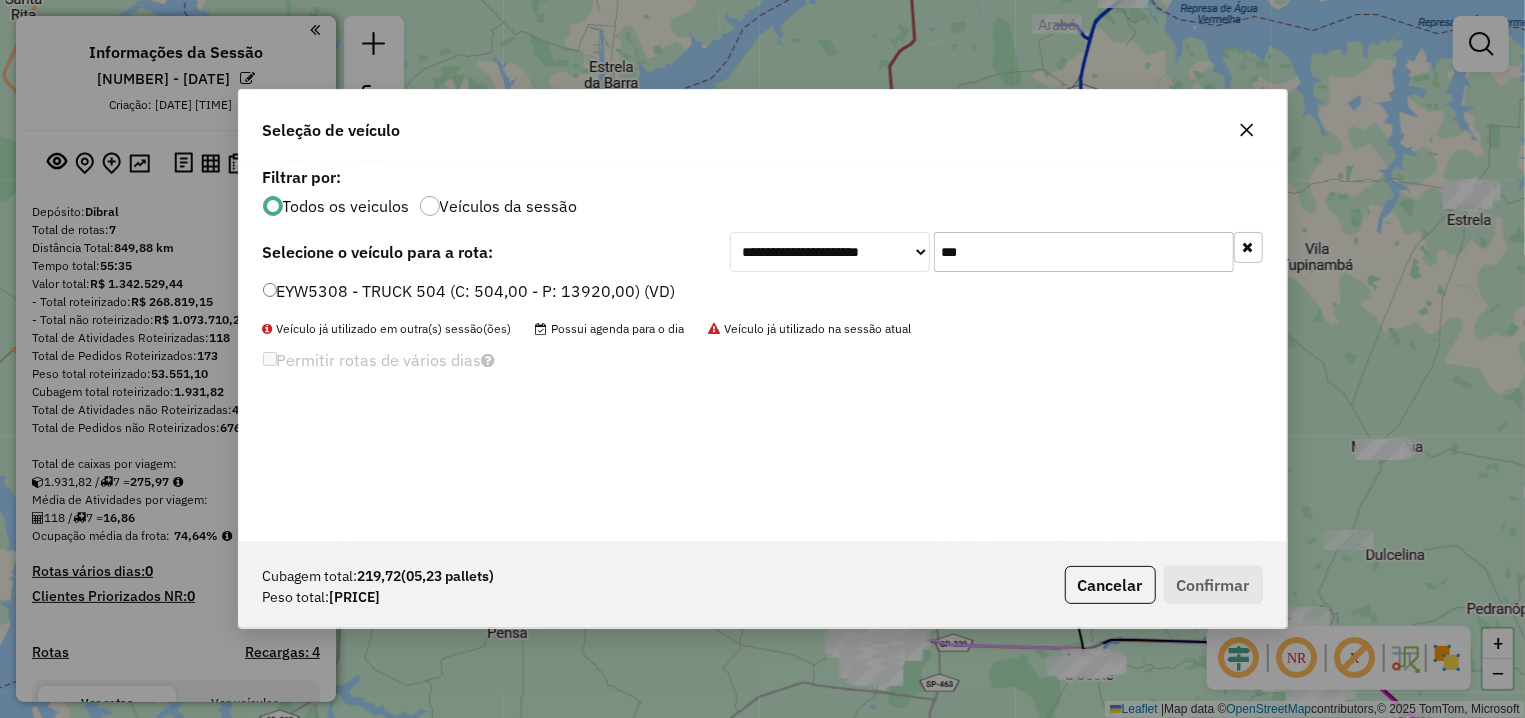 type on "***" 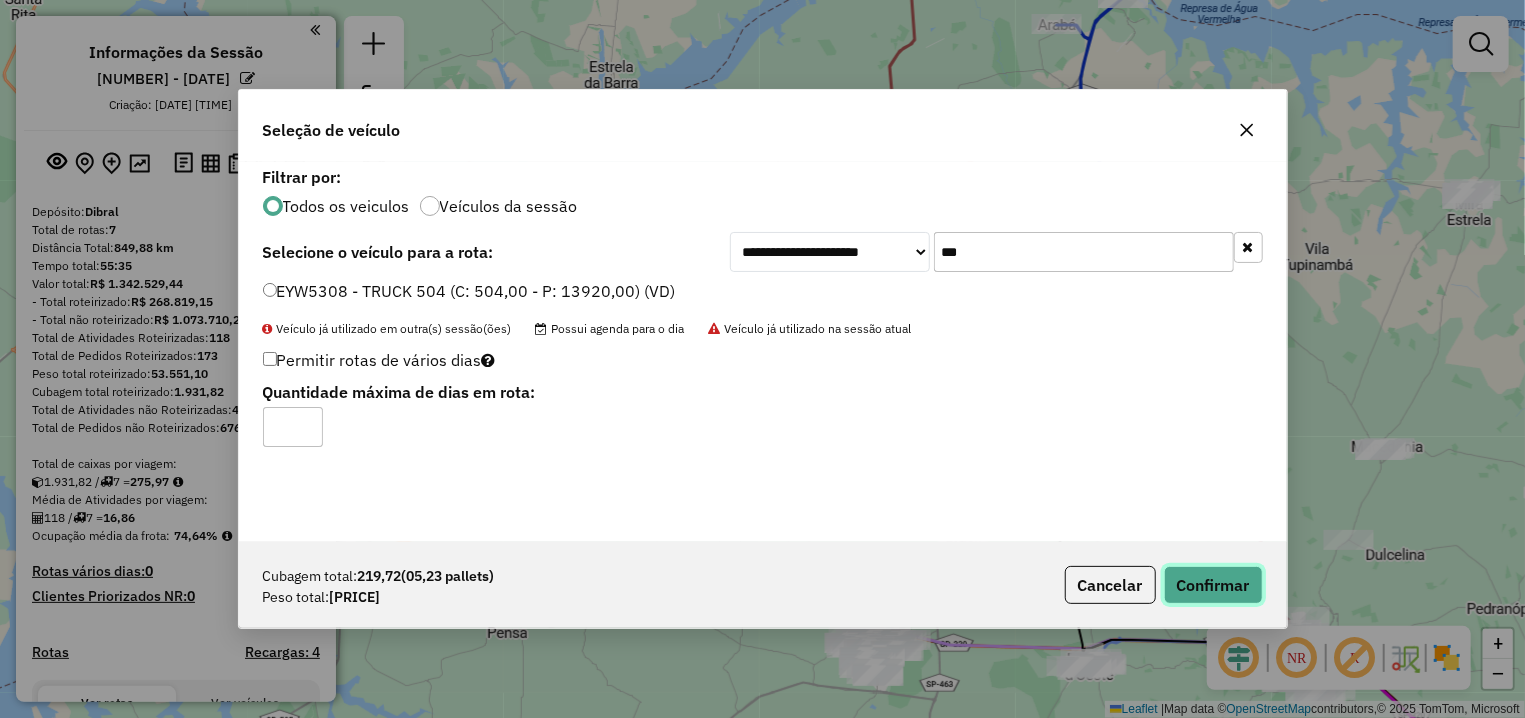 click on "Confirmar" 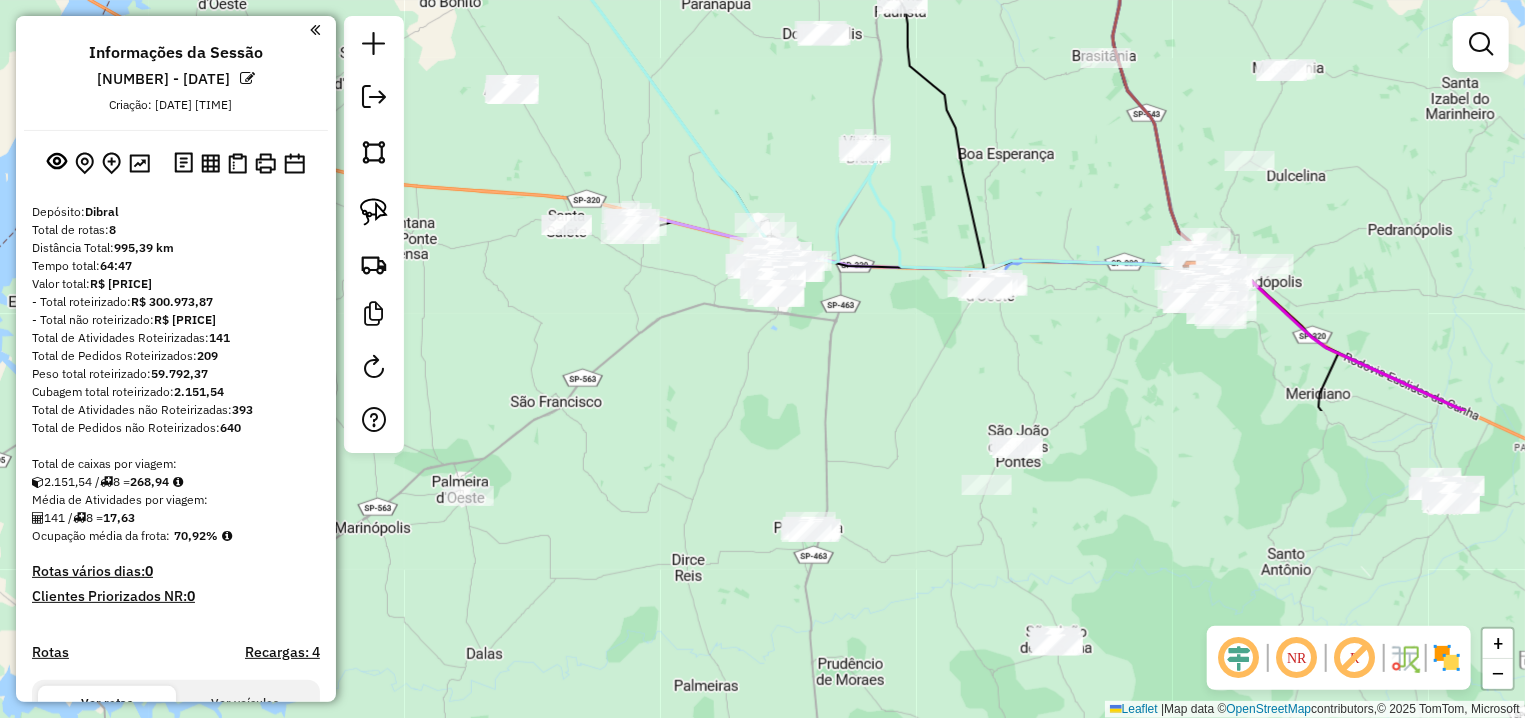 drag, startPoint x: 988, startPoint y: 561, endPoint x: 846, endPoint y: 38, distance: 541.9345 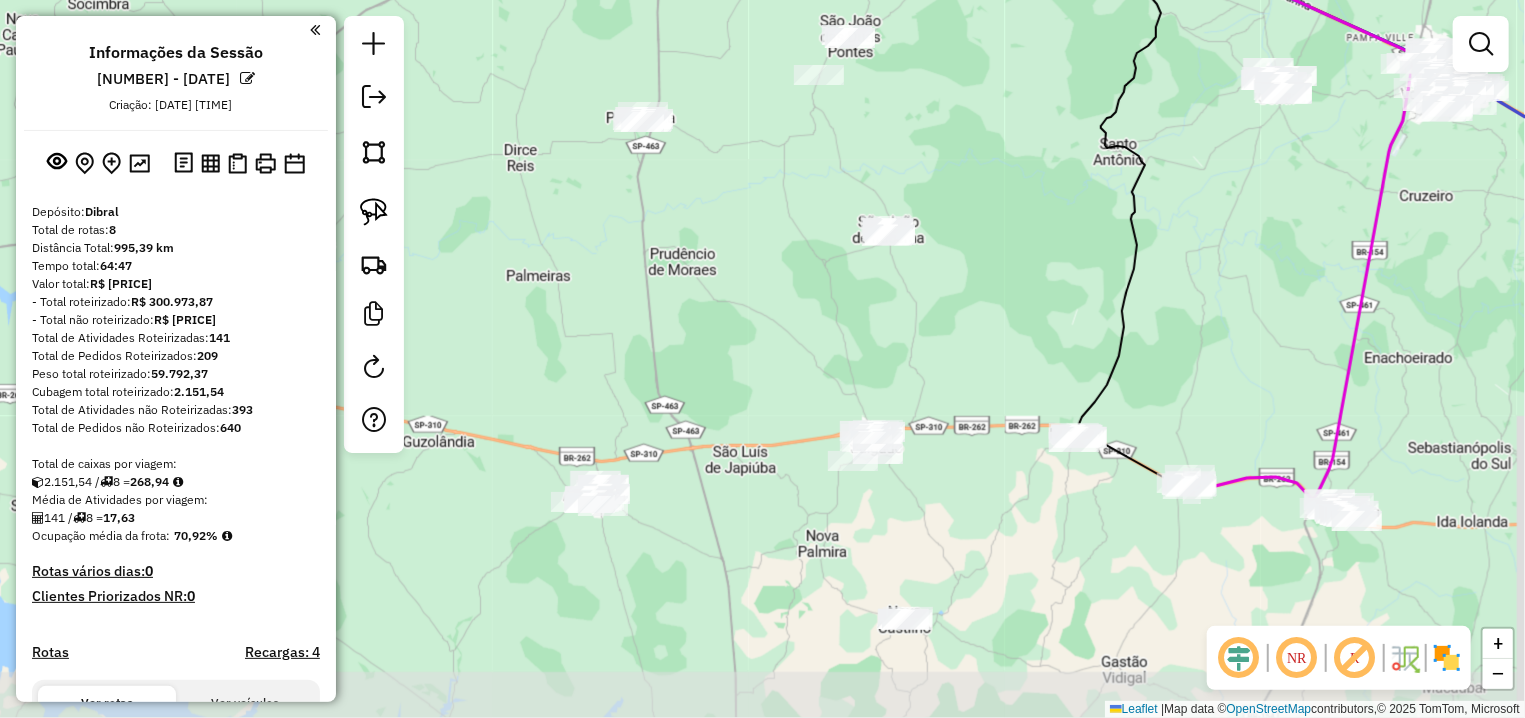 drag, startPoint x: 889, startPoint y: 503, endPoint x: 747, endPoint y: 232, distance: 305.94934 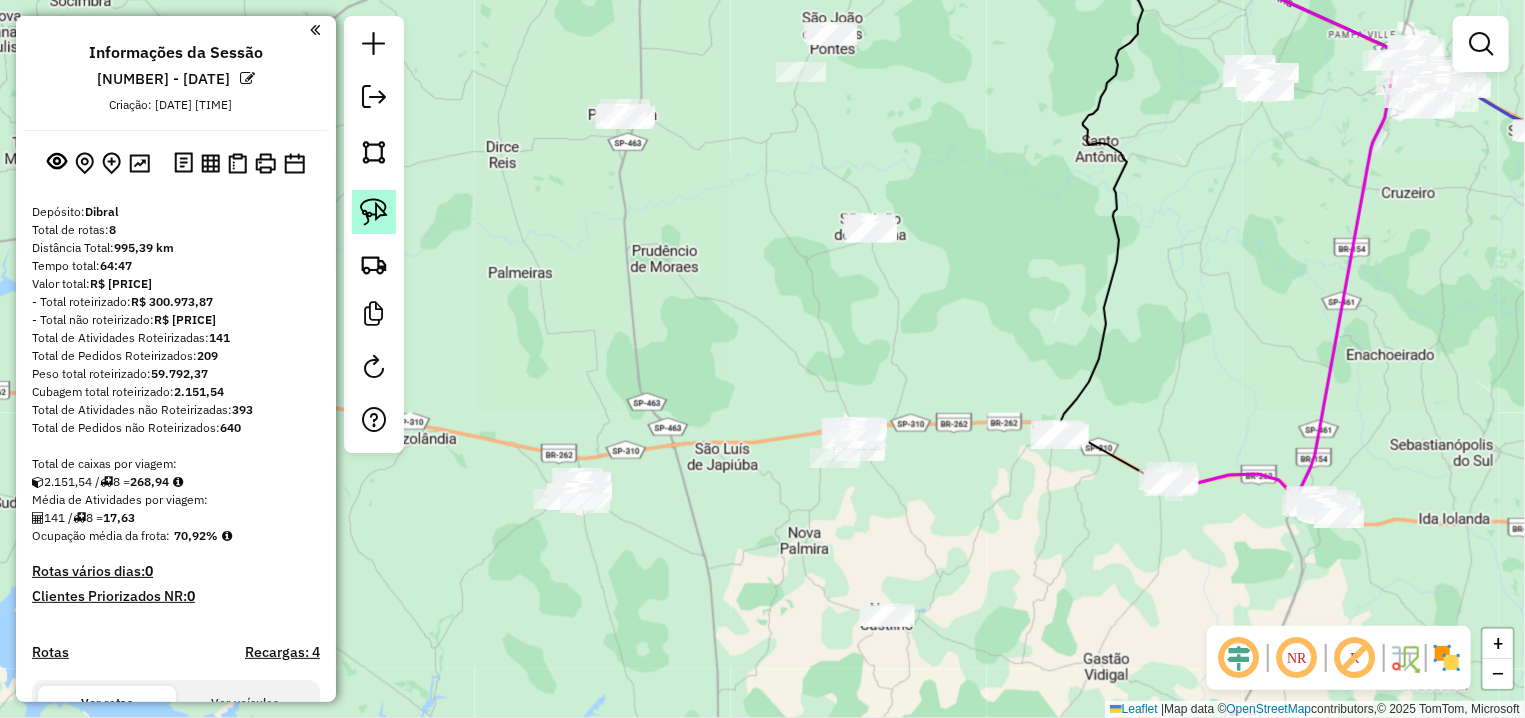 drag, startPoint x: 367, startPoint y: 203, endPoint x: 536, endPoint y: 281, distance: 186.13167 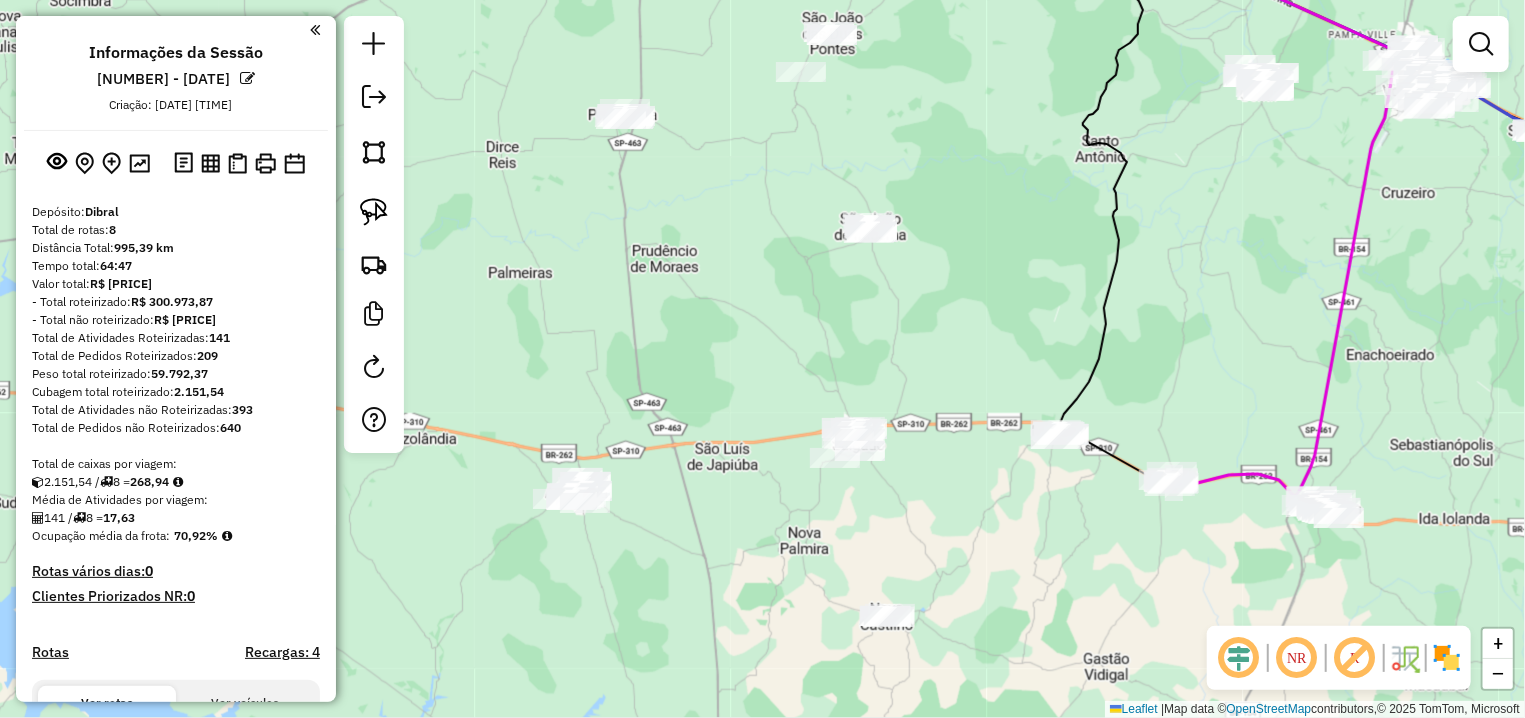 click 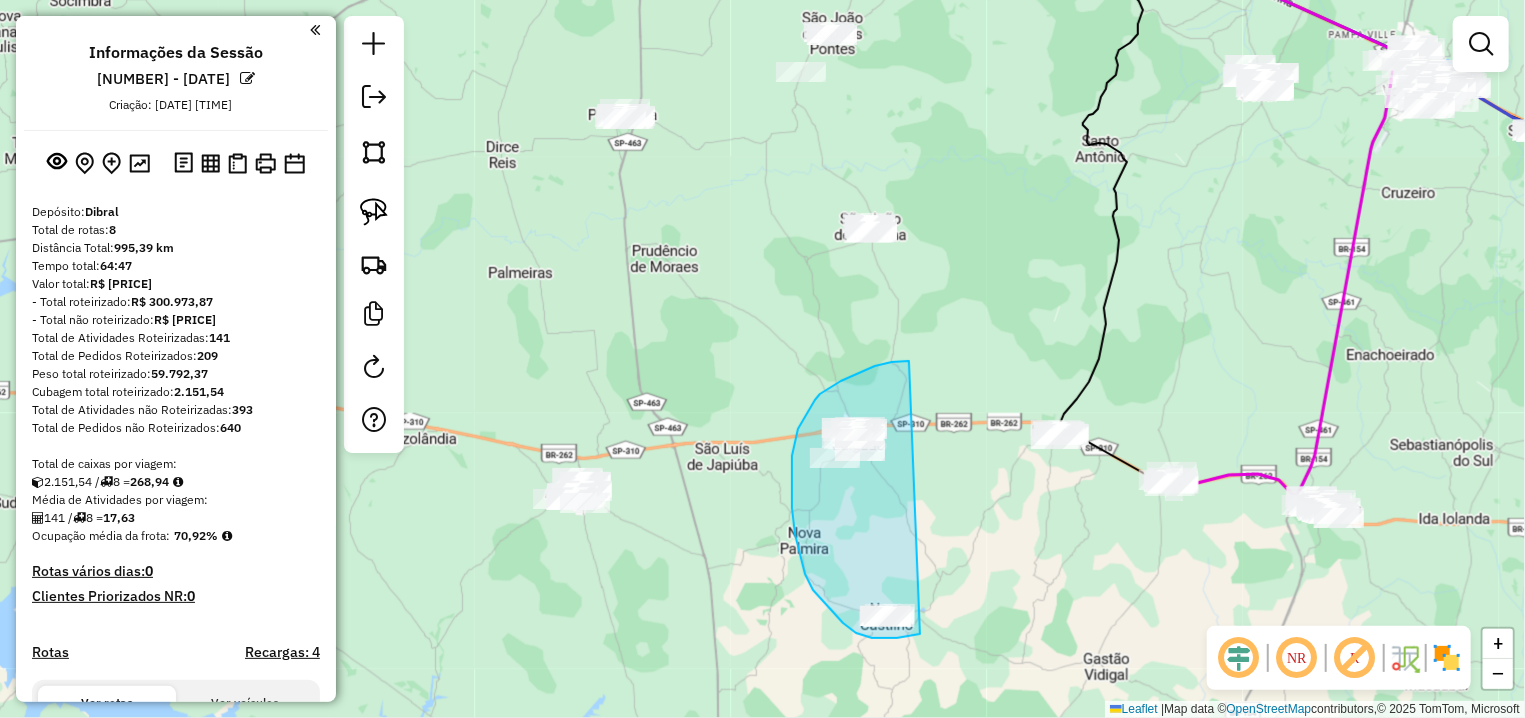 drag, startPoint x: 841, startPoint y: 381, endPoint x: 921, endPoint y: 634, distance: 265.34695 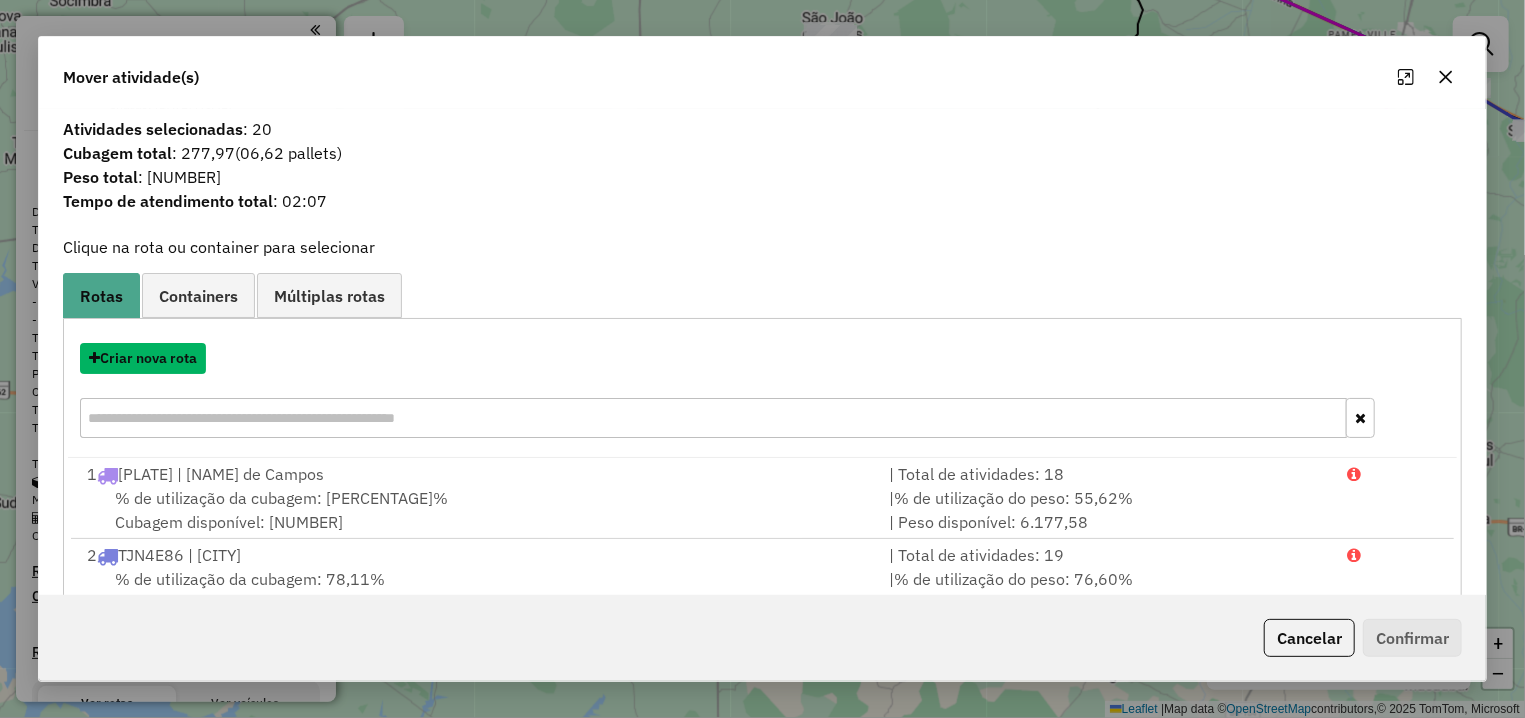 click on "Criar nova rota" at bounding box center (143, 358) 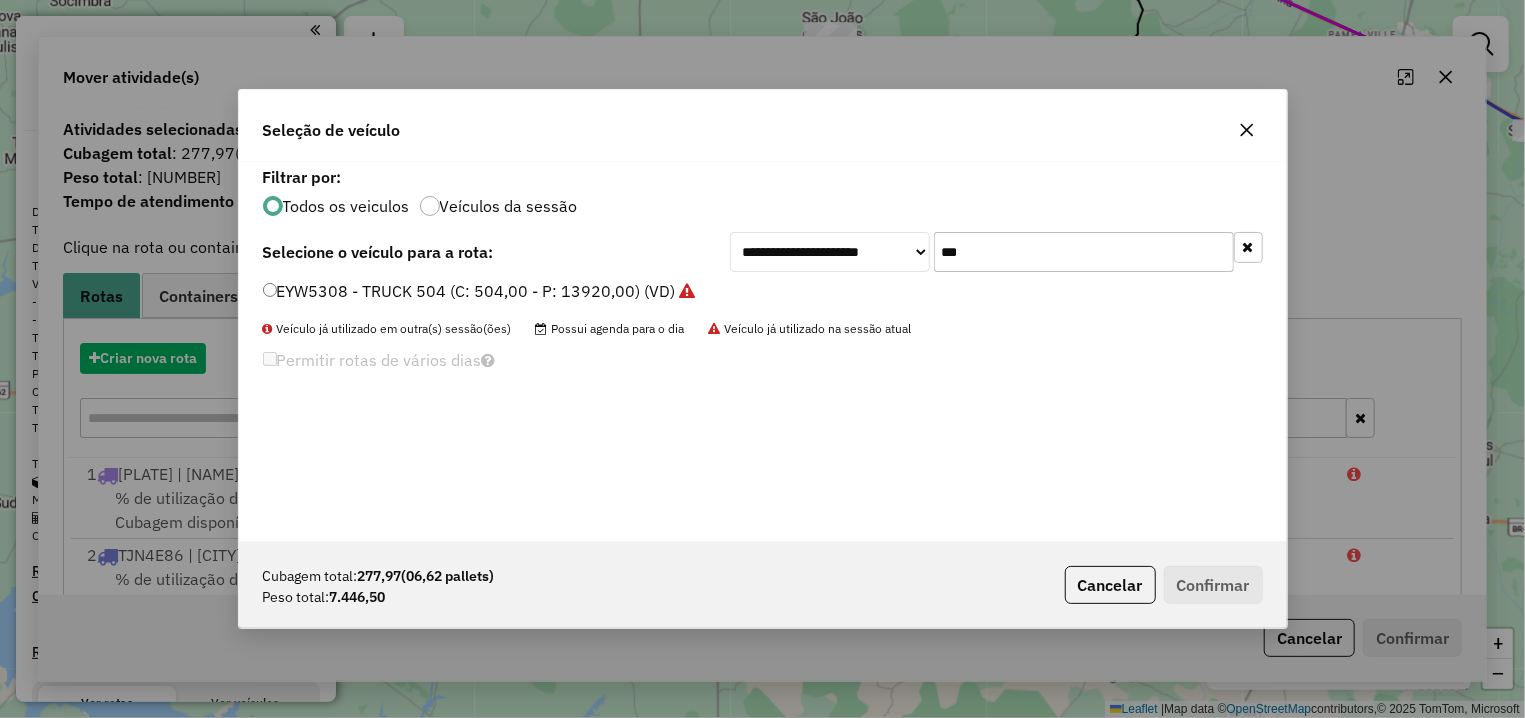 scroll, scrollTop: 11, scrollLeft: 6, axis: both 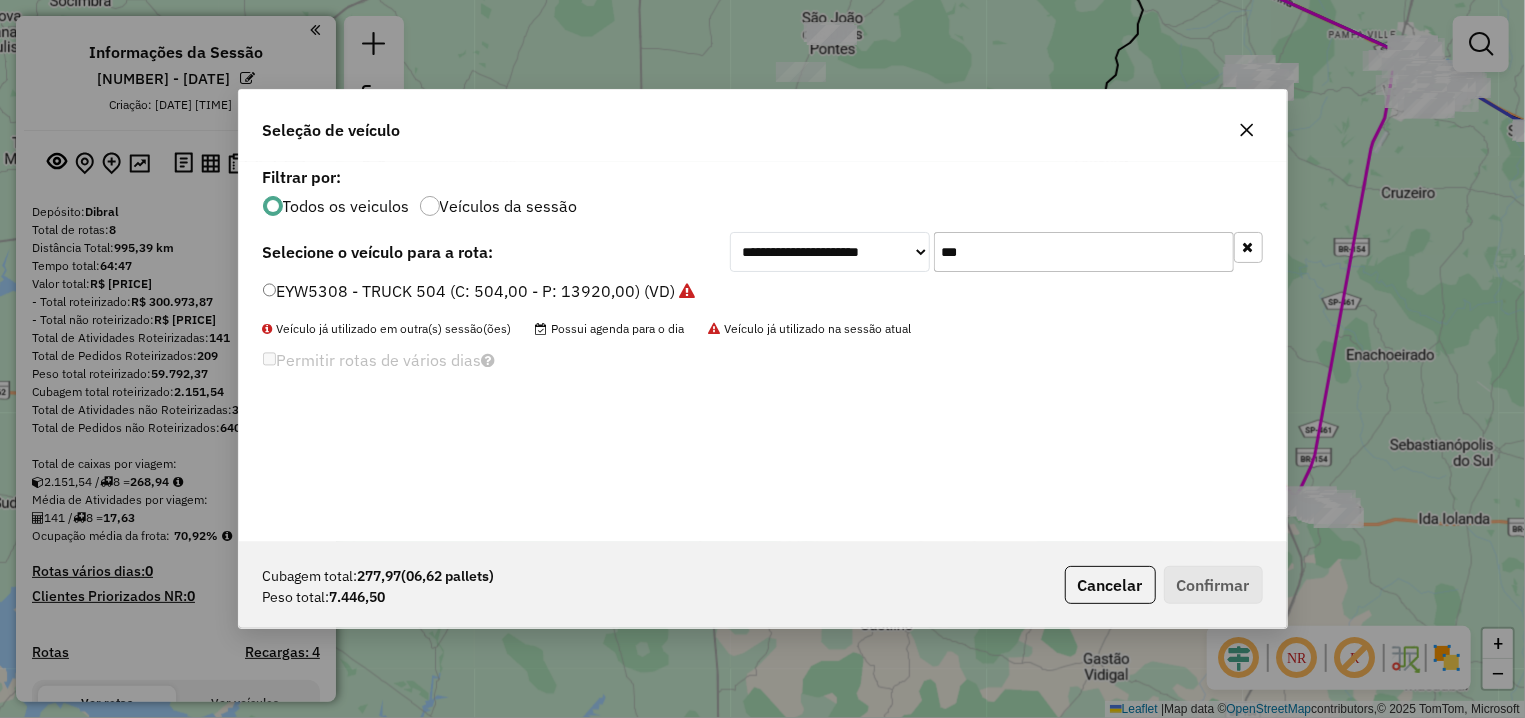 drag, startPoint x: 982, startPoint y: 249, endPoint x: 928, endPoint y: 250, distance: 54.00926 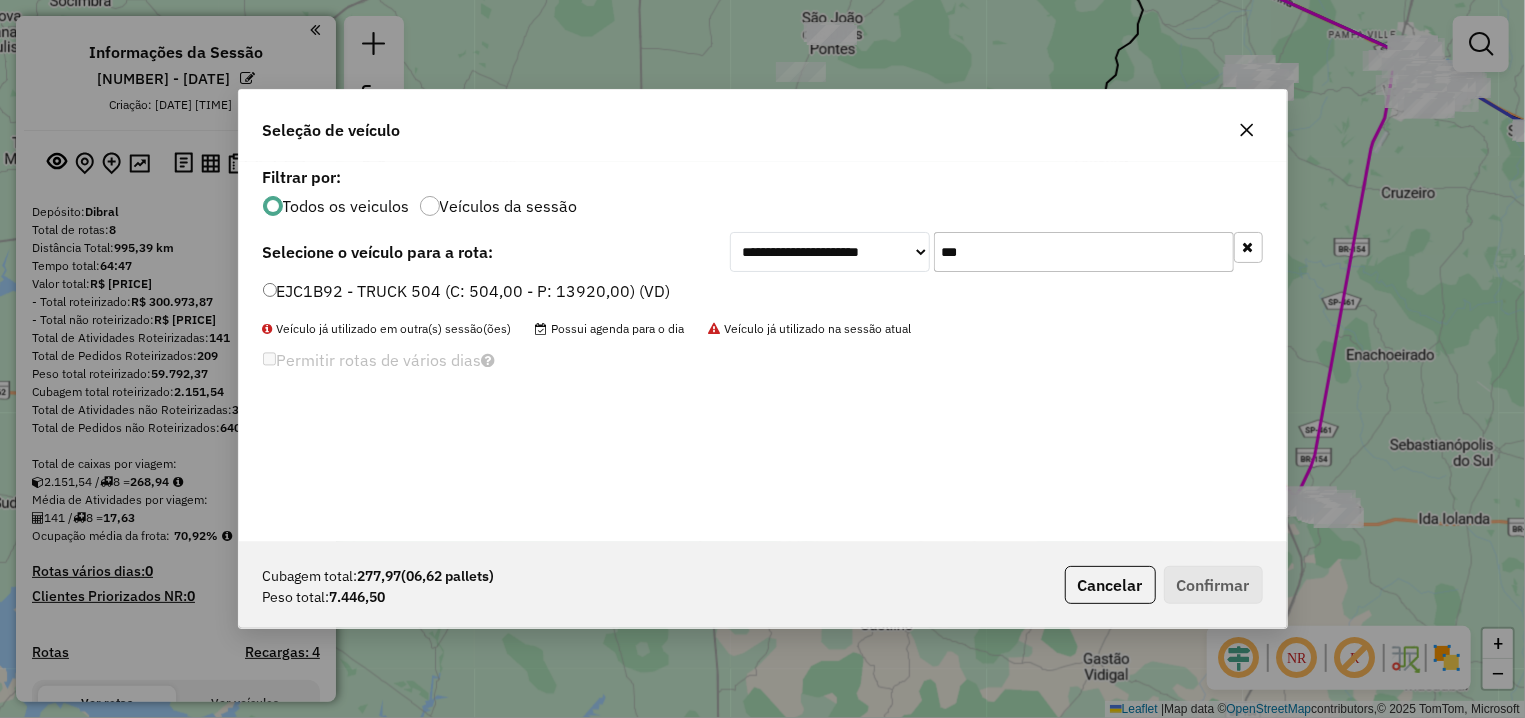 type on "***" 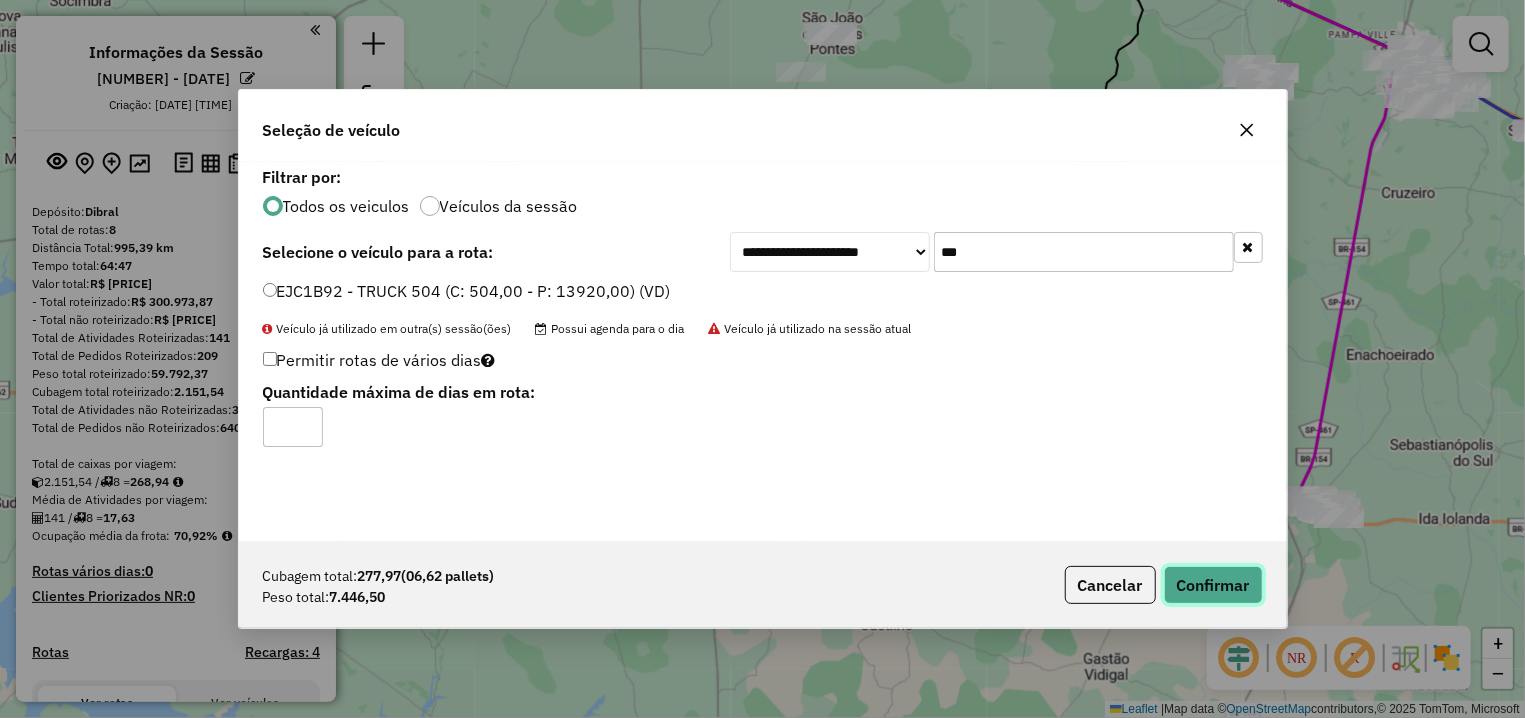 click on "Confirmar" 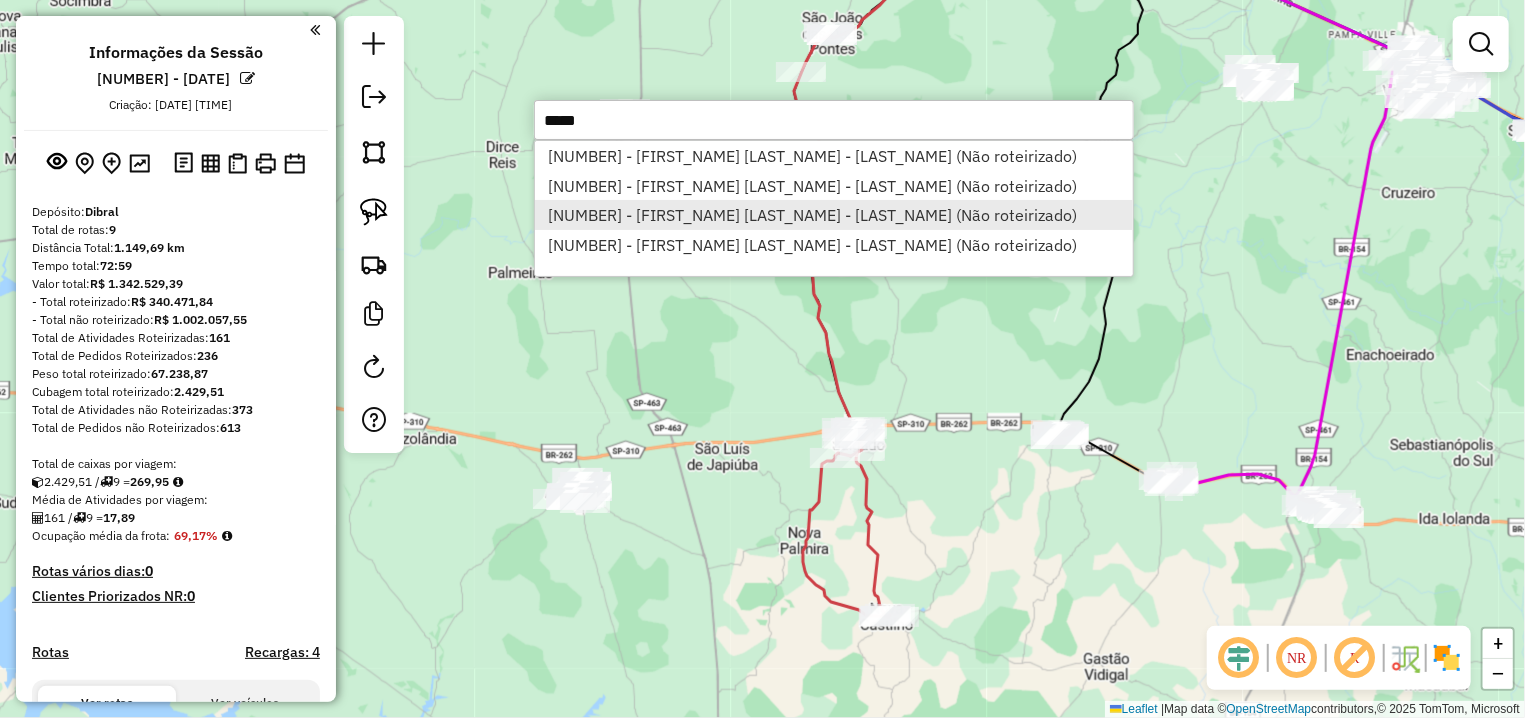 type on "*****" 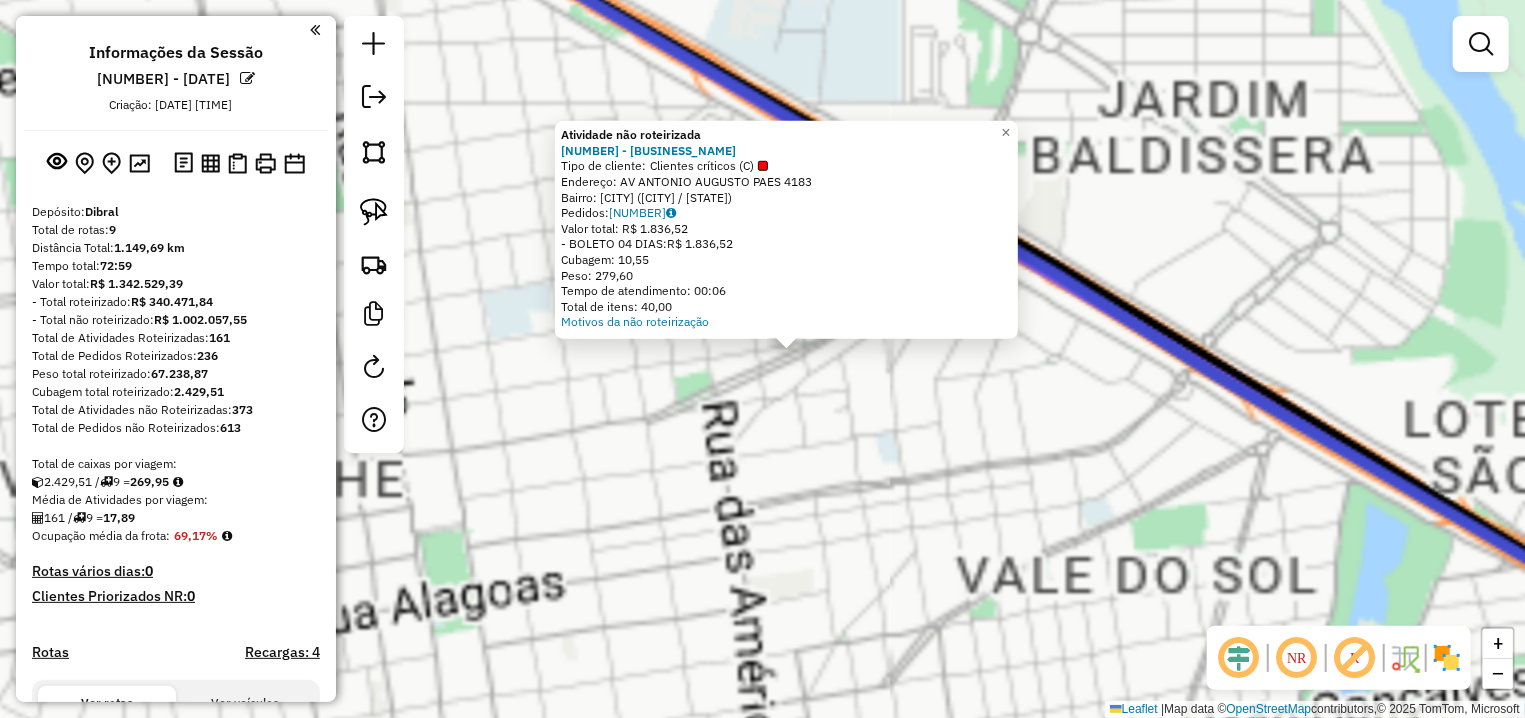 click on "Atividade não roteirizada 12947 - J. A. CHIQUETO - COM  Tipo de cliente:   Clientes críticos (C)   Endereço: AV  ANTONIO AUGUSTO PAES          4183   Bairro: VILA PAES (VOTUPORANGA / SP)   Pedidos:  14029971   Valor total: R$ 1.836,52   - BOLETO 04 DIAS:  R$ 1.836,52   Cubagem: 10,55   Peso: 279,60   Tempo de atendimento: 00:06   Total de itens: 40,00  Motivos da não roteirização × Janela de atendimento Grade de atendimento Capacidade Transportadoras Veículos Cliente Pedidos  Rotas Selecione os dias de semana para filtrar as janelas de atendimento  Seg   Ter   Qua   Qui   Sex   Sáb   Dom  Informe o período da janela de atendimento: De: Até:  Filtrar exatamente a janela do cliente  Considerar janela de atendimento padrão  Selecione os dias de semana para filtrar as grades de atendimento  Seg   Ter   Qua   Qui   Sex   Sáb   Dom   Considerar clientes sem dia de atendimento cadastrado  Clientes fora do dia de atendimento selecionado Filtrar as atividades entre os valores definidos abaixo:  De:   De:" 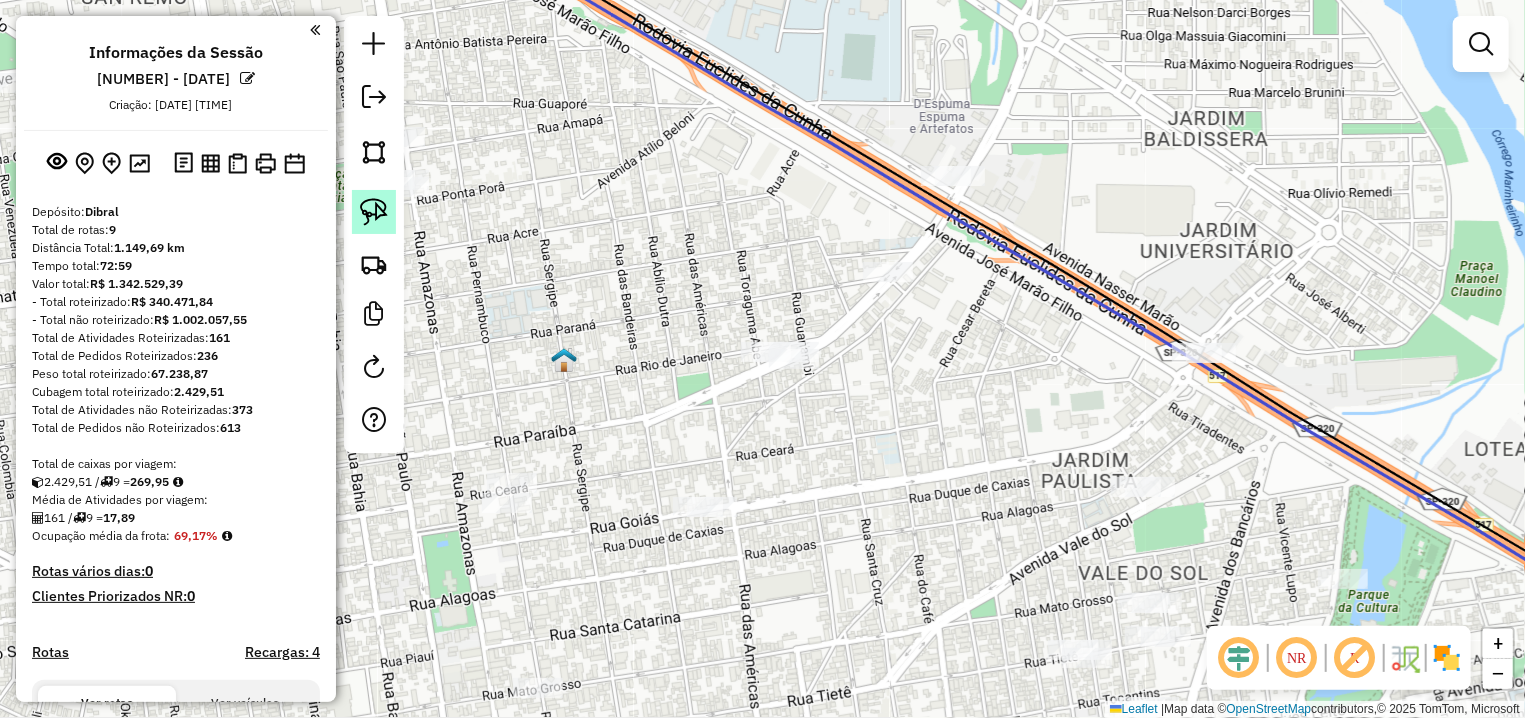 click 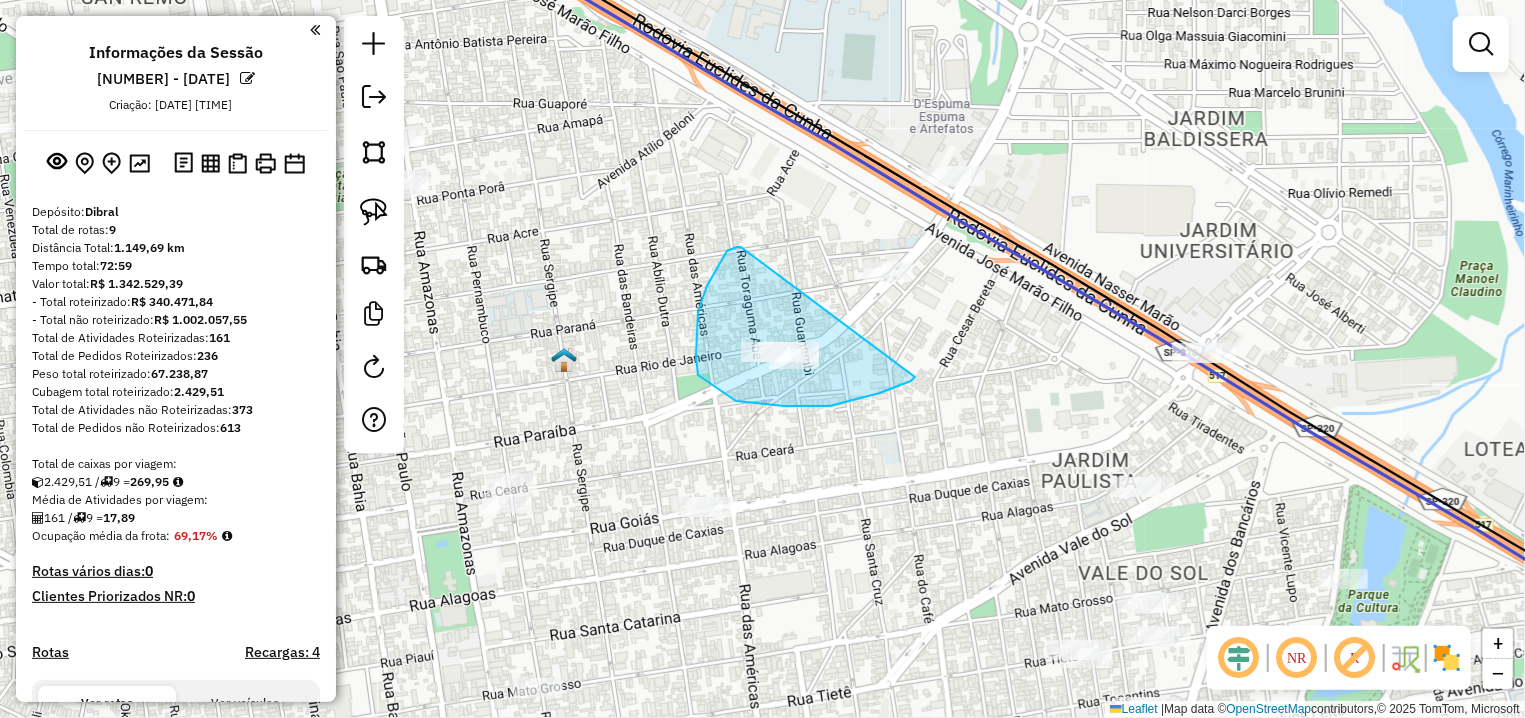 drag, startPoint x: 727, startPoint y: 251, endPoint x: 915, endPoint y: 377, distance: 226.31836 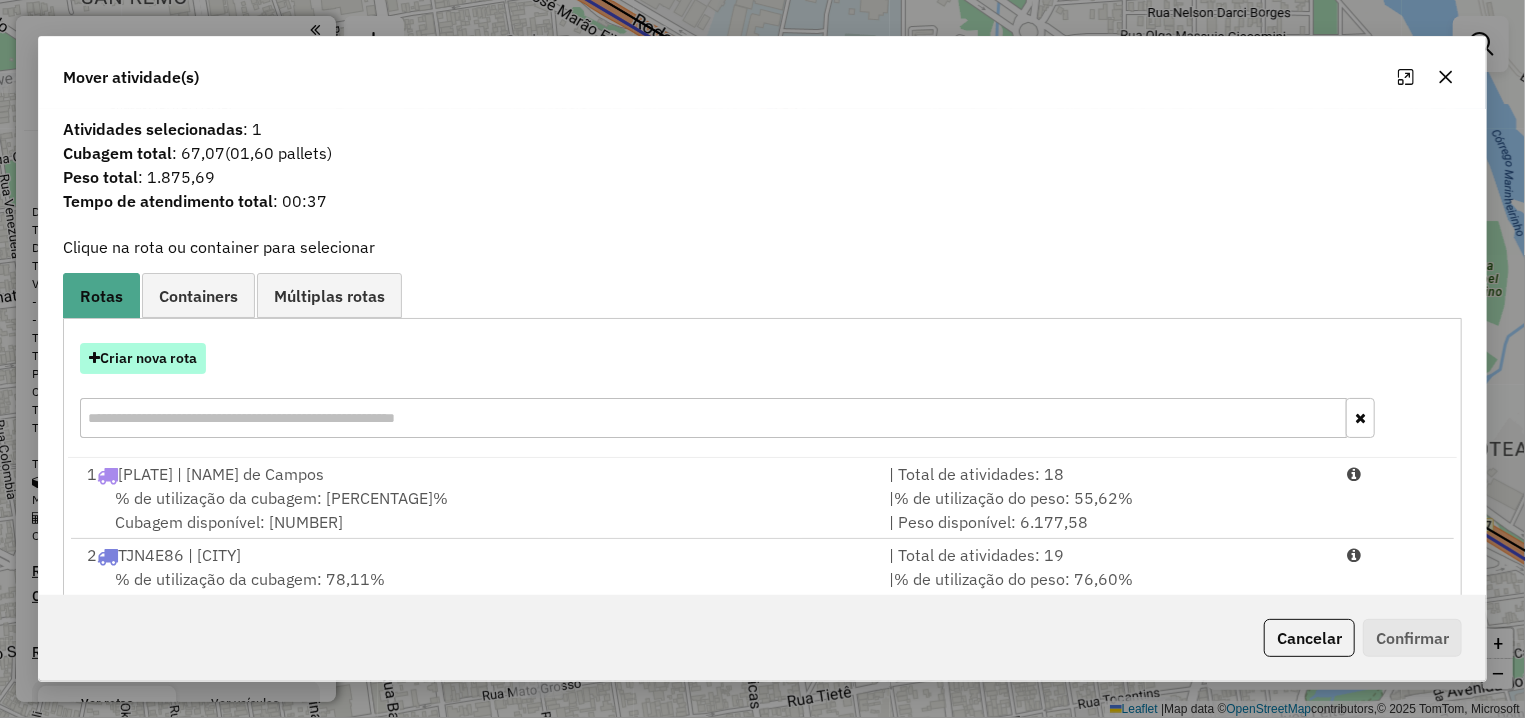 click on "Criar nova rota" at bounding box center (143, 358) 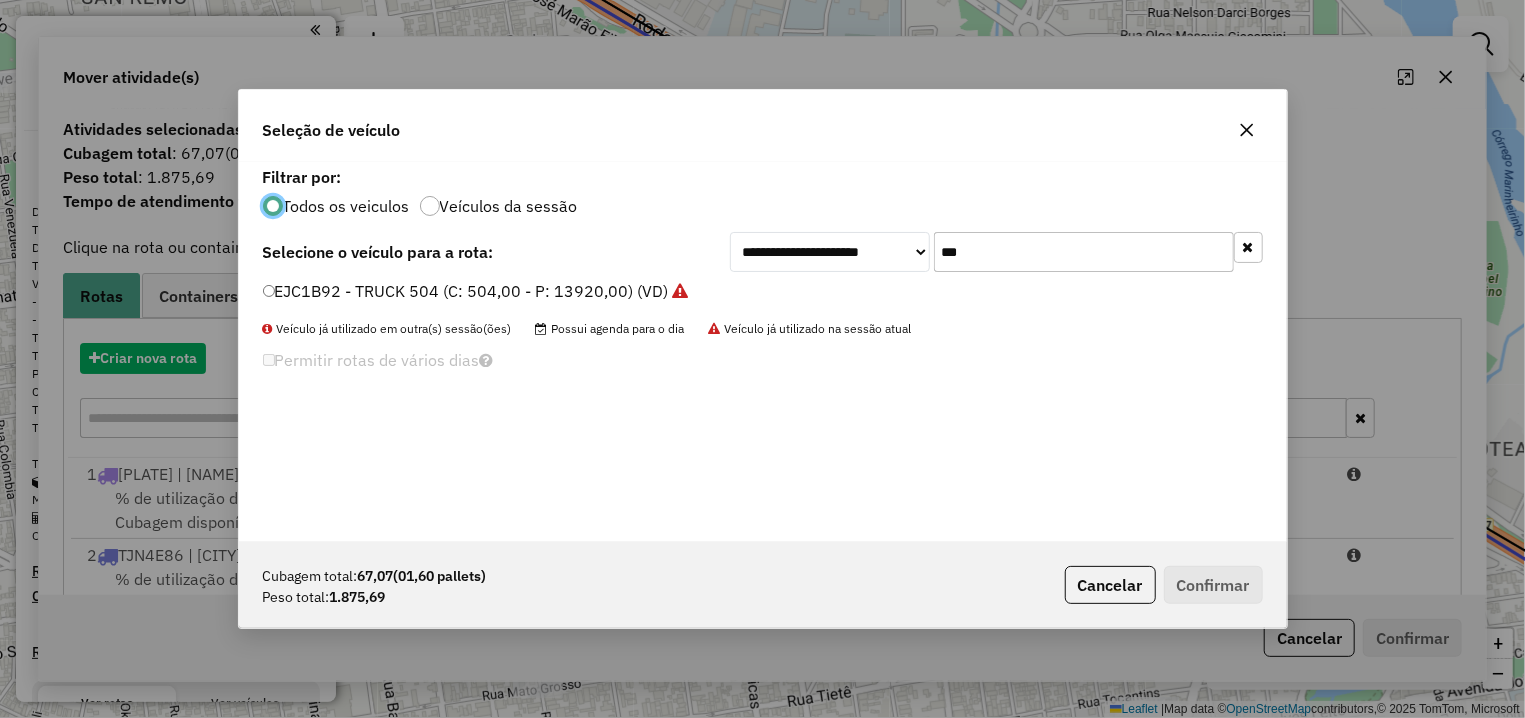 scroll, scrollTop: 11, scrollLeft: 6, axis: both 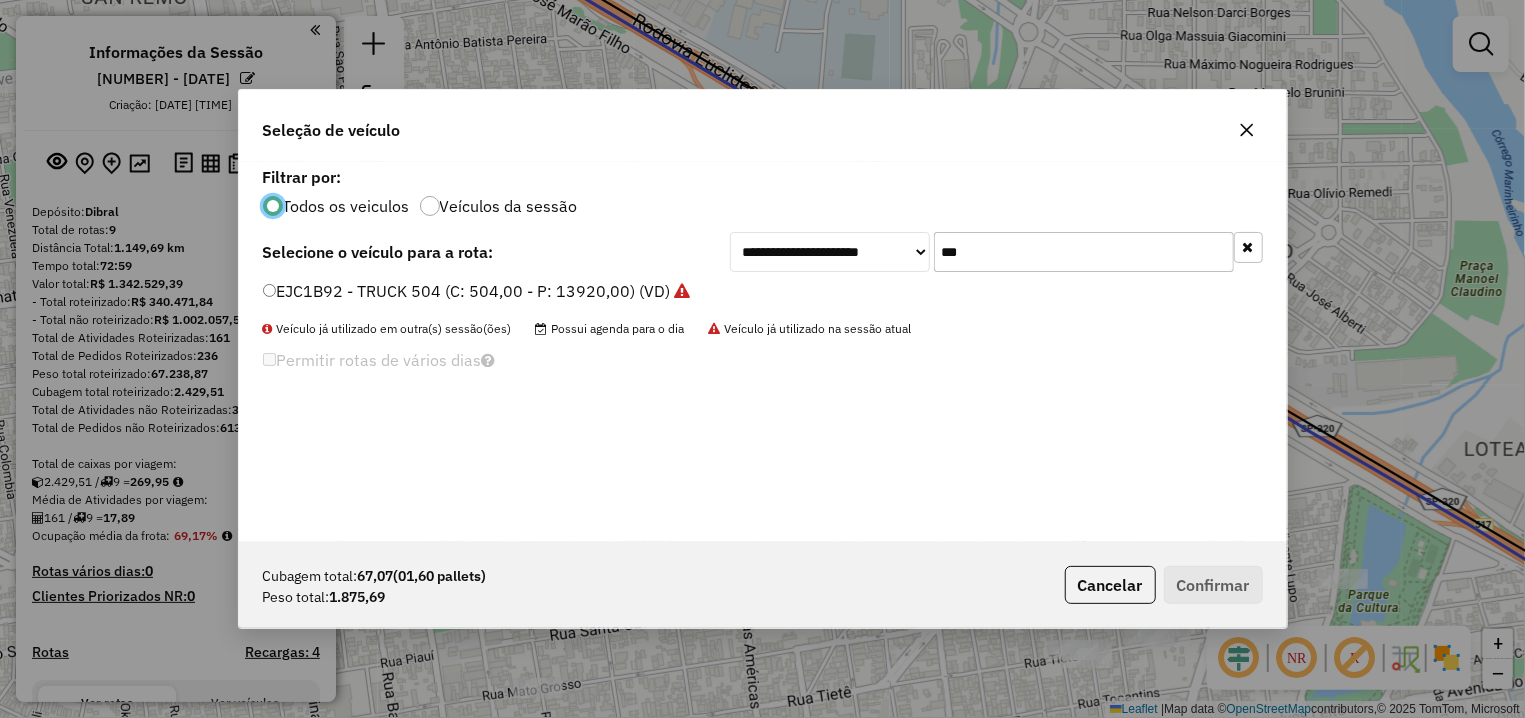 drag, startPoint x: 988, startPoint y: 246, endPoint x: 909, endPoint y: 256, distance: 79.630394 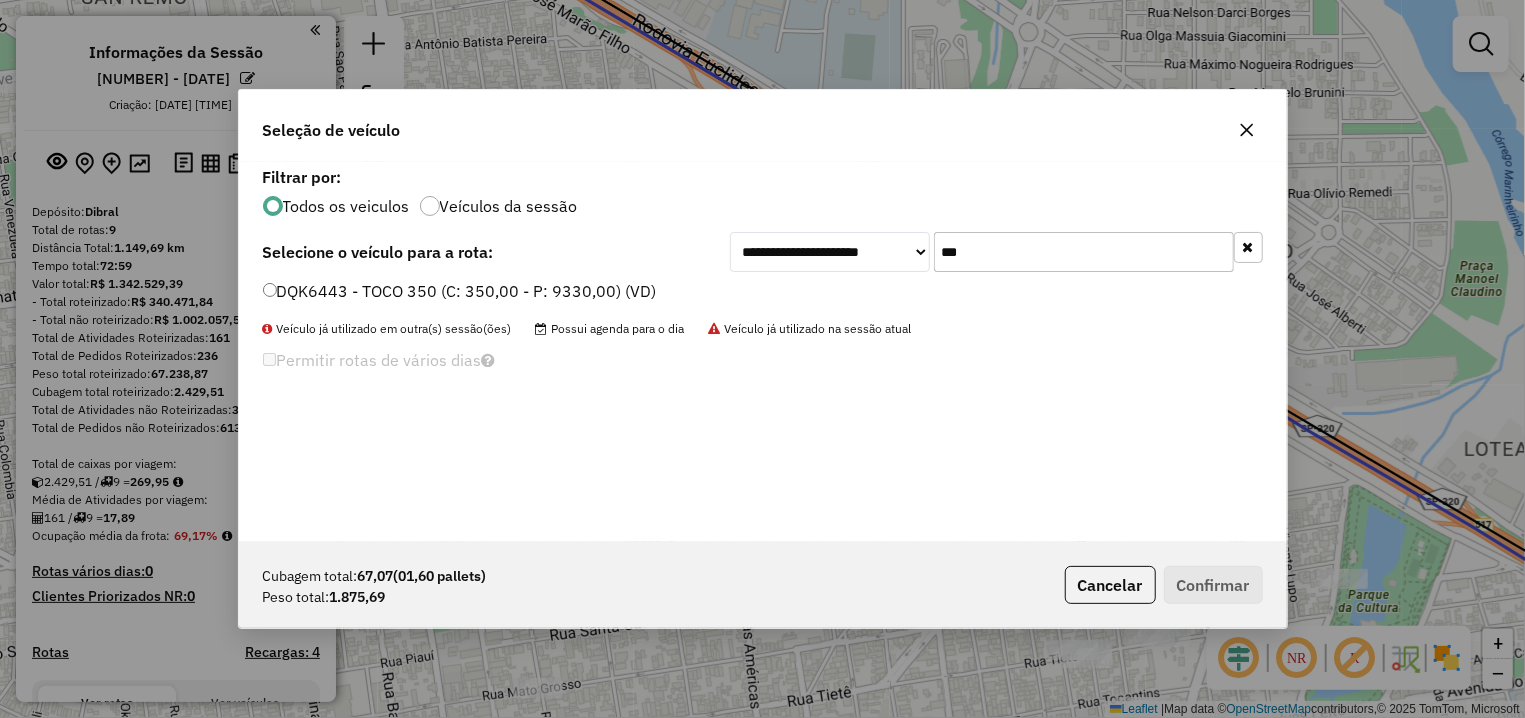 type on "***" 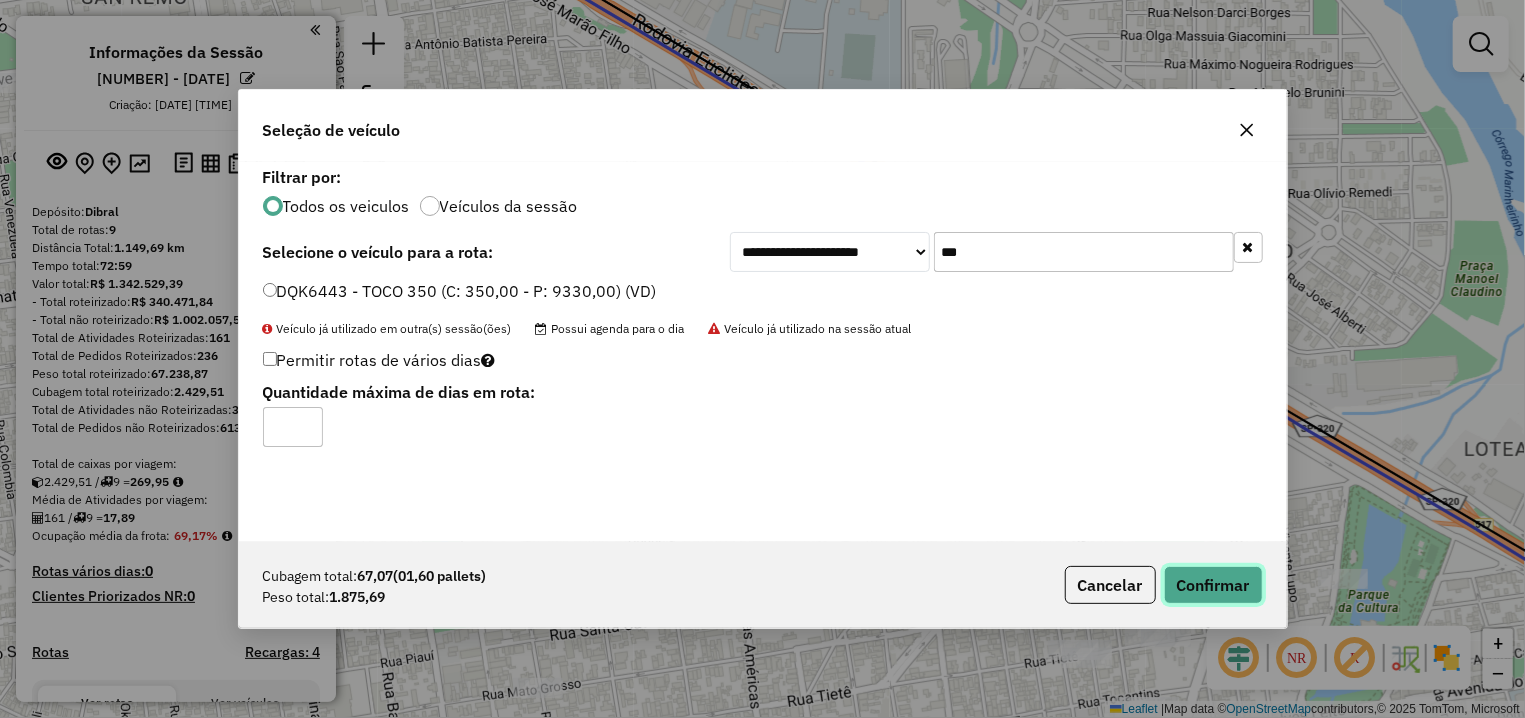 click on "Confirmar" 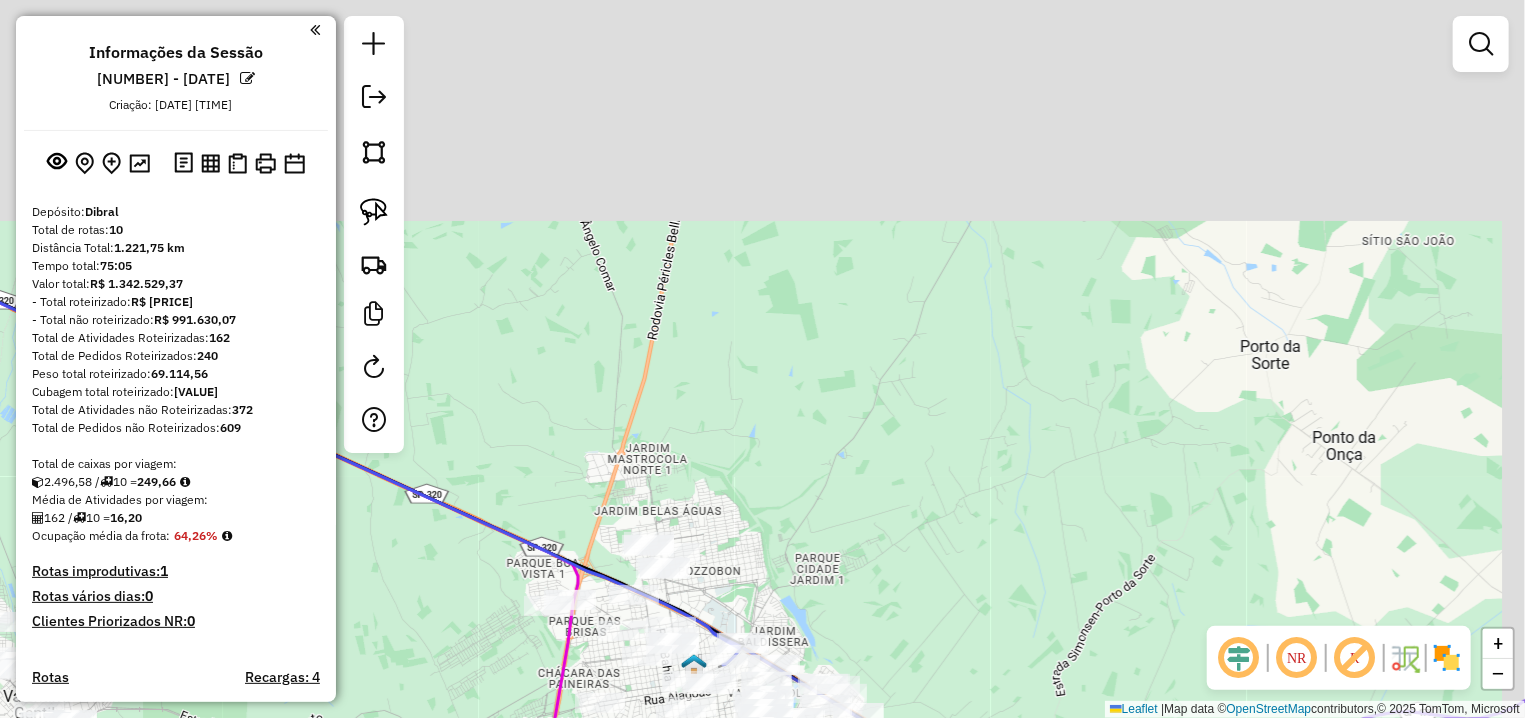 drag, startPoint x: 869, startPoint y: 188, endPoint x: 787, endPoint y: 469, distance: 292.72 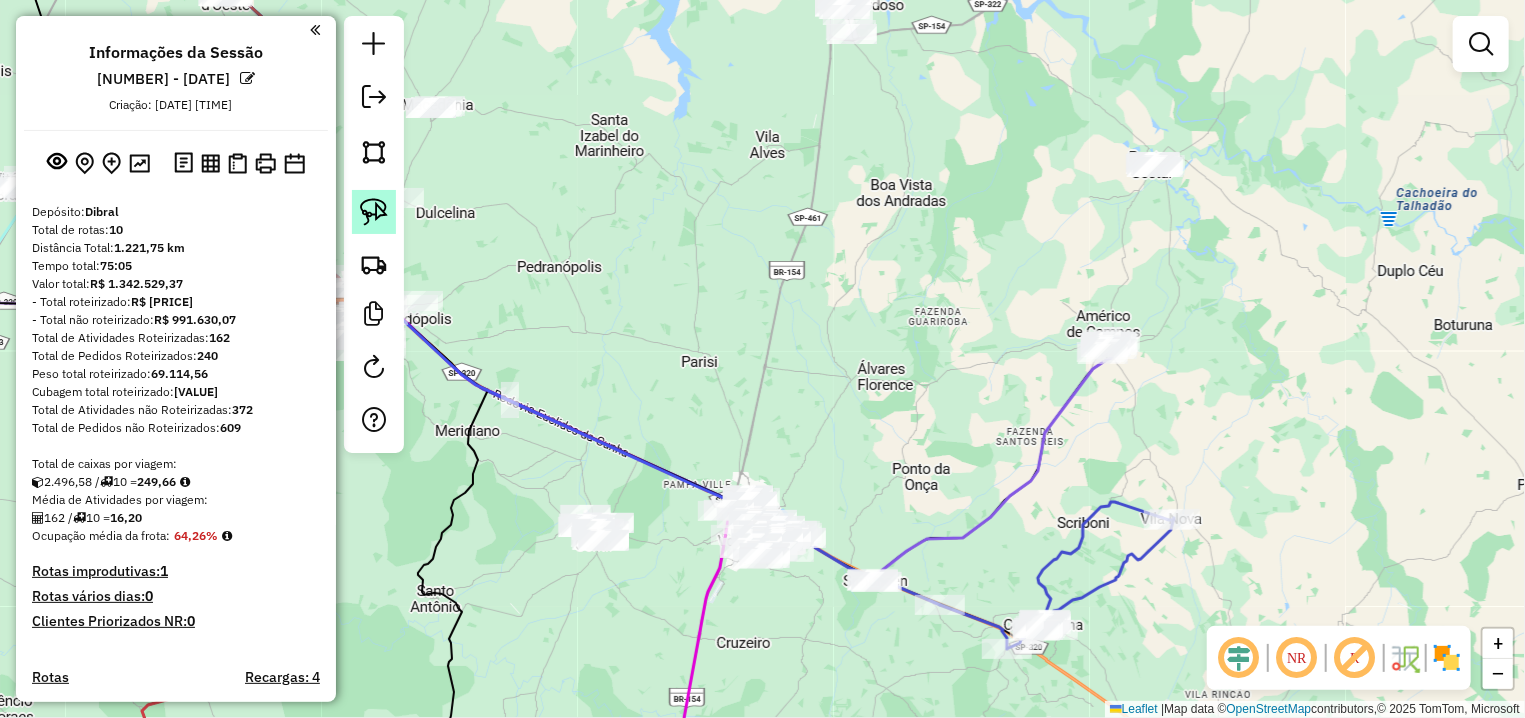 click 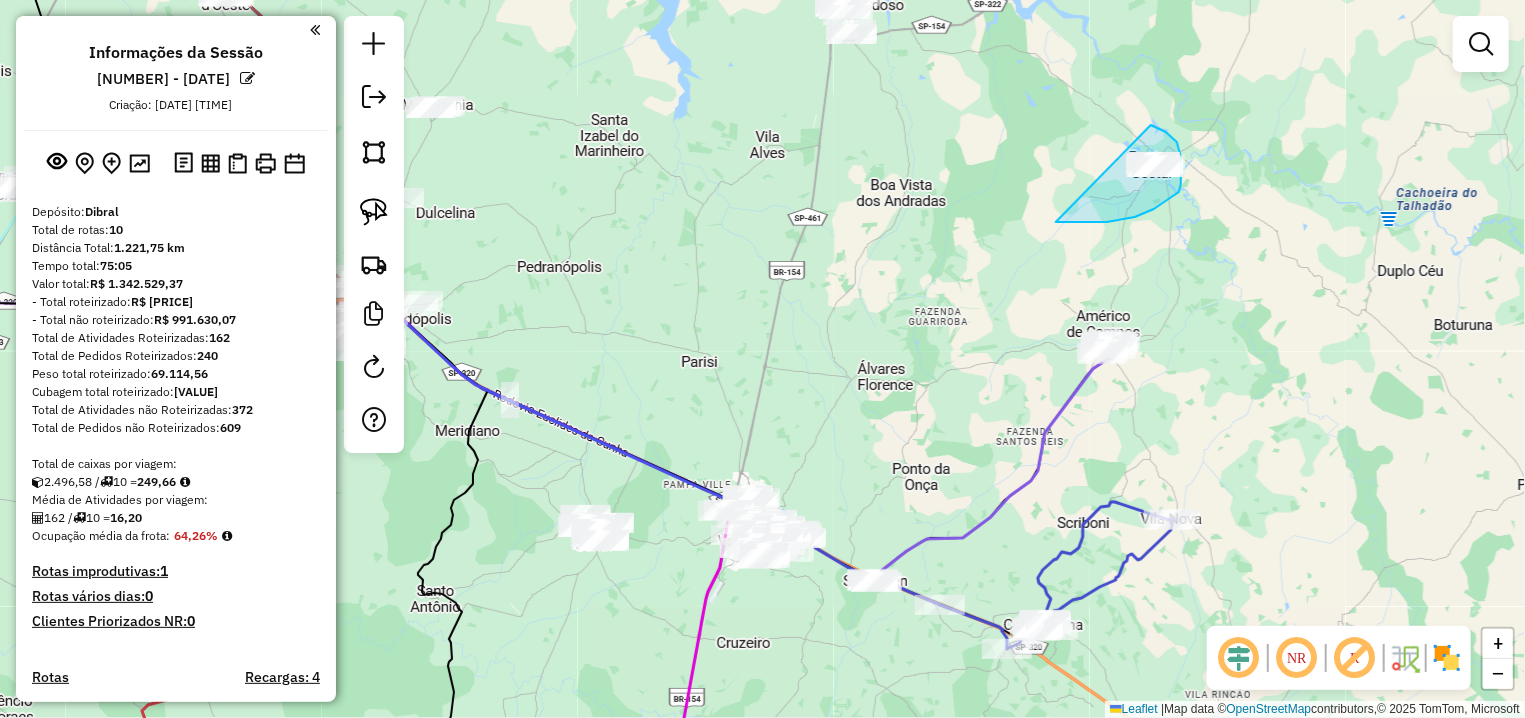 drag, startPoint x: 1107, startPoint y: 222, endPoint x: 1142, endPoint y: 122, distance: 105.9481 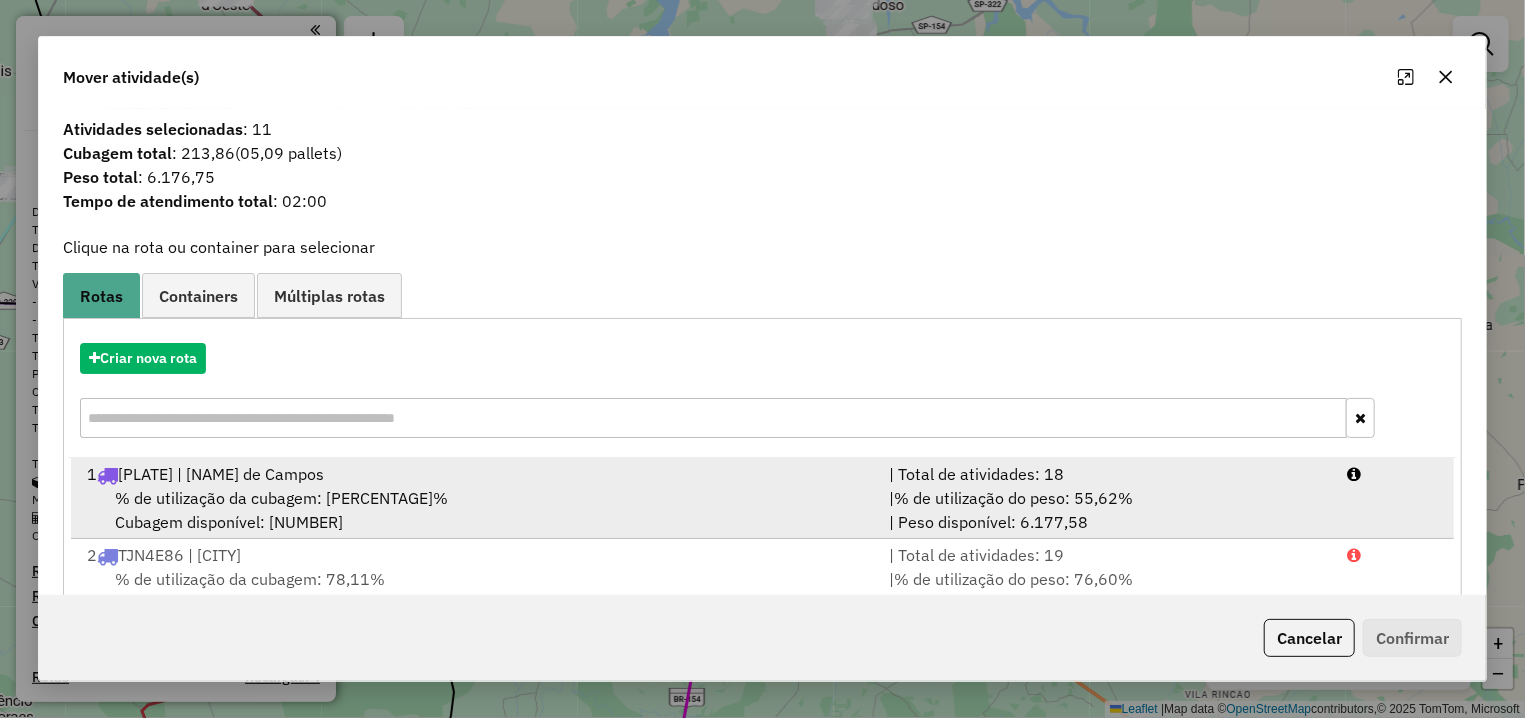 scroll, scrollTop: 412, scrollLeft: 0, axis: vertical 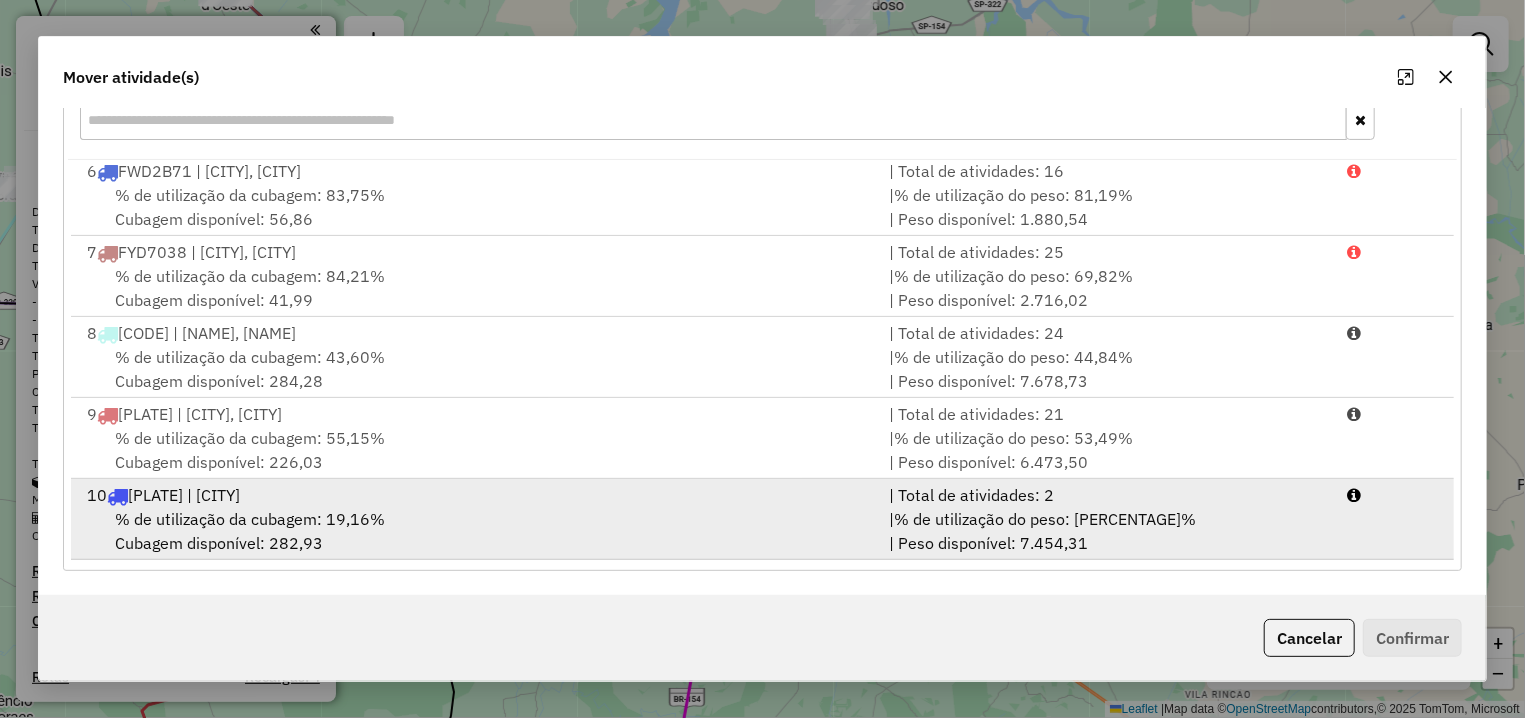 click on "% de utilização da cubagem: 19,16%  Cubagem disponível: 282,93" at bounding box center [476, 531] 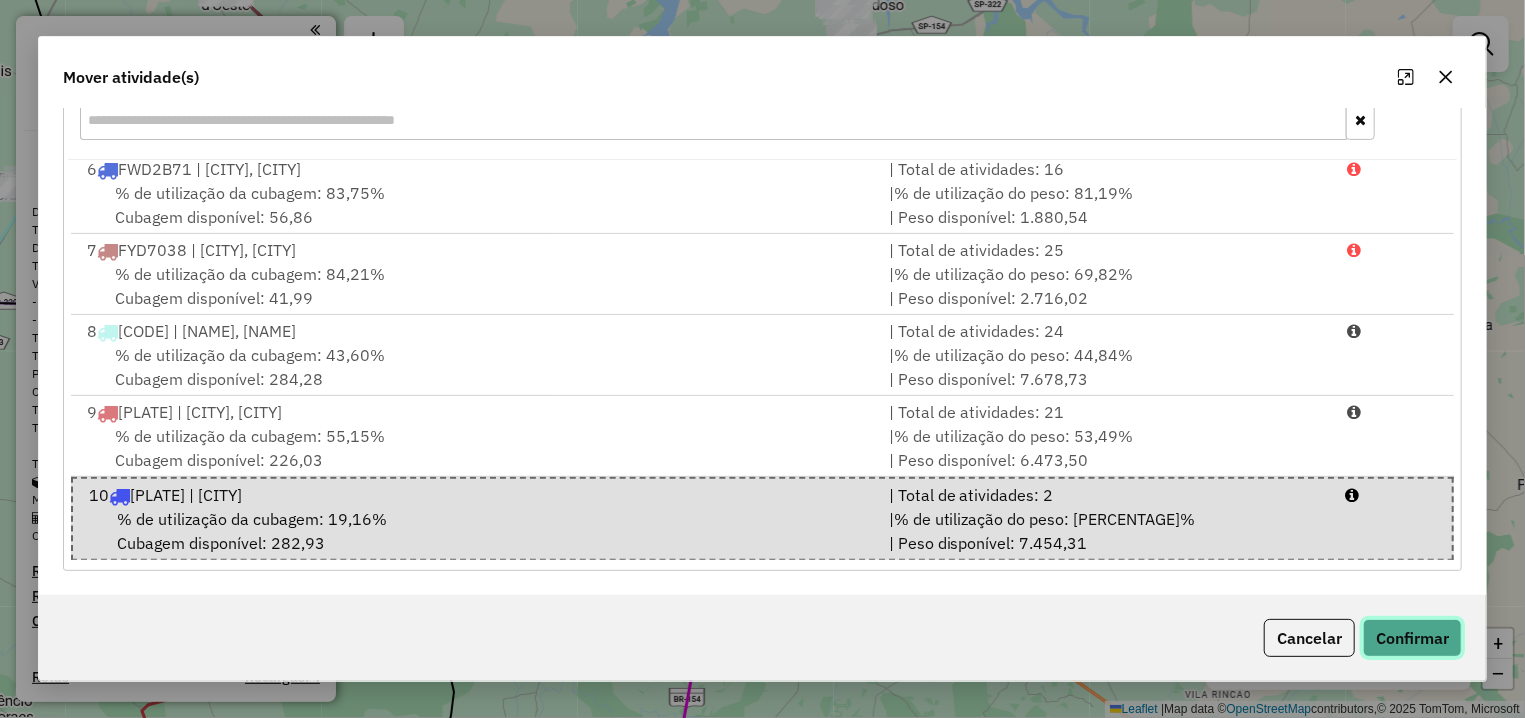 click on "Confirmar" 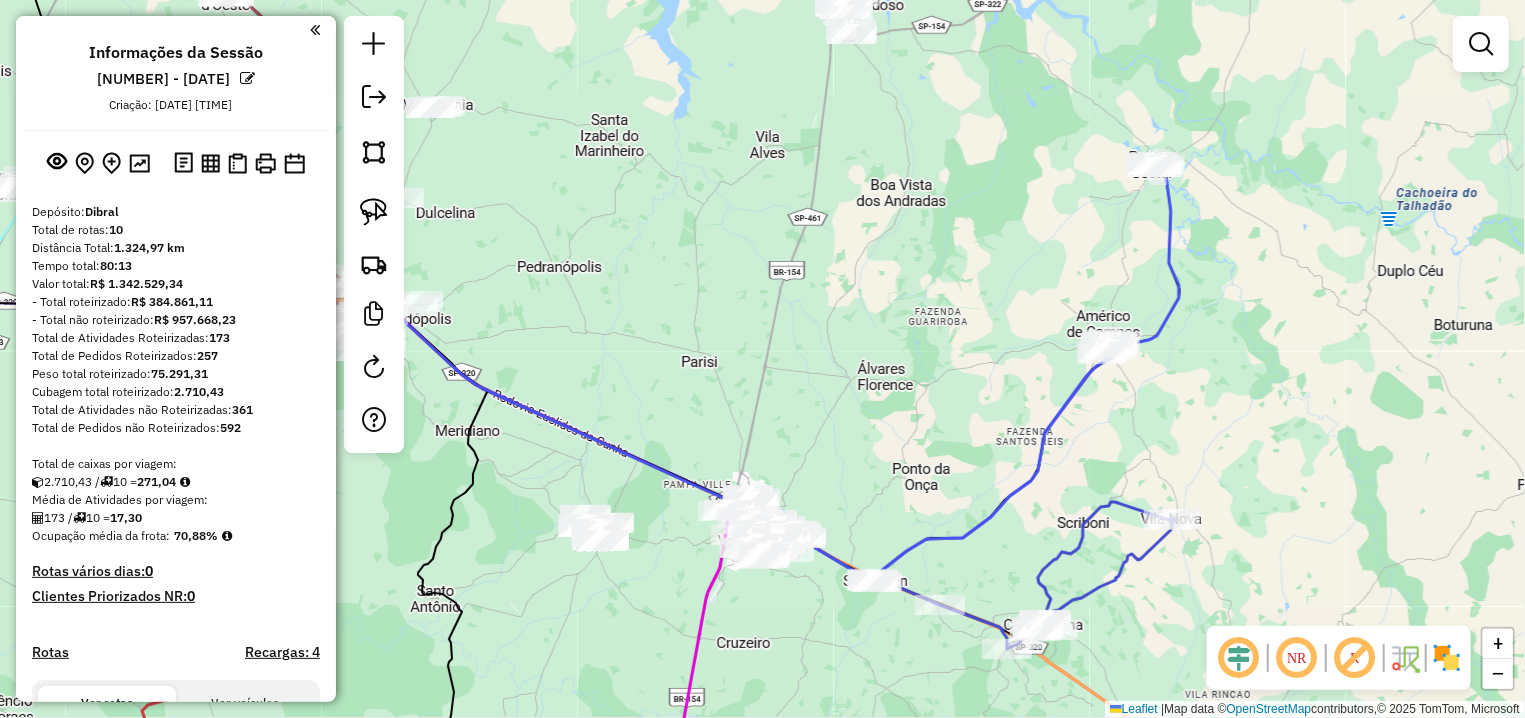 scroll, scrollTop: 0, scrollLeft: 0, axis: both 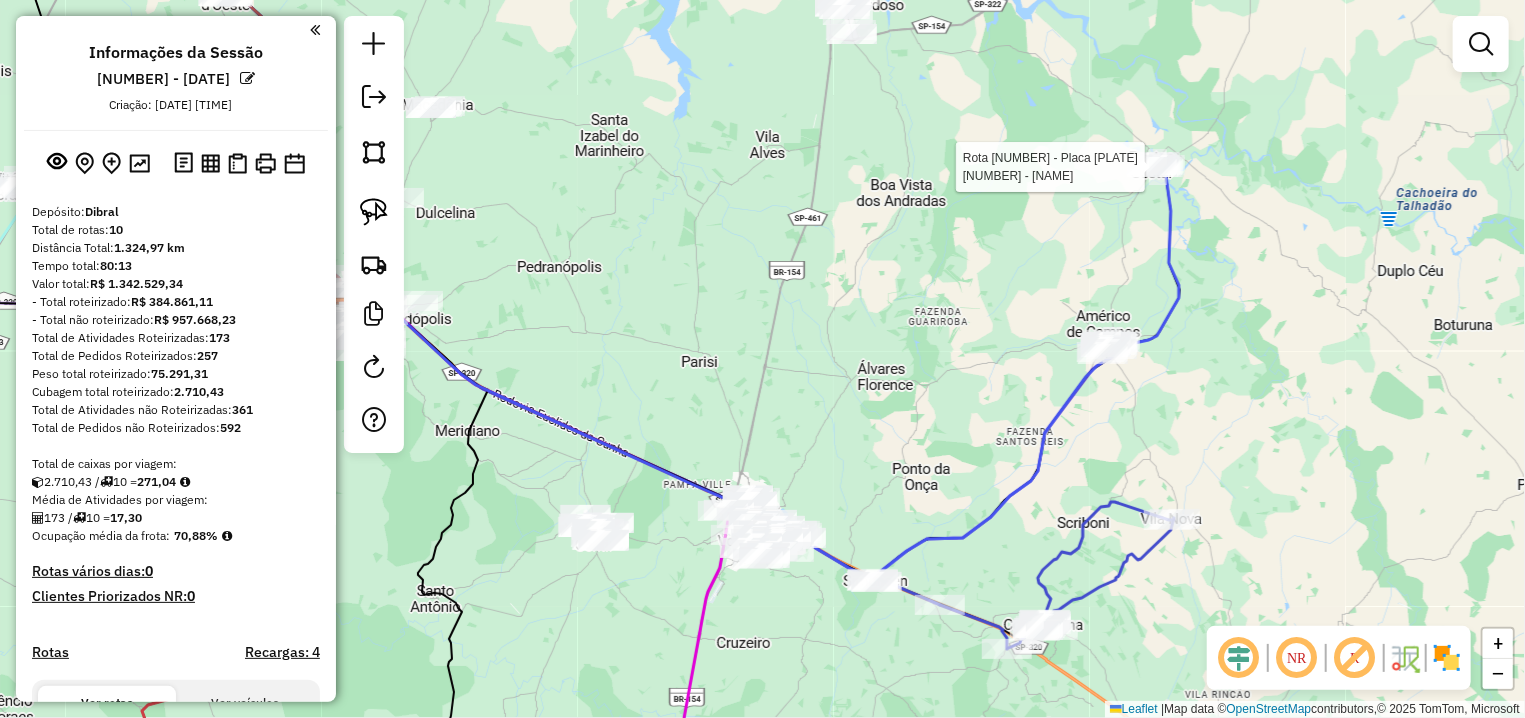 select on "**********" 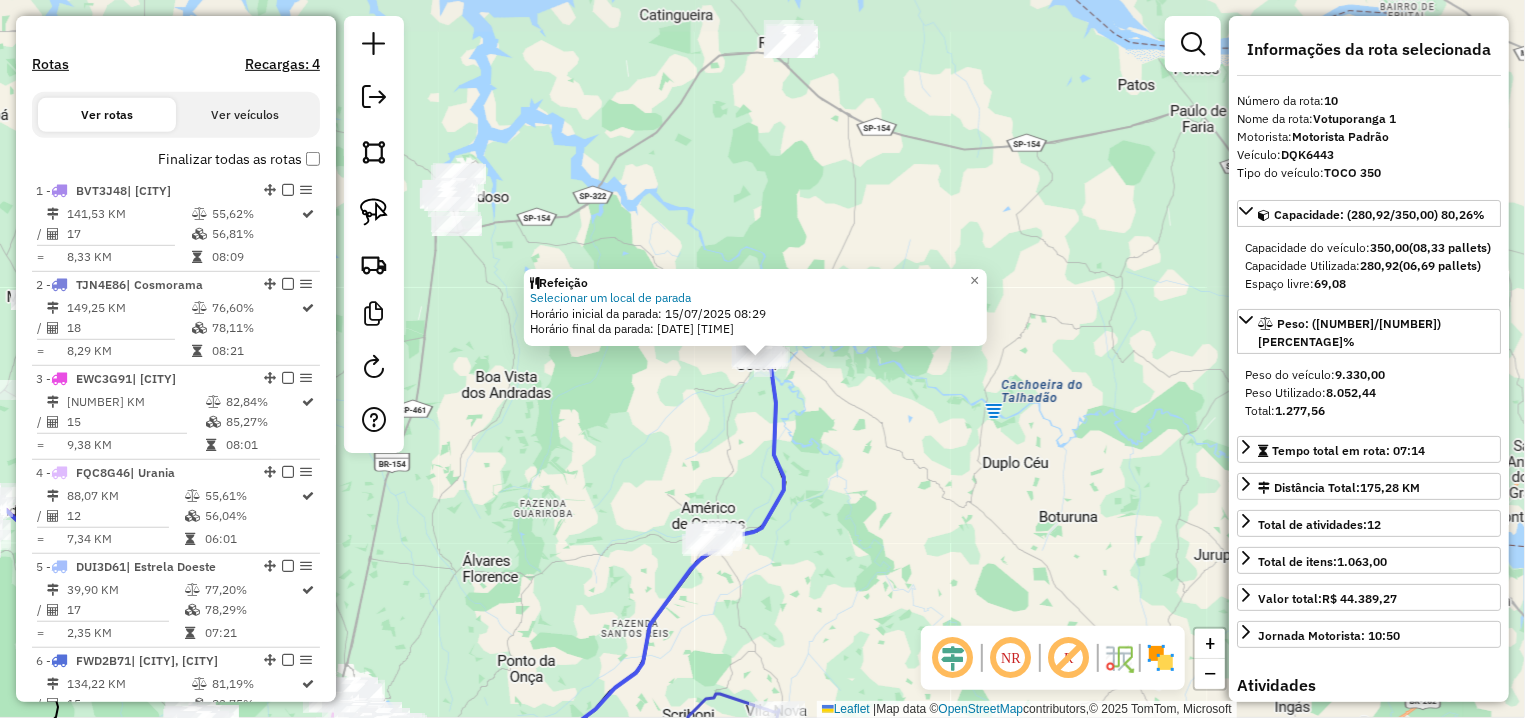 scroll, scrollTop: 1506, scrollLeft: 0, axis: vertical 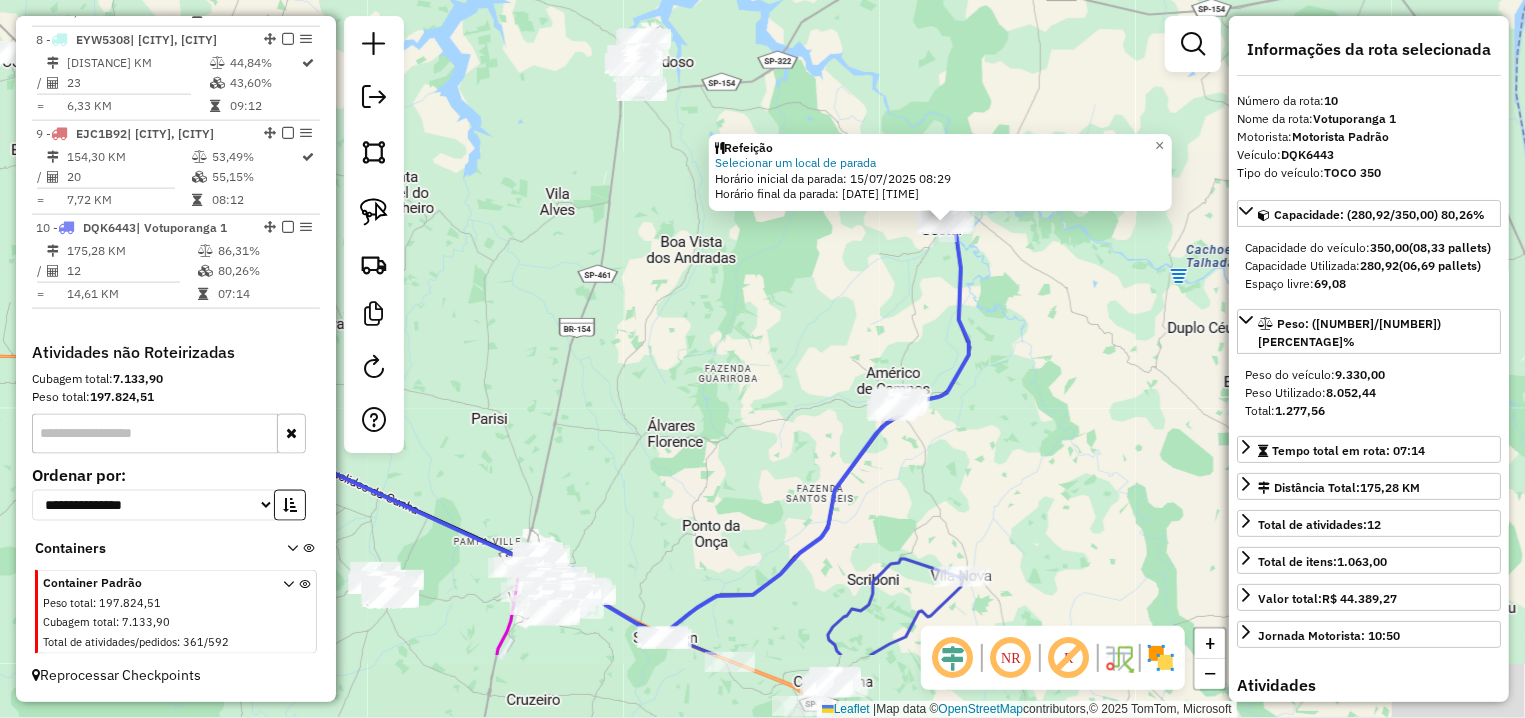 drag, startPoint x: 552, startPoint y: 519, endPoint x: 1027, endPoint y: 221, distance: 560.7397 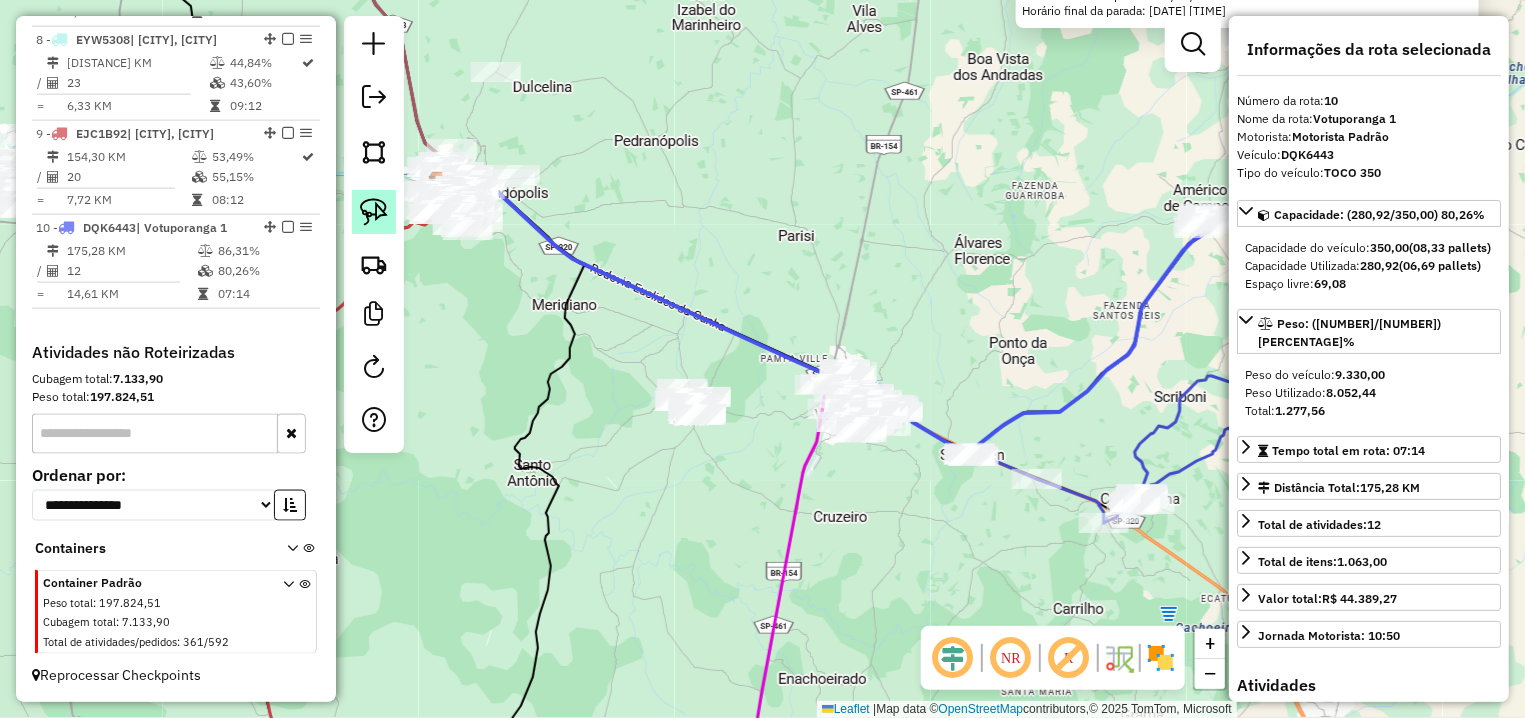 click 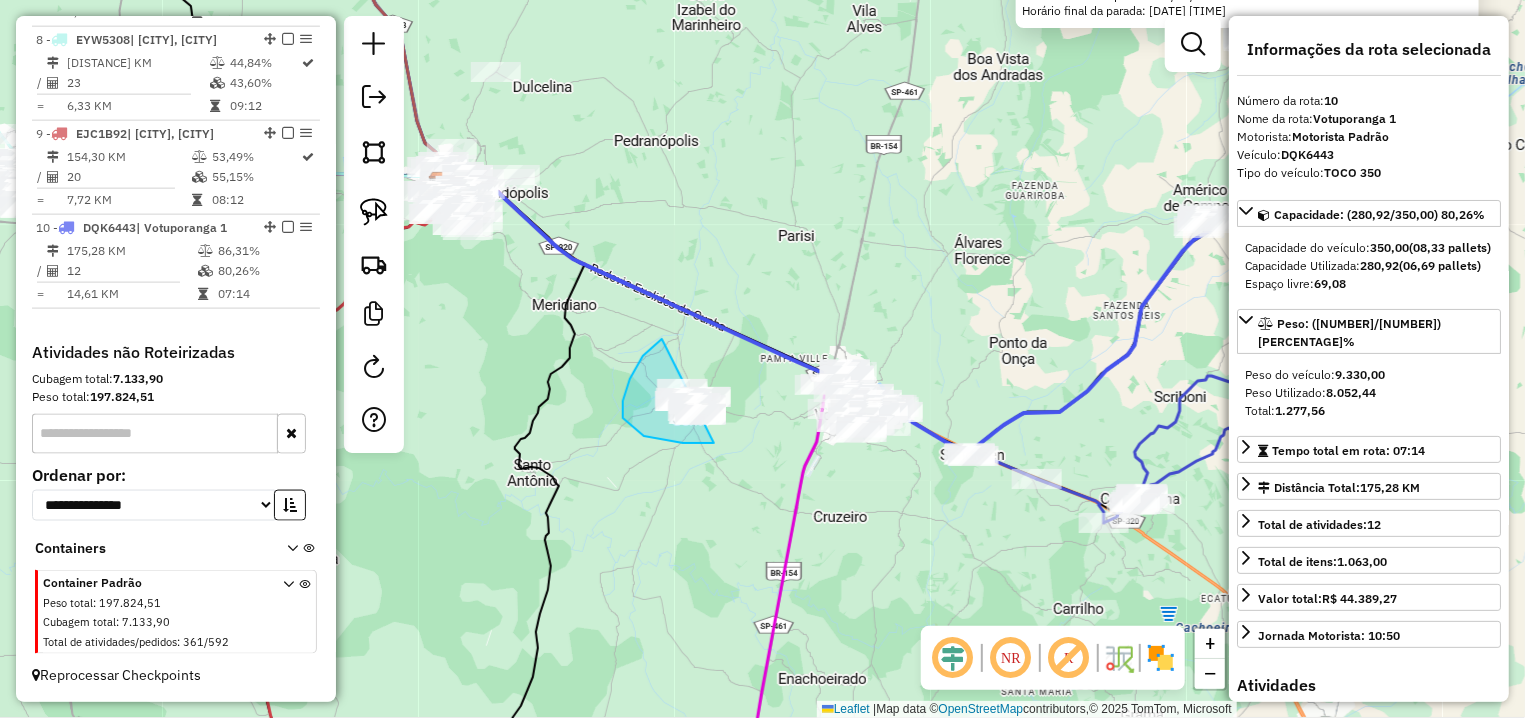 drag, startPoint x: 630, startPoint y: 379, endPoint x: 810, endPoint y: 433, distance: 187.92552 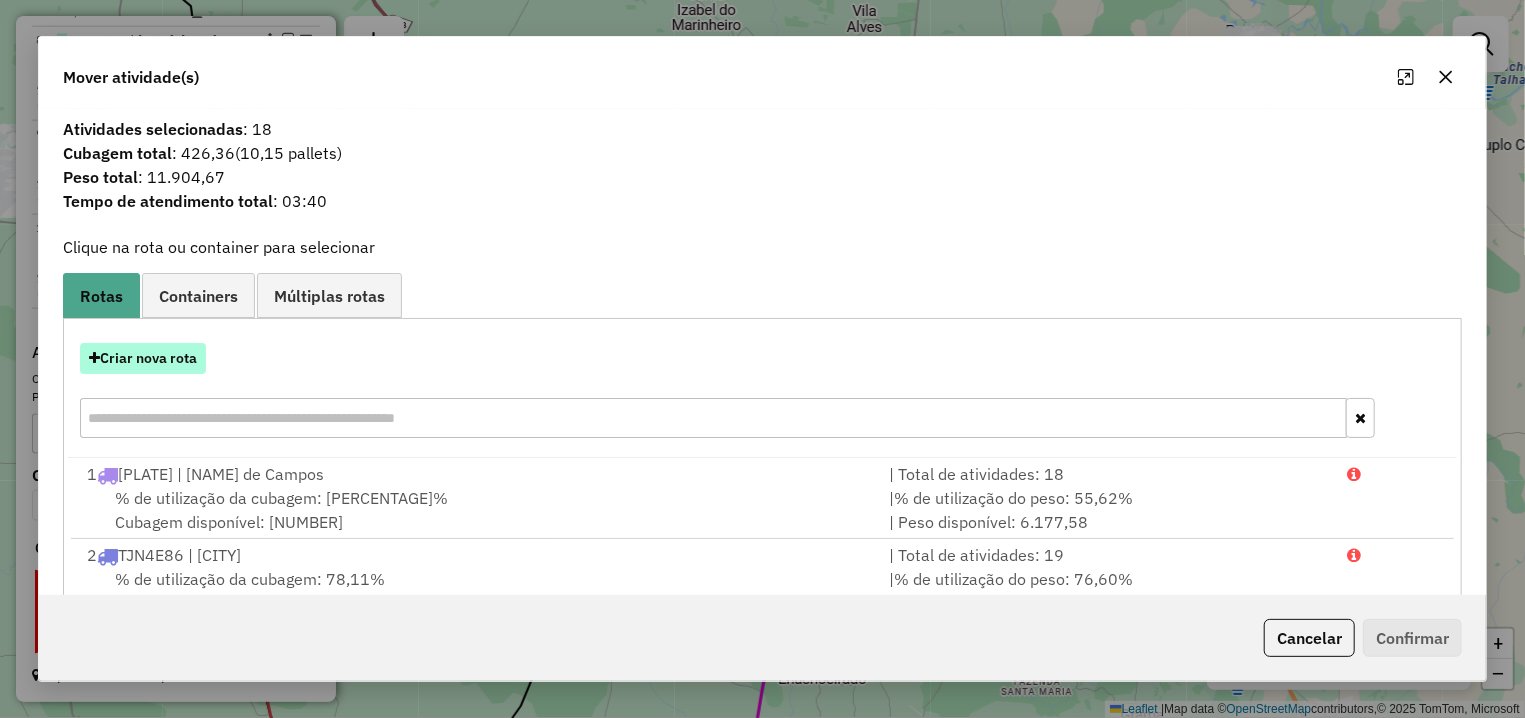 click on "Criar nova rota" at bounding box center [143, 358] 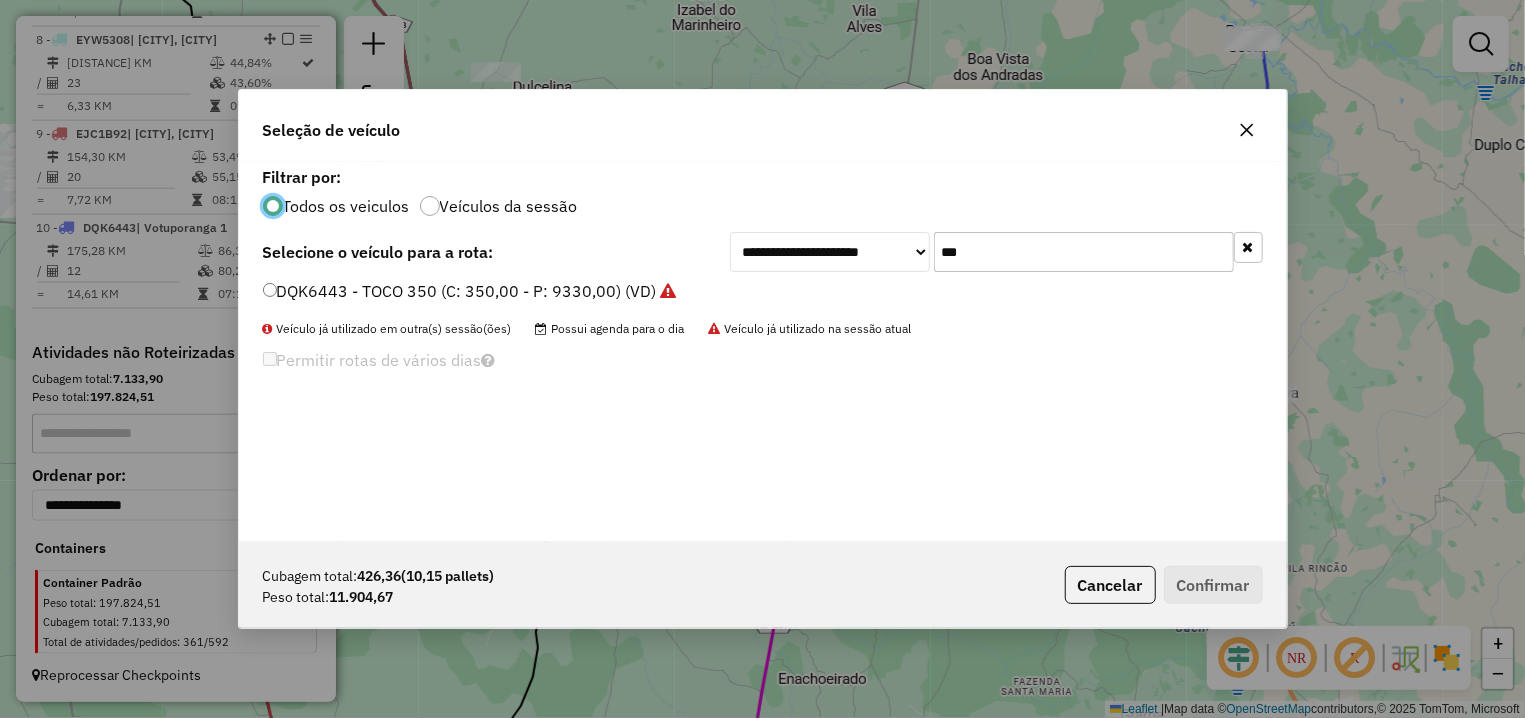 scroll, scrollTop: 11, scrollLeft: 6, axis: both 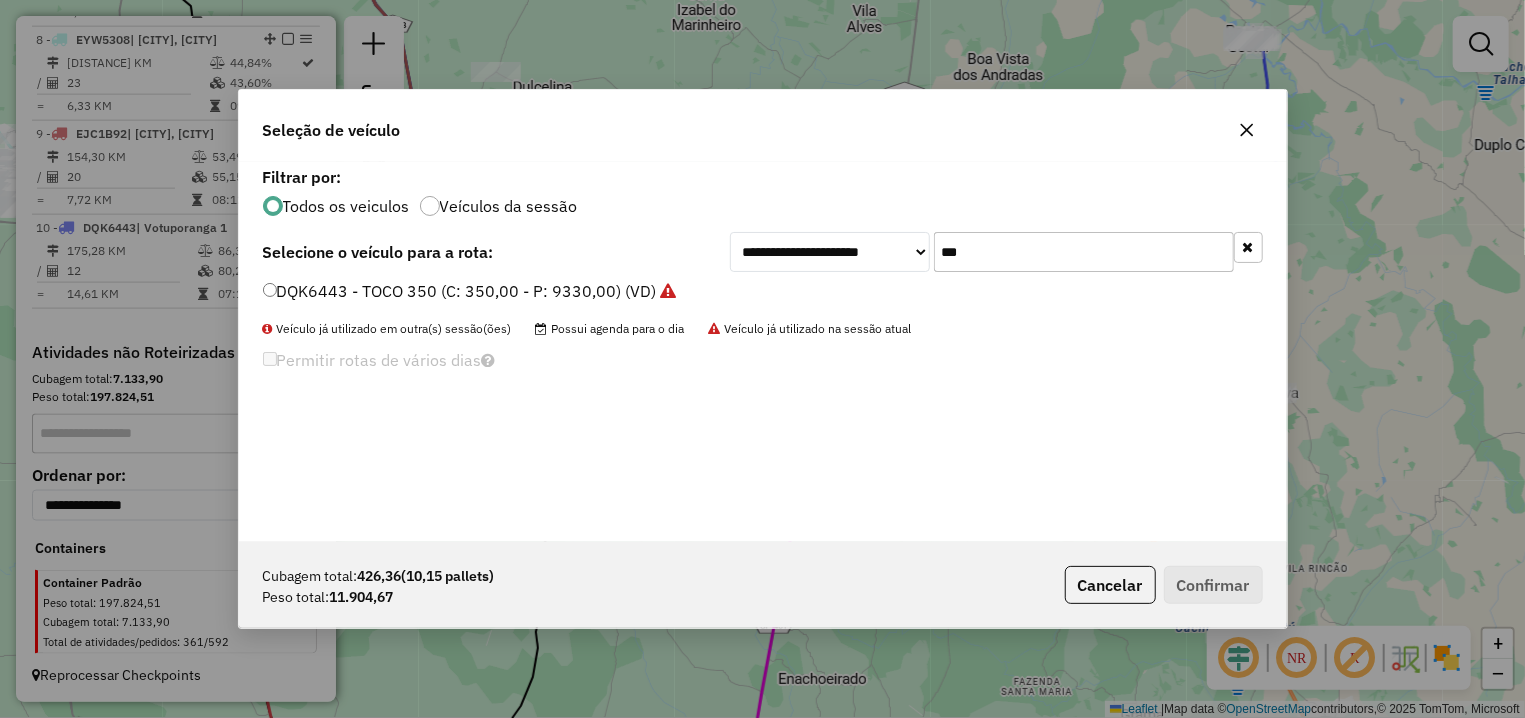 drag, startPoint x: 945, startPoint y: 250, endPoint x: 910, endPoint y: 250, distance: 35 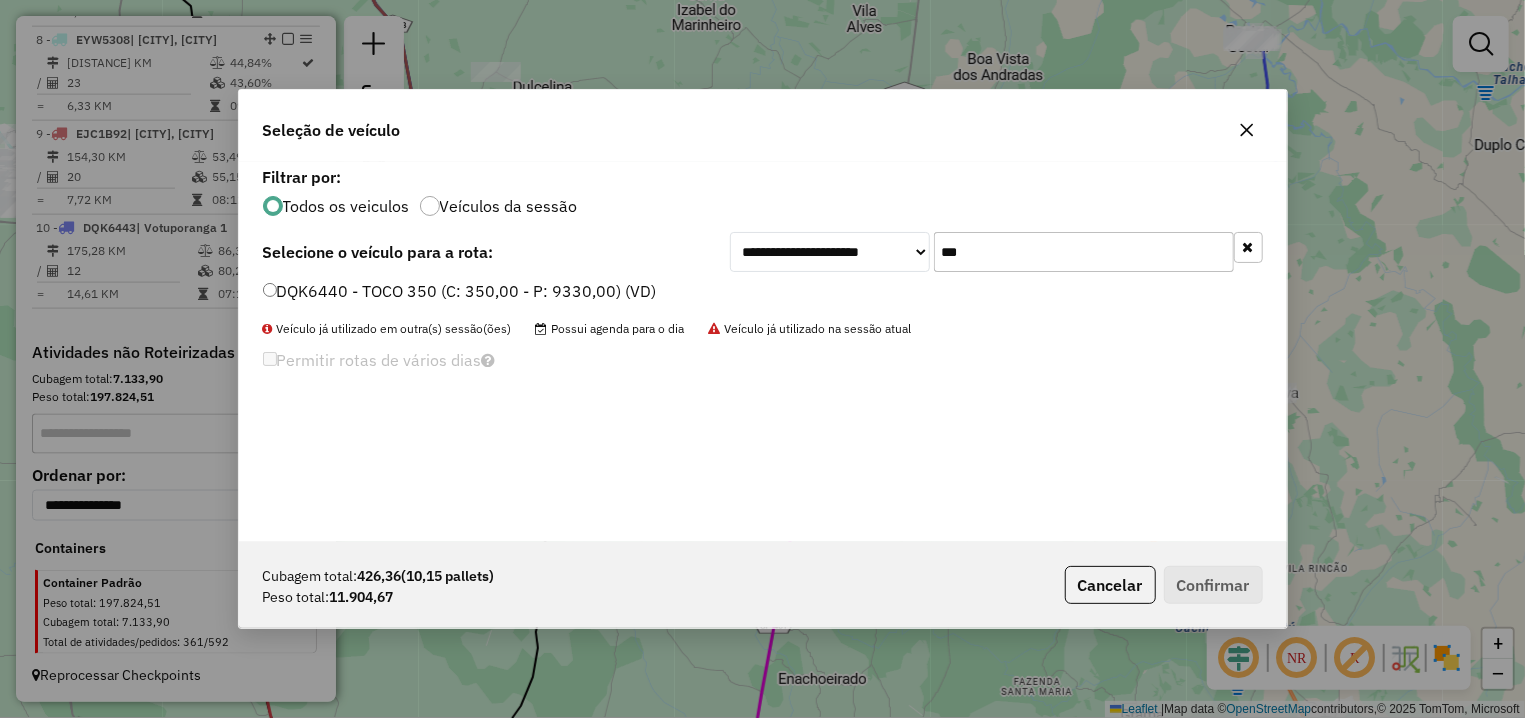 type on "***" 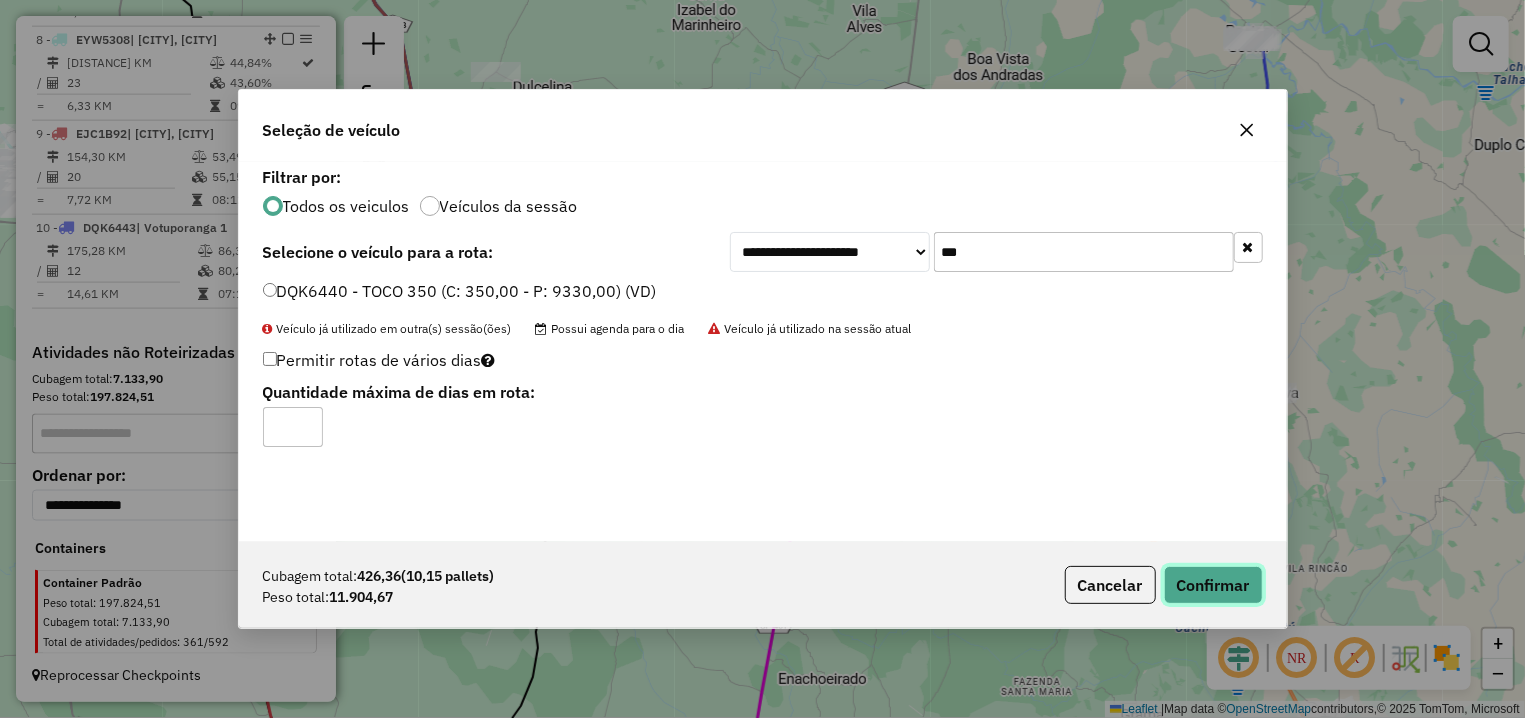 click on "Confirmar" 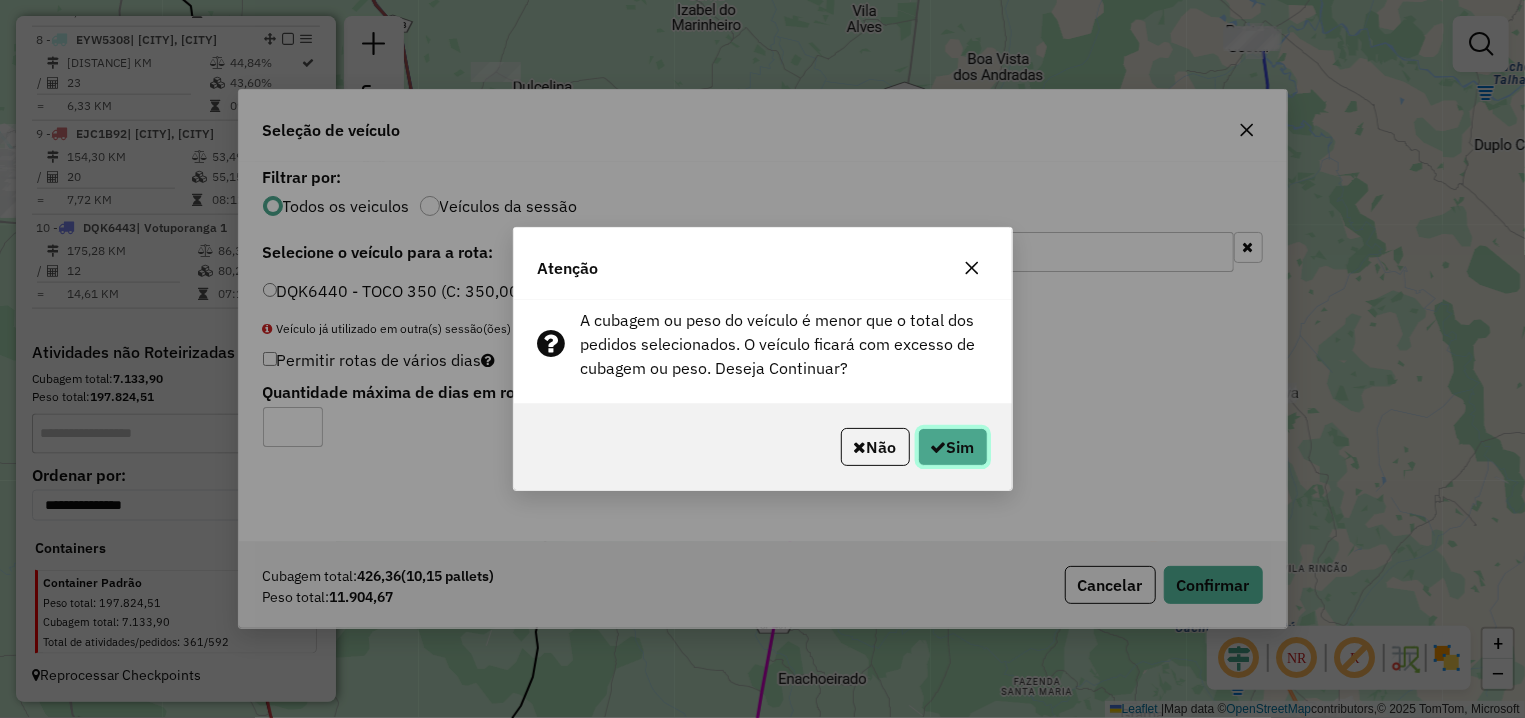 click on "Sim" 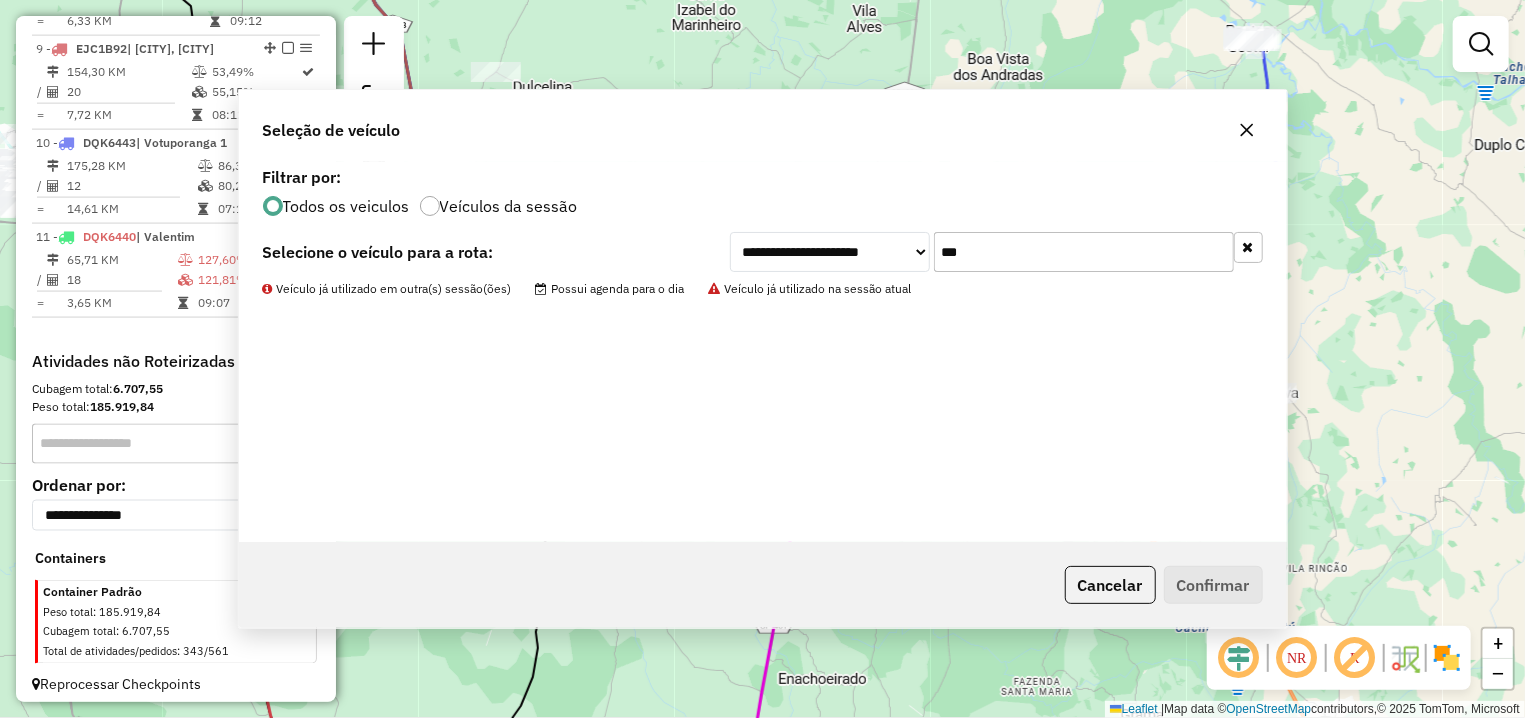 scroll, scrollTop: 1531, scrollLeft: 0, axis: vertical 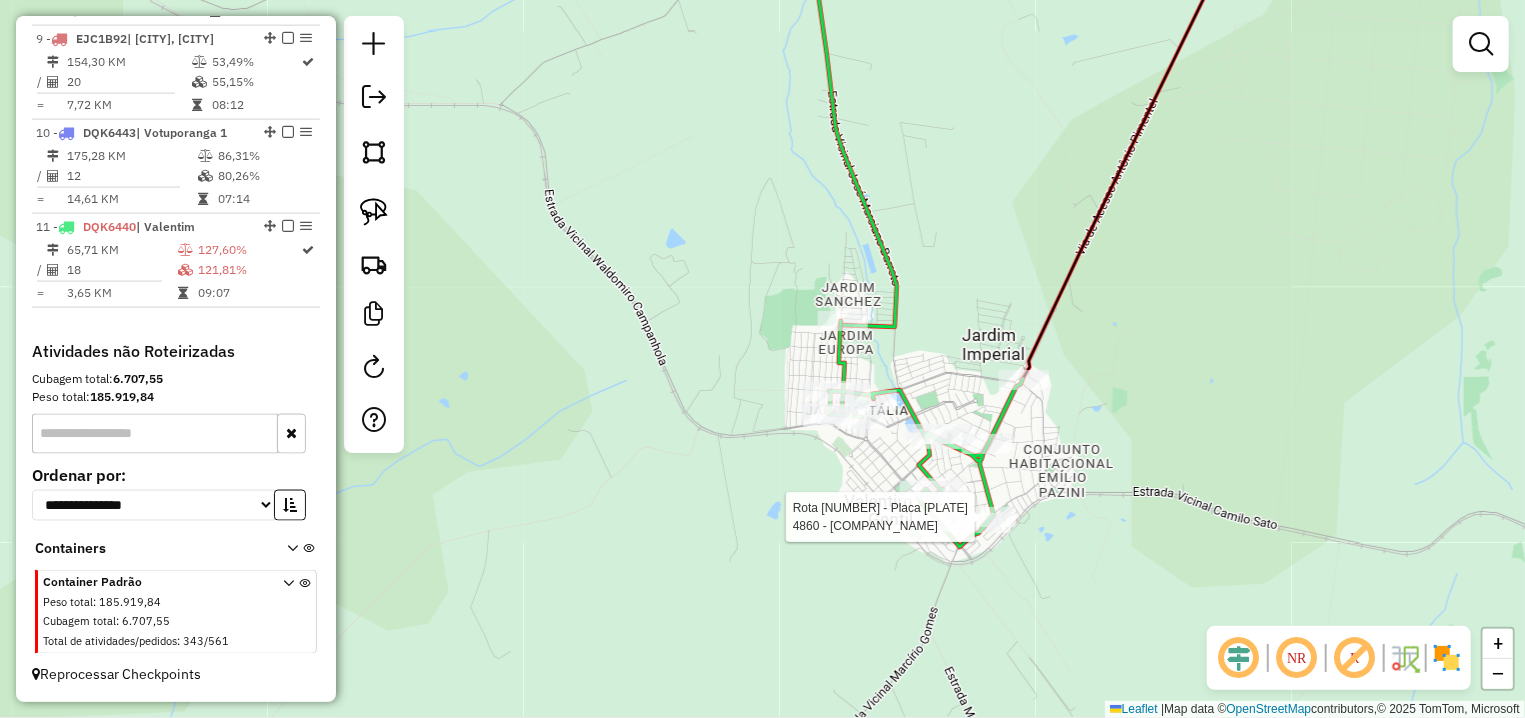 select on "**********" 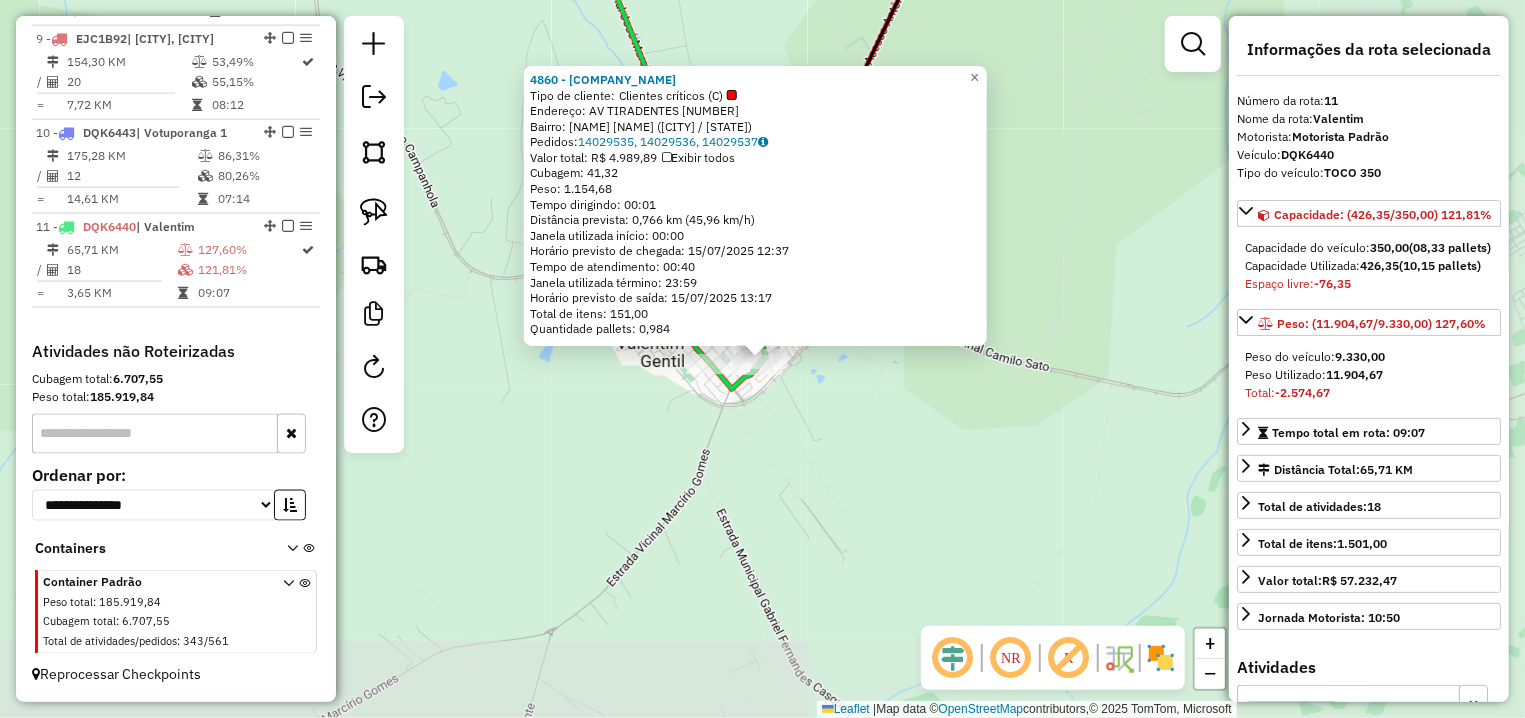 scroll, scrollTop: 1625, scrollLeft: 0, axis: vertical 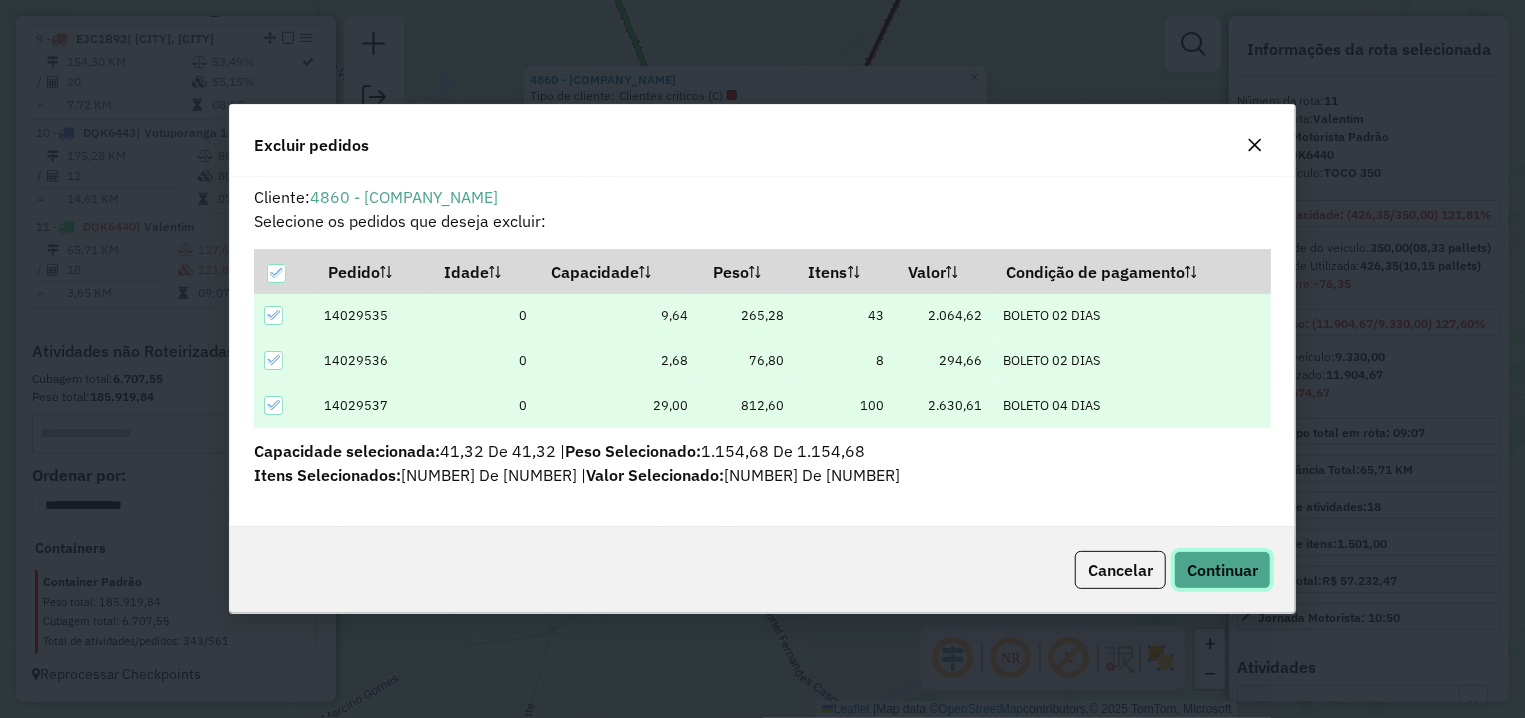 click on "Continuar" 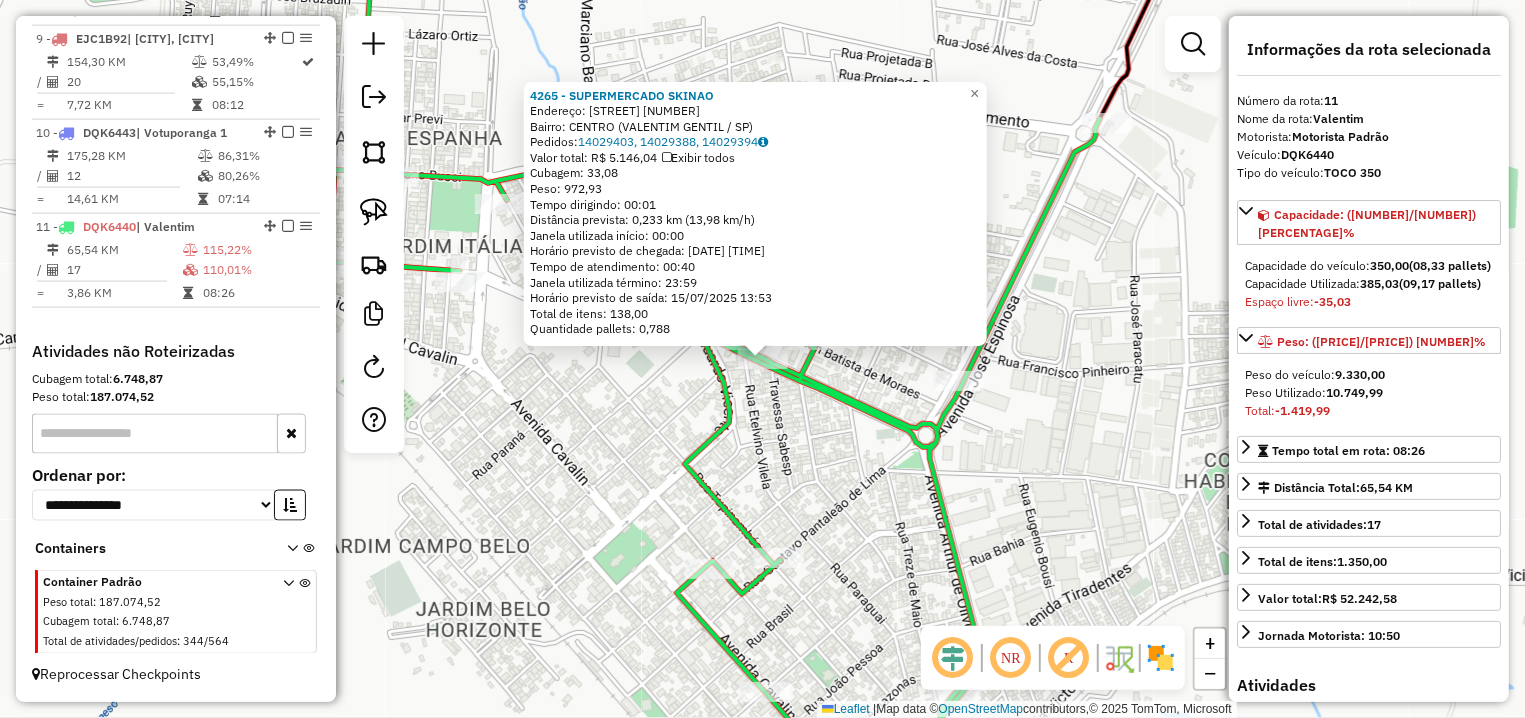 click on "4265 - SUPERMERCADO SKINAO  Endereço: AV  HORACIO GONCALVES DE MORAES   401   Bairro: CENTRO (VALENTIM GENTIL / SP)   Pedidos:  14029403, 14029388, 14029394   Valor total: R$ 5.146,04   Exibir todos   Cubagem: 33,08  Peso: 972,93  Tempo dirigindo: 00:01   Distância prevista: 0,233 km (13,98 km/h)   Janela utilizada início: 00:00   Horário previsto de chegada: 15/07/2025 13:13   Tempo de atendimento: 00:40   Janela utilizada término: 23:59   Horário previsto de saída: 15/07/2025 13:53   Total de itens: 138,00   Quantidade pallets: 0,788  × Janela de atendimento Grade de atendimento Capacidade Transportadoras Veículos Cliente Pedidos  Rotas Selecione os dias de semana para filtrar as janelas de atendimento  Seg   Ter   Qua   Qui   Sex   Sáb   Dom  Informe o período da janela de atendimento: De: Até:  Filtrar exatamente a janela do cliente  Considerar janela de atendimento padrão  Selecione os dias de semana para filtrar as grades de atendimento  Seg   Ter   Qua   Qui   Sex   Sáb   Dom   De:   De:" 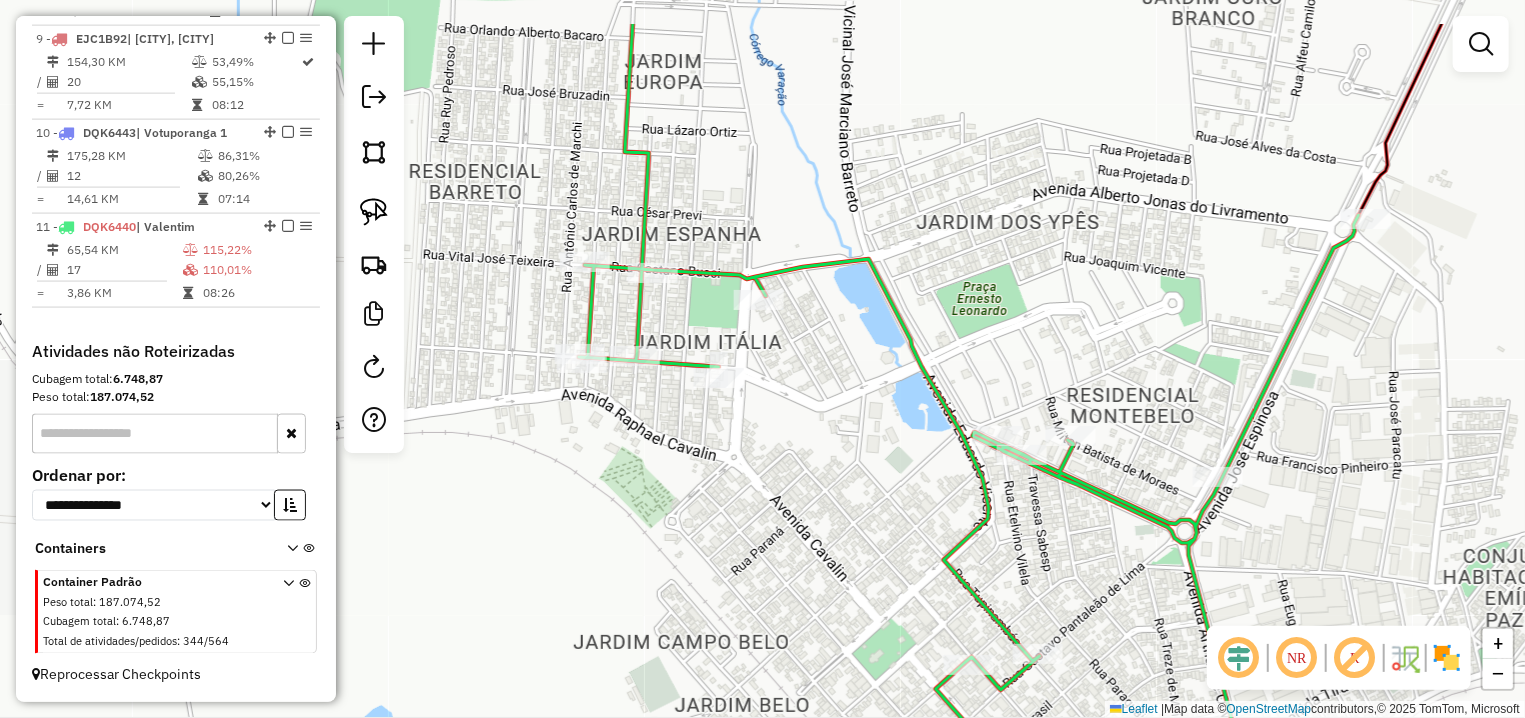 drag, startPoint x: 718, startPoint y: 501, endPoint x: 670, endPoint y: 526, distance: 54.120235 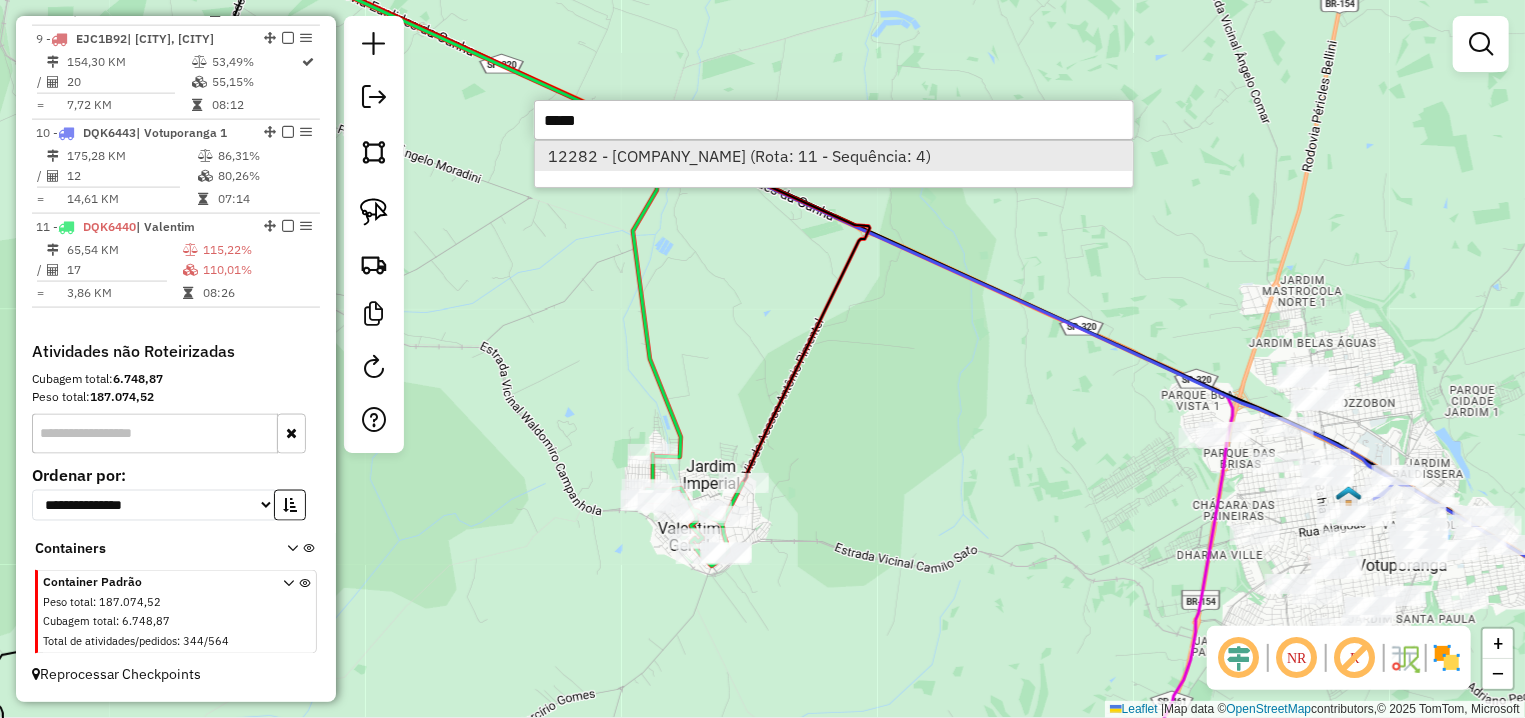 type on "*****" 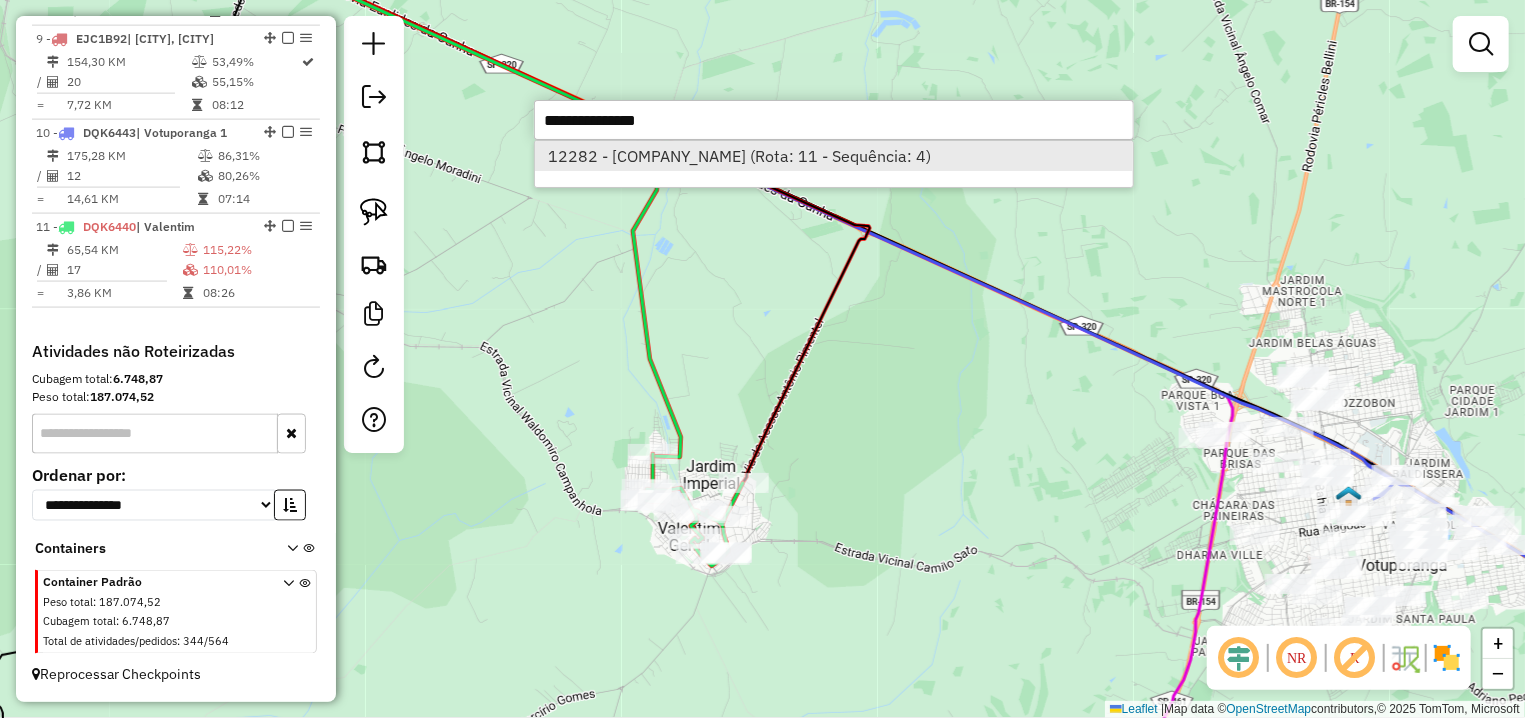 select on "**********" 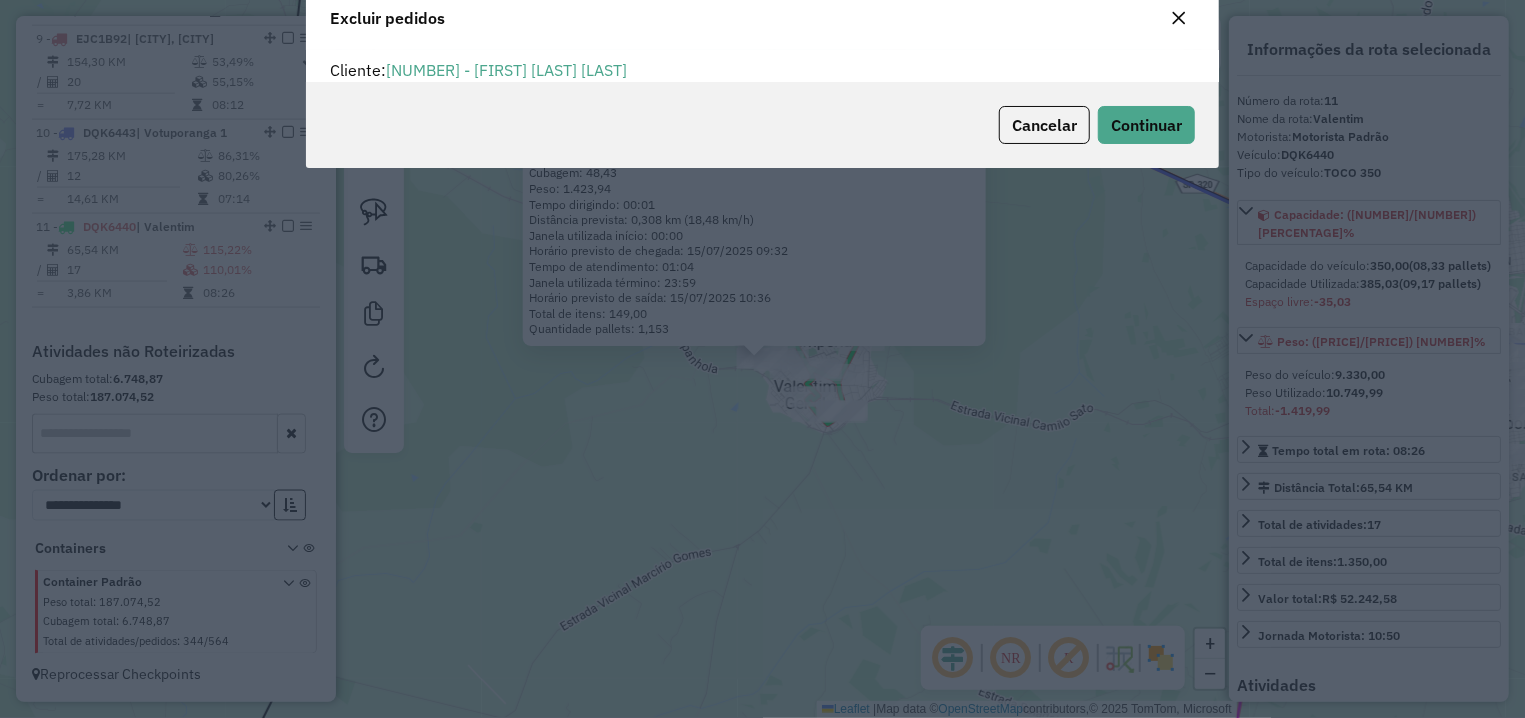 scroll, scrollTop: 0, scrollLeft: 0, axis: both 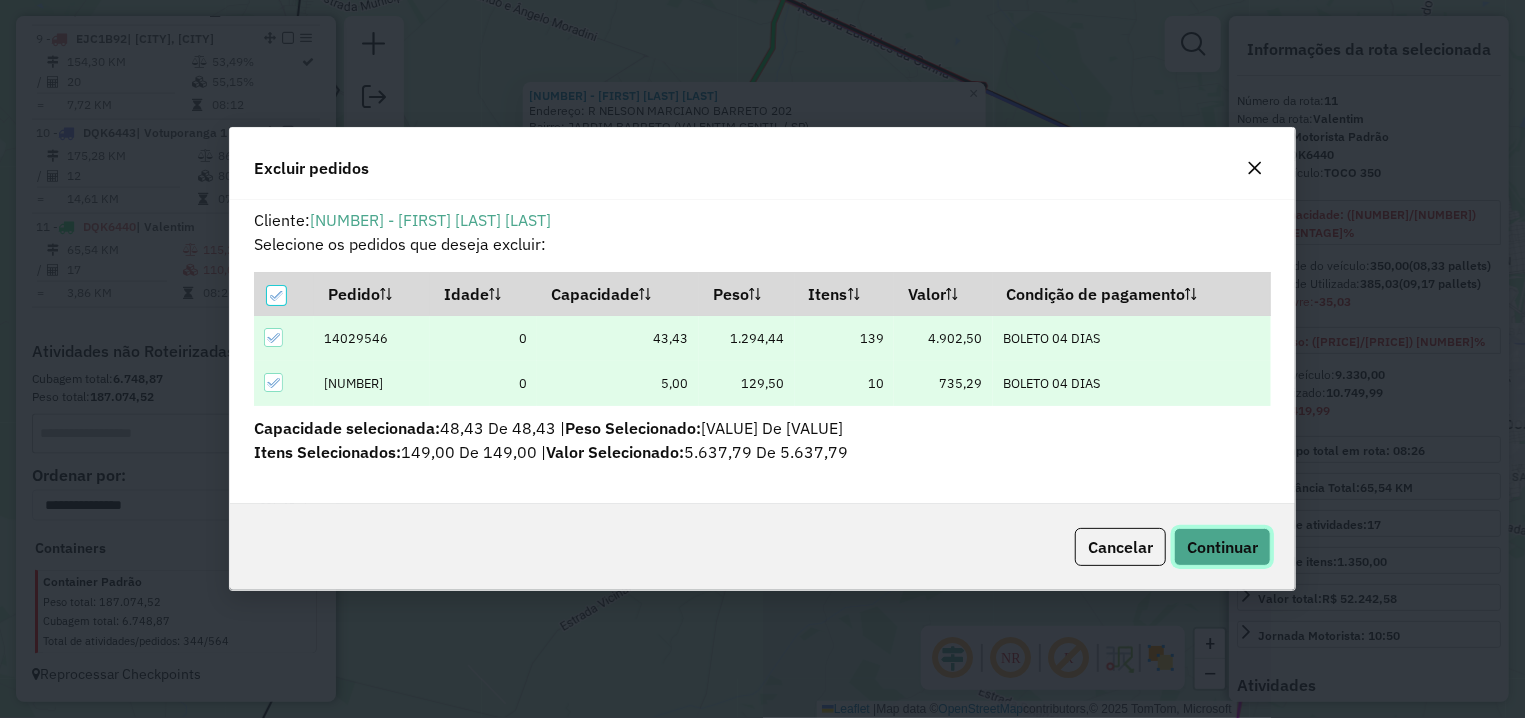 click on "Continuar" 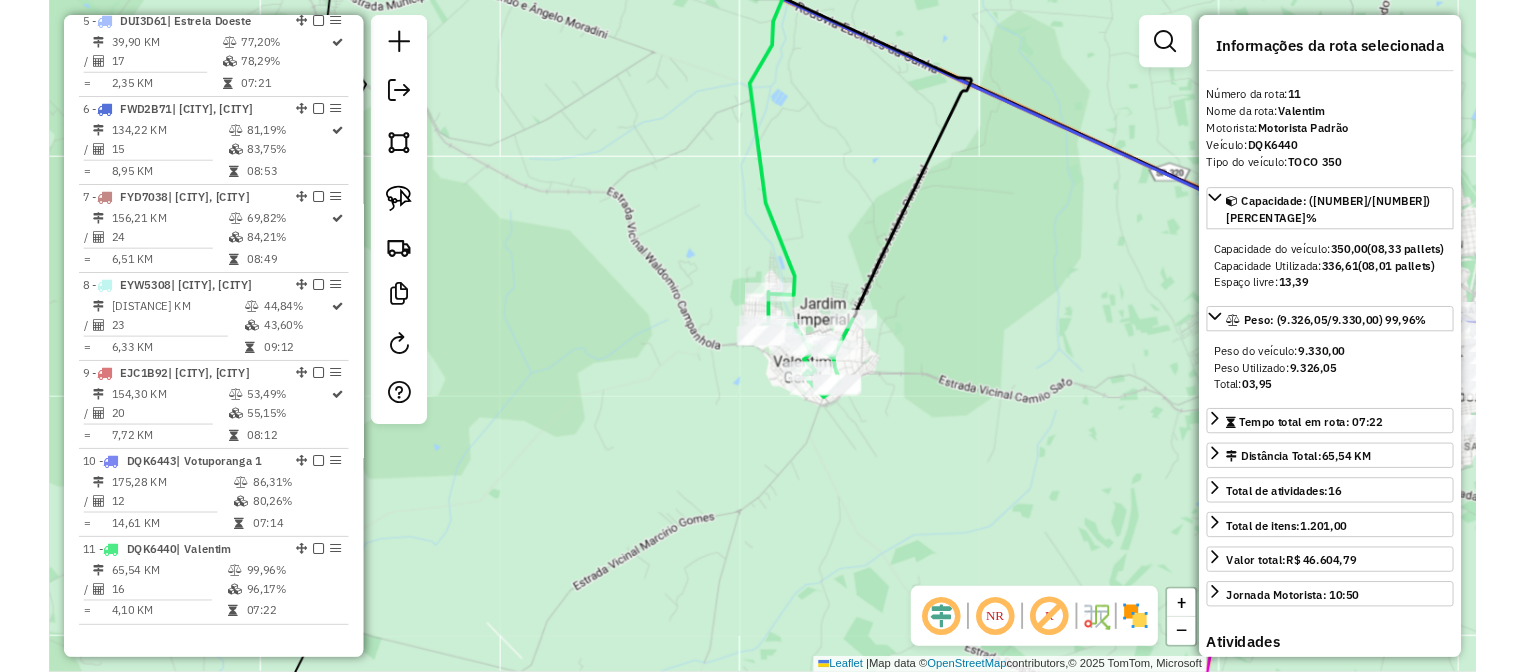 scroll, scrollTop: 687, scrollLeft: 0, axis: vertical 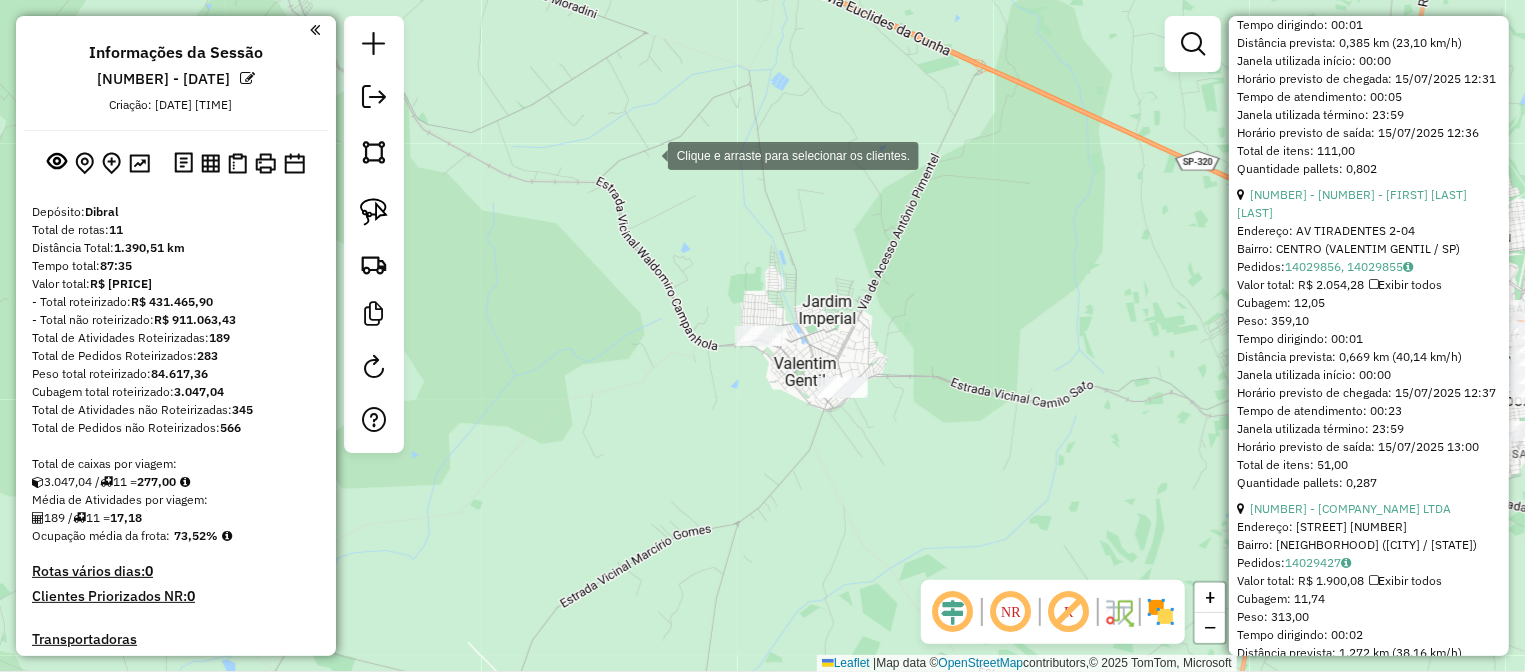 click on "Clique e arraste para selecionar os clientes. Janela de atendimento Grade de atendimento Capacidade Transportadoras Veículos Cliente Pedidos  Rotas Selecione os dias de semana para filtrar as janelas de atendimento  Seg   Ter   Qua   Qui   Sex   Sáb   Dom  Informe o período da janela de atendimento: De: Até:  Filtrar exatamente a janela do cliente  Considerar janela de atendimento padrão  Selecione os dias de semana para filtrar as grades de atendimento  Seg   Ter   Qua   Qui   Sex   Sáb   Dom   Considerar clientes sem dia de atendimento cadastrado  Clientes fora do dia de atendimento selecionado Filtrar as atividades entre os valores definidos abaixo:  Peso mínimo:   Peso máximo:   Cubagem mínima:   Cubagem máxima:   De:   Até:  Filtrar as atividades entre o tempo de atendimento definido abaixo:  De:   Até:   Considerar capacidade total dos clientes não roteirizados Transportadora: Selecione um ou mais itens Tipo de veículo: Selecione um ou mais itens Veículo: Selecione um ou mais itens Nome:" 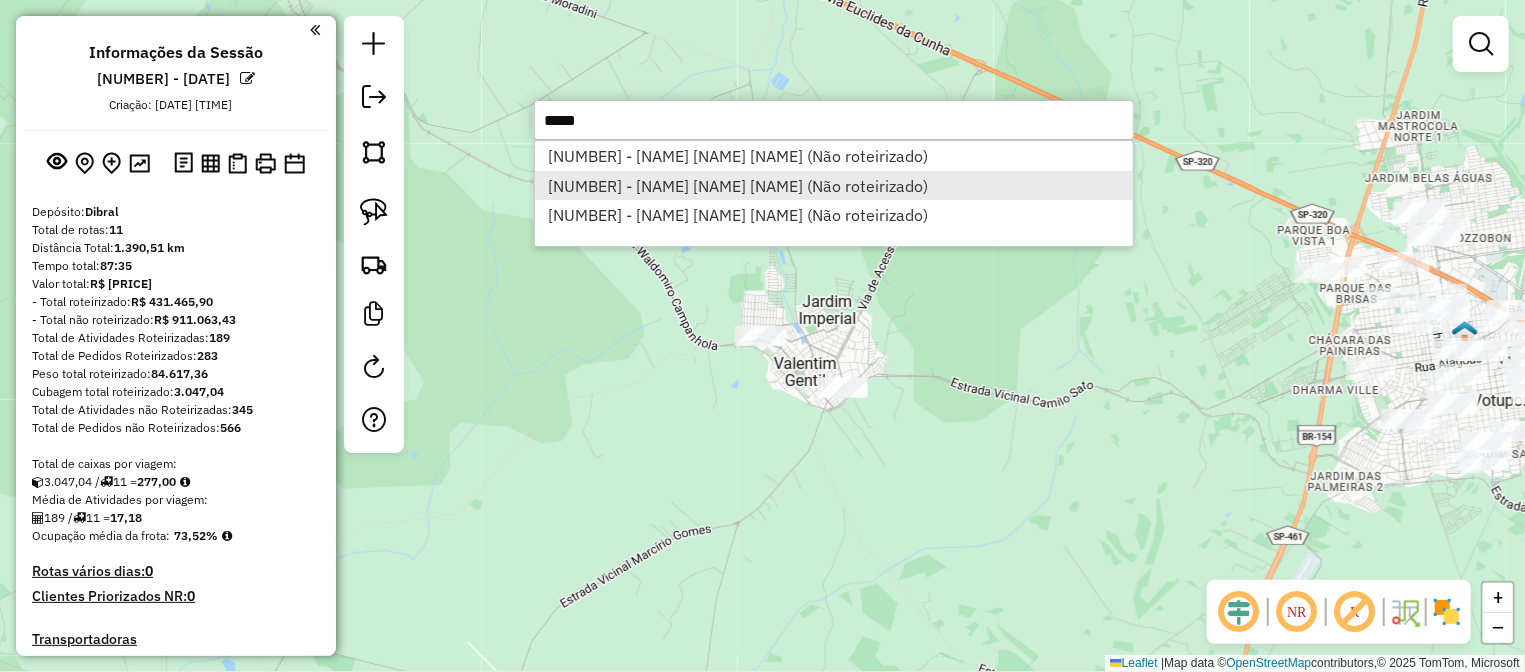 type on "*****" 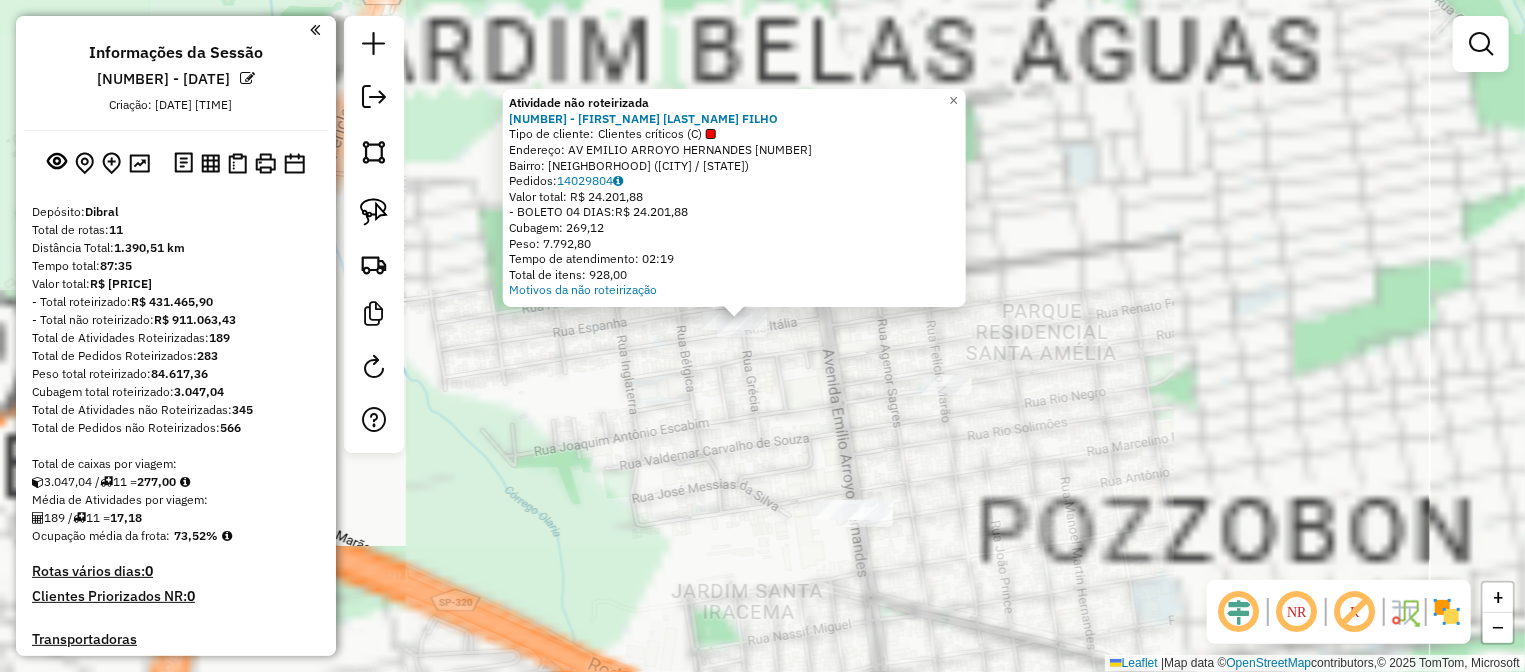 click on "Atividade não roteirizada 13025 - RENATO MOURA FILHO  Tipo de cliente:   Clientes críticos (C)   Endereço: AV  EMILIO ARROYO HERNANDES       2868   Bairro: POZZOBON (VOTUPORANGA / SP)   Pedidos:  14029804   Valor total: R$ 24.201,88   - BOLETO 04 DIAS:  R$ 24.201,88   Cubagem: 269,12   Peso: 7.792,80   Tempo de atendimento: 02:19   Total de itens: 928,00  Motivos da não roteirização × Janela de atendimento Grade de atendimento Capacidade Transportadoras Veículos Cliente Pedidos  Rotas Selecione os dias de semana para filtrar as janelas de atendimento  Seg   Ter   Qua   Qui   Sex   Sáb   Dom  Informe o período da janela de atendimento: De: Até:  Filtrar exatamente a janela do cliente  Considerar janela de atendimento padrão  Selecione os dias de semana para filtrar as grades de atendimento  Seg   Ter   Qua   Qui   Sex   Sáb   Dom   Considerar clientes sem dia de atendimento cadastrado  Clientes fora do dia de atendimento selecionado Filtrar as atividades entre os valores definidos abaixo:  De:  +" 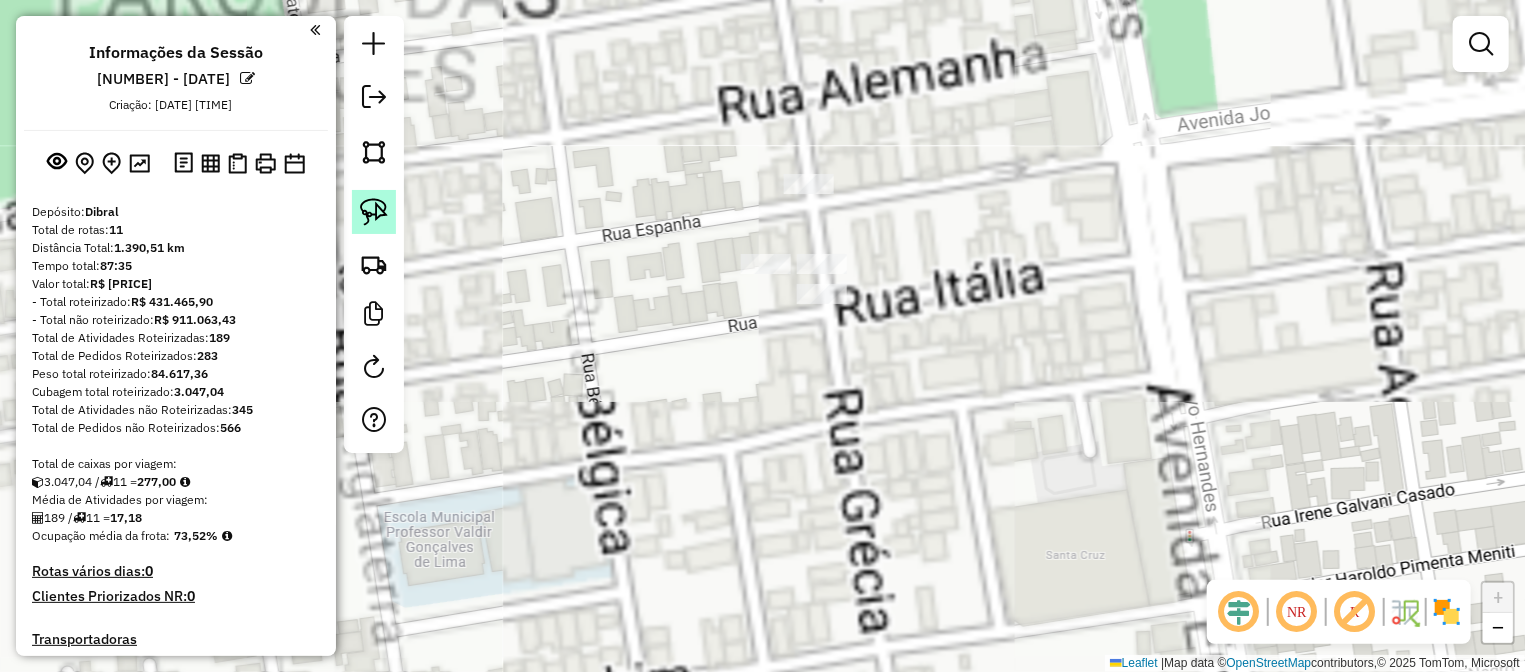click 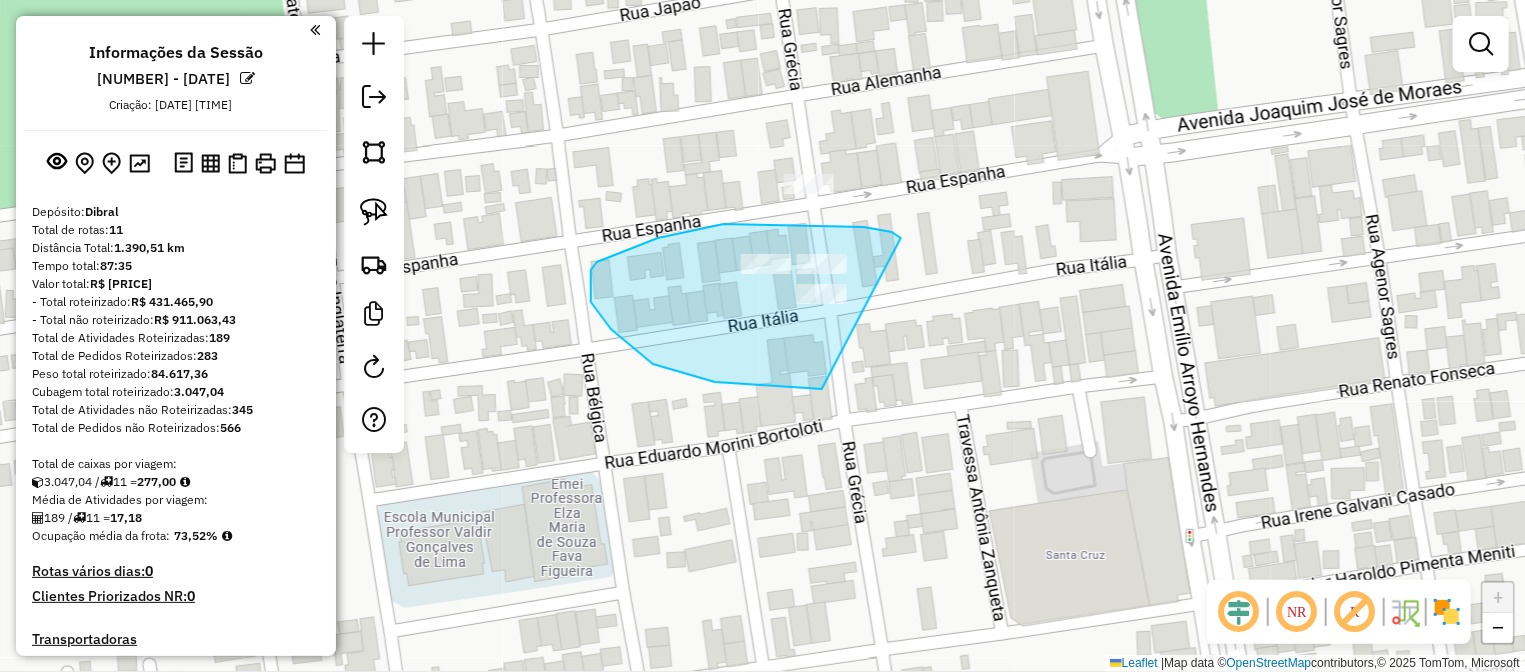 drag, startPoint x: 892, startPoint y: 232, endPoint x: 823, endPoint y: 389, distance: 171.49344 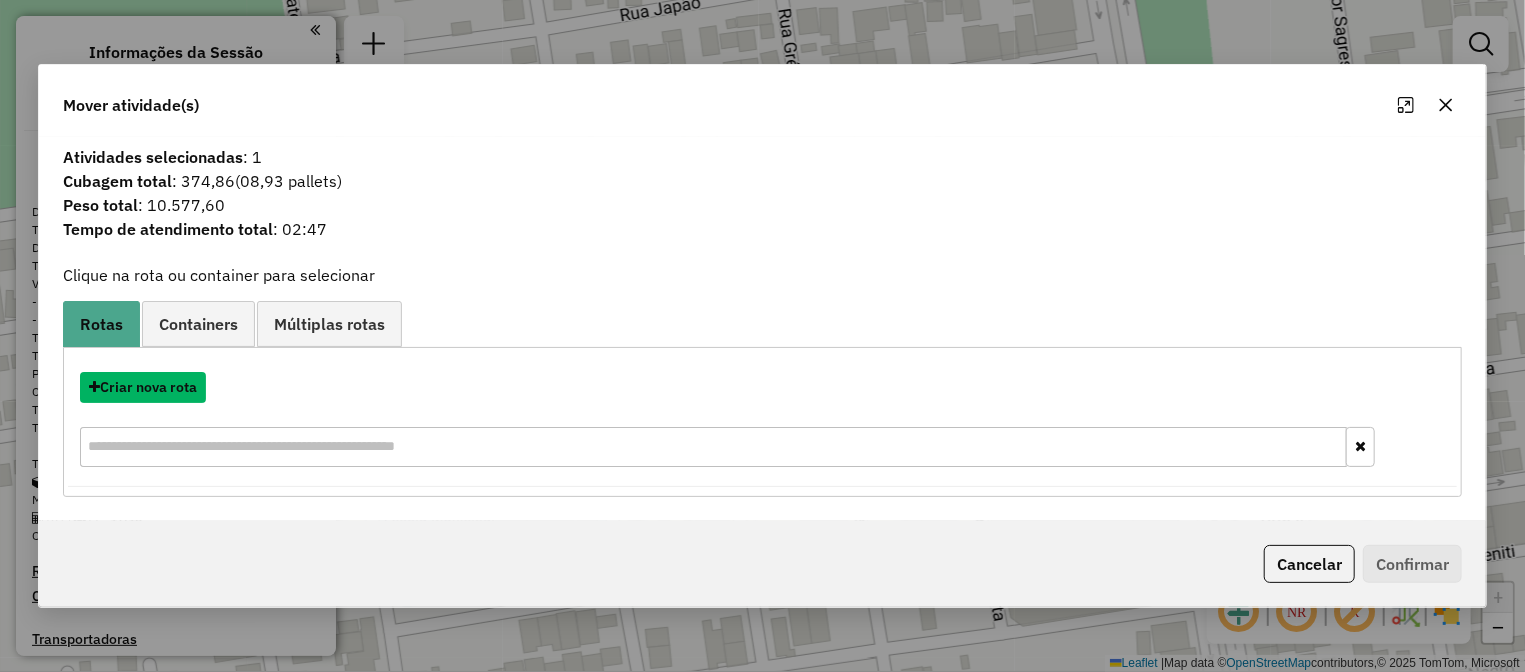 click on "Criar nova rota" at bounding box center [143, 387] 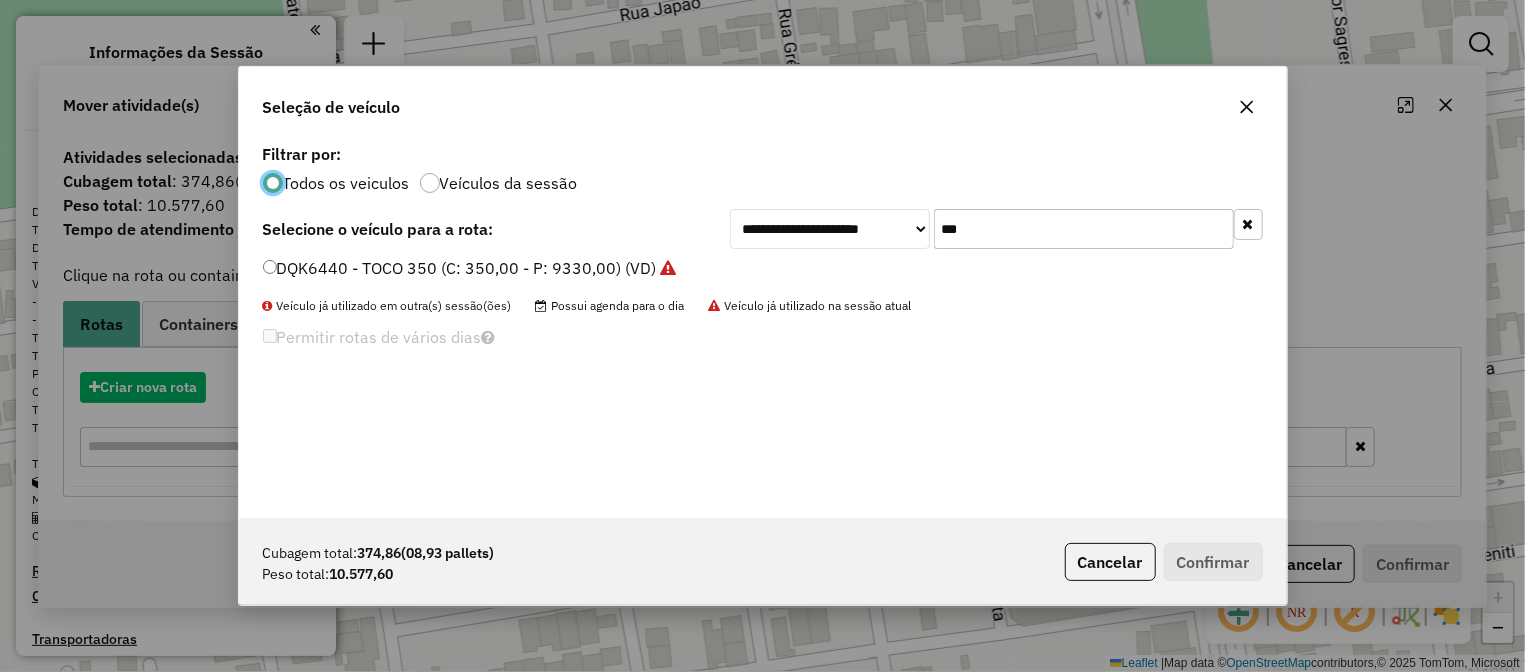 scroll, scrollTop: 11, scrollLeft: 6, axis: both 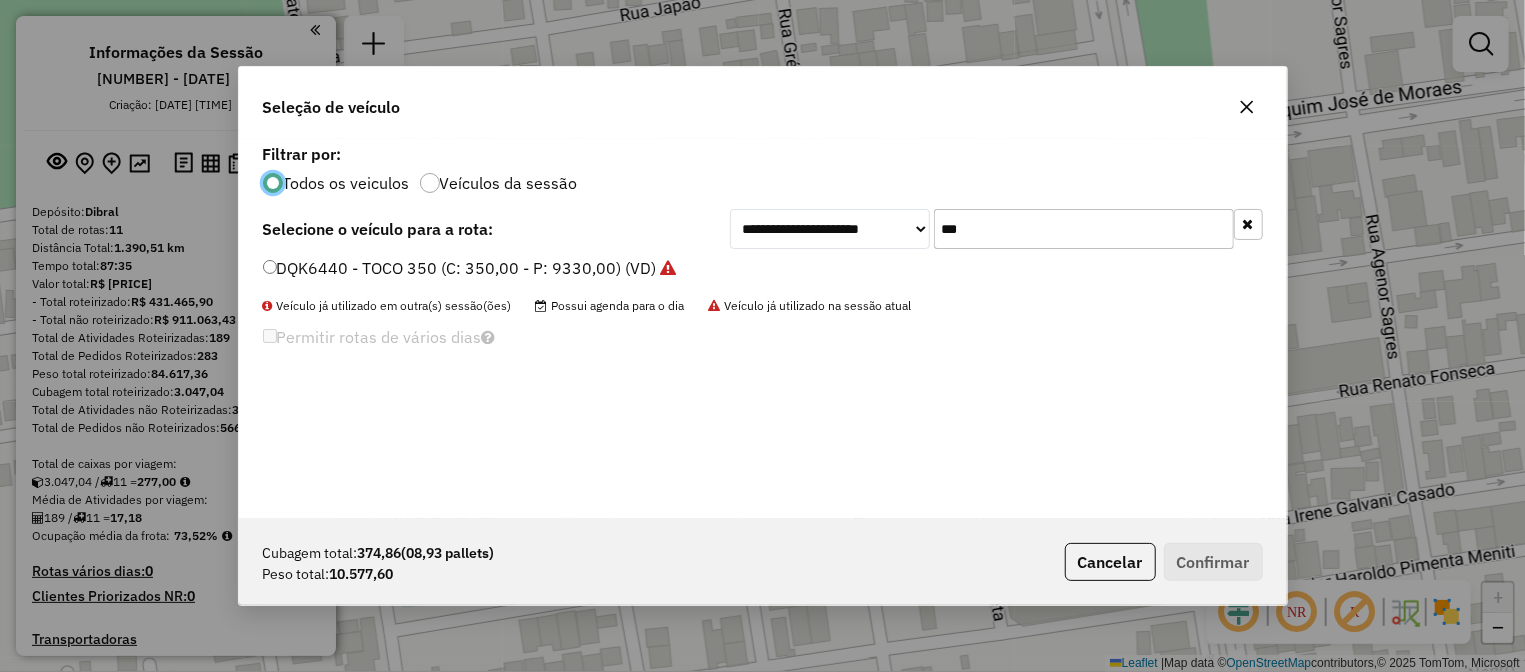 drag, startPoint x: 1001, startPoint y: 228, endPoint x: 865, endPoint y: 224, distance: 136.0588 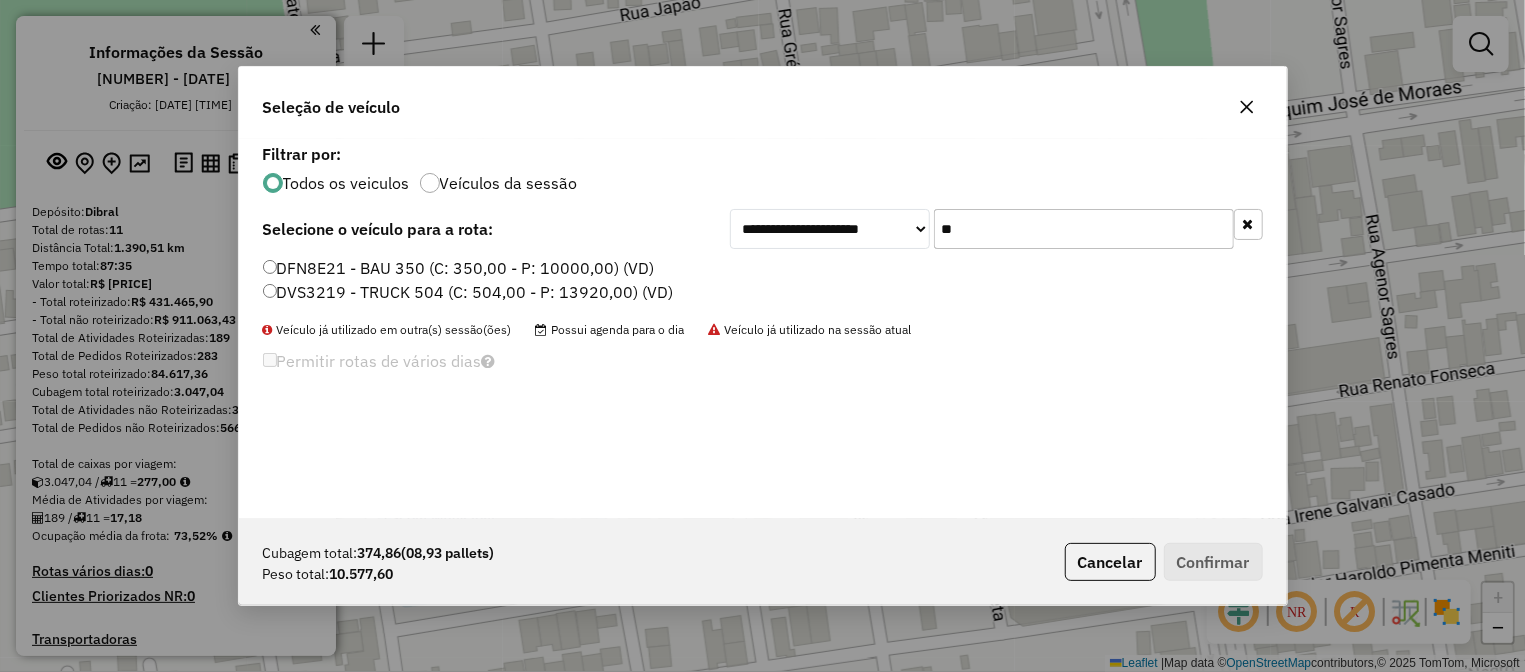 type on "**" 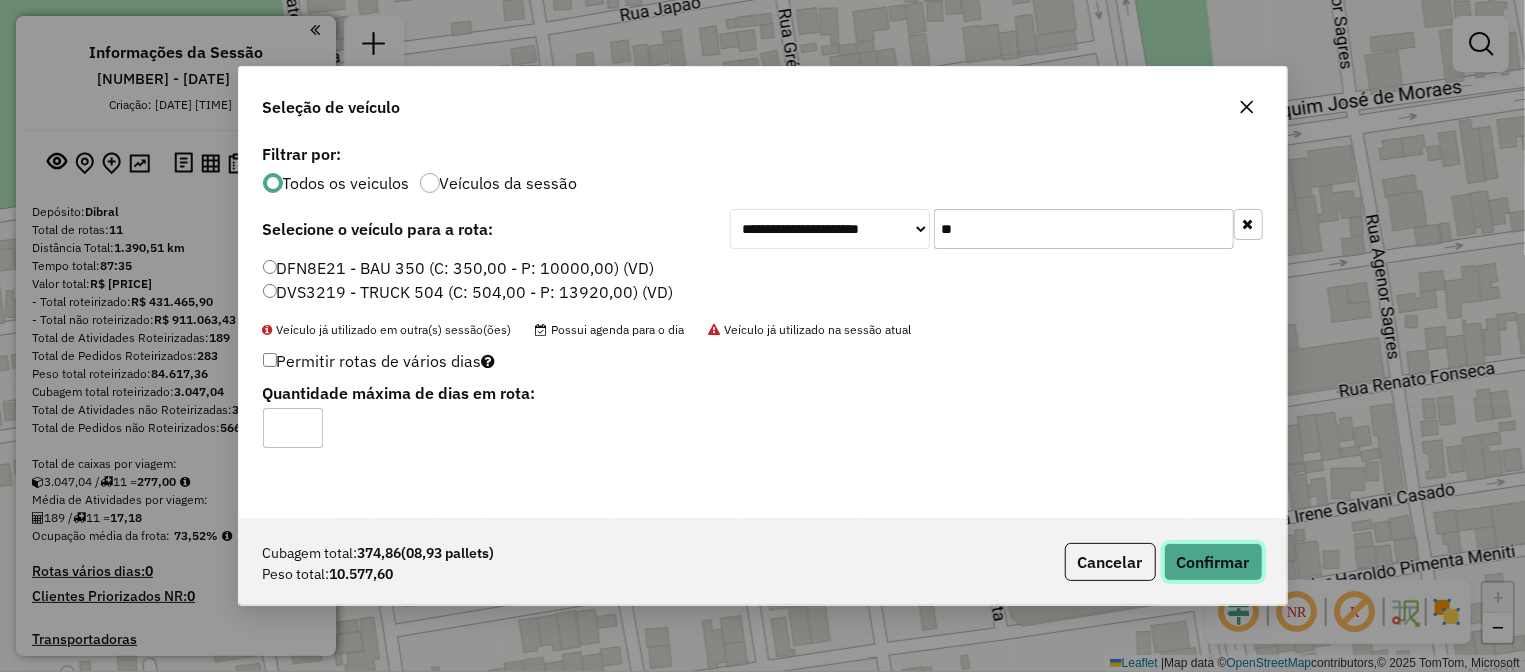 click on "Confirmar" 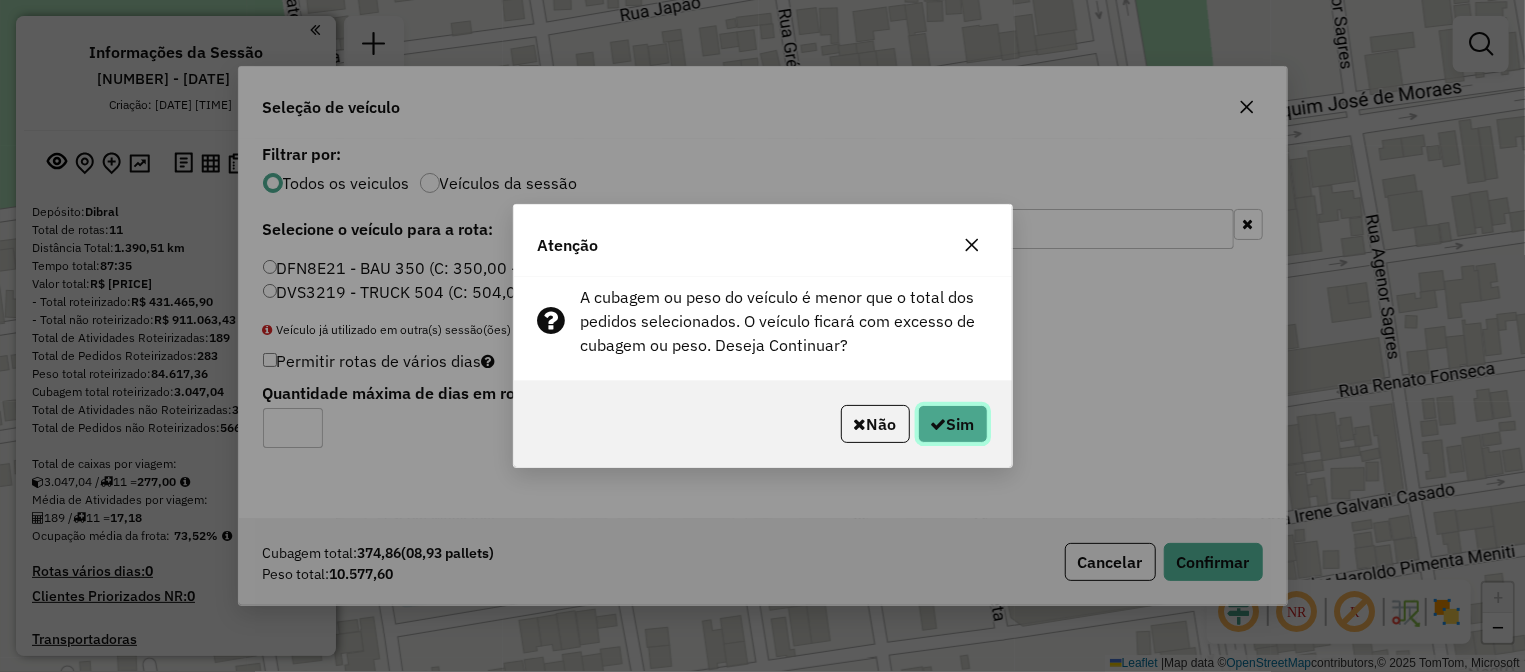 click on "Sim" 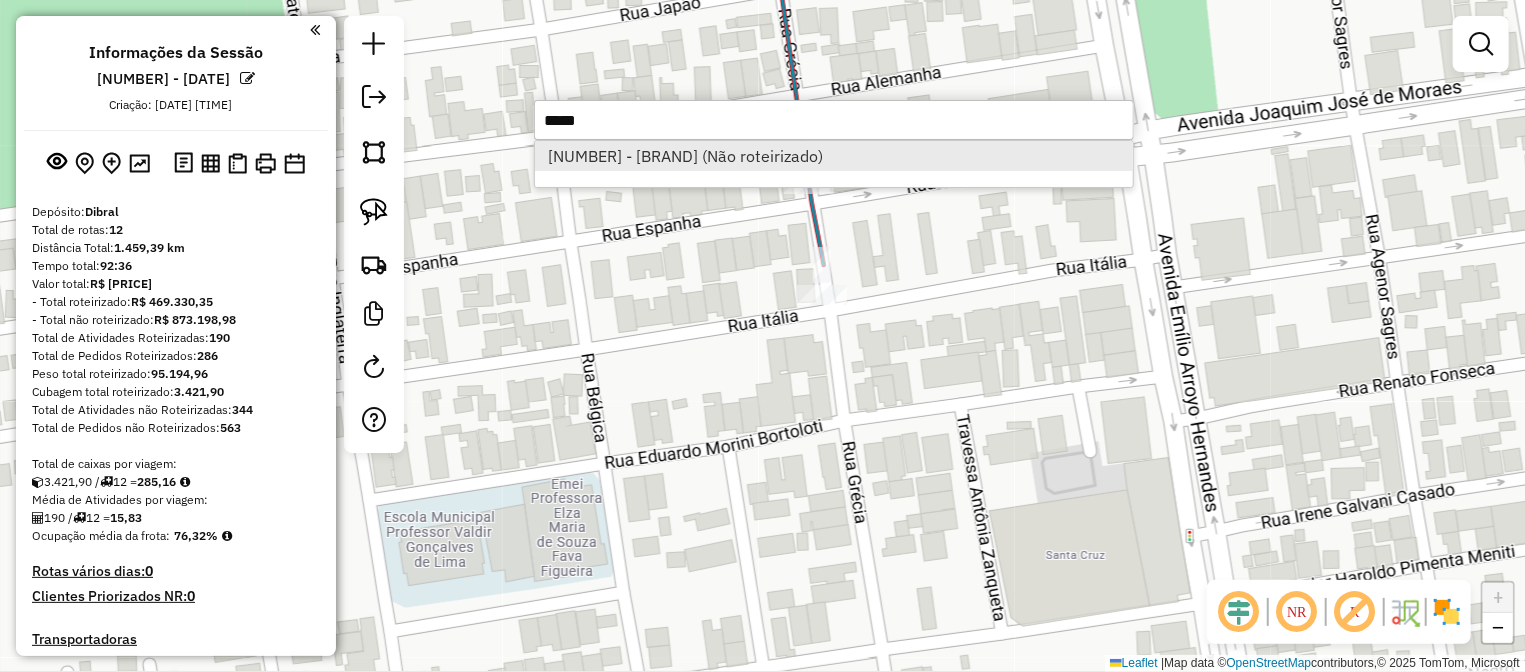 type on "*****" 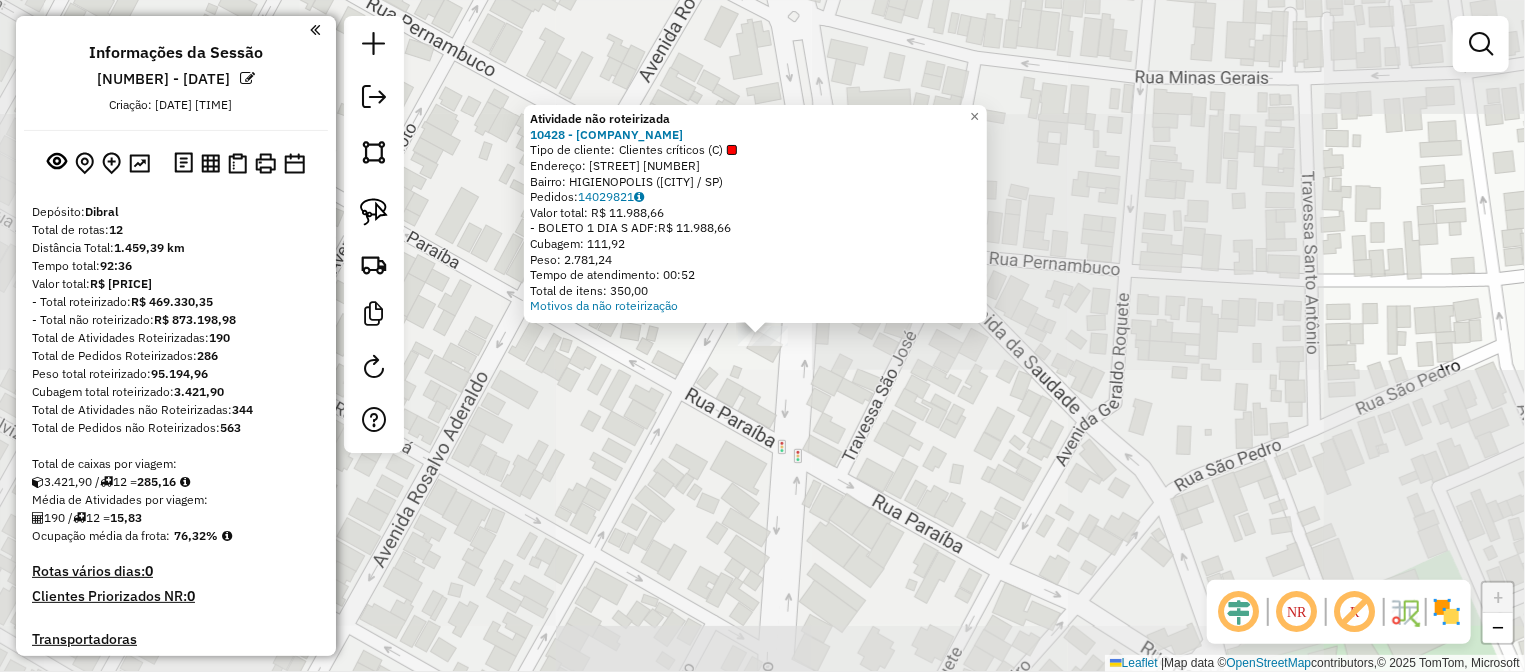 click on "Atividade não roteirizada 10428 - CARLIM SERV FESTAS B  Tipo de cliente:   Clientes críticos (C)   Endereço: AV  AMERICO MESSIAS DOS SANTOS    87   Bairro: HIGIENOPOLIS (FERNANDOPOLIS / SP)   Pedidos:  14029821   Valor total: R$ 11.988,66   - BOLETO 1 DIA S ADF:  R$ 11.988,66   Cubagem: 111,92   Peso: 2.781,24   Tempo de atendimento: 00:52   Total de itens: 350,00  Motivos da não roteirização × Janela de atendimento Grade de atendimento Capacidade Transportadoras Veículos Cliente Pedidos  Rotas Selecione os dias de semana para filtrar as janelas de atendimento  Seg   Ter   Qua   Qui   Sex   Sáb   Dom  Informe o período da janela de atendimento: De: Até:  Filtrar exatamente a janela do cliente  Considerar janela de atendimento padrão  Selecione os dias de semana para filtrar as grades de atendimento  Seg   Ter   Qua   Qui   Sex   Sáb   Dom   Considerar clientes sem dia de atendimento cadastrado  Clientes fora do dia de atendimento selecionado  Peso mínimo:   Peso máximo:   Cubagem mínima:  De:" 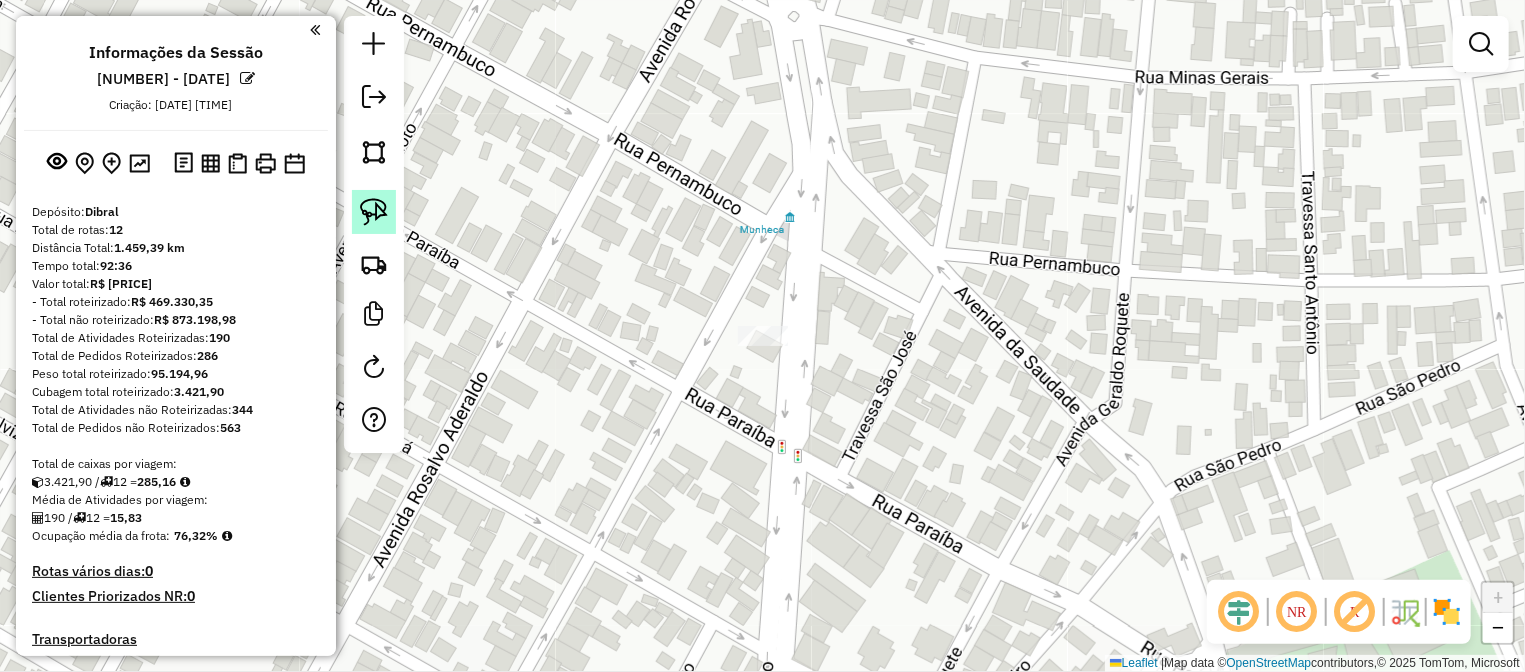 click 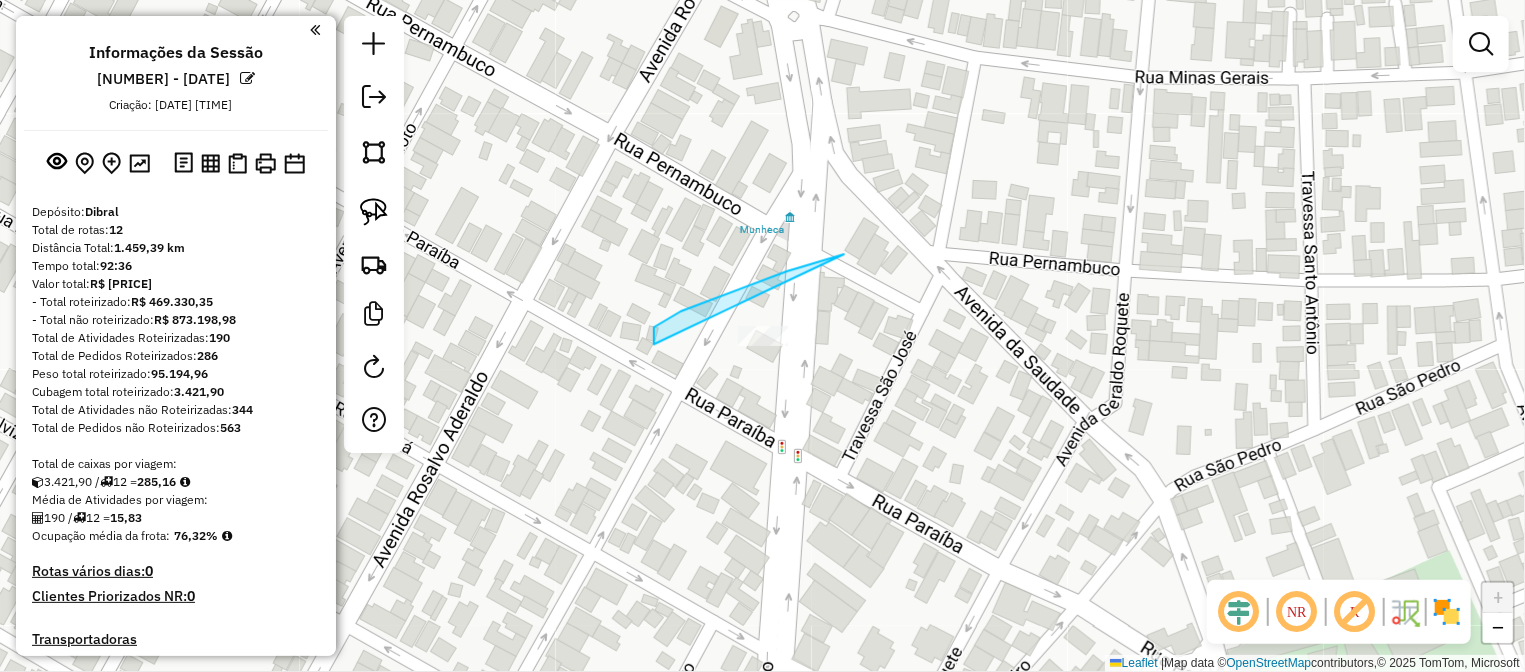 drag, startPoint x: 844, startPoint y: 255, endPoint x: 781, endPoint y: 396, distance: 154.43445 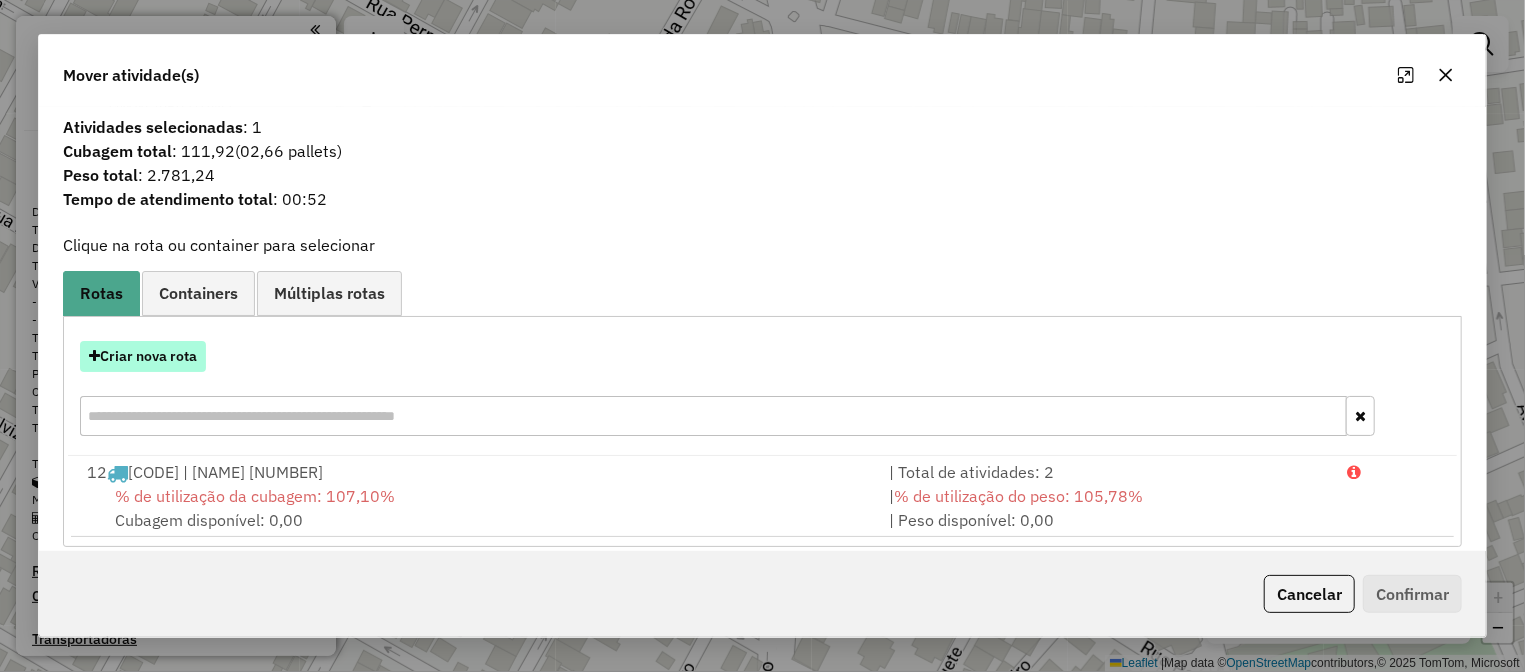 click on "Criar nova rota" at bounding box center (143, 356) 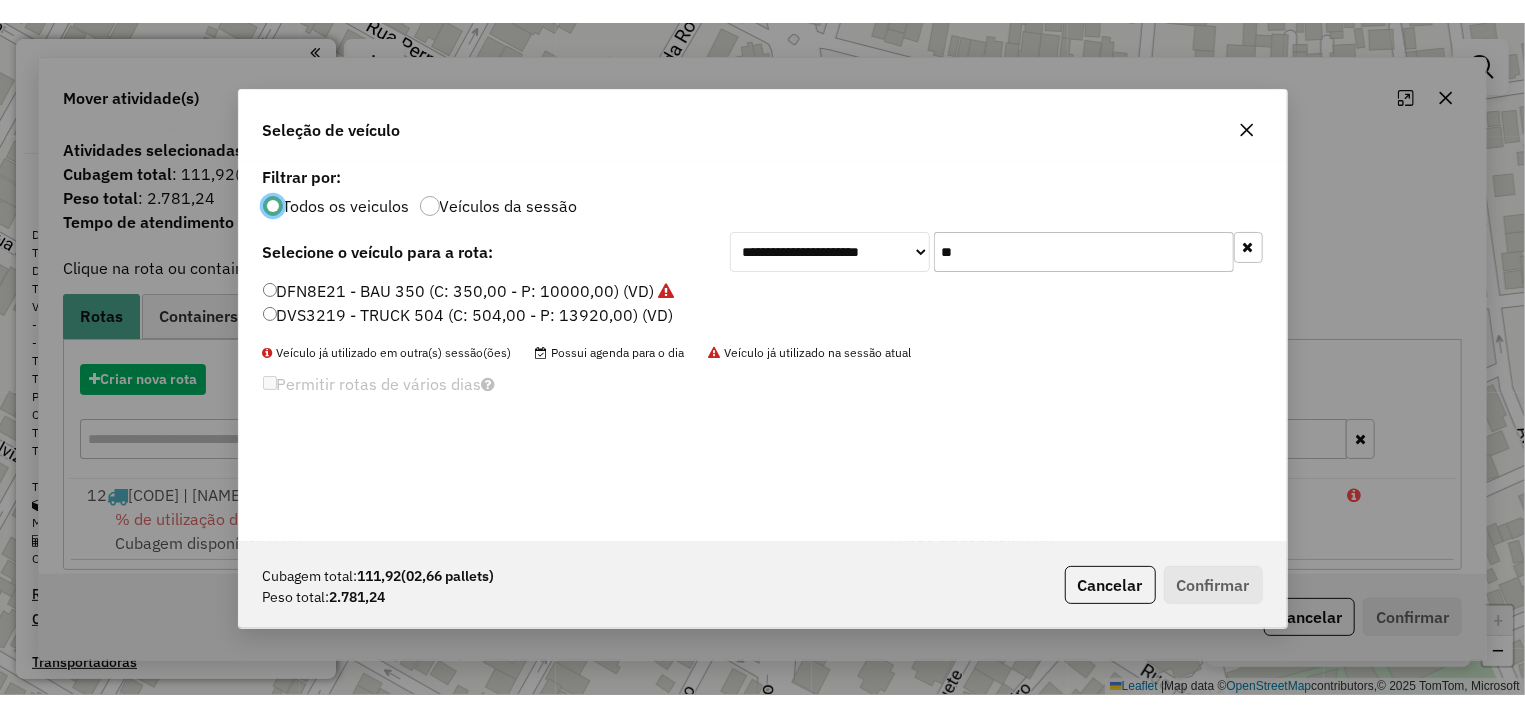 scroll, scrollTop: 11, scrollLeft: 6, axis: both 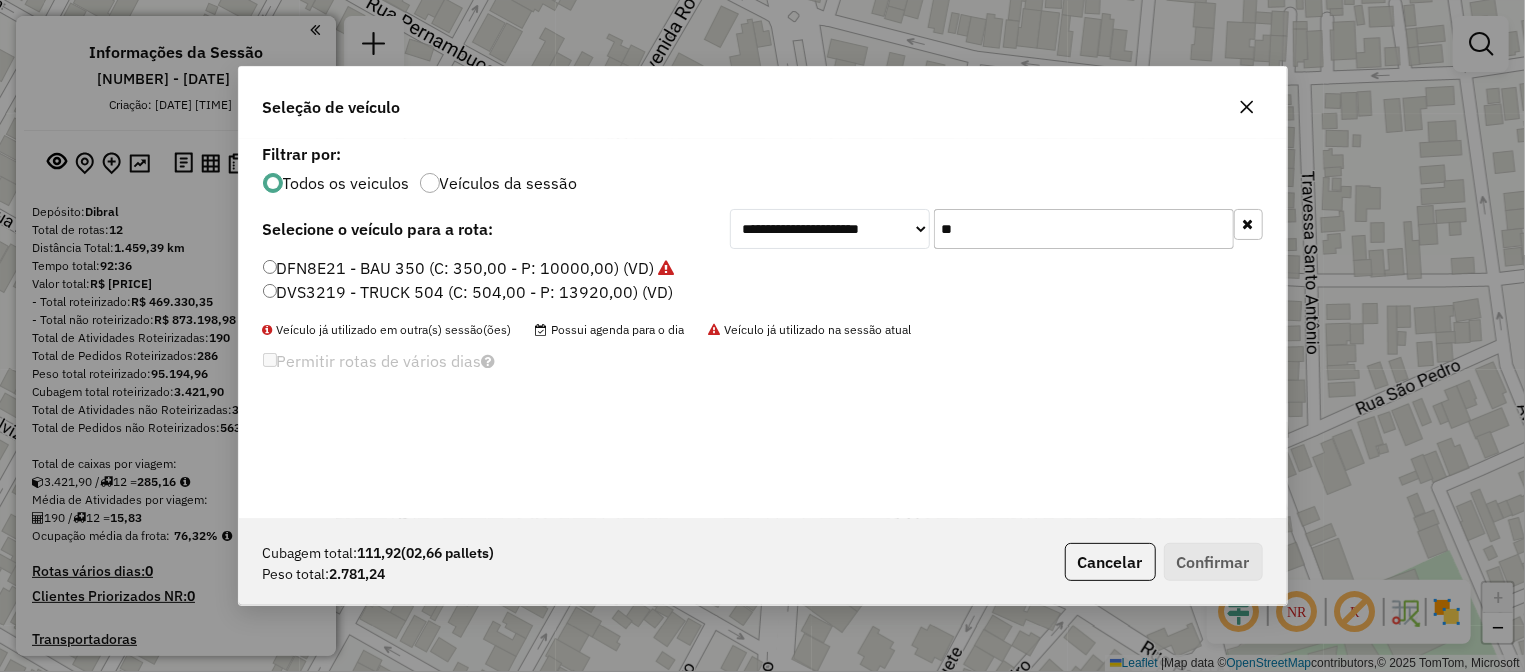 drag, startPoint x: 929, startPoint y: 232, endPoint x: 902, endPoint y: 238, distance: 27.658634 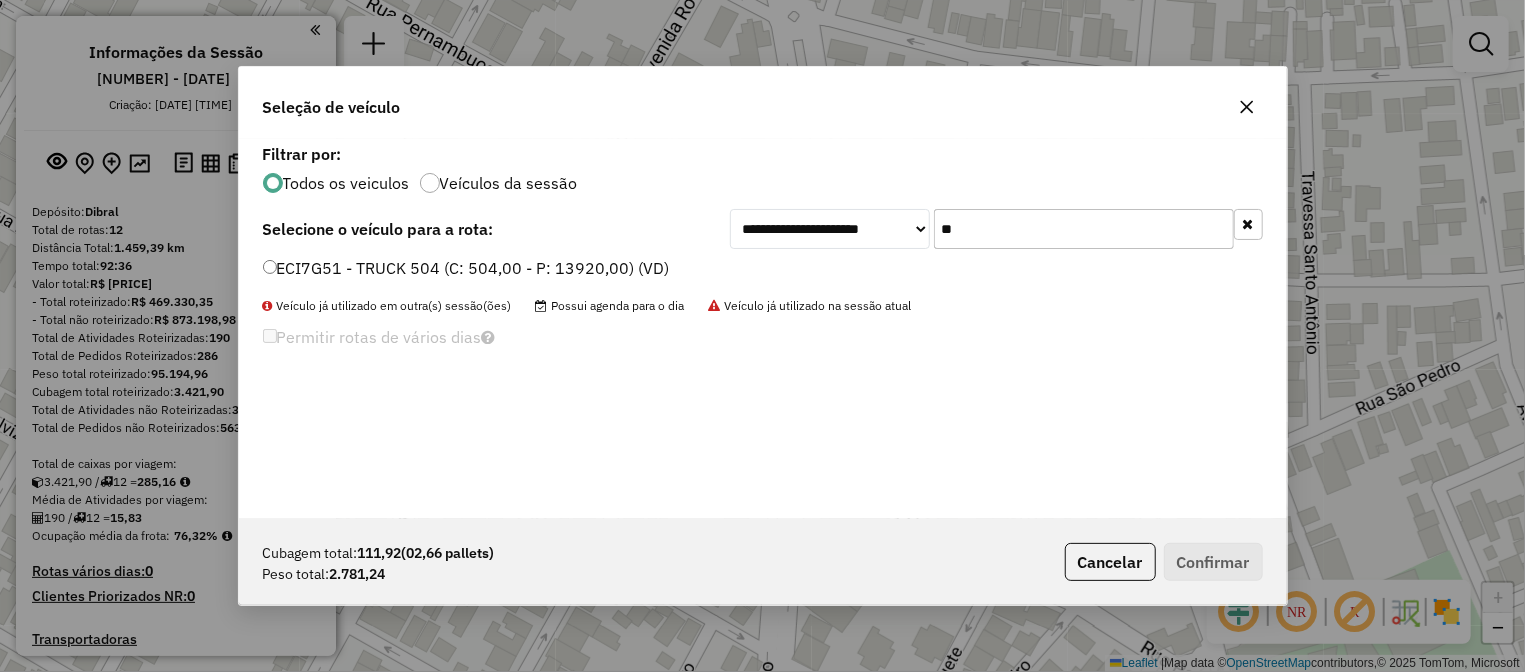 type on "**" 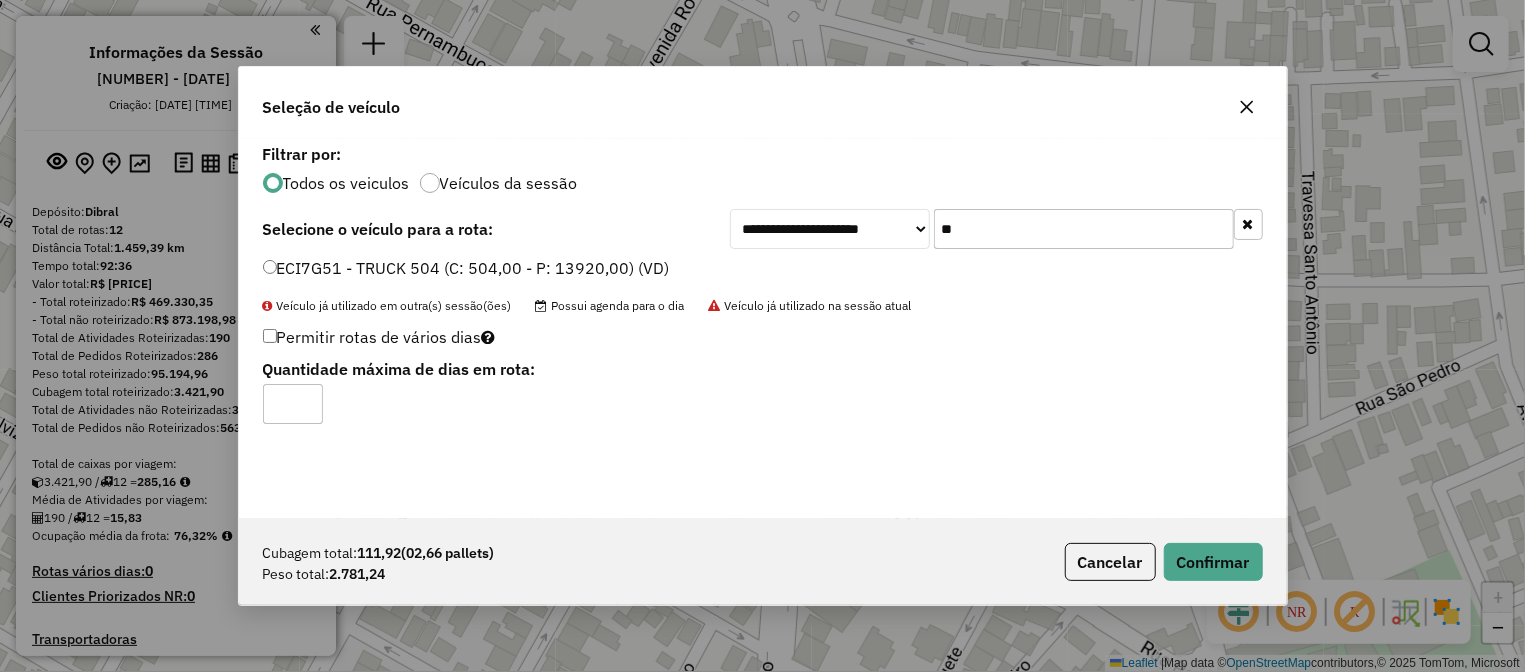 click on "Cubagem total:  111,92   (02,66 pallets)  Peso total: 2.781,24  Cancelar   Confirmar" 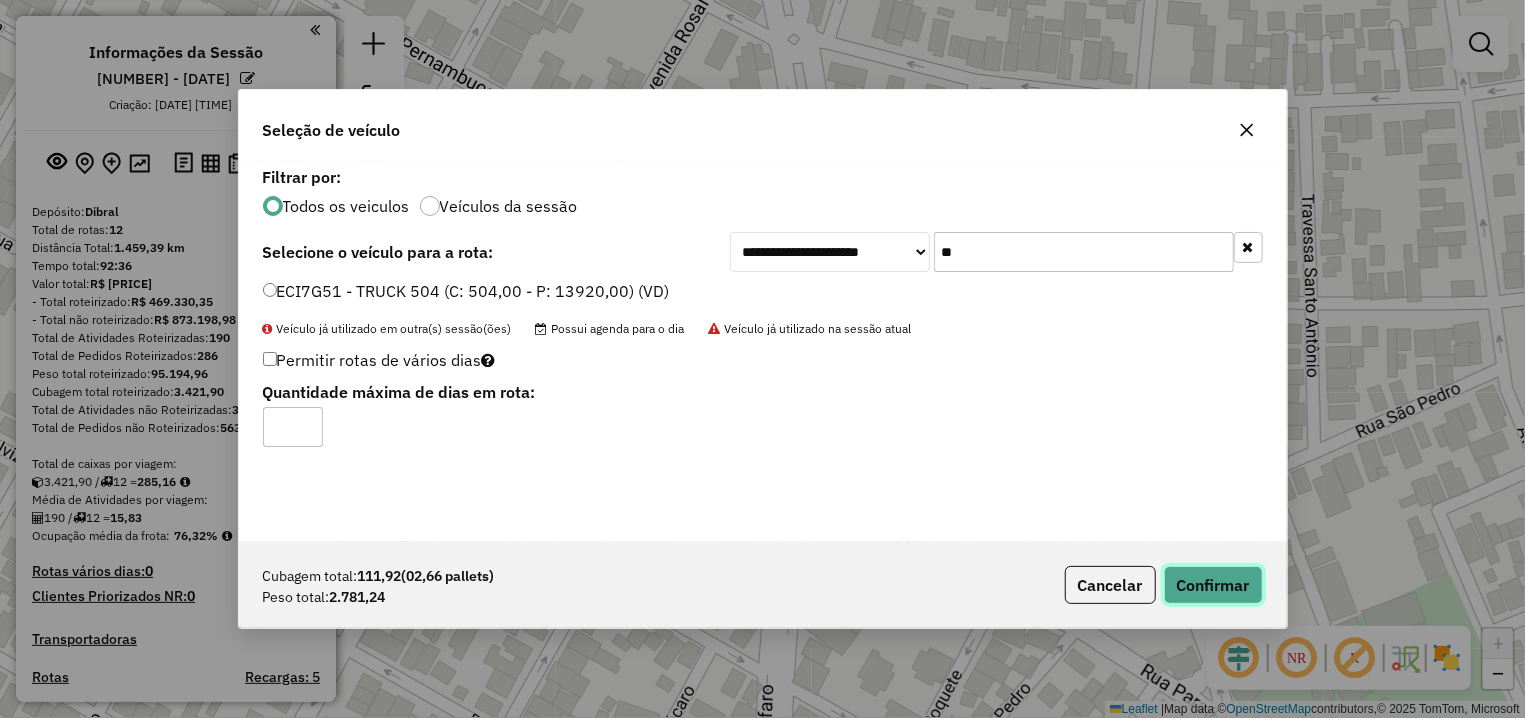 click on "Confirmar" 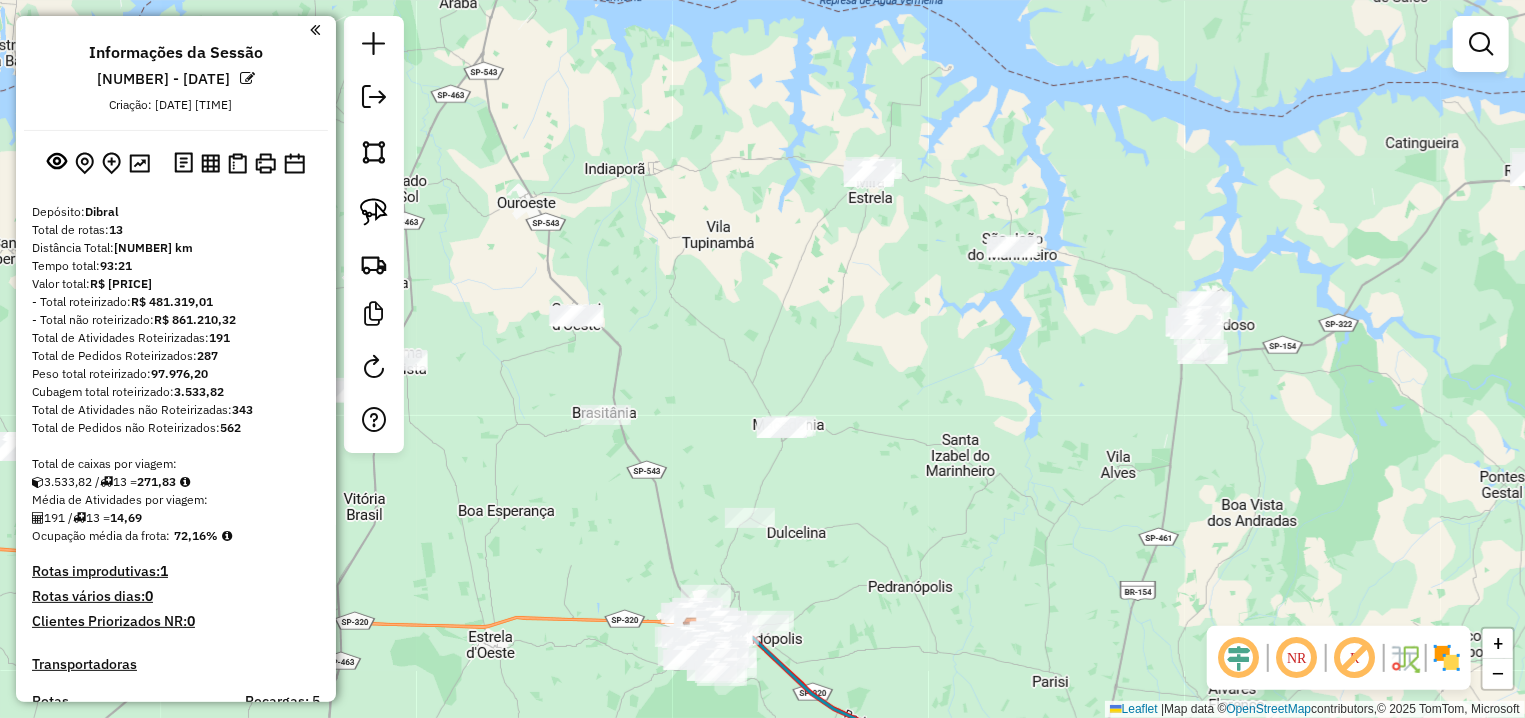 drag, startPoint x: 788, startPoint y: 194, endPoint x: 813, endPoint y: 529, distance: 335.93155 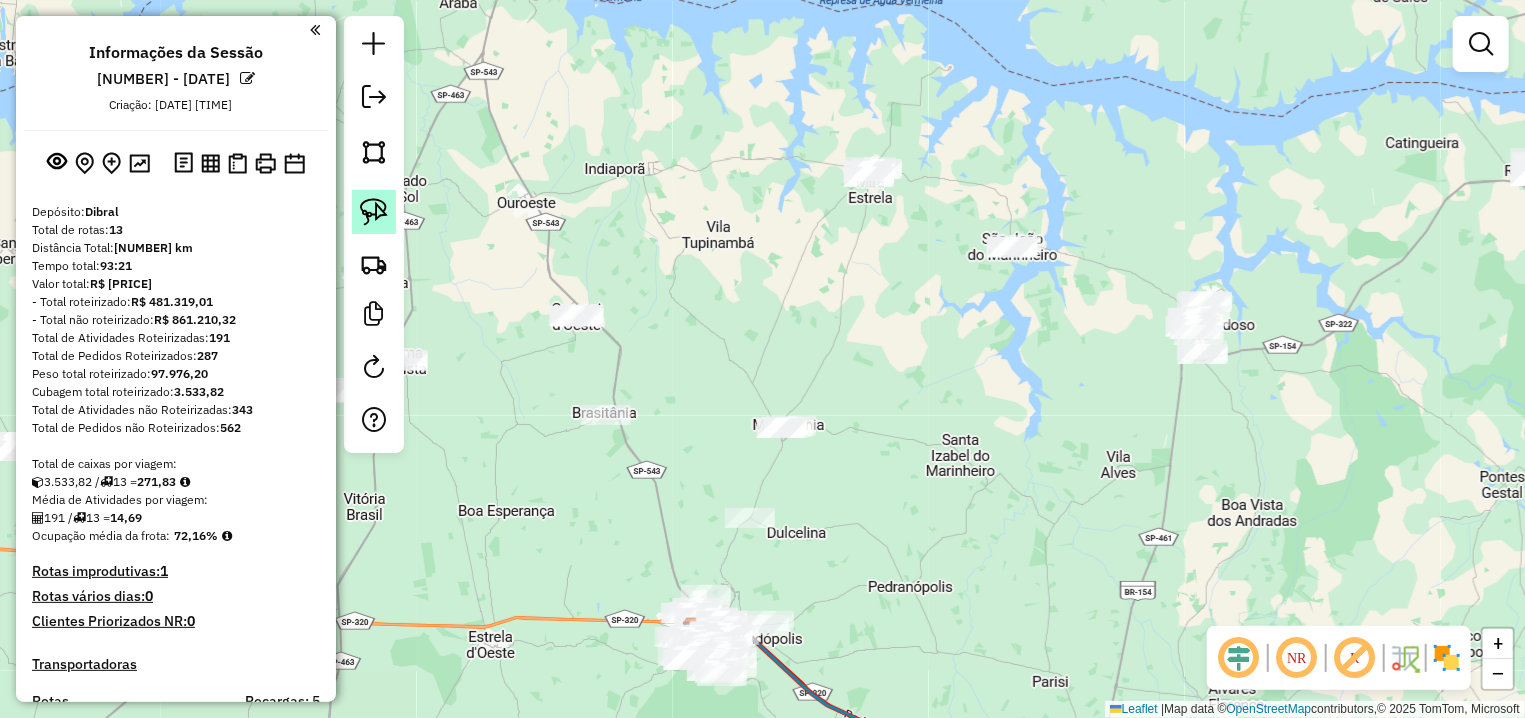 click 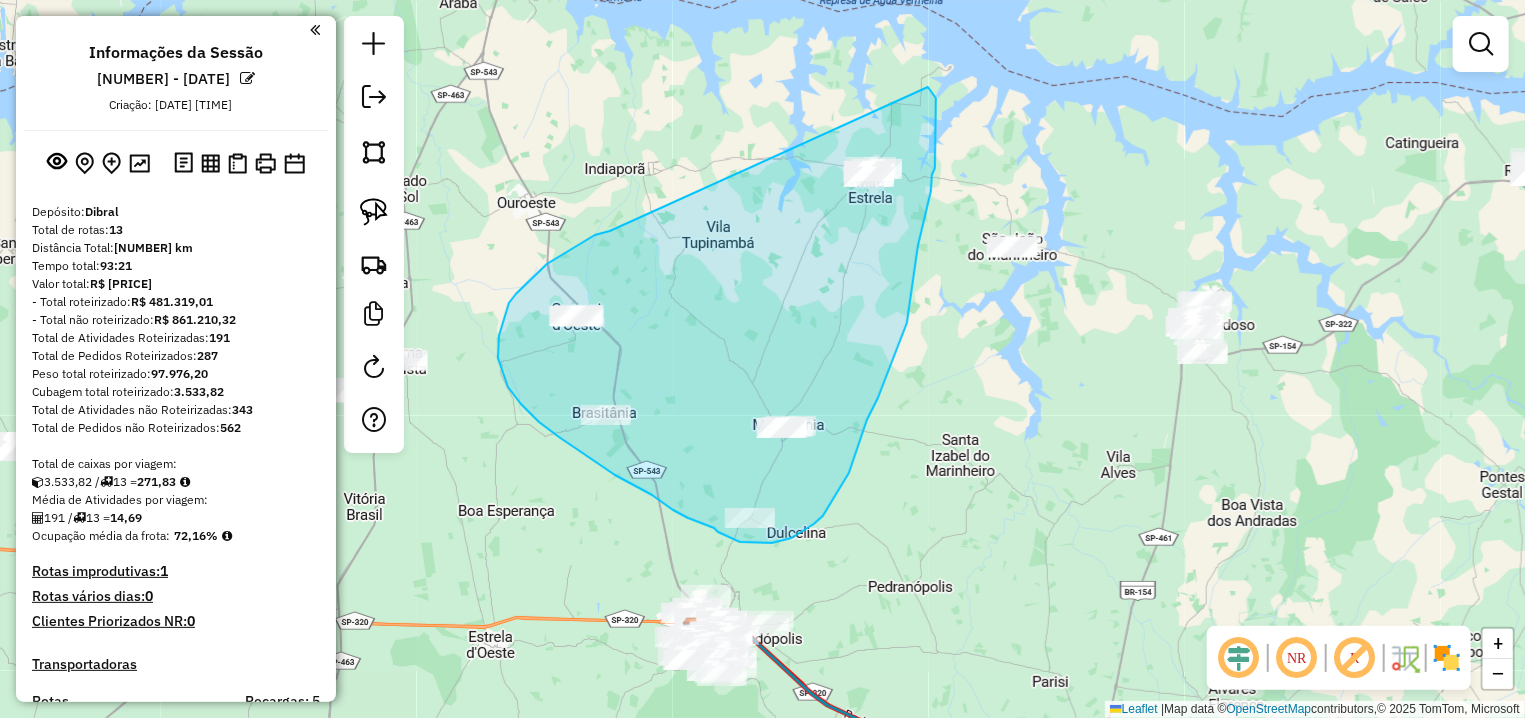 drag, startPoint x: 610, startPoint y: 231, endPoint x: 928, endPoint y: 87, distance: 349.0845 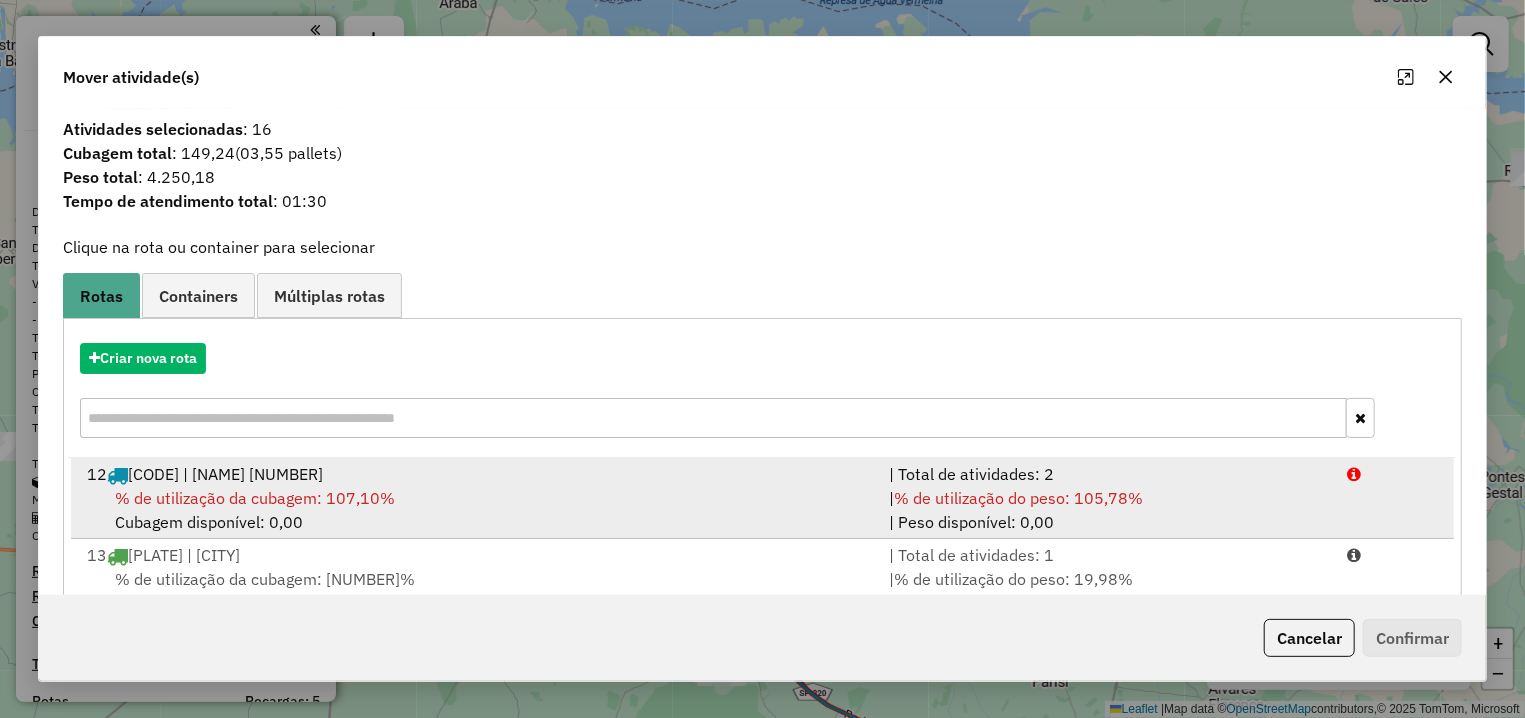 scroll, scrollTop: 60, scrollLeft: 0, axis: vertical 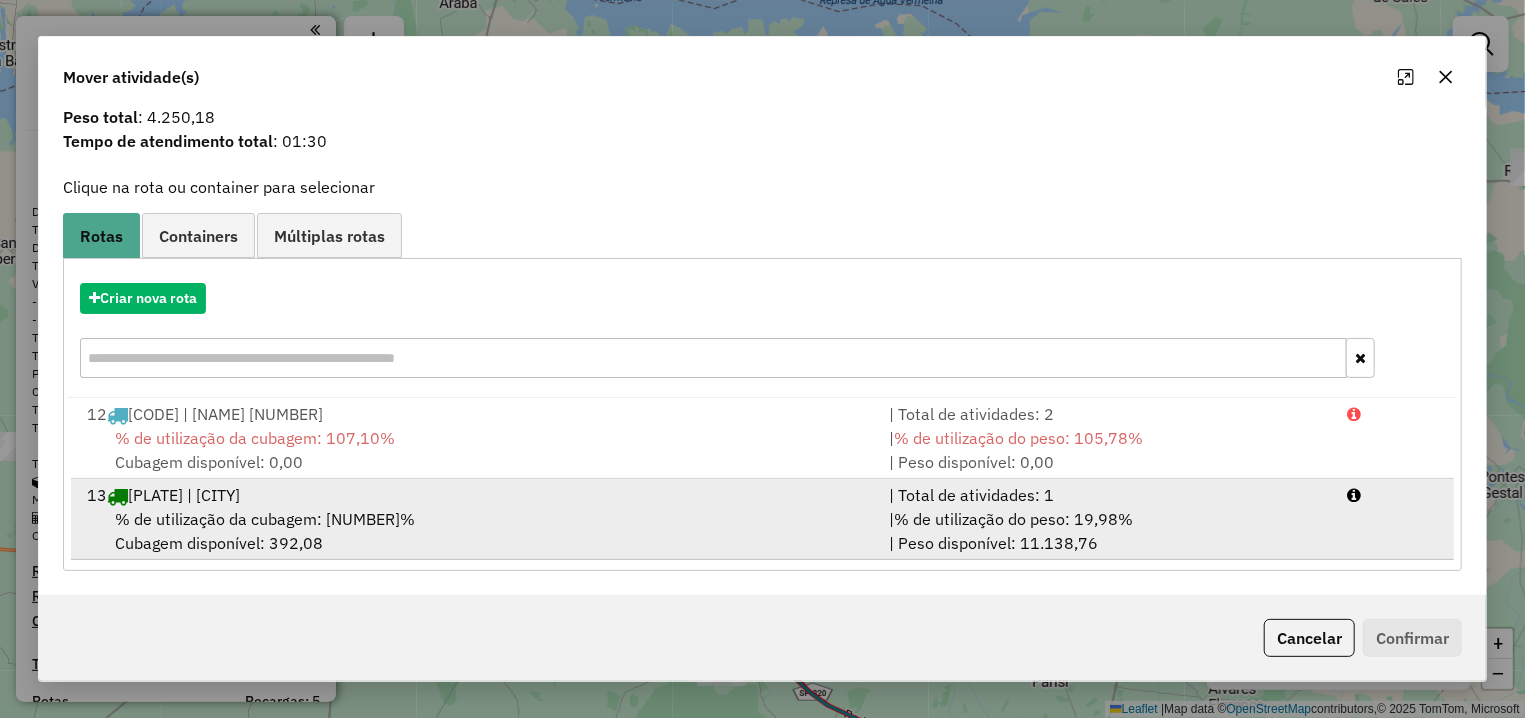 click on "% de utilização da cubagem: 22,21%  Cubagem disponível: 392,08" at bounding box center [476, 531] 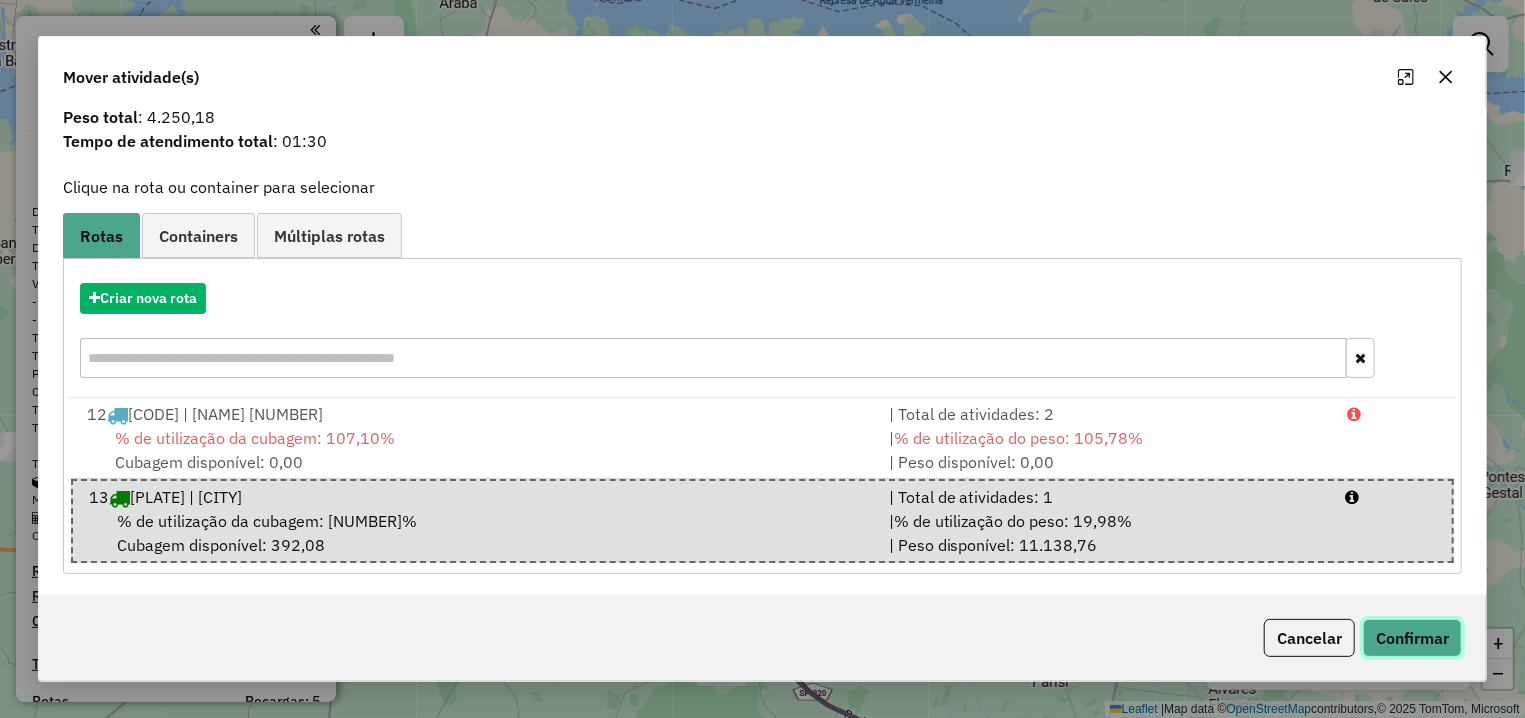 click on "Confirmar" 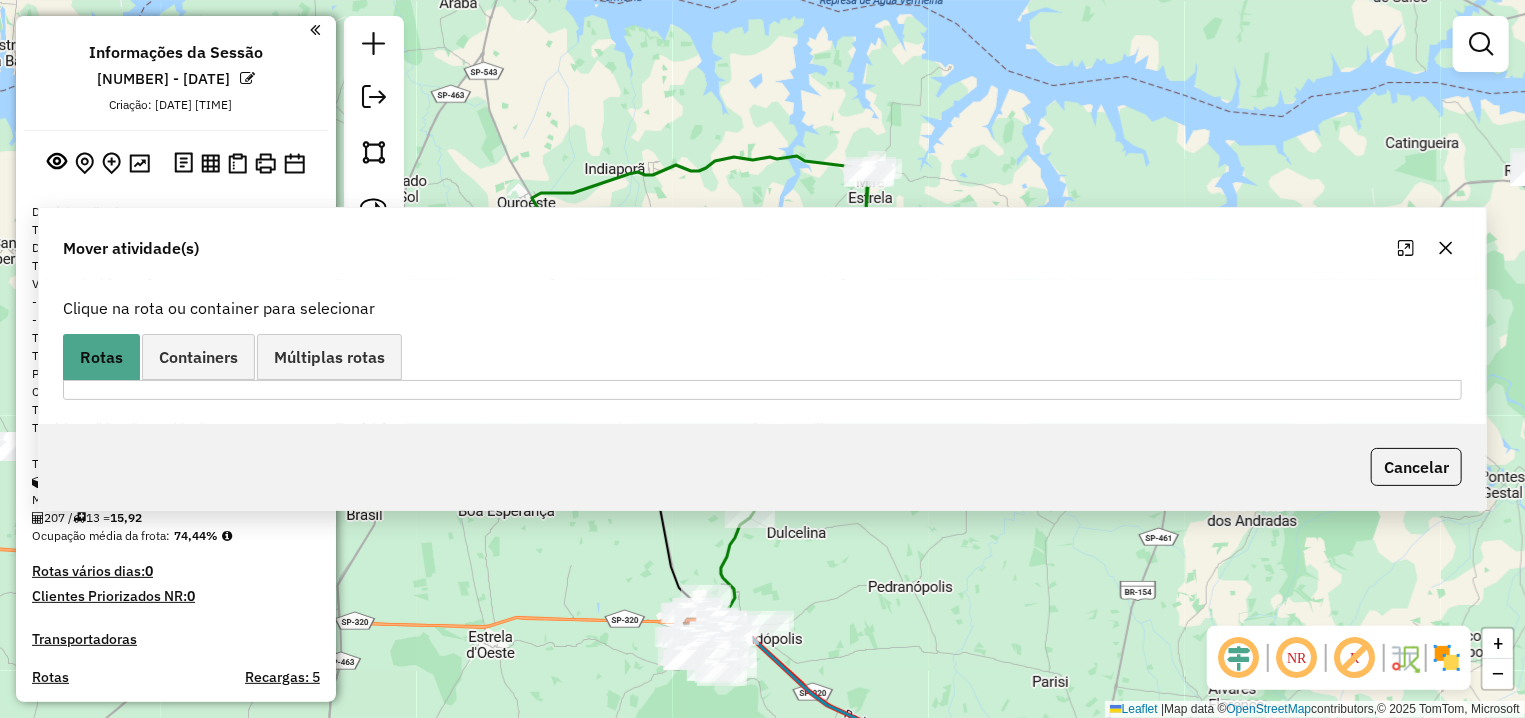 scroll, scrollTop: 0, scrollLeft: 0, axis: both 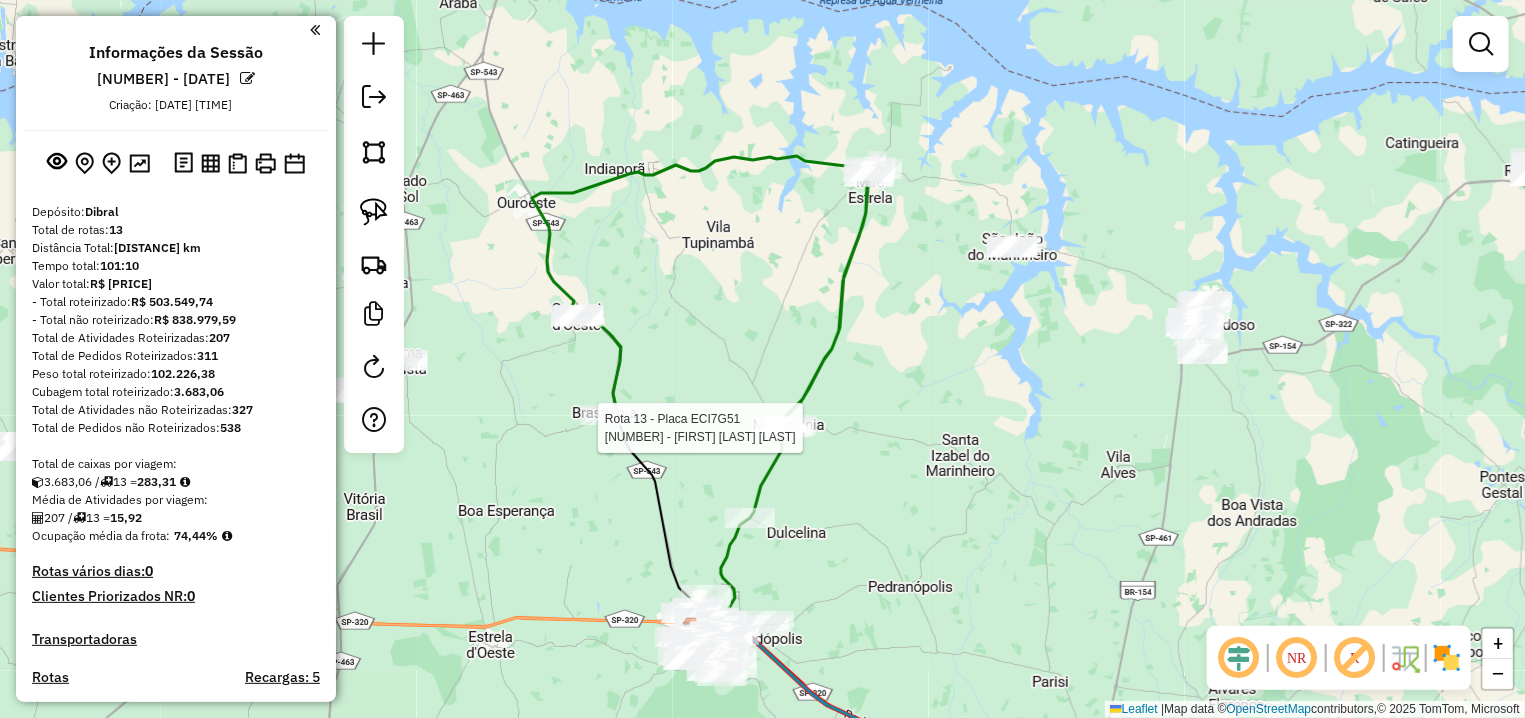 select on "**********" 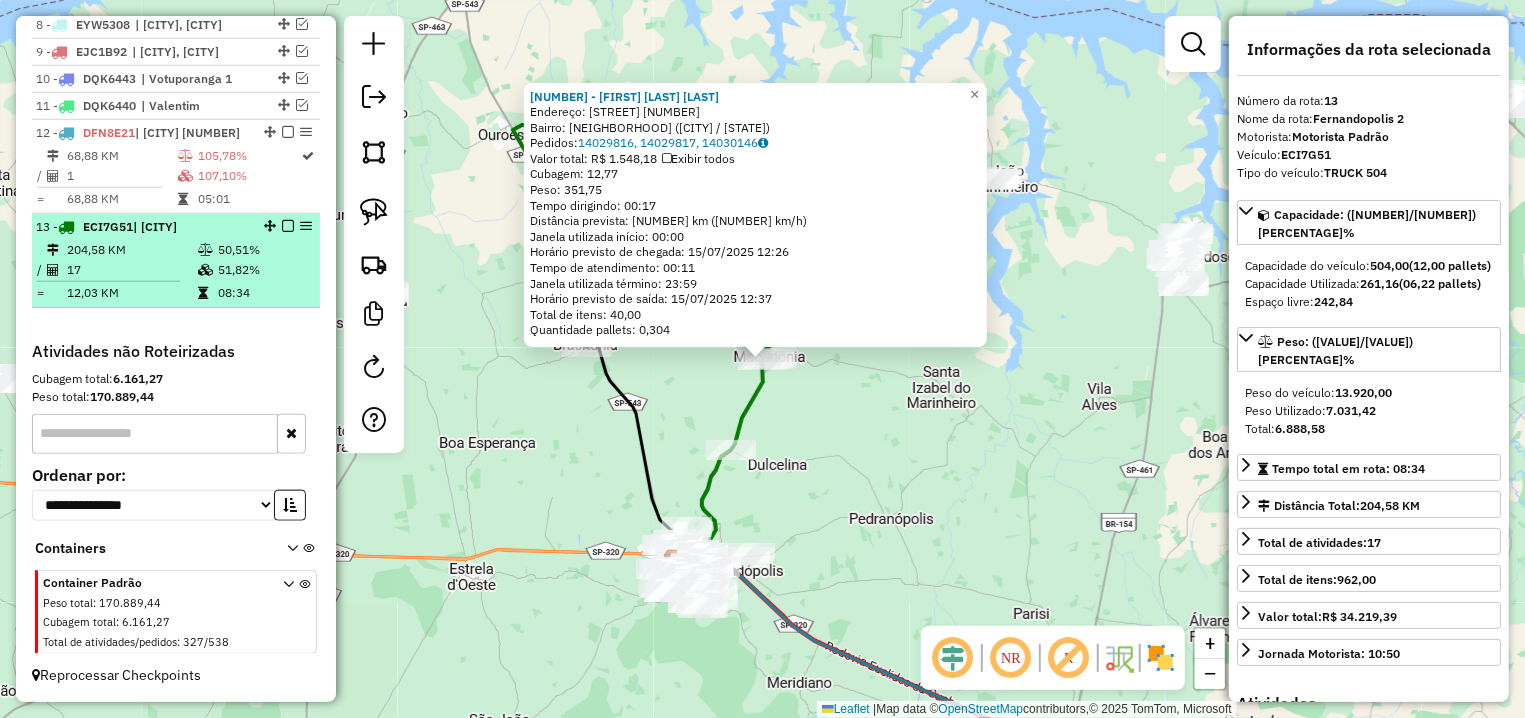 scroll, scrollTop: 441, scrollLeft: 0, axis: vertical 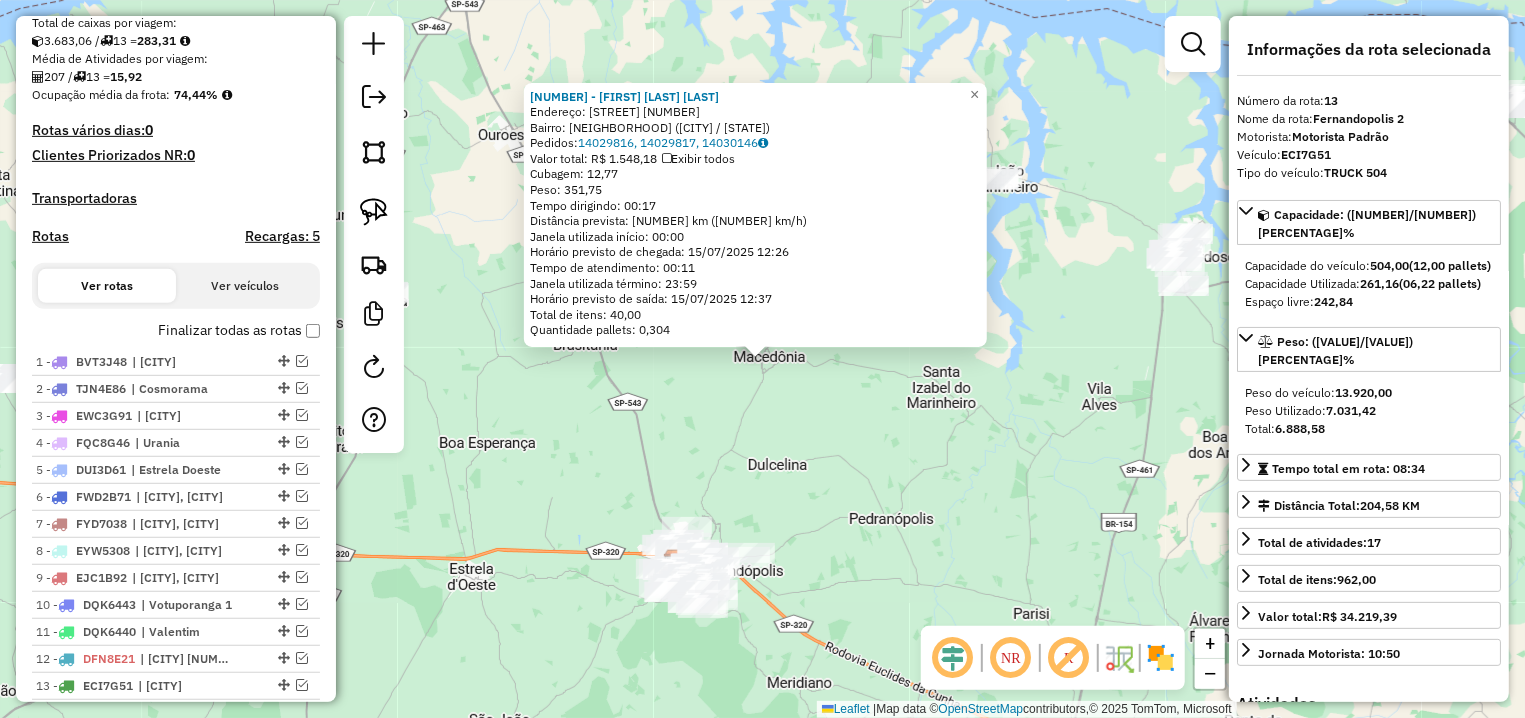 click on "16442 - NEIRA IARA DE LIMA  Endereço: R   DOUTOR JOAO CANDIDO FILHO     1   Bairro: CENTRO (MACEDONIA / SP)   Pedidos:  14029816, 14029817, 14030146   Valor total: R$ 1.548,18   Exibir todos   Cubagem: 12,77  Peso: 351,75  Tempo dirigindo: 00:17   Distância prevista: 20,062 km (70,81 km/h)   Janela utilizada início: 00:00   Horário previsto de chegada: 15/07/2025 12:26   Tempo de atendimento: 00:11   Janela utilizada término: 23:59   Horário previsto de saída: 15/07/2025 12:37   Total de itens: 40,00   Quantidade pallets: 0,304  × Janela de atendimento Grade de atendimento Capacidade Transportadoras Veículos Cliente Pedidos  Rotas Selecione os dias de semana para filtrar as janelas de atendimento  Seg   Ter   Qua   Qui   Sex   Sáb   Dom  Informe o período da janela de atendimento: De: Até:  Filtrar exatamente a janela do cliente  Considerar janela de atendimento padrão  Selecione os dias de semana para filtrar as grades de atendimento  Seg   Ter   Qua   Qui   Sex   Sáb   Dom   Peso mínimo:  De:" 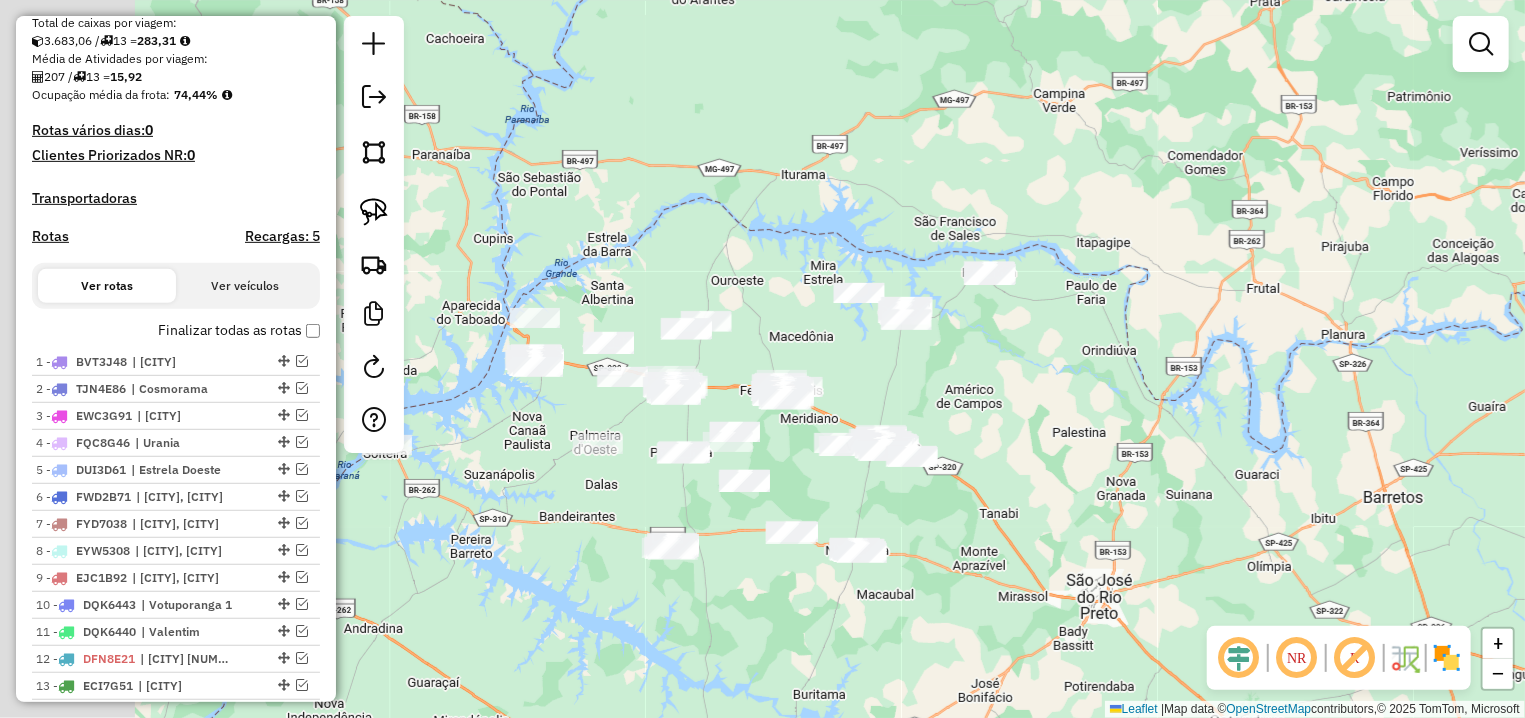drag, startPoint x: 523, startPoint y: 393, endPoint x: 767, endPoint y: 350, distance: 247.75996 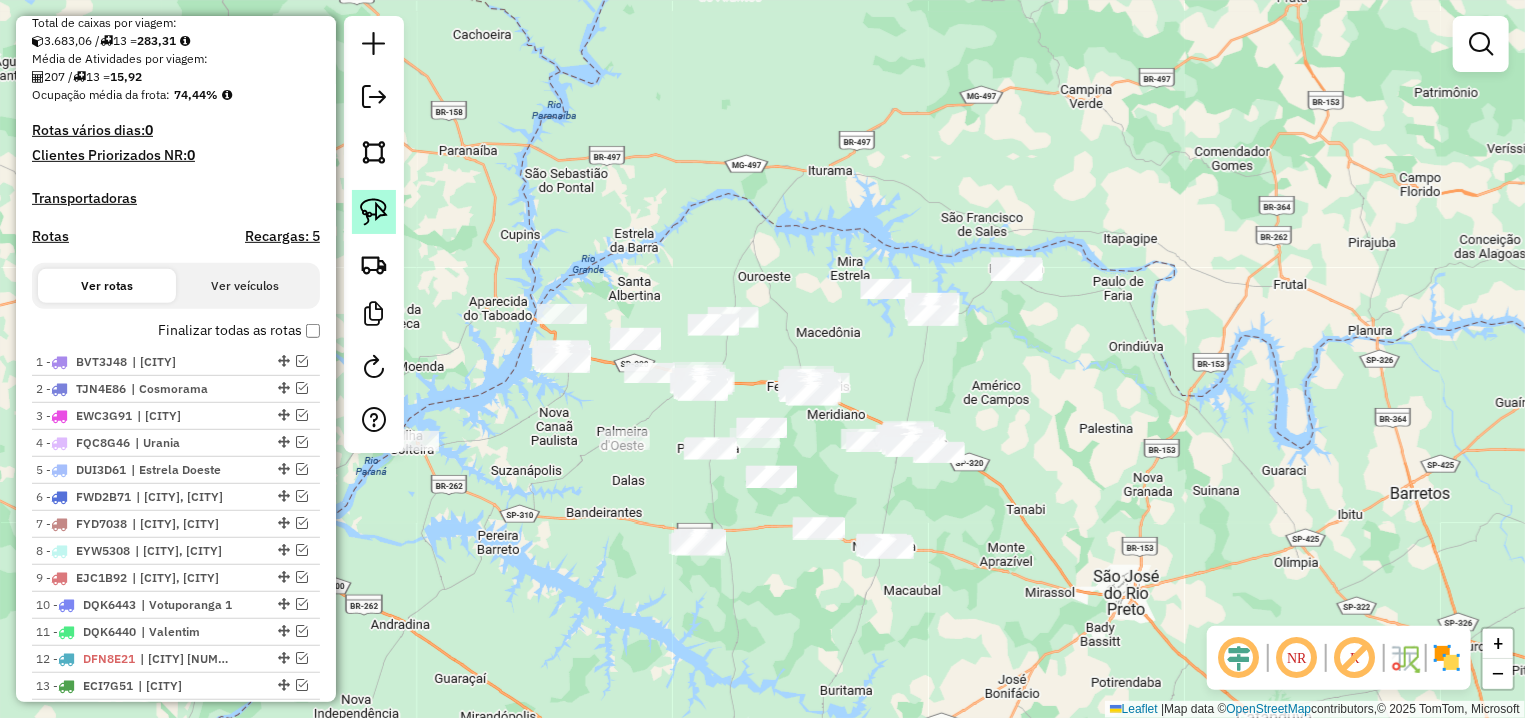 click 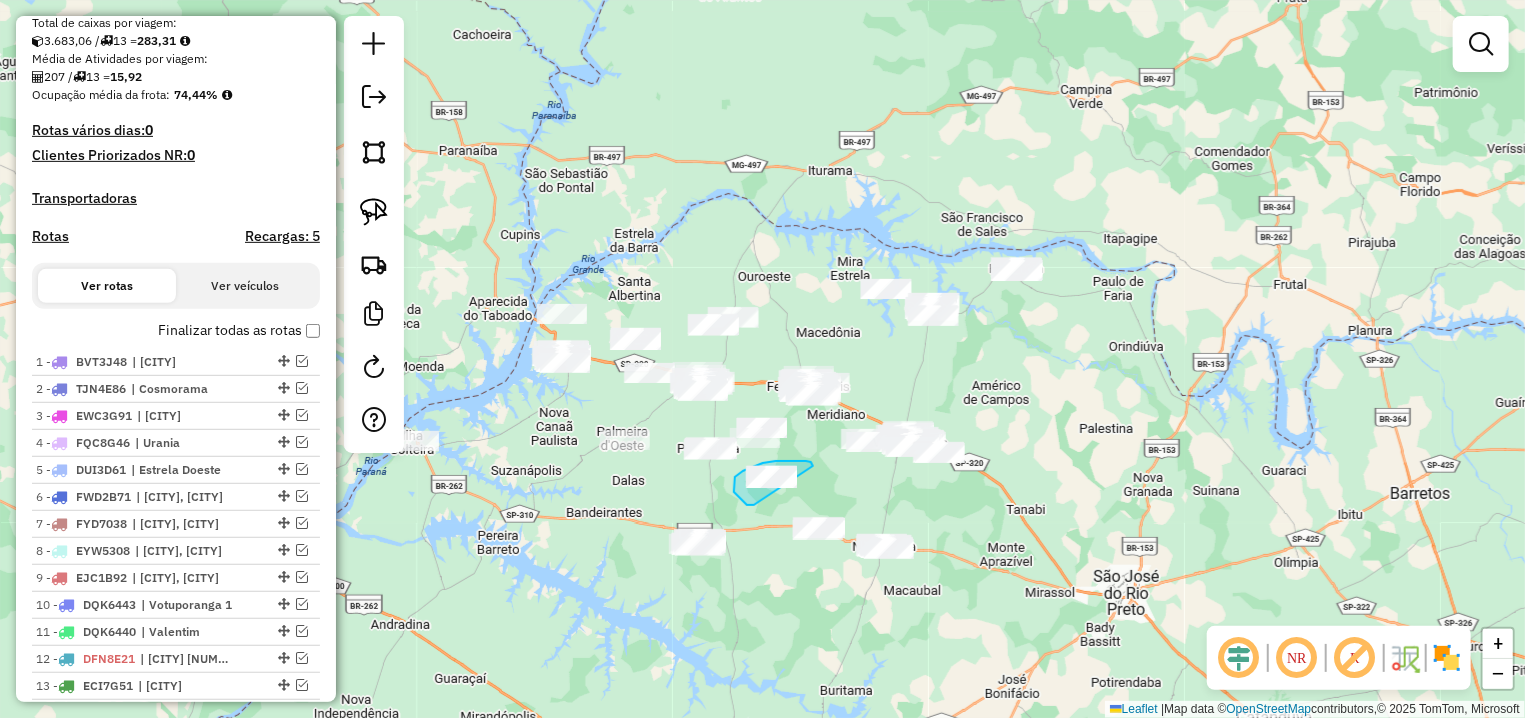 drag, startPoint x: 813, startPoint y: 466, endPoint x: 754, endPoint y: 505, distance: 70.724815 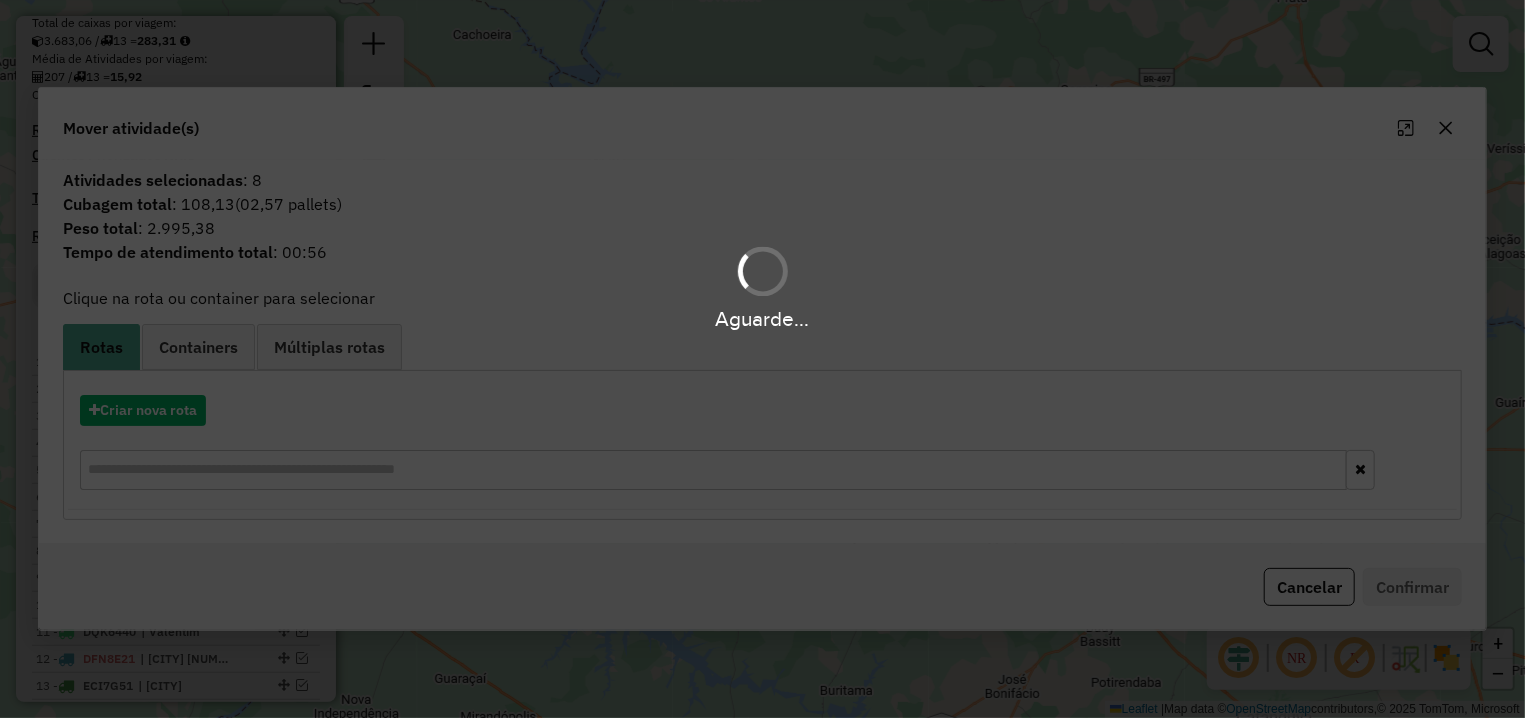 click on "Aguarde..." at bounding box center [762, 359] 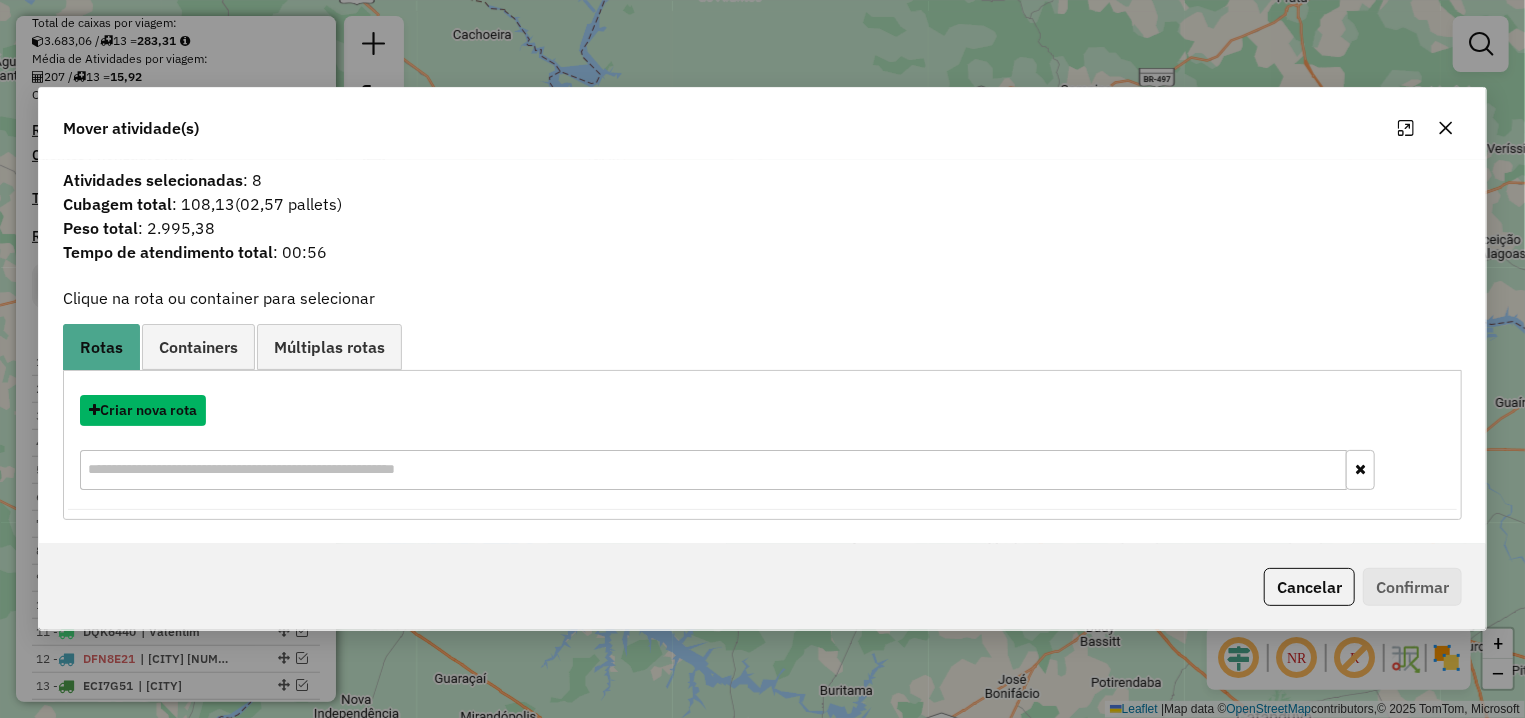 click on "Criar nova rota" at bounding box center [143, 410] 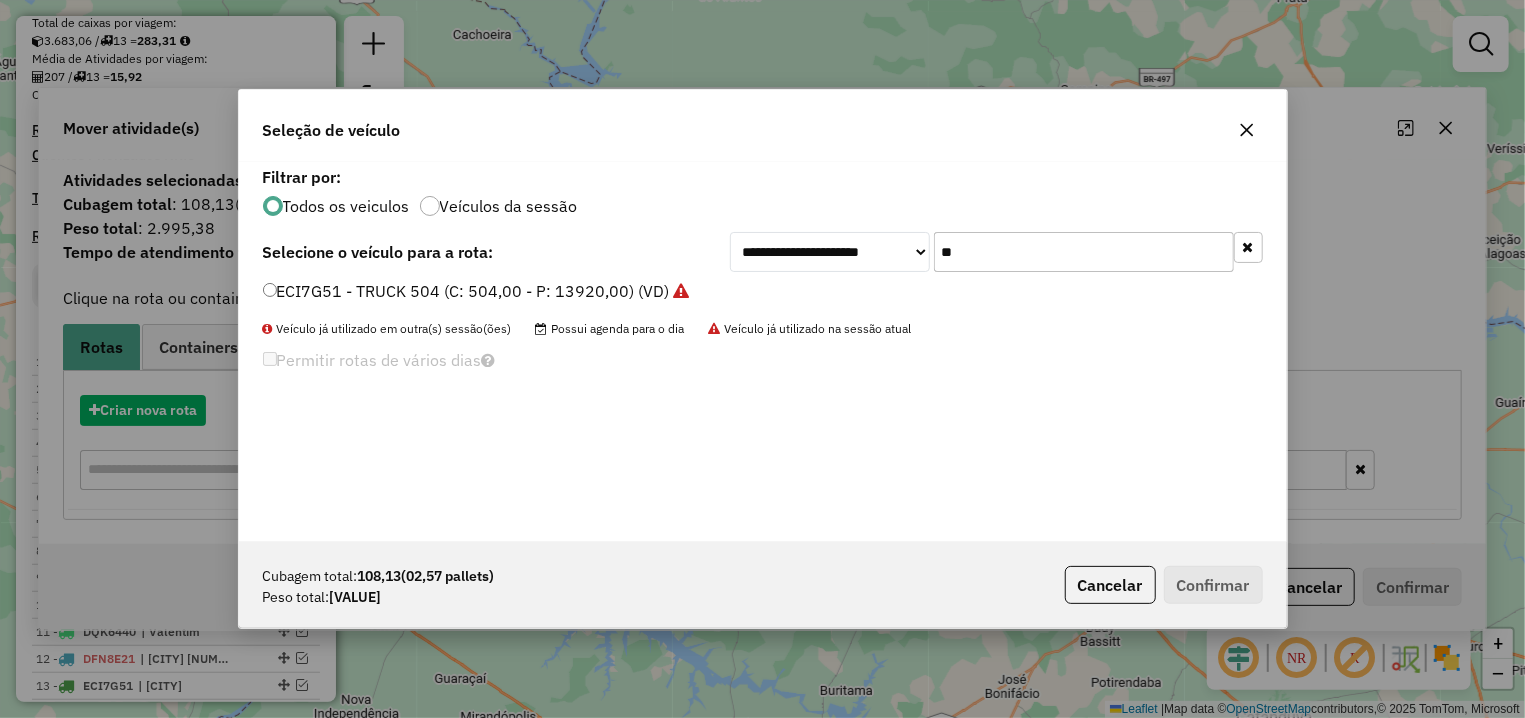 scroll, scrollTop: 11, scrollLeft: 6, axis: both 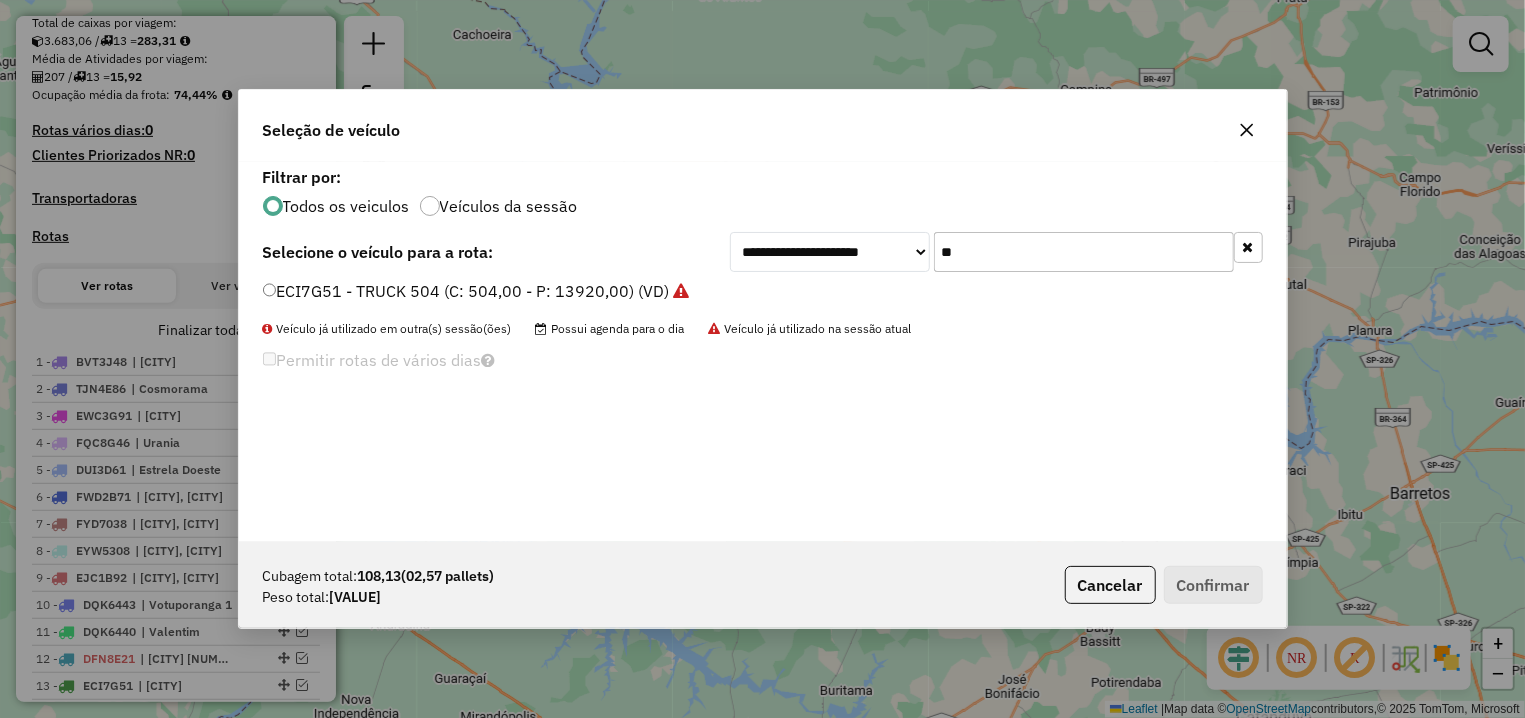 drag, startPoint x: 966, startPoint y: 251, endPoint x: 888, endPoint y: 250, distance: 78.00641 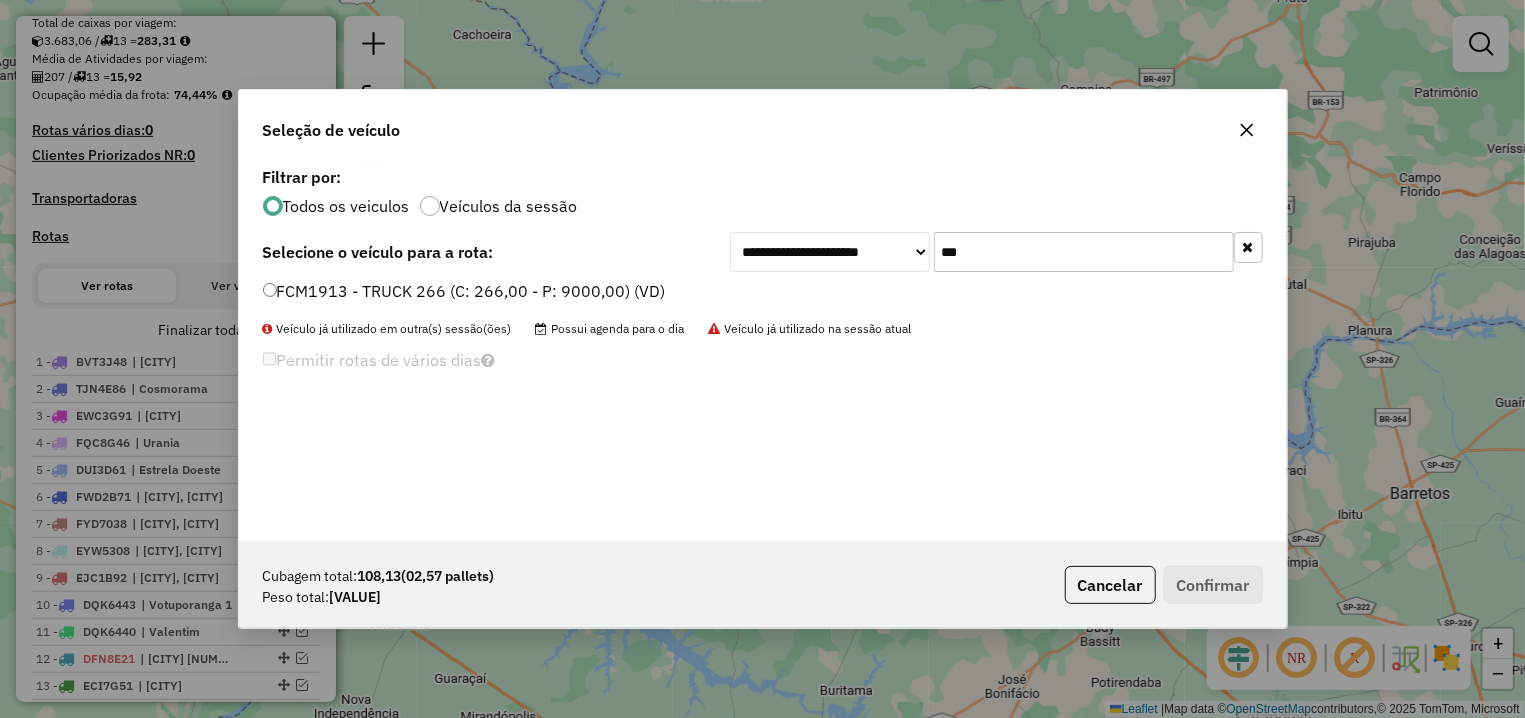type on "***" 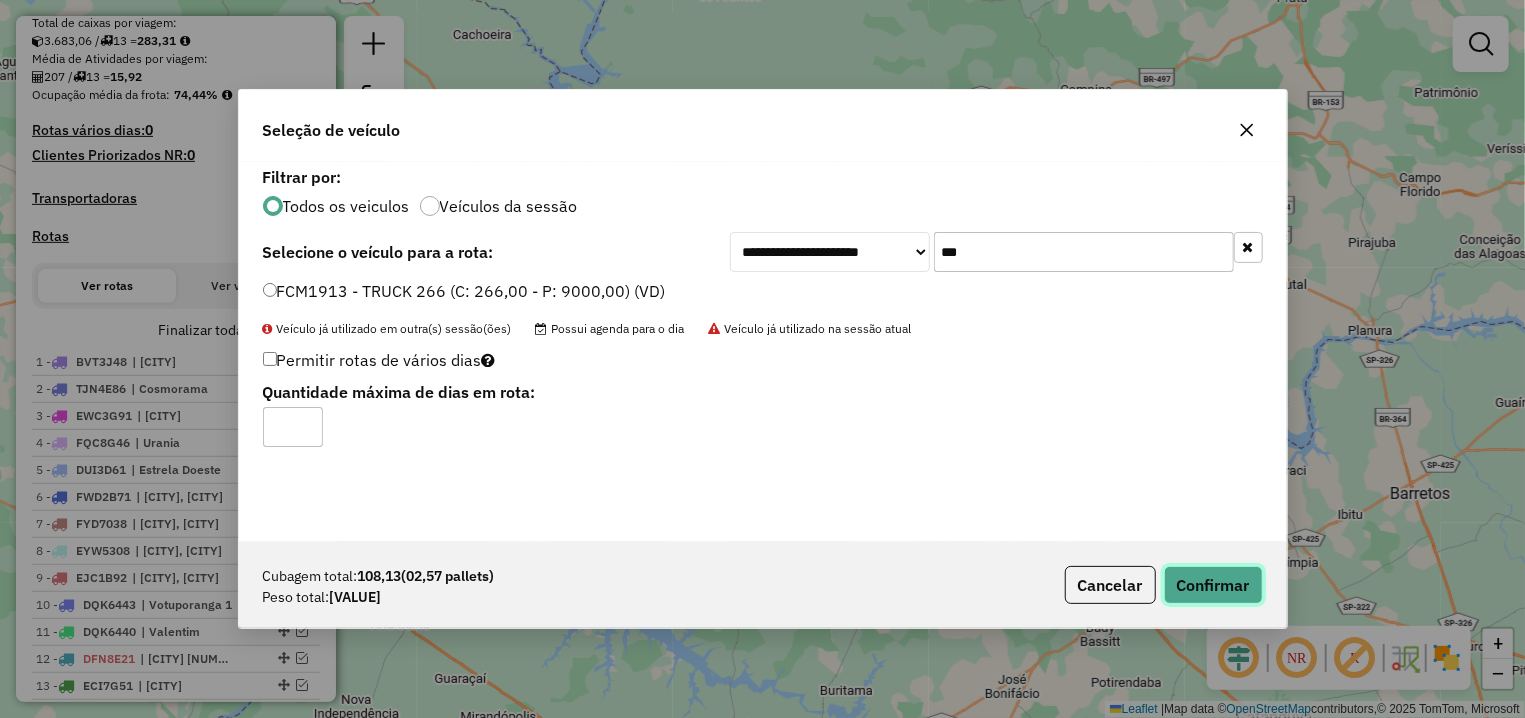 click on "Confirmar" 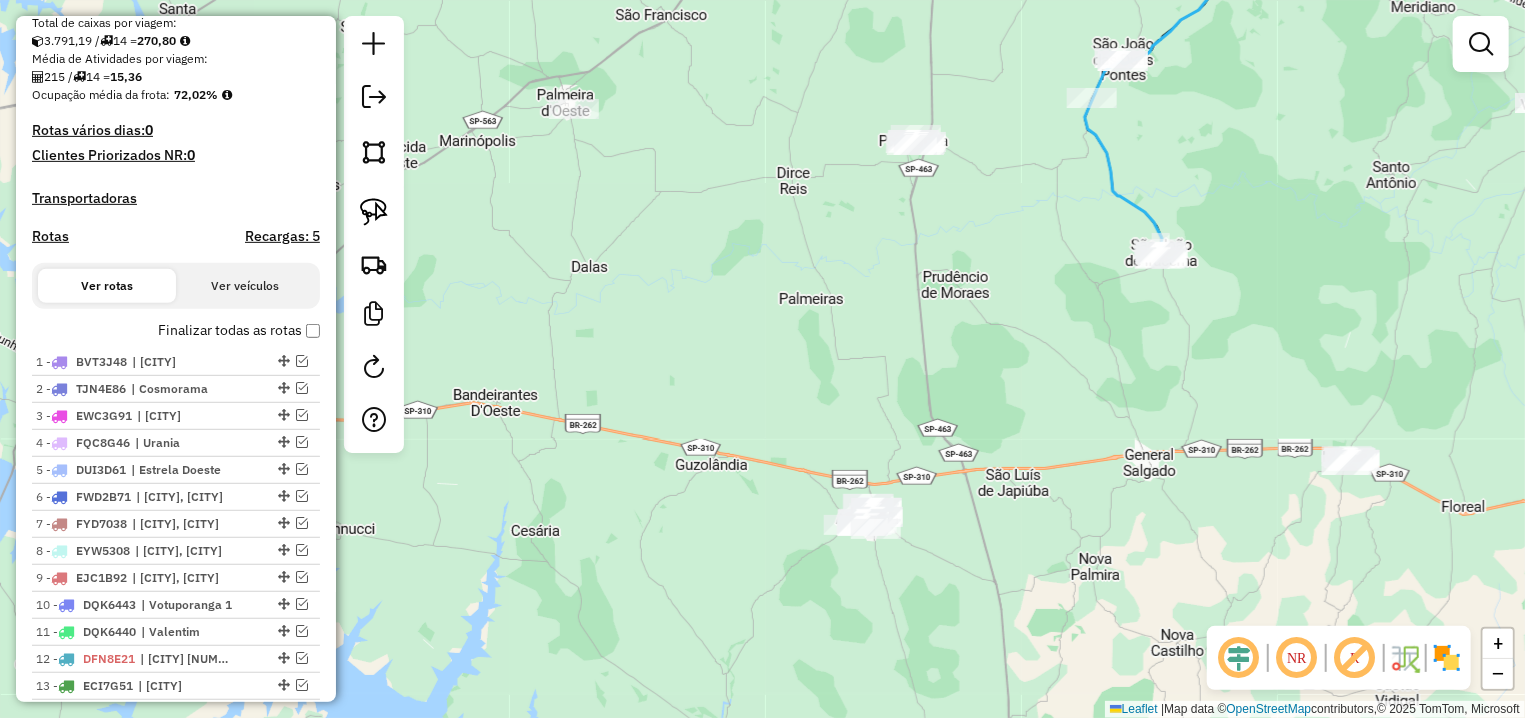 drag, startPoint x: 379, startPoint y: 203, endPoint x: 1133, endPoint y: 268, distance: 756.7965 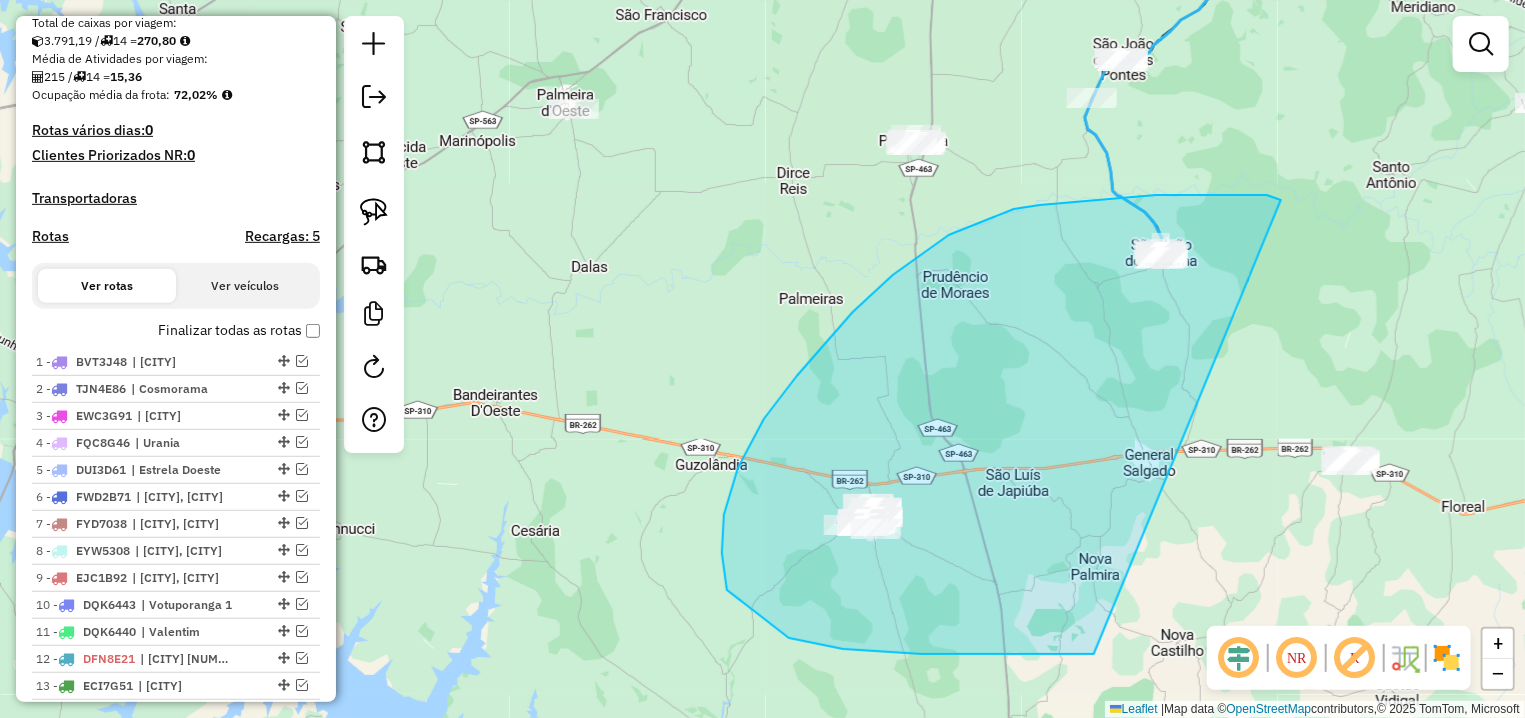 drag, startPoint x: 1267, startPoint y: 195, endPoint x: 1091, endPoint y: 654, distance: 491.5862 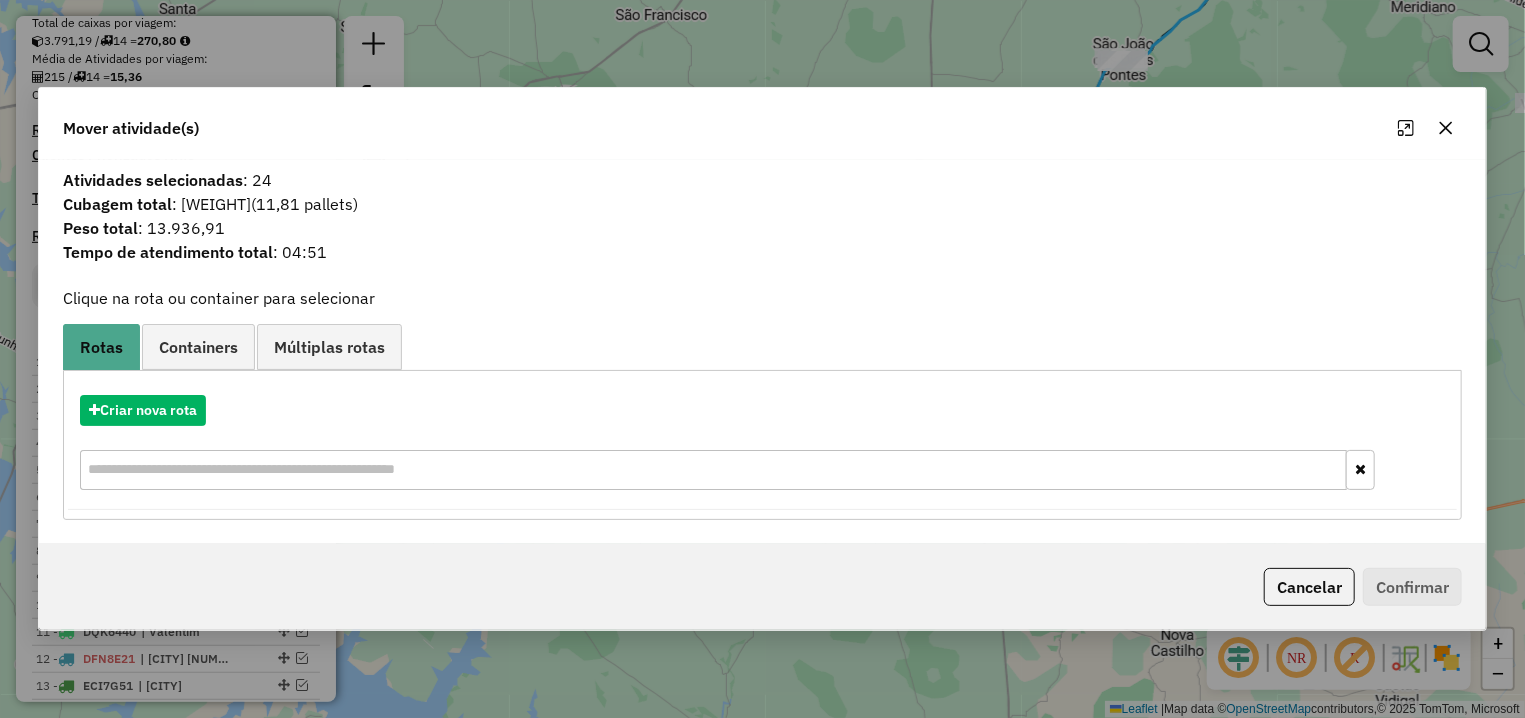 click 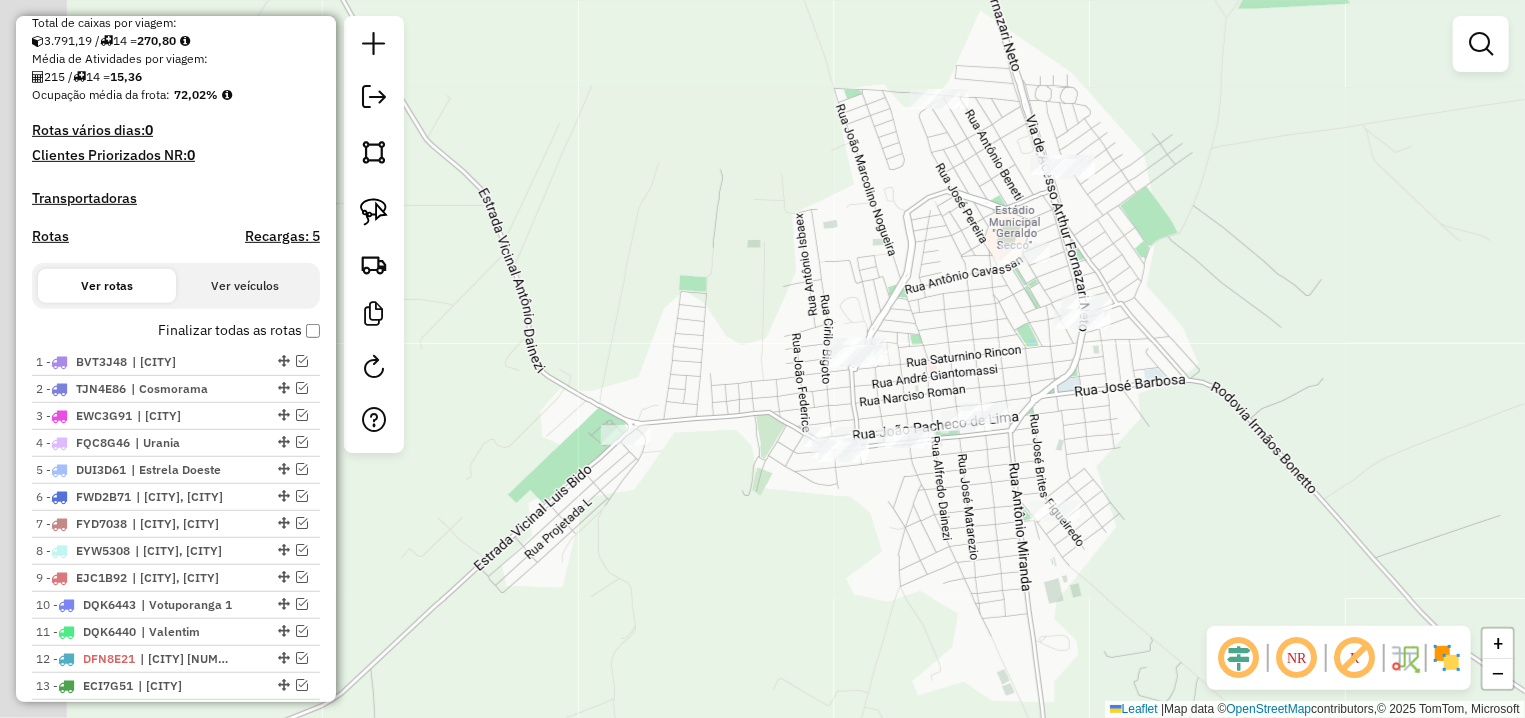 drag, startPoint x: 843, startPoint y: 451, endPoint x: 886, endPoint y: 402, distance: 65.192024 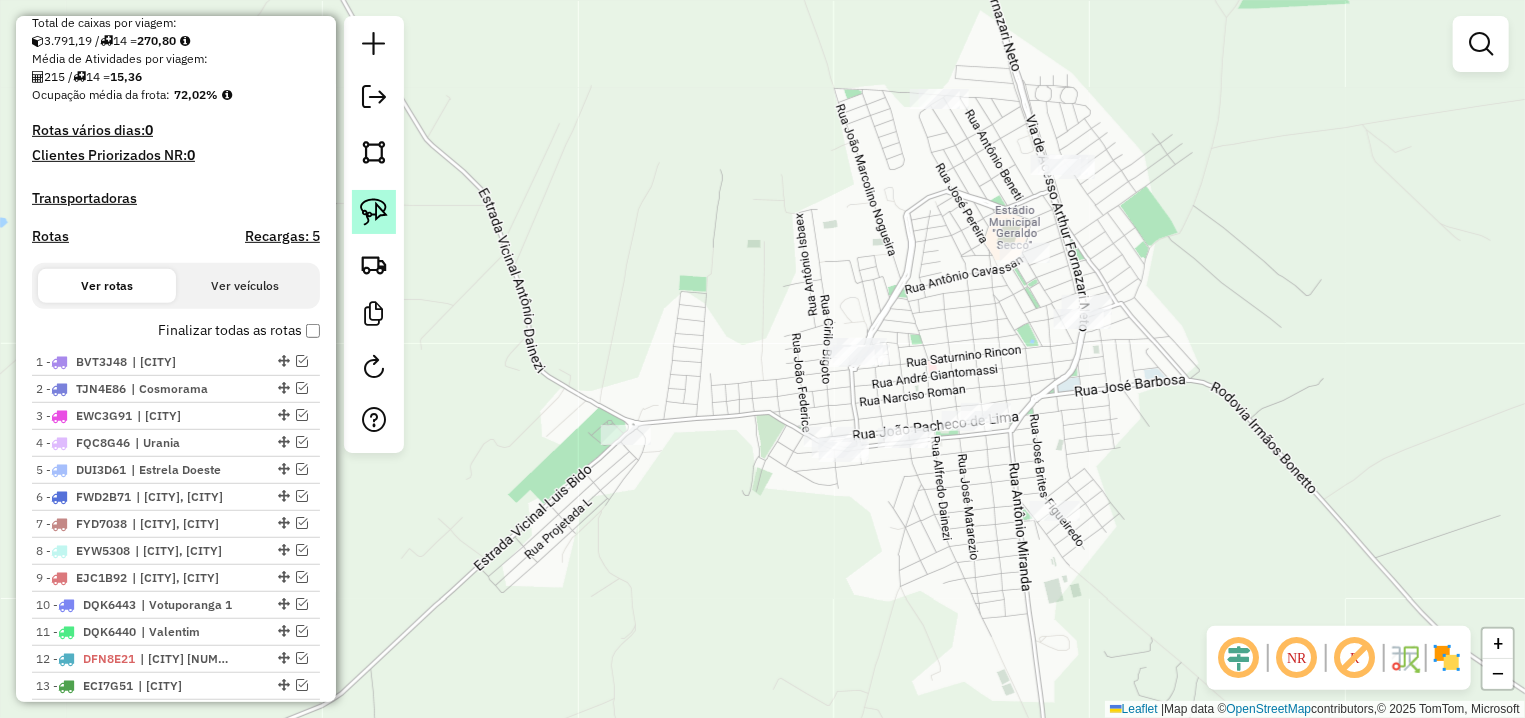 click 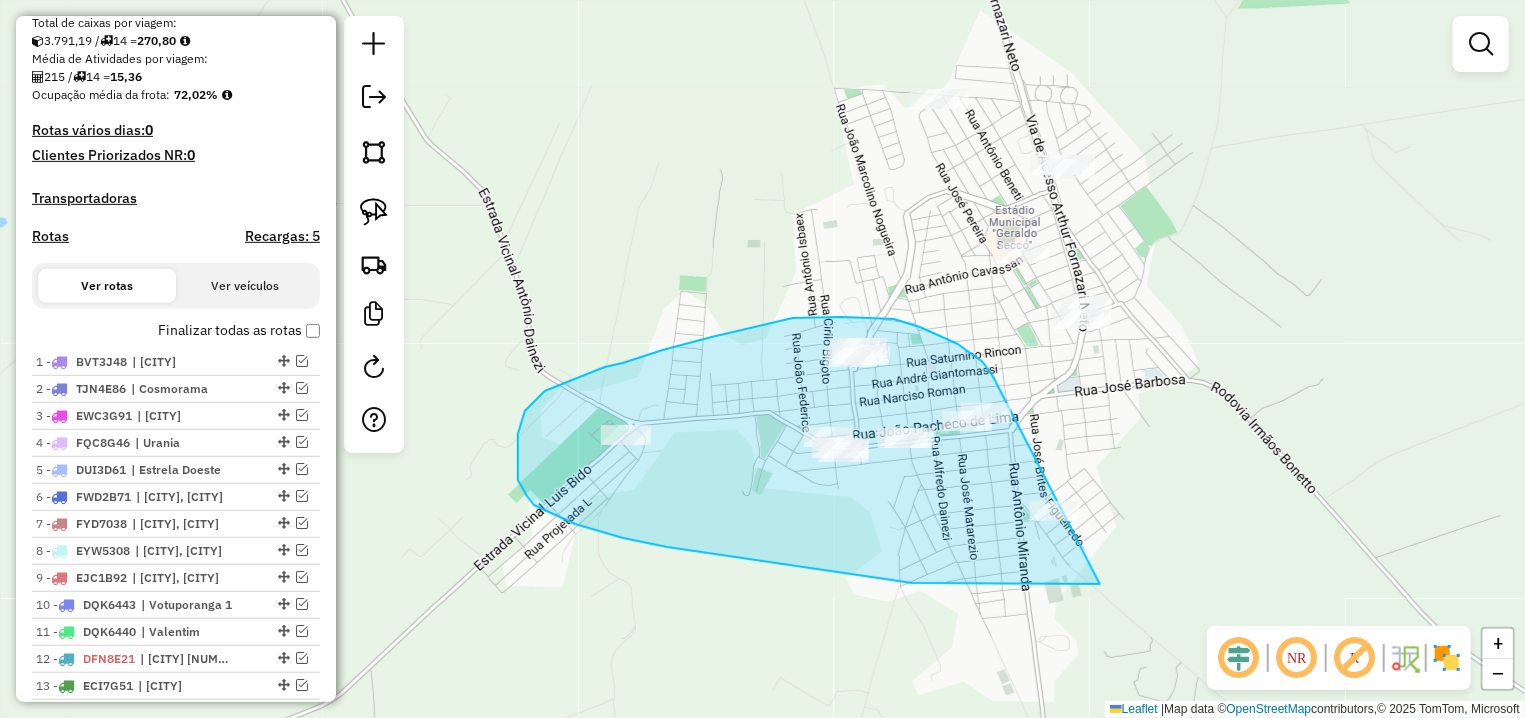 drag, startPoint x: 842, startPoint y: 317, endPoint x: 1204, endPoint y: 542, distance: 426.22647 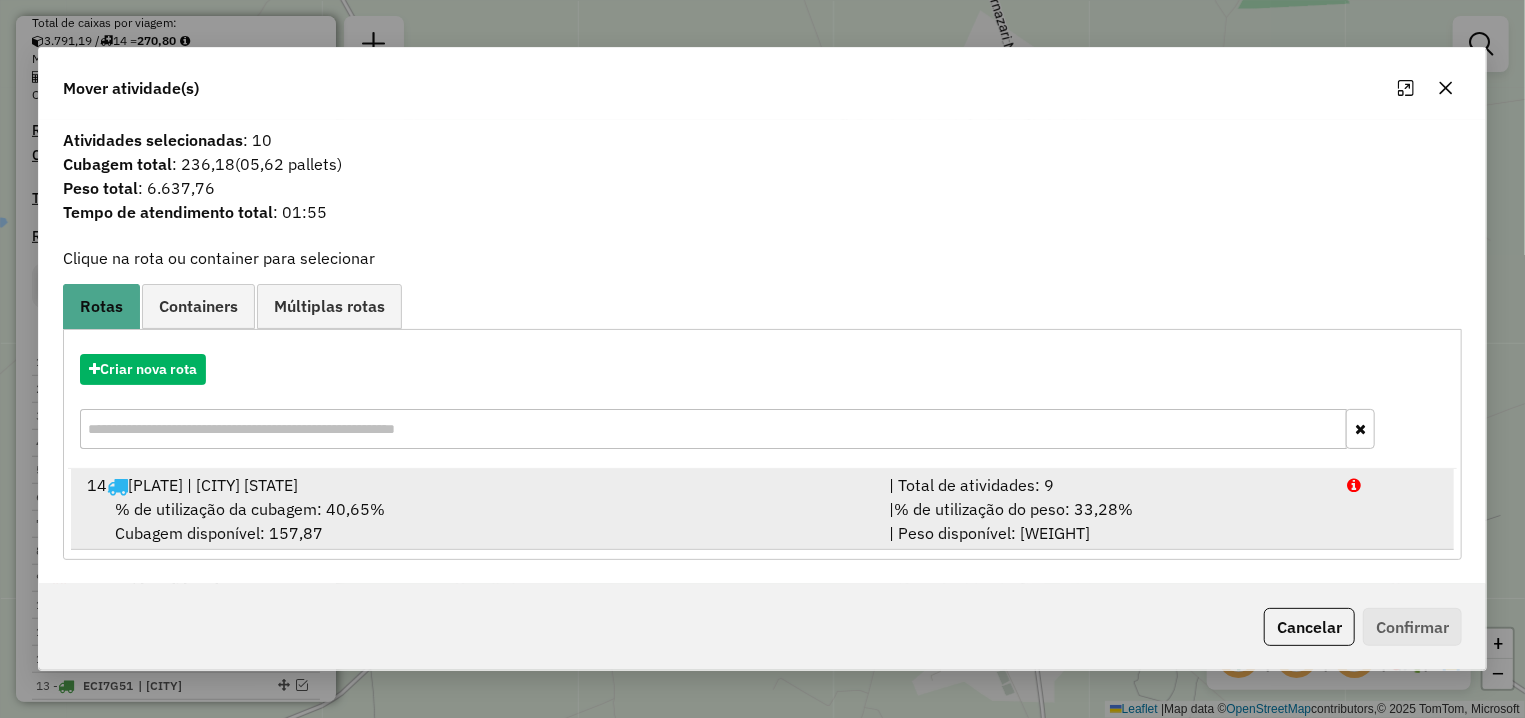 click on "% de utilização da cubagem: 40,65%  Cubagem disponível: 157,87" at bounding box center (476, 521) 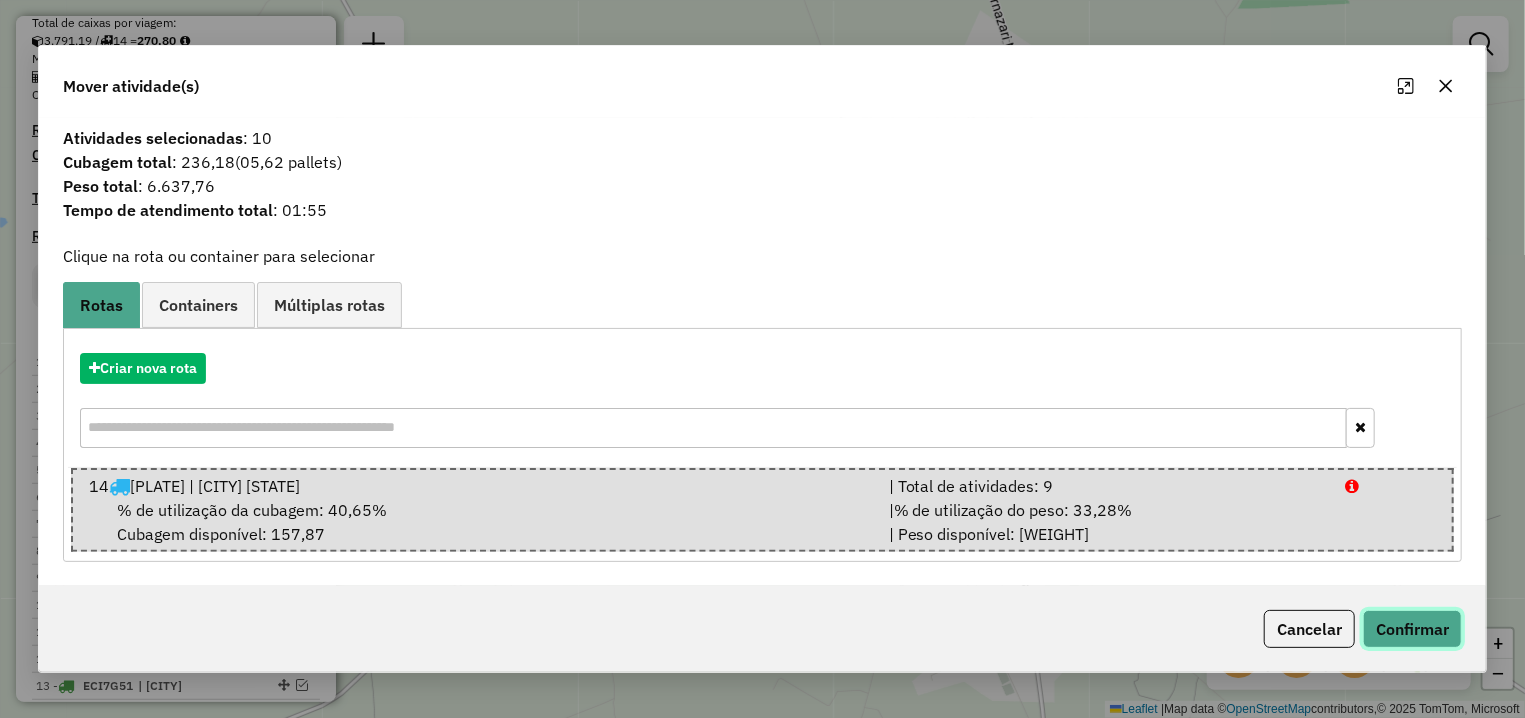 click on "Confirmar" 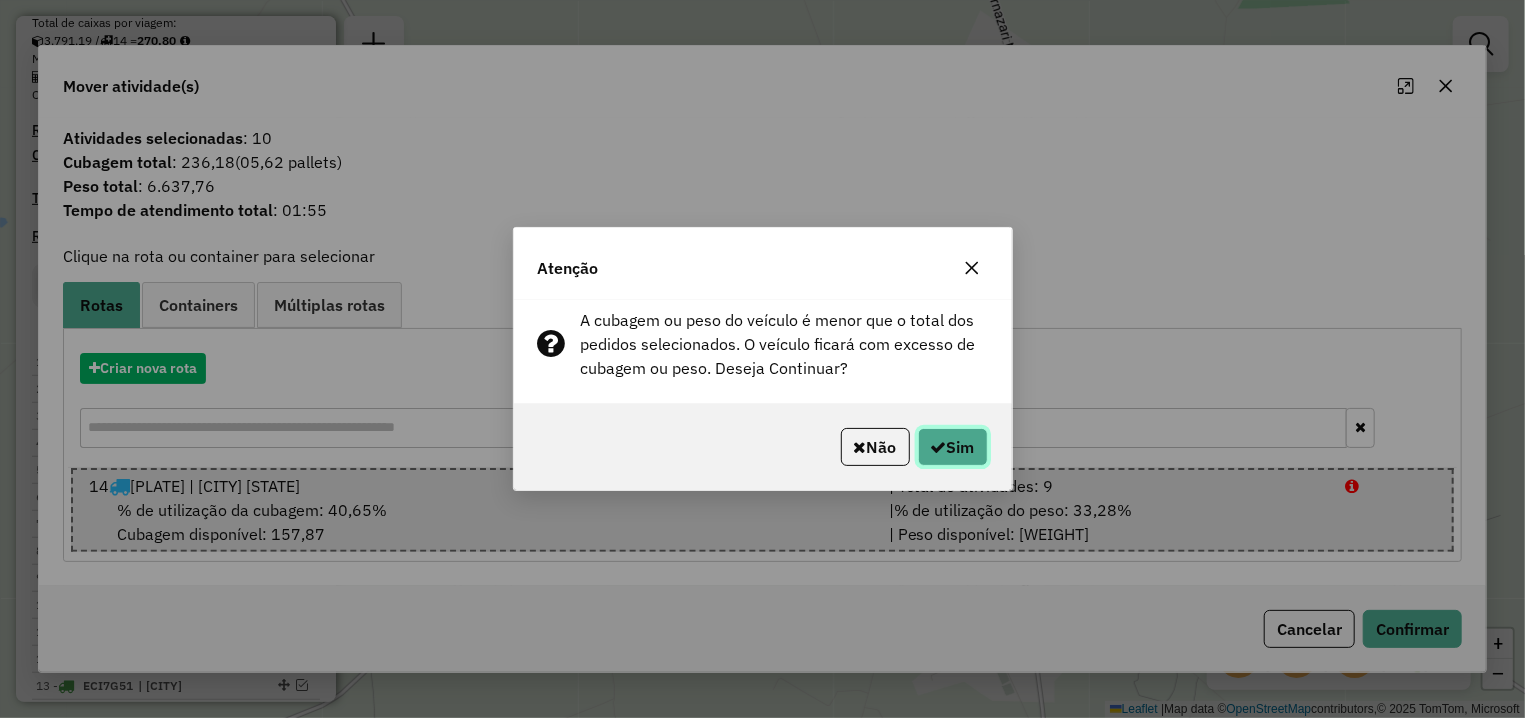 click on "Sim" 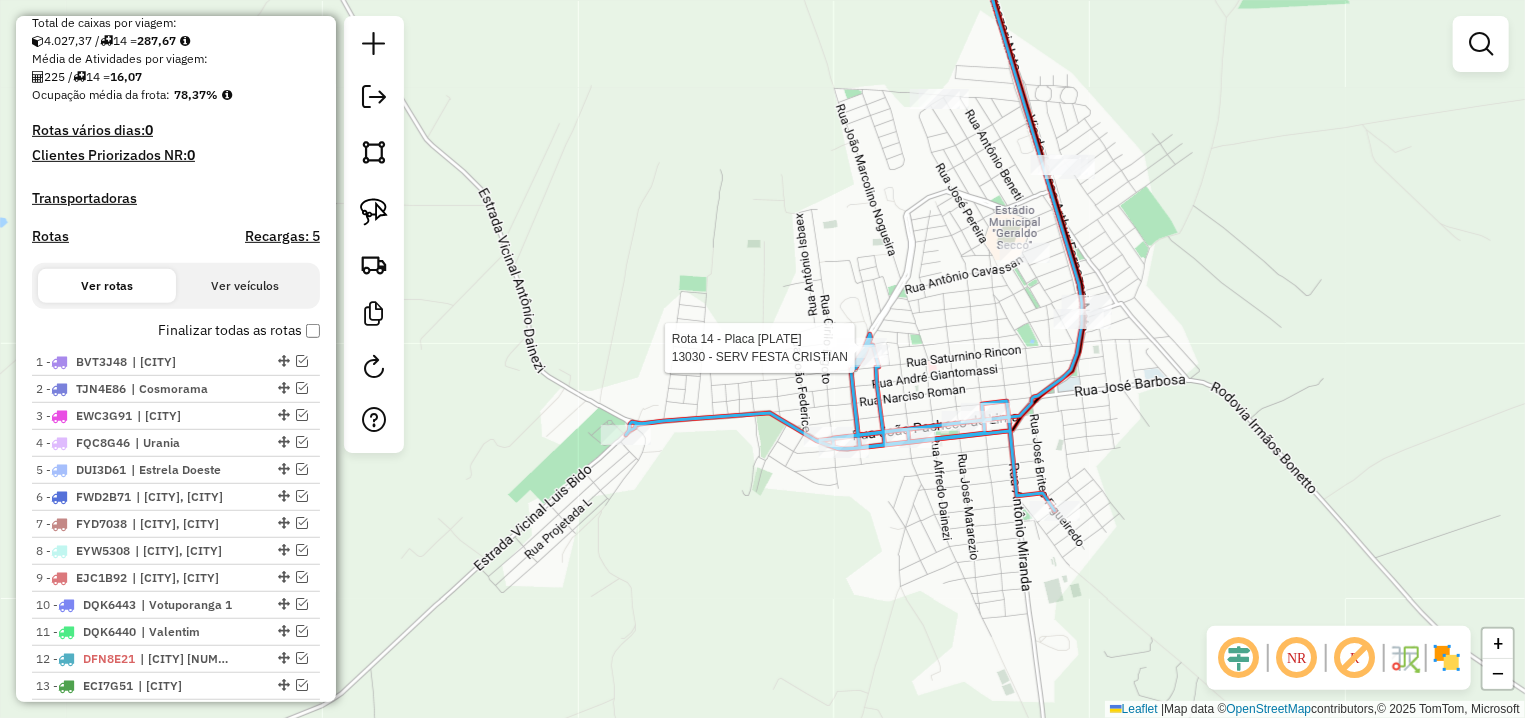 select on "**********" 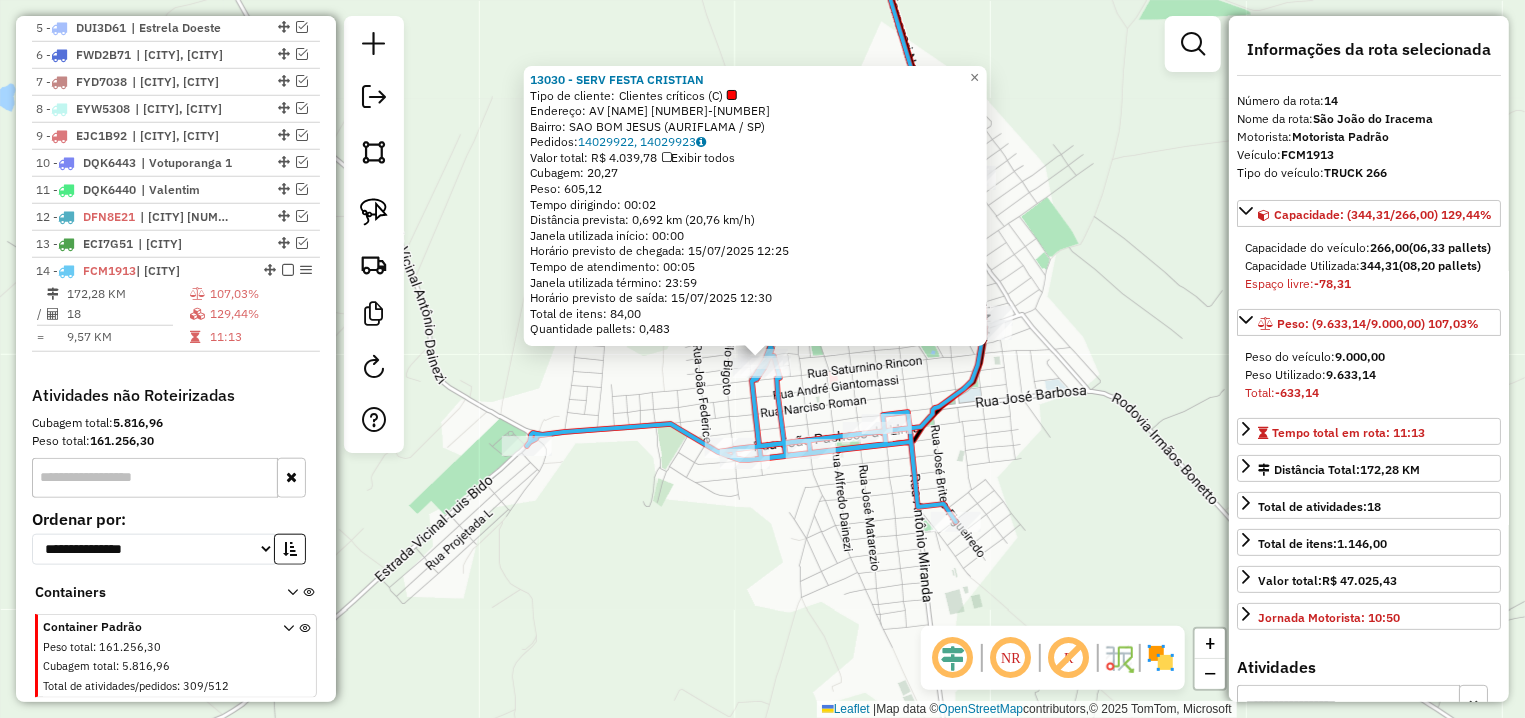 scroll, scrollTop: 946, scrollLeft: 0, axis: vertical 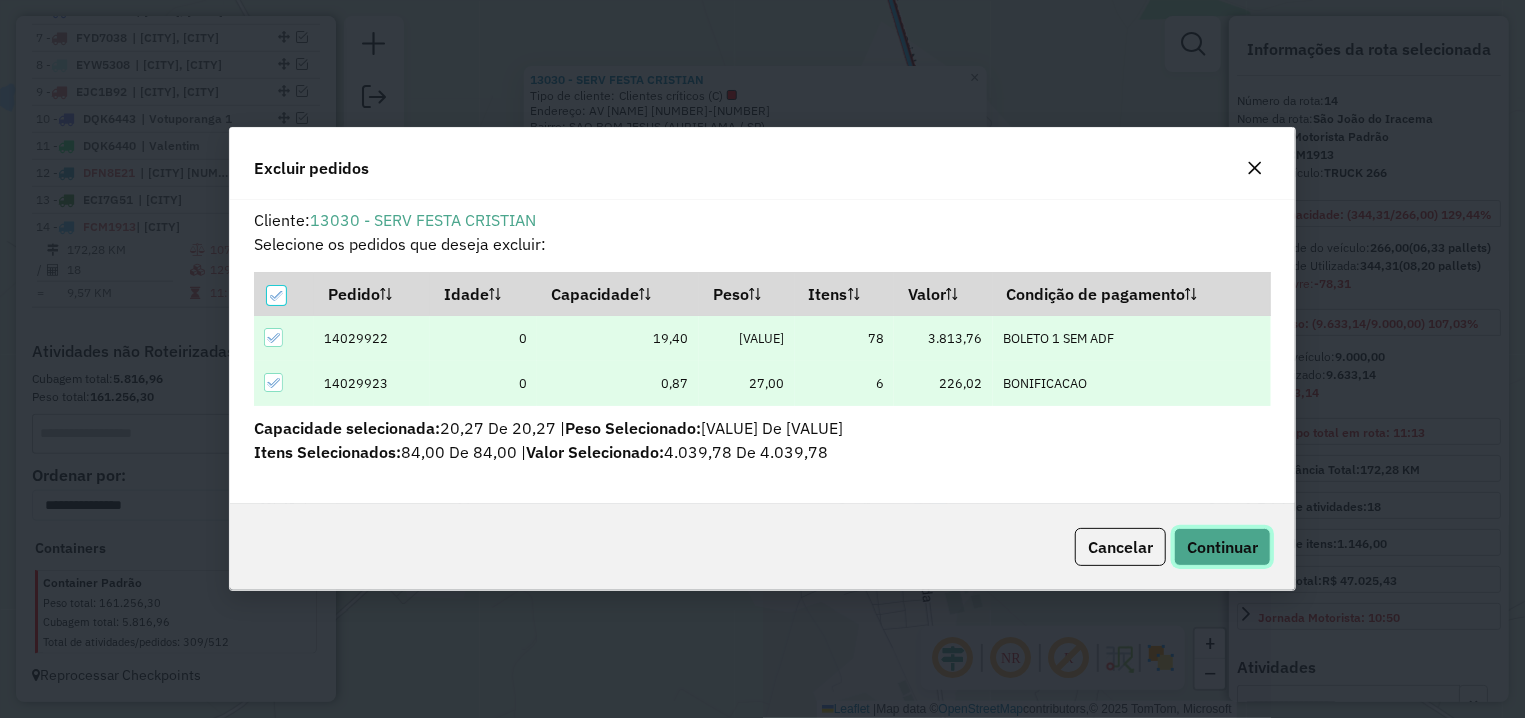 click on "Continuar" 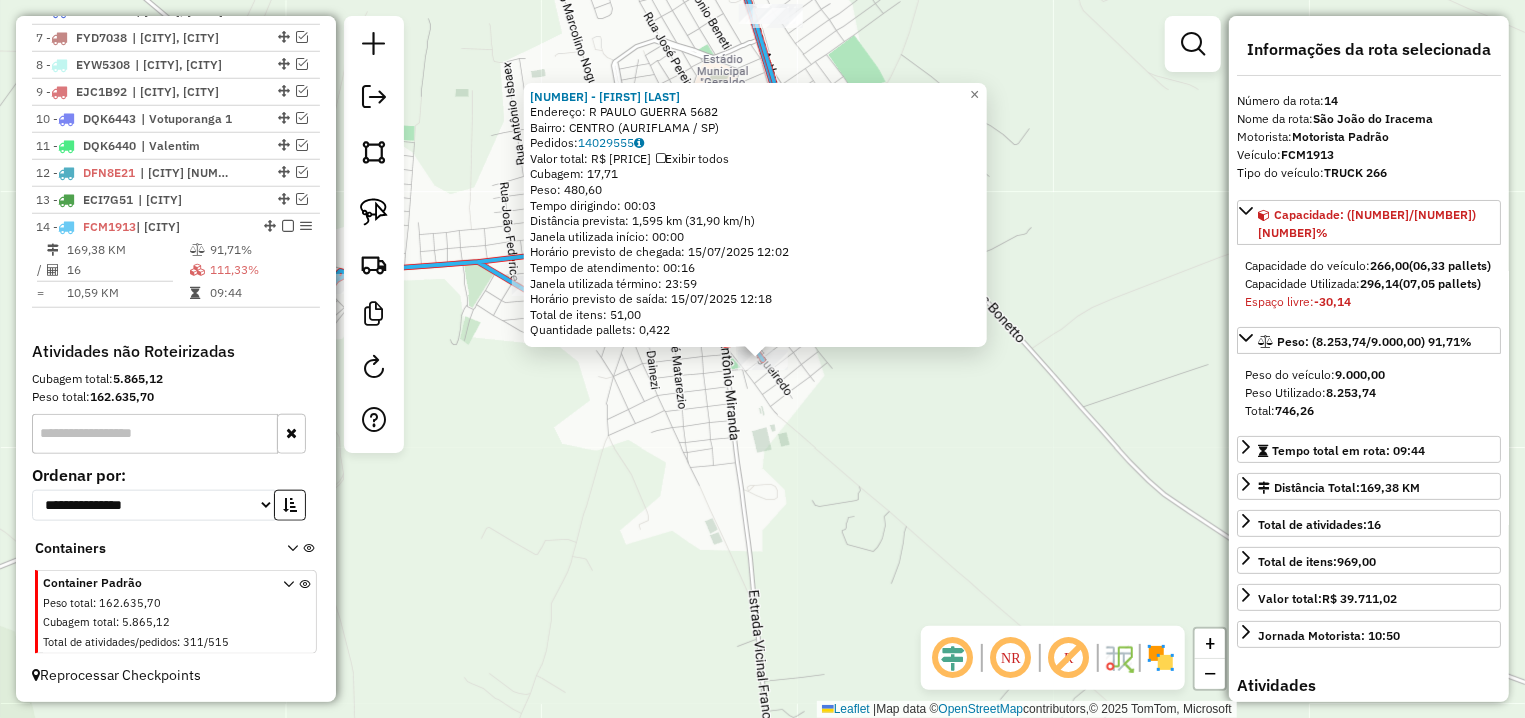 click on "10085 - MARIA DE FATIMA ANDRADE  Endereço: R   PAULO GUERRA                   5682   Bairro: CENTRO (AURIFLAMA / SP)   Pedidos:  14029555   Valor total: R$ 2.785,46   Exibir todos   Cubagem: 17,71  Peso: 480,60  Tempo dirigindo: 00:03   Distância prevista: 1,595 km (31,90 km/h)   Janela utilizada início: 00:00   Horário previsto de chegada: 15/07/2025 12:02   Tempo de atendimento: 00:16   Janela utilizada término: 23:59   Horário previsto de saída: 15/07/2025 12:18   Total de itens: 51,00   Quantidade pallets: 0,422  × Janela de atendimento Grade de atendimento Capacidade Transportadoras Veículos Cliente Pedidos  Rotas Selecione os dias de semana para filtrar as janelas de atendimento  Seg   Ter   Qua   Qui   Sex   Sáb   Dom  Informe o período da janela de atendimento: De: Até:  Filtrar exatamente a janela do cliente  Considerar janela de atendimento padrão  Selecione os dias de semana para filtrar as grades de atendimento  Seg   Ter   Qua   Qui   Sex   Sáb   Dom   Peso mínimo:   Peso máximo:" 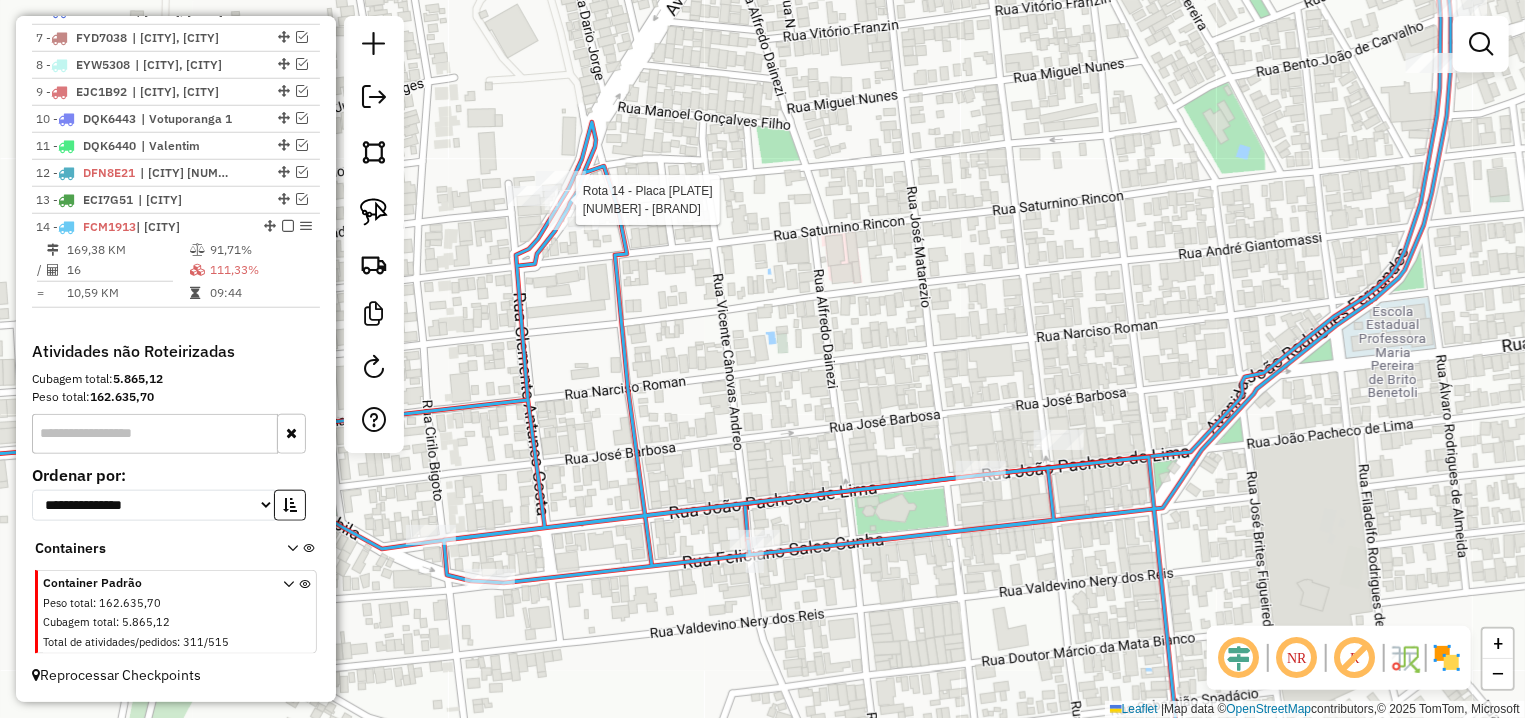 select on "**********" 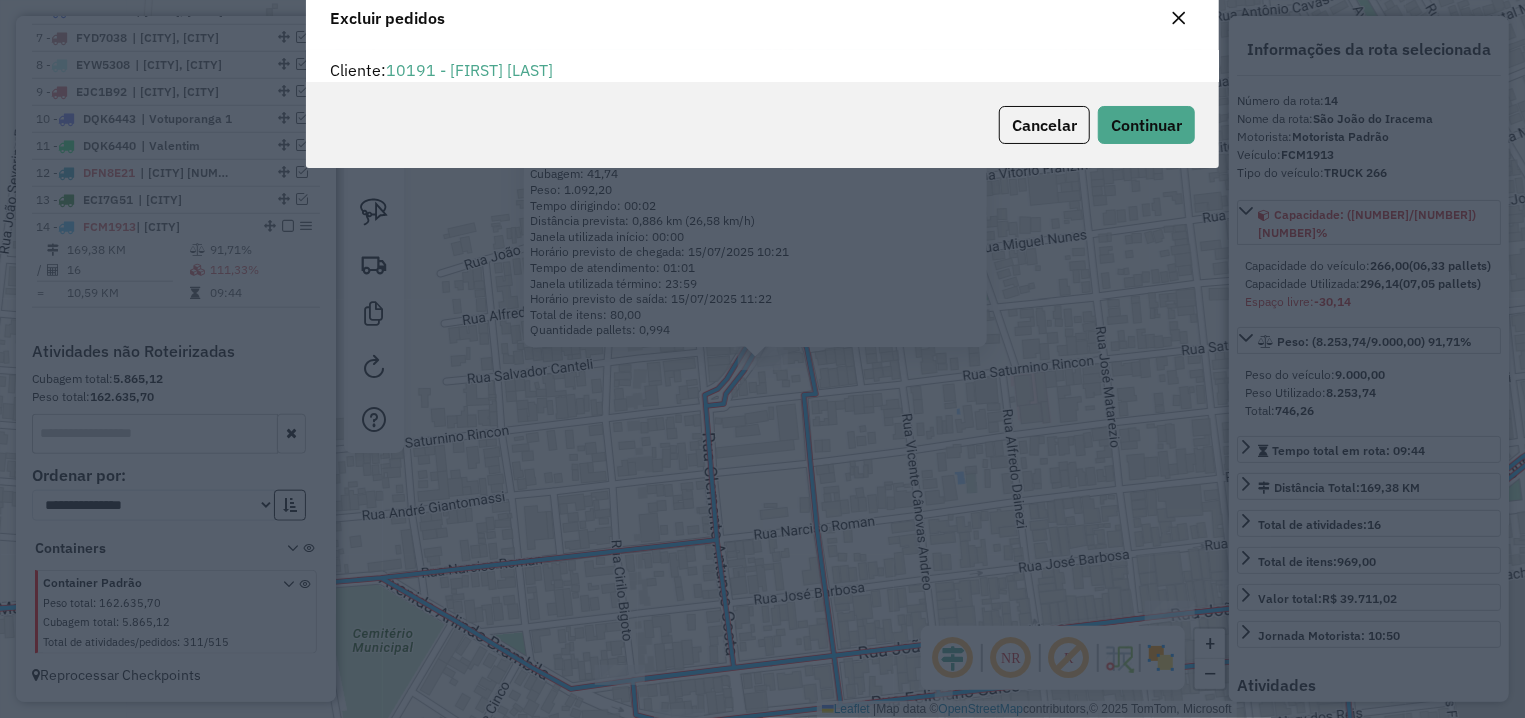 scroll, scrollTop: 0, scrollLeft: 0, axis: both 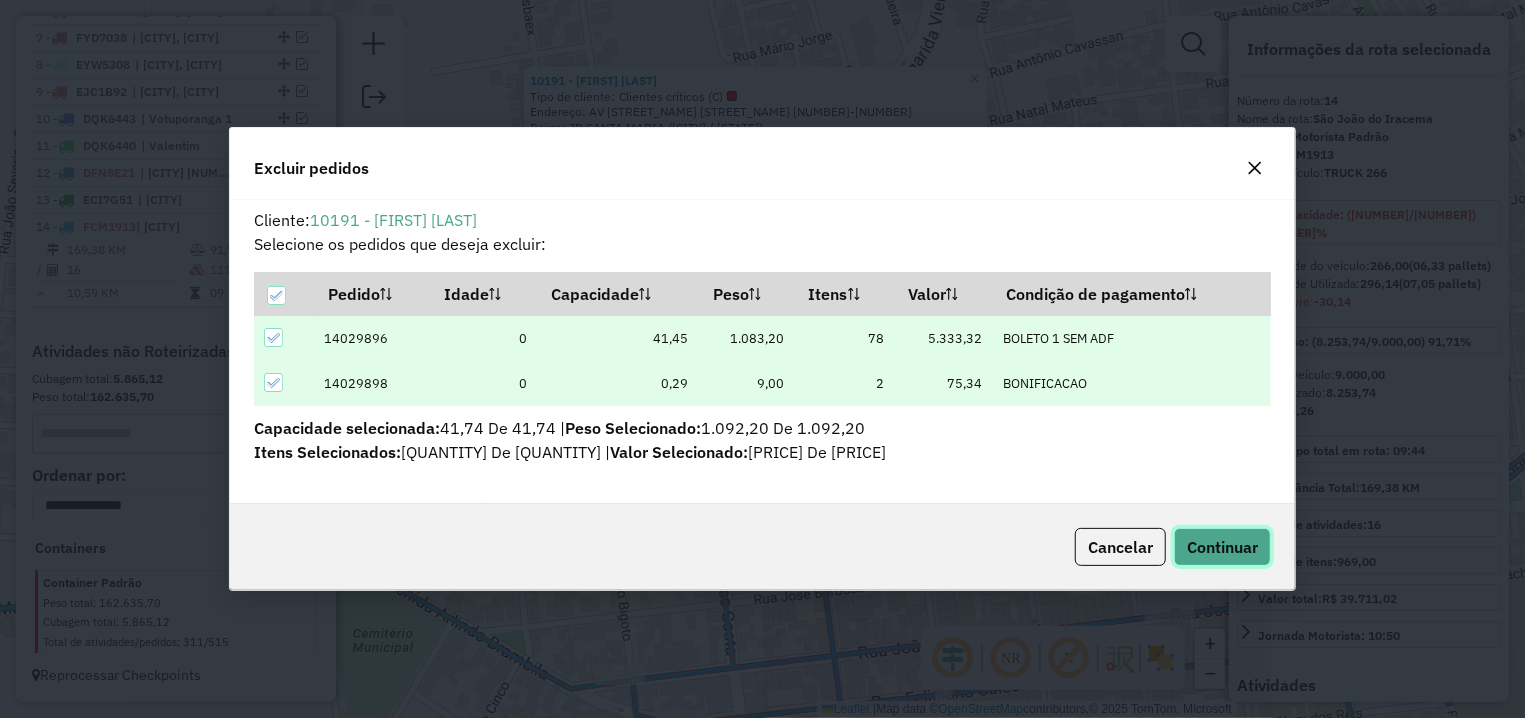 click on "Continuar" 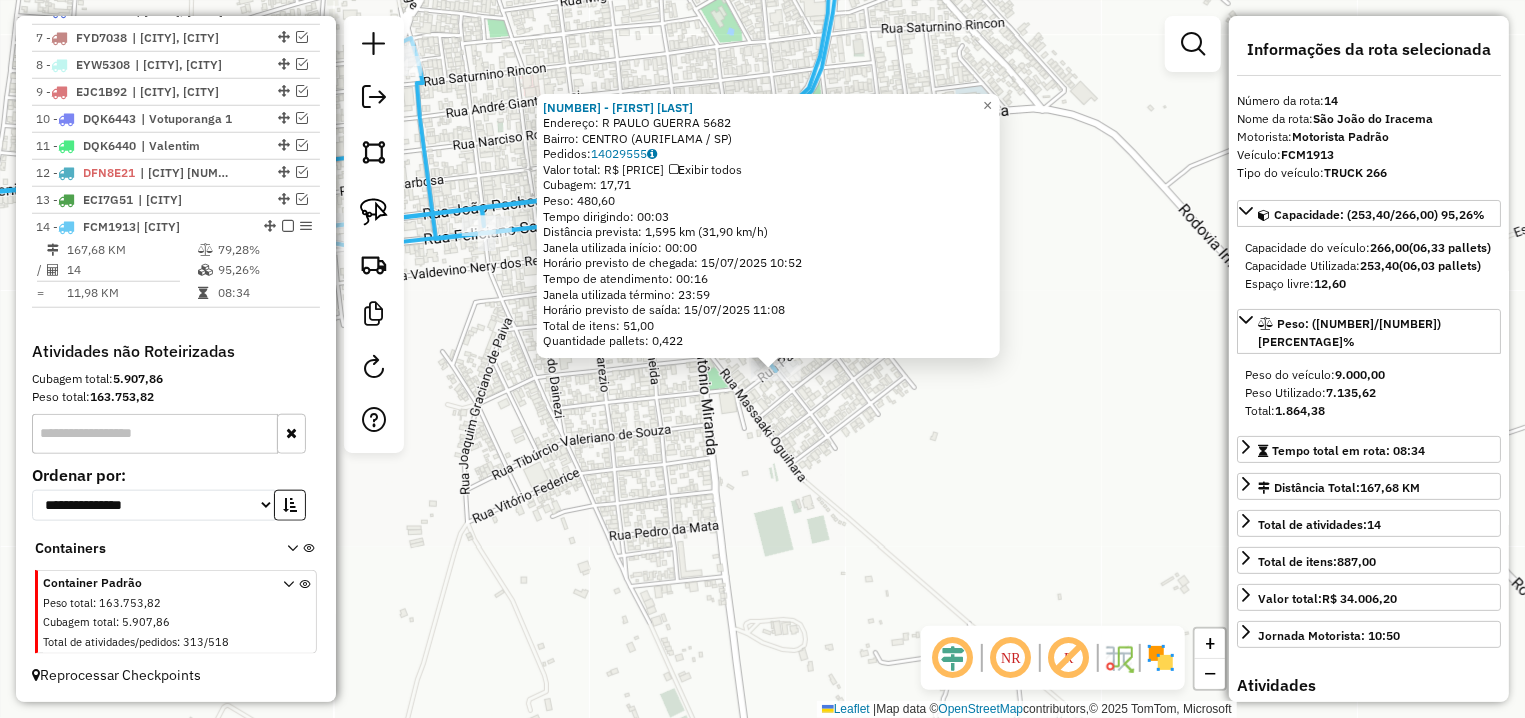 drag, startPoint x: 685, startPoint y: 420, endPoint x: 878, endPoint y: 547, distance: 231.03679 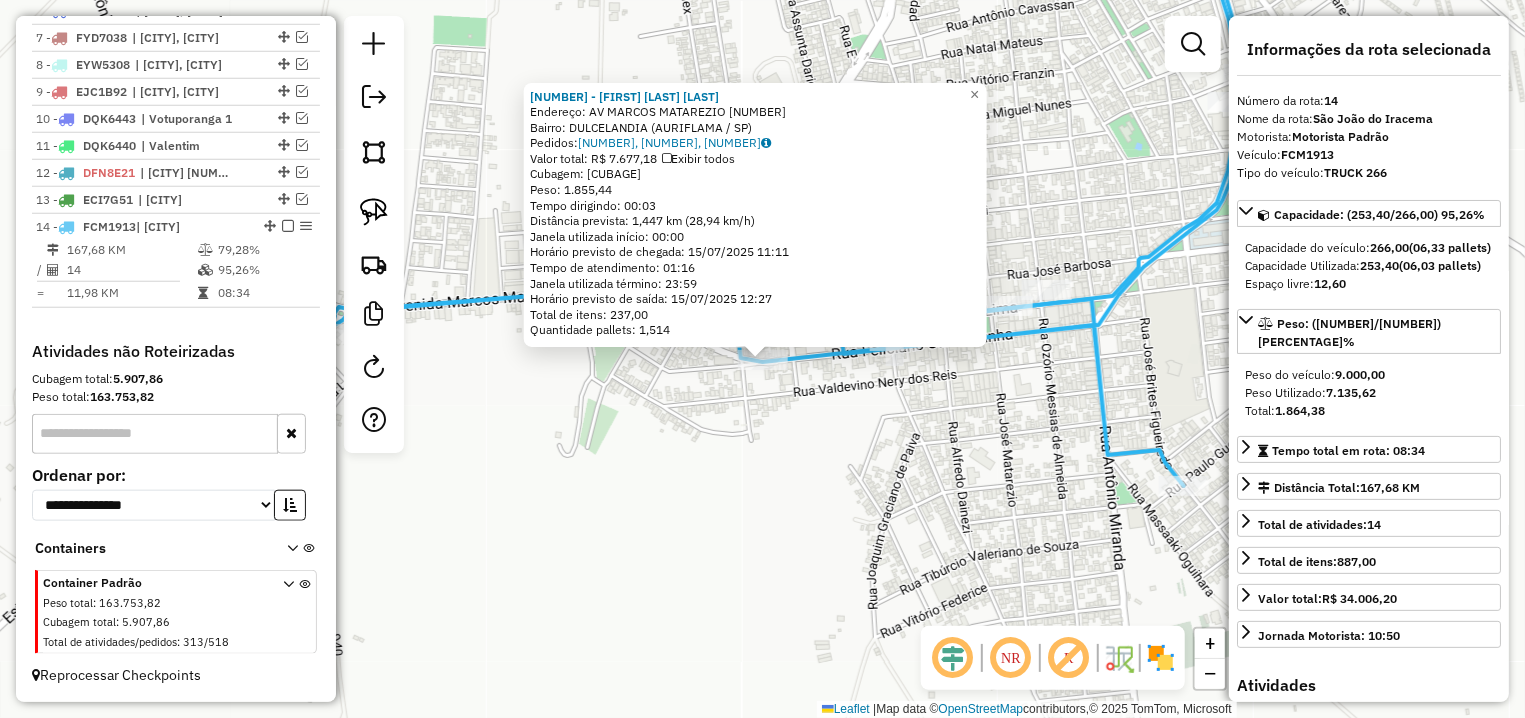 click on "7082 - RICARDO HENRIQUE SIL  Endereço: AV  MARCOS MATAREZIO              32158   Bairro: DULCELANDIA (AURIFLAMA / SP)   Pedidos:  14029419, 14029733, 14029765   Valor total: R$ 7.677,18   Exibir todos   Cubagem: 63,58  Peso: 1.855,44  Tempo dirigindo: 00:03   Distância prevista: 1,447 km (28,94 km/h)   Janela utilizada início: 00:00   Horário previsto de chegada: 15/07/2025 11:11   Tempo de atendimento: 01:16   Janela utilizada término: 23:59   Horário previsto de saída: 15/07/2025 12:27   Total de itens: 237,00   Quantidade pallets: 1,514  × Janela de atendimento Grade de atendimento Capacidade Transportadoras Veículos Cliente Pedidos  Rotas Selecione os dias de semana para filtrar as janelas de atendimento  Seg   Ter   Qua   Qui   Sex   Sáb   Dom  Informe o período da janela de atendimento: De: Até:  Filtrar exatamente a janela do cliente  Considerar janela de atendimento padrão  Selecione os dias de semana para filtrar as grades de atendimento  Seg   Ter   Qua   Qui   Sex   Sáb   Dom   De:  +" 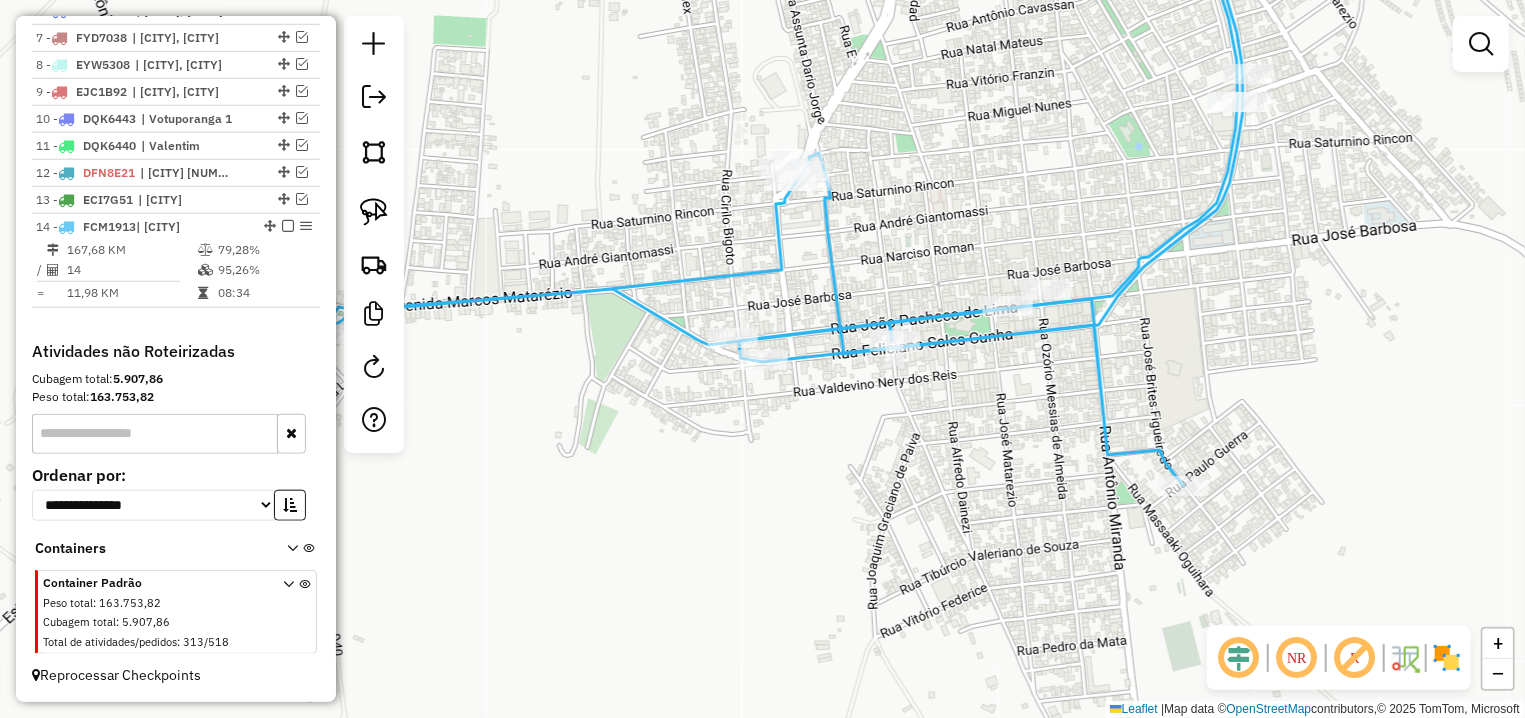 drag, startPoint x: 683, startPoint y: 401, endPoint x: 1059, endPoint y: 428, distance: 376.96817 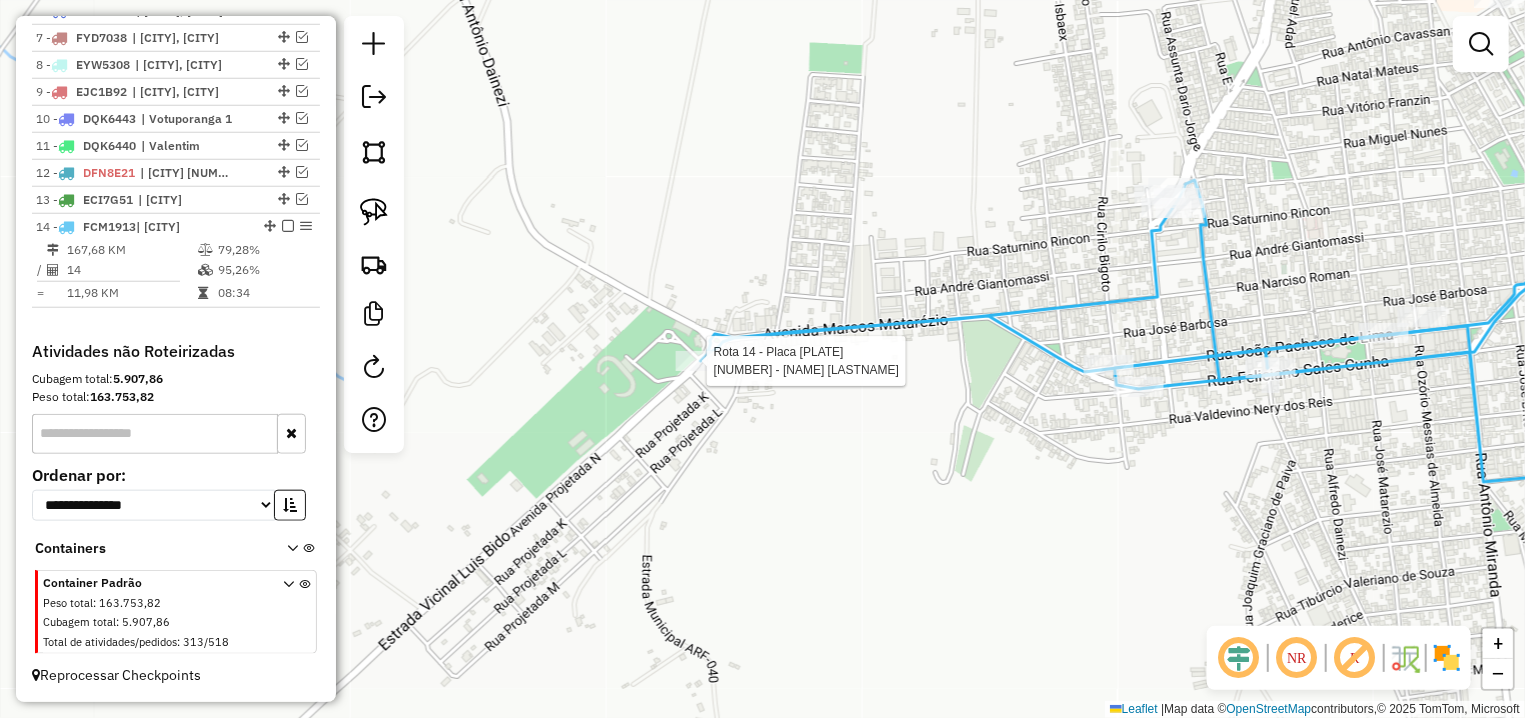 select on "**********" 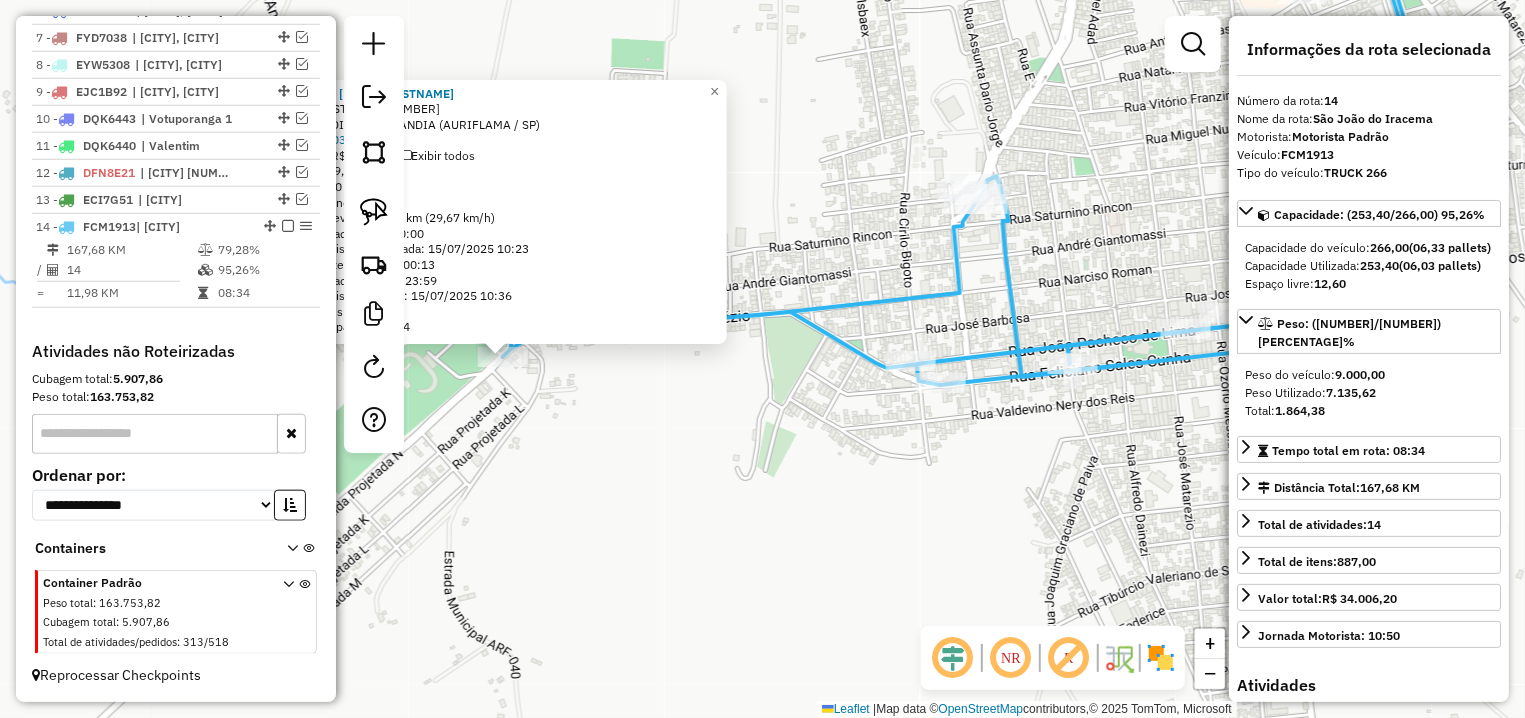 drag, startPoint x: 1078, startPoint y: 450, endPoint x: 819, endPoint y: 447, distance: 259.01736 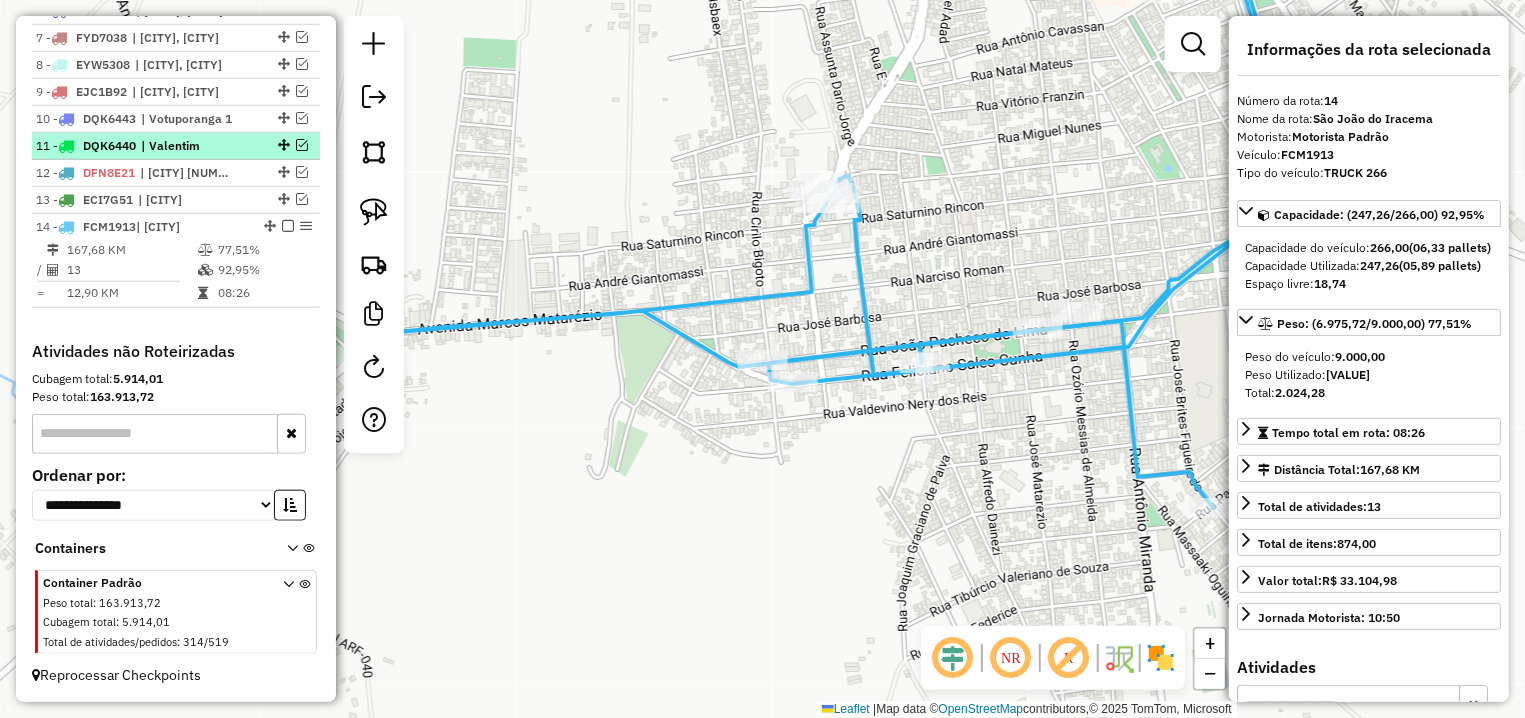 click at bounding box center (288, 226) 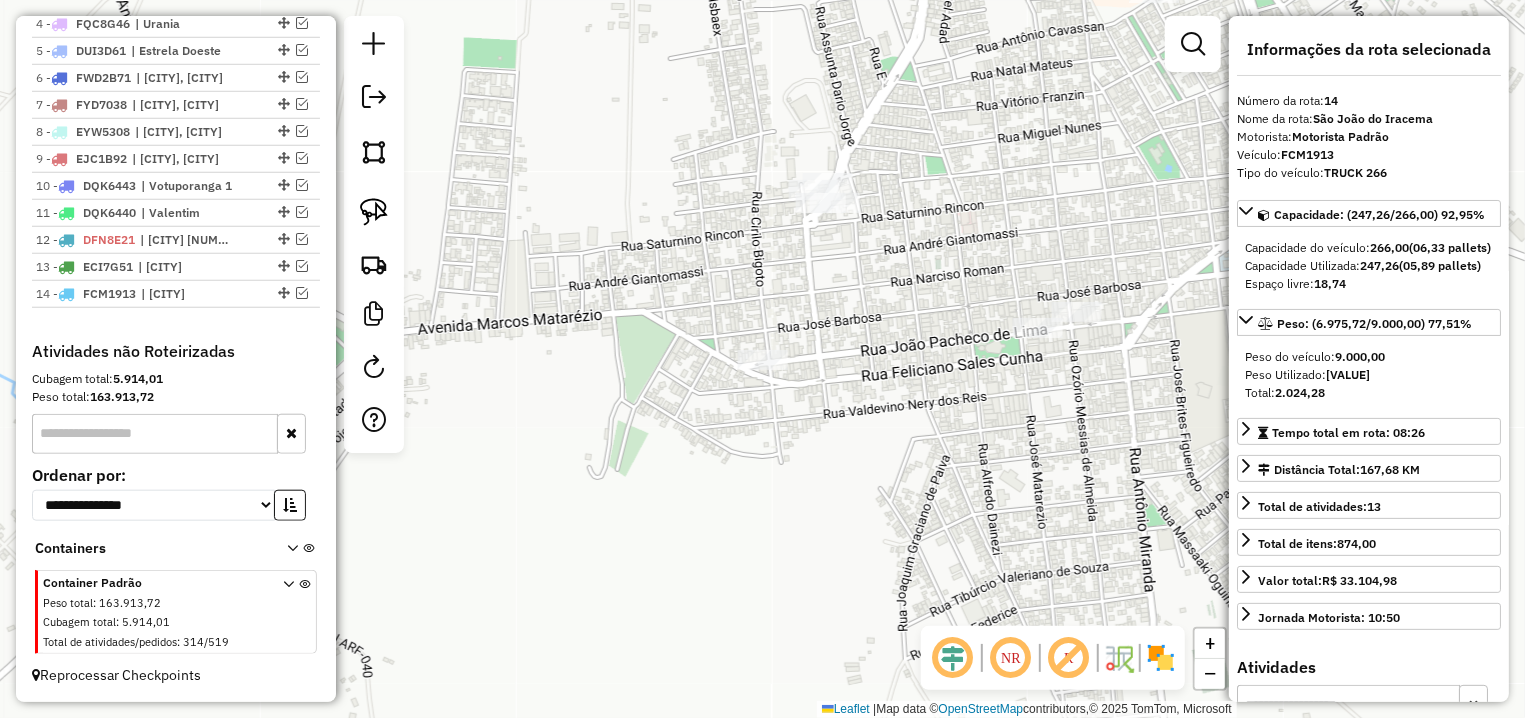 scroll, scrollTop: 861, scrollLeft: 0, axis: vertical 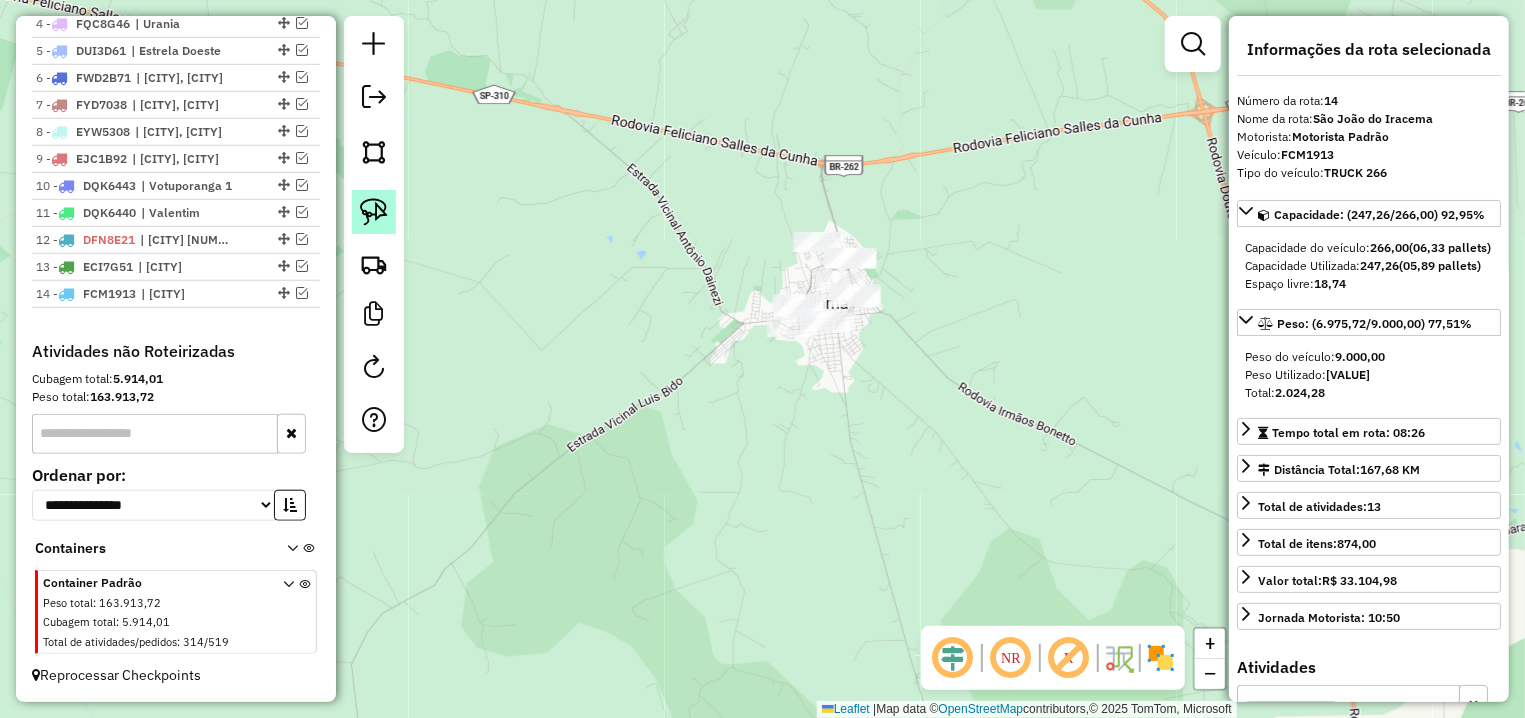click 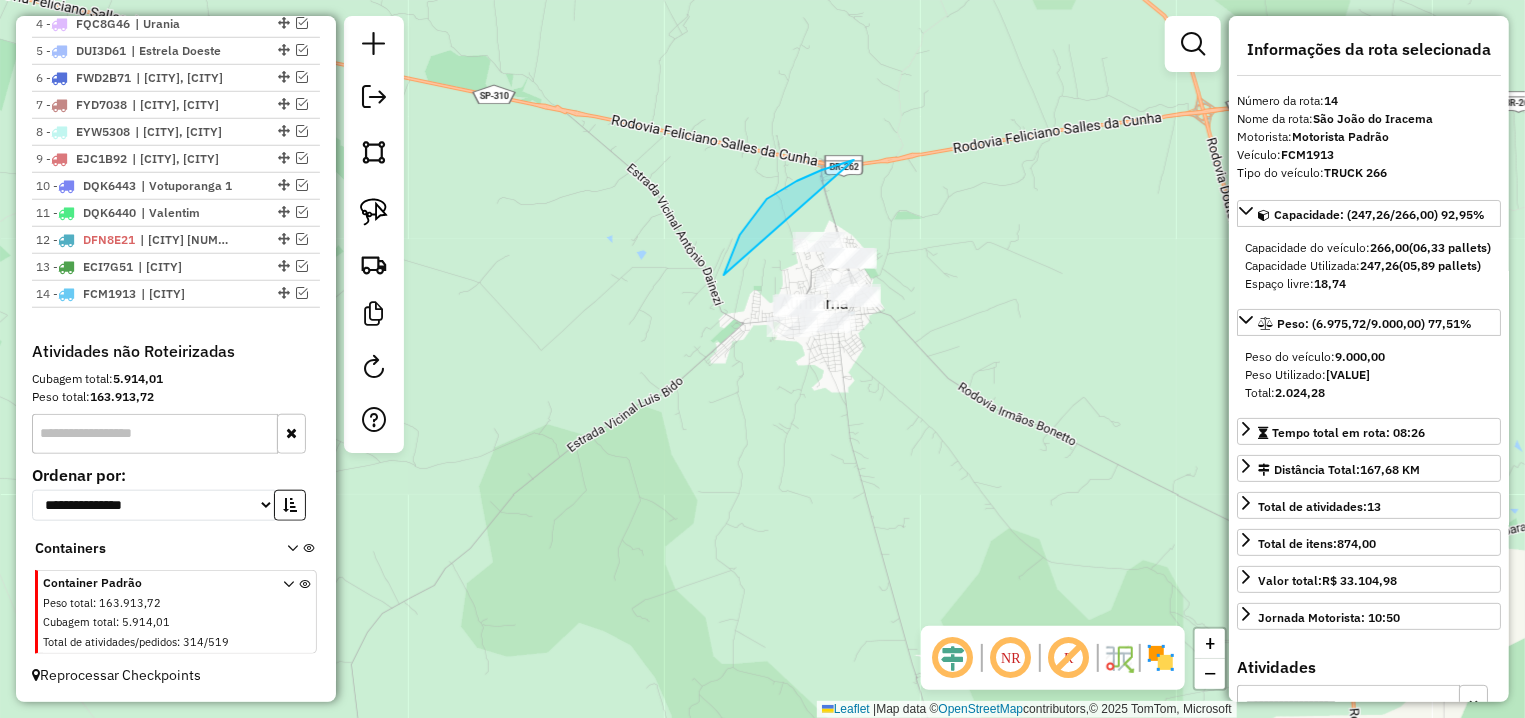 drag, startPoint x: 724, startPoint y: 275, endPoint x: 1056, endPoint y: 382, distance: 348.81656 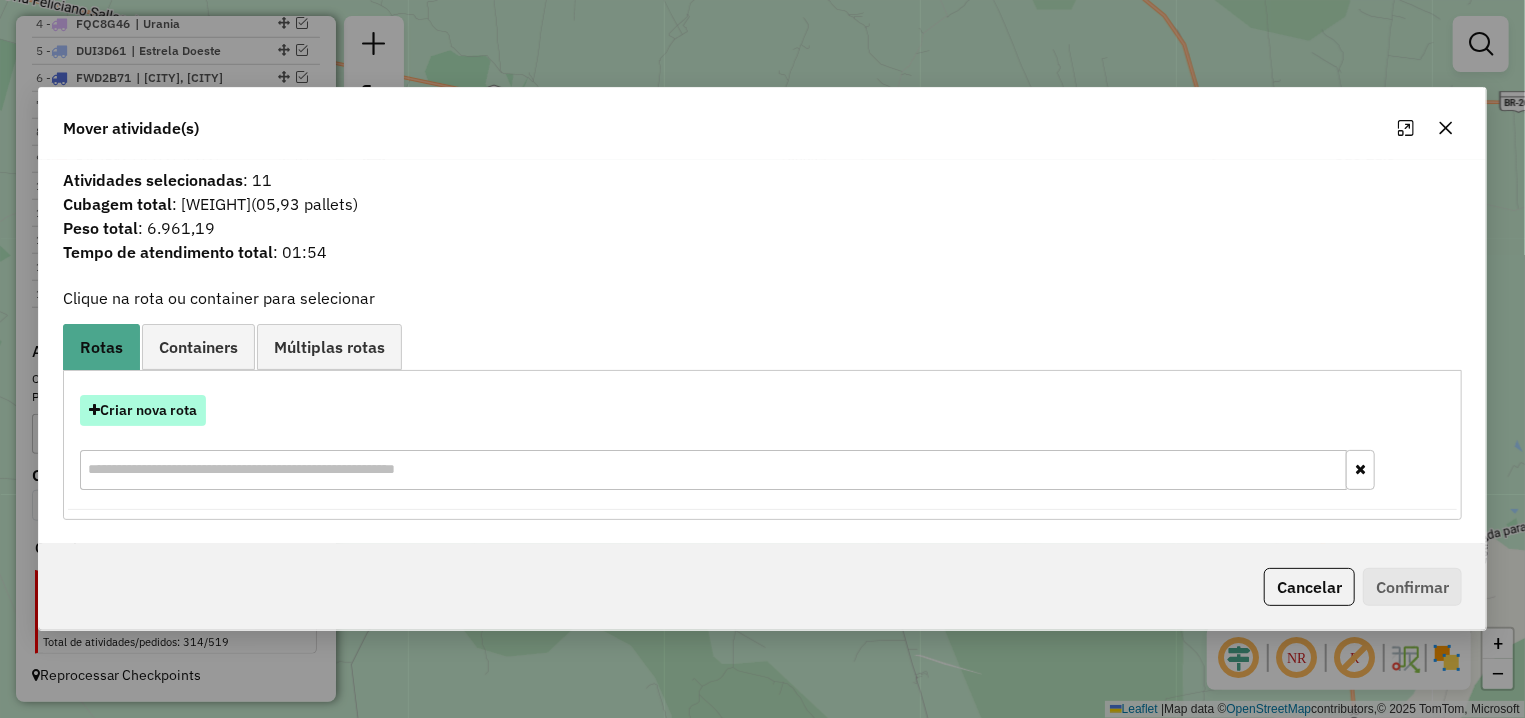 click on "Criar nova rota" at bounding box center [143, 410] 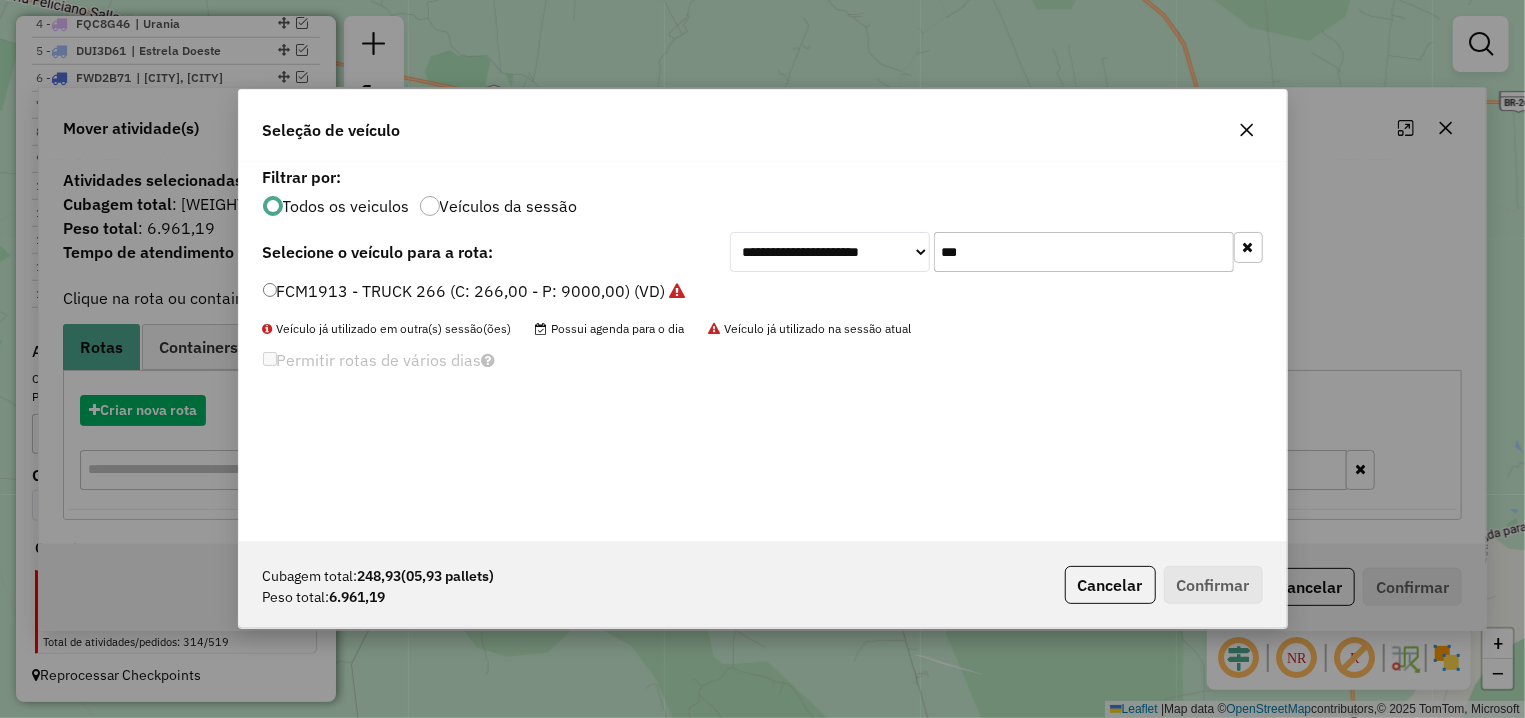 scroll, scrollTop: 11, scrollLeft: 6, axis: both 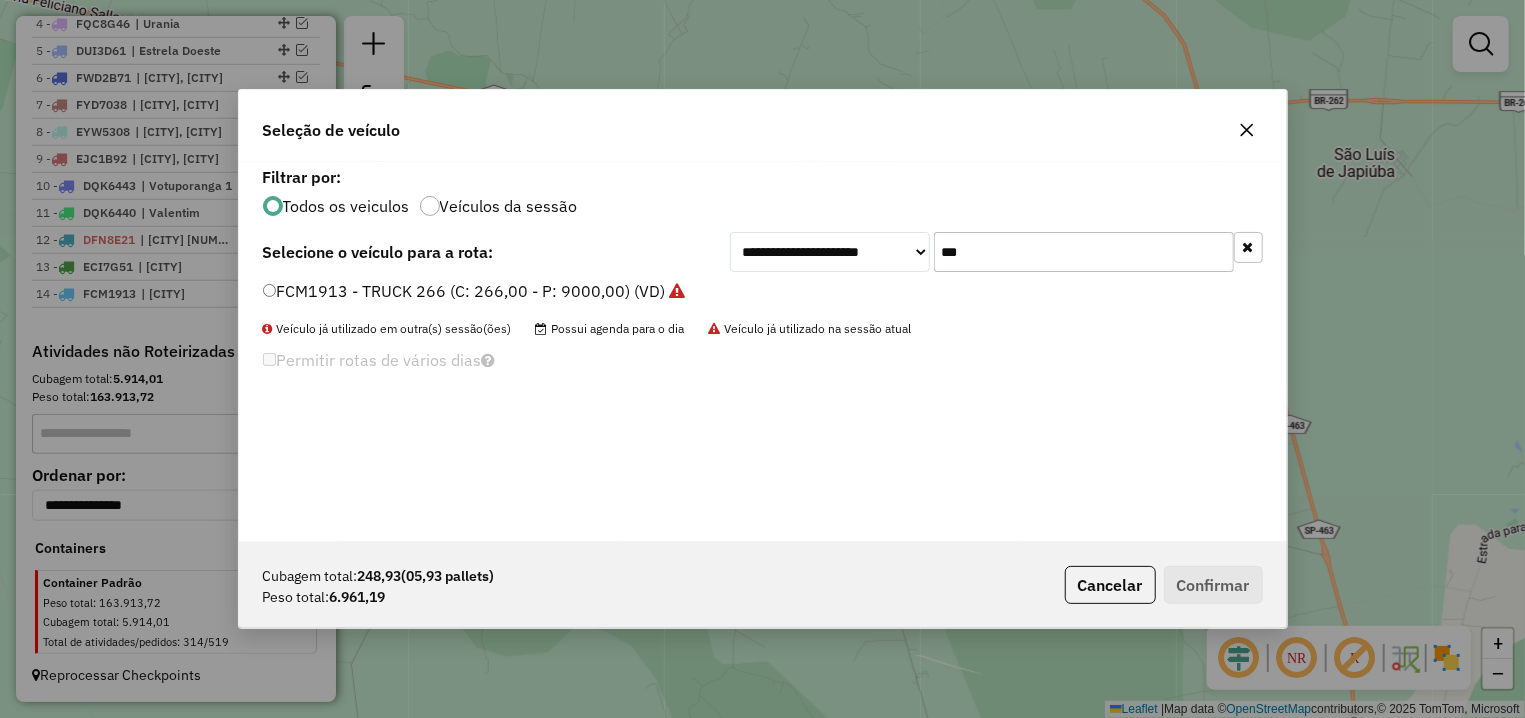 drag, startPoint x: 883, startPoint y: 243, endPoint x: 855, endPoint y: 241, distance: 28.071337 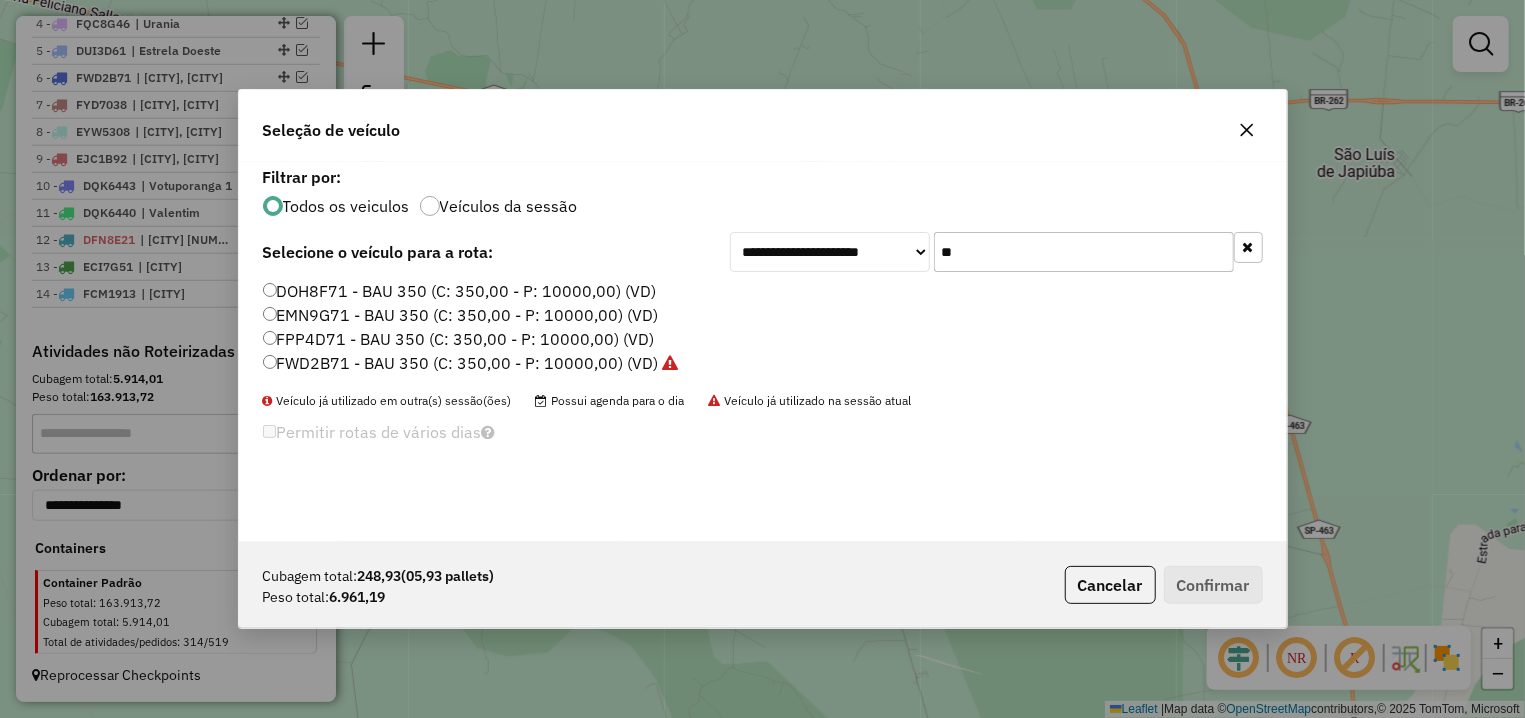 type on "**" 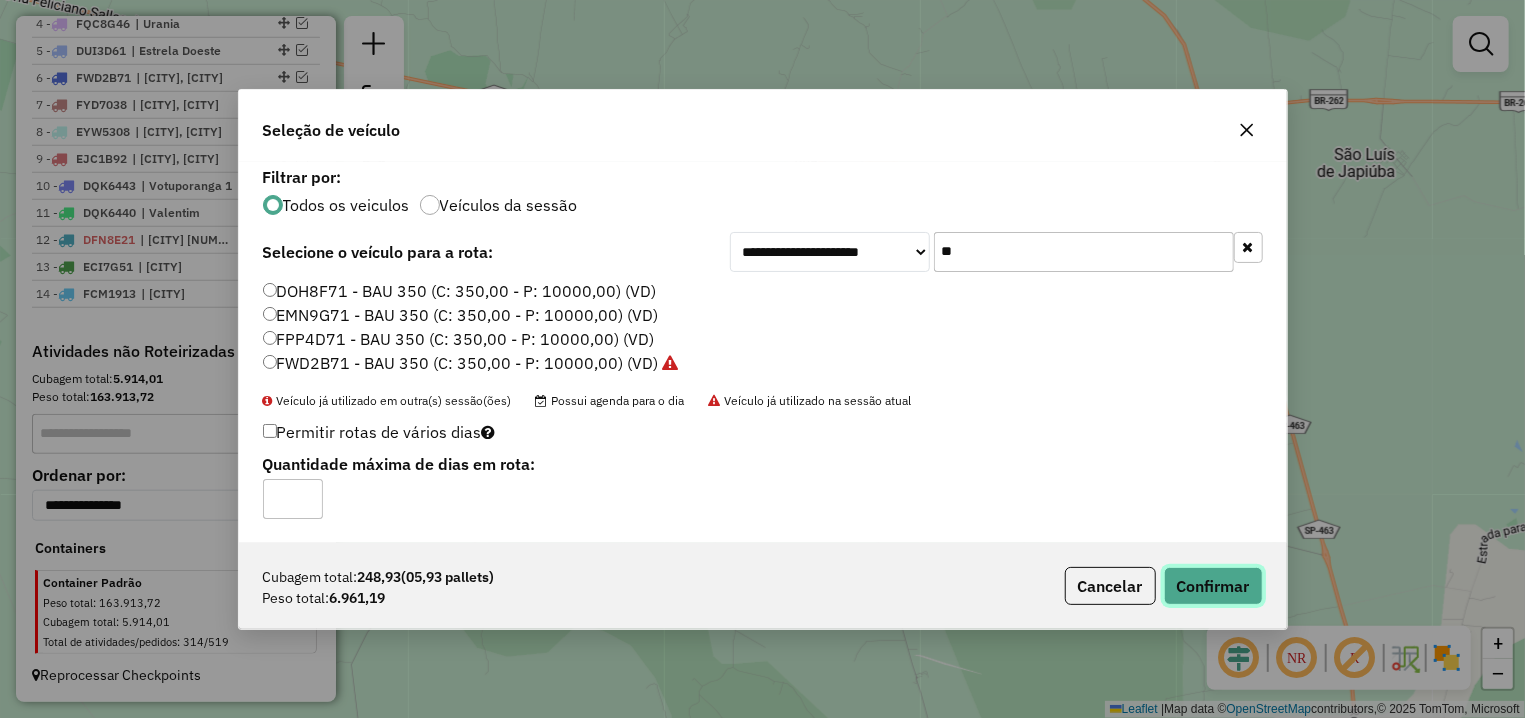click on "Confirmar" 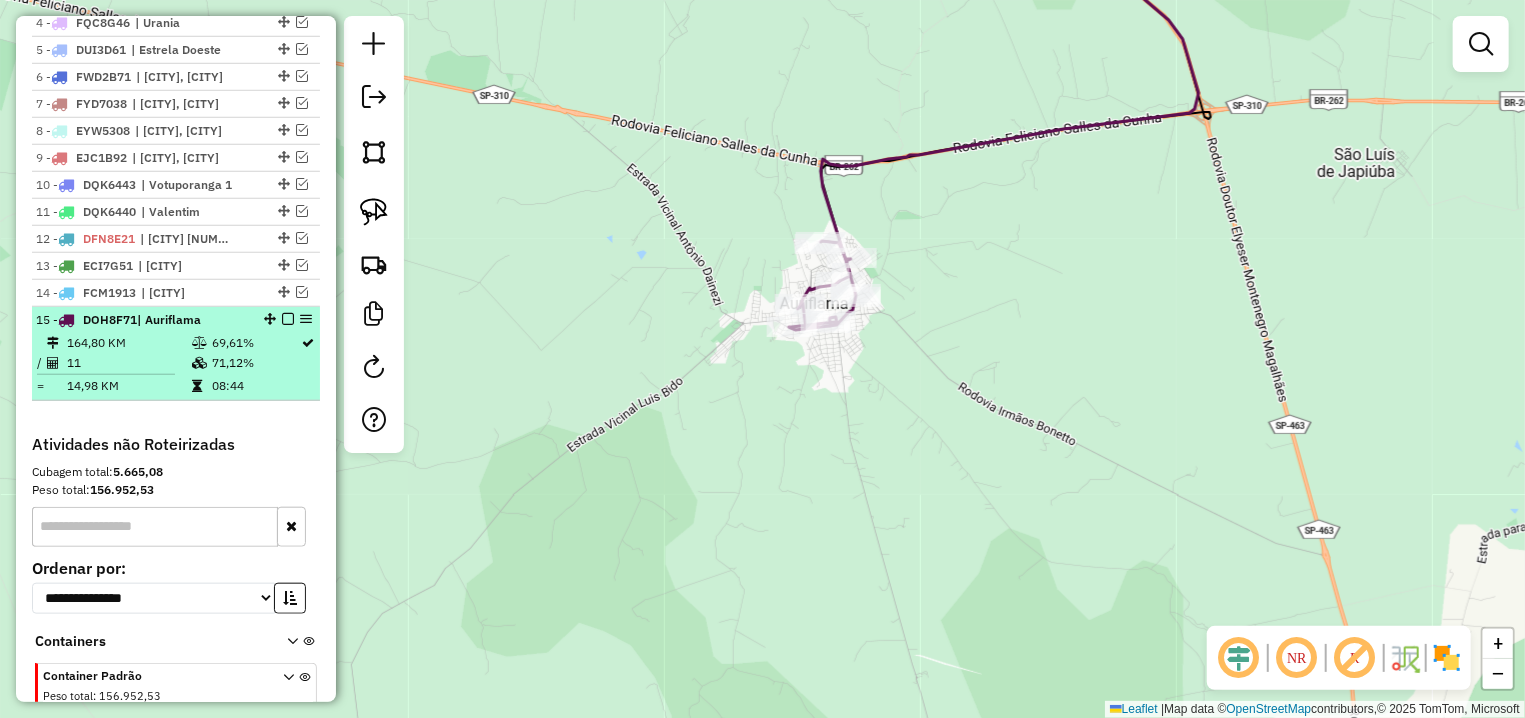click at bounding box center (288, 319) 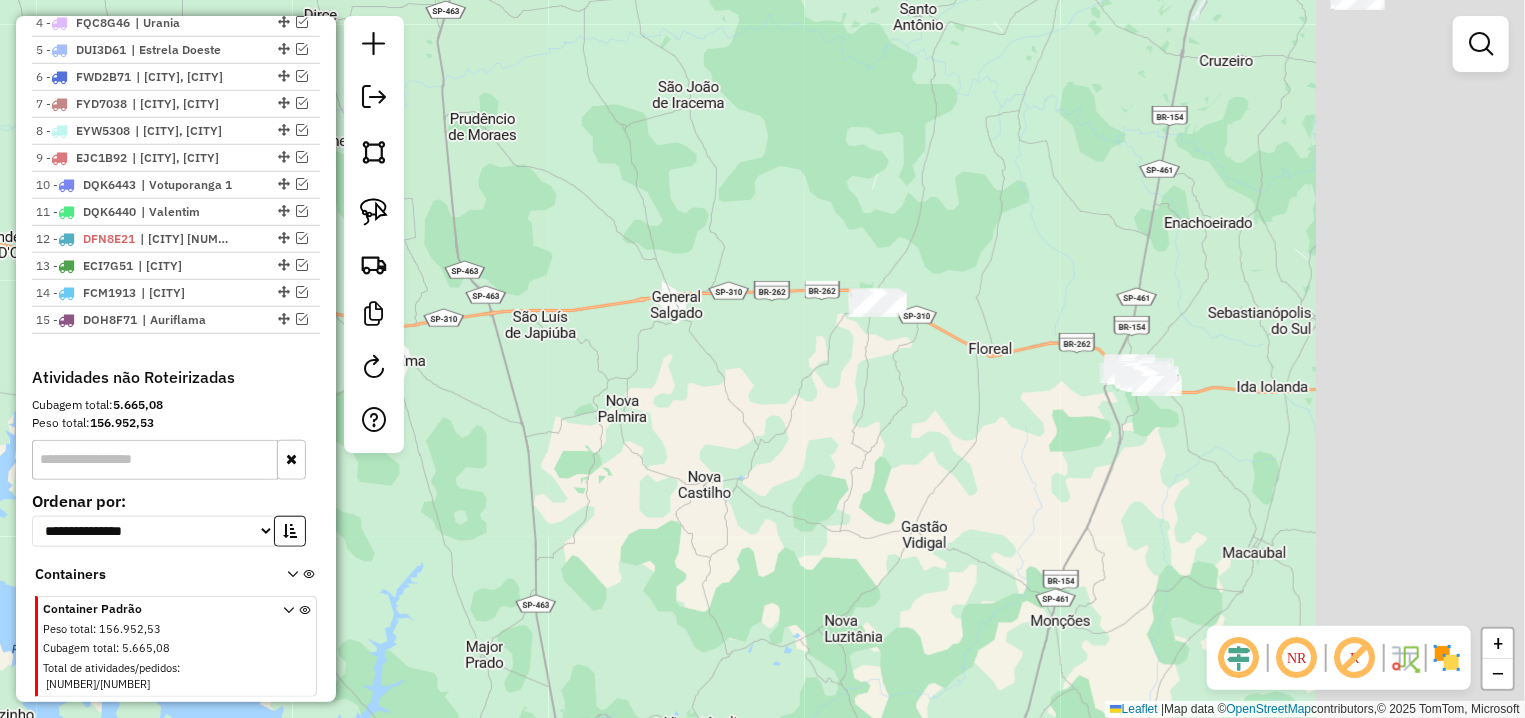 drag, startPoint x: 1141, startPoint y: 394, endPoint x: 764, endPoint y: 409, distance: 377.29828 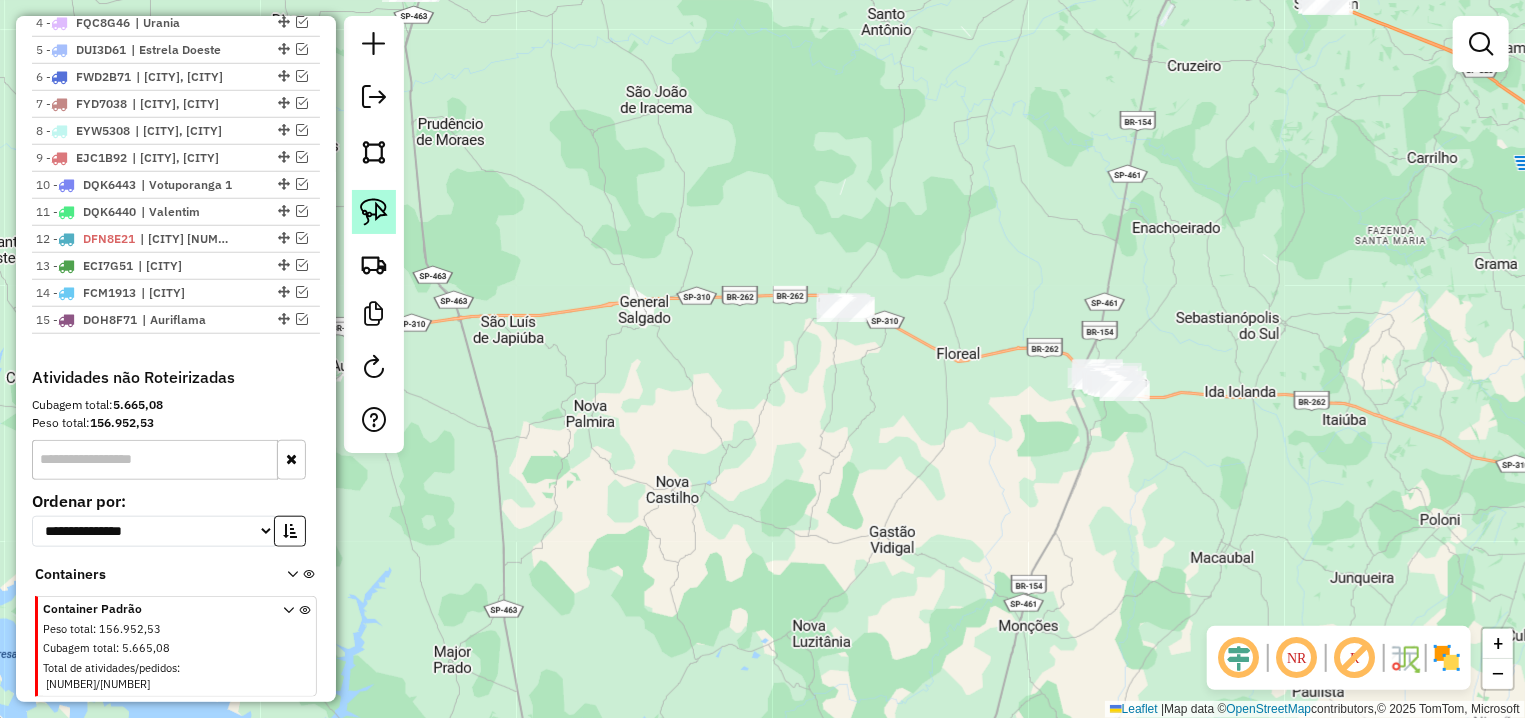 click 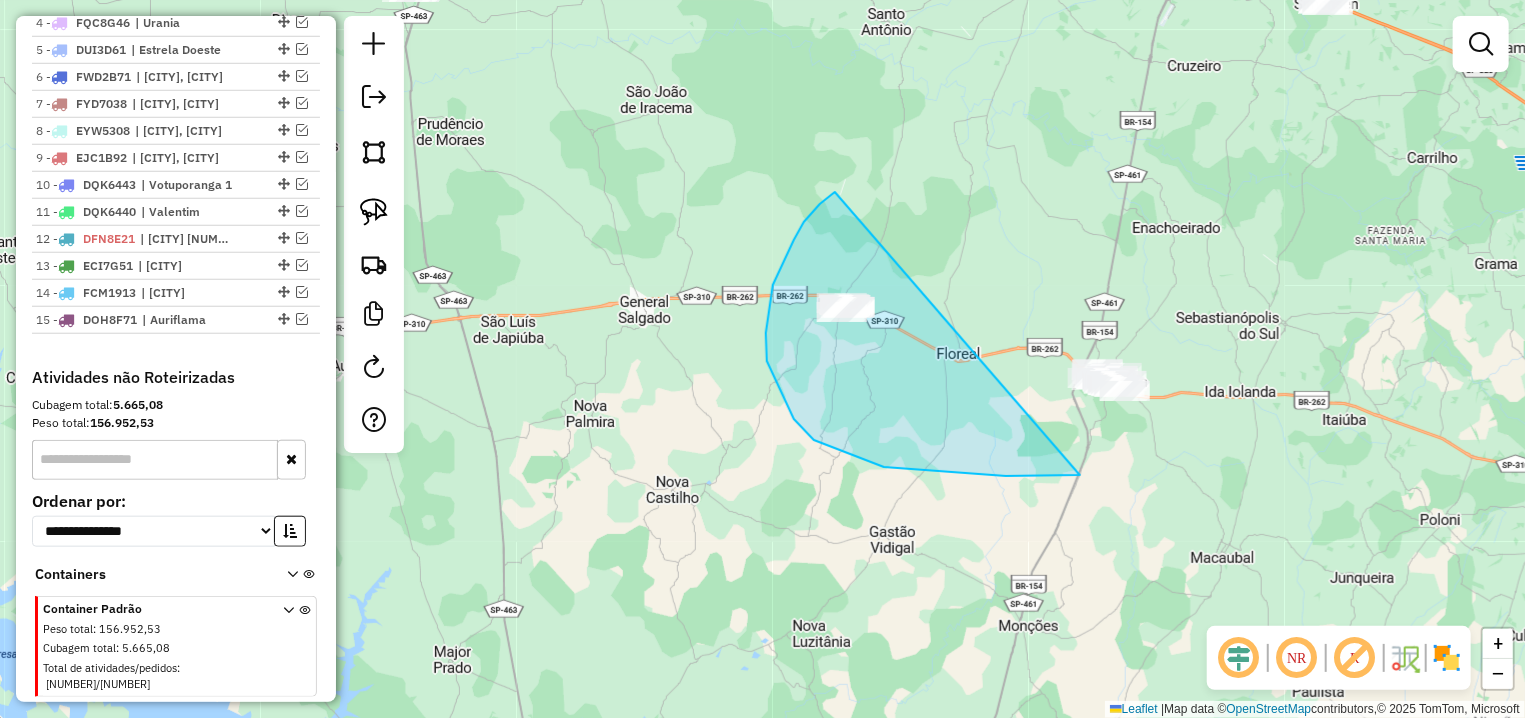 drag, startPoint x: 835, startPoint y: 192, endPoint x: 1299, endPoint y: 403, distance: 509.72247 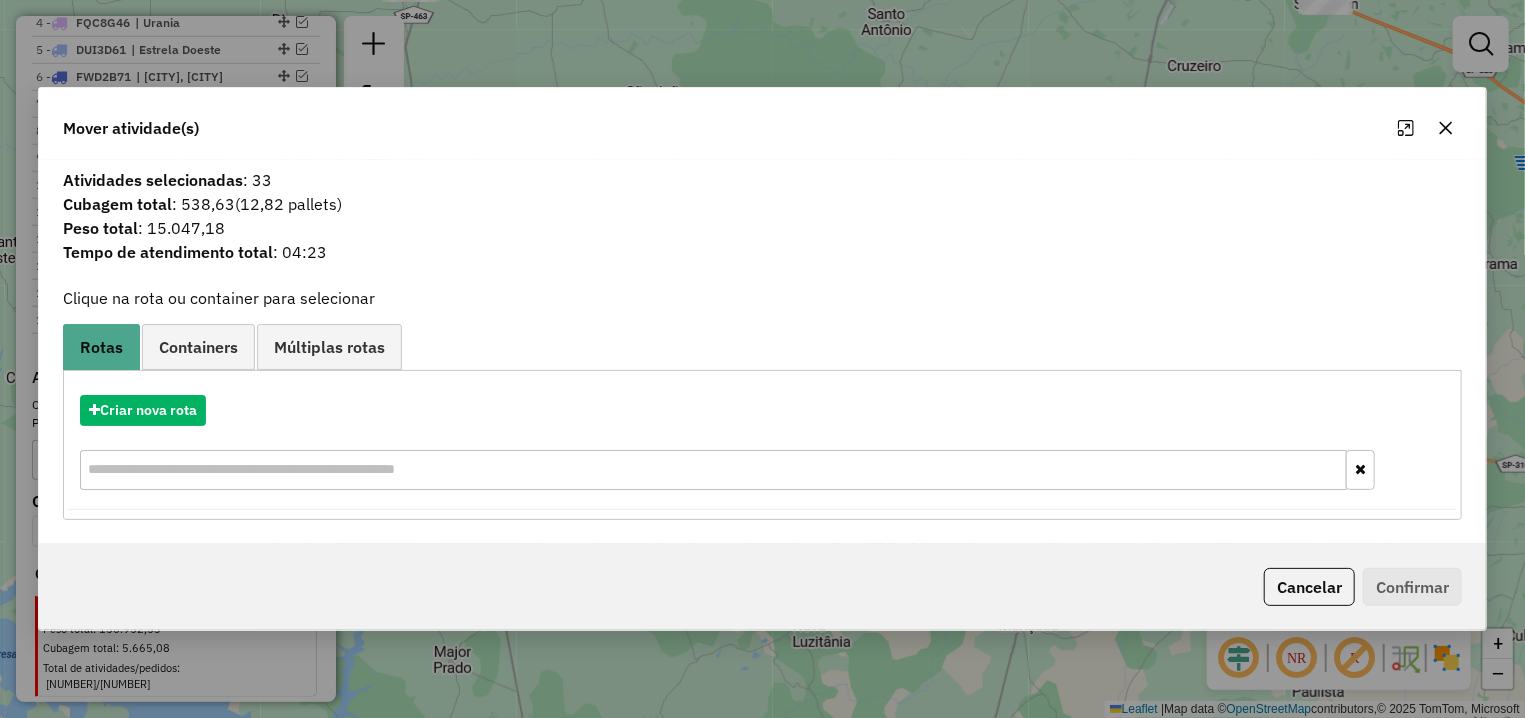 click 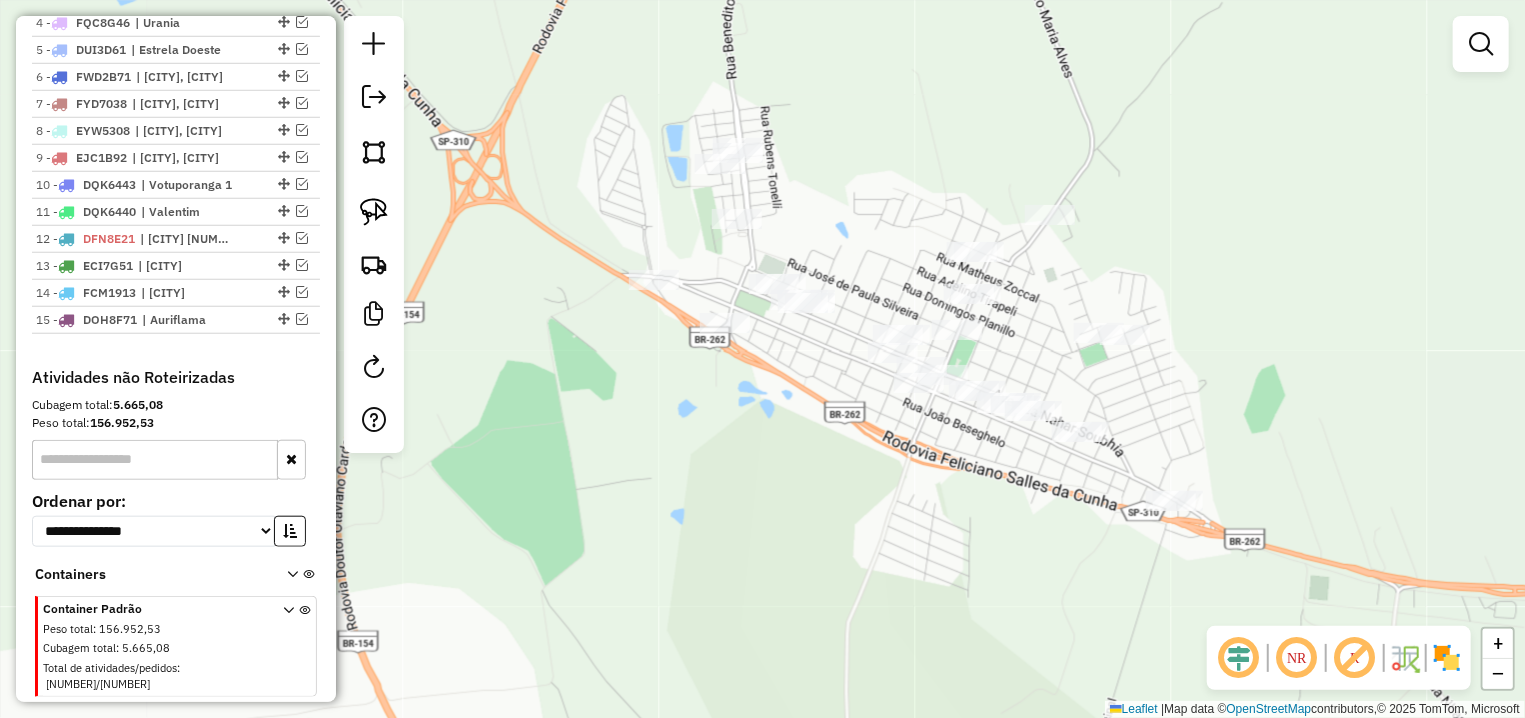 drag, startPoint x: 880, startPoint y: 460, endPoint x: 817, endPoint y: 439, distance: 66.40783 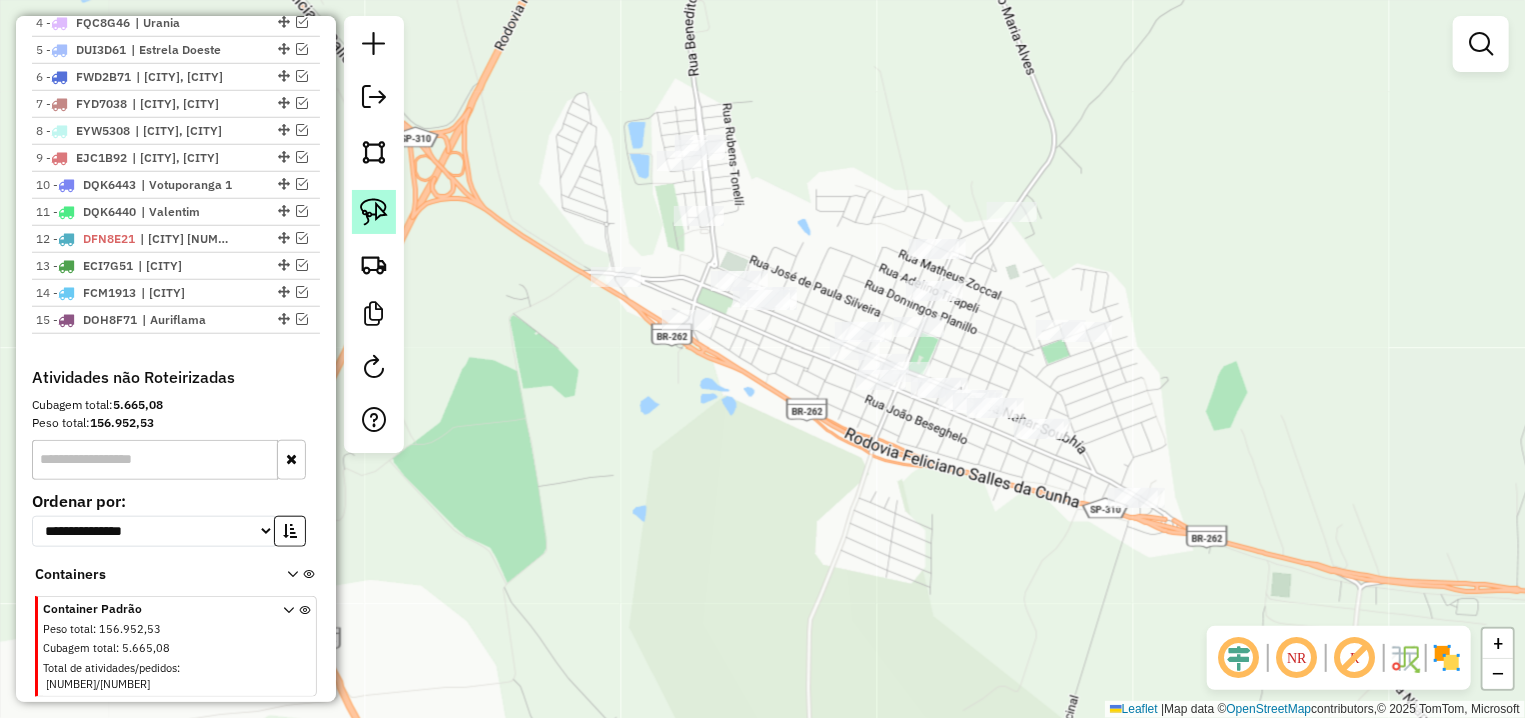 click 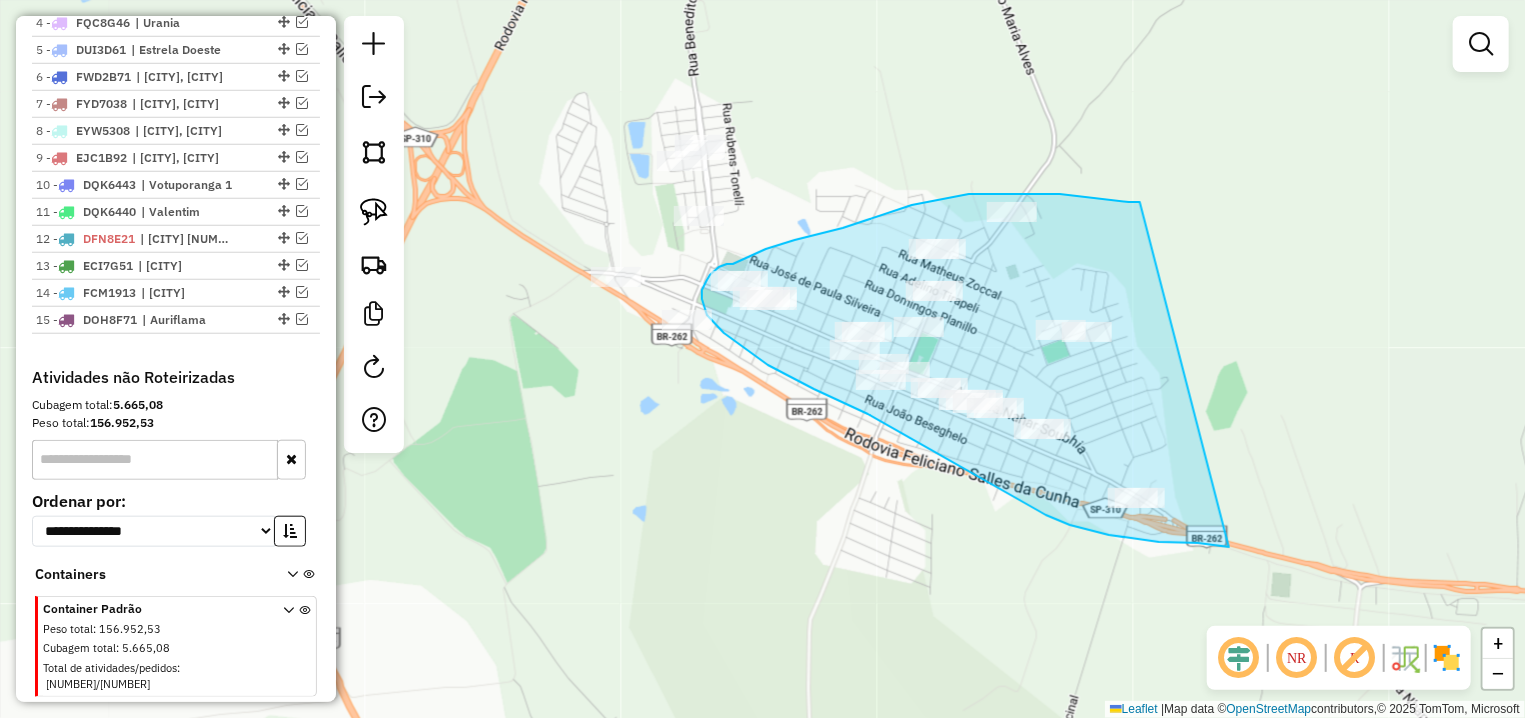 drag, startPoint x: 1129, startPoint y: 202, endPoint x: 1229, endPoint y: 547, distance: 359.2005 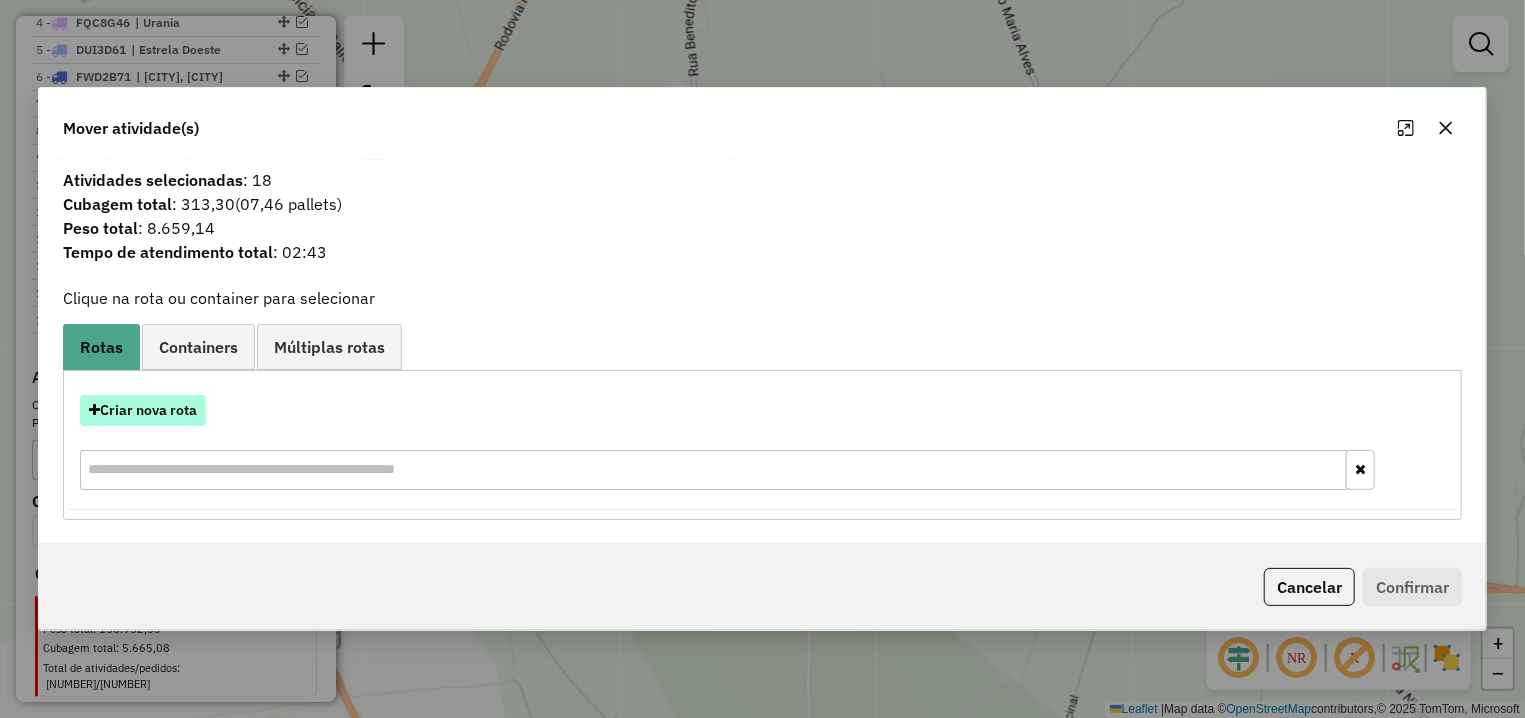 click on "Criar nova rota" at bounding box center (143, 410) 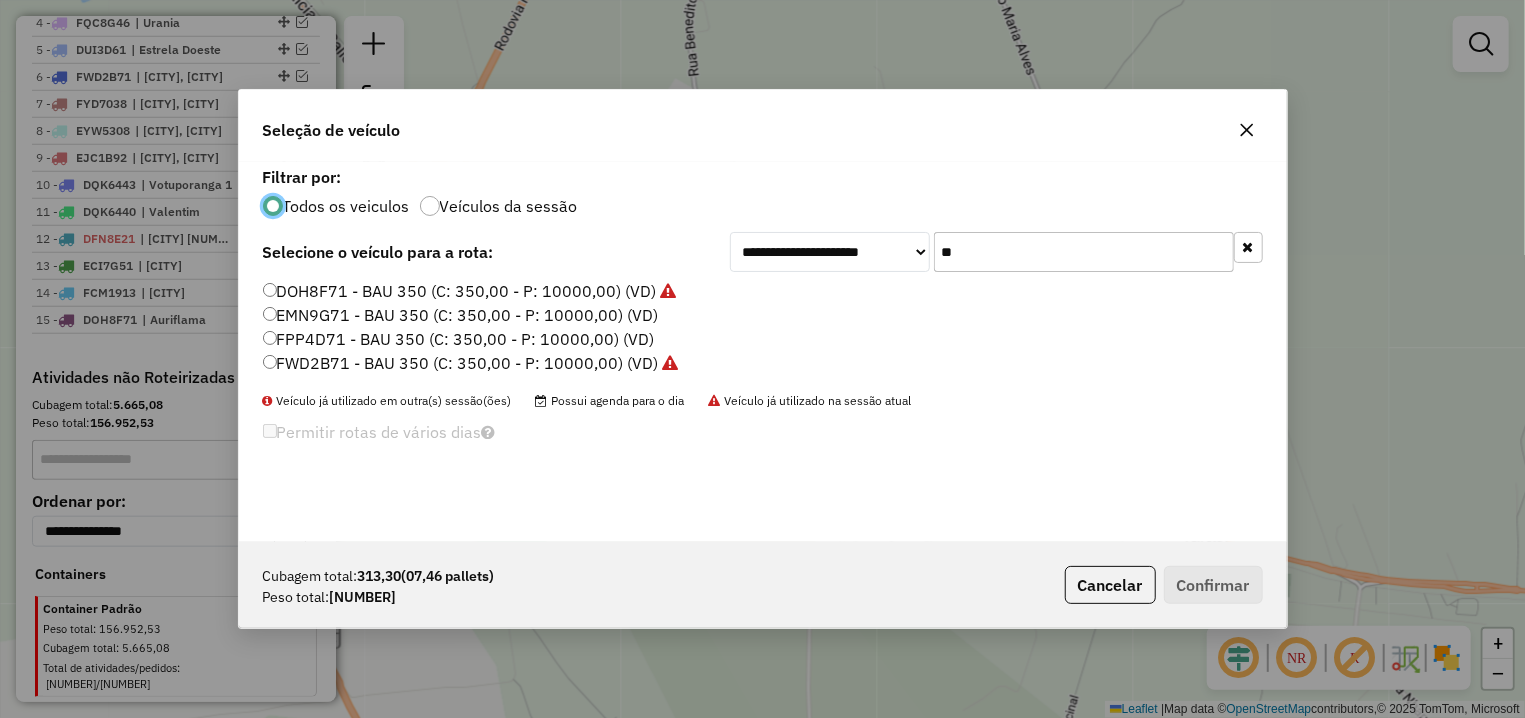scroll, scrollTop: 11, scrollLeft: 6, axis: both 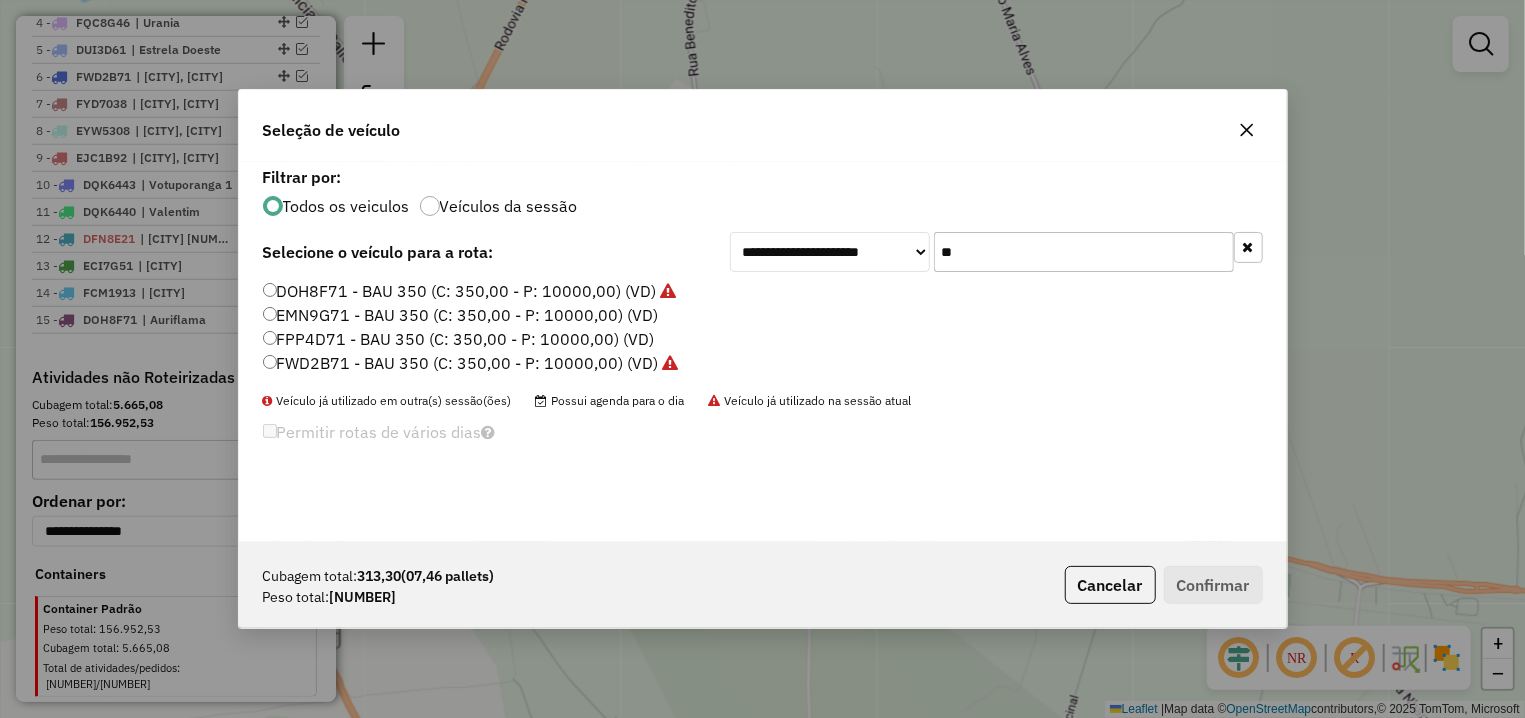 drag, startPoint x: 944, startPoint y: 247, endPoint x: 928, endPoint y: 248, distance: 16.03122 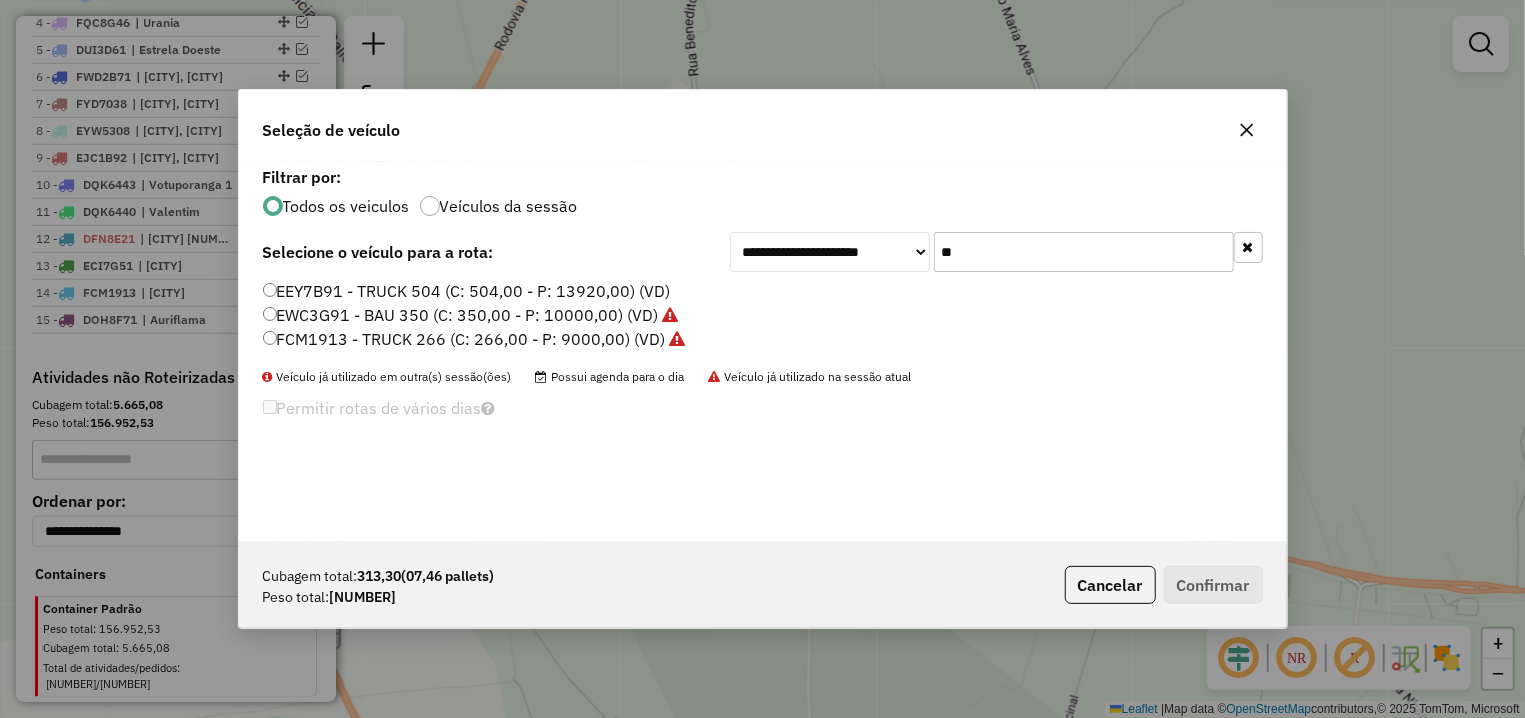 type on "**" 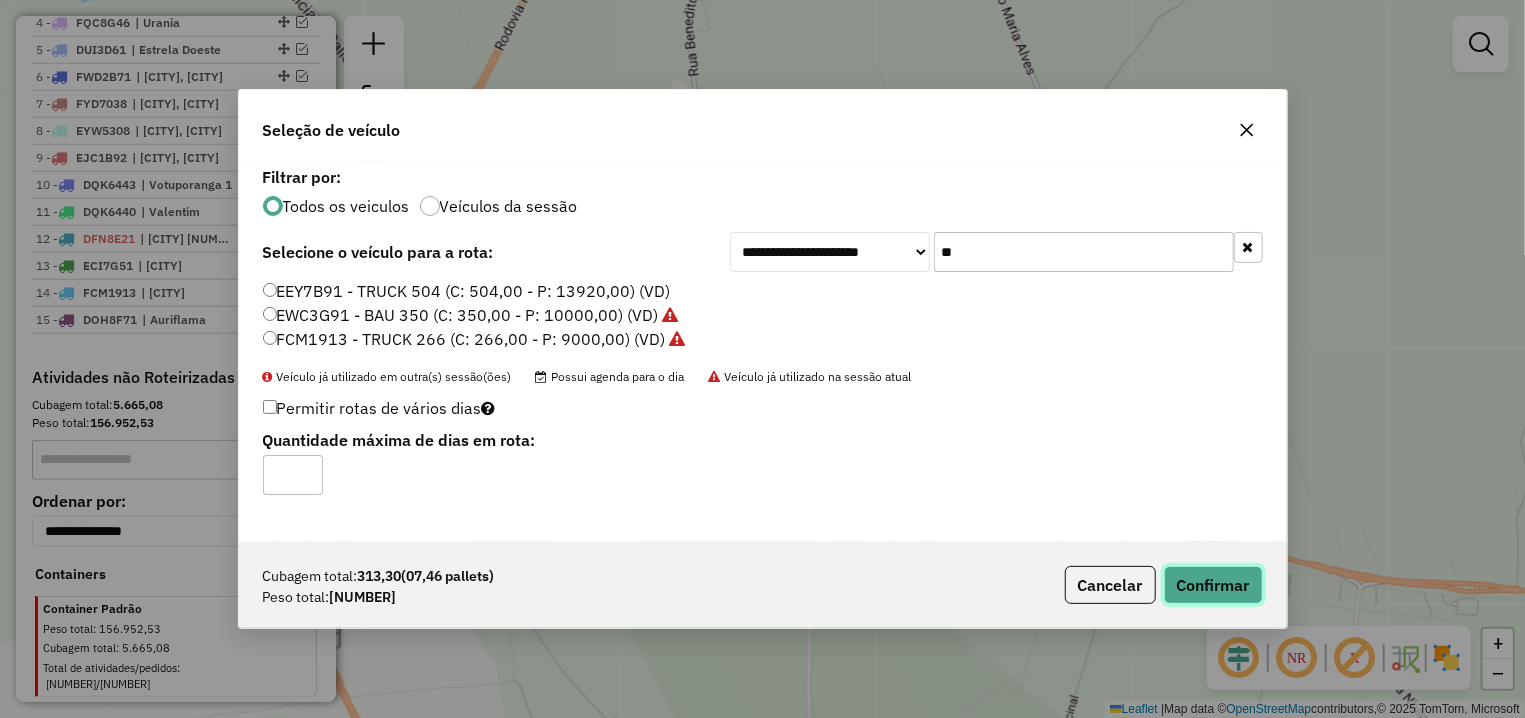 click on "Confirmar" 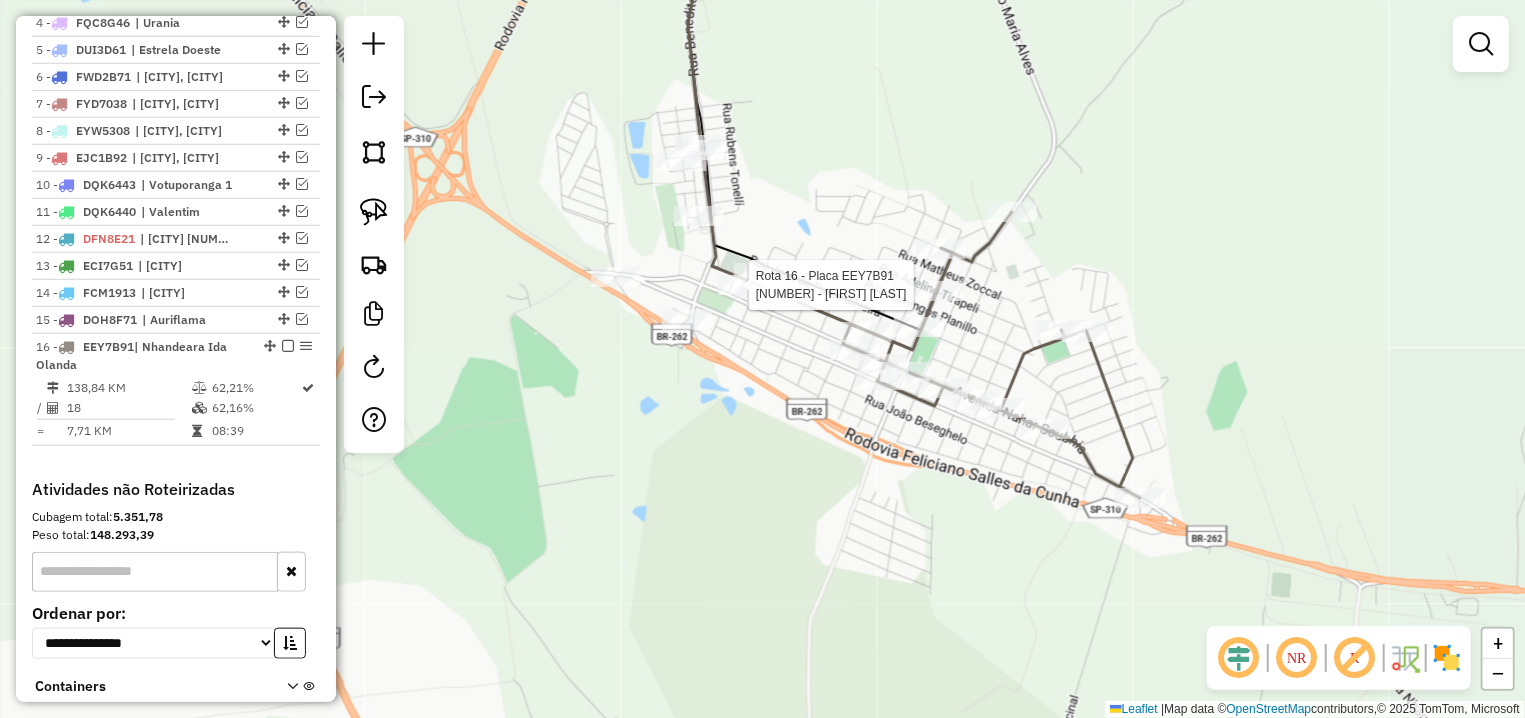 select on "**********" 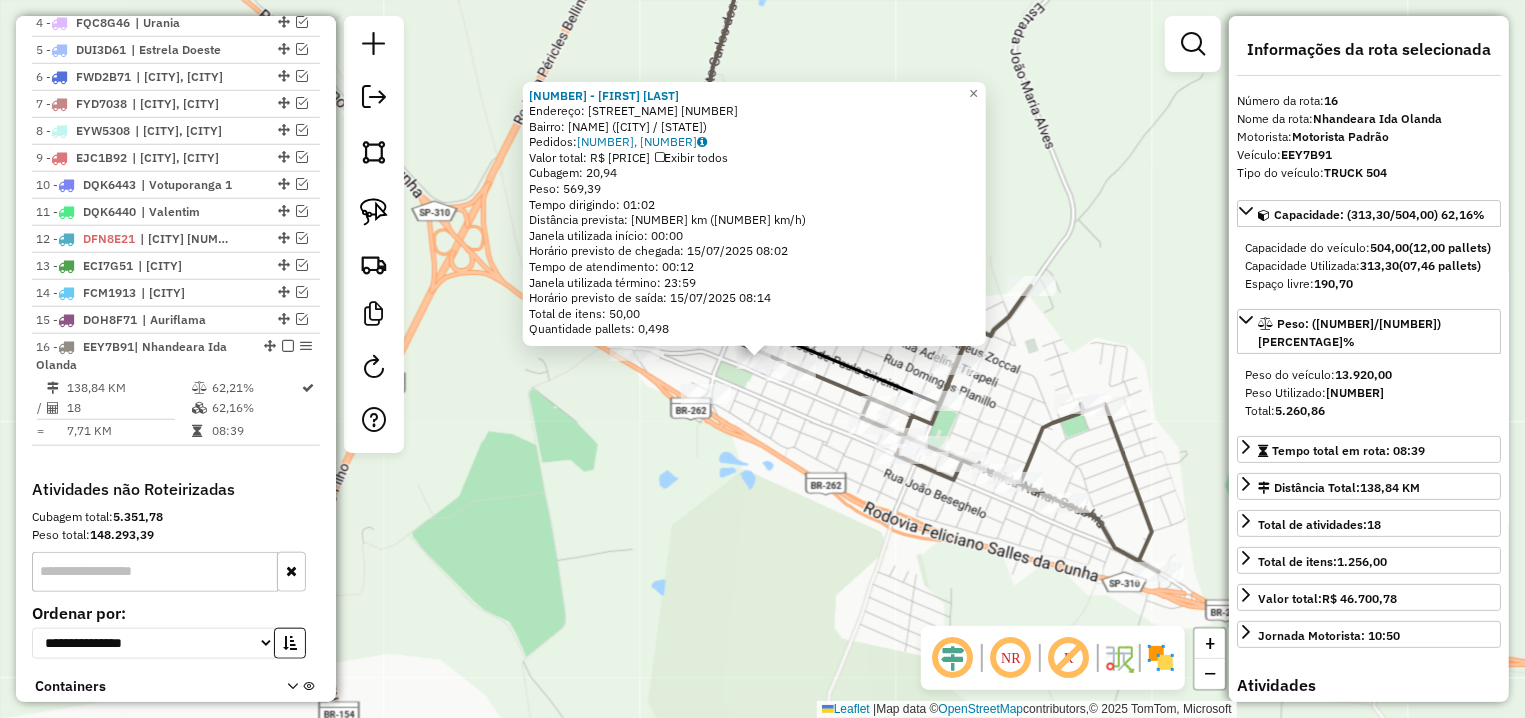 scroll, scrollTop: 1001, scrollLeft: 0, axis: vertical 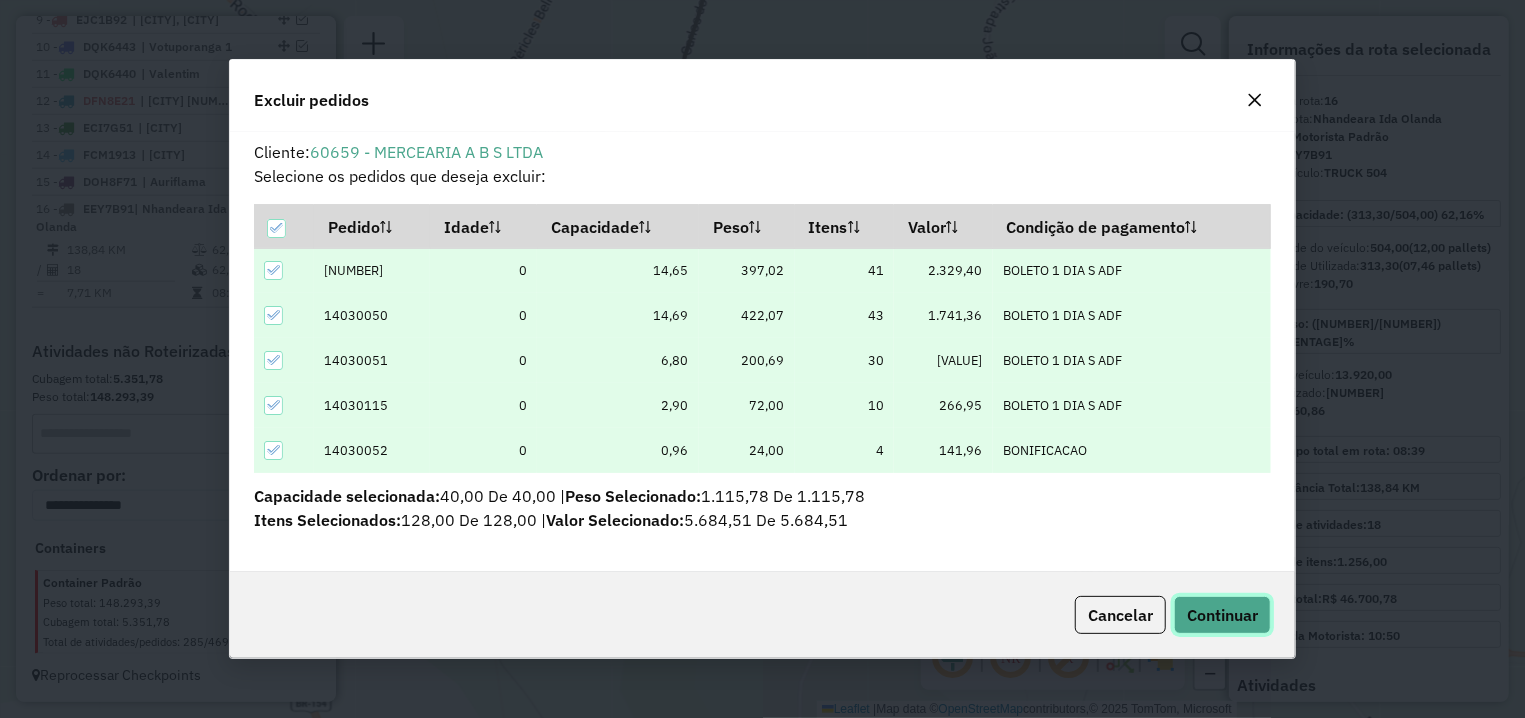 click on "Continuar" 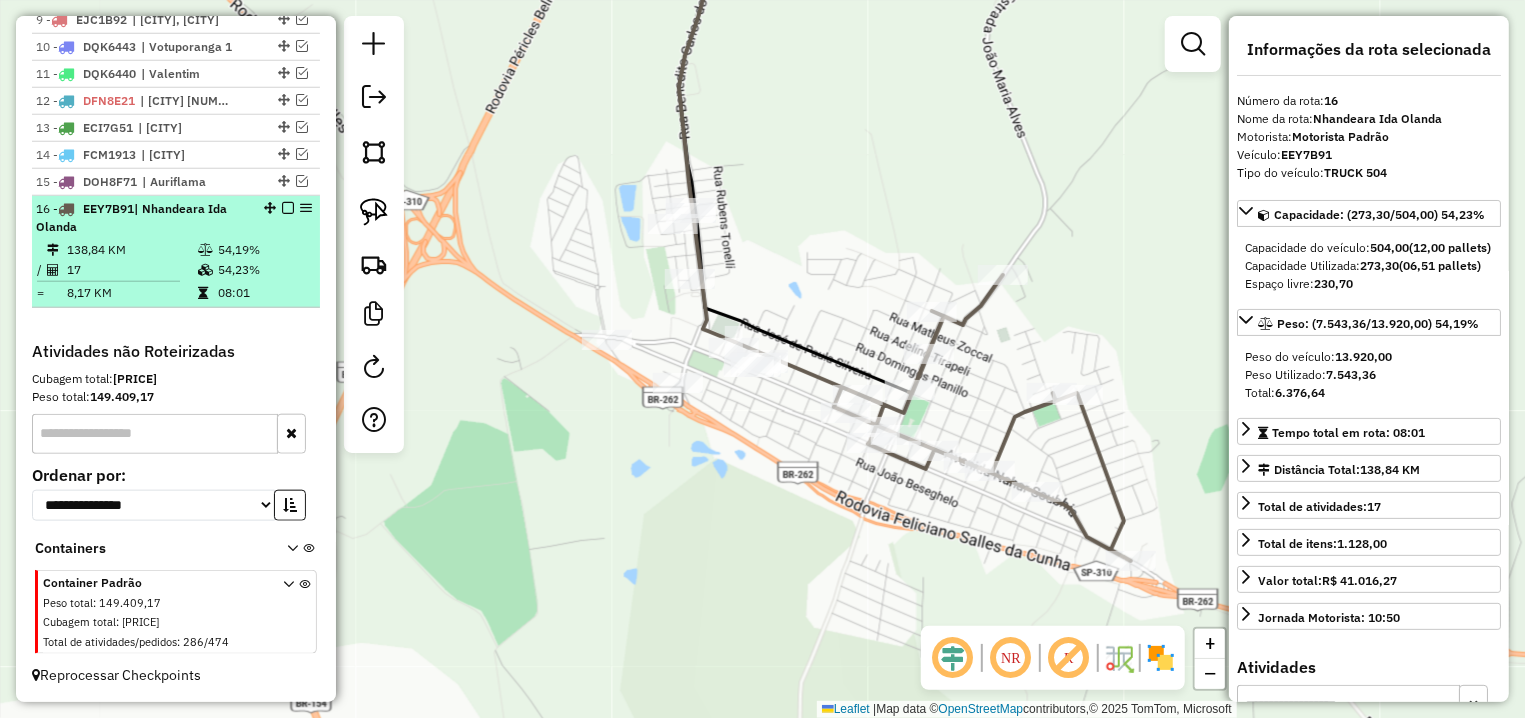 click at bounding box center [288, 208] 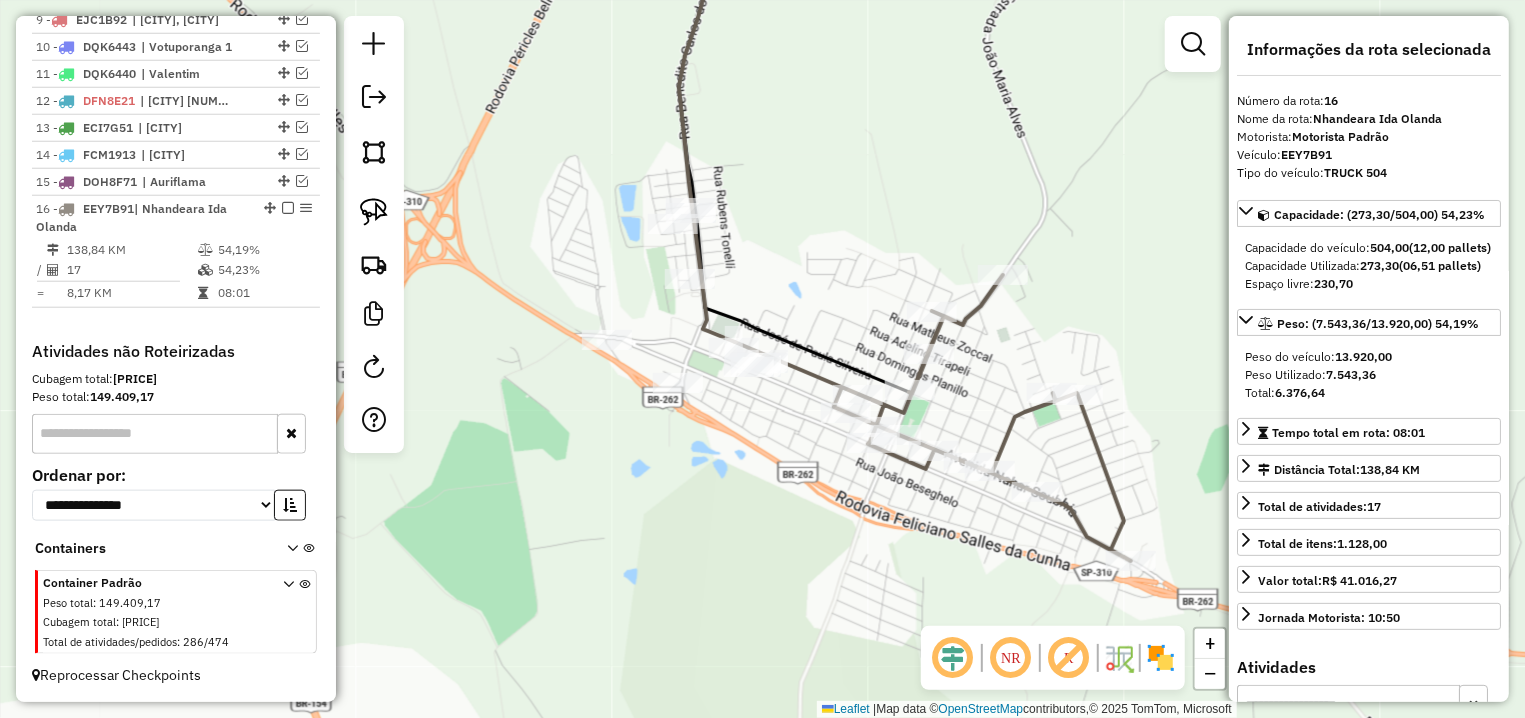scroll, scrollTop: 916, scrollLeft: 0, axis: vertical 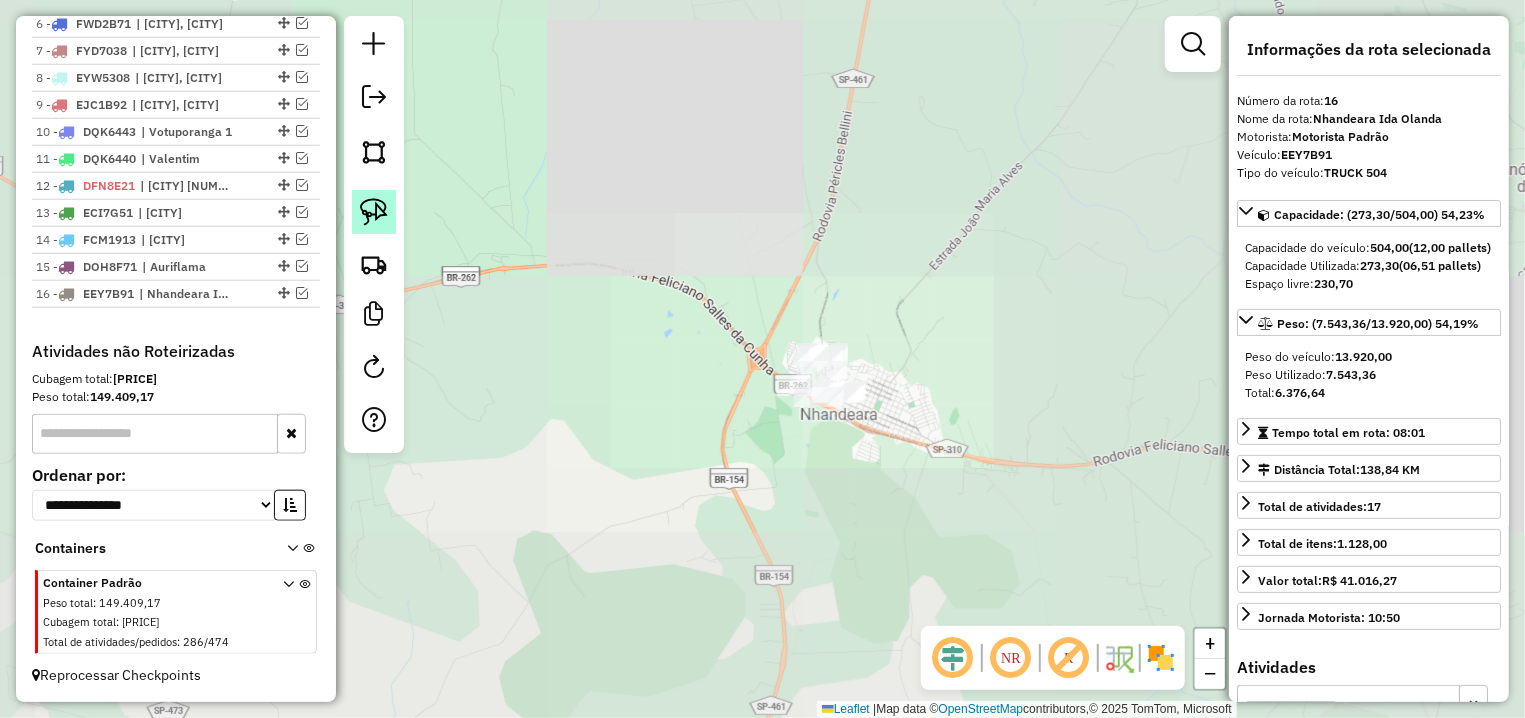 click 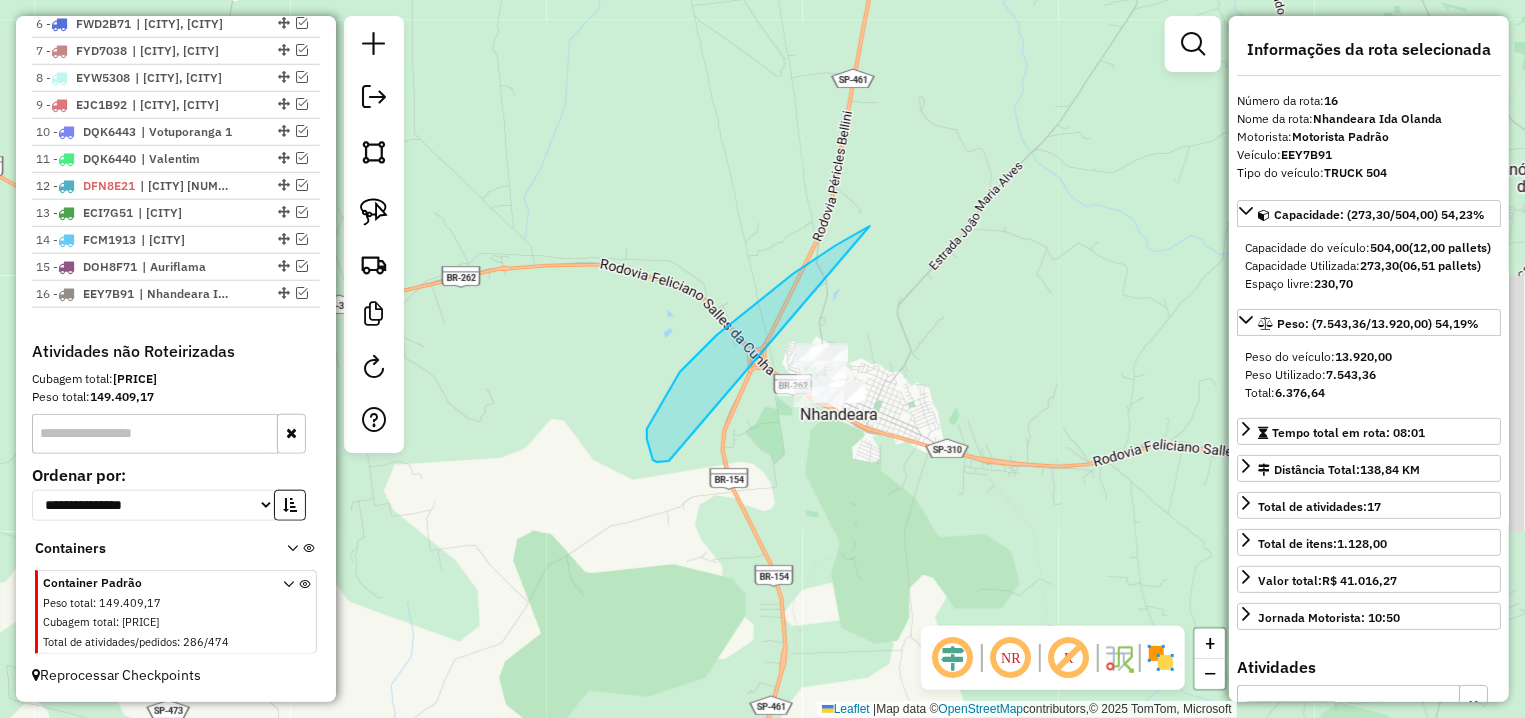 drag, startPoint x: 653, startPoint y: 460, endPoint x: 669, endPoint y: 387, distance: 74.73286 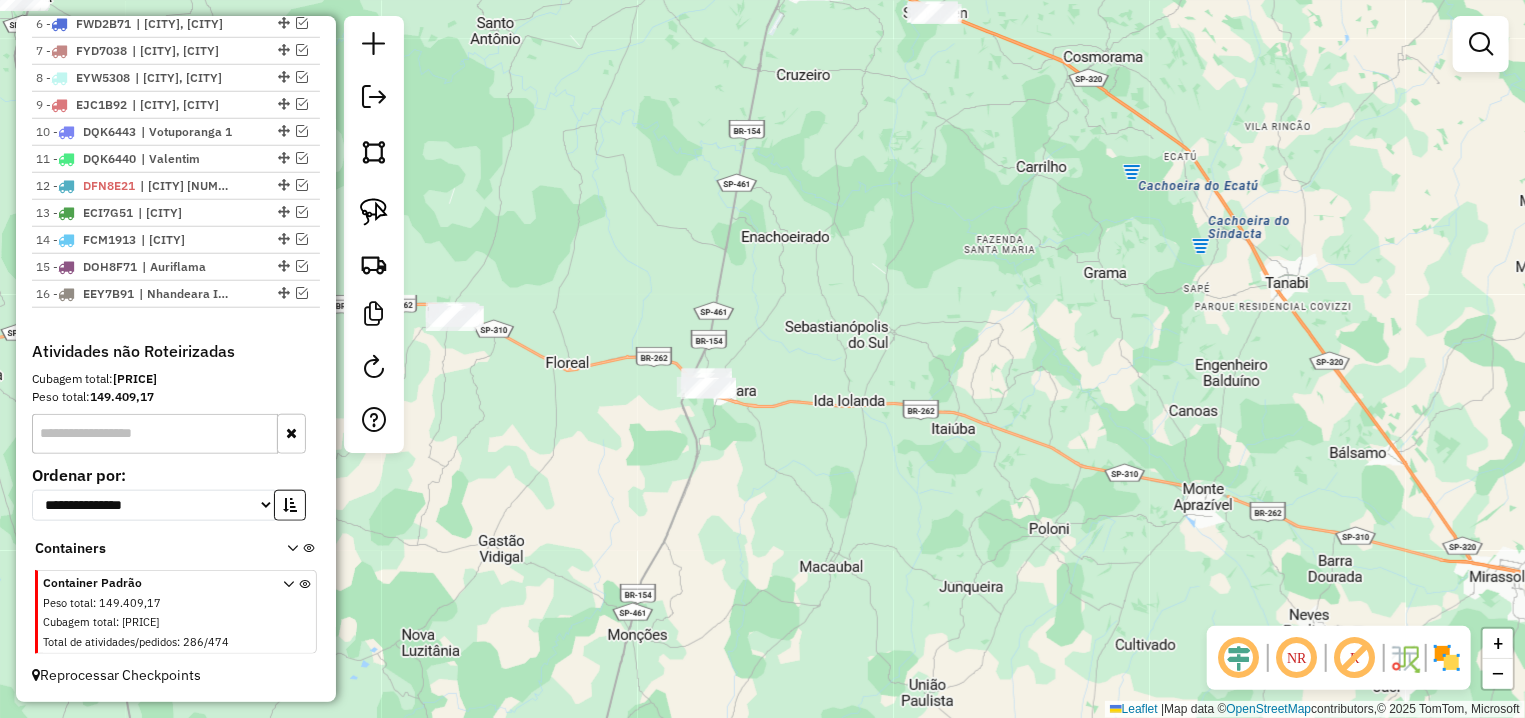 drag, startPoint x: 372, startPoint y: 201, endPoint x: 396, endPoint y: 212, distance: 26.400757 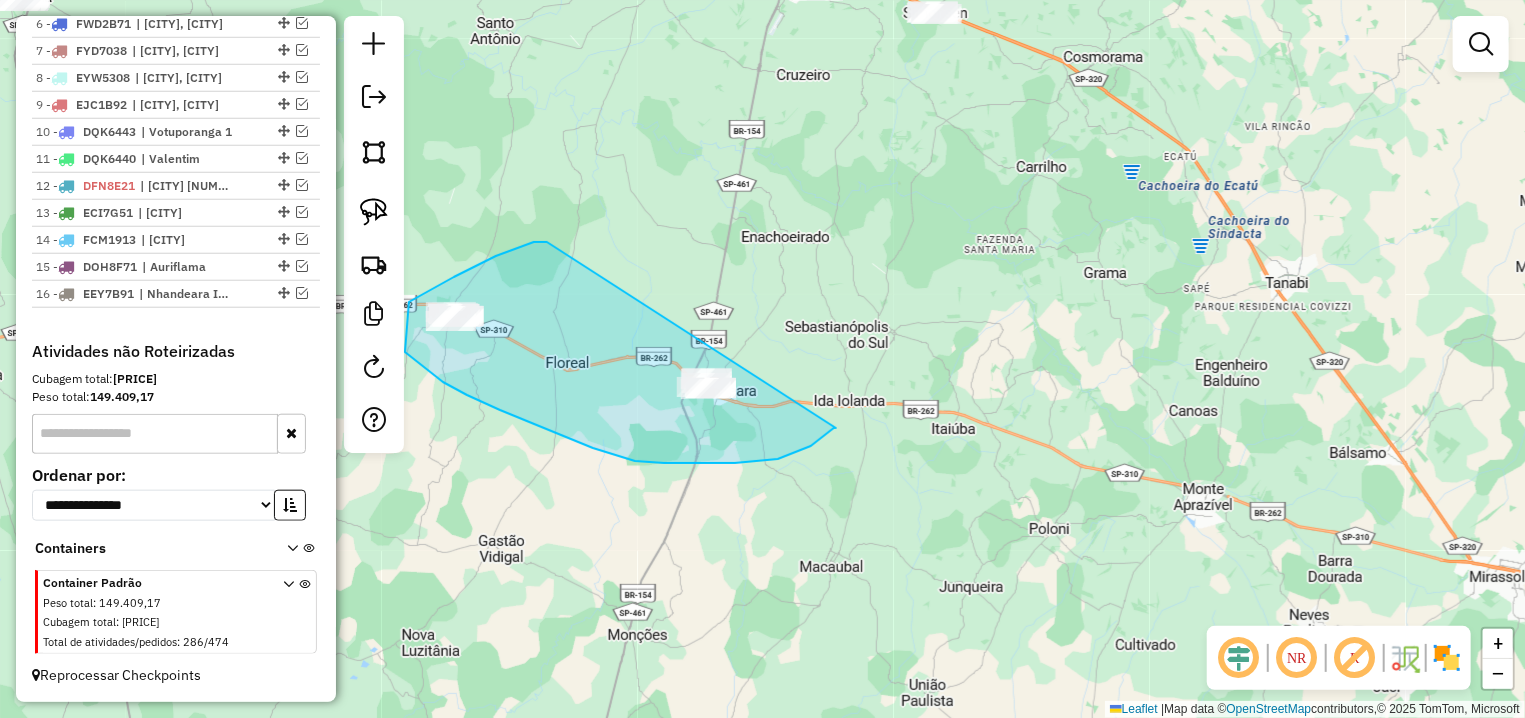 drag, startPoint x: 536, startPoint y: 242, endPoint x: 836, endPoint y: 428, distance: 352.9816 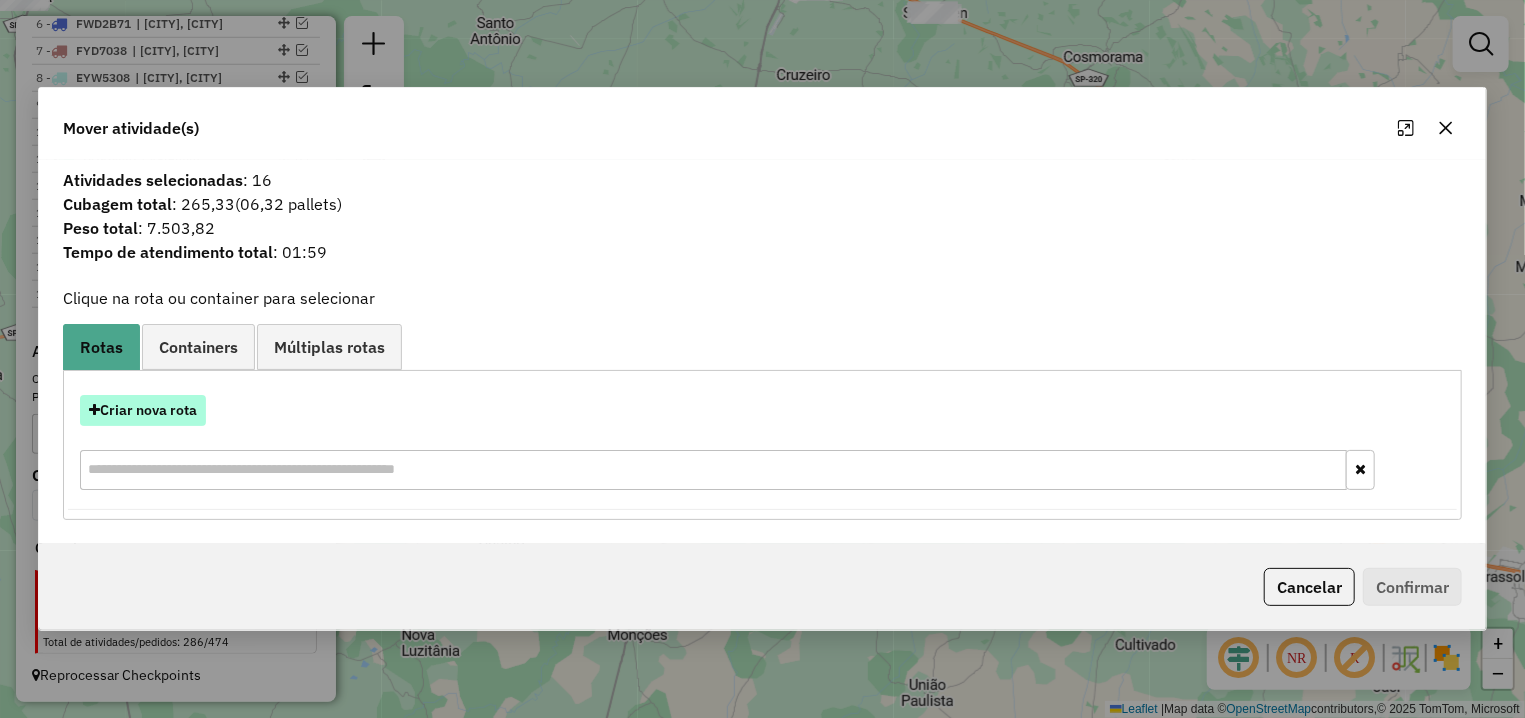 click on "Criar nova rota" at bounding box center [143, 410] 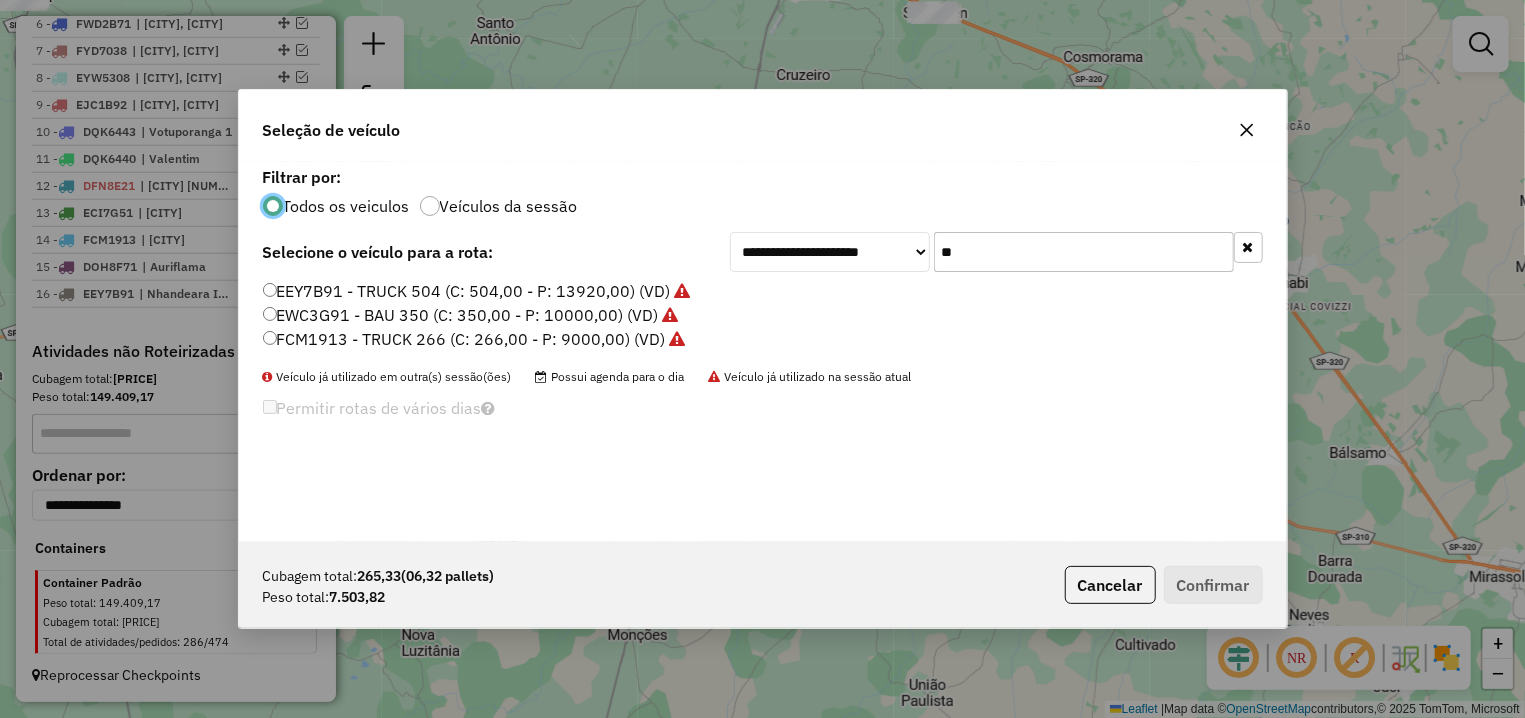 scroll, scrollTop: 11, scrollLeft: 6, axis: both 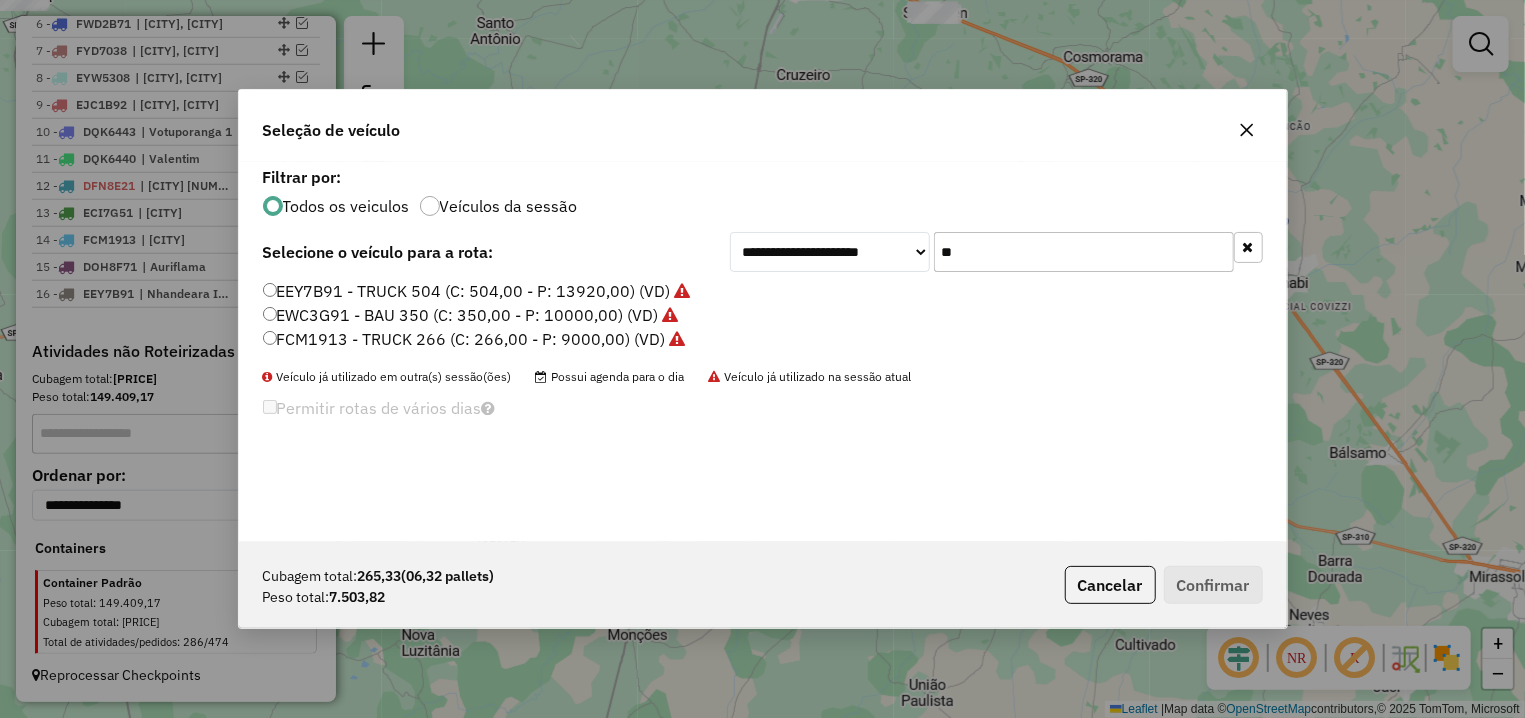 drag, startPoint x: 1060, startPoint y: 266, endPoint x: 908, endPoint y: 261, distance: 152.08221 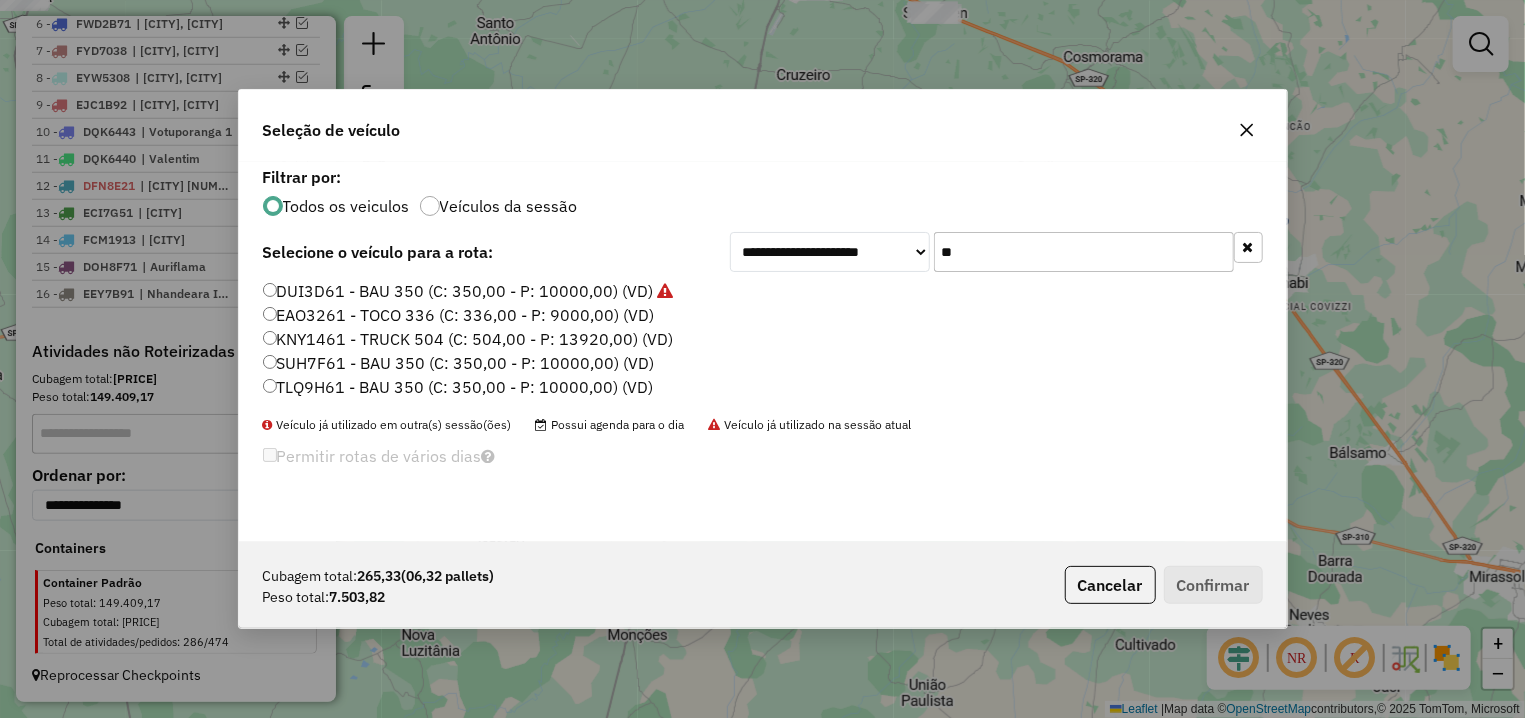 type on "**" 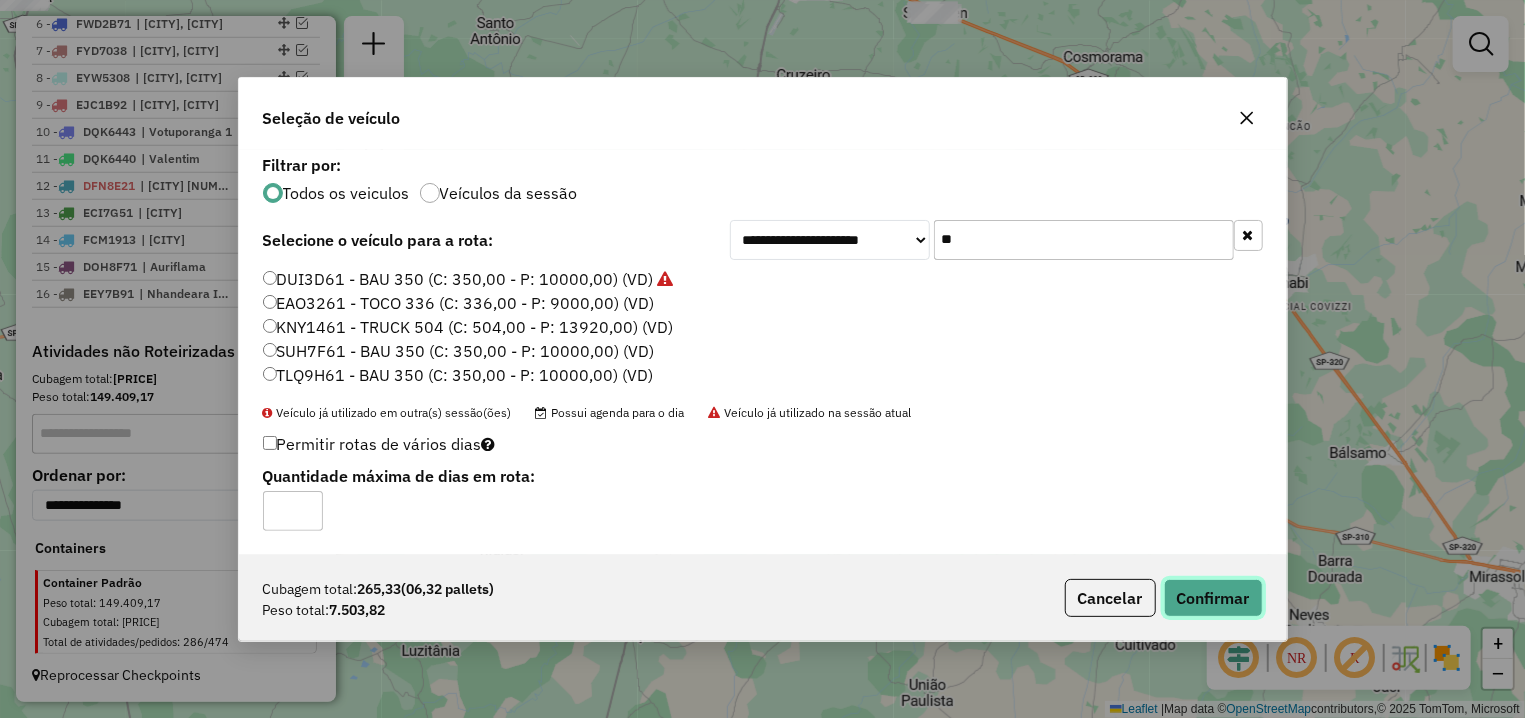 click on "Confirmar" 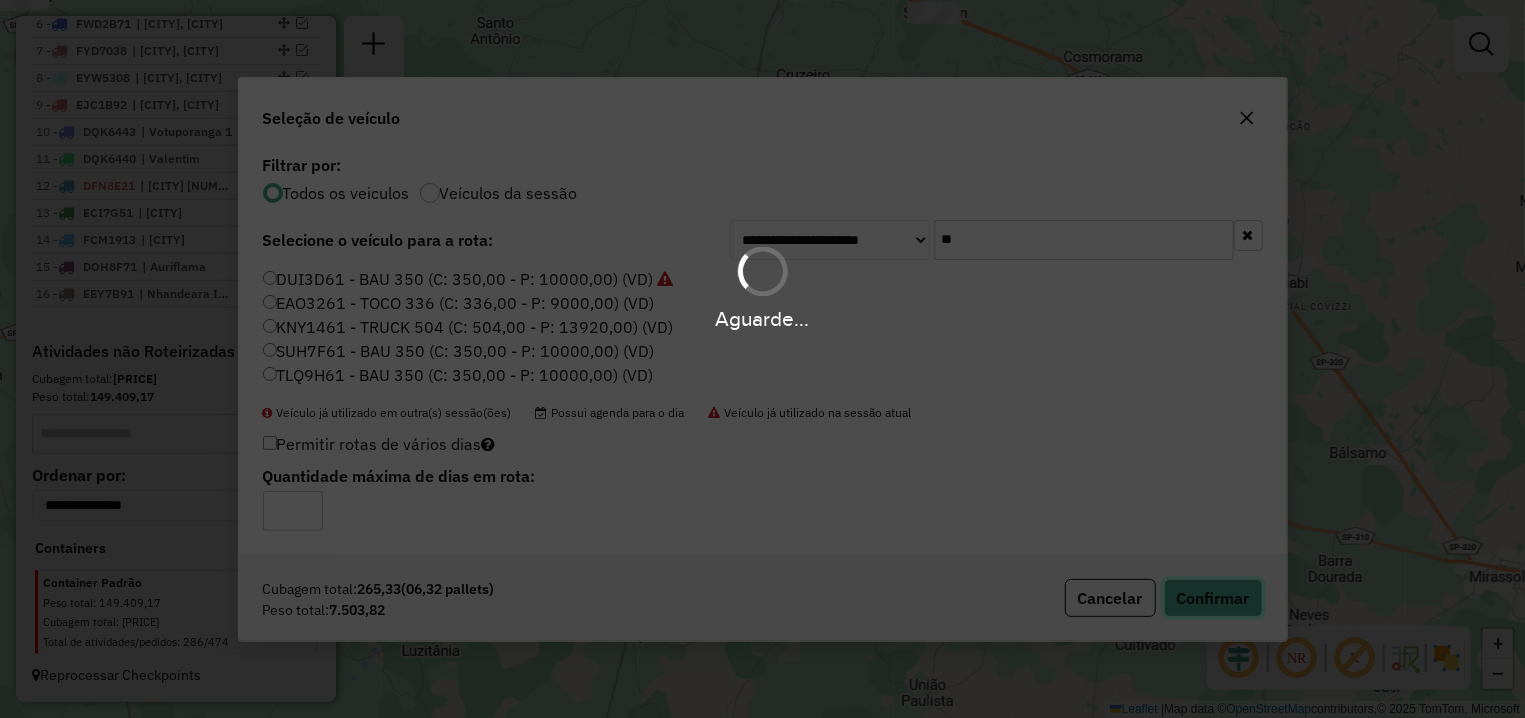 type 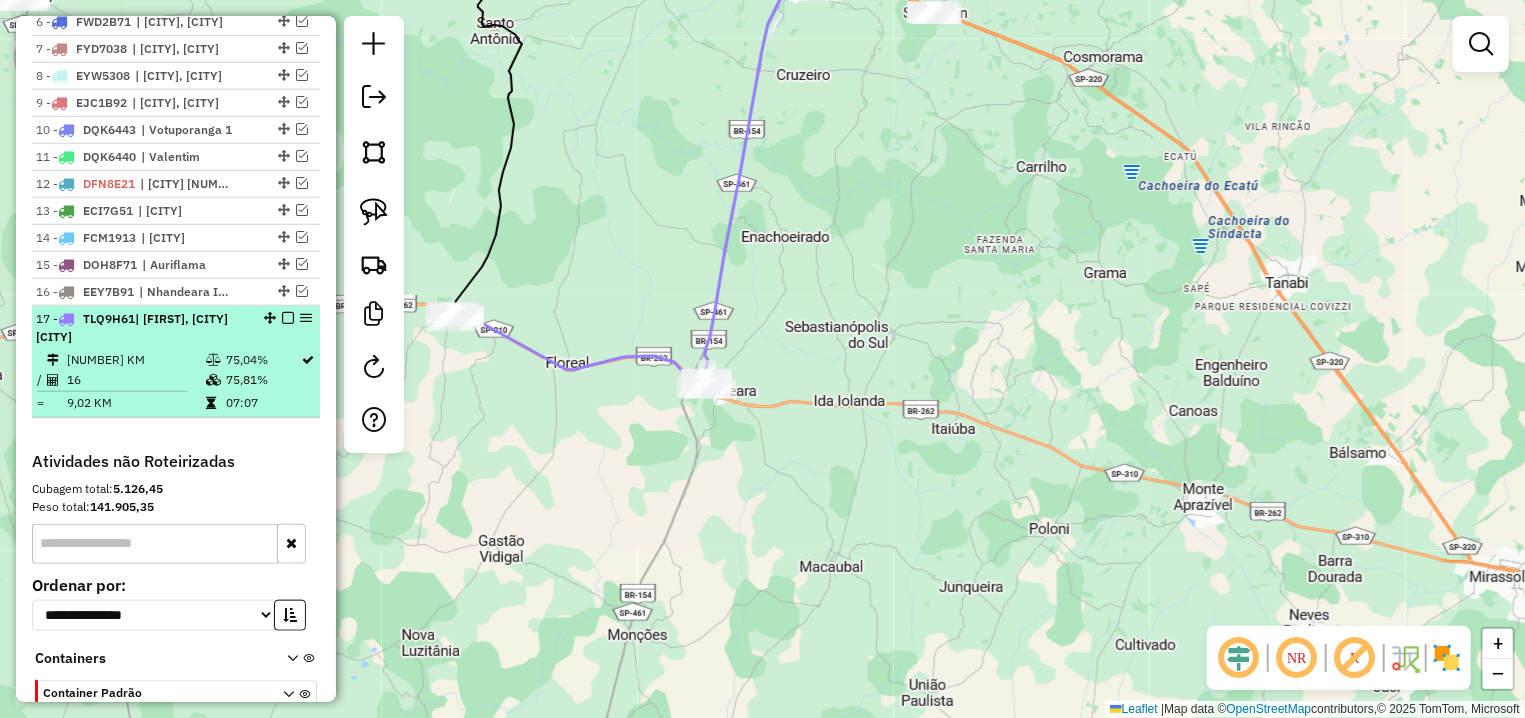 click at bounding box center (288, 318) 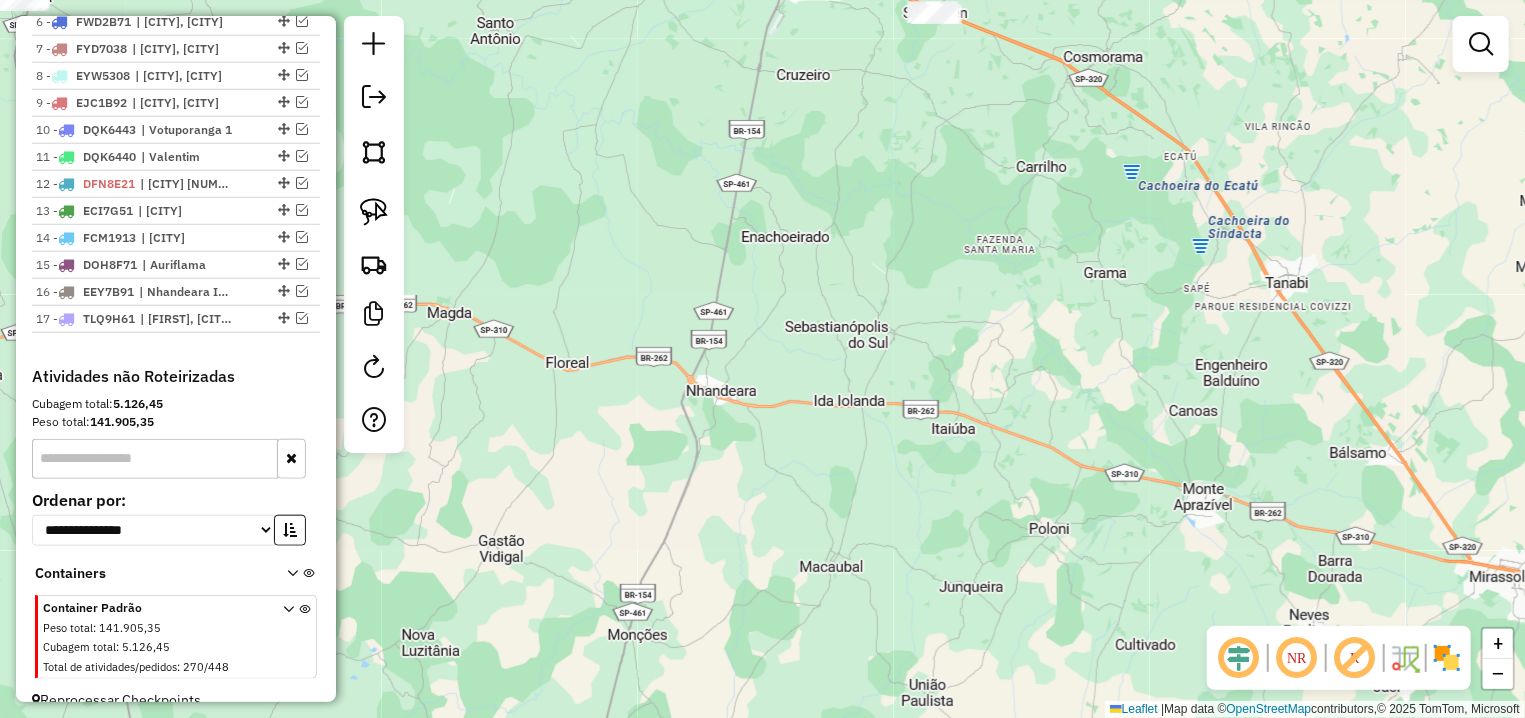 click on "Janela de atendimento Grade de atendimento Capacidade Transportadoras Veículos Cliente Pedidos  Rotas Selecione os dias de semana para filtrar as janelas de atendimento  Seg   Ter   Qua   Qui   Sex   Sáb   Dom  Informe o período da janela de atendimento: De: Até:  Filtrar exatamente a janela do cliente  Considerar janela de atendimento padrão  Selecione os dias de semana para filtrar as grades de atendimento  Seg   Ter   Qua   Qui   Sex   Sáb   Dom   Considerar clientes sem dia de atendimento cadastrado  Clientes fora do dia de atendimento selecionado Filtrar as atividades entre os valores definidos abaixo:  Peso mínimo:   Peso máximo:   Cubagem mínima:   Cubagem máxima:   De:   Até:  Filtrar as atividades entre o tempo de atendimento definido abaixo:  De:   Até:   Considerar capacidade total dos clientes não roteirizados Transportadora: Selecione um ou mais itens Tipo de veículo: Selecione um ou mais itens Veículo: Selecione um ou mais itens Motorista: Selecione um ou mais itens Nome: Rótulo:" 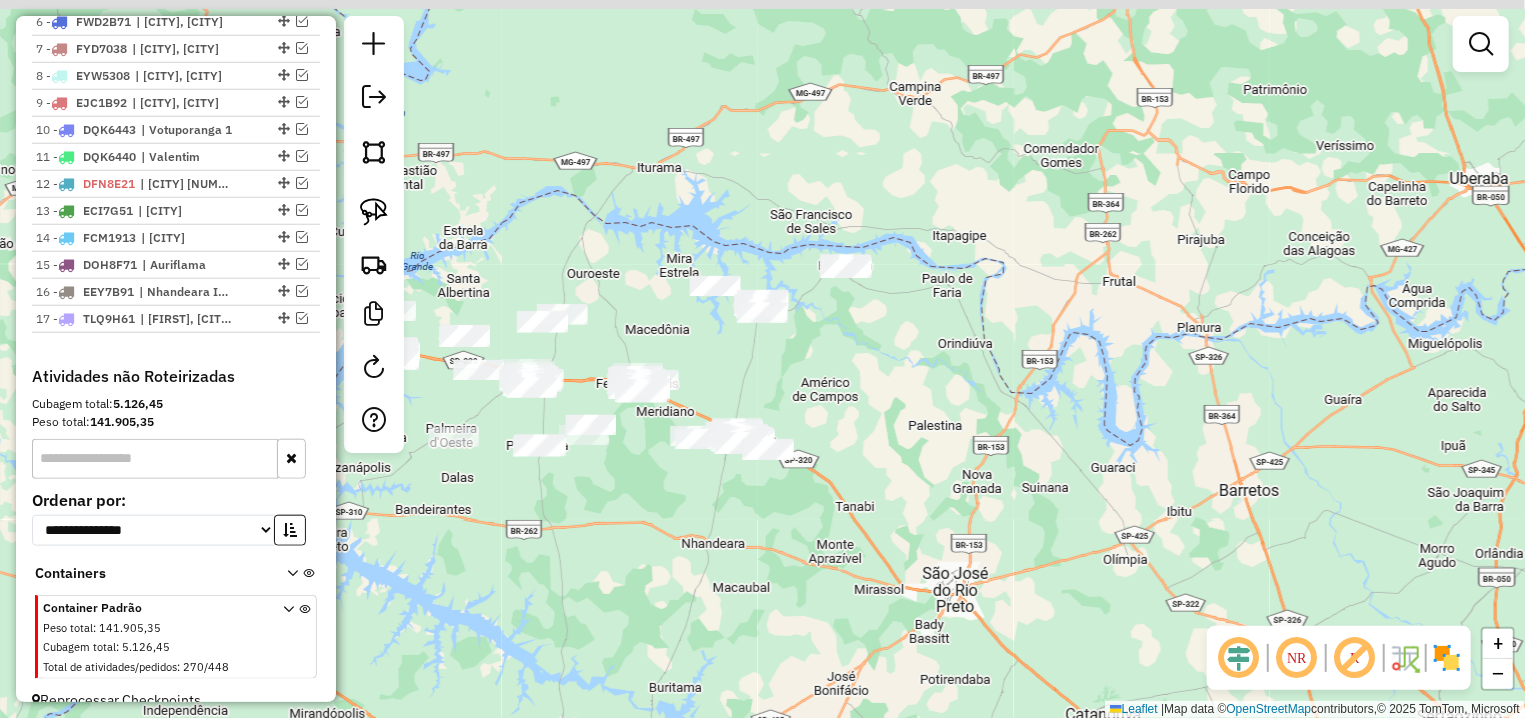 drag, startPoint x: 1013, startPoint y: 189, endPoint x: 860, endPoint y: 498, distance: 344.8043 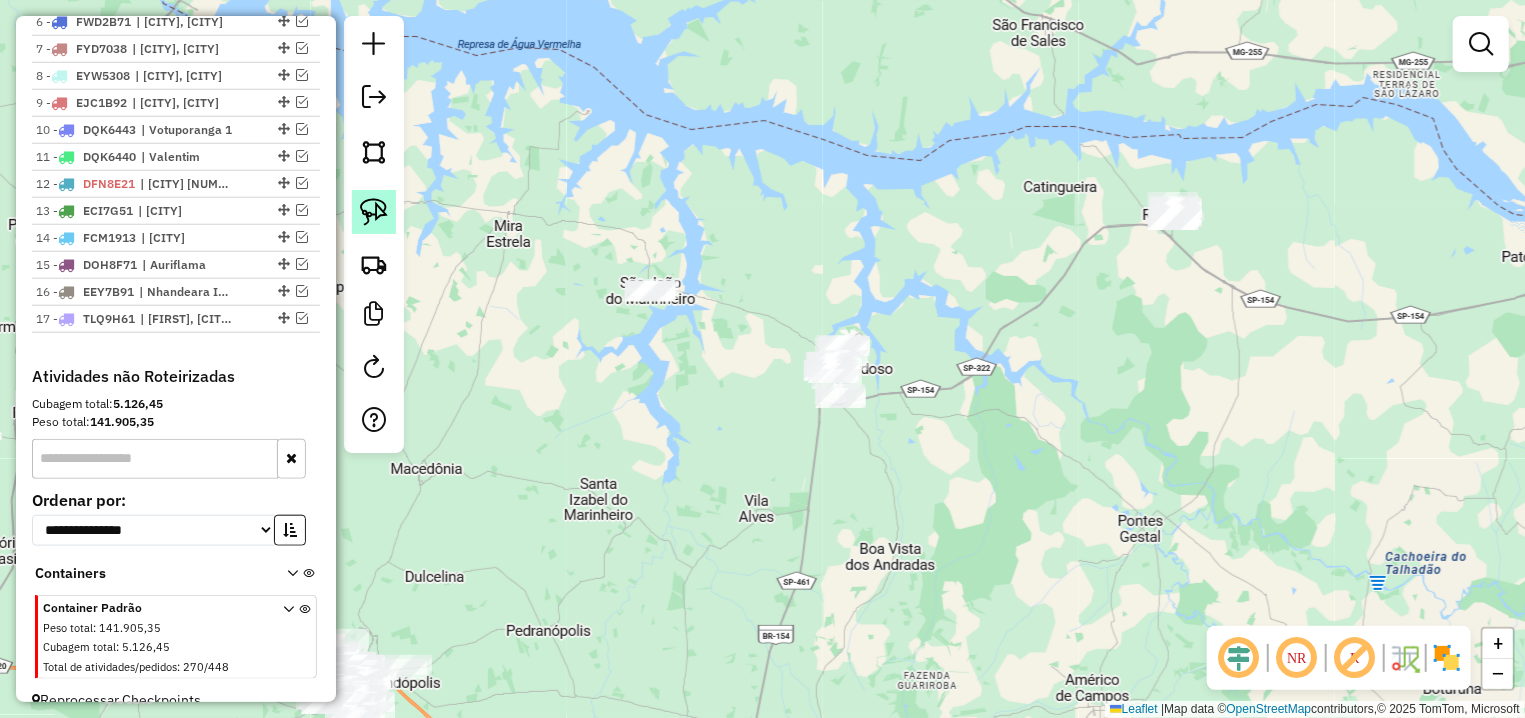 click 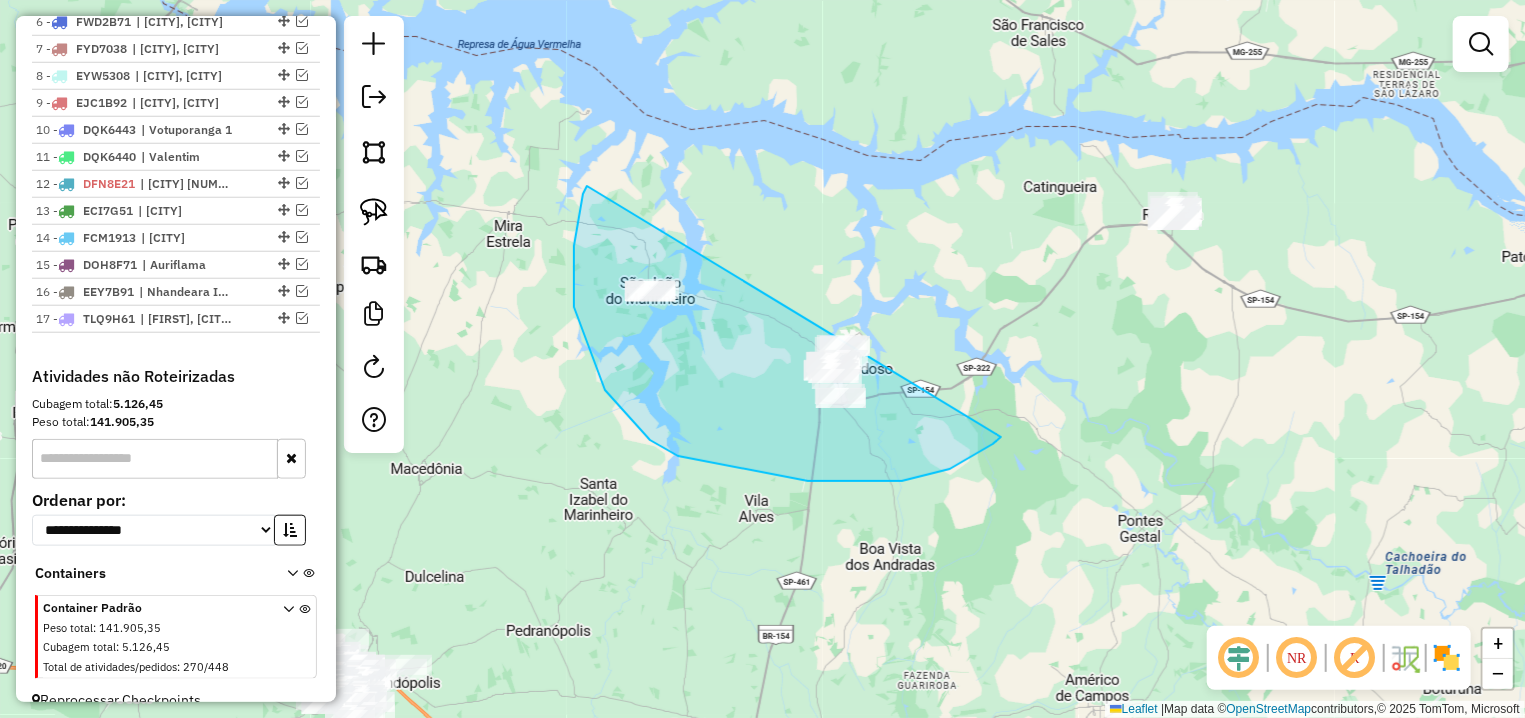 drag, startPoint x: 574, startPoint y: 264, endPoint x: 1004, endPoint y: 433, distance: 462.0184 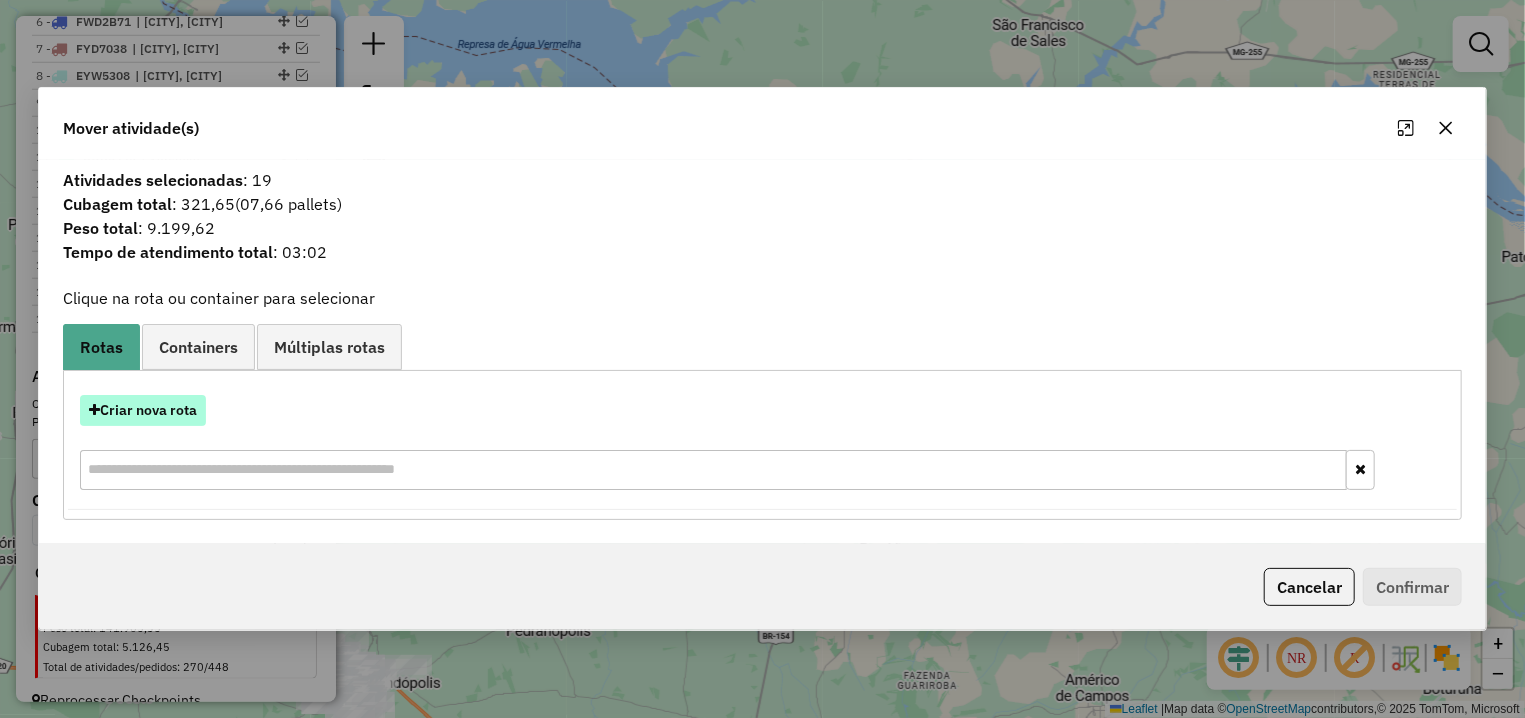 click on "Criar nova rota" at bounding box center [143, 410] 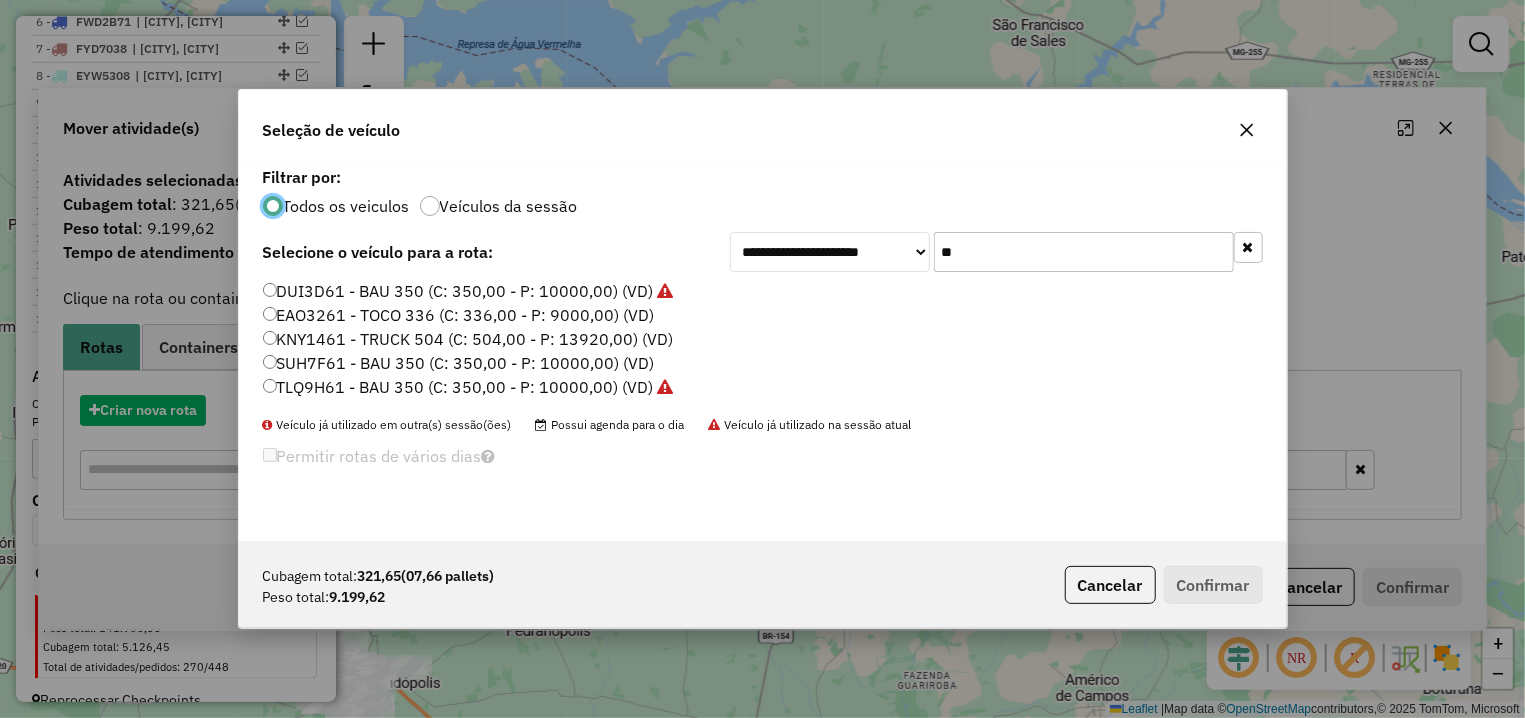 scroll, scrollTop: 11, scrollLeft: 6, axis: both 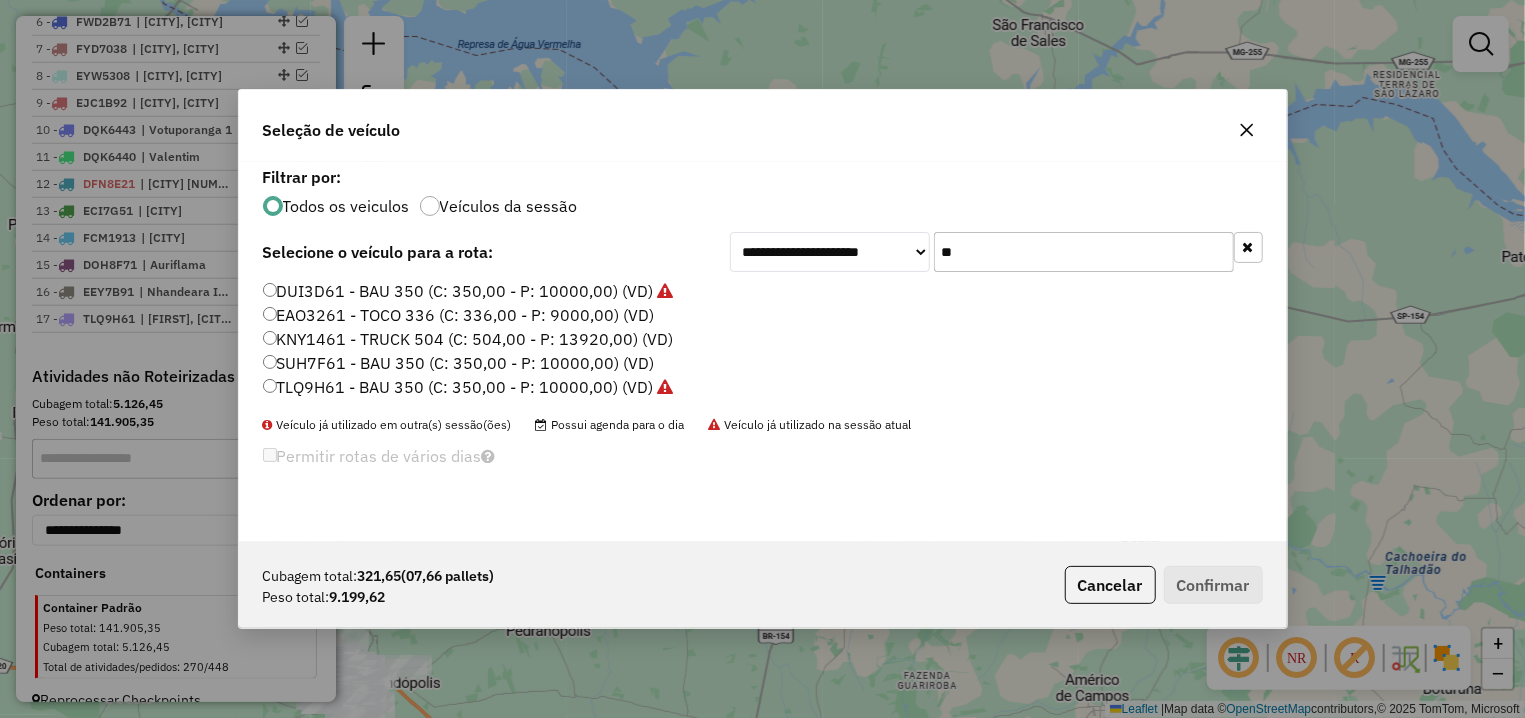 drag, startPoint x: 1049, startPoint y: 246, endPoint x: 864, endPoint y: 249, distance: 185.02432 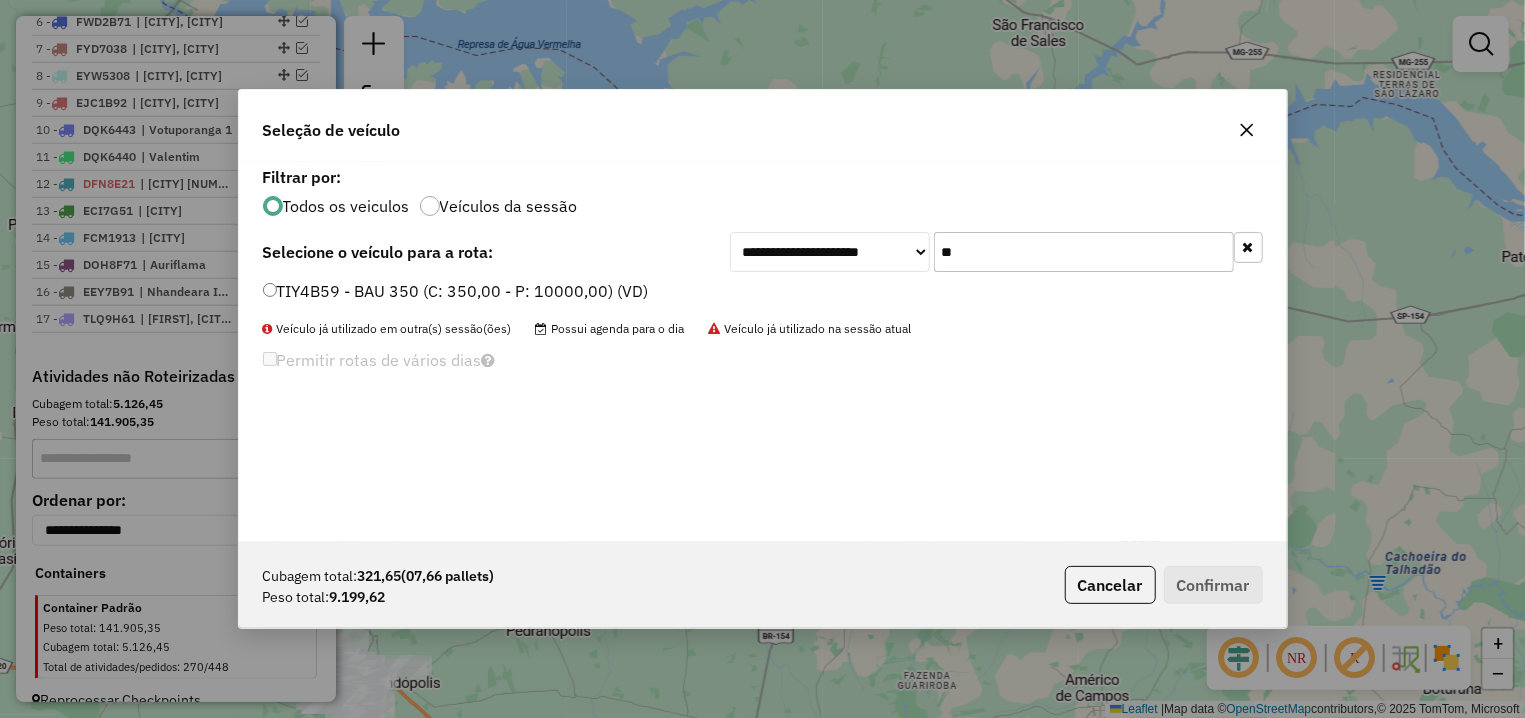 type on "**" 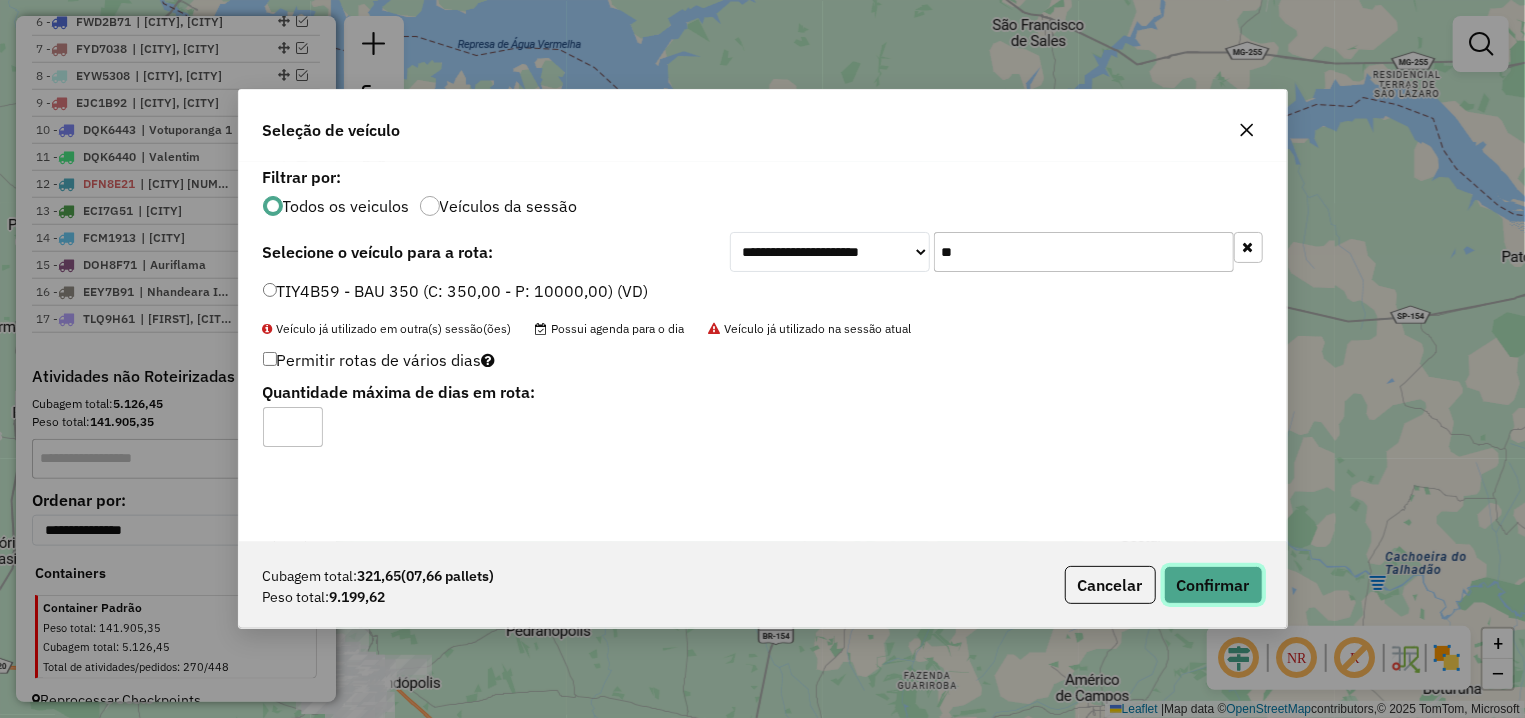 click on "Confirmar" 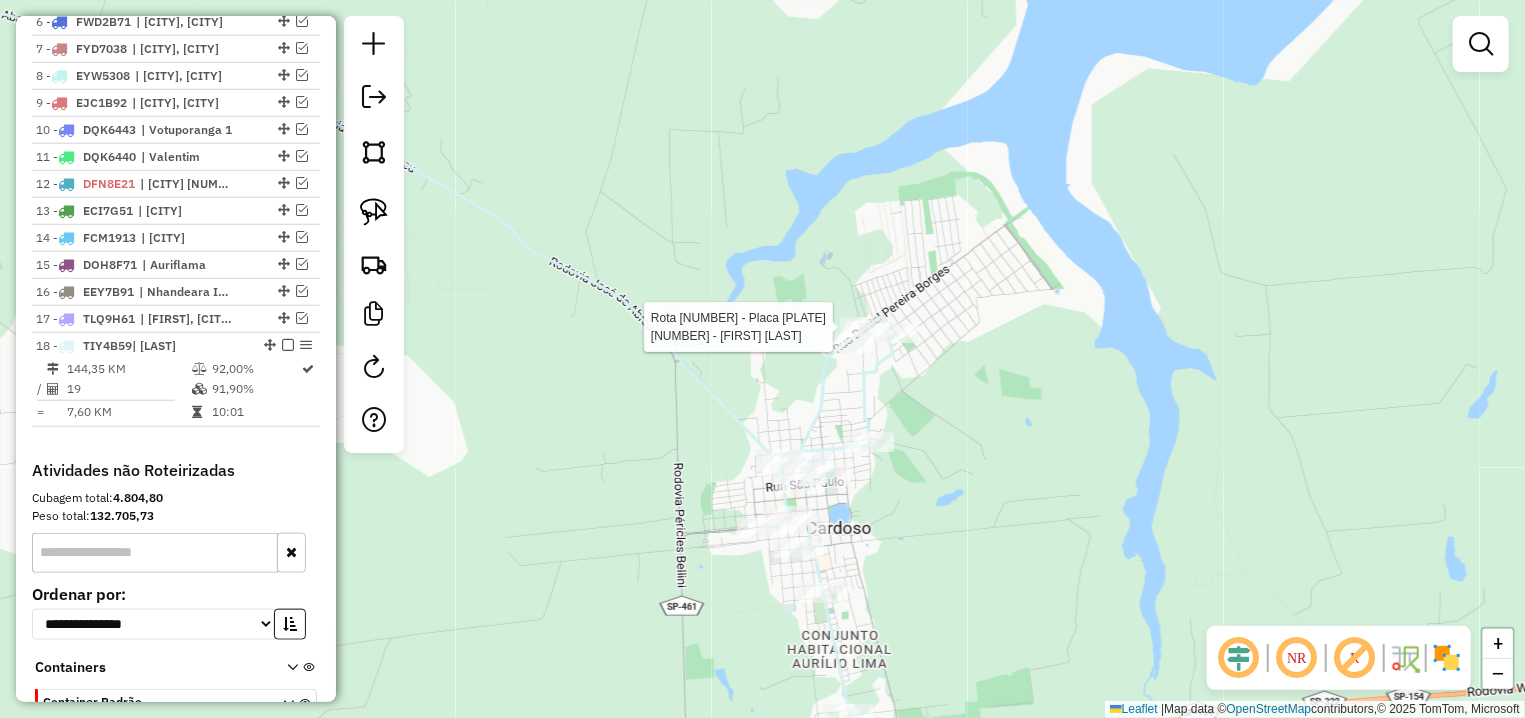 select on "**********" 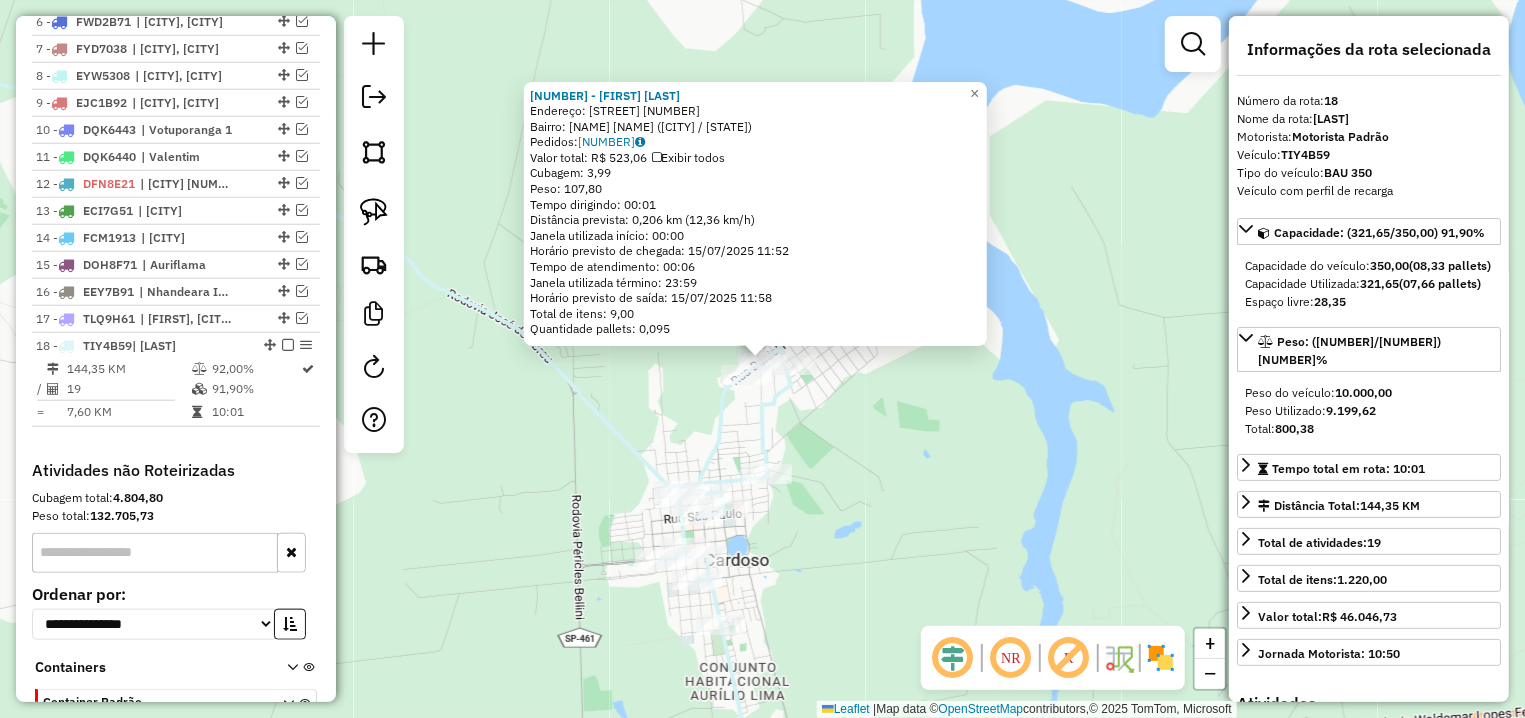 scroll, scrollTop: 1036, scrollLeft: 0, axis: vertical 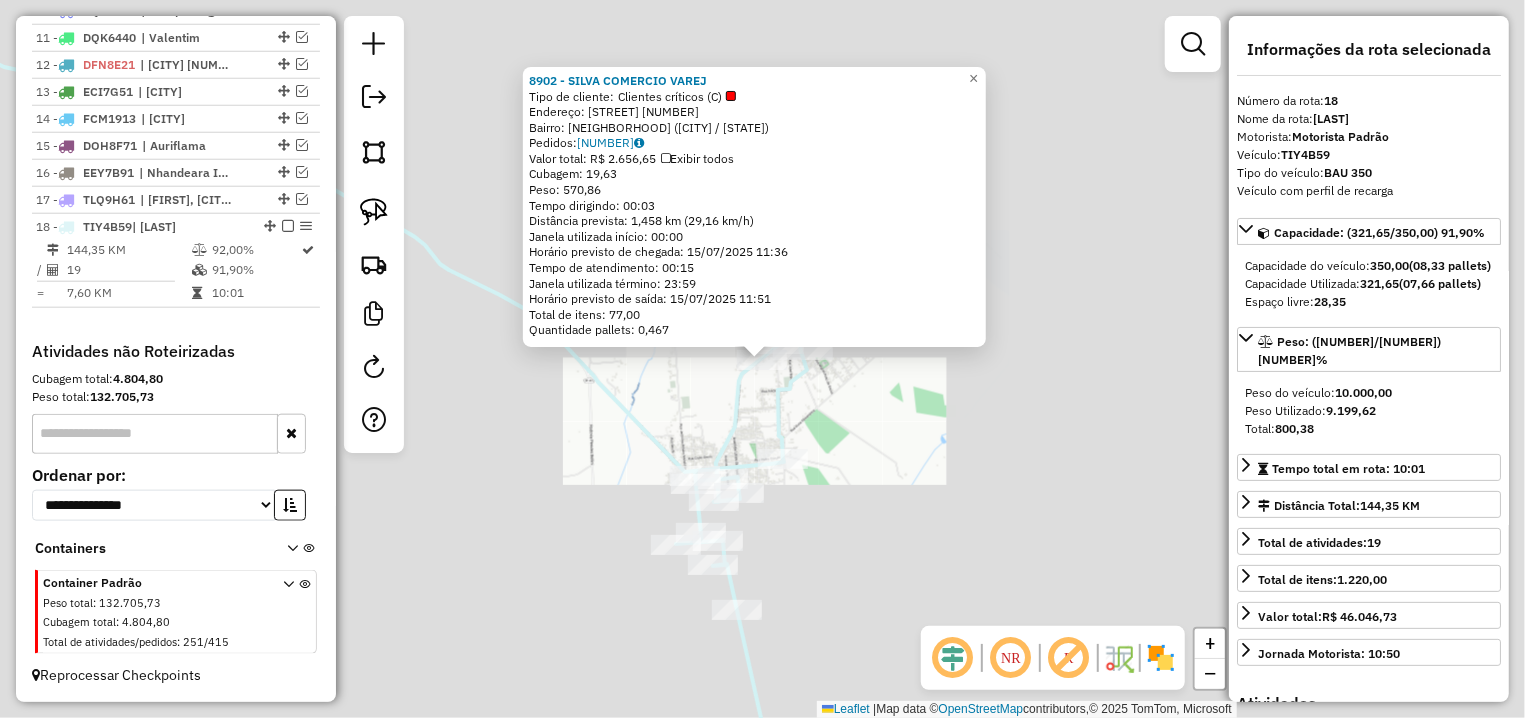 click on "8902 - SILVA COMERCIO VAREJ  Tipo de cliente:   Clientes críticos (C)   Endereço: AV  JOAO TAVARES DE SOUZA GERIN   1330   Bairro: VILA URIAS DE PAULA (CARDOSO / SP)   Pedidos:  14029968   Valor total: R$ 2.656,65   Exibir todos   Cubagem: 19,63  Peso: 570,86  Tempo dirigindo: 00:03   Distância prevista: 1,458 km (29,16 km/h)   Janela utilizada início: 00:00   Horário previsto de chegada: 15/07/2025 11:36   Tempo de atendimento: 00:15   Janela utilizada término: 23:59   Horário previsto de saída: 15/07/2025 11:51   Total de itens: 77,00   Quantidade pallets: 0,467  × Janela de atendimento Grade de atendimento Capacidade Transportadoras Veículos Cliente Pedidos  Rotas Selecione os dias de semana para filtrar as janelas de atendimento  Seg   Ter   Qua   Qui   Sex   Sáb   Dom  Informe o período da janela de atendimento: De: Até:  Filtrar exatamente a janela do cliente  Considerar janela de atendimento padrão  Selecione os dias de semana para filtrar as grades de atendimento  Seg   Ter   Qua   Qui" 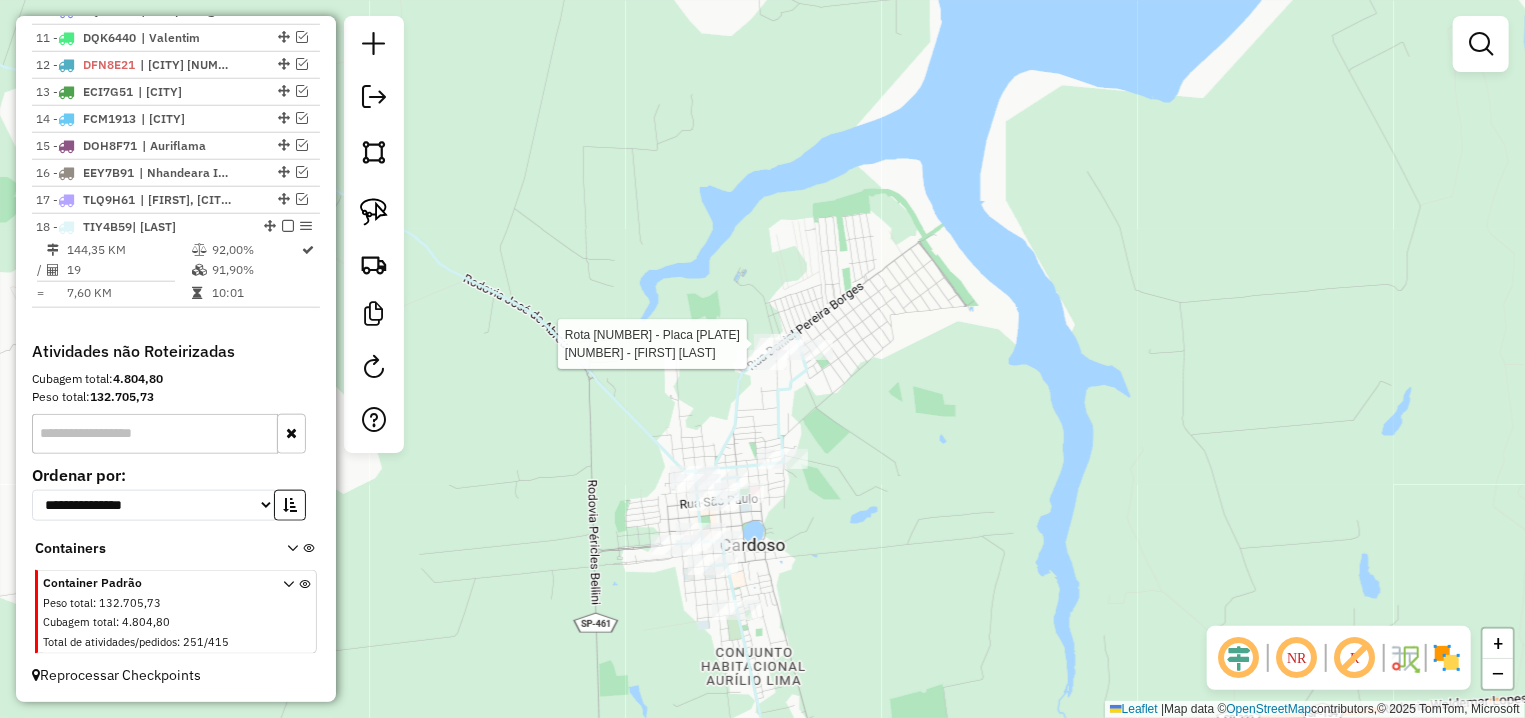 select on "**********" 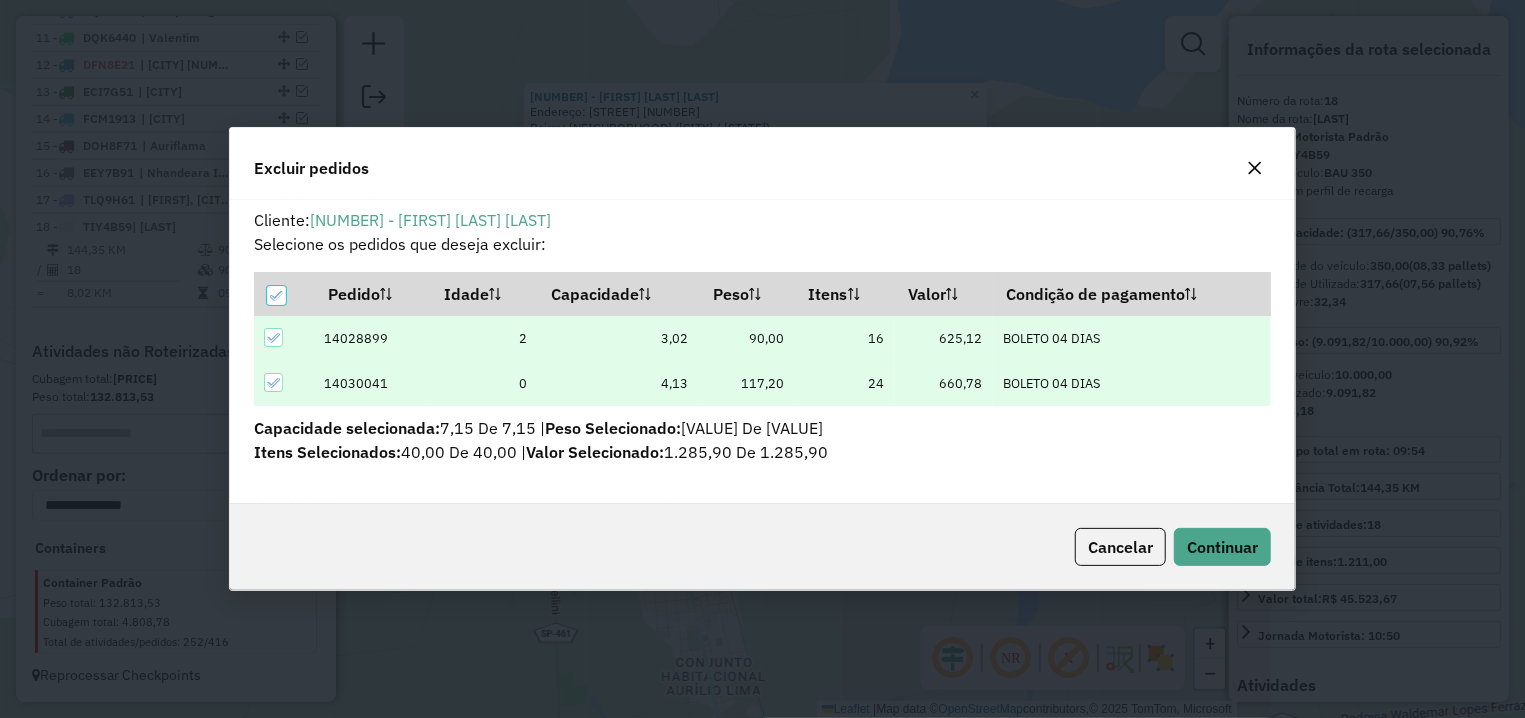 scroll, scrollTop: 11, scrollLeft: 6, axis: both 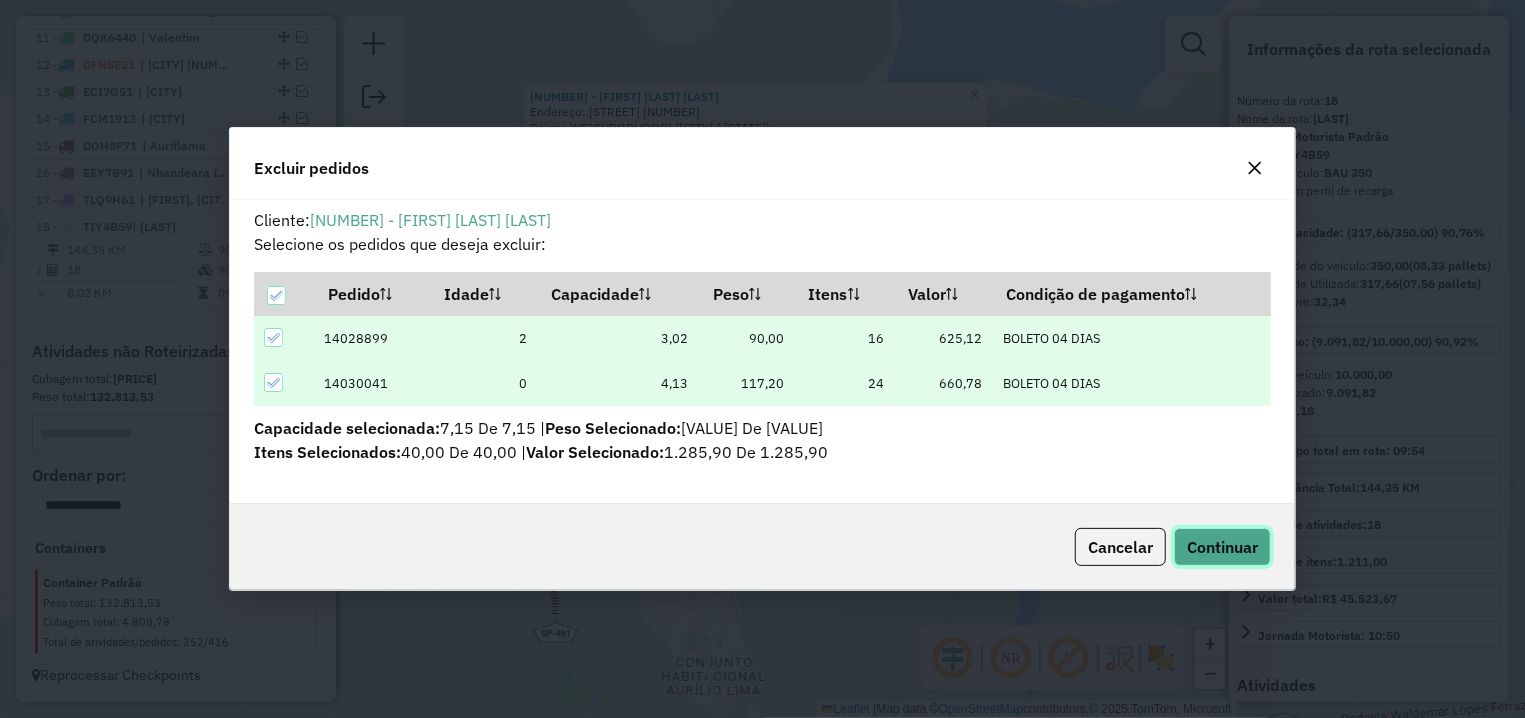 click on "Continuar" 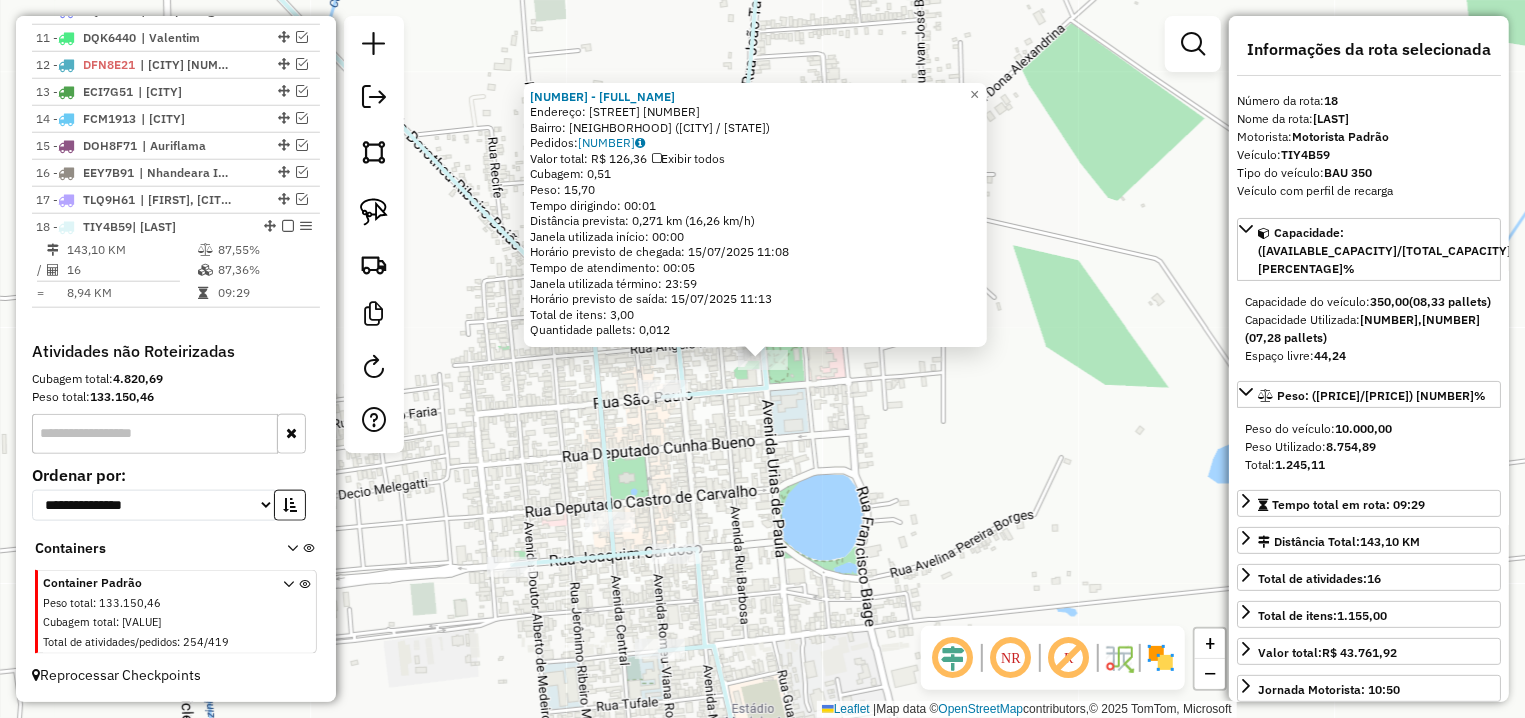 click on "15760 - MARCIO ANTONIO BOZAD  Endereço: AV  JOAO TAVARES DE SOUZA GERIN   620   Bairro: URIAS DE PAULA (CARDOSO / SP)   Pedidos:  14030048   Valor total: R$ 126,36   Exibir todos   Cubagem: 0,51  Peso: 15,70  Tempo dirigindo: 00:01   Distância prevista: 0,271 km (16,26 km/h)   Janela utilizada início: 00:00   Horário previsto de chegada: 15/07/2025 11:08   Tempo de atendimento: 00:05   Janela utilizada término: 23:59   Horário previsto de saída: 15/07/2025 11:13   Total de itens: 3,00   Quantidade pallets: 0,012  × Janela de atendimento Grade de atendimento Capacidade Transportadoras Veículos Cliente Pedidos  Rotas Selecione os dias de semana para filtrar as janelas de atendimento  Seg   Ter   Qua   Qui   Sex   Sáb   Dom  Informe o período da janela de atendimento: De: Até:  Filtrar exatamente a janela do cliente  Considerar janela de atendimento padrão  Selecione os dias de semana para filtrar as grades de atendimento  Seg   Ter   Qua   Qui   Sex   Sáb   Dom   Peso mínimo:   Peso máximo:  De:" 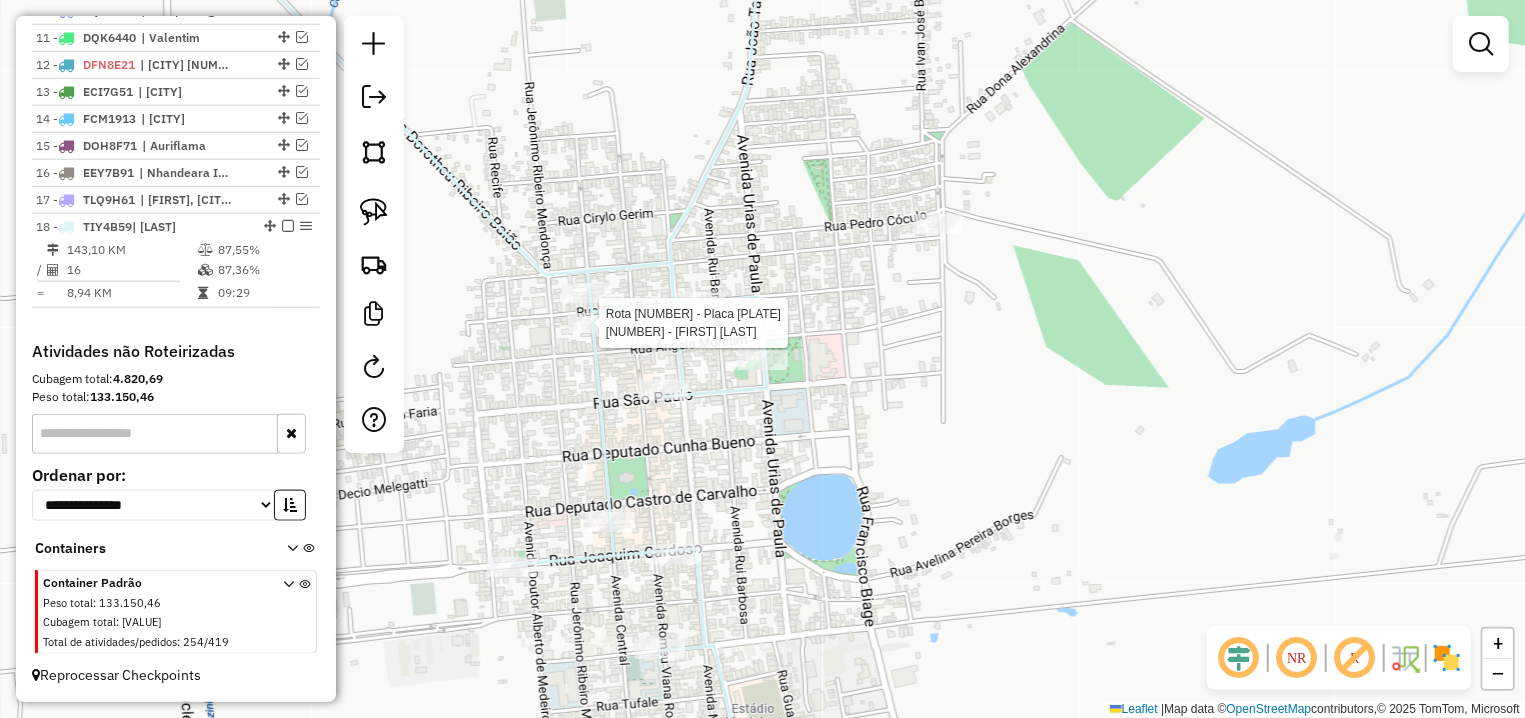 select on "**********" 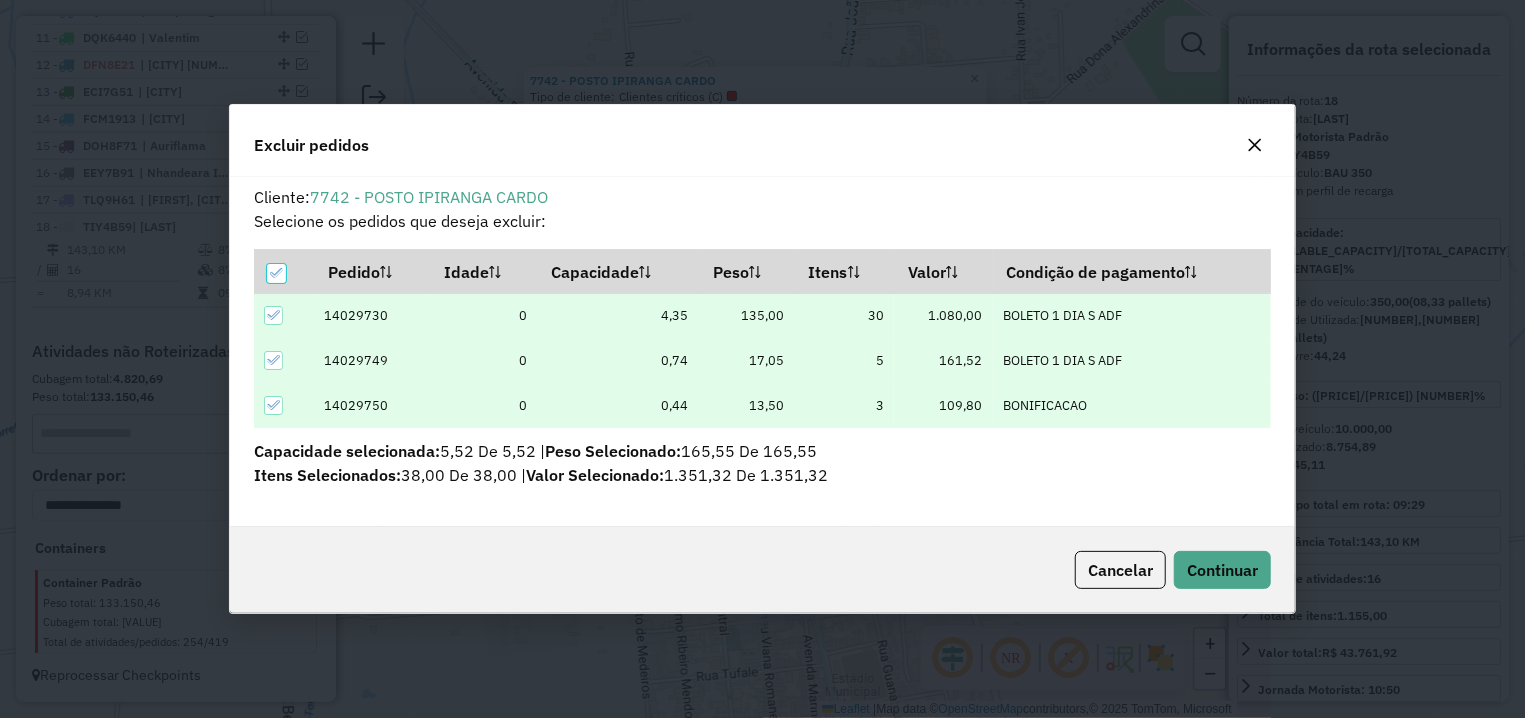 scroll, scrollTop: 11, scrollLeft: 6, axis: both 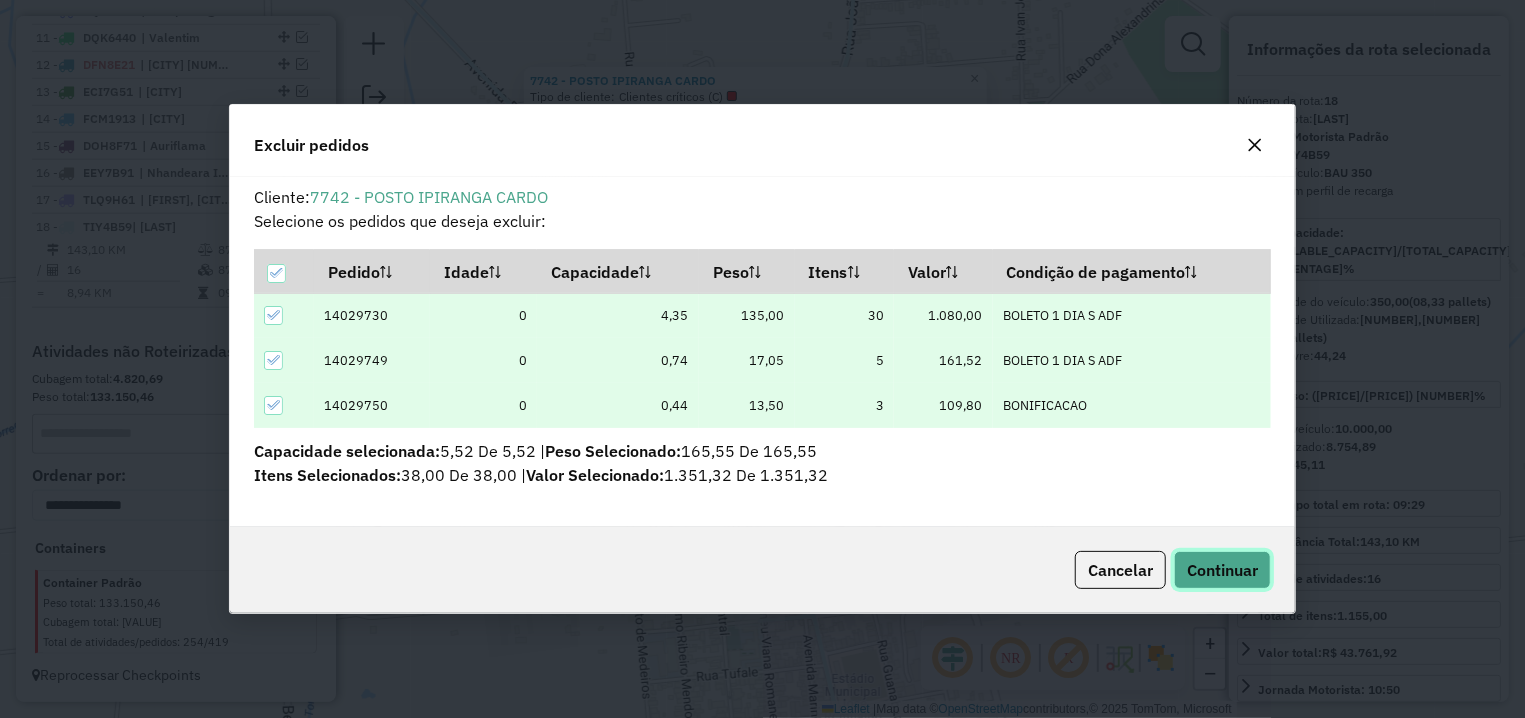 click on "Continuar" 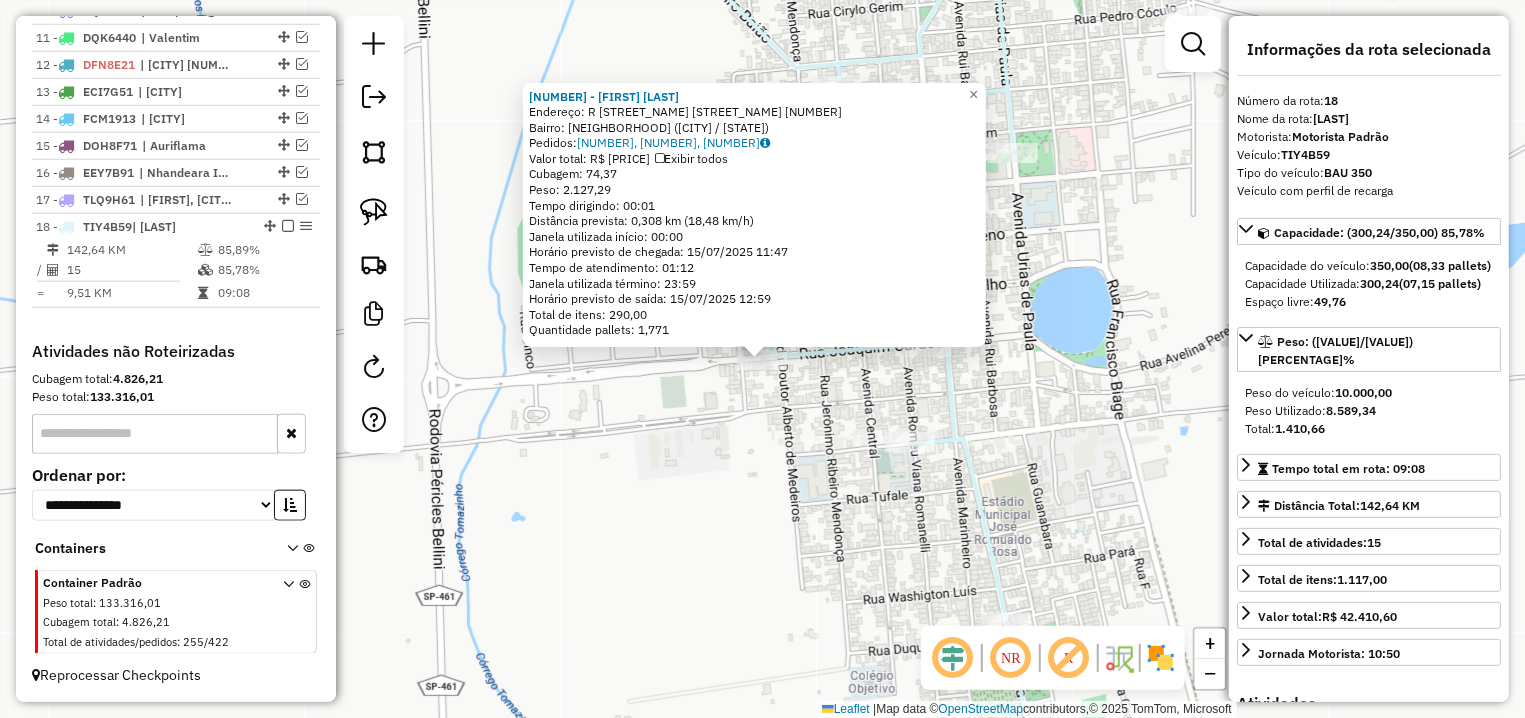 click on "9173 - JOAO MARCOS VIEIRA A  Endereço: R   JOAQUIM CARDOSO               2000   Bairro: CENTRO (CARDOSO / SP)   Pedidos:  14030107, 14030108, 14030109   Valor total: R$ 11.955,47   Exibir todos   Cubagem: 74,37  Peso: 2.127,29  Tempo dirigindo: 00:01   Distância prevista: 0,308 km (18,48 km/h)   Janela utilizada início: 00:00   Horário previsto de chegada: 15/07/2025 11:47   Tempo de atendimento: 01:12   Janela utilizada término: 23:59   Horário previsto de saída: 15/07/2025 12:59   Total de itens: 290,00   Quantidade pallets: 1,771  × Janela de atendimento Grade de atendimento Capacidade Transportadoras Veículos Cliente Pedidos  Rotas Selecione os dias de semana para filtrar as janelas de atendimento  Seg   Ter   Qua   Qui   Sex   Sáb   Dom  Informe o período da janela de atendimento: De: Até:  Filtrar exatamente a janela do cliente  Considerar janela de atendimento padrão  Selecione os dias de semana para filtrar as grades de atendimento  Seg   Ter   Qua   Qui   Sex   Sáb   Dom   De:   Até:" 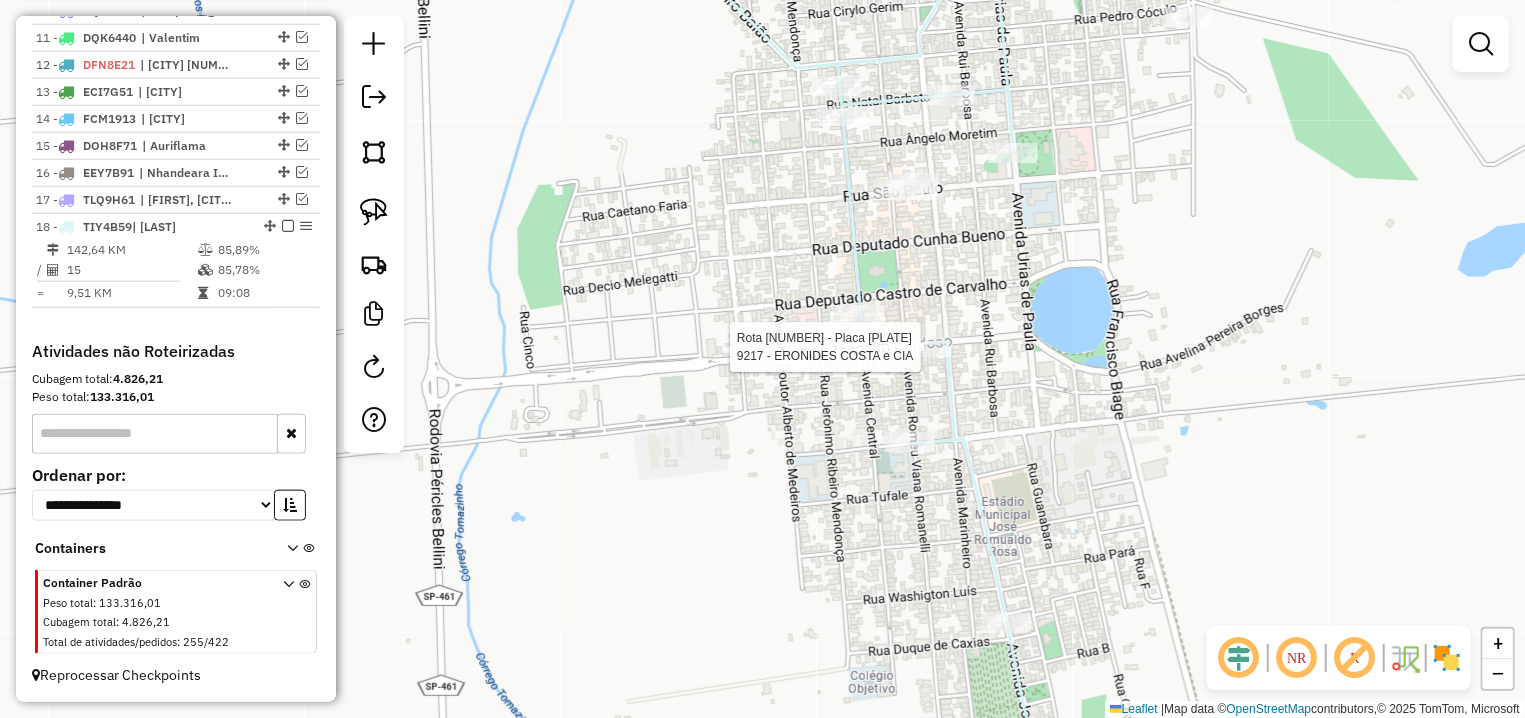 select on "**********" 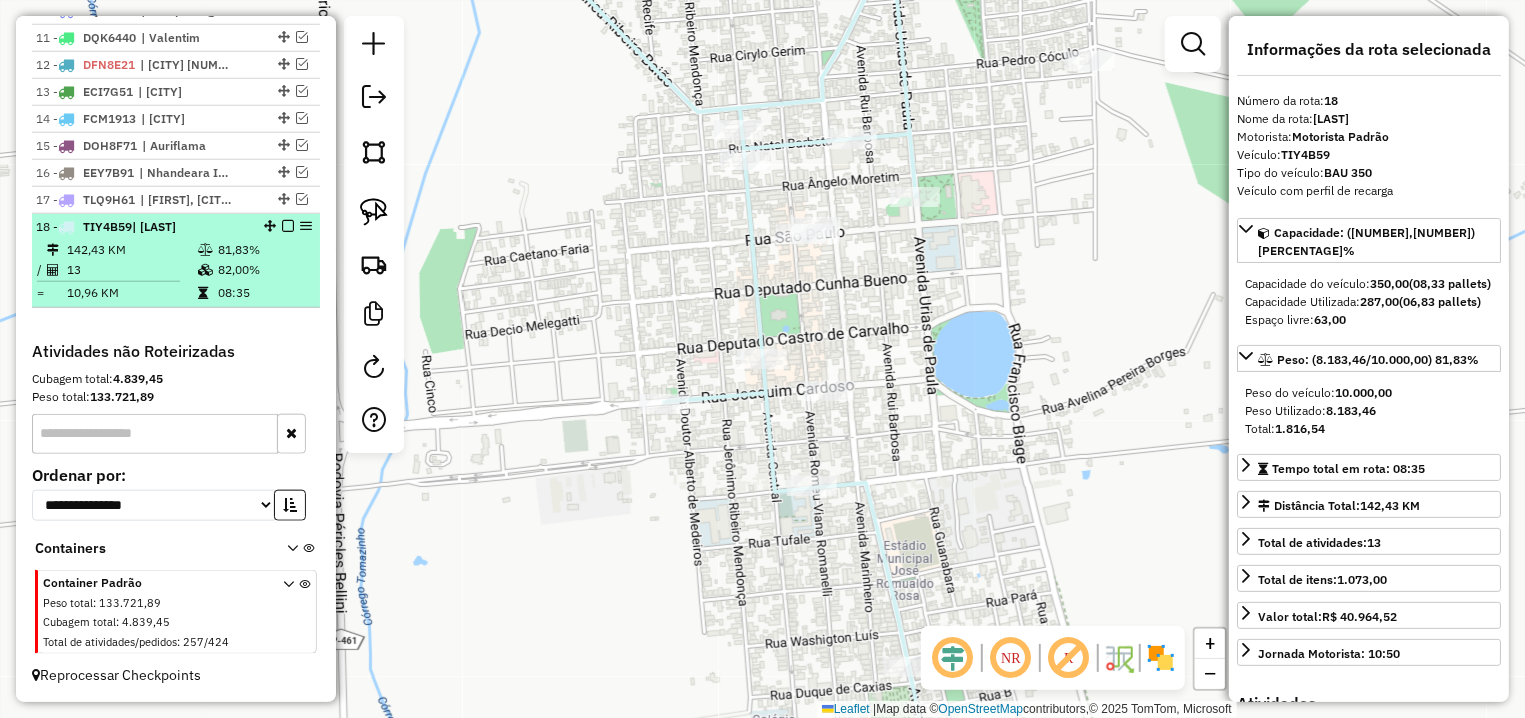click at bounding box center [288, 226] 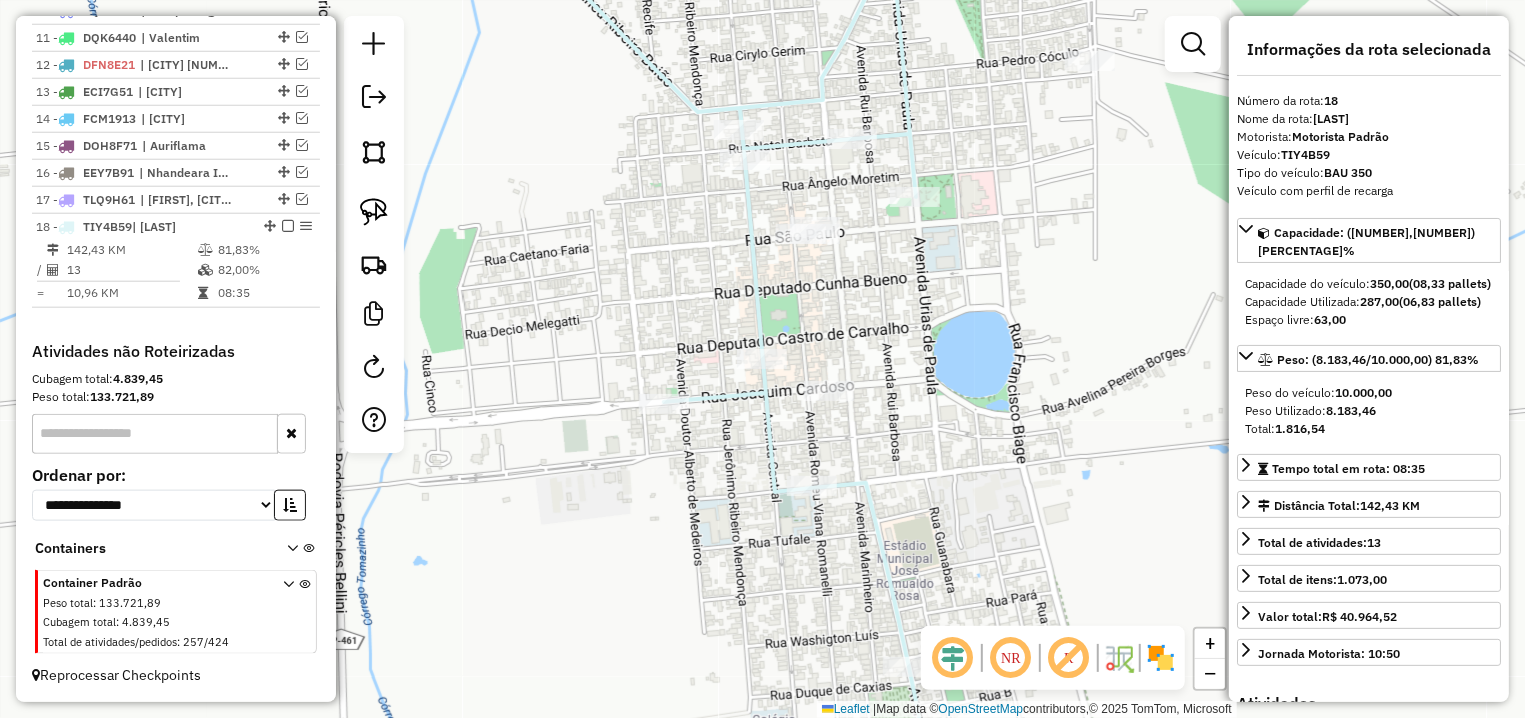 scroll, scrollTop: 969, scrollLeft: 0, axis: vertical 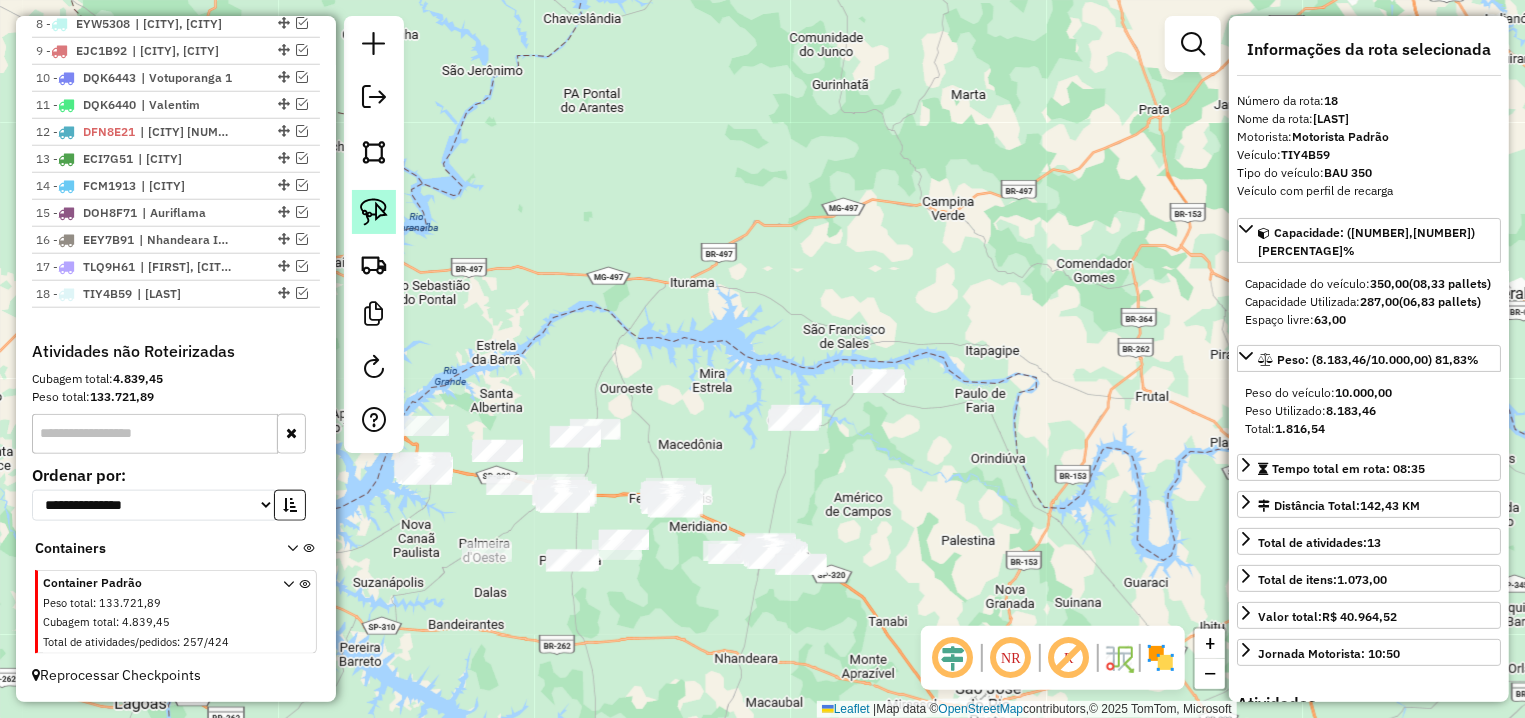 click 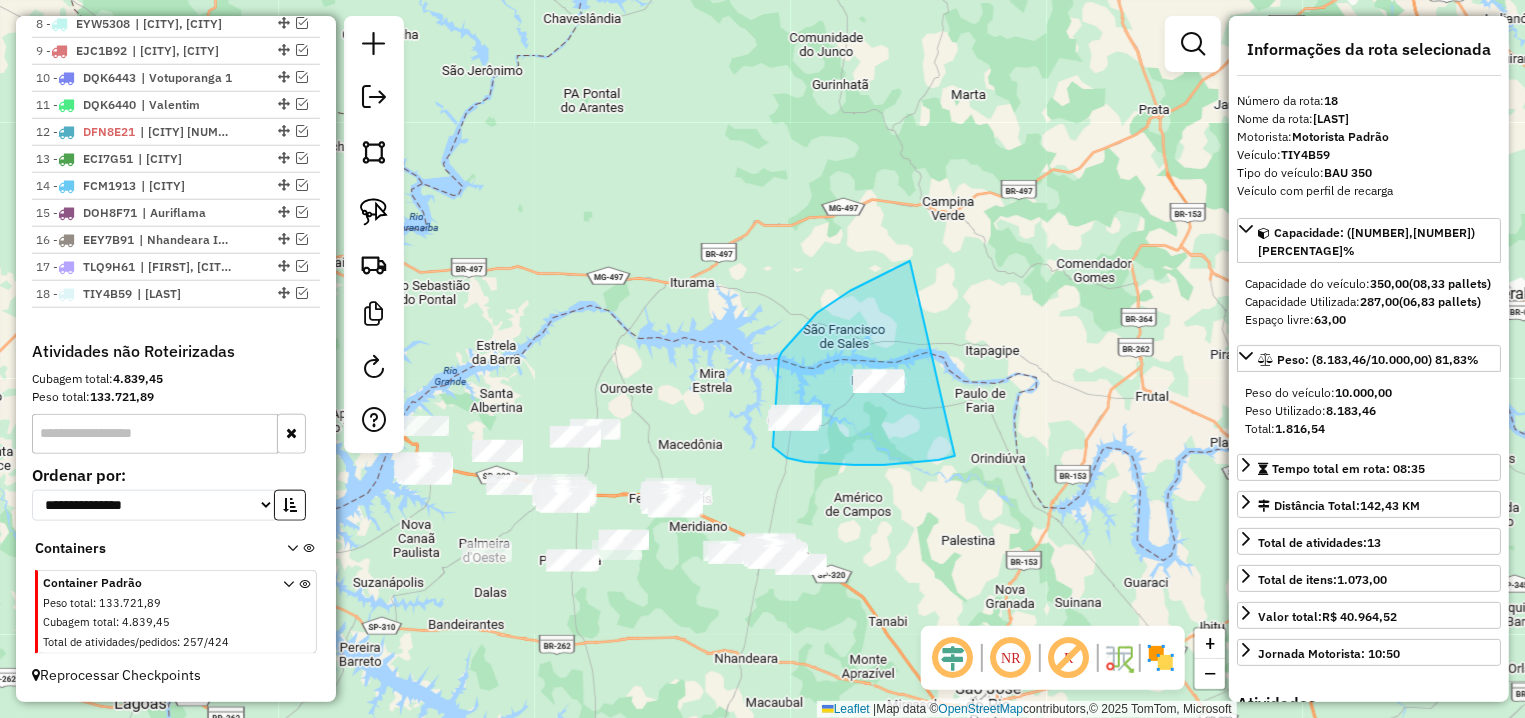 drag, startPoint x: 910, startPoint y: 261, endPoint x: 958, endPoint y: 454, distance: 198.87936 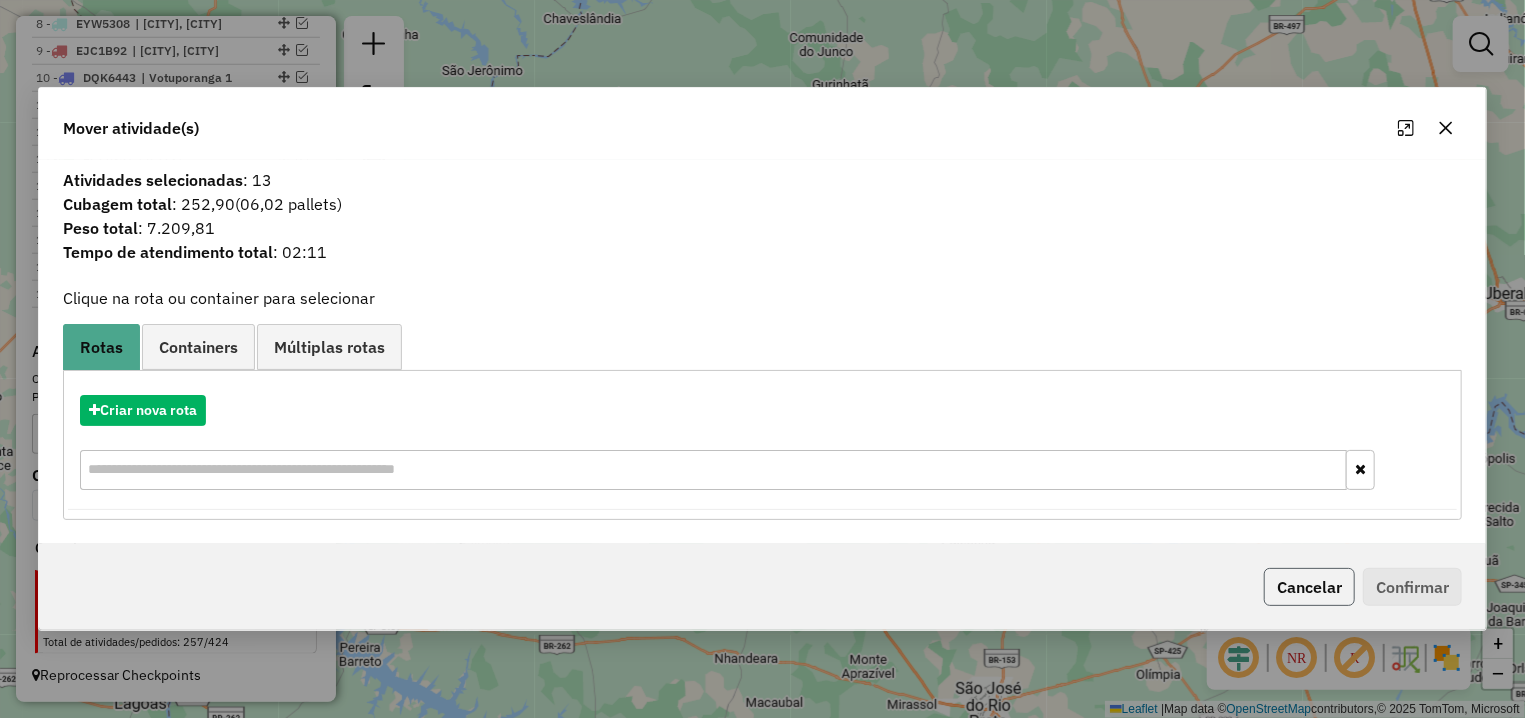 click on "Cancelar" 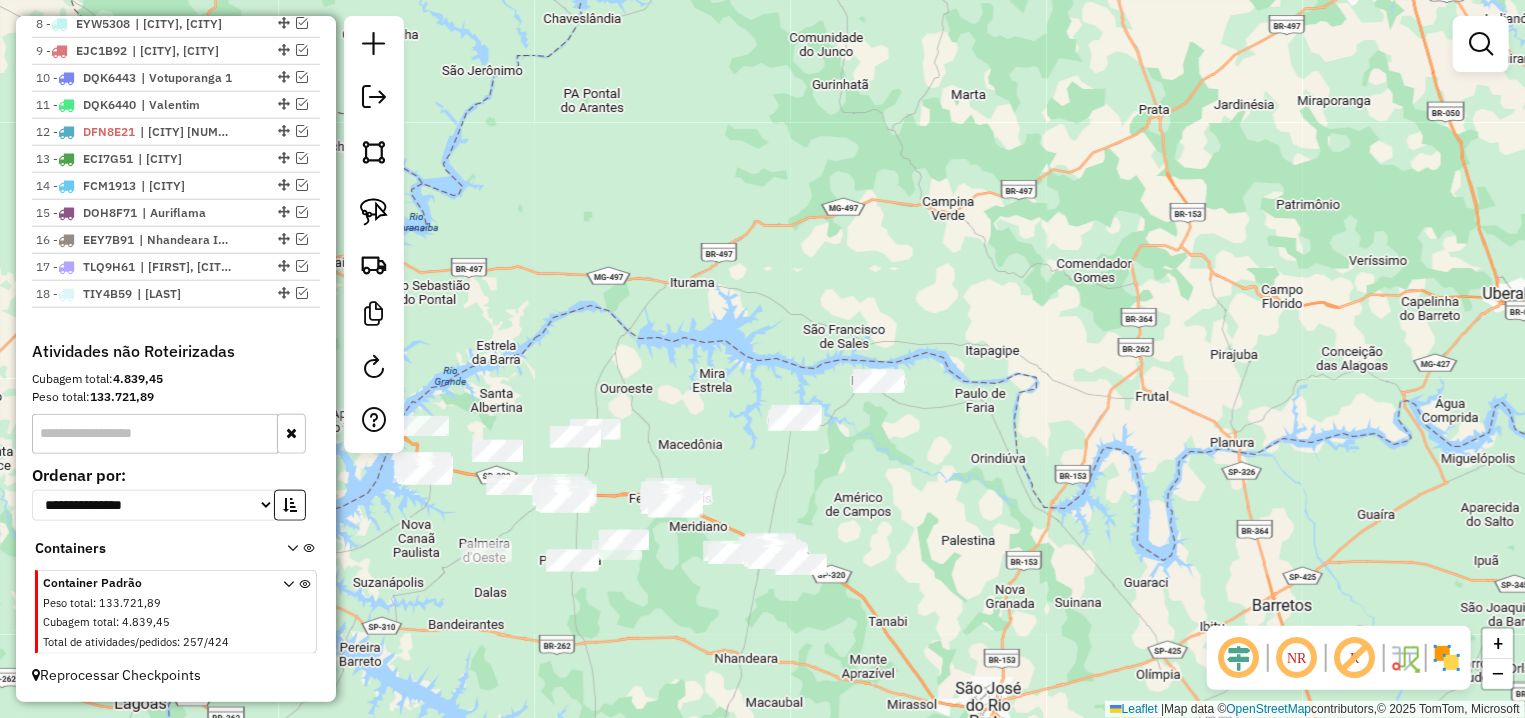 drag, startPoint x: 384, startPoint y: 210, endPoint x: 414, endPoint y: 224, distance: 33.105892 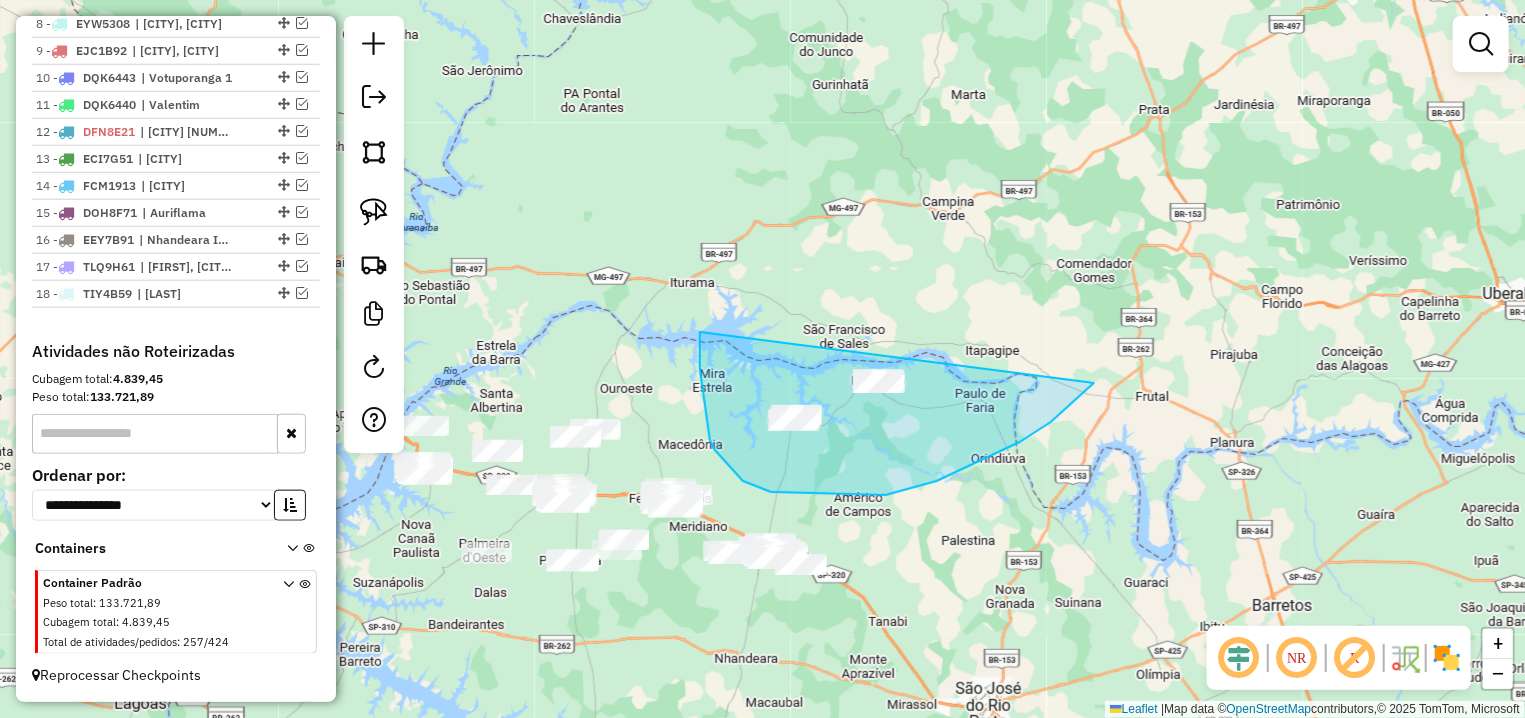 drag, startPoint x: 700, startPoint y: 351, endPoint x: 1094, endPoint y: 383, distance: 395.29736 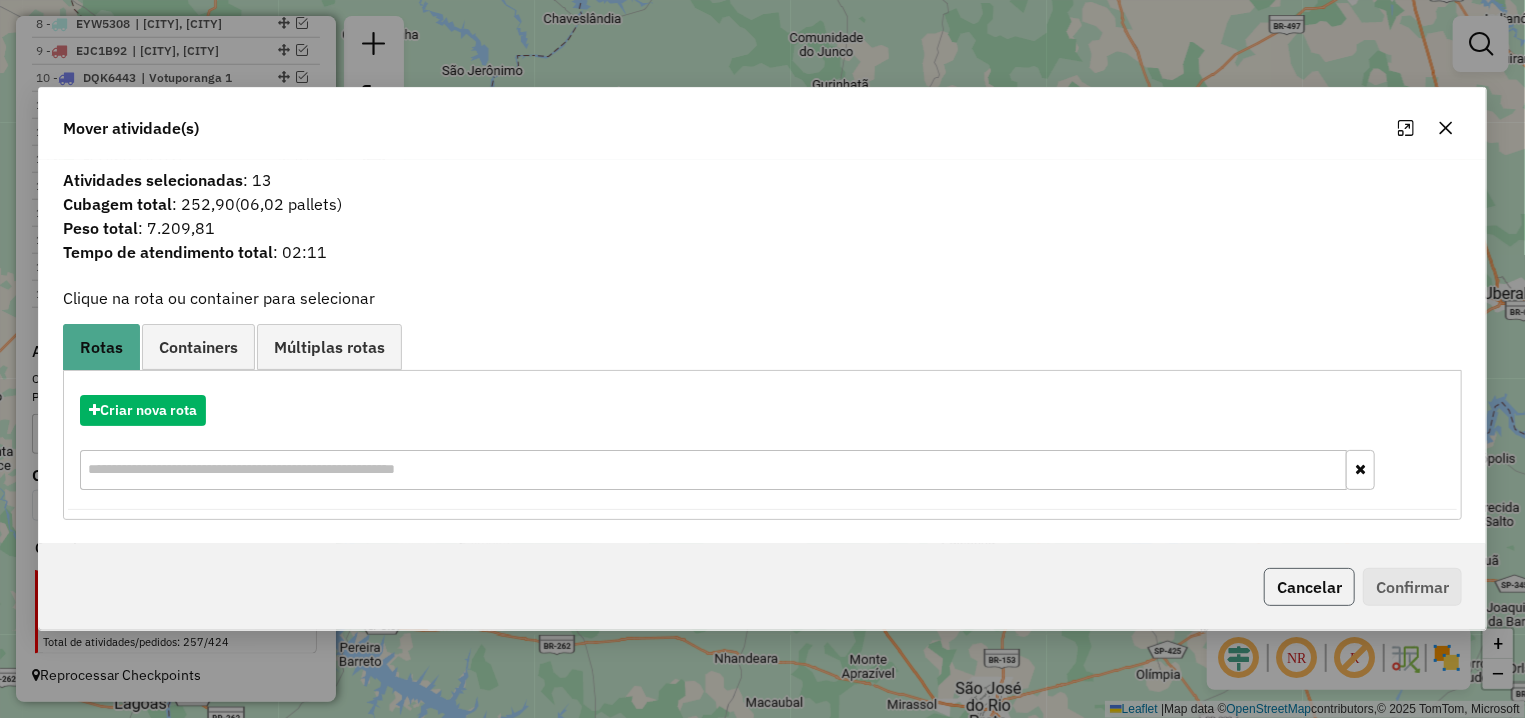 click on "Cancelar" 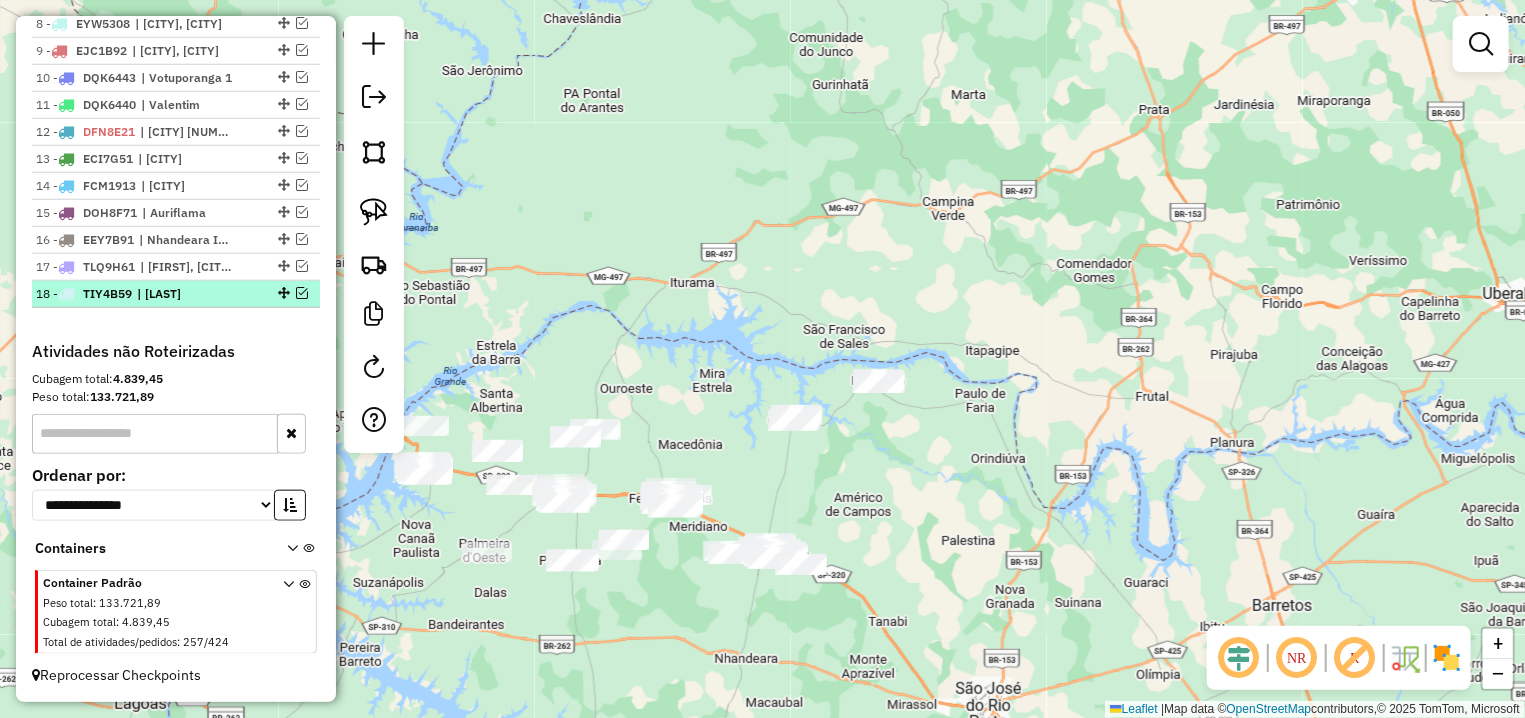 click at bounding box center (302, 293) 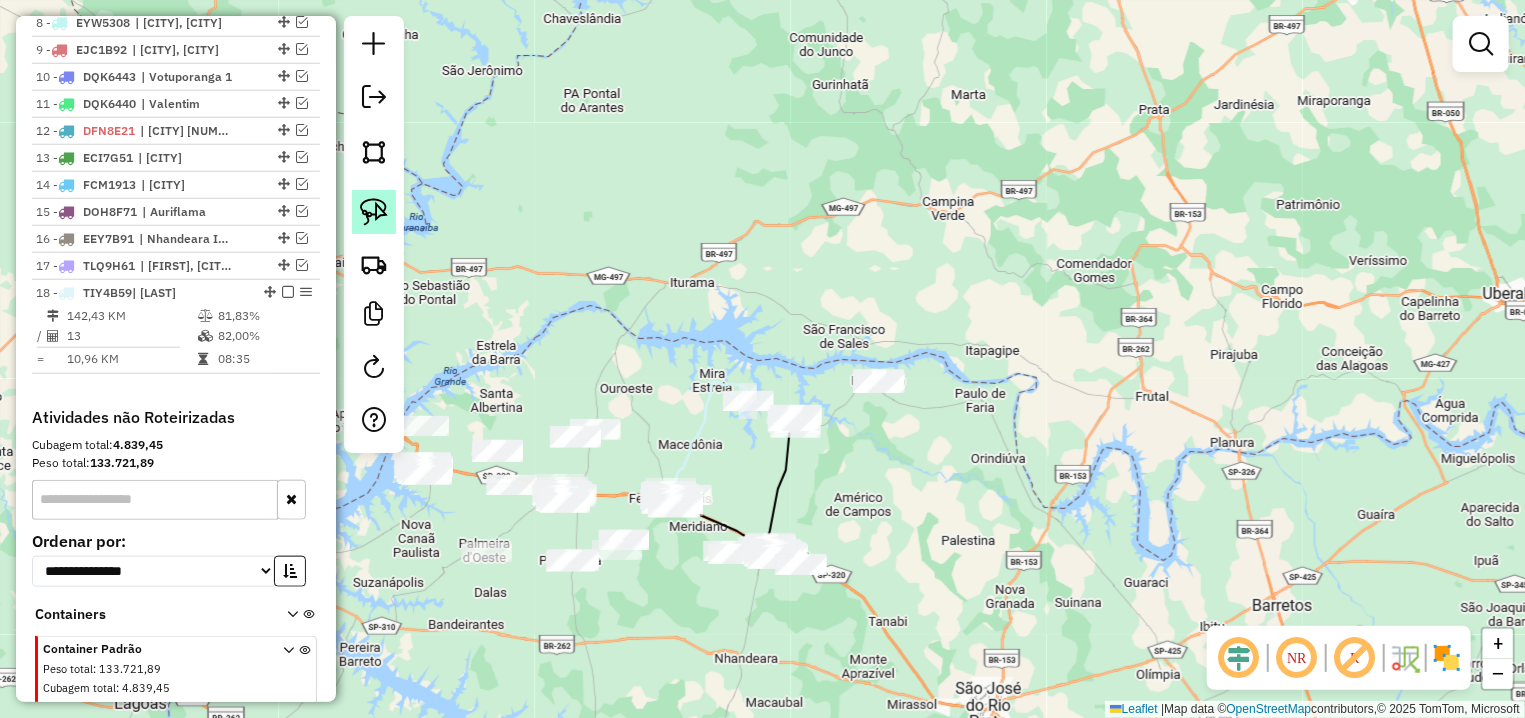 click 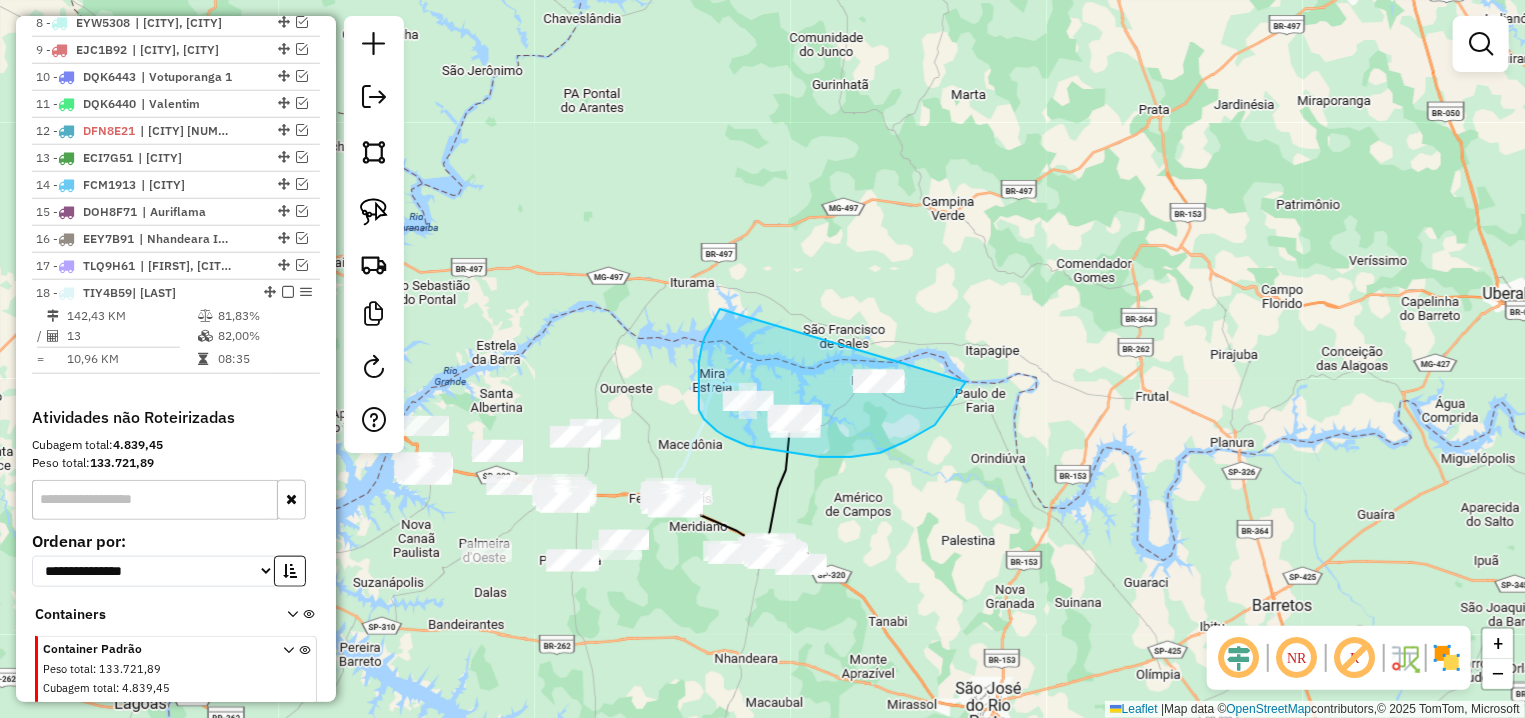 drag, startPoint x: 705, startPoint y: 337, endPoint x: 973, endPoint y: 365, distance: 269.4587 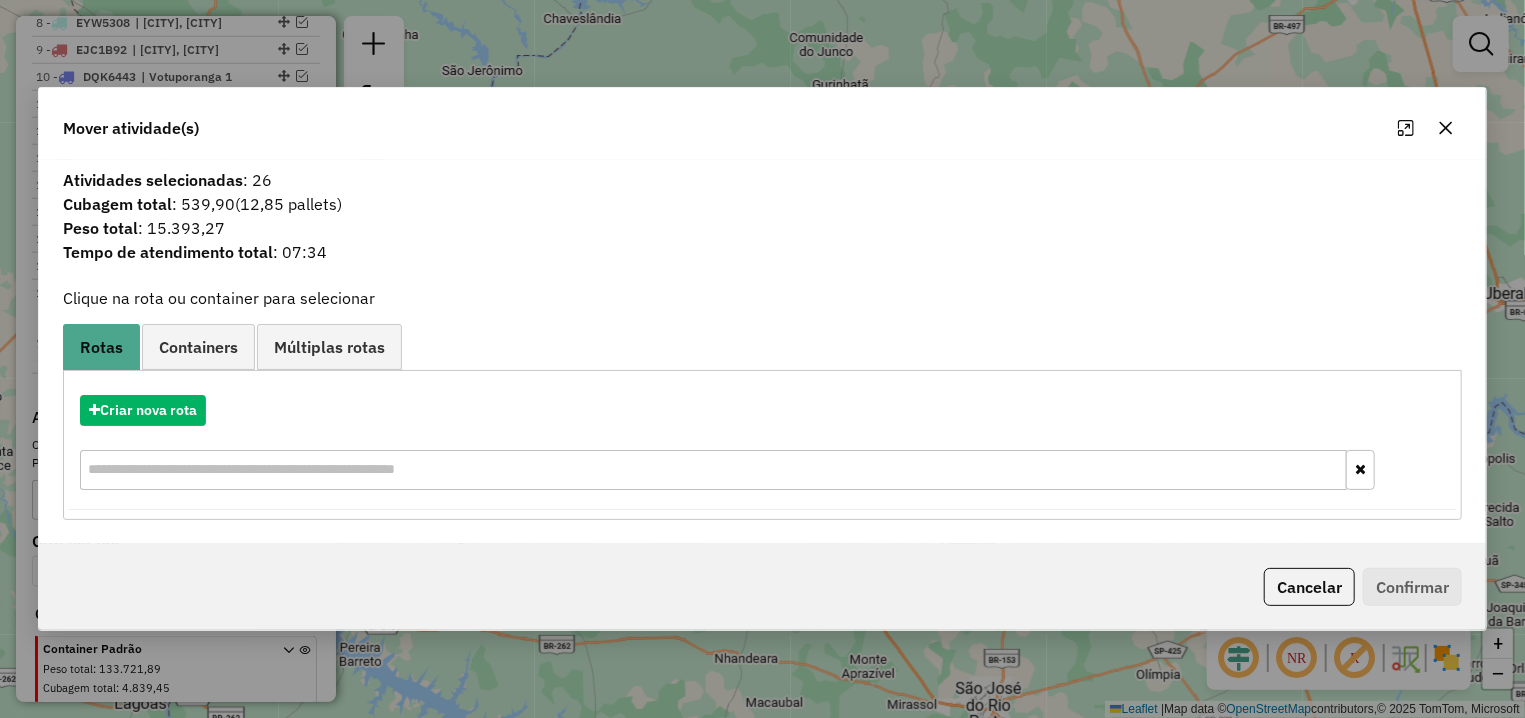 click 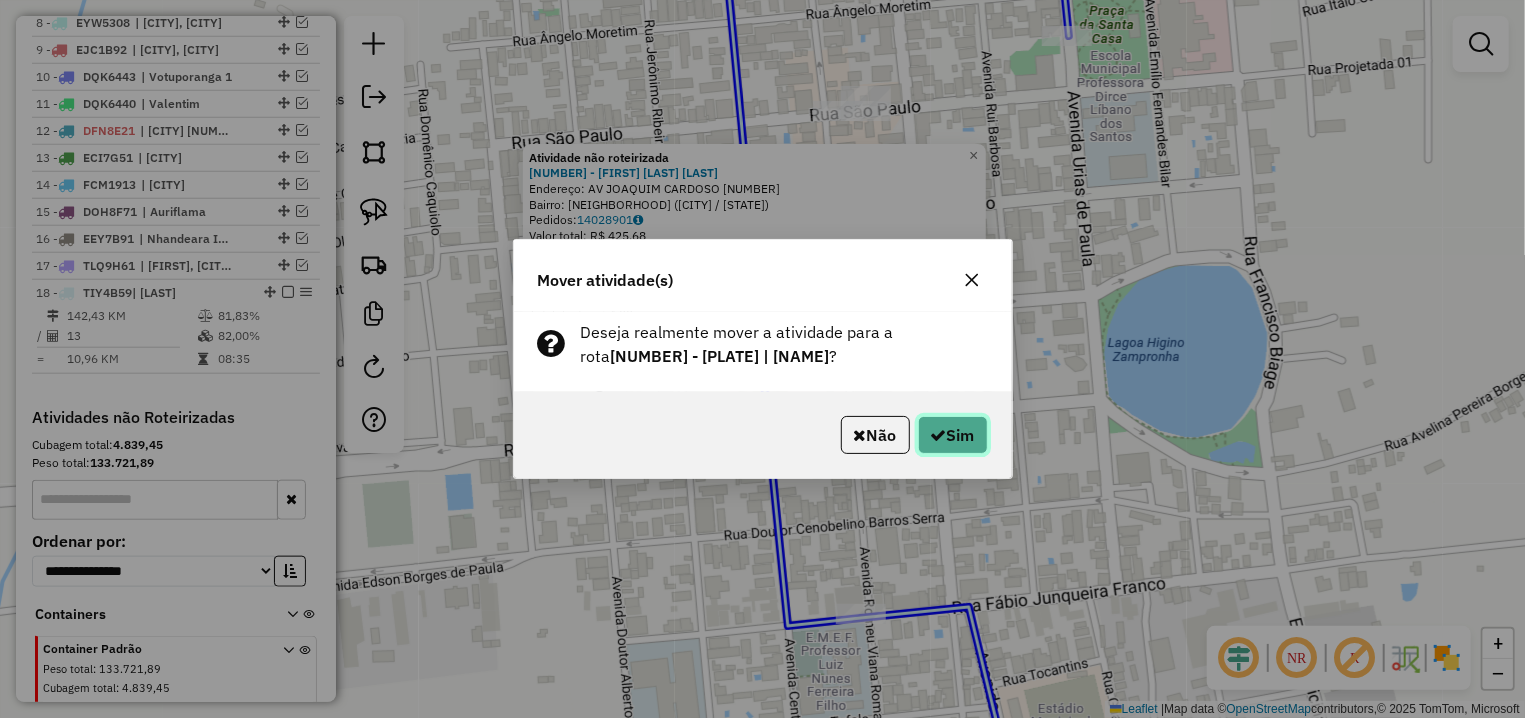 click on "Sim" 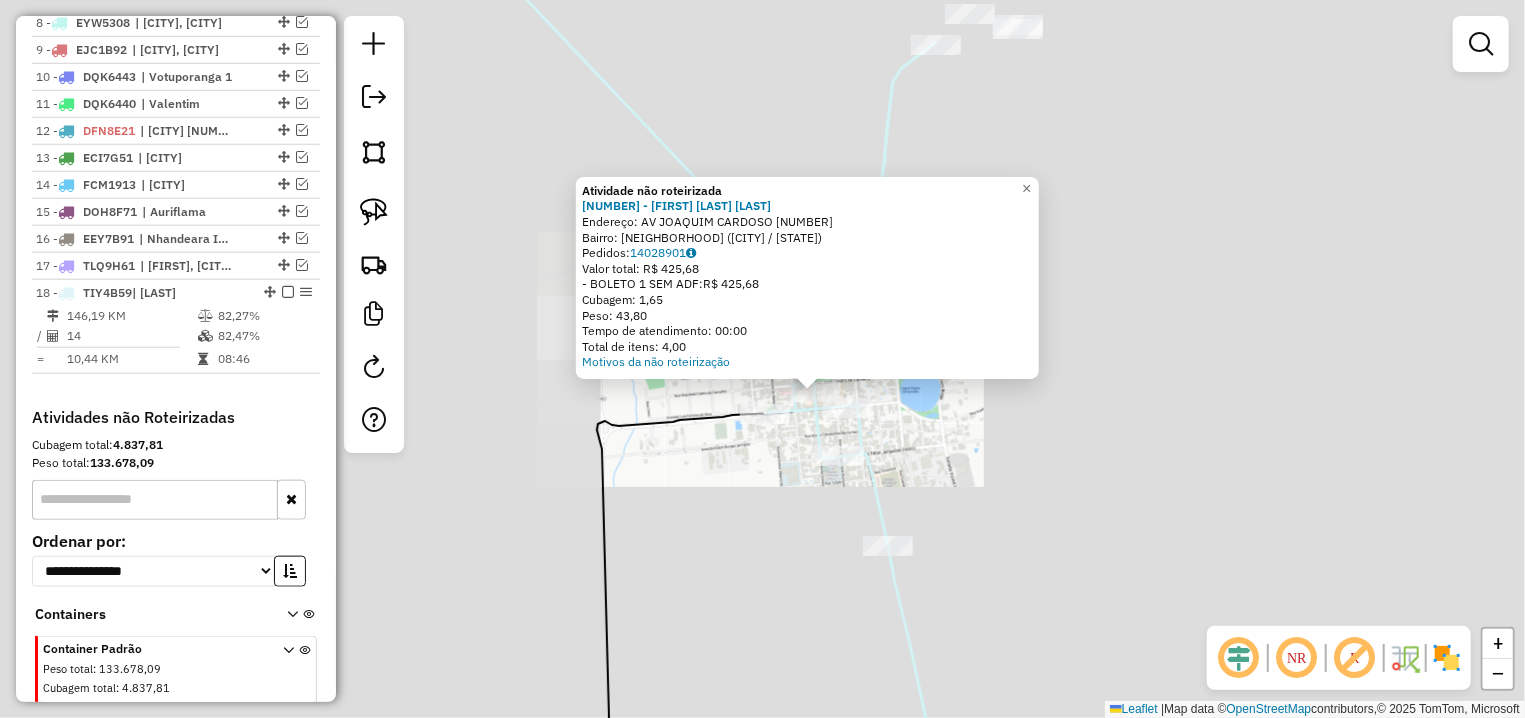click on "Atividade não roteirizada 13798 - ANA CAROLINA BORGES  Endereço: AV  JOAQUIM CARDOSO               777   Bairro: CENTRO (CARDOSO / SP)   Pedidos:  14028901   Valor total: R$ 425,68   - BOLETO 1 SEM ADF:  R$ 425,68   Cubagem: 1,65   Peso: 43,80   Tempo de atendimento: 00:00   Total de itens: 4,00  Motivos da não roteirização × Janela de atendimento Grade de atendimento Capacidade Transportadoras Veículos Cliente Pedidos  Rotas Selecione os dias de semana para filtrar as janelas de atendimento  Seg   Ter   Qua   Qui   Sex   Sáb   Dom  Informe o período da janela de atendimento: De: Até:  Filtrar exatamente a janela do cliente  Considerar janela de atendimento padrão  Selecione os dias de semana para filtrar as grades de atendimento  Seg   Ter   Qua   Qui   Sex   Sáb   Dom   Considerar clientes sem dia de atendimento cadastrado  Clientes fora do dia de atendimento selecionado Filtrar as atividades entre os valores definidos abaixo:  Peso mínimo:   Peso máximo:   Cubagem mínima:   Cubagem máxima:" 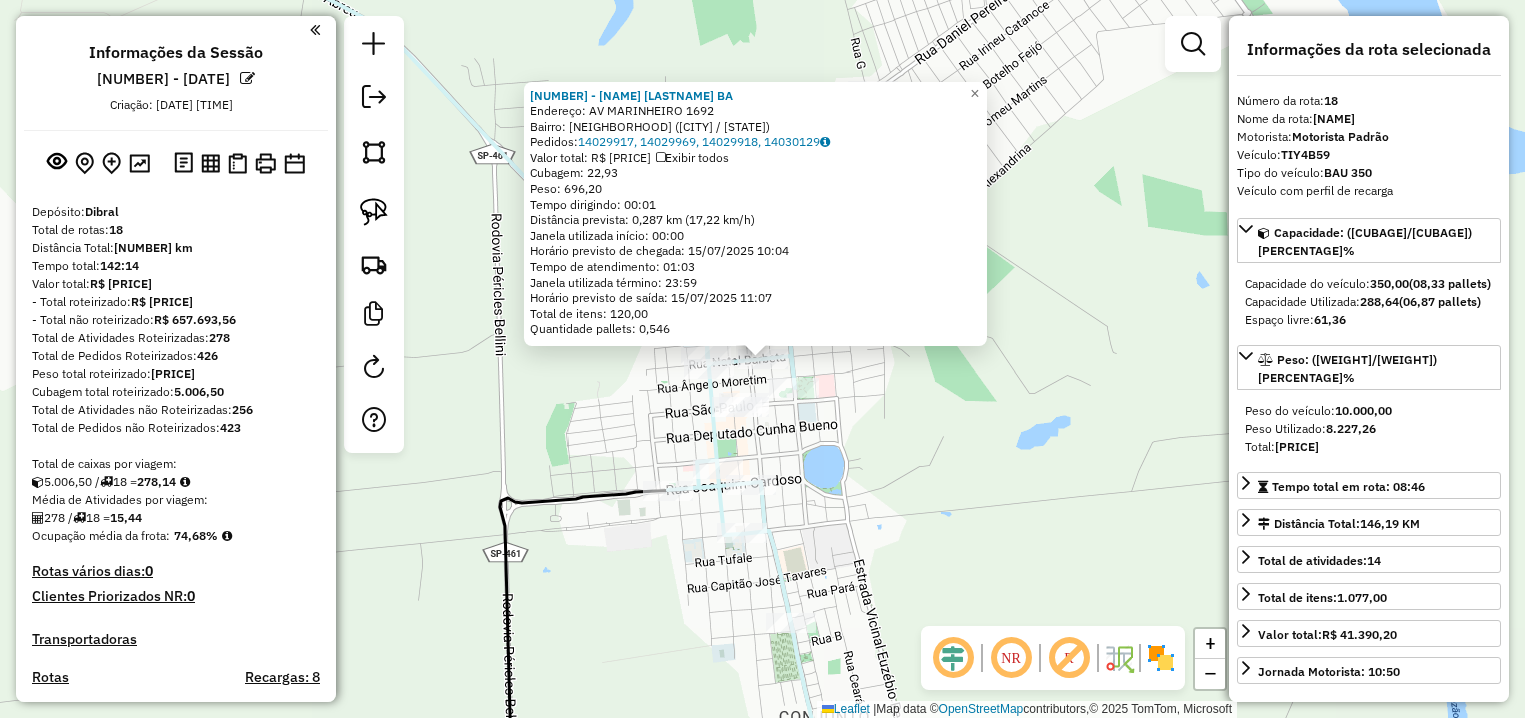 select on "**********" 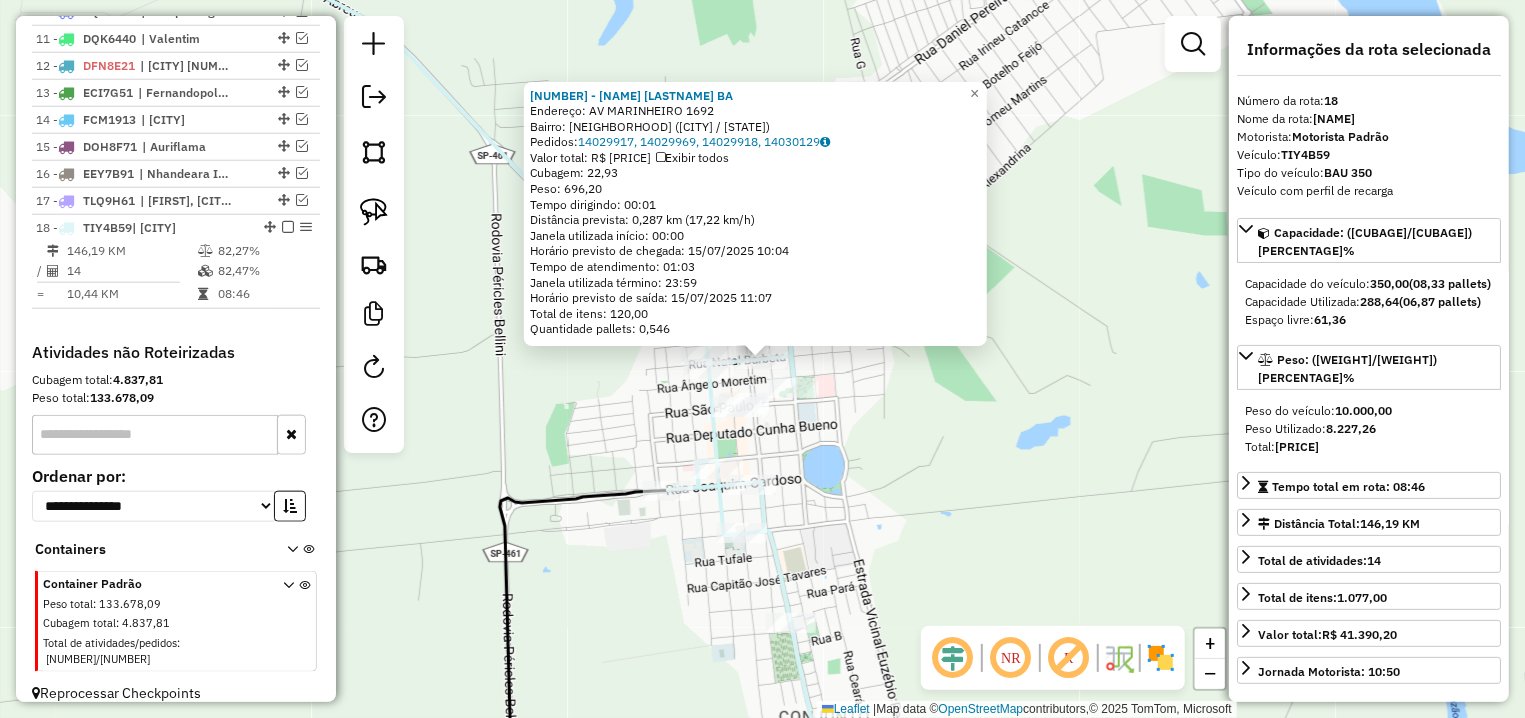 scroll, scrollTop: 1036, scrollLeft: 0, axis: vertical 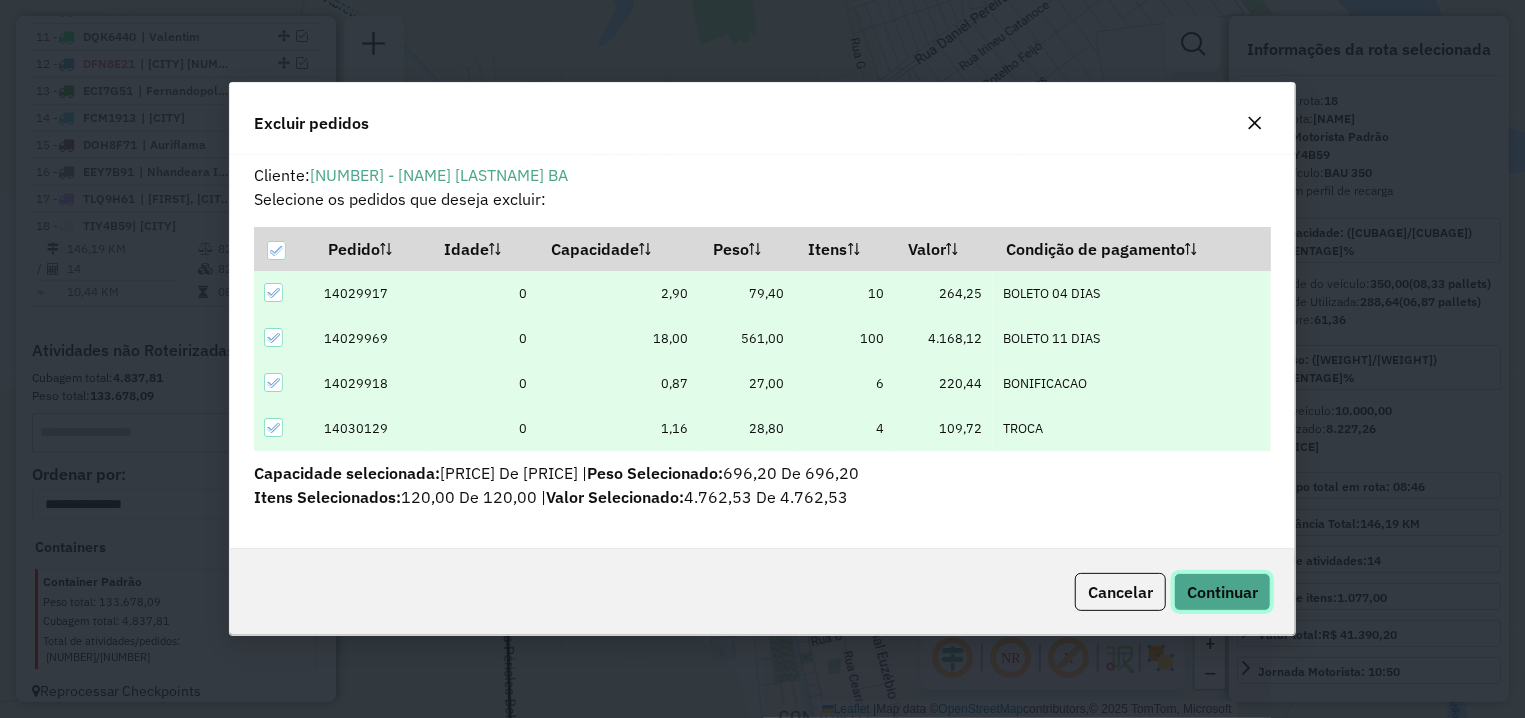 click on "Continuar" 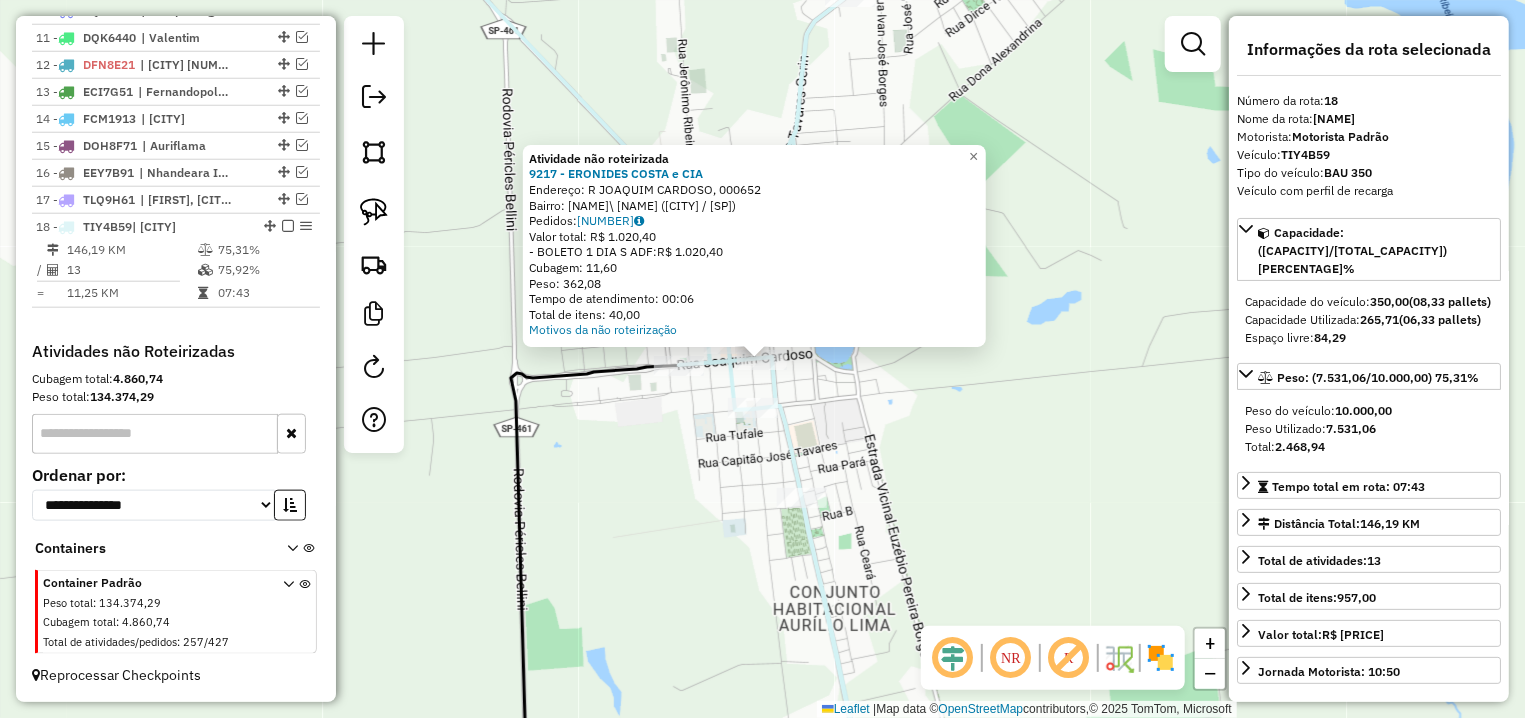 click on "Atividade não roteirizada [NUMBER] - [FIRST] e [LAST] Endereço: R [STREET], [NUMBER] Bairro: [NEIGHBORHOOD]\([CITY]) Pedidos: [NUMBER] Valor total: R$ [PRICE] - BOLETO 1 DIA S ADF: R$ [PRICE] Cubagem: [CUBAGE] Peso: [WEIGHT] Tempo de atendimento: [TIME] Total de itens: [ITEMS] Motivos da não roteirização × Janela de atendimento Grade de atendimento Capacidade Transportadoras Veículos Cliente Pedidos Rotas Selecione os dias de semana para filtrar as janelas de atendimento Seg Ter Qua Qui Sex Sáb Dom Informe o período da janela de atendimento: De: Até: Filtrar exatamente a janela do cliente Considerar janela de atendimento padrão Selecione os dias de semana para filtrar as grades de atendimento Seg Ter Qua Qui Sex Sáb Dom Considerar clientes sem dia de atendimento cadastrado Clientes fora do dia de atendimento selecionado Filtrar as atividades entre os valores definidos abaixo: Peso mínimo: Peso máximo: De: Até: De:" 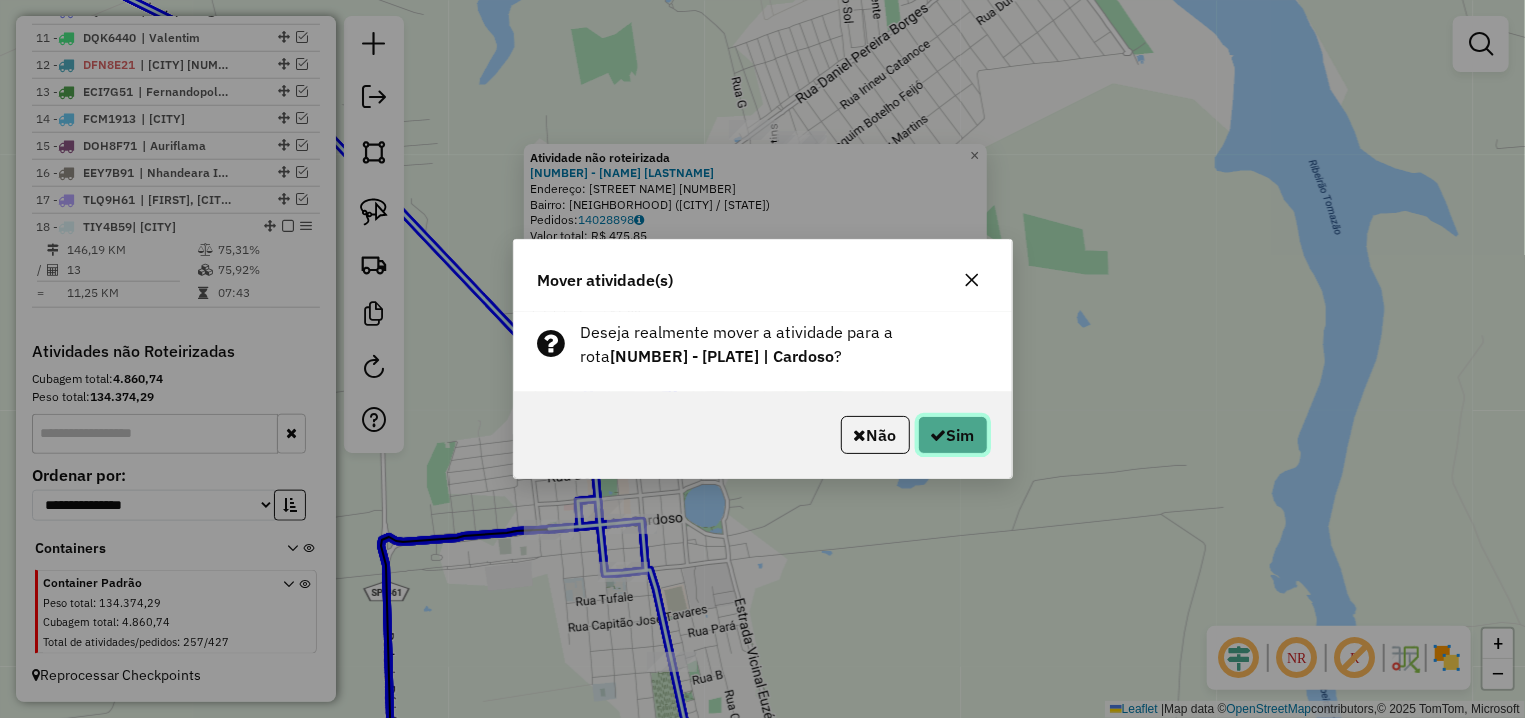 click on "Sim" 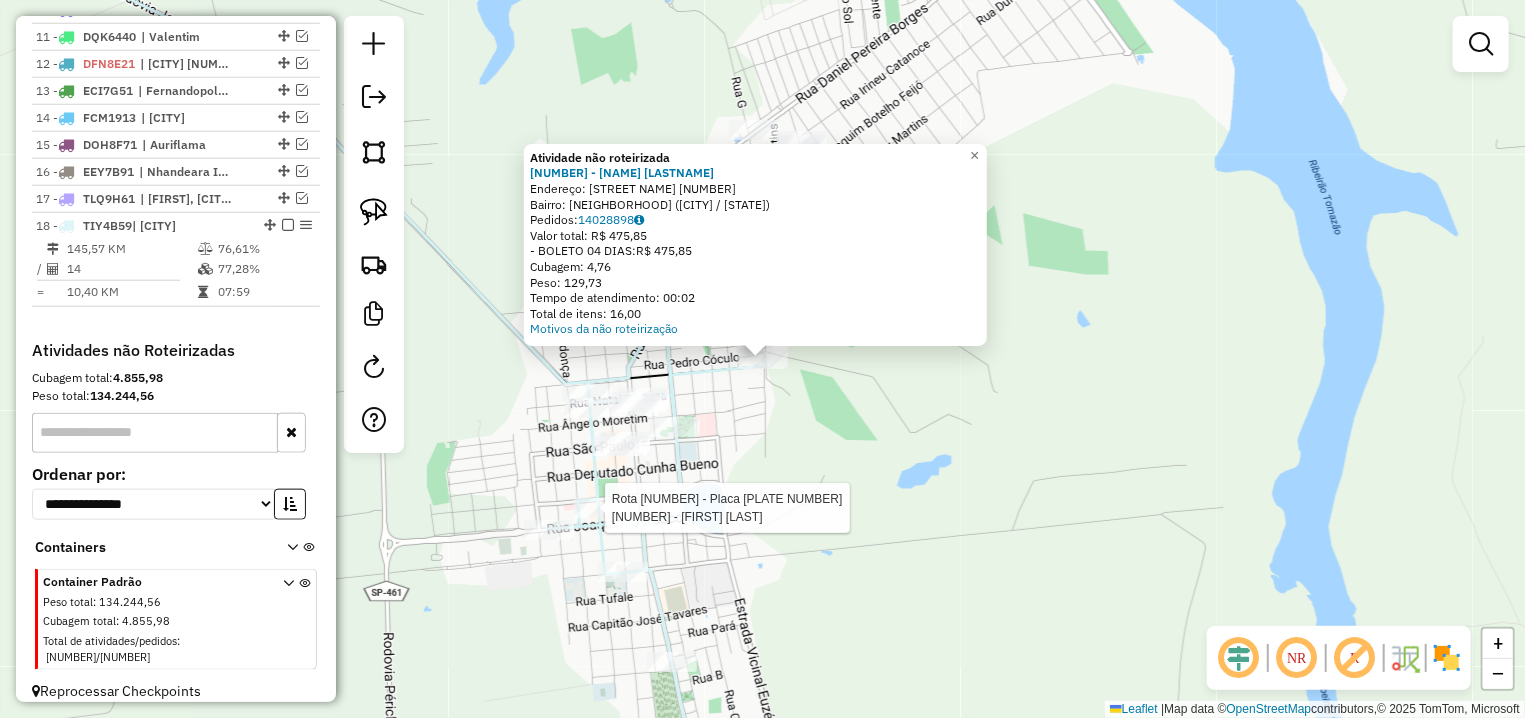 select on "**********" 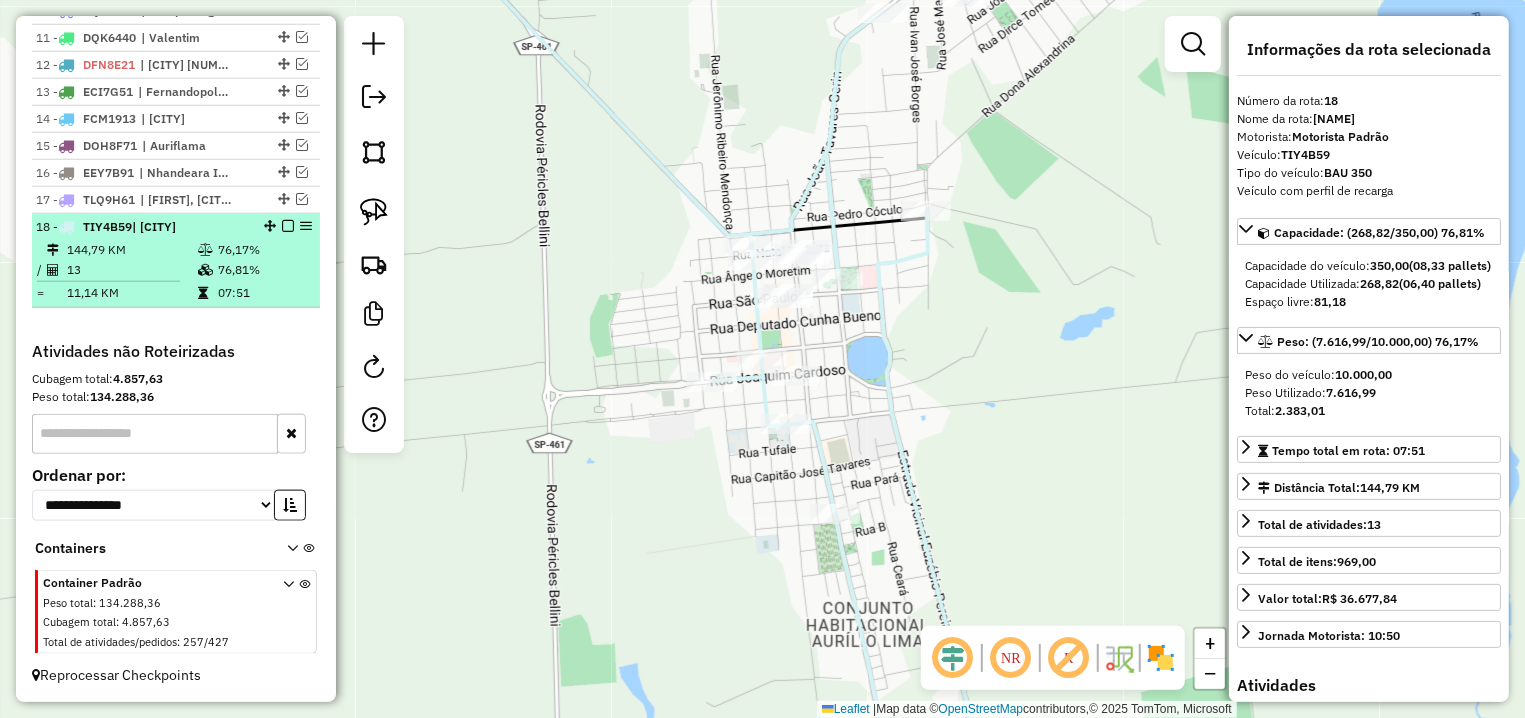 click at bounding box center (288, 226) 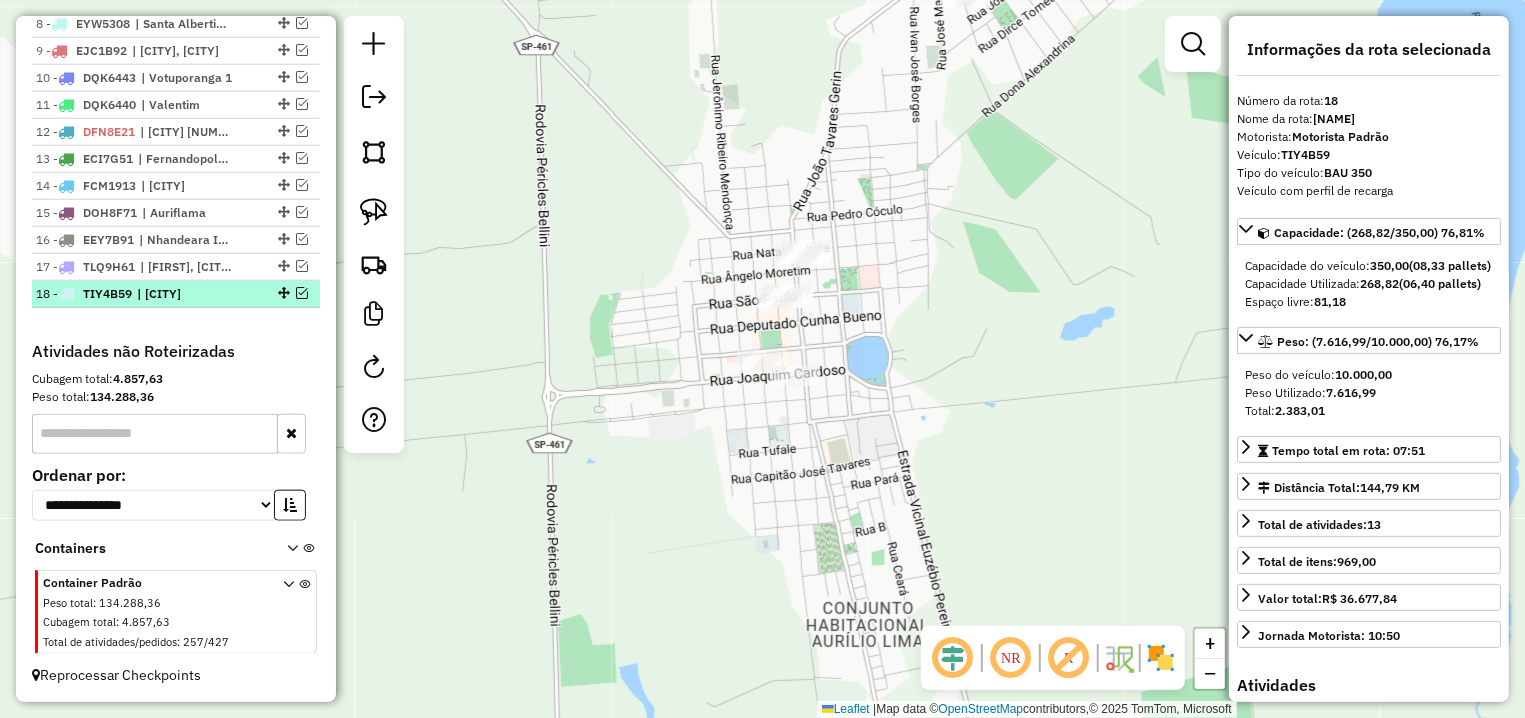scroll, scrollTop: 969, scrollLeft: 0, axis: vertical 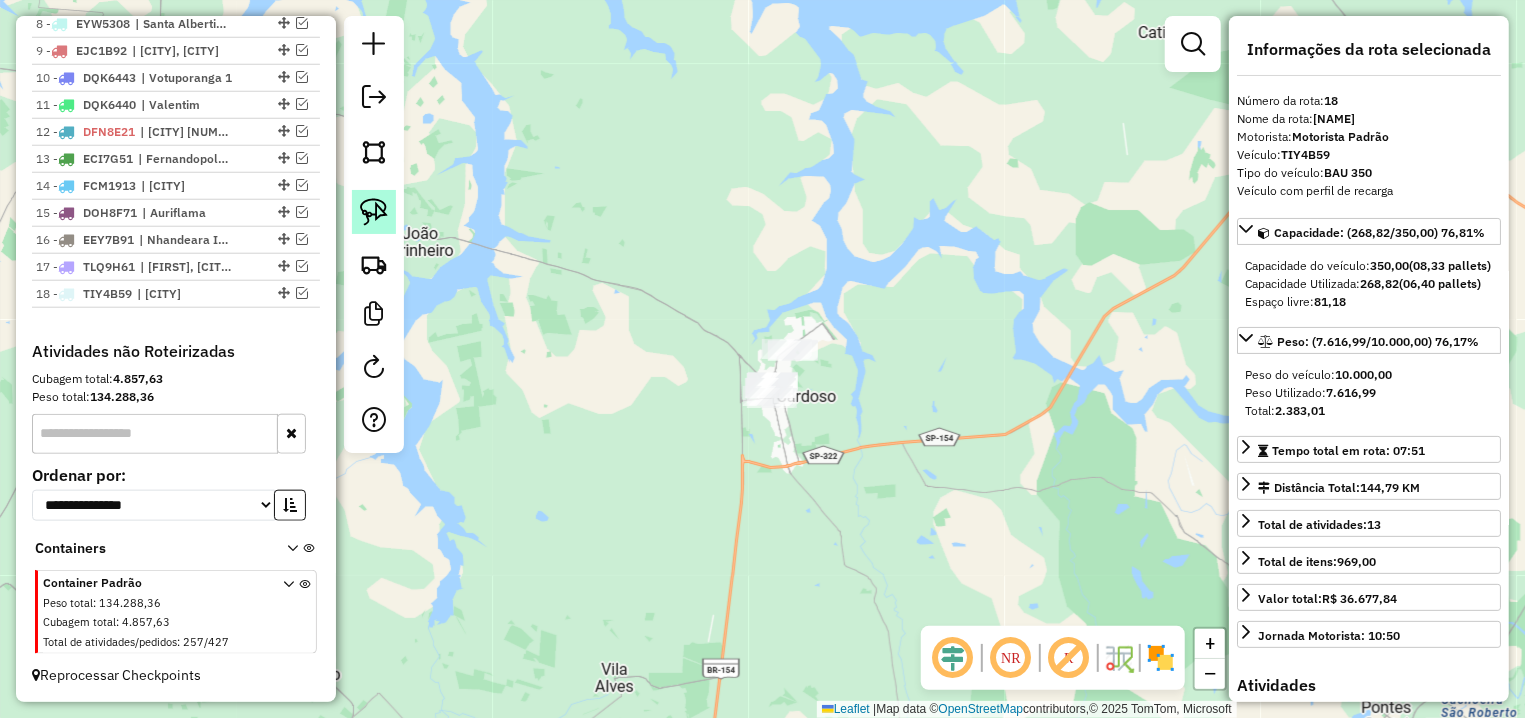click 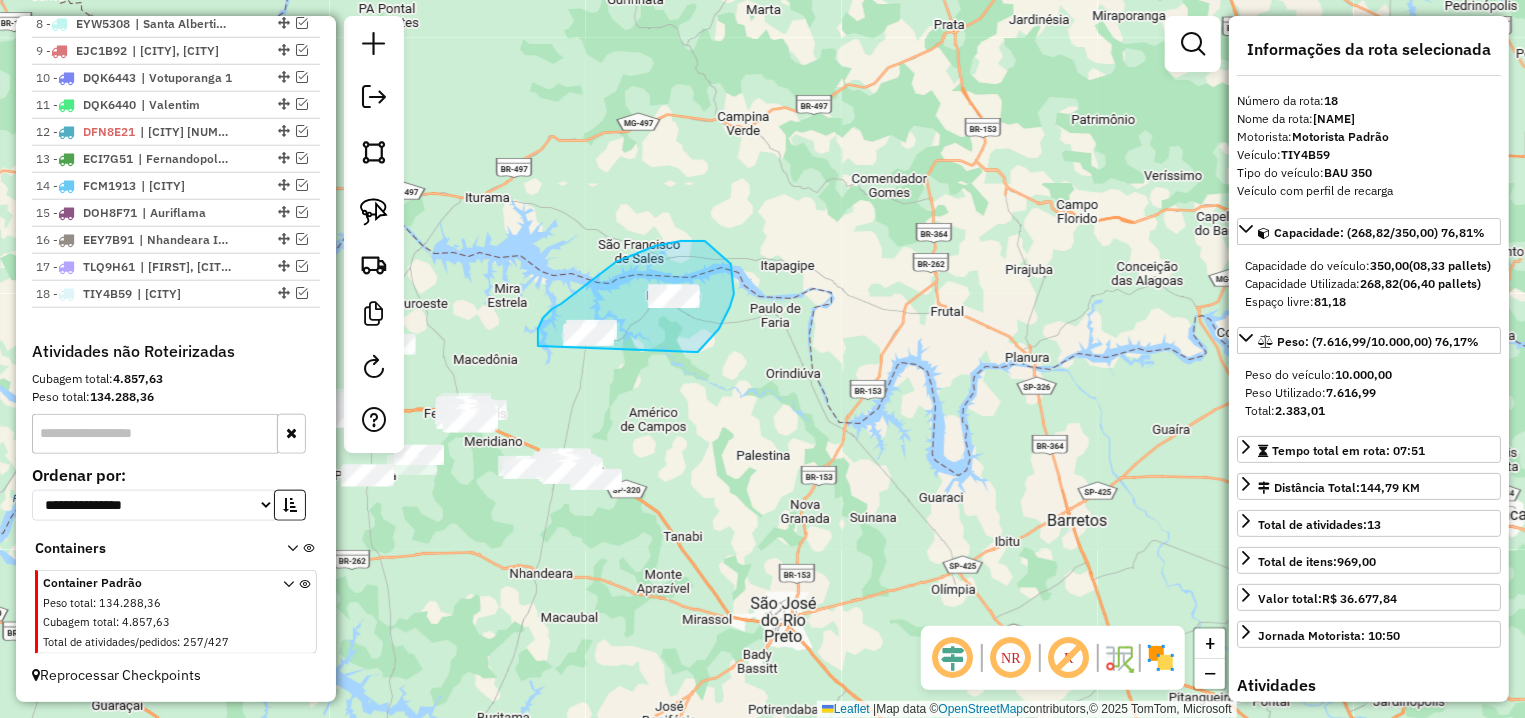 drag, startPoint x: 734, startPoint y: 294, endPoint x: 563, endPoint y: 373, distance: 188.36667 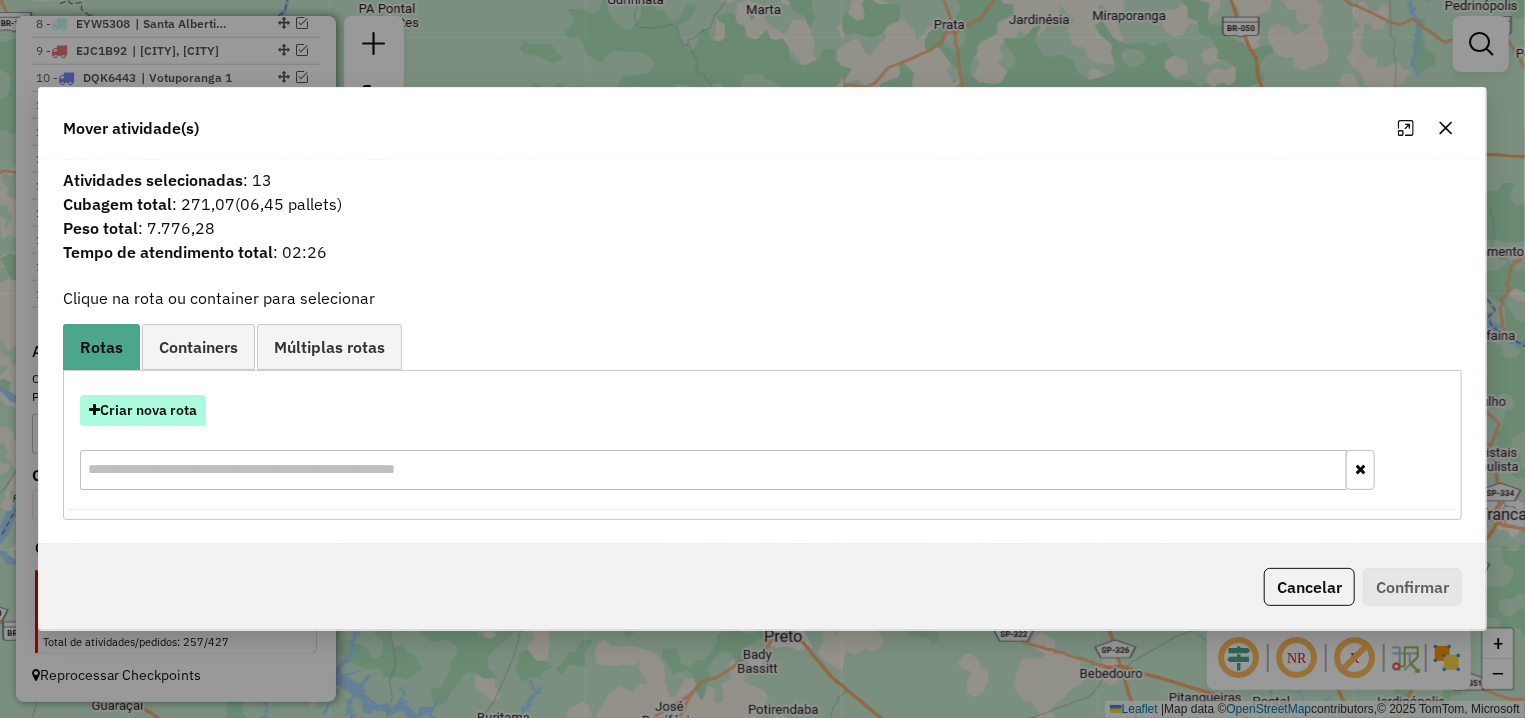 click on "Criar nova rota" at bounding box center (143, 410) 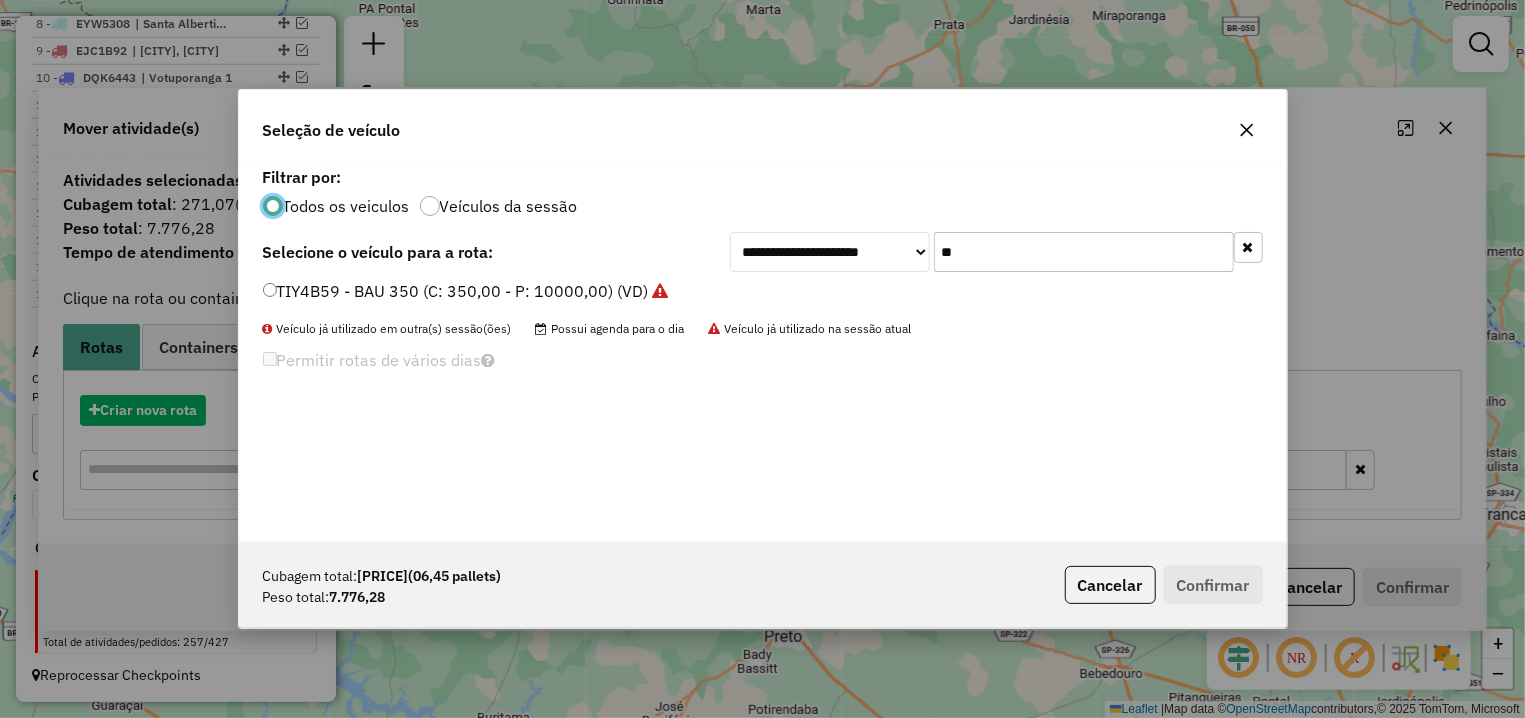 scroll, scrollTop: 11, scrollLeft: 6, axis: both 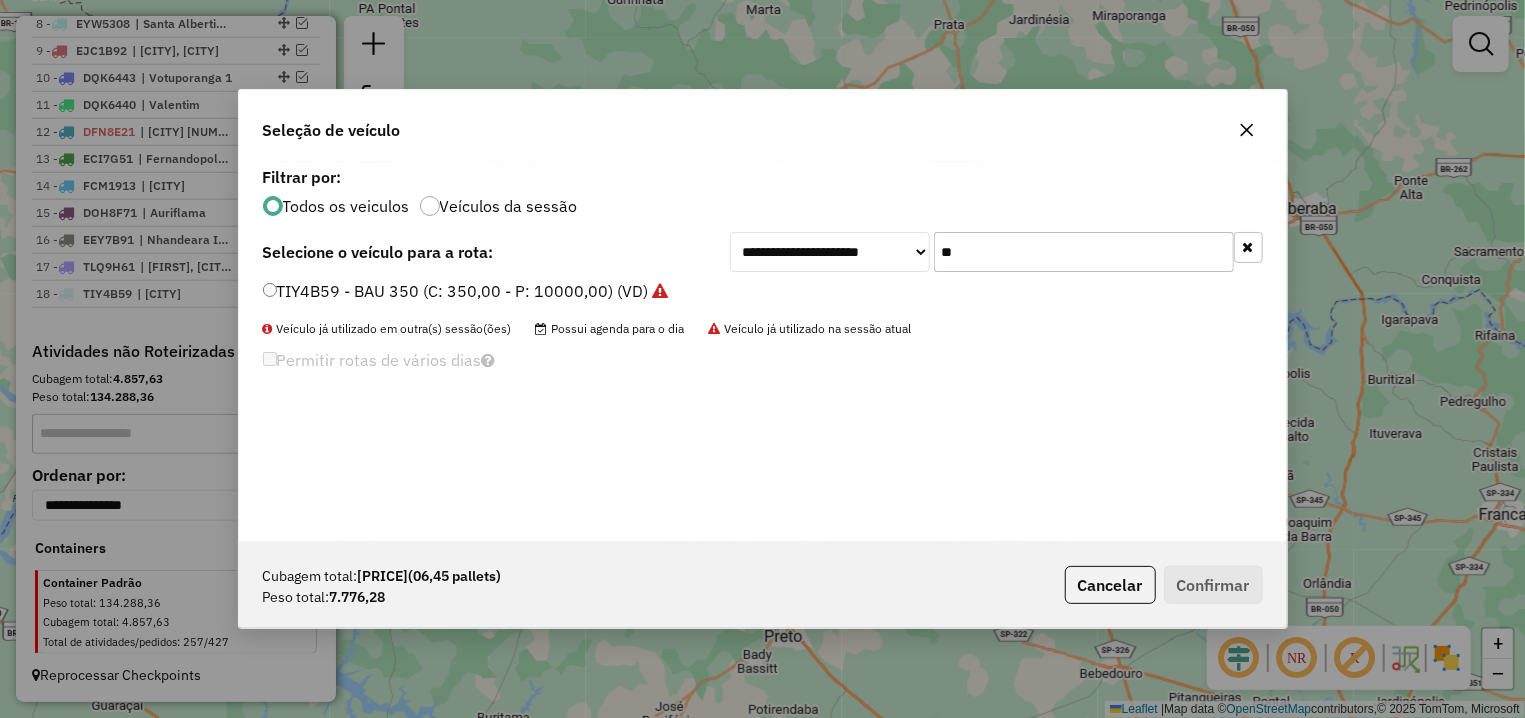 drag, startPoint x: 1001, startPoint y: 246, endPoint x: 896, endPoint y: 245, distance: 105.00476 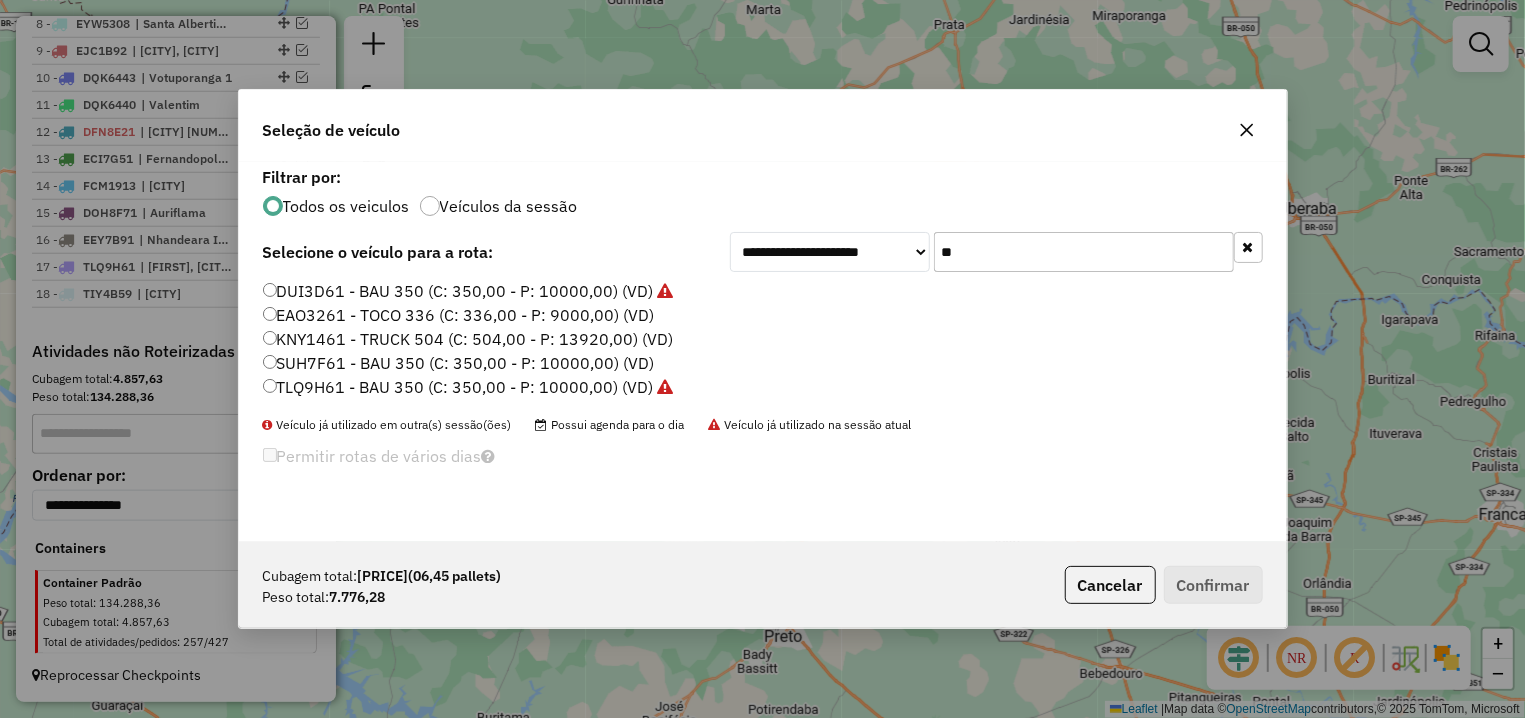 type on "**" 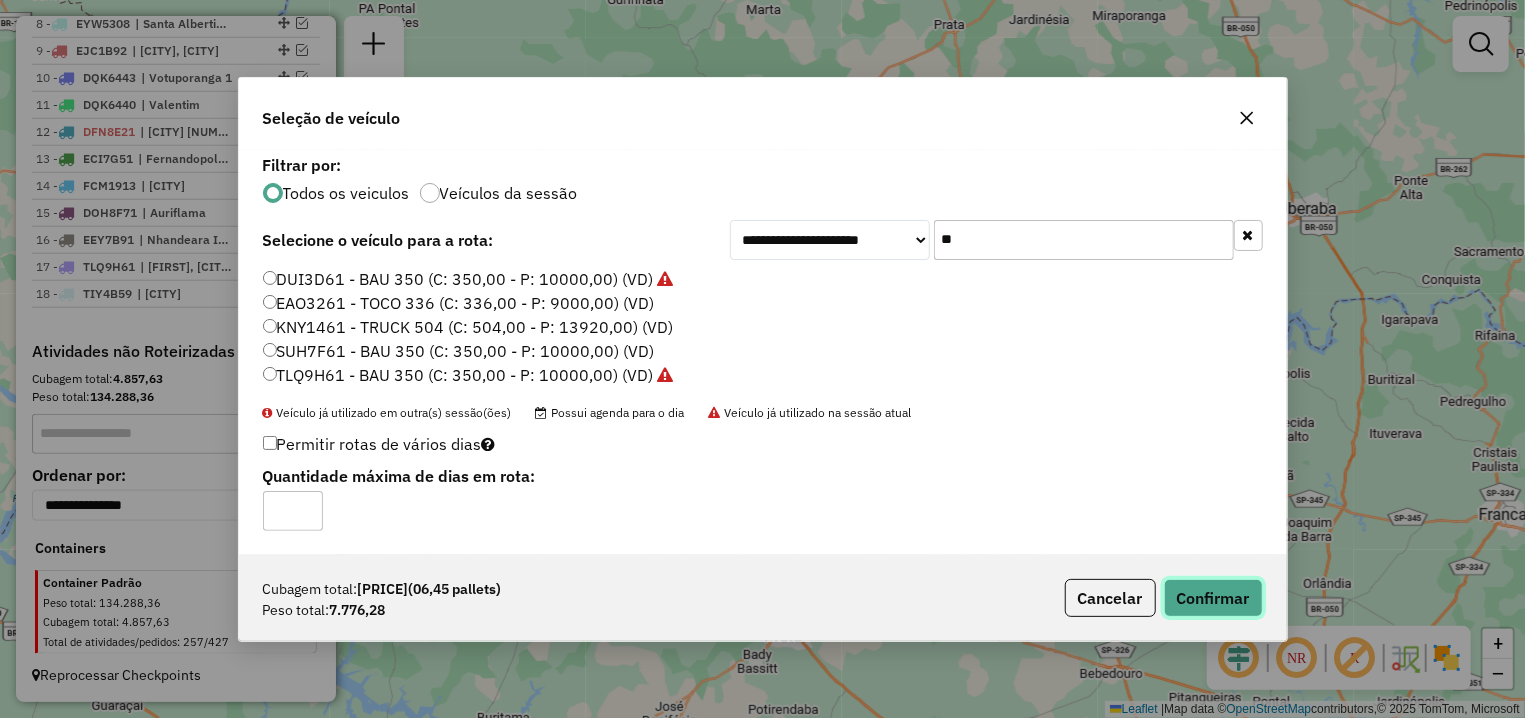 click on "Confirmar" 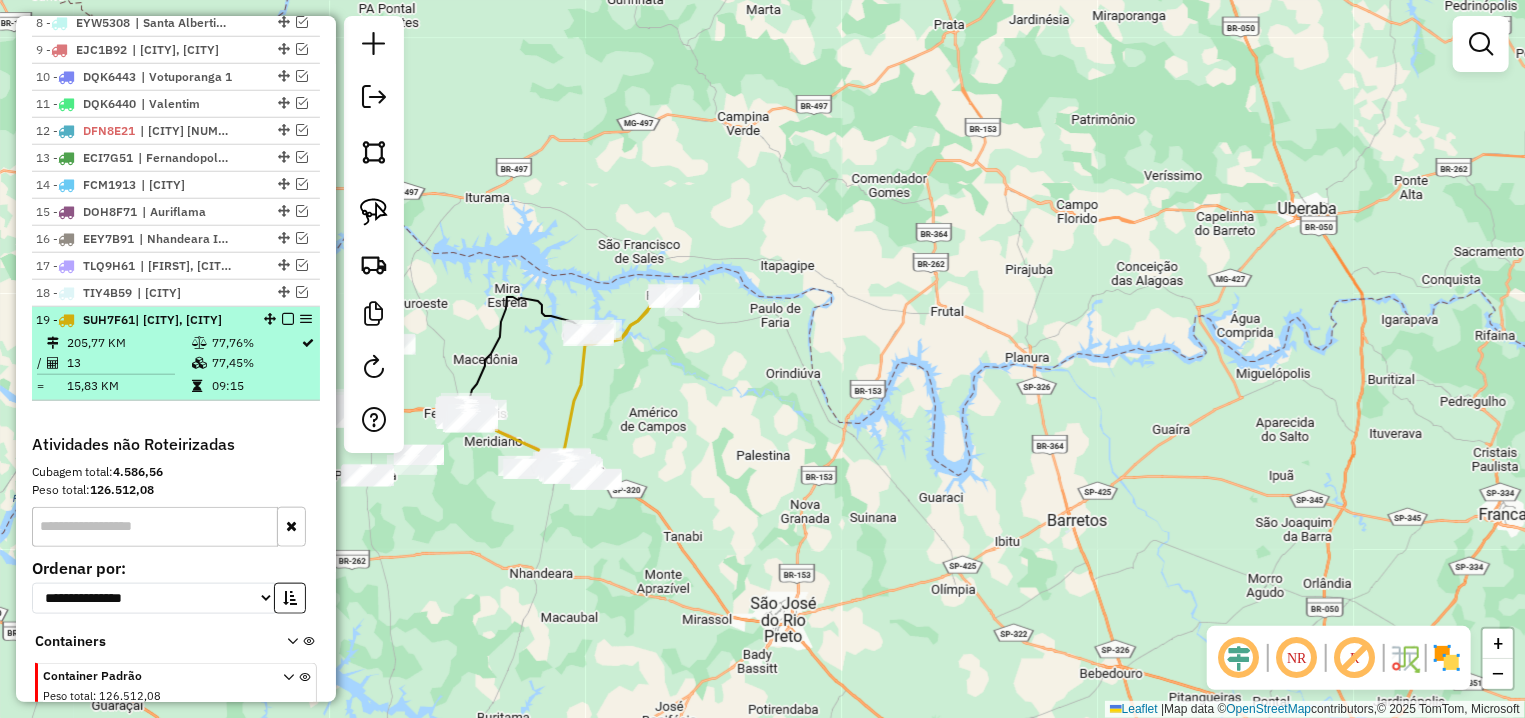 click at bounding box center [288, 319] 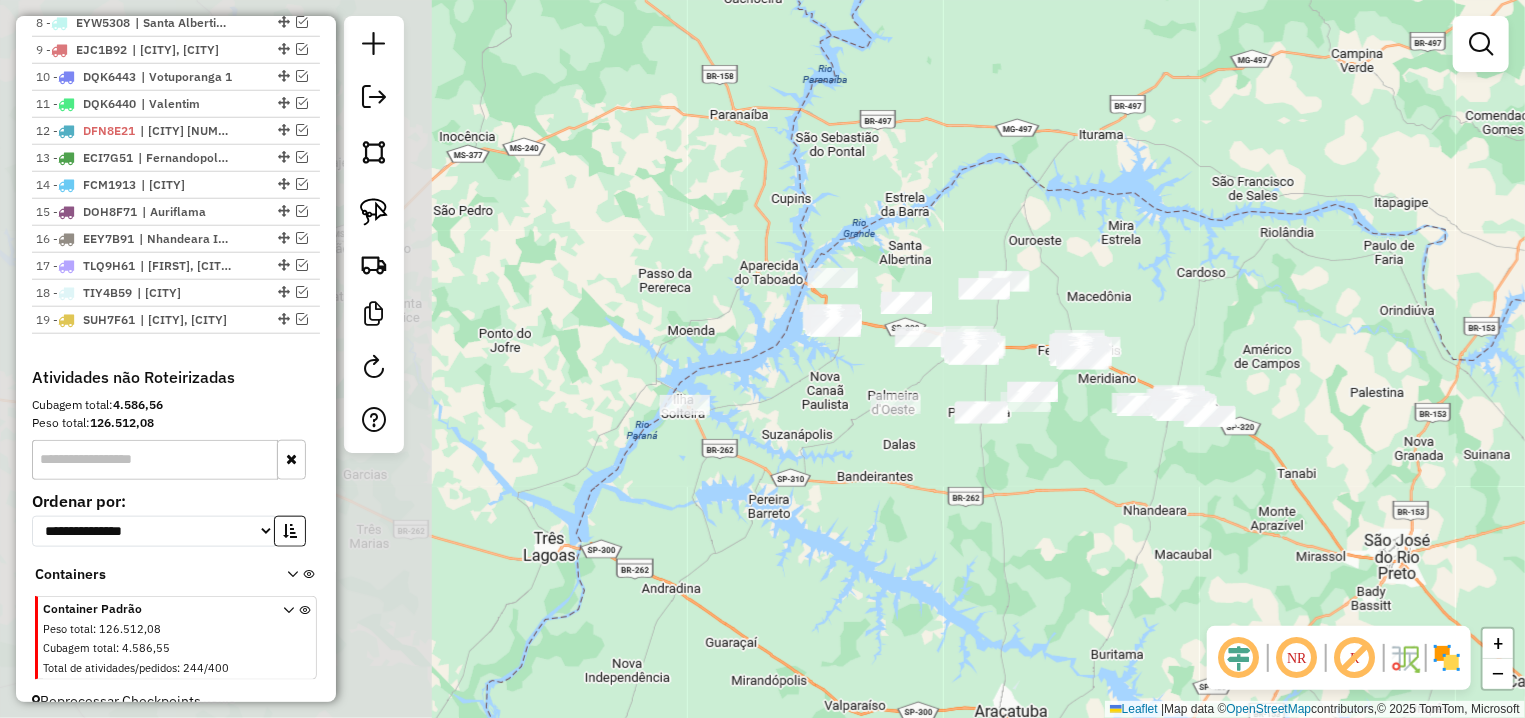 drag, startPoint x: 798, startPoint y: 440, endPoint x: 1397, endPoint y: 395, distance: 600.6879 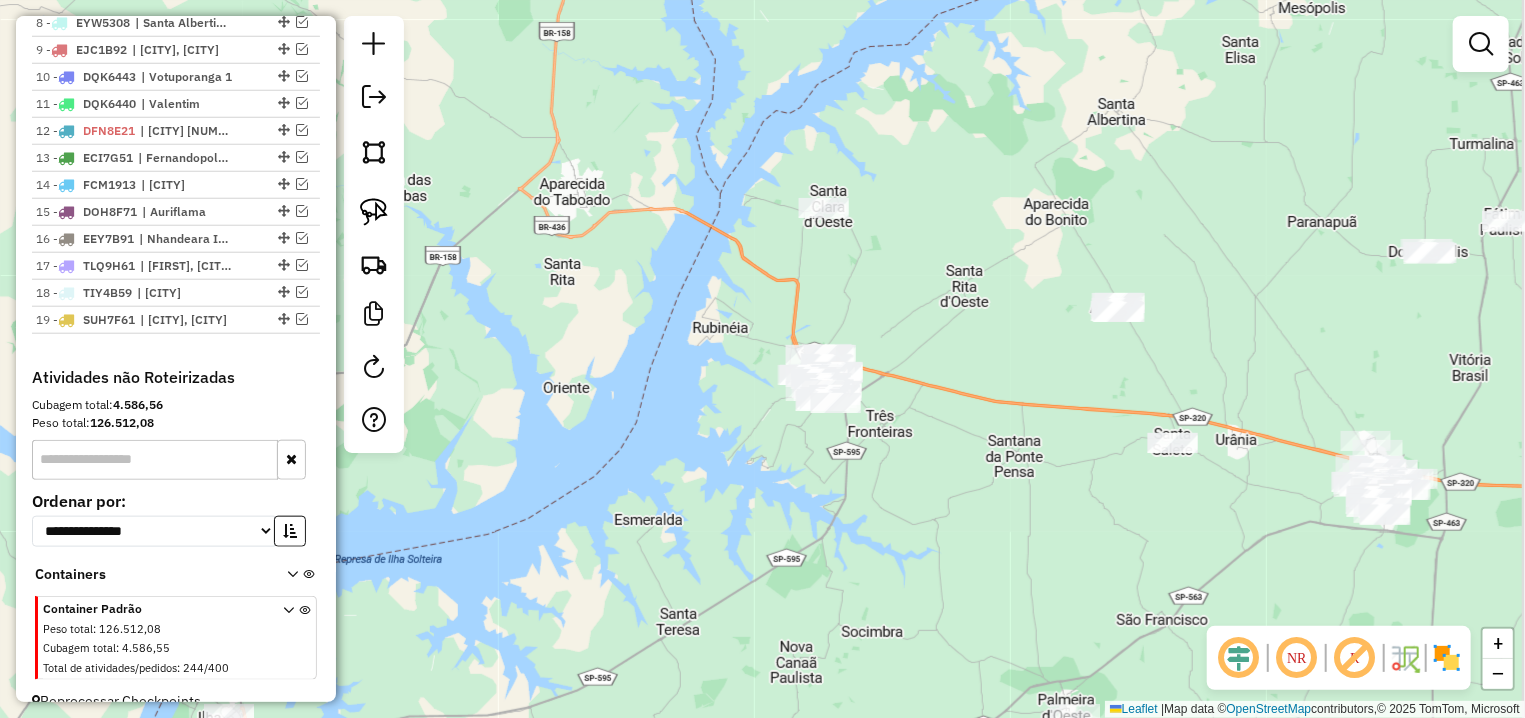 drag, startPoint x: 929, startPoint y: 360, endPoint x: 677, endPoint y: 283, distance: 263.50143 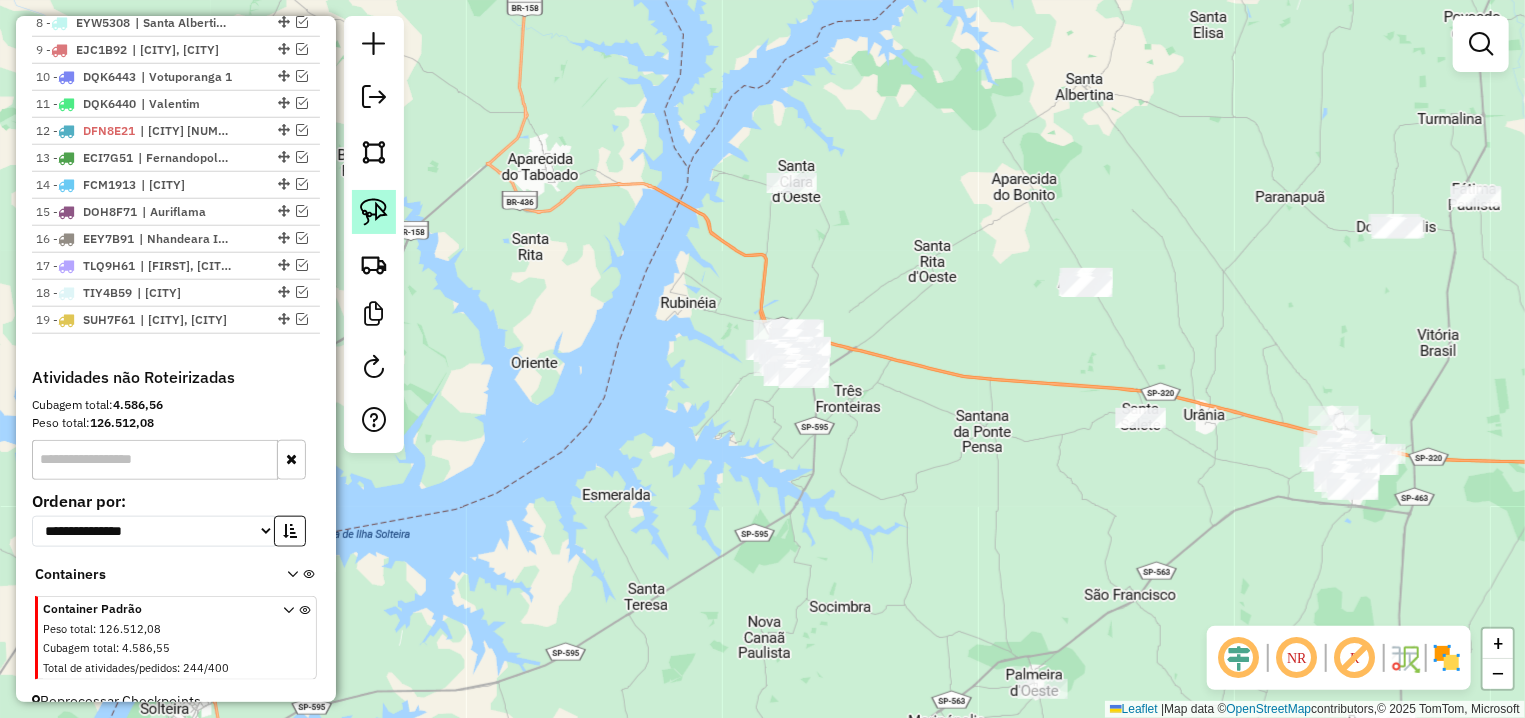click 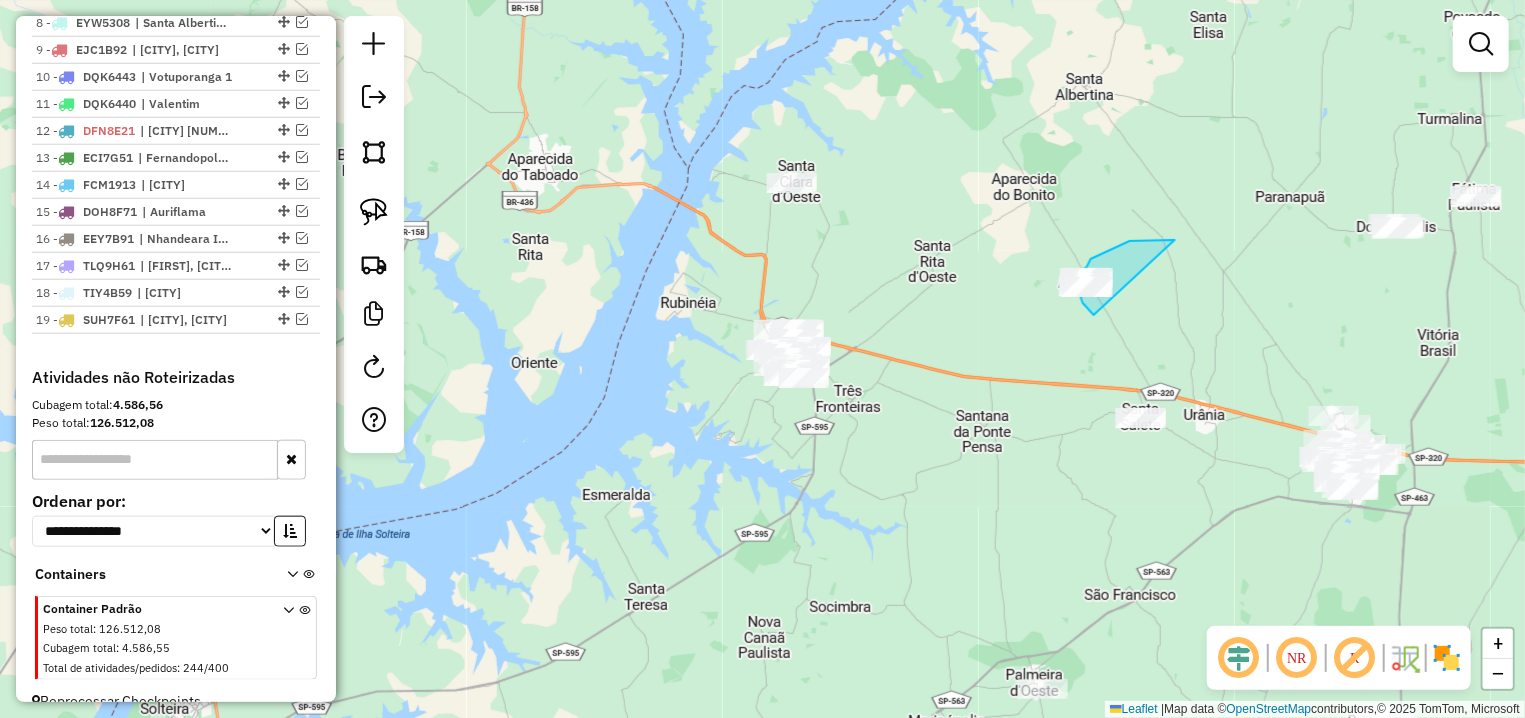 drag, startPoint x: 1135, startPoint y: 240, endPoint x: 1094, endPoint y: 315, distance: 85.47514 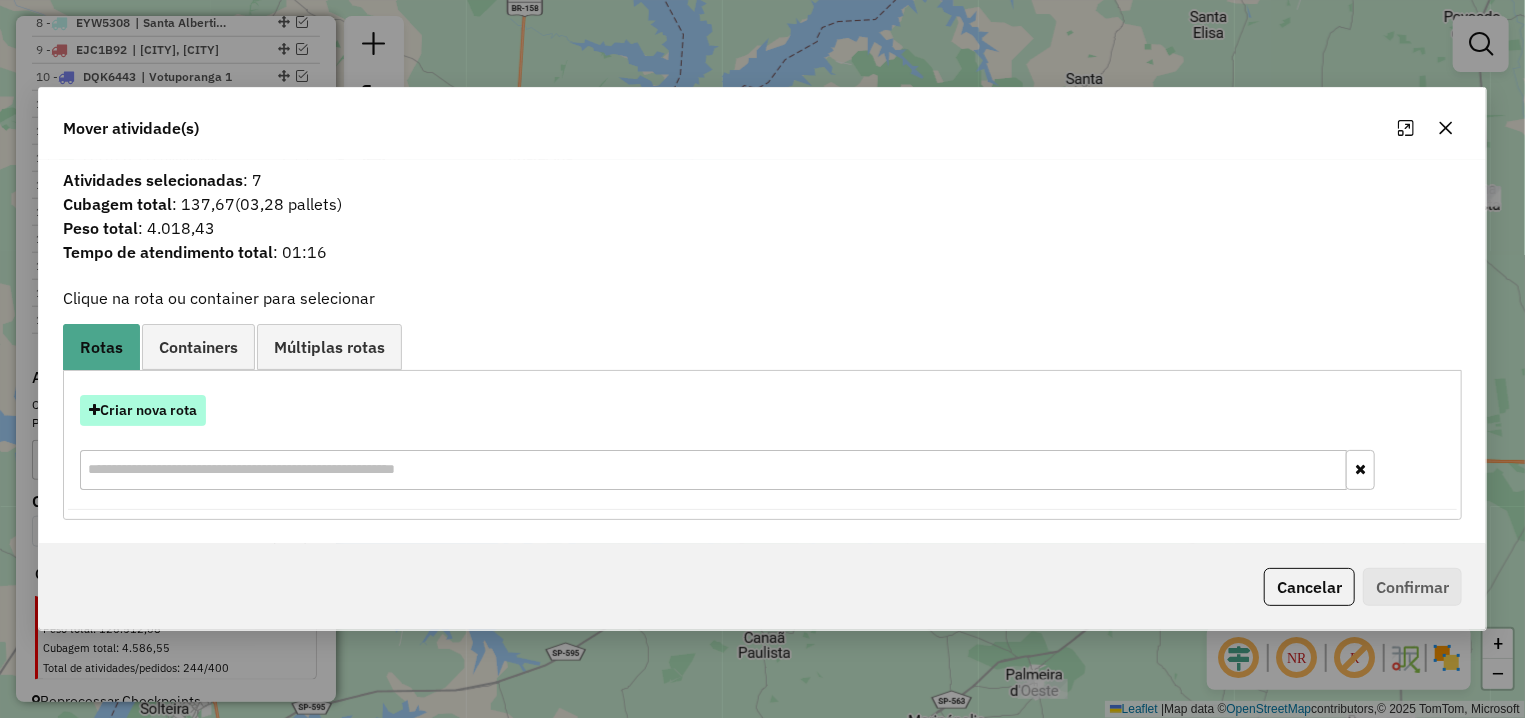click on "Criar nova rota" at bounding box center (143, 410) 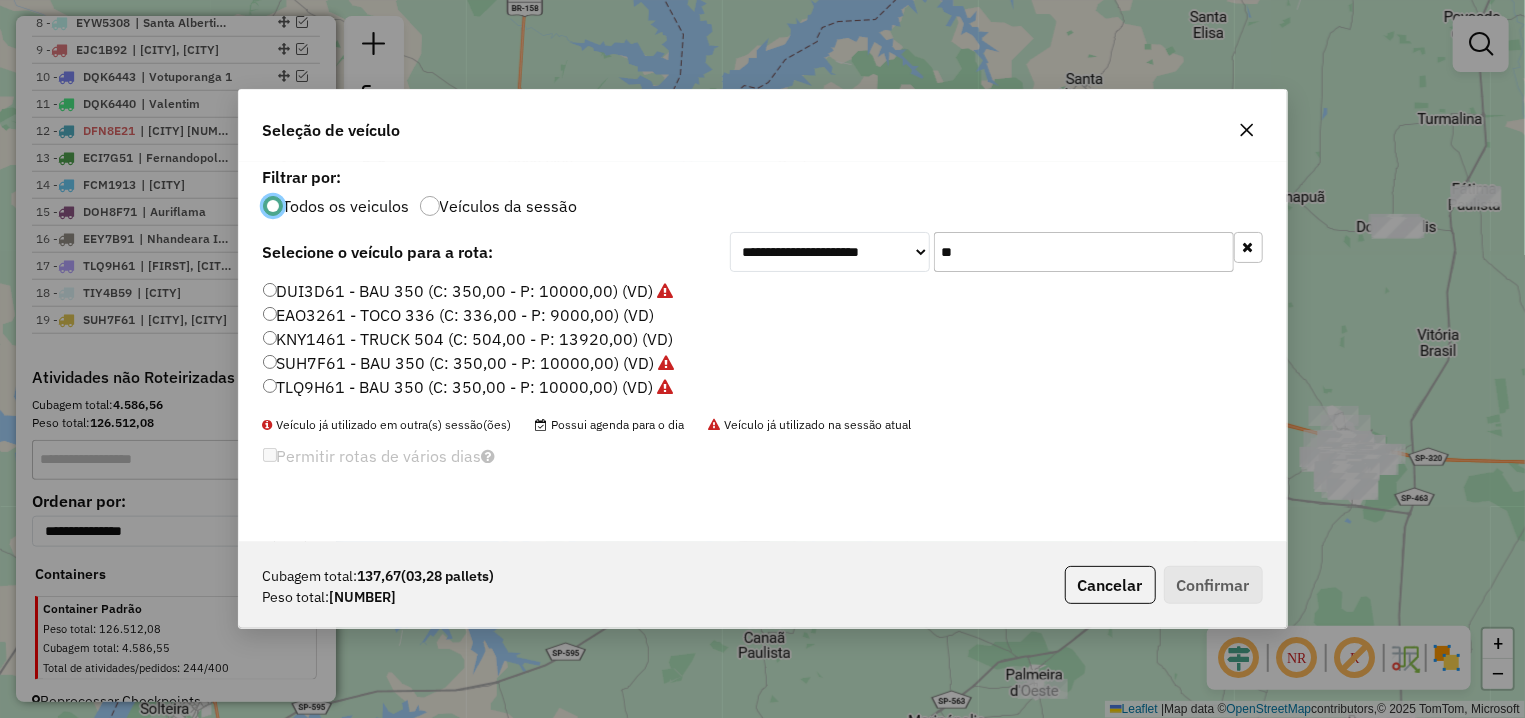 scroll, scrollTop: 11, scrollLeft: 6, axis: both 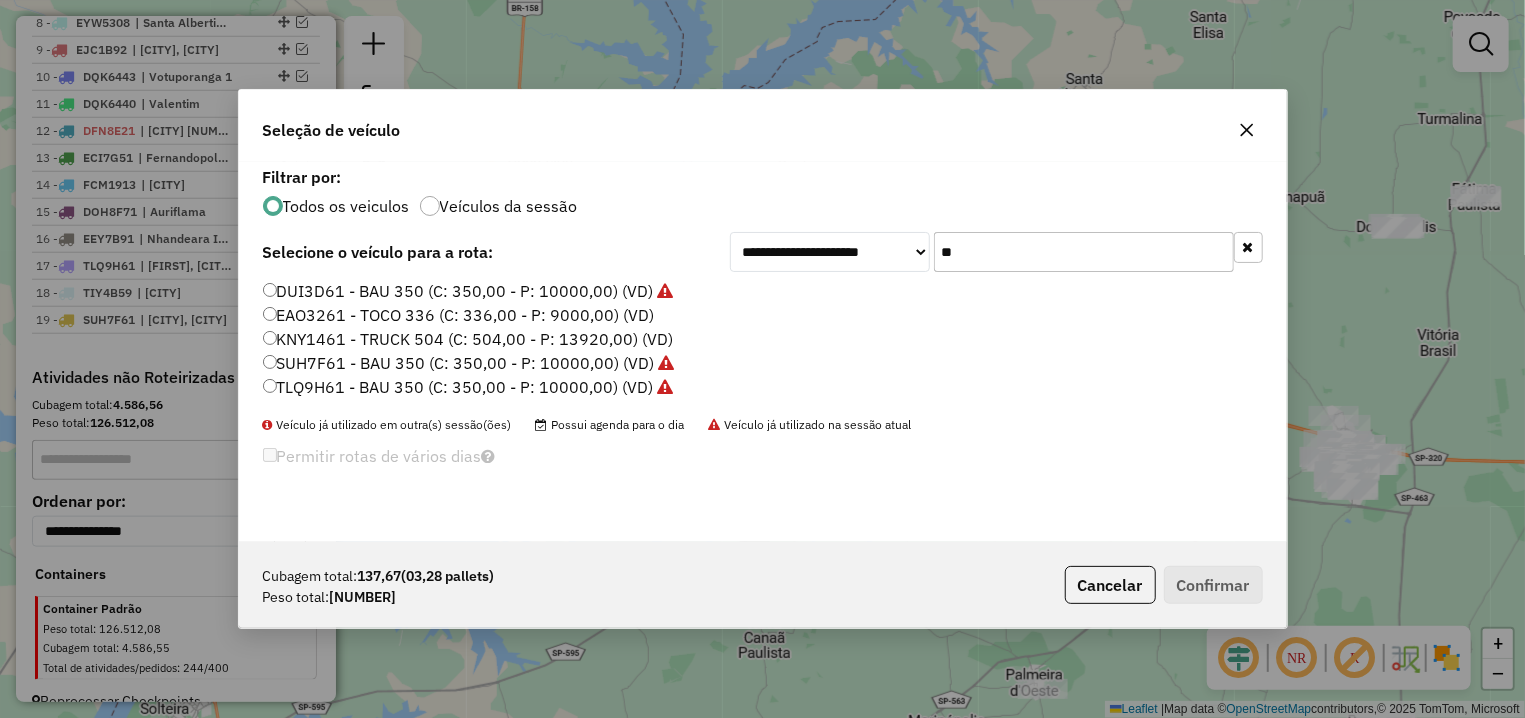 drag, startPoint x: 1070, startPoint y: 253, endPoint x: 846, endPoint y: 251, distance: 224.00893 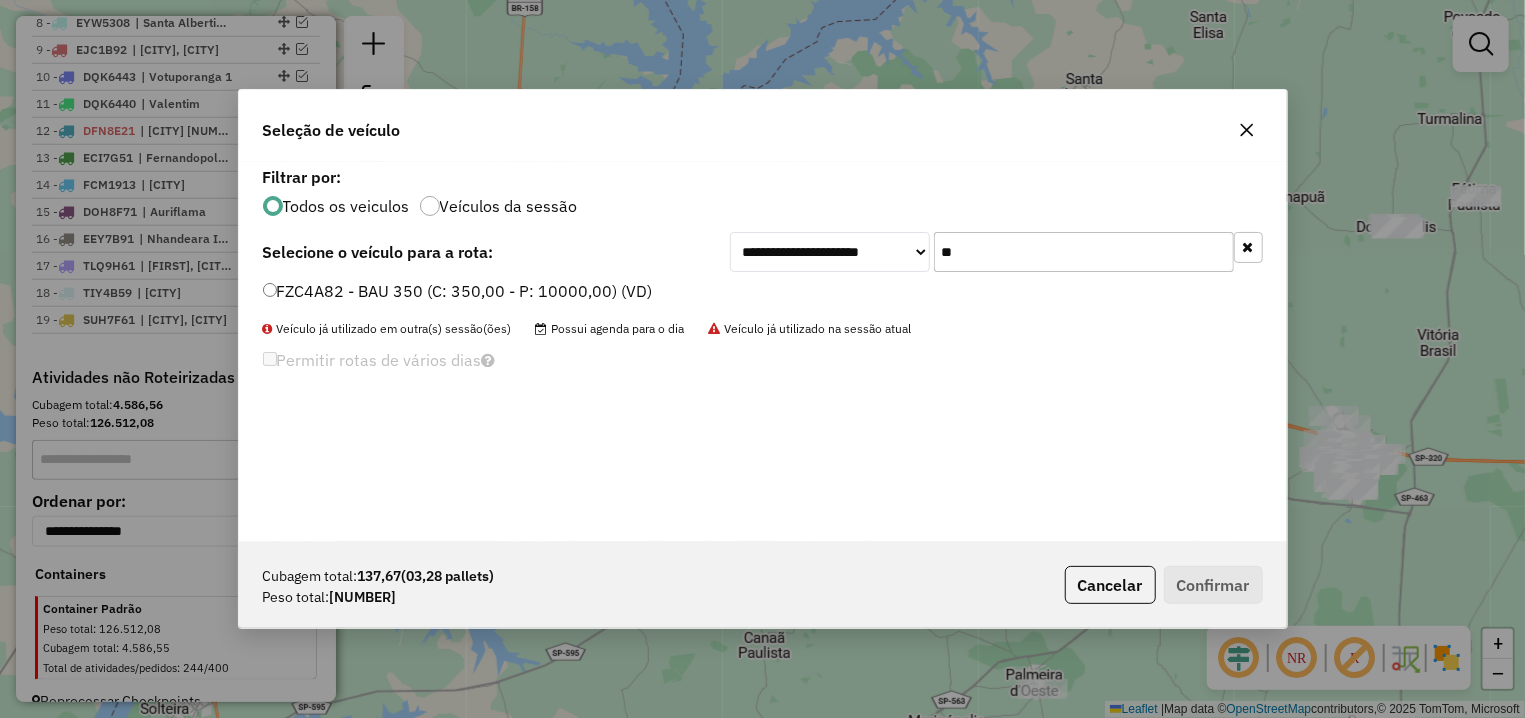type on "**" 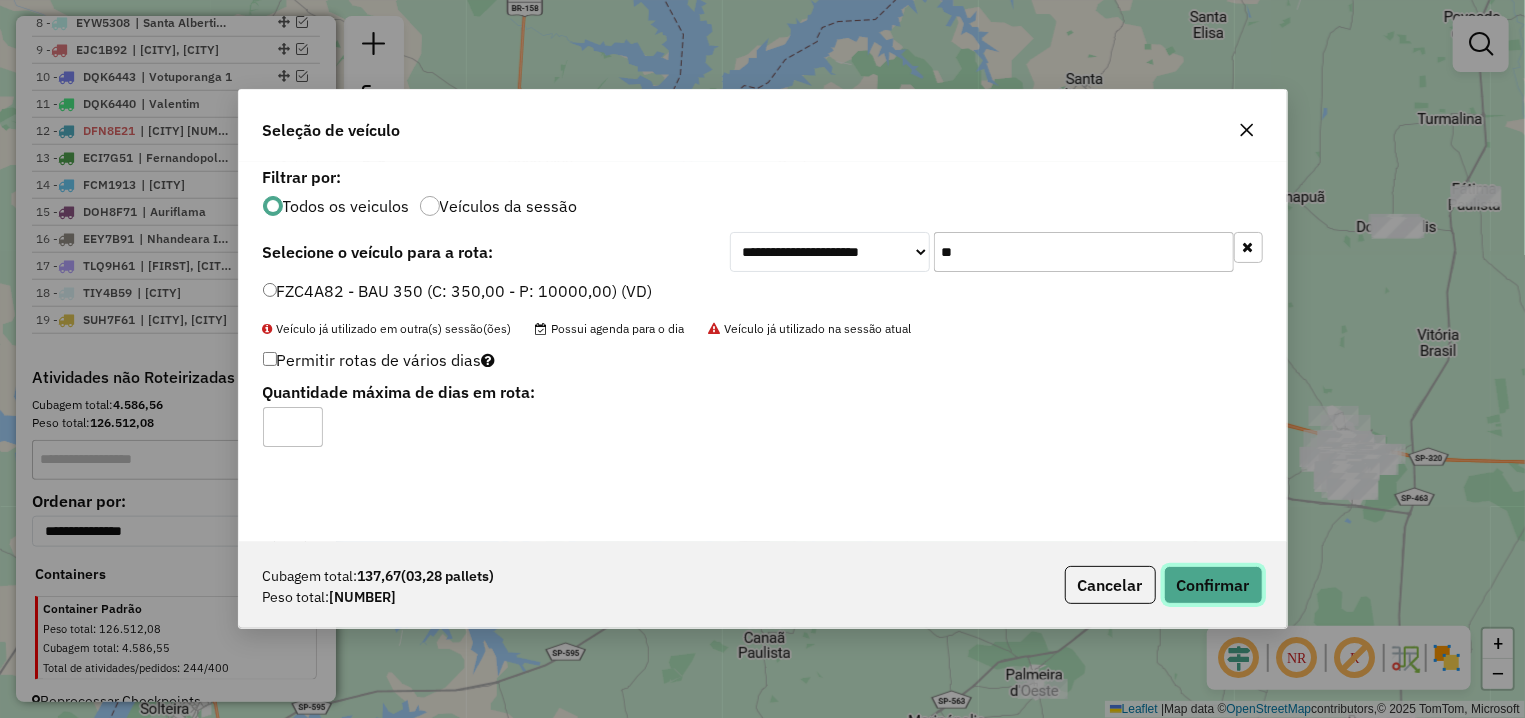 click on "Confirmar" 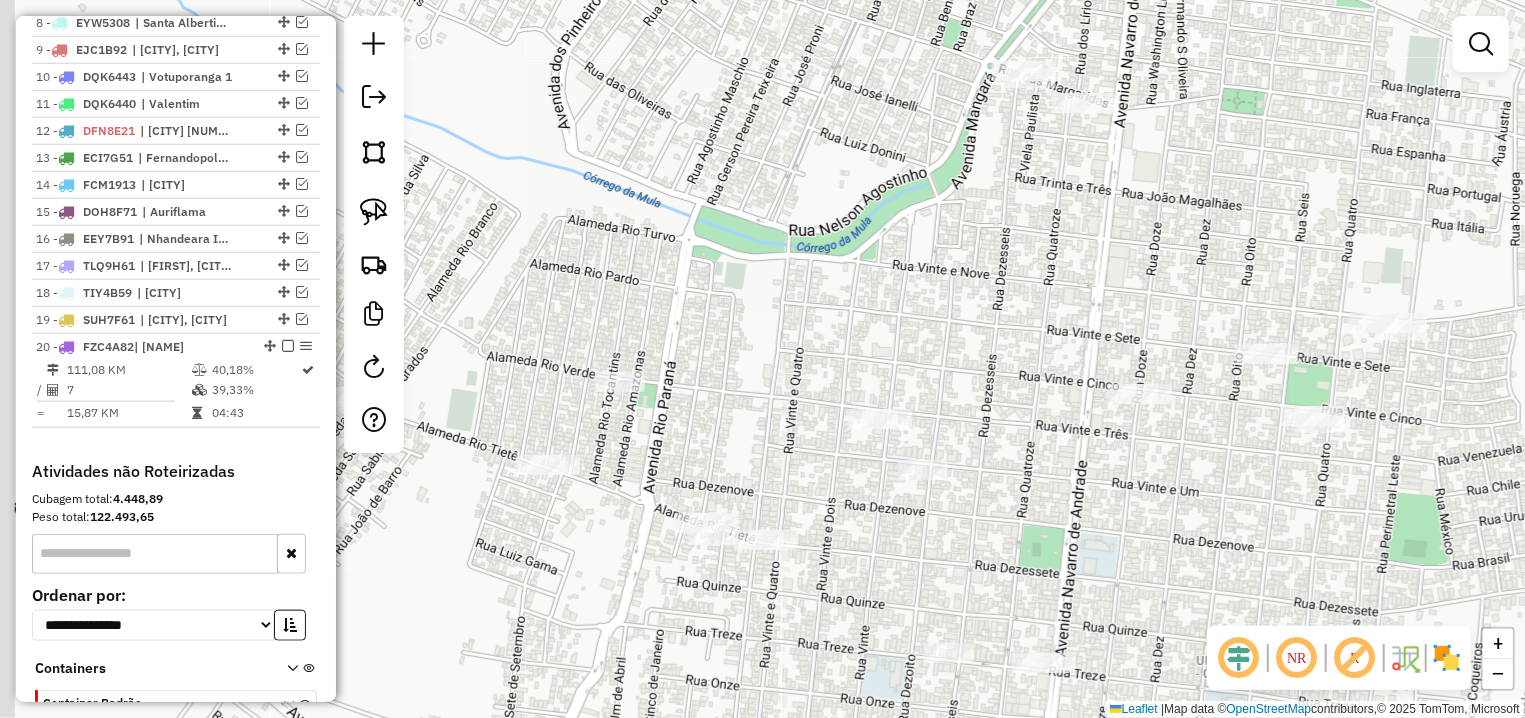 drag, startPoint x: 861, startPoint y: 308, endPoint x: 918, endPoint y: 376, distance: 88.72993 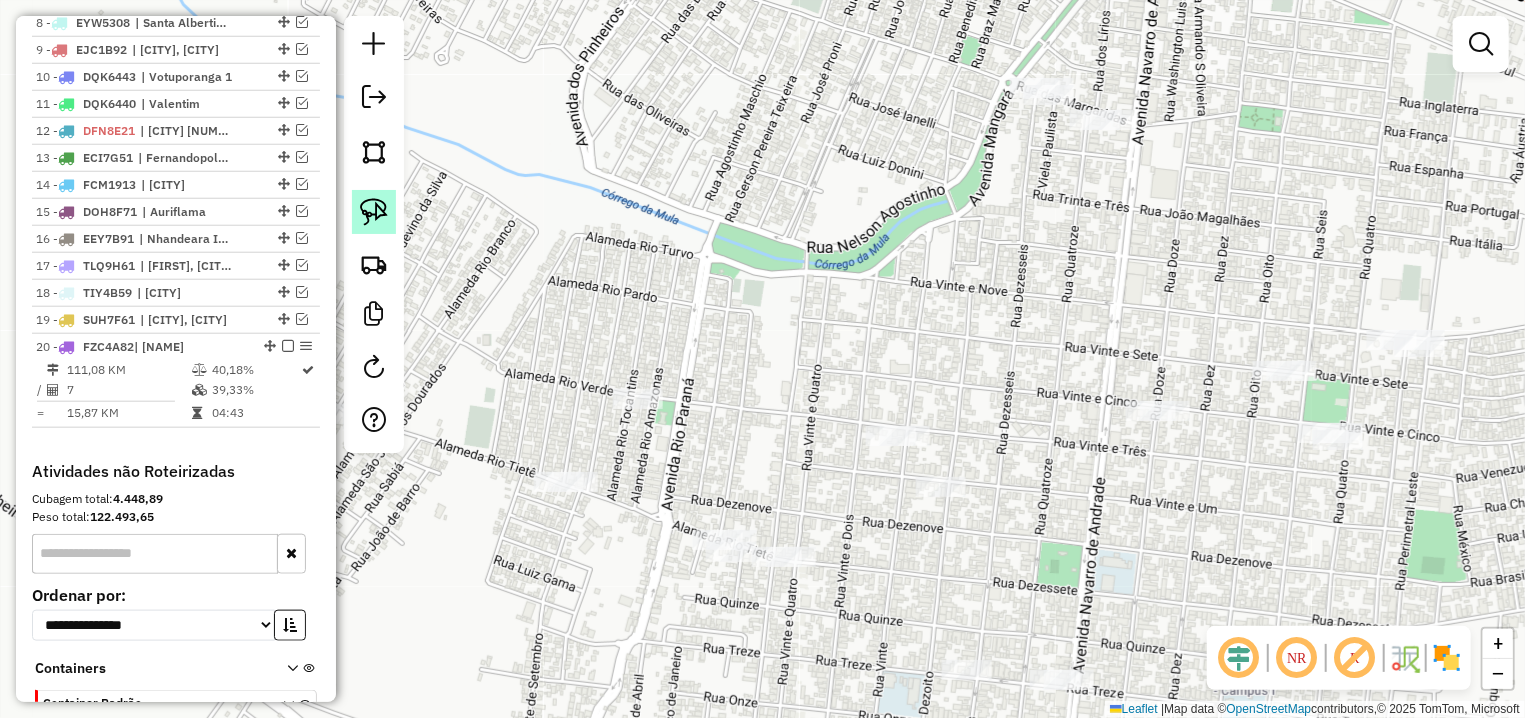 drag, startPoint x: 372, startPoint y: 207, endPoint x: 945, endPoint y: 205, distance: 573.0035 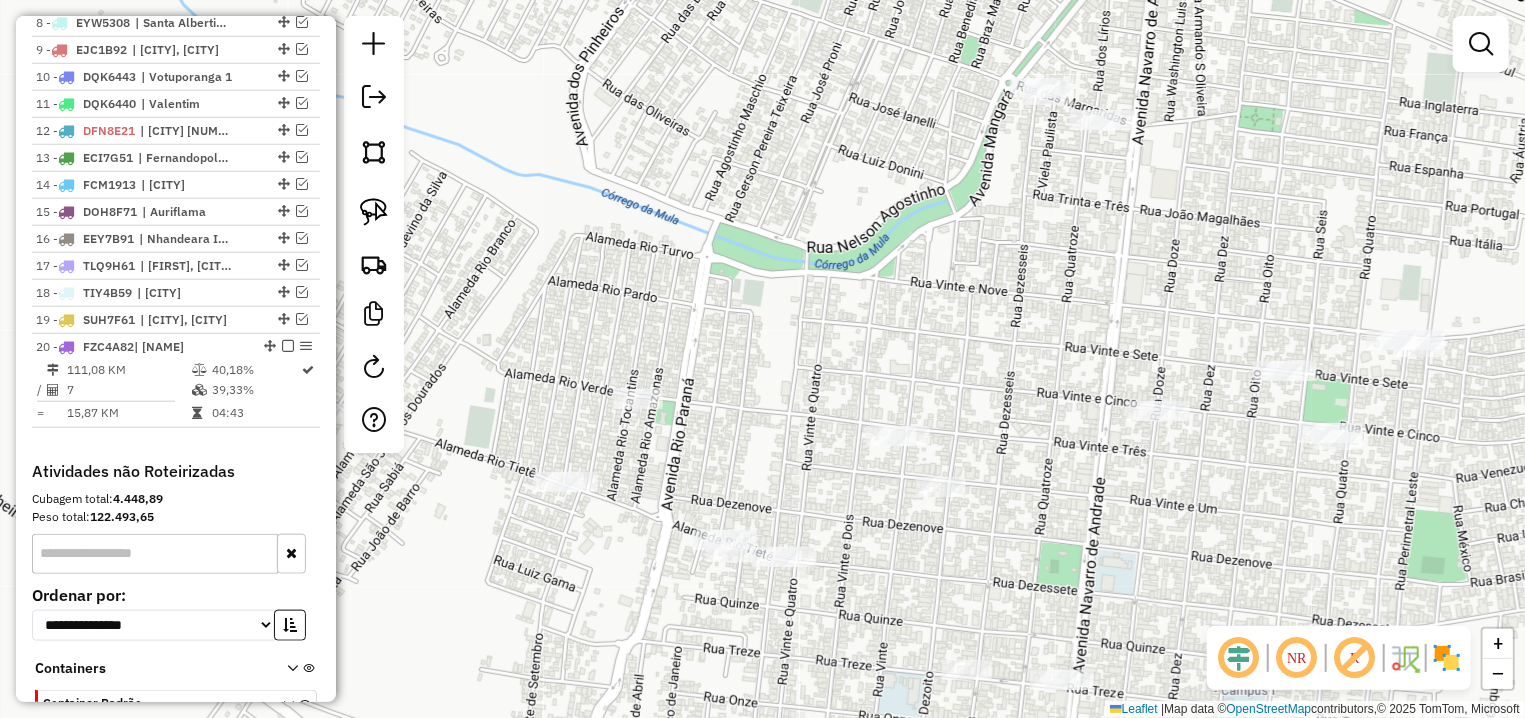 click 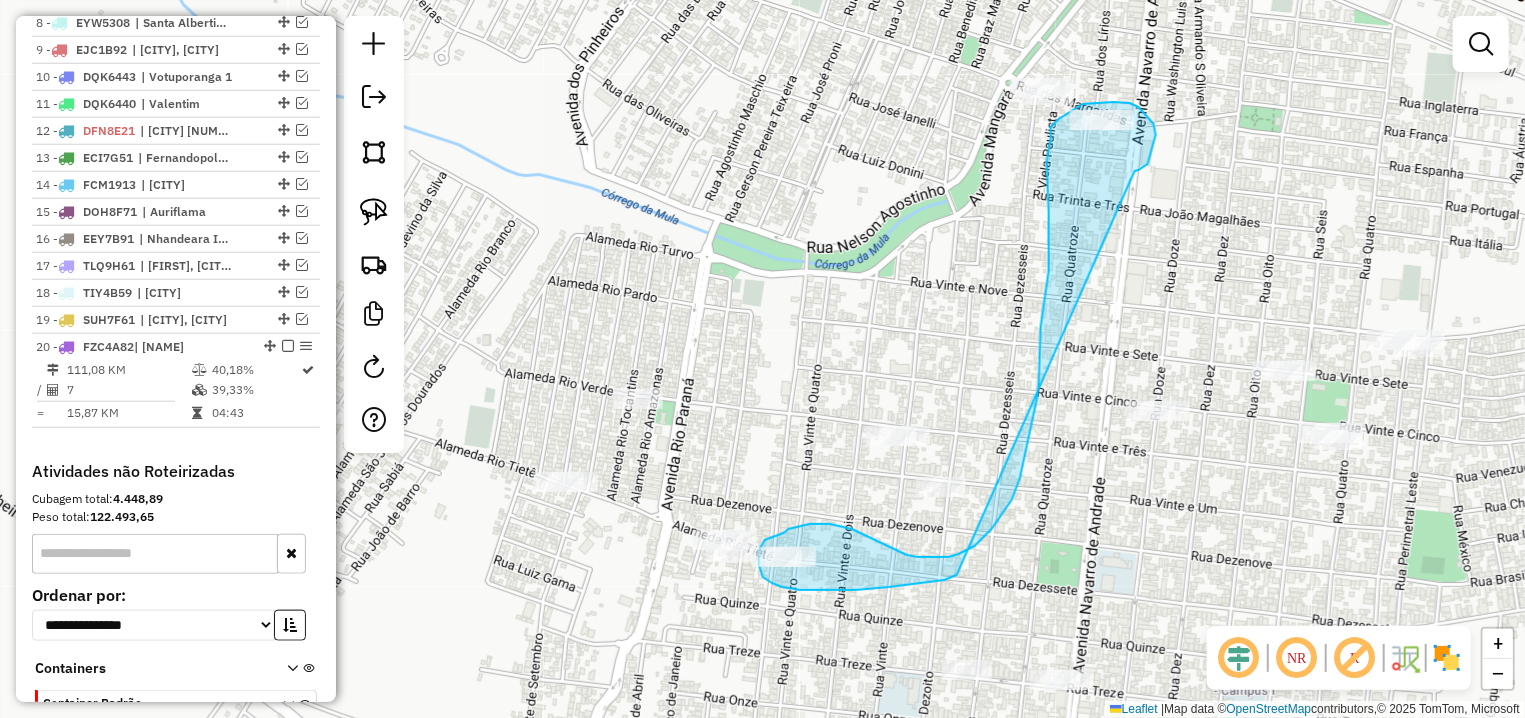 drag, startPoint x: 1148, startPoint y: 164, endPoint x: 955, endPoint y: 573, distance: 452.24994 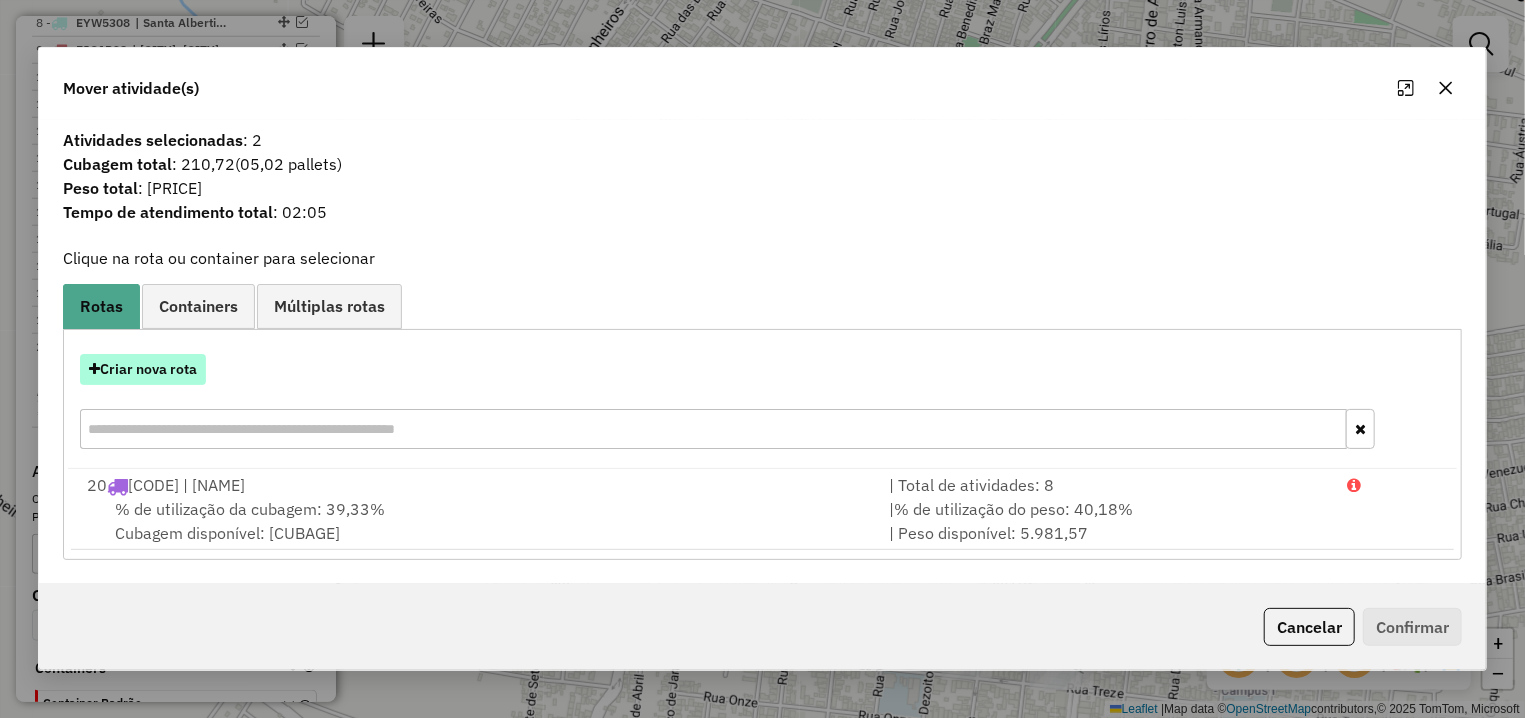 click on "Criar nova rota" at bounding box center (143, 369) 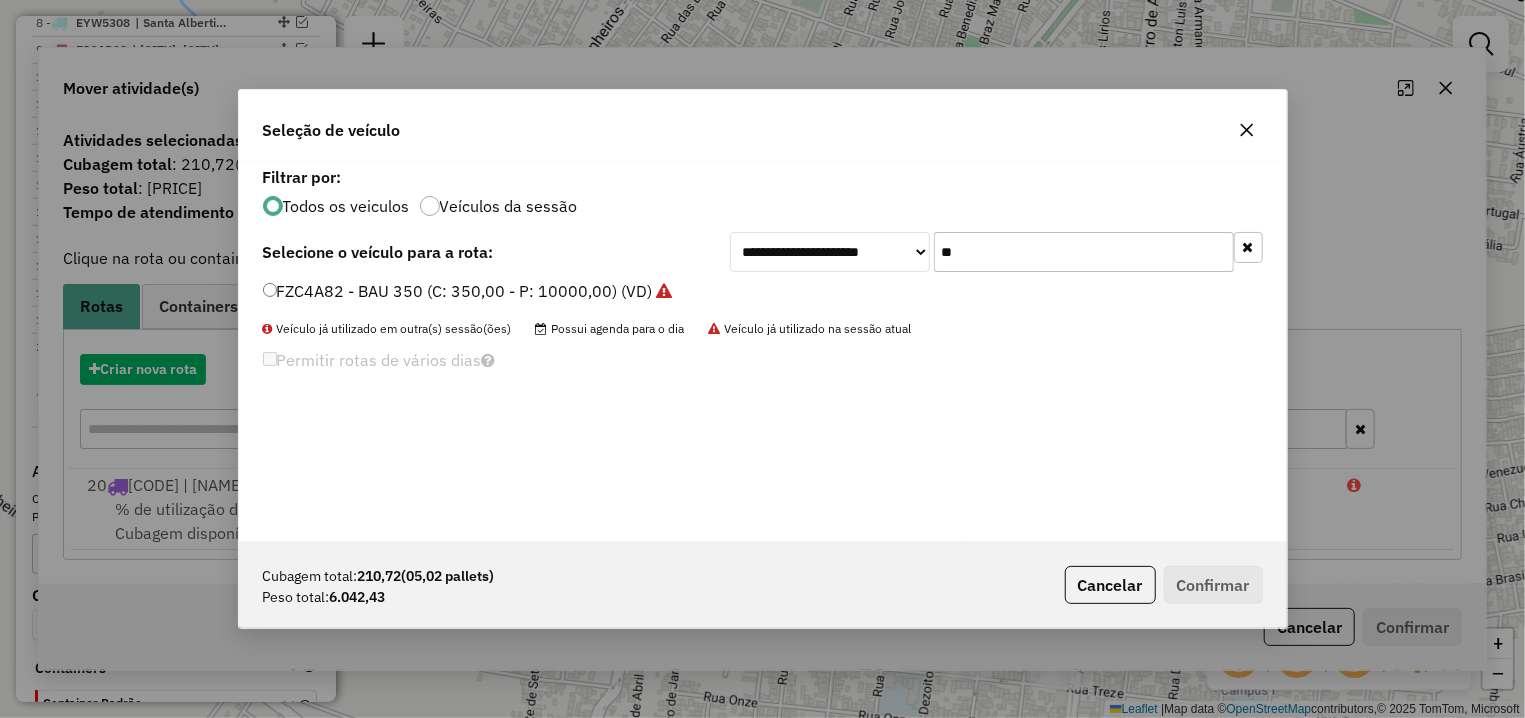 scroll, scrollTop: 11, scrollLeft: 6, axis: both 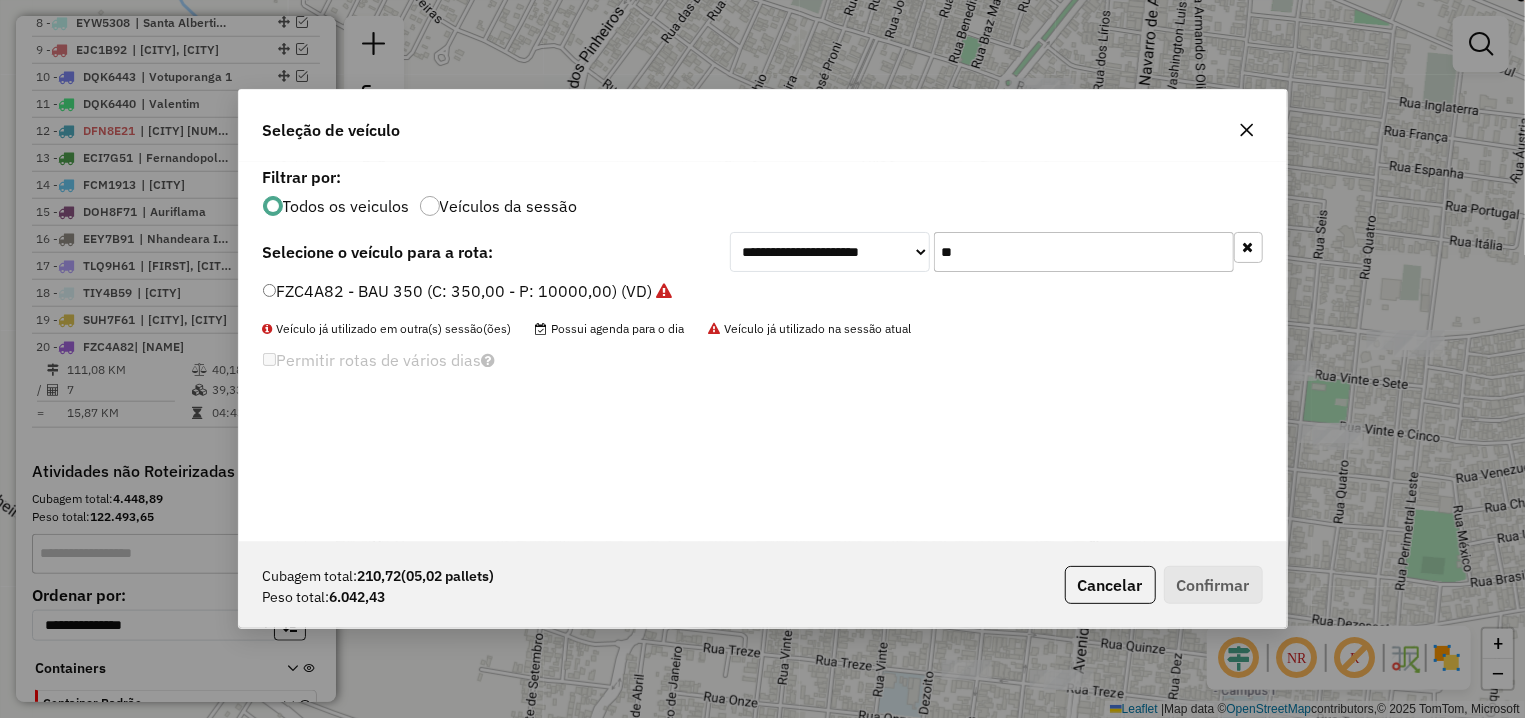 drag, startPoint x: 1022, startPoint y: 235, endPoint x: 921, endPoint y: 256, distance: 103.16007 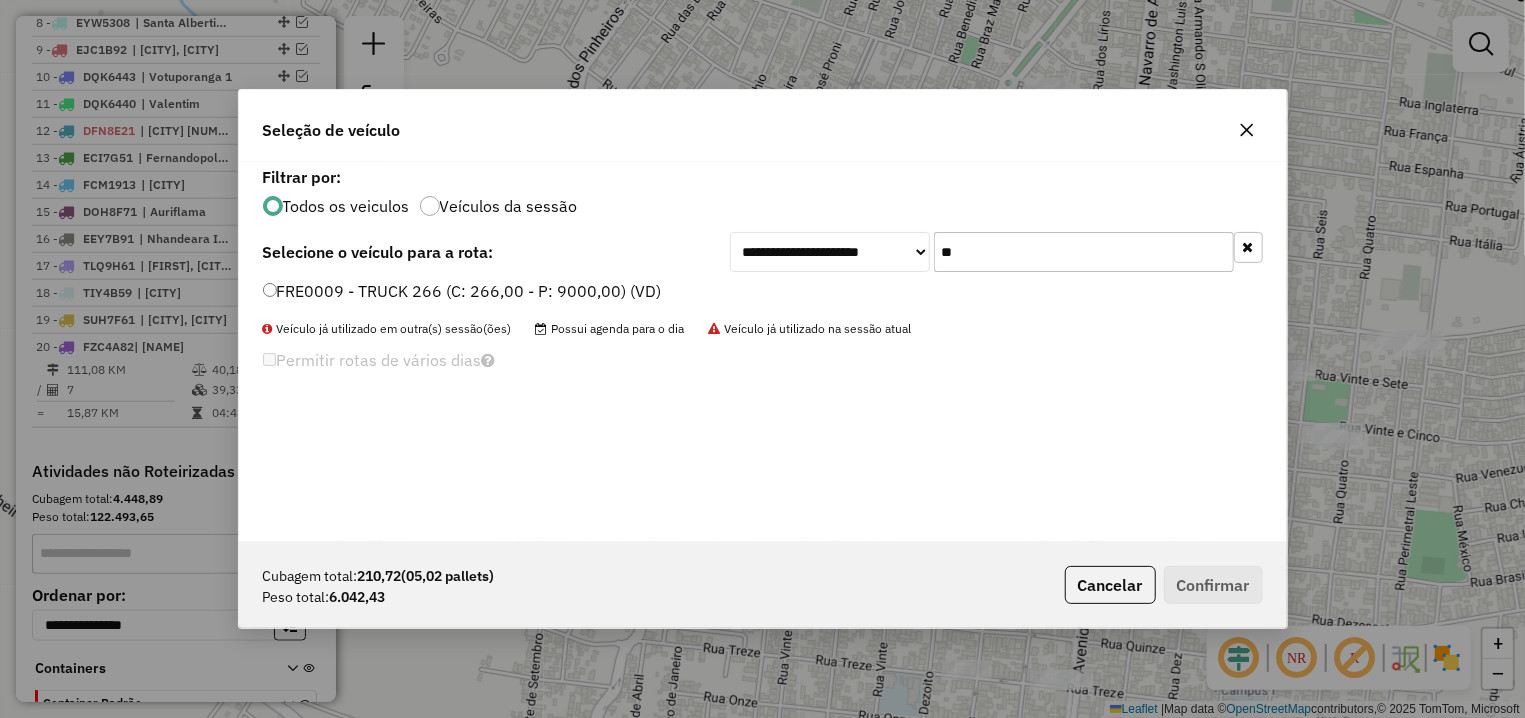 type on "**" 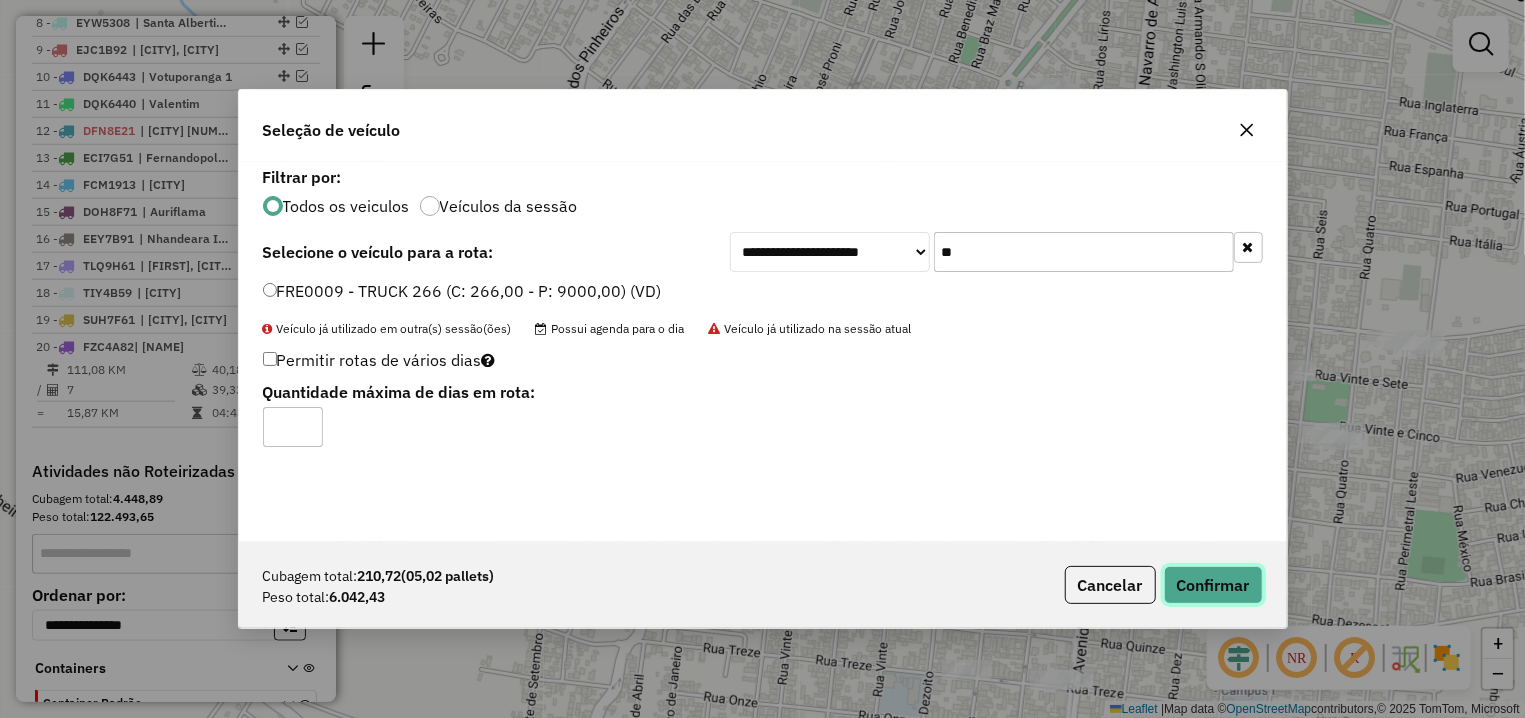 click on "Confirmar" 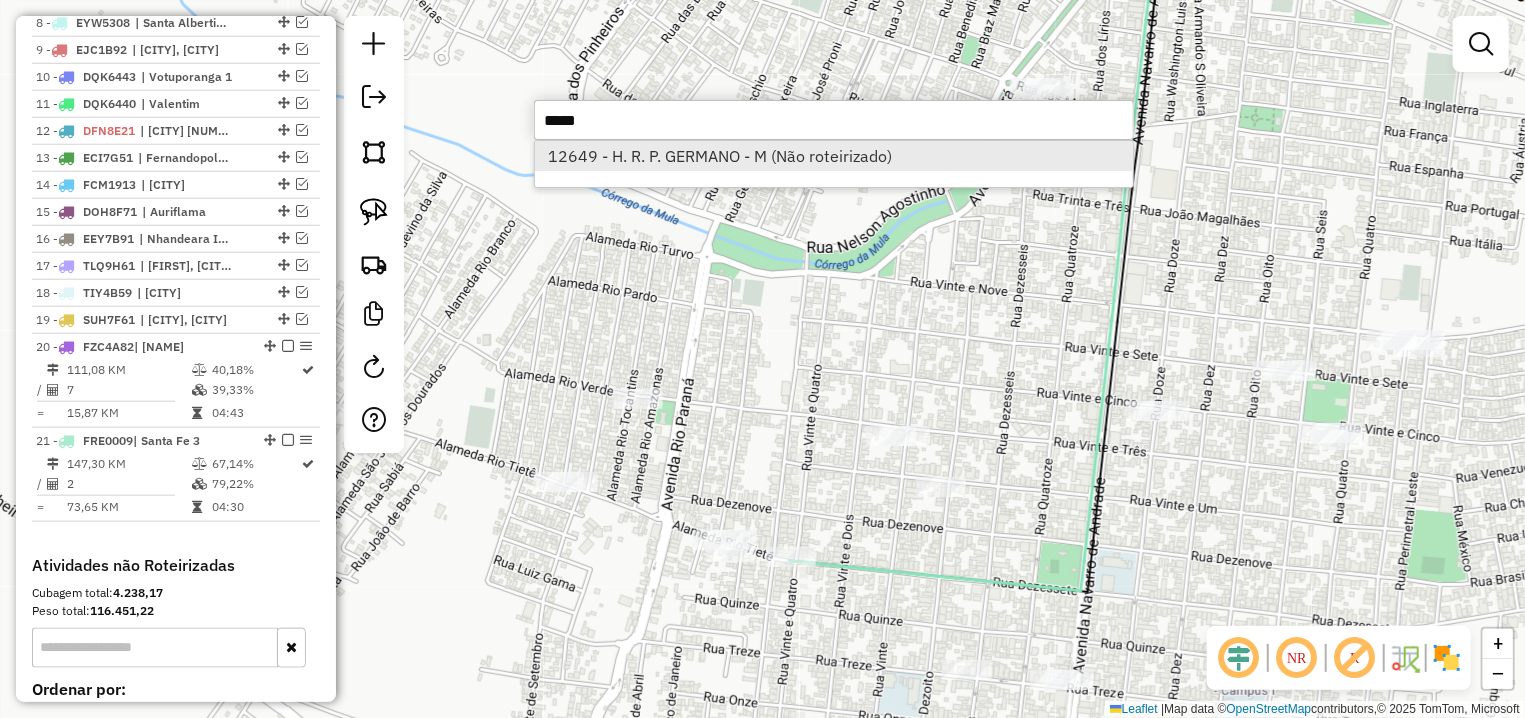 type on "*****" 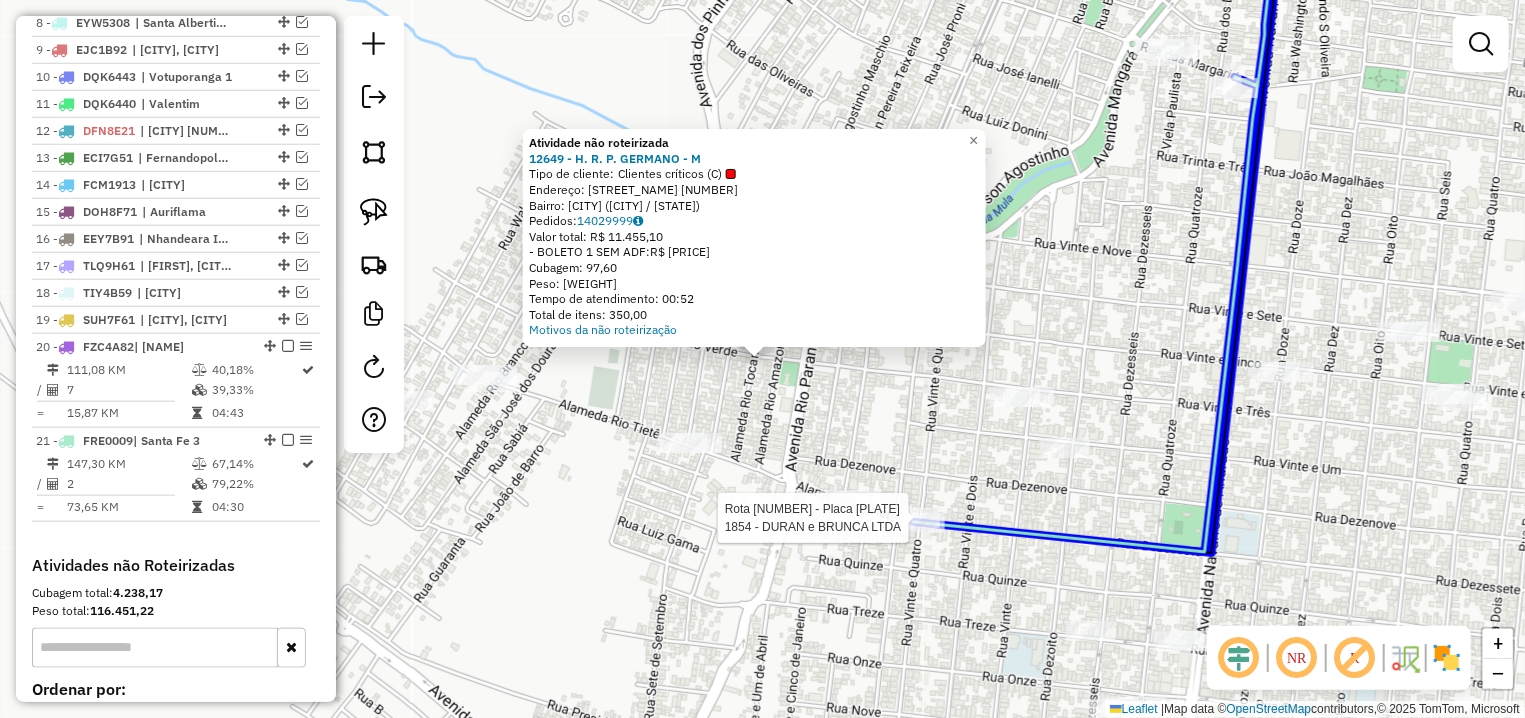 click 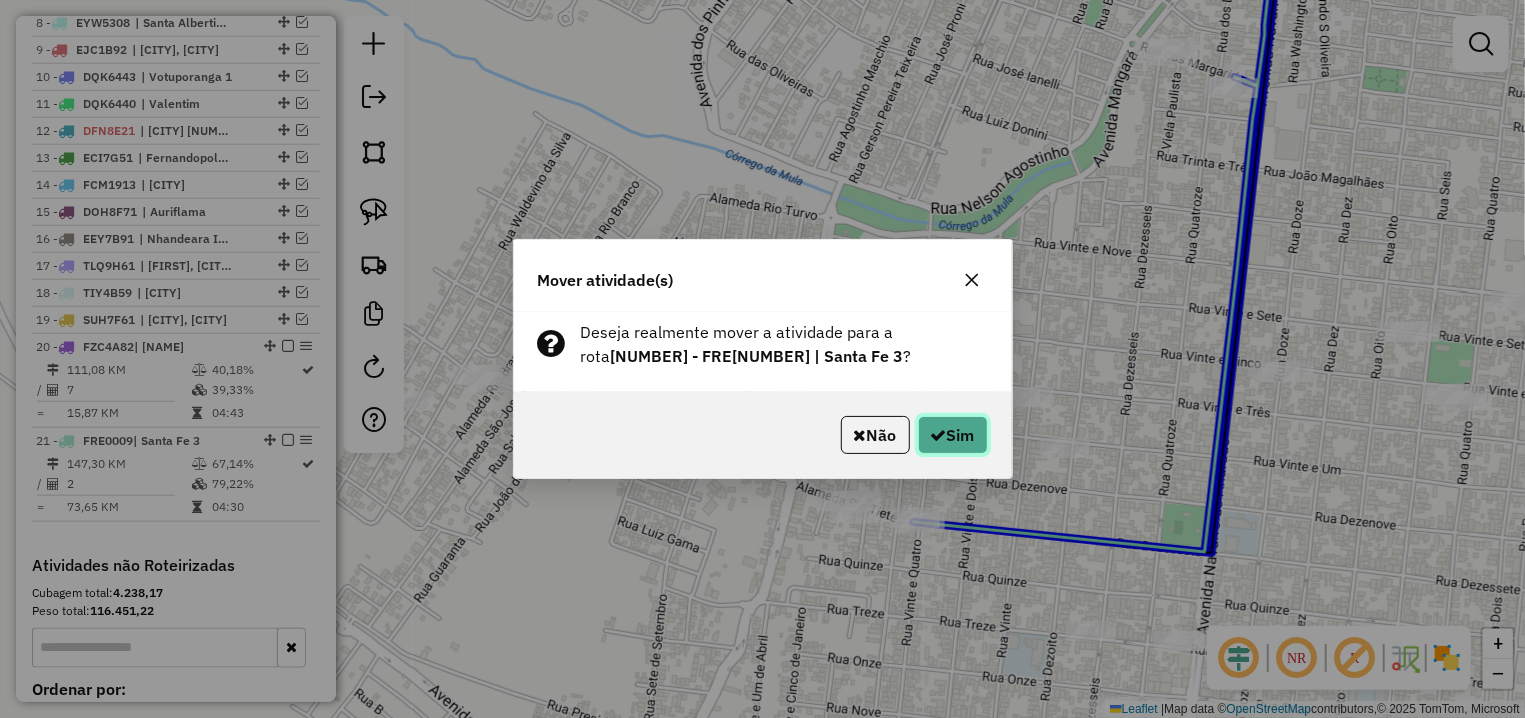 click on "Sim" 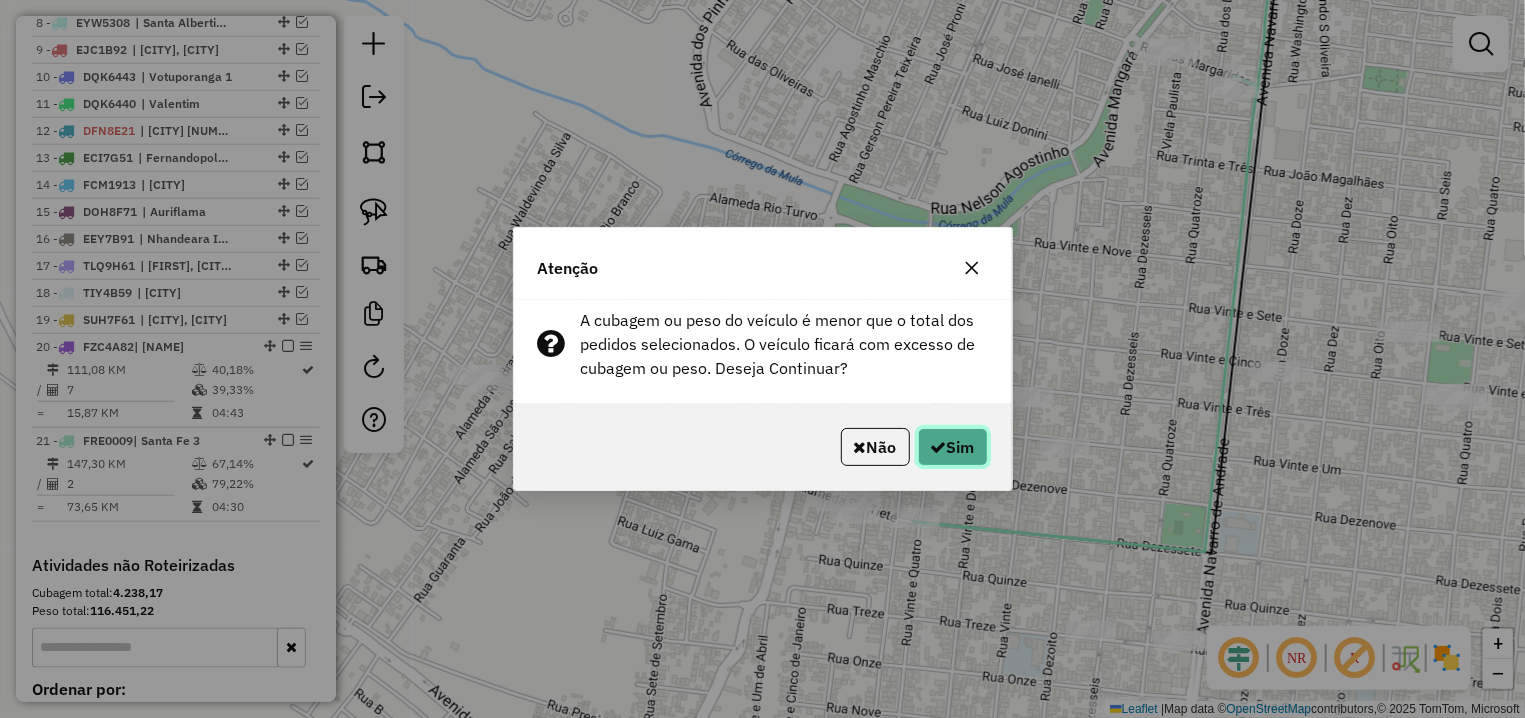 click on "Sim" 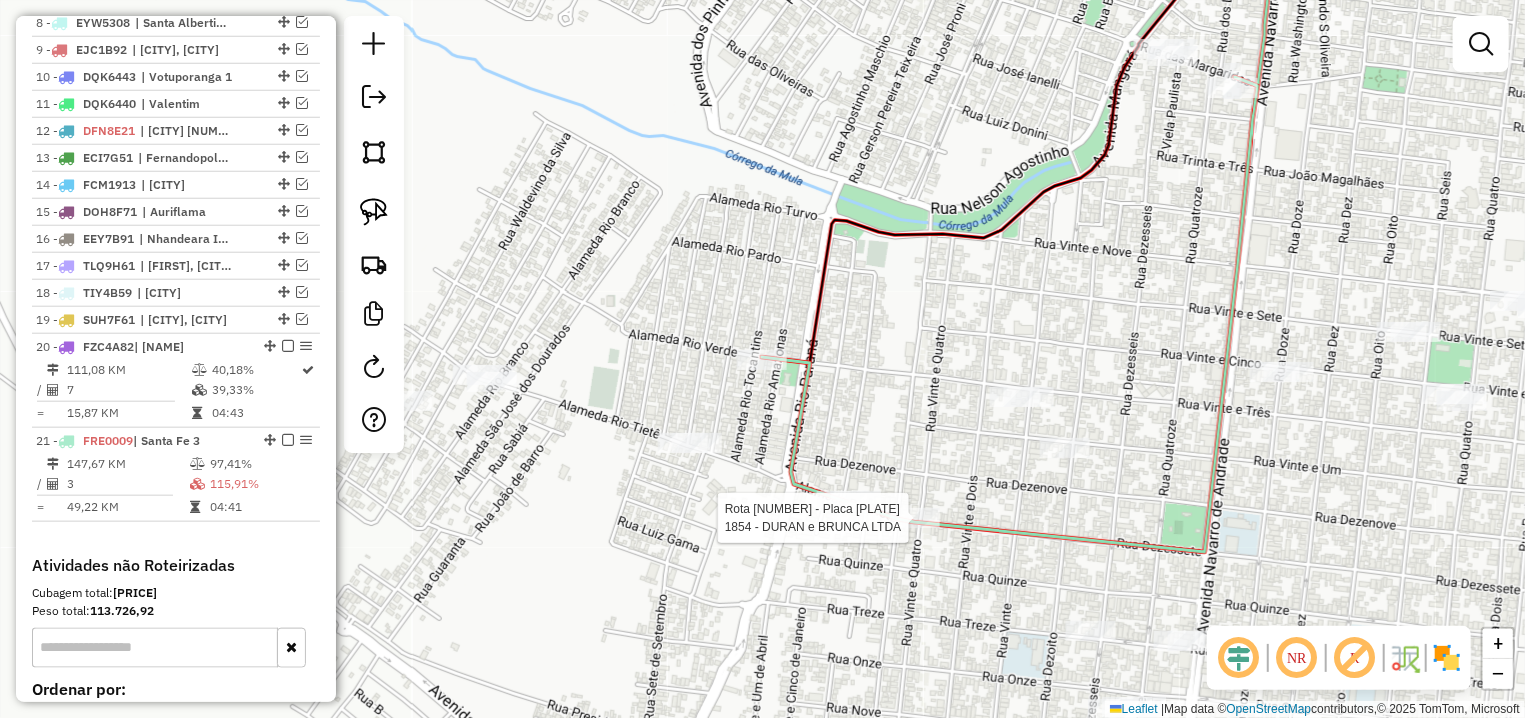 select on "**********" 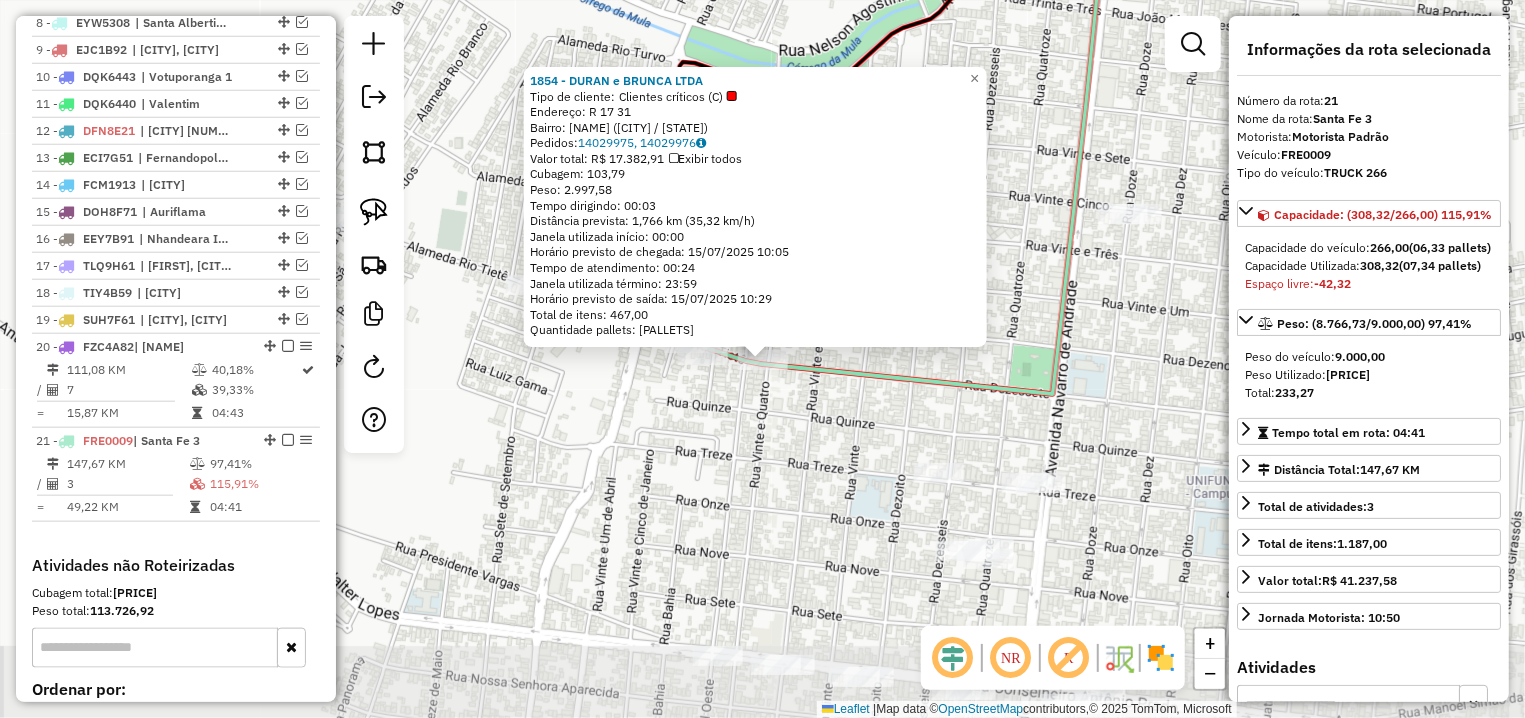 scroll, scrollTop: 1185, scrollLeft: 0, axis: vertical 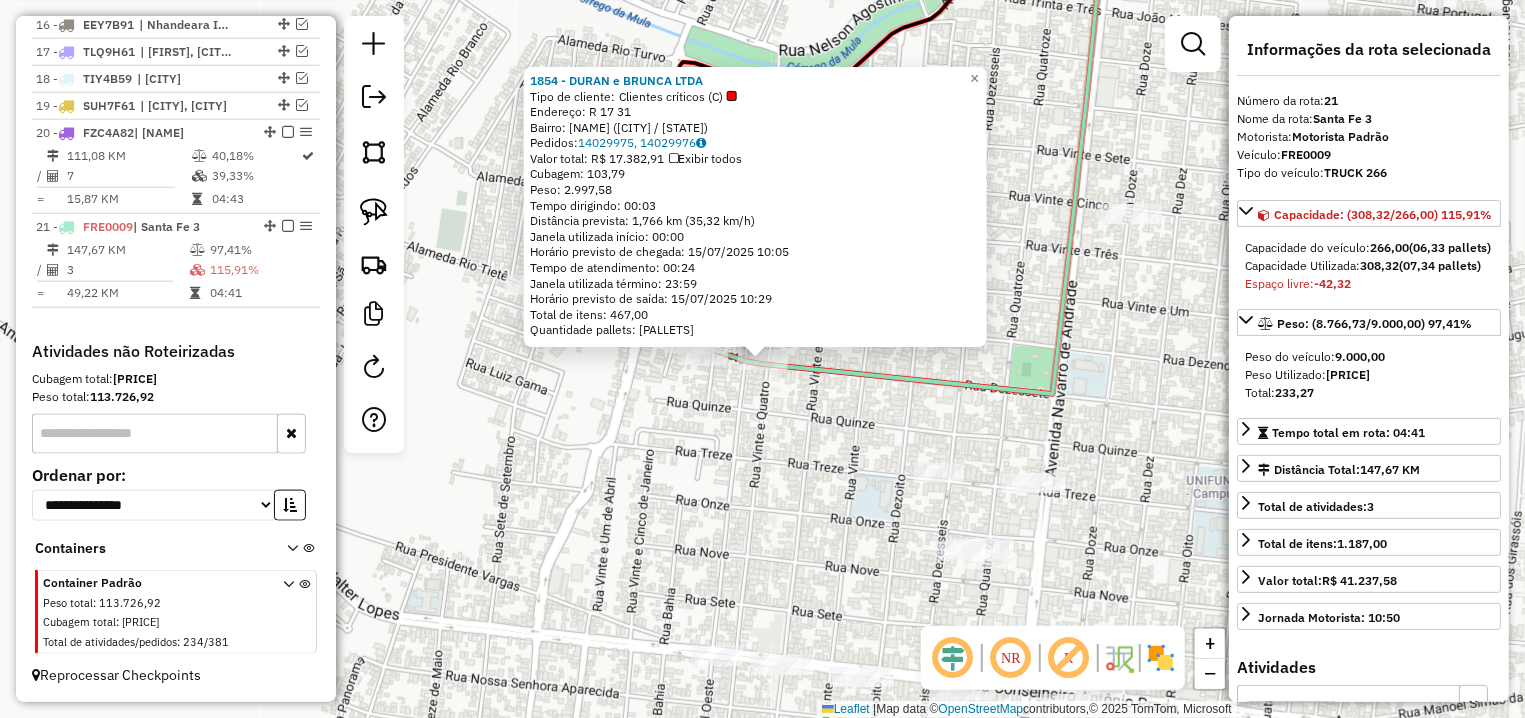 click on "[NUMBER] - [FIRST] [LAST] [LAST]  Tipo de cliente:   Clientes críticos (C)   Endereço: R   [NUMBER]                            [NUMBER]   Bairro: [NEIGHBORHOOD] ([CITY] / [STATE])   Pedidos:  [NUMBER],[NUMBER]   Valor total: R$ [PRICE]   Exibir todos   Cubagem: [NUMBER]  Peso: [NUMBER]  Tempo dirigindo: [TIME]   Distância prevista: [NUMBER] km ([NUMBER] km/h)   Janela utilizada início: [TIME]   Horário previsto de chegada: [DATE] [TIME]   Tempo de atendimento: [TIME]   Janela utilizada término: [TIME]   Horário previsto de saída: [DATE] [TIME]   Total de itens: [NUMBER]   Quantidade pallets: [NUMBER]  × Janela de atendimento Grade de atendimento Capacidade Transportadoras Veículos Cliente Pedidos  Rotas Selecione os dias de semana para filtrar as janelas de atendimento  Seg   Ter   Qua   Qui   Sex   Sáb   Dom  Informe o período da janela de atendimento: De: Até:  Filtrar exatamente a janela do cliente  Considerar janela de atendimento padrão  Selecione os dias de semana para filtrar as grades de atendimento  Seg   Ter   Qua" 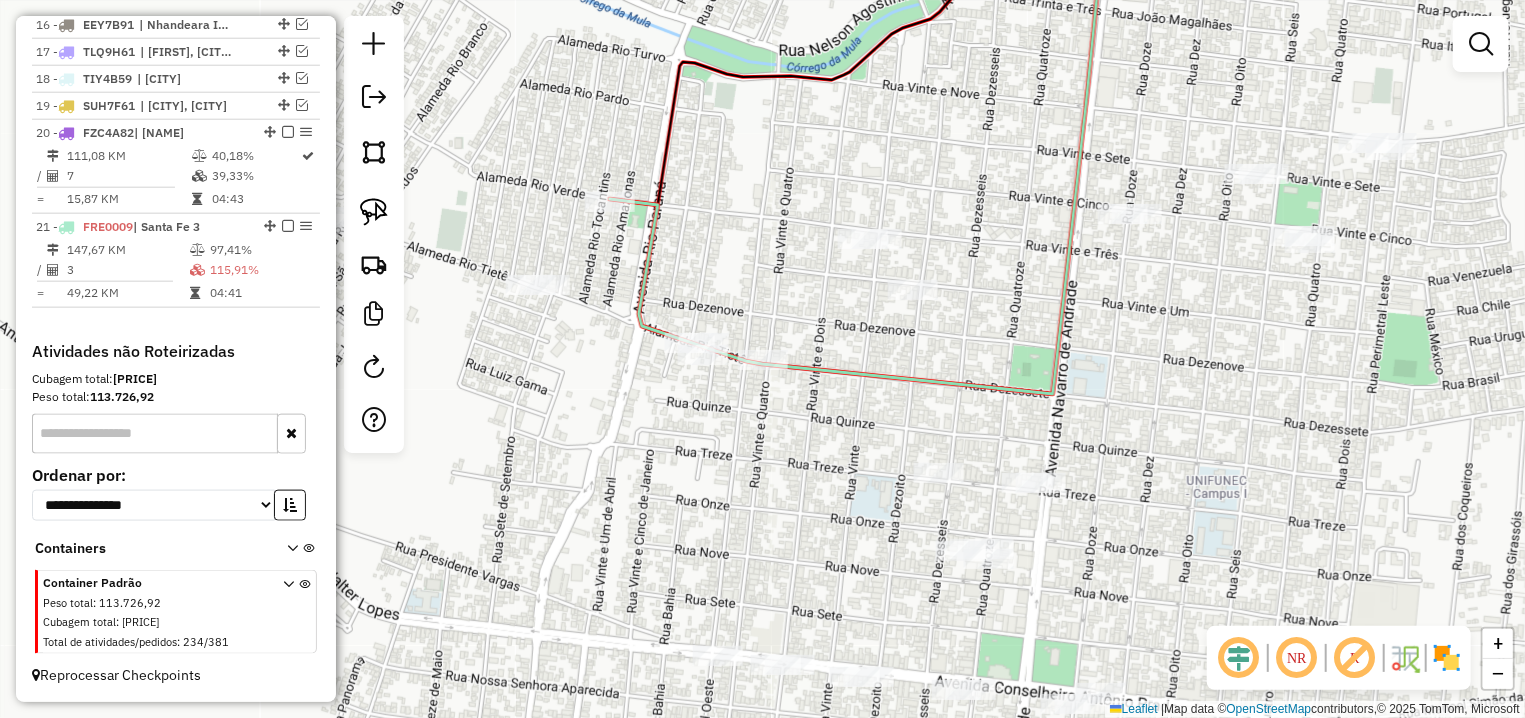 drag, startPoint x: 1165, startPoint y: 250, endPoint x: 1129, endPoint y: 400, distance: 154.25952 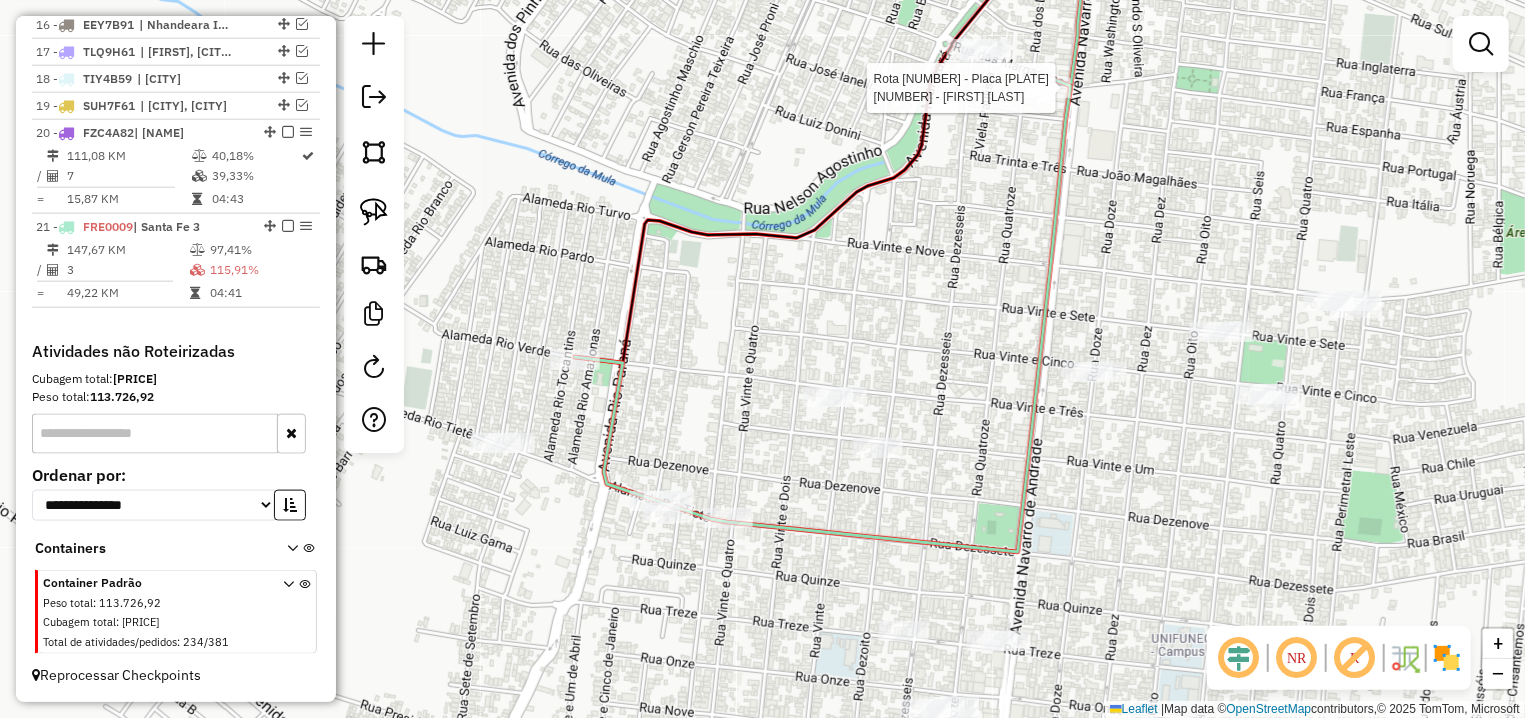 select on "**********" 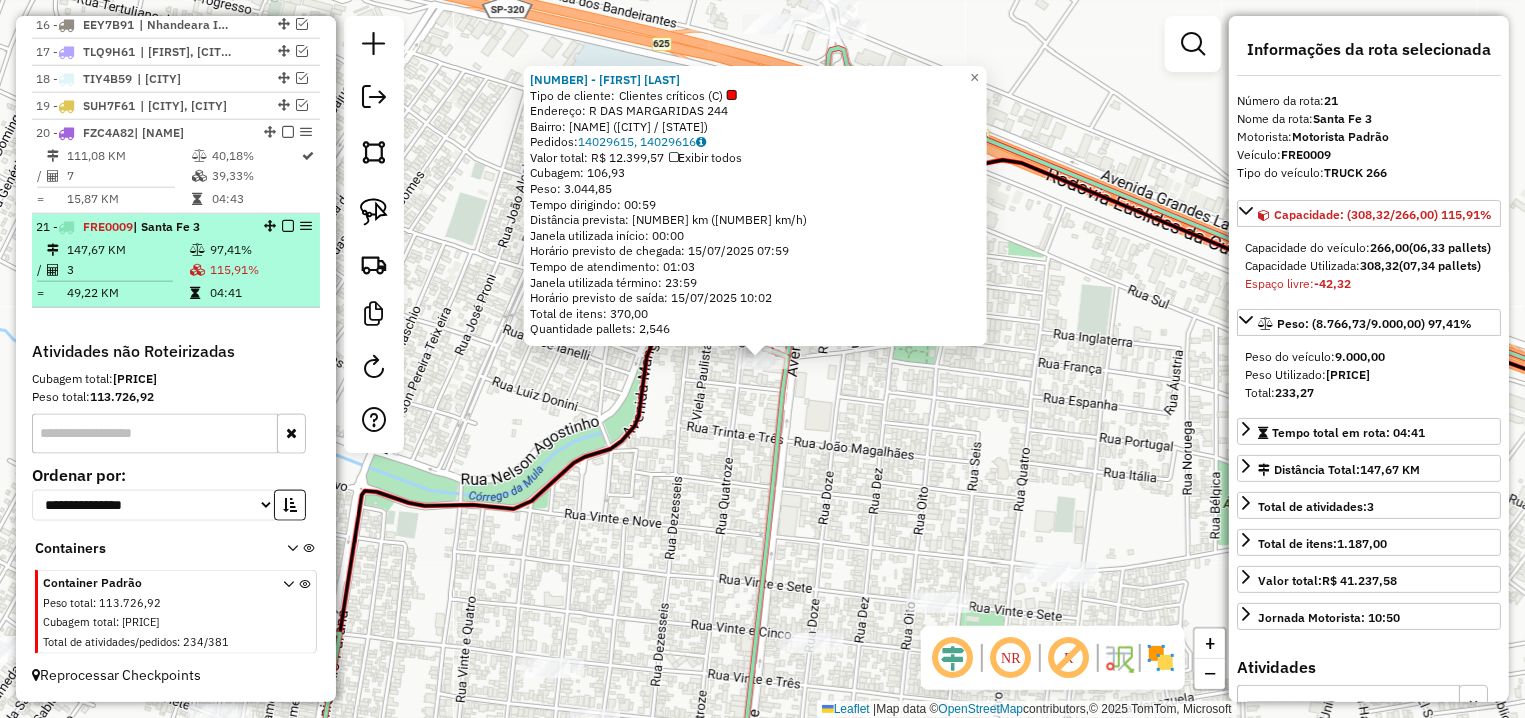click at bounding box center (288, 226) 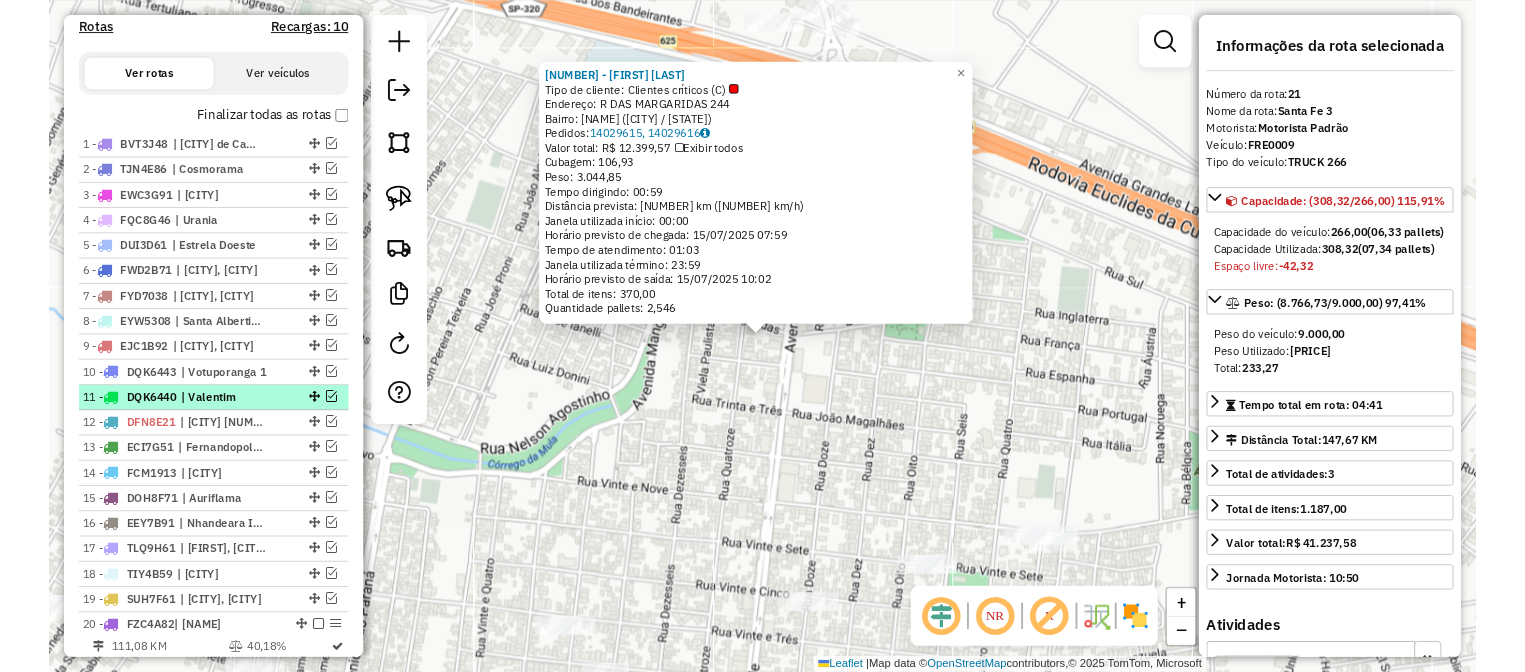 scroll, scrollTop: 743, scrollLeft: 0, axis: vertical 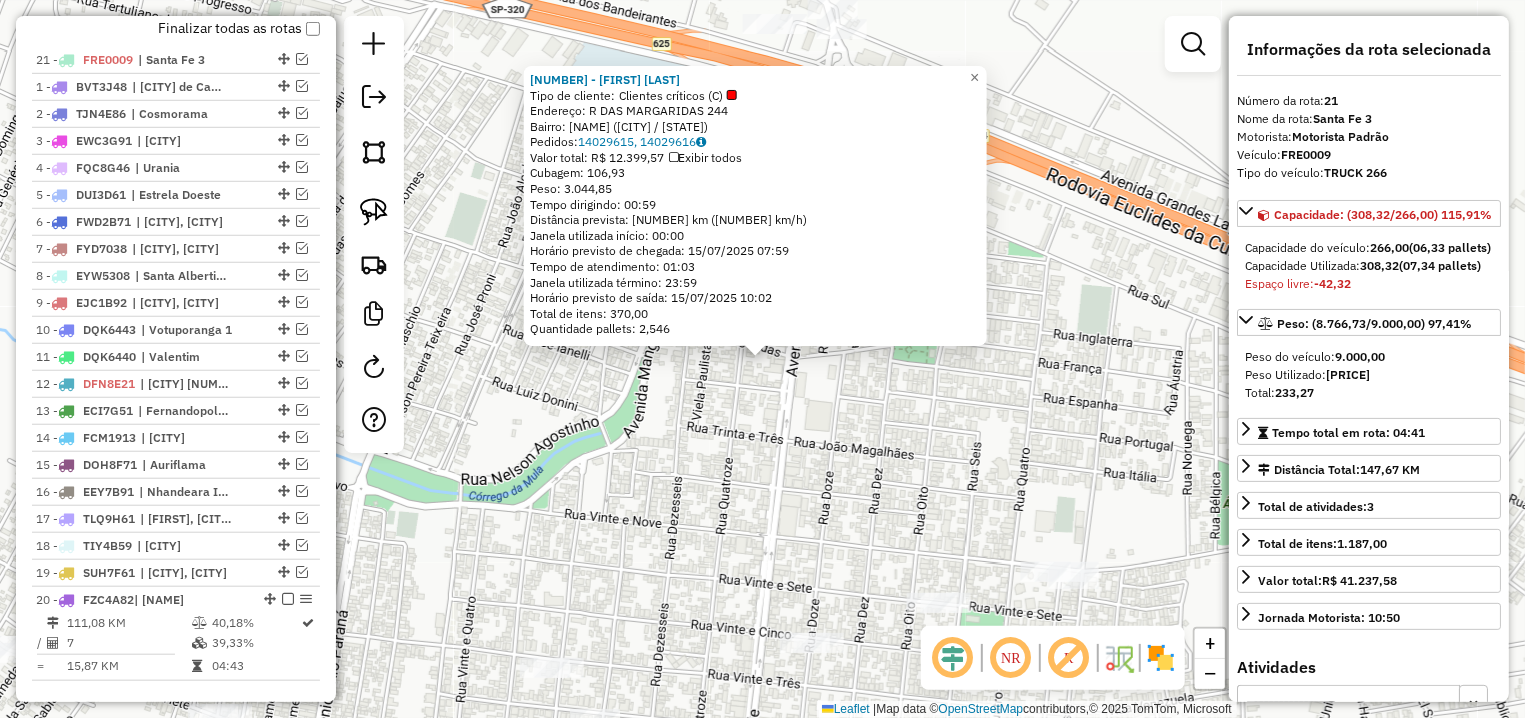 drag, startPoint x: 260, startPoint y: 663, endPoint x: 229, endPoint y: 44, distance: 619.77576 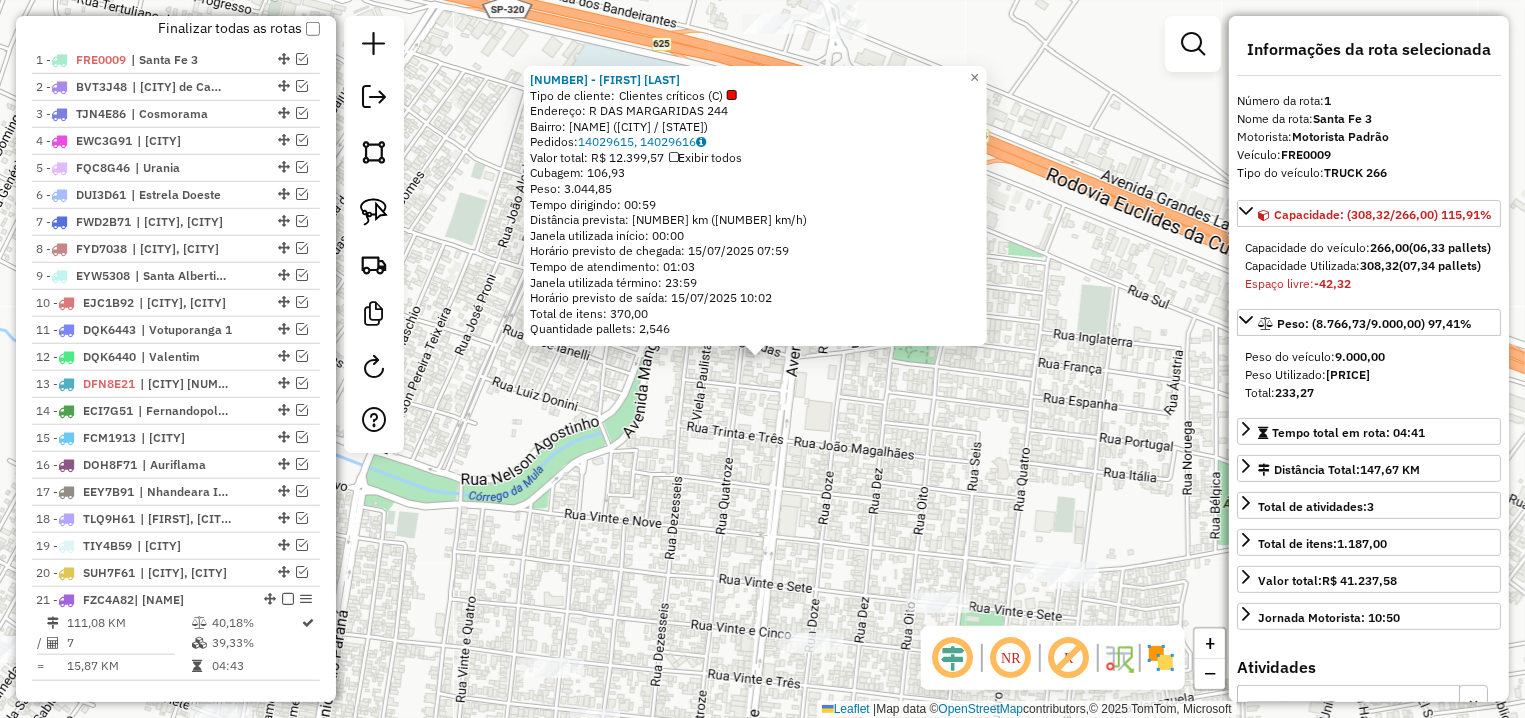 click on "[NUMBER] - [NAME] Tipo de cliente:   Clientes críticos (C)   Endereço: R [NAME] [NUMBER]   Bairro: [NAME] ([CITY] / [SP])   Pedidos:  [NUMBER], [NUMBER]   Valor total: R$ [PRICE]   Exibir todos   Cubagem: [NUMBER]  Peso: [NUMBER]  Tempo dirigindo: [TIME]   Distância prevista: [NUMBER] km ([NUMBER] km/h)   Janela utilizada início: [TIME]   Horário previsto de chegada: [DATE] [TIME]   Tempo de atendimento: [TIME]   Janela utilizada término: [TIME]   Horário previsto de saída: [DATE] [TIME]   Total de itens: [NUMBER]   Quantidade pallets: [NUMBER]  × Janela de atendimento Grade de atendimento Capacidade Transportadoras Veículos Cliente Pedidos  Rotas Selecione os dias de semana para filtrar as janelas de atendimento  Seg   Ter   Qua   Qui   Sex   Sáb   Dom  Informe o período da janela de atendimento: De: Até:  Filtrar exatamente a janela do cliente  Considerar janela de atendimento padrão  Selecione os dias de semana para filtrar as grades de atendimento  Seg   Ter   Qua" 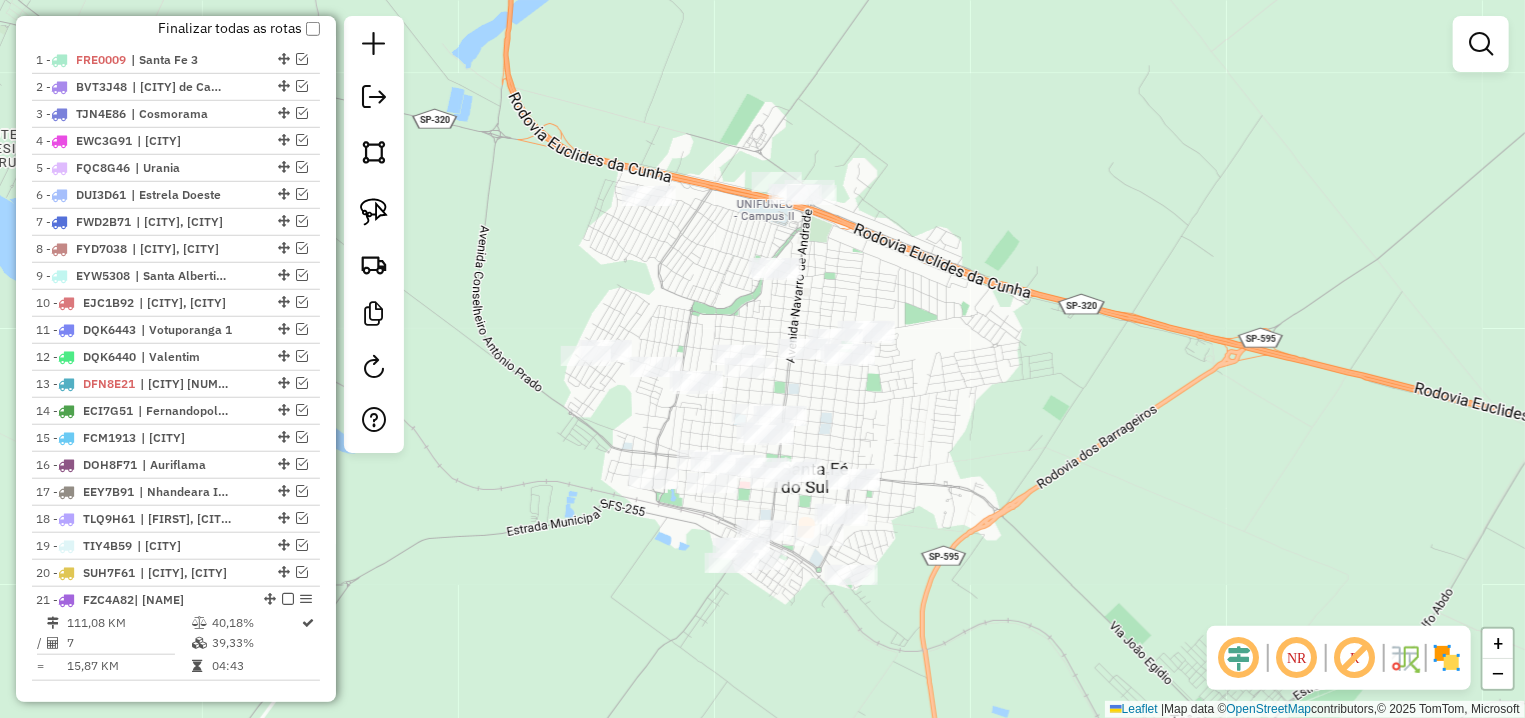 drag, startPoint x: 810, startPoint y: 344, endPoint x: 812, endPoint y: 289, distance: 55.03635 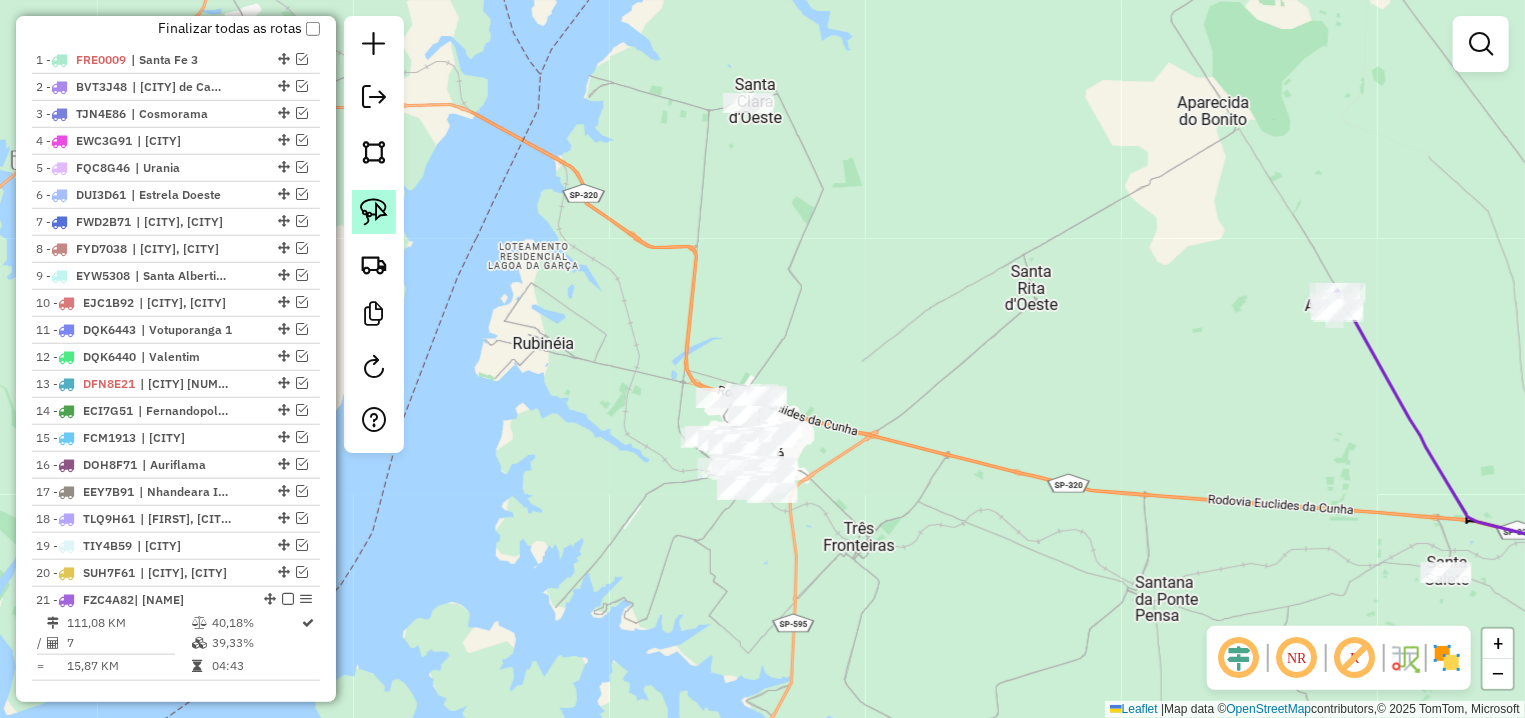 click 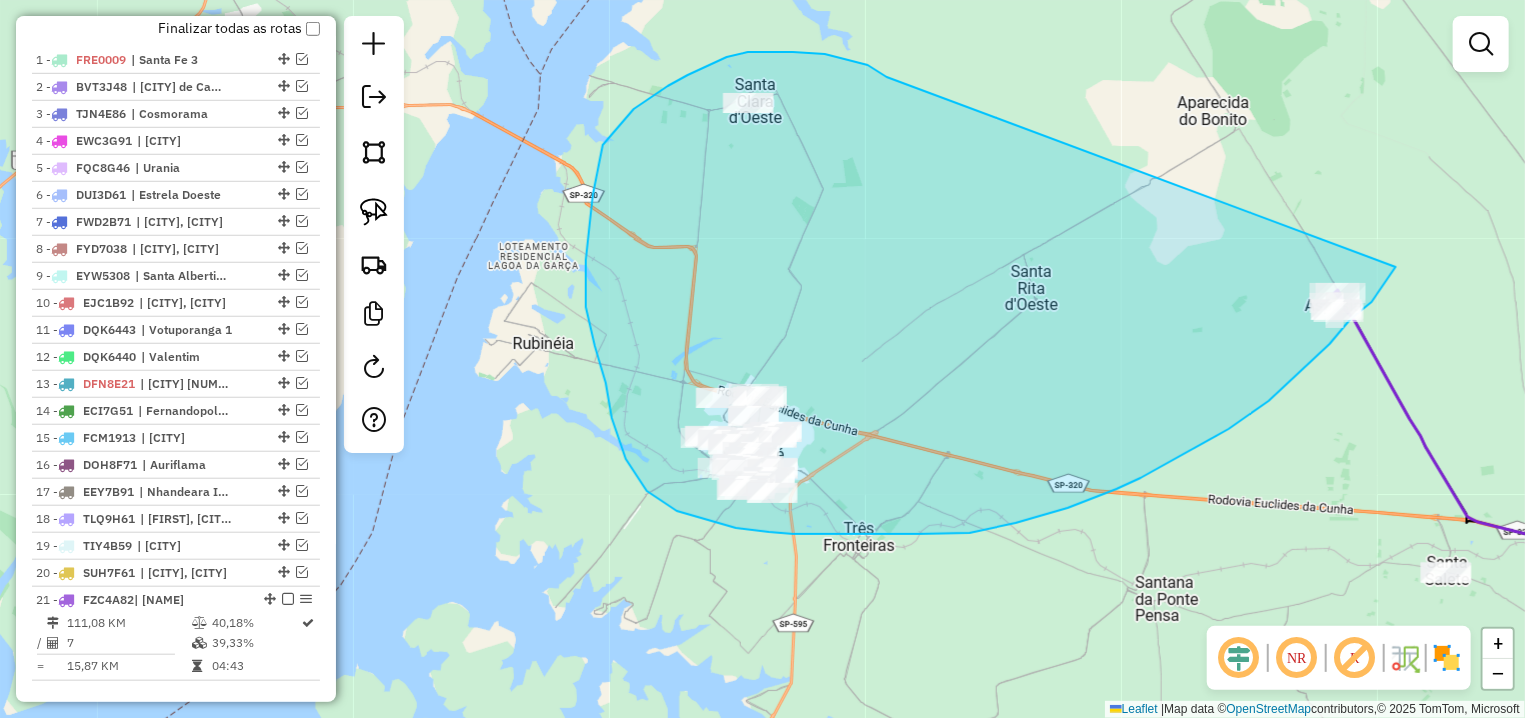 drag, startPoint x: 727, startPoint y: 57, endPoint x: 1398, endPoint y: 261, distance: 701.3252 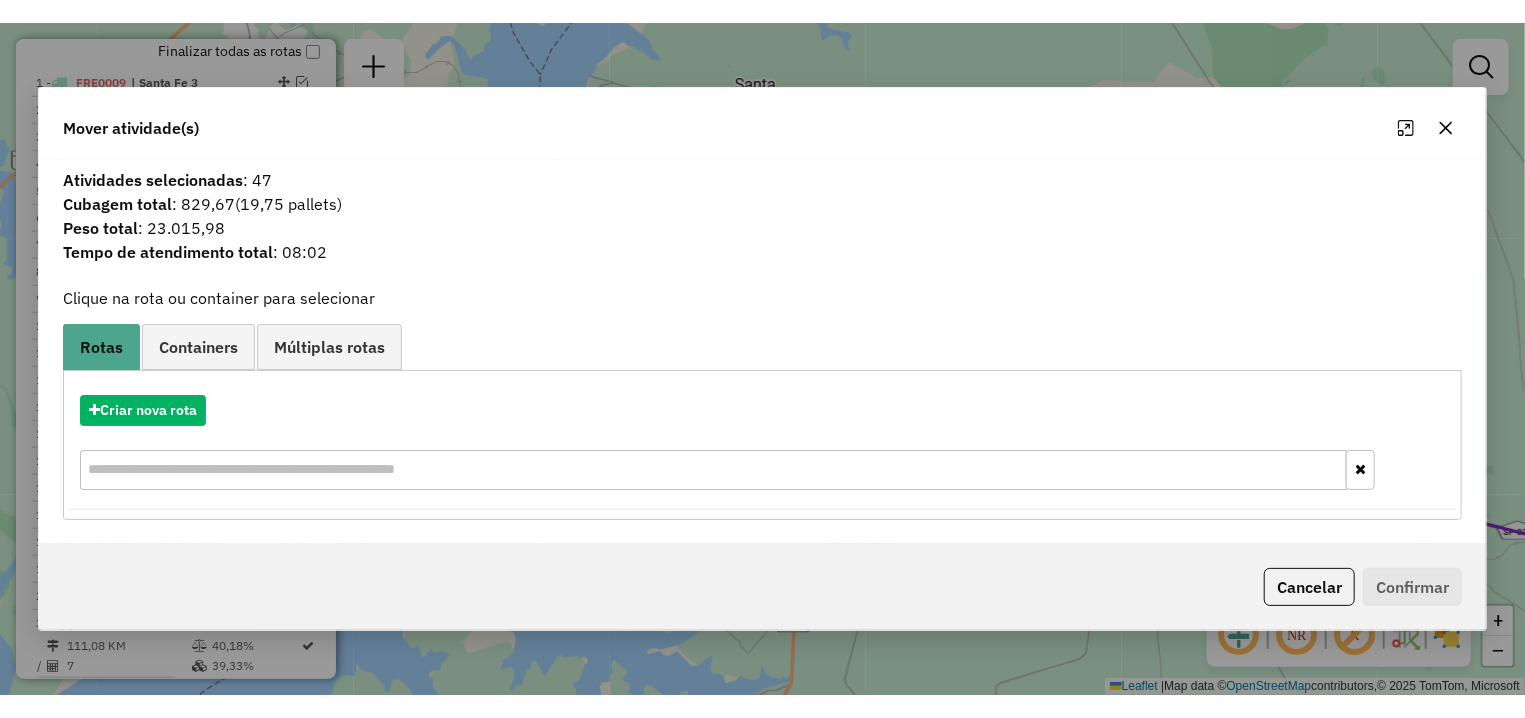 scroll, scrollTop: 0, scrollLeft: 0, axis: both 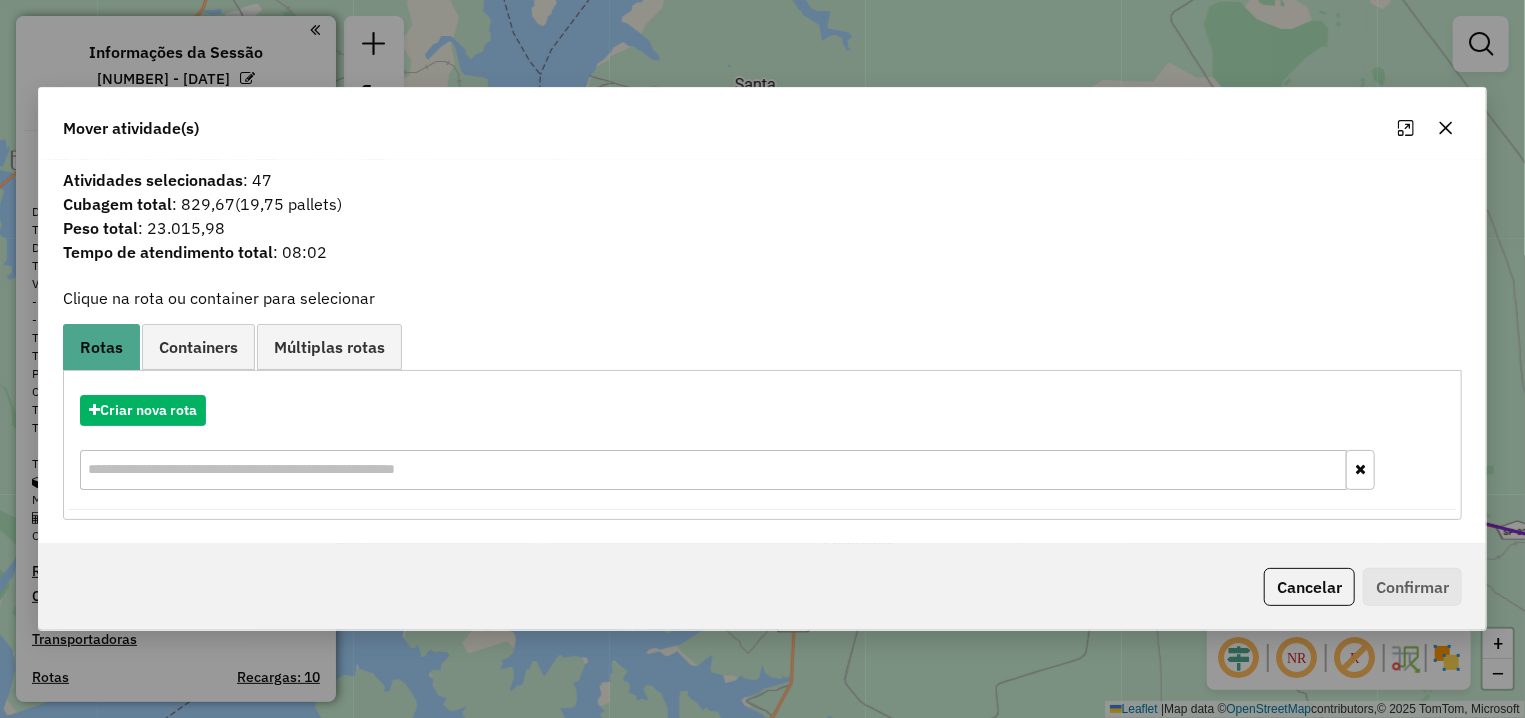 click 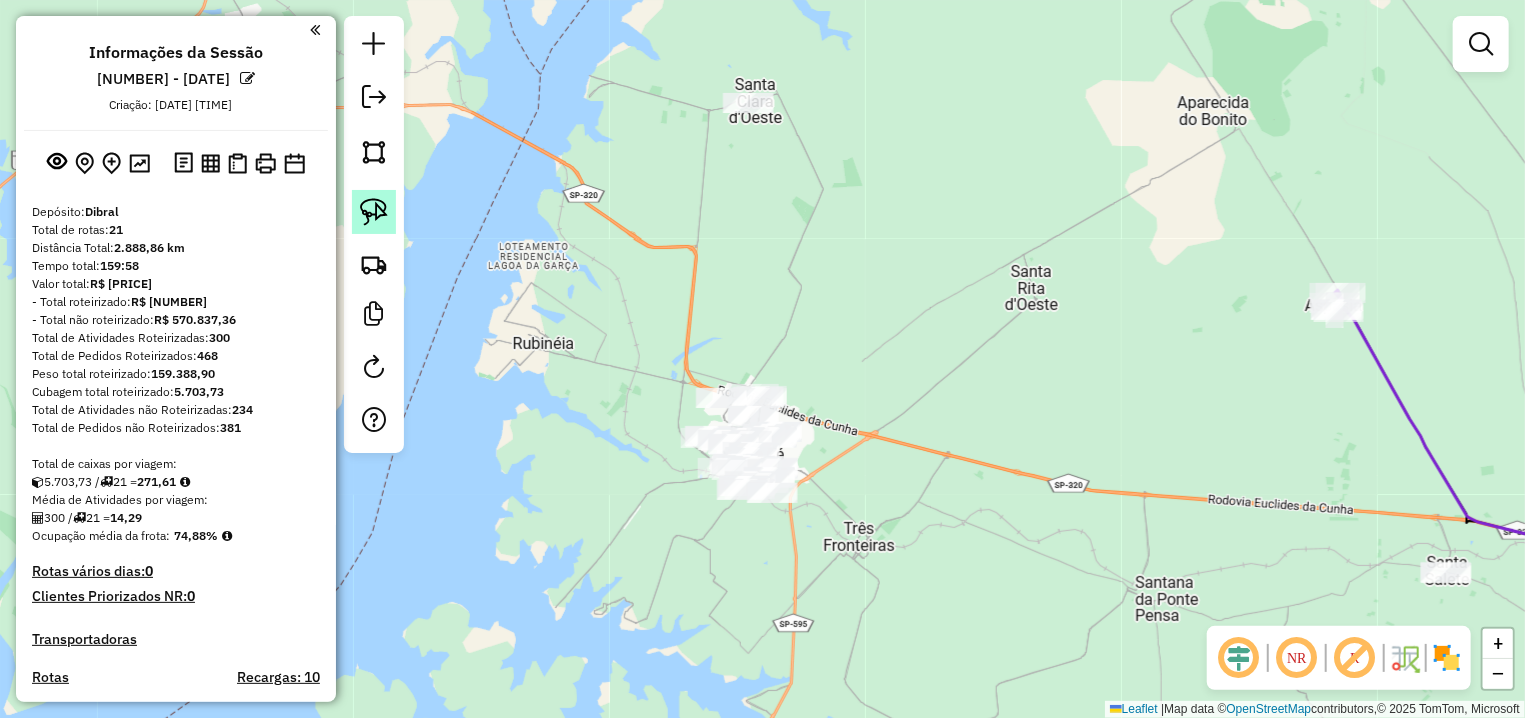 click 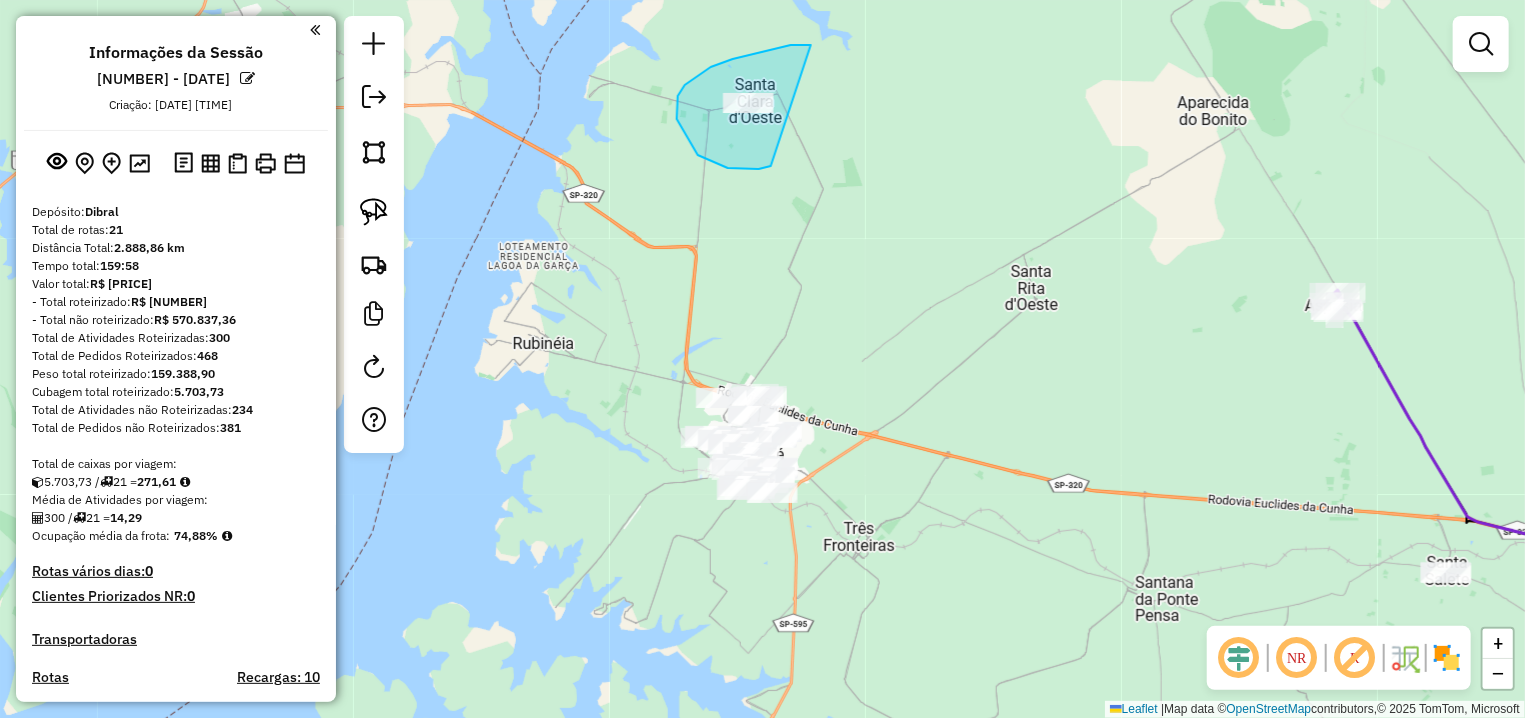 drag, startPoint x: 811, startPoint y: 45, endPoint x: 771, endPoint y: 166, distance: 127.440186 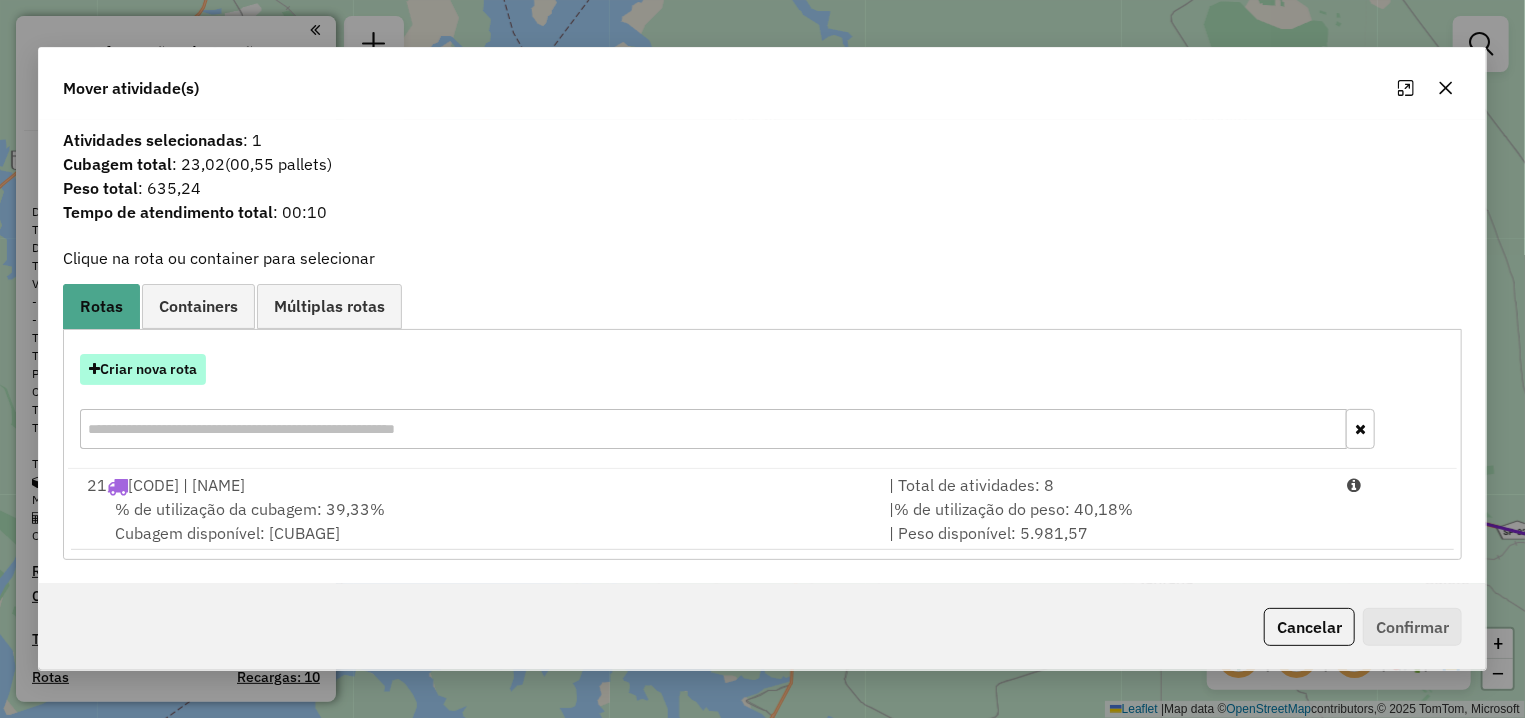 click on "Criar nova rota" at bounding box center (143, 369) 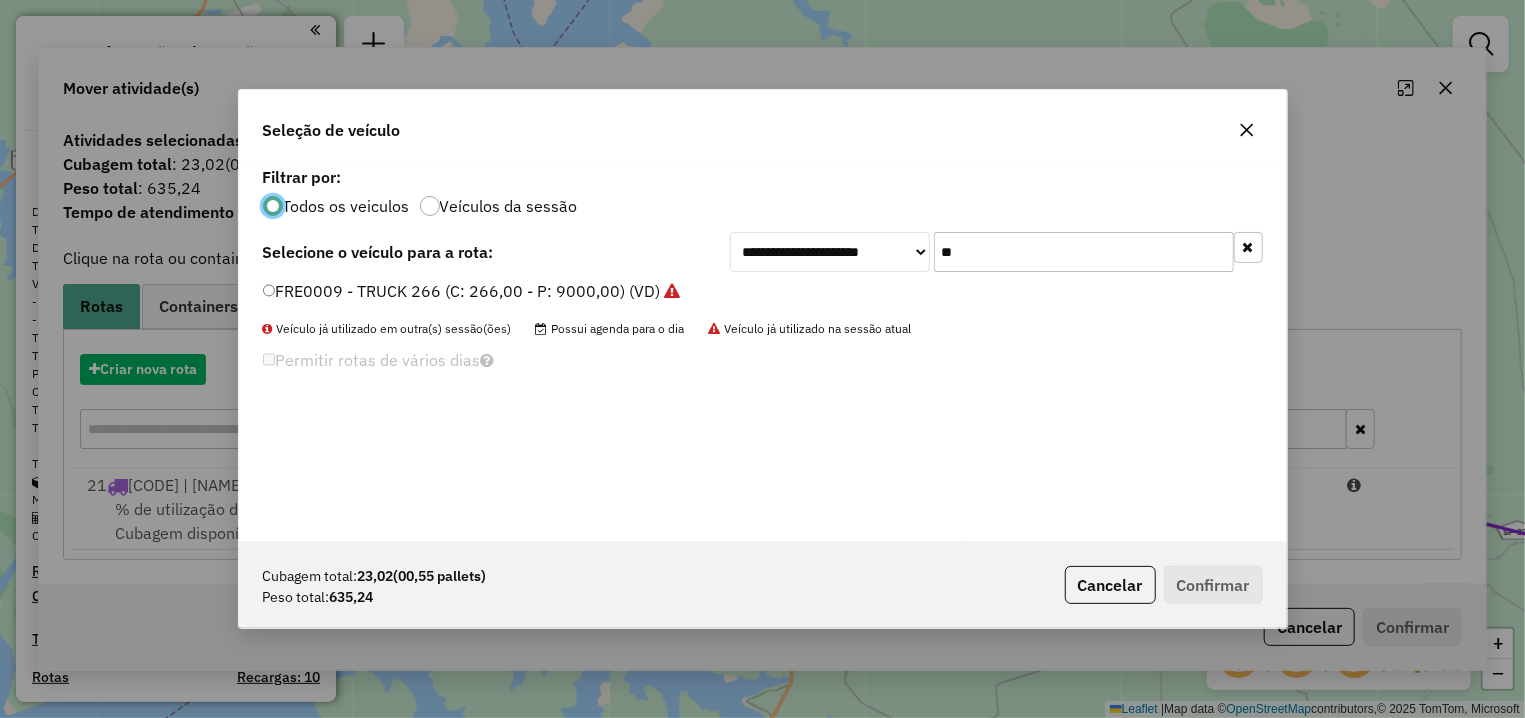 scroll, scrollTop: 11, scrollLeft: 6, axis: both 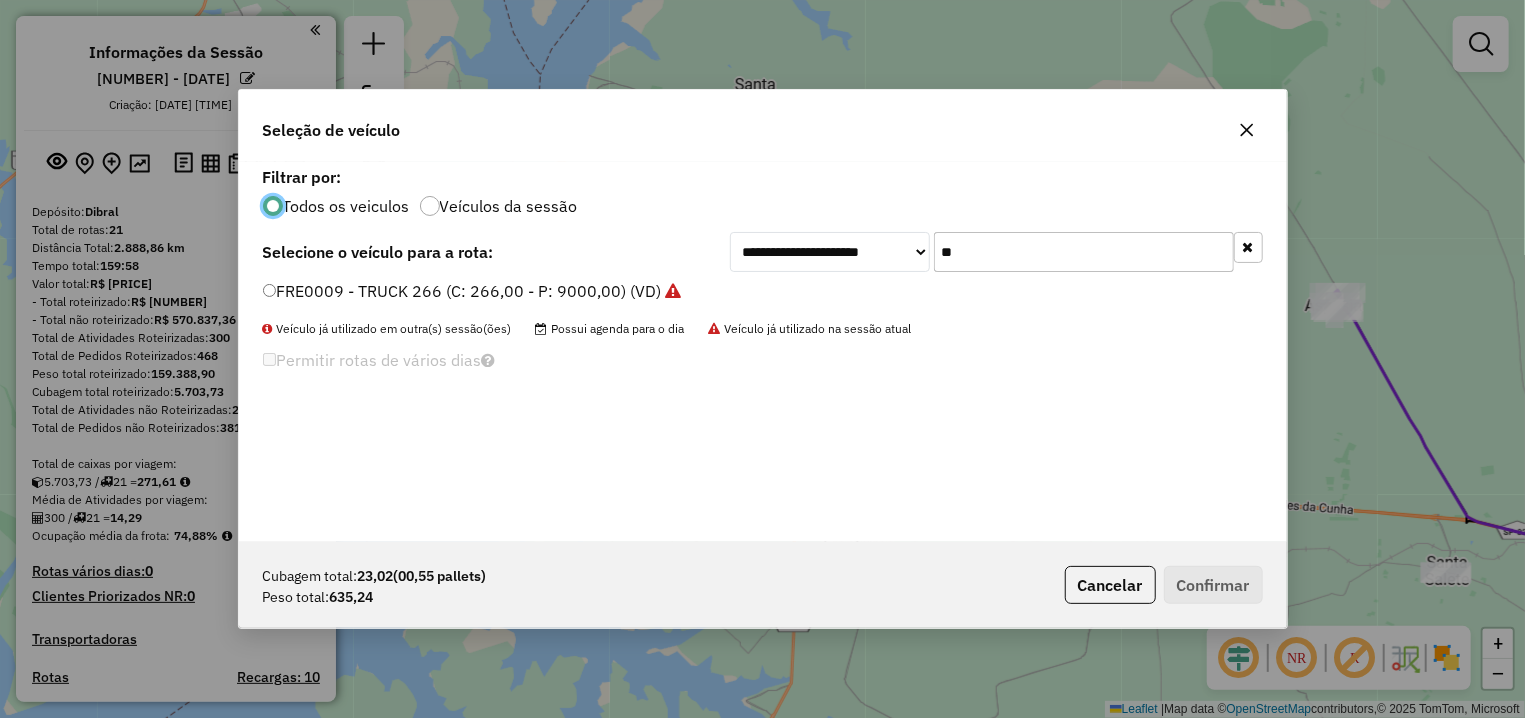 drag, startPoint x: 975, startPoint y: 255, endPoint x: 897, endPoint y: 251, distance: 78.10249 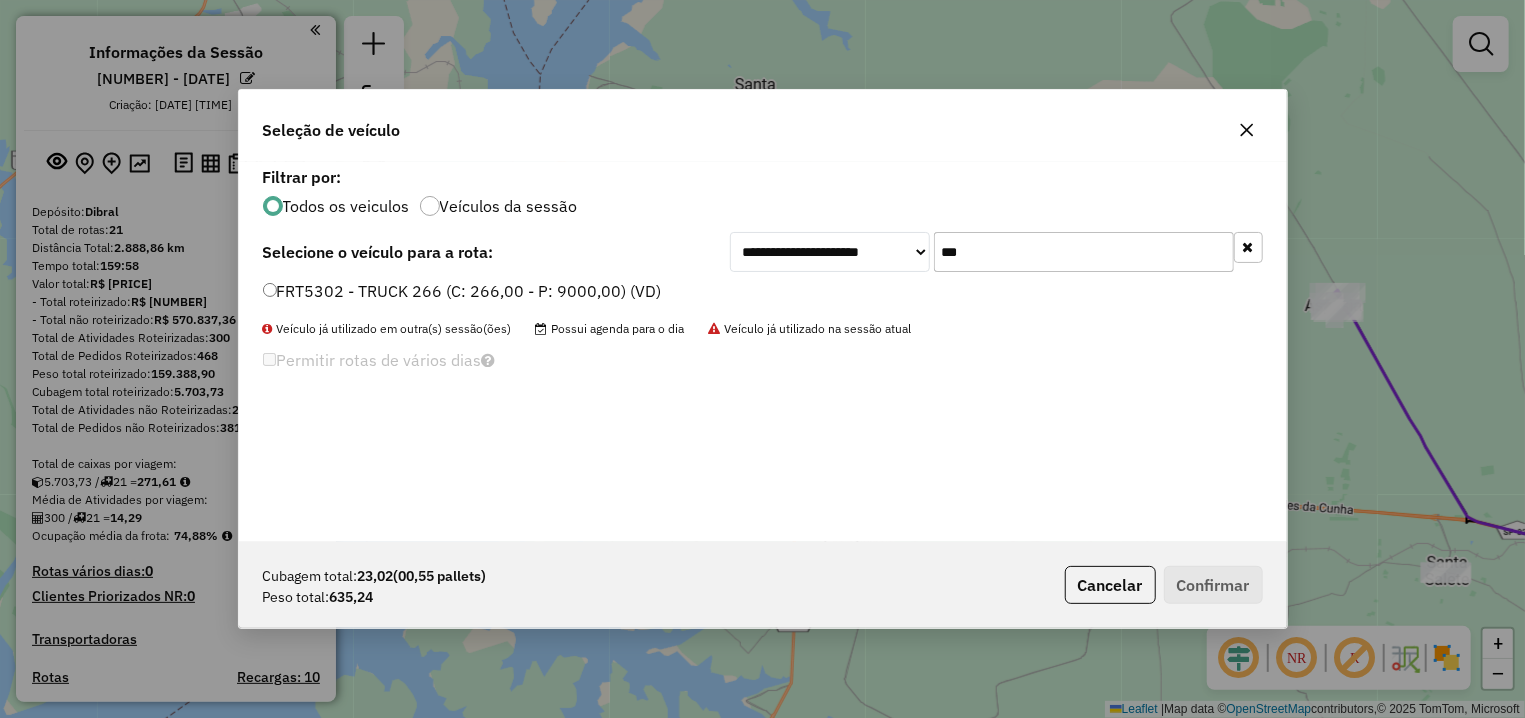 type on "***" 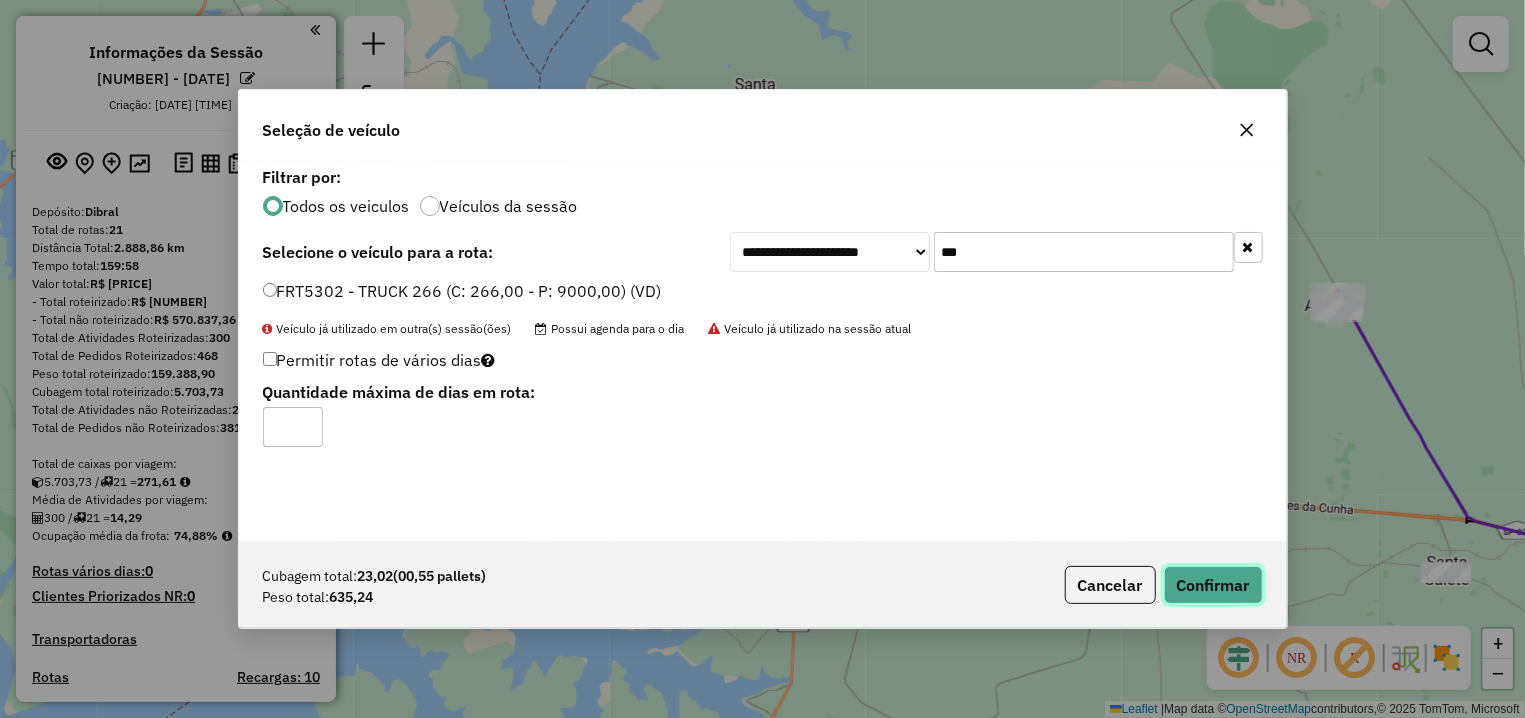 click on "Confirmar" 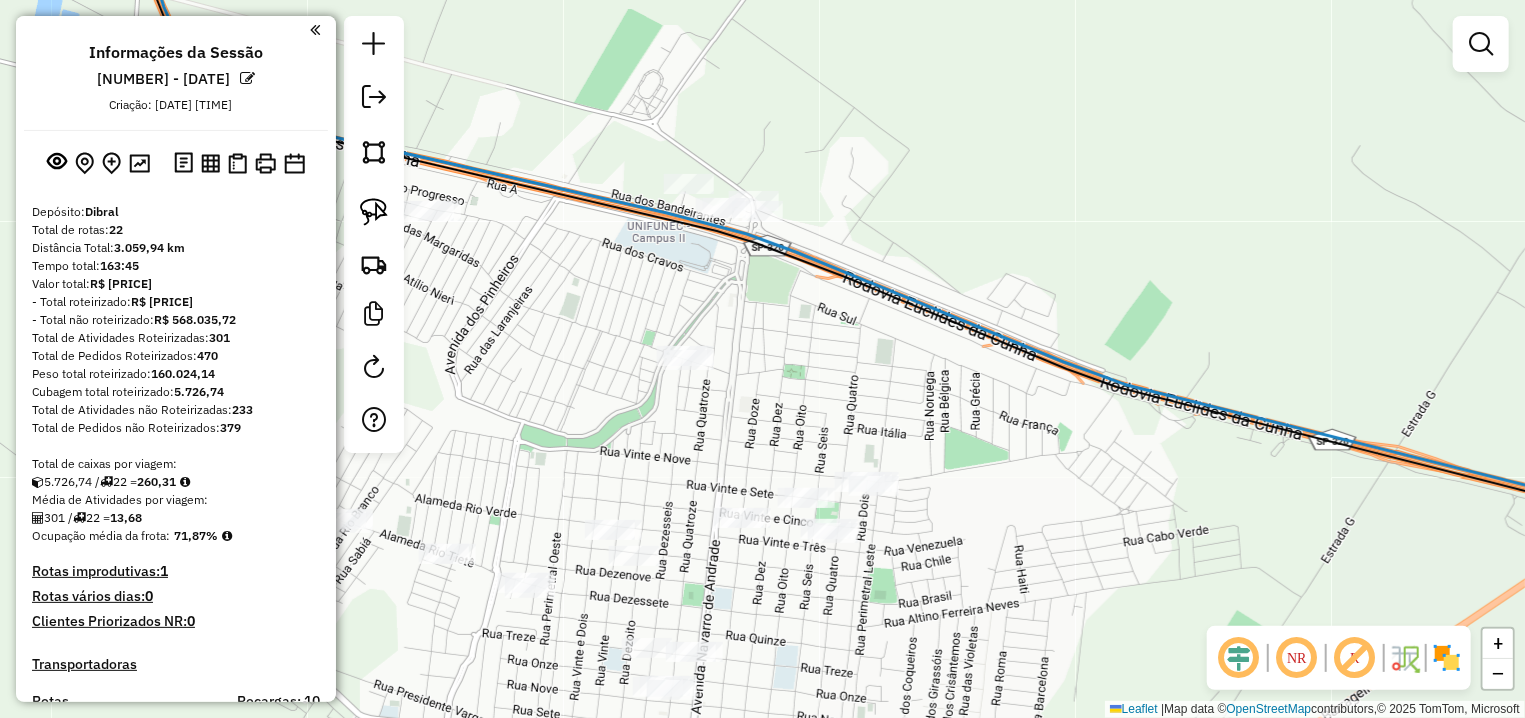 drag, startPoint x: 815, startPoint y: 433, endPoint x: 695, endPoint y: 487, distance: 131.59027 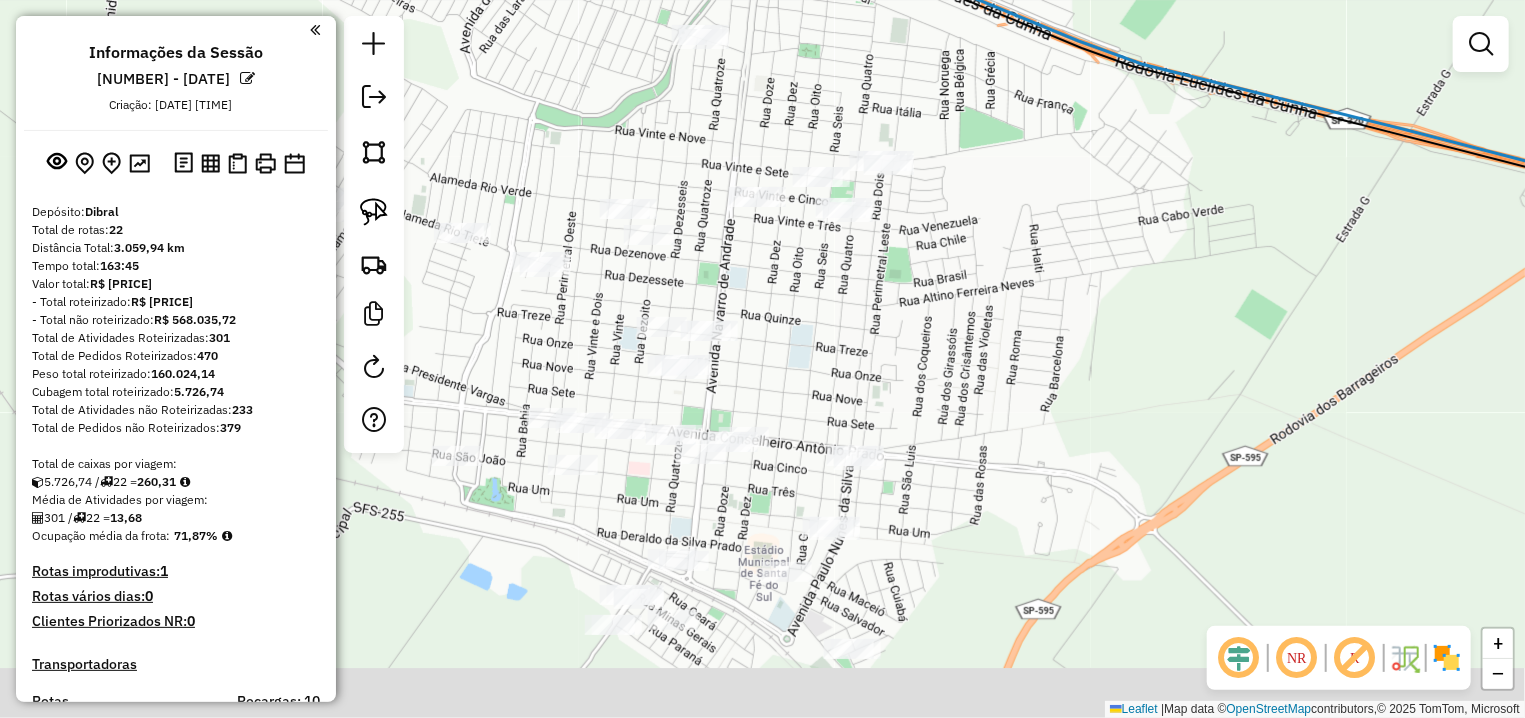 drag, startPoint x: 973, startPoint y: 588, endPoint x: 987, endPoint y: 272, distance: 316.30997 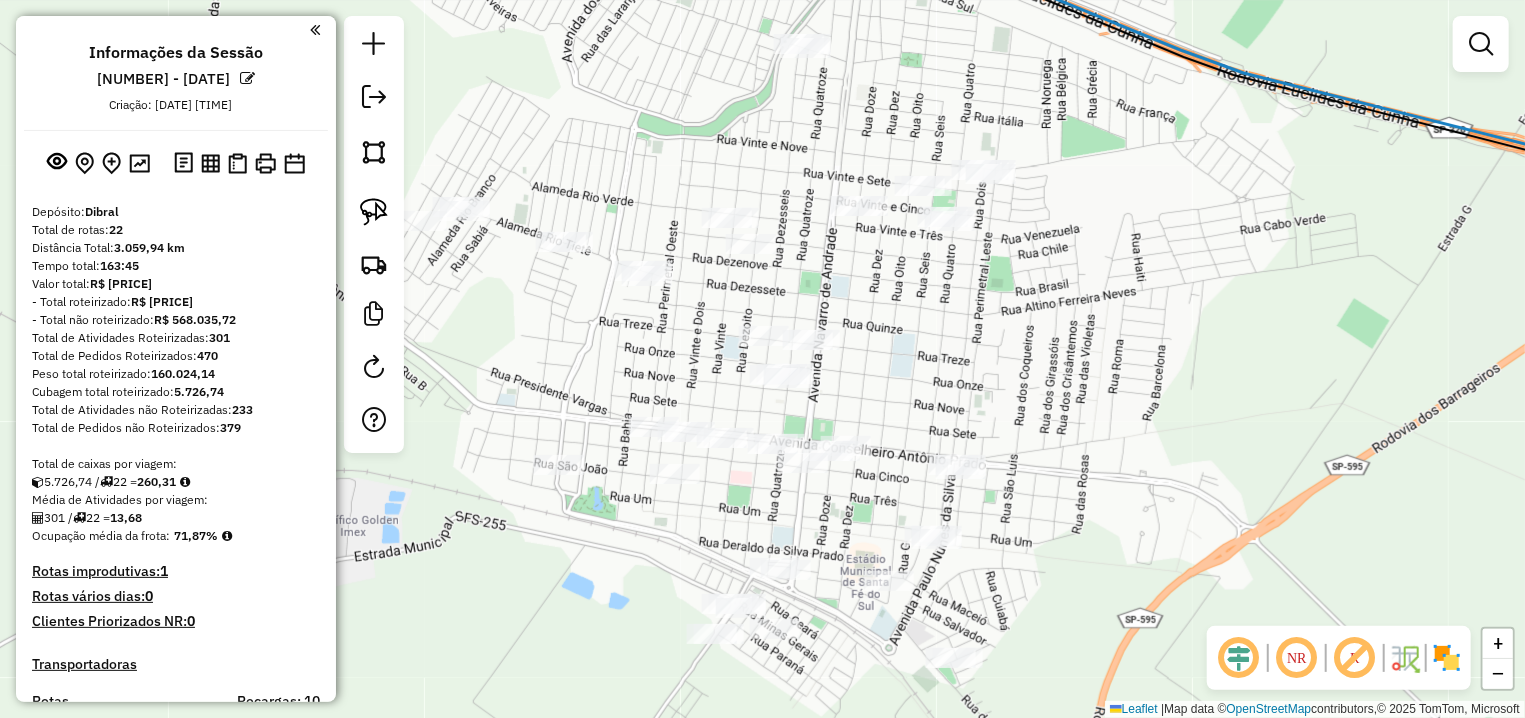 drag, startPoint x: 931, startPoint y: 401, endPoint x: 1033, endPoint y: 410, distance: 102.396286 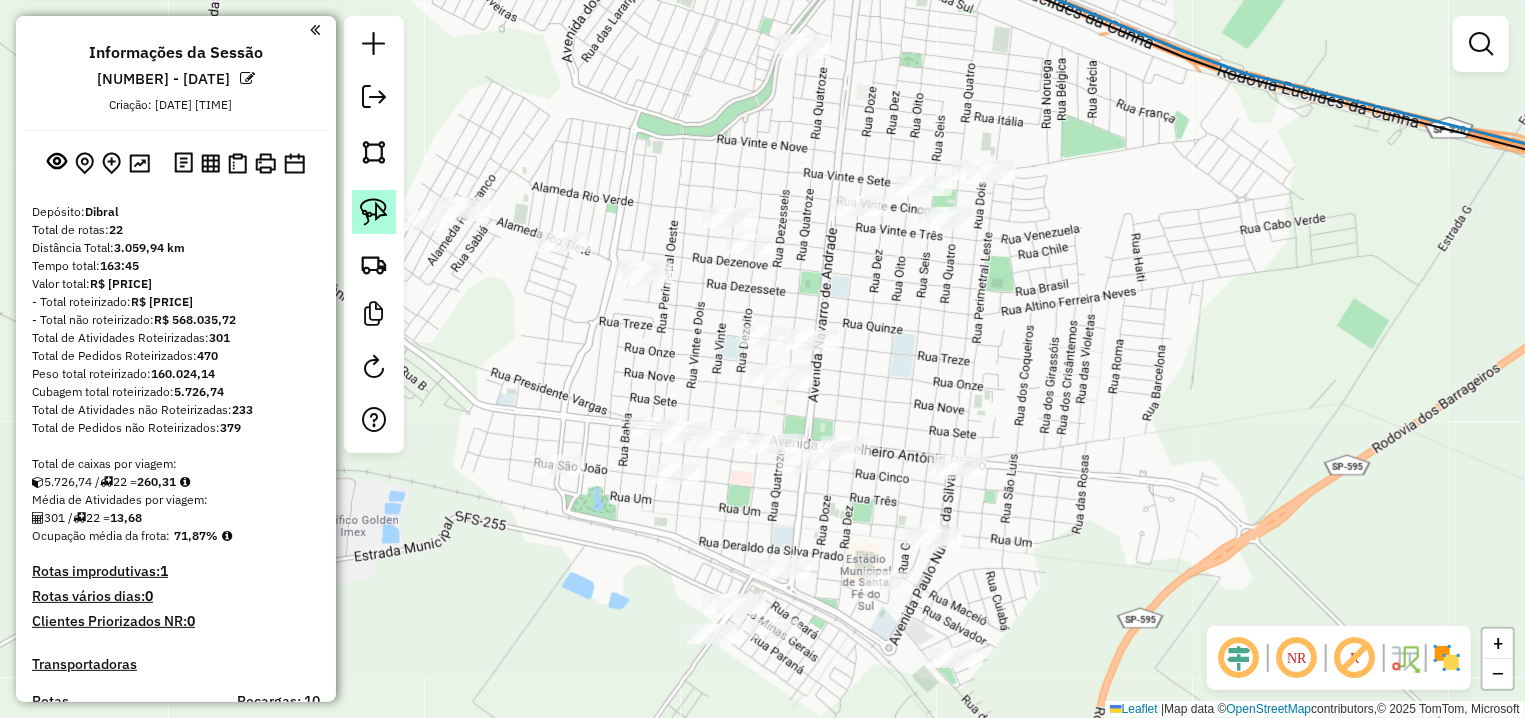 drag, startPoint x: 372, startPoint y: 223, endPoint x: 869, endPoint y: 393, distance: 525.2704 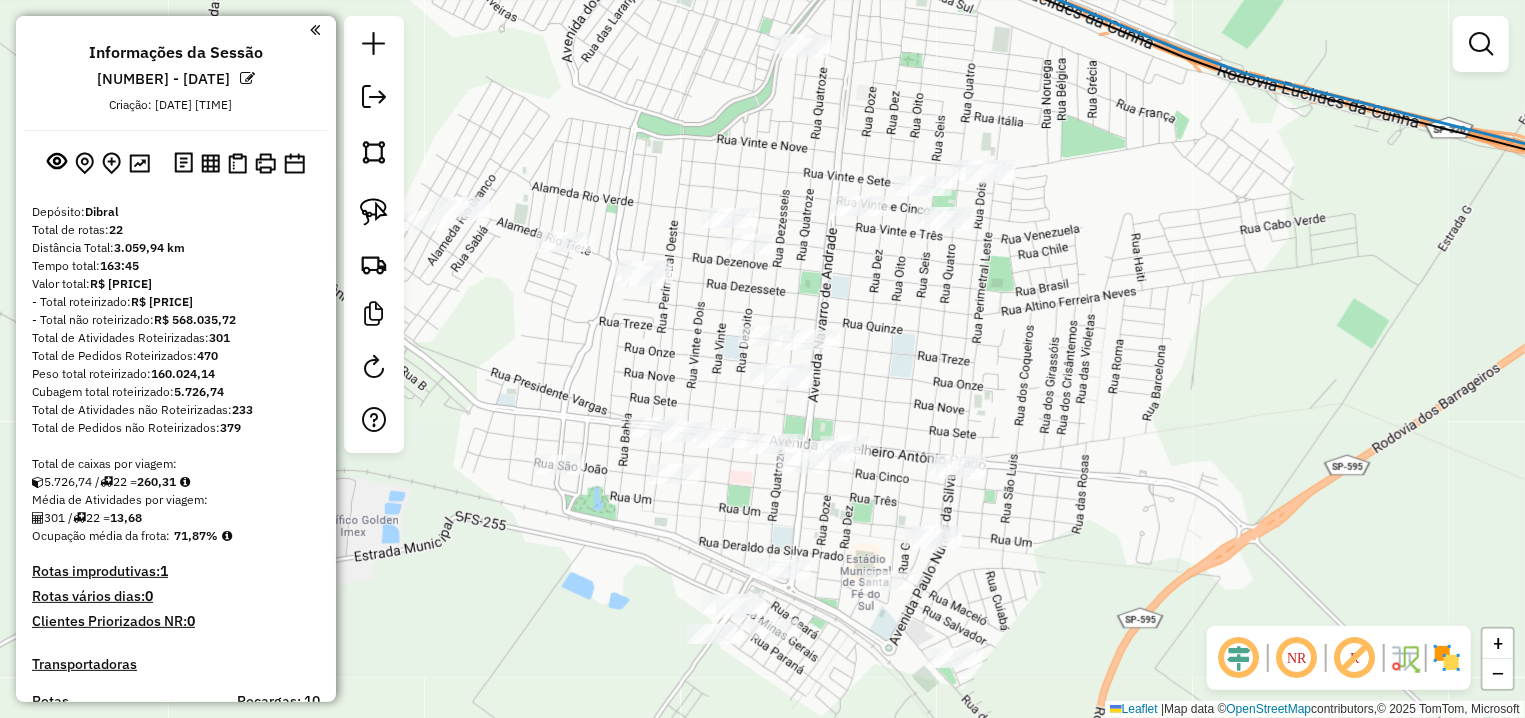 click 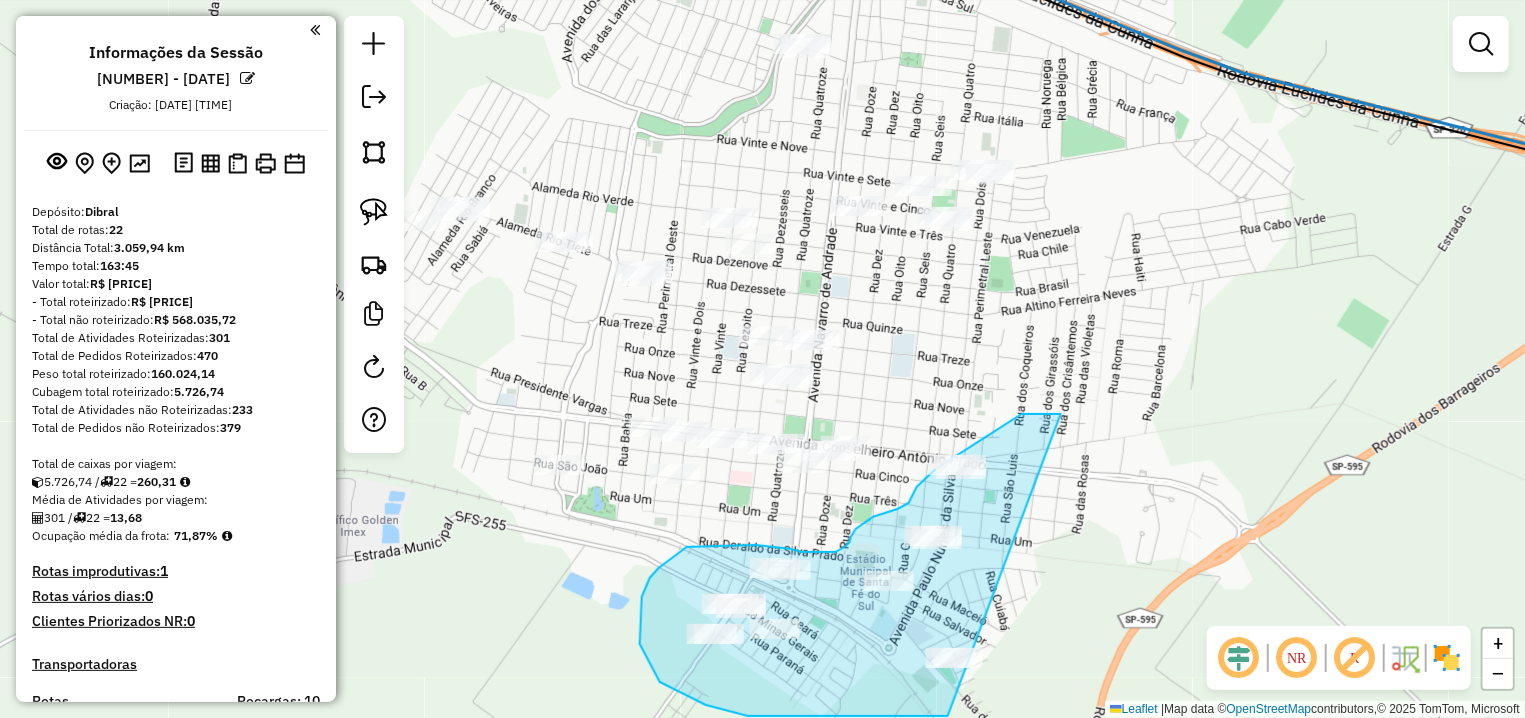 drag, startPoint x: 1022, startPoint y: 414, endPoint x: 1177, endPoint y: 689, distance: 315.6739 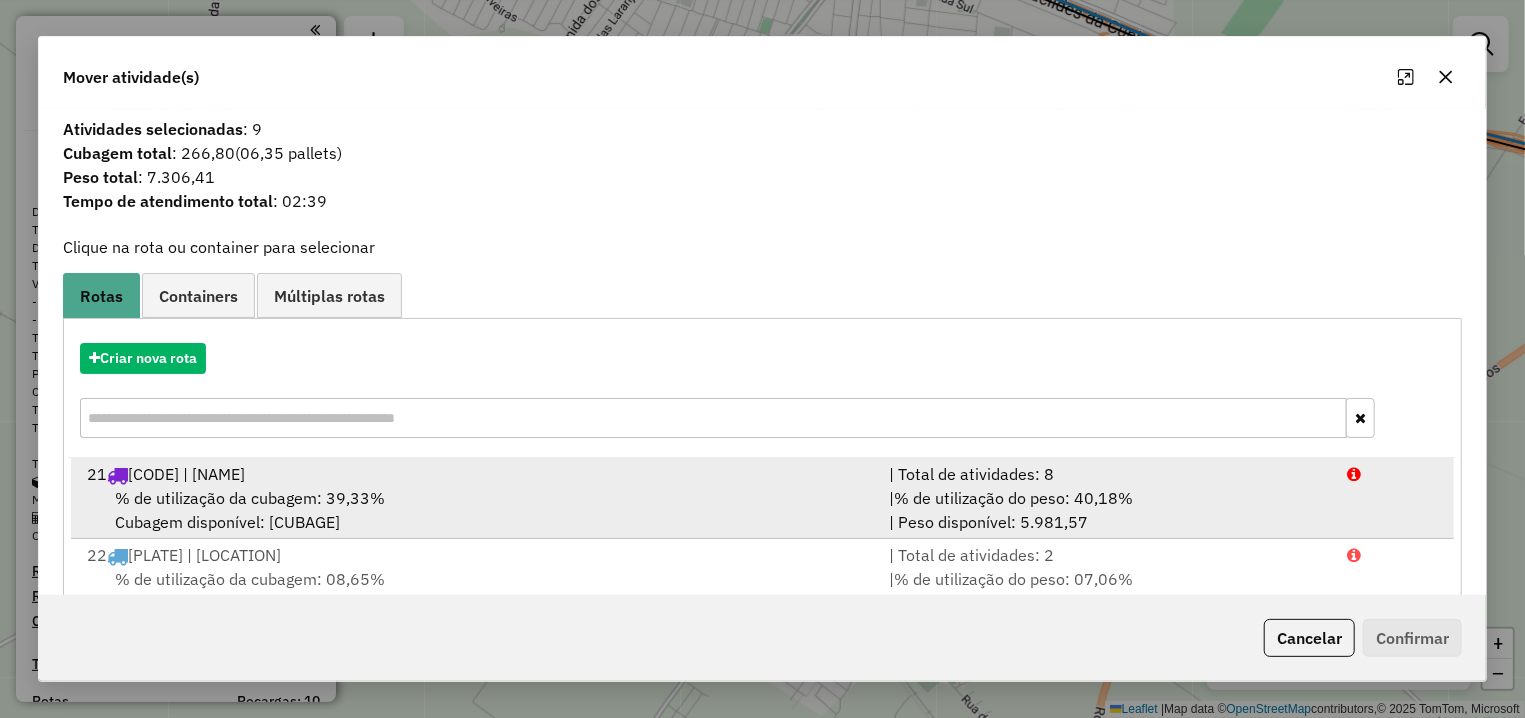 click on "% de utilização da cubagem: [PERCENTAGE]% Cubagem disponível: [CUBAGE]" at bounding box center (476, 510) 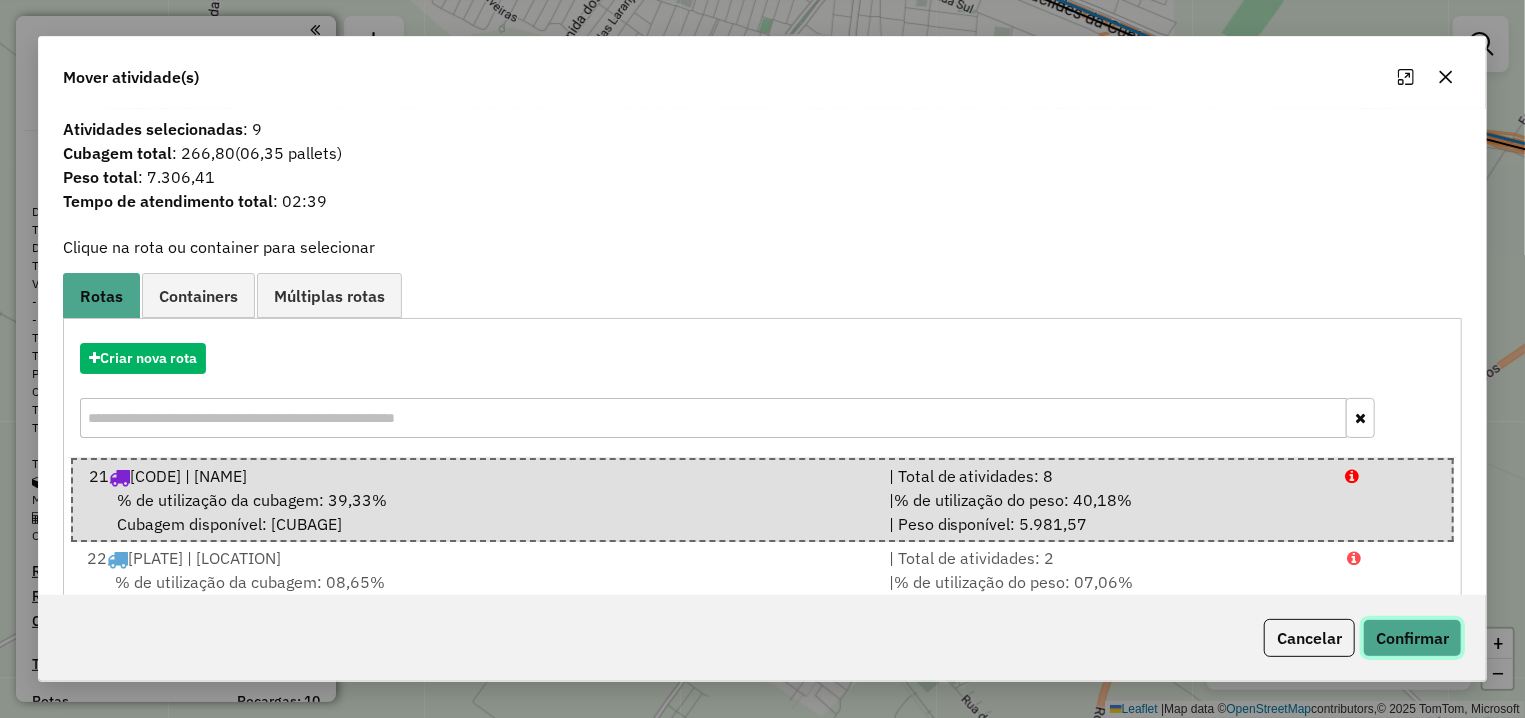click on "Confirmar" 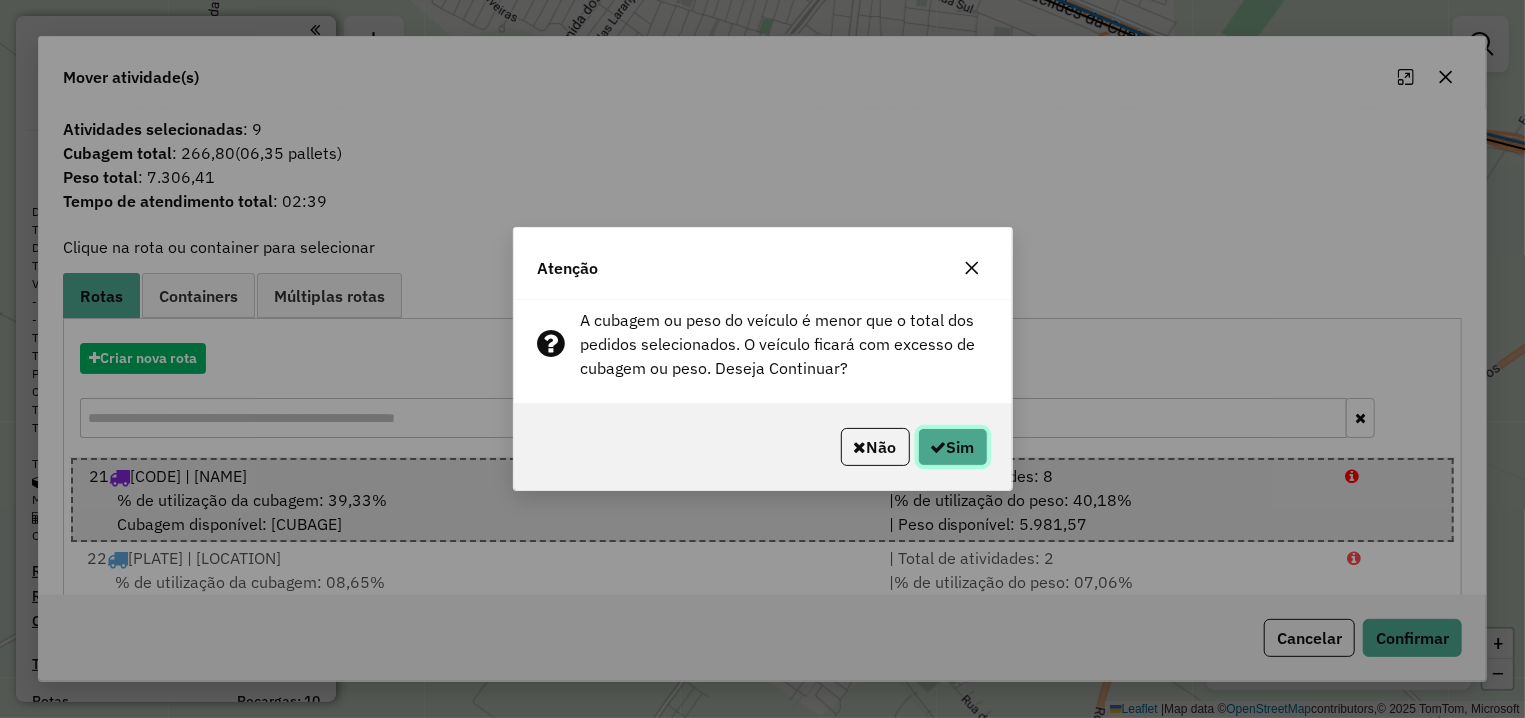 click on "Sim" 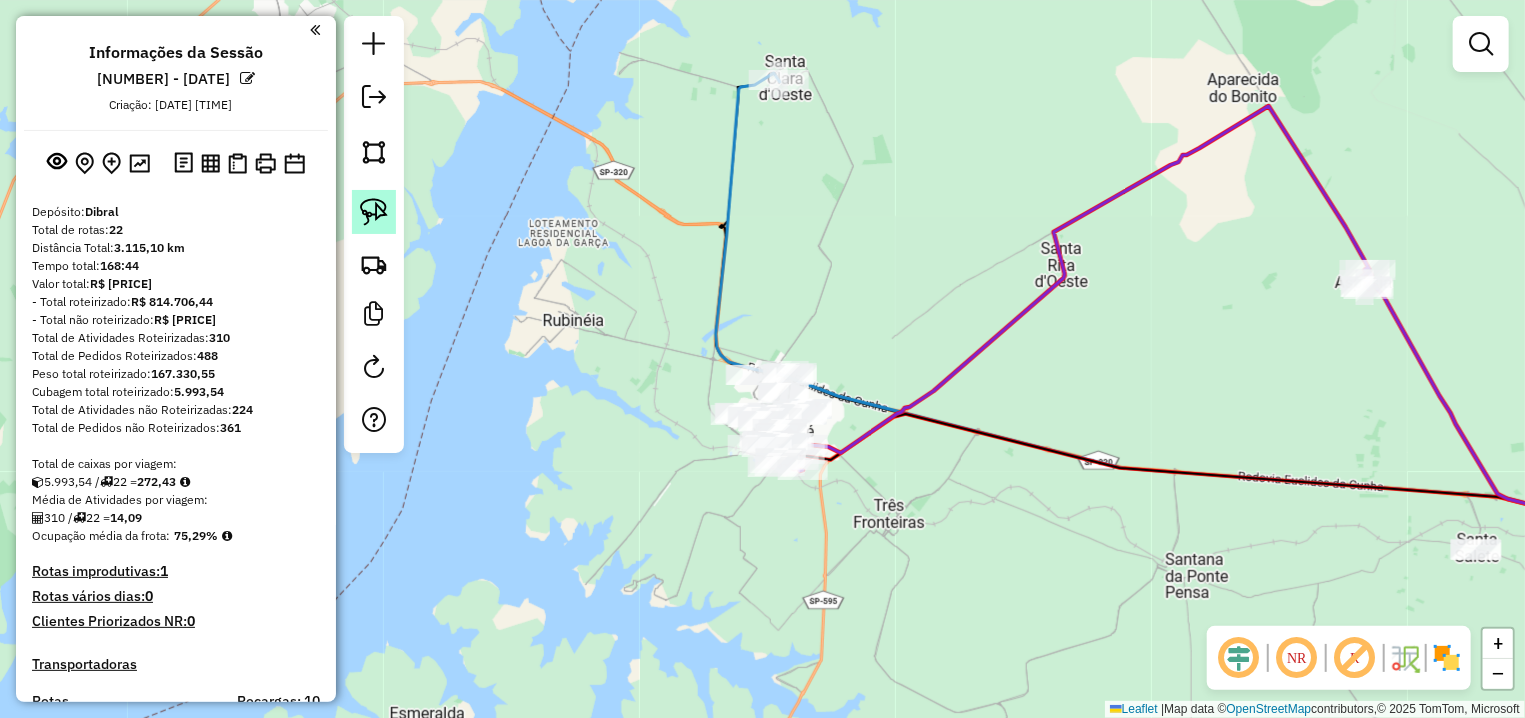click 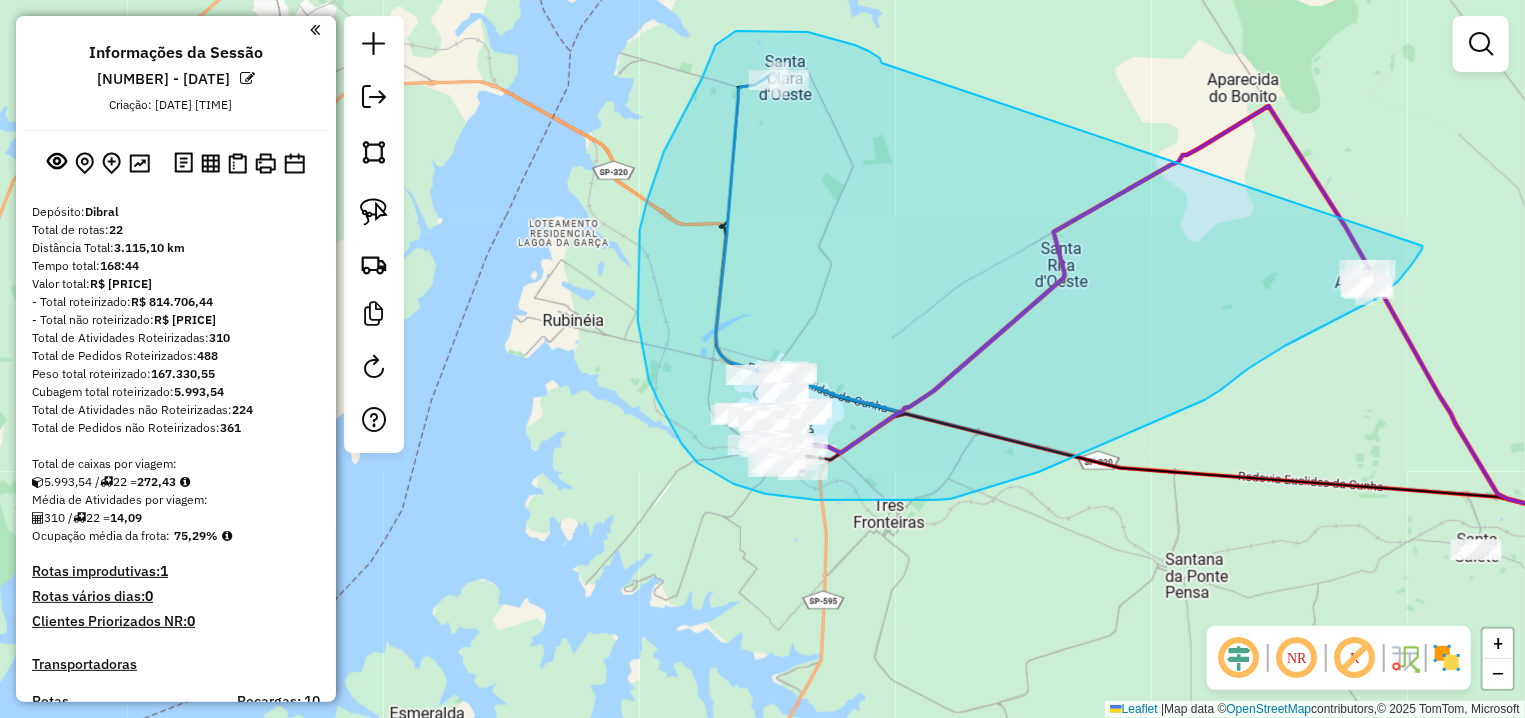 drag, startPoint x: 879, startPoint y: 58, endPoint x: 1423, endPoint y: 246, distance: 575.5693 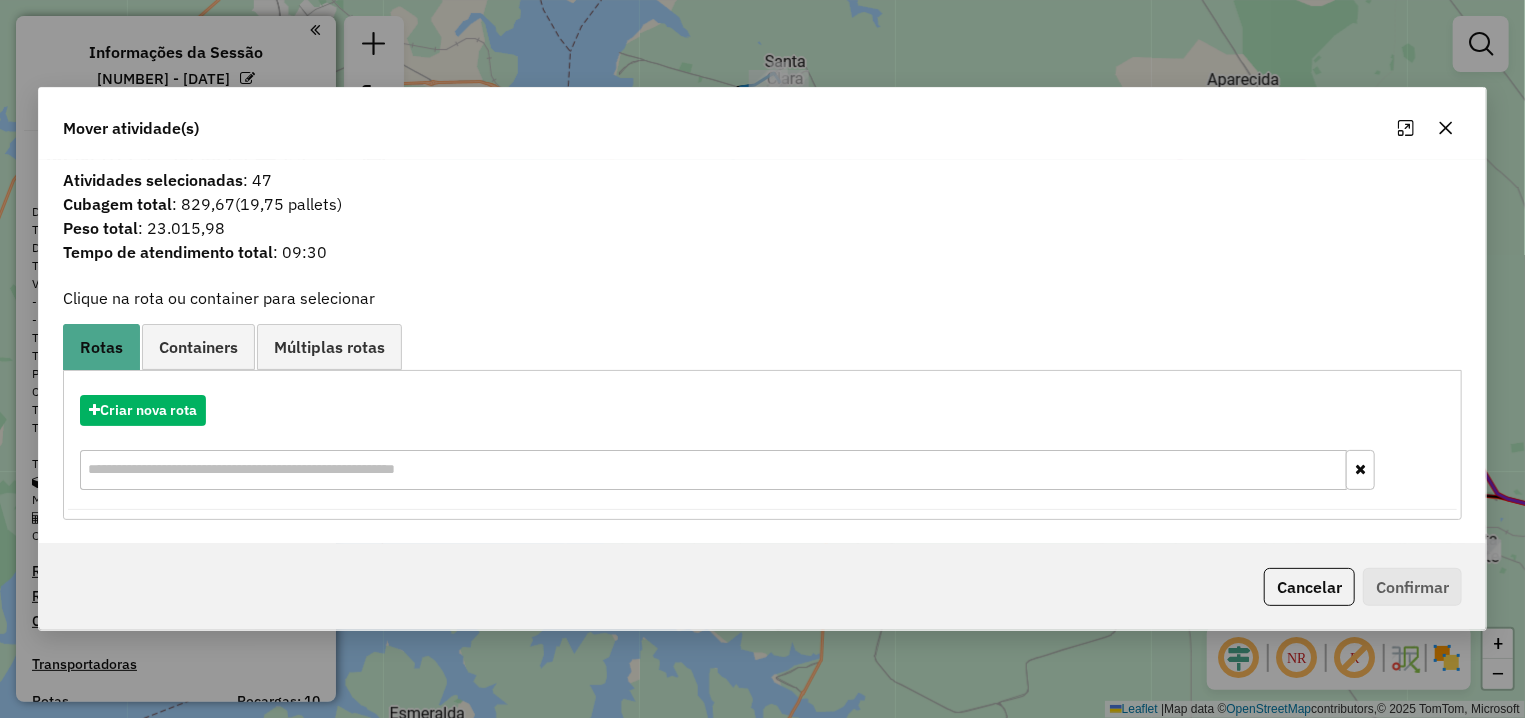 click 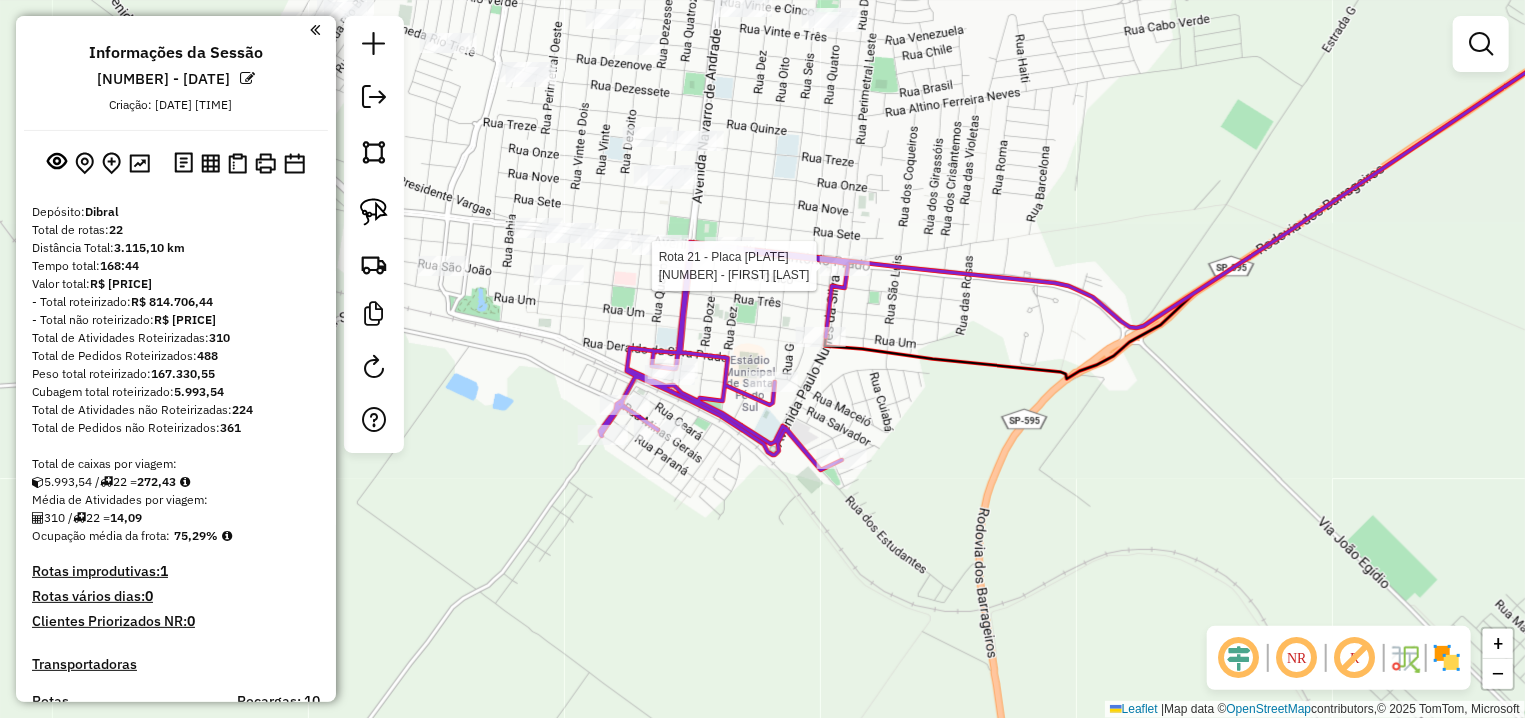 select on "**********" 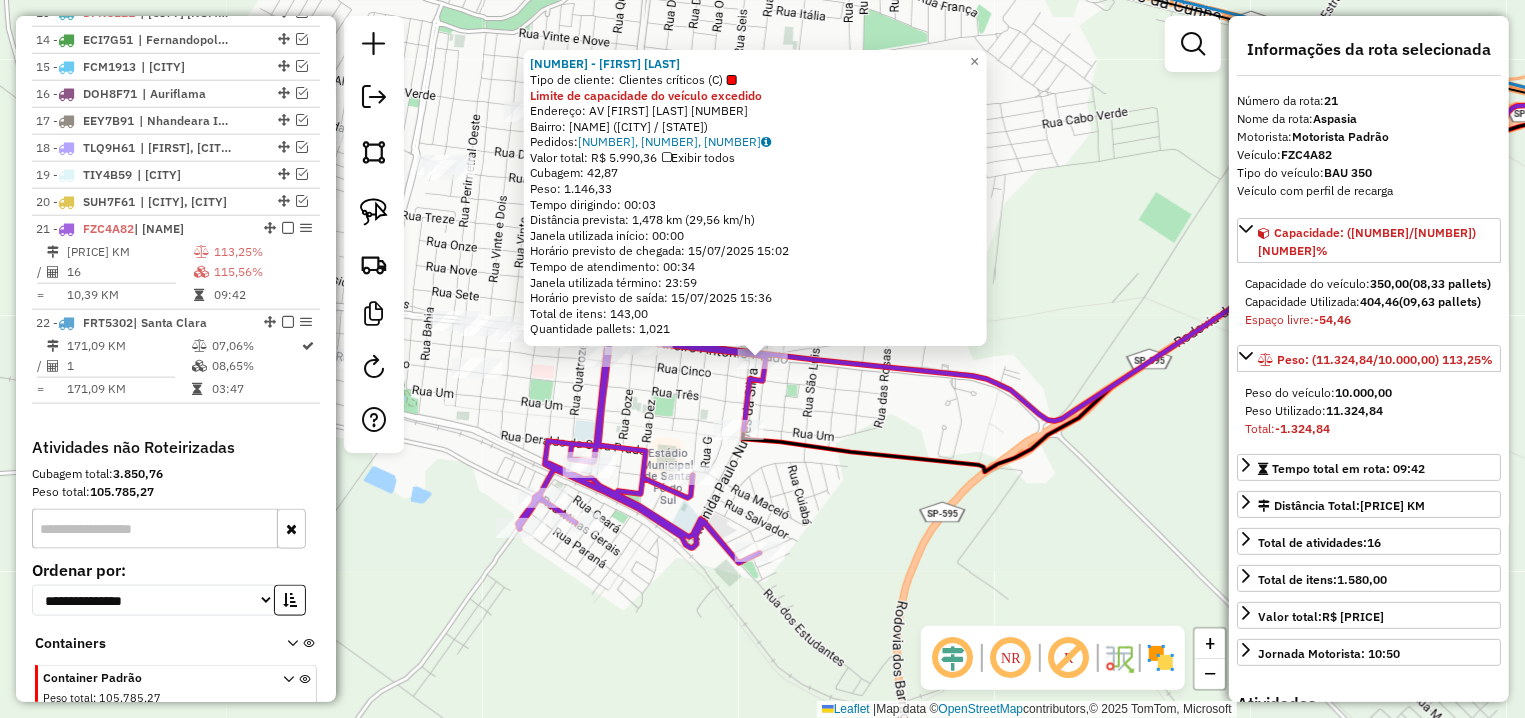 scroll, scrollTop: 1237, scrollLeft: 0, axis: vertical 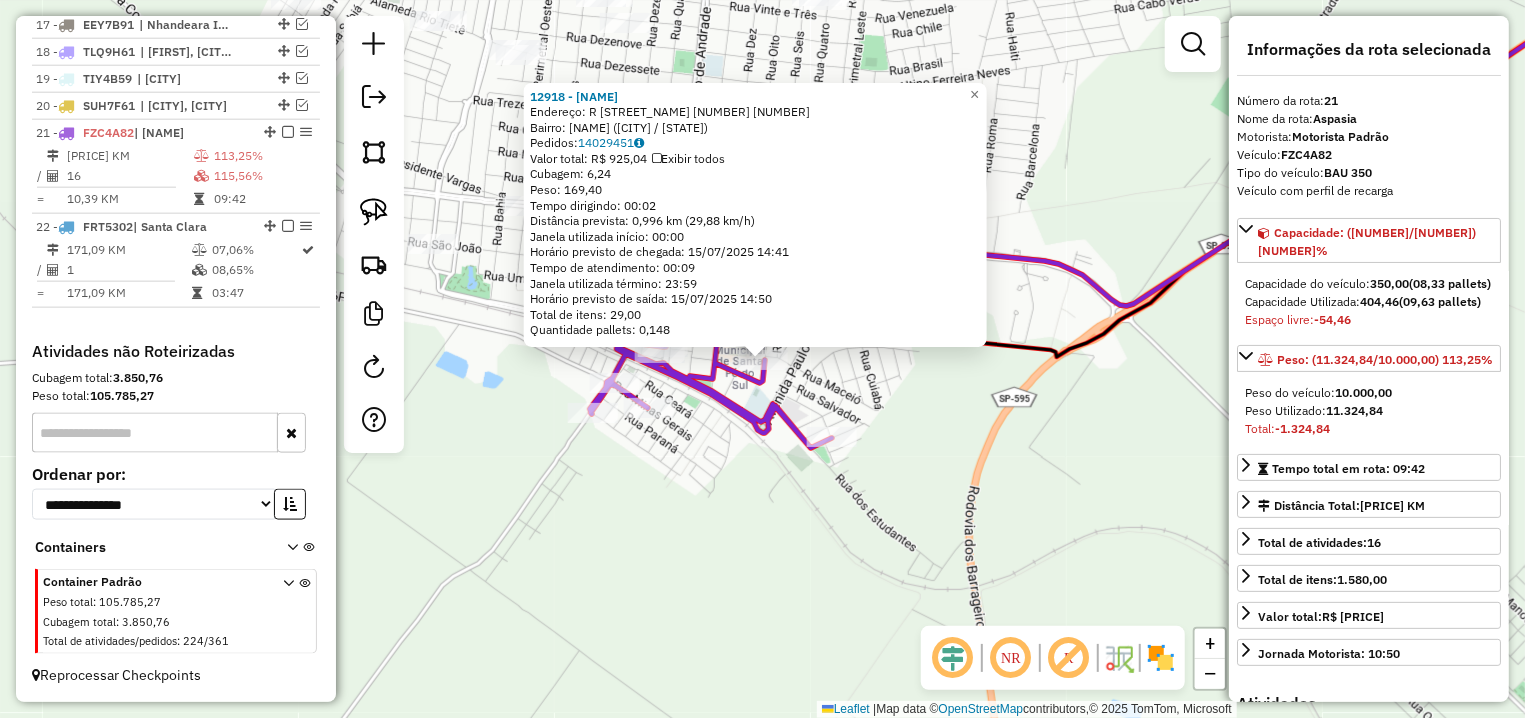 click 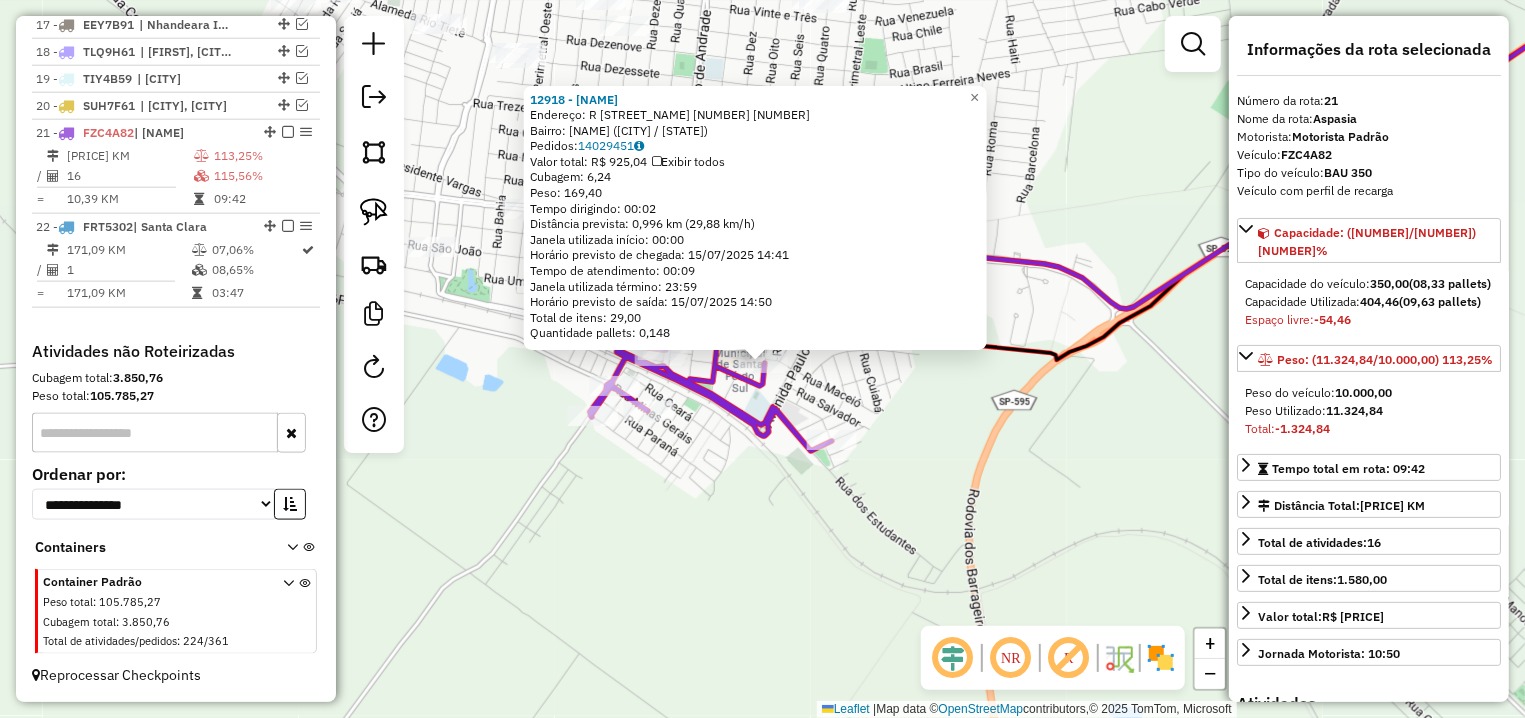 click 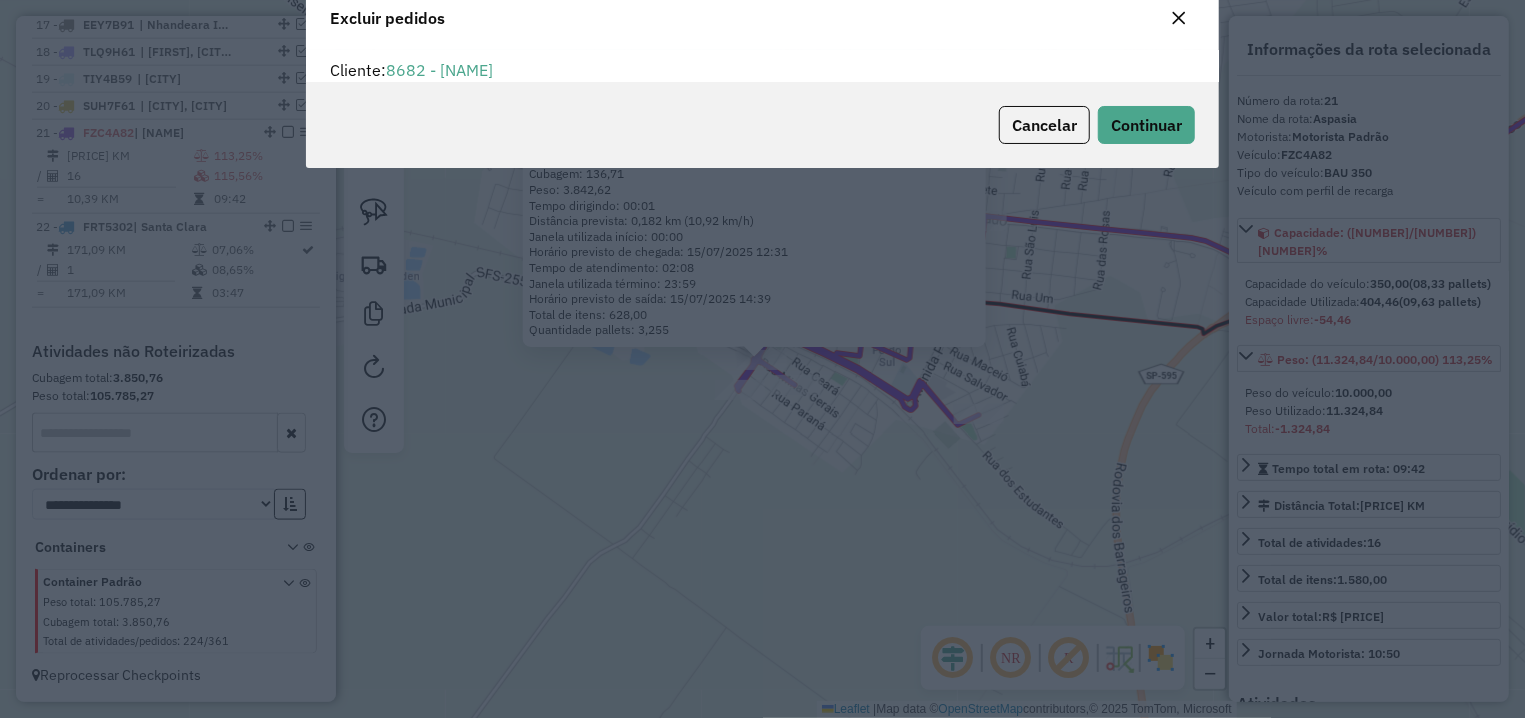 scroll, scrollTop: 0, scrollLeft: 0, axis: both 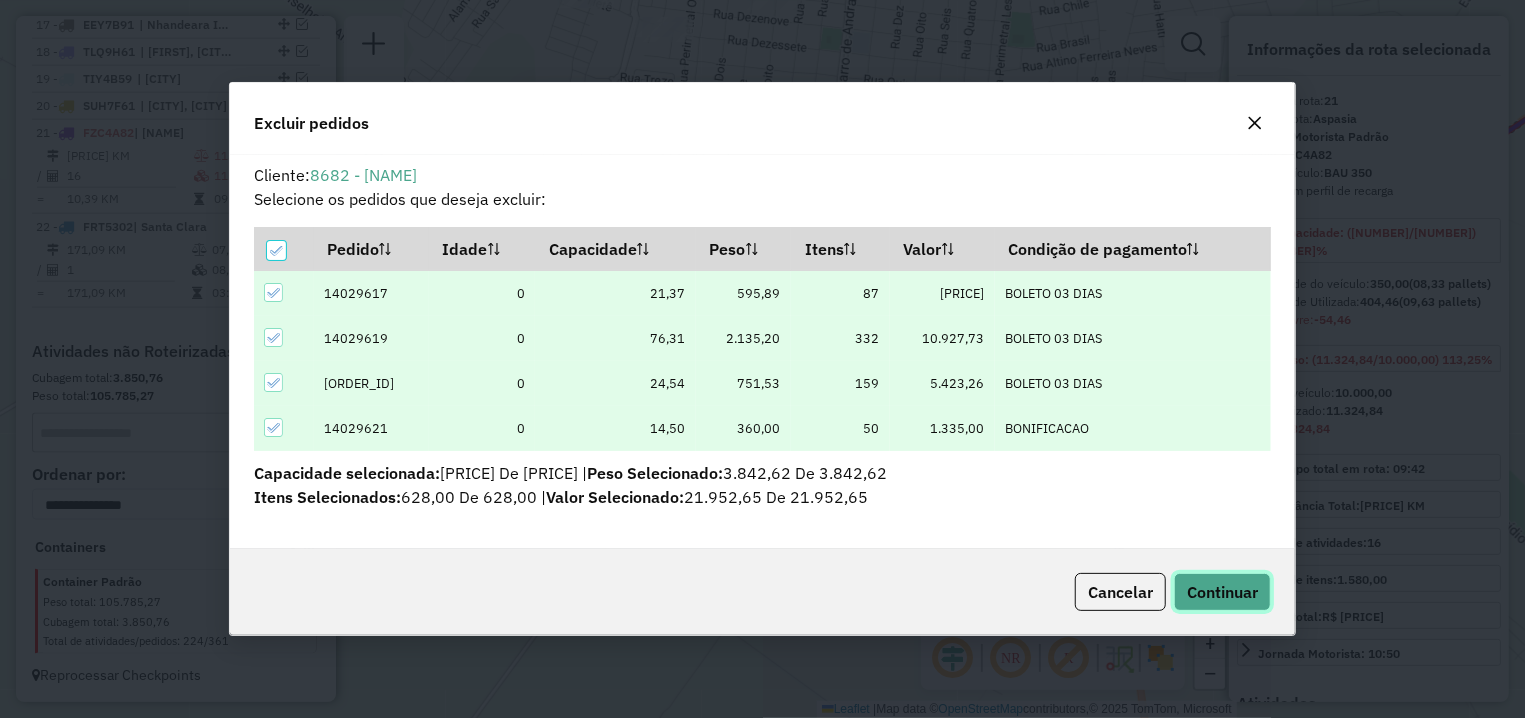 click on "Continuar" 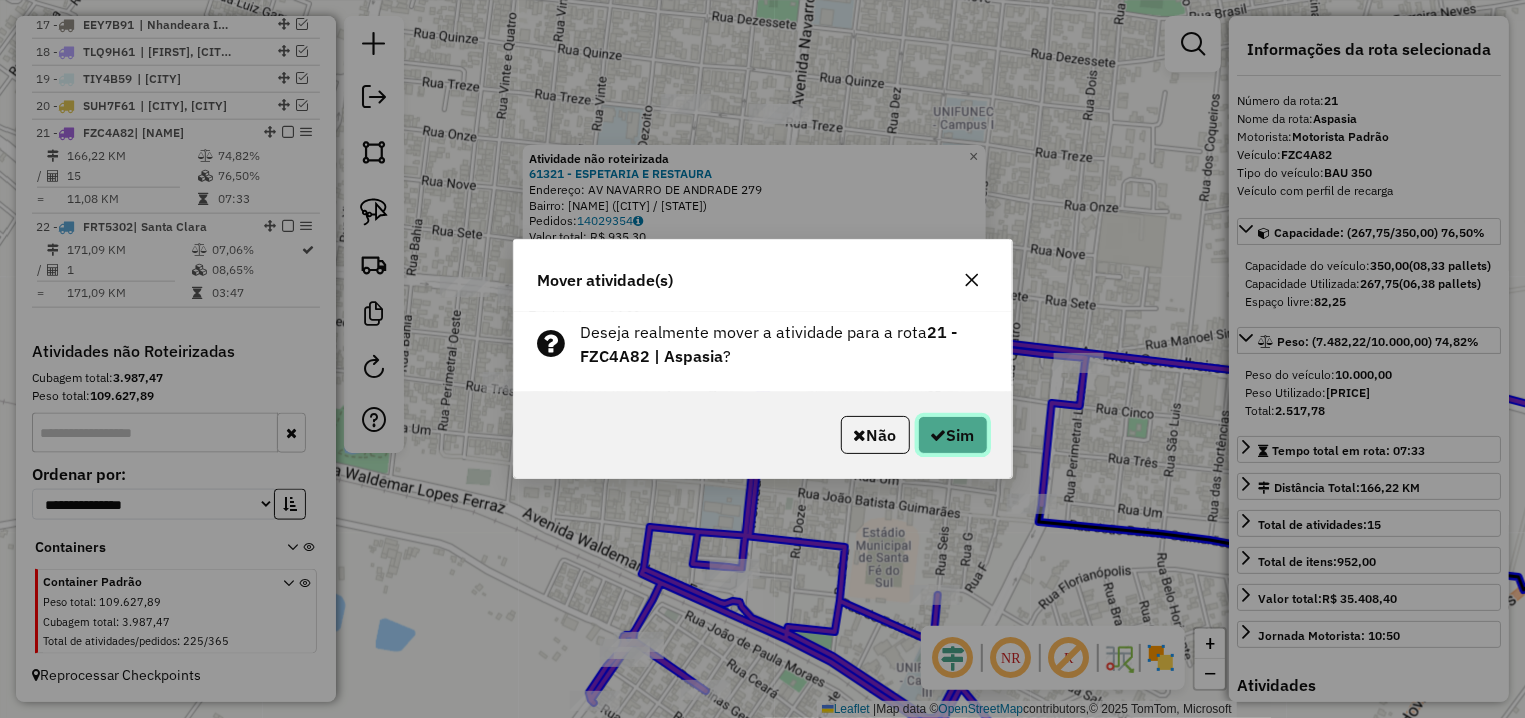 click on "Sim" 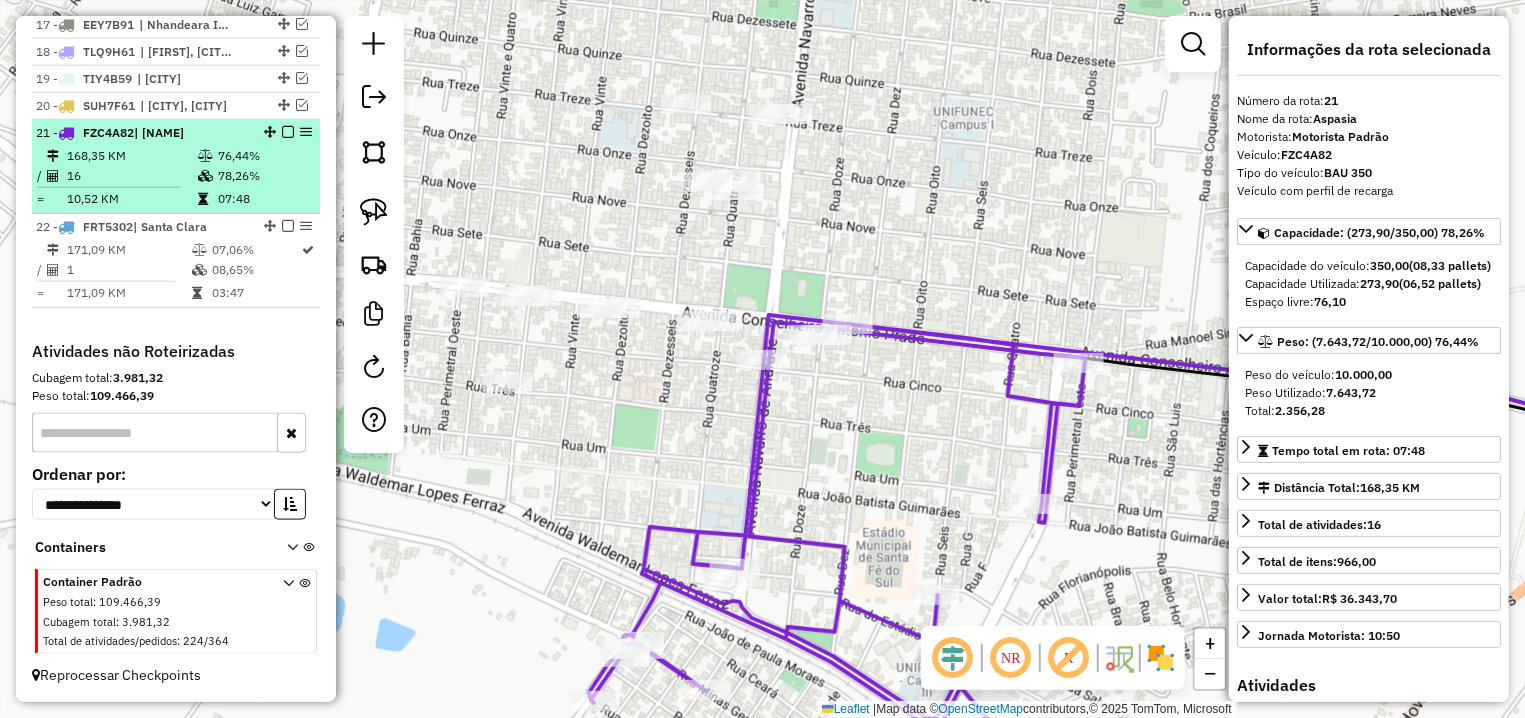 click at bounding box center (288, 132) 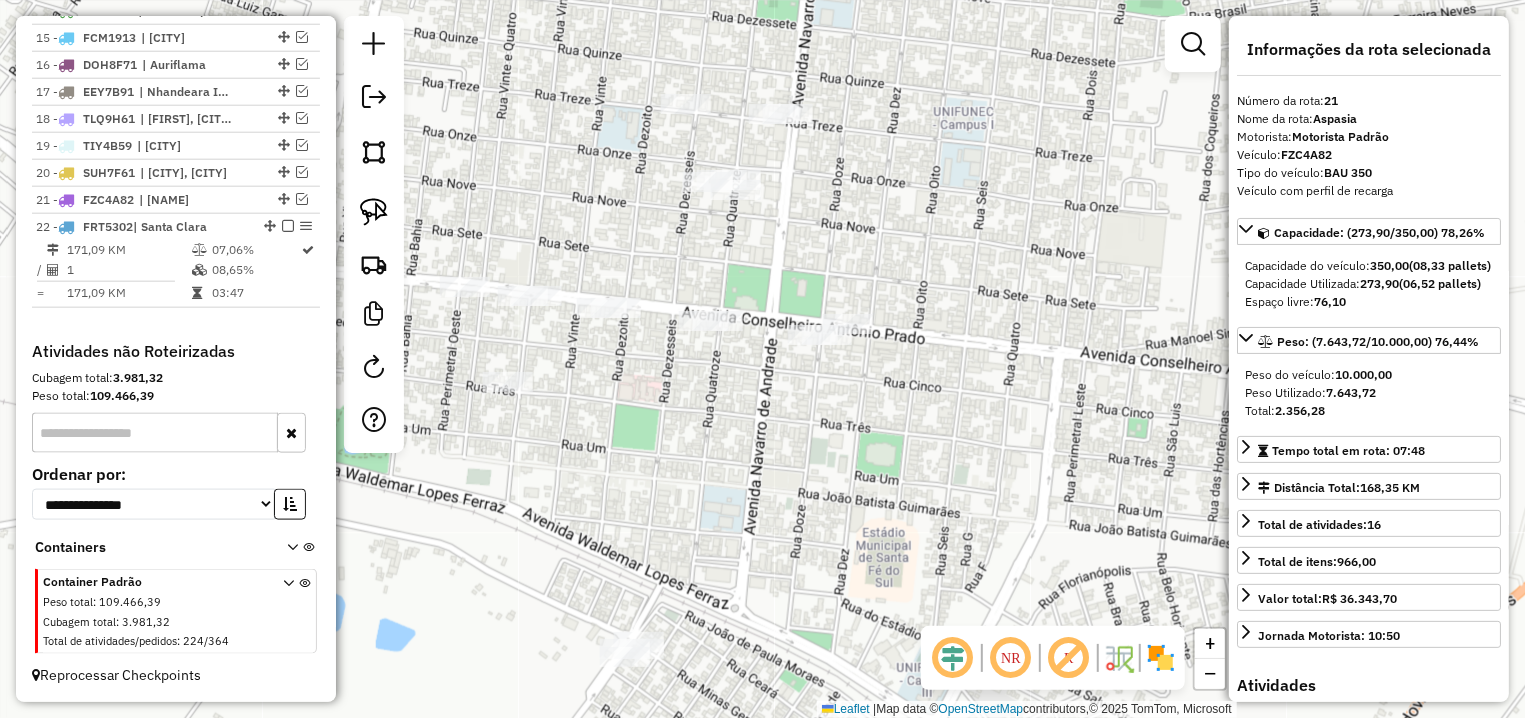 scroll, scrollTop: 1170, scrollLeft: 0, axis: vertical 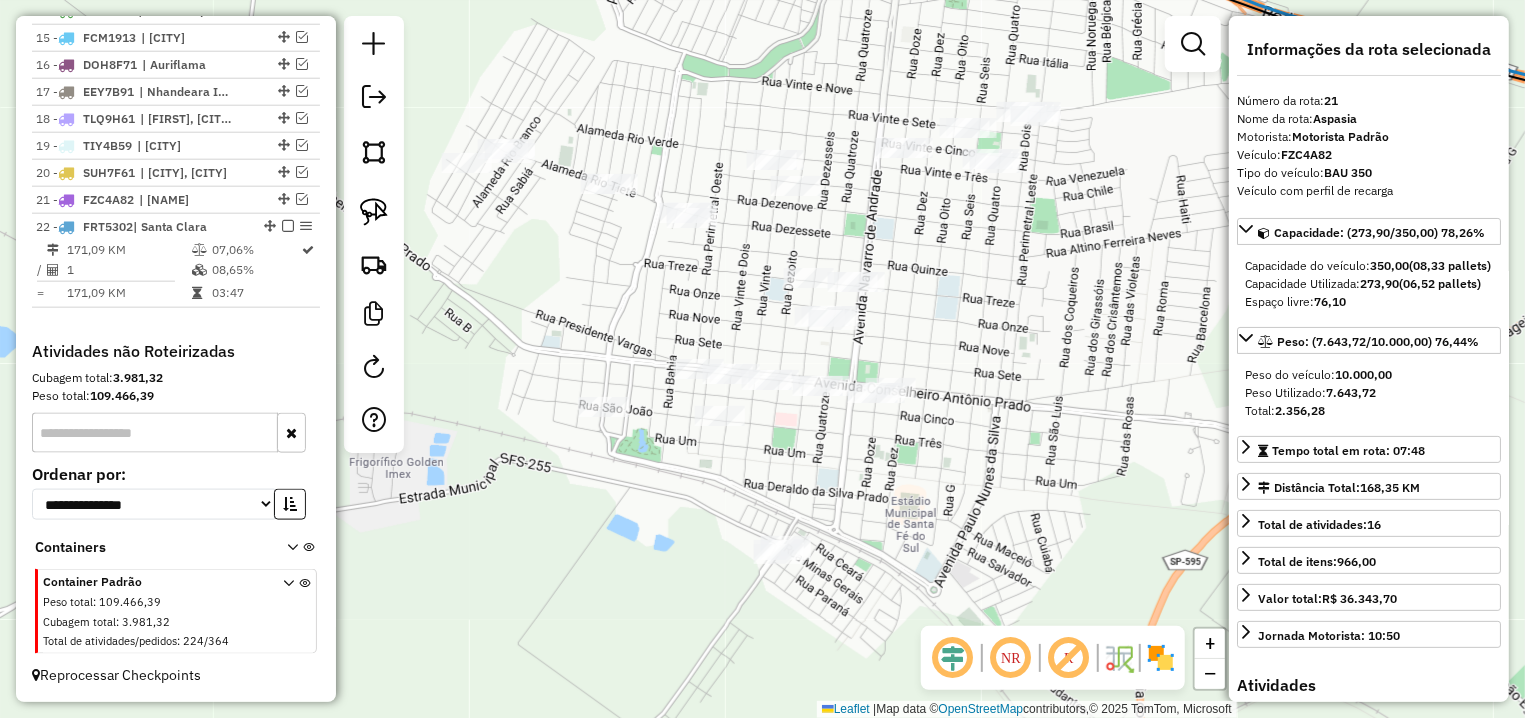 drag, startPoint x: 782, startPoint y: 441, endPoint x: 883, endPoint y: 472, distance: 105.65037 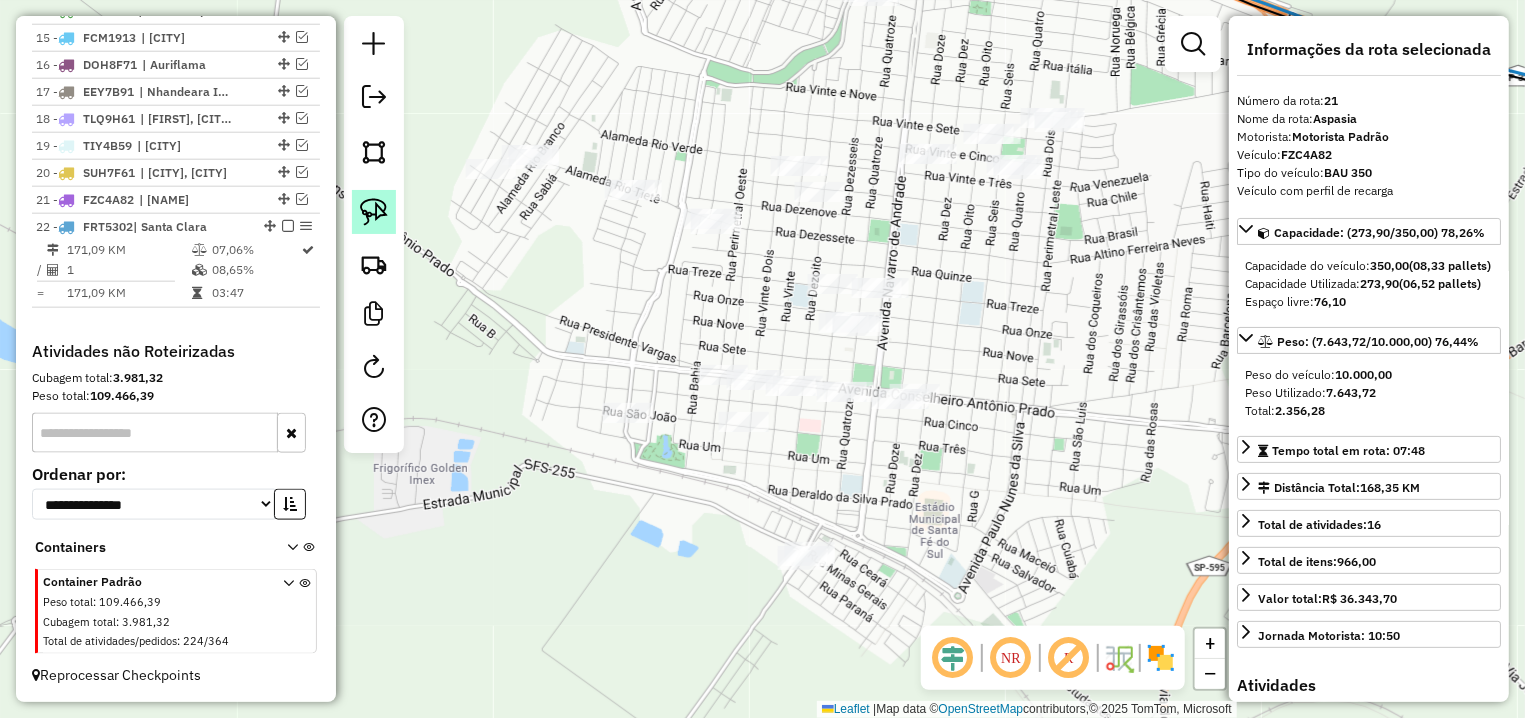 click 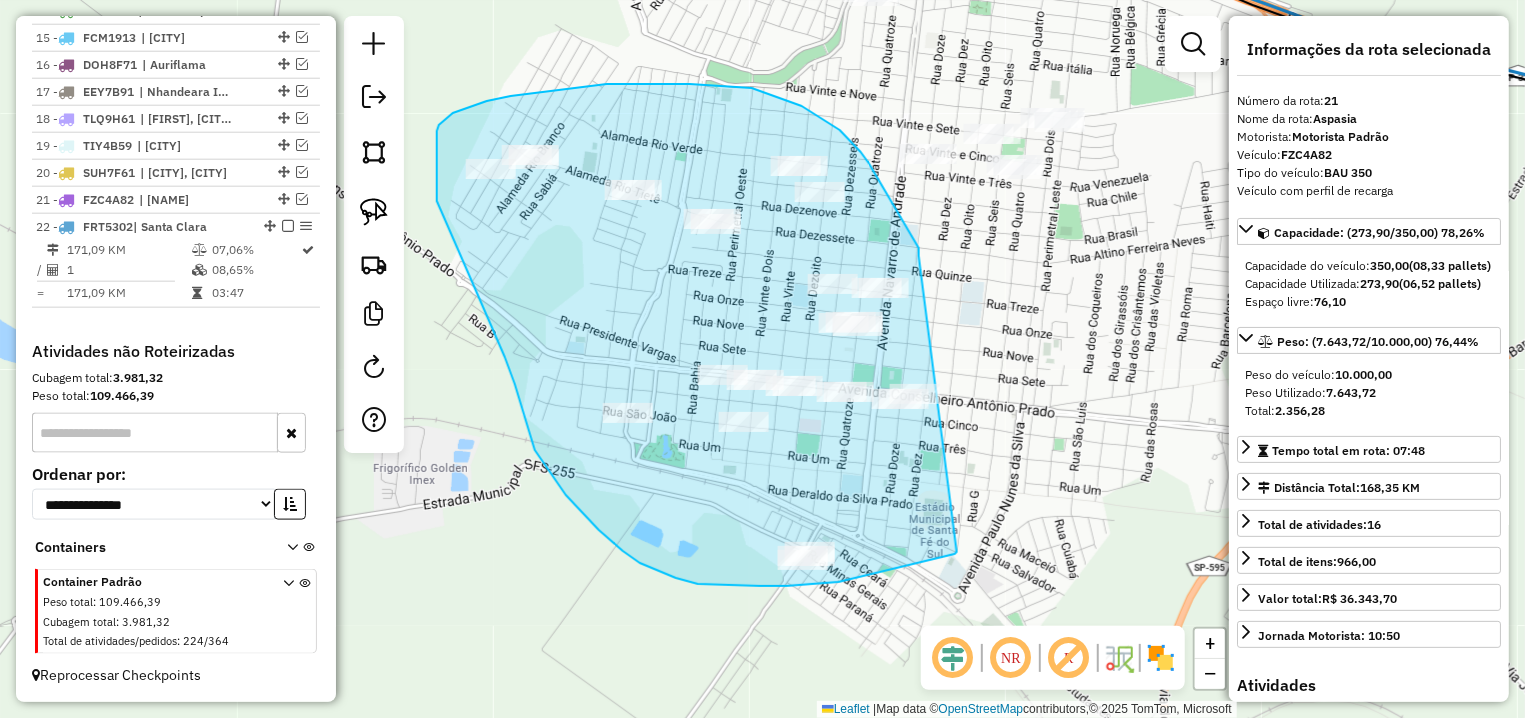 drag, startPoint x: 919, startPoint y: 252, endPoint x: 957, endPoint y: 552, distance: 302.3971 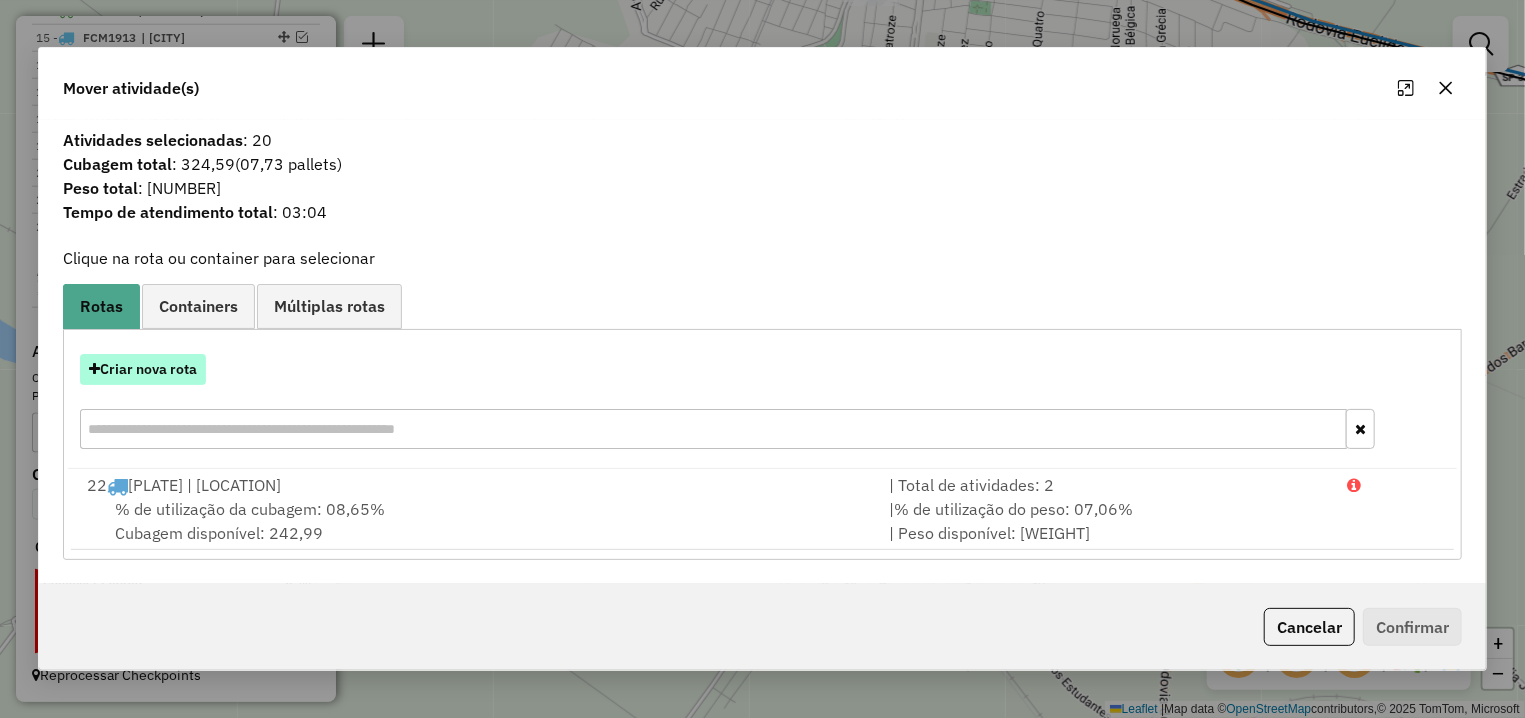 click on "Criar nova rota" at bounding box center [143, 369] 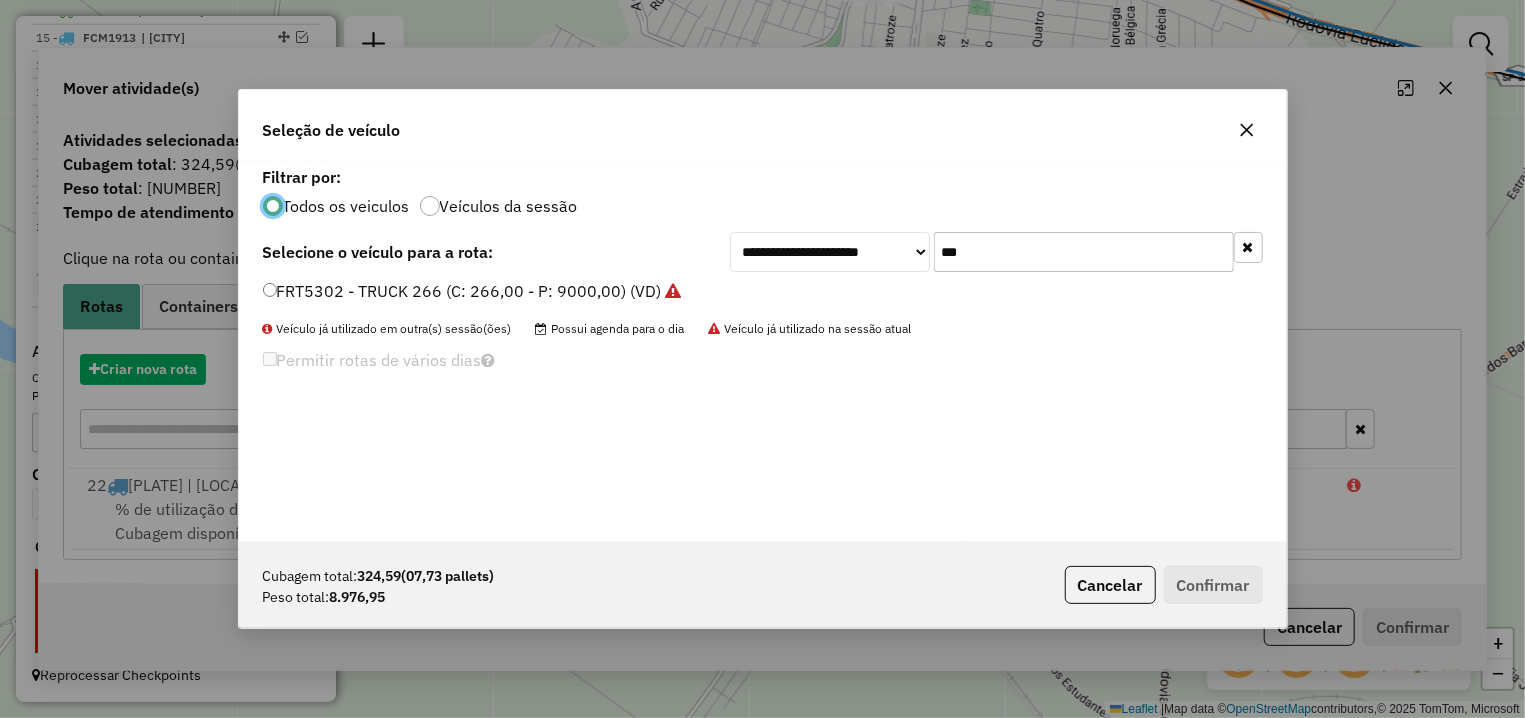 scroll, scrollTop: 11, scrollLeft: 6, axis: both 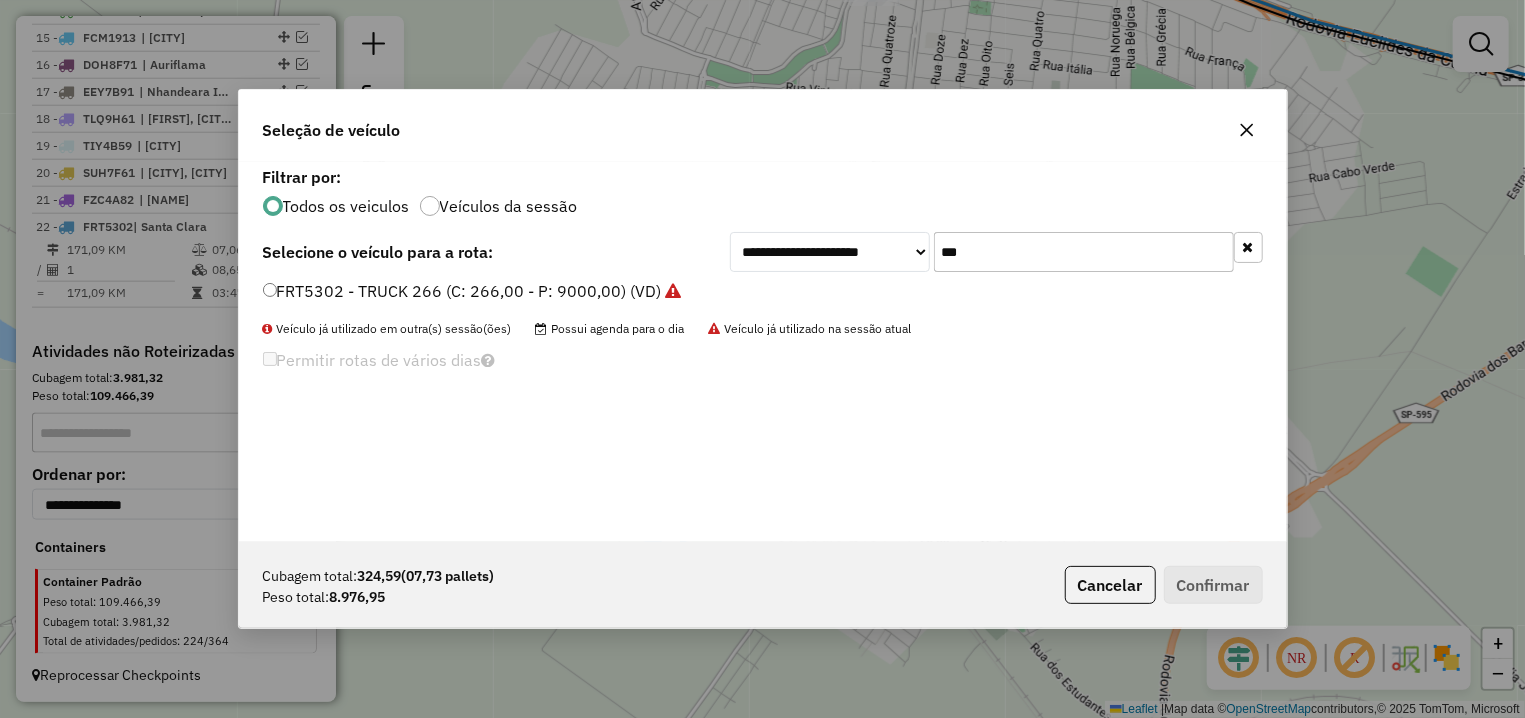 drag, startPoint x: 985, startPoint y: 250, endPoint x: 897, endPoint y: 240, distance: 88.56636 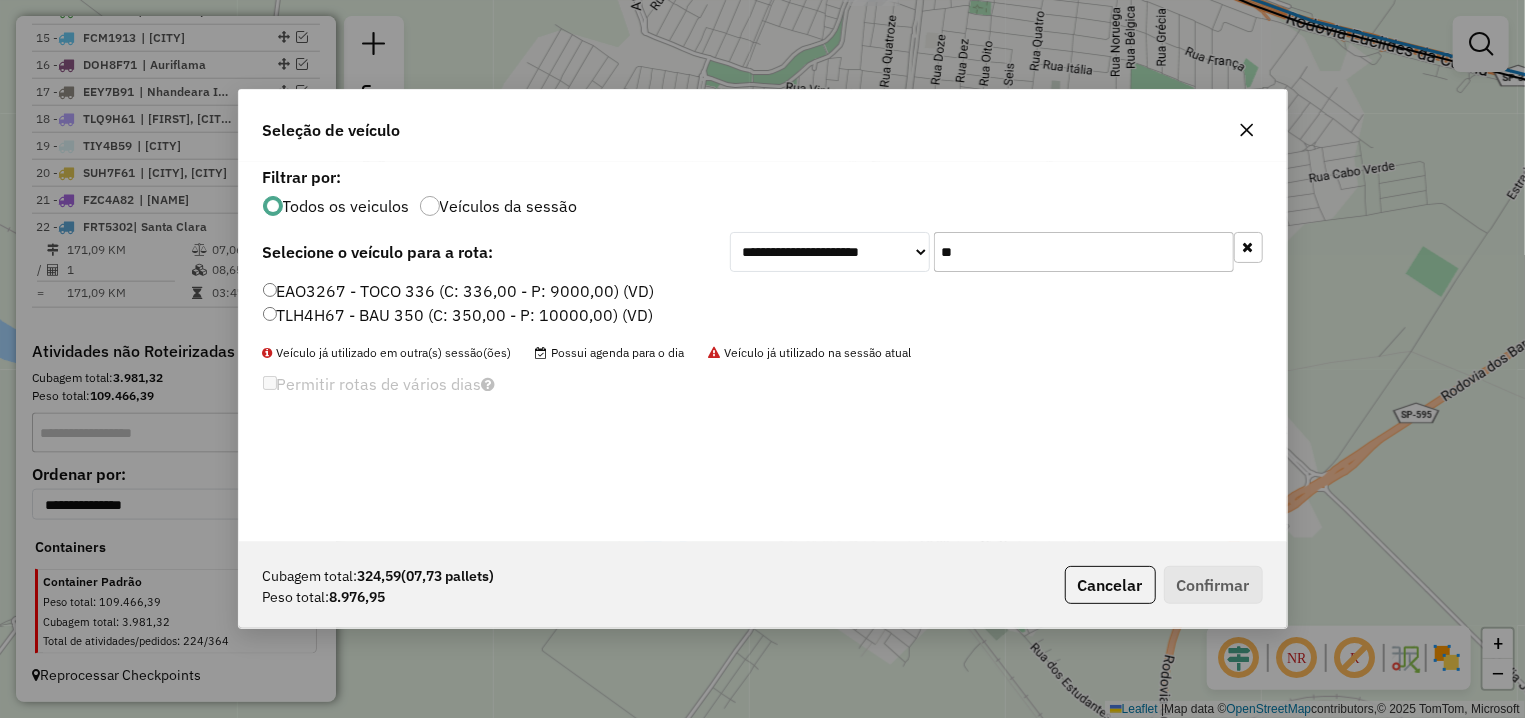 type on "**" 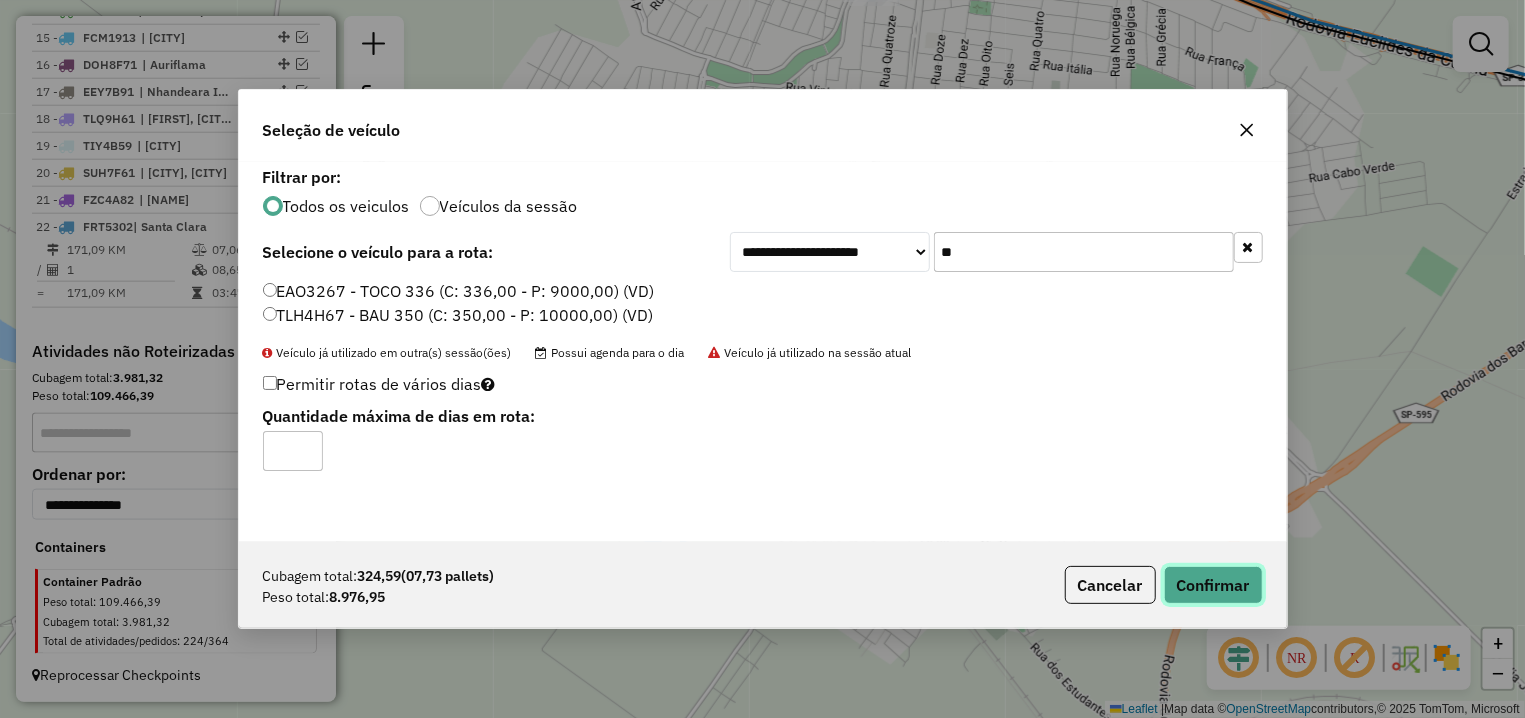 click on "Confirmar" 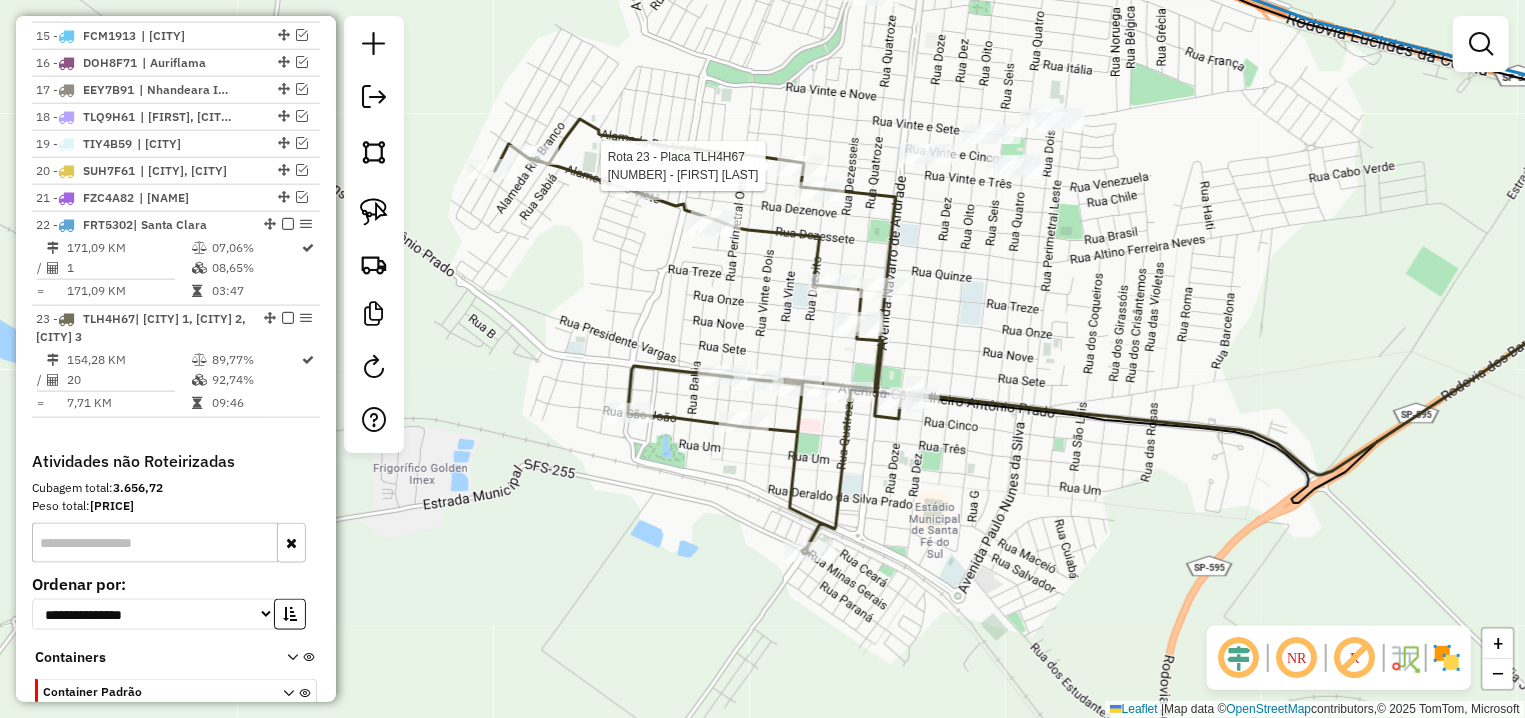 select on "**********" 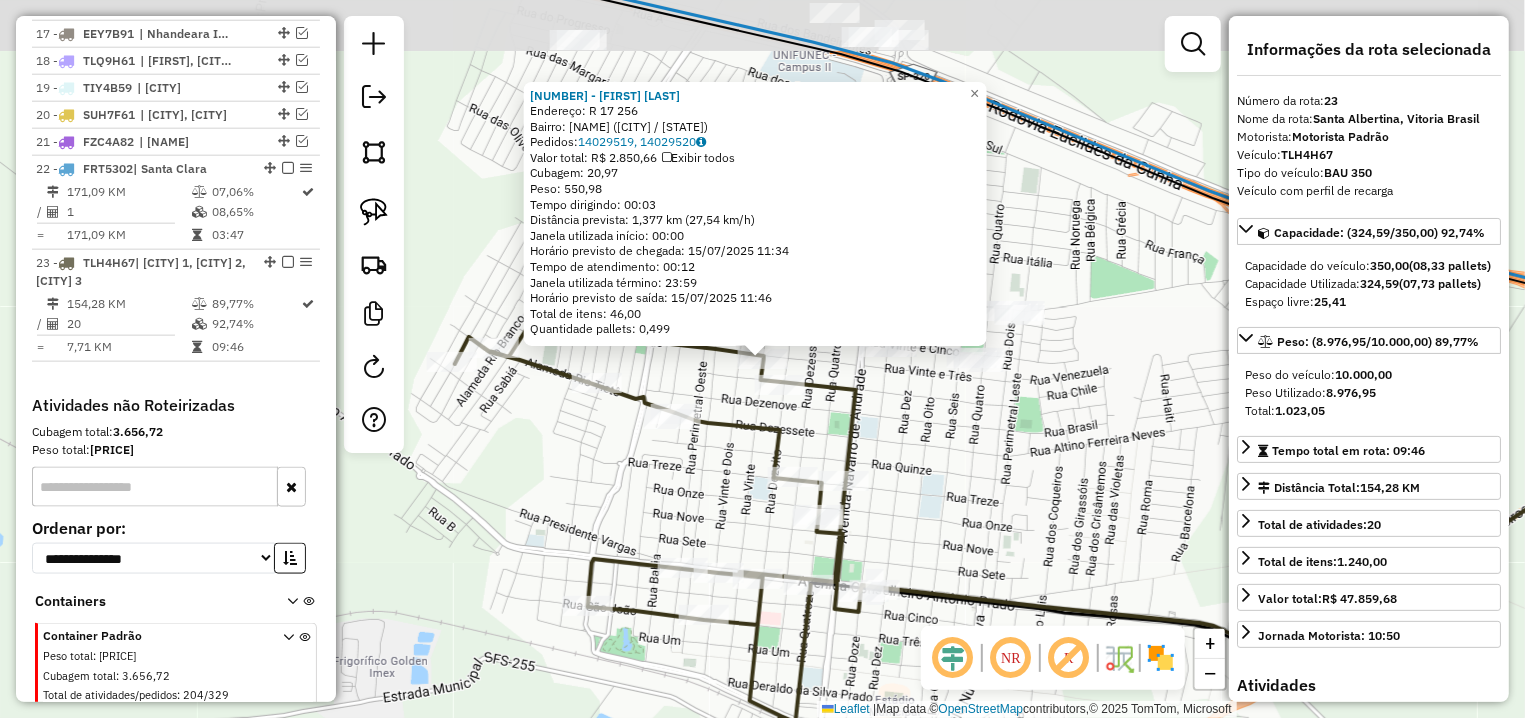 scroll, scrollTop: 1282, scrollLeft: 0, axis: vertical 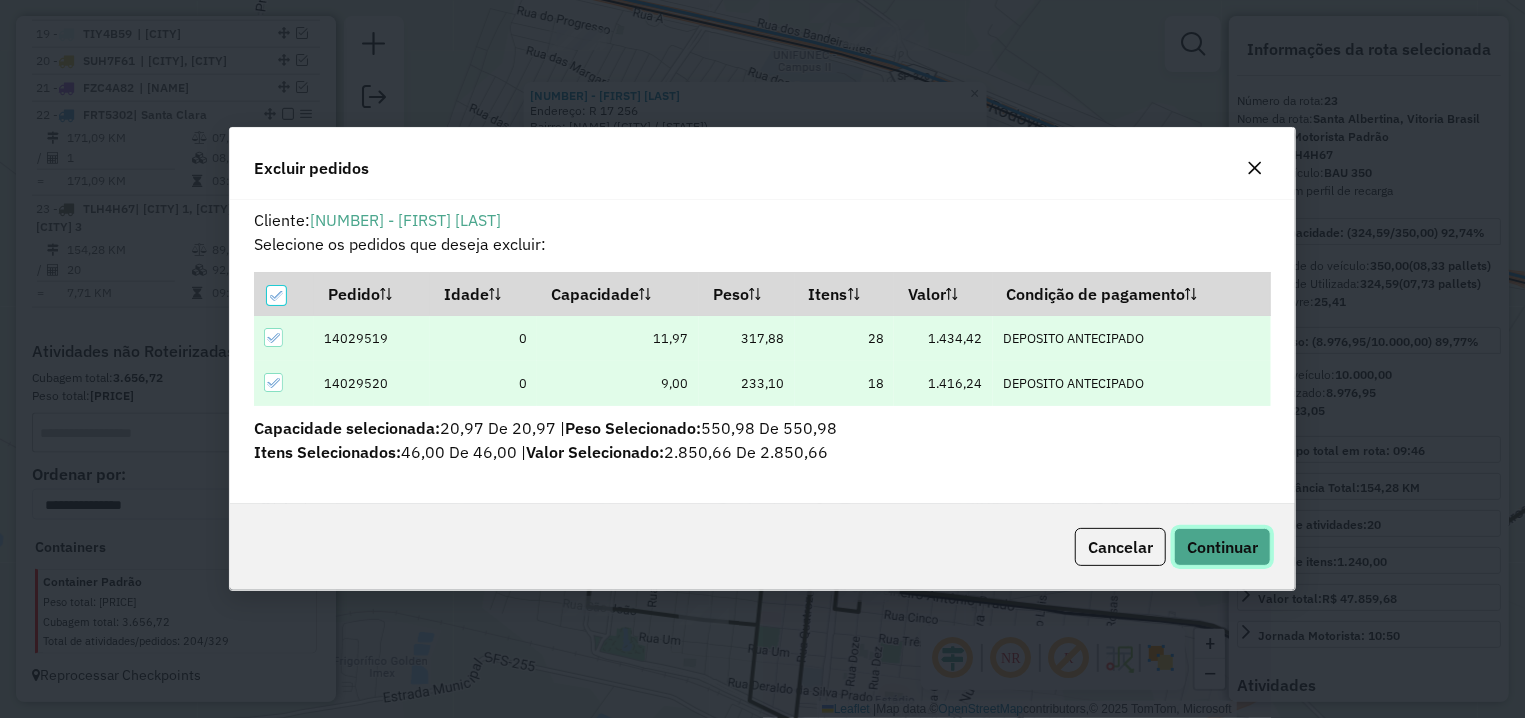 click on "Continuar" 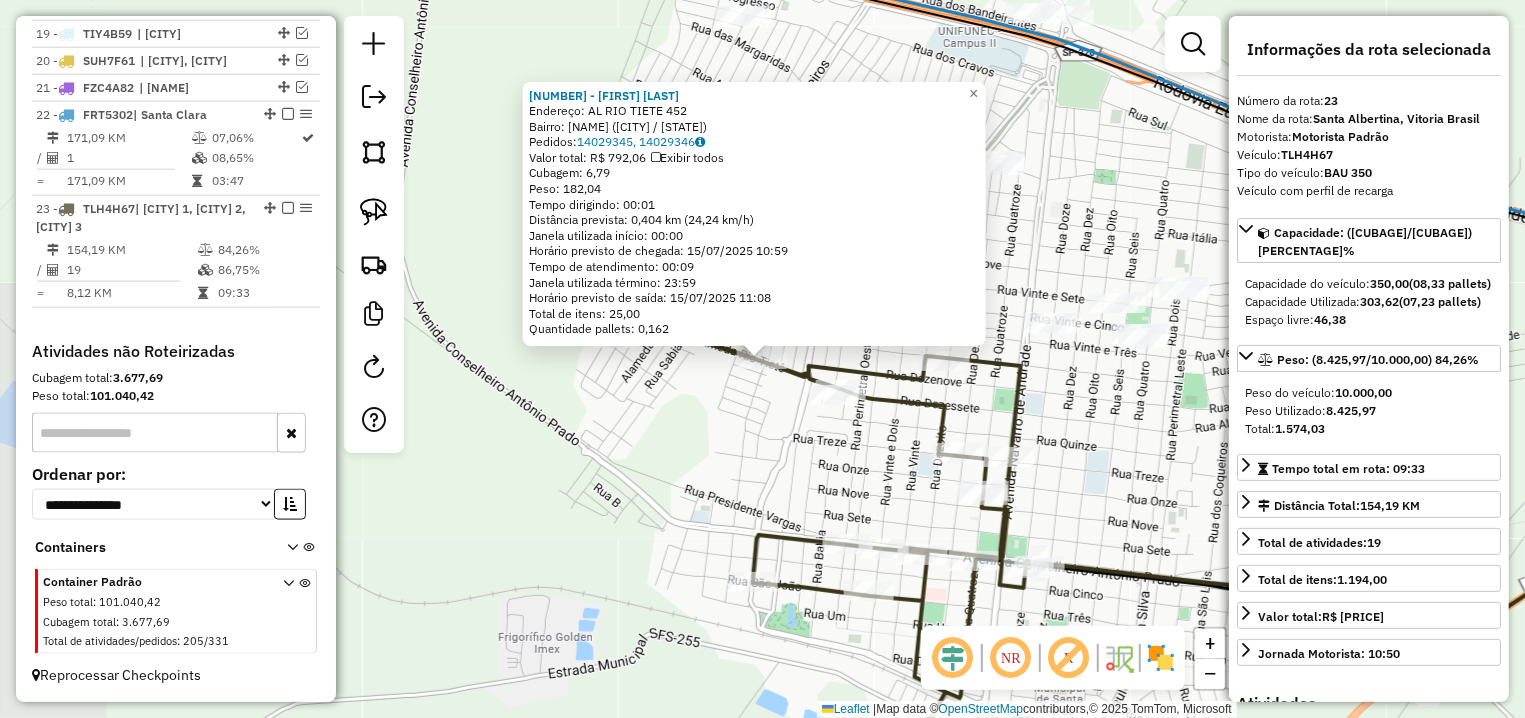 drag, startPoint x: 733, startPoint y: 415, endPoint x: 772, endPoint y: 418, distance: 39.115215 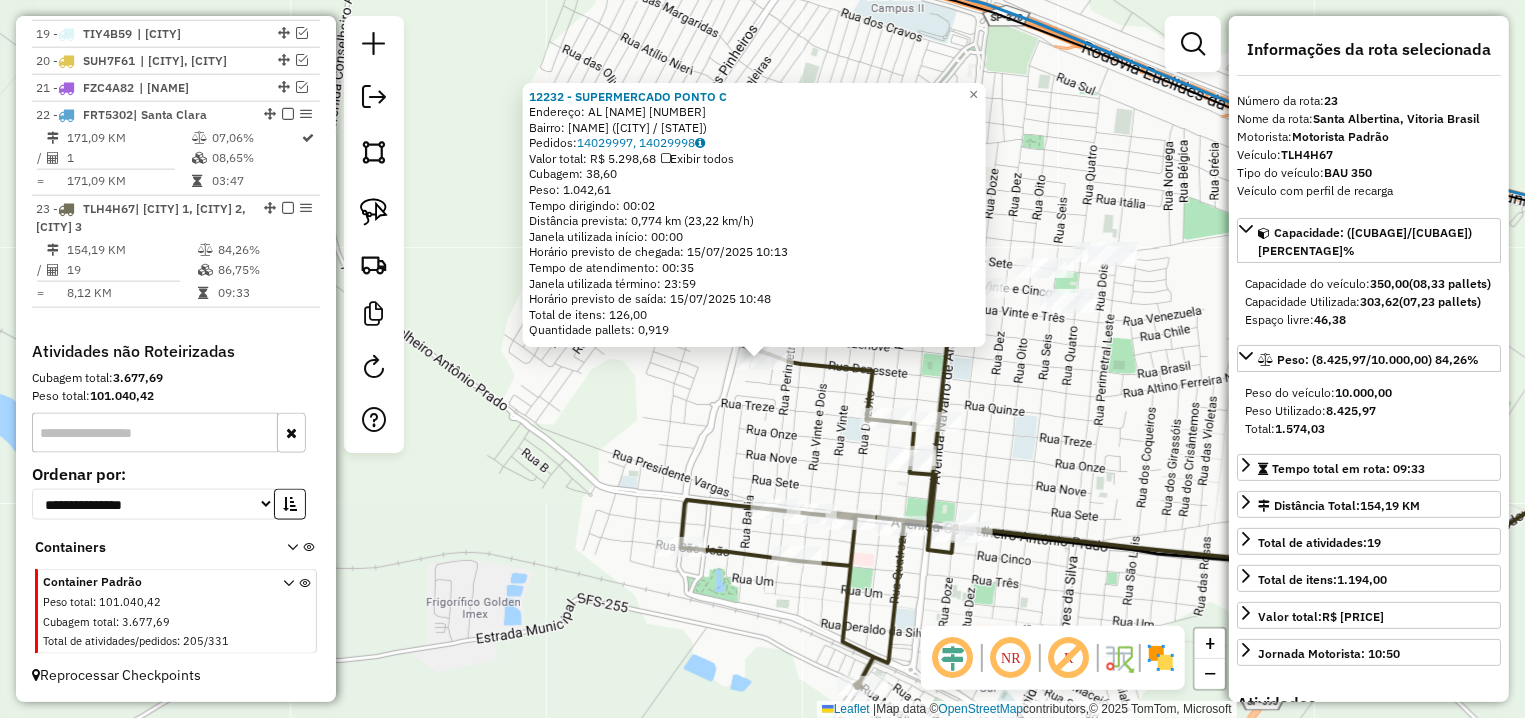 click on "[NUMBER] - [NAME]  Endereço: AL [NAME] [NUMBER]   Bairro: [NAME] ([CITY] / [SP])   Pedidos:  [NUMBER], [NUMBER]   Valor total: R$ [PRICE]   Exibir todos   Cubagem: [NUMBER]  Peso: [NUMBER]  Tempo dirigindo: [TIME]   Distância prevista: [NUMBER] km ([NUMBER] km/h)   Janela utilizada início: [TIME]   Horário previsto de chegada: [DATE] [TIME]   Tempo de atendimento: [TIME]   Janela utilizada término: [TIME]   Horário previsto de saída: [DATE] [TIME]   Total de itens: [NUMBER]   Quantidade pallets: [NUMBER]  × Janela de atendimento Grade de atendimento Capacidade Transportadoras Veículos Cliente Pedidos  Rotas Selecione os dias de semana para filtrar as janelas de atendimento  Seg   Ter   Qua   Qui   Sex   Sáb   Dom  Informe o período da janela de atendimento: De: Até:  Filtrar exatamente a janela do cliente  Considerar janela de atendimento padrão  Selecione os dias de semana para filtrar as grades de atendimento  Seg   Ter   Qua   Qui   Sex   Sáb   Dom   Peso mínimo:  +" 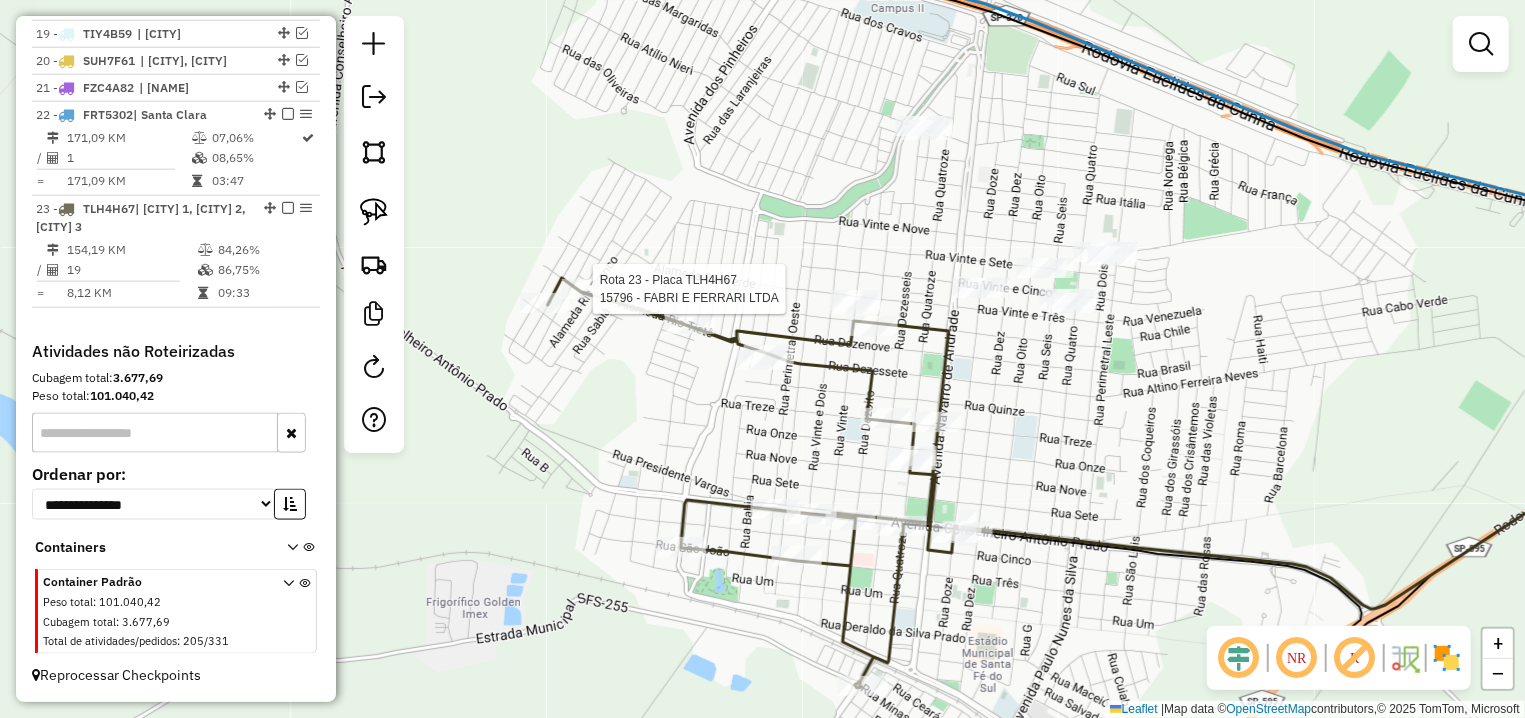 select on "**********" 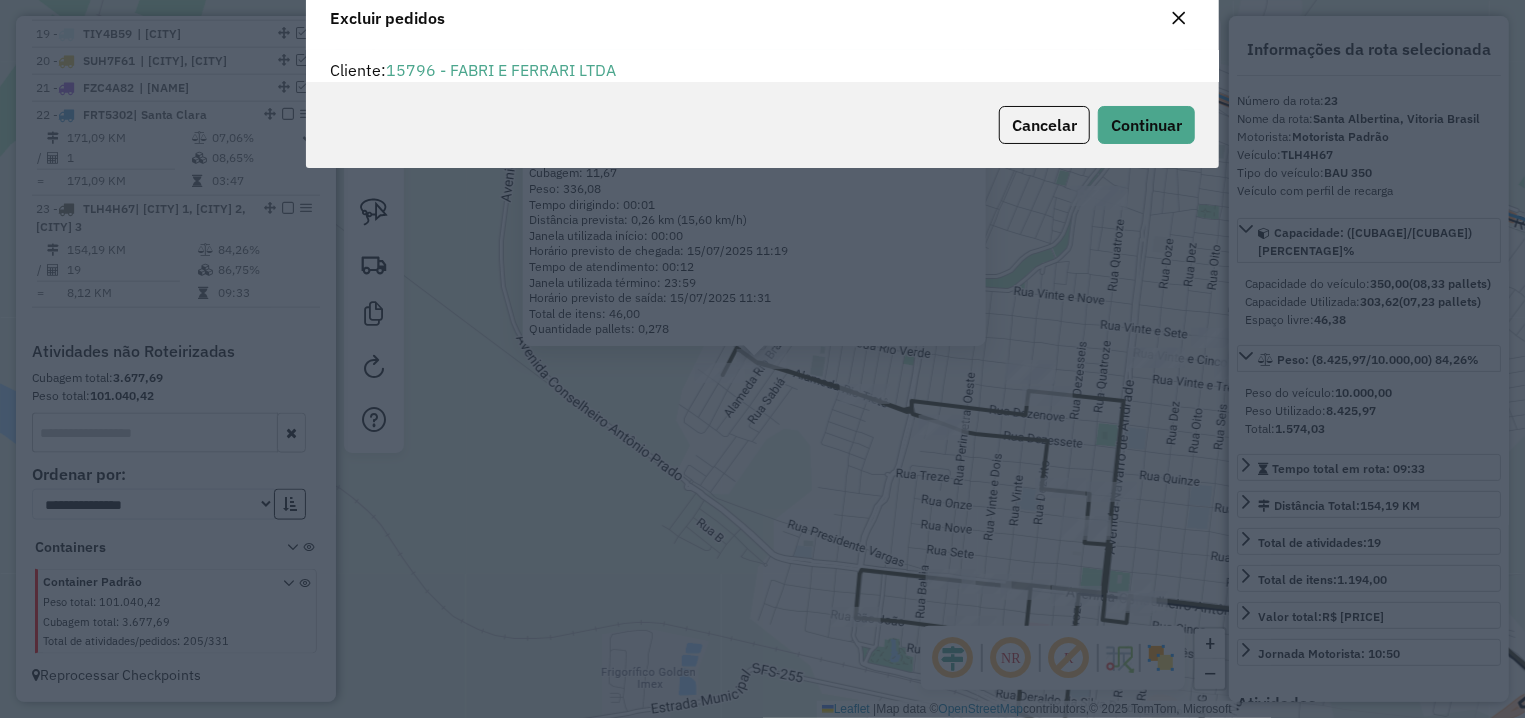 scroll, scrollTop: 0, scrollLeft: 0, axis: both 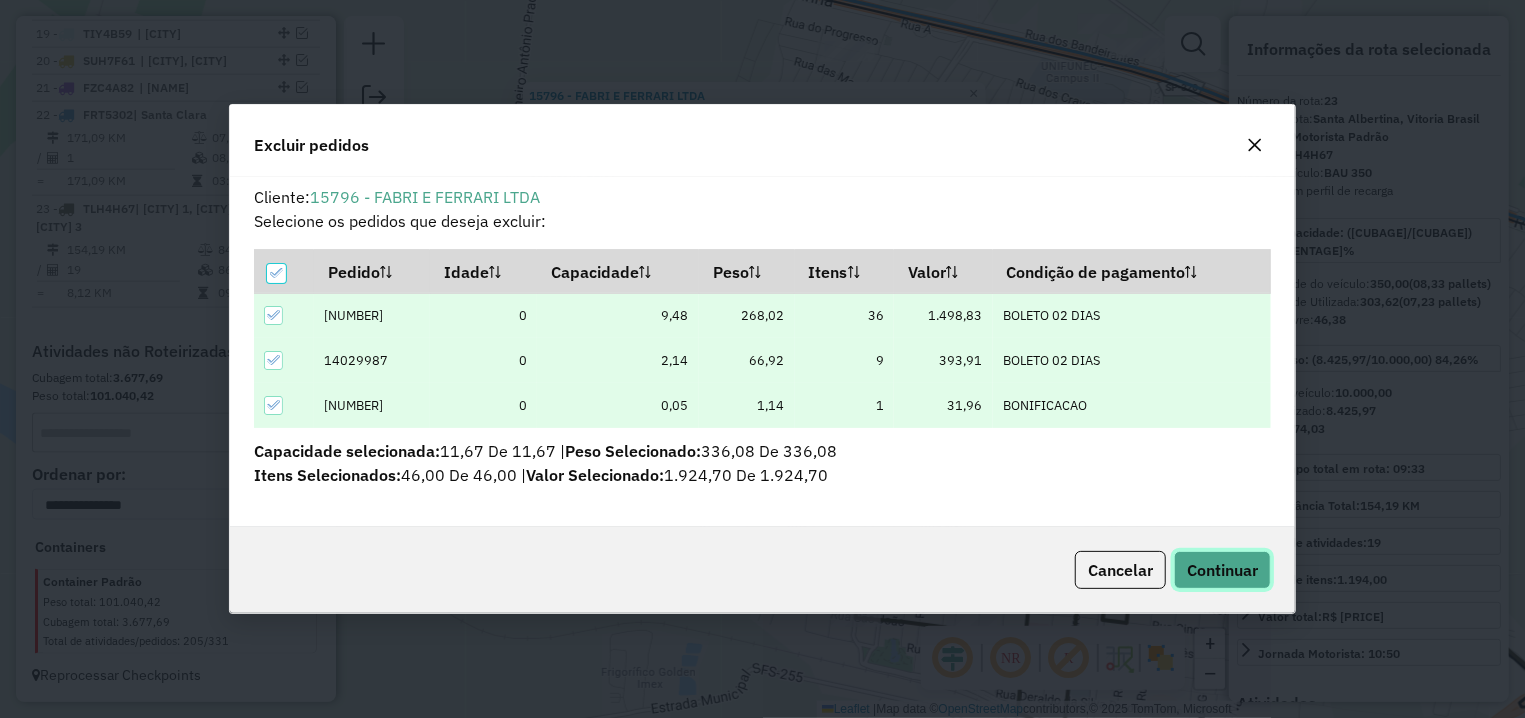 click on "Continuar" 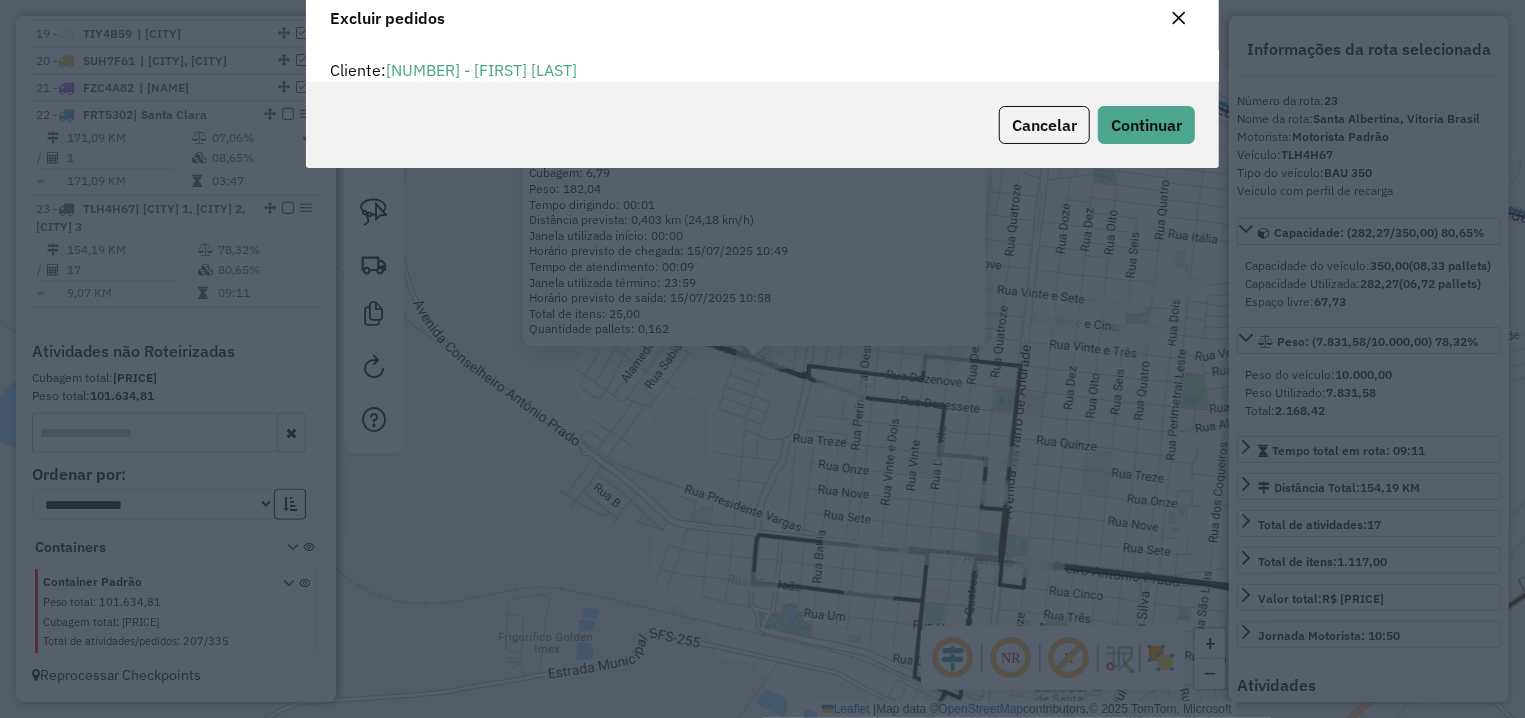 scroll, scrollTop: 11, scrollLeft: 6, axis: both 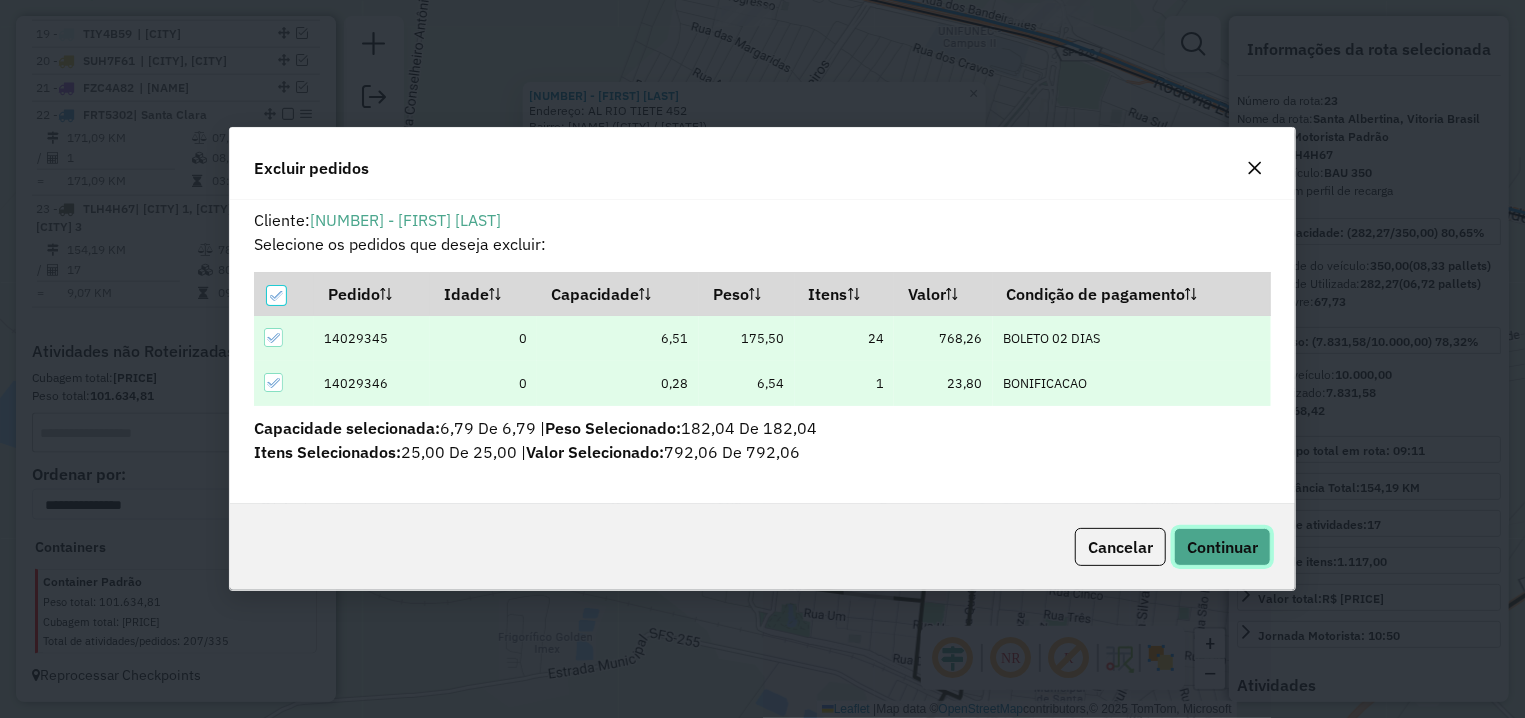 click on "Continuar" 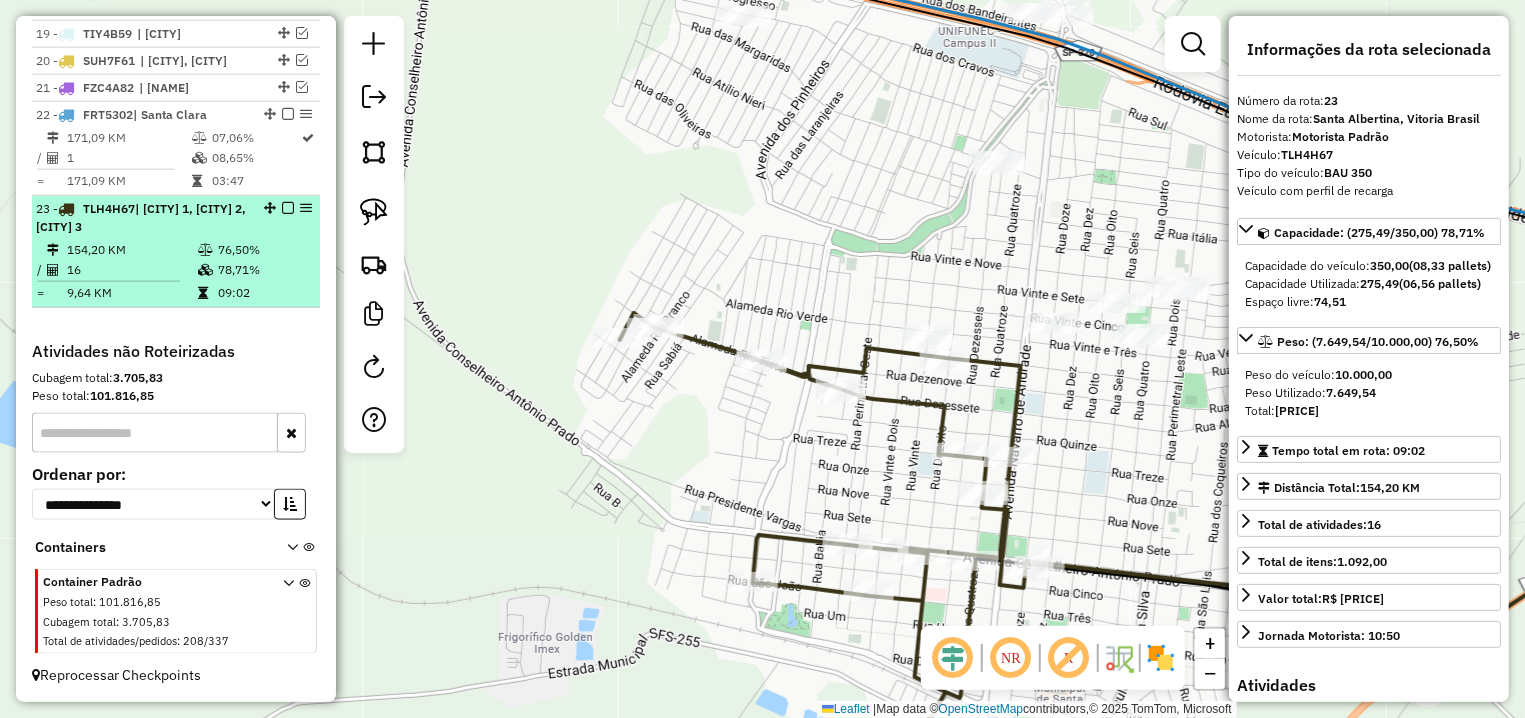 click at bounding box center [288, 208] 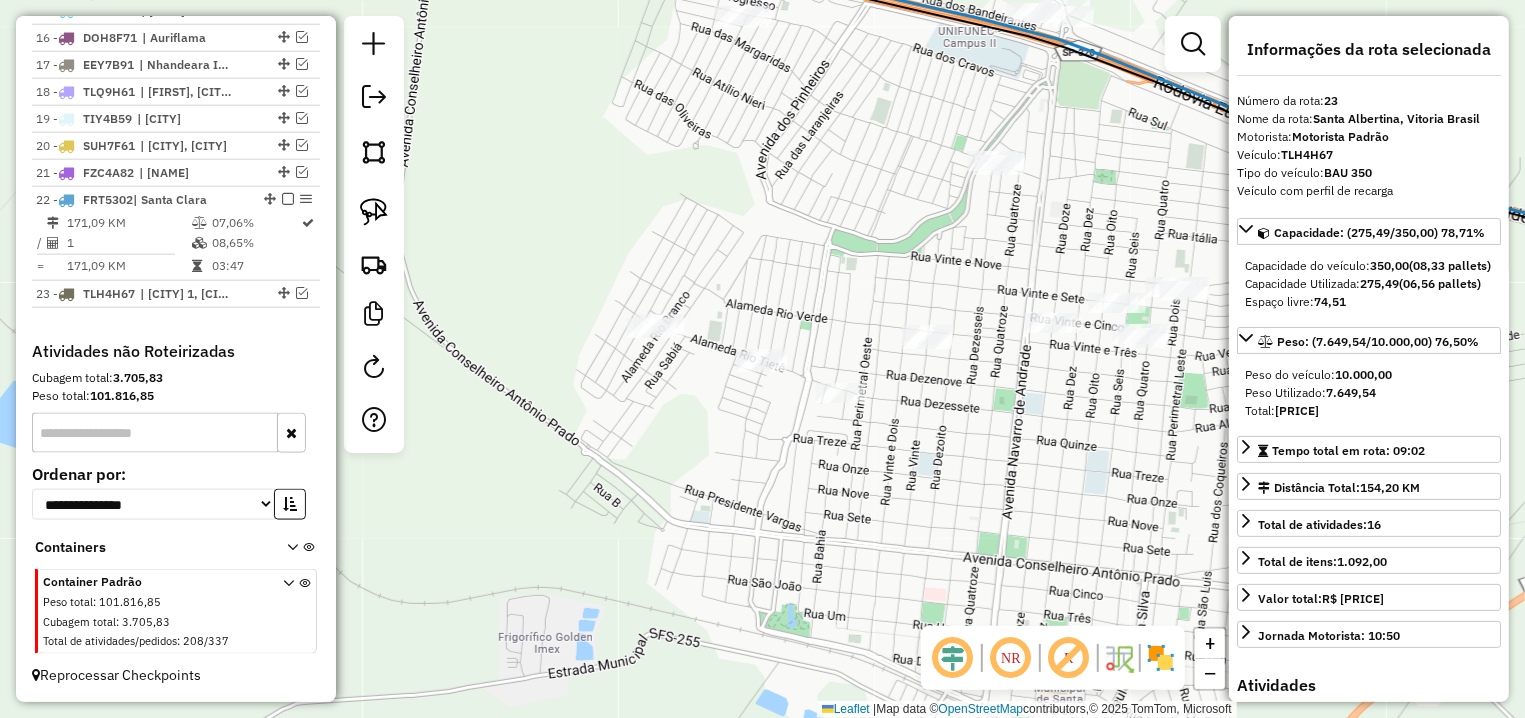 scroll, scrollTop: 1197, scrollLeft: 0, axis: vertical 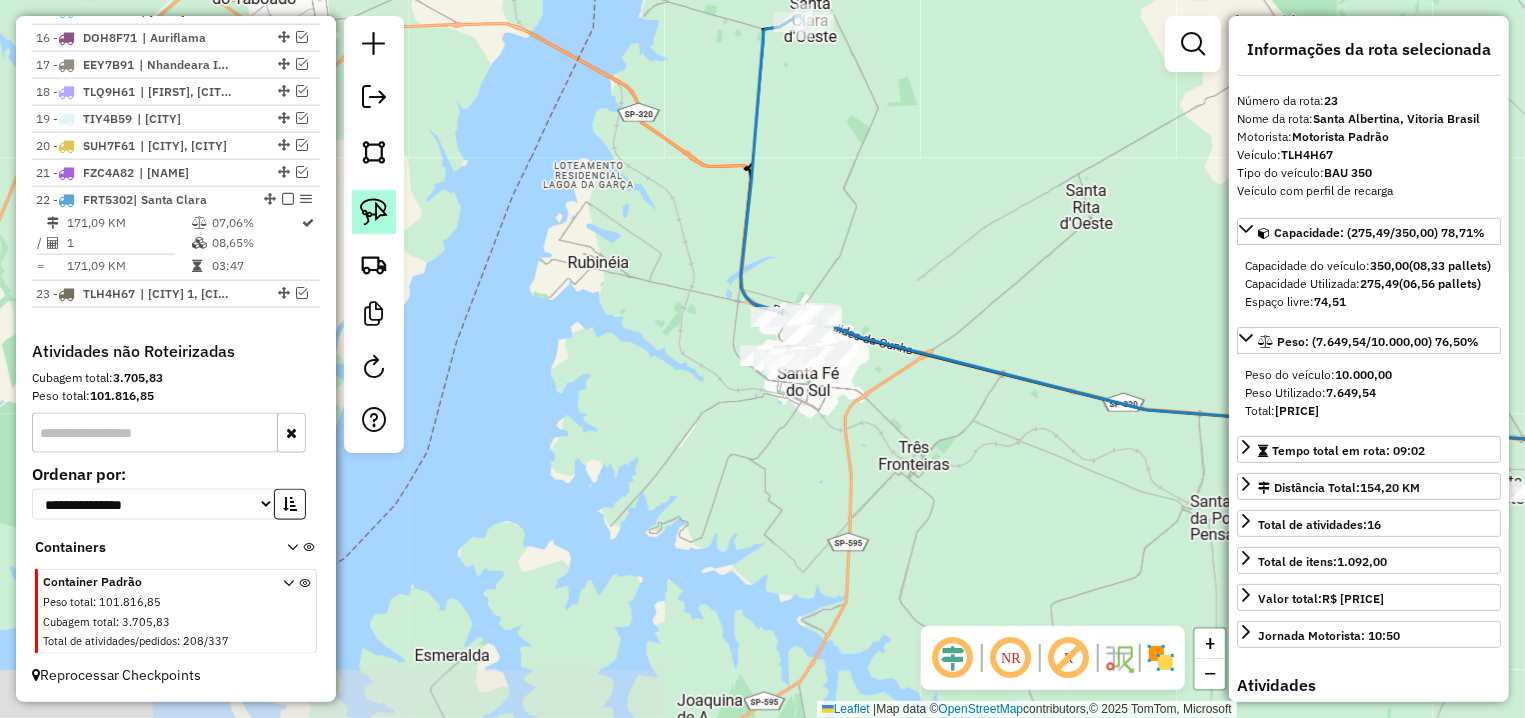 click 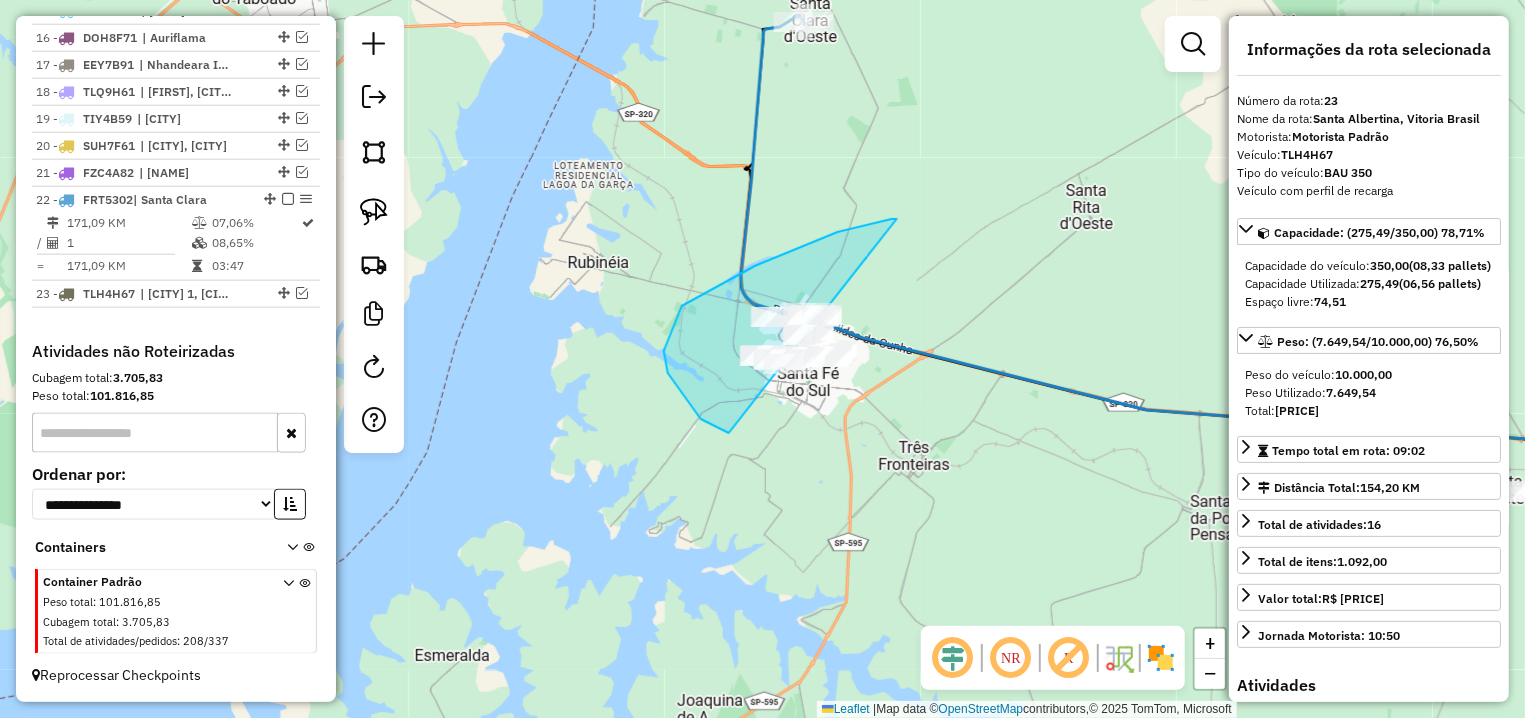 drag, startPoint x: 838, startPoint y: 232, endPoint x: 815, endPoint y: 438, distance: 207.28 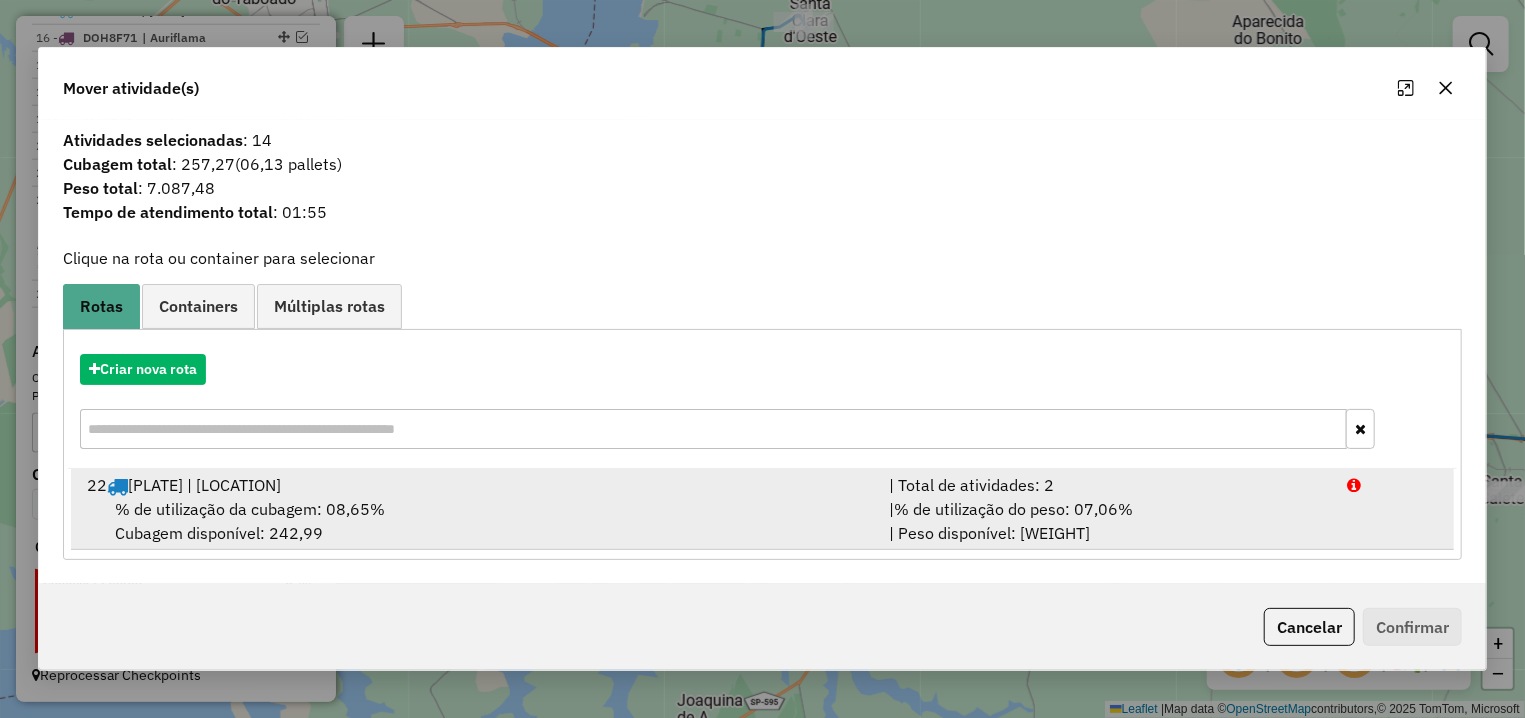 click on "% de utilização da cubagem: 08,65%  Cubagem disponível: 242,99" at bounding box center (476, 521) 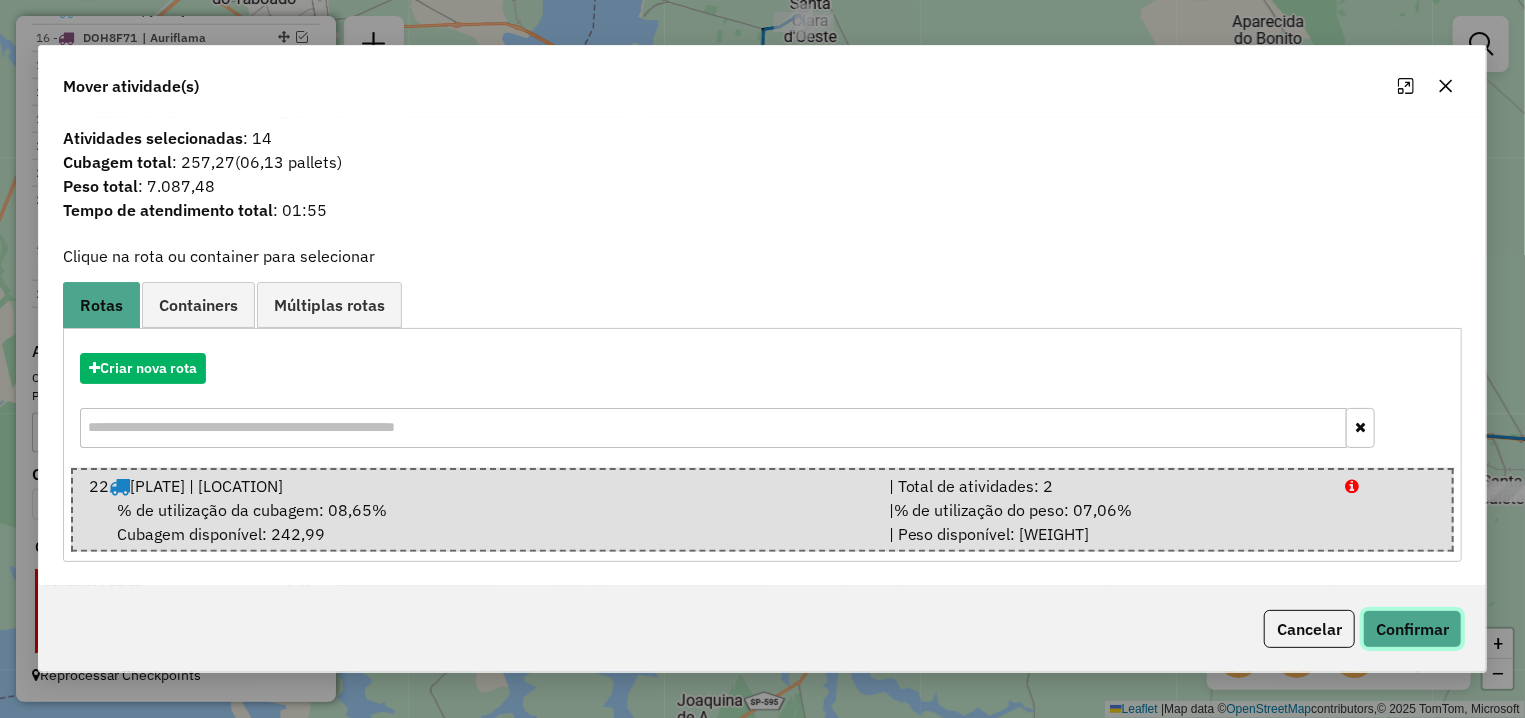 click on "Confirmar" 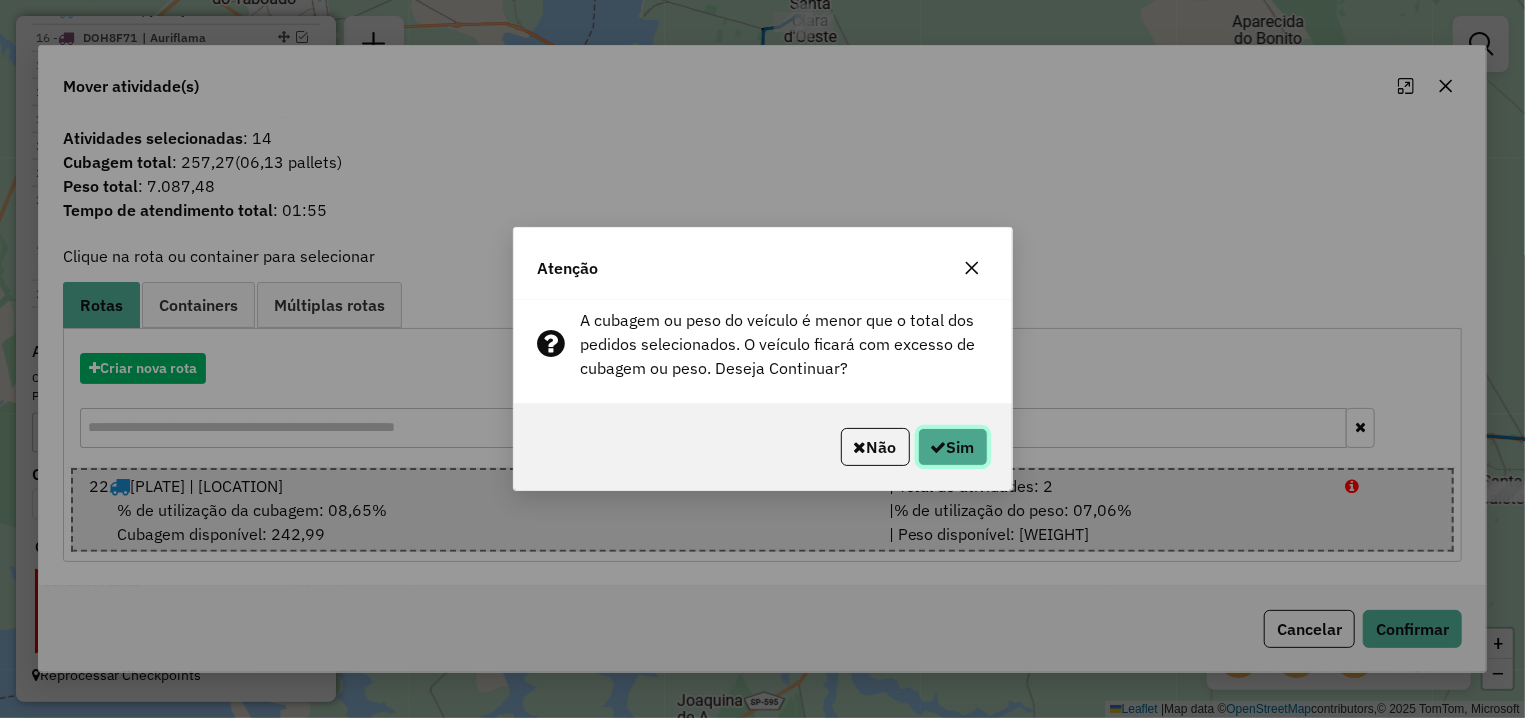 click on "Sim" 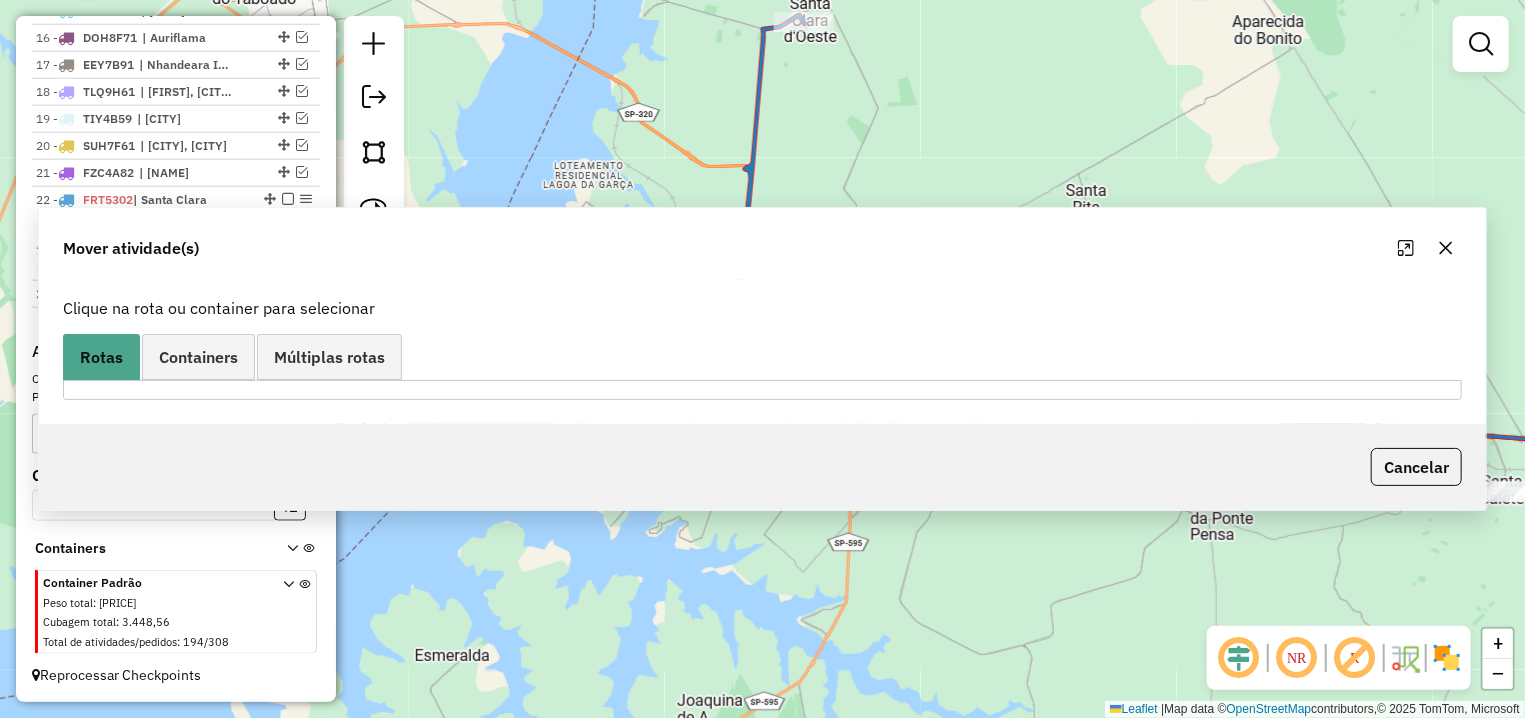 scroll, scrollTop: 1172, scrollLeft: 0, axis: vertical 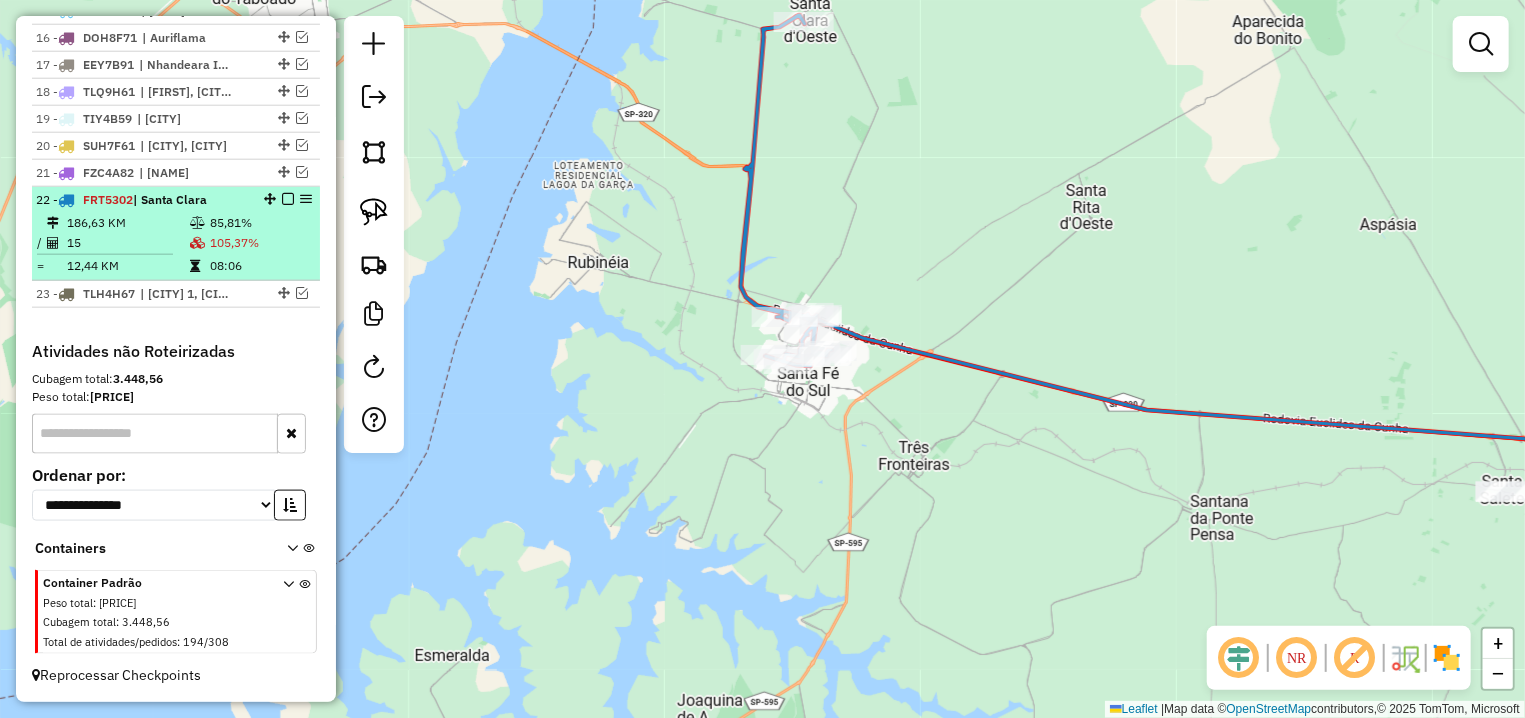click at bounding box center (288, 199) 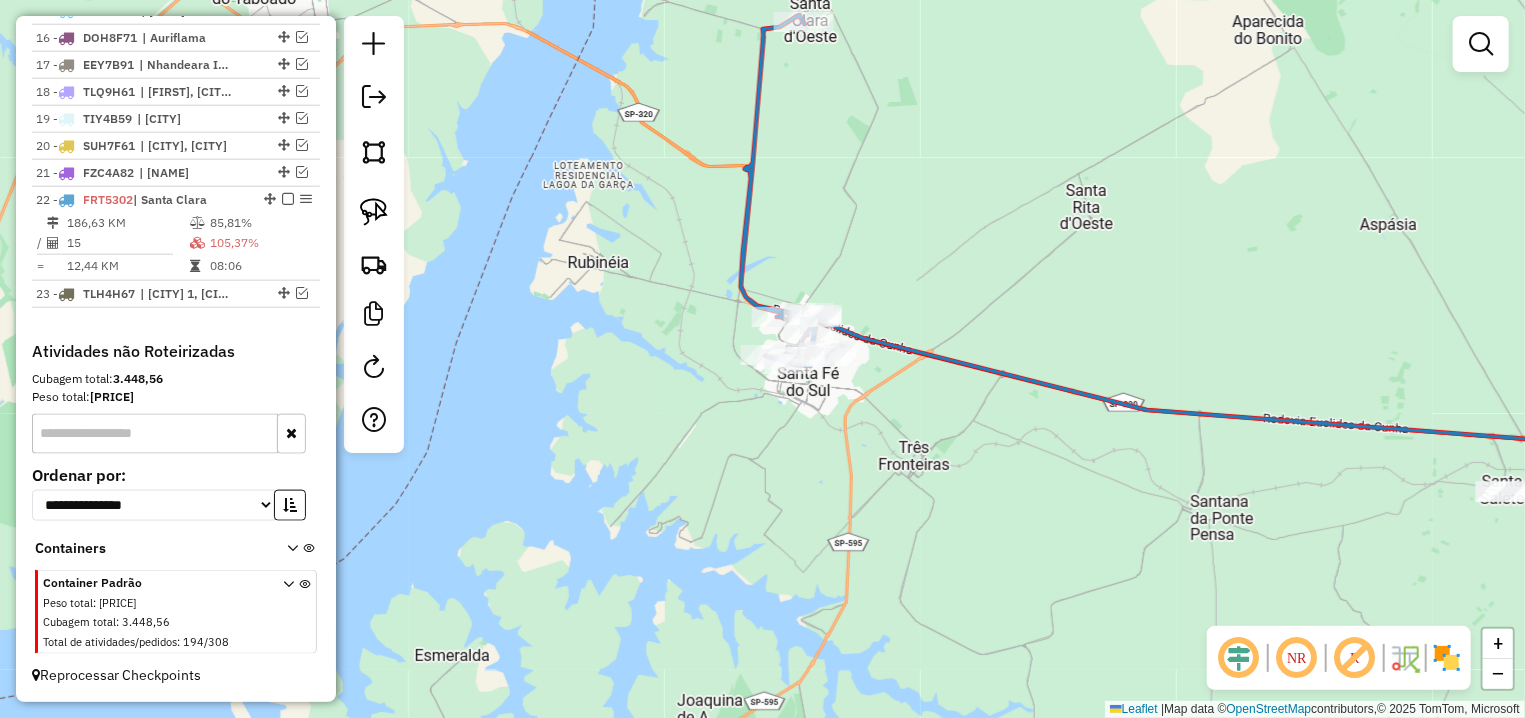 scroll, scrollTop: 1106, scrollLeft: 0, axis: vertical 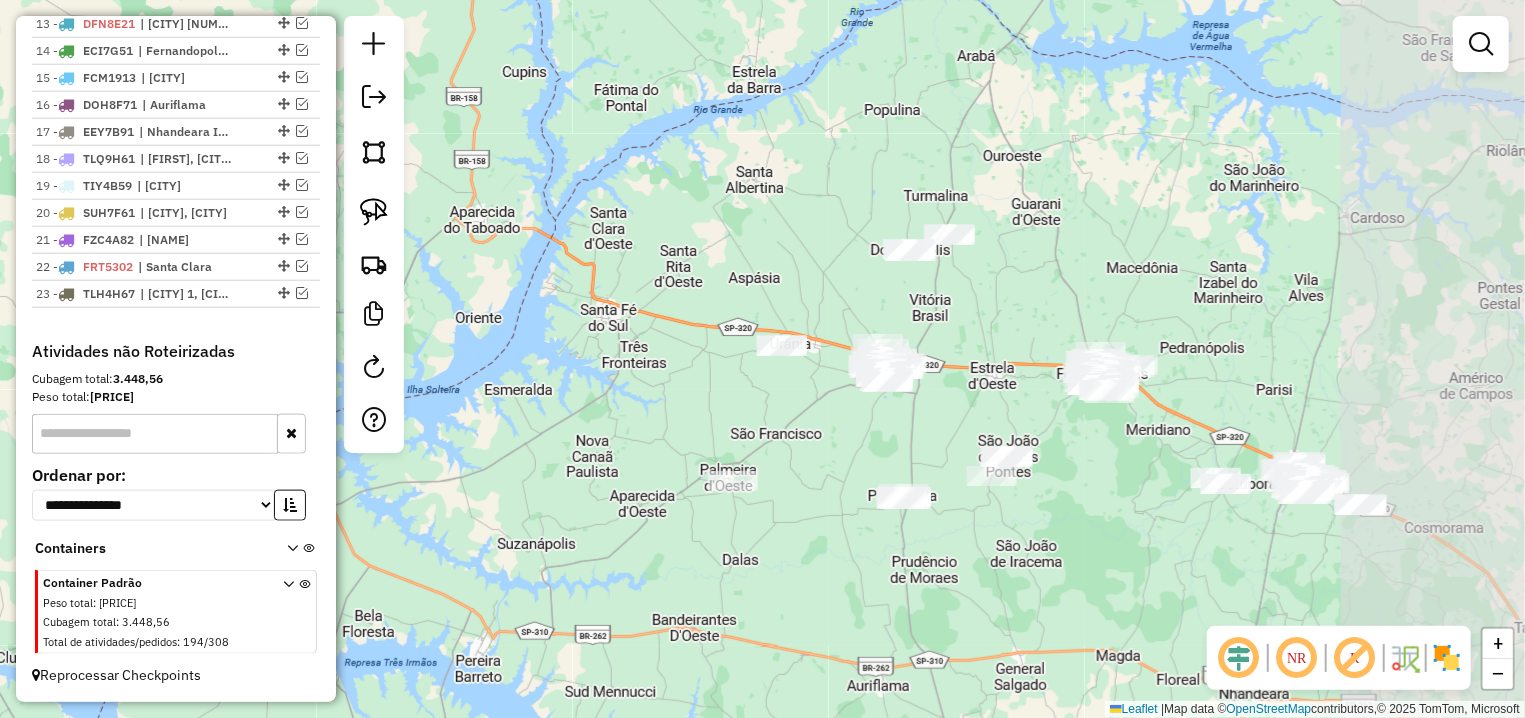 drag, startPoint x: 1017, startPoint y: 457, endPoint x: 911, endPoint y: 438, distance: 107.68937 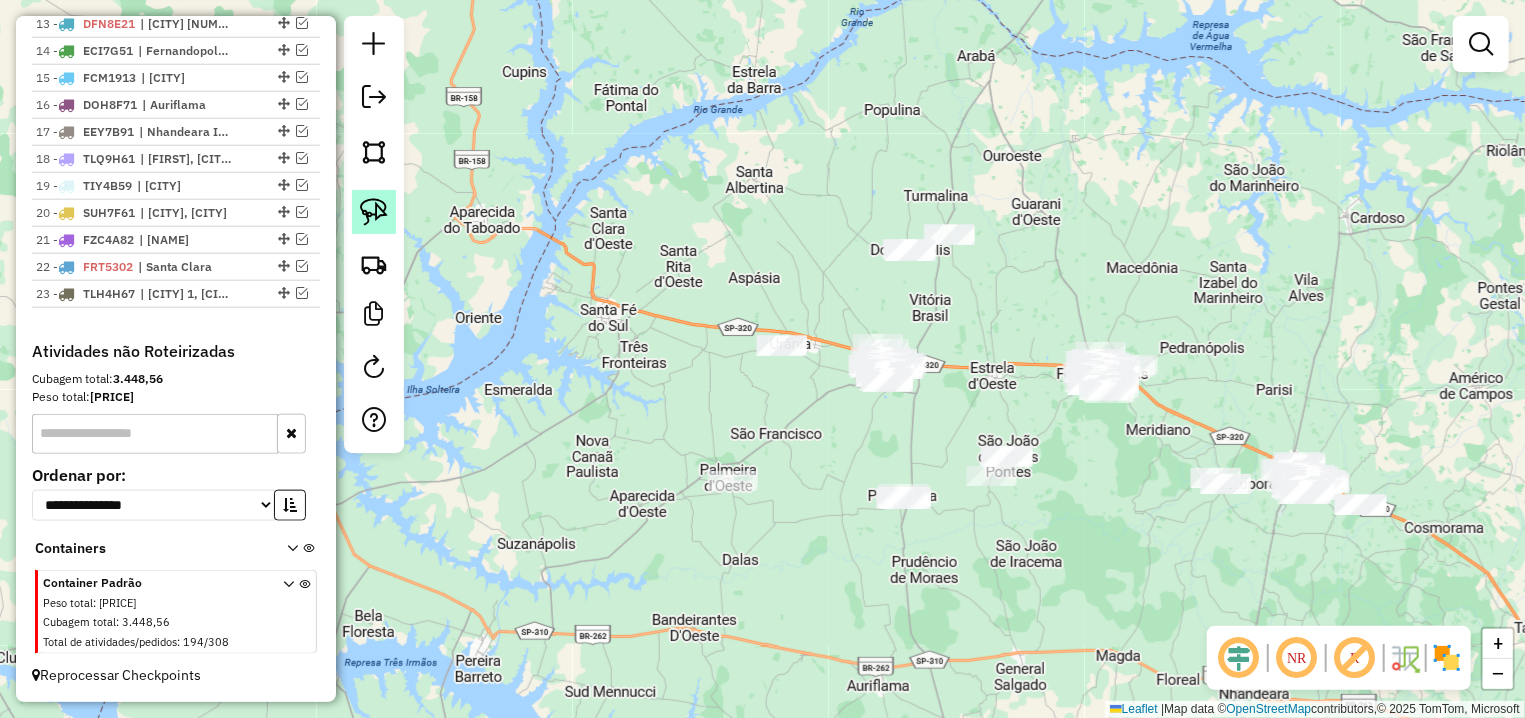 click 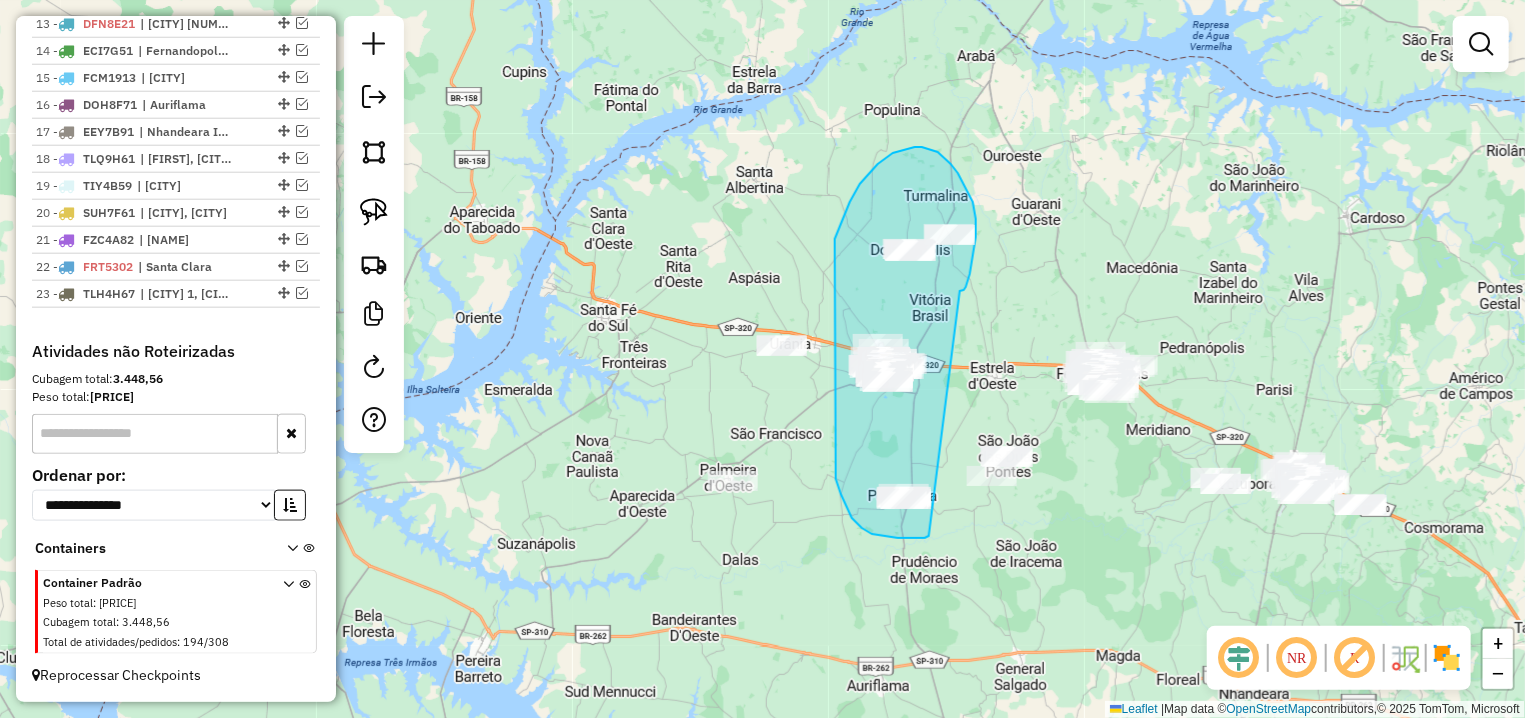 drag, startPoint x: 976, startPoint y: 237, endPoint x: 929, endPoint y: 536, distance: 302.67145 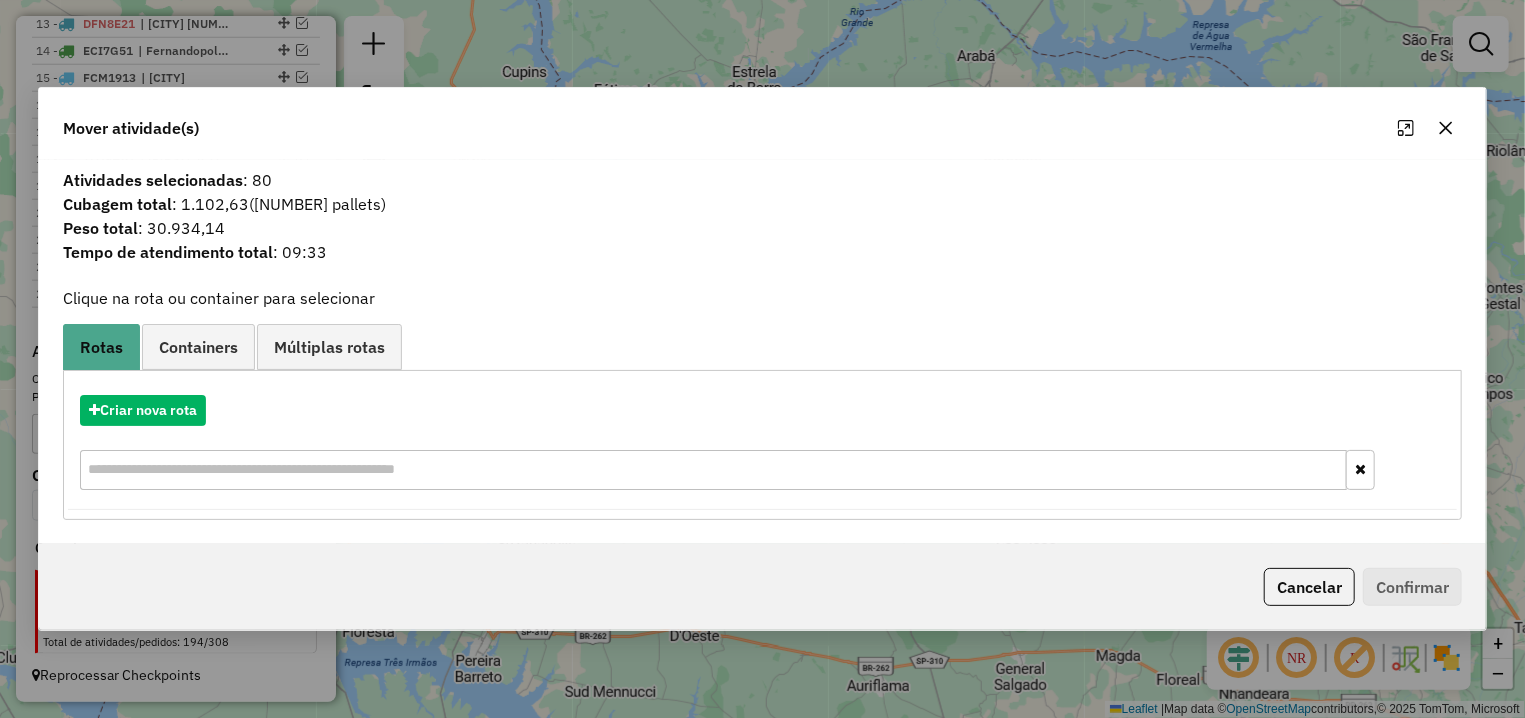 click 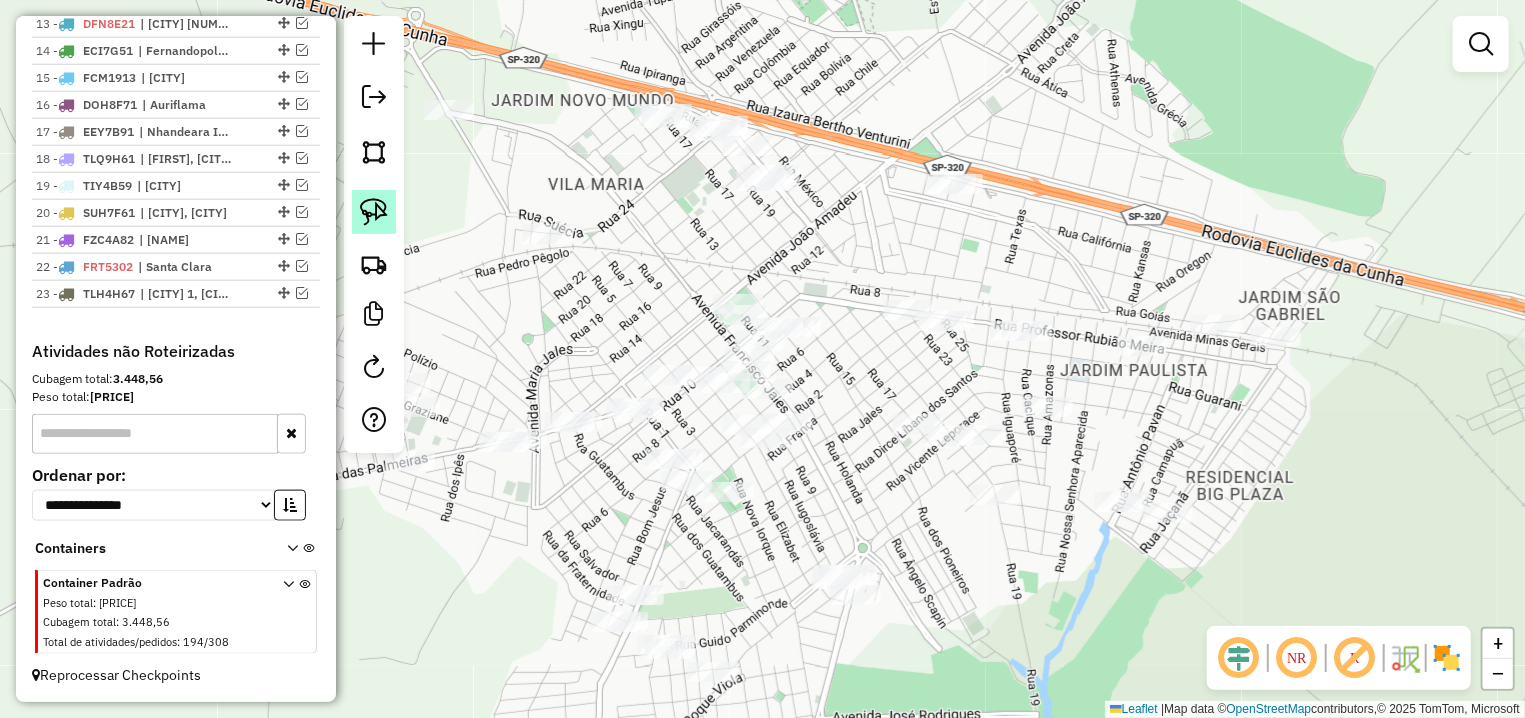 click 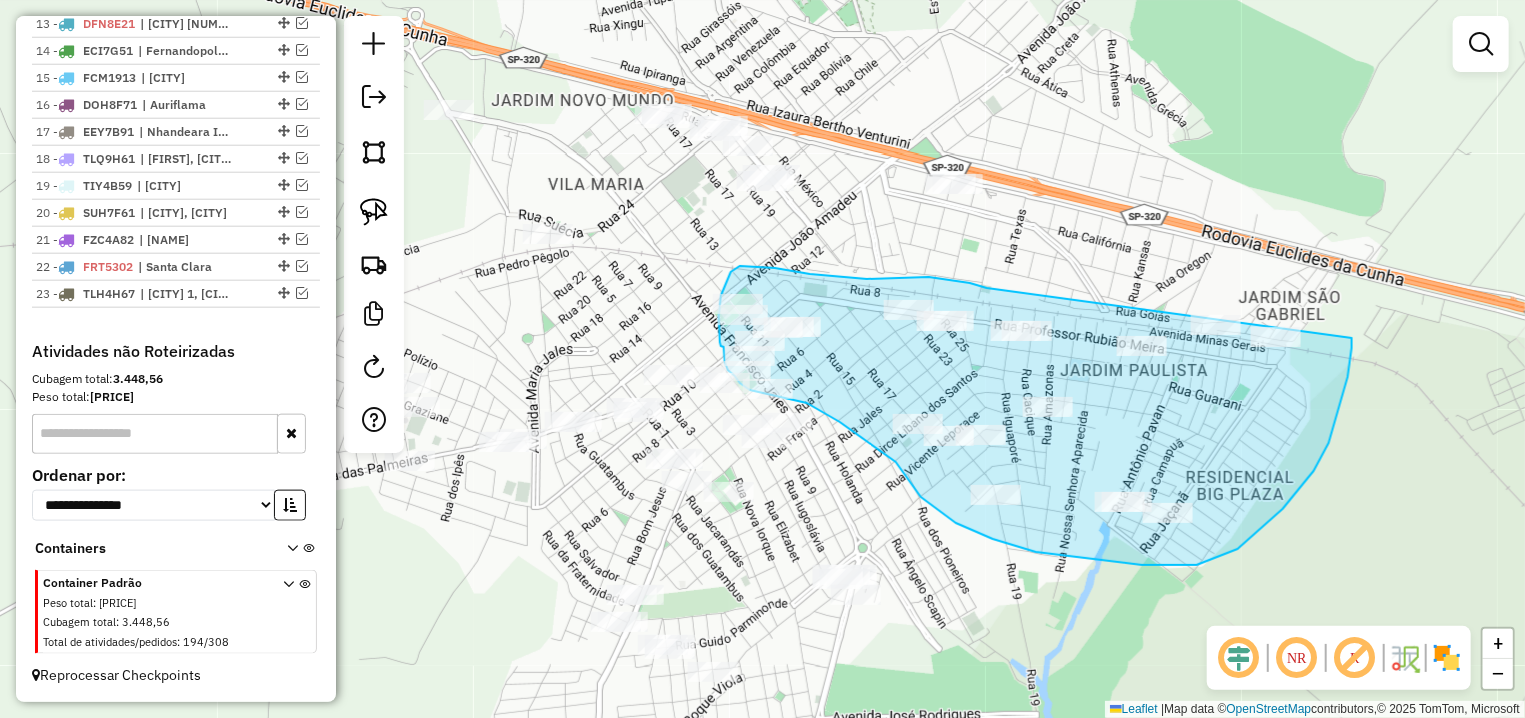 drag, startPoint x: 970, startPoint y: 283, endPoint x: 1352, endPoint y: 314, distance: 383.2558 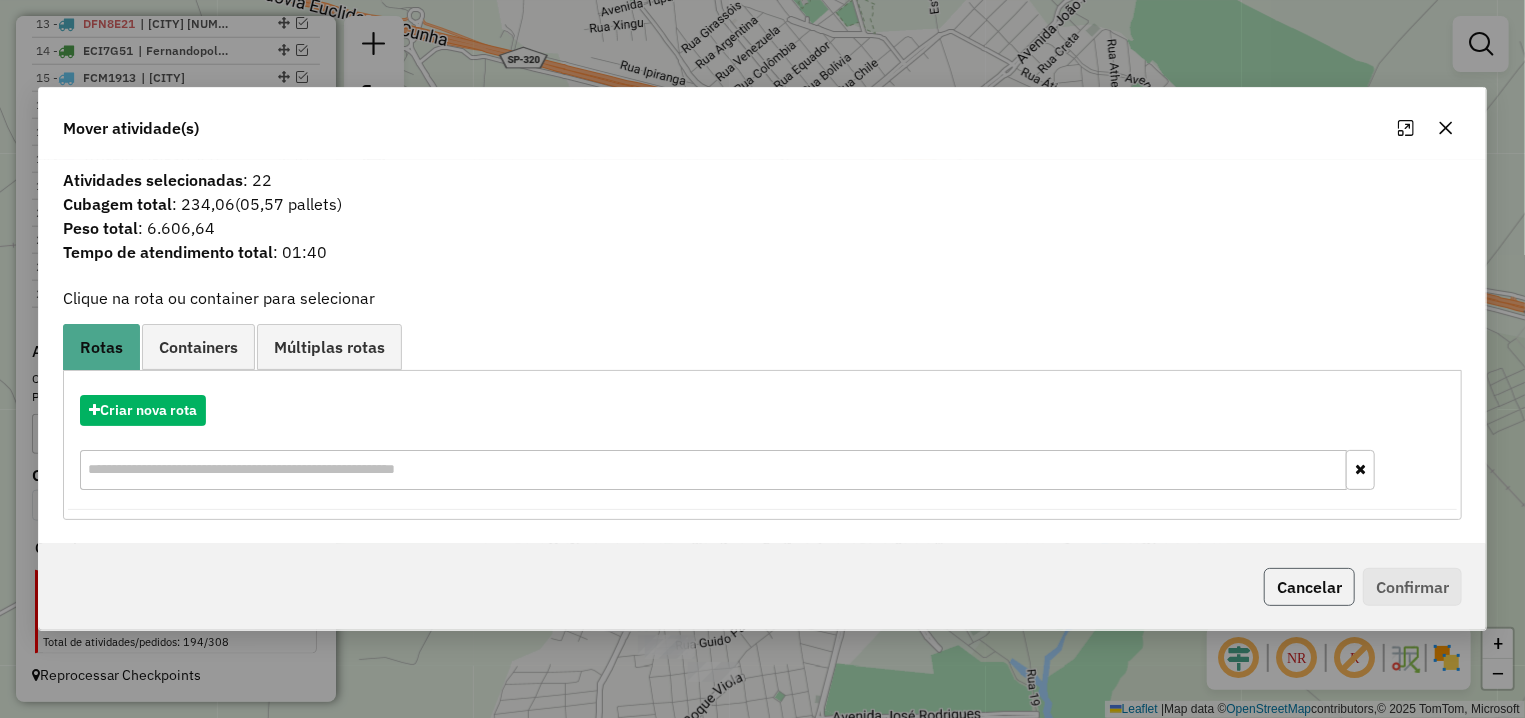 click on "Cancelar" 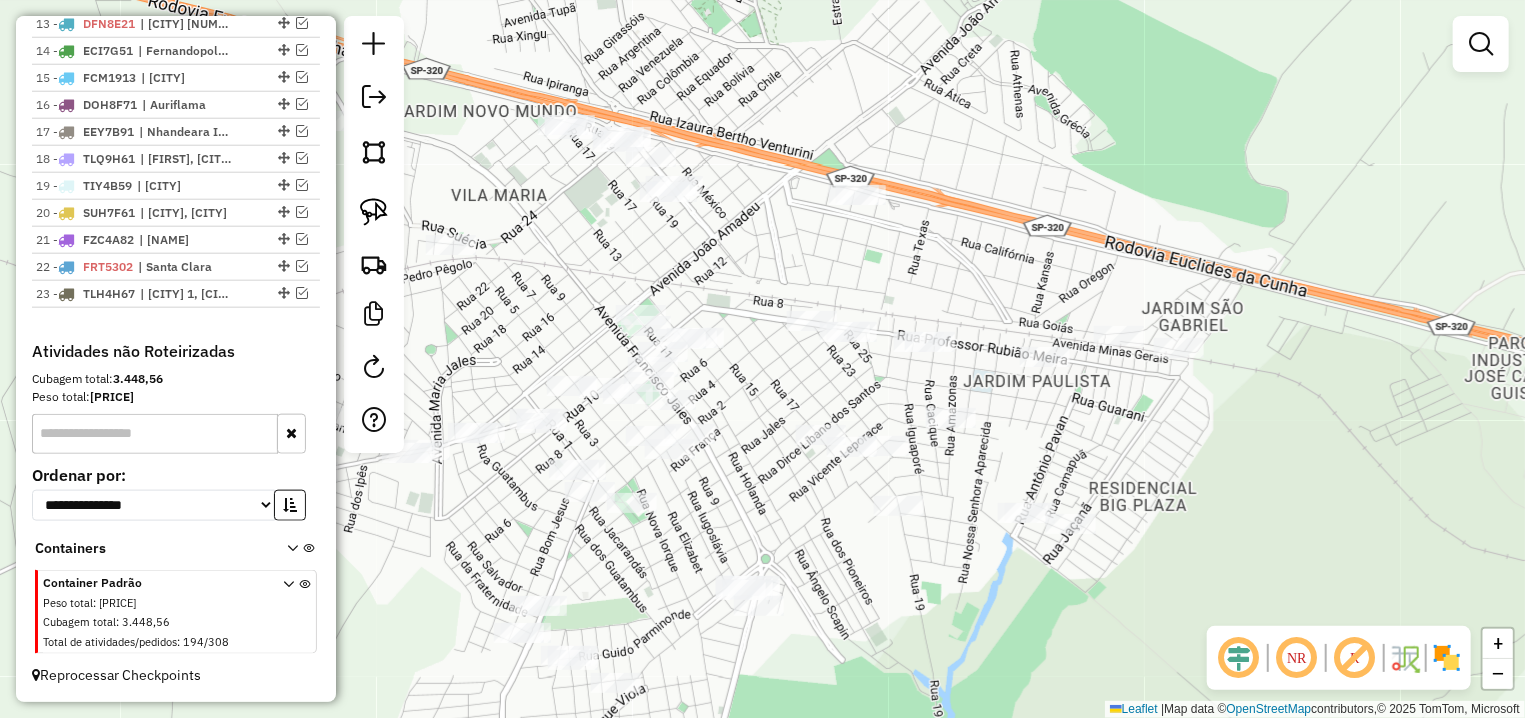 drag, startPoint x: 872, startPoint y: 391, endPoint x: 860, endPoint y: 391, distance: 12 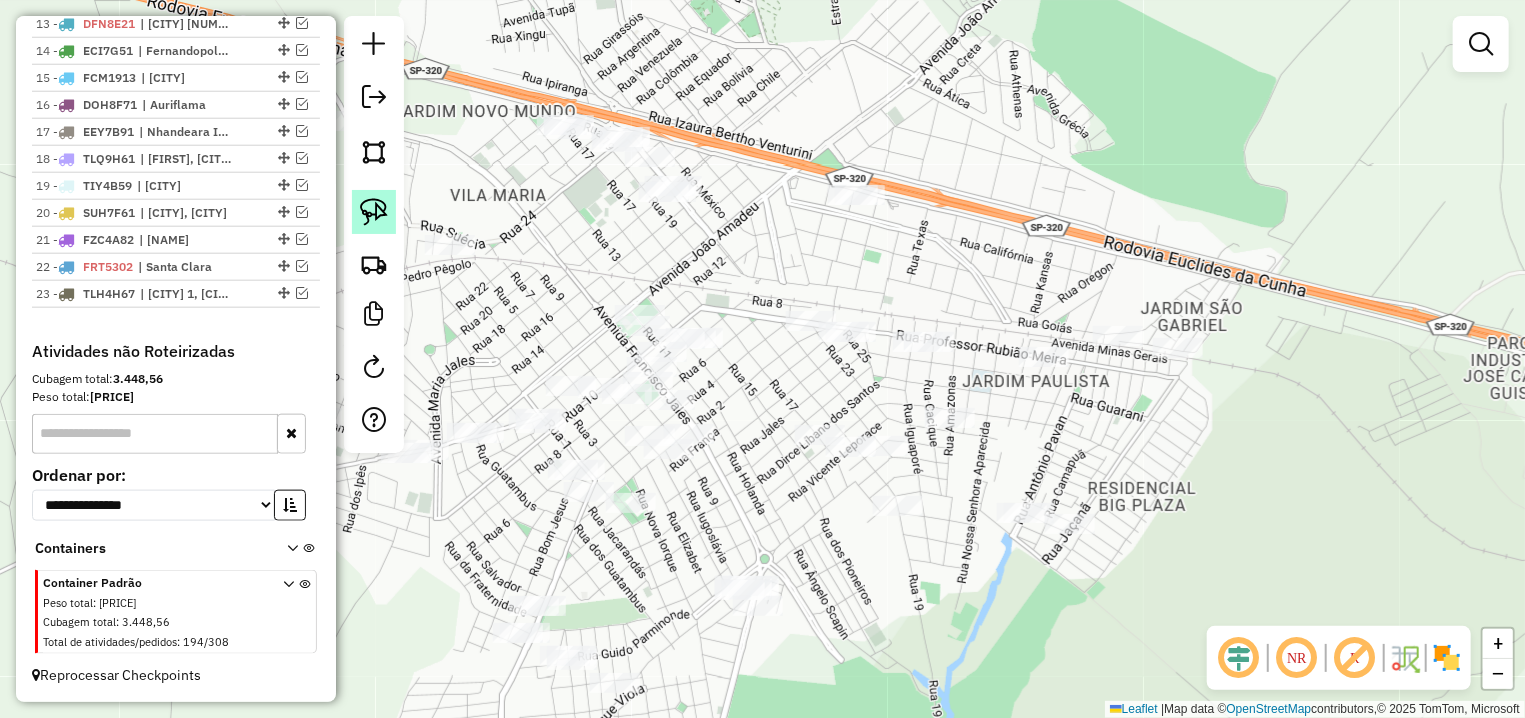 click 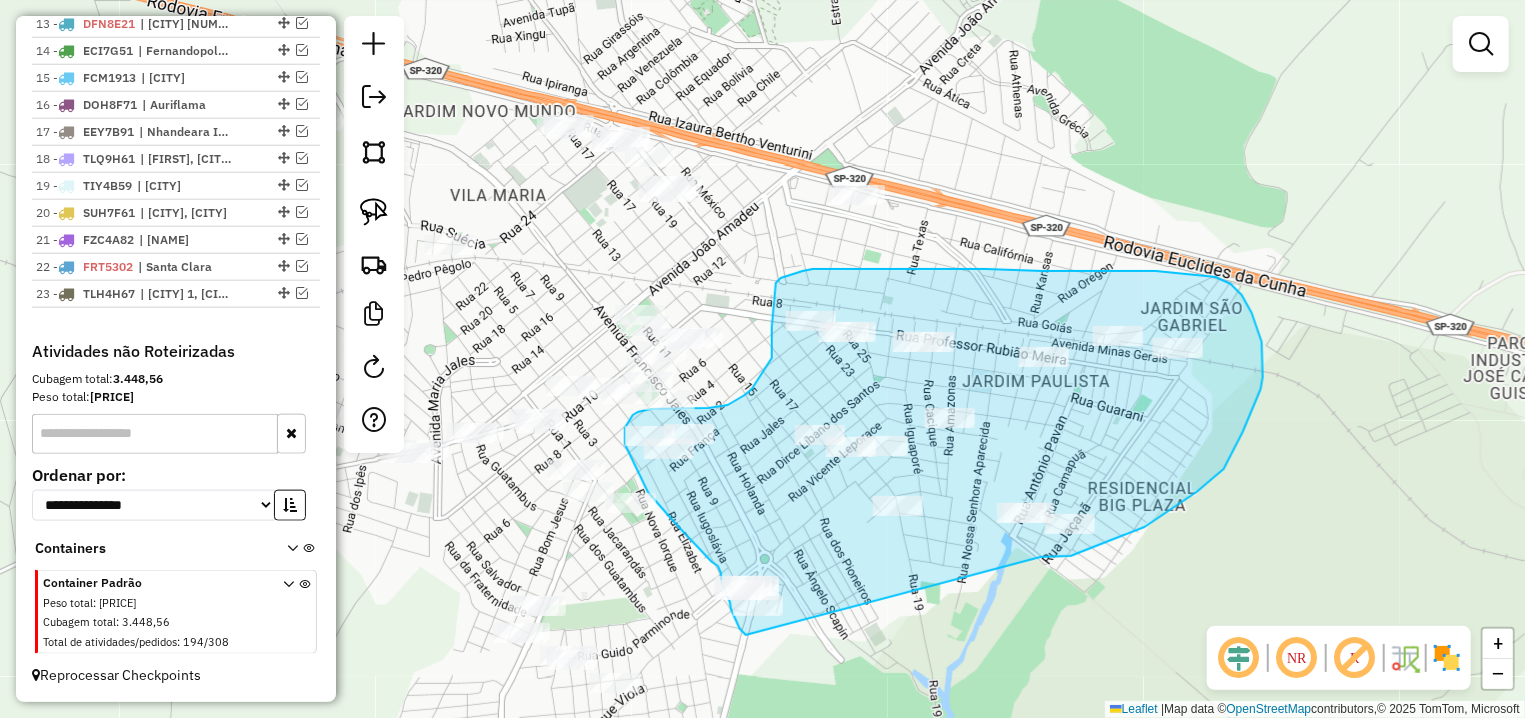 drag, startPoint x: 1071, startPoint y: 556, endPoint x: 746, endPoint y: 635, distance: 334.46375 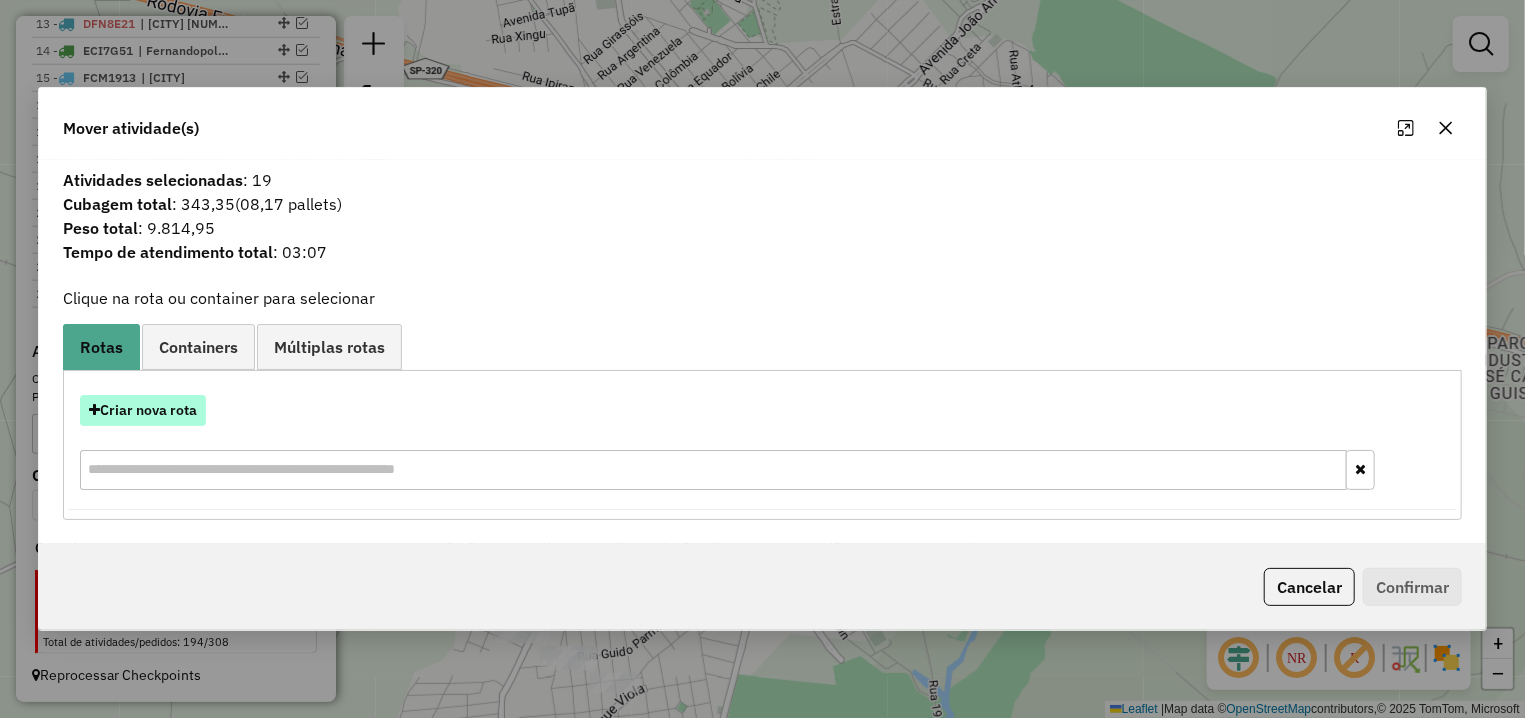 click on "Criar nova rota" at bounding box center [143, 410] 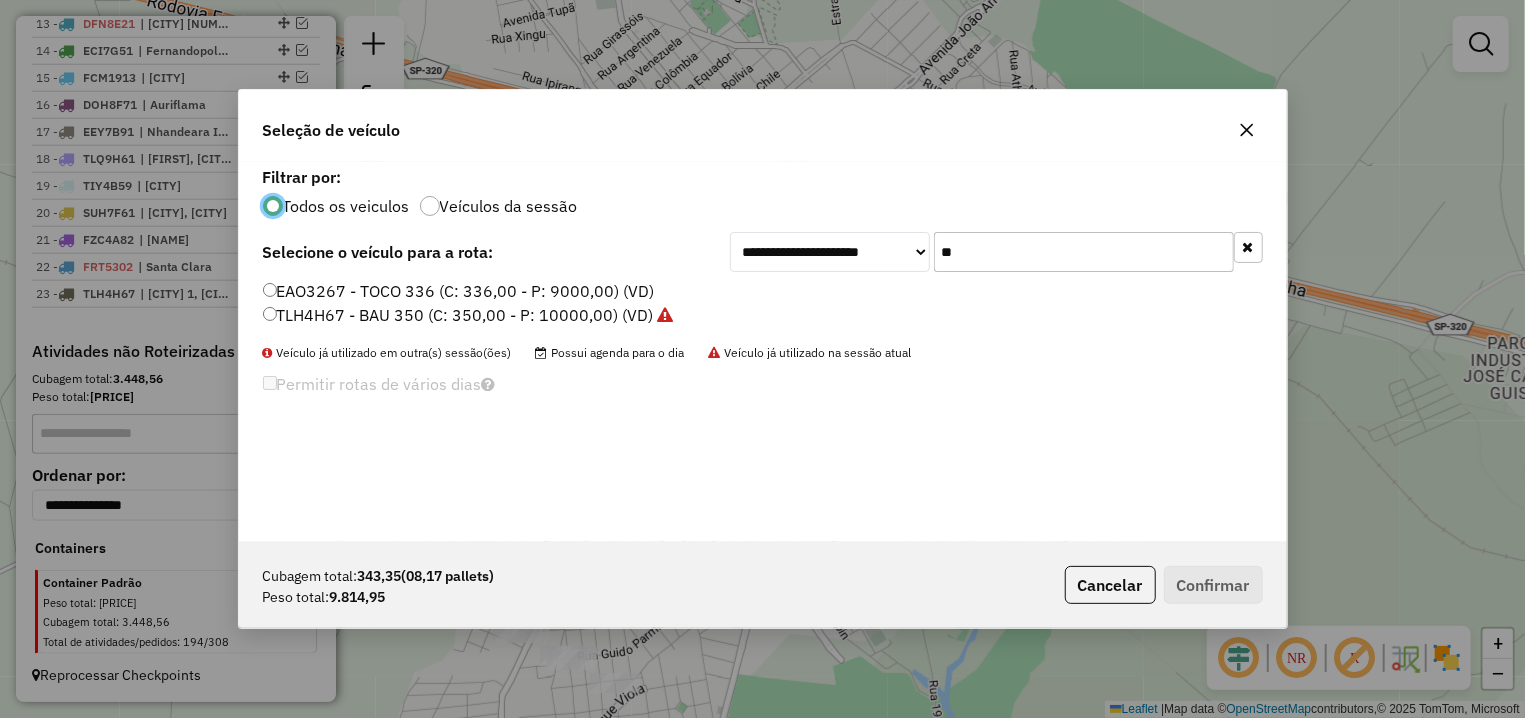scroll, scrollTop: 11, scrollLeft: 6, axis: both 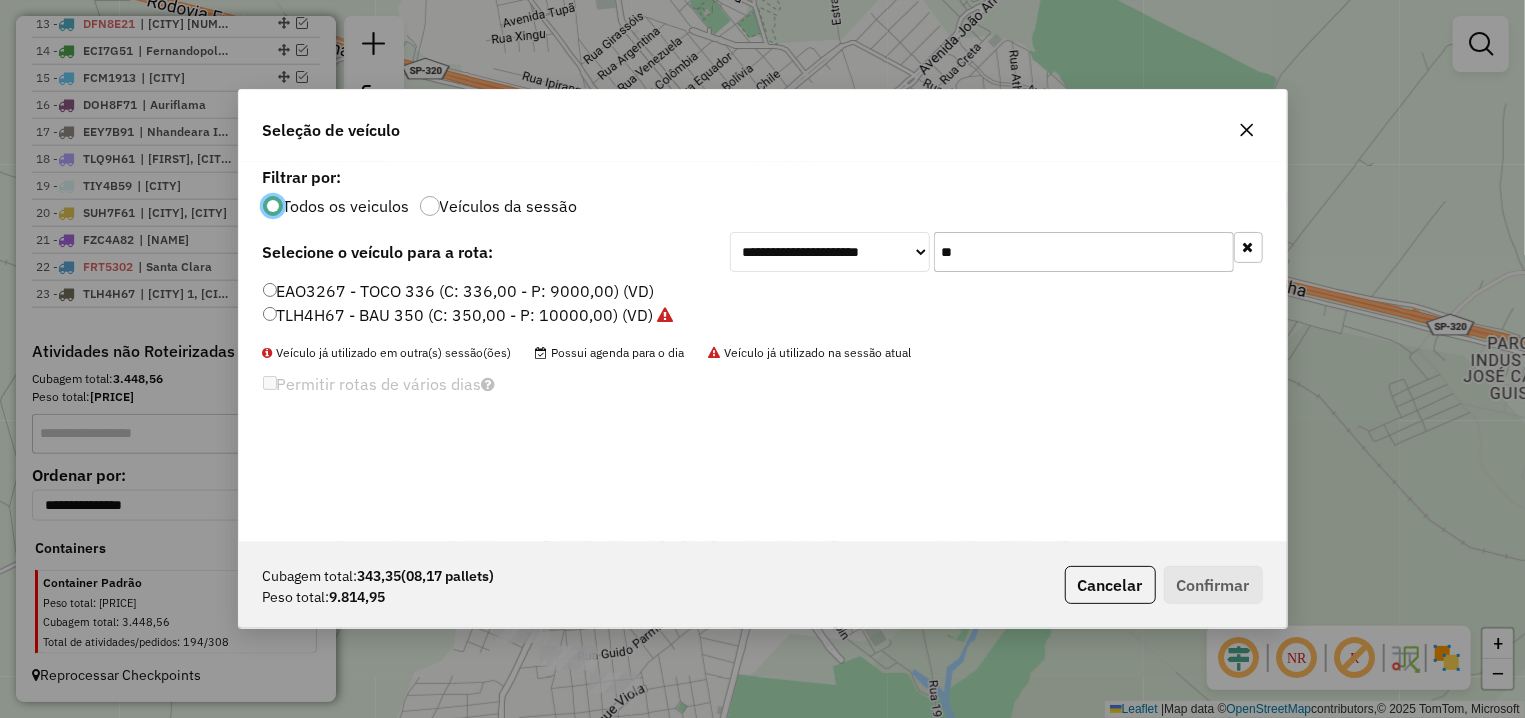 drag, startPoint x: 982, startPoint y: 247, endPoint x: 912, endPoint y: 241, distance: 70.256676 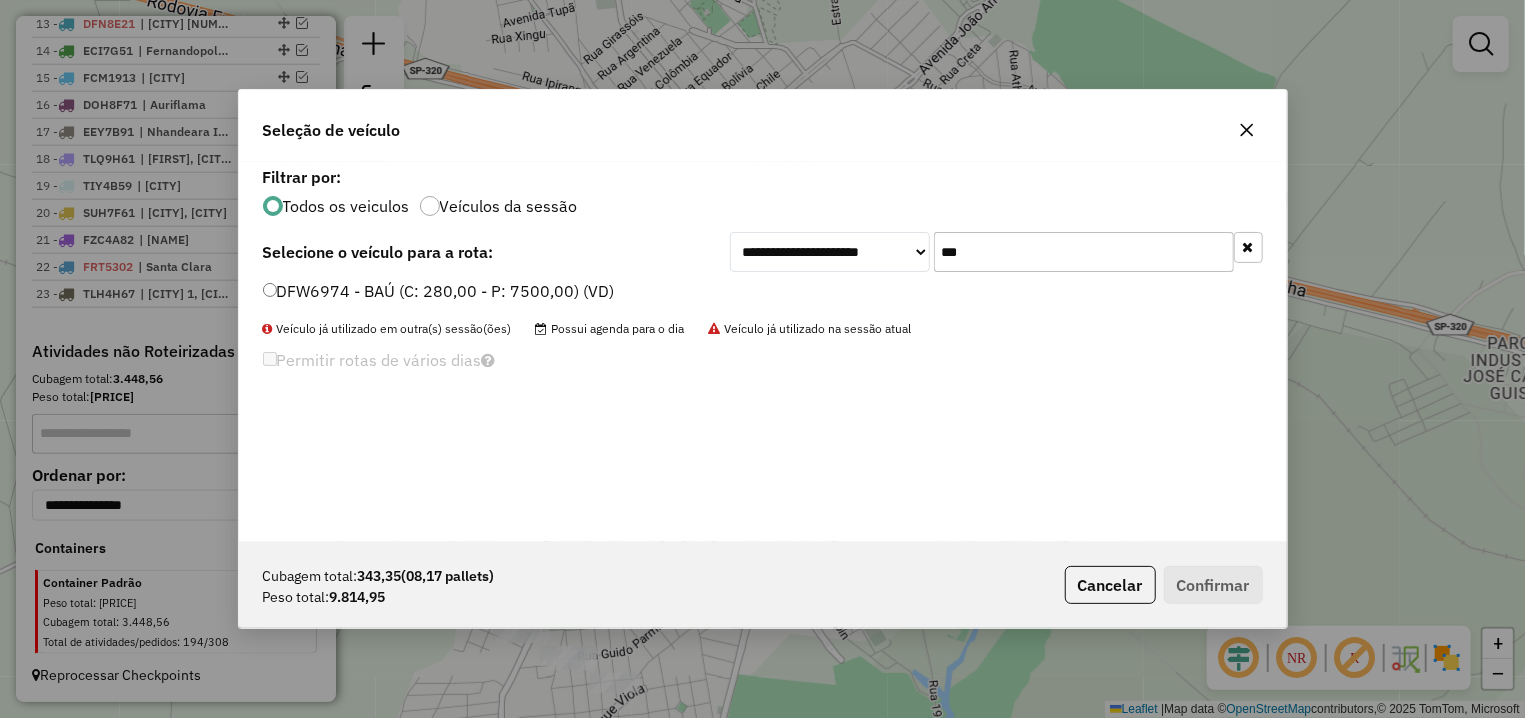 type on "***" 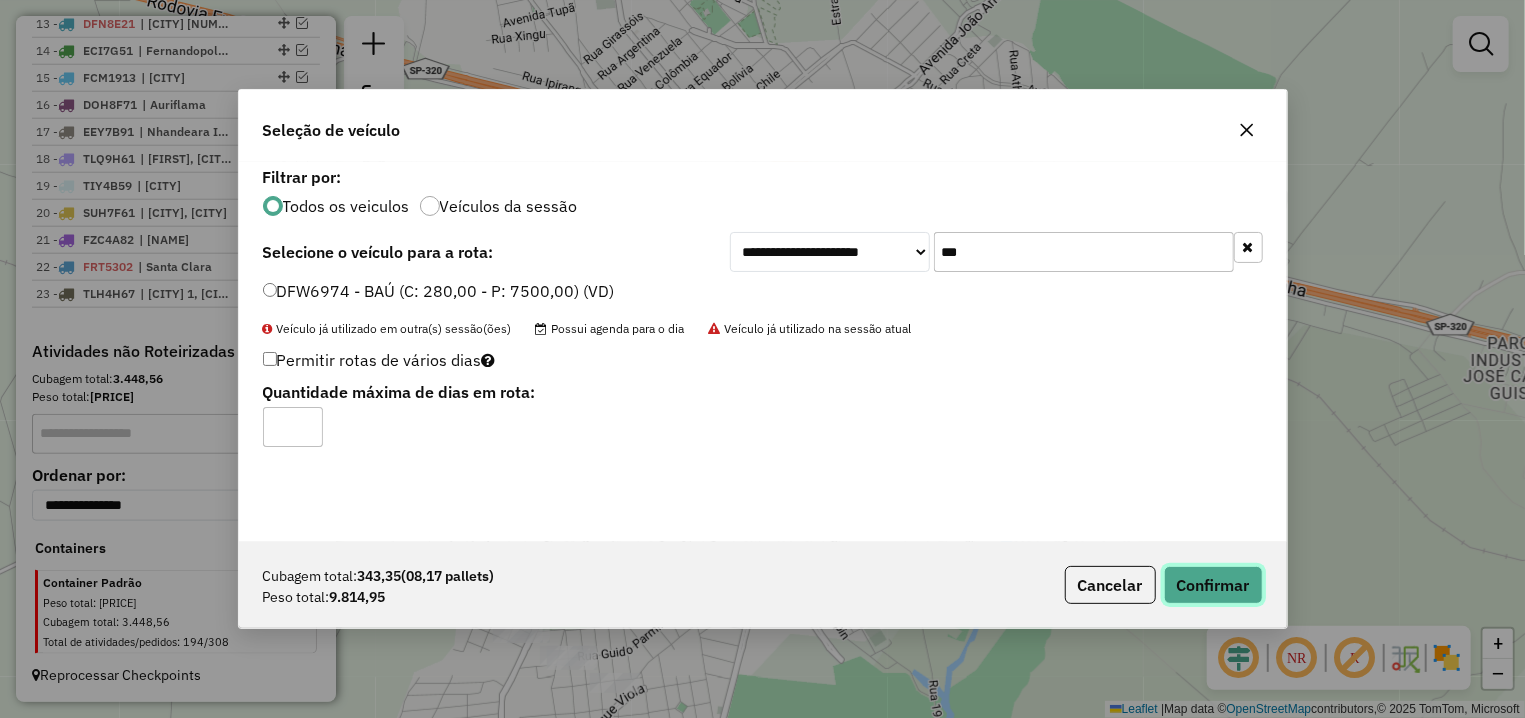 click on "Confirmar" 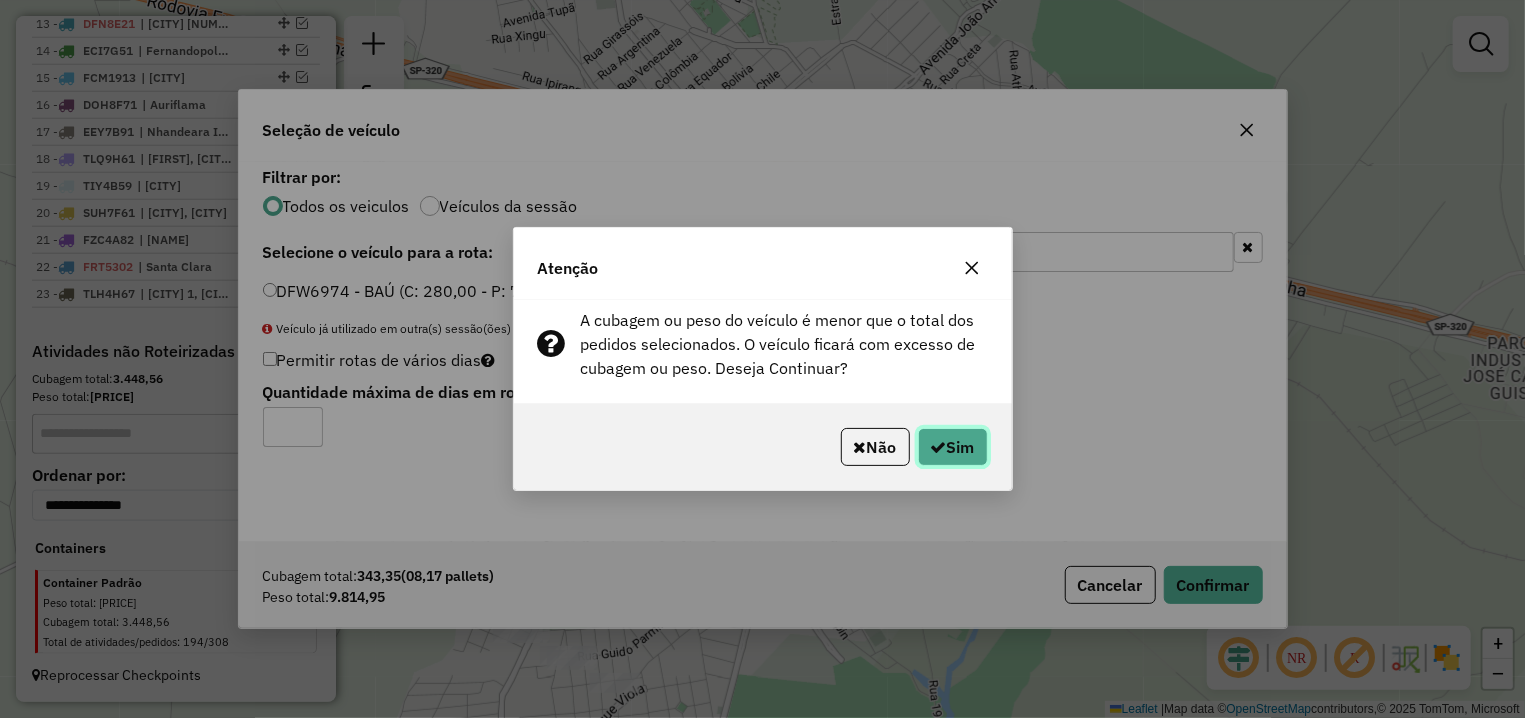 click on "Sim" 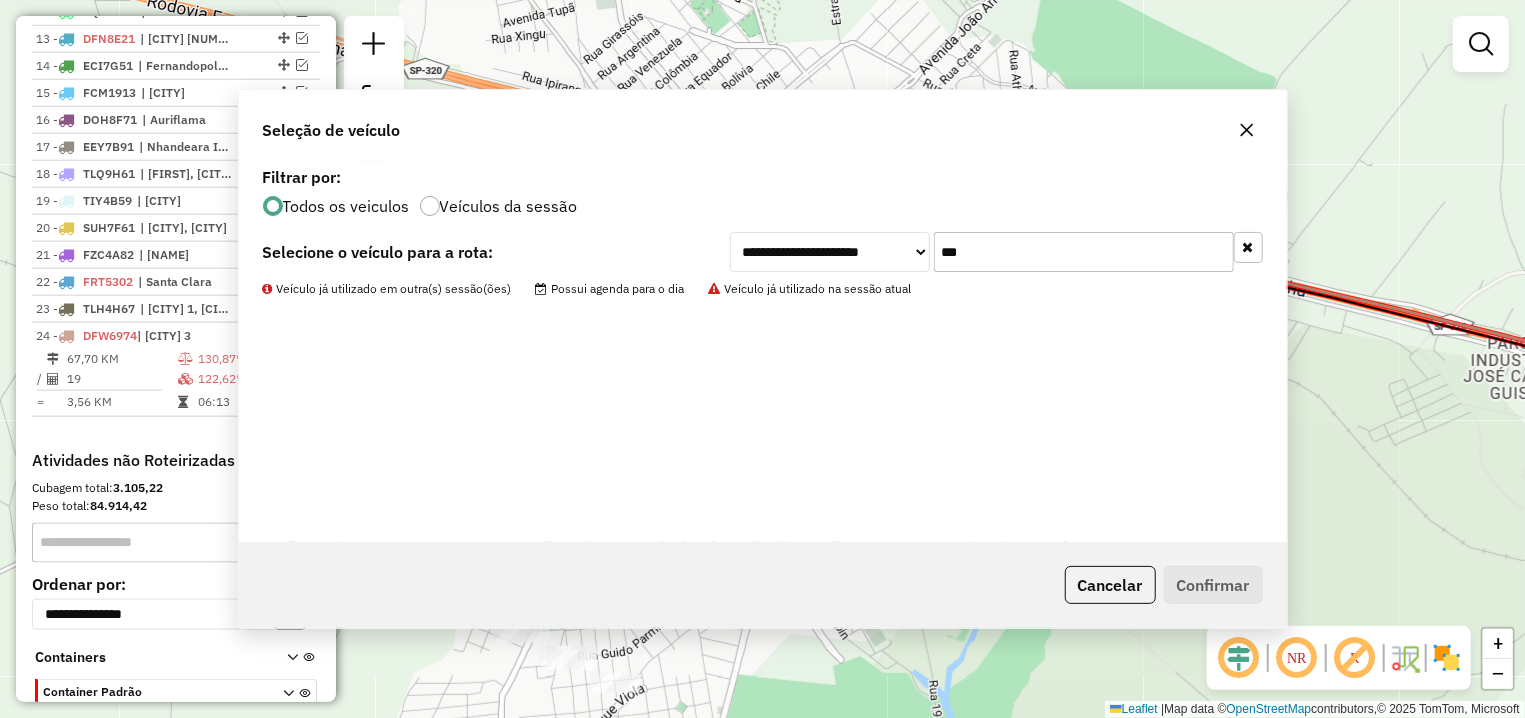 scroll, scrollTop: 1124, scrollLeft: 0, axis: vertical 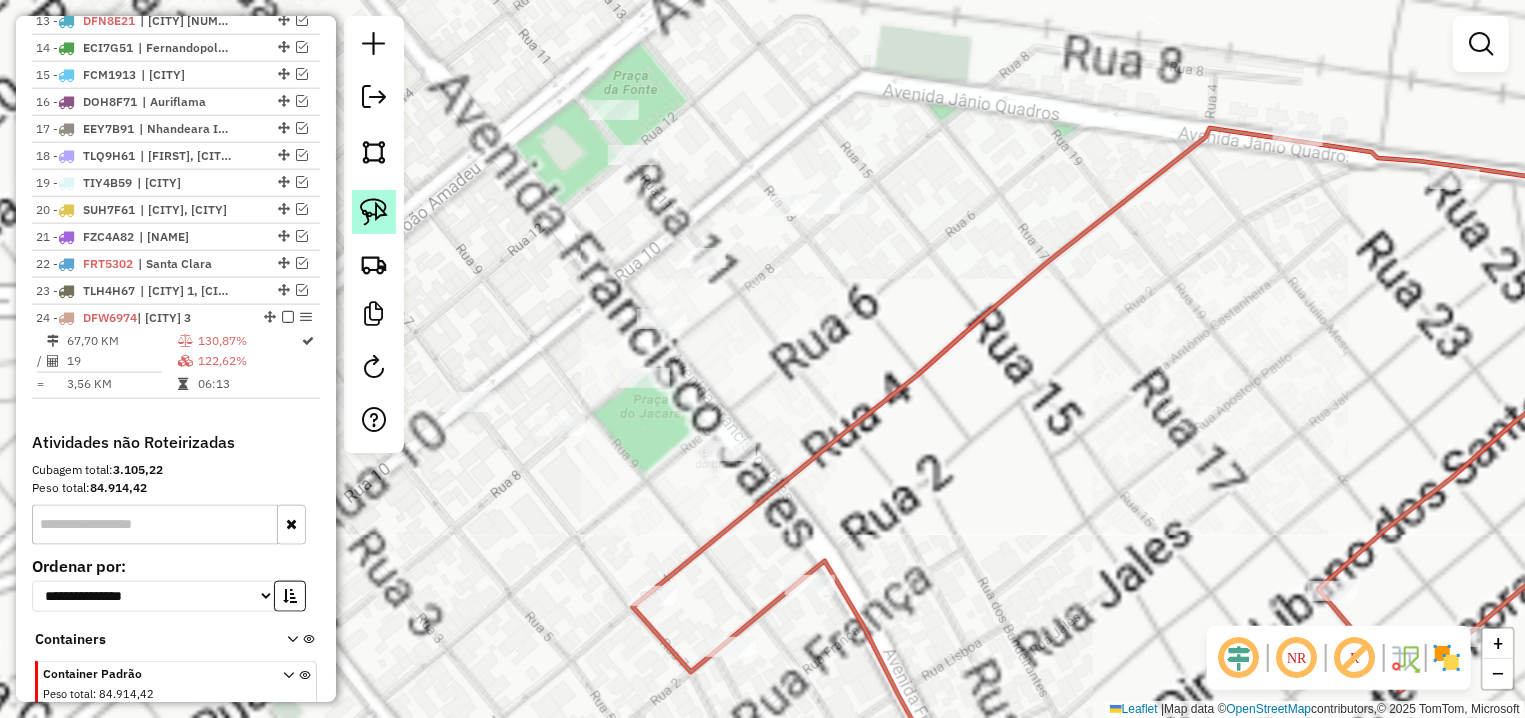 click 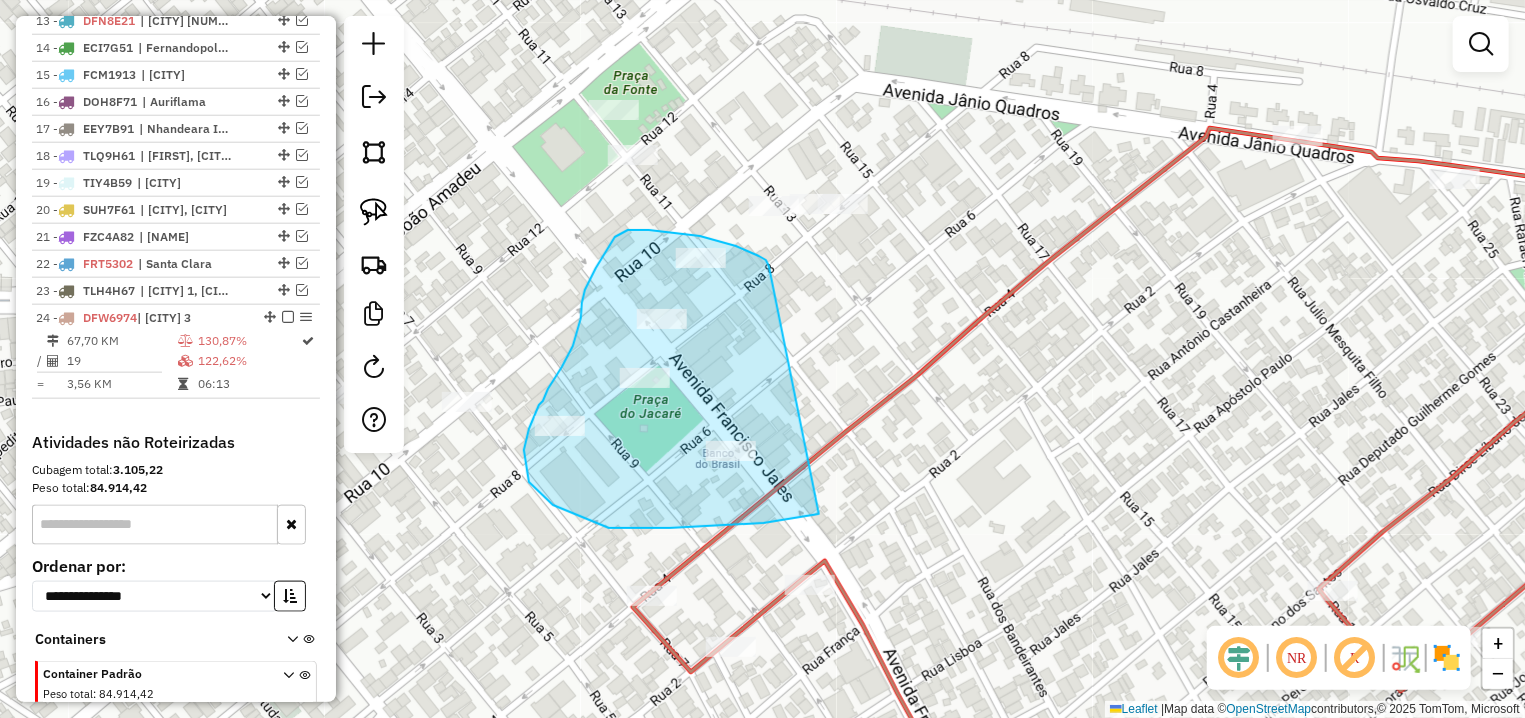 drag, startPoint x: 711, startPoint y: 239, endPoint x: 819, endPoint y: 514, distance: 295.4471 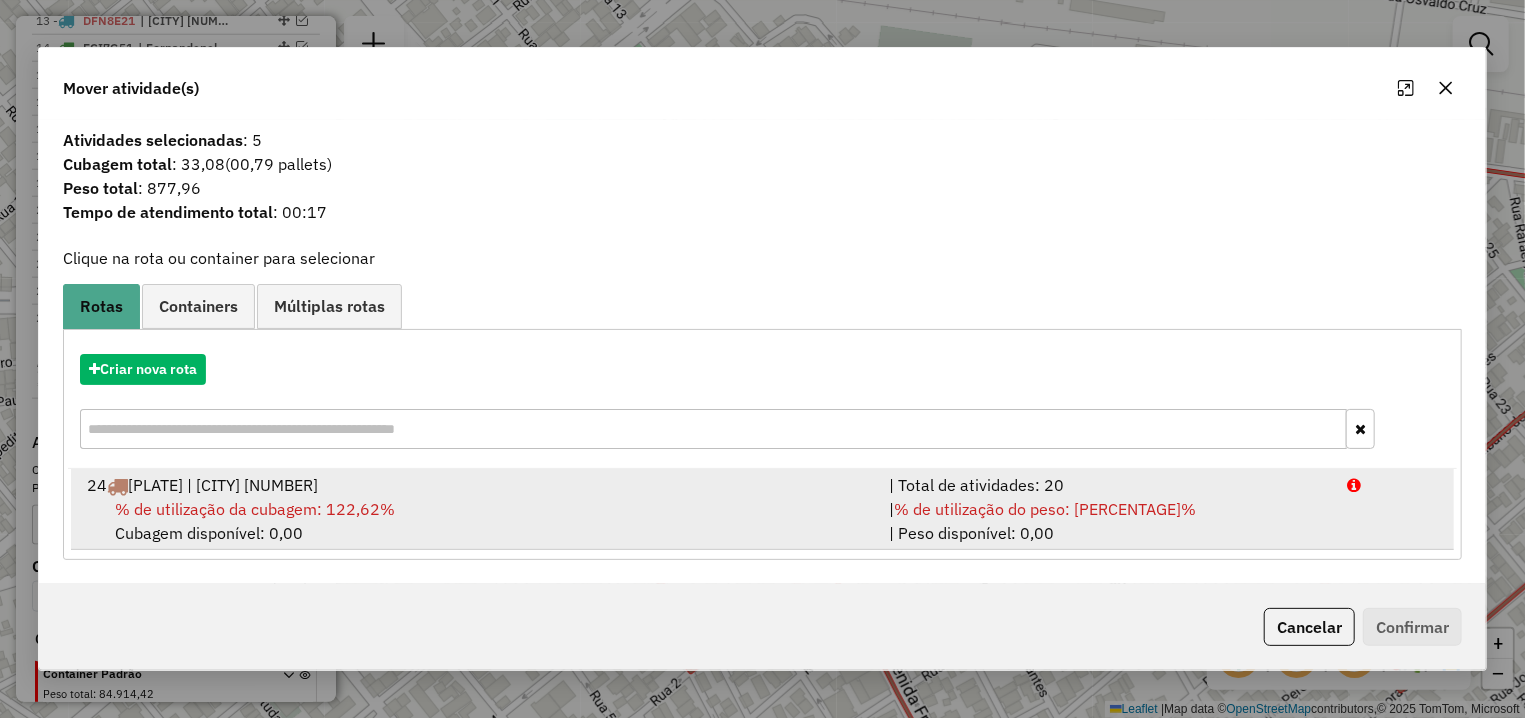 click on "% de utilização da cubagem: 122,62%  Cubagem disponível: 0,00" at bounding box center [476, 521] 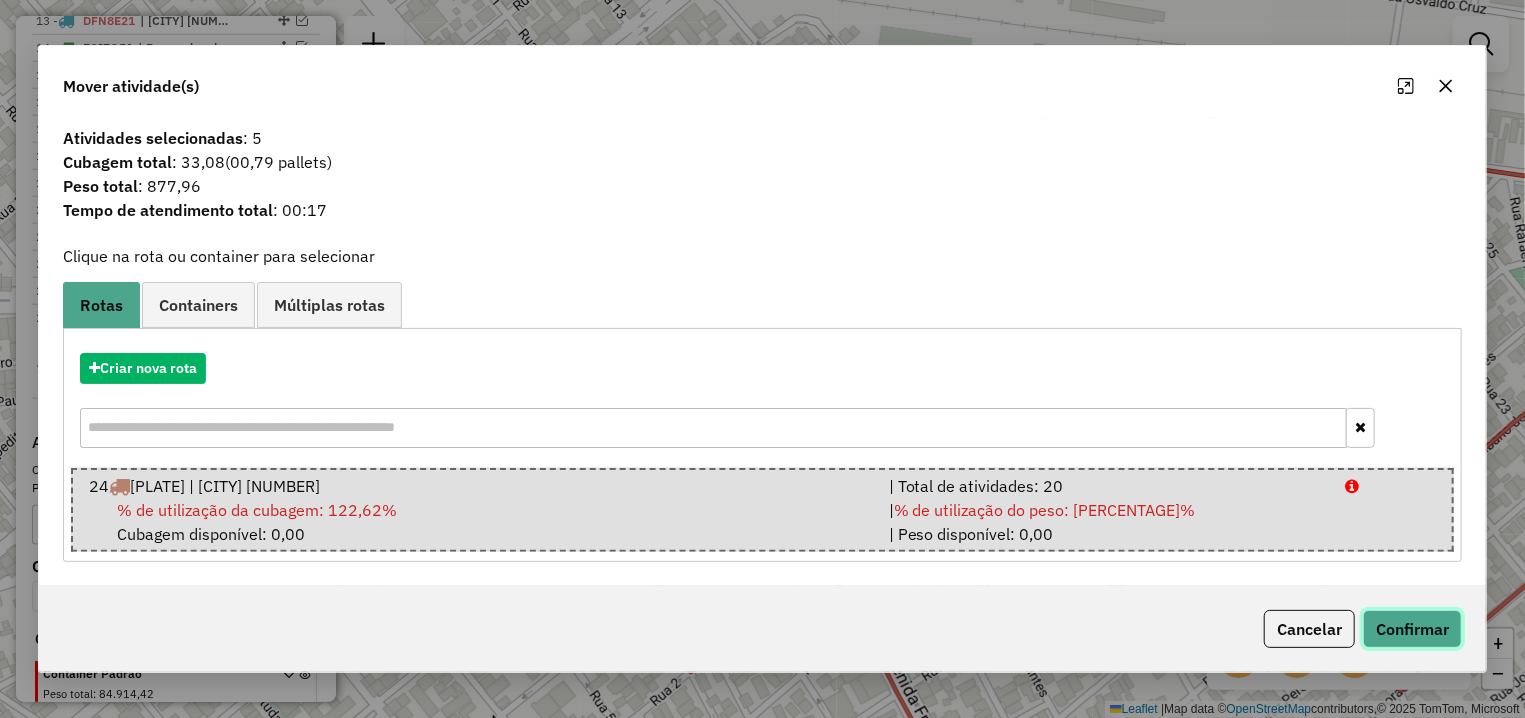 click on "Confirmar" 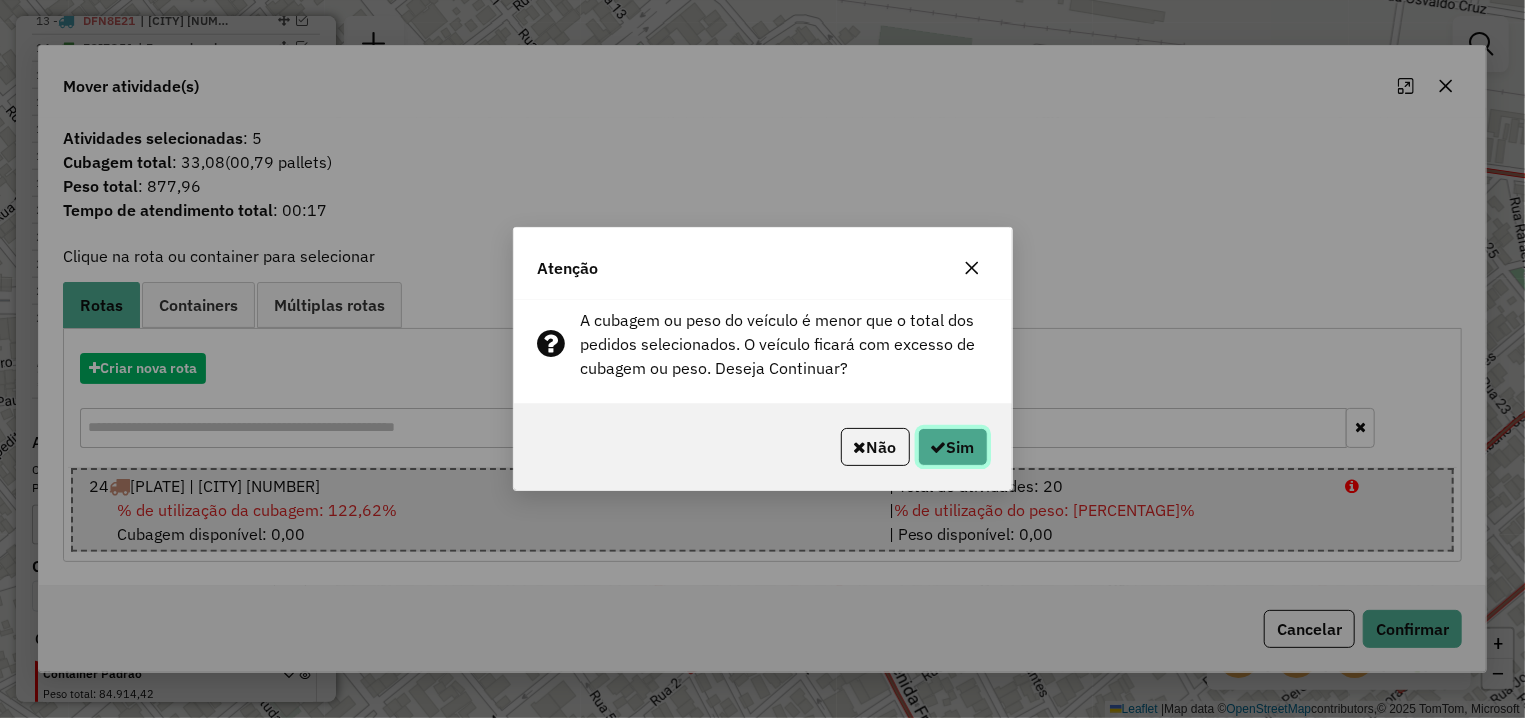 click on "Sim" 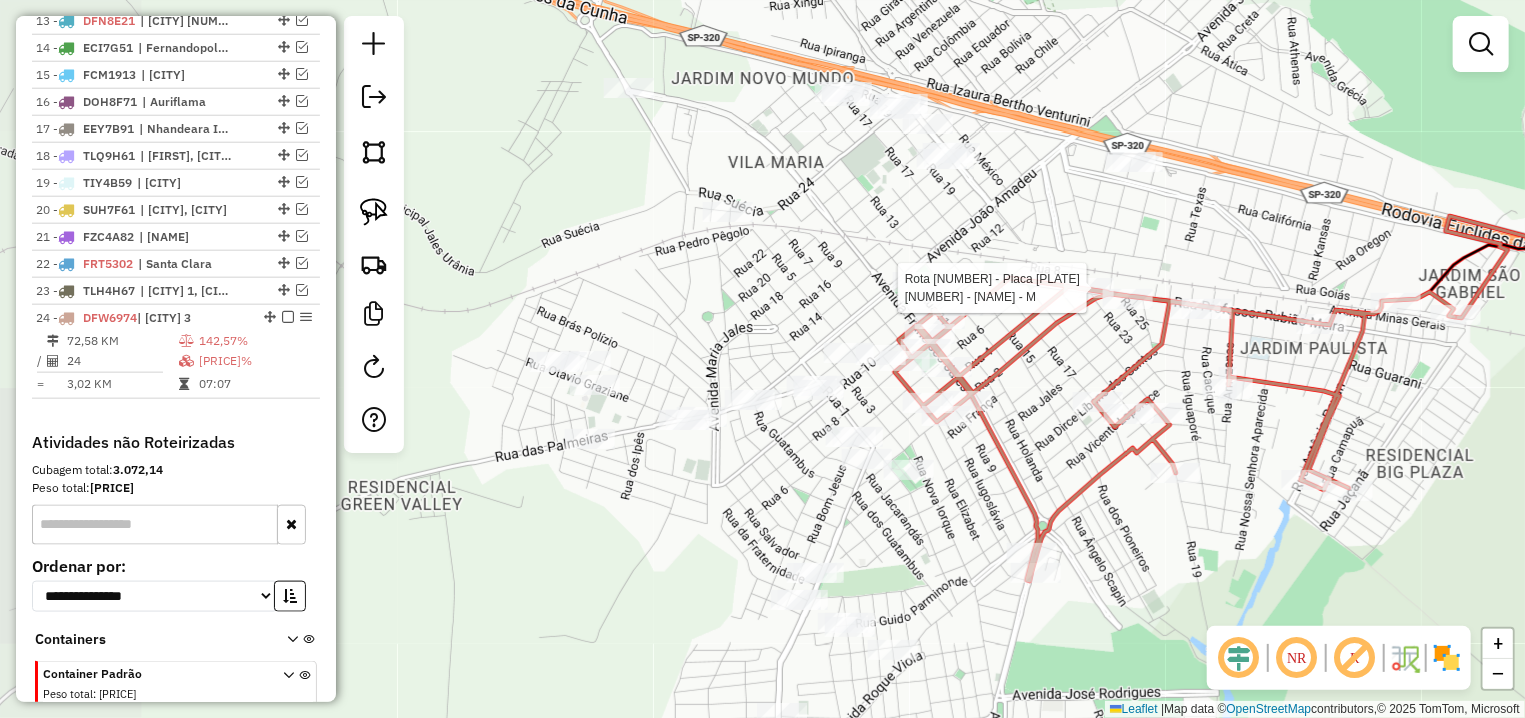 select on "**********" 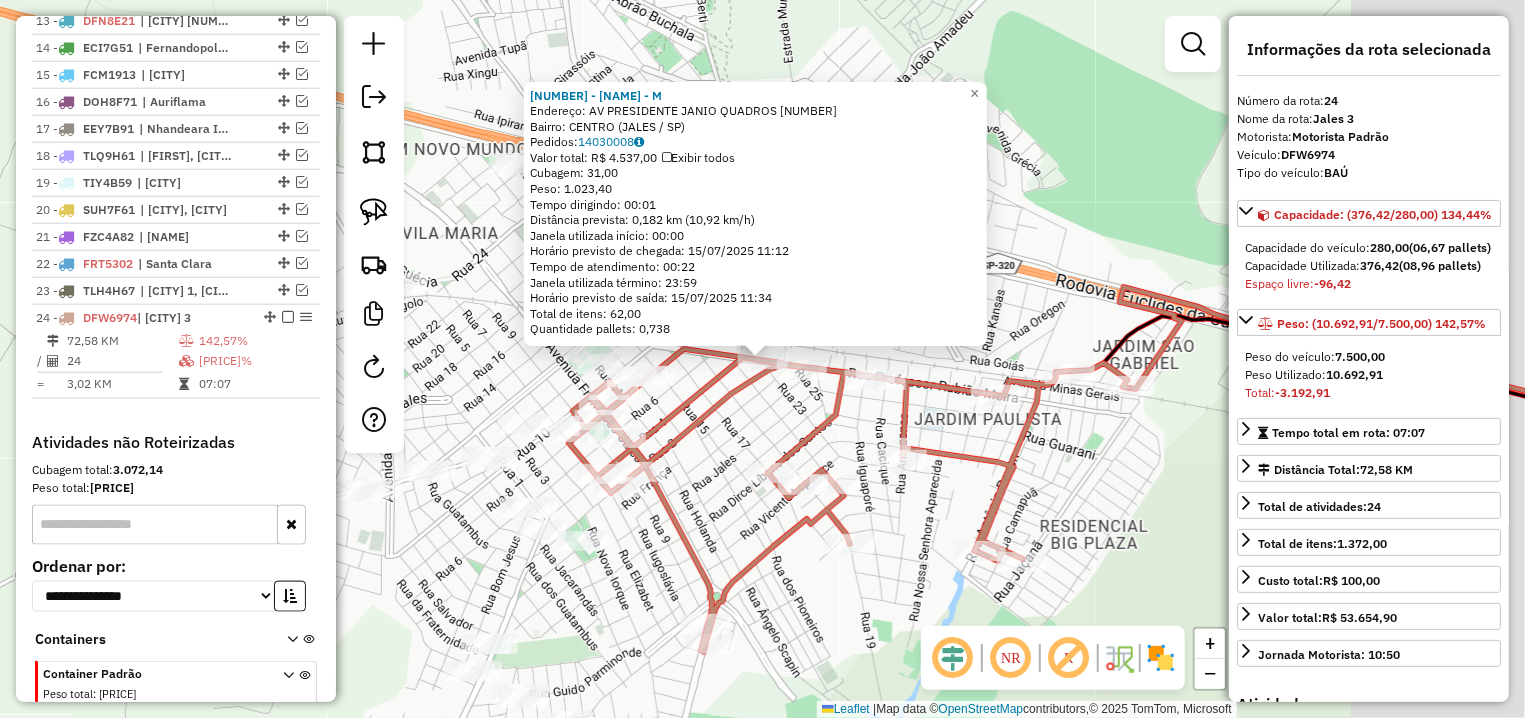 scroll, scrollTop: 1217, scrollLeft: 0, axis: vertical 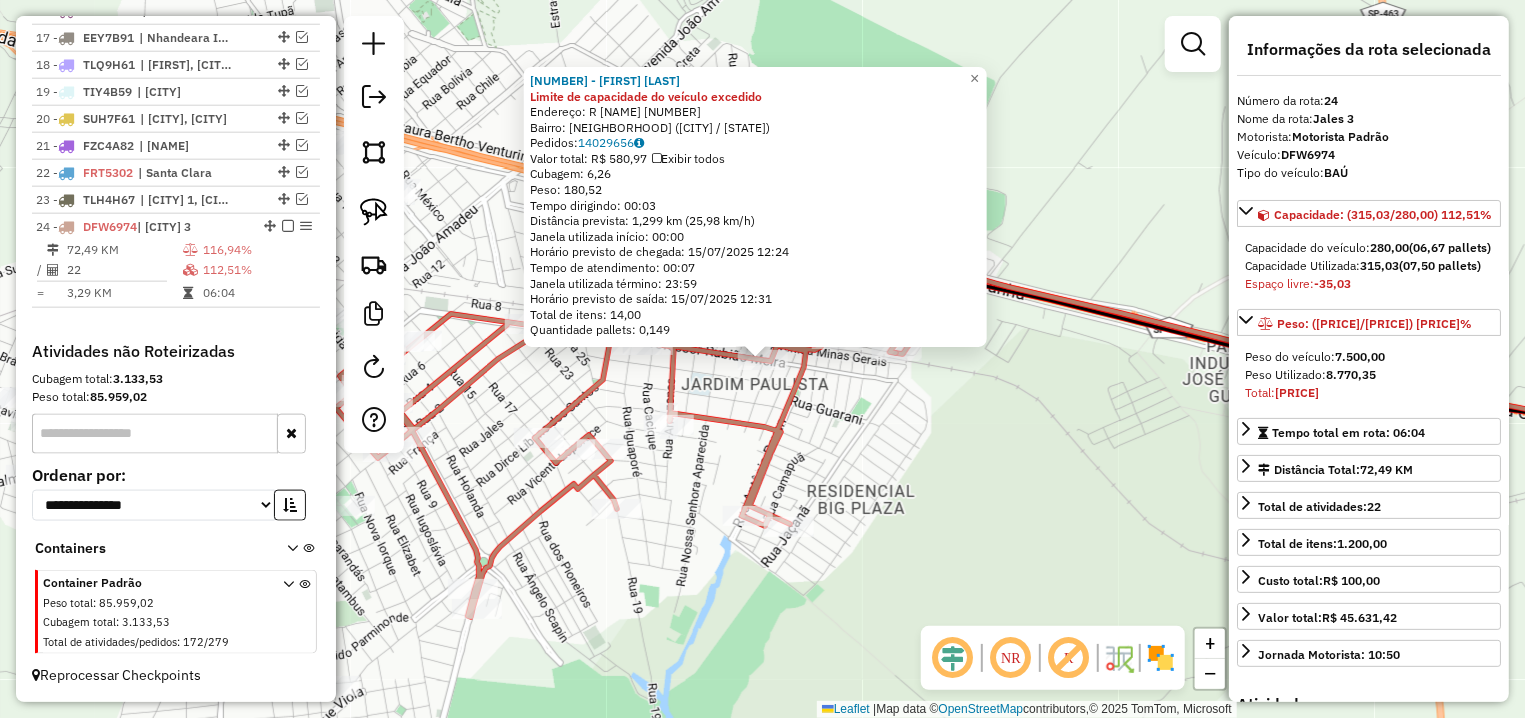 click on "[NUMBER] - [NAME] [LASTNAME] DOS SA Limite de capacidade do veículo excedido Endereço: R [NAME] [LASTNAME] [NUMBER] Bairro: [NAME] - [NAME] PART ([CITY] / [STATE]) Pedidos: [NUMBER] Valor total: R$ [NUMBER] Exibir todos Cubagem: [NUMBER] Peso: [NUMBER] Tempo dirigindo: [TIME] Distância prevista: [NUMBER] km ([NUMBER] km/h) Janela utilizada início: [TIME] Horário previsto de chegada: [DATE] [TIME] Tempo de atendimento: [TIME] Janela utilizada término: [TIME] Horário previsto de saída: [DATE] [TIME] Total de itens: [NUMBER] Quantidade pallets: [NUMBER] × Janela de atendimento Grade de atendimento Capacidade Transportadoras Veículos Cliente Pedidos Rotas Selecione os dias de semana para filtrar as janelas de atendimento Seg Ter Qua Considerar janela de atendimento padrão Considerar clientes sem dia de atendimento cadastrado Clientes fora do dia de atendimento selecionado Filtrar as atividades entre os valores definidos abaixo: Peso mínimo: Peso máximo: Cubagem mínima: Cubagem máxima: De:" 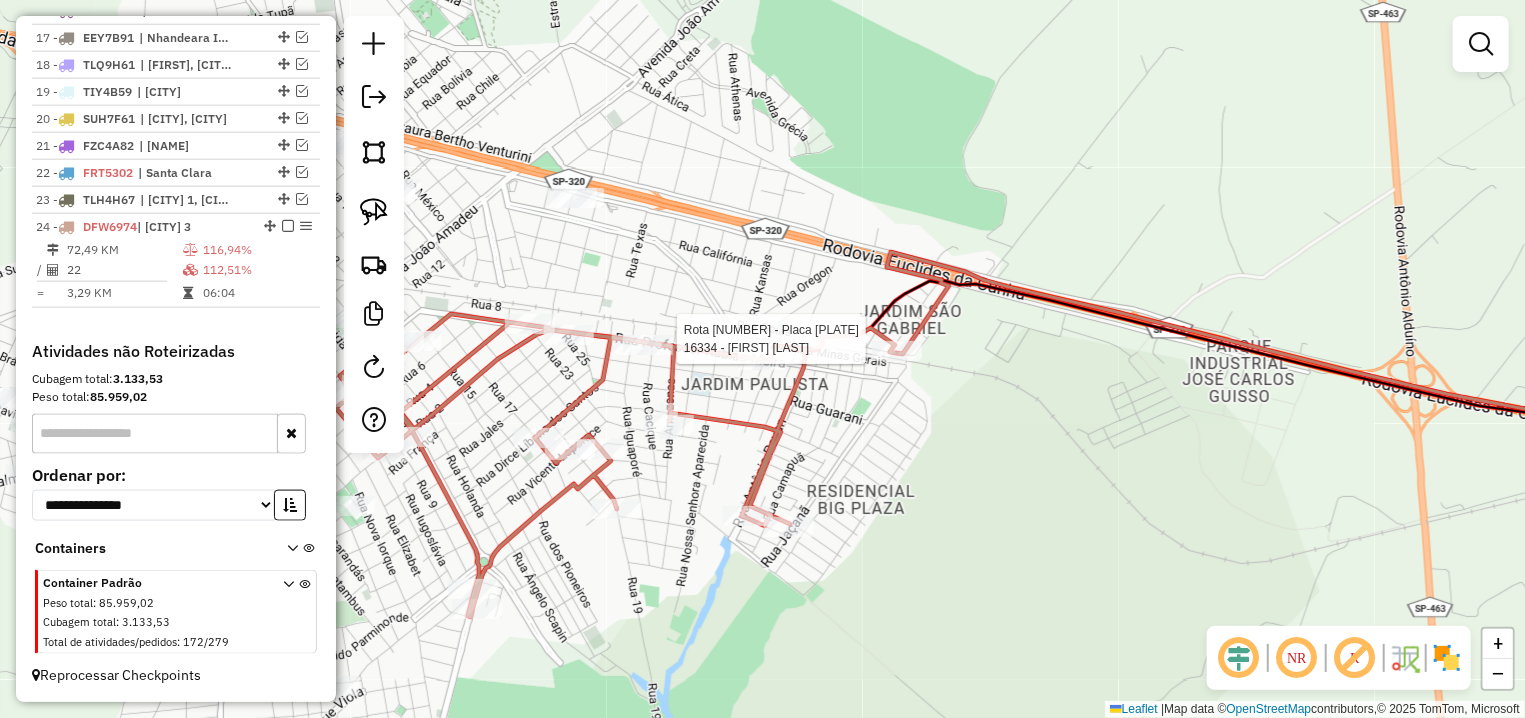 select on "**********" 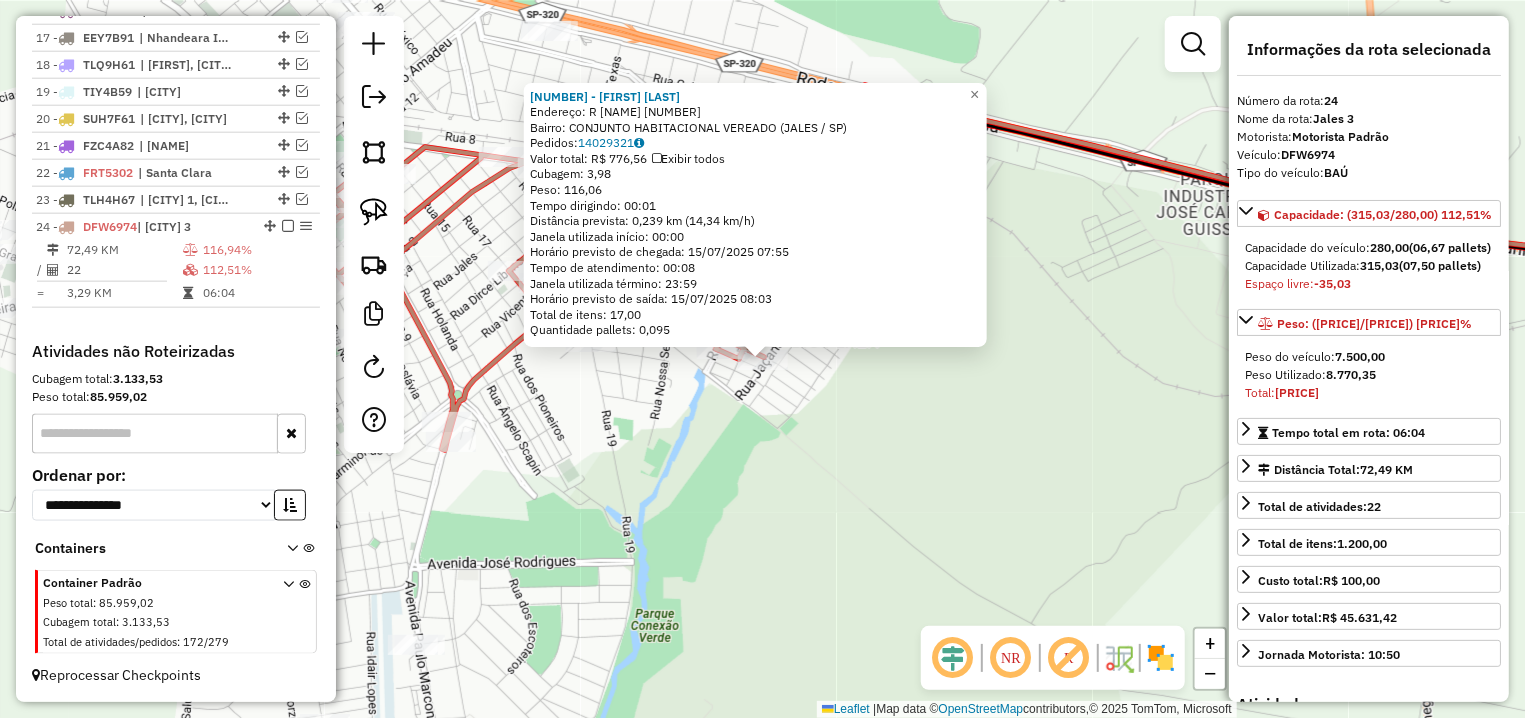 click on "15651 - [NAME] Endereço: [STREET_NAME] [NUMBER] Bairro: [NAME] ([CITY] / [STATE]) Pedidos: 14029321 Valor total: R$ 776,56 Exibir todos Cubagem: 3,98 Peso: 116,06 Tempo dirigindo: 00:01 Distância prevista: 0,239 km (14,34 km/h) Janela utilizada início: 00:00 Horário previsto de chegada: 15/07/2025 07:55 Tempo de atendimento: 00:08 Janela utilizada término: 23:59 Horário previsto de saída: 15/07/2025 08:03 Total de itens: 17,00 Quantidade pallets: 0,095 × Janela de atendimento Grade de atendimento Capacidade Transportadoras Veículos Cliente Pedidos Rotas Selecione os dias de semana para filtrar as janelas de atendimento Seg Ter Qua Qui Sex Sáb Dom Informe o período da janela de atendimento: De: Até: Filtrar exatamente a janela do cliente Considerar janela de atendimento padrão Selecione os dias de semana para filtrar as grades de atendimento Seg Ter Qua Qui Sex Sáb Dom Peso mínimo: De:" 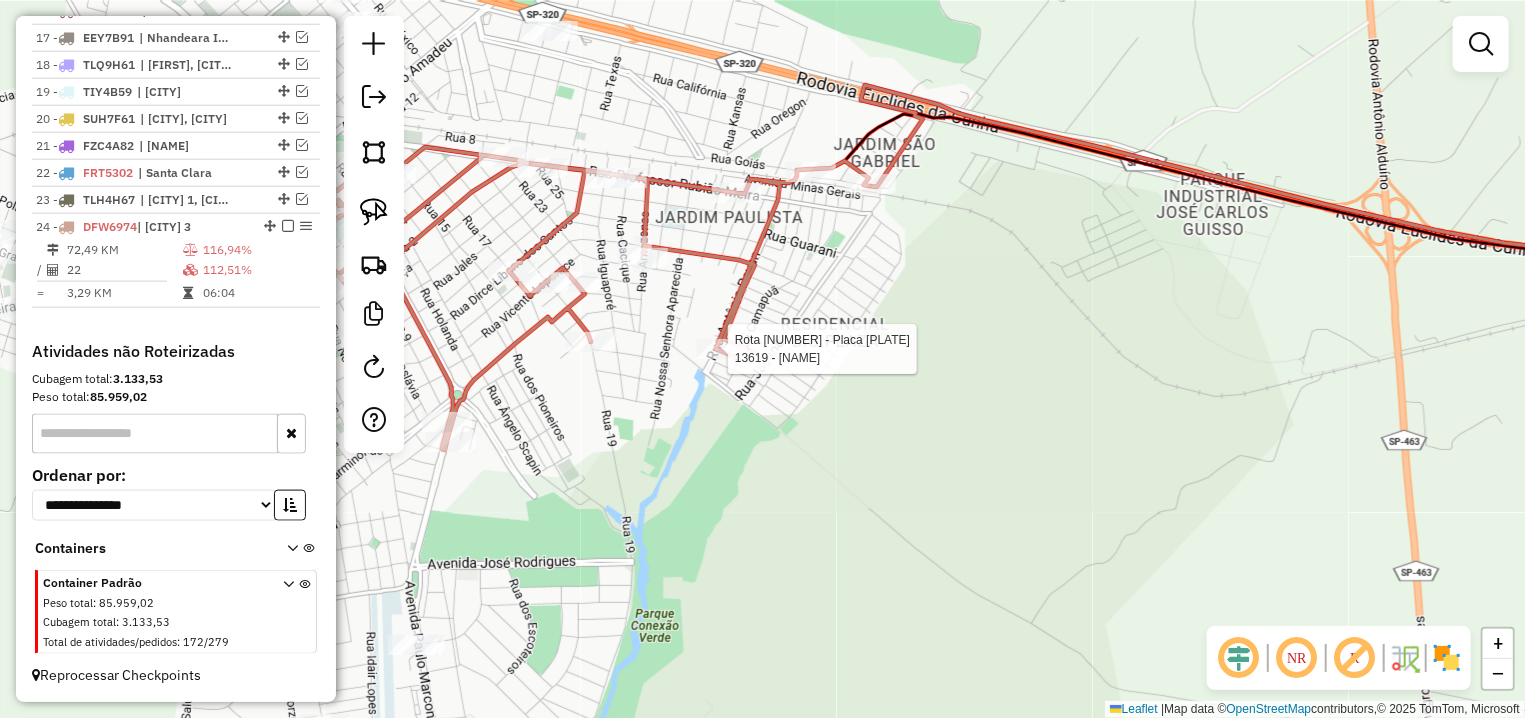 select on "**********" 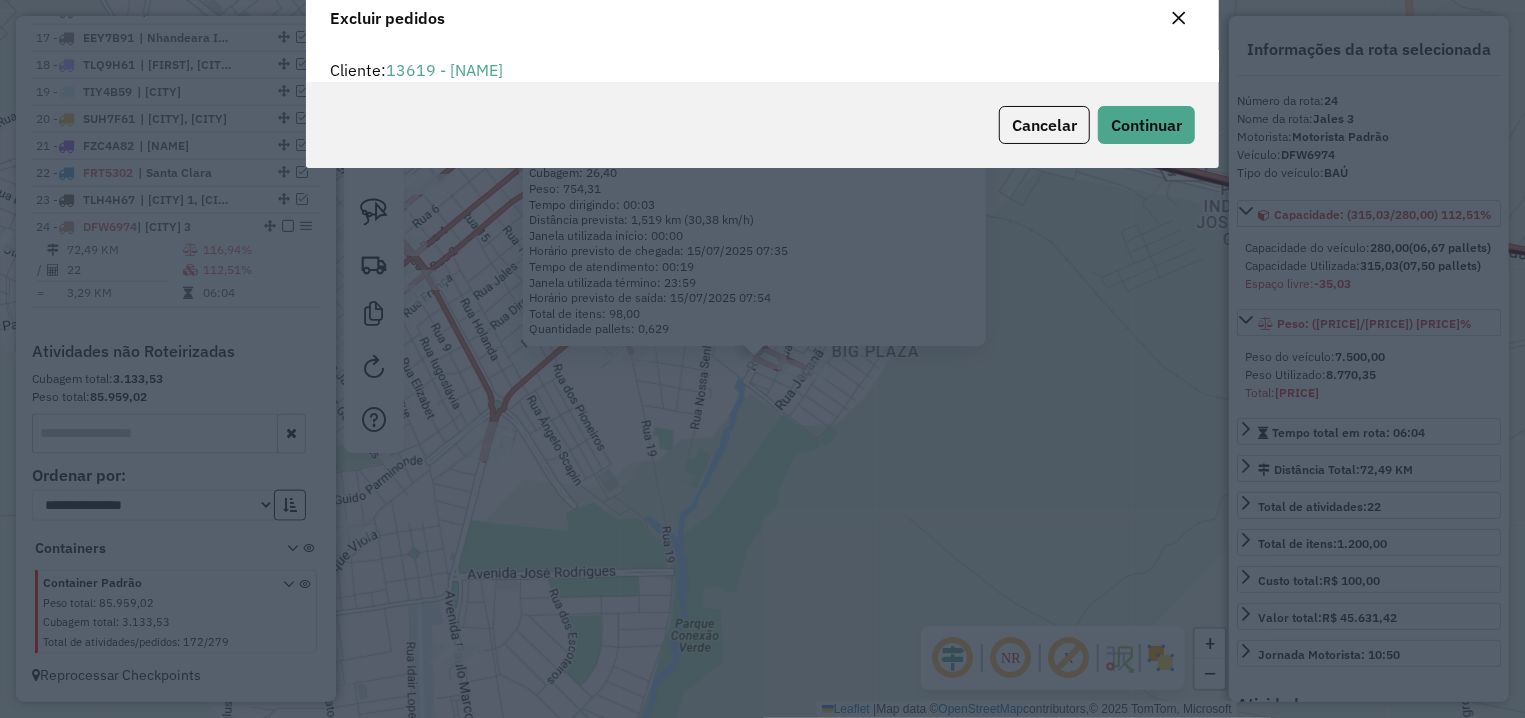 scroll, scrollTop: 11, scrollLeft: 6, axis: both 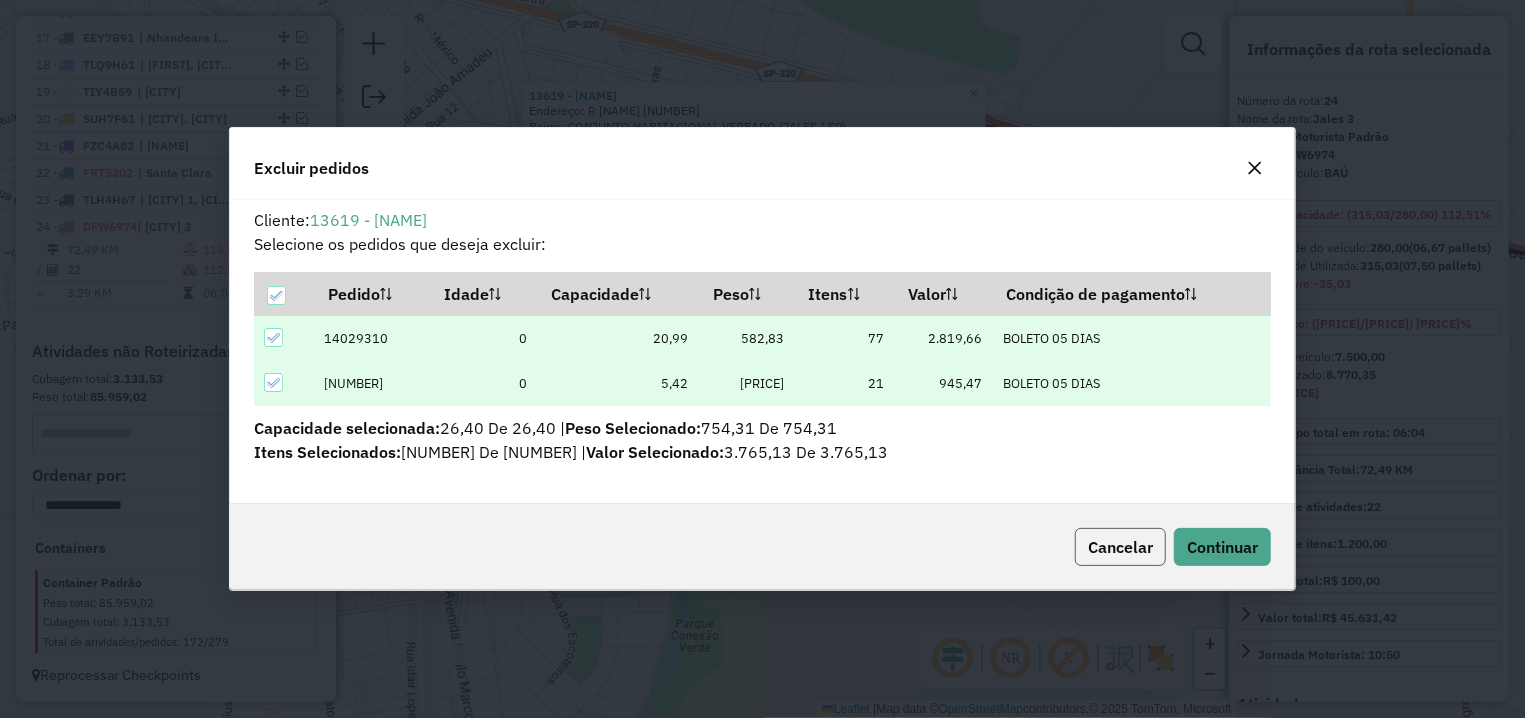 click on "Cancelar" 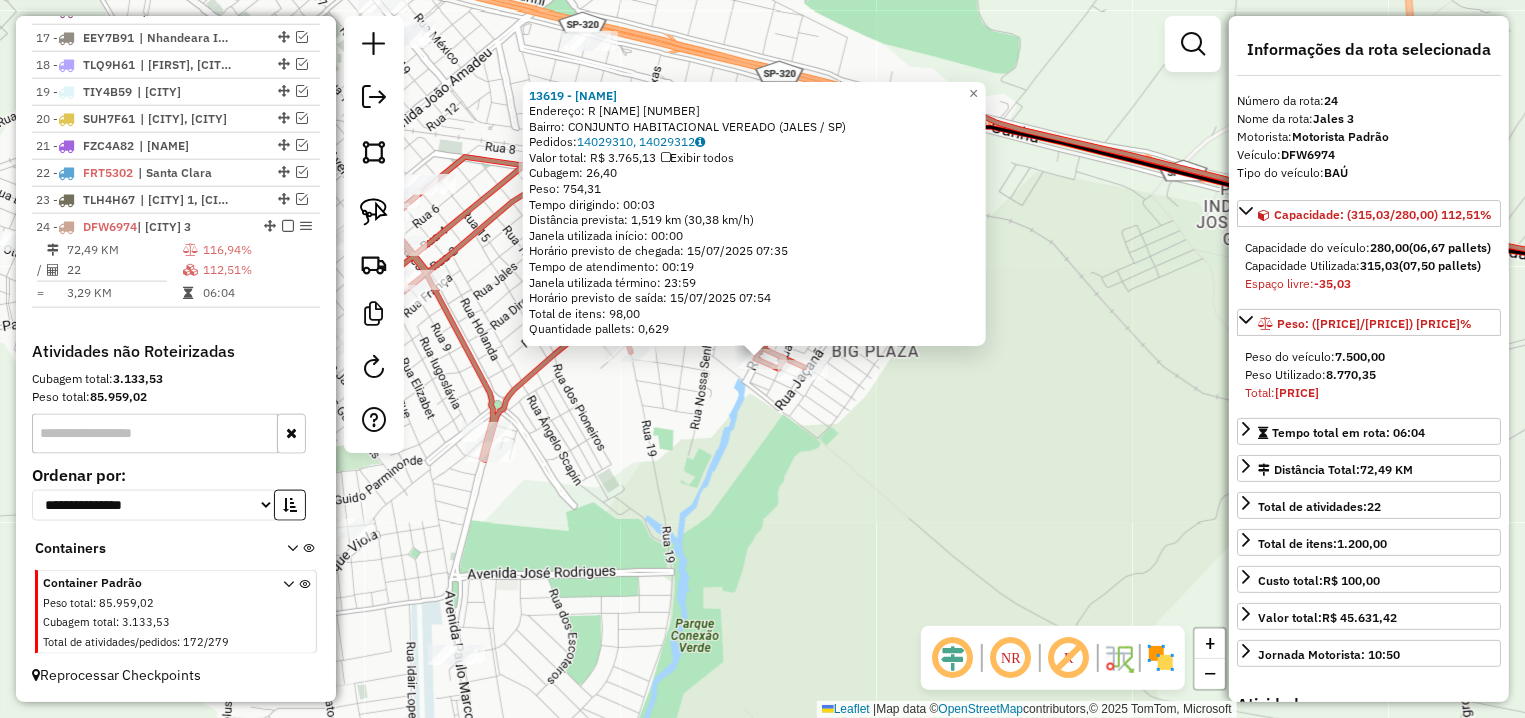 click on "Rota [NUMBER] - Placa [PLATE] [NUMBER] - [NAME] [NUMBER] - [NAME] Endereço: R FLORESTAM FERNANDES [NUMBER] Bairro: [NAME] ([CITY] / [SP]) Pedidos: [NUMBERS], [NUMBERS] Valor total: [CURRENCY] [AMOUNT] Exibir todos Cubagem: [AMOUNT] Peso: [AMOUNT] Tempo dirigindo: [TIME] Distância prevista: [AMOUNT] km ([SPEED] km/h) Janela utilizada início: [TIME] Horário previsto de chegada: [DATE] [TIME] Tempo de atendimento: [TIME] Janela utilizada término: [TIME] Horário previsto de saída: [DATE] [TIME] Total de itens: [AMOUNT],[AMOUNT] Quantidade pallets: [AMOUNT] × Janela de atendimento Grade de atendimento Capacidade Transportadoras Veículos Cliente Pedidos Rotas Selecione os dias de semana para filtrar as janelas de atendimento Seg Ter Qua Qui Sex Sáb Dom Informe o período da janela de atendimento: De: Até: Filtrar exatamente a janela do cliente Considerar janela de atendimento padrão Seg Ter Qua Qui Sex Sáb Dom Peso mínimo: +" 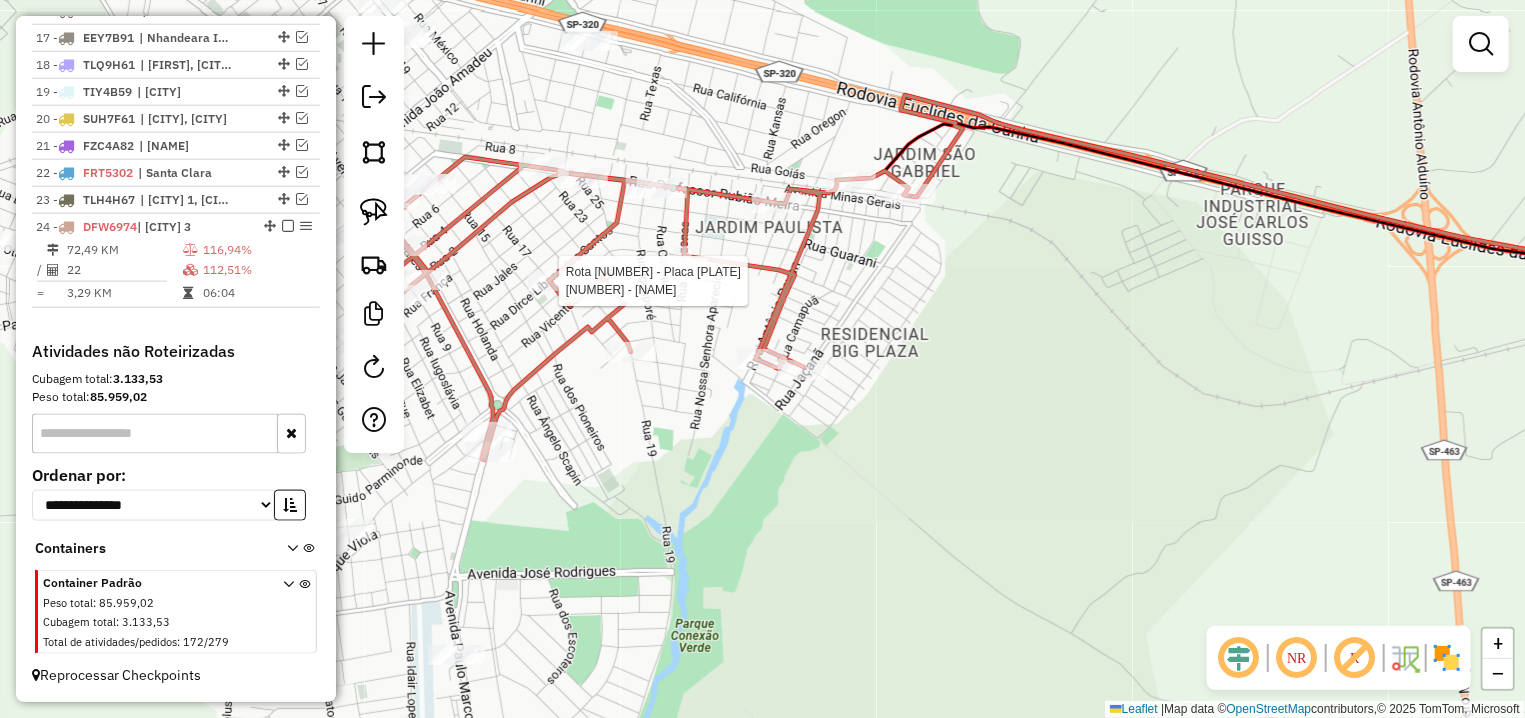 select on "**********" 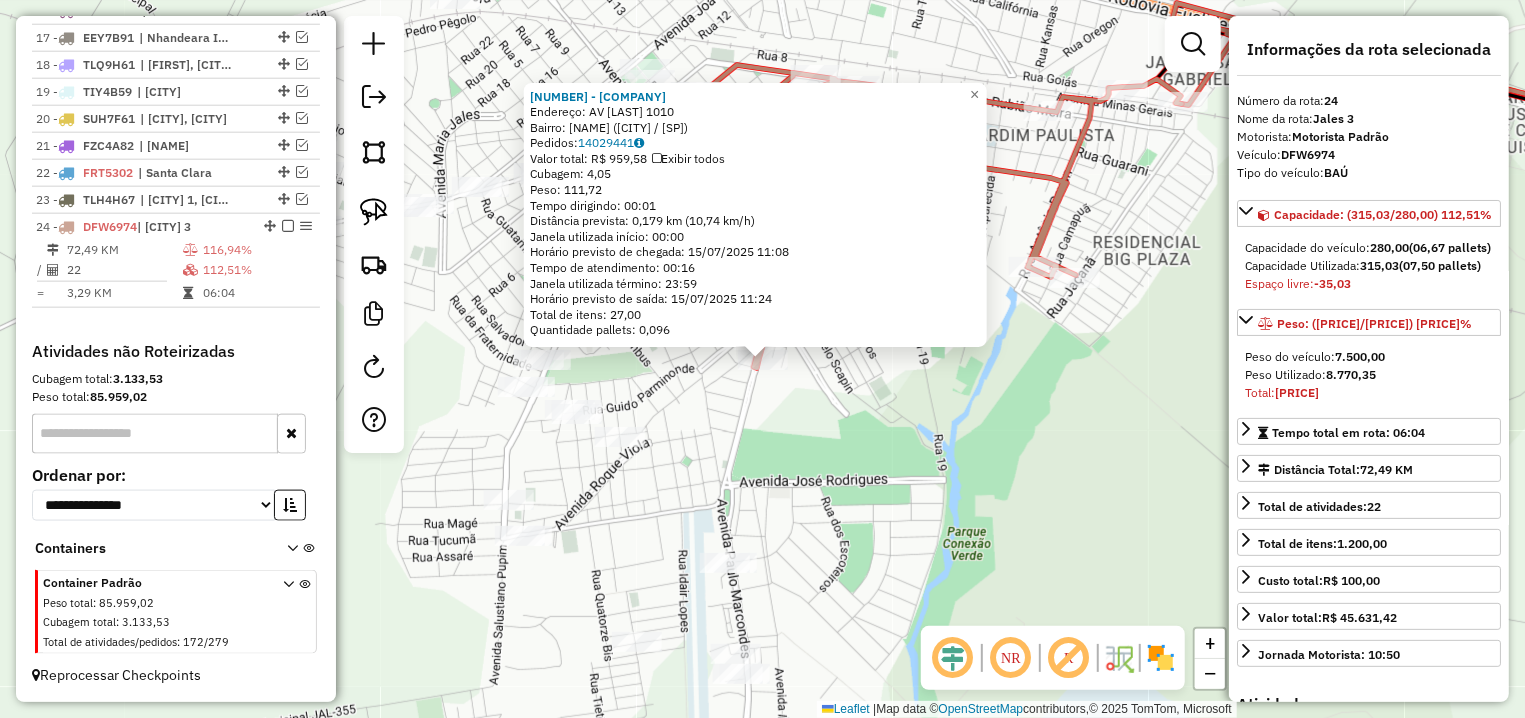 click on "[NUMBER] - [FIRST] [LAST] (Rota: [NUMBER] - Sequência: [NUMBER] - Pedido(s): [NUMBER],[NUMBER]) Endereço: AV [STREET_NAME] [NUMBER] Bairro: [NEIGHBORHOOD] ([CITY] / [STATE]) Pedidos: [NUMBER] Valor total: R$ [NUMBER] Exibir todos Cubagem: [NUMBER] Peso: [NUMBER] Tempo dirigindo: [TIME] Distância prevista: [NUMBER] km ([NUMBER] km/h) Janela utilizada início: [TIME] Horário previsto de chegada: [DATE] [TIME] Tempo de atendimento: [TIME] Janela utilizada término: [TIME] Horário previsto de saída: [DATE] [TIME] Total de itens: [NUMBER] Quantidade pallets: [NUMBER] × Janela de atendimento Grade de atendimento Capacidade Transportadoras Veículos Cliente Pedidos Rotas Selecione os dias de semana para filtrar as janelas de atendimento Seg Ter Qua Qui Sex Sáb Dom Informe o período da janela de atendimento: De: Até: Filtrar exatamente a janela do cliente Considerar janela de atendimento padrão Selecione os dias de semana para filtrar as grades de atendimento Seg Ter Qua Qui Sex Sáb Dom Peso mínimo: Peso máximo: De:" 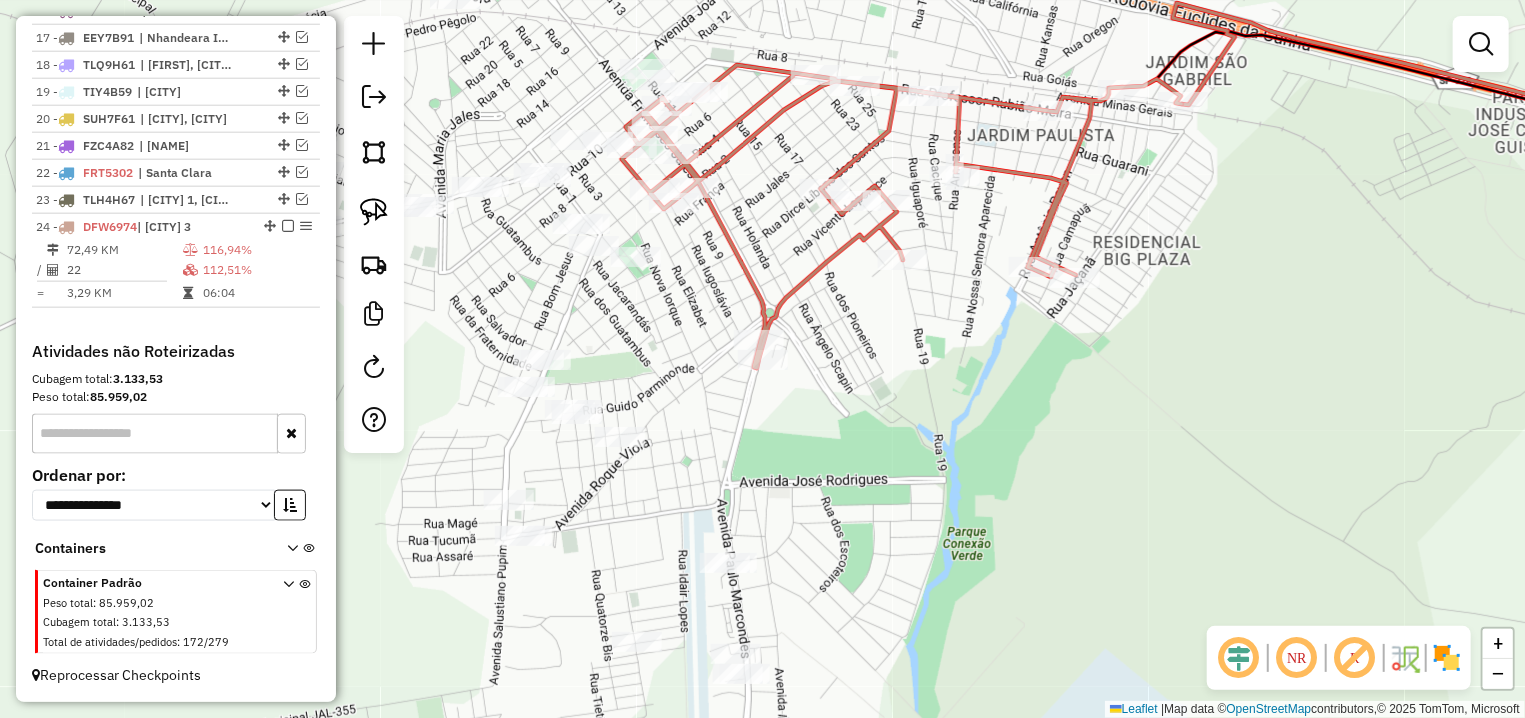 select on "**********" 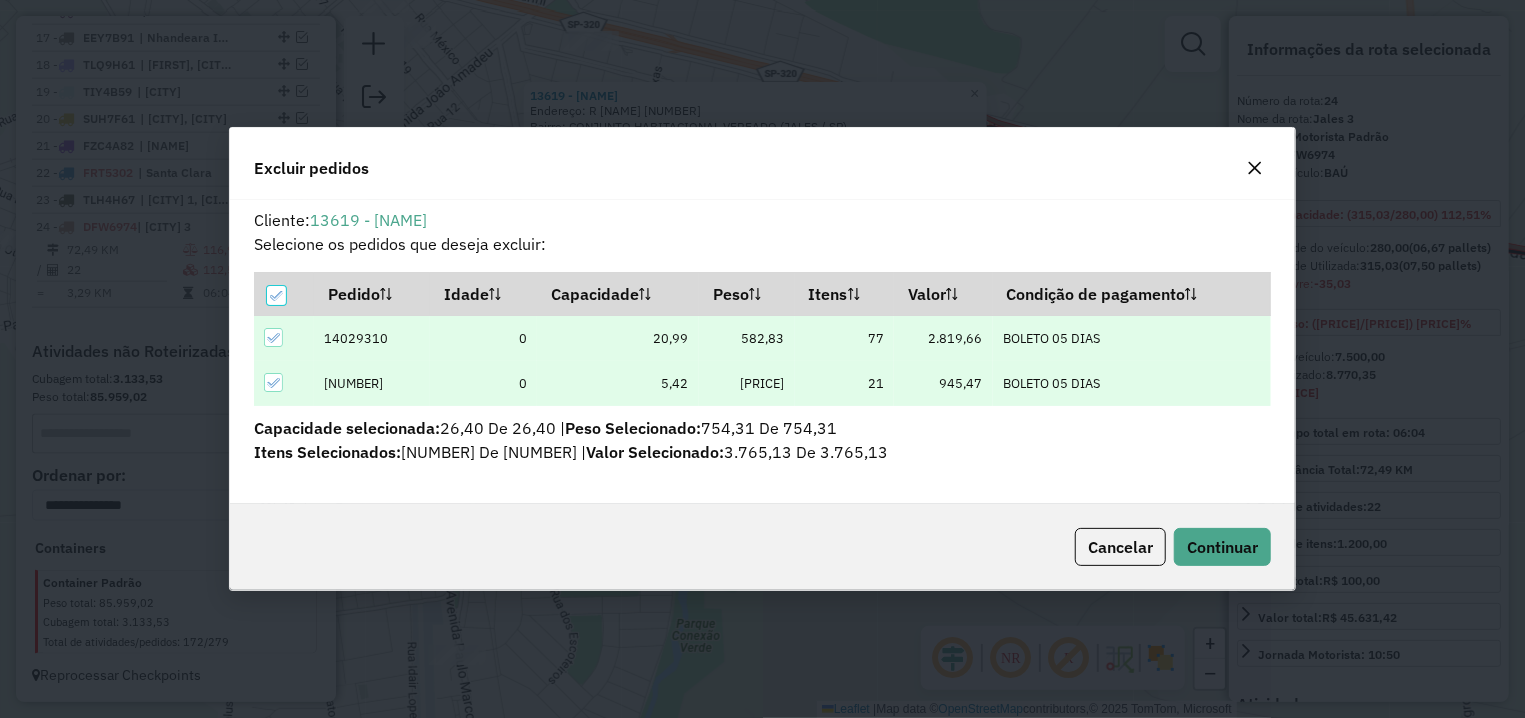 scroll, scrollTop: 11, scrollLeft: 6, axis: both 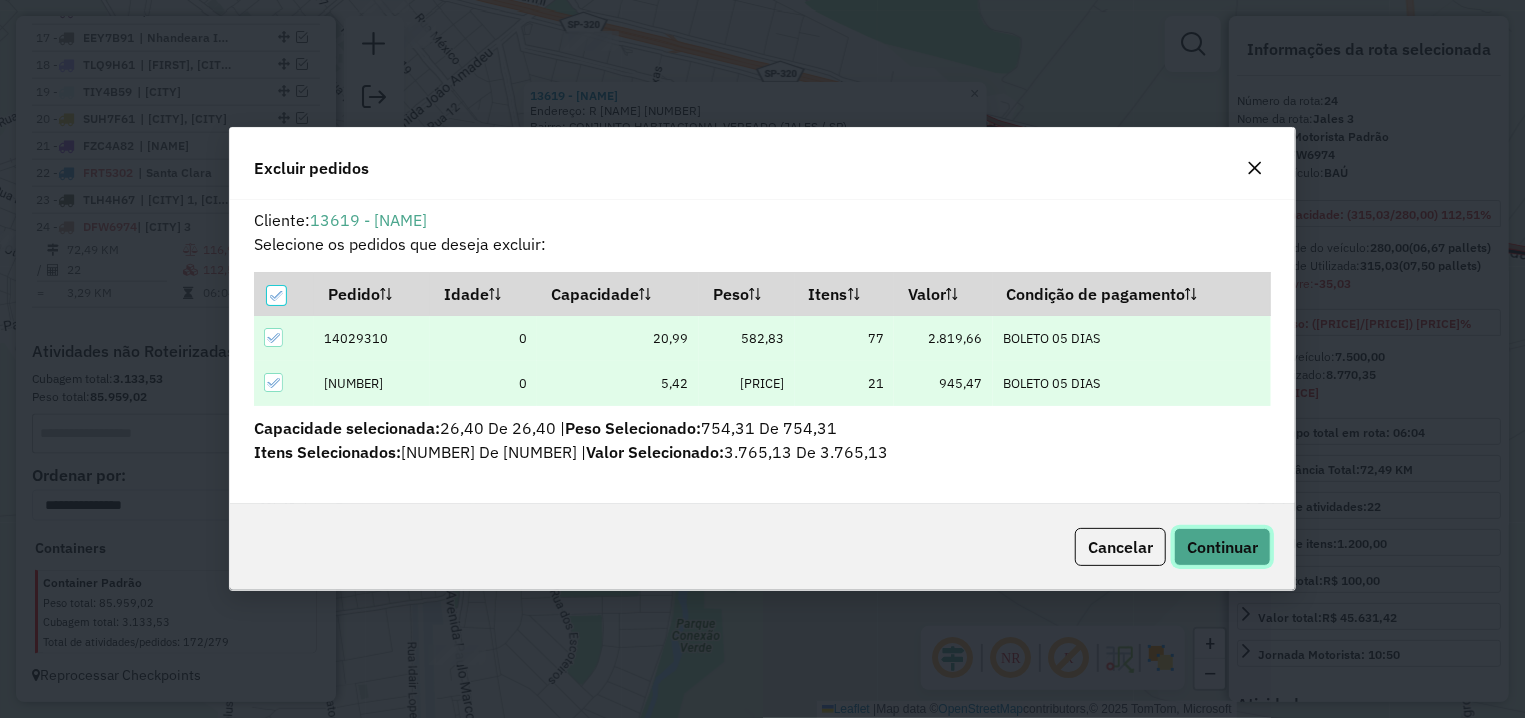 click on "Continuar" 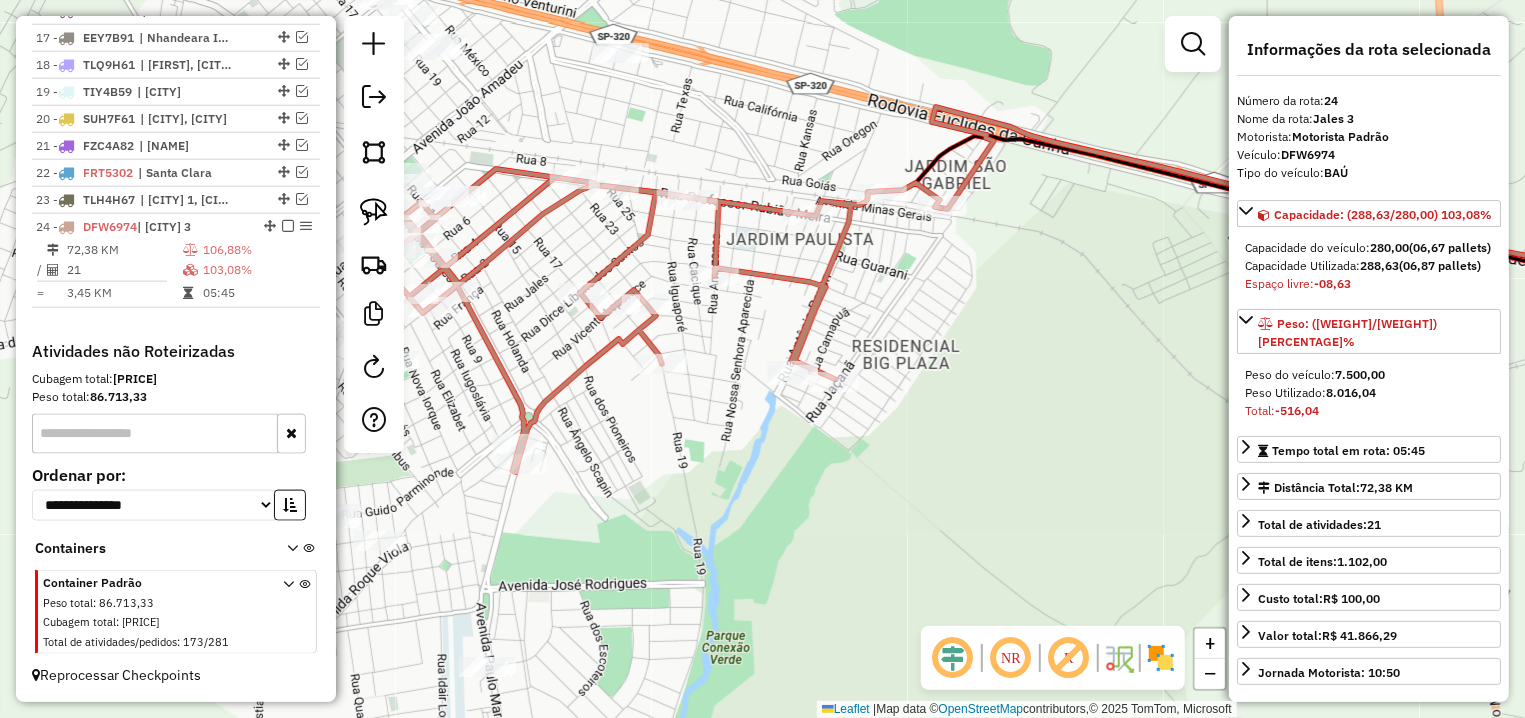 drag, startPoint x: 671, startPoint y: 412, endPoint x: 931, endPoint y: 497, distance: 273.5416 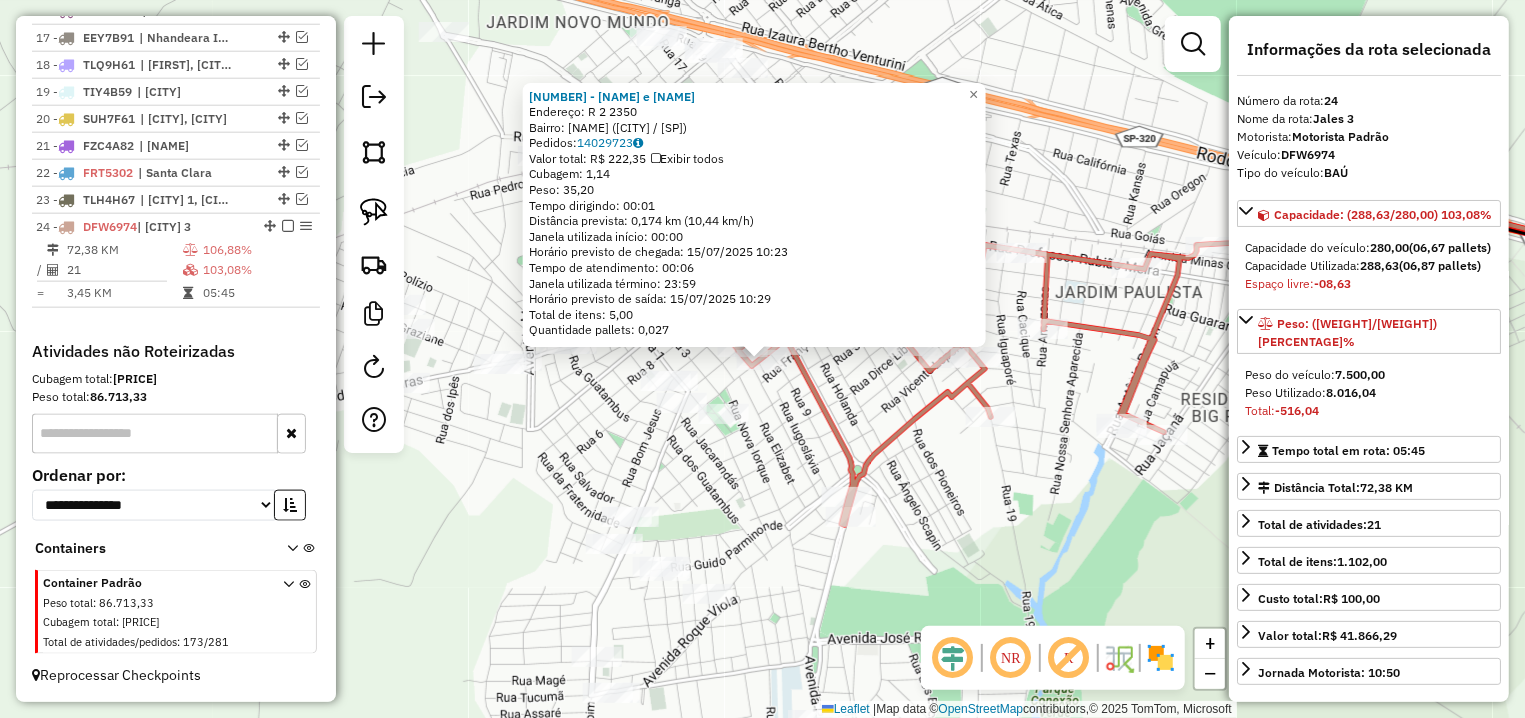 click on "[NUMBER] - [COMPANY NAME]  Endereço: [STREET NAME] [NUMBER]   Bairro: [NEIGHBORHOOD] ([CITY] / [STATE])   Pedidos:  [NUMBER]   Valor total: R$ [NUMBER]   Exibir todos   Cubagem: [NUMBER]  Peso: [NUMBER]  Tempo dirigindo: [TIME]   Distância prevista: [NUMBER] km ([NUMBER] km/h)   Janela utilizada início: [TIME]   Horário previsto de chegada: [DATE] [TIME]   Tempo de atendimento: [TIME]   Janela utilizada término: [TIME]   Total de itens: [NUMBER]   Quantidade pallets: [NUMBER]  × Janela de atendimento Grade de atendimento Capacidade Transportadoras Veículos Cliente Pedidos  Rotas Selecione os dias de semana para filtrar as janelas de atendimento  Seg   Ter   Qua   Qui   Sex   Sáb   Dom  Informe o período da janela de atendimento: De: Até:  Filtrar exatamente a janela do cliente  Considerar janela de atendimento padrão  Selecione os dias de semana para filtrar as grades de atendimento  Seg   Ter   Qua   Qui   Sex   Sáb   Dom   Peso mínimo:   Peso máximo:   De:  +" 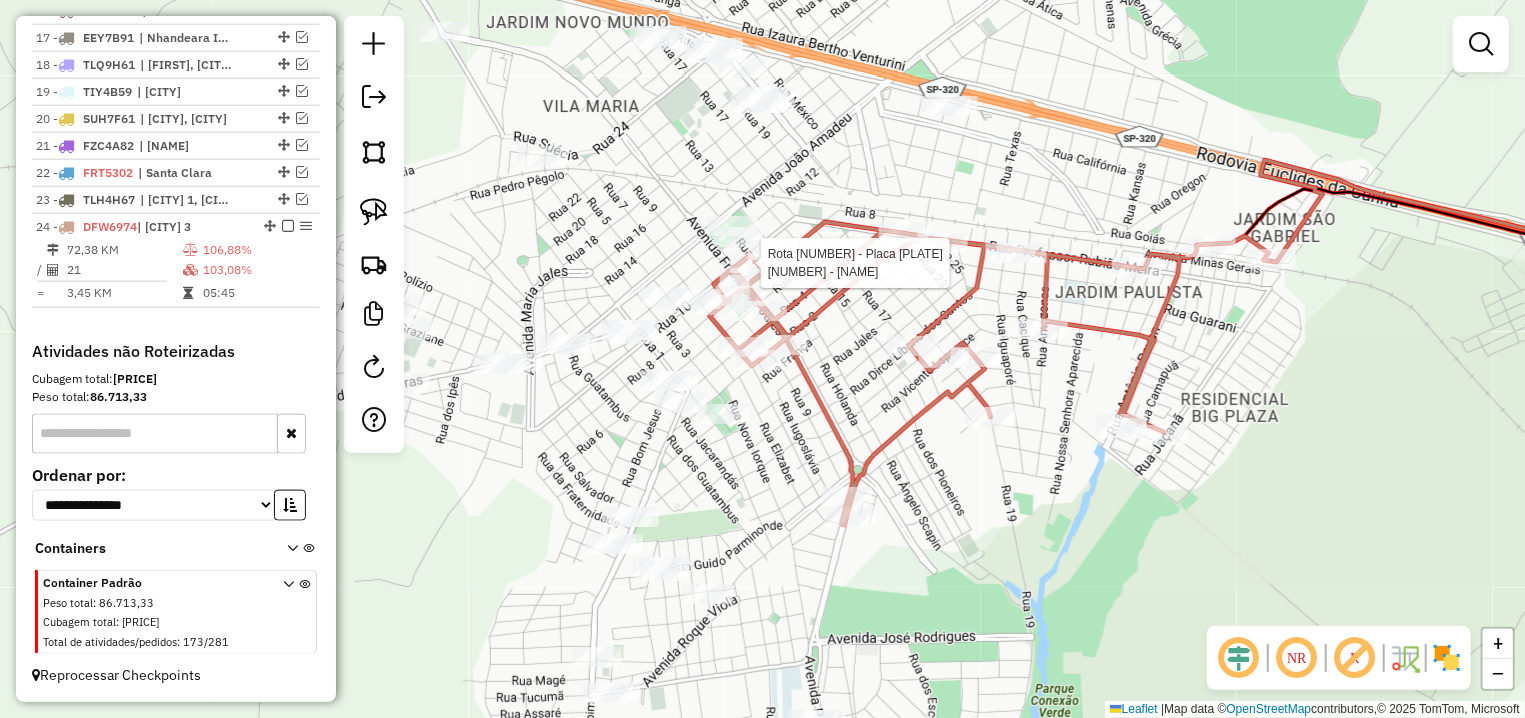 select on "**********" 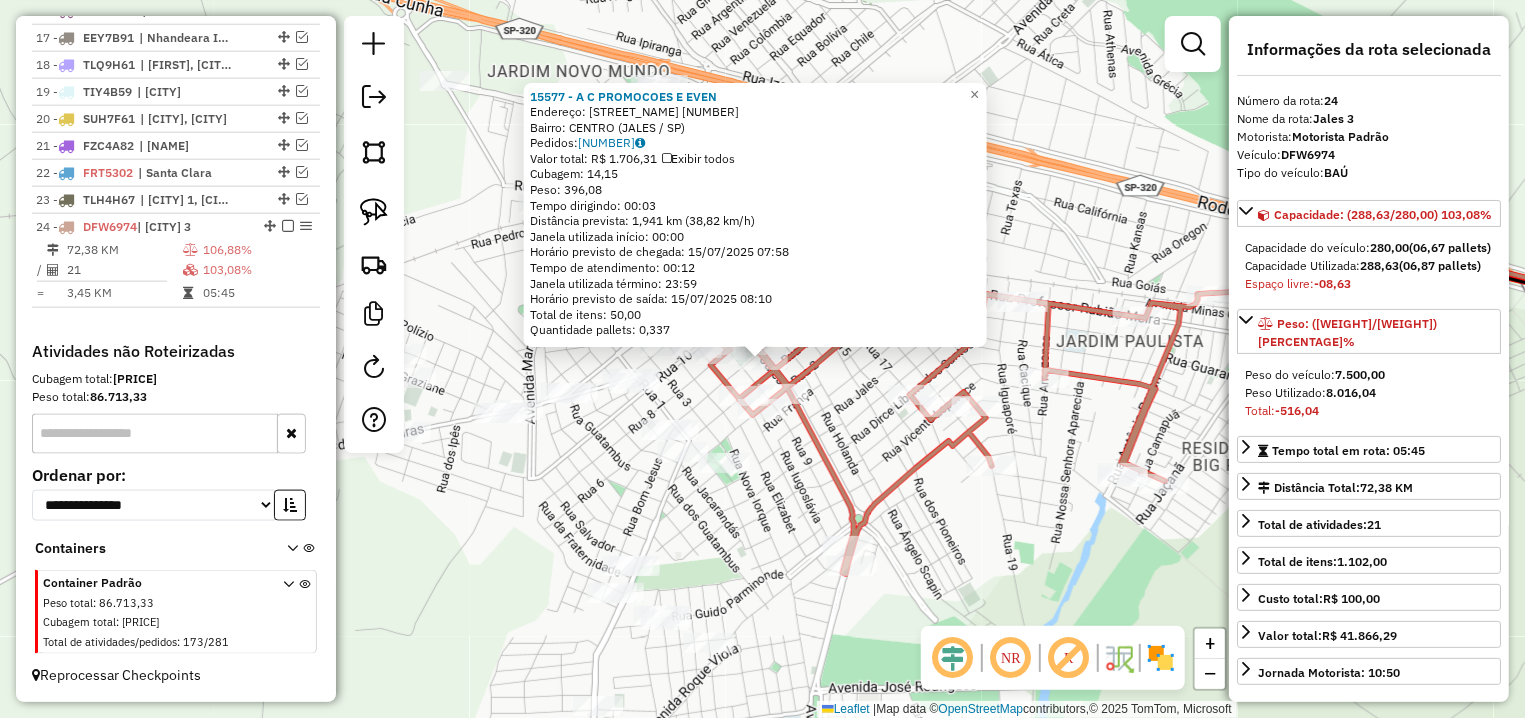 click on "[NAME] Endereço: AV [NAME] [NUMBER] Bairro: [NAME] ([CITY] / [SP]) Pedidos: [NUMBER] Valor total: R$ [PRICE] Cubagem: [NUMBER] Peso: [NUMBER] Tempo dirigindo: 00:03 Distância prevista: [NUMBER] km ([NUMBER] km/h) Janela utilizada início: 00:00 Horário previsto de chegada: 15/07/2025 07:58 Tempo de atendimento: 00:12 Janela utilizada término: 23:59 Horário previsto de saída: 15/07/2025 08:10 Total de itens: 50,00 Quantidade pallets: 0,337 × Janela de atendimento Grade de atendimento Capacidade Transportadoras Veículos Cliente Pedidos Rotas Selecione os dias de semana para filtrar as janelas de atendimento Seg Ter Qua Qui Sex Sáb Dom Informe o período da janela de atendimento: De: Até: Filtrar exatamente a janela do cliente Considerar janela de atendimento padrão Selecione os dias de semana para filtrar as grades de atendimento Seg Ter Qua Qui Sex Sáb Dom Peso mínimo: Peso máximo: De: +" 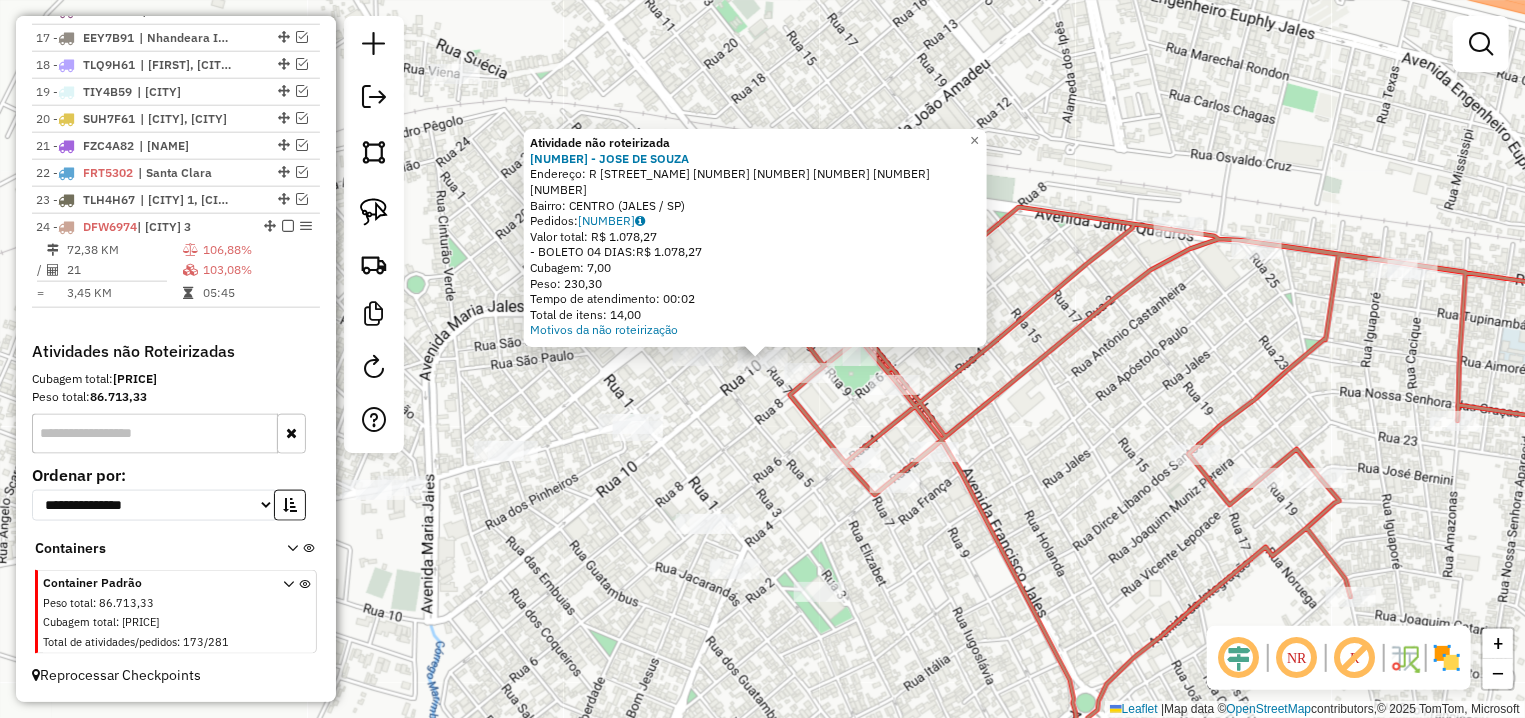click on "Rota 24 - Placa DFW6974 3868 - [FIRST] [LAST] Atividade não roteirizada 3303 - [FIRST] [LAST] Endereço: R 10 - DE 2000 2001 A 2498 2499 2305 Bairro: [CITY] ([CITY] / [STATE]) Pedidos: 14029608 Valor total: R$ 1.078,27 - BOLETO 04 DIAS: R$ 1.078,27 Cubagem: 7,00 Peso: 230,30 Tempo de atendimento: 00:02 Total de itens: 14,00 Motivos da não roteirização × Janela de atendimento Grade de atendimento Capacidade Transportadoras Veículos Cliente Pedidos Rotas Selecione os dias de semana para filtrar as janelas de atendimento Seg Ter Qua Qui Sex Sáb Dom Informe o período da janela de atendimento: De: Até: Filtrar exatamente a janela do cliente Considerar janela de atendimento padrão Selecione os dias de semana para filtrar as grades de atendimento Seg Ter Qua Qui Sex Sáb Dom Considerar clientes sem dia de atendimento cadastrado Clientes fora do dia de atendimento selecionado Filtrar as atividades entre os valores definidos abaixo: Peso mínimo: De:" 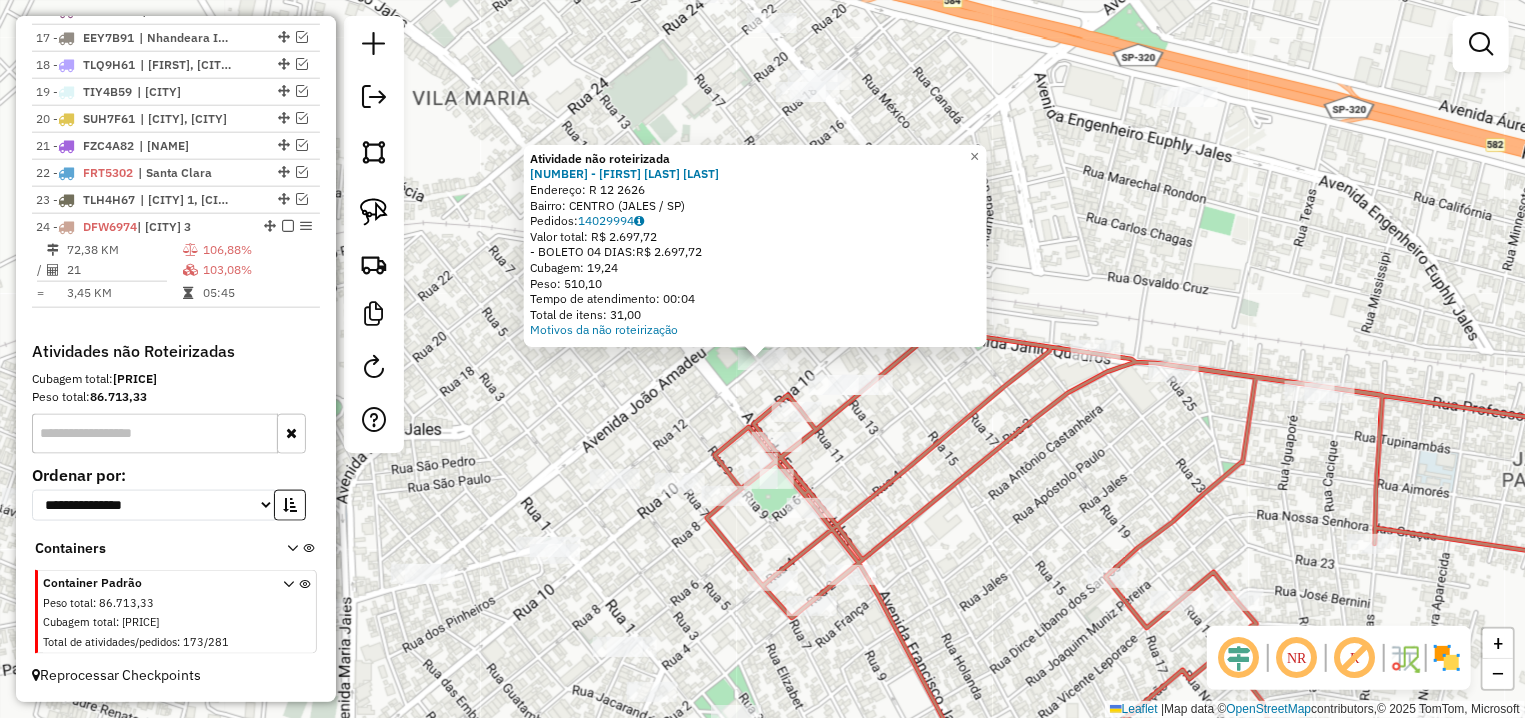 click on "Atividade não roteirizada [NUMBER] - [FIRST] [LAST] DE PAULA  Endereço: R   12                            2626   Bairro: [CITY] ([CITY] / [STATE])   Pedidos:  [ORDER_ID]   Valor total: R$ 2.697,72   - BOLETO 04 DIAS:  R$ 2.697,72   Cubagem: 19,24   Peso: 510,10   Tempo de atendimento: 00:04   Total de itens: 31,00  Motivos da não roteirização × Janela de atendimento Grade de atendimento Capacidade Transportadoras Veículos Cliente Pedidos  Rotas Selecione os dias de semana para filtrar as janelas de atendimento  Seg   Ter   Qua   Qui   Sex   Sáb   Dom  Informe o período da janela de atendimento: De: Até:  Filtrar exatamente a janela do cliente  Considerar janela de atendimento padrão  Selecione os dias de semana para filtrar as grades de atendimento  Seg   Ter   Qua   Qui   Sex   Sáb   Dom   Considerar clientes sem dia de atendimento cadastrado  Clientes fora do dia de atendimento selecionado Filtrar as atividades entre os valores definidos abaixo:  Peso mínimo:   Peso máximo:   Cubagem mínima:   De:   Até:  +" 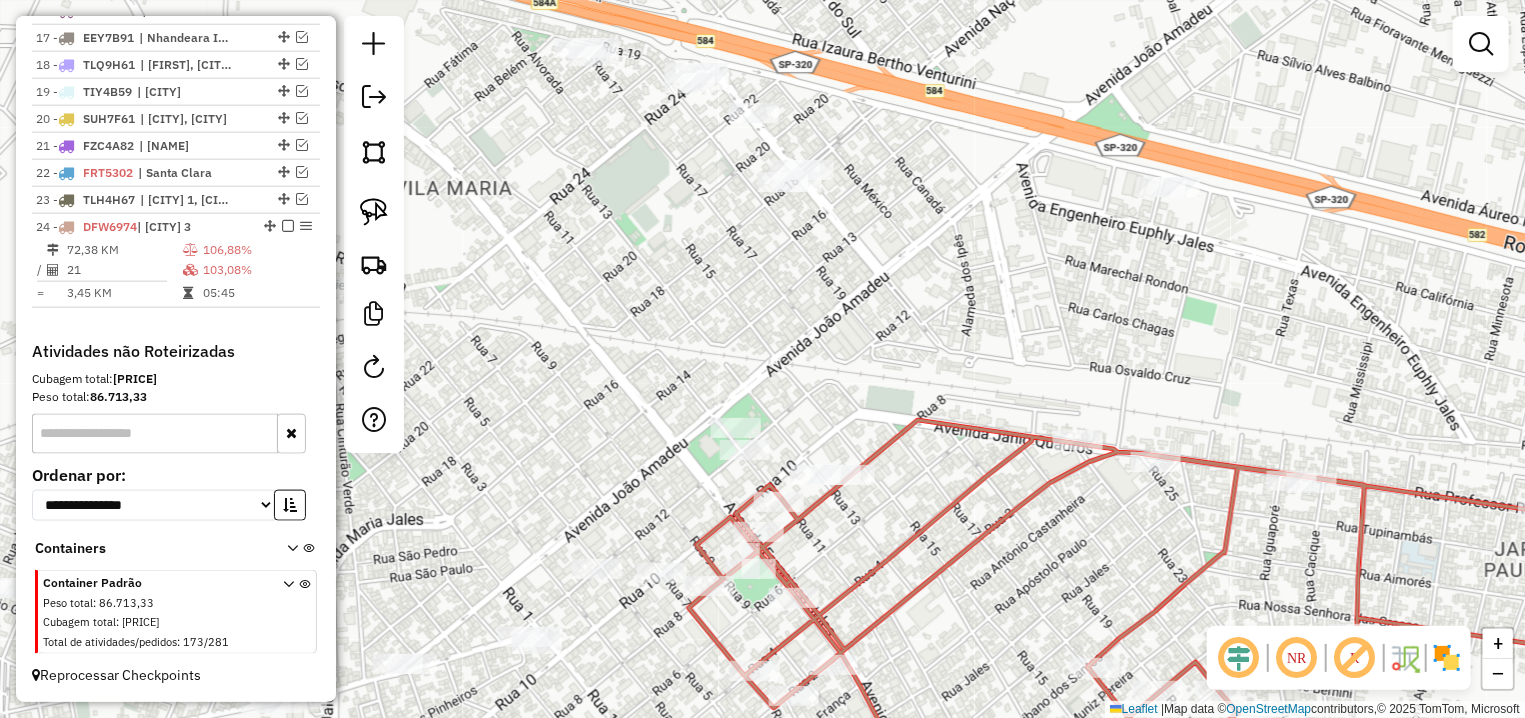 drag, startPoint x: 1070, startPoint y: 174, endPoint x: 1050, endPoint y: 326, distance: 153.31015 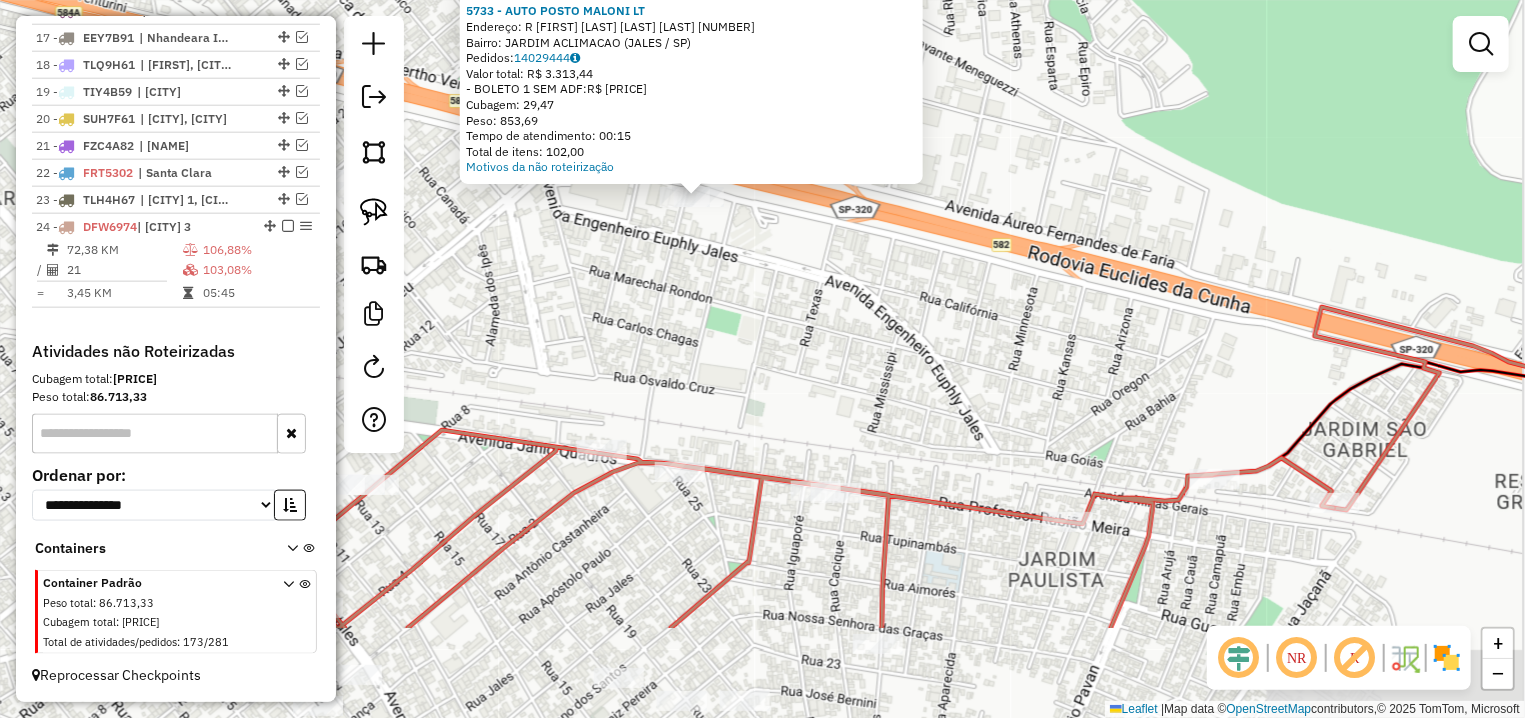 drag, startPoint x: 773, startPoint y: 449, endPoint x: 701, endPoint y: 248, distance: 213.50644 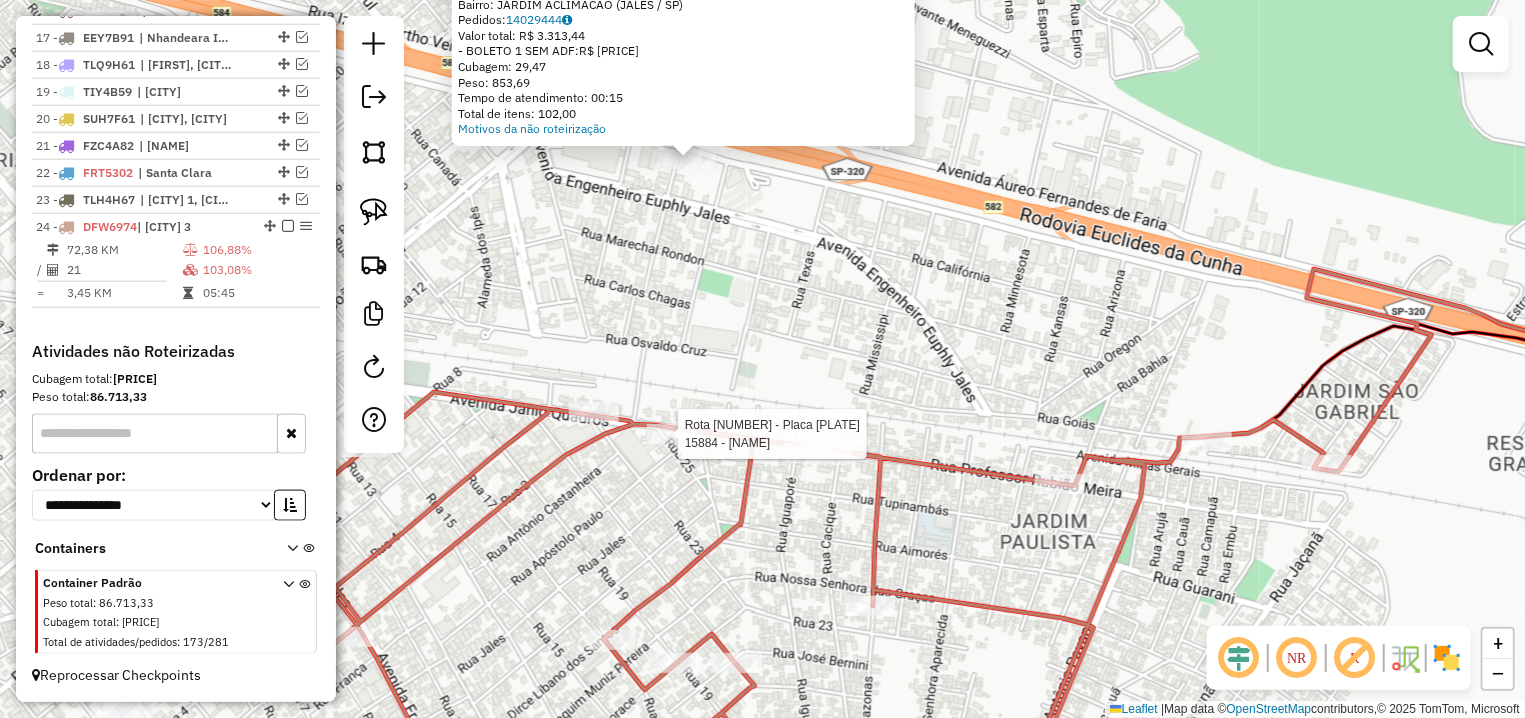 select on "**********" 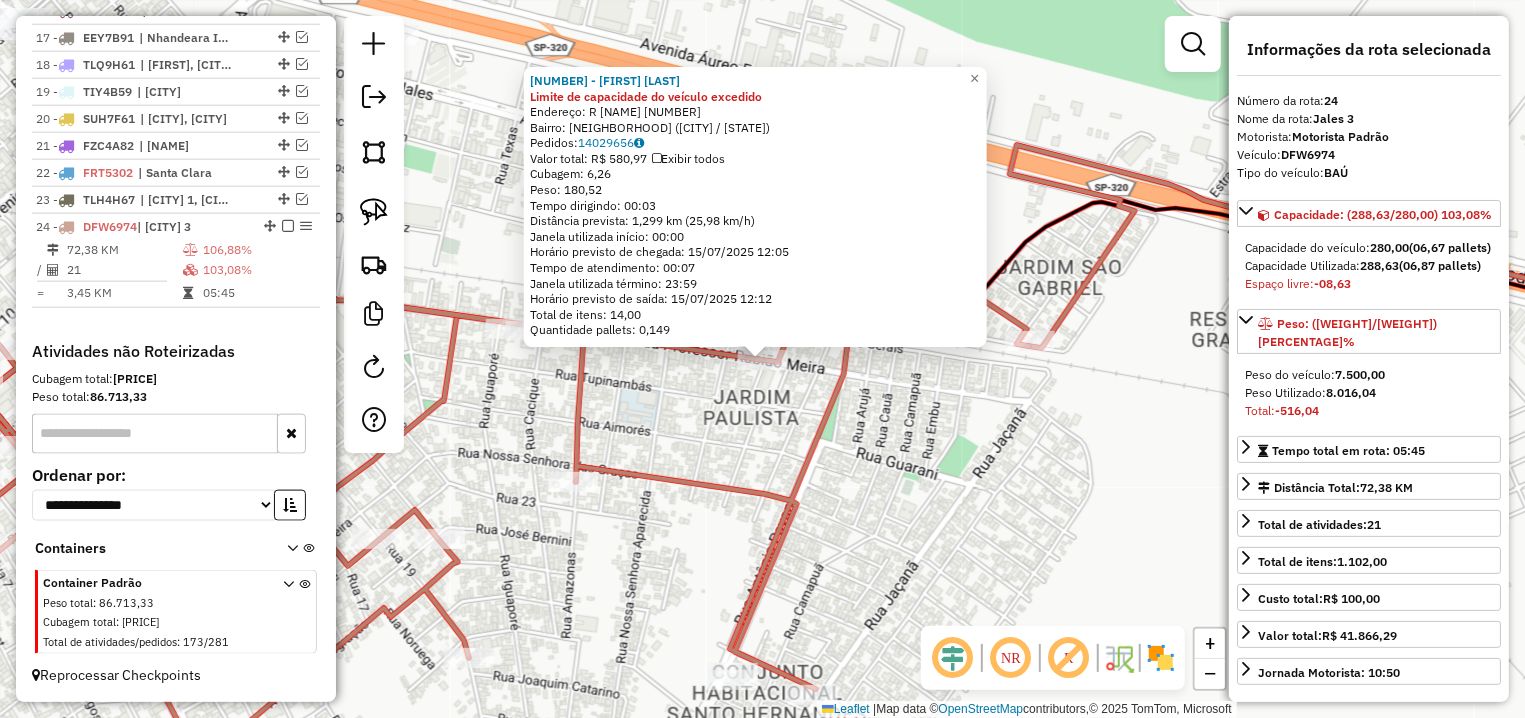click on "[NUMBER] - [FIRST] [LAST] Limite de capacidade do veículo excedido  Endereço: [STREET_NAME] [NUMBER]   Bairro: [NEIGHBORHOOD] - SEGUNDA PART ([CITY] / [STATE])   Pedidos:  [ORDER_ID]   Valor total: [CURRENCY] [AMOUNT]   Exibir todos   Cubagem: [CUBAGE]  Peso: [WEIGHT]  Tempo dirigindo: [TIME]   Distância prevista: [DISTANCE] km ([SPEED] km/h)   Janela utilizada início: [TIME]   Horário previsto de chegada: [DATE] [TIME]   Tempo de atendimento: [TIME]   Janela utilizada término: [TIME]   Horário previsto de saída: [DATE] [TIME]   Total de itens: [ITEMS]   Quantidade pallets: [PALLETS]  × Janela de atendimento Grade de atendimento Capacidade Transportadoras Veículos Cliente Pedidos  Rotas Selecione os dias de semana para filtrar as janelas de atendimento  Seg   Ter   Qua   Qui   Sex   Sáb   Dom  Informe o período da janela de atendimento: De: Até:  Filtrar exatamente a janela do cliente  Considerar janela de atendimento padrão  Selecione os dias de semana para filtrar as grades de atendimento  Seg   Ter   Qua  +" 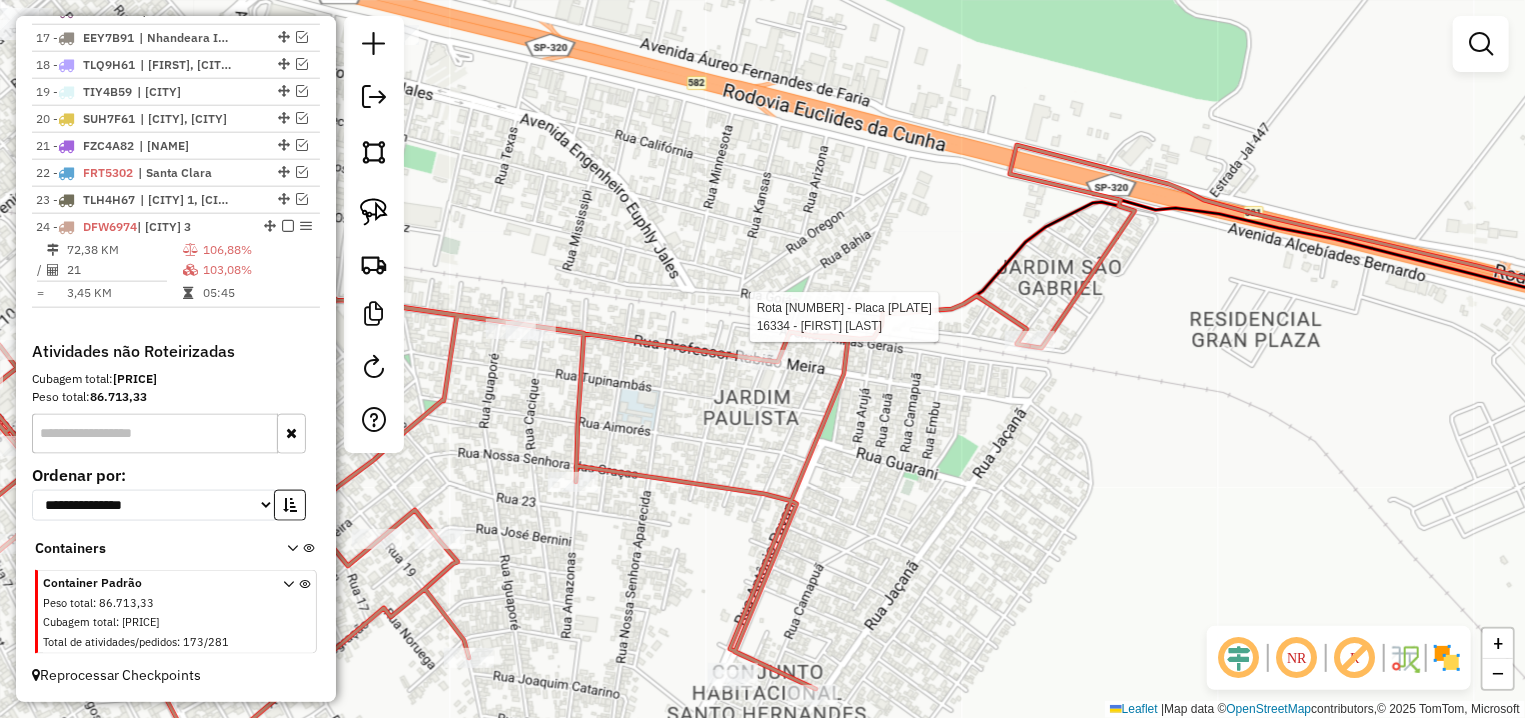 select on "**********" 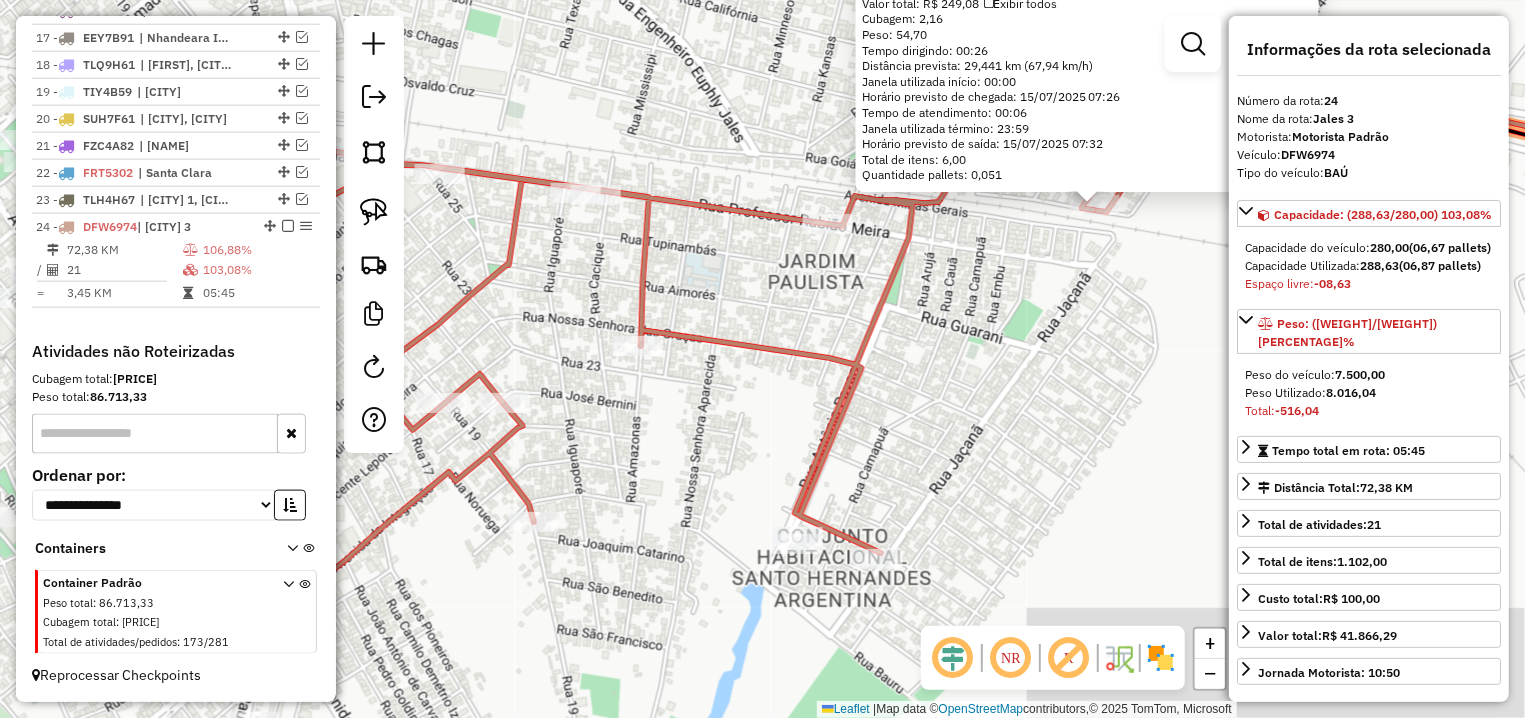 drag, startPoint x: 900, startPoint y: 428, endPoint x: 1009, endPoint y: 375, distance: 121.20231 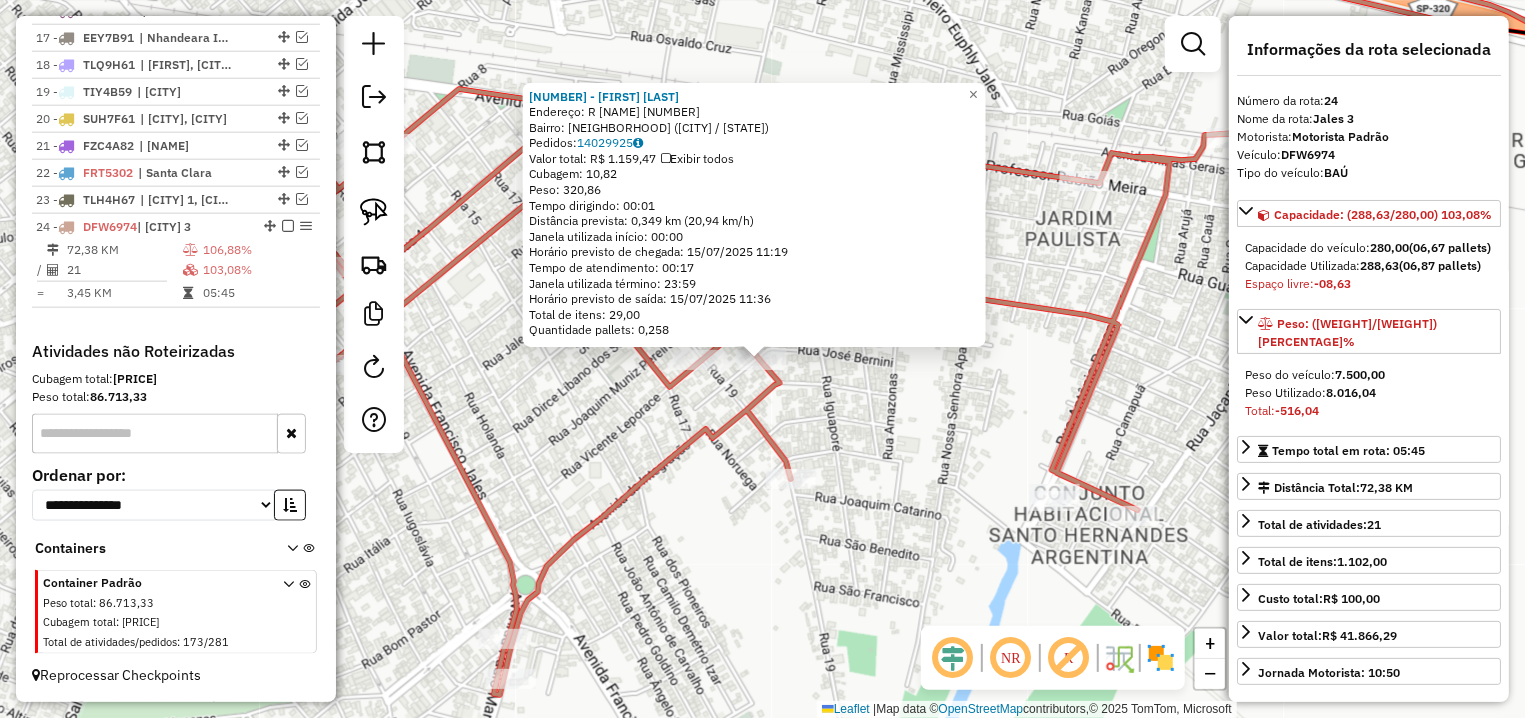 click on "10161 - [FIRST] [LAST] Endereço: R [LAST] 1398 Bairro: [CITY] ([CITY] / [STATE]) Pedidos: 14029925 Valor total: R$ 1.159,47 Exibir todos Cubagem: 10,82 Peso: 320,86 Tempo dirigindo: 00:01 Distância prevista: 0,349 km (20,94 km/h) Janela utilizada início: 00:00 Horário previsto de chegada: 15/07/2025 11:19 Tempo de atendimento: 00:17 Janela utilizada término: 23:59 Horário previsto de saída: 15/07/2025 11:36 Total de itens: 29,00 Quantidade pallets: 0,258 × Janela de atendimento Grade de atendimento Capacidade Transportadoras Veículos Cliente Pedidos Rotas Selecione os dias de semana para filtrar as janelas de atendimento Seg Ter Qua Qui Sex Sáb Dom Informe o período da janela de atendimento: De: Até: Filtrar exatamente a janela do cliente Considerar janela de atendimento padrão Selecione os dias de semana para filtrar as grades de atendimento Seg Ter Qua Qui Sex Sáb Dom Peso mínimo: +" 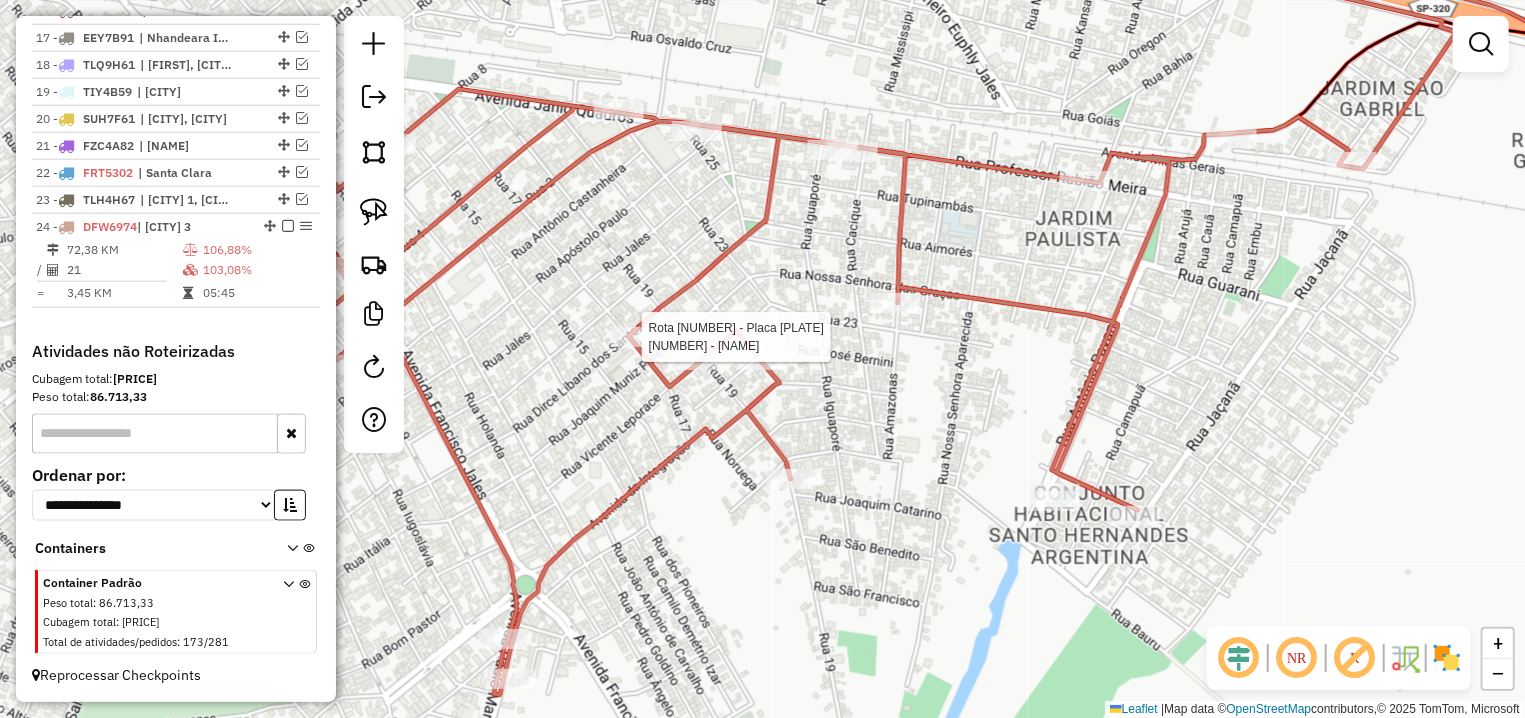 select on "**********" 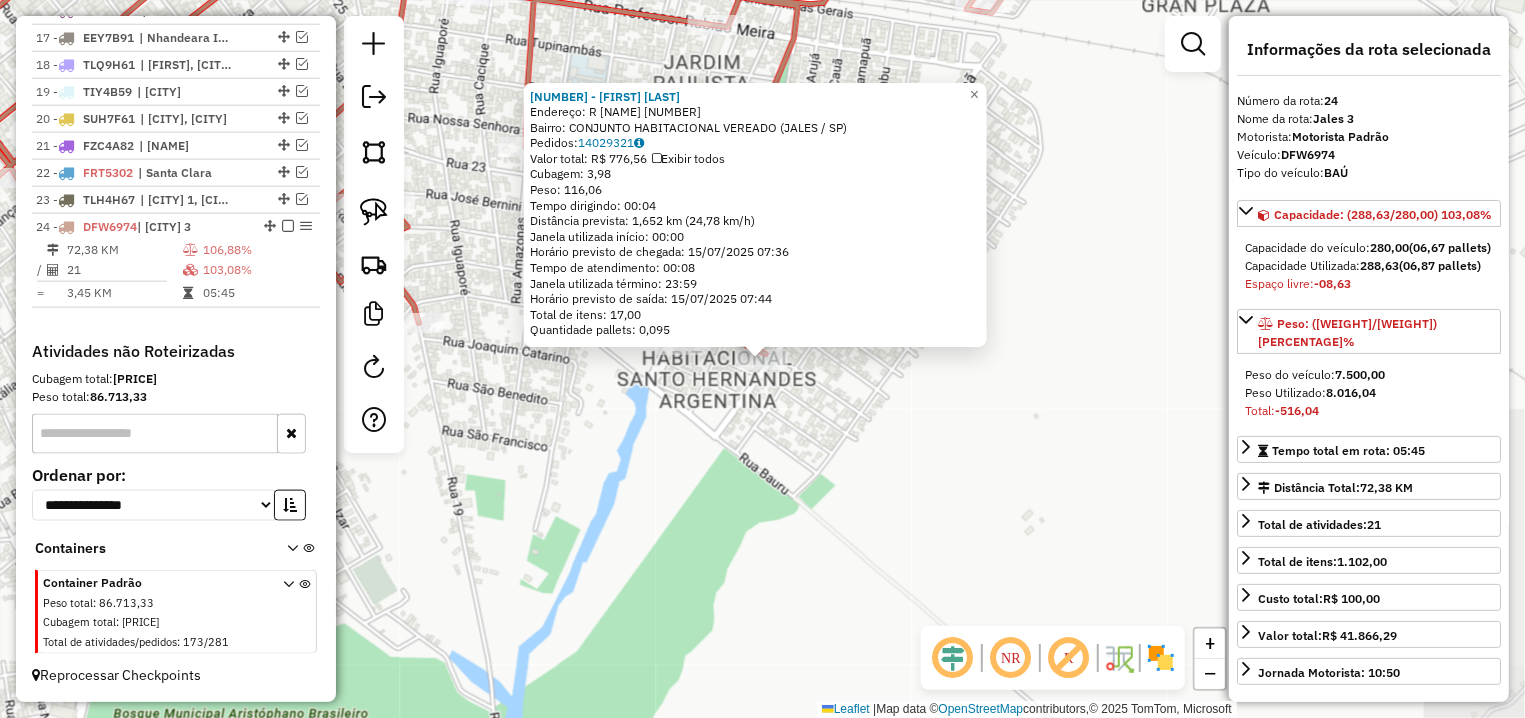click on "[NUMBER] - [FIRST] [LAST]  Endereço: R   [STREET] [NUMBER]   Bairro: [BAIRRO] ([CITY] / [STATE])   Pedidos:  [NUMBER]   Valor total: R$ [PRICE]   Exibir todos   Cubagem: [CUBAGE]  Peso: [WEIGHT]  Tempo dirigindo: [TIME]   Distância prevista: [DISTANCE] km ([SPEED] km/h)   Janela utilizada início: [TIME]   Horário previsto de chegada: [DATE] [TIME]   Tempo de atendimento: [TIME]   Janela utilizada término: [TIME]   Horário previsto de saída: [DATE] [TIME]   Total de itens: [NUMBER]   Quantidade pallets: [NUMBER]  × Janela de atendimento Grade de atendimento Capacidade Transportadoras Veículos Cliente Pedidos  Rotas Selecione os dias de semana para filtrar as janelas de atendimento  Seg   Ter   Qua   Qui   Sex   Sáb   Dom  Informe o período da janela de atendimento: De: Até:  Filtrar exatamente a janela do cliente  Considerar janela de atendimento padrão  Selecione os dias de semana para filtrar as grades de atendimento  Seg   Ter   Qua   Qui   Sex   Sáb   Dom   Peso mínimo:  De:" 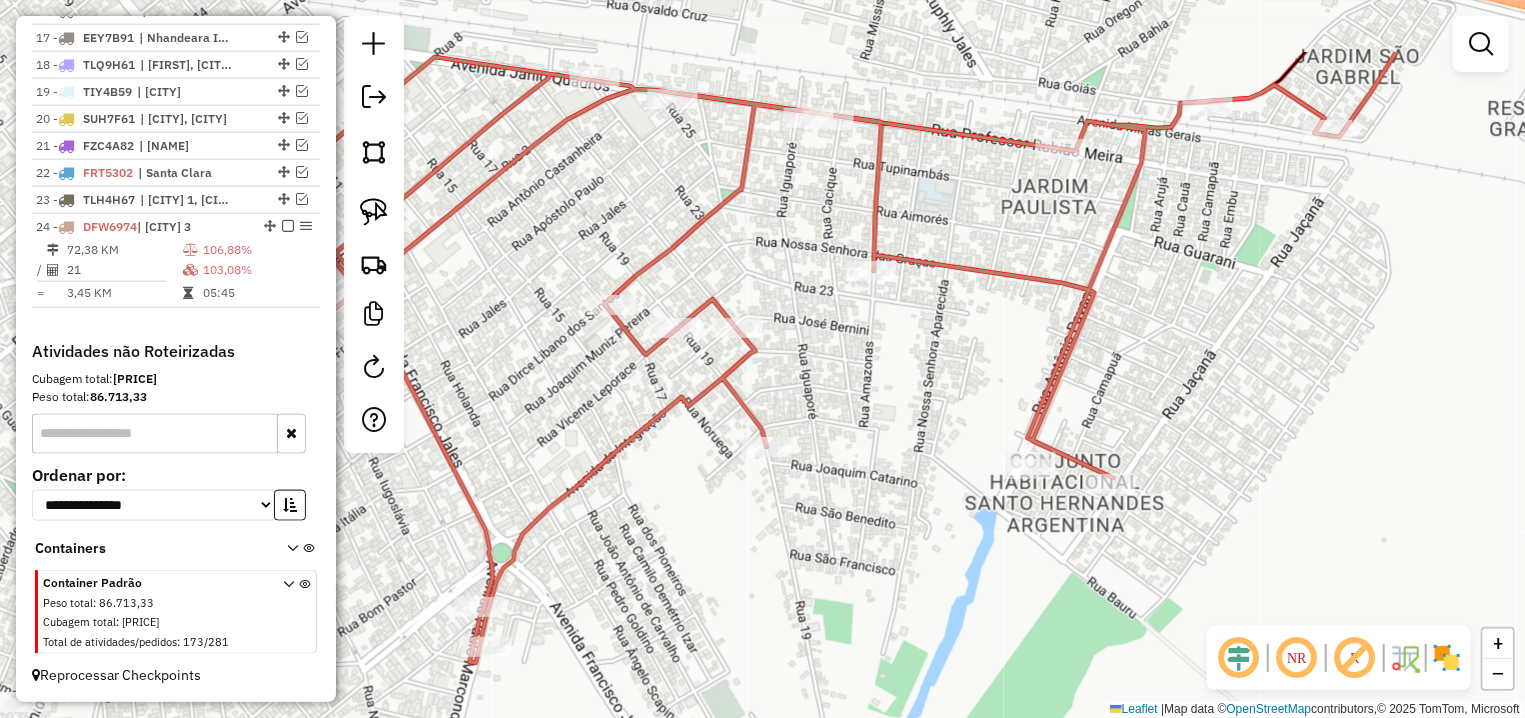 drag, startPoint x: 763, startPoint y: 439, endPoint x: 947, endPoint y: 516, distance: 199.46178 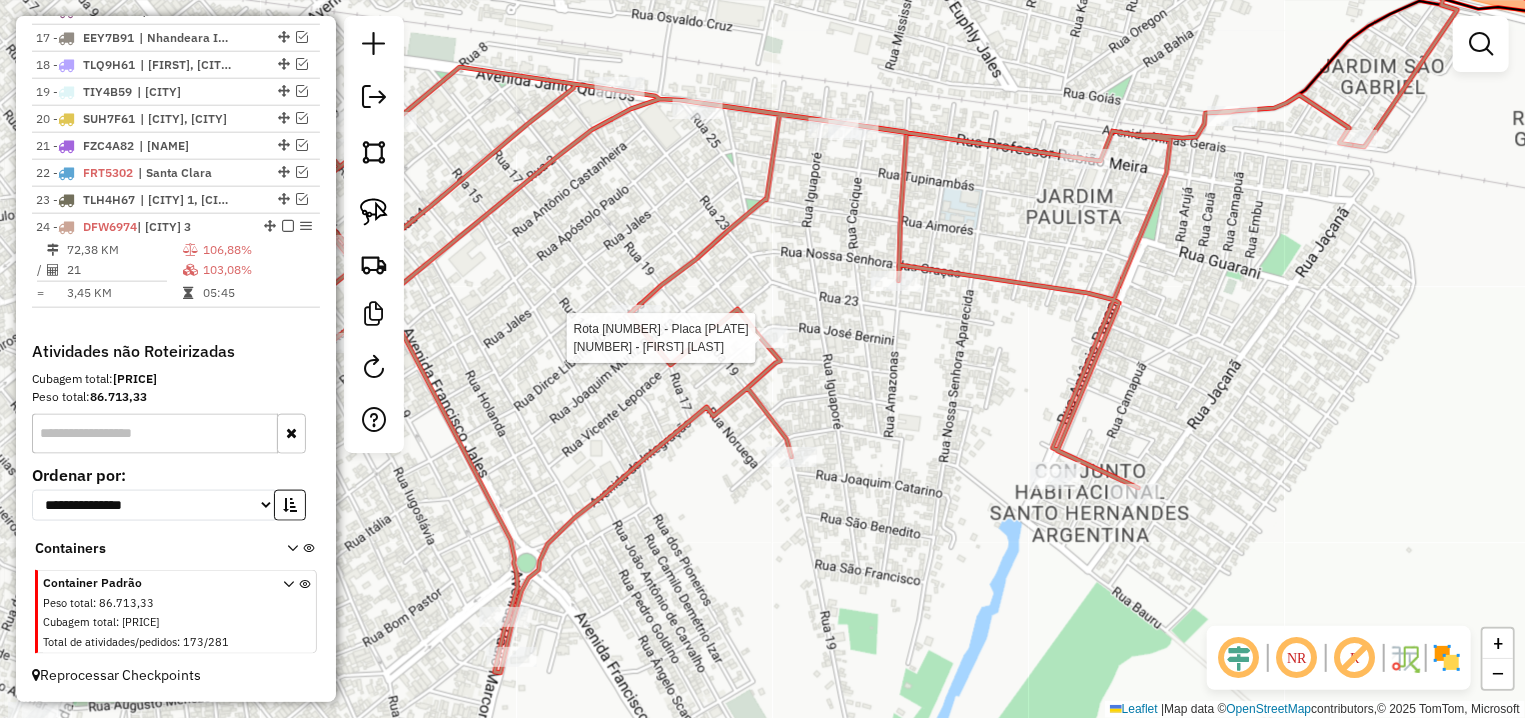 select on "**********" 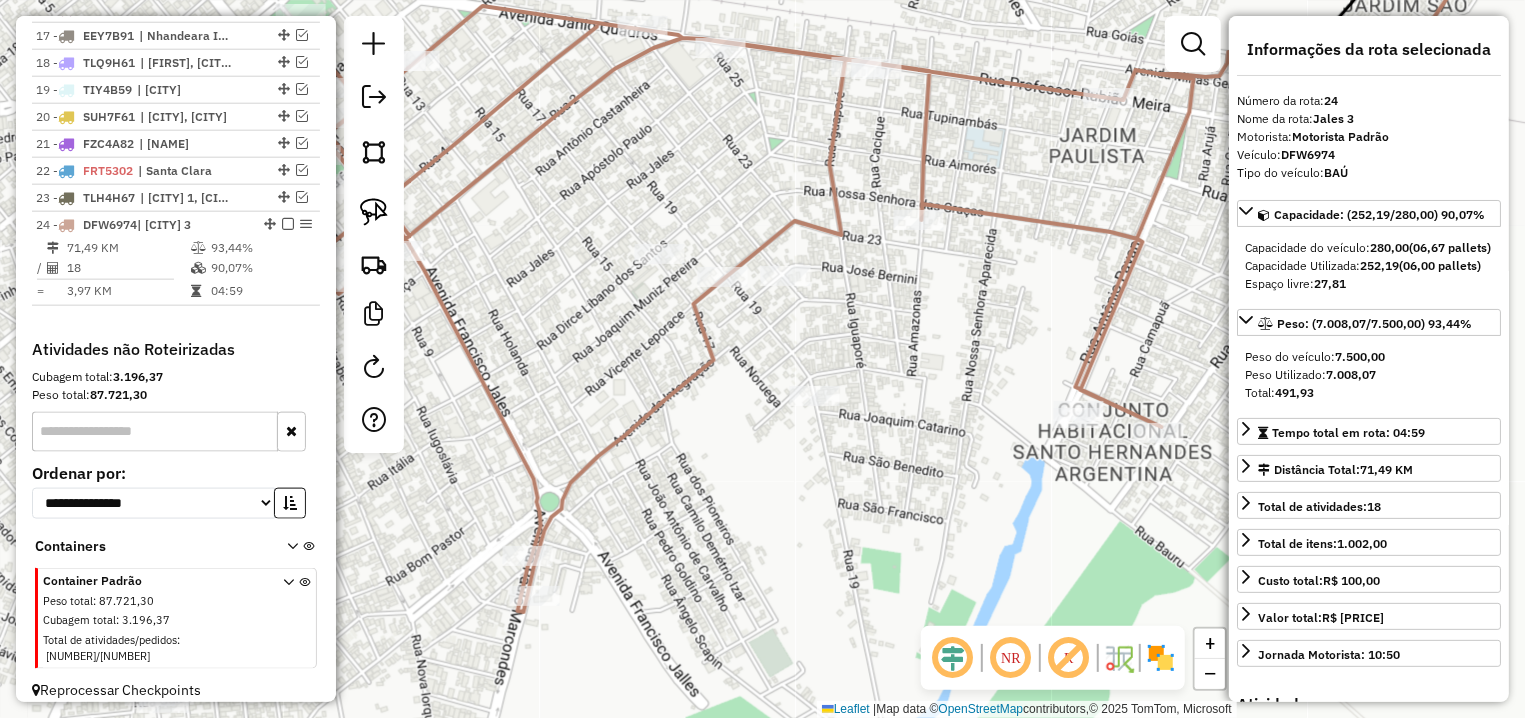 drag, startPoint x: 748, startPoint y: 465, endPoint x: 1156, endPoint y: 557, distance: 418.24396 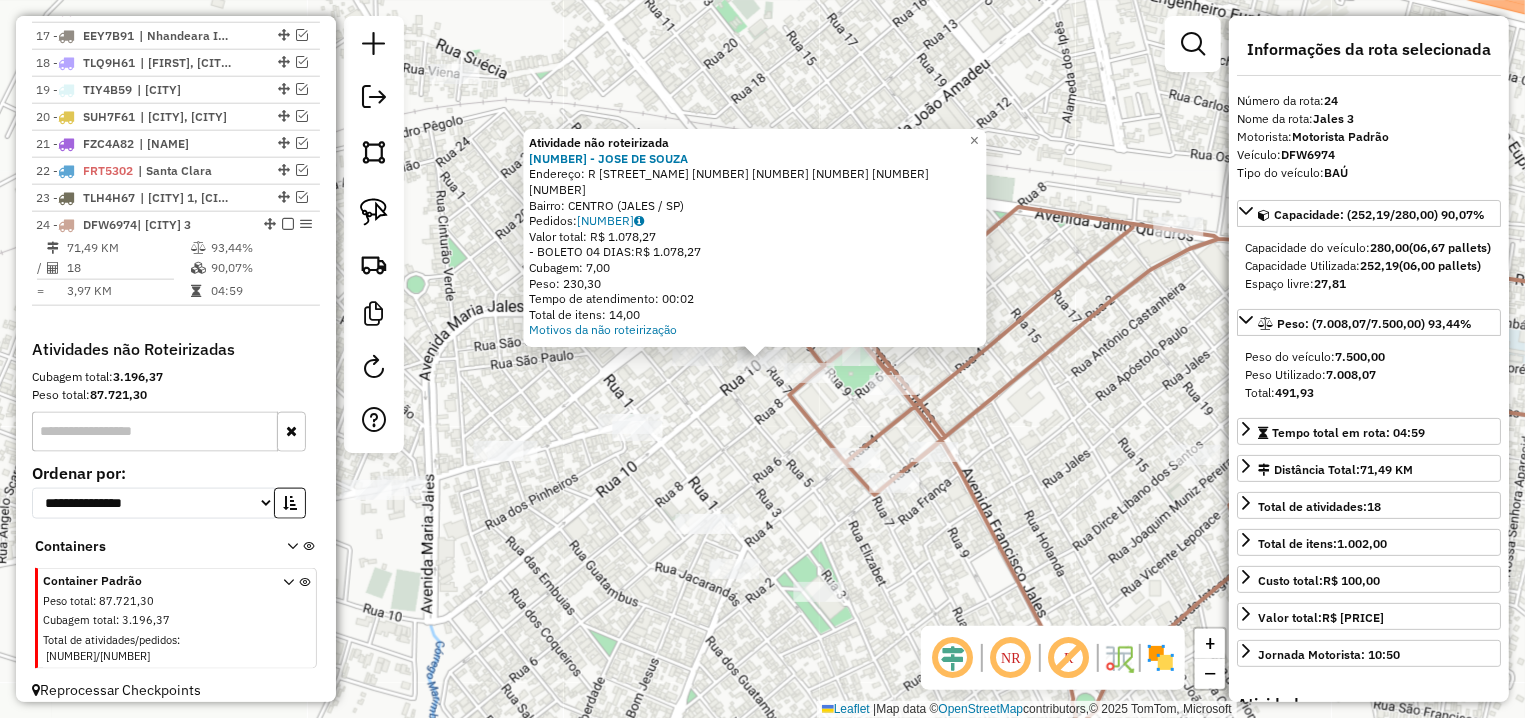 click on "Atividade não roteirizada [NUMBER] - [NAME] DE [LASTNAME] Endereço: R [NUMBER] - DE [NUMBER] [NUMBER] A [NUMBER] [NUMBER] [NUMBER] Bairro: [NAME] ([CITY] / [STATE]) Pedidos: [NUMBER] Valor total: R$ [NUMBER] - BOLETO [NUMBER] DIAS: R$ [NUMBER] Cubagem: [NUMBER] Peso: [NUMBER] Tempo de atendimento: [TIME] Total de itens: [NUMBER] Motivos da não roteirização × Janela de atendimento Grade de atendimento Capacidade Transportadoras Veículos Cliente Pedidos Rotas Selecione os dias de semana para filtrar as janelas de atendimento Seg Ter Qua Qui Sex Sáb Dom Informe o período da janela de atendimento: De: Até: Filtrar exatamente a janela do cliente Considerar janela de atendimento padrão Selecione os dias de semana para filtrar as grades de atendimento Seg Ter Qua Qui Sex Sáb Dom Considerar clientes sem dia de atendimento cadastrado Clientes fora do dia de atendimento selecionado Filtrar as atividades entre os valores definidos abaixo: Peso mínimo: Peso máximo: Cubagem mínima: Cubagem máxima: De:" 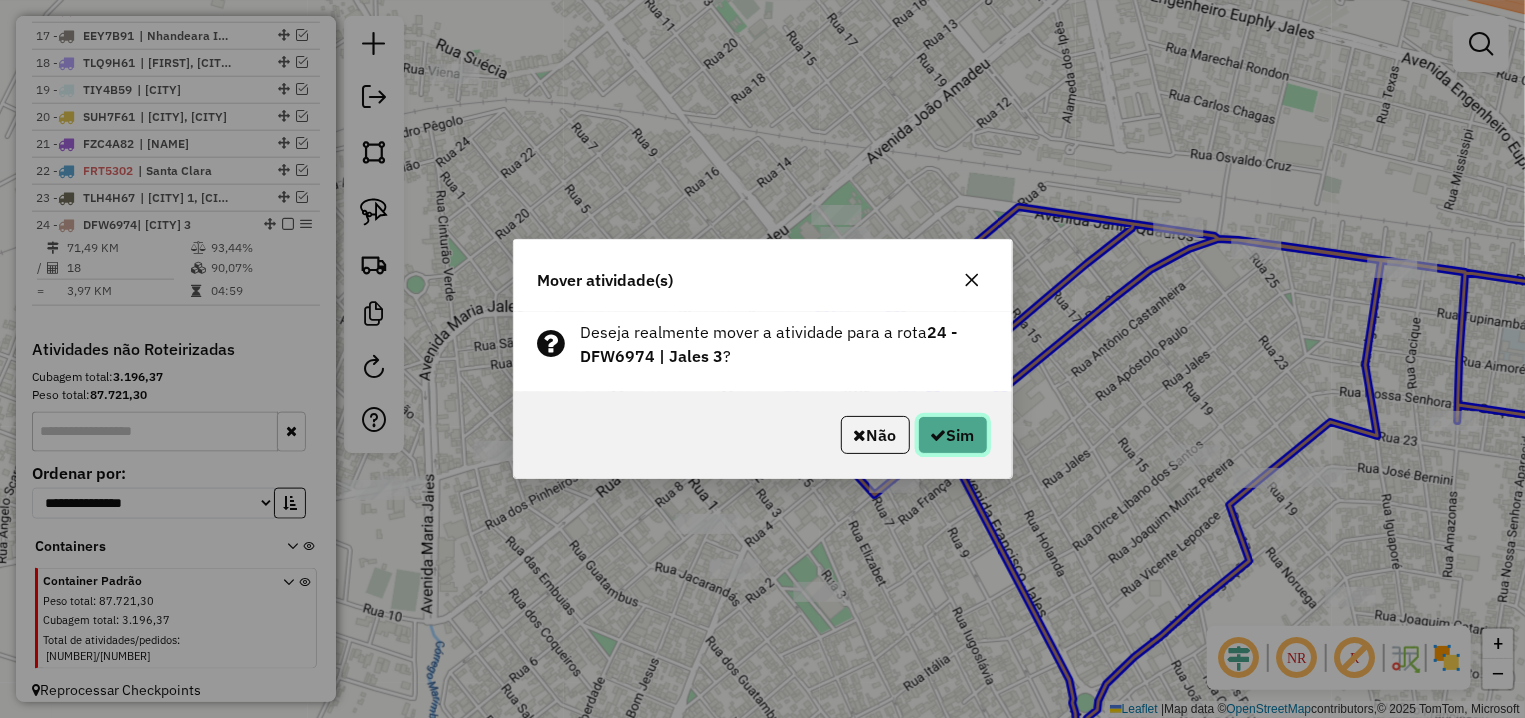 click on "Sim" 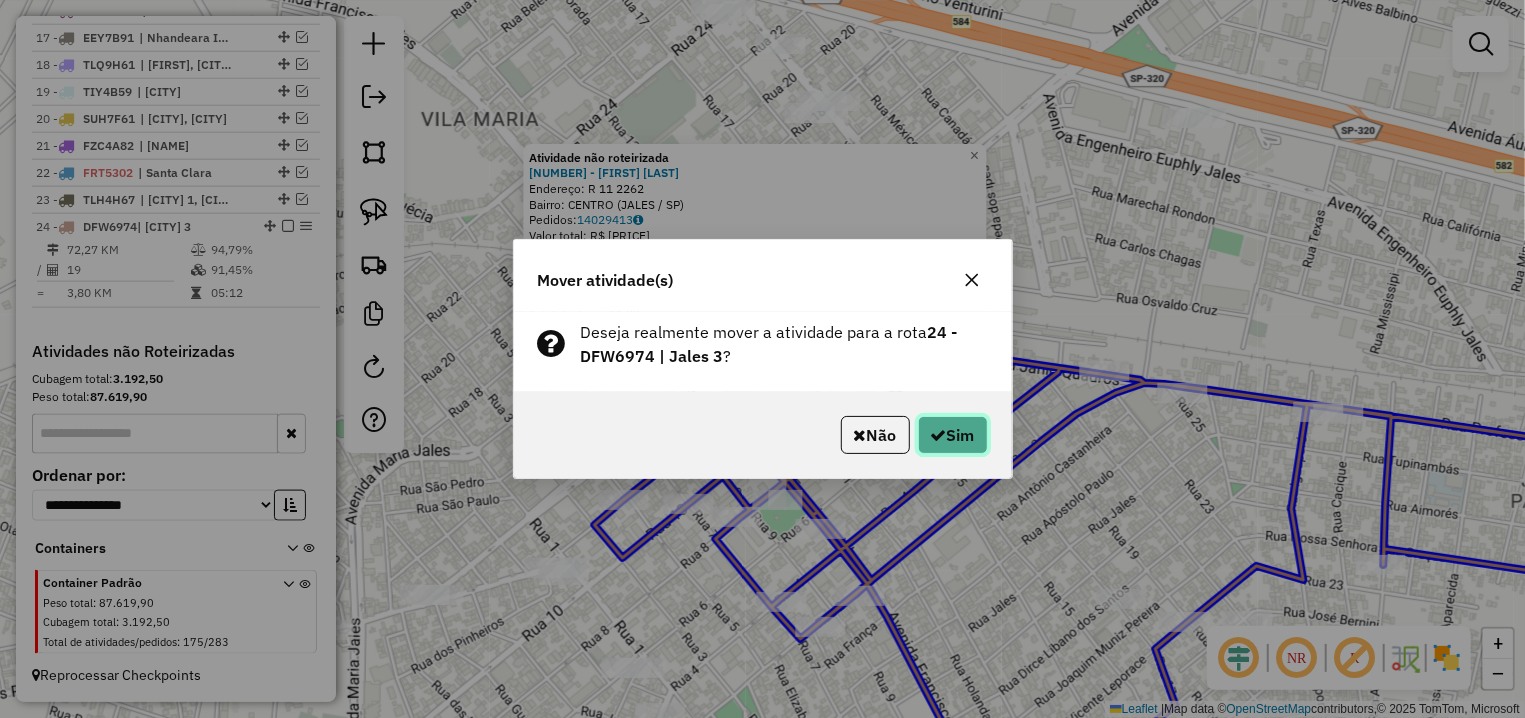click 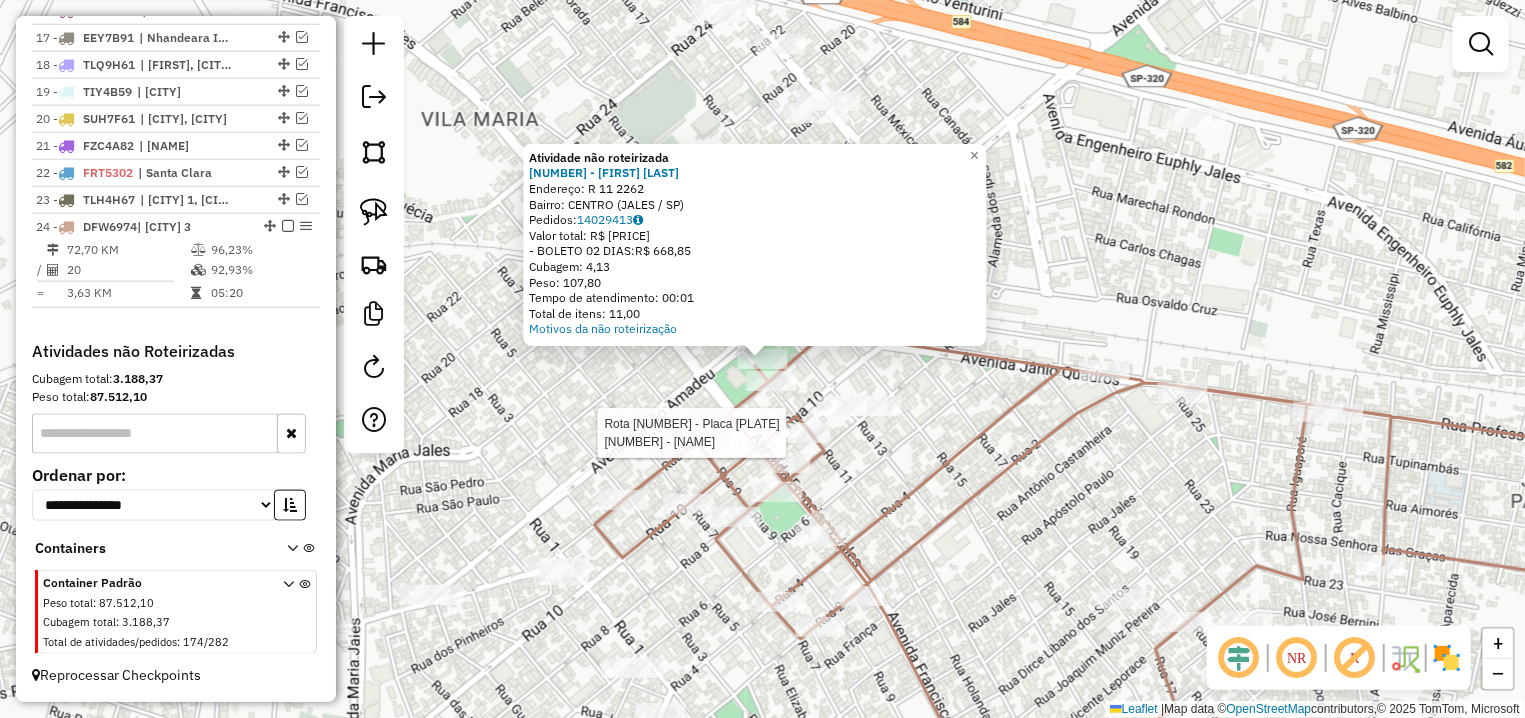 select on "**********" 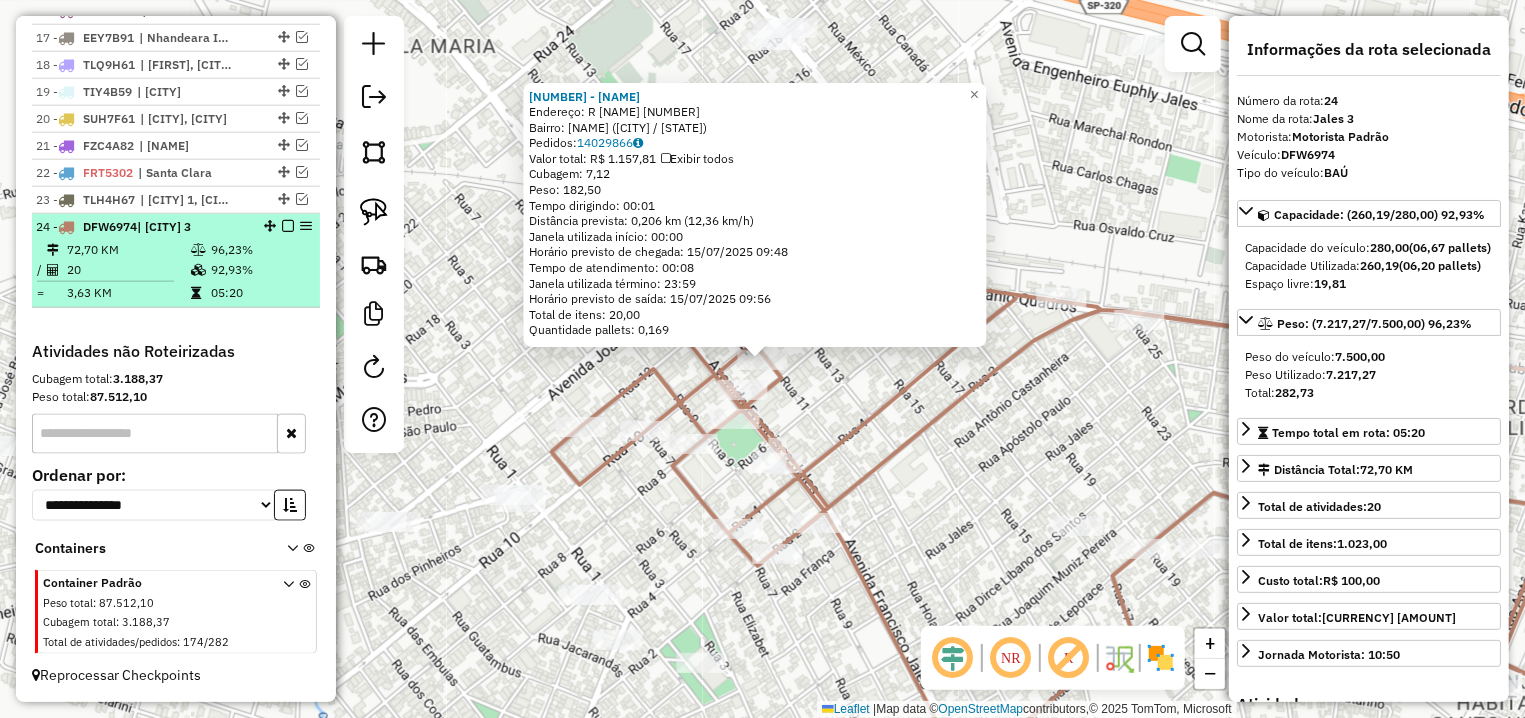 click at bounding box center (288, 226) 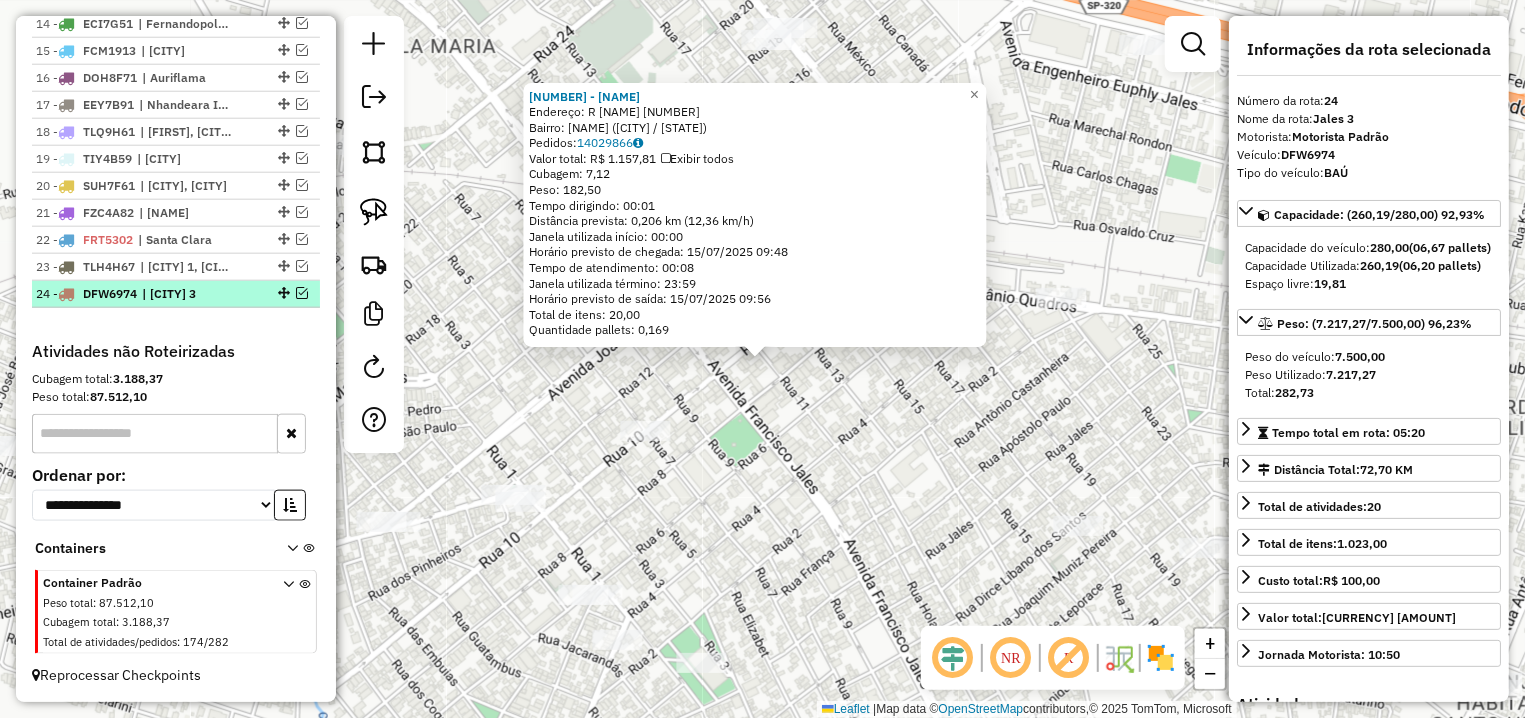 scroll, scrollTop: 1150, scrollLeft: 0, axis: vertical 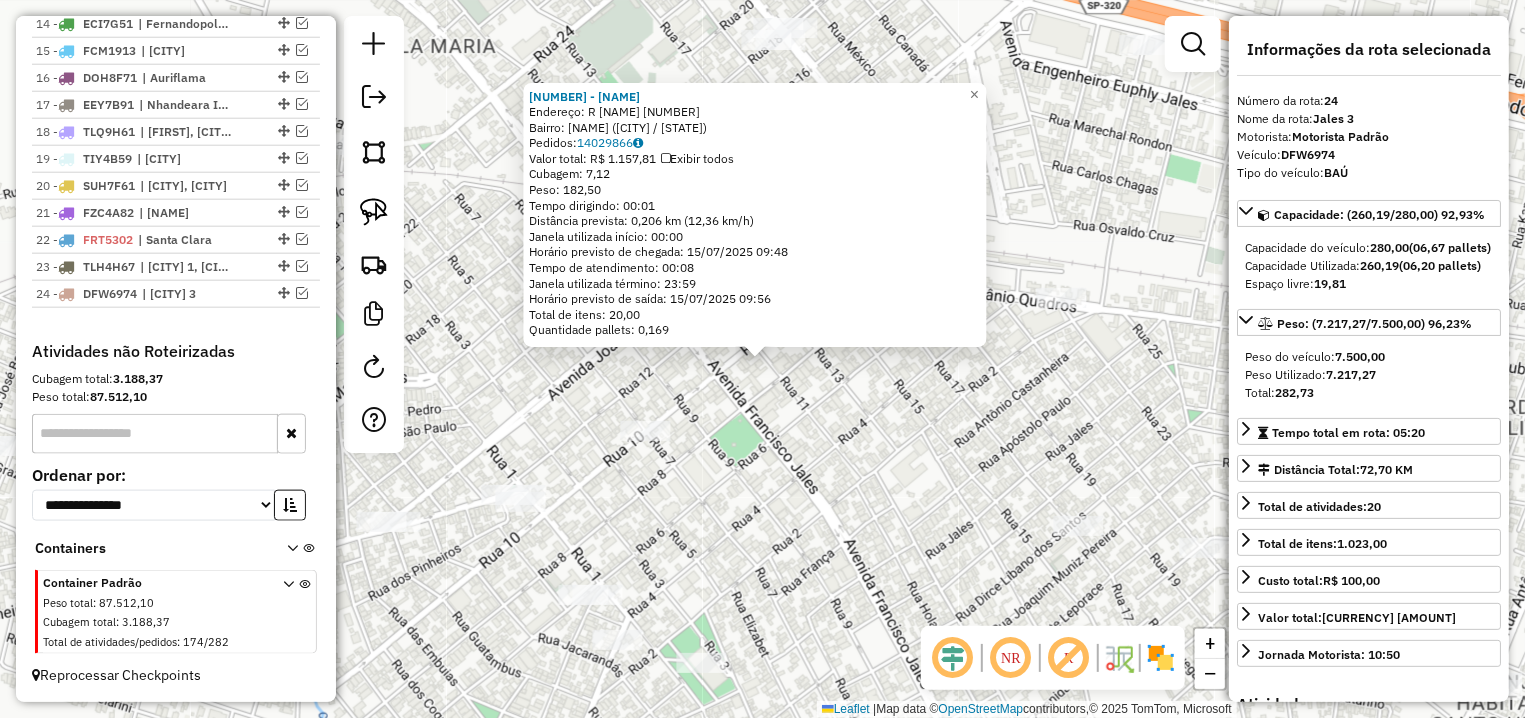 click on "[NUMBER] - [FIRST] [LAST]  Endereço: R   DIRCE REIS                    73   Bairro: [NEIGHBORHOOD] ([CITY] / [STATE])   Pedidos:  [ORDER_ID]   Valor total: R$ 1.157,81   Exibir todos   Cubagem: 7,12  Peso: 182,50  Tempo dirigindo: 00:01   Distância prevista: 0,206 km (12,36 km/h)   Janela utilizada início: 00:00   Horário previsto de chegada: 15/07/2025 09:48   Tempo de atendimento: 00:08   Janela utilizada término: 23:59   Horário previsto de saída: 15/07/2025 09:56   Total de itens: 20,00   Quantidade pallets: 0,169  × Janela de atendimento Grade de atendimento Capacidade Transportadoras Veículos Cliente Pedidos  Rotas Selecione os dias de semana para filtrar as janelas de atendimento  Seg   Ter   Qua   Qui   Sex   Sáb   Dom  Informe o período da janela de atendimento: De: Até:  Filtrar exatamente a janela do cliente  Considerar janela de atendimento padrão  Selecione os dias de semana para filtrar as grades de atendimento  Seg   Ter   Qua   Qui   Sex   Sáb   Dom   Peso mínimo:   De:" 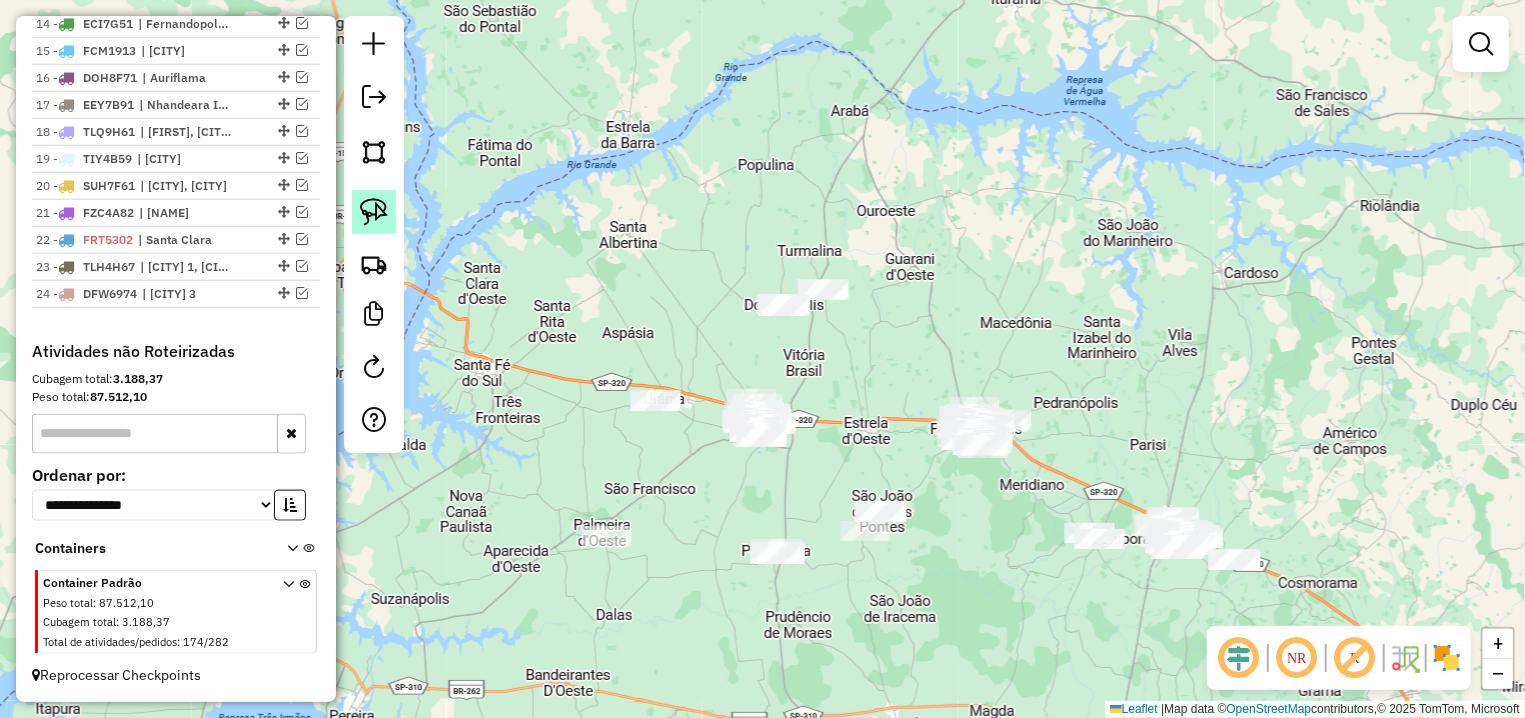 click 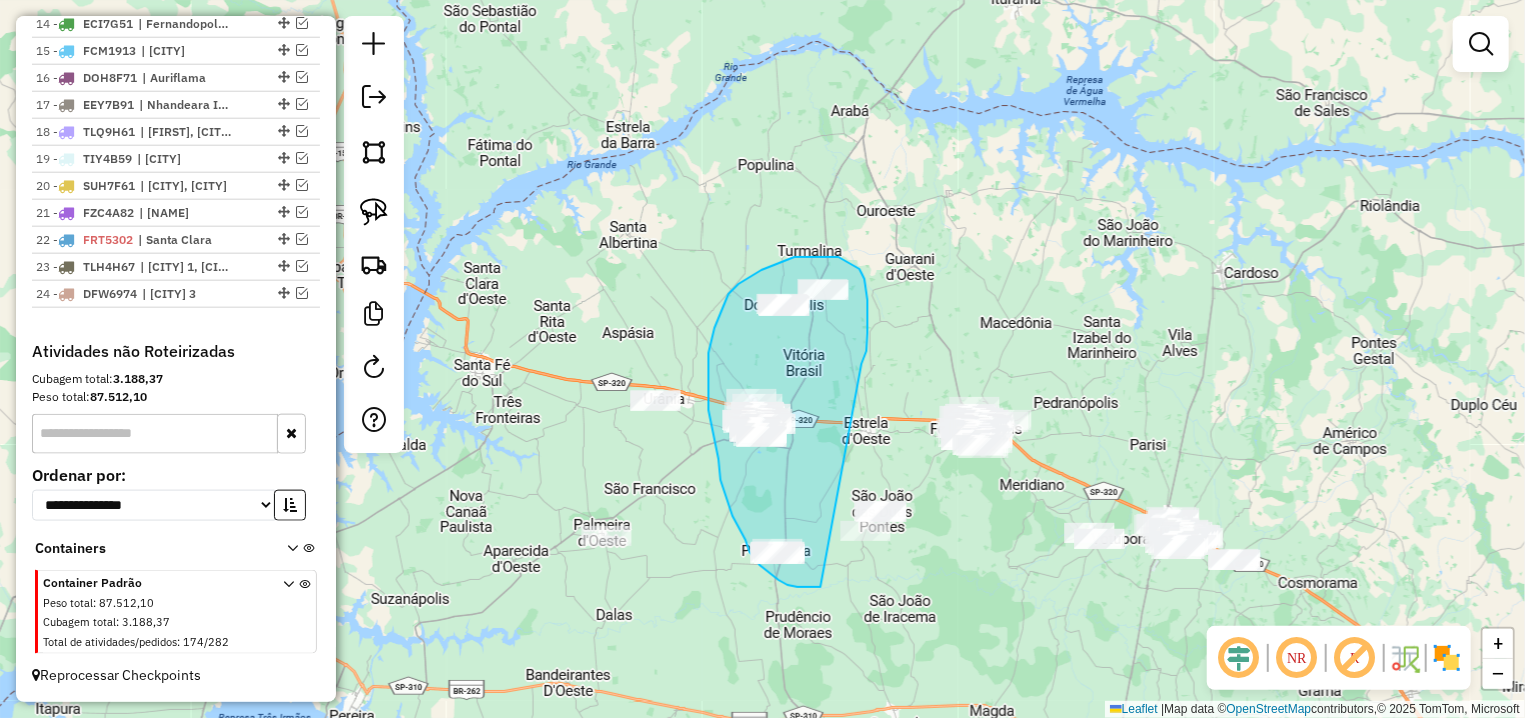 drag, startPoint x: 868, startPoint y: 333, endPoint x: 816, endPoint y: 584, distance: 256.32986 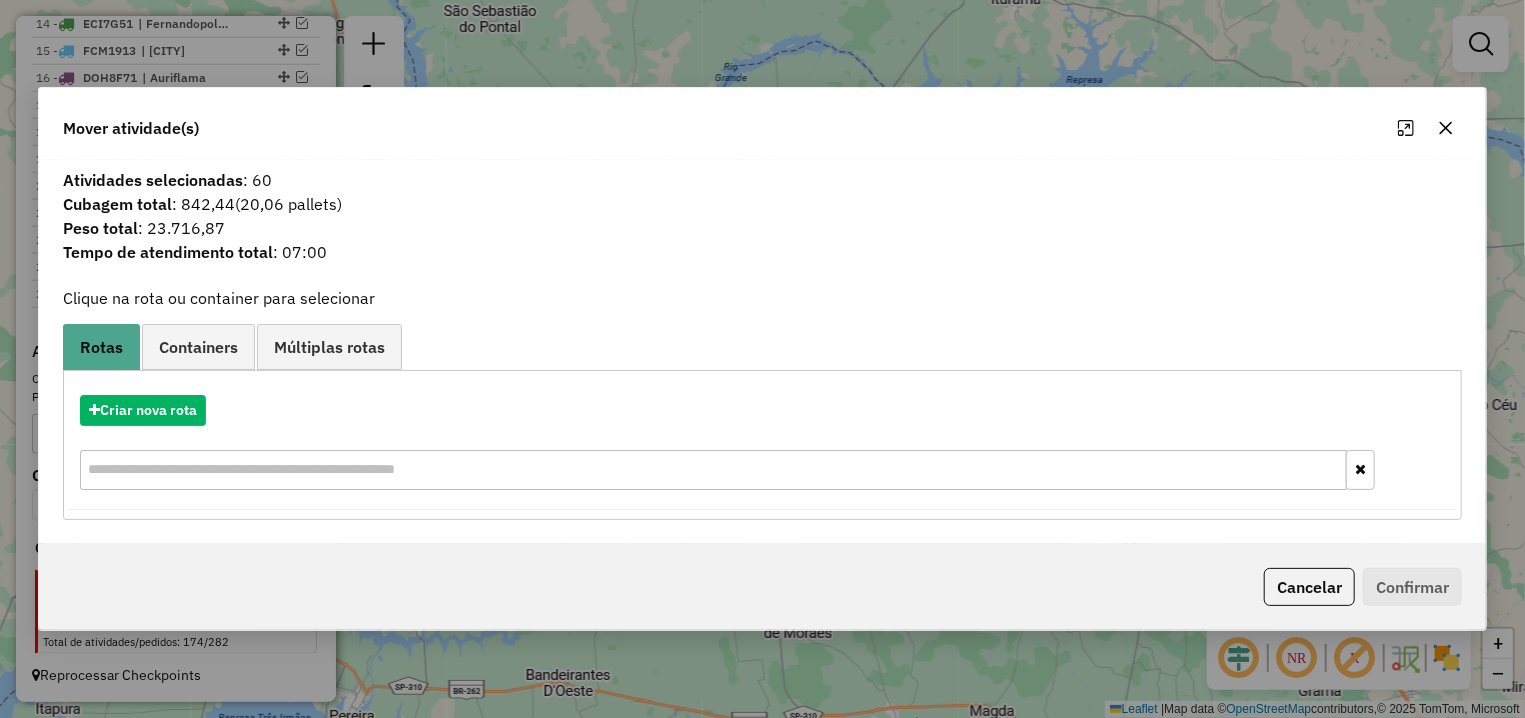 click 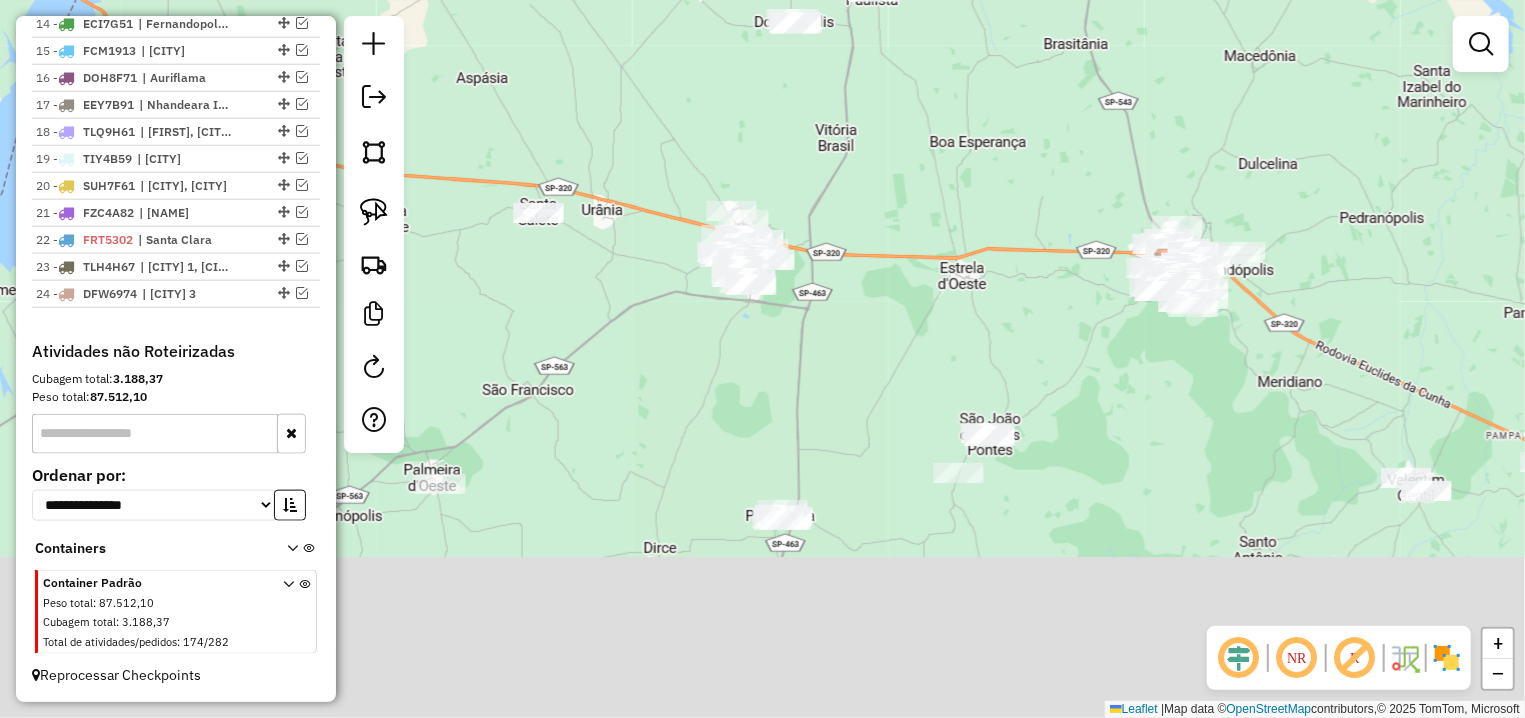 drag, startPoint x: 824, startPoint y: 623, endPoint x: 824, endPoint y: 181, distance: 442 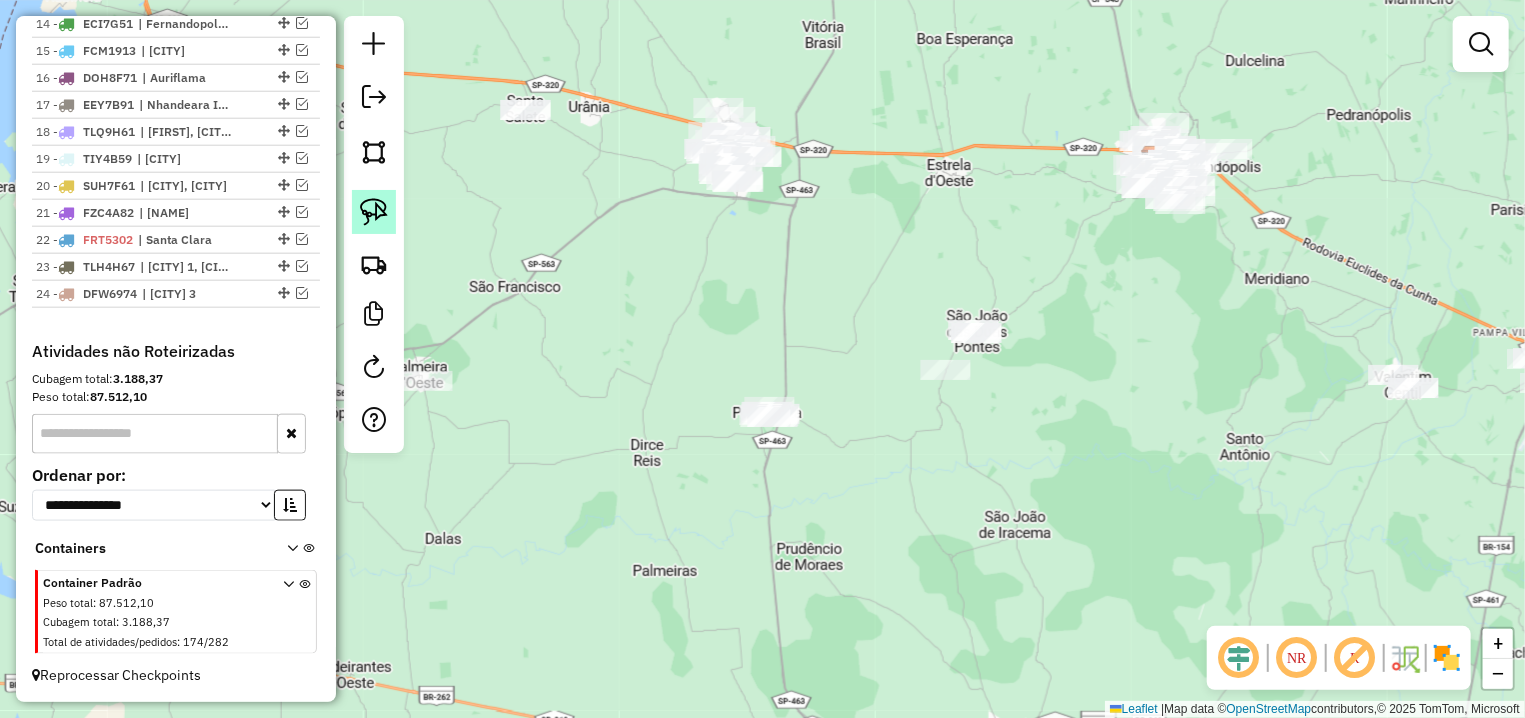 click 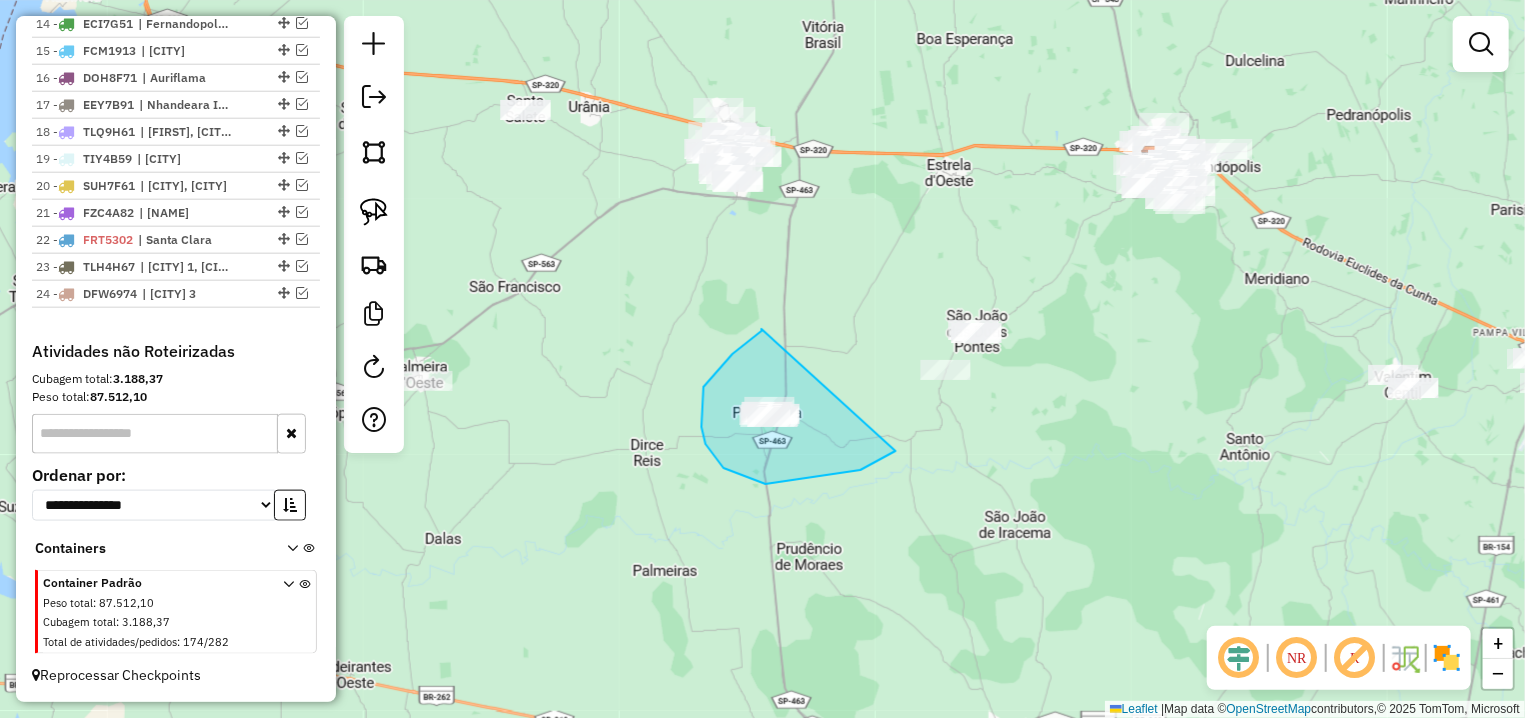 drag, startPoint x: 762, startPoint y: 329, endPoint x: 910, endPoint y: 439, distance: 184.40173 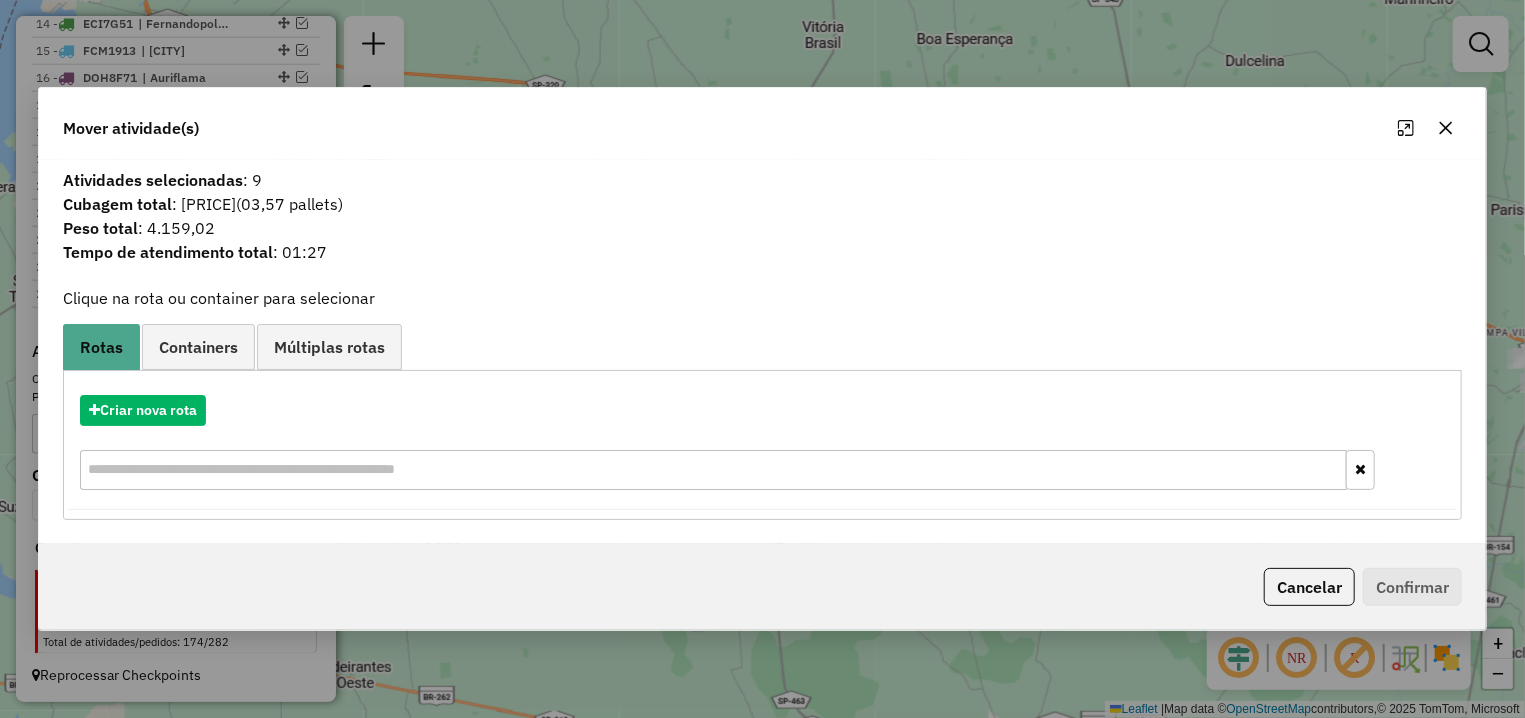 click 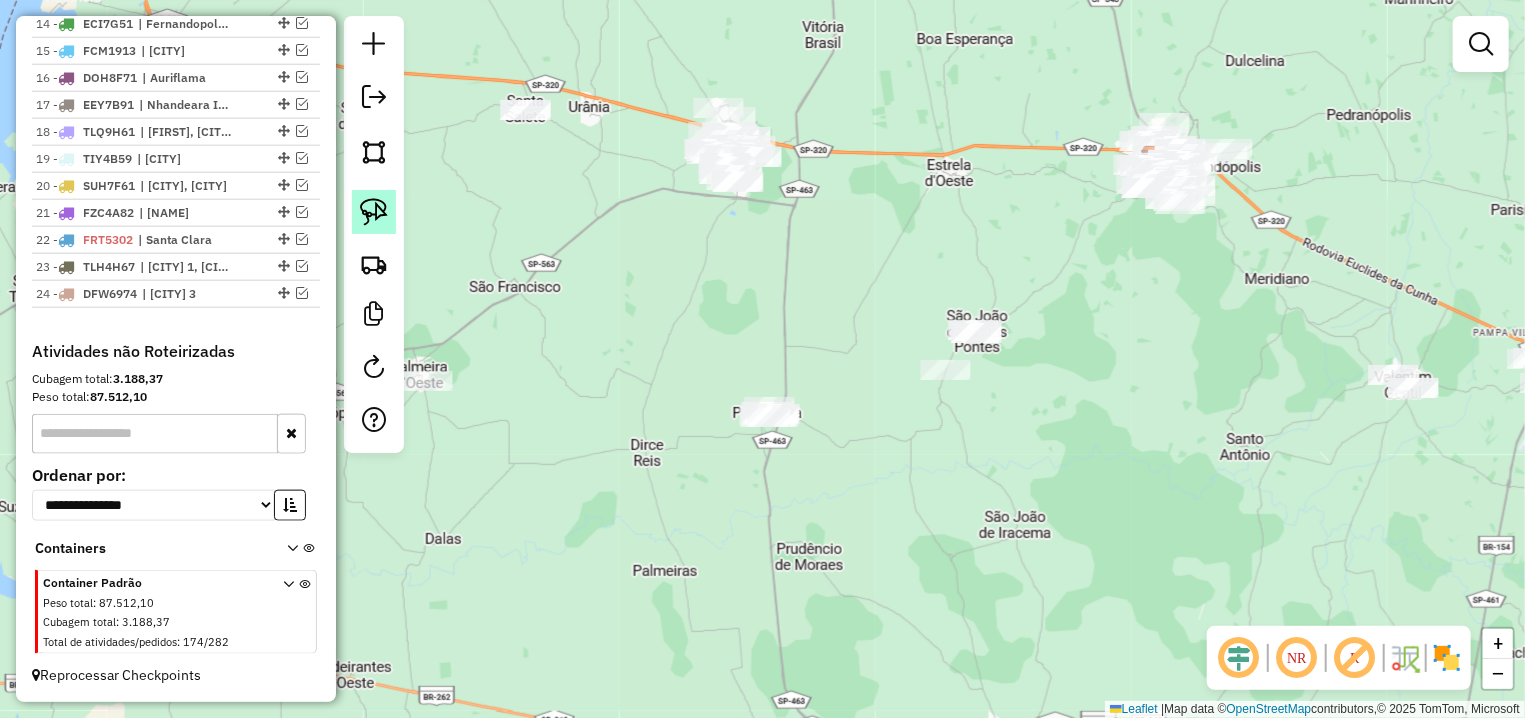 click 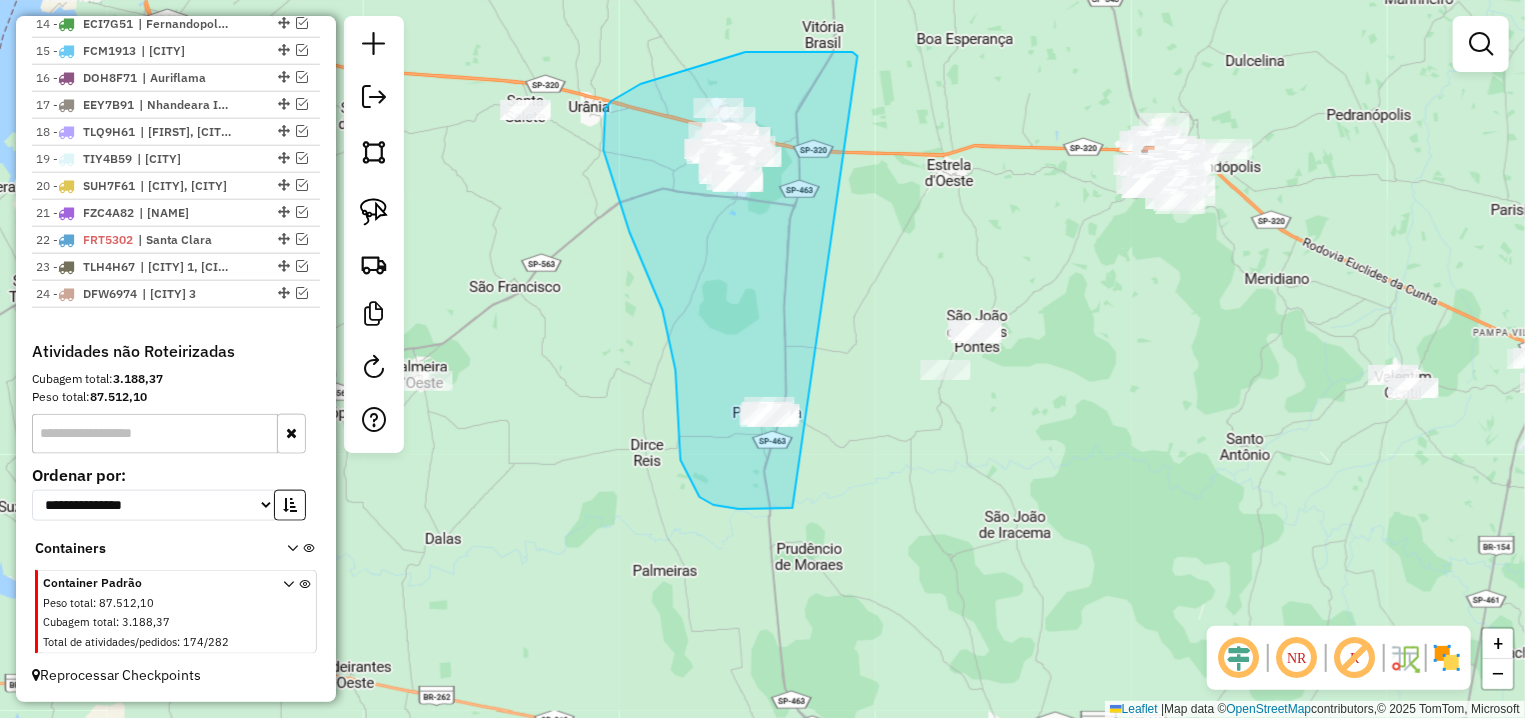 drag, startPoint x: 853, startPoint y: 52, endPoint x: 796, endPoint y: 507, distance: 458.55643 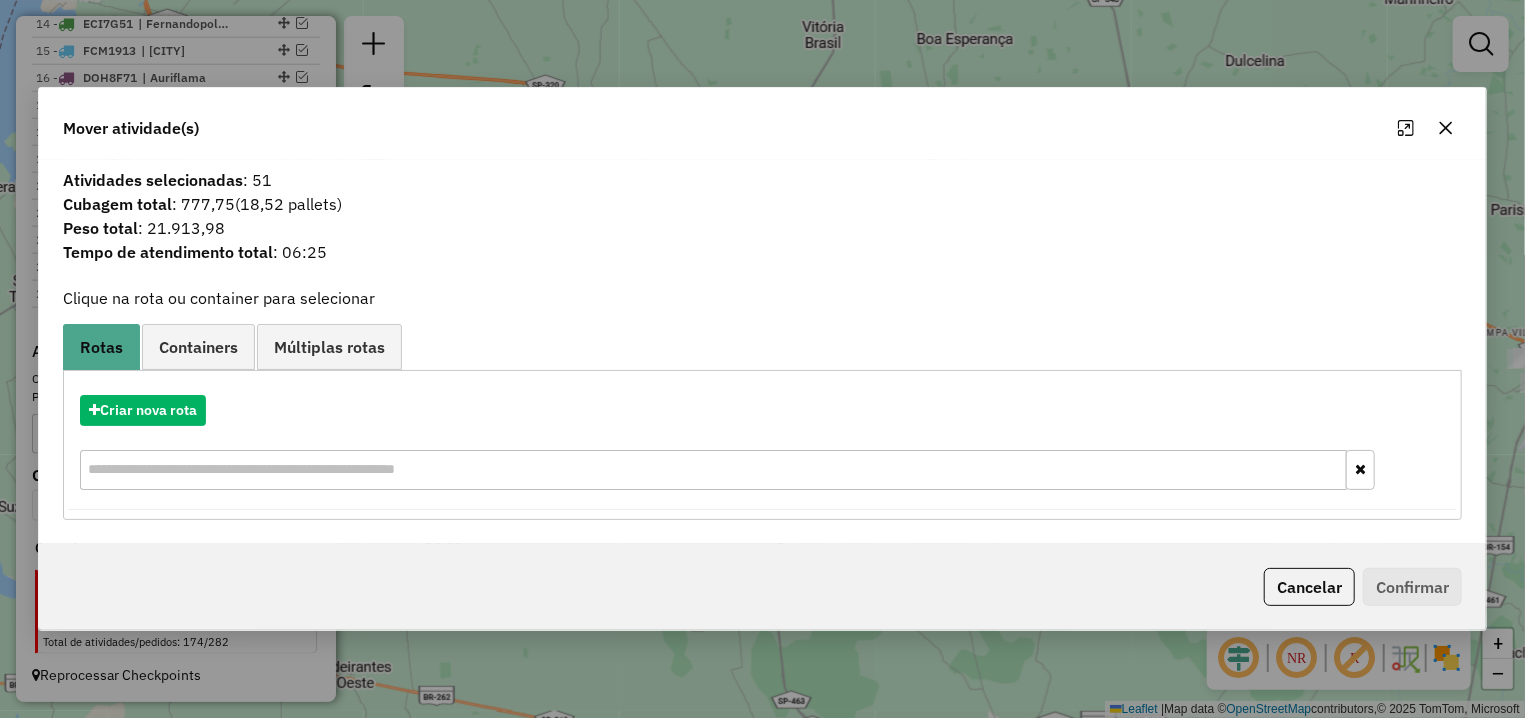 click 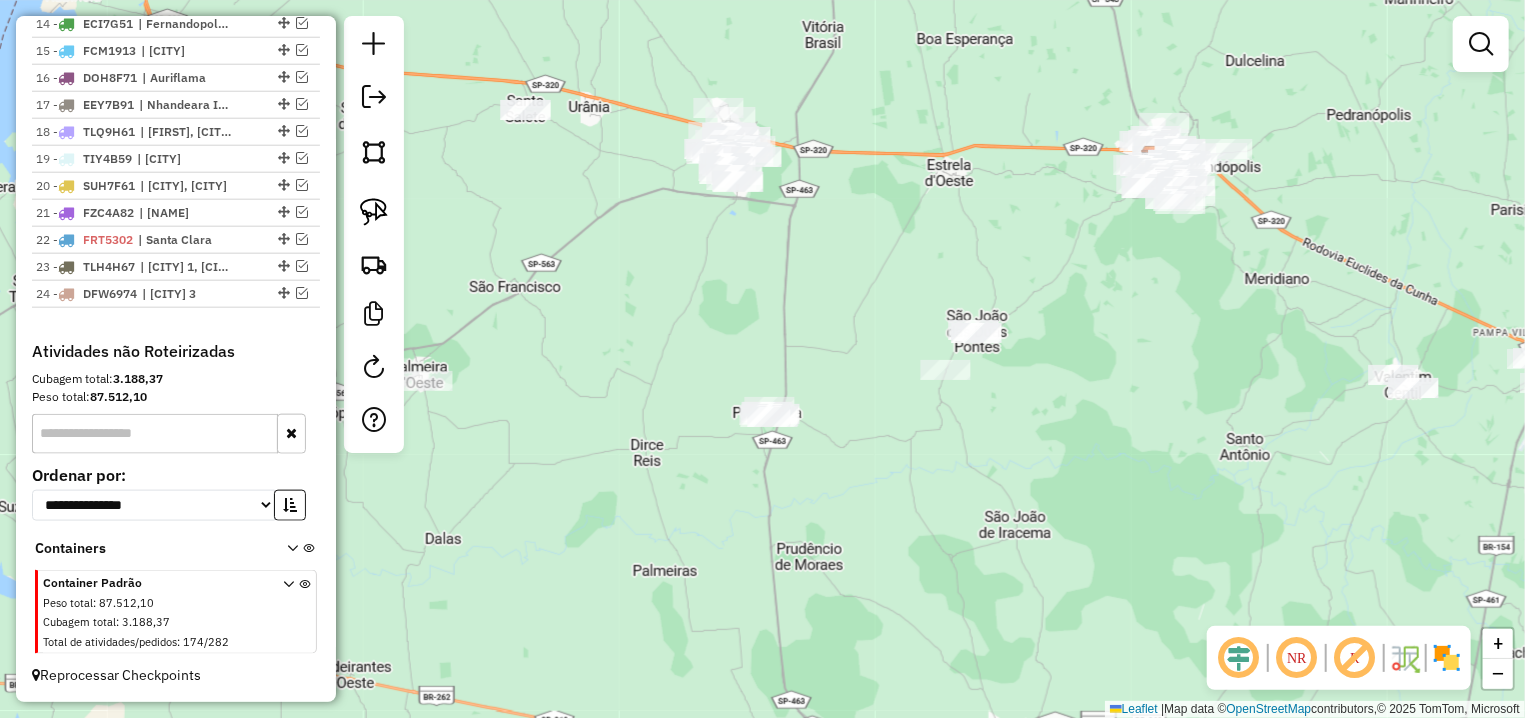 drag, startPoint x: 875, startPoint y: 248, endPoint x: 884, endPoint y: 336, distance: 88.45903 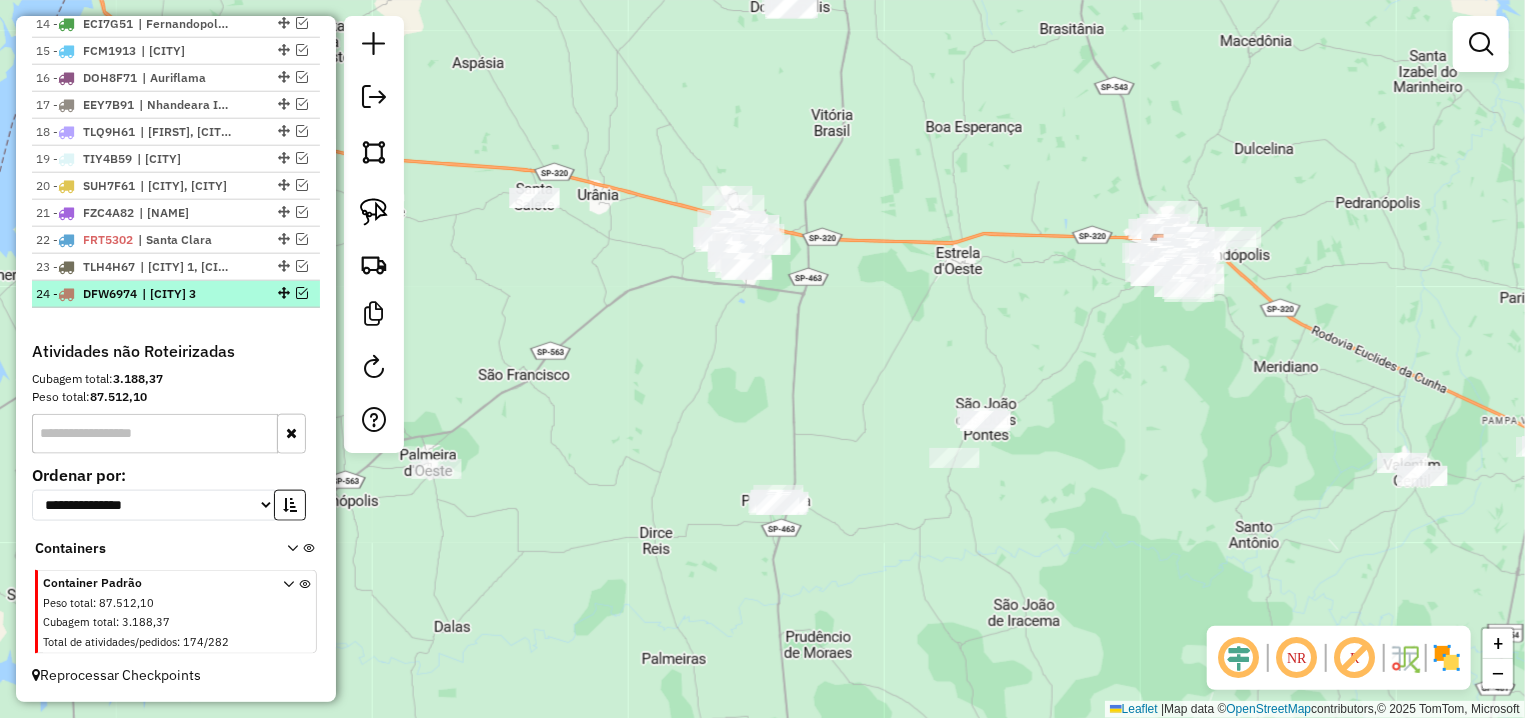 click at bounding box center (302, 293) 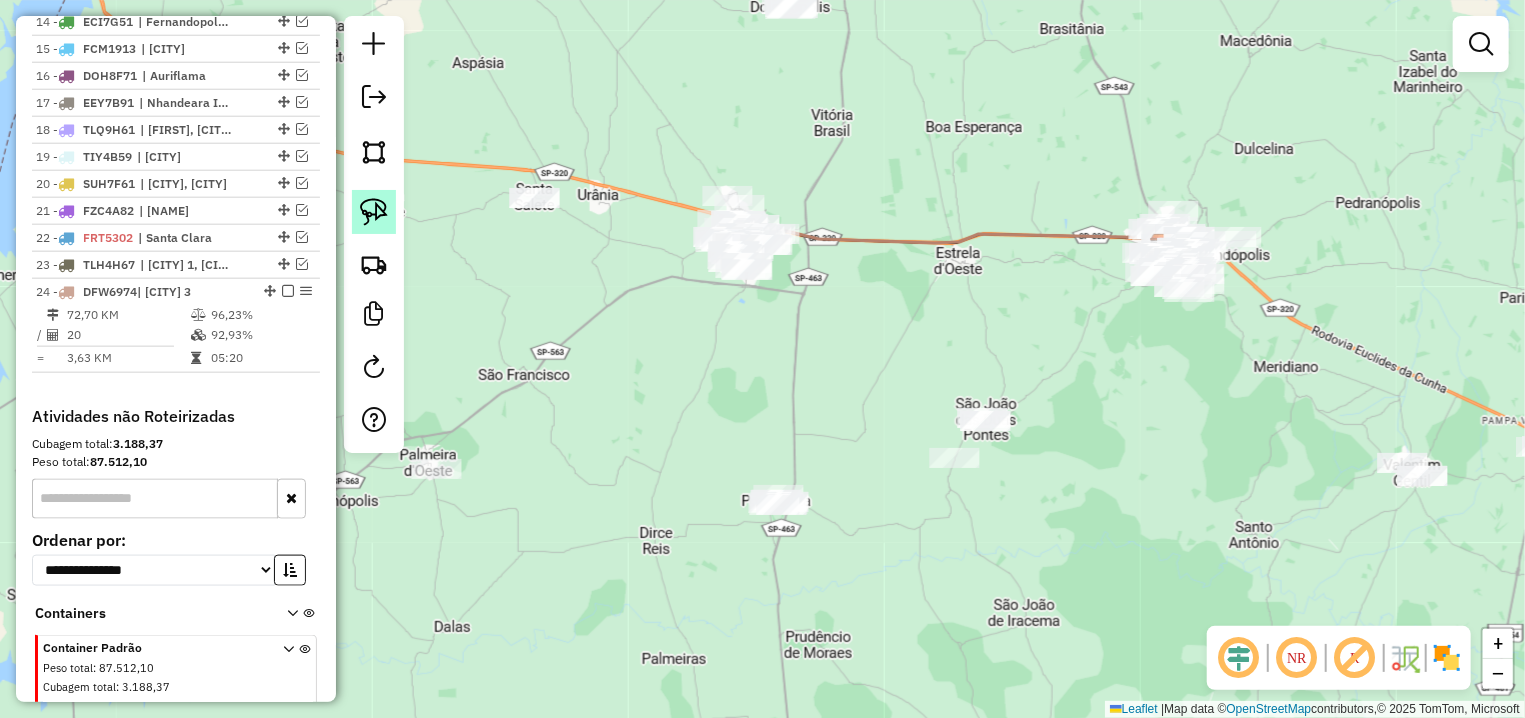 click 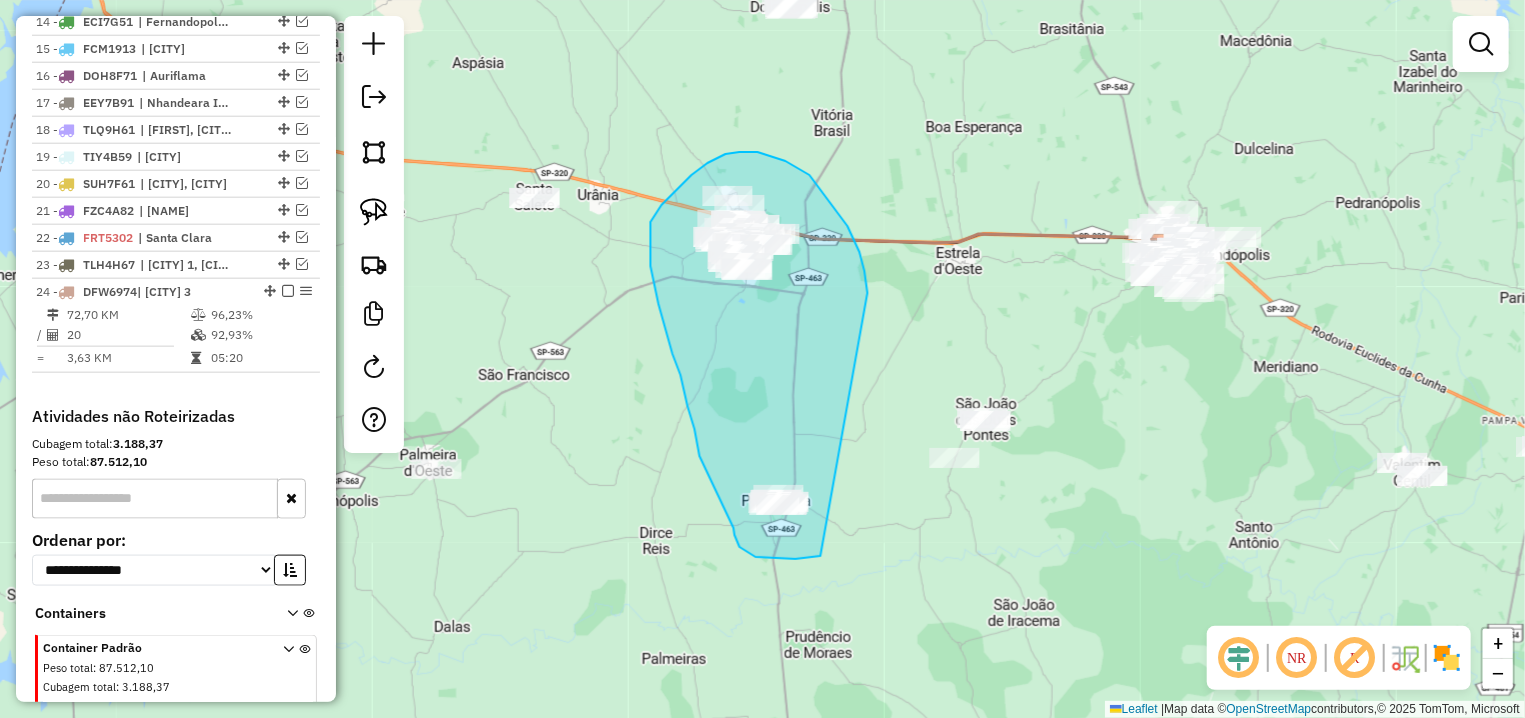 drag, startPoint x: 868, startPoint y: 289, endPoint x: 821, endPoint y: 556, distance: 271.10513 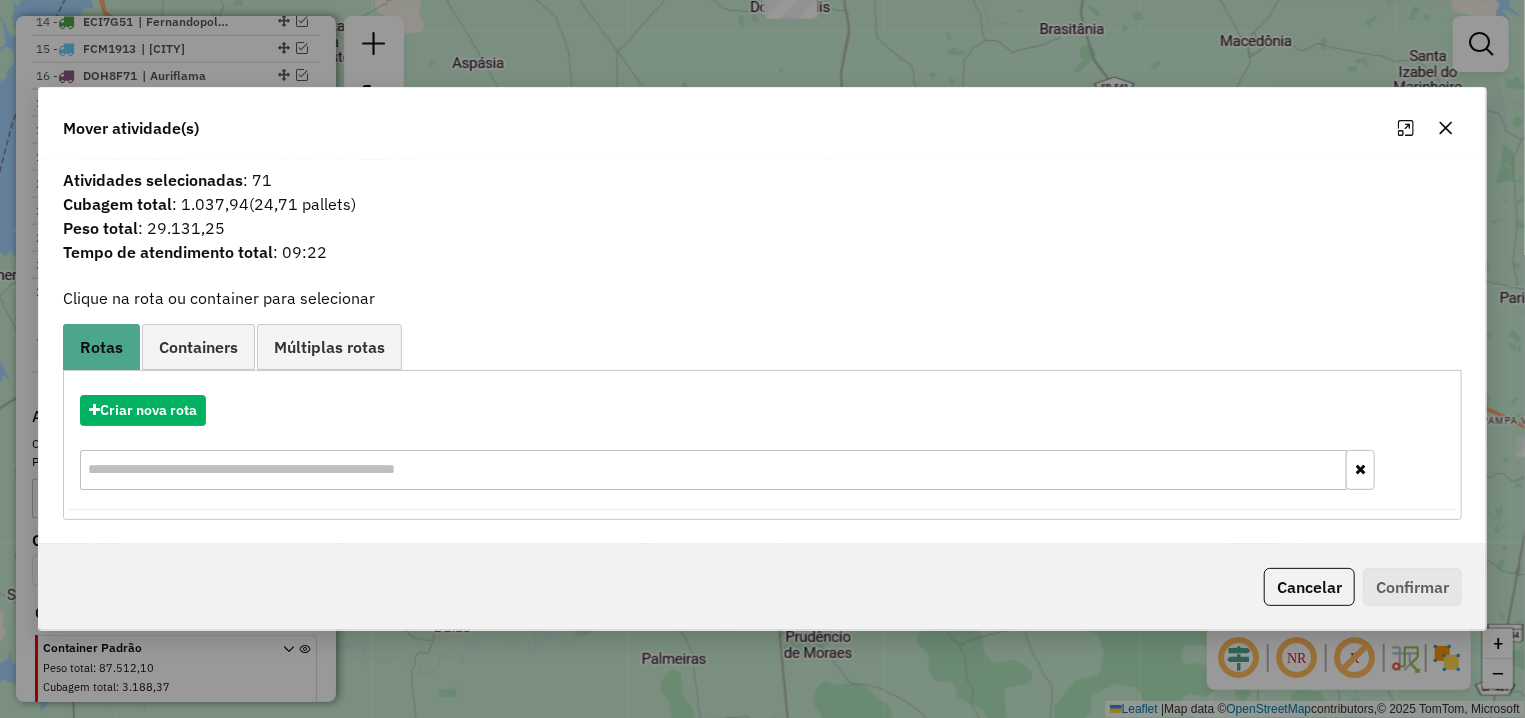click 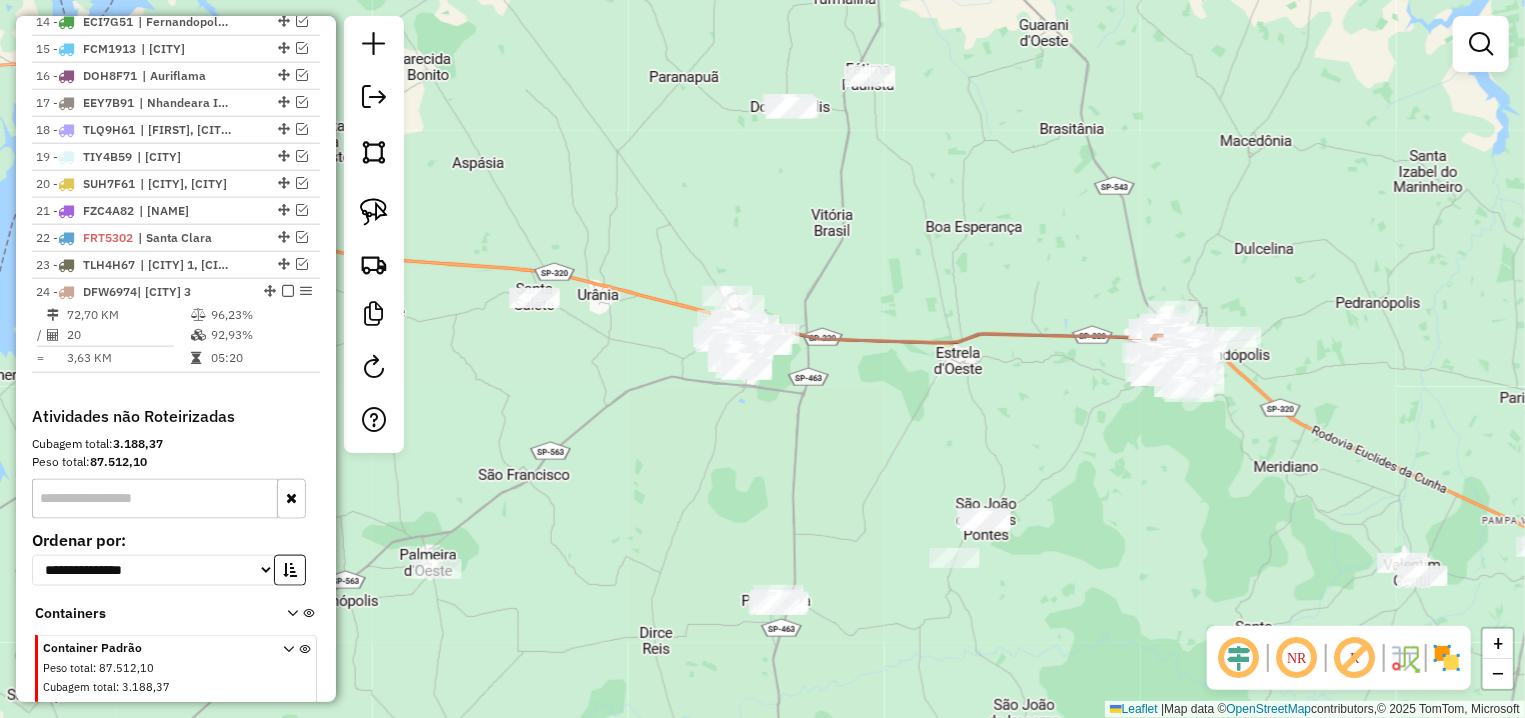 drag, startPoint x: 987, startPoint y: 164, endPoint x: 987, endPoint y: 195, distance: 31 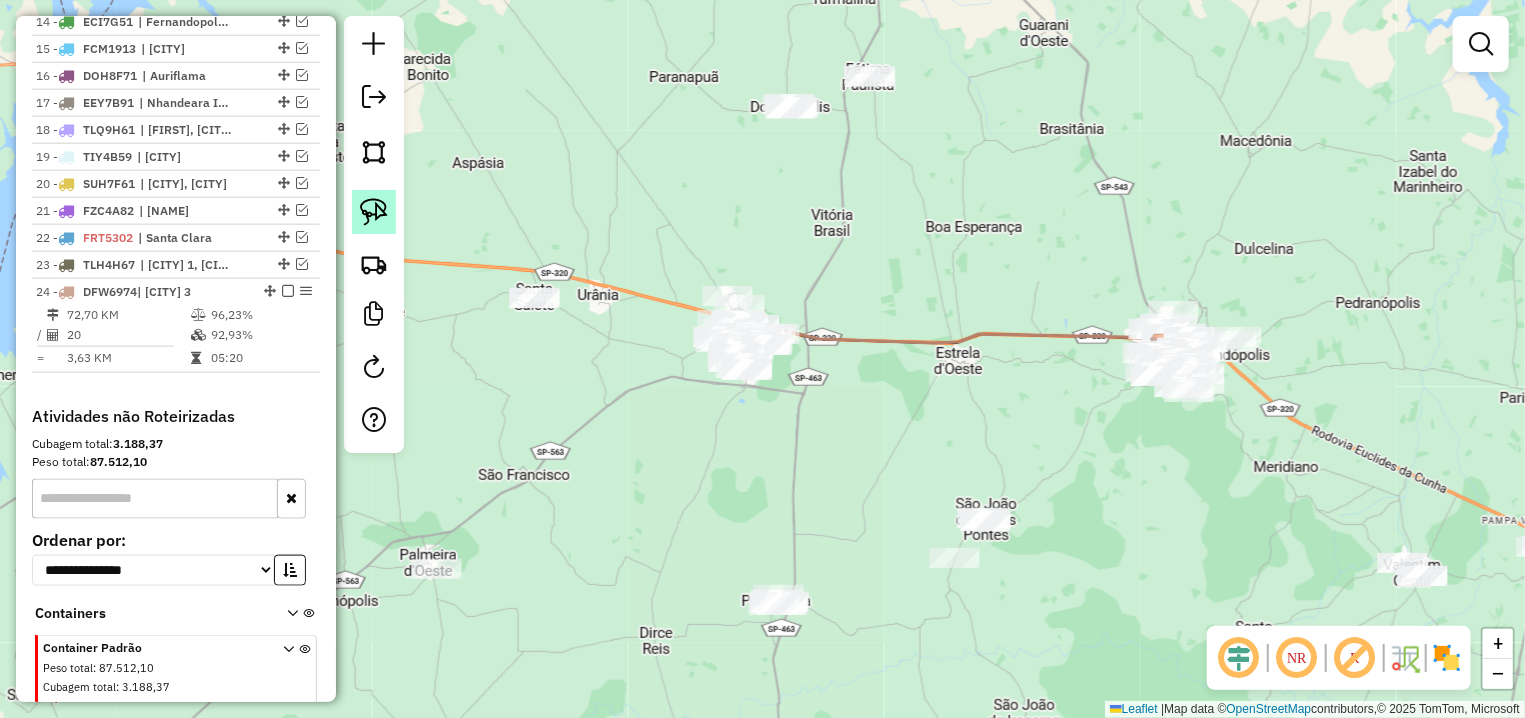 click 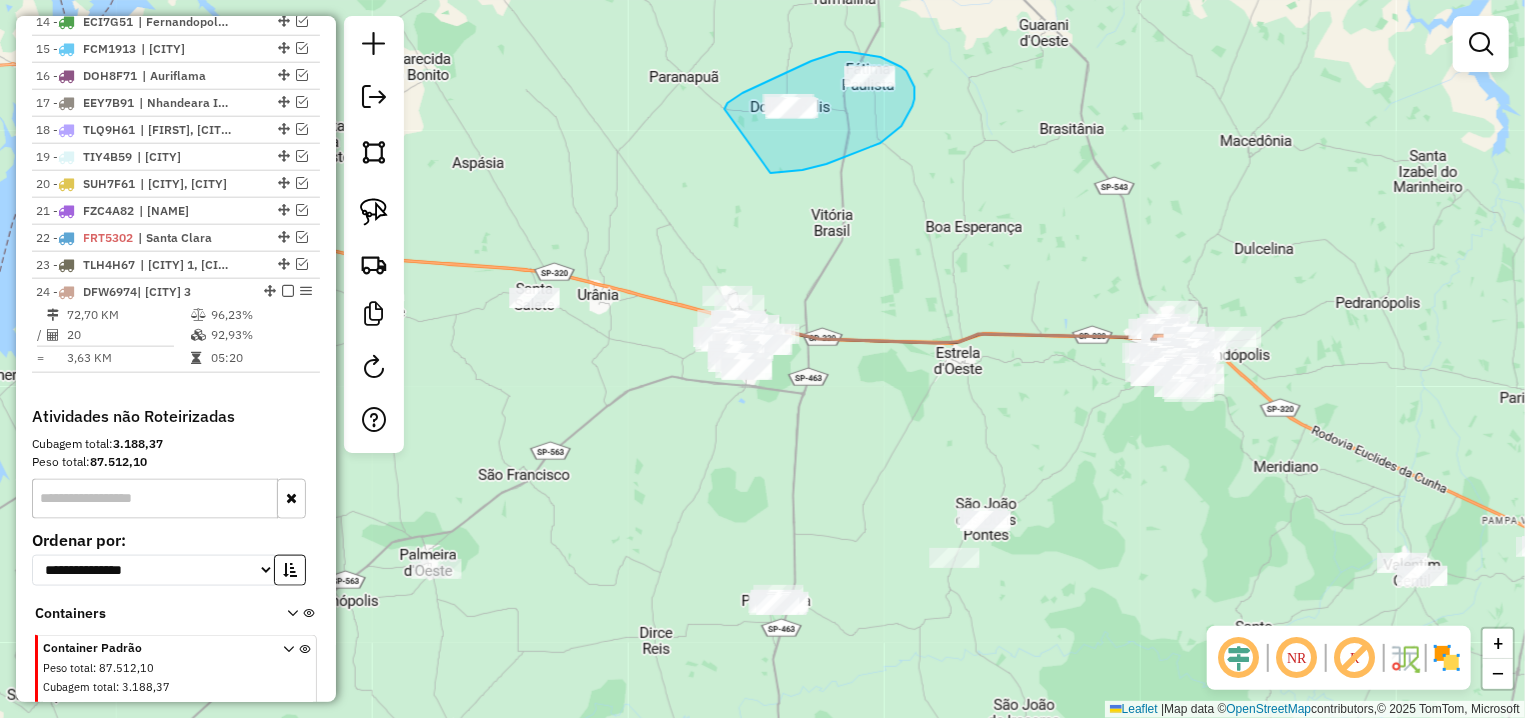 drag, startPoint x: 771, startPoint y: 173, endPoint x: 725, endPoint y: 109, distance: 78.81624 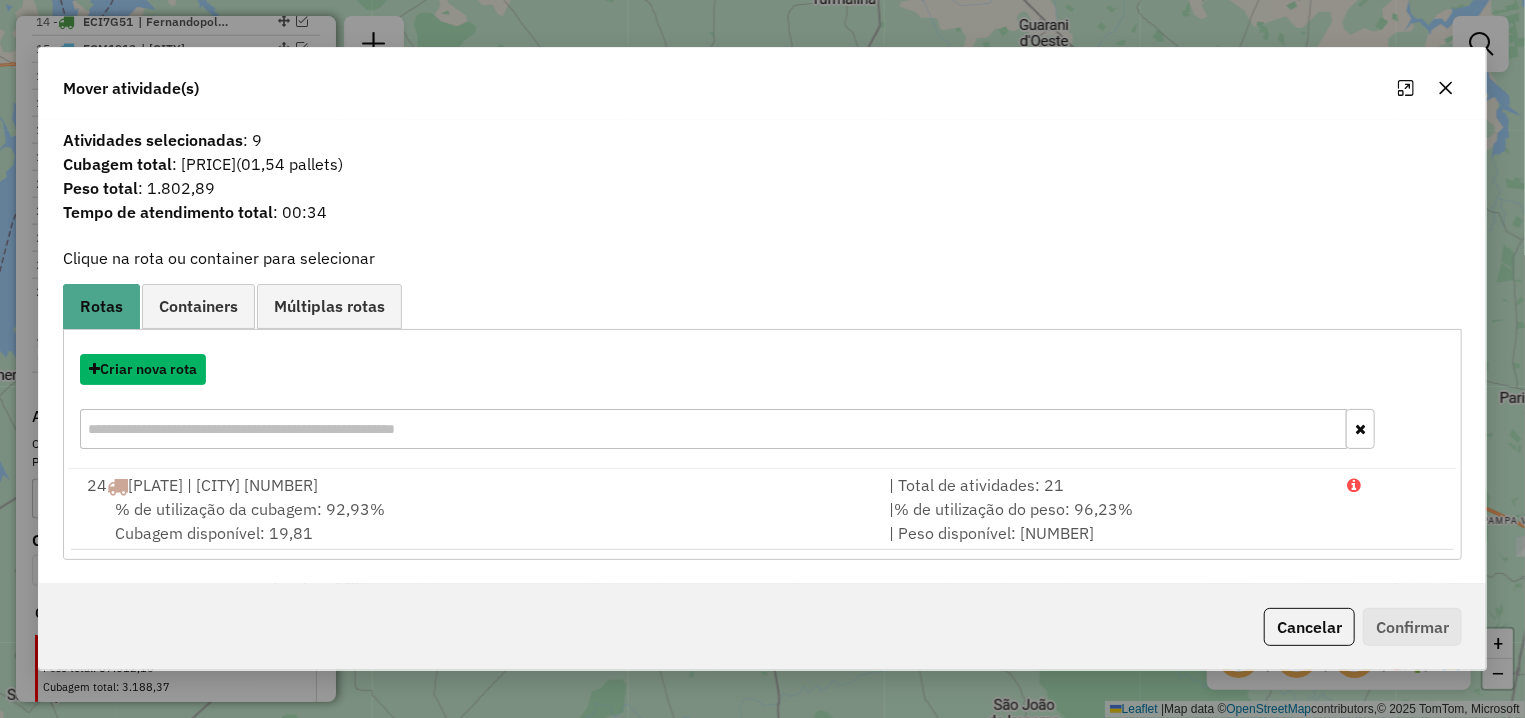 click on "Criar nova rota" at bounding box center [143, 369] 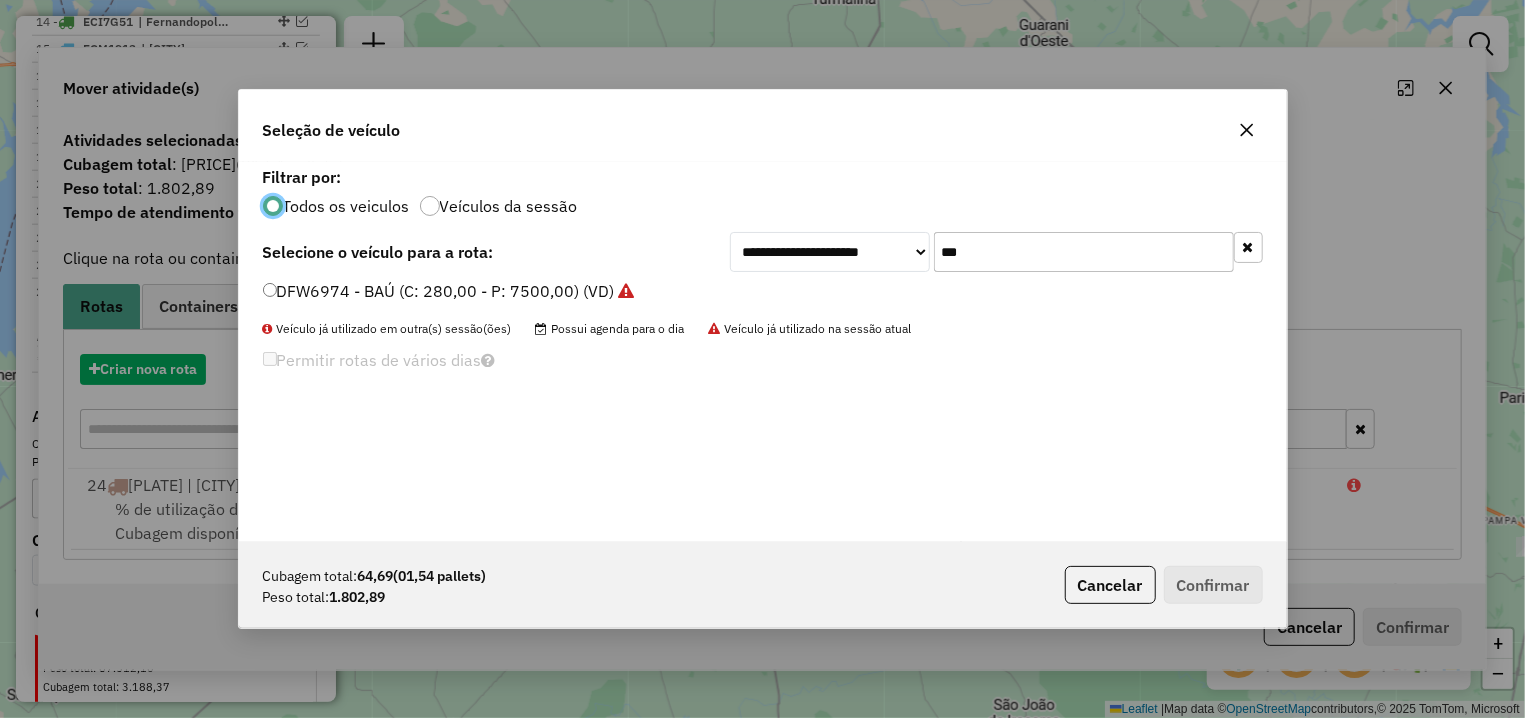 scroll, scrollTop: 11, scrollLeft: 6, axis: both 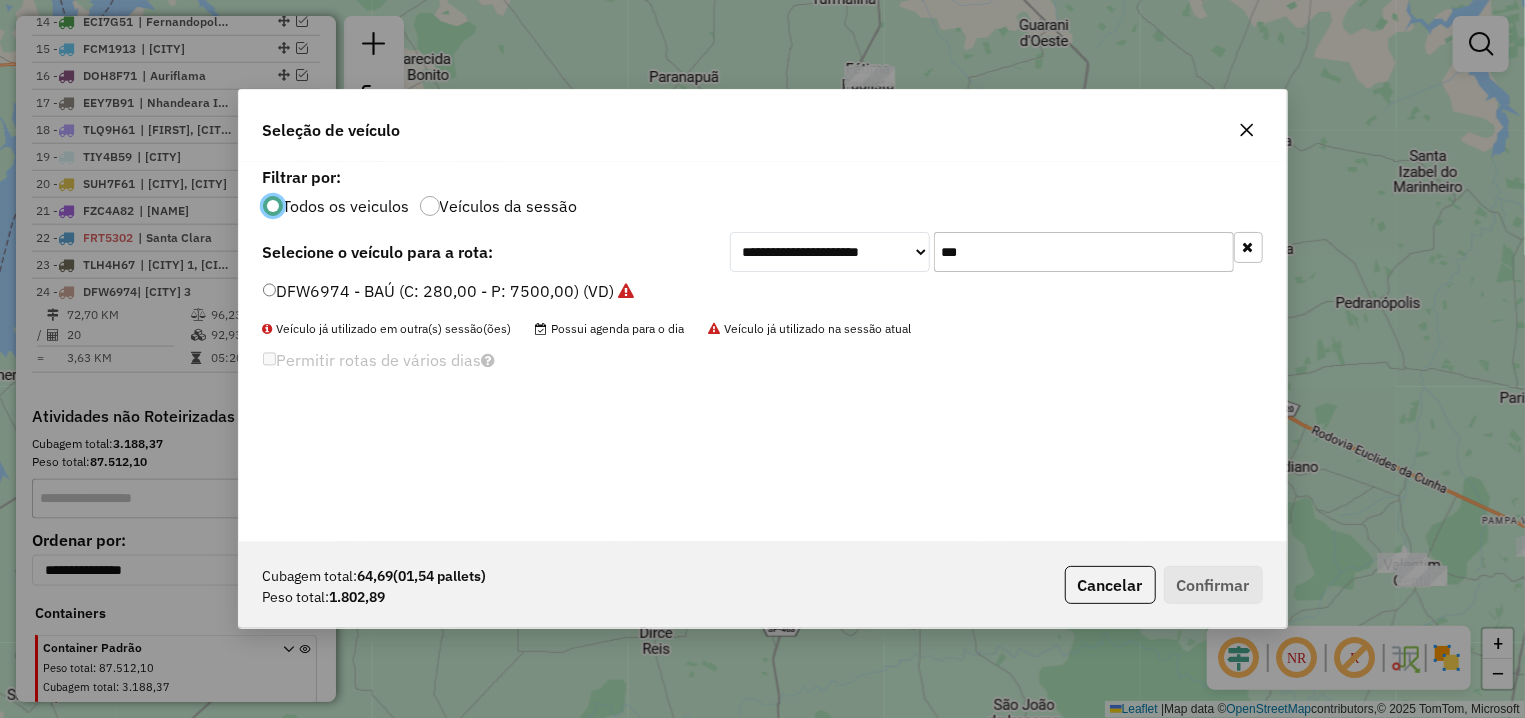 click on "***" 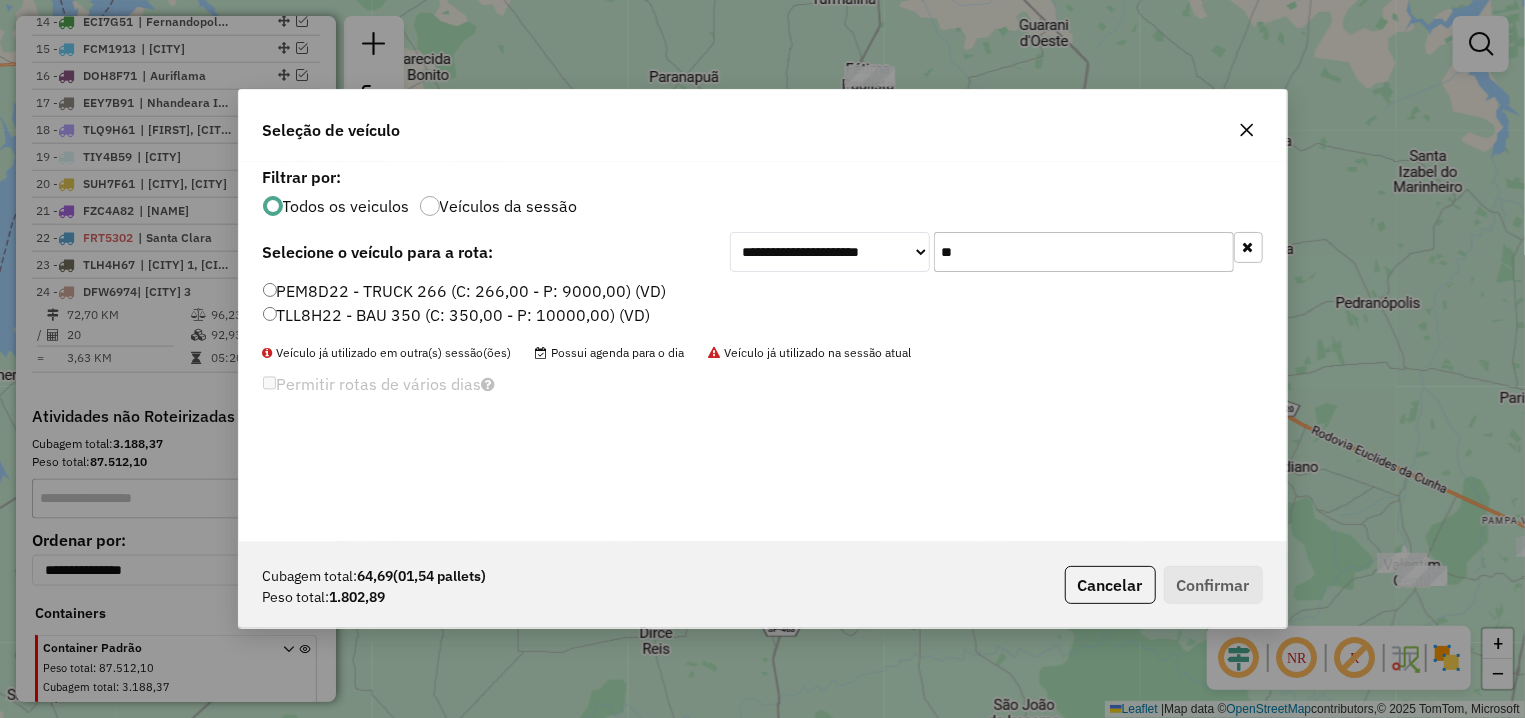 type on "**" 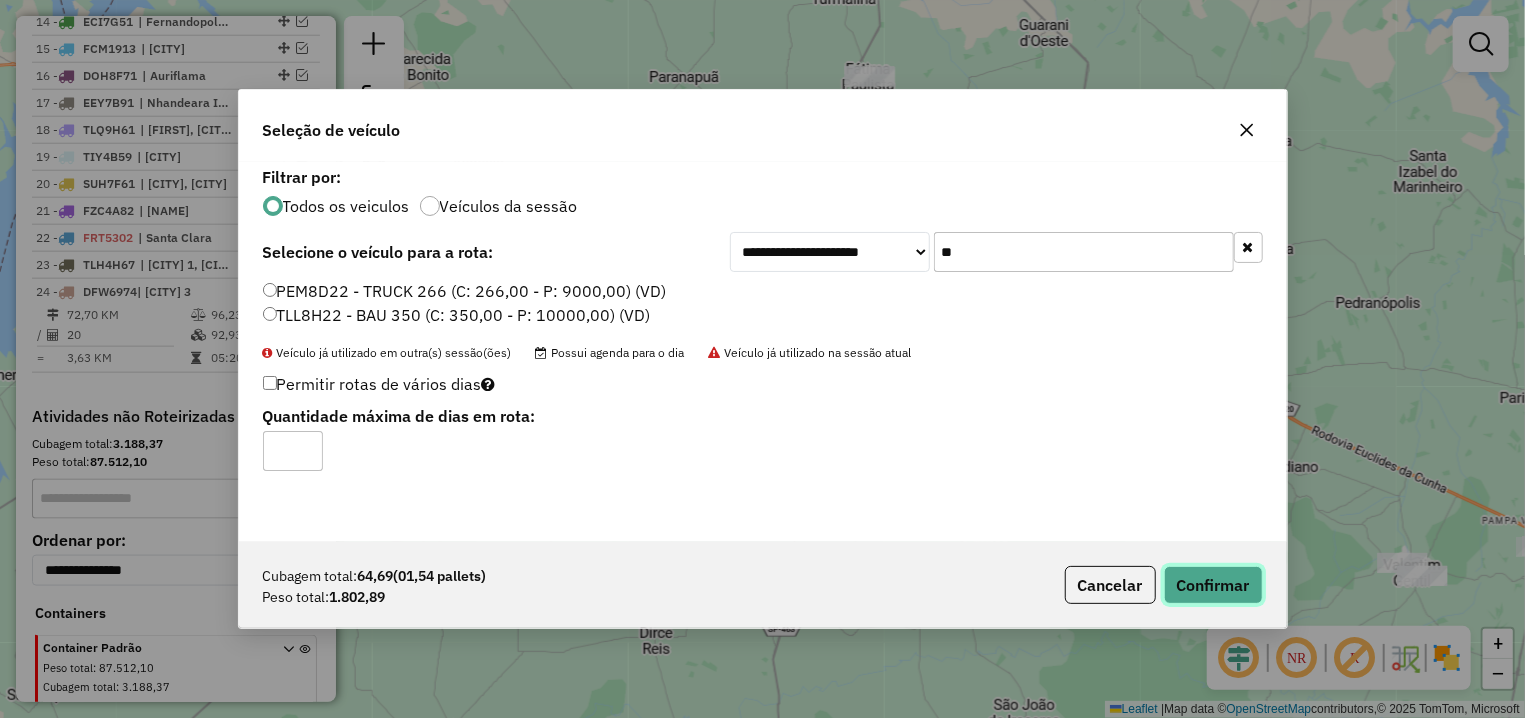 click on "Confirmar" 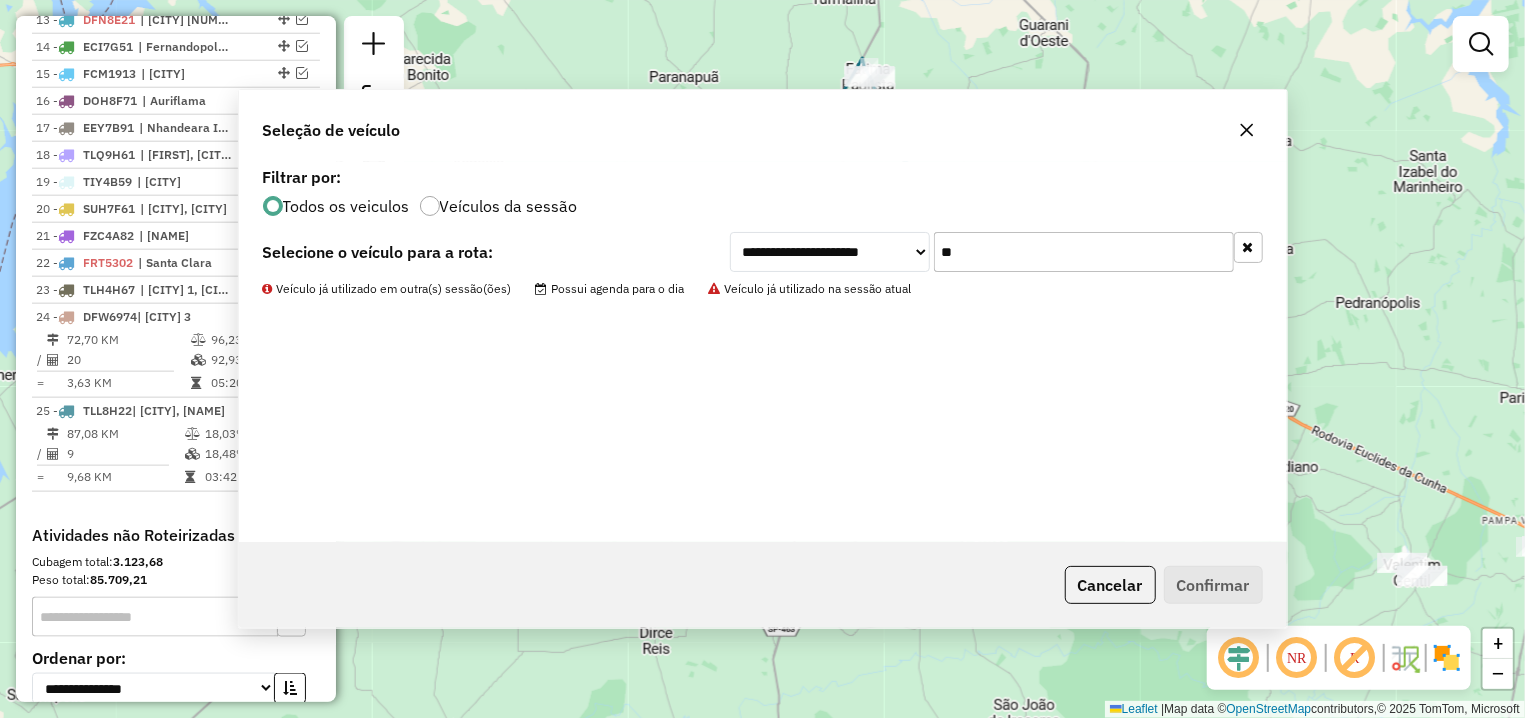 scroll, scrollTop: 1175, scrollLeft: 0, axis: vertical 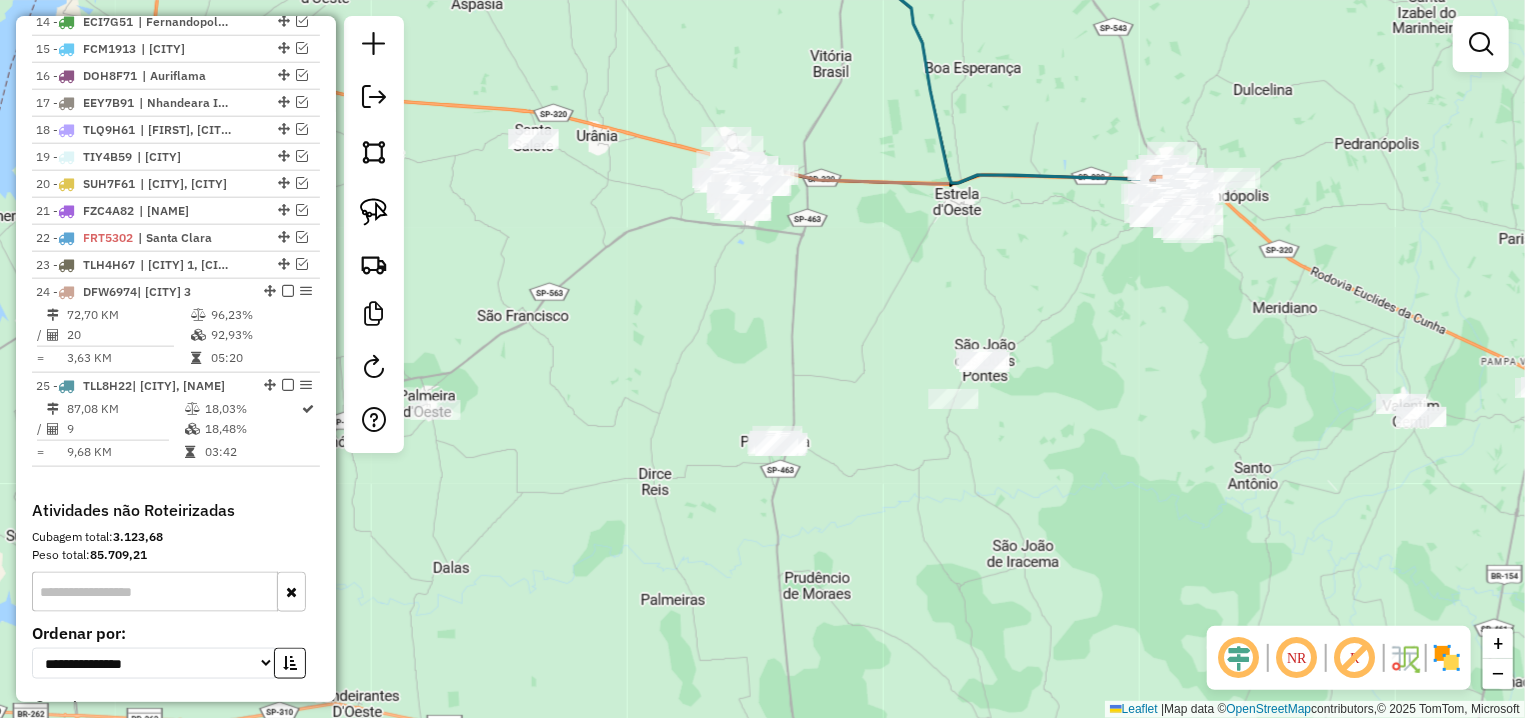 drag, startPoint x: 896, startPoint y: 450, endPoint x: 705, endPoint y: 367, distance: 208.25465 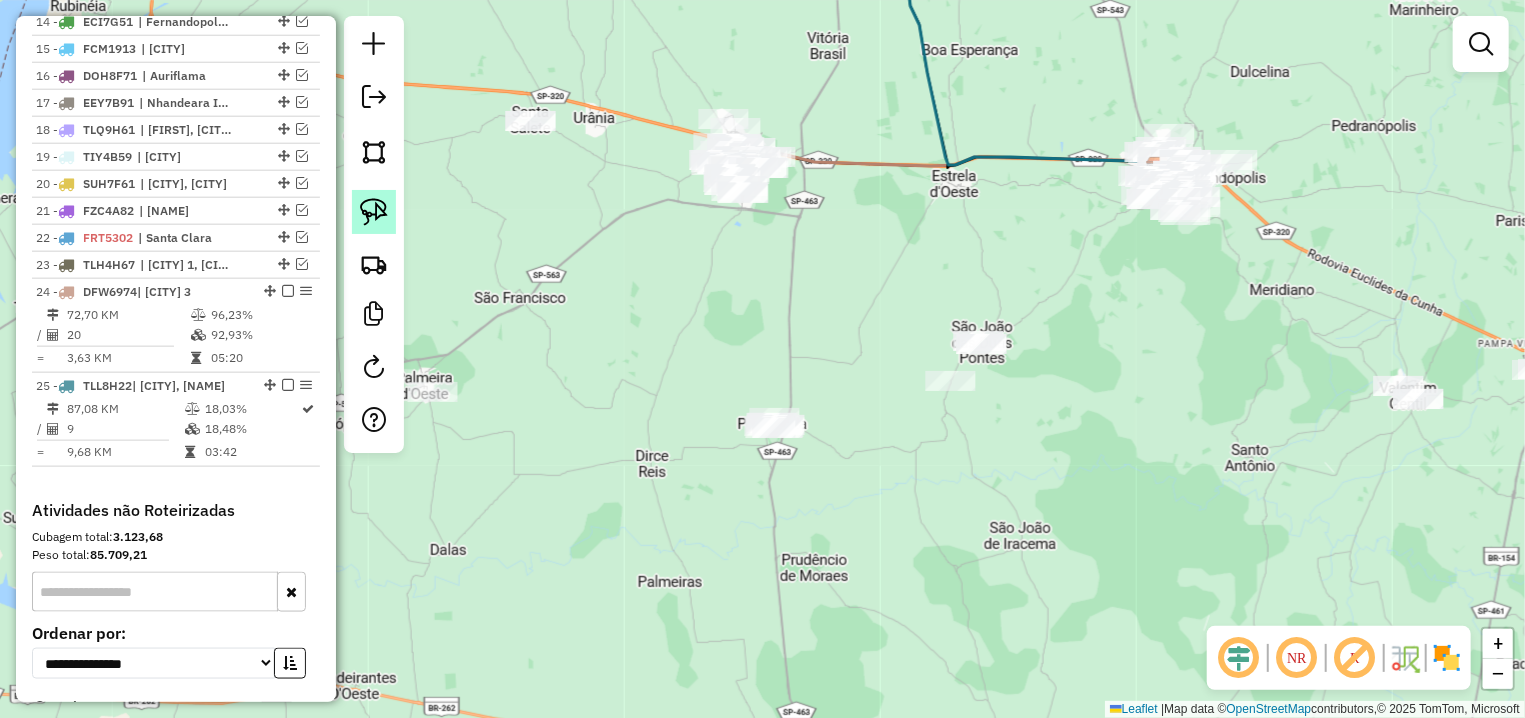 click 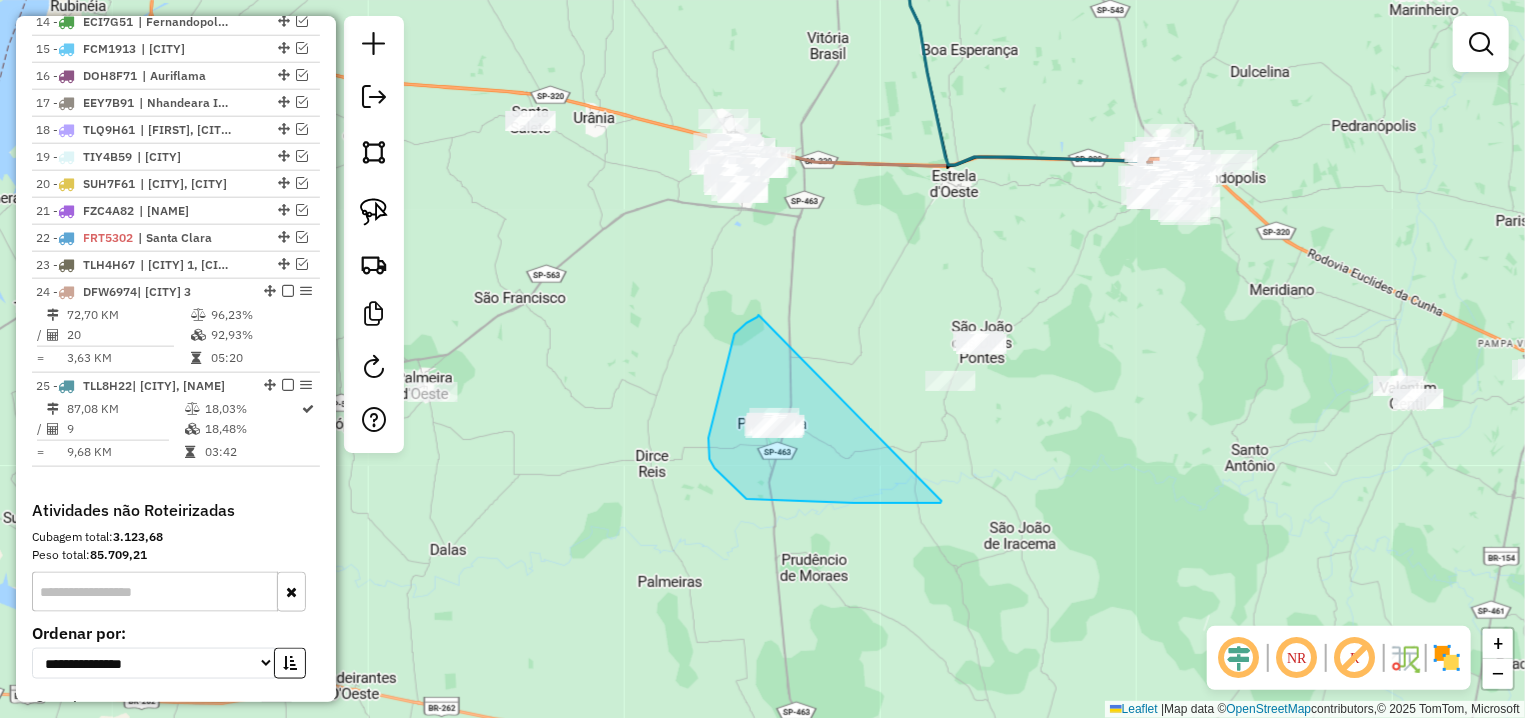 drag, startPoint x: 759, startPoint y: 315, endPoint x: 903, endPoint y: 501, distance: 235.22755 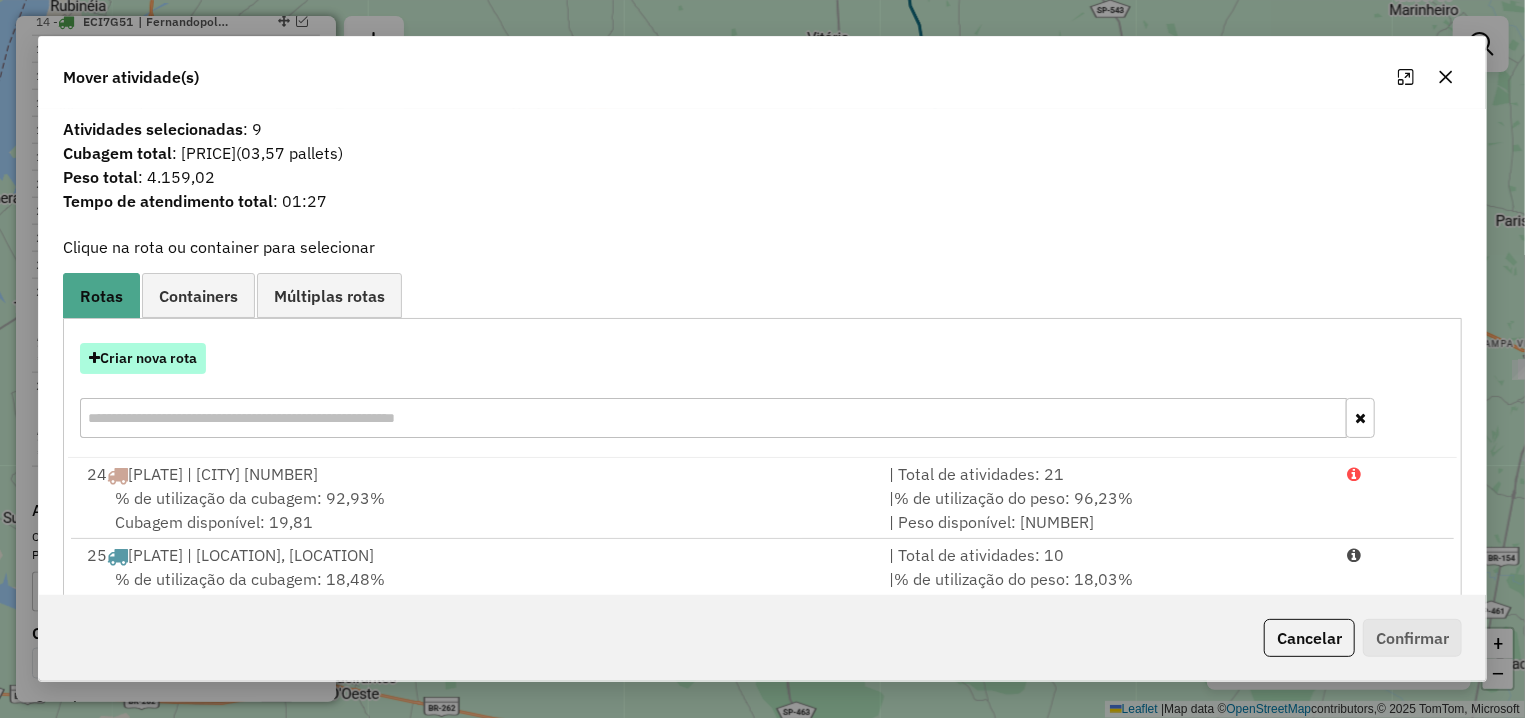 click on "Criar nova rota" at bounding box center (143, 358) 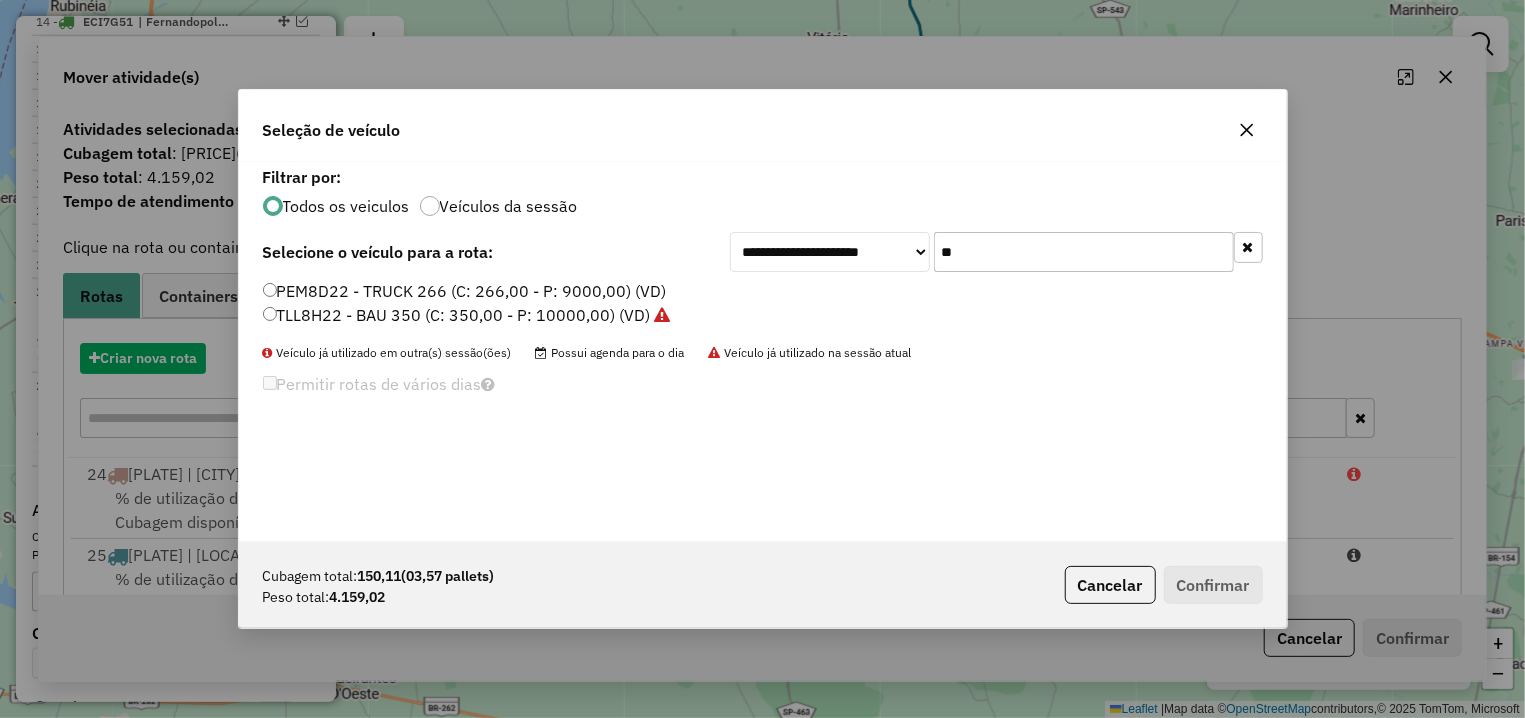 scroll, scrollTop: 11, scrollLeft: 6, axis: both 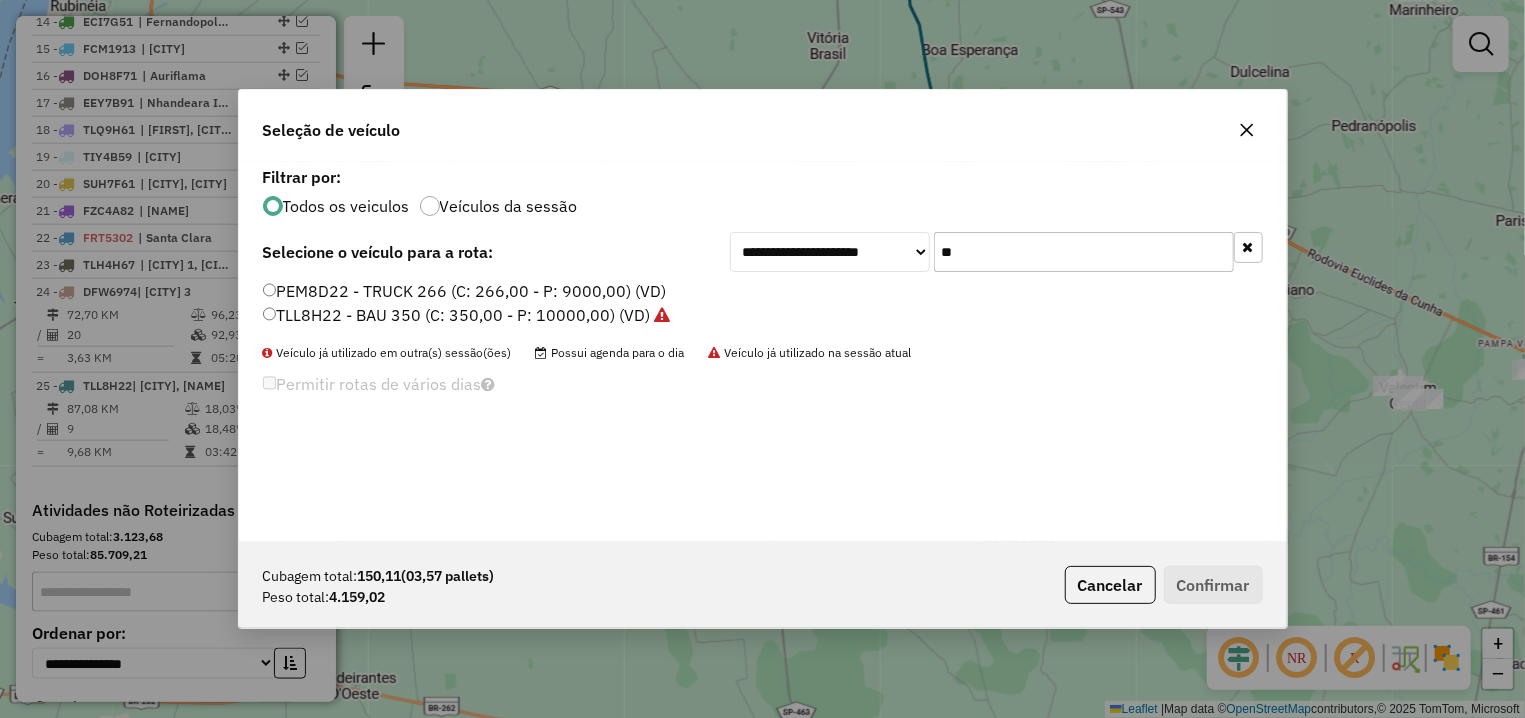drag, startPoint x: 983, startPoint y: 247, endPoint x: 908, endPoint y: 259, distance: 75.95393 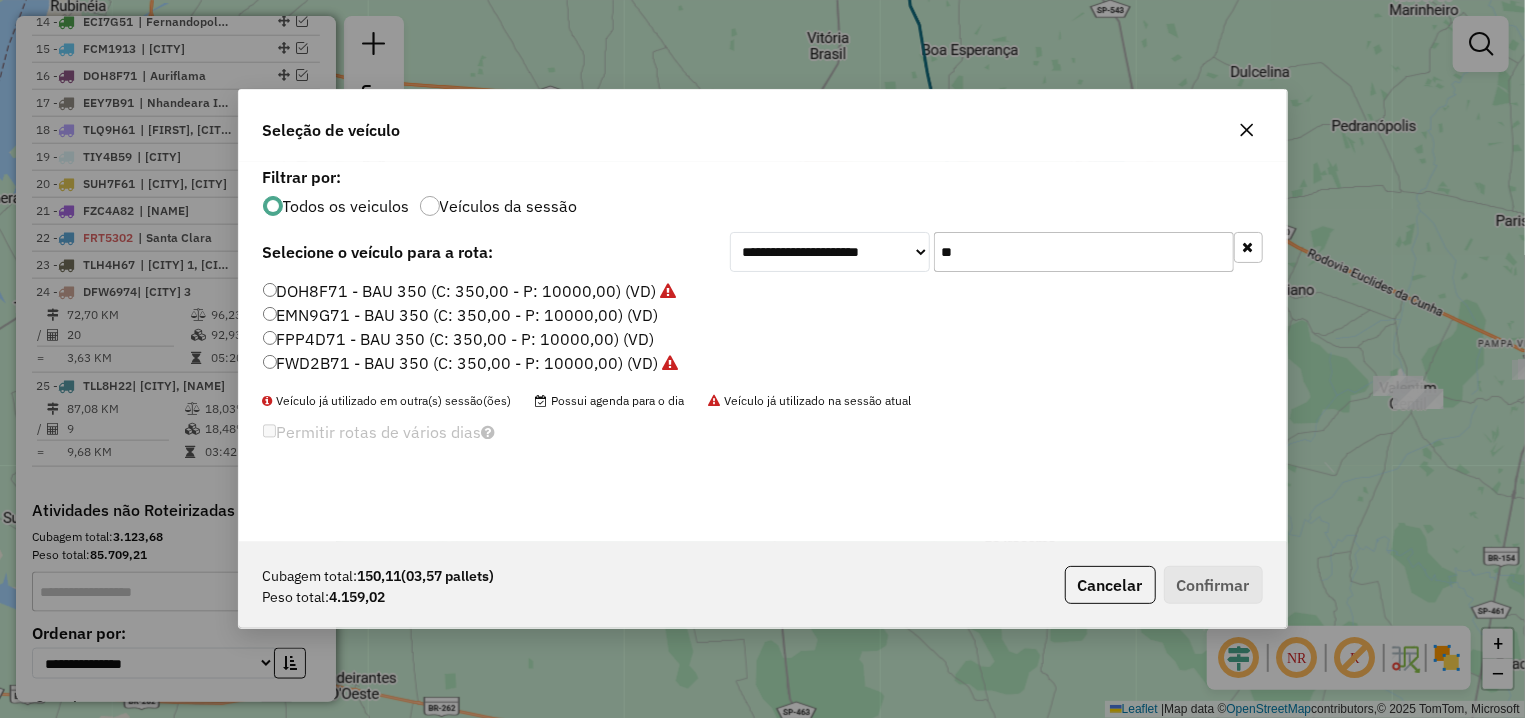 type on "**" 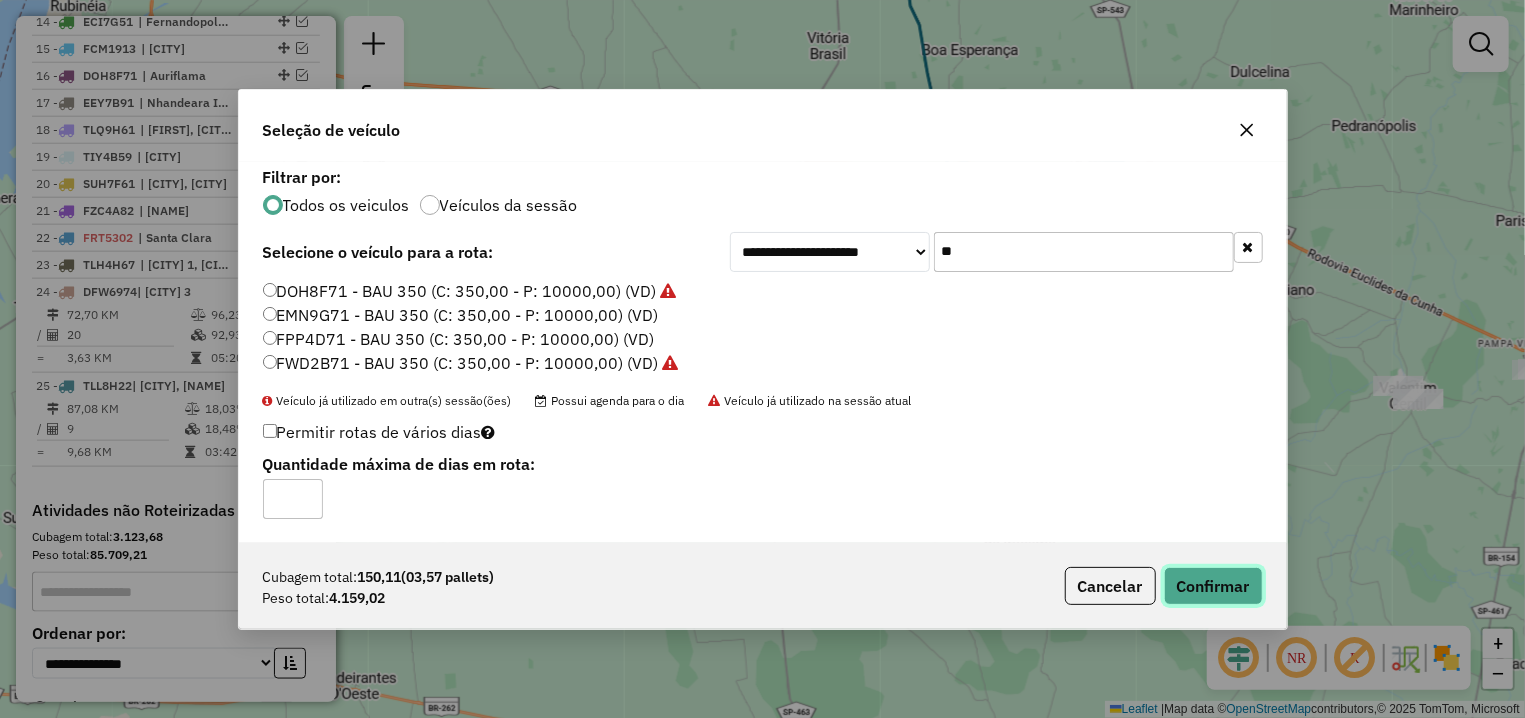click on "Confirmar" 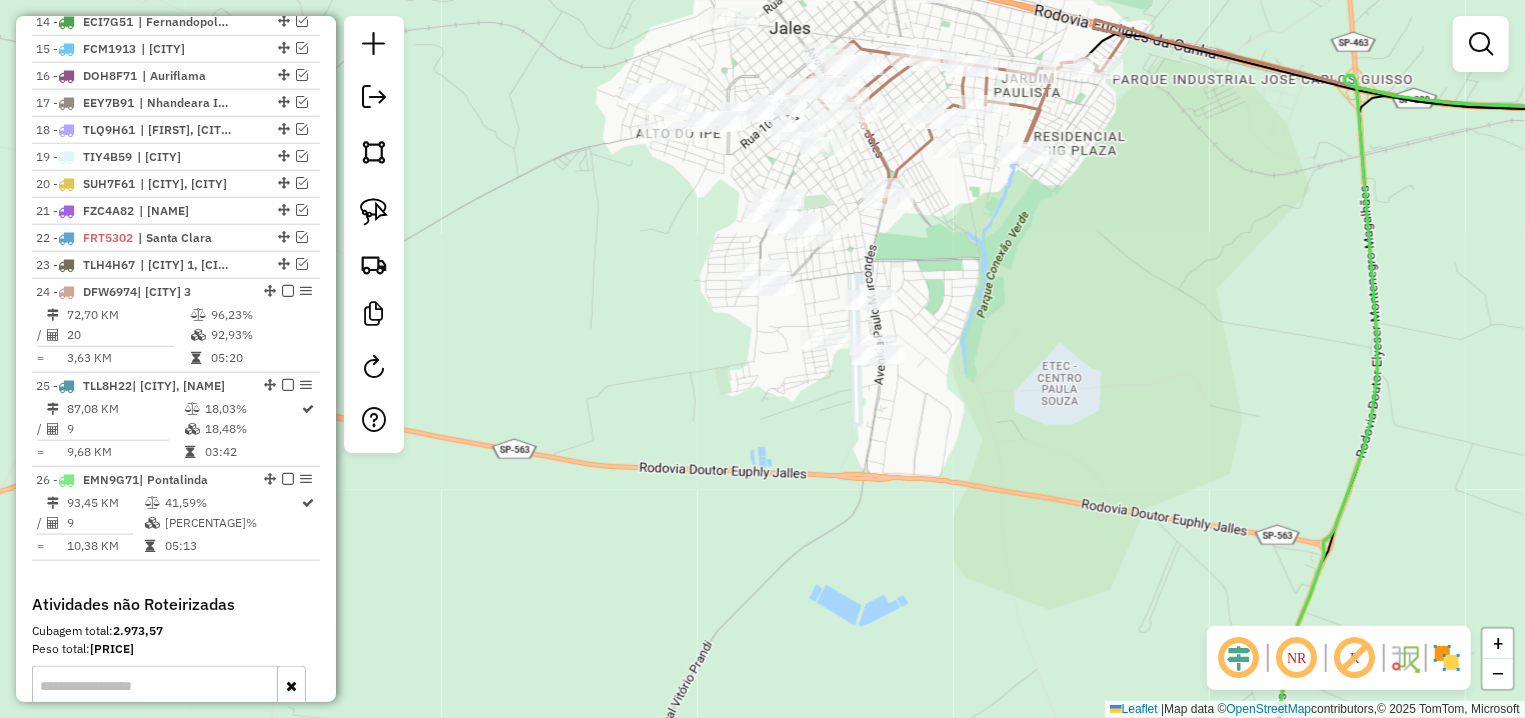 drag, startPoint x: 697, startPoint y: 266, endPoint x: 640, endPoint y: 320, distance: 78.51752 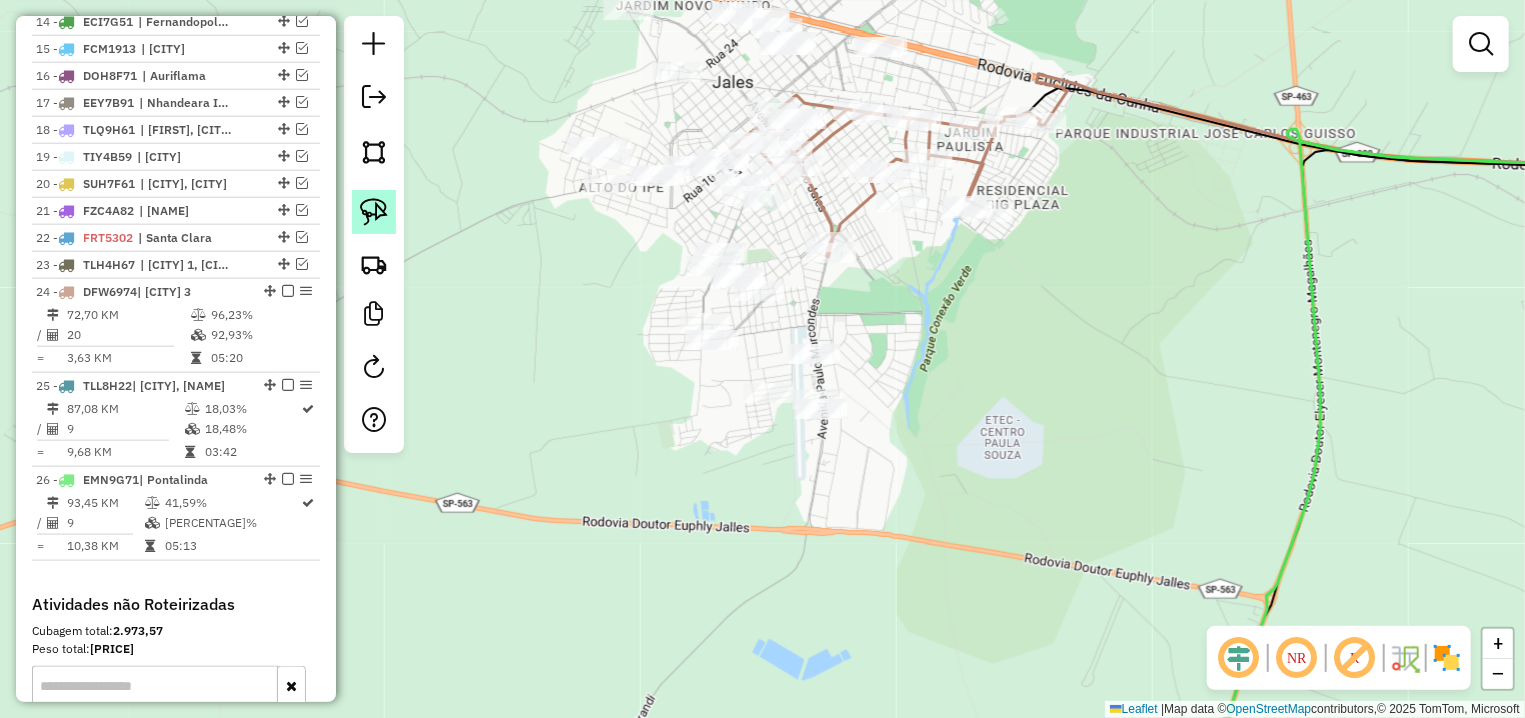 click 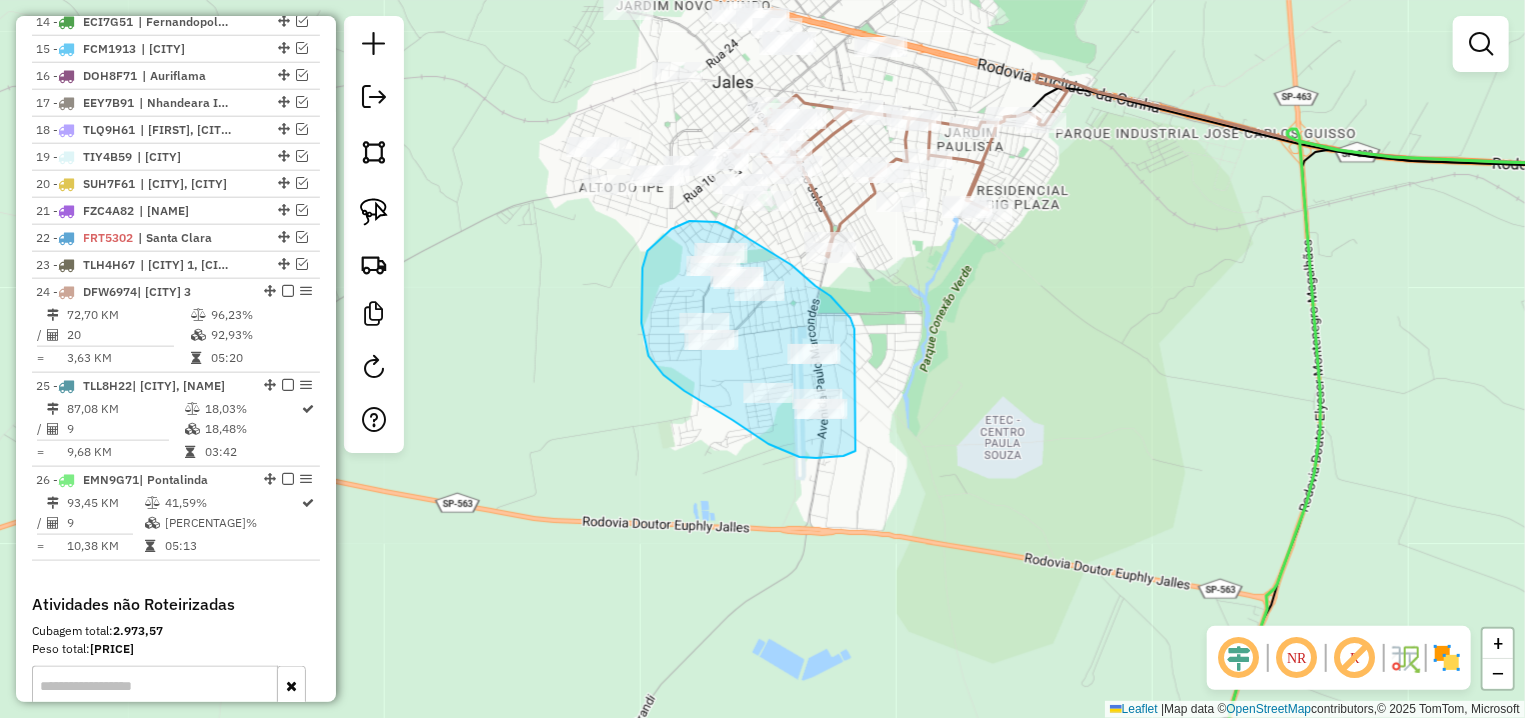 drag, startPoint x: 831, startPoint y: 296, endPoint x: 856, endPoint y: 451, distance: 157.00319 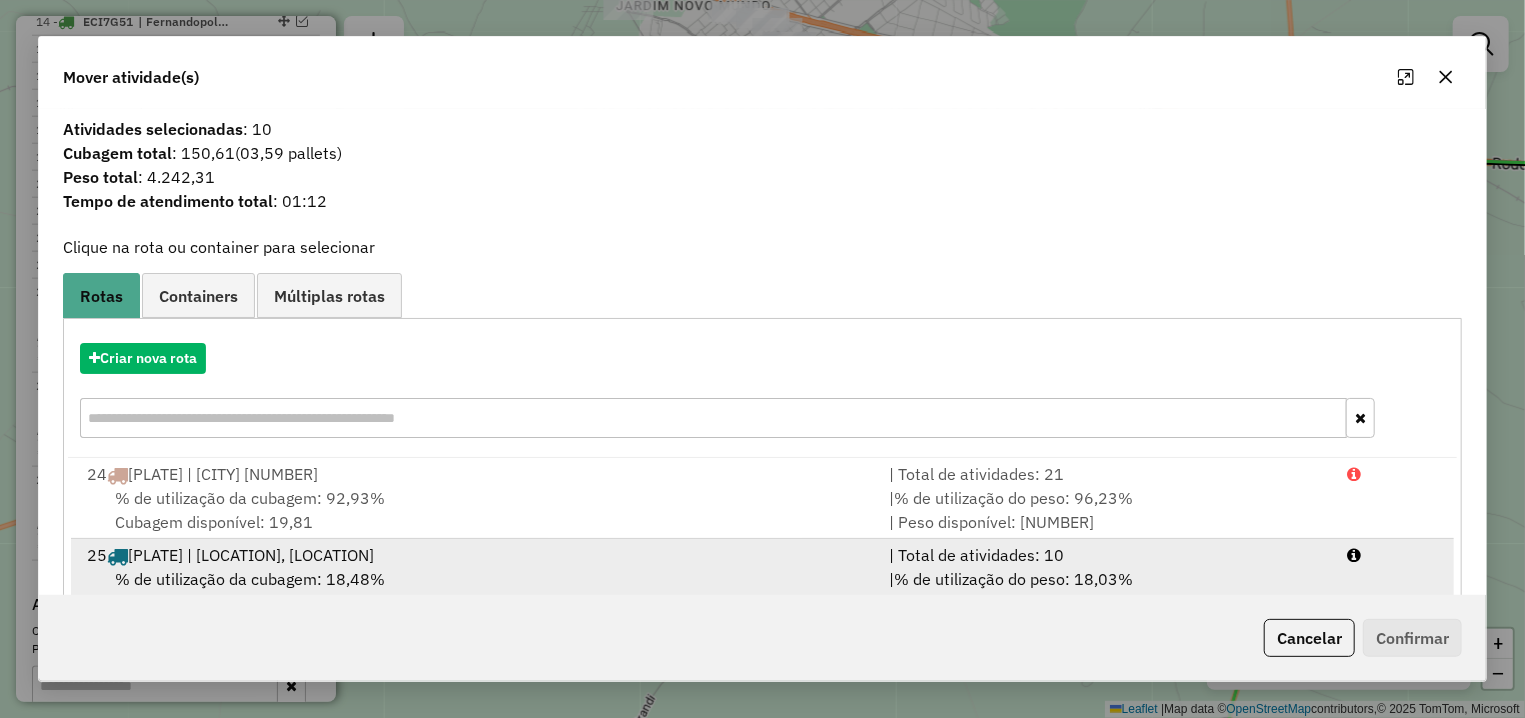 click on "% de utilização da cubagem: 18,48%" at bounding box center [250, 579] 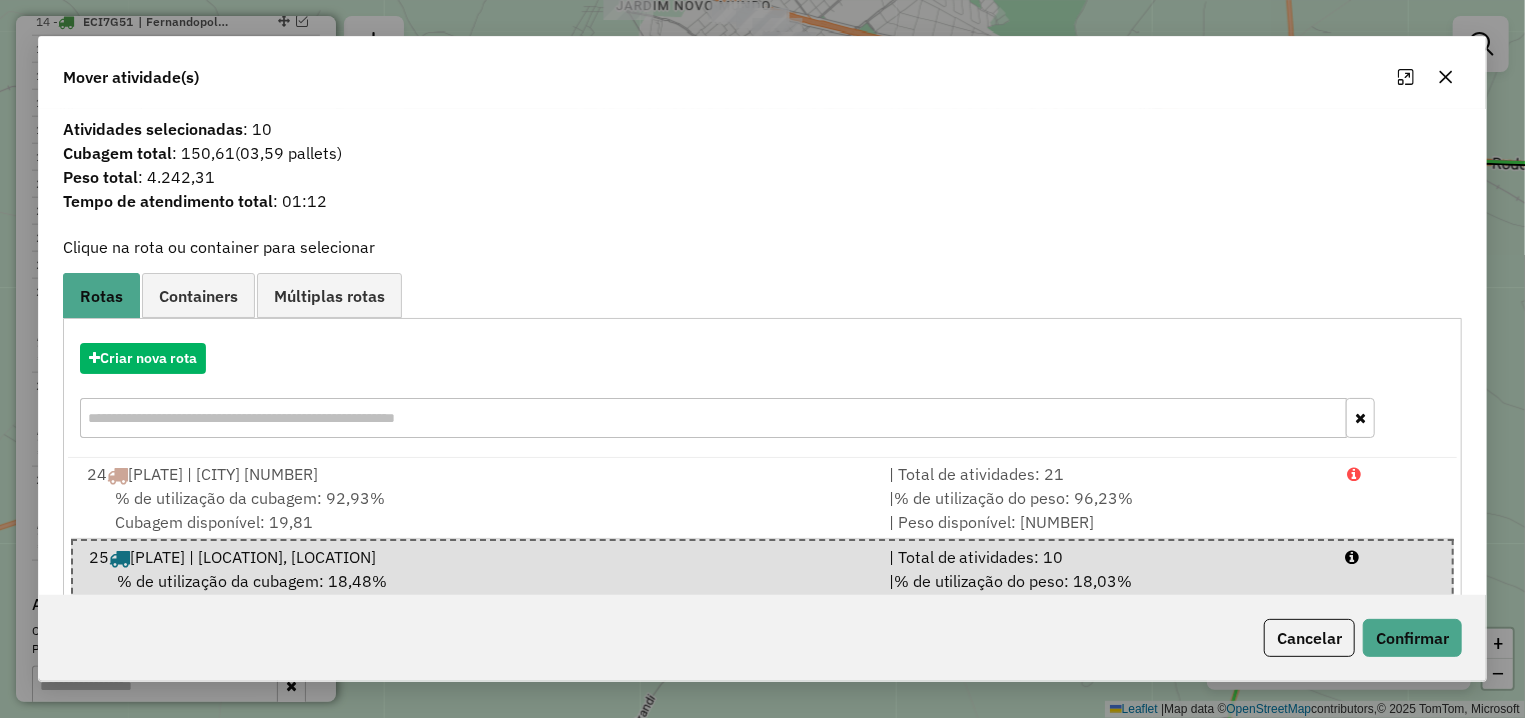 scroll, scrollTop: 143, scrollLeft: 0, axis: vertical 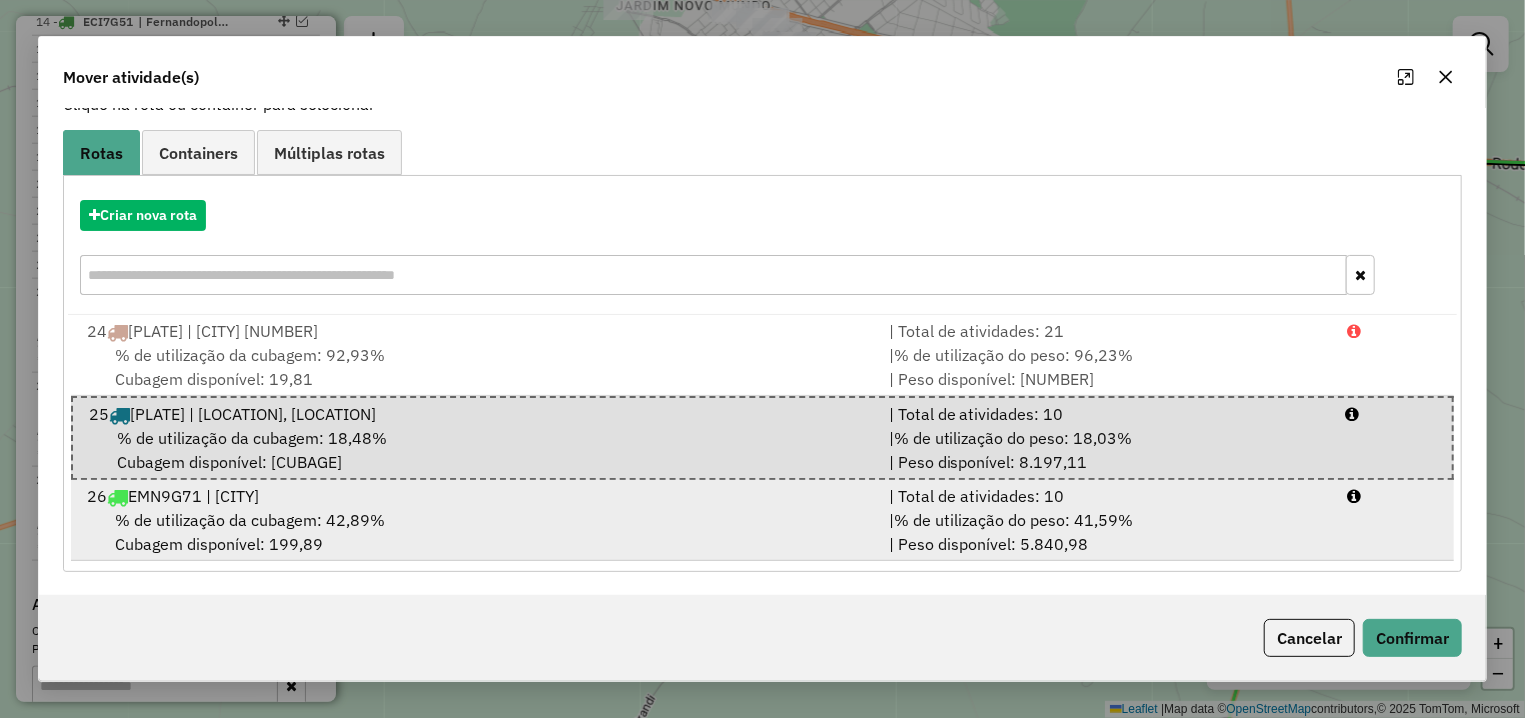 click on "% de utilização da cubagem: 42,89%  Cubagem disponível: 199,89" at bounding box center [476, 532] 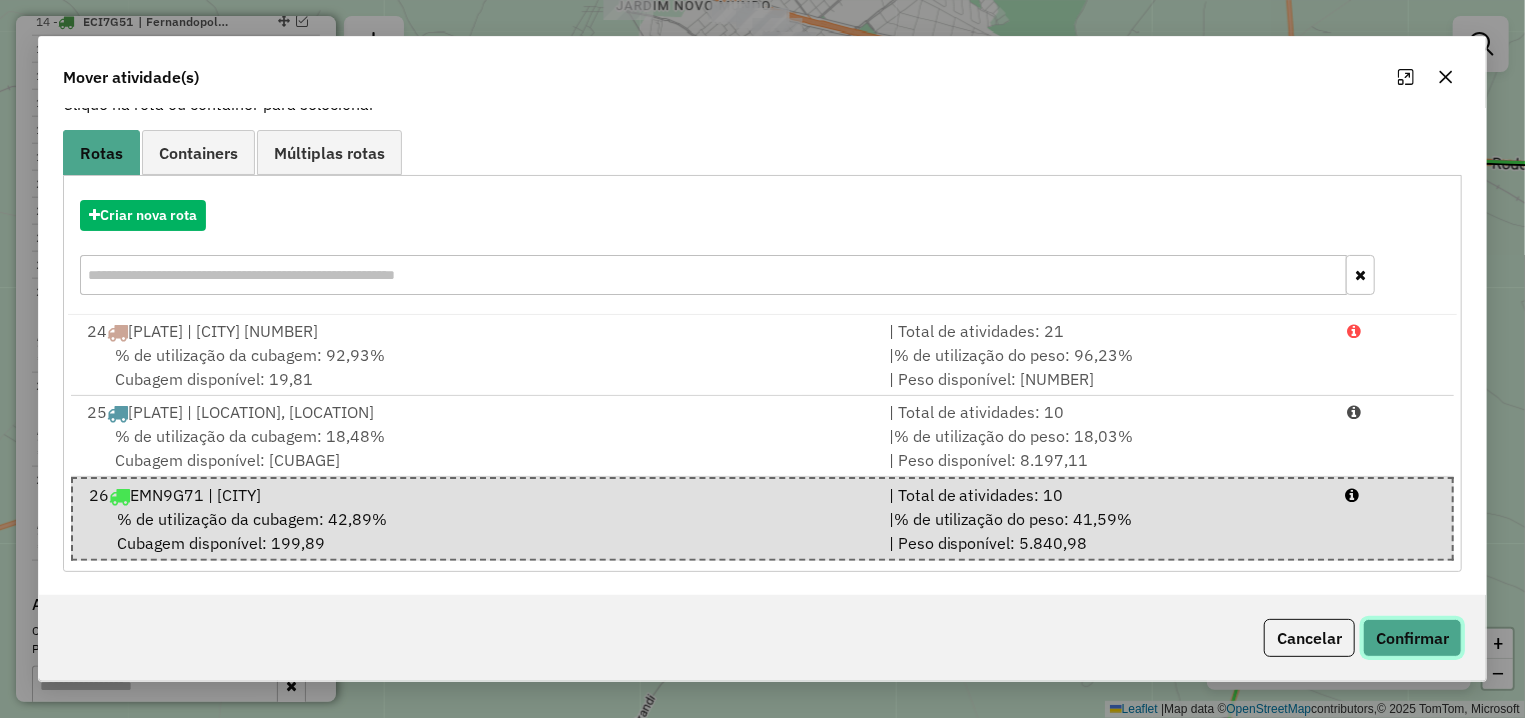 click on "Confirmar" 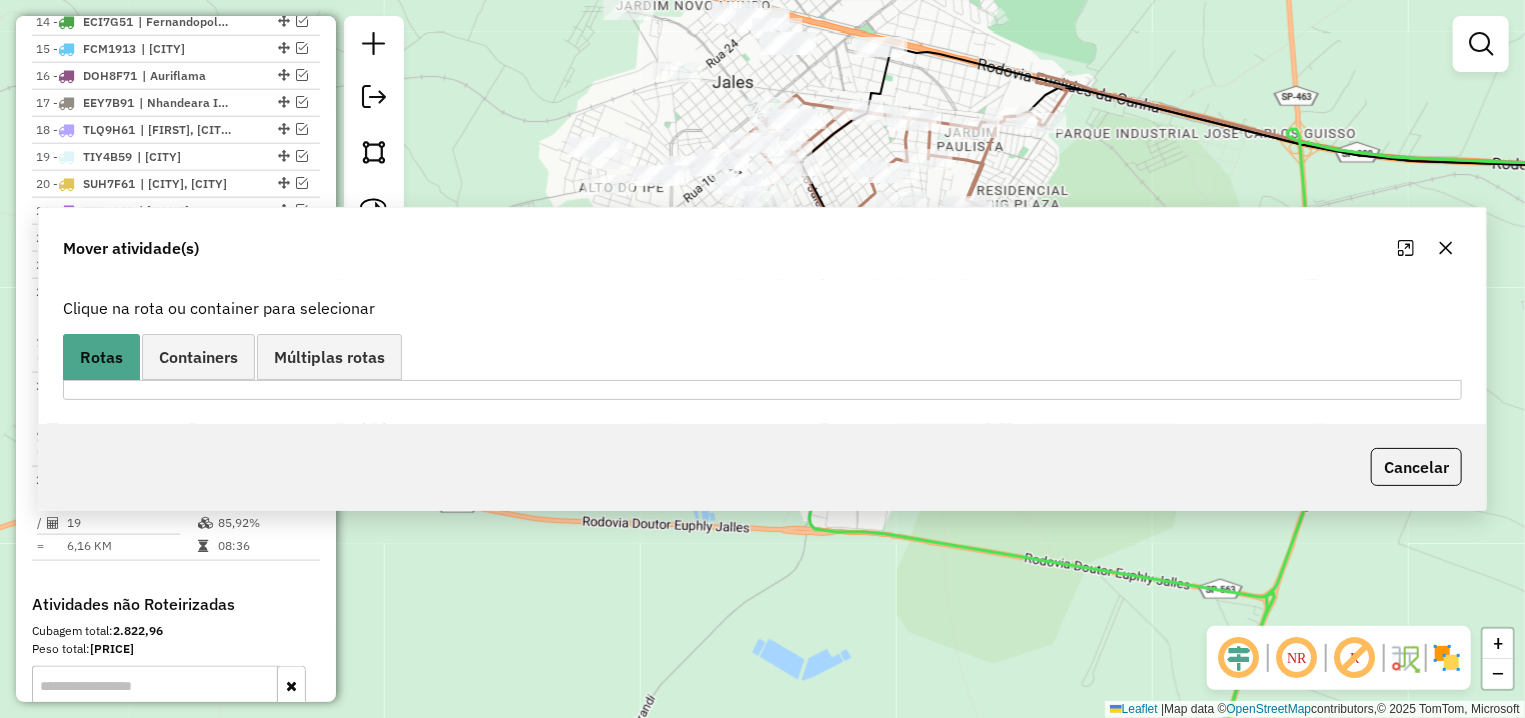 scroll, scrollTop: 0, scrollLeft: 0, axis: both 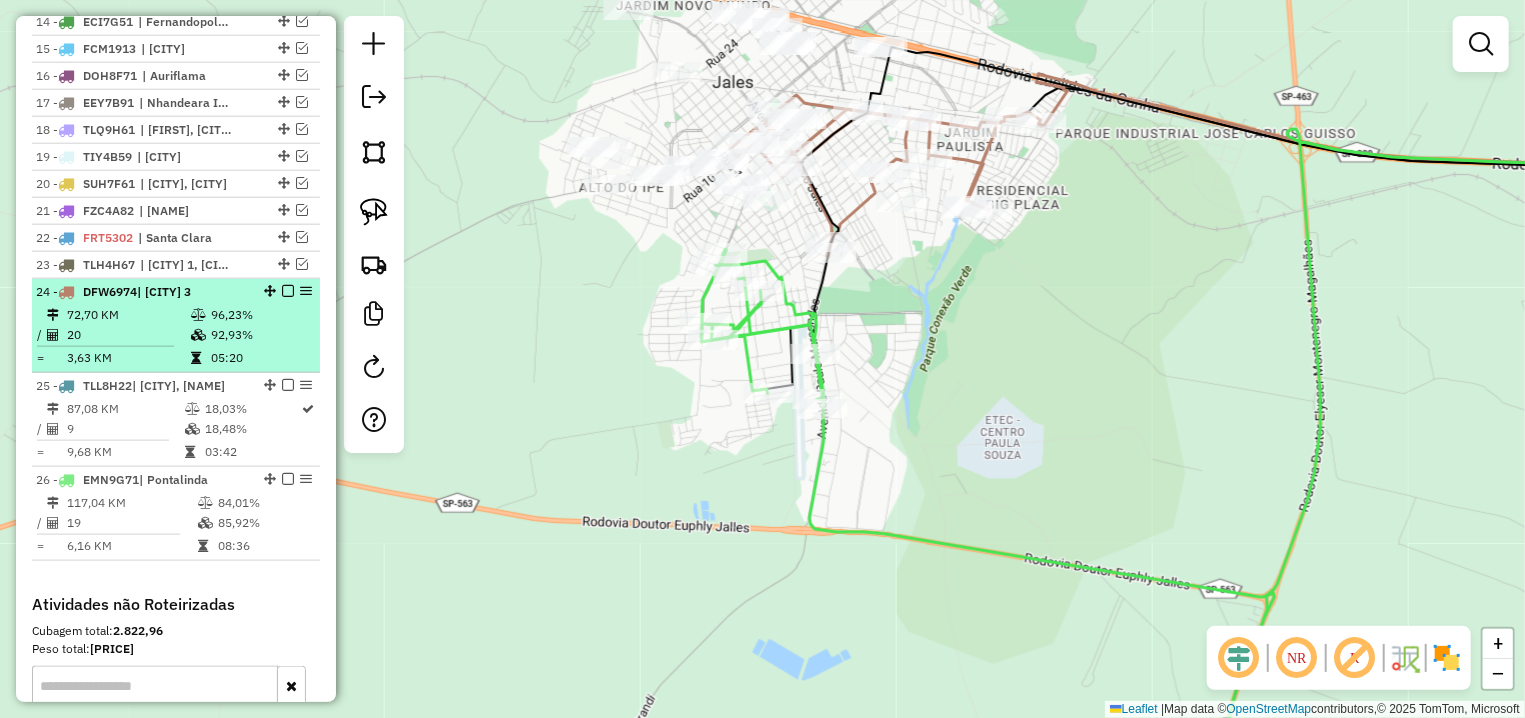 click at bounding box center [288, 291] 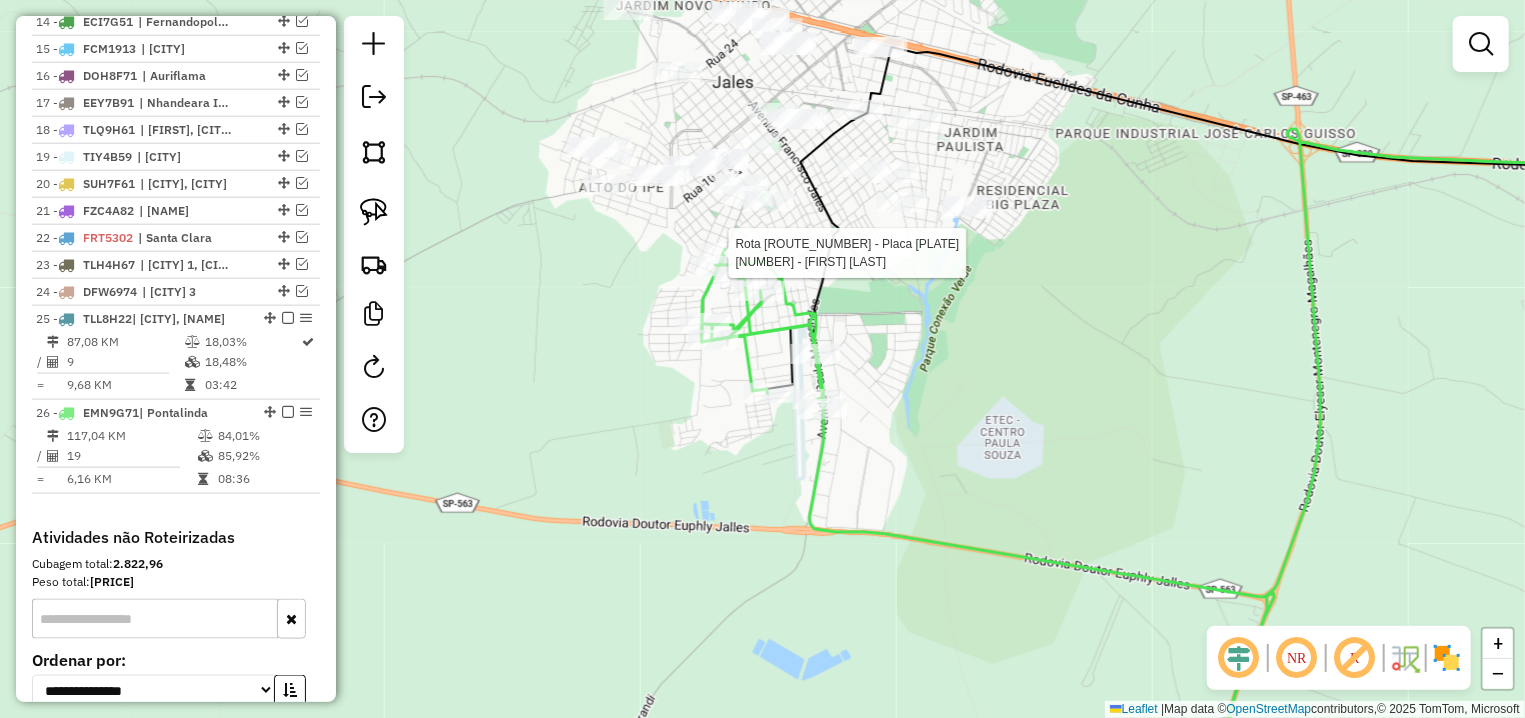 select on "**********" 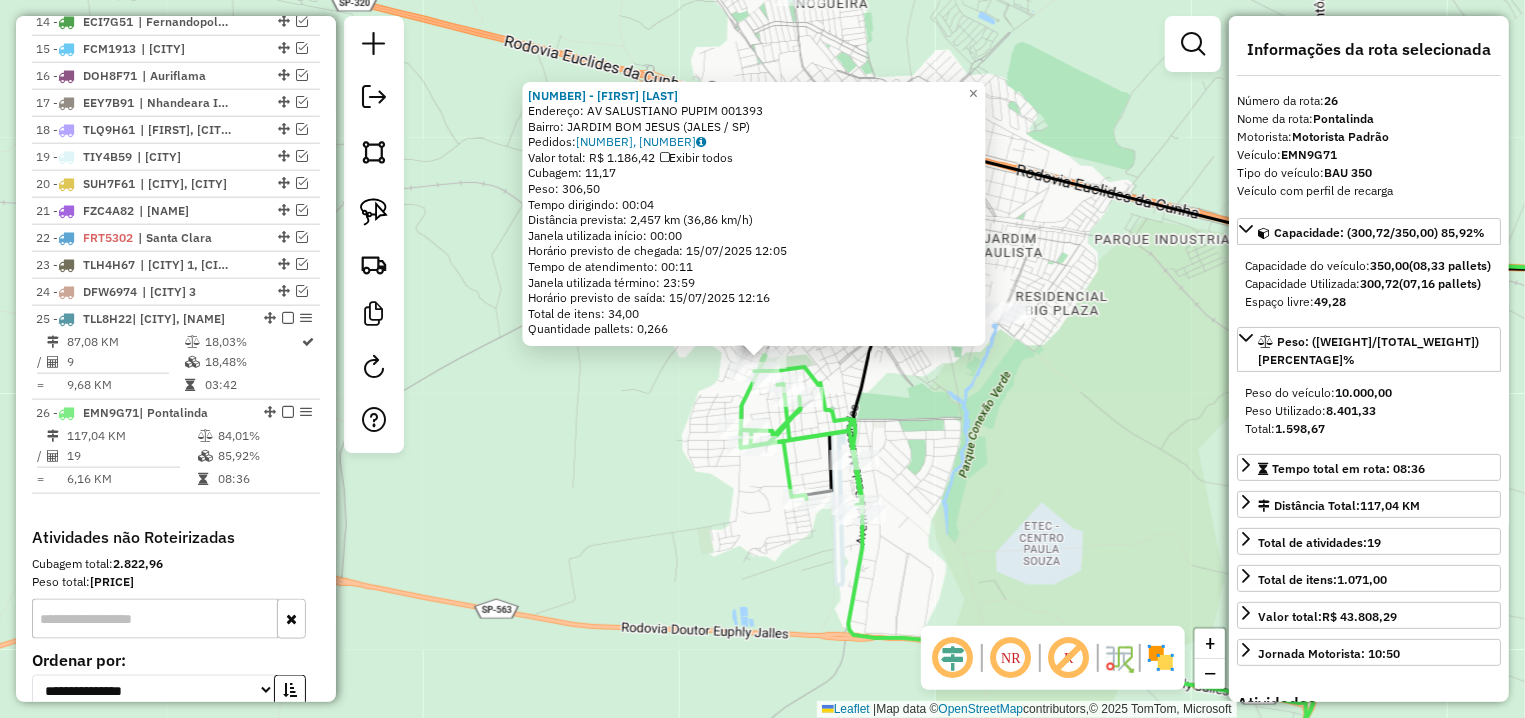 scroll, scrollTop: 1381, scrollLeft: 0, axis: vertical 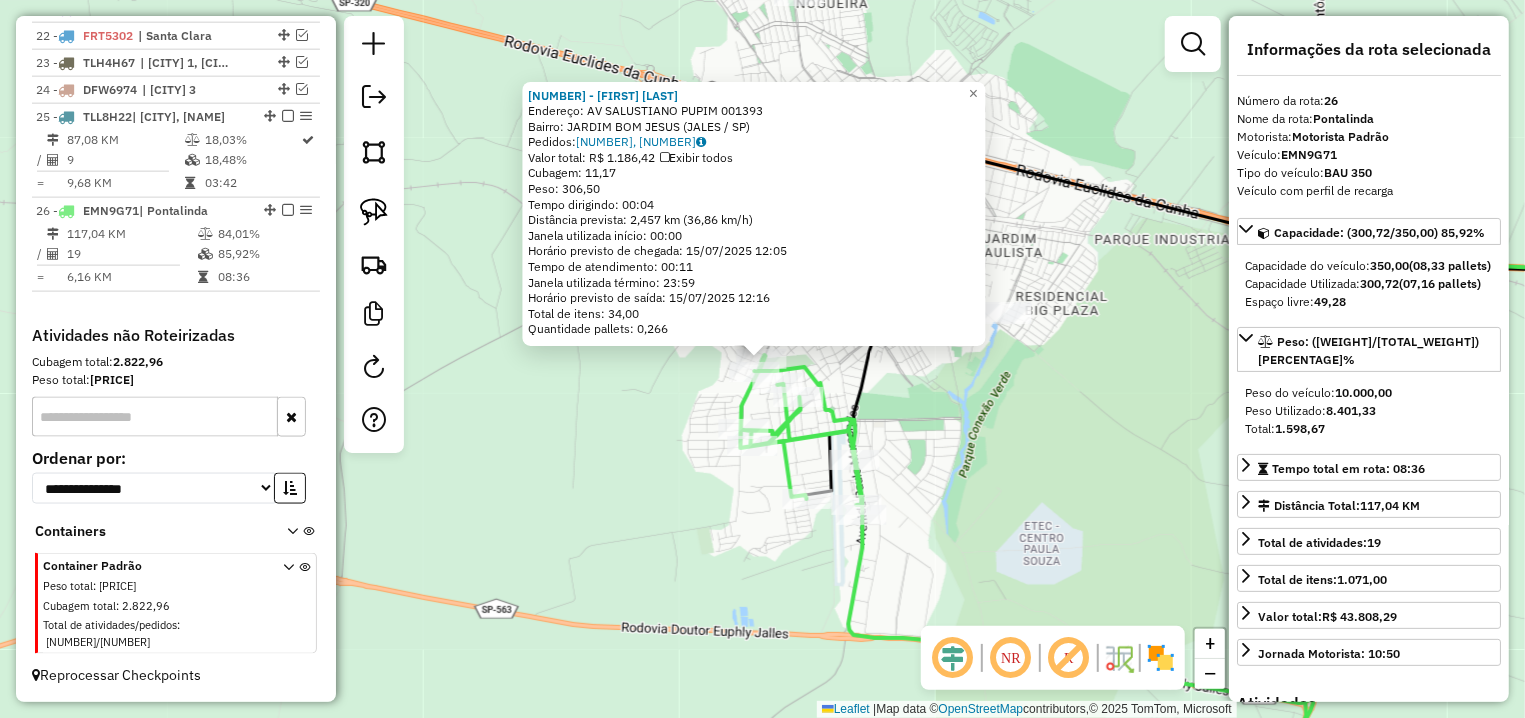 click on "[NUMBER] - [NAME] Endereço: AV [NAME] [NUMBER] Bairro: [NAME] ([CITY] / [SP]) Pedidos: [NUMBER], [NUMBER] Valor total: R$ [PRICE] Cubagem: [NUMBER] Peso: [NUMBER] Tempo dirigindo: 00:04 Distância prevista: [NUMBER] km ([NUMBER] km/h) Janela utilizada início: 00:00 Horário previsto de chegada: 15/07/2025 12:05 Tempo de atendimento: 00:11 Janela utilizada término: 23:59 Horário previsto de saída: 15/07/2025 12:16 Total de itens: 34,00 Quantidade pallets: 0,266 × Janela de atendimento Grade de atendimento Capacidade Transportadoras Veículos Cliente Pedidos Rotas Selecione os dias de semana para filtrar as janelas de atendimento Seg Ter Qua Qui Sex Sáb Dom Informe o período da janela de atendimento: De: Até: Filtrar exatamente a janela do cliente Considerar janela de atendimento padrão Selecione os dias de semana para filtrar as grades de atendimento Seg Ter Qua Qui Sex Sáb Dom Peso mínimo: +" 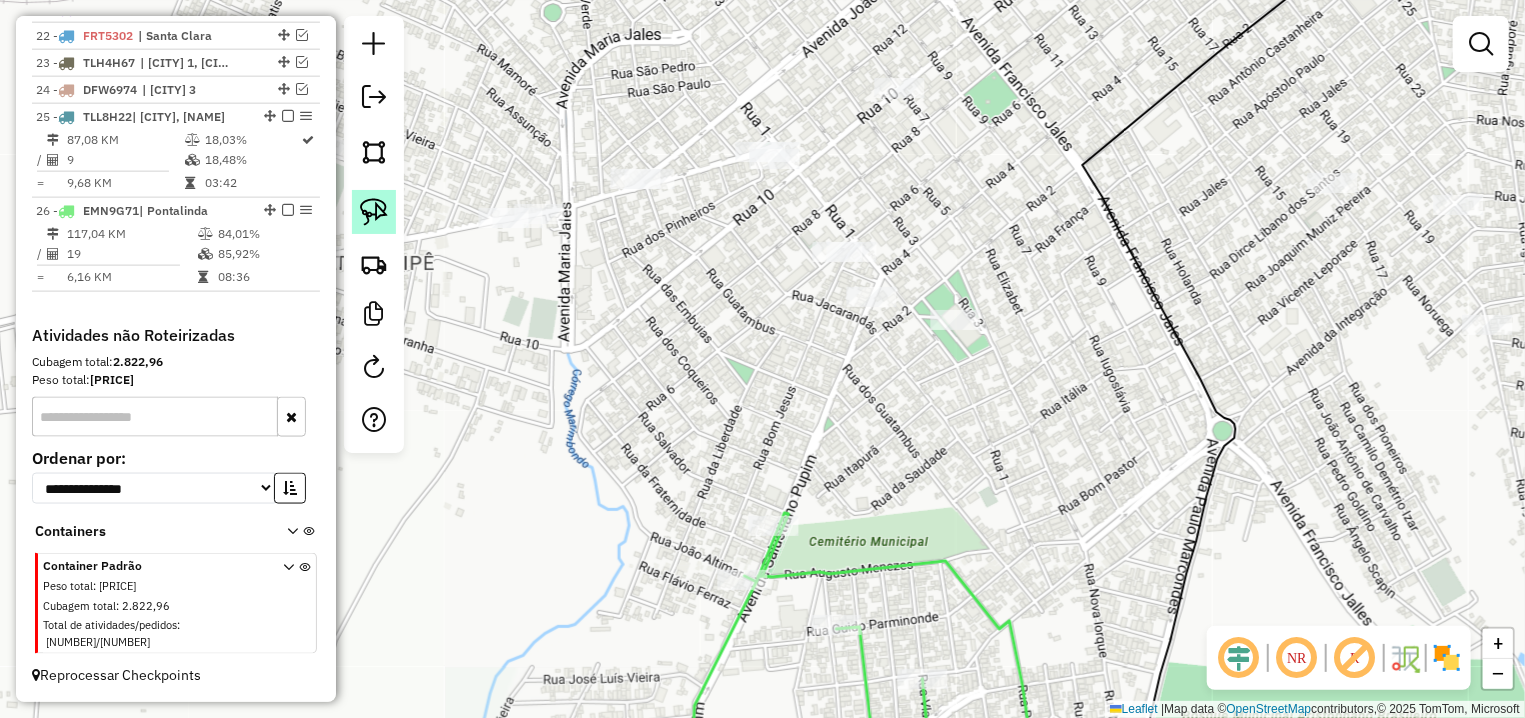 drag, startPoint x: 358, startPoint y: 205, endPoint x: 918, endPoint y: 233, distance: 560.6996 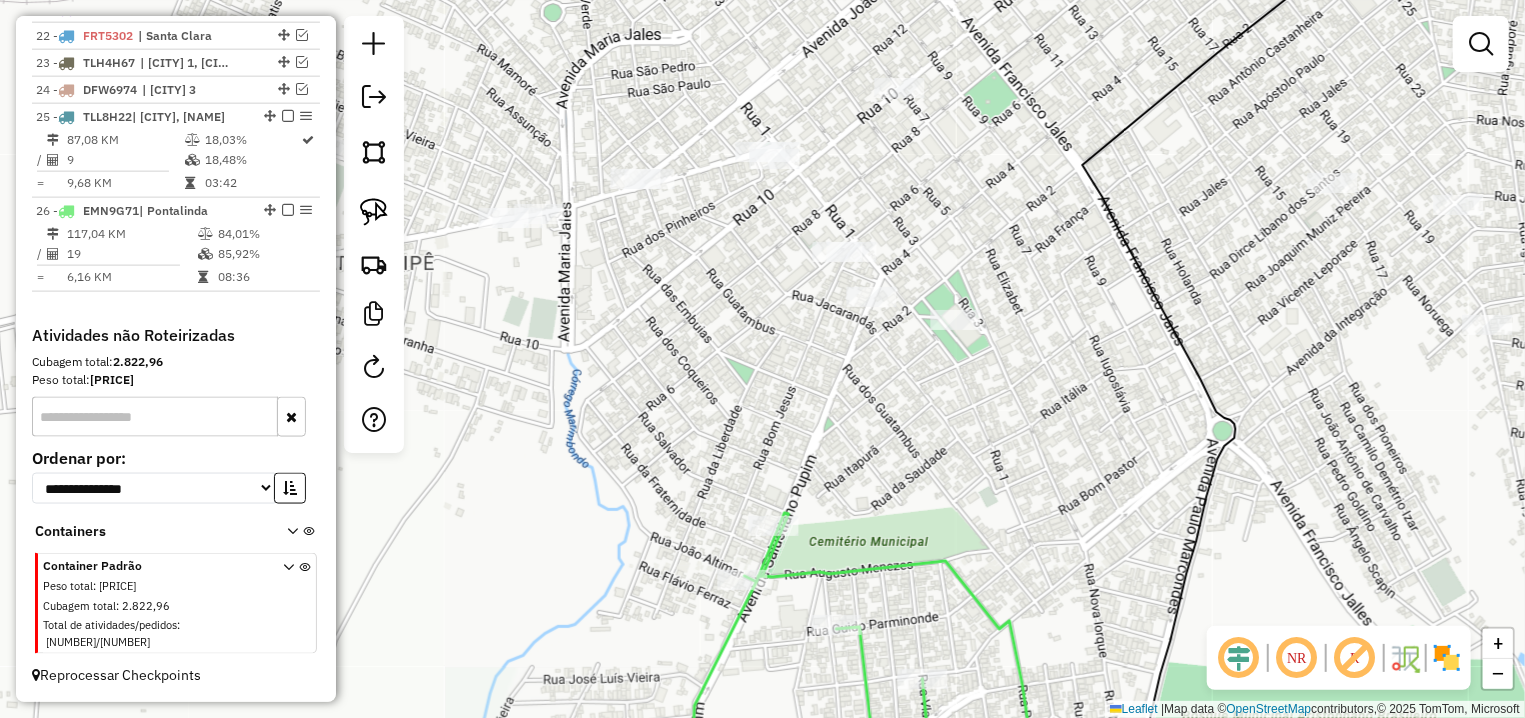 click 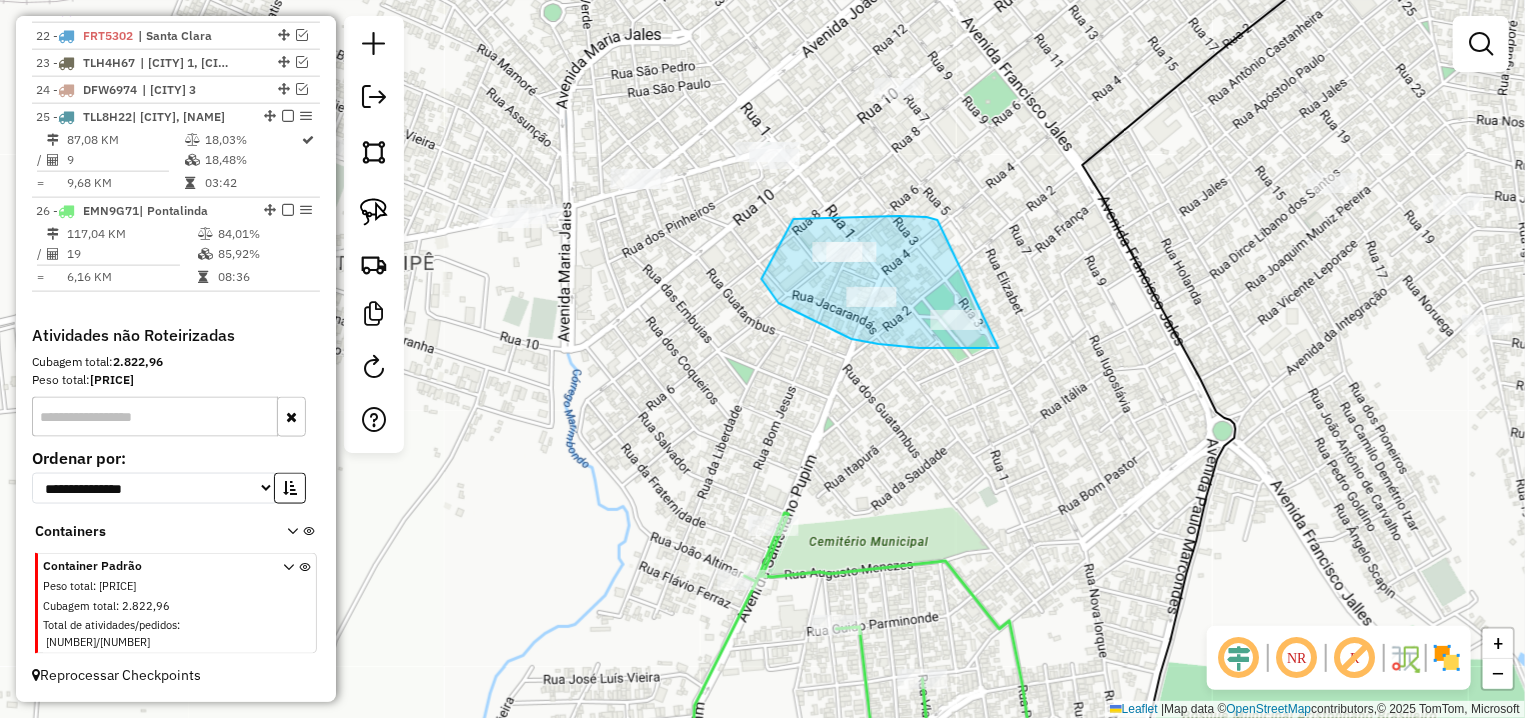 drag, startPoint x: 938, startPoint y: 220, endPoint x: 999, endPoint y: 348, distance: 141.7921 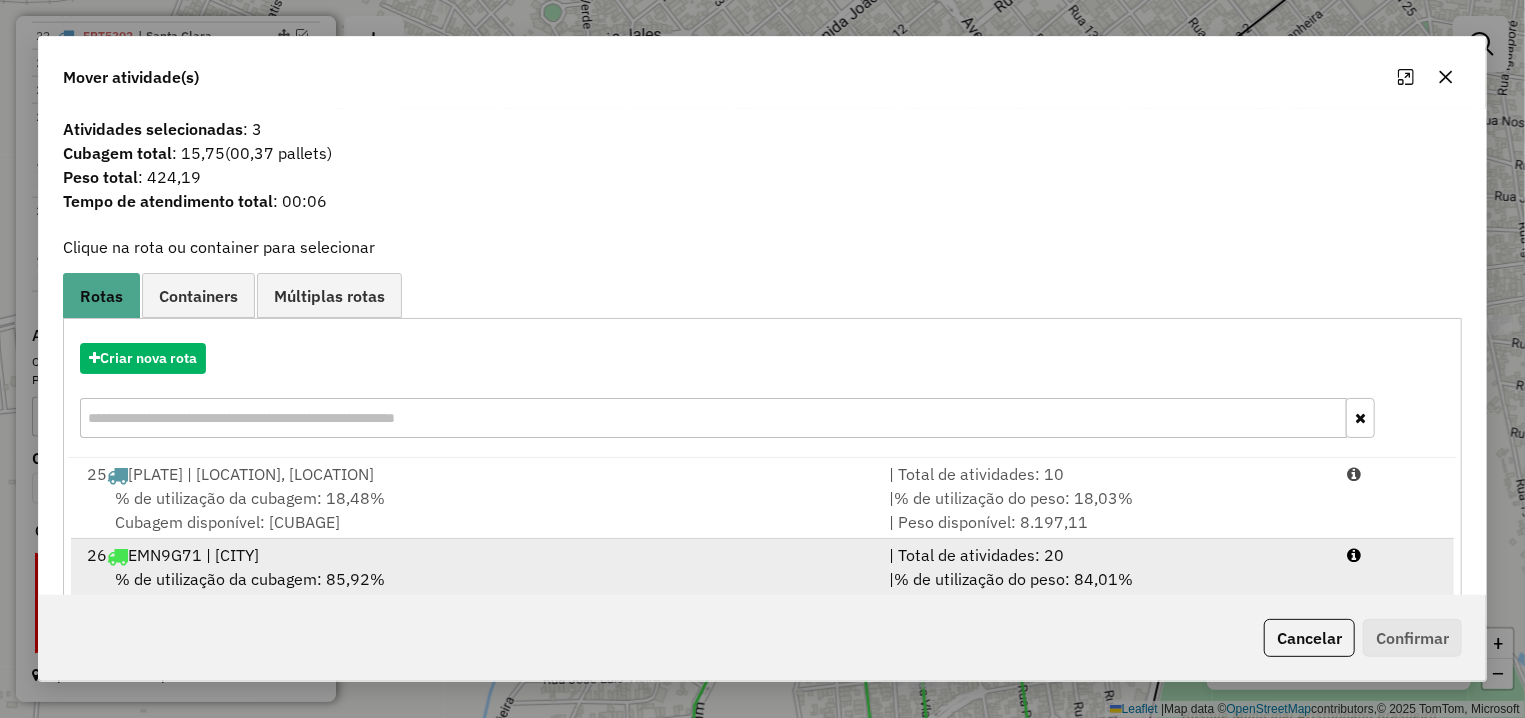 click on "% de utilização da cubagem: 85,92%  Cubagem disponível: 49,28" at bounding box center (476, 591) 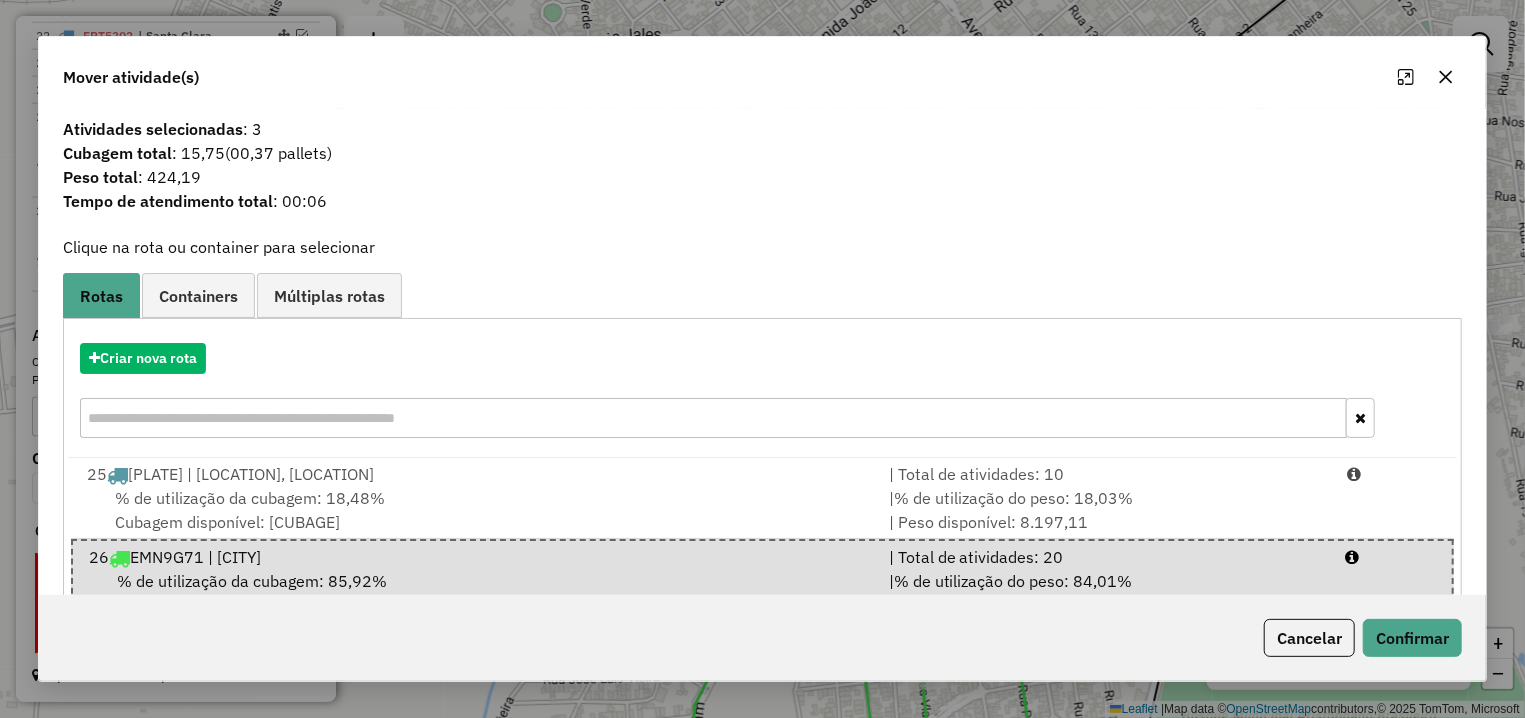 click on "Cancelar   Confirmar" 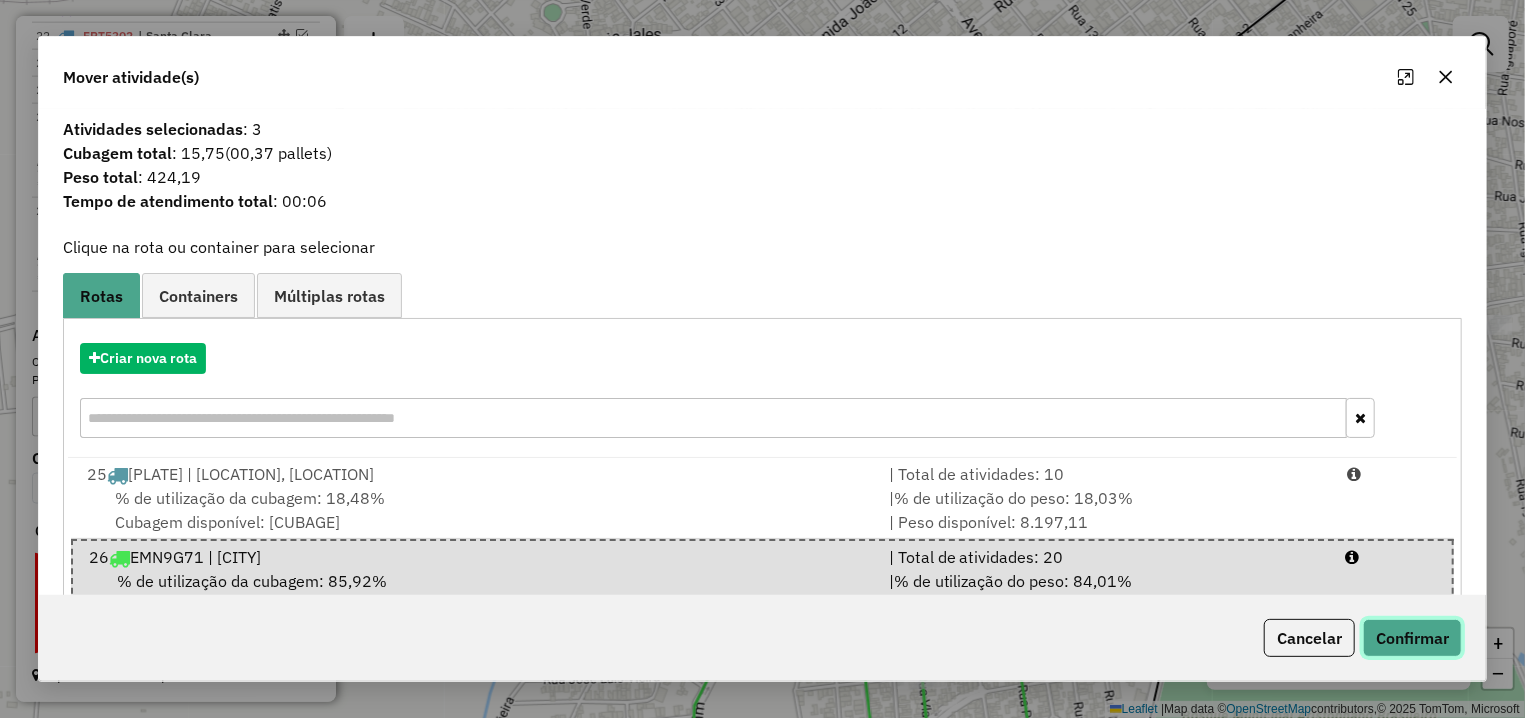click on "Confirmar" 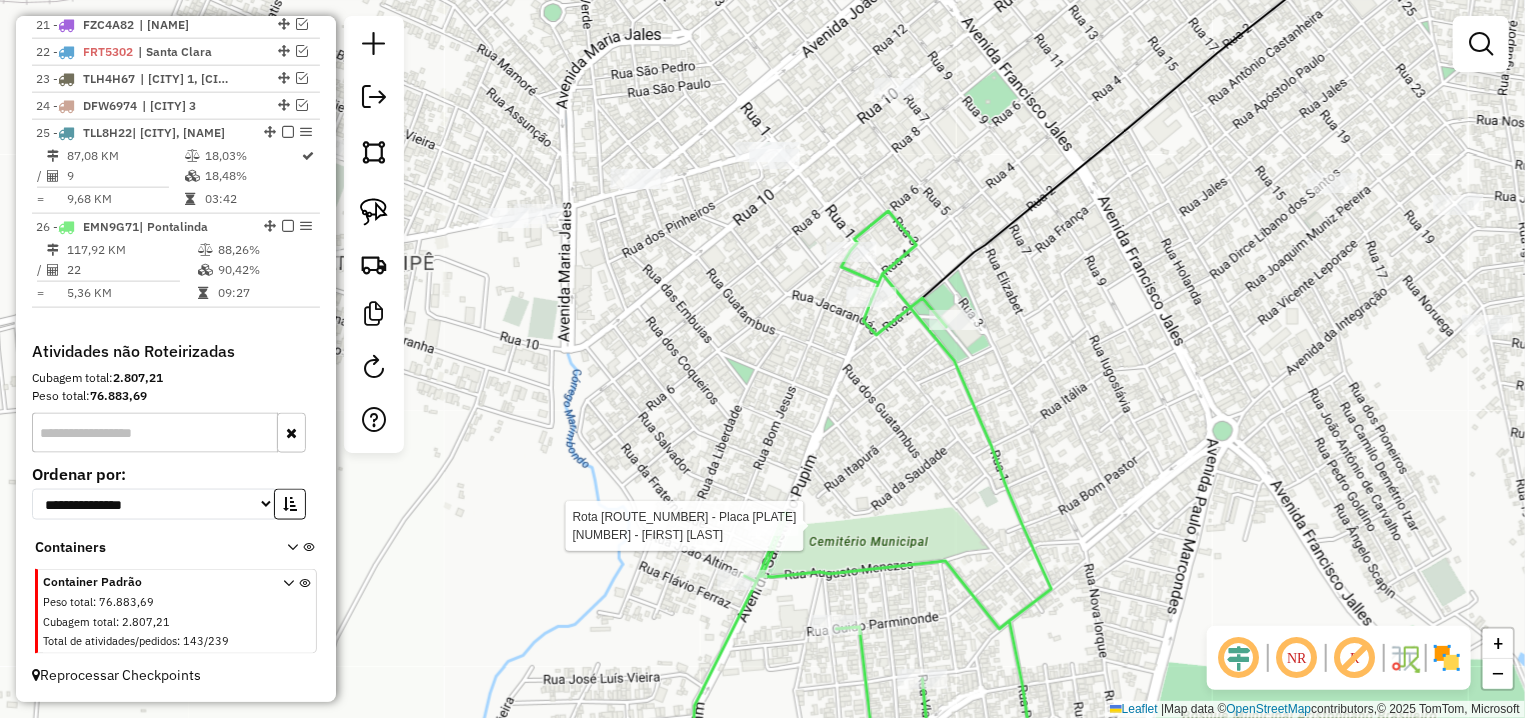select on "**********" 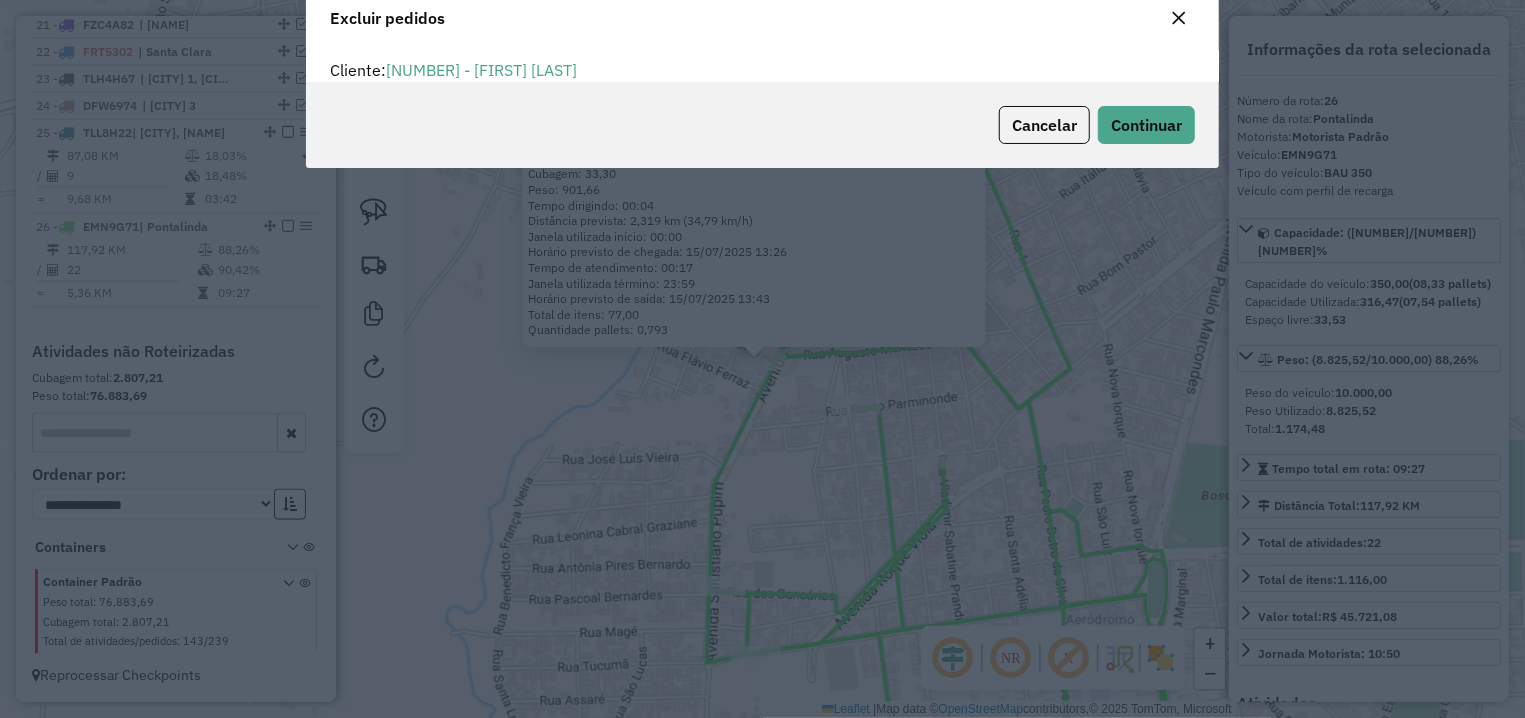 scroll, scrollTop: 0, scrollLeft: 0, axis: both 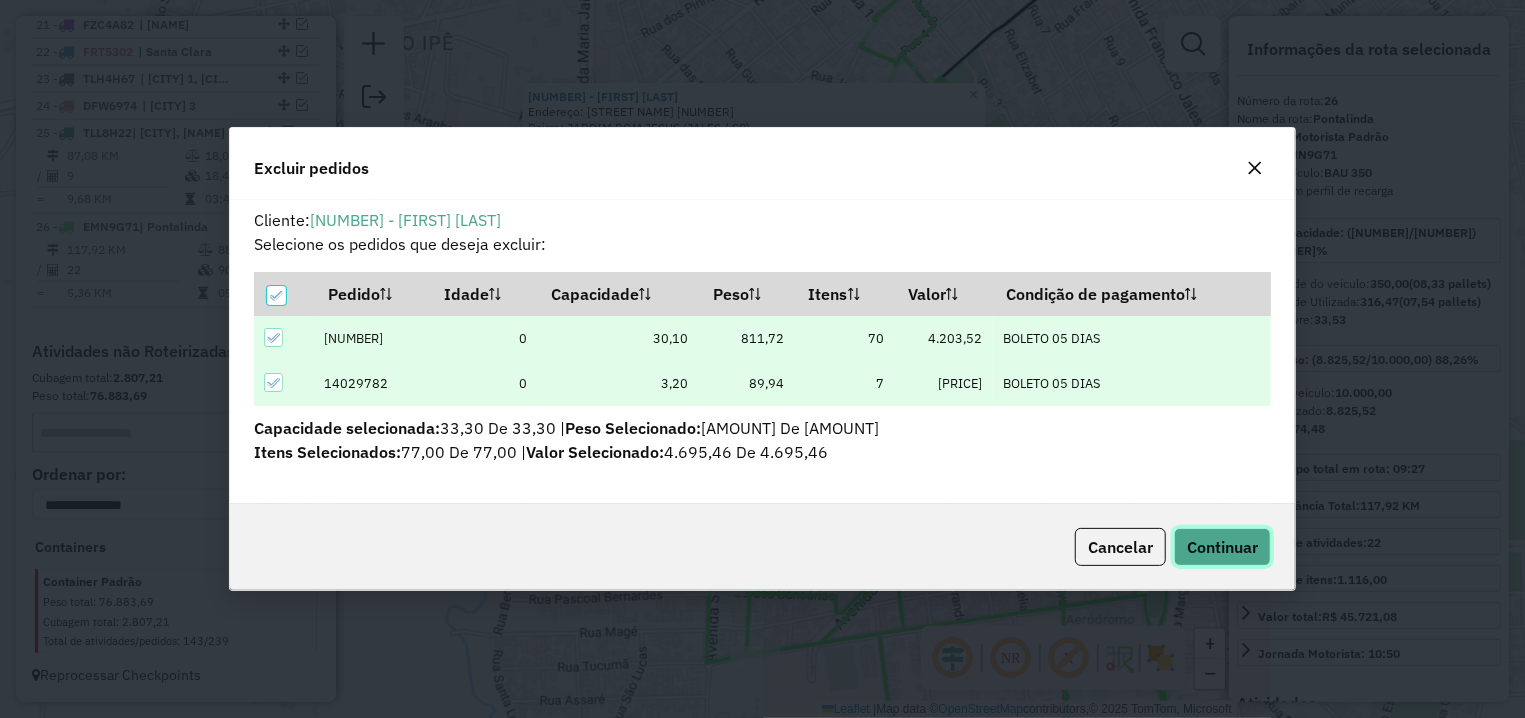 click on "Continuar" 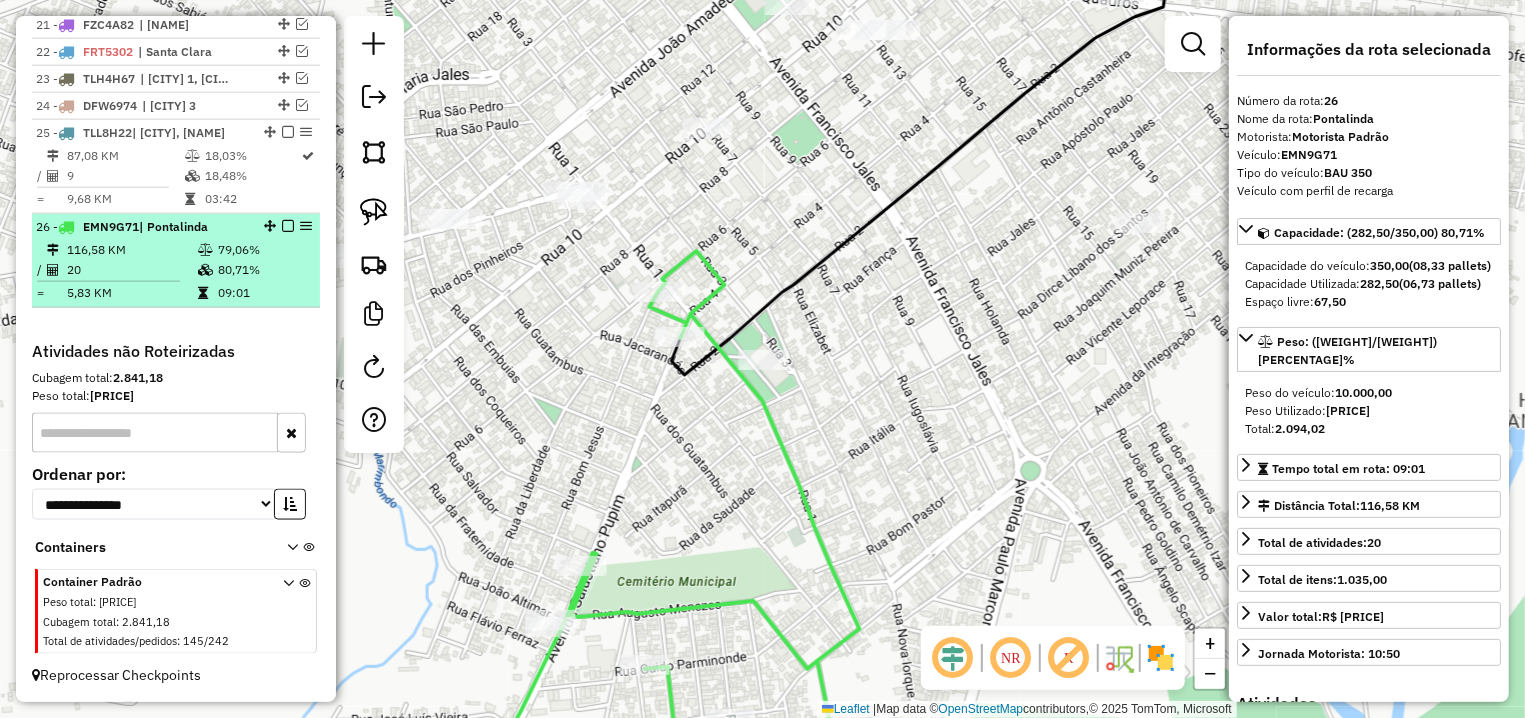 click at bounding box center (288, 226) 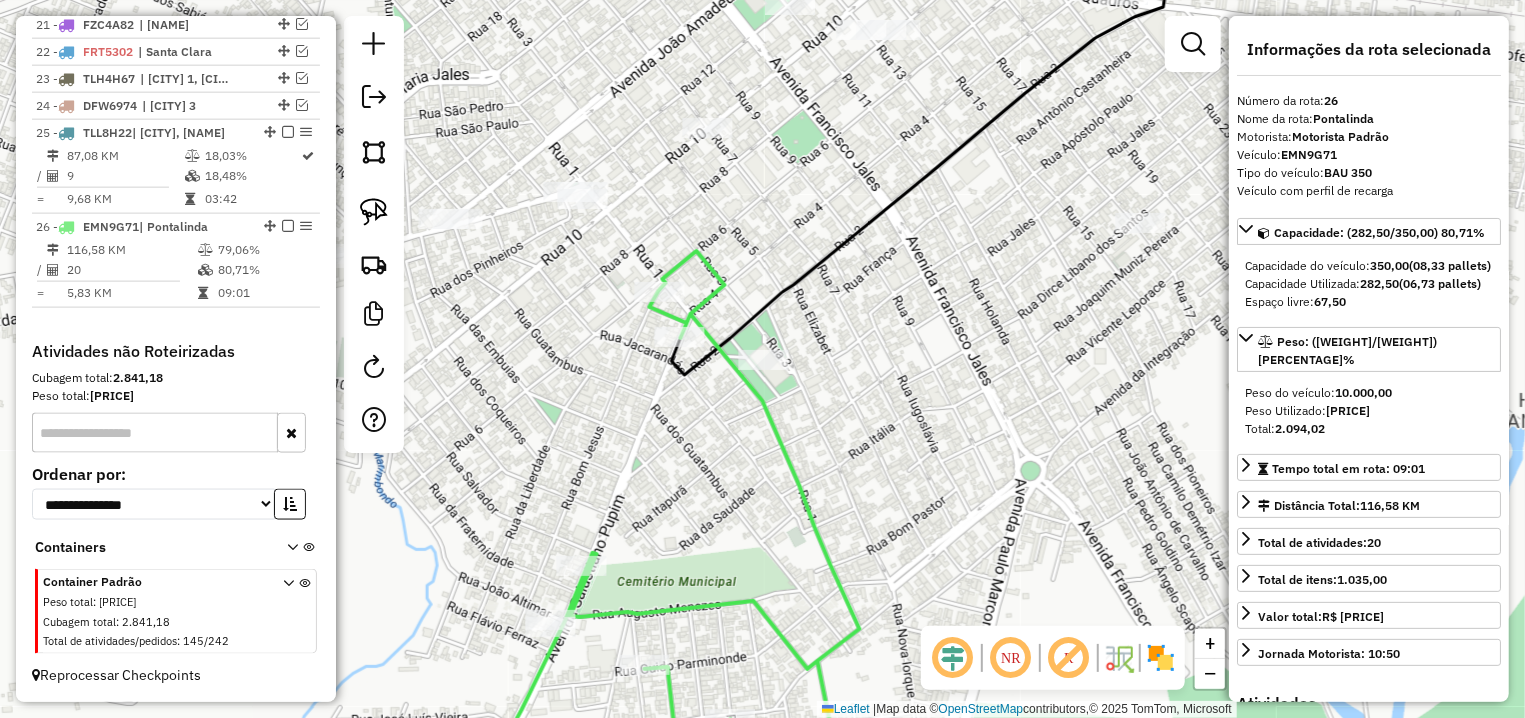 scroll, scrollTop: 1314, scrollLeft: 0, axis: vertical 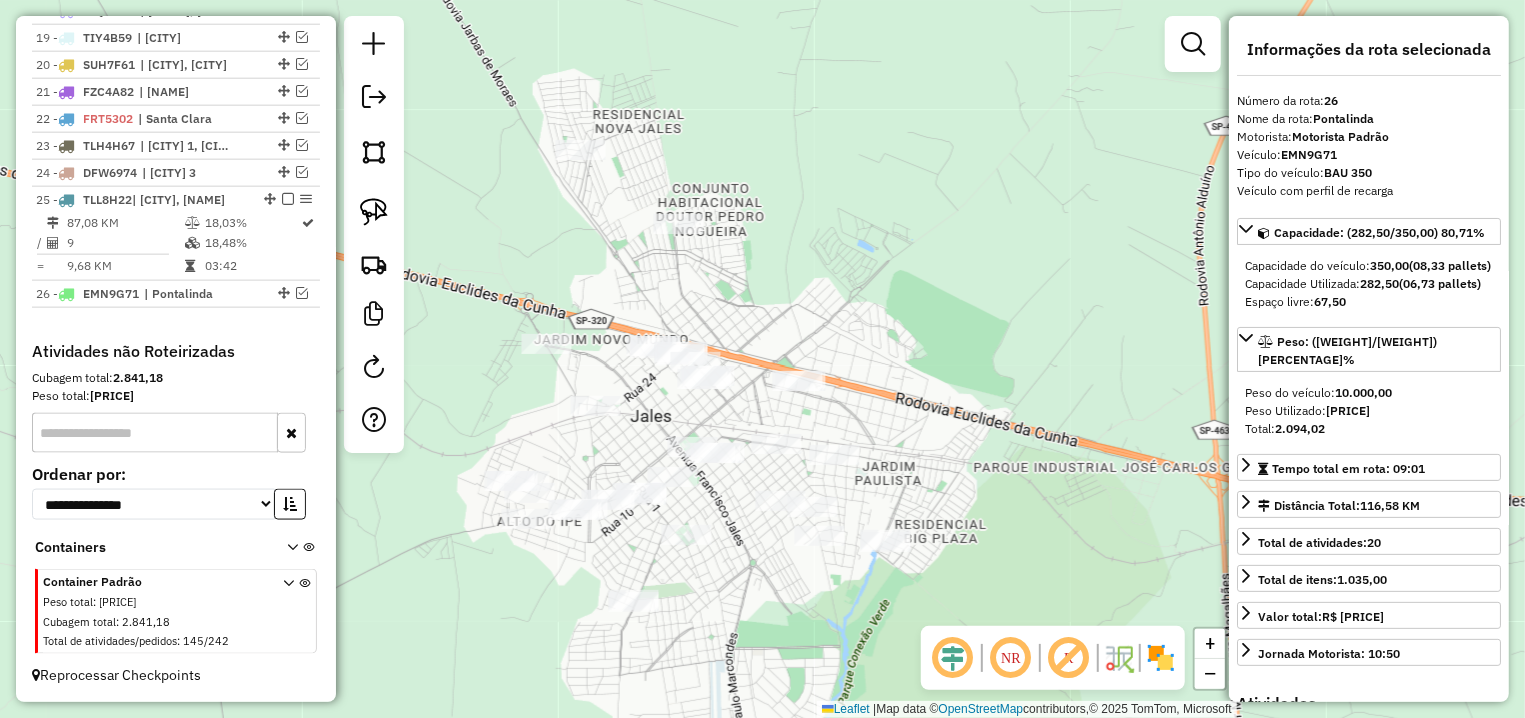 drag, startPoint x: 821, startPoint y: 353, endPoint x: 725, endPoint y: 564, distance: 231.81242 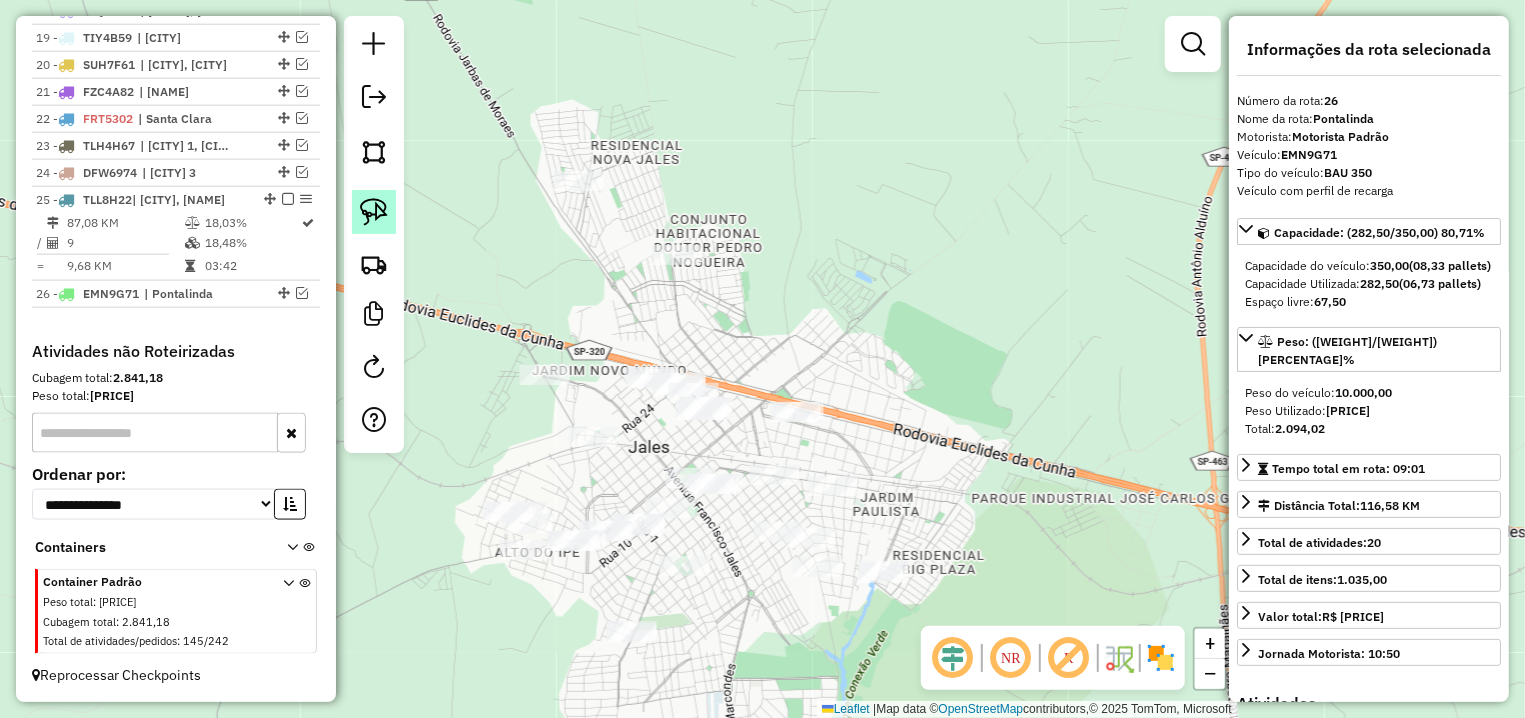click 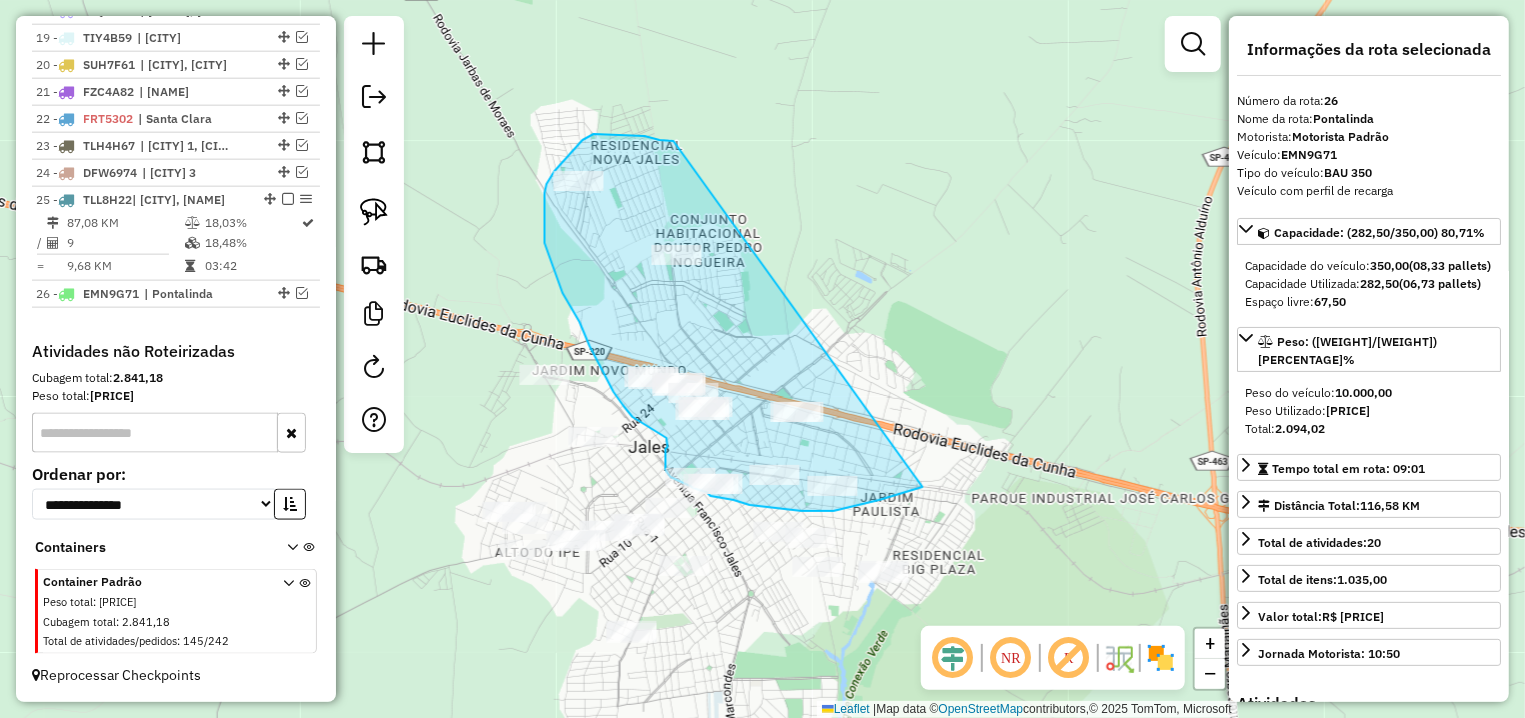 drag, startPoint x: 674, startPoint y: 141, endPoint x: 923, endPoint y: 487, distance: 426.28278 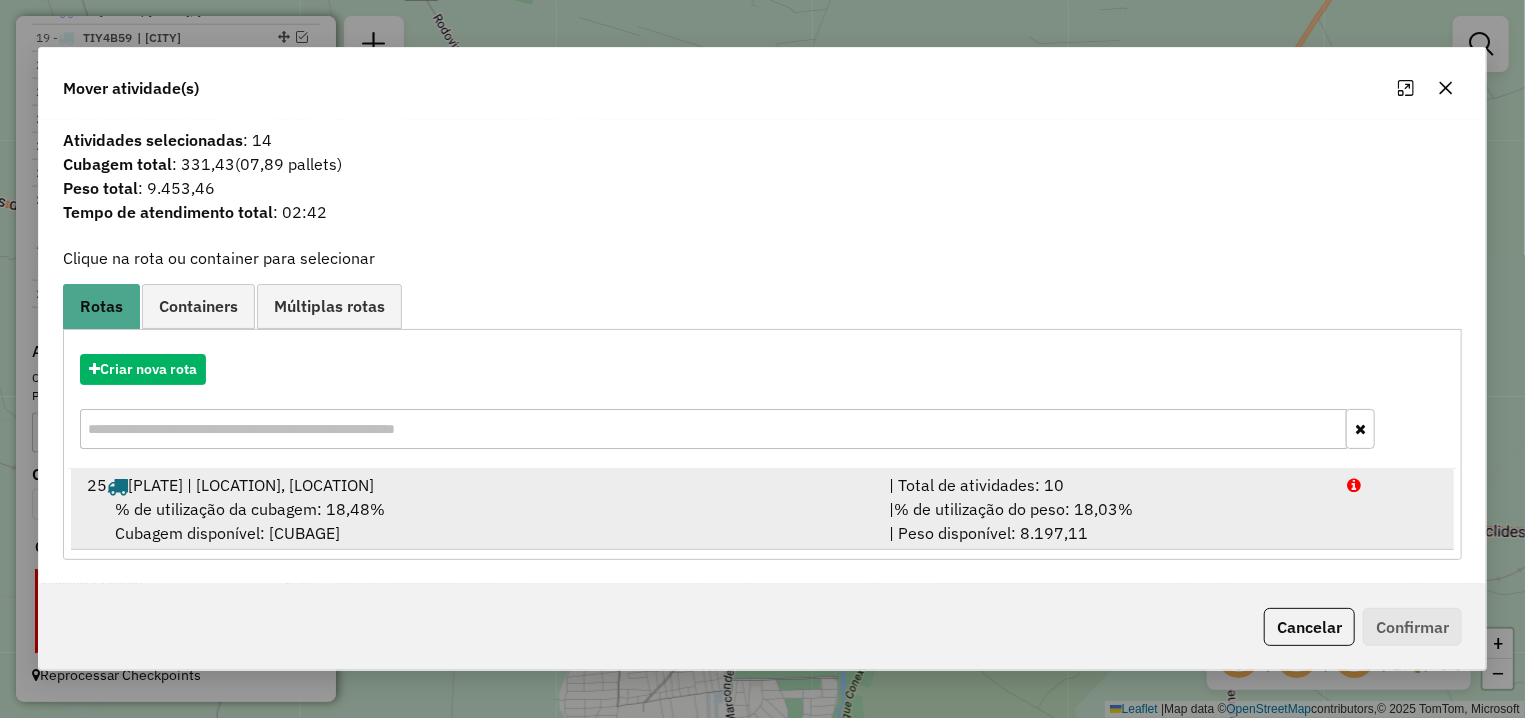 click on "% de utilização da cubagem: 18,48%  Cubagem disponível: 285,31" at bounding box center (476, 521) 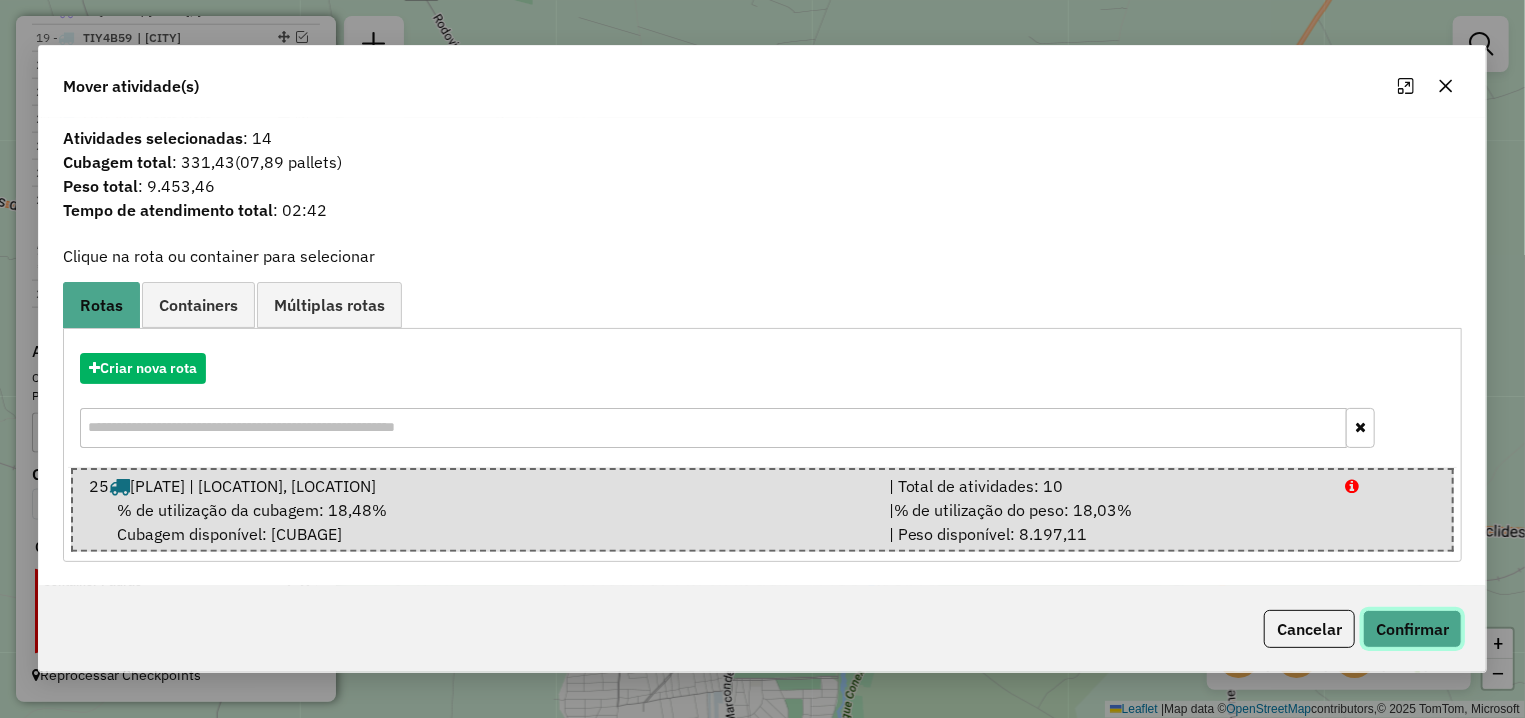 click on "Confirmar" 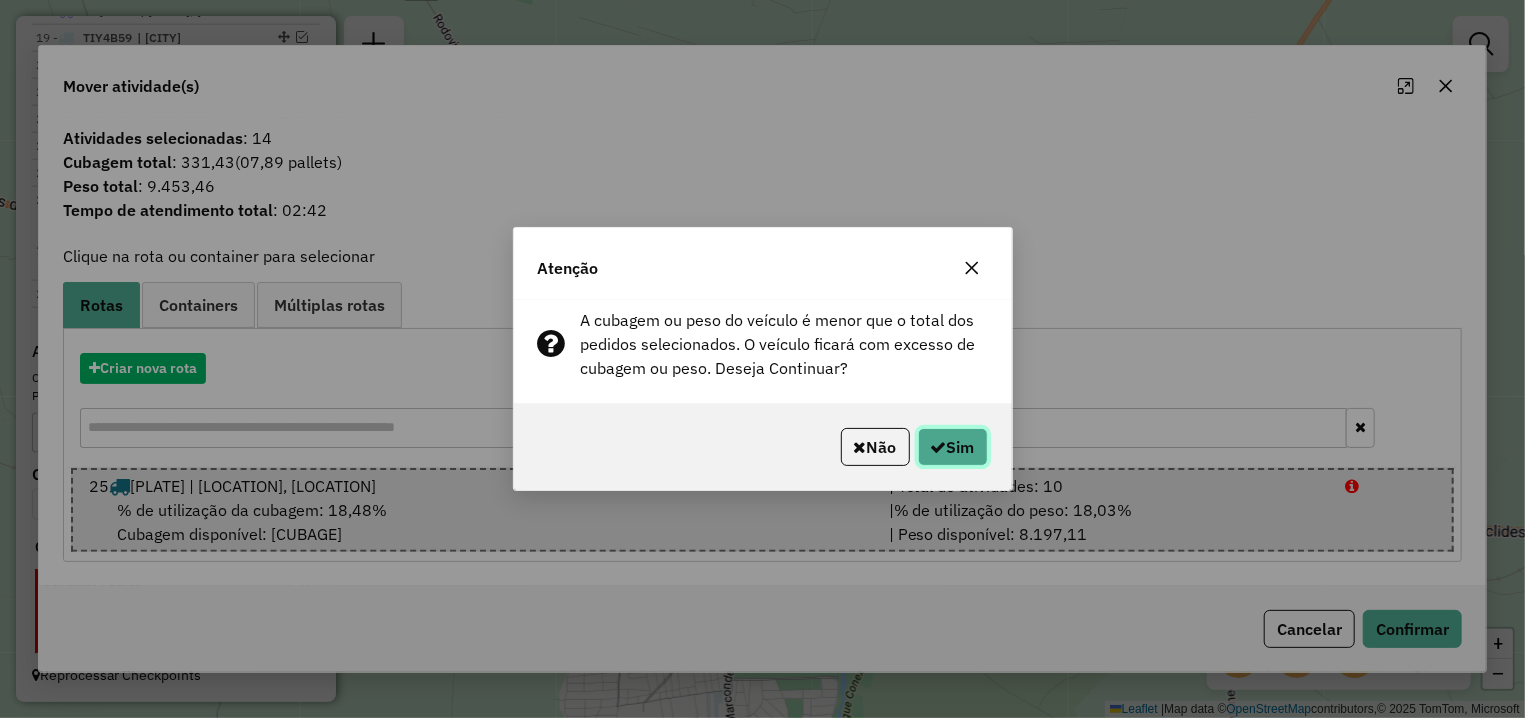click 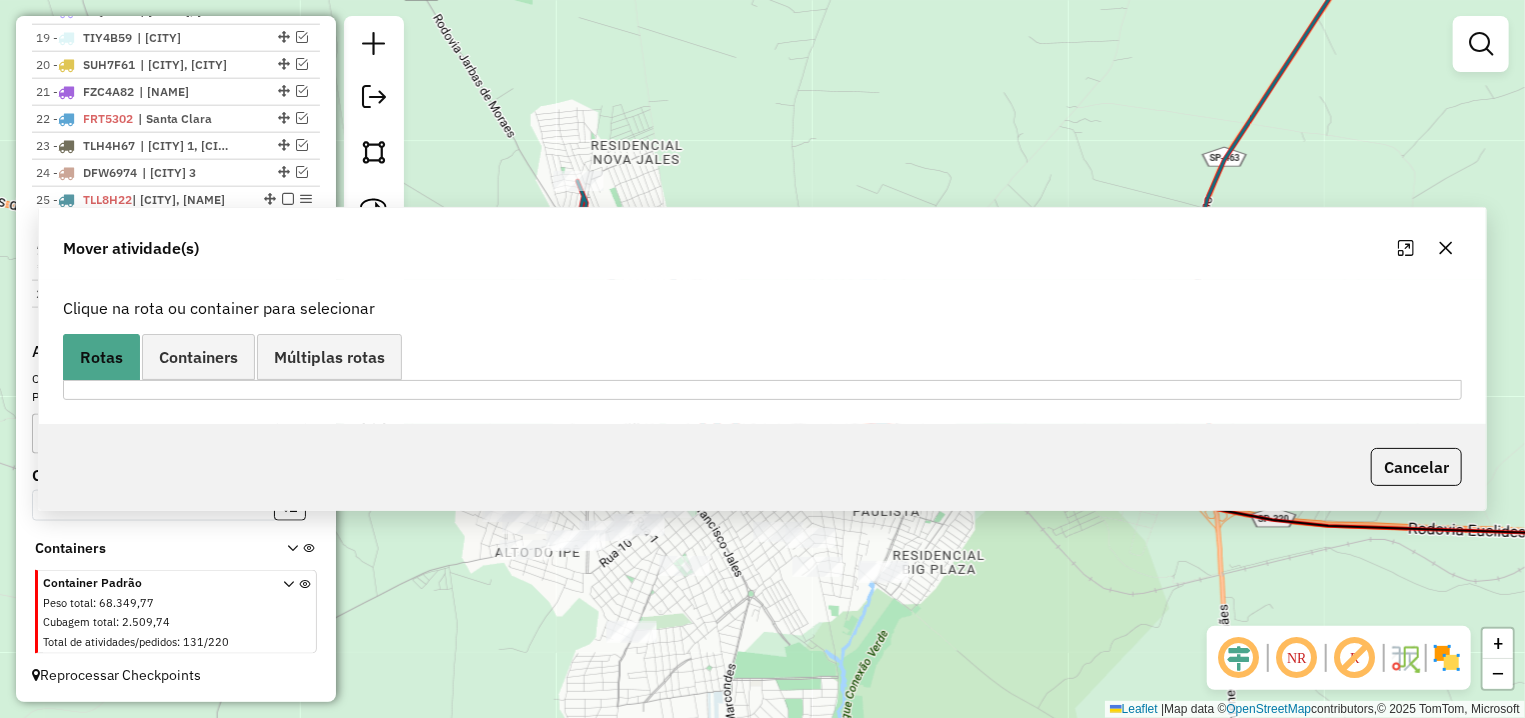 scroll, scrollTop: 1290, scrollLeft: 0, axis: vertical 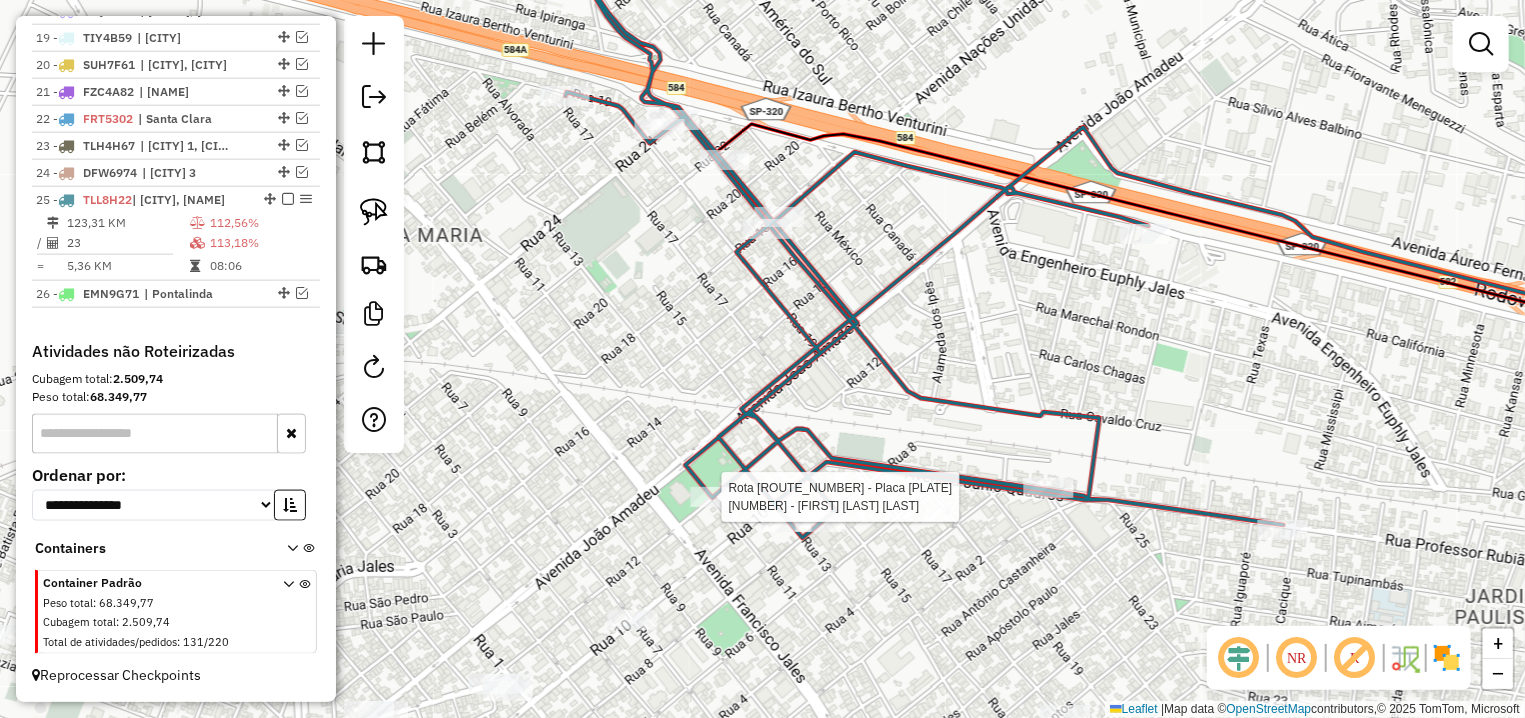 select on "**********" 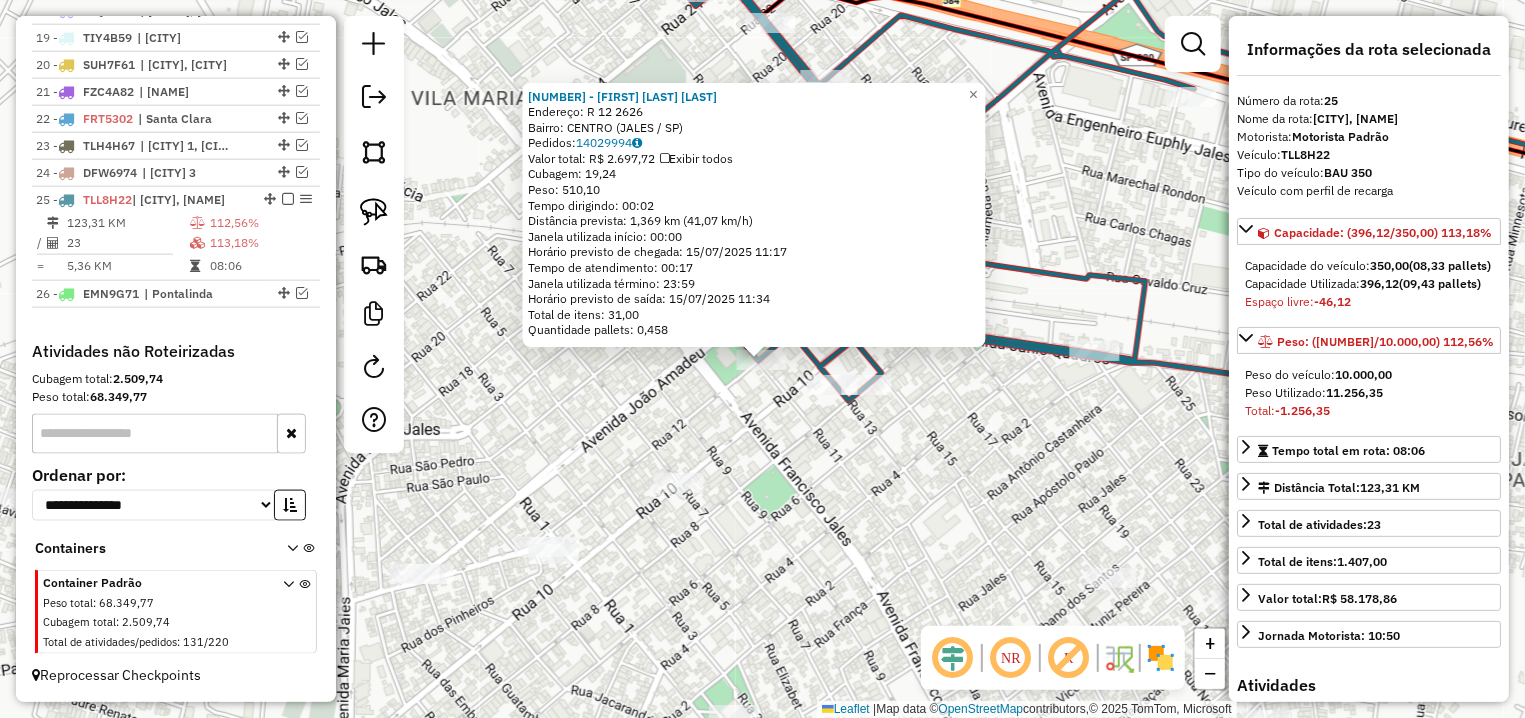 scroll, scrollTop: 1290, scrollLeft: 0, axis: vertical 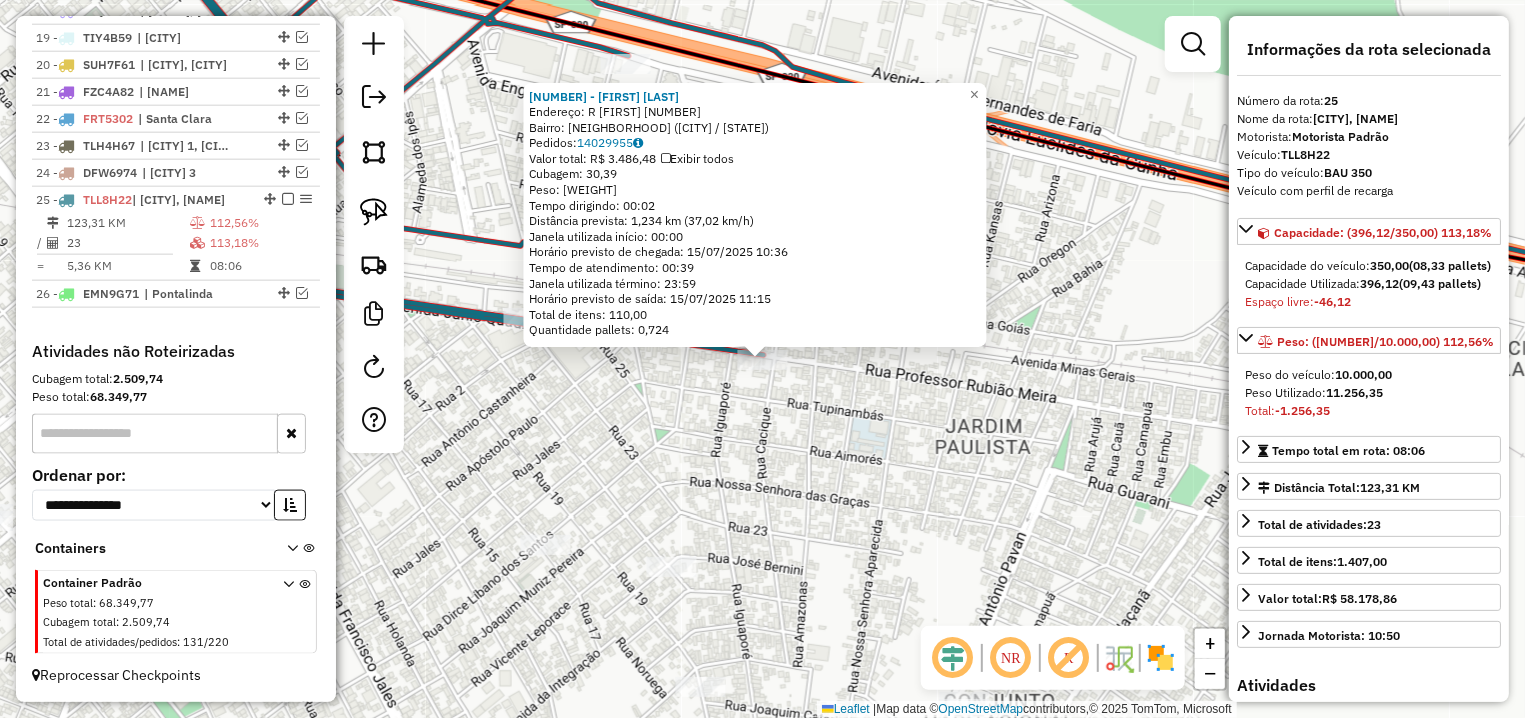 click on "[NUMBER] - [FIRST] [LAST]  Endereço: [STREET_NAME] [NUMBER]   Bairro: [NEIGHBORHOOD] ([CITY] / [STATE])   Pedidos:  [ORDER_ID]   Valor total: [CURRENCY] [AMOUNT]   Exibir todos   Cubagem: [CUBAGE]  Peso: [WEIGHT]  Tempo dirigindo: [TIME]   Distância prevista: [DISTANCE] km ([SPEED] km/h)   Janela utilizada início: [TIME]   Horário previsto de chegada: [DATE] [TIME]   Tempo de atendimento: [TIME]   Janela utilizada término: [TIME]   Horário previsto de saída: [DATE] [TIME]   Total de itens: [ITEMS]   Quantidade pallets: [PALLETS]  × Janela de atendimento Grade de atendimento Capacidade Transportadoras Veículos Cliente Pedidos  Rotas Selecione os dias de semana para filtrar as janelas de atendimento  Seg   Ter   Qua   Qui   Sex   Sáb   Dom  Informe o período da janela de atendimento: De: Até:  Filtrar exatamente a janela do cliente  Considerar janela de atendimento padrão  Selecione os dias de semana para filtrar as grades de atendimento  Seg   Ter   Qua   Qui   Sex   Sáb   Dom   Peso mínimo:   De:   Até:" 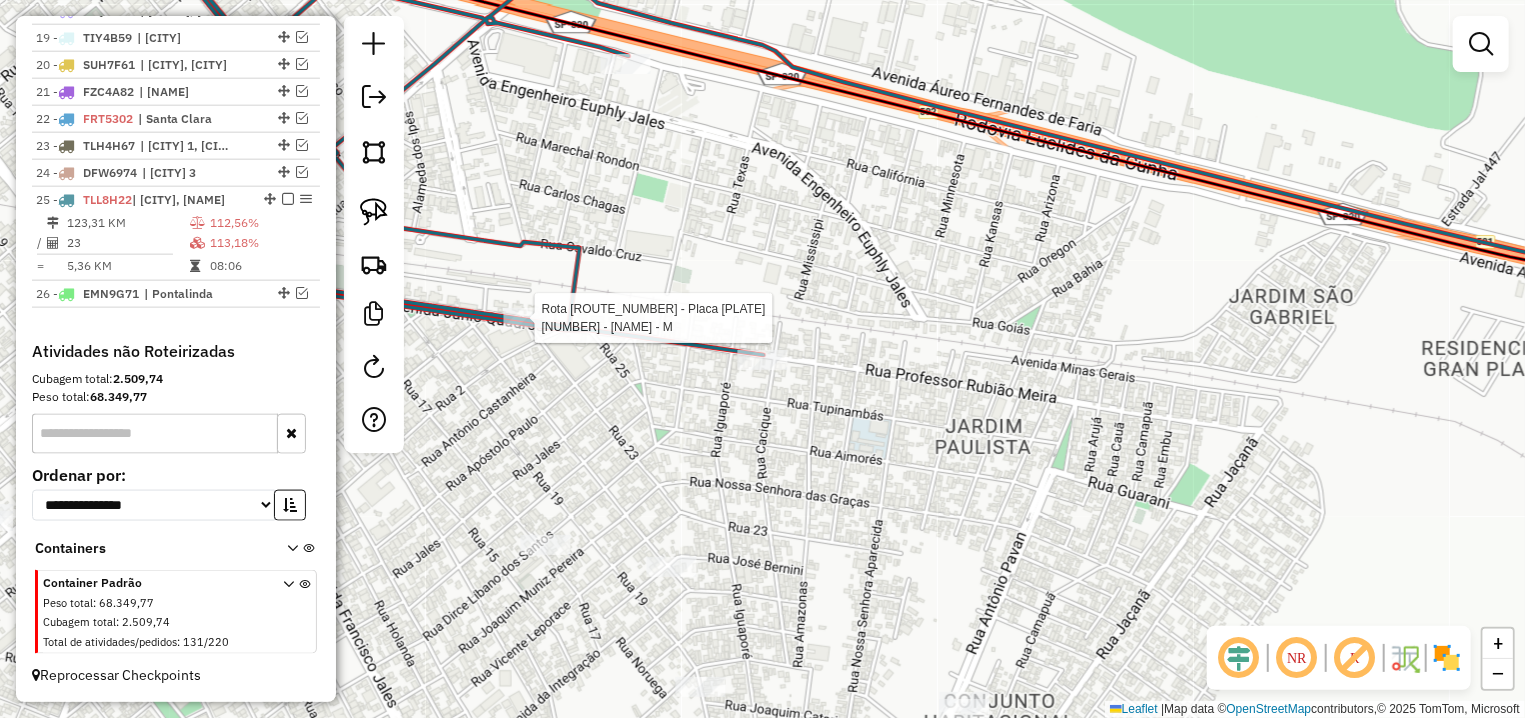 select on "**********" 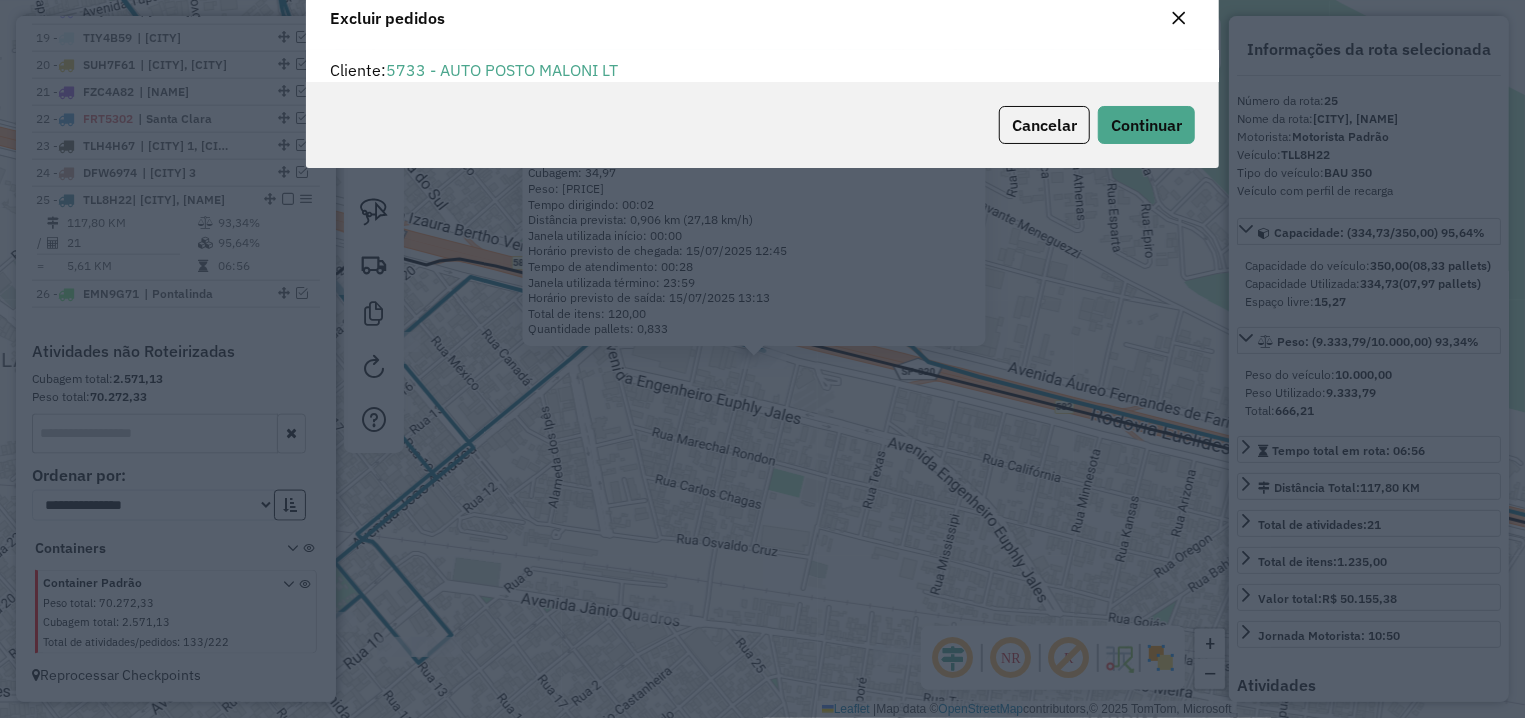 scroll, scrollTop: 12, scrollLeft: 7, axis: both 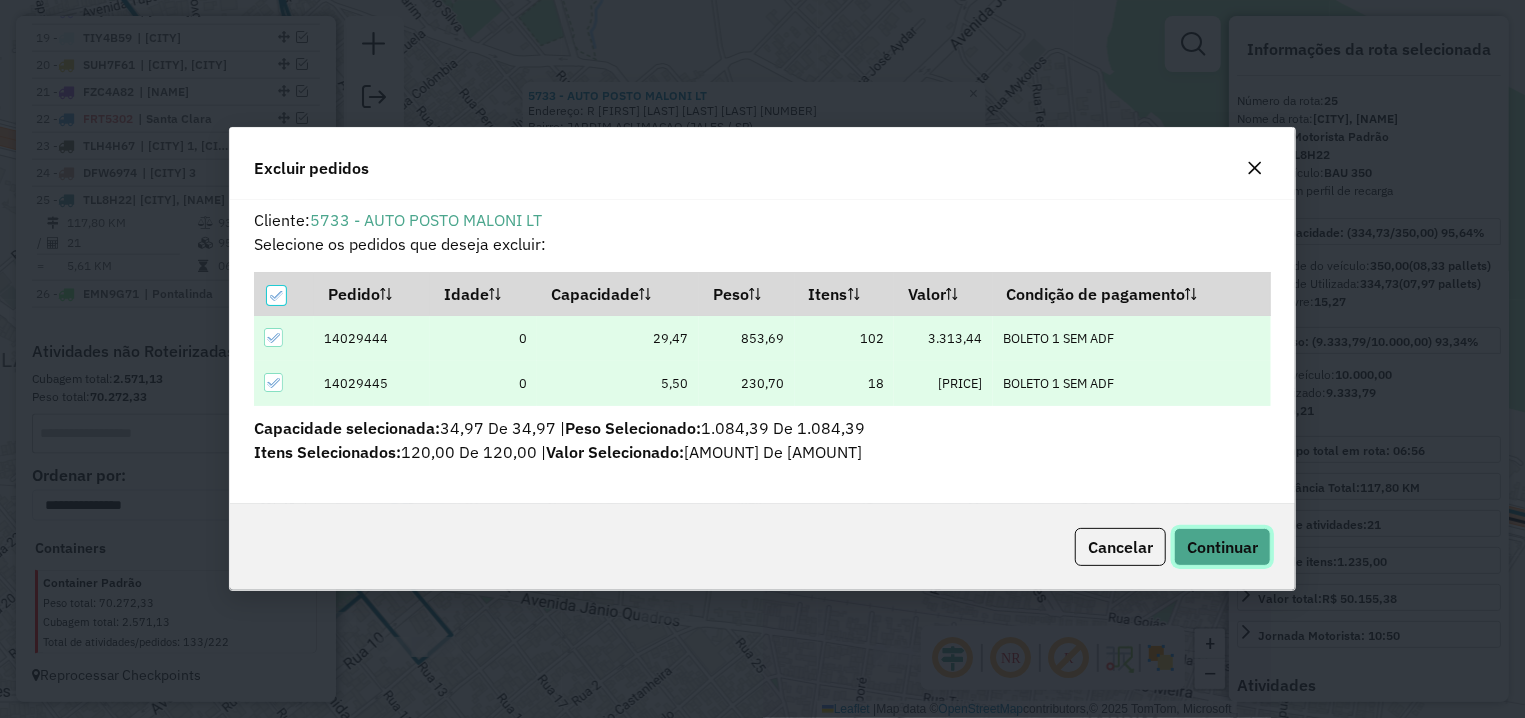 click on "Continuar" 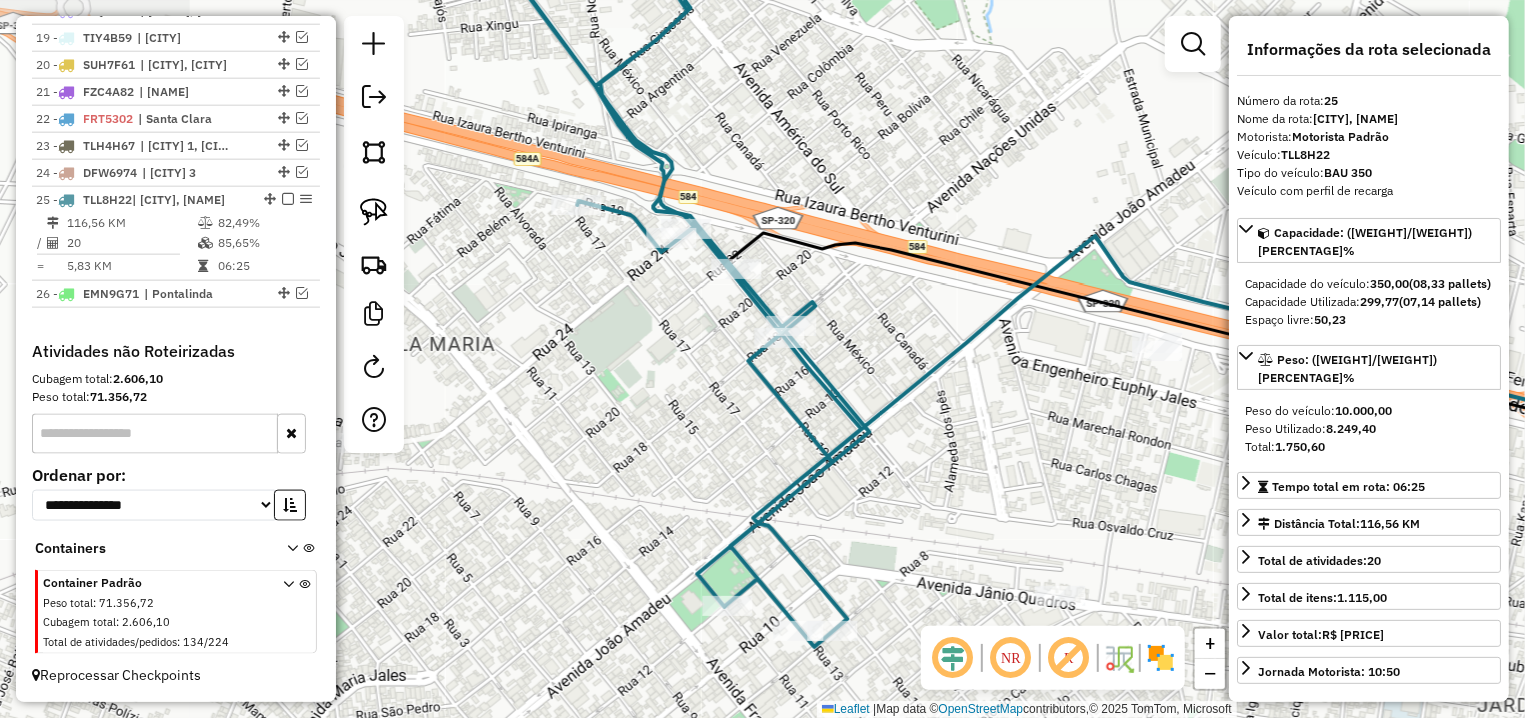drag, startPoint x: 553, startPoint y: 568, endPoint x: 936, endPoint y: 555, distance: 383.22055 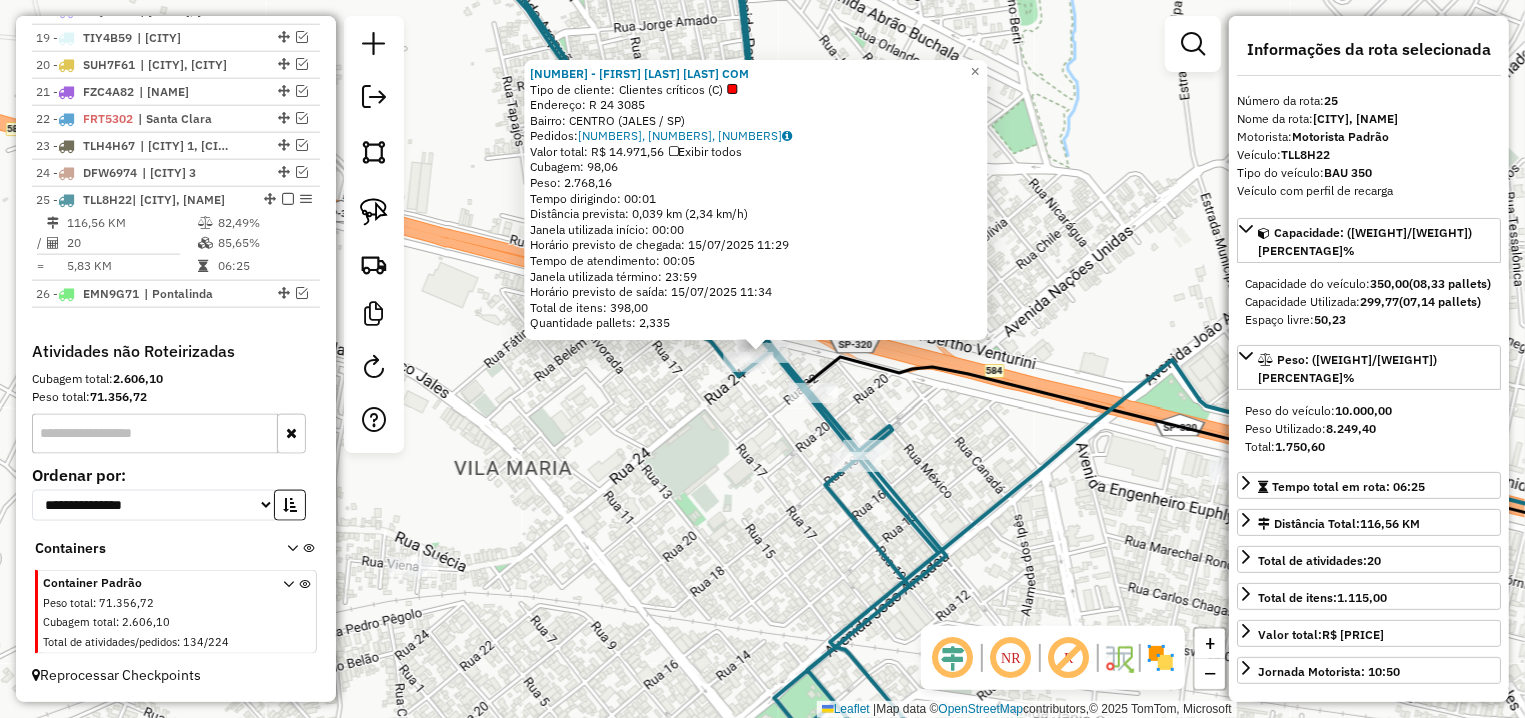 drag, startPoint x: 764, startPoint y: 584, endPoint x: 756, endPoint y: 181, distance: 403.0794 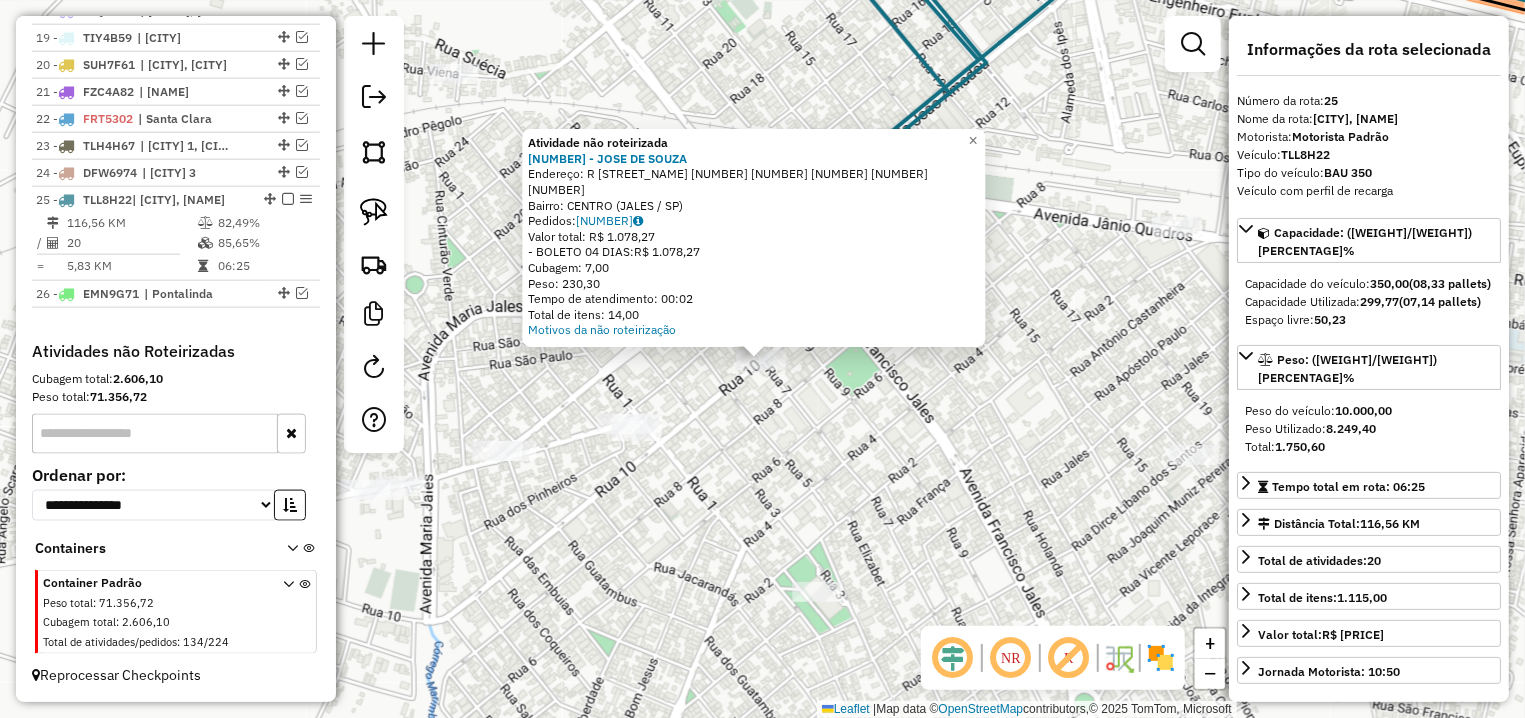 click on "Atividade não roteirizada [NUMBER] - [NAME] DE [LASTNAME] Endereço: R [NUMBER] - DE [NUMBER] [NUMBER] A [NUMBER] [NUMBER] [NUMBER] Bairro: [NAME] ([CITY] / [STATE]) Pedidos: [NUMBER] Valor total: R$ [NUMBER] - BOLETO [NUMBER] DIAS: R$ [NUMBER] Cubagem: [NUMBER] Peso: [NUMBER] Tempo de atendimento: [TIME] Total de itens: [NUMBER] Motivos da não roteirização × Janela de atendimento Grade de atendimento Capacidade Transportadoras Veículos Cliente Pedidos Rotas Selecione os dias de semana para filtrar as janelas de atendimento Seg Ter Qua Qui Sex Sáb Dom Informe o período da janela de atendimento: De: Até: Filtrar exatamente a janela do cliente Considerar janela de atendimento padrão Selecione os dias de semana para filtrar as grades de atendimento Seg Ter Qua Qui Sex Sáb Dom Considerar clientes sem dia de atendimento cadastrado Clientes fora do dia de atendimento selecionado Filtrar as atividades entre os valores definidos abaixo: Peso mínimo: Peso máximo: Cubagem mínima: Cubagem máxima: De:" 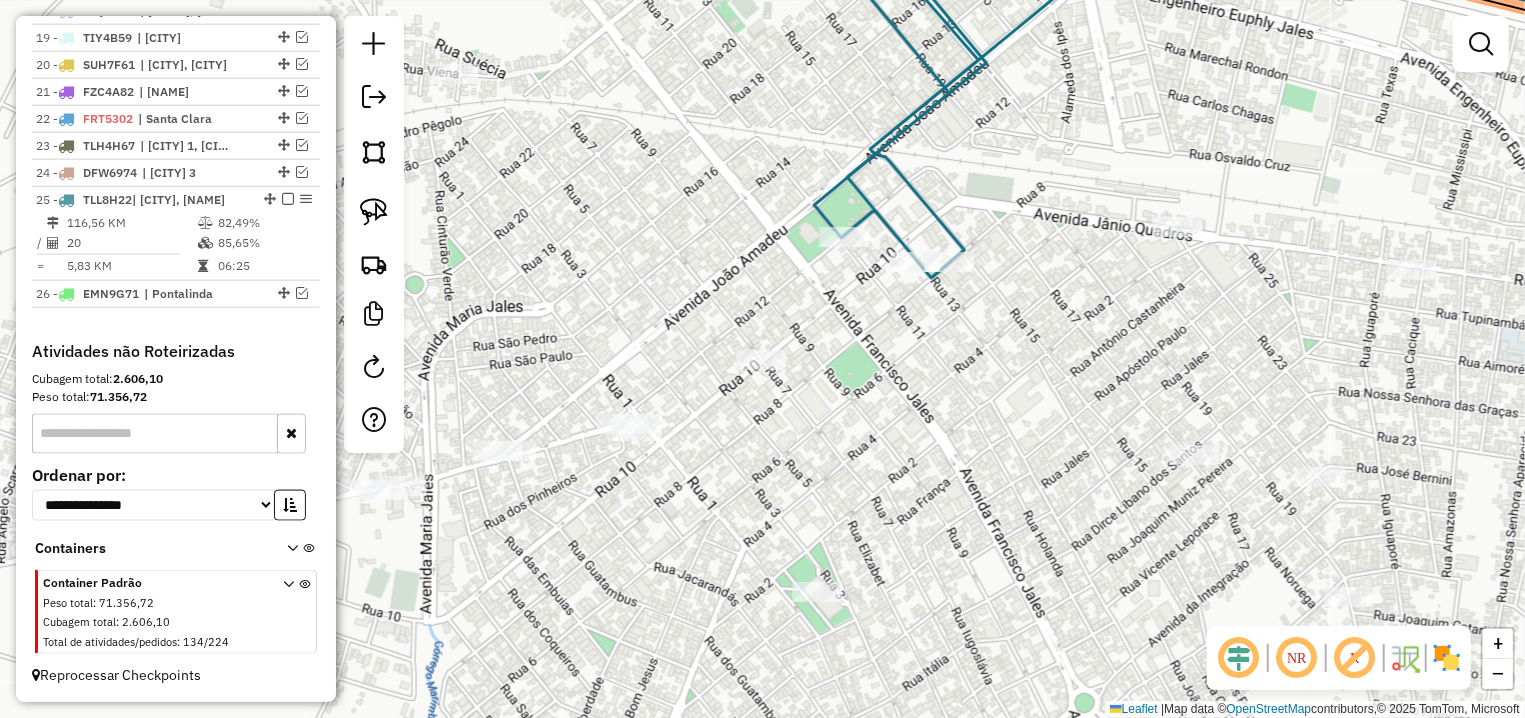 click on "Janela de atendimento Grade de atendimento Capacidade Transportadoras Veículos Cliente Pedidos  Rotas Selecione os dias de semana para filtrar as janelas de atendimento  Seg   Ter   Qua   Qui   Sex   Sáb   Dom  Informe o período da janela de atendimento: De: Até:  Filtrar exatamente a janela do cliente  Considerar janela de atendimento padrão  Selecione os dias de semana para filtrar as grades de atendimento  Seg   Ter   Qua   Qui   Sex   Sáb   Dom   Considerar clientes sem dia de atendimento cadastrado  Clientes fora do dia de atendimento selecionado Filtrar as atividades entre os valores definidos abaixo:  Peso mínimo:   Peso máximo:   Cubagem mínima:   Cubagem máxima:   De:   Até:  Filtrar as atividades entre o tempo de atendimento definido abaixo:  De:   Até:   Considerar capacidade total dos clientes não roteirizados Transportadora: Selecione um ou mais itens Tipo de veículo: Selecione um ou mais itens Veículo: Selecione um ou mais itens Motorista: Selecione um ou mais itens Nome: Rótulo:" 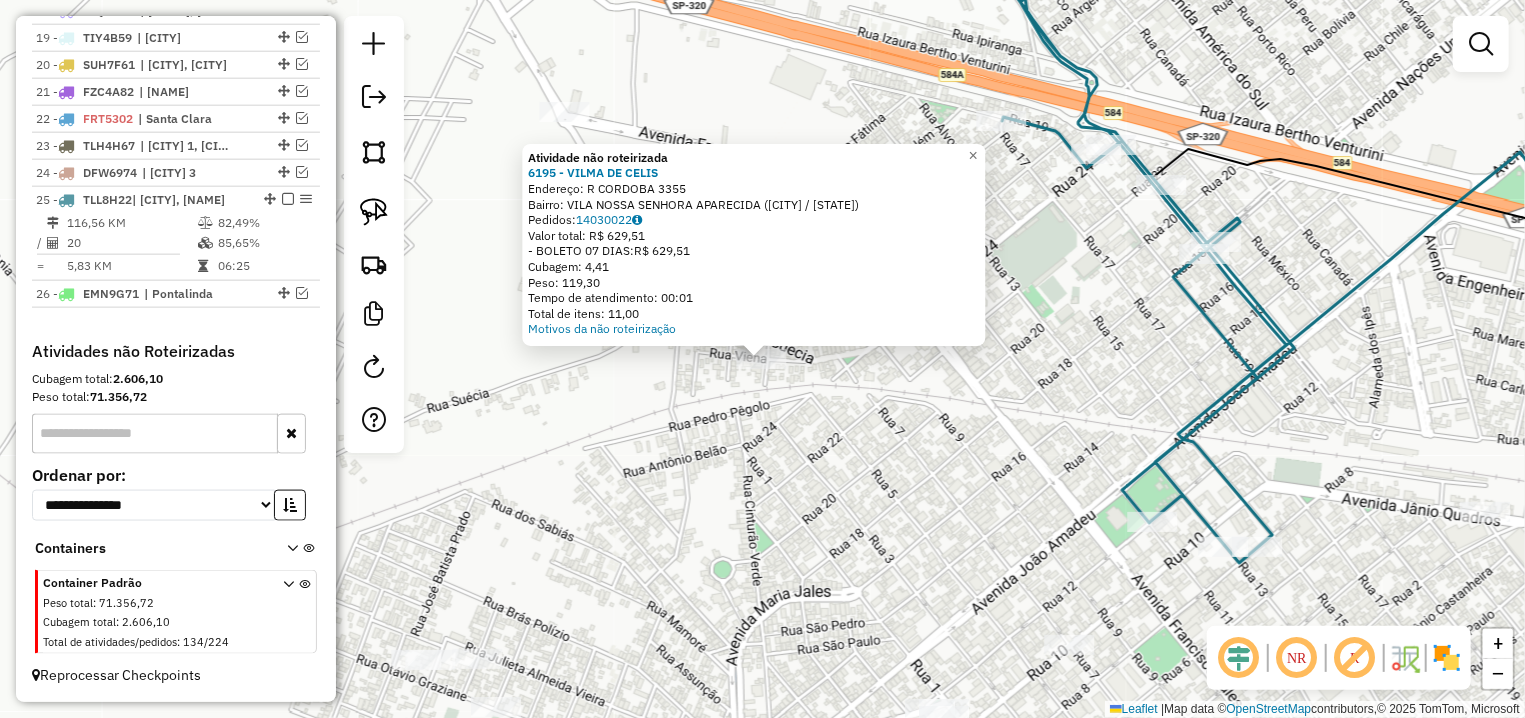 click on "Atividade não roteirizada [NUMBER] - [FIRST] [LAST]  Endereço: R   [FIRST]                       [NUMBER]   Bairro: [NEIGHBORHOOD] ([CITY] / [STATE])   Pedidos:  [NUMBER]   Valor total: R$ [PRICE]   - BOLETO 07 DIAS:  R$ [PRICE]   Cubagem: [NUMBER]   Peso: [NUMBER]   Tempo de atendimento: [TIME]   Total de itens: [NUMBER]  Motivos da não roteirização × Janela de atendimento Grade de atendimento Capacidade Transportadoras Veículos Cliente Pedidos  Rotas Selecione os dias de semana para filtrar as janelas de atendimento  Seg   Ter   Qua   Qui   Sex   Sáb   Dom  Informe o período da janela de atendimento: De: Até:  Filtrar exatamente a janela do cliente  Considerar janela de atendimento padrão  Selecione os dias de semana para filtrar as grades de atendimento  Seg   Ter   Qua   Qui   Sex   Sáb   Dom   Considerar clientes sem dia de atendimento cadastrado  Clientes fora do dia de atendimento selecionado Filtrar as atividades entre os valores definidos abaixo:  Peso mínimo:   Peso máximo:   Cubagem mínima:  De:" 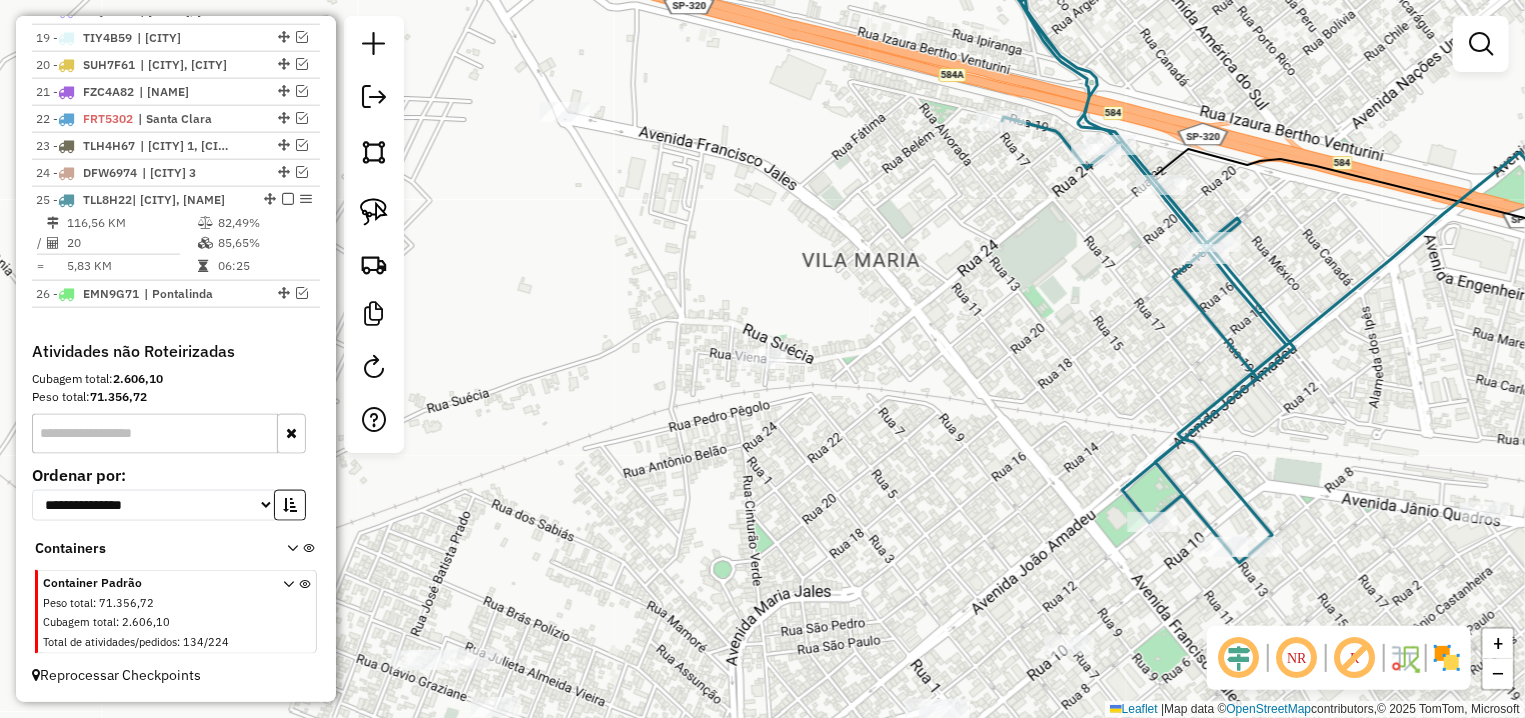 click on "Janela de atendimento Grade de atendimento Capacidade Transportadoras Veículos Cliente Pedidos  Rotas Selecione os dias de semana para filtrar as janelas de atendimento  Seg   Ter   Qua   Qui   Sex   Sáb   Dom  Informe o período da janela de atendimento: De: Até:  Filtrar exatamente a janela do cliente  Considerar janela de atendimento padrão  Selecione os dias de semana para filtrar as grades de atendimento  Seg   Ter   Qua   Qui   Sex   Sáb   Dom   Considerar clientes sem dia de atendimento cadastrado  Clientes fora do dia de atendimento selecionado Filtrar as atividades entre os valores definidos abaixo:  Peso mínimo:   Peso máximo:   Cubagem mínima:   Cubagem máxima:   De:   Até:  Filtrar as atividades entre o tempo de atendimento definido abaixo:  De:   Até:   Considerar capacidade total dos clientes não roteirizados Transportadora: Selecione um ou mais itens Tipo de veículo: Selecione um ou mais itens Veículo: Selecione um ou mais itens Motorista: Selecione um ou mais itens Nome: Rótulo:" 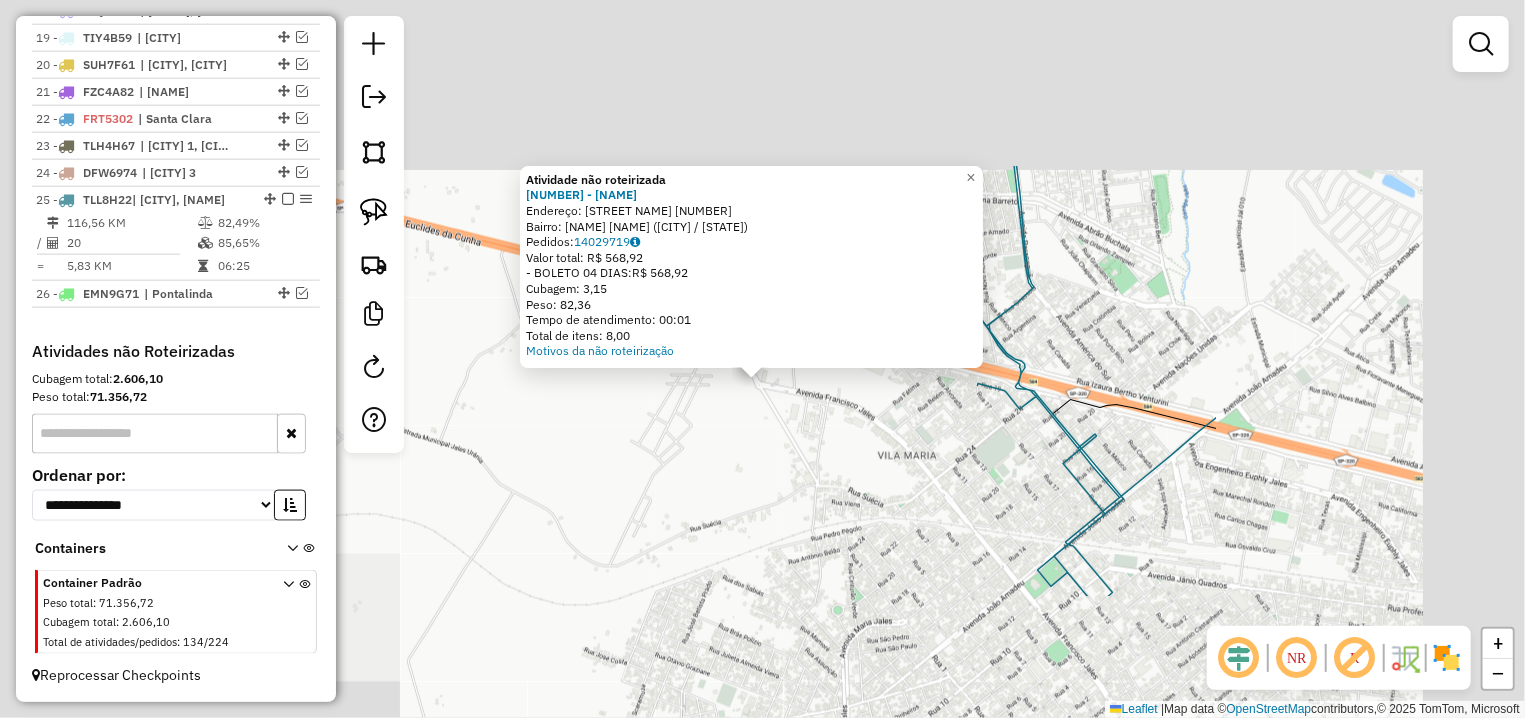 click on "Atividade não roteirizada 8276 - [NAME] Endereço: AV [NAME] 4084 Bairro: [NEIGHBORHOOD] ([CITY] / [STATE]) Pedidos: 14029719 Valor total: R$ 568,92 - BOLETO 04 DIAS: R$ 568,92 Cubagem: 3,15 Peso: 82,36 Tempo de atendimento: 00:01 Total de itens: 8,00 Motivos da não roteirização × Janela de atendimento Grade de atendimento Capacidade Transportadoras Veículos Cliente Pedidos Rotas Selecione os dias de semana para filtrar as janelas de atendimento Seg Ter Qua Qui Sex Sáb Dom Informe o período da janela de atendimento: De: Até: Filtrar exatamente a janela do cliente Considerar janela de atendimento padrão Selecione os dias de semana para filtrar as grades de atendimento Seg Ter Qua Qui Sex Sáb Dom Considerar clientes sem dia de atendimento cadastrado Clientes fora do dia de atendimento selecionado Filtrar as atividades entre os valores definidos abaixo: Peso mínimo: Peso máximo: Cubagem mínima: De:" 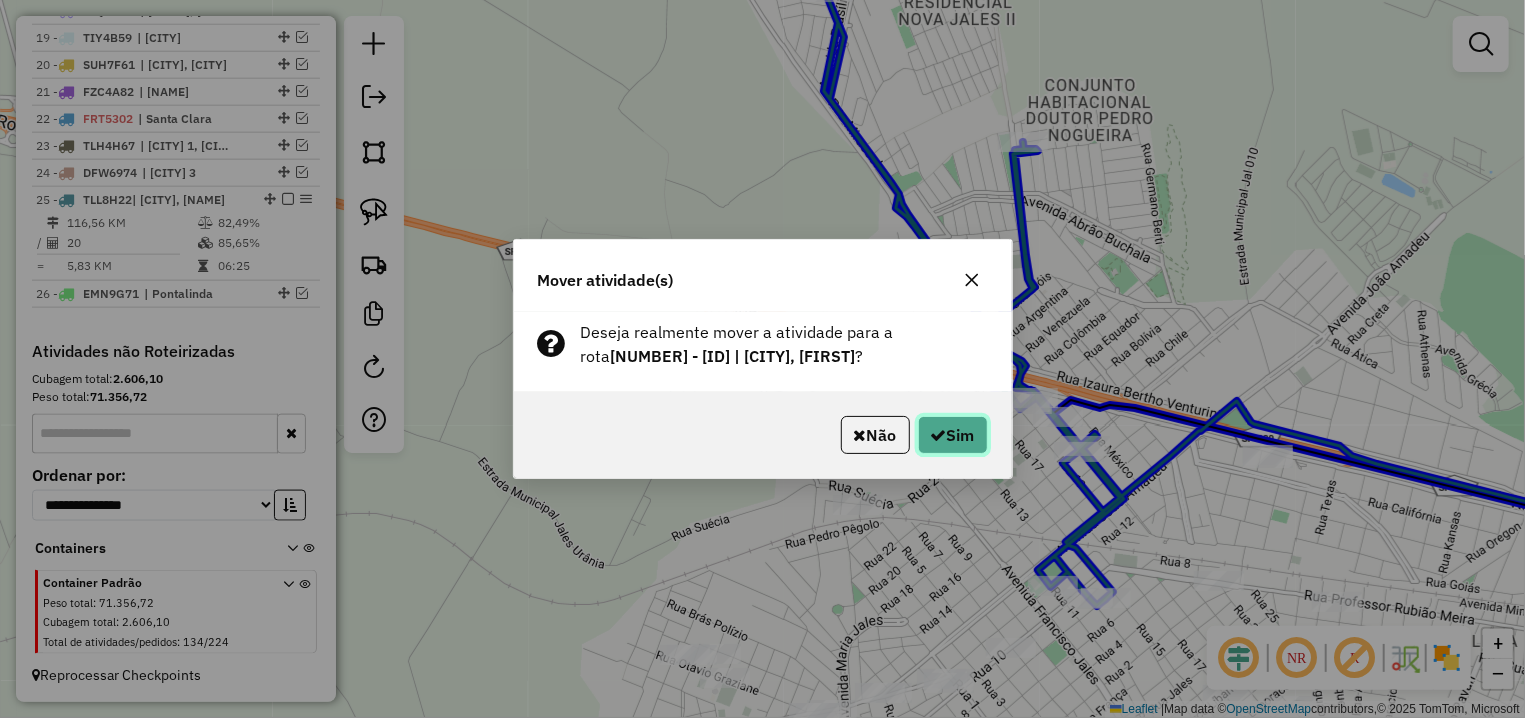 click on "Sim" 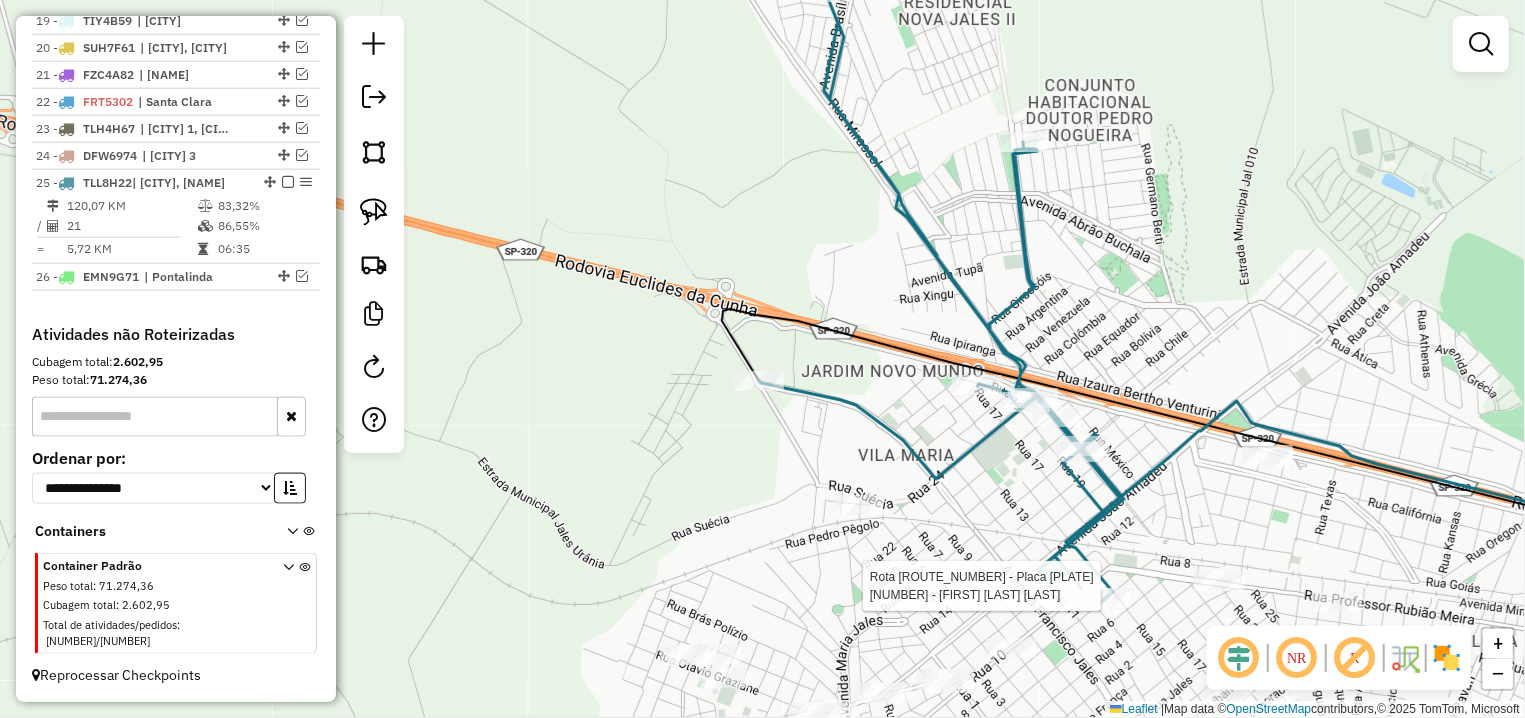 select on "**********" 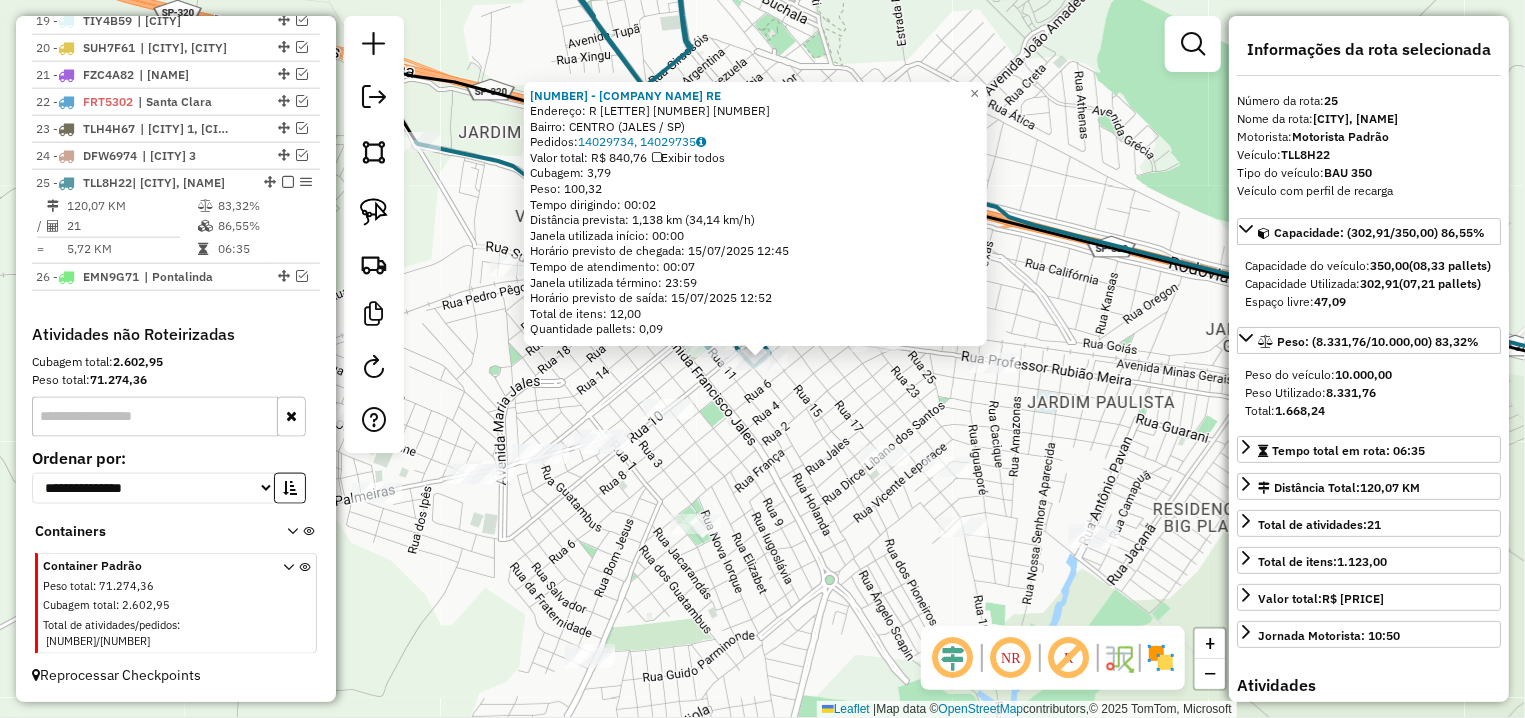 click on "14364 - [FIRST] [LAST] Endereço: R 8 2774 Bairro: [CITY] ([CITY] / [STATE]) Pedidos: 14029734,14029735 Valor total: R$ 840,76 Exibir todos Cubagem: 3,79 Peso: 100,32 Tempo dirigindo: 00:02 Distância prevista: 1,138 km (34,14 km/h) Janela utilizada início: 00:00 Horário previsto de chegada: 15/07/2025 12:45 Tempo de atendimento: 00:07 Janela utilizada término: 23:59 Horário previsto de saída: 15/07/2025 12:52 Total de itens: 12,00 Quantidade pallets: 0,09 × Janela de atendimento Grade de atendimento Capacidade Transportadoras Veículos Cliente Pedidos Rotas Selecione os dias de semana para filtrar as janelas de atendimento Seg Ter Qua Qui Sex Sáb Dom Informe o período da janela de atendimento: De: Até: Filtrar exatamente a janela do cliente Considerar janela de atendimento padrão Selecione os dias de semana para filtrar as grades de atendimento Seg Ter Qua Qui Sex Sáb Dom Peso mínimo: Peso máximo: +" 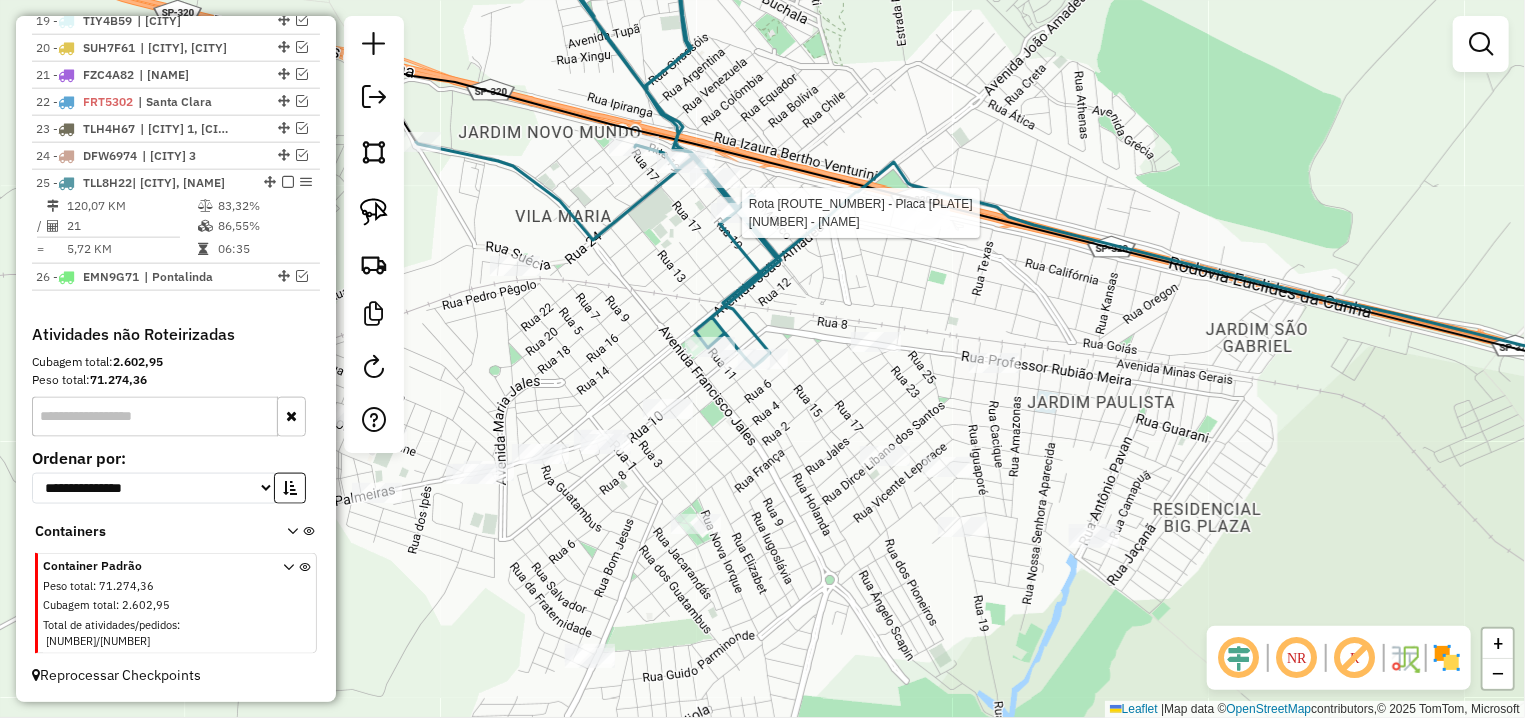 select on "**********" 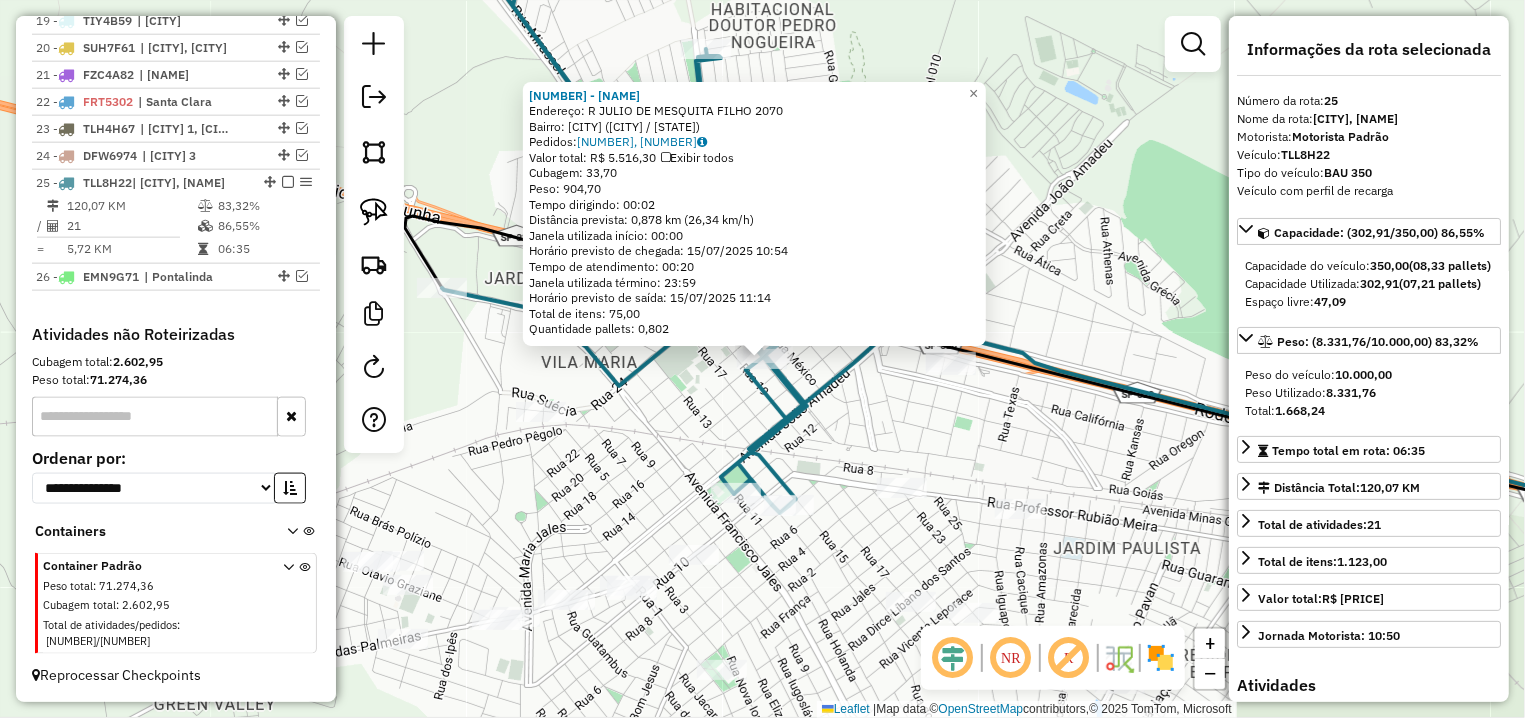 drag, startPoint x: 700, startPoint y: 406, endPoint x: 704, endPoint y: 396, distance: 10.770329 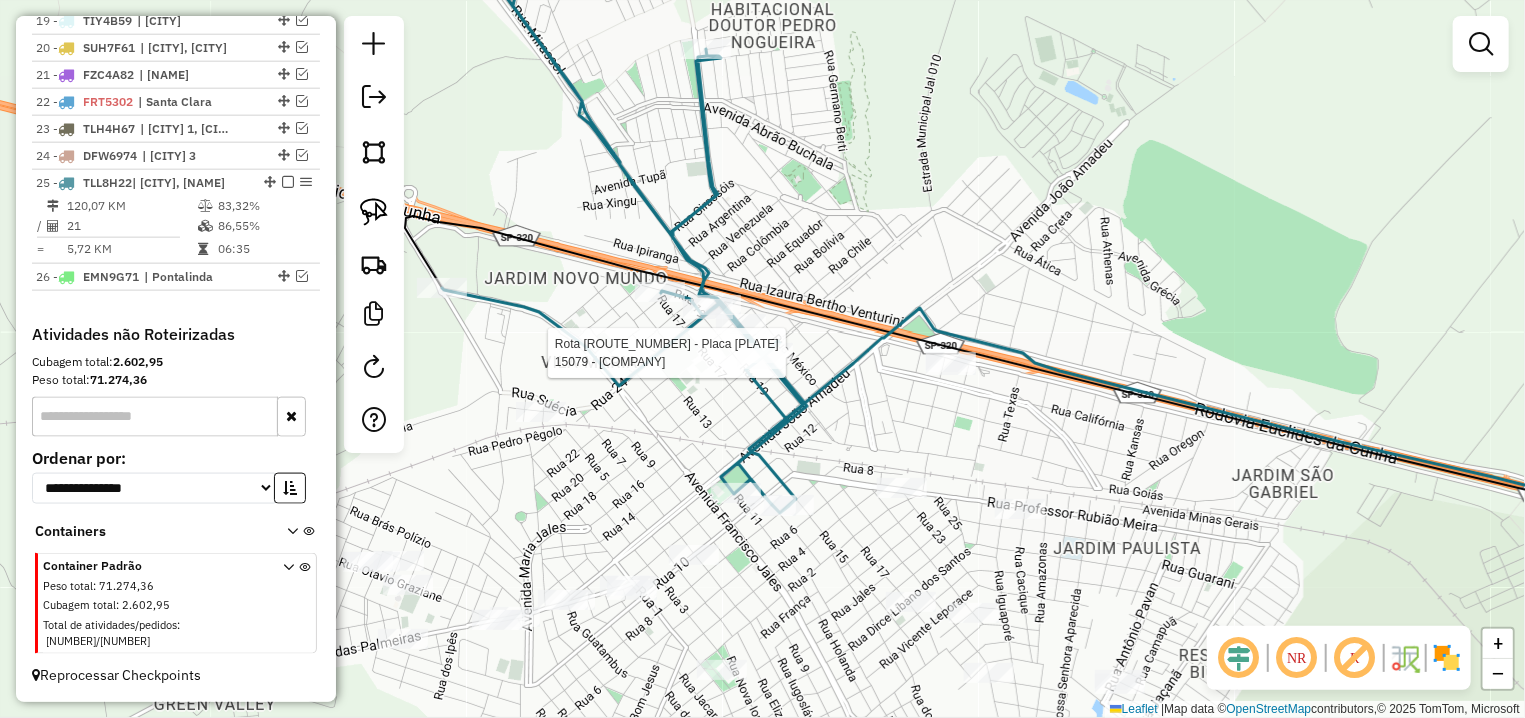 select on "**********" 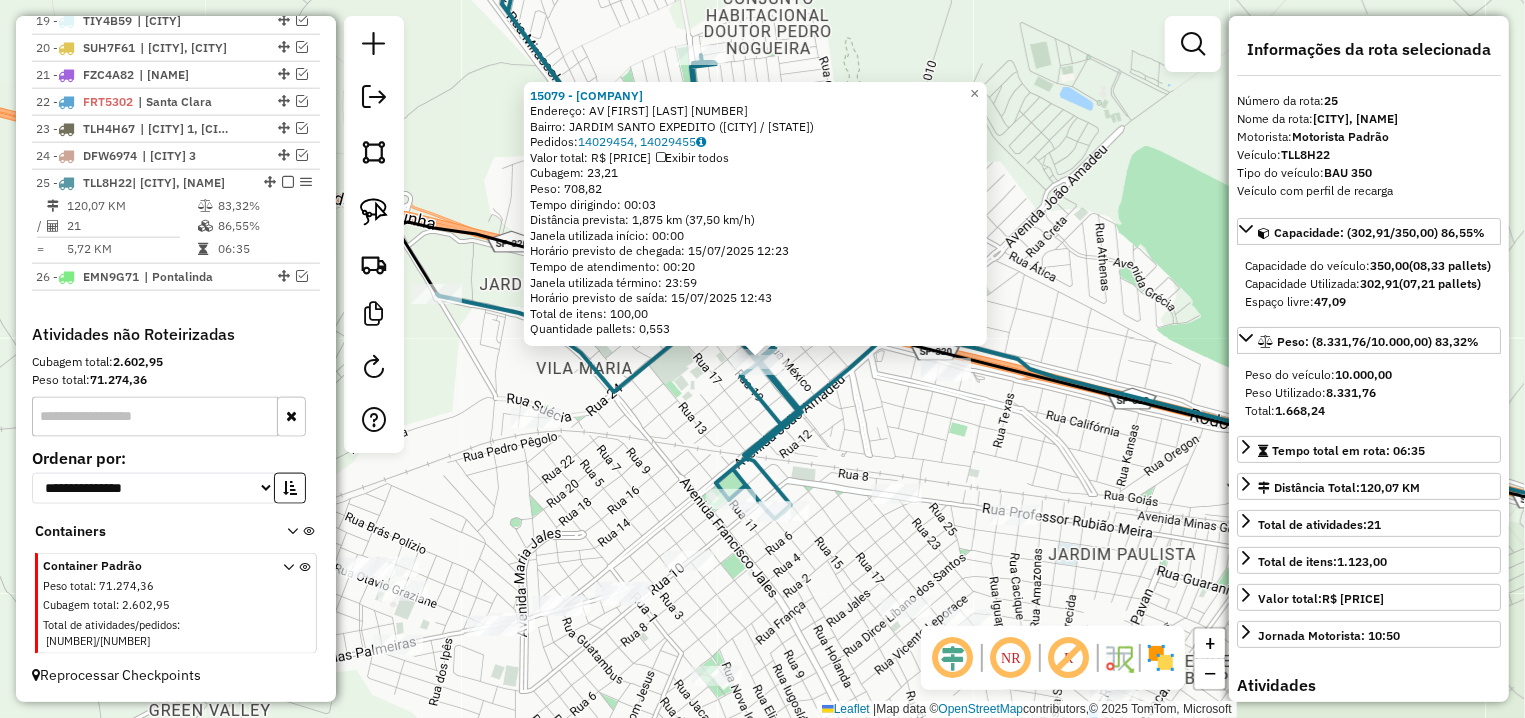 click on "15079 - [COMPANY]  Endereço: AV  NACOES UNIDAS                 3124   Bairro: JARDIM SANTO EXPEDITO (JALES / SP)   Pedidos:  14029454, 14029455   Valor total: R$ 4.423,13   Exibir todos   Cubagem: 23,21  Peso: 708,82  Tempo dirigindo: 00:03   Distância prevista: 1,875 km (37,50 km/h)   Janela utilizada início: 00:00   Horário previsto de chegada: 15/07/2025 12:23   Tempo de atendimento: 00:20   Janela utilizada término: 23:59   Horário previsto de saída: 15/07/2025 12:43   Total de itens: 100,00   Quantidade pallets: 0,553  × Janela de atendimento Grade de atendimento Capacidade Transportadoras Veículos Cliente Pedidos  Rotas Selecione os dias de semana para filtrar as janelas de atendimento  Seg   Ter   Qua   Qui   Sex   Sáb   Dom  Informe o período da janela de atendimento: De: Até:  Filtrar exatamente a janela do cliente  Considerar janela de atendimento padrão  Selecione os dias de semana para filtrar as grades de atendimento  Seg   Ter   Qua   Qui   Sex   Sáb   Dom   De:   Até:" 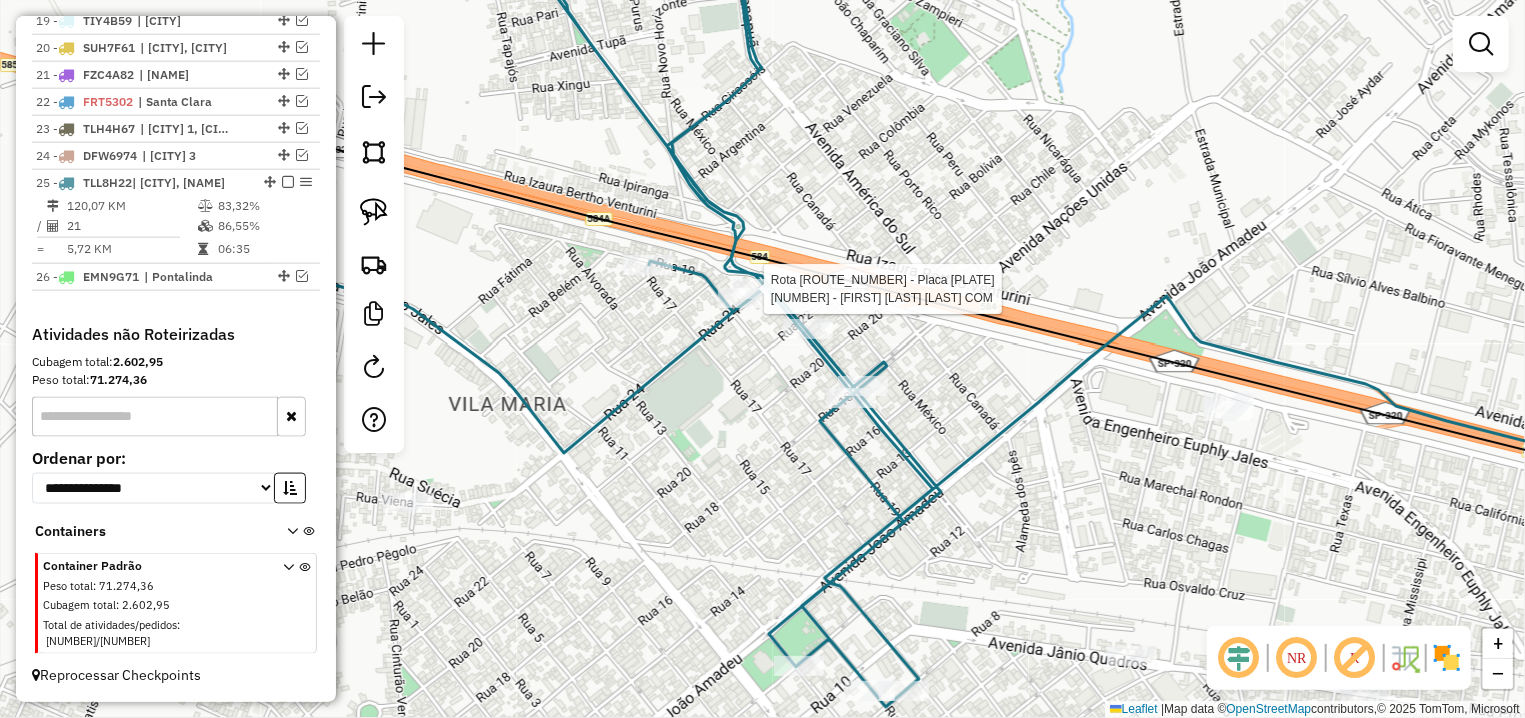 select on "**********" 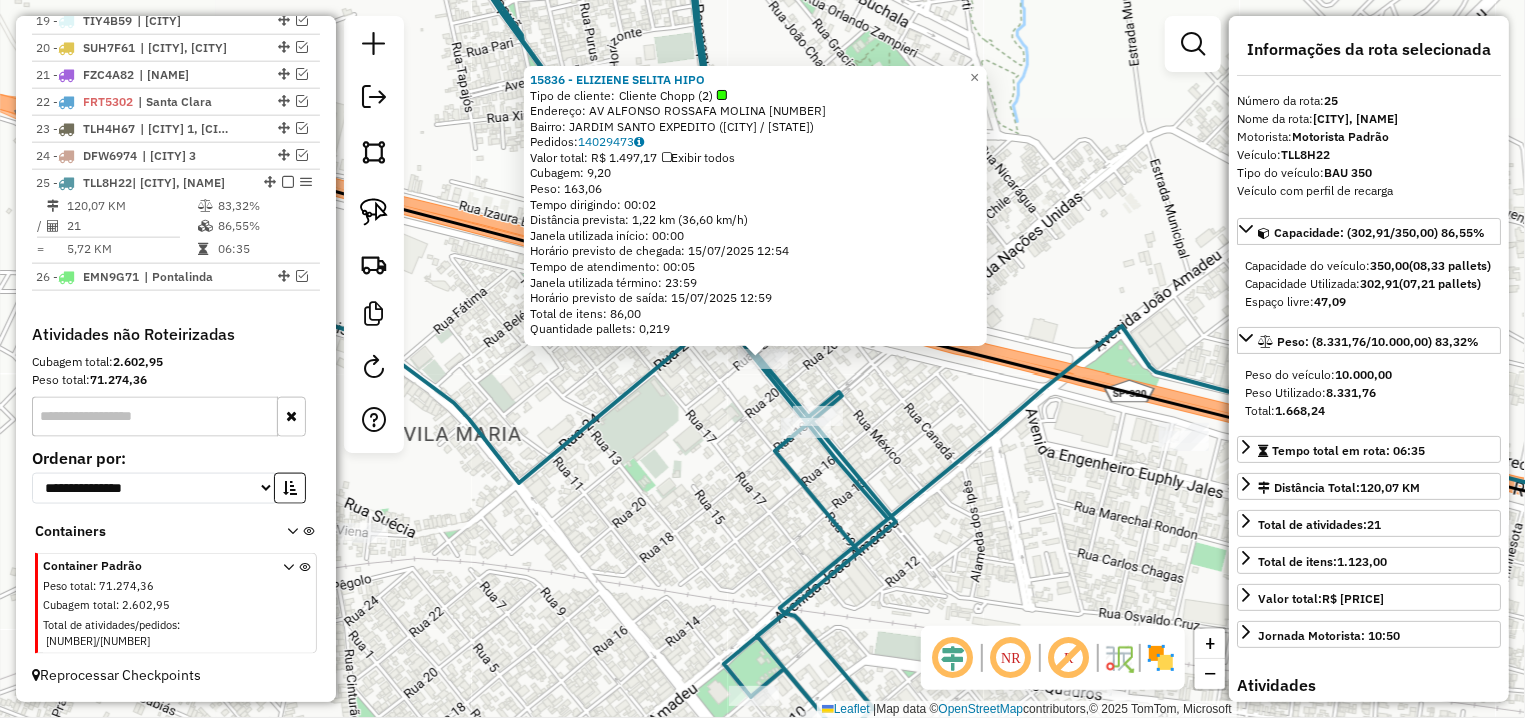 click on "[NUMBER] - [FIRST] [LAST] Tipo de cliente: Cliente Chopp ([NUMBER]) Endereço: AV [STREET] [NUMBER] Bairro: [NEIGHBORHOOD] ([CITY] / [STATE]) Pedidos: [NUMBER] Valor total: R$ [PRICE] Exibir todos Cubagem: [CUBAGE] Peso: [WEIGHT] Tempo dirigindo: [TIME] Distância prevista: [DISTANCE] km ([SPEED] km/h) Janela utilizada início: [TIME] Horário previsto de chegada: [DATE] [TIME] Tempo de atendimento: [TIME] Janela utilizada término: [TIME] Horário previsto de saída: [DATE] [TIME] Total de itens: [ITEMS] Quantidade pallets: [PALLETS] × Janela de atendimento Grade de atendimento Capacidade Transportadoras Veículos Cliente Pedidos Rotas Selecione os dias de semana para filtrar as janelas de atendimento Seg Ter Qua Qui Sex Sáb Dom Informe o período da janela de atendimento: De: Até: Filtrar exatamente a janela do cliente Considerar janela de atendimento padrão Selecione os dias de semana para filtrar as grades de atendimento Seg Ter Qua Qui Sex Sáb Dom" 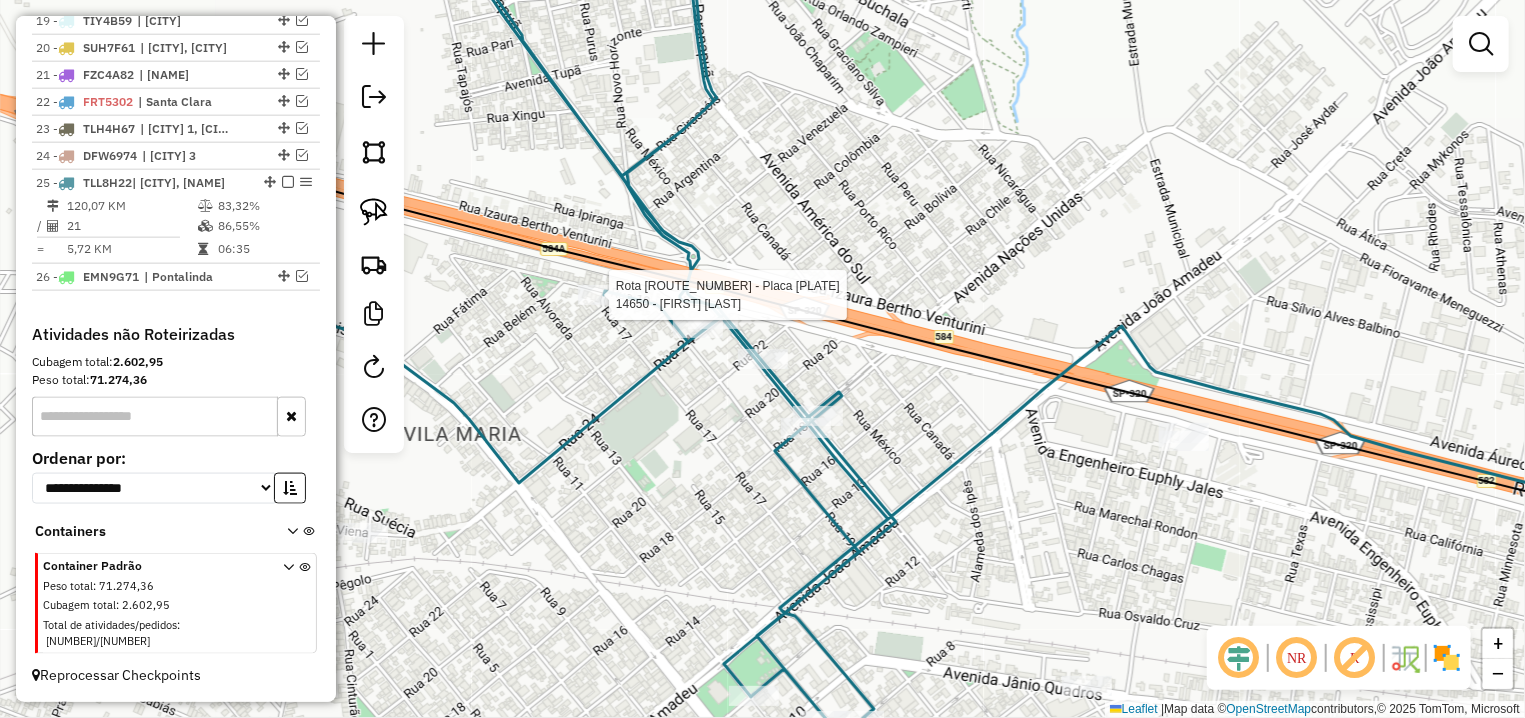 select on "**********" 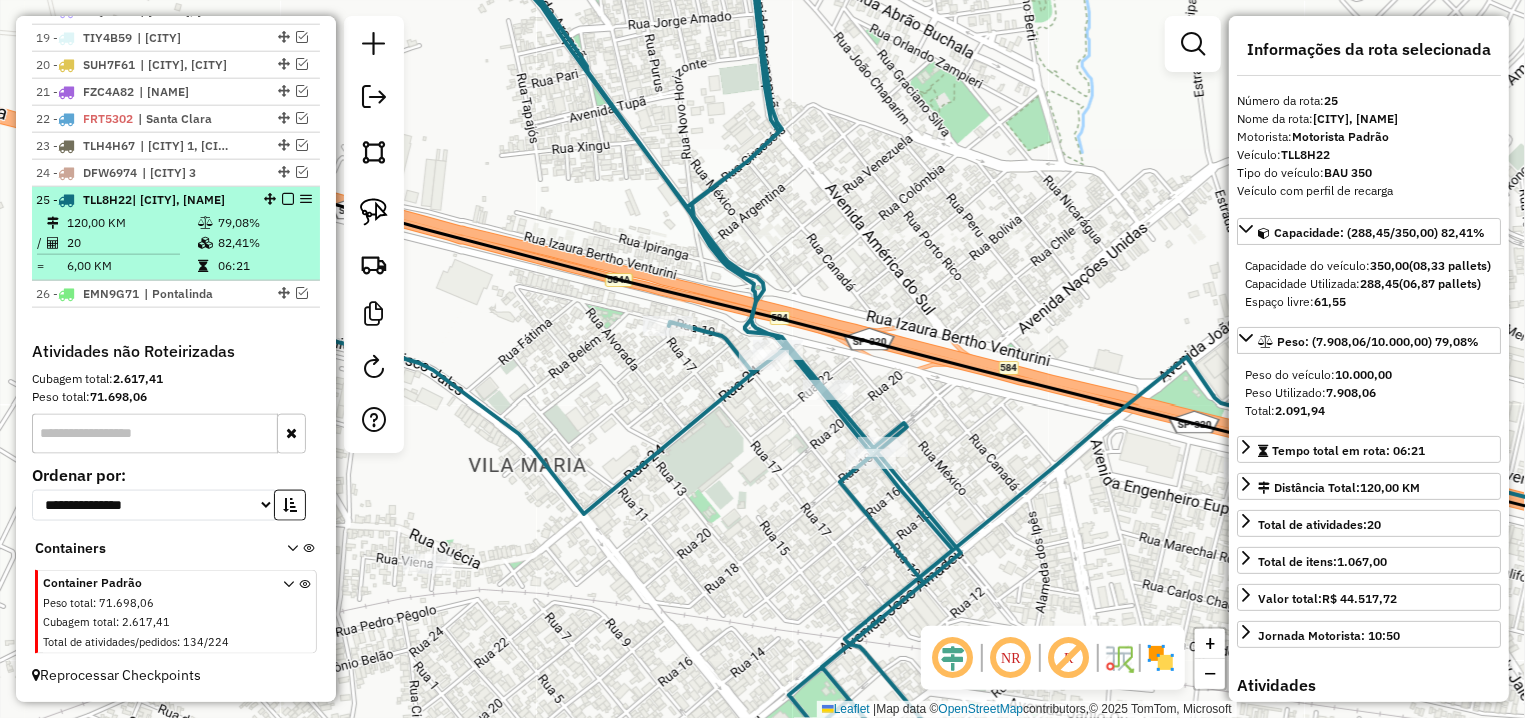 click at bounding box center [288, 199] 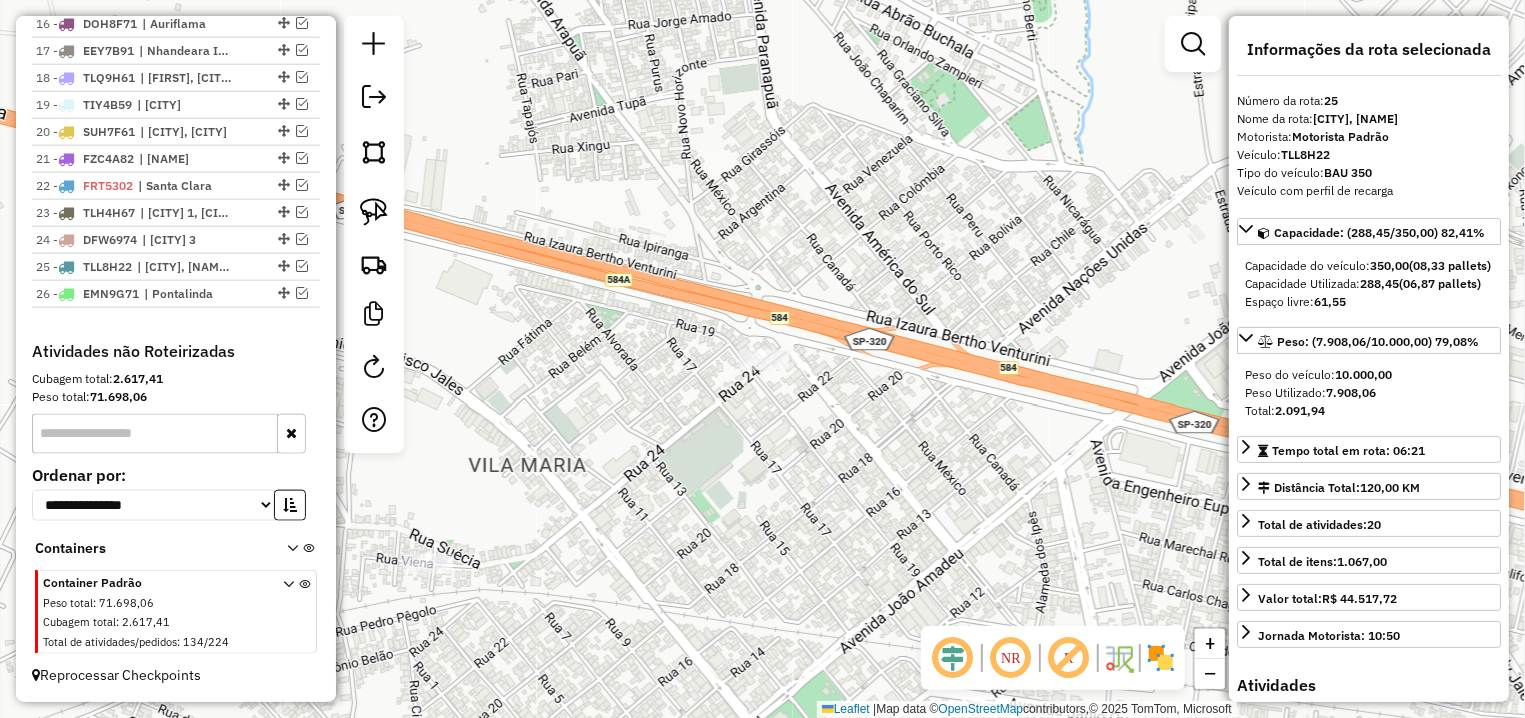 scroll, scrollTop: 1205, scrollLeft: 0, axis: vertical 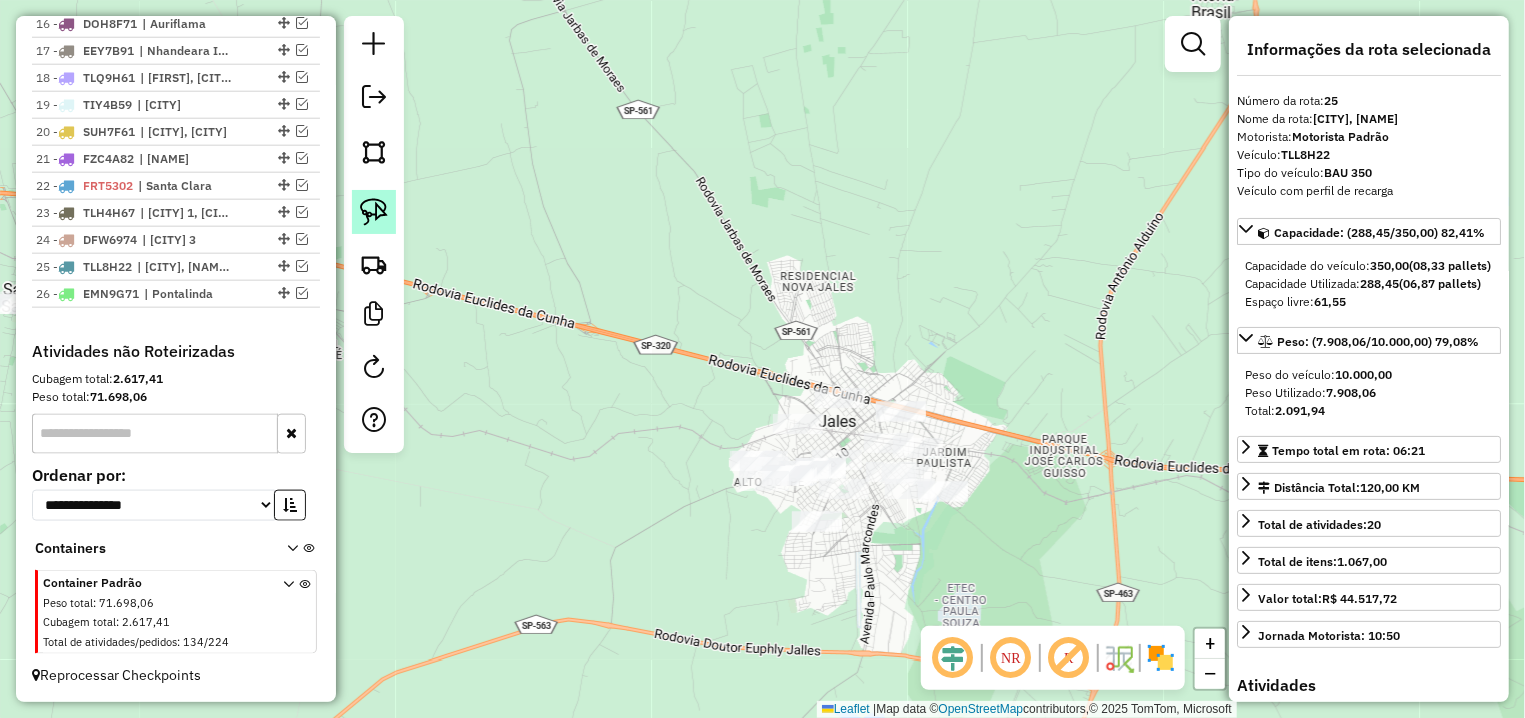 click 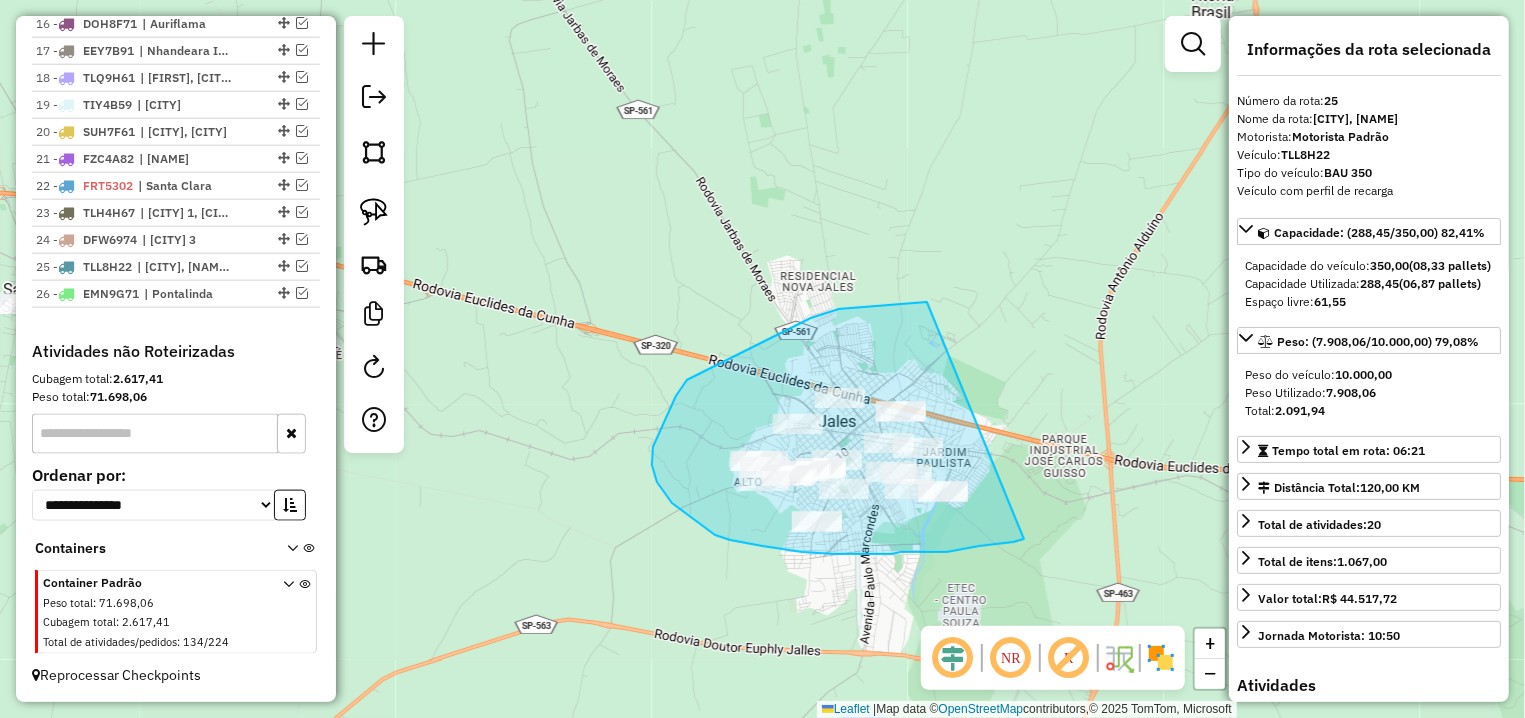drag, startPoint x: 919, startPoint y: 302, endPoint x: 1024, endPoint y: 539, distance: 259.21805 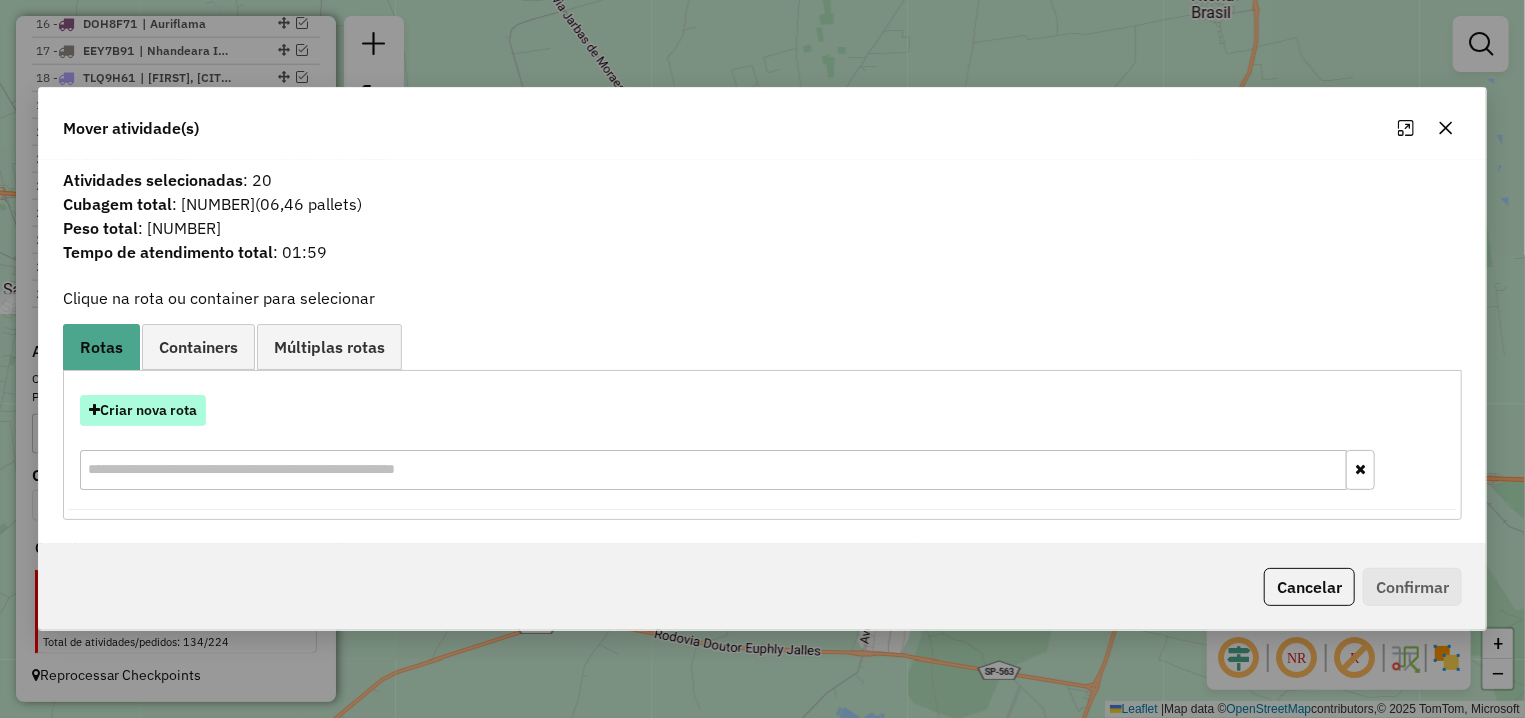 click on "Criar nova rota" at bounding box center [143, 410] 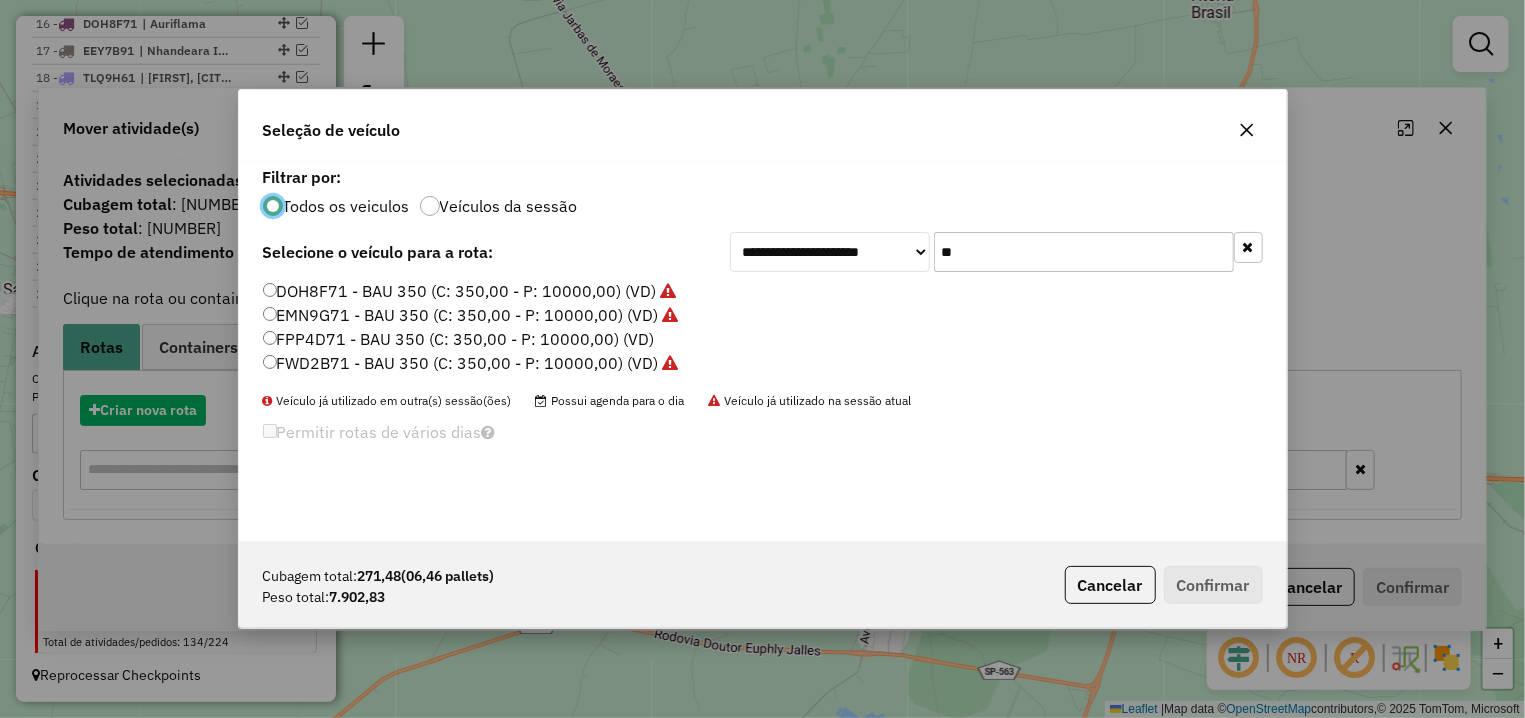 scroll, scrollTop: 11, scrollLeft: 6, axis: both 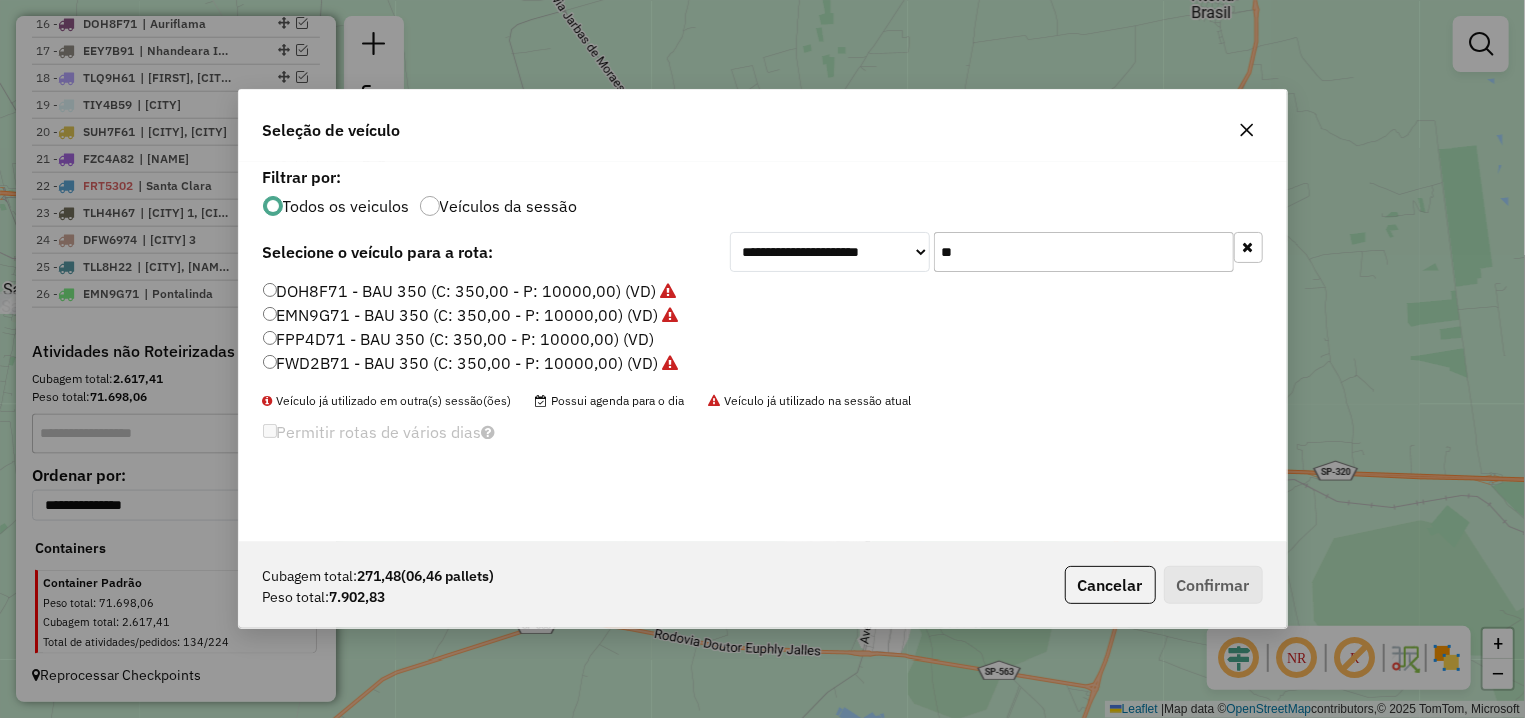 drag, startPoint x: 976, startPoint y: 249, endPoint x: 884, endPoint y: 243, distance: 92.19544 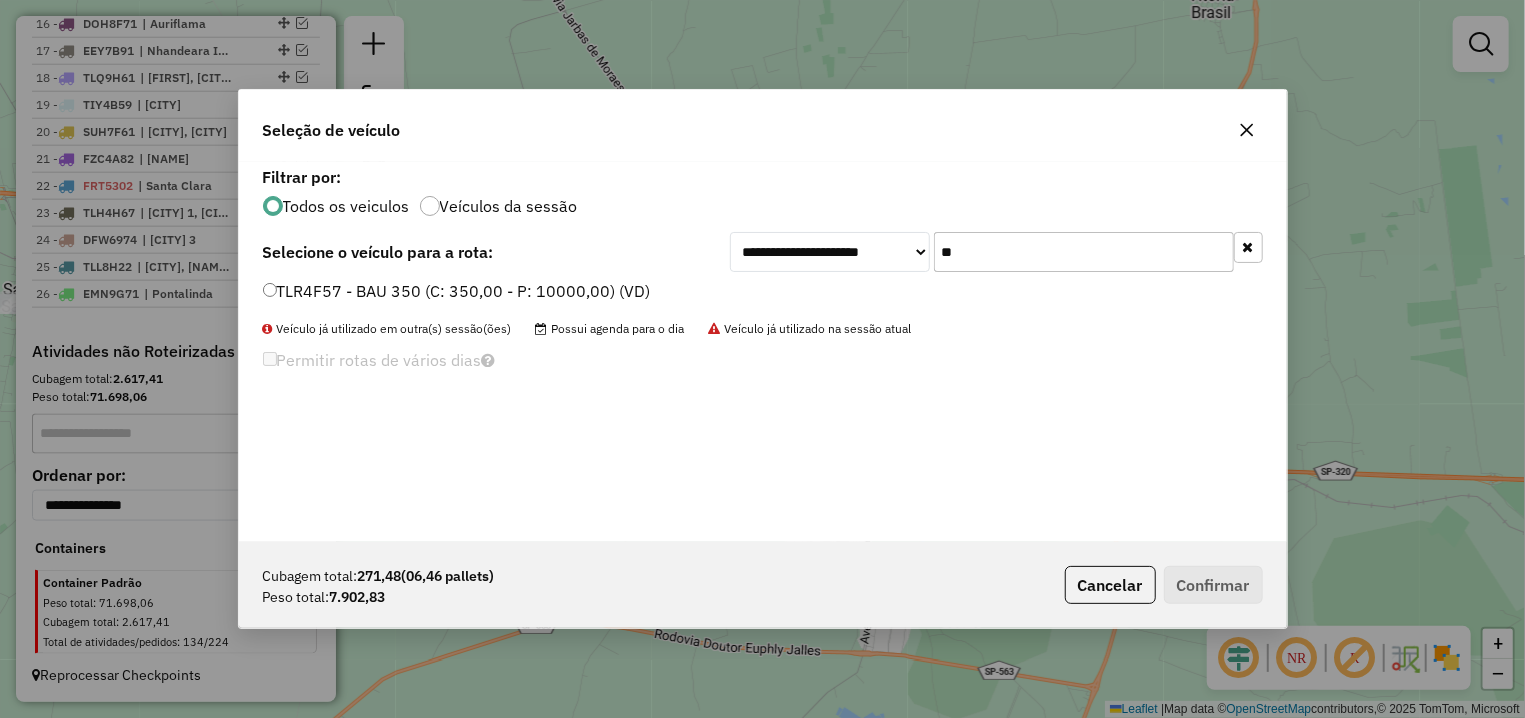 type on "**" 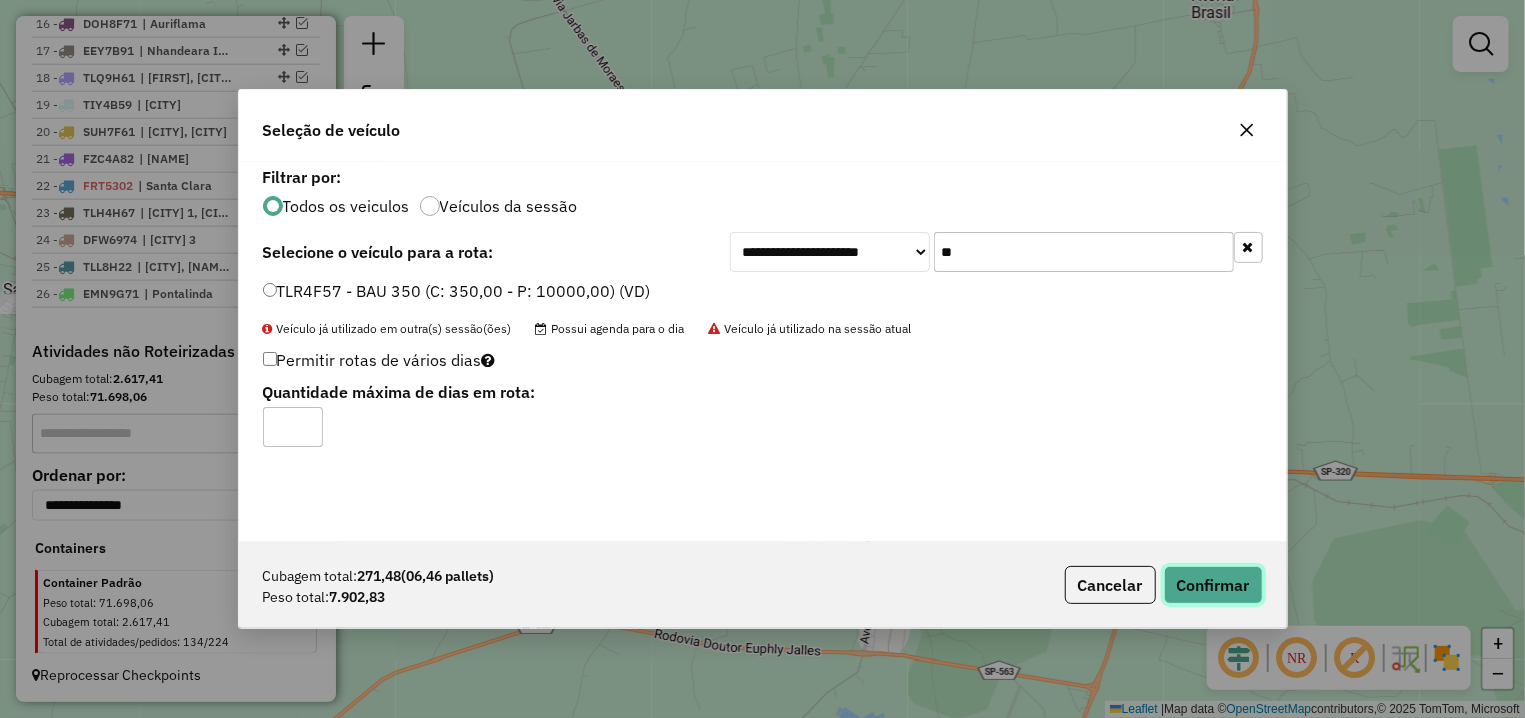 click on "Confirmar" 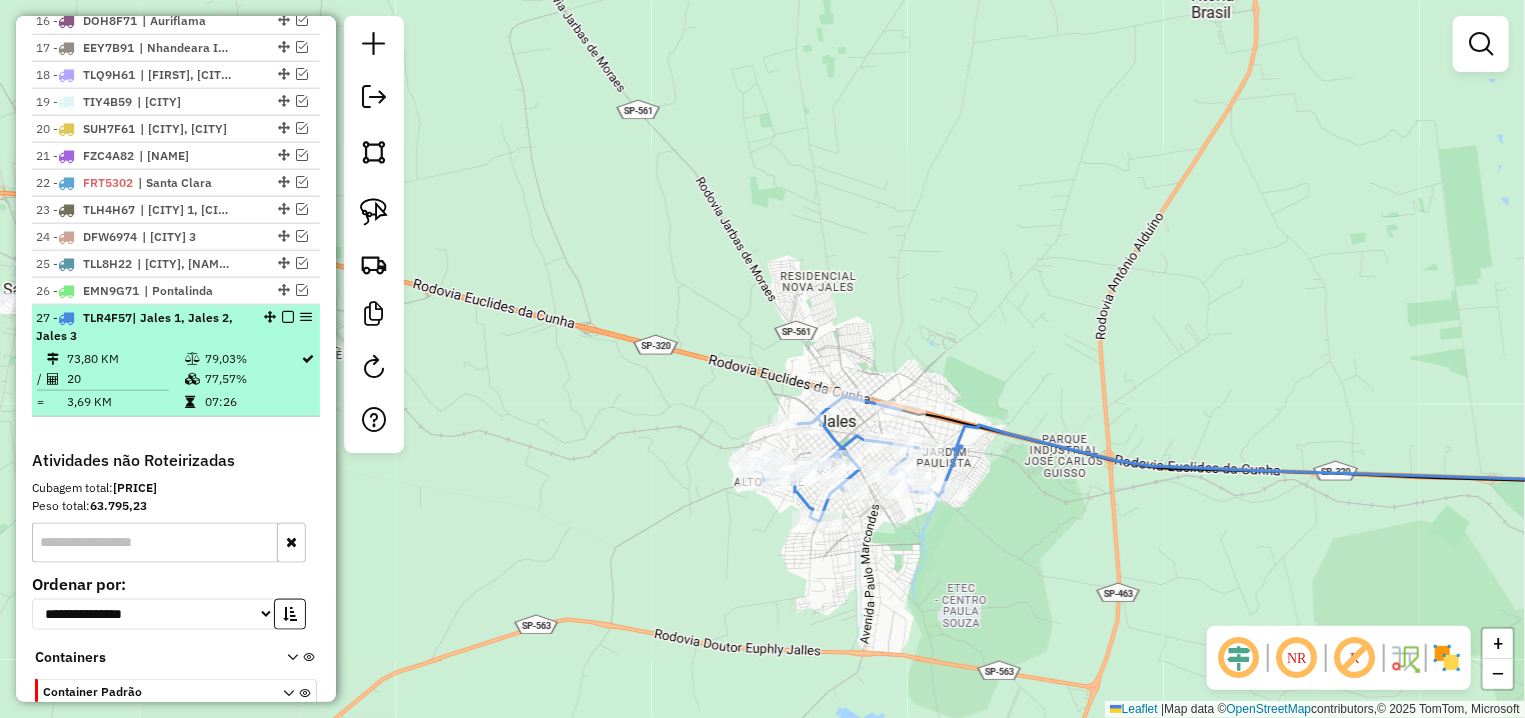 click at bounding box center (288, 317) 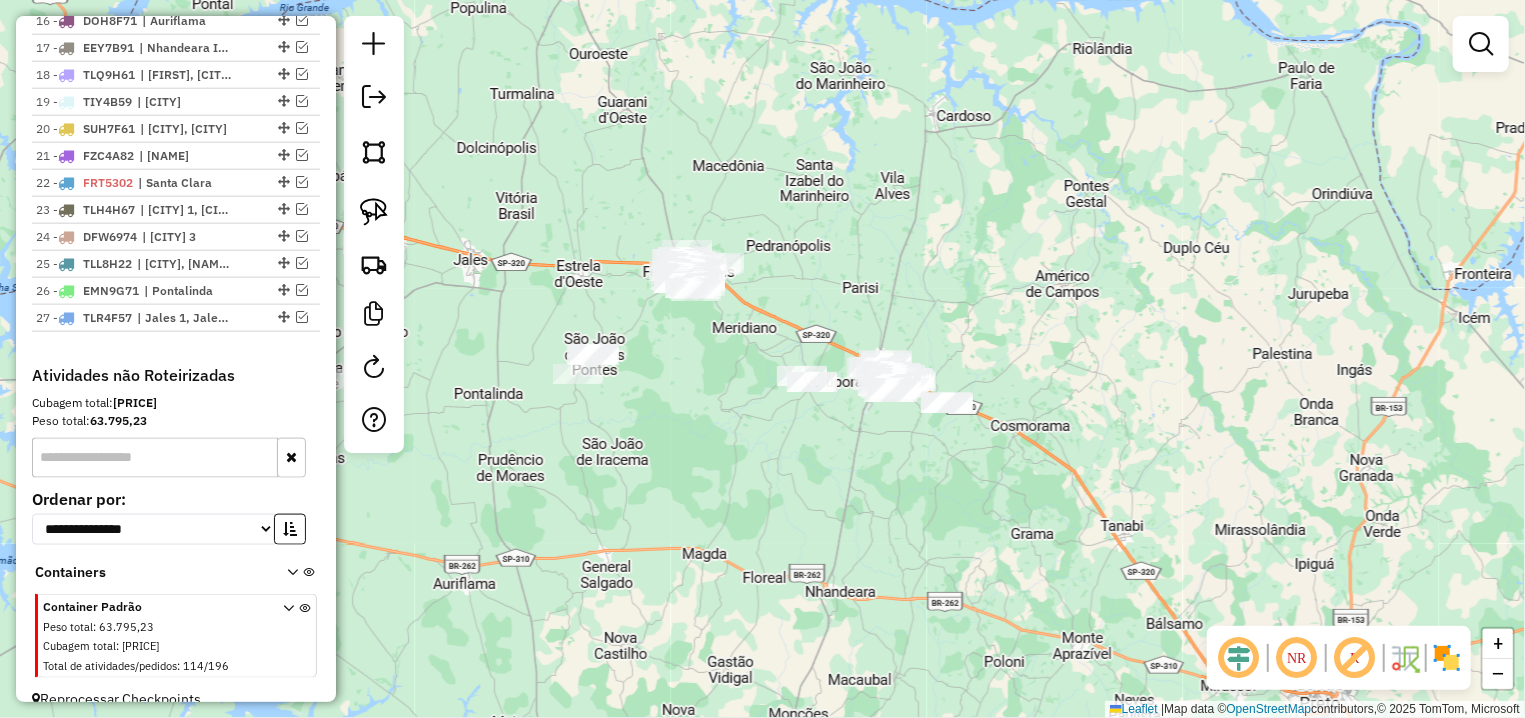 drag, startPoint x: 992, startPoint y: 500, endPoint x: 699, endPoint y: 361, distance: 324.29926 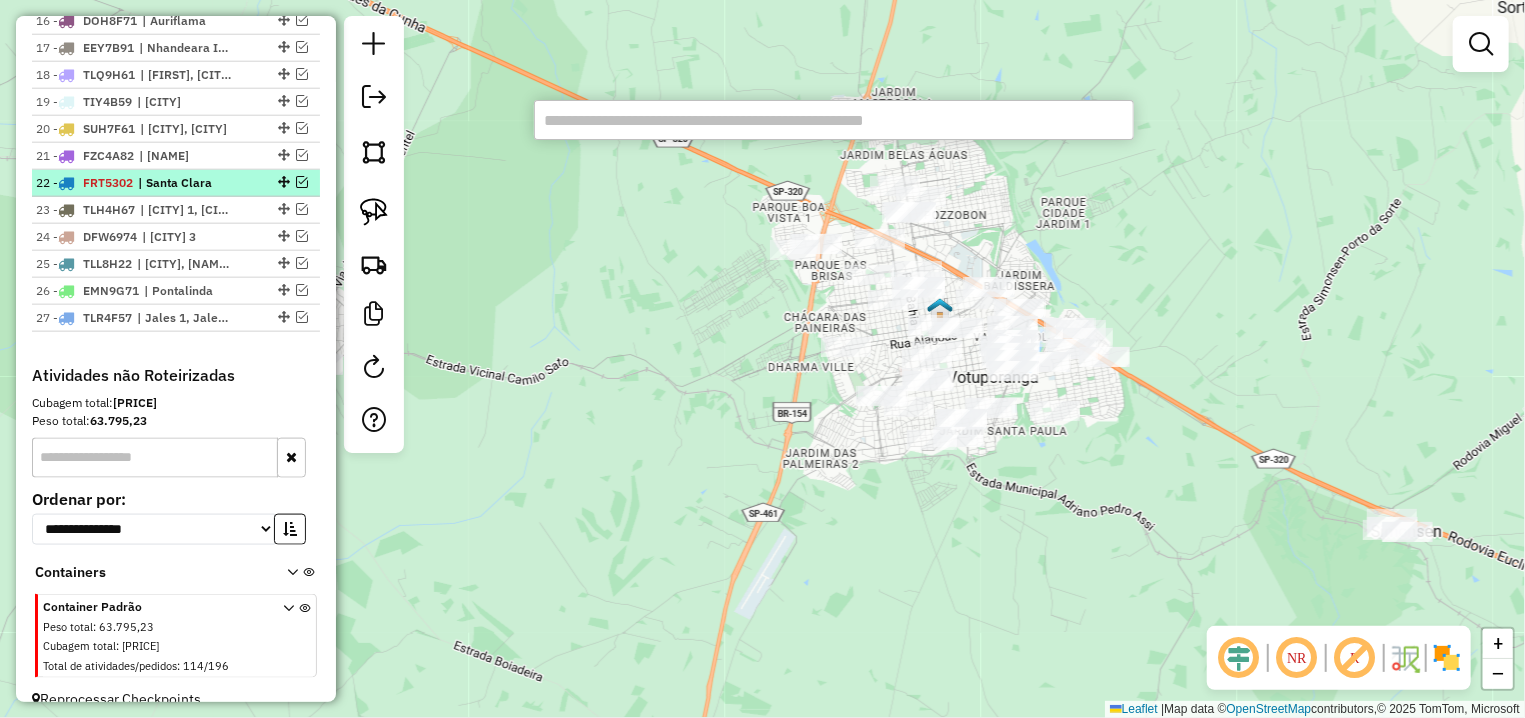 scroll, scrollTop: 736, scrollLeft: 0, axis: vertical 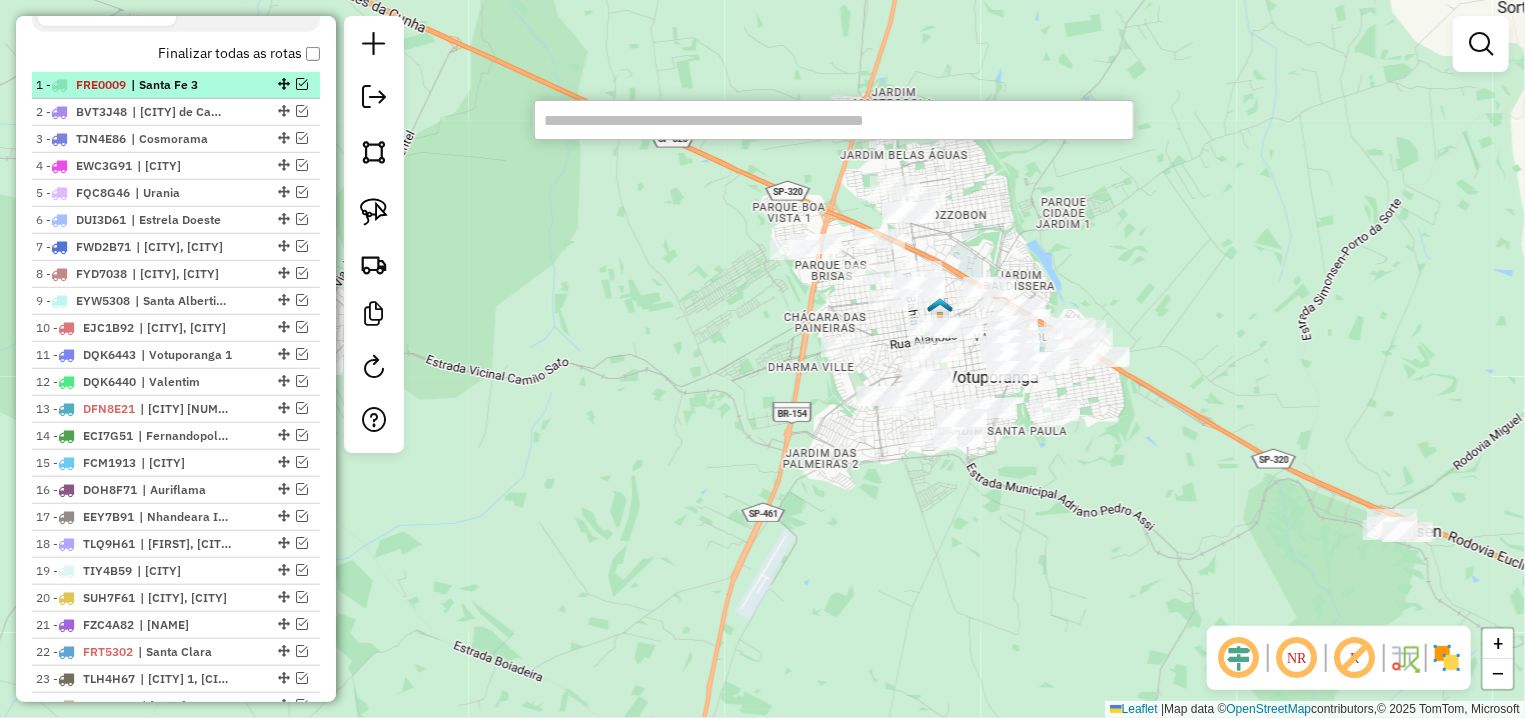 click at bounding box center [302, 84] 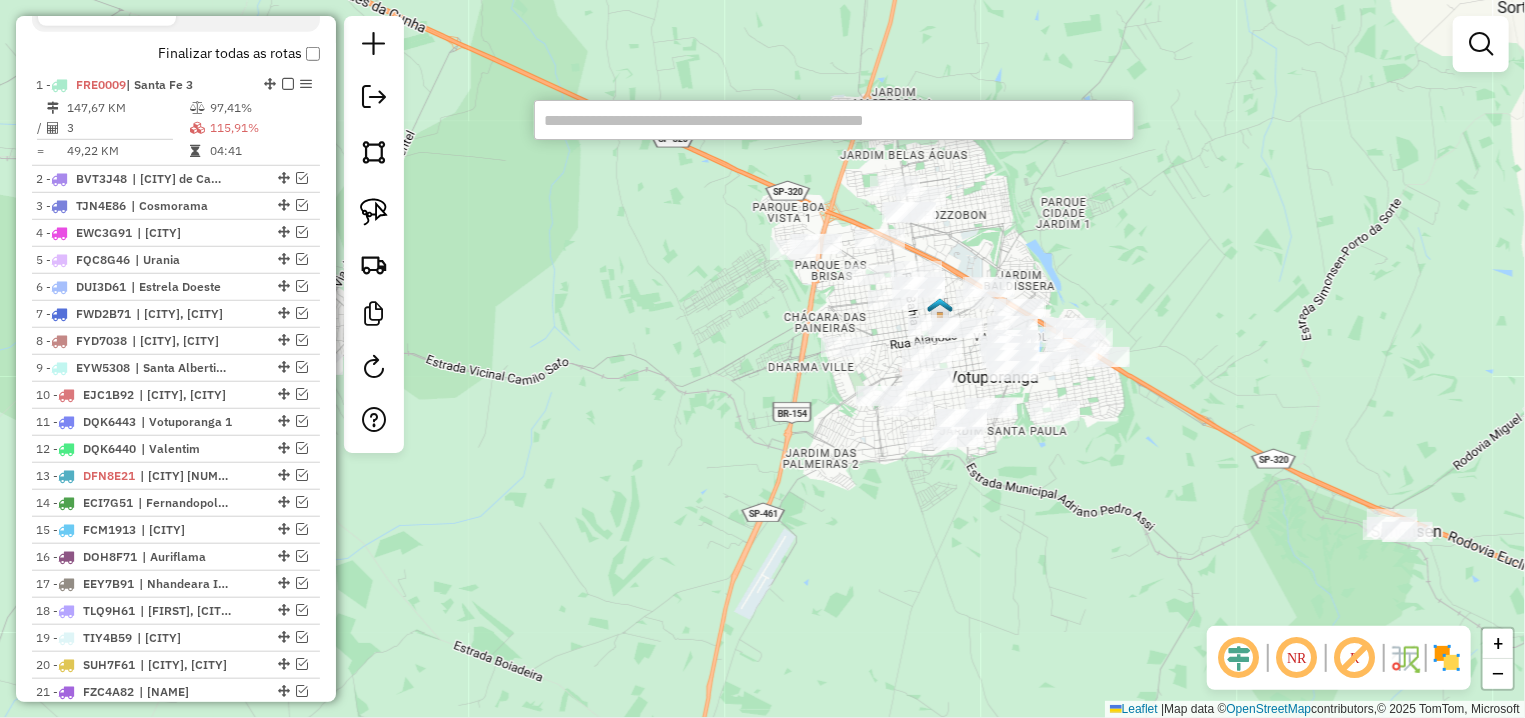 type on "*" 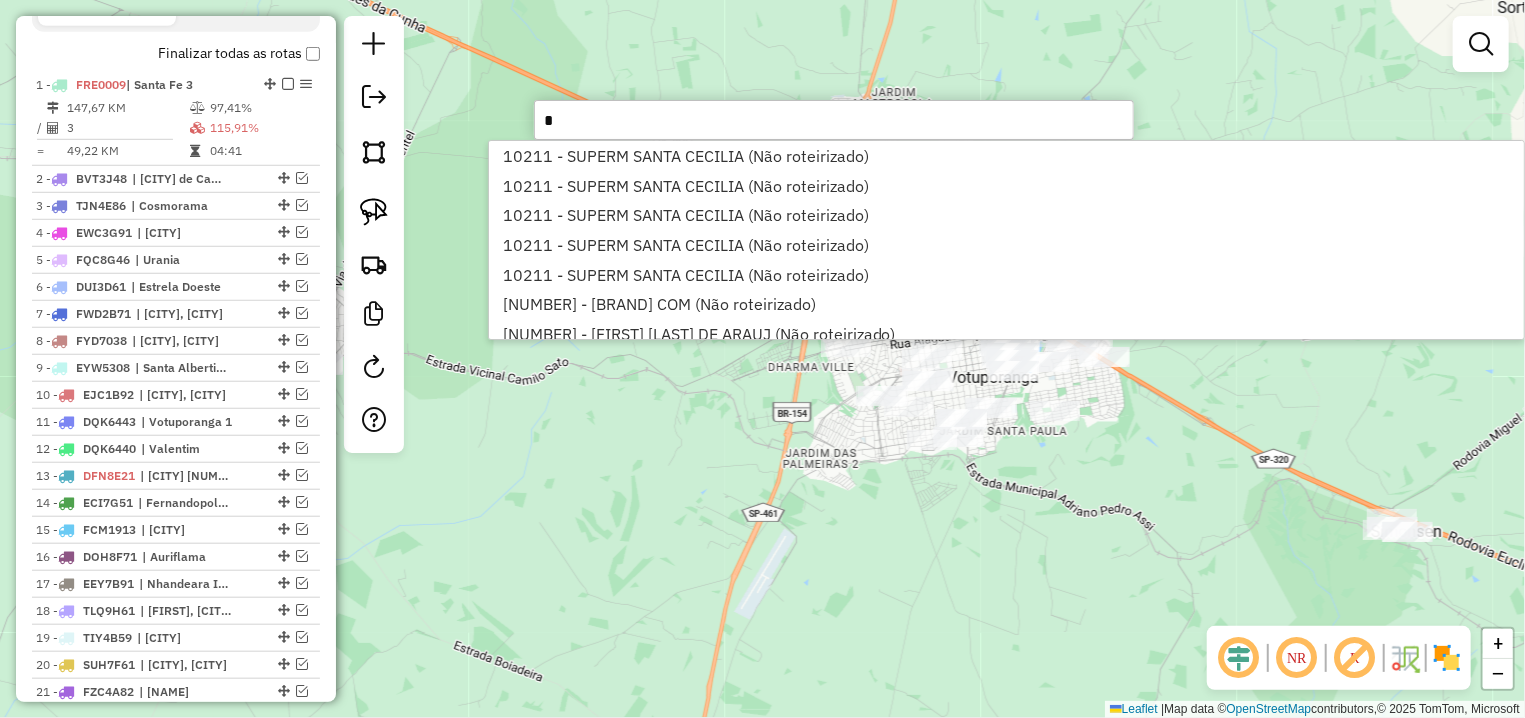 type 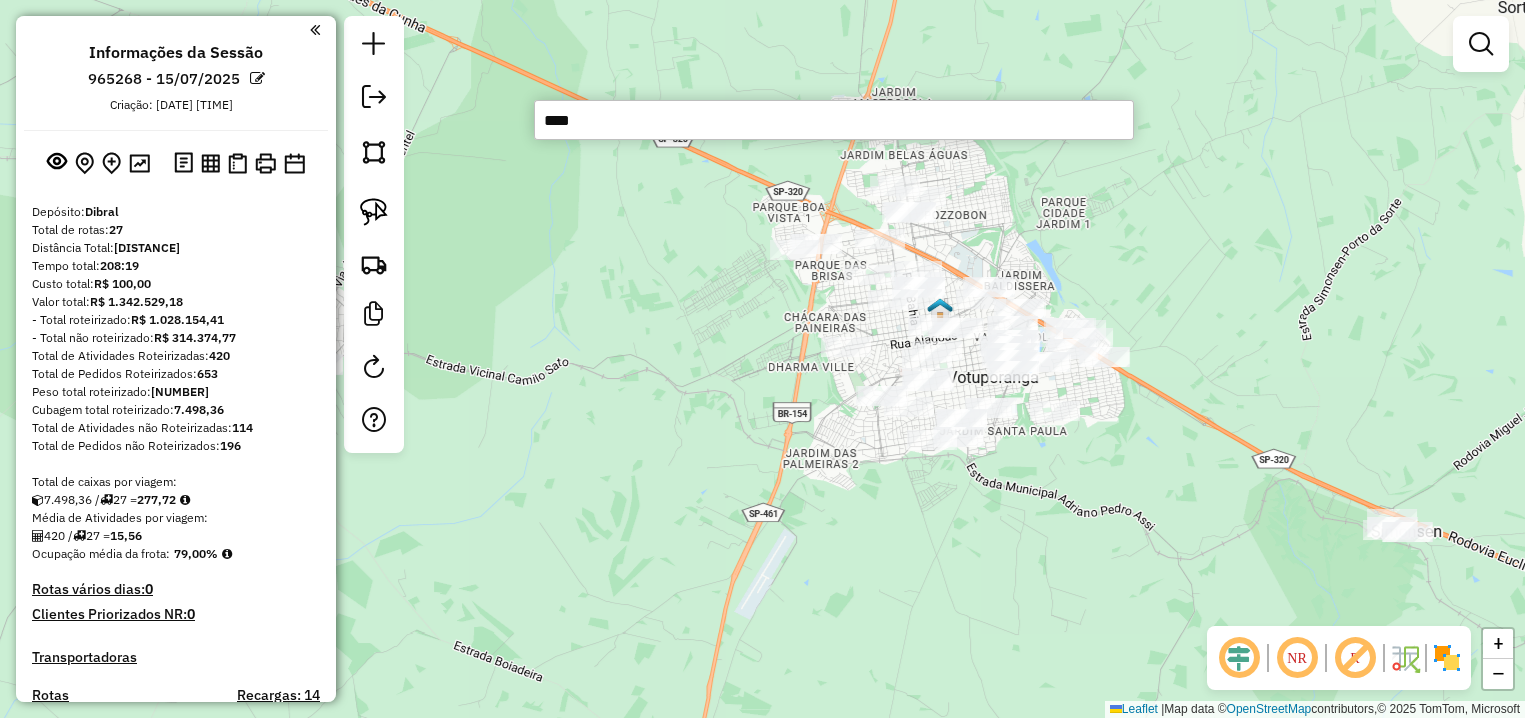 scroll, scrollTop: 0, scrollLeft: 0, axis: both 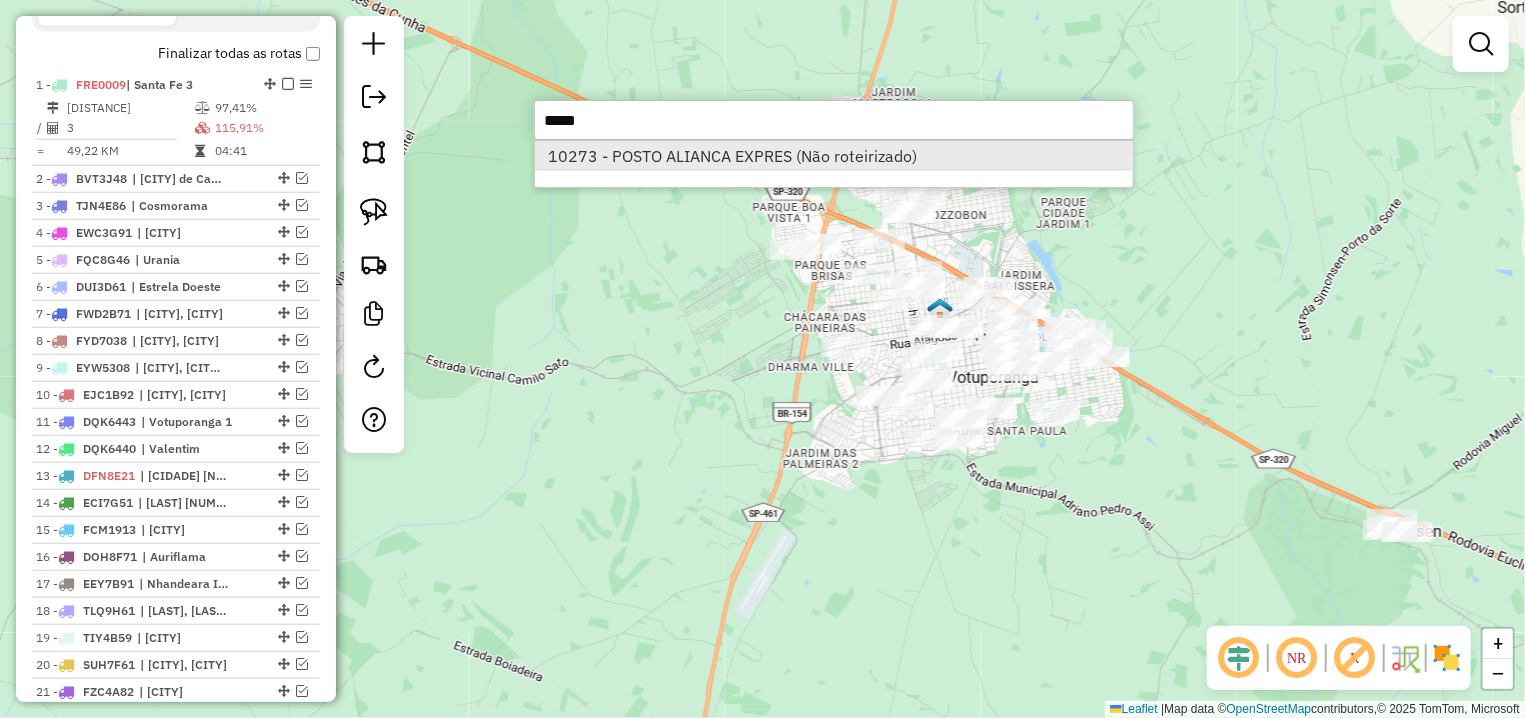 type on "*****" 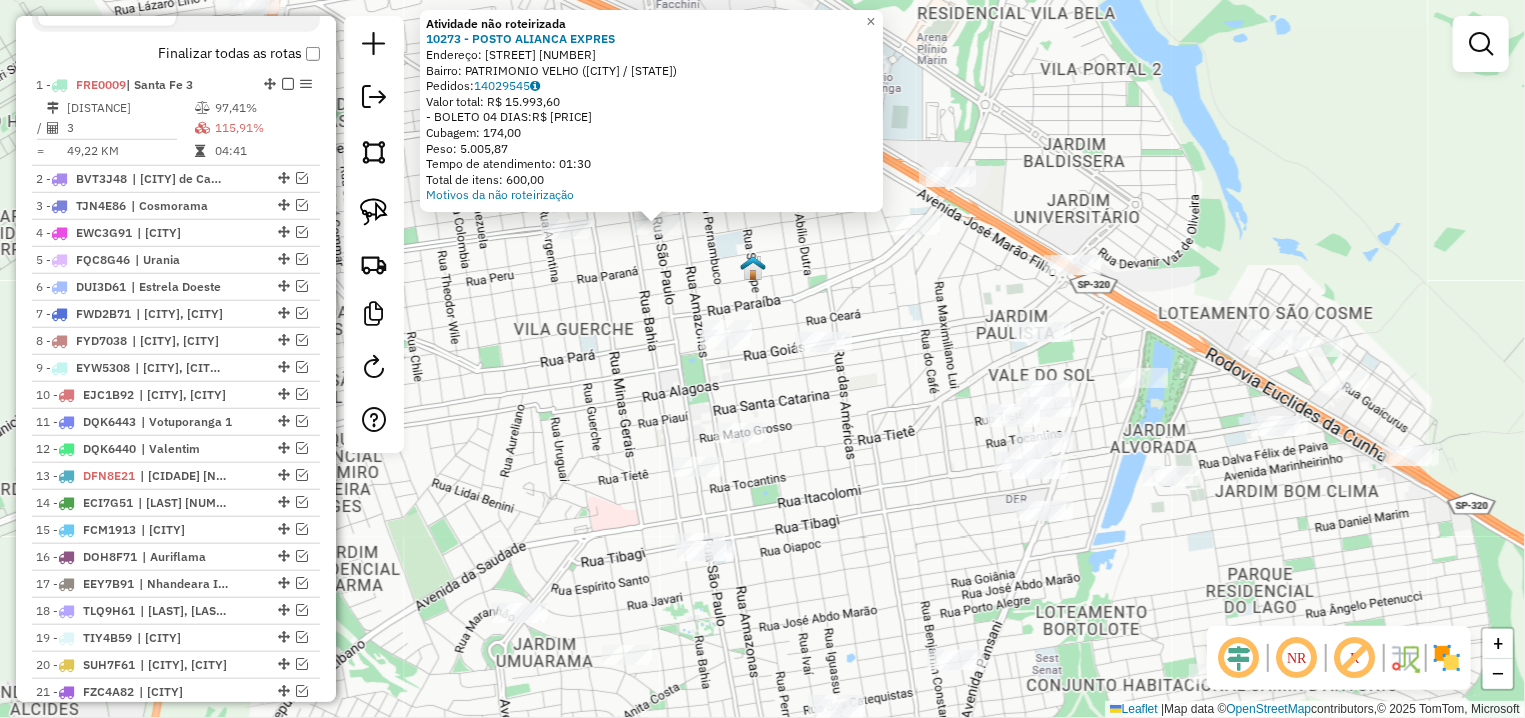 drag, startPoint x: 856, startPoint y: 326, endPoint x: 793, endPoint y: 278, distance: 79.20227 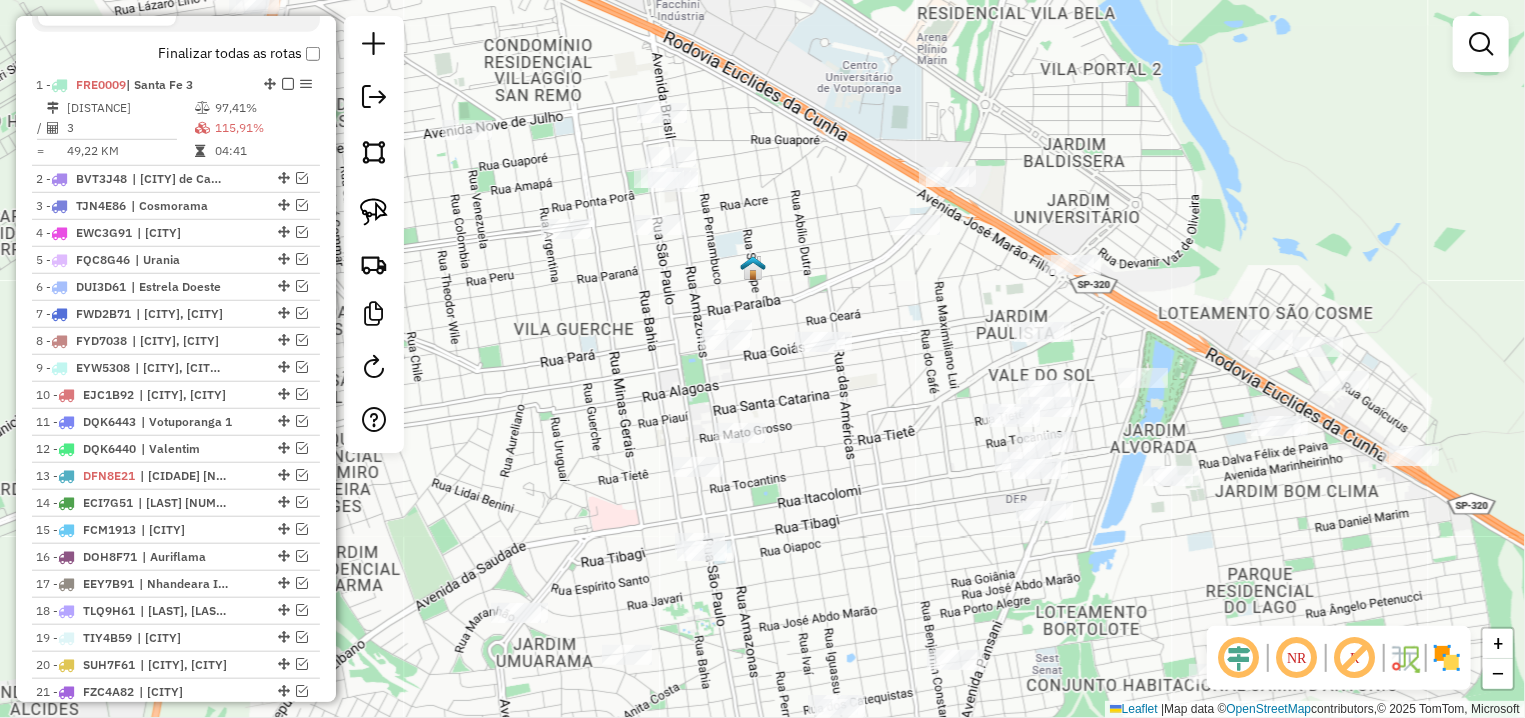 click 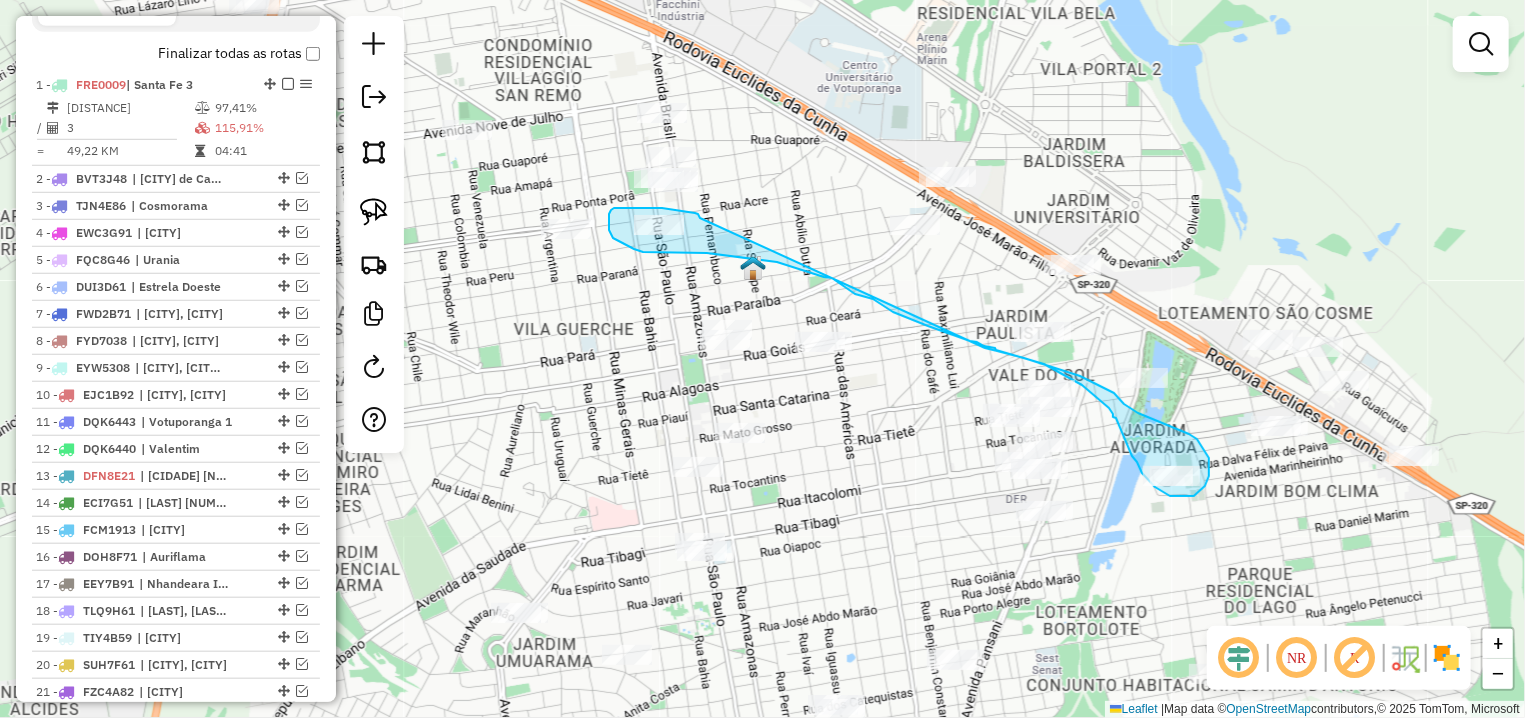 drag, startPoint x: 662, startPoint y: 208, endPoint x: 975, endPoint y: 346, distance: 342.07162 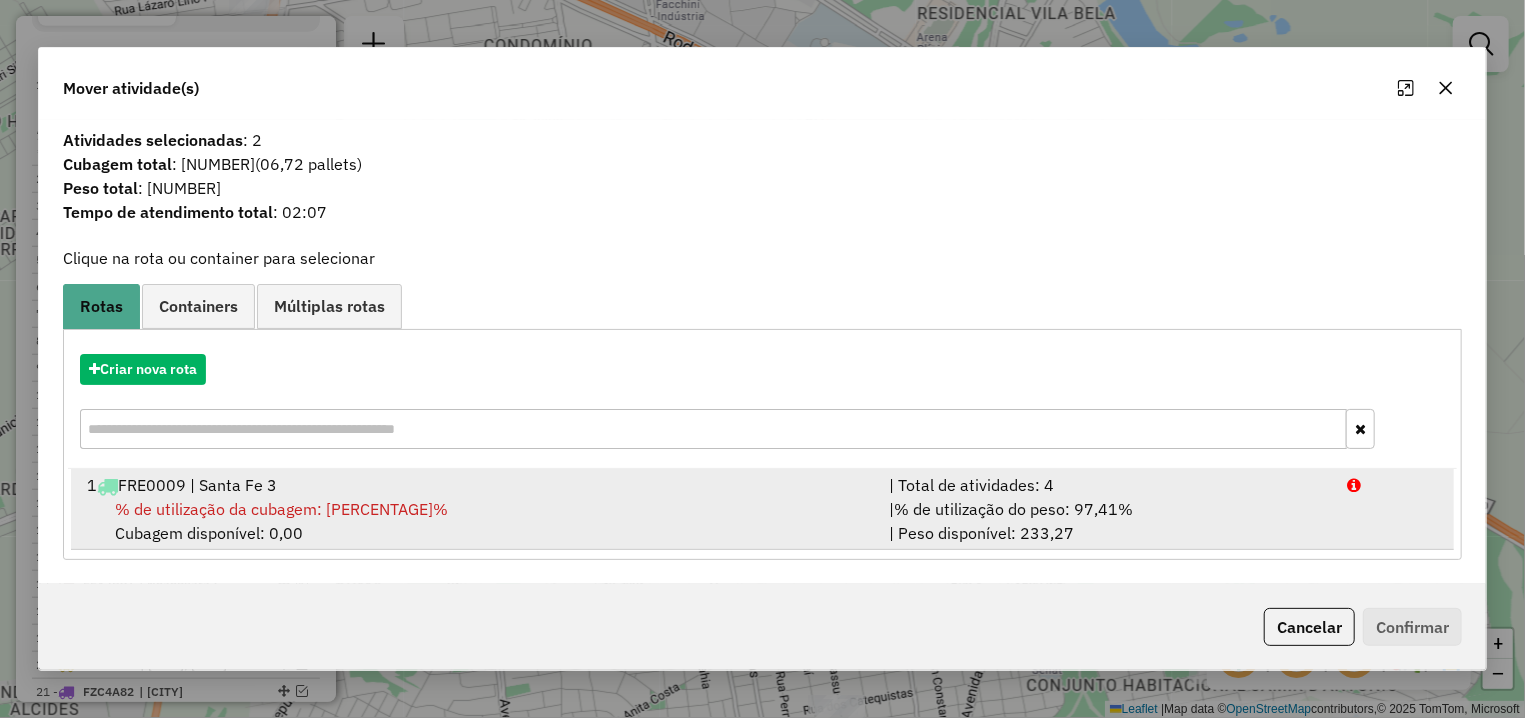 click on "% de utilização da cubagem: 115,91%" at bounding box center (281, 509) 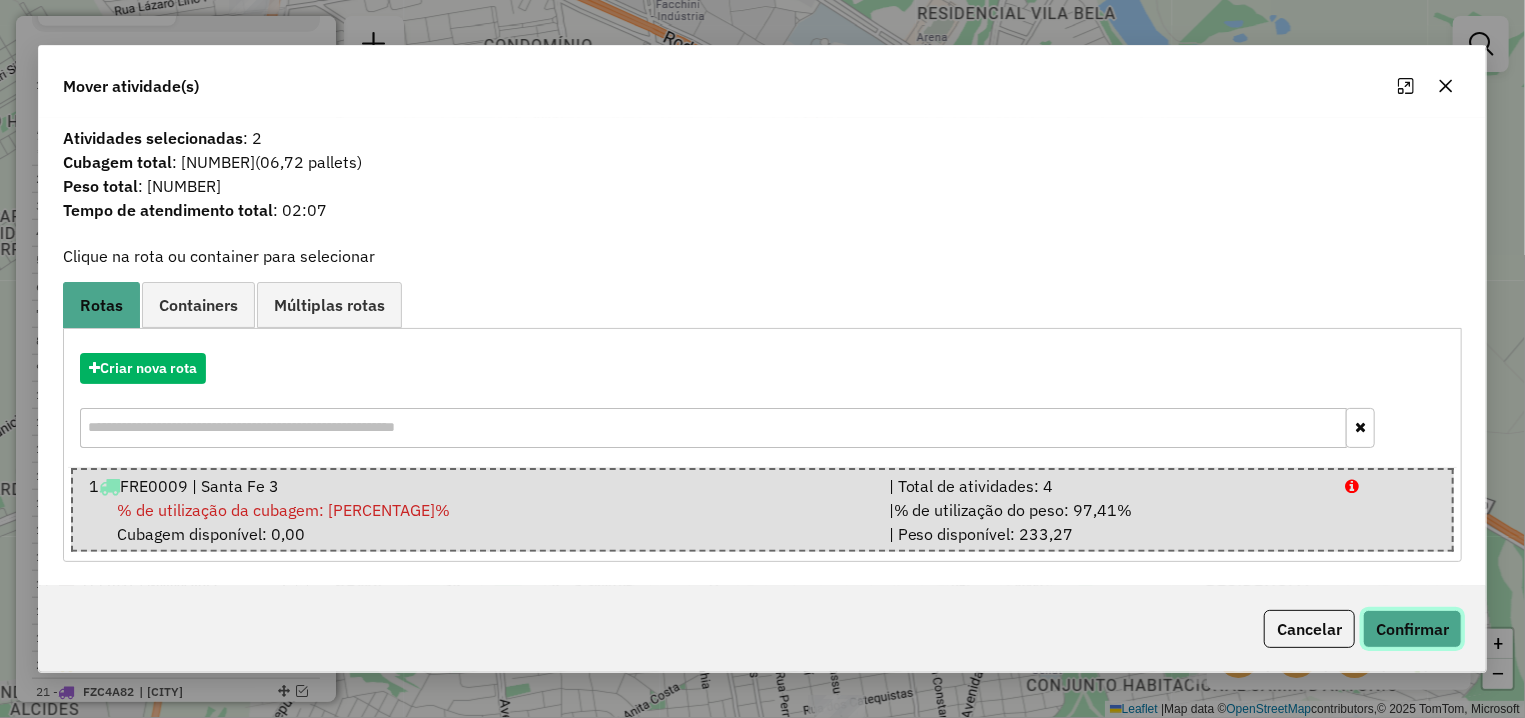 click on "Confirmar" 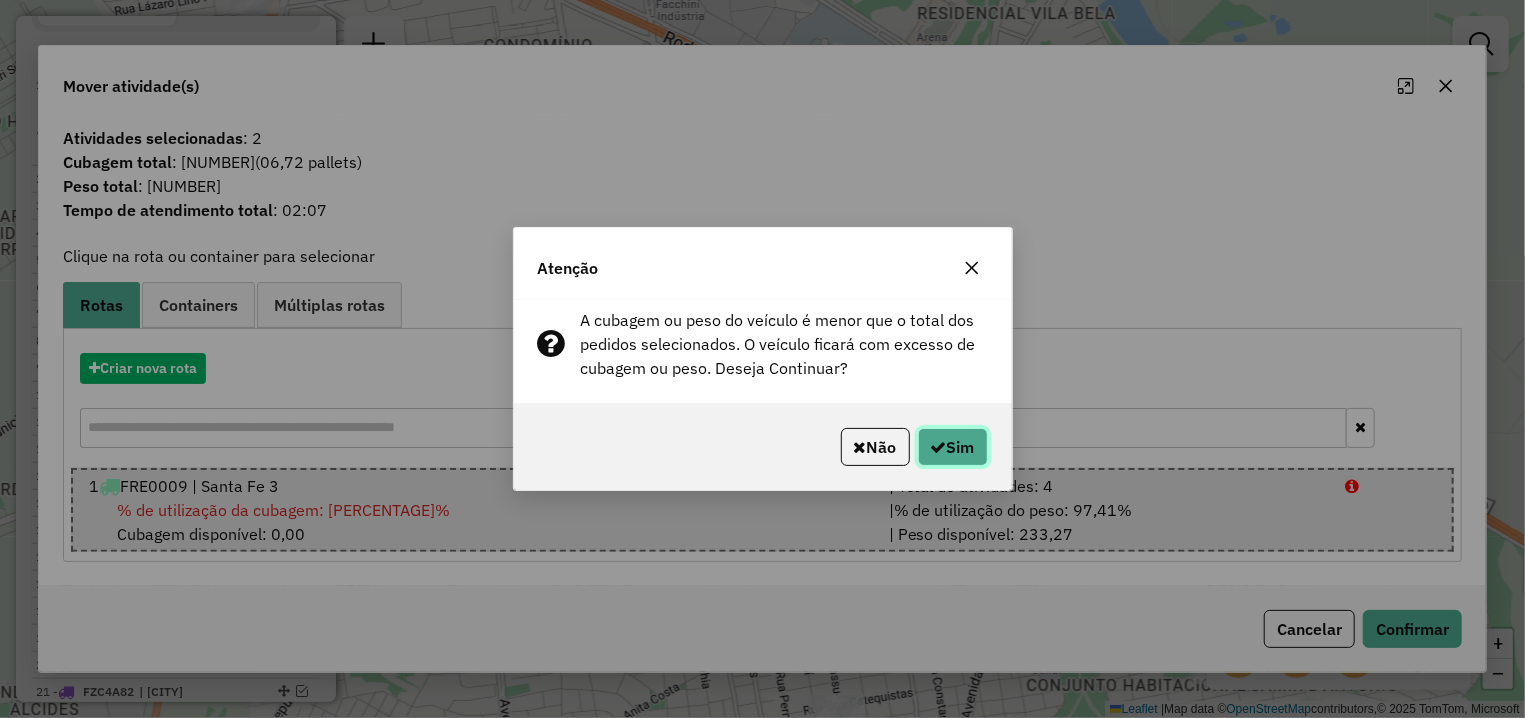 click on "Sim" 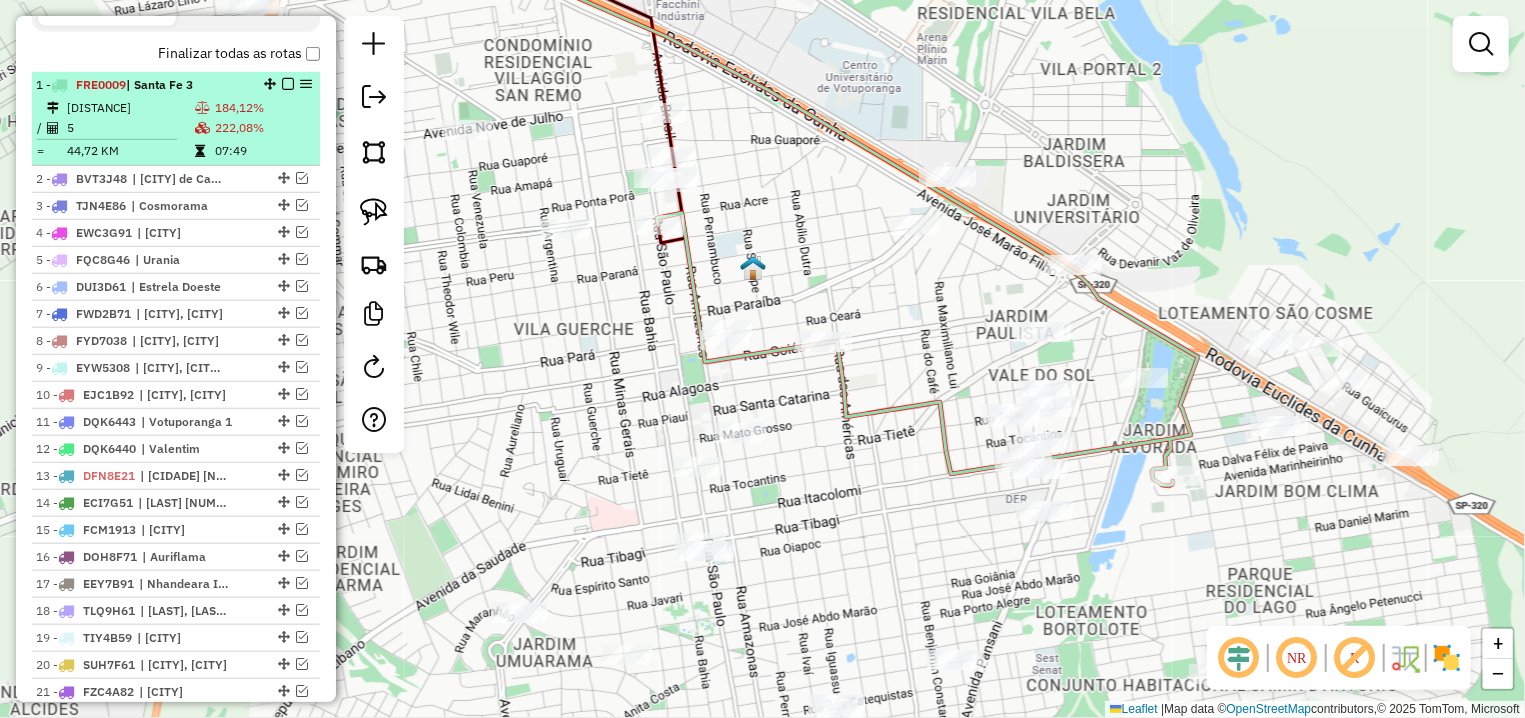 click at bounding box center [288, 84] 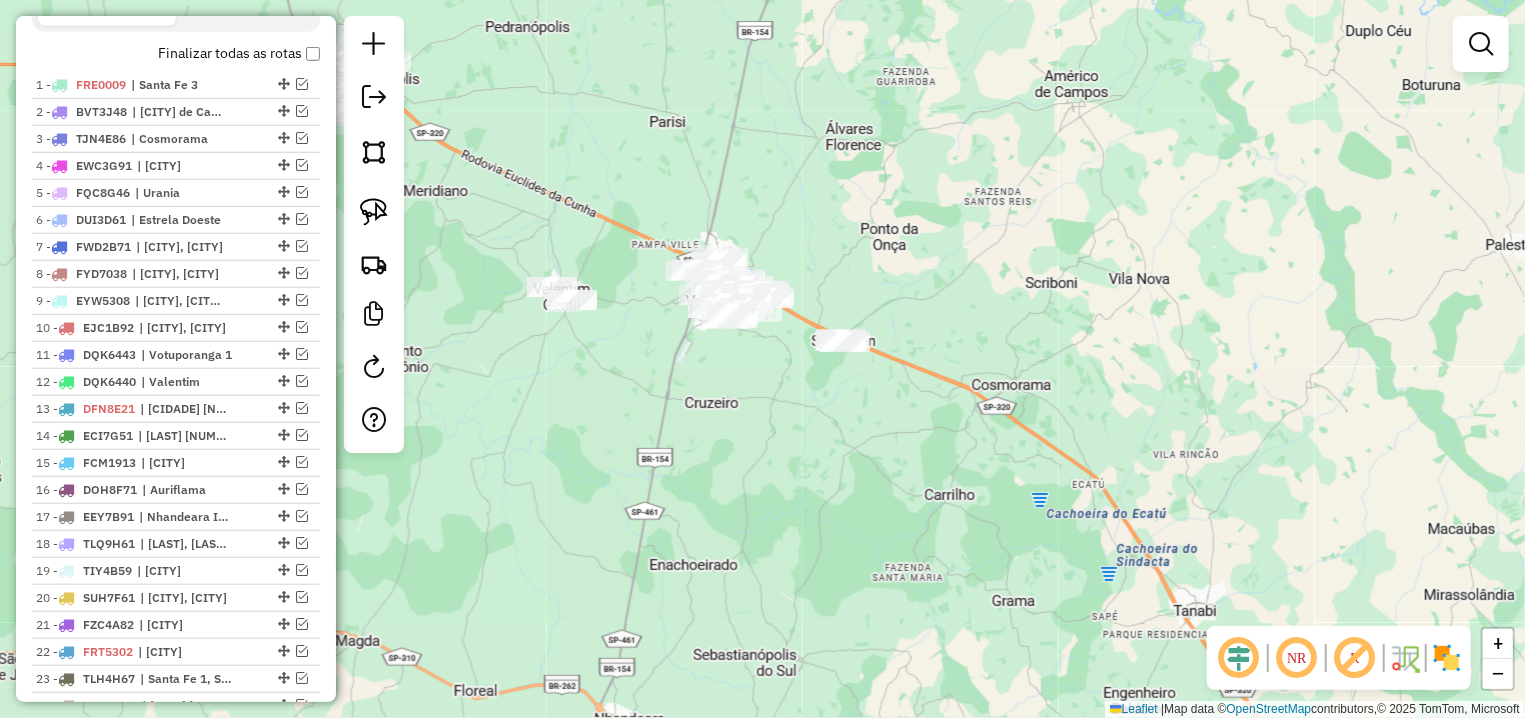 drag, startPoint x: 366, startPoint y: 205, endPoint x: 752, endPoint y: 192, distance: 386.21884 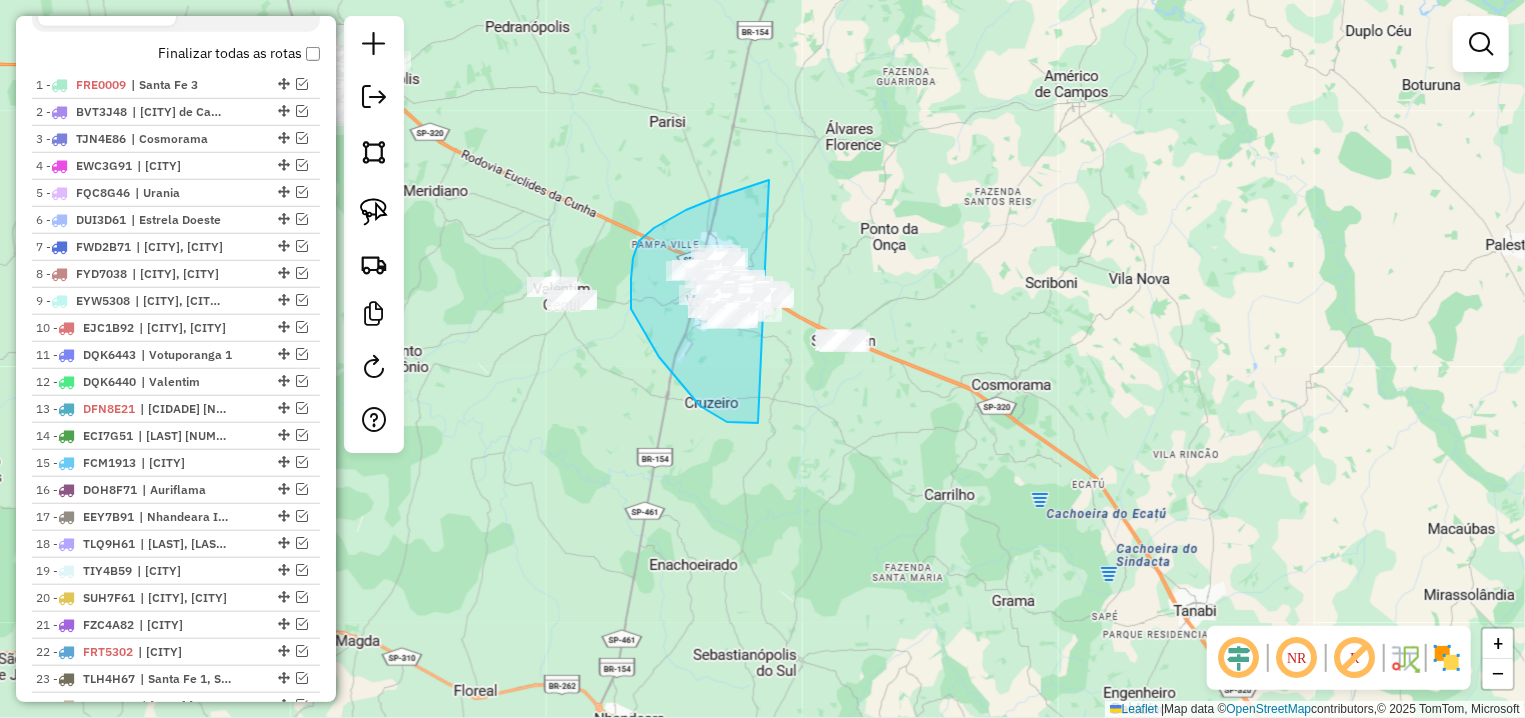 drag, startPoint x: 767, startPoint y: 180, endPoint x: 938, endPoint y: 379, distance: 262.3776 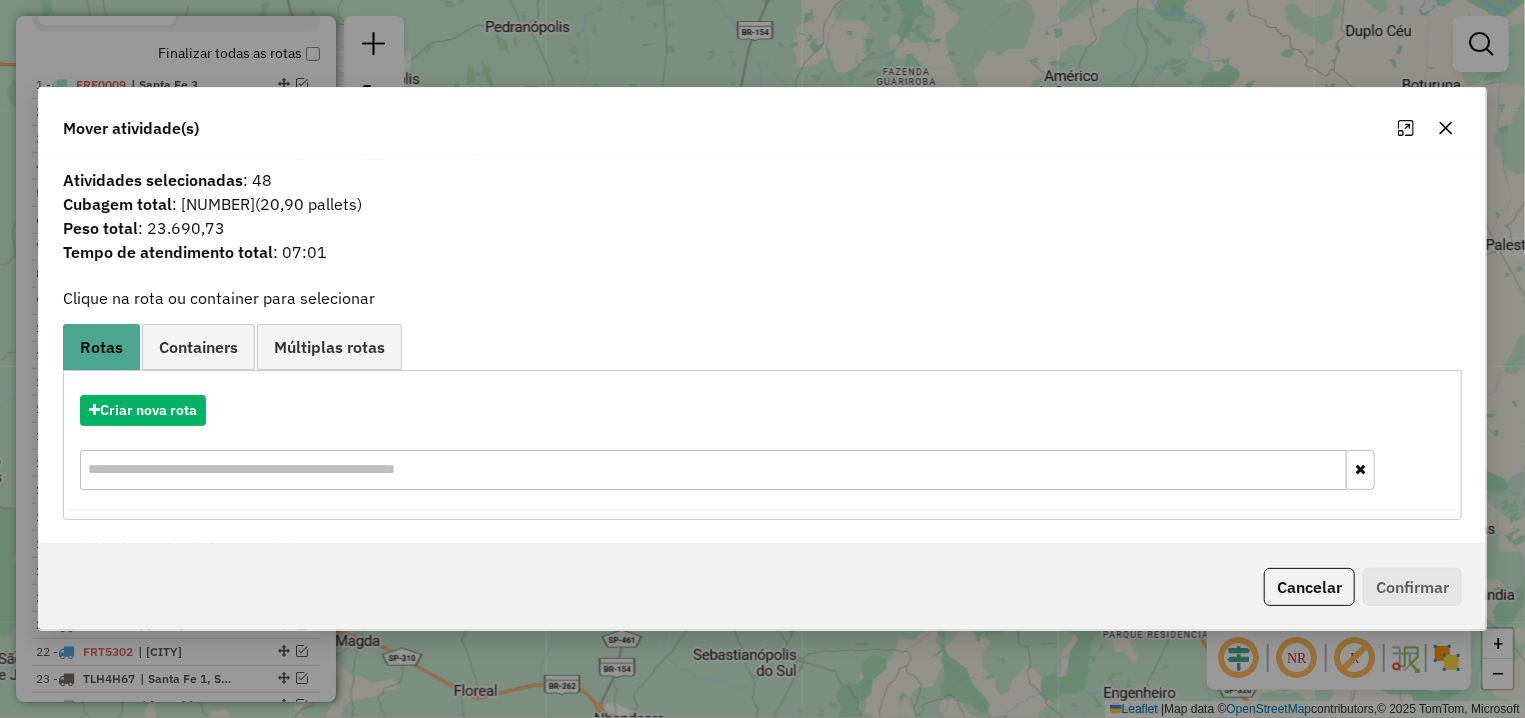 click 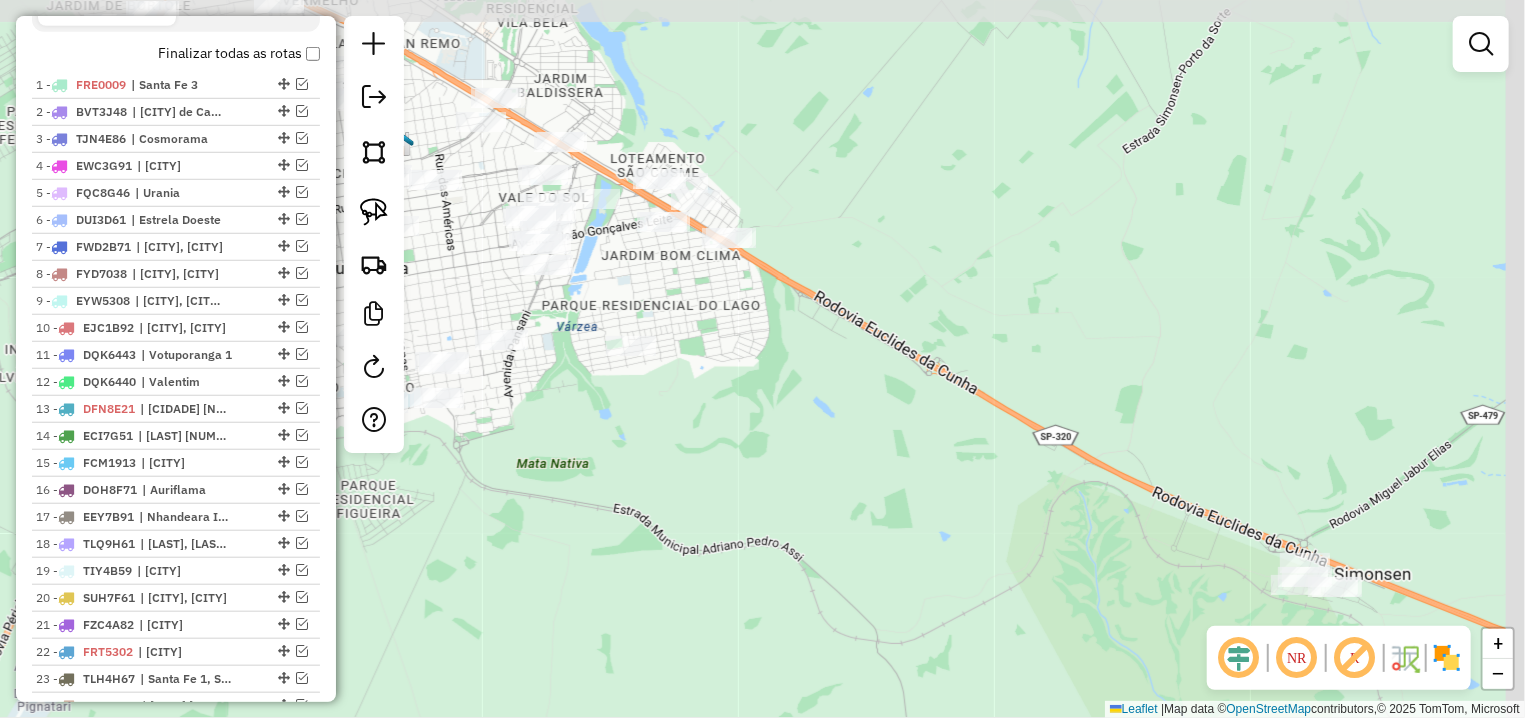drag, startPoint x: 954, startPoint y: 276, endPoint x: 868, endPoint y: 319, distance: 96.150925 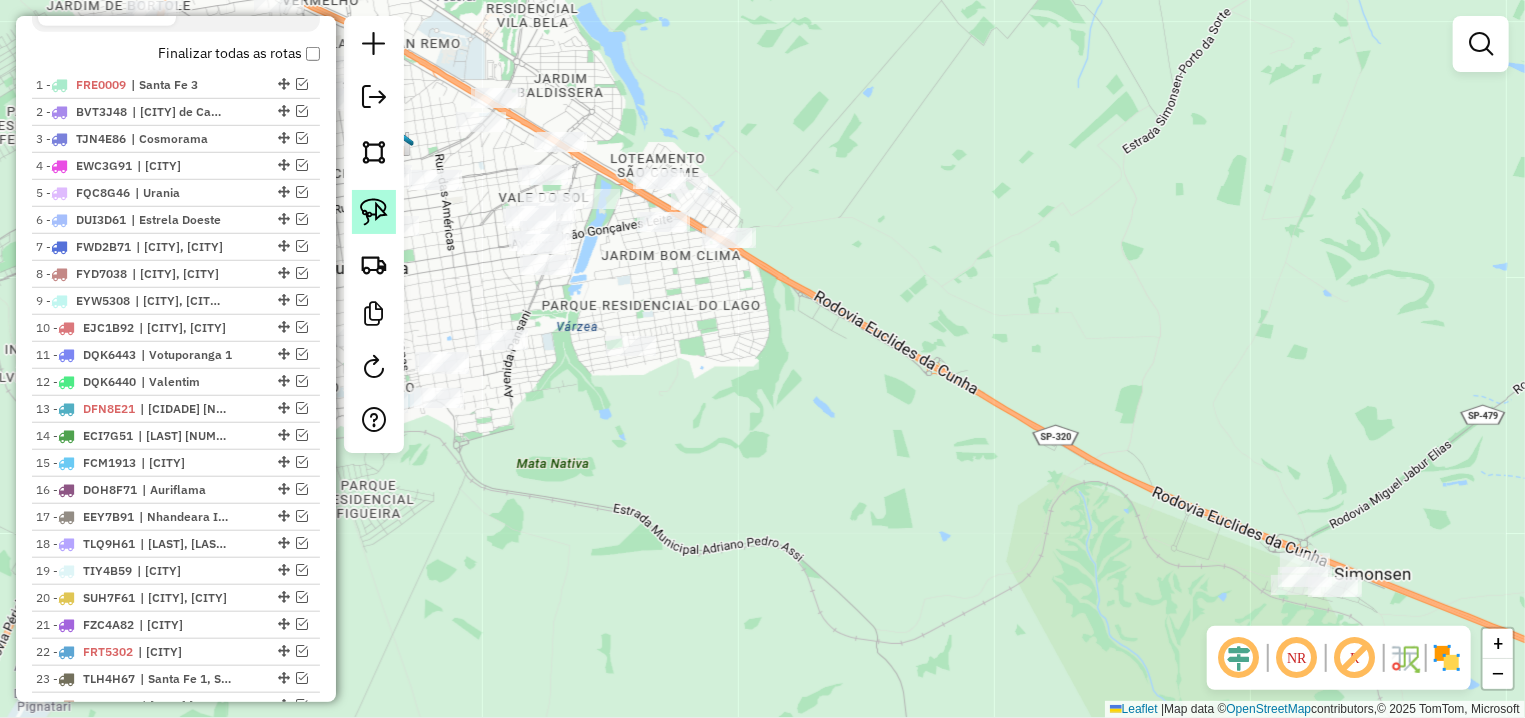 click 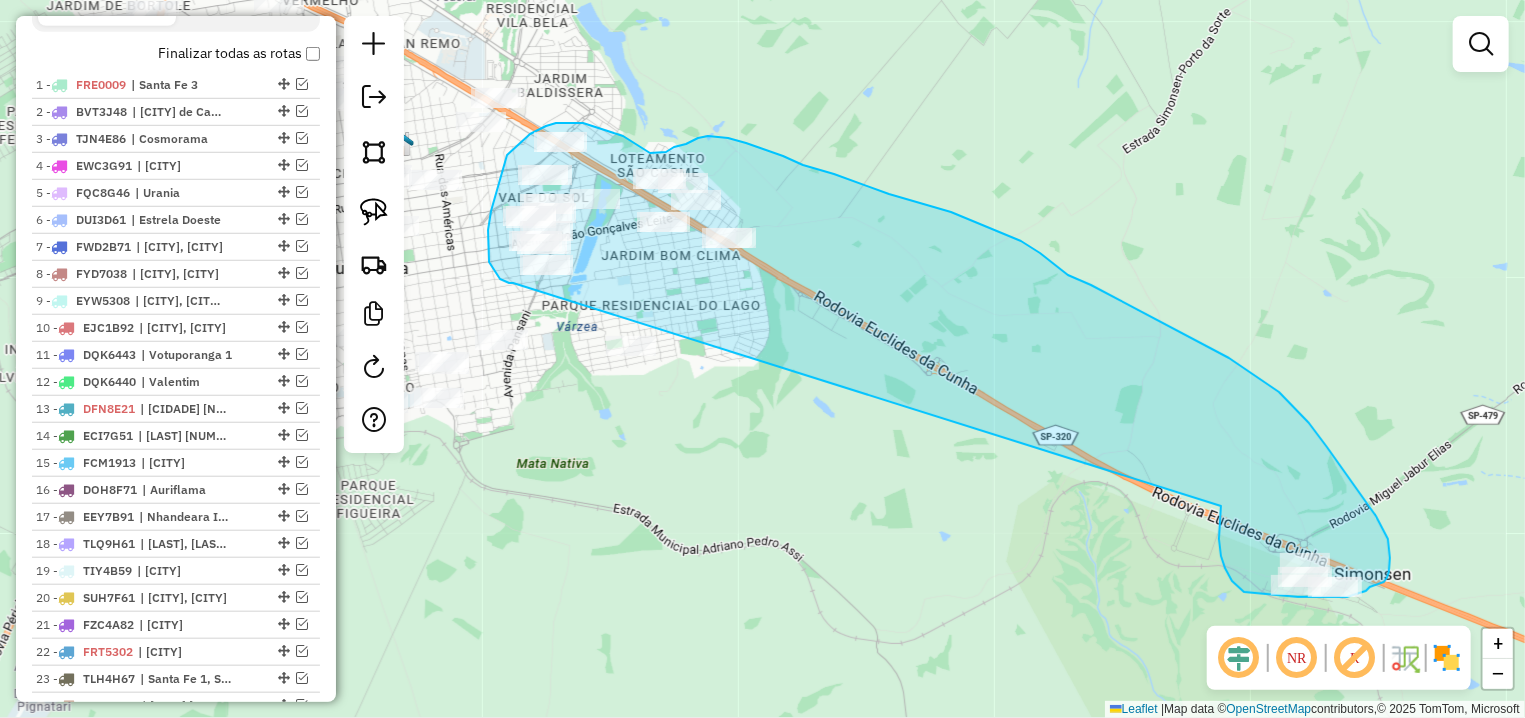 drag, startPoint x: 1219, startPoint y: 539, endPoint x: 513, endPoint y: 281, distance: 751.6648 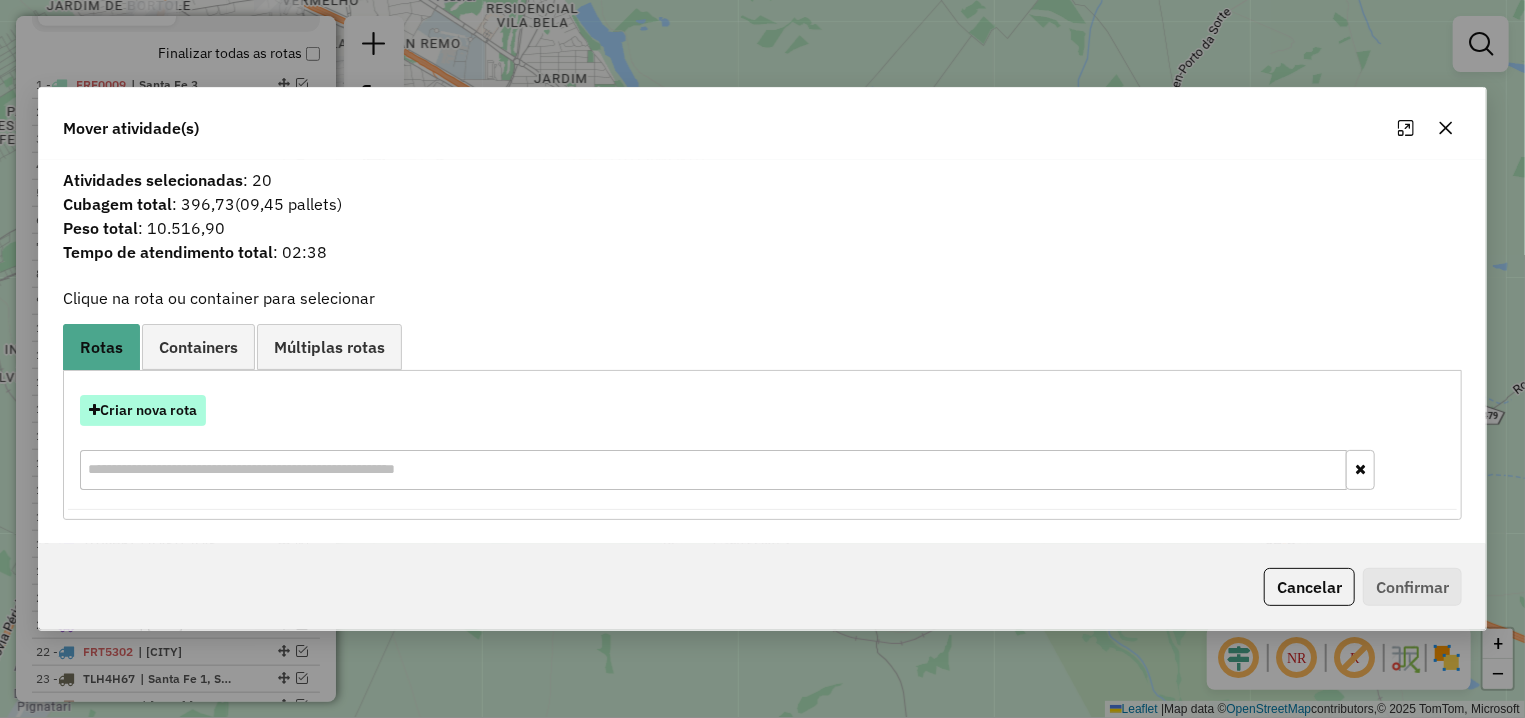 click on "Criar nova rota" at bounding box center (143, 410) 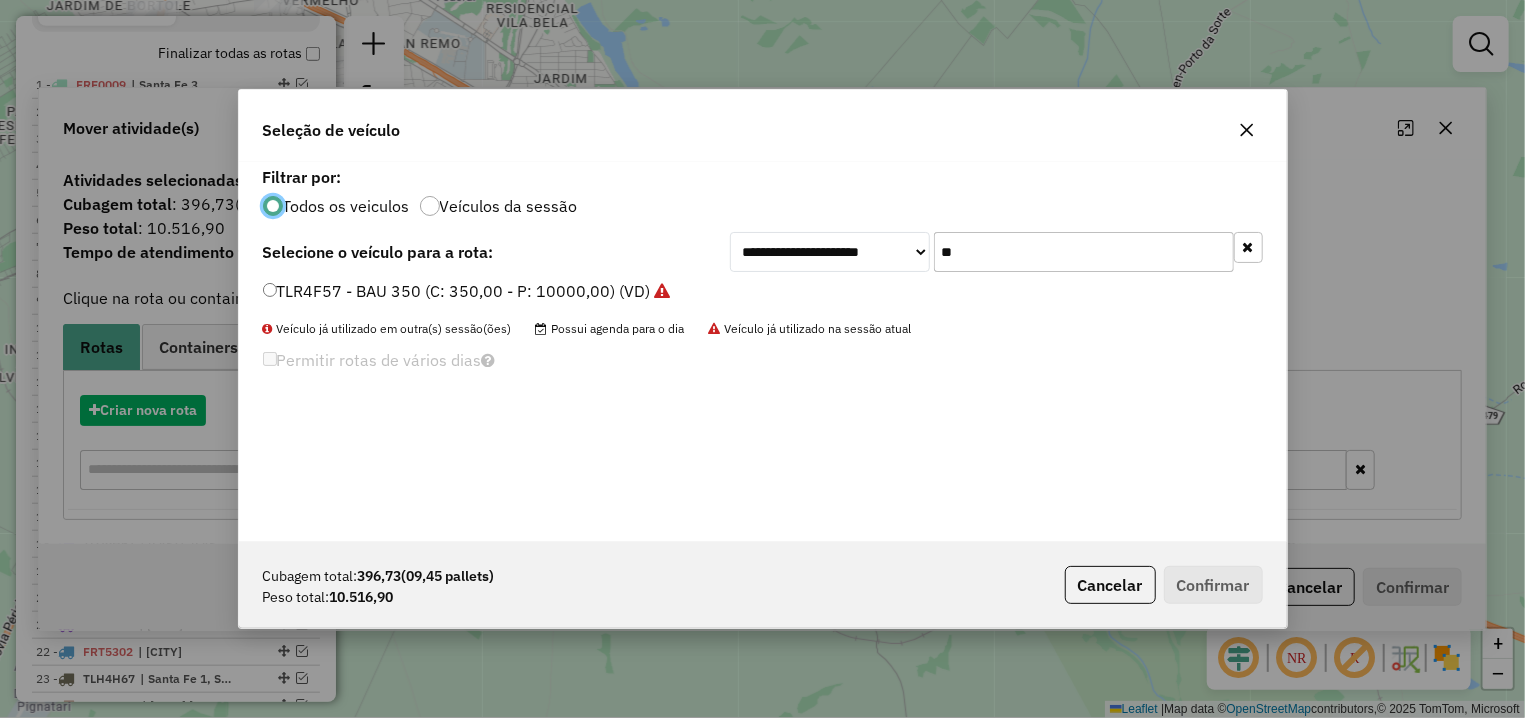 scroll, scrollTop: 11, scrollLeft: 6, axis: both 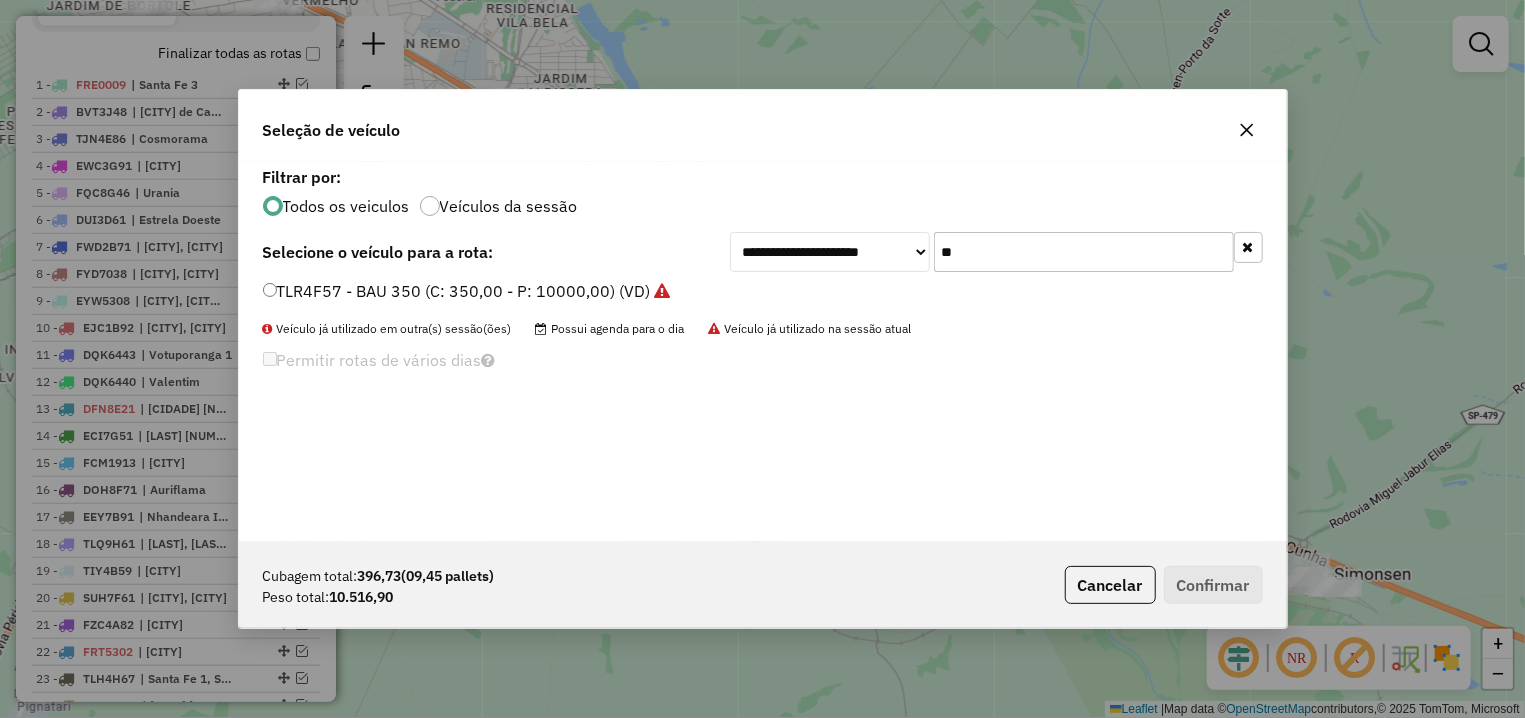 drag, startPoint x: 923, startPoint y: 253, endPoint x: 903, endPoint y: 258, distance: 20.615528 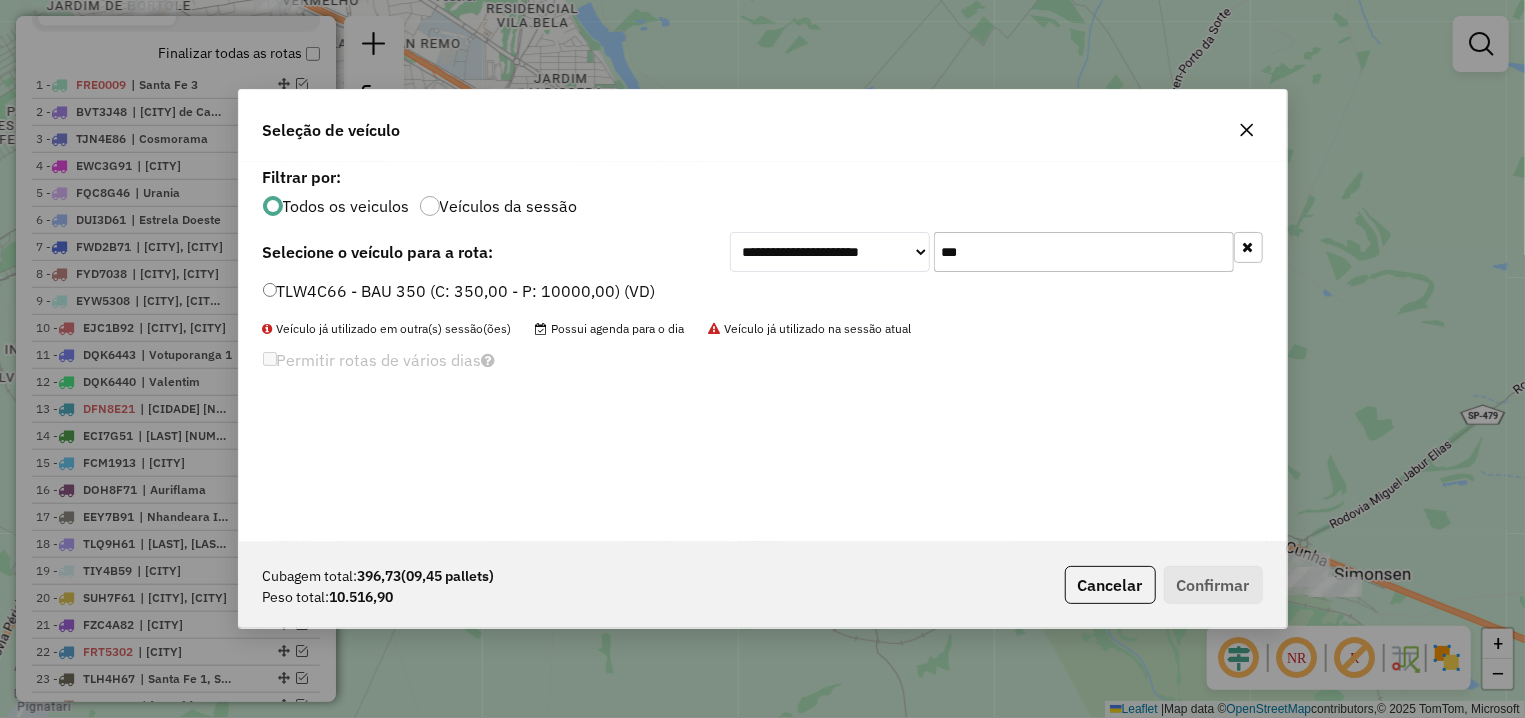 type on "***" 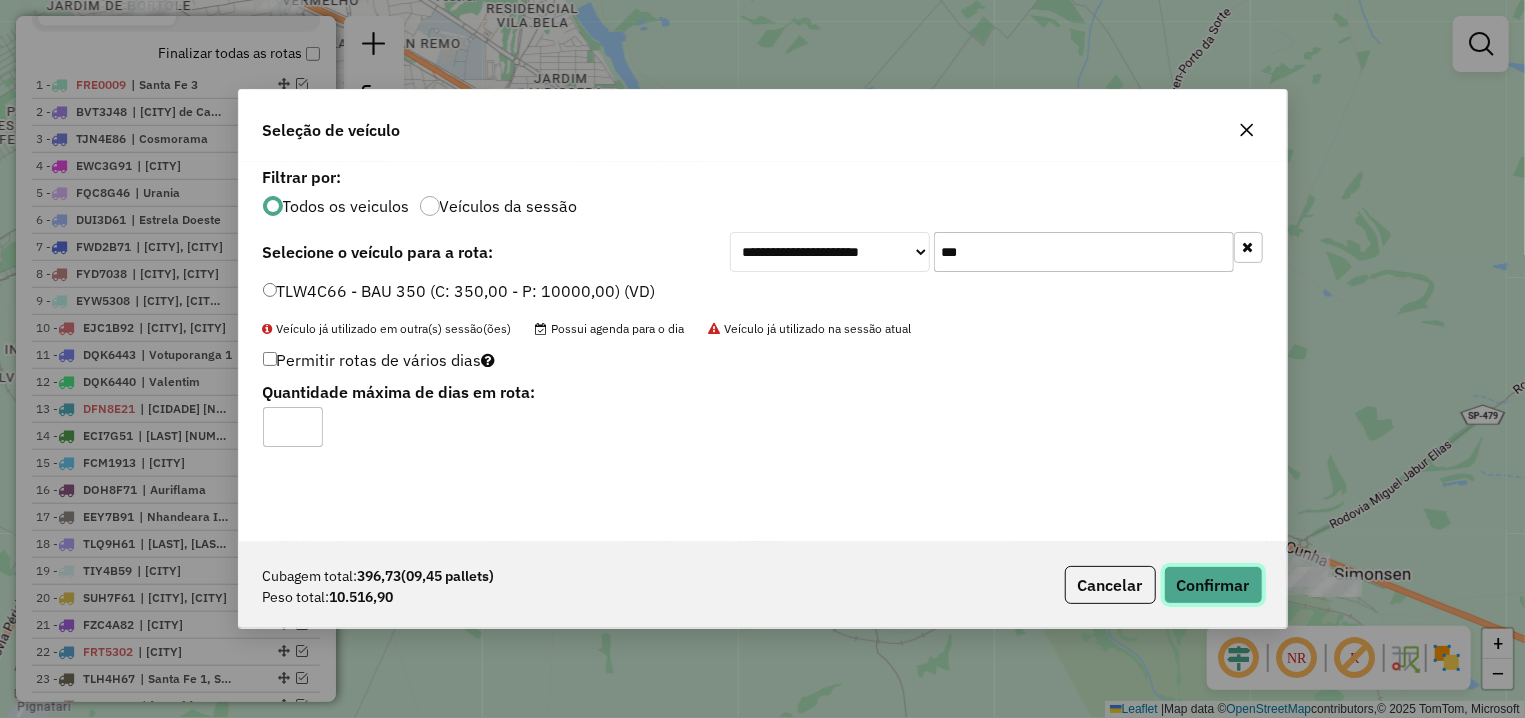 click on "Confirmar" 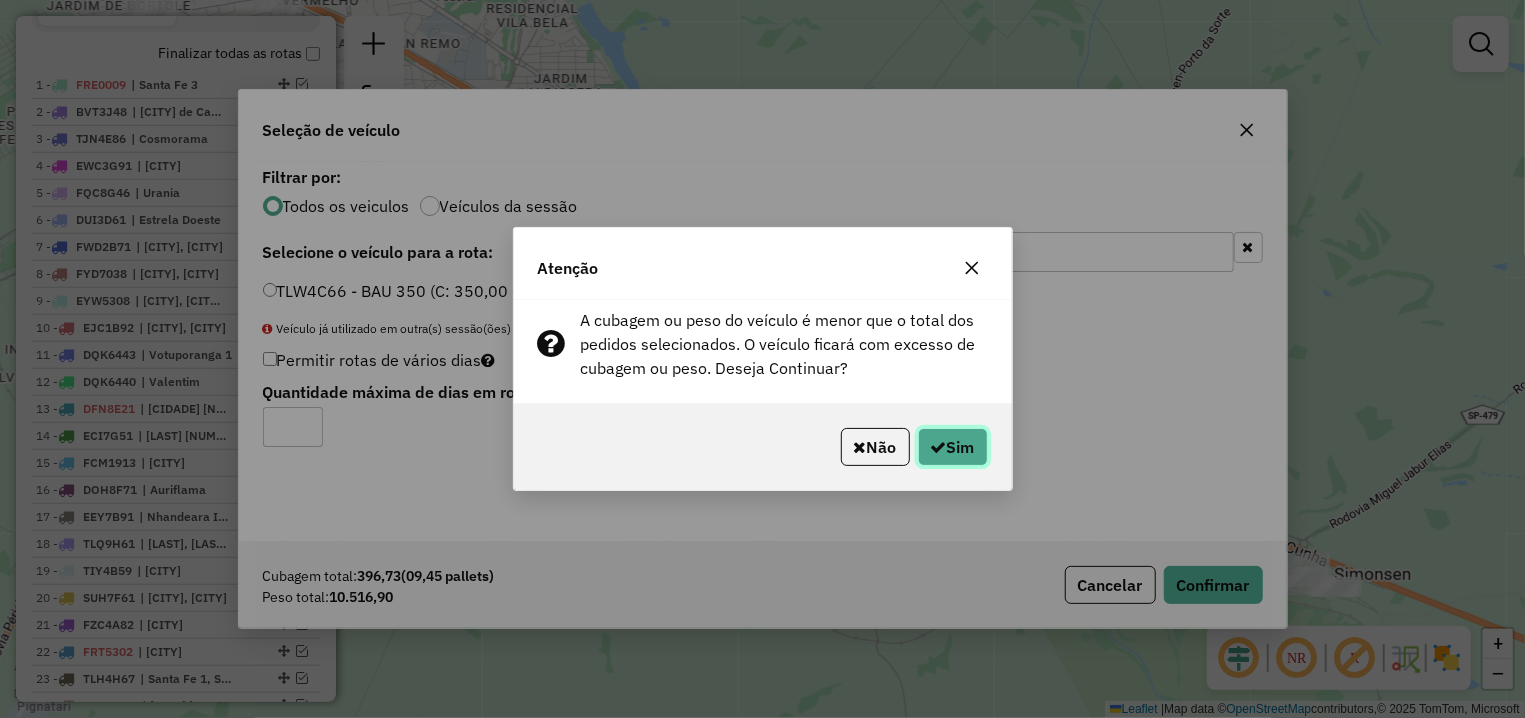 click on "Sim" 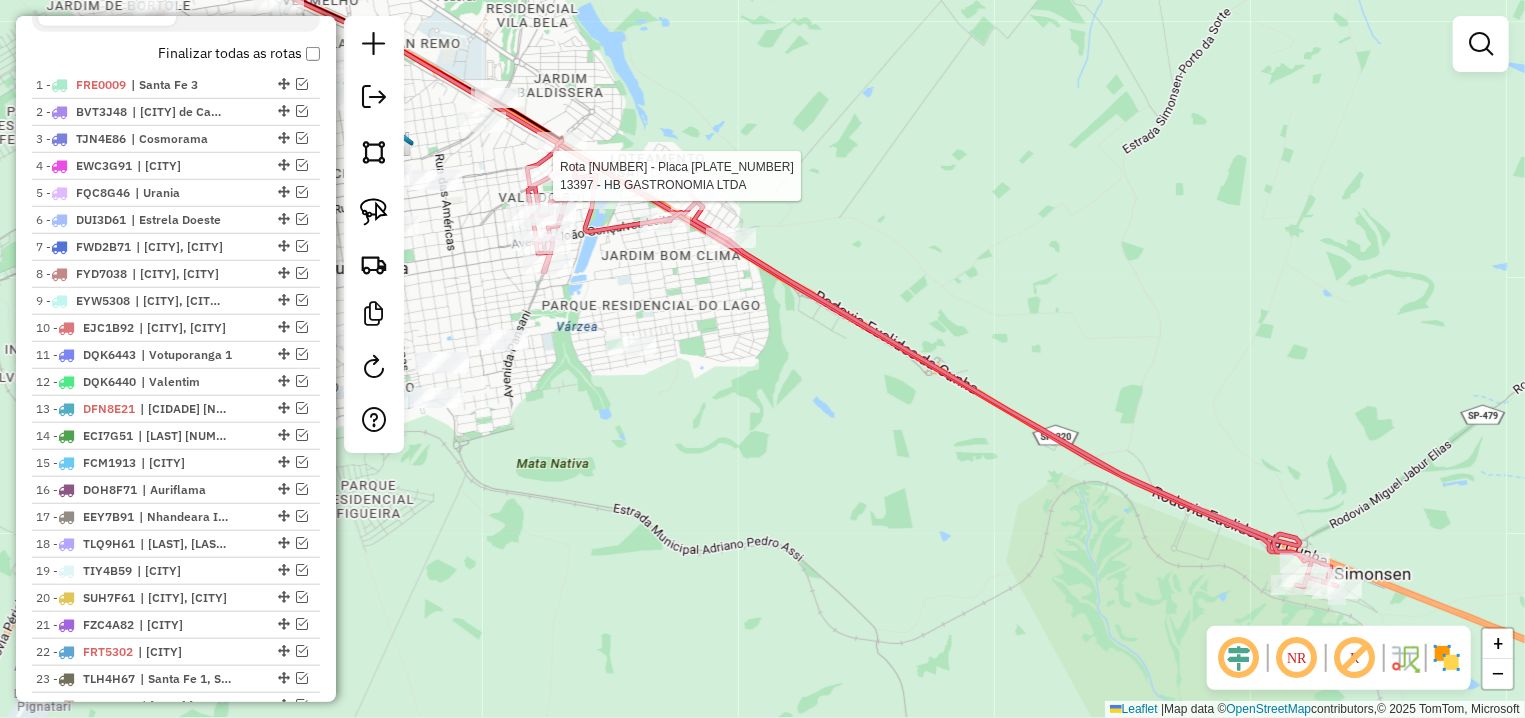 select on "**********" 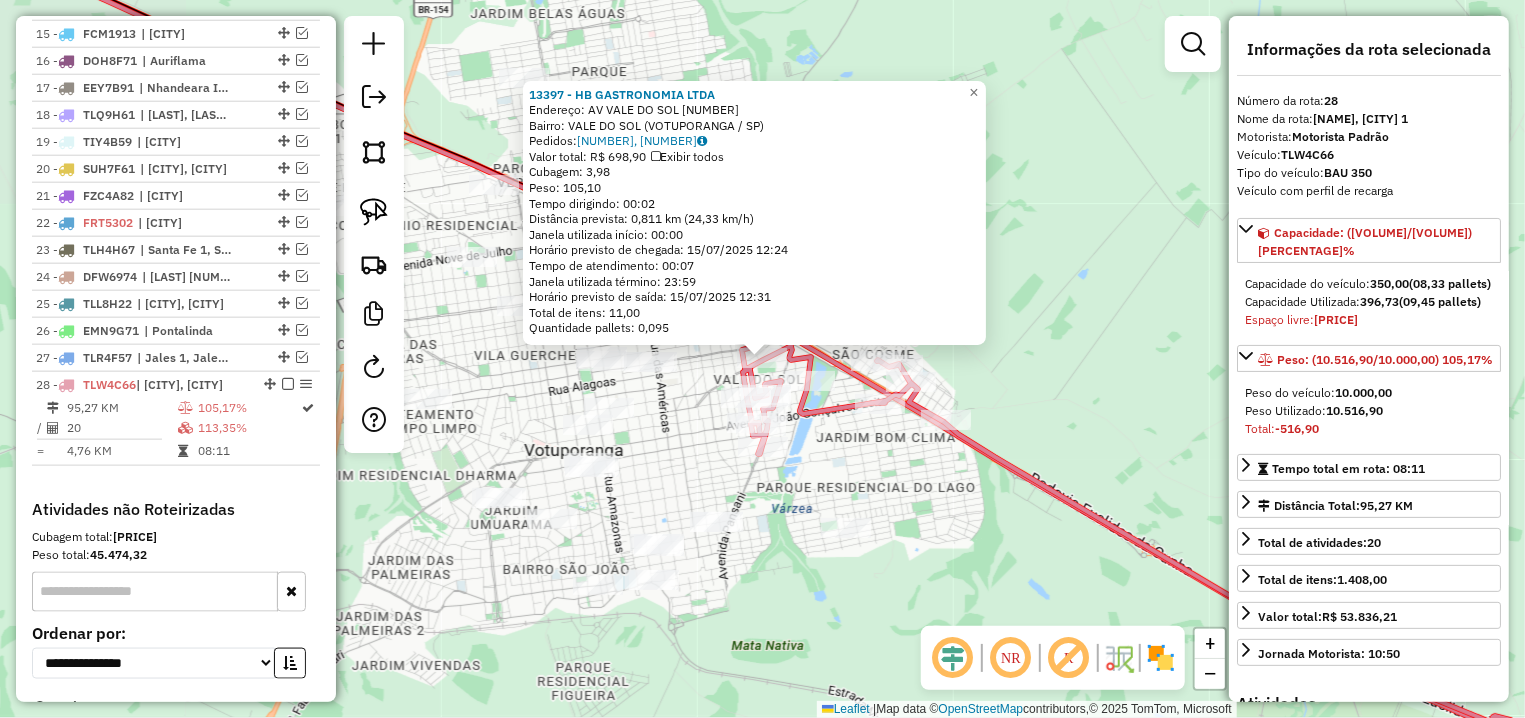 scroll, scrollTop: 1344, scrollLeft: 0, axis: vertical 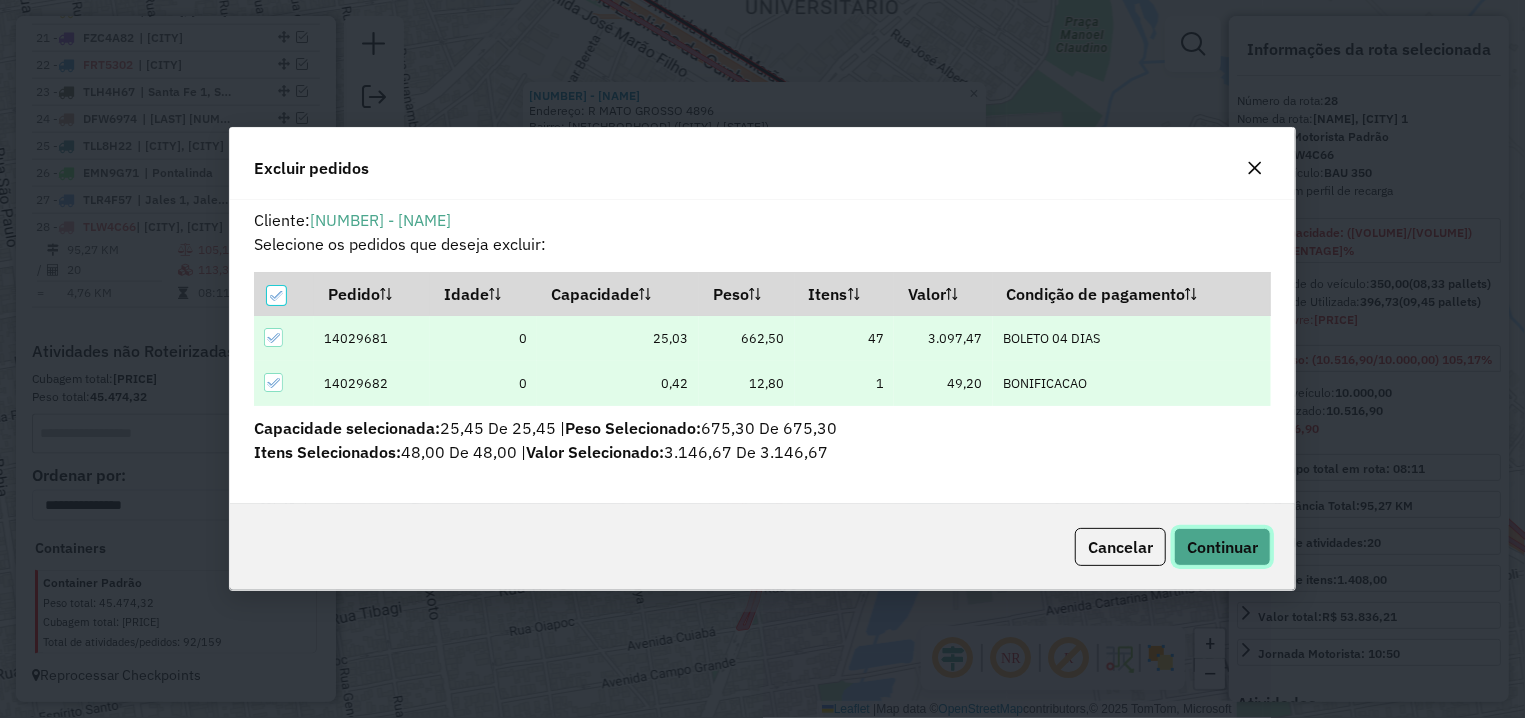 click on "Continuar" 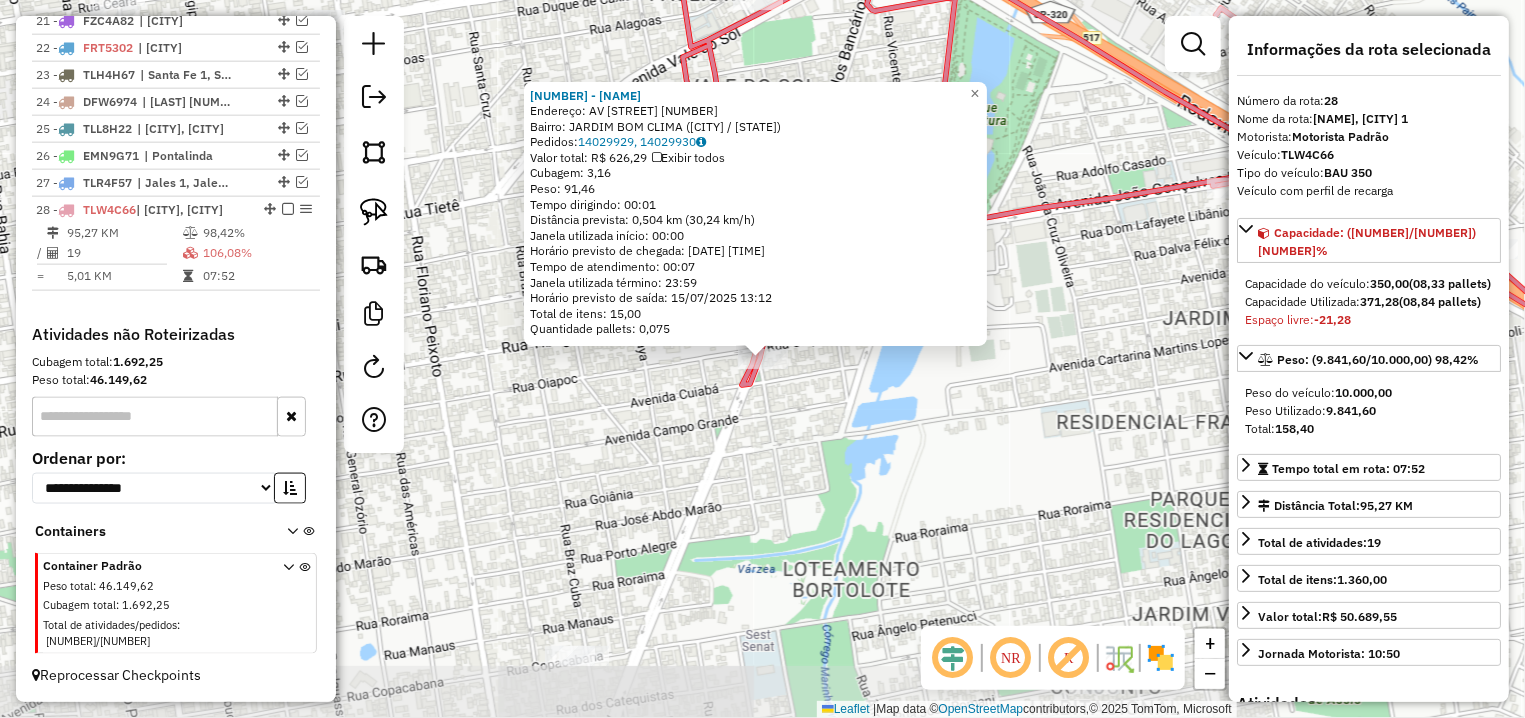 click on "13486 - CELIA A. M. CAIRES E  Endereço: AV  PANSANI                       2778   Bairro: JARDIM BOM CLIMA (VOTUPORANGA / SP)   Pedidos:  14029929, 14029930   Valor total: R$ 626,29   Exibir todos   Cubagem: 3,16  Peso: 91,46  Tempo dirigindo: 00:01   Distância prevista: 0,504 km (30,24 km/h)   Janela utilizada início: 00:00   Horário previsto de chegada: 15/07/2025 13:05   Tempo de atendimento: 00:07   Janela utilizada término: 23:59   Horário previsto de saída: 15/07/2025 13:12   Total de itens: 15,00   Quantidade pallets: 0,075  × Janela de atendimento Grade de atendimento Capacidade Transportadoras Veículos Cliente Pedidos  Rotas Selecione os dias de semana para filtrar as janelas de atendimento  Seg   Ter   Qua   Qui   Sex   Sáb   Dom  Informe o período da janela de atendimento: De: Até:  Filtrar exatamente a janela do cliente  Considerar janela de atendimento padrão  Selecione os dias de semana para filtrar as grades de atendimento  Seg   Ter   Qua   Qui   Sex   Sáb   Dom   Peso mínimo:  +" 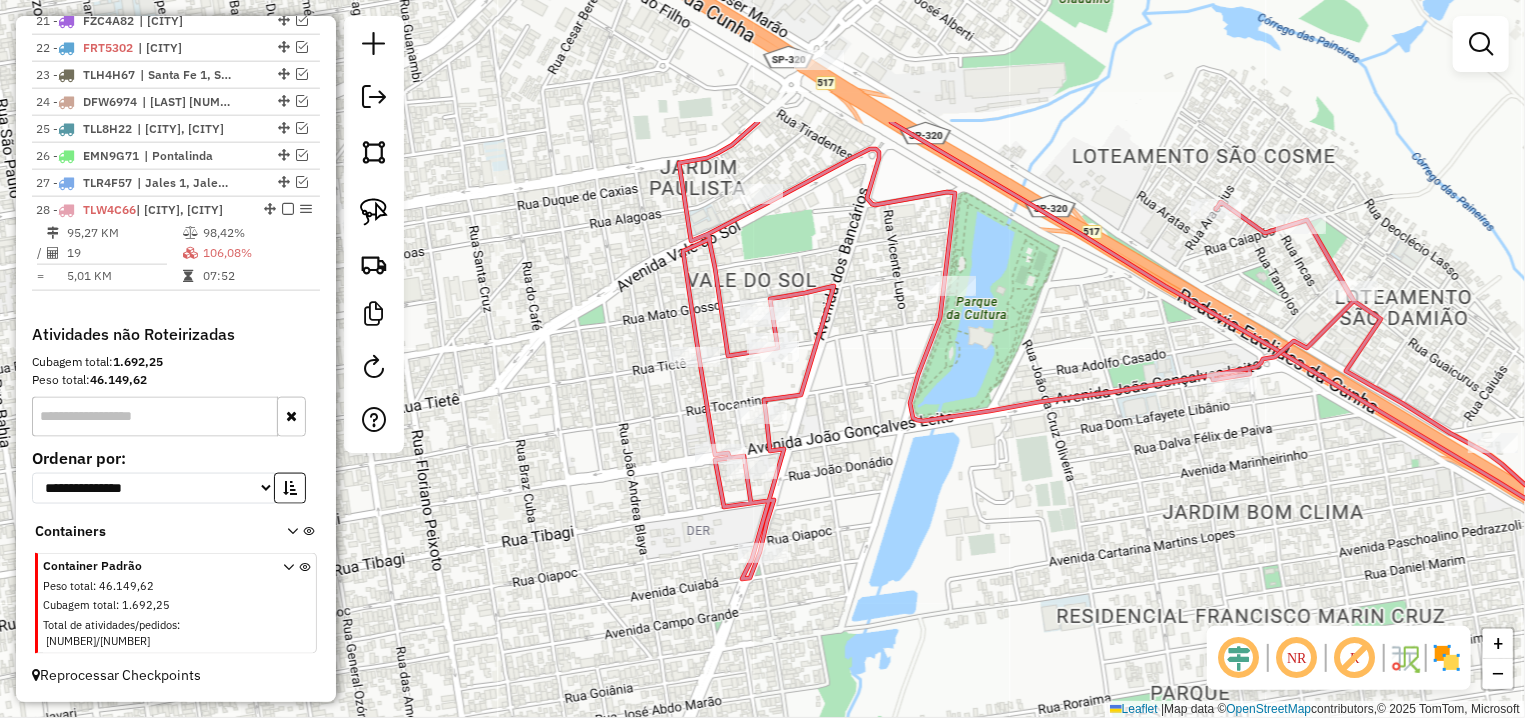 drag, startPoint x: 824, startPoint y: 99, endPoint x: 792, endPoint y: 199, distance: 104.99524 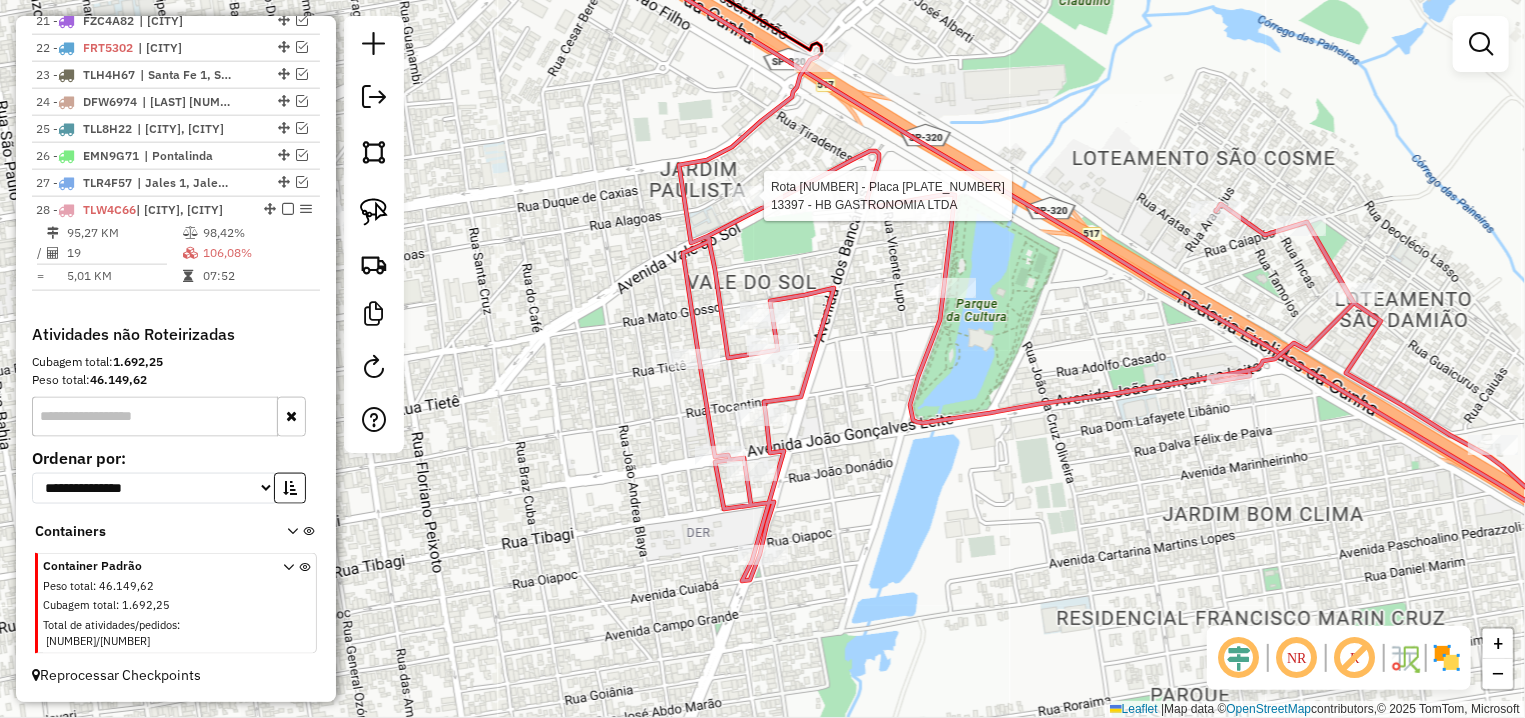 click 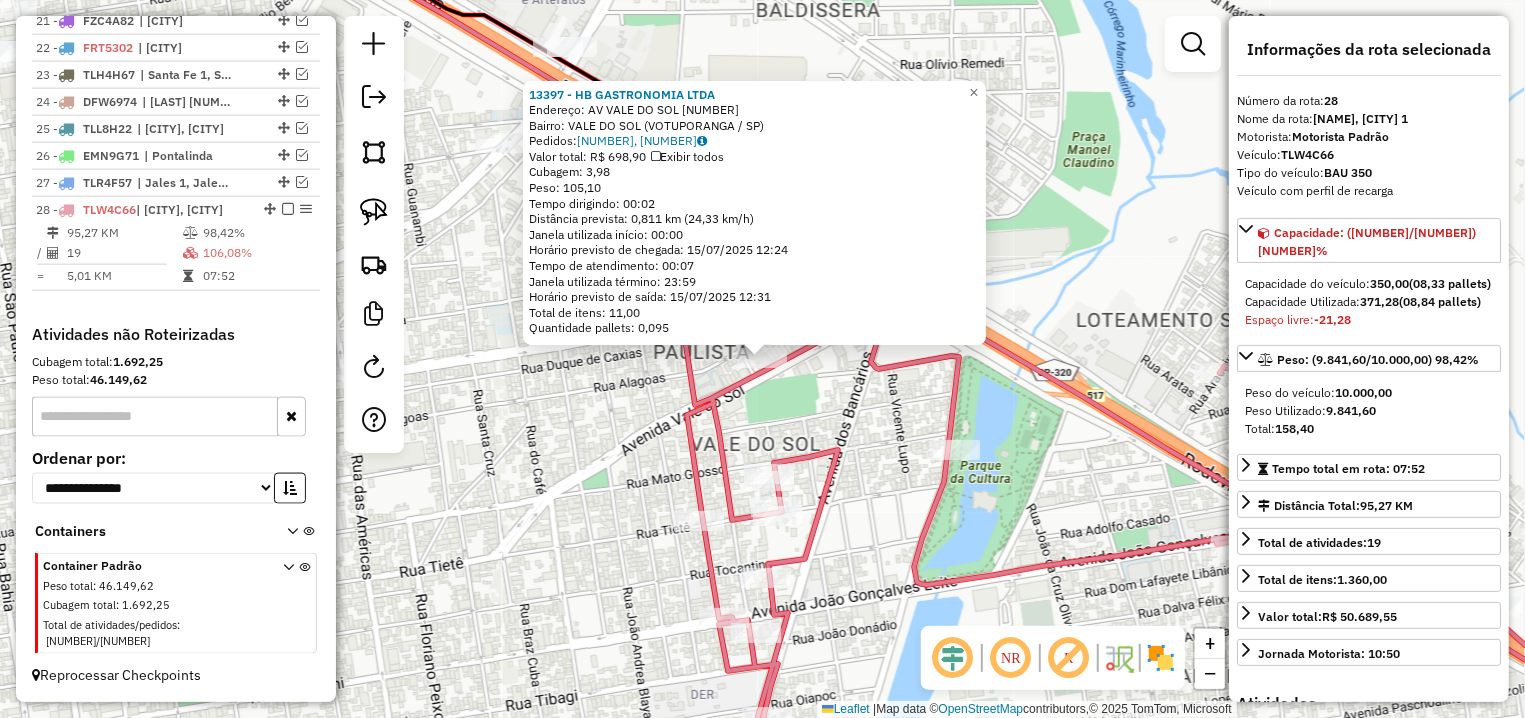 click on "13397 - HB GASTRONOMIA LTDA  Endereço: AV  VALE DO SOL                   5021   Bairro: VALE DO SOL (VOTUPORANGA / SP)   Pedidos:  14029684, 14029685   Valor total: R$ 698,90   Exibir todos   Cubagem: 3,98  Peso: 105,10  Tempo dirigindo: 00:02   Distância prevista: 0,811 km (24,33 km/h)   Janela utilizada início: 00:00   Horário previsto de chegada: 15/07/2025 12:24   Tempo de atendimento: 00:07   Janela utilizada término: 23:59   Horário previsto de saída: 15/07/2025 12:31   Total de itens: 11,00   Quantidade pallets: 0,095  × Janela de atendimento Grade de atendimento Capacidade Transportadoras Veículos Cliente Pedidos  Rotas Selecione os dias de semana para filtrar as janelas de atendimento  Seg   Ter   Qua   Qui   Sex   Sáb   Dom  Informe o período da janela de atendimento: De: Até:  Filtrar exatamente a janela do cliente  Considerar janela de atendimento padrão  Selecione os dias de semana para filtrar as grades de atendimento  Seg   Ter   Qua   Qui   Sex   Sáb   Dom   Peso mínimo:   De:" 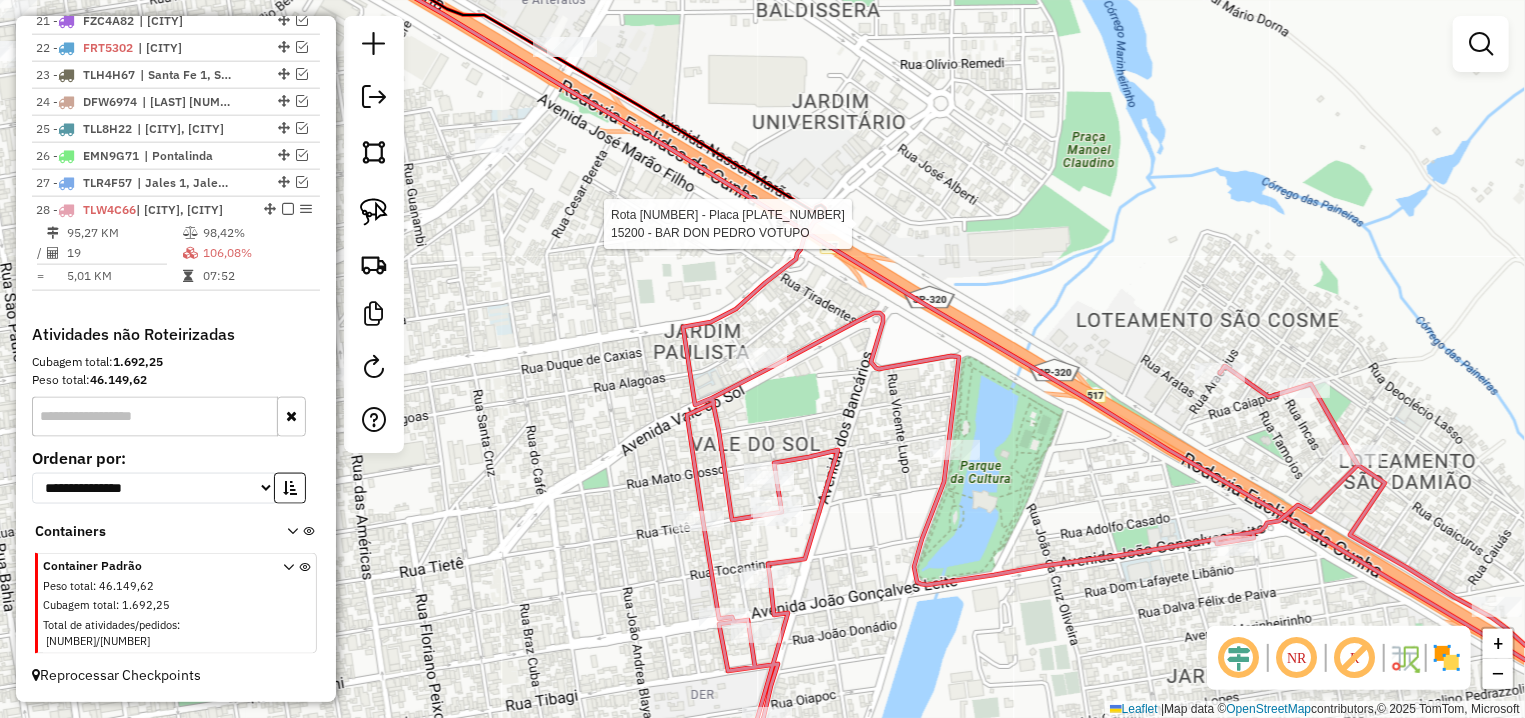 select on "**********" 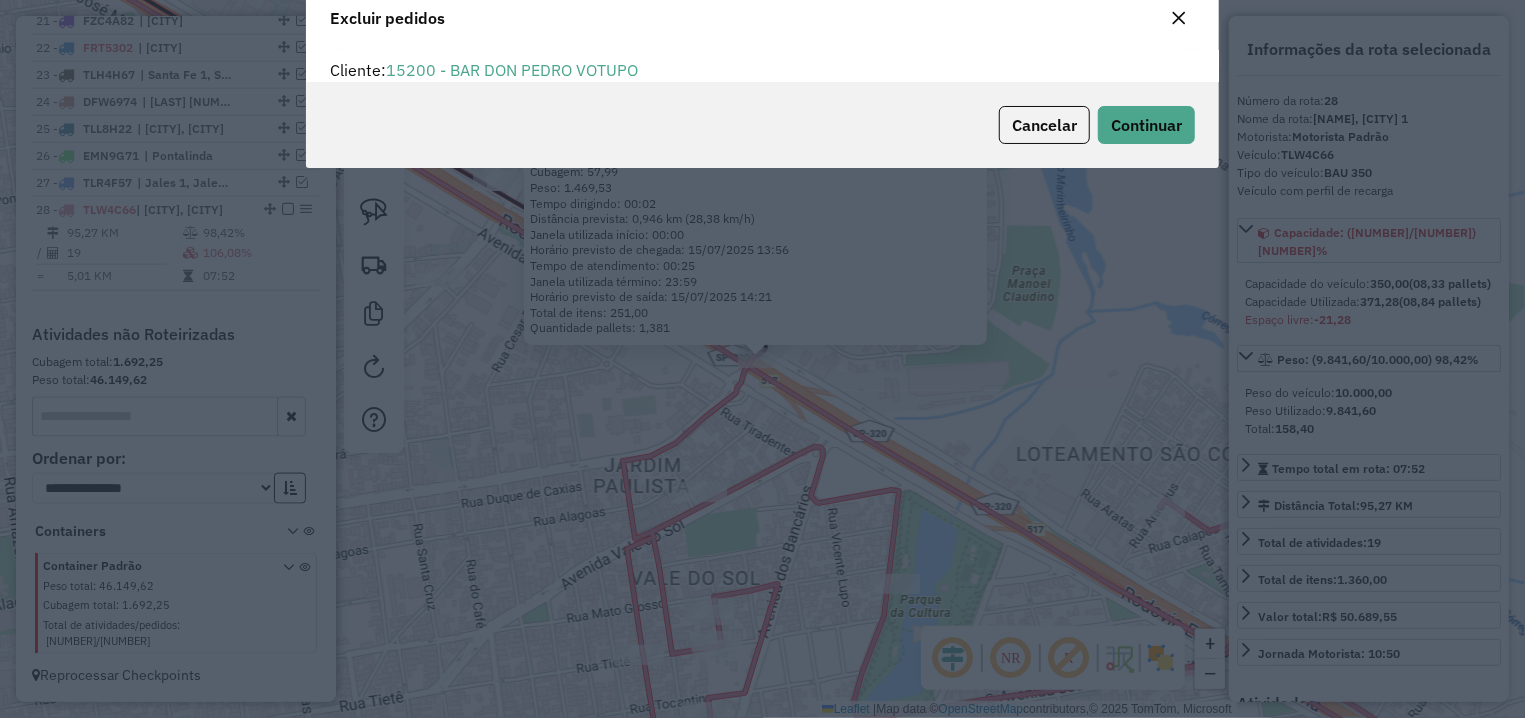 scroll, scrollTop: 11, scrollLeft: 6, axis: both 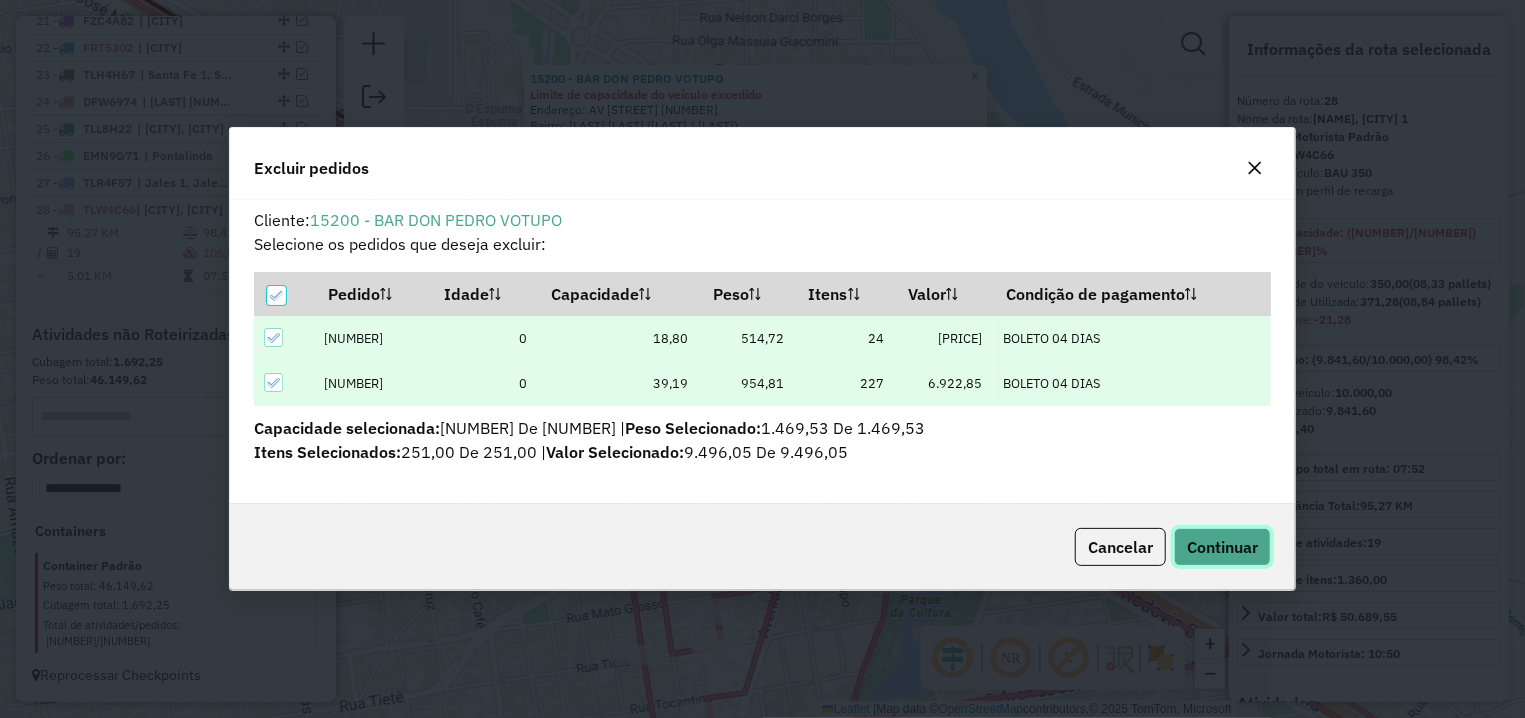 click on "Continuar" 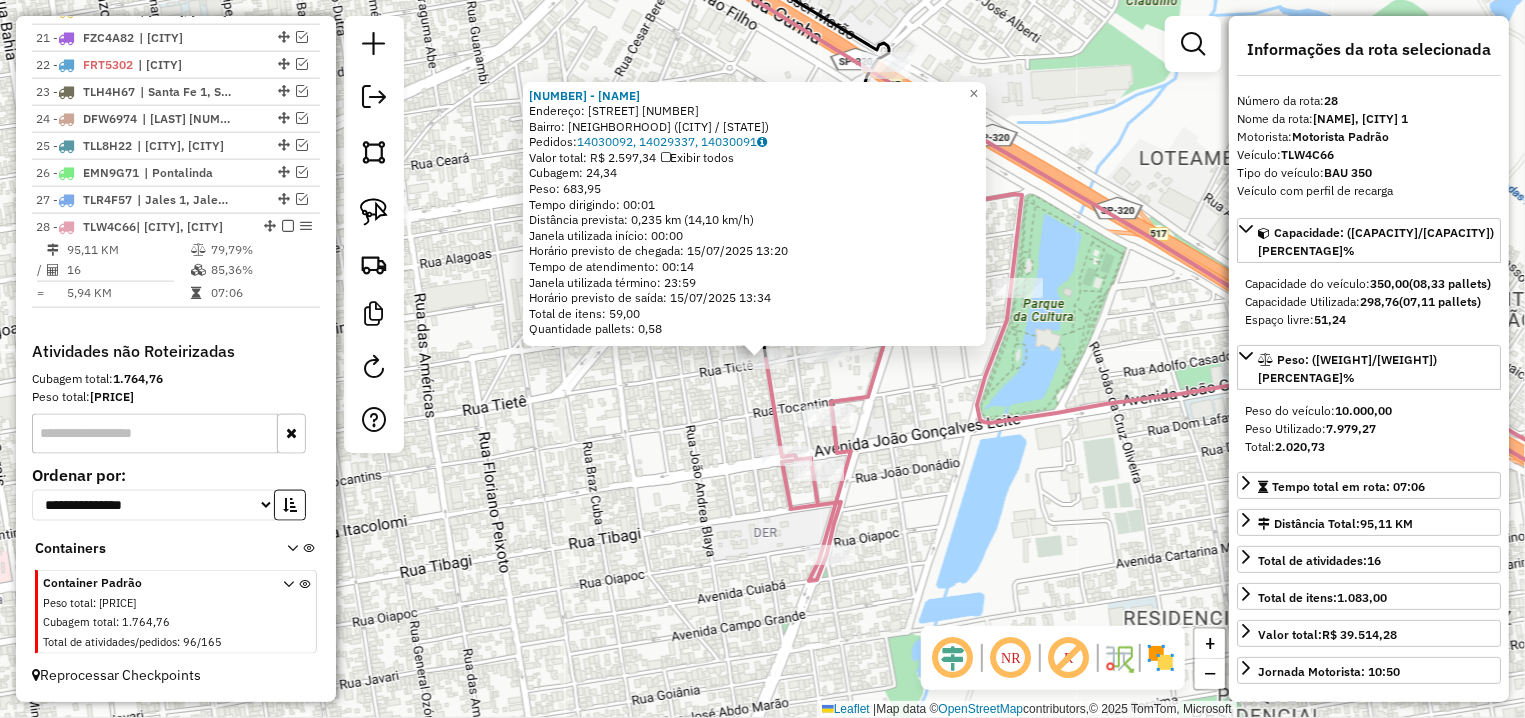click on "15963 - ELEN LIDIANE SANTOS  Endereço: R   TIETE                         4729   Bairro: SANTA ELIZA (VOTUPORANGA / SP)   Pedidos:  14030092, 14029337, 14030091   Valor total: R$ 2.597,34   Exibir todos   Cubagem: 24,34  Peso: 683,95  Tempo dirigindo: 00:01   Distância prevista: 0,235 km (14,10 km/h)   Janela utilizada início: 00:00   Horário previsto de chegada: 15/07/2025 13:20   Tempo de atendimento: 00:14   Janela utilizada término: 23:59   Horário previsto de saída: 15/07/2025 13:34   Total de itens: 59,00   Quantidade pallets: 0,58  × Janela de atendimento Grade de atendimento Capacidade Transportadoras Veículos Cliente Pedidos  Rotas Selecione os dias de semana para filtrar as janelas de atendimento  Seg   Ter   Qua   Qui   Sex   Sáb   Dom  Informe o período da janela de atendimento: De: Até:  Filtrar exatamente a janela do cliente  Considerar janela de atendimento padrão  Selecione os dias de semana para filtrar as grades de atendimento  Seg   Ter   Qua   Qui   Sex   Sáb   Dom   De:  De:" 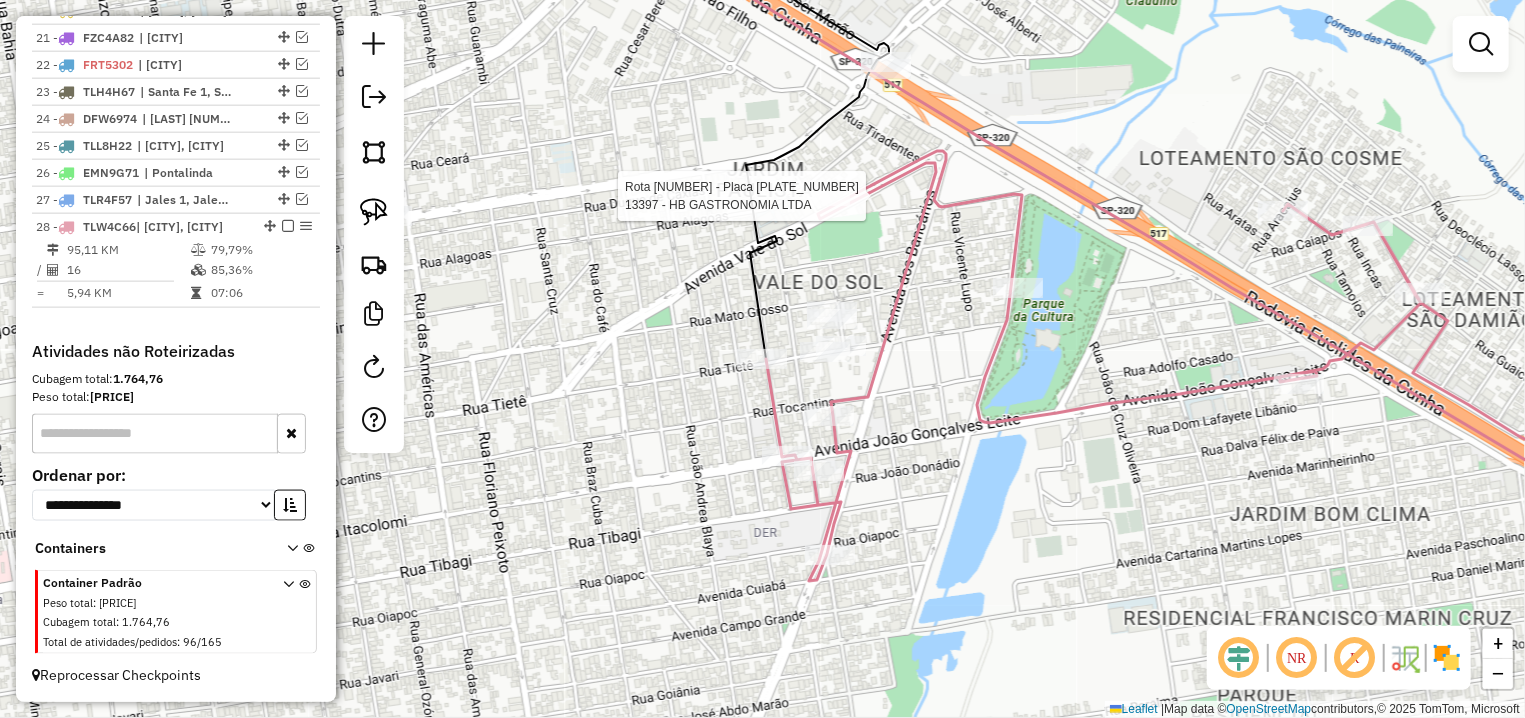 select on "**********" 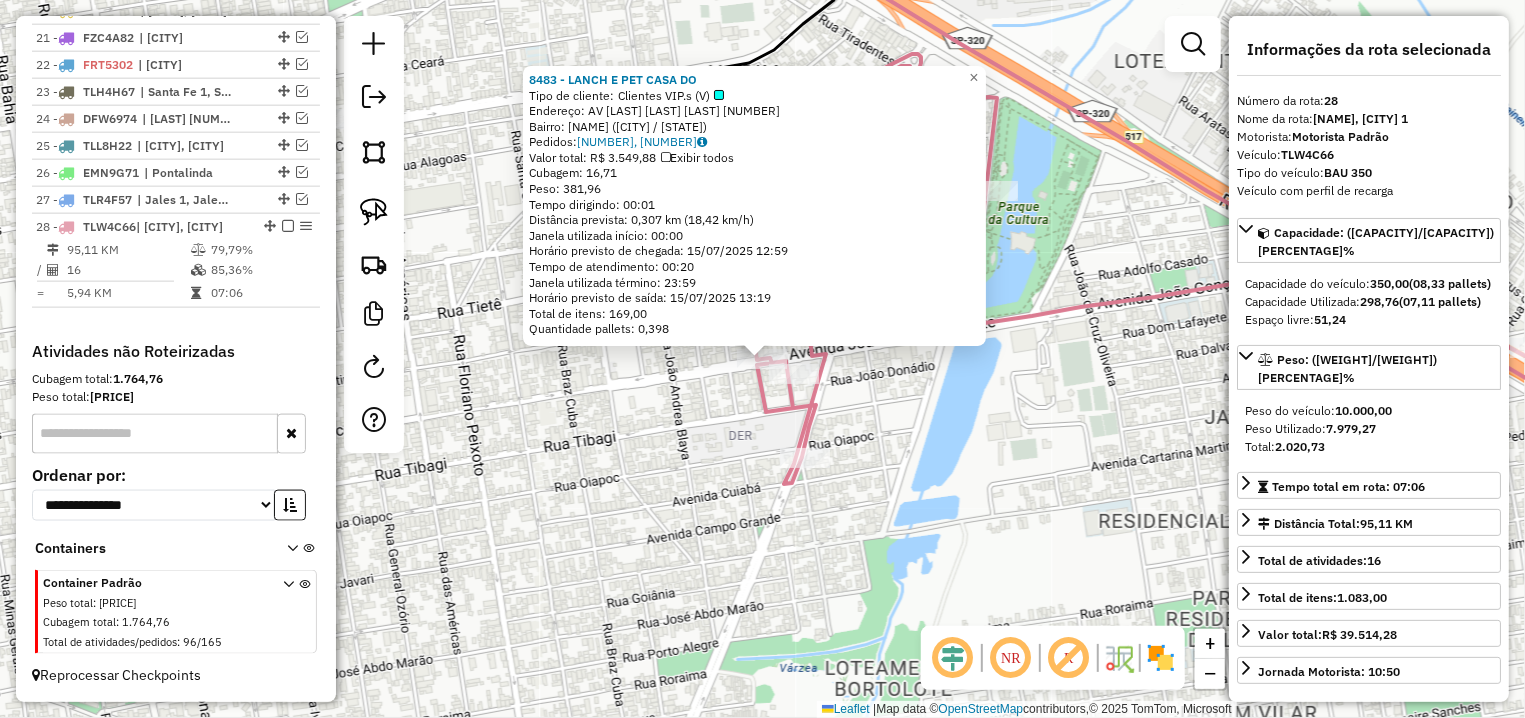 click on "Rota 28 - Placa TLW4C66  14840 - MARIA NILDA DE ARAUJ 8483 - LANCH E PET CASA DO  Tipo de cliente:   Clientes VIP.s (V)   Endereço: AV  JOAO GONCALVES LEITE          4747   Bairro: JARDIM ALVORADA (VOTUPORANGA / SP)   Pedidos:  14029502, 14029503   Valor total: R$ 3.549,88   Exibir todos   Cubagem: 16,71  Peso: 381,96  Tempo dirigindo: 00:01   Distância prevista: 0,307 km (18,42 km/h)   Janela utilizada início: 00:00   Horário previsto de chegada: 15/07/2025 12:59   Tempo de atendimento: 00:20   Janela utilizada término: 23:59   Horário previsto de saída: 15/07/2025 13:19   Total de itens: 169,00   Quantidade pallets: 0,398  × Janela de atendimento Grade de atendimento Capacidade Transportadoras Veículos Cliente Pedidos  Rotas Selecione os dias de semana para filtrar as janelas de atendimento  Seg   Ter   Qua   Qui   Sex   Sáb   Dom  Informe o período da janela de atendimento: De: Até:  Filtrar exatamente a janela do cliente  Considerar janela de atendimento padrão   Seg   Ter   Qua   Qui   Sex" 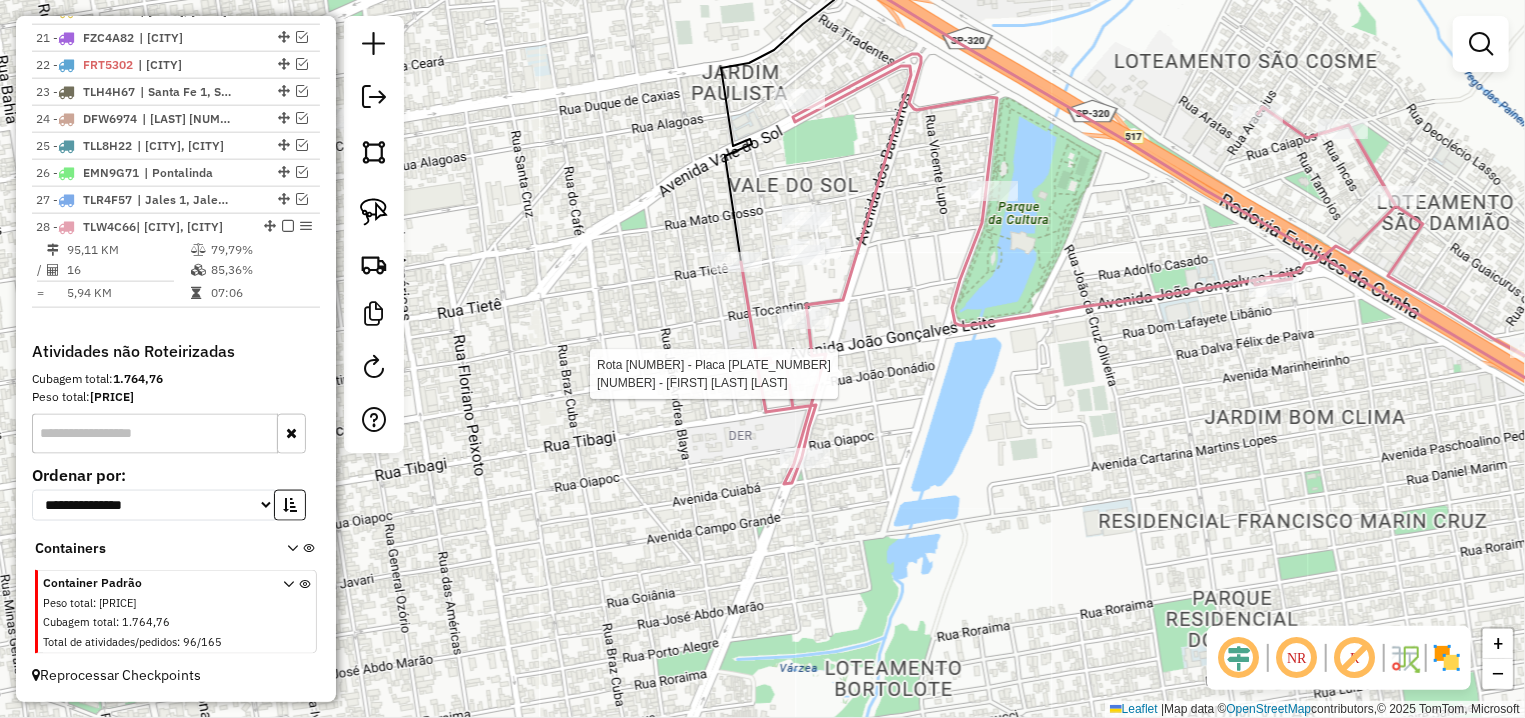 select on "**********" 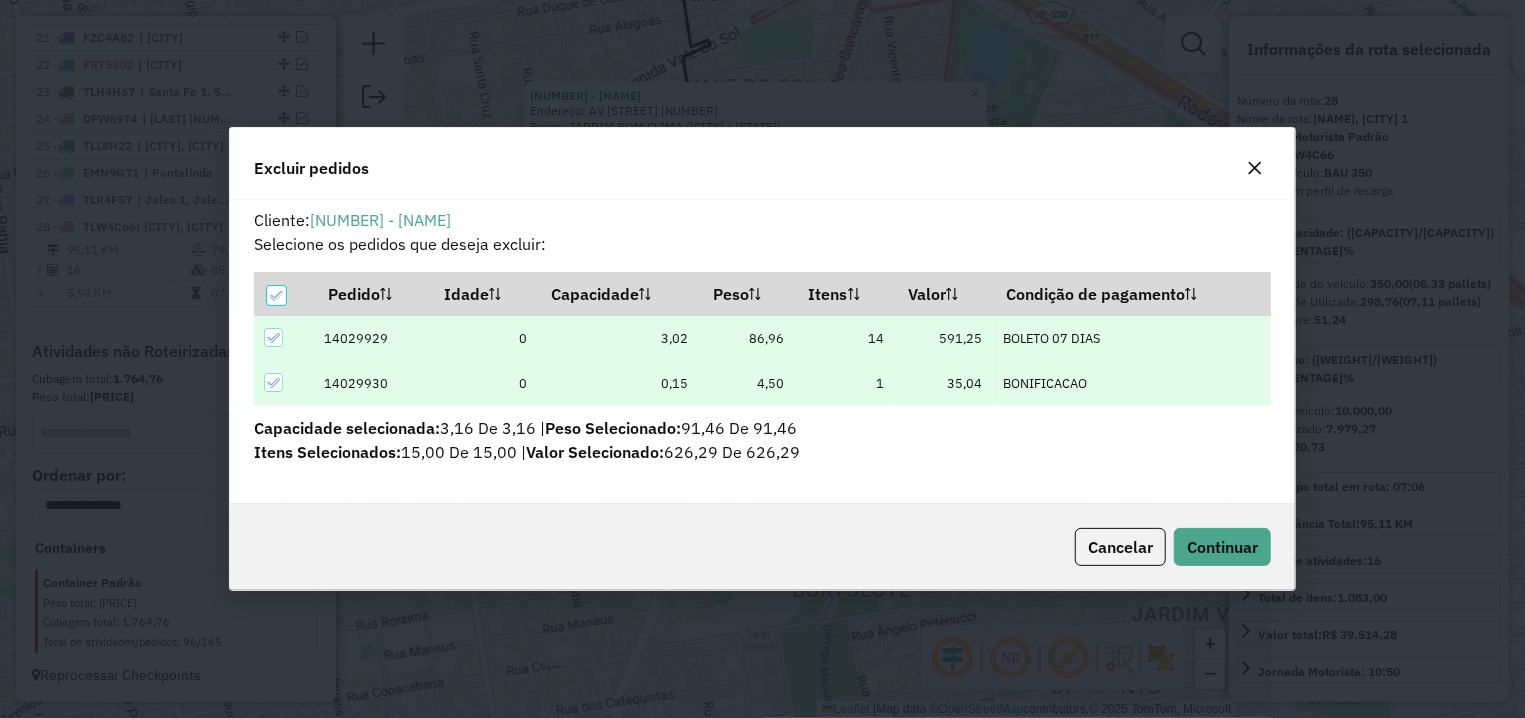 scroll, scrollTop: 12, scrollLeft: 7, axis: both 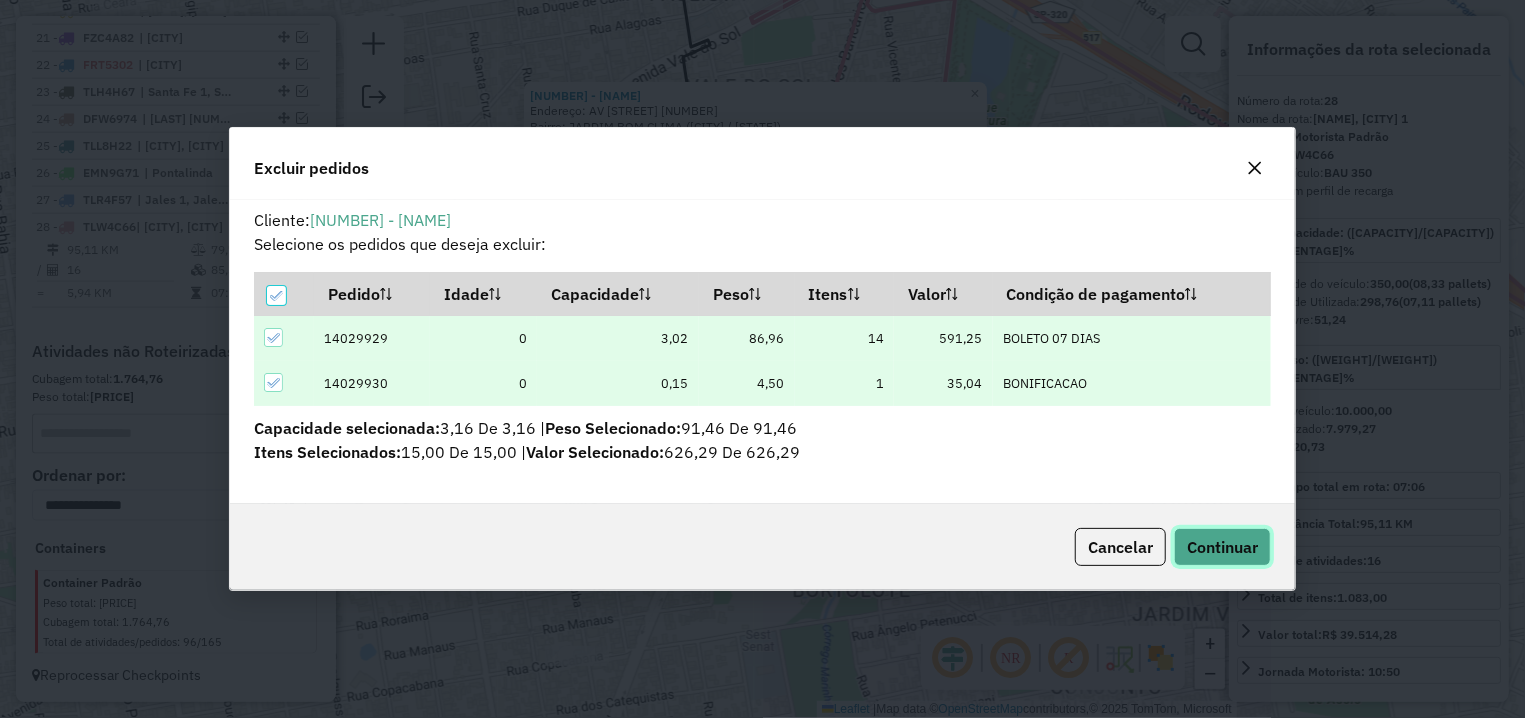 click on "Continuar" 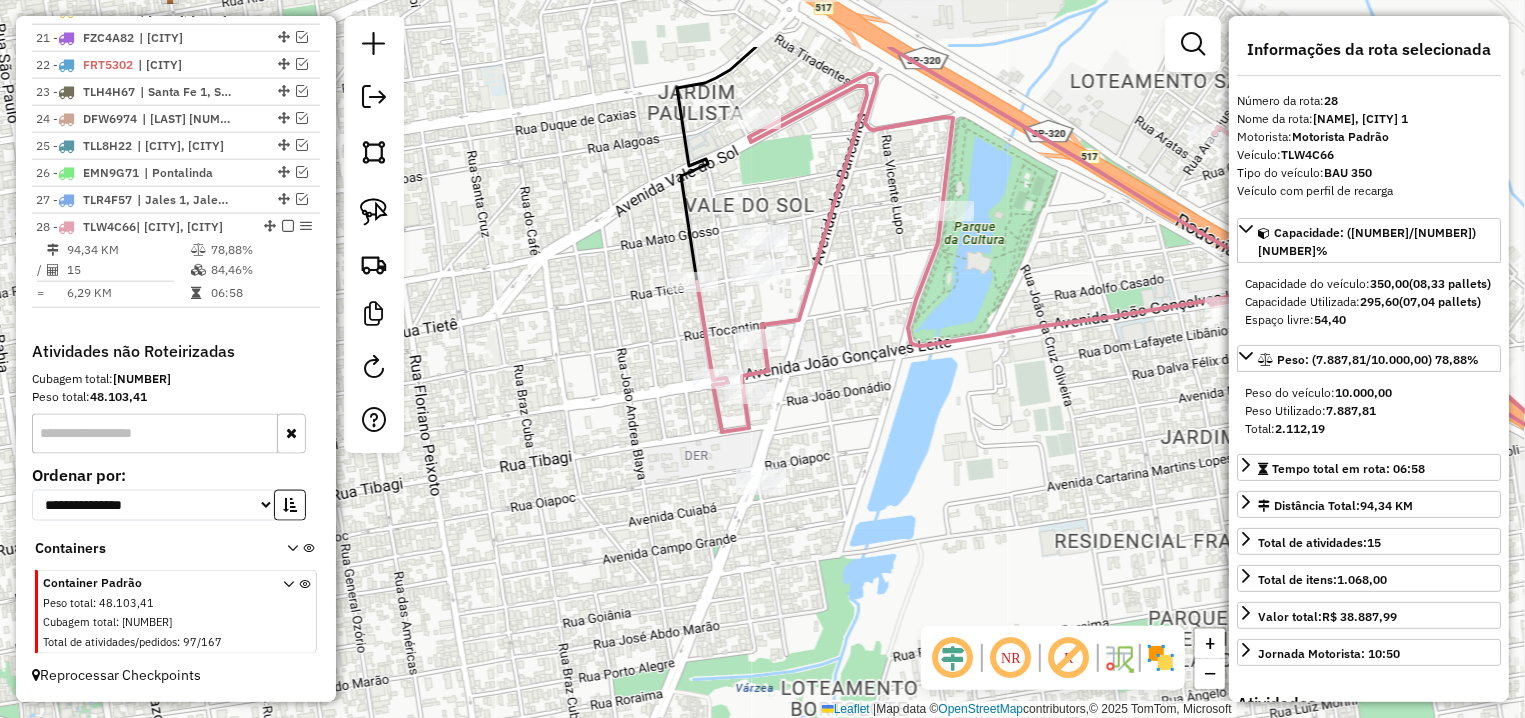 drag, startPoint x: 875, startPoint y: 232, endPoint x: 862, endPoint y: 358, distance: 126.66886 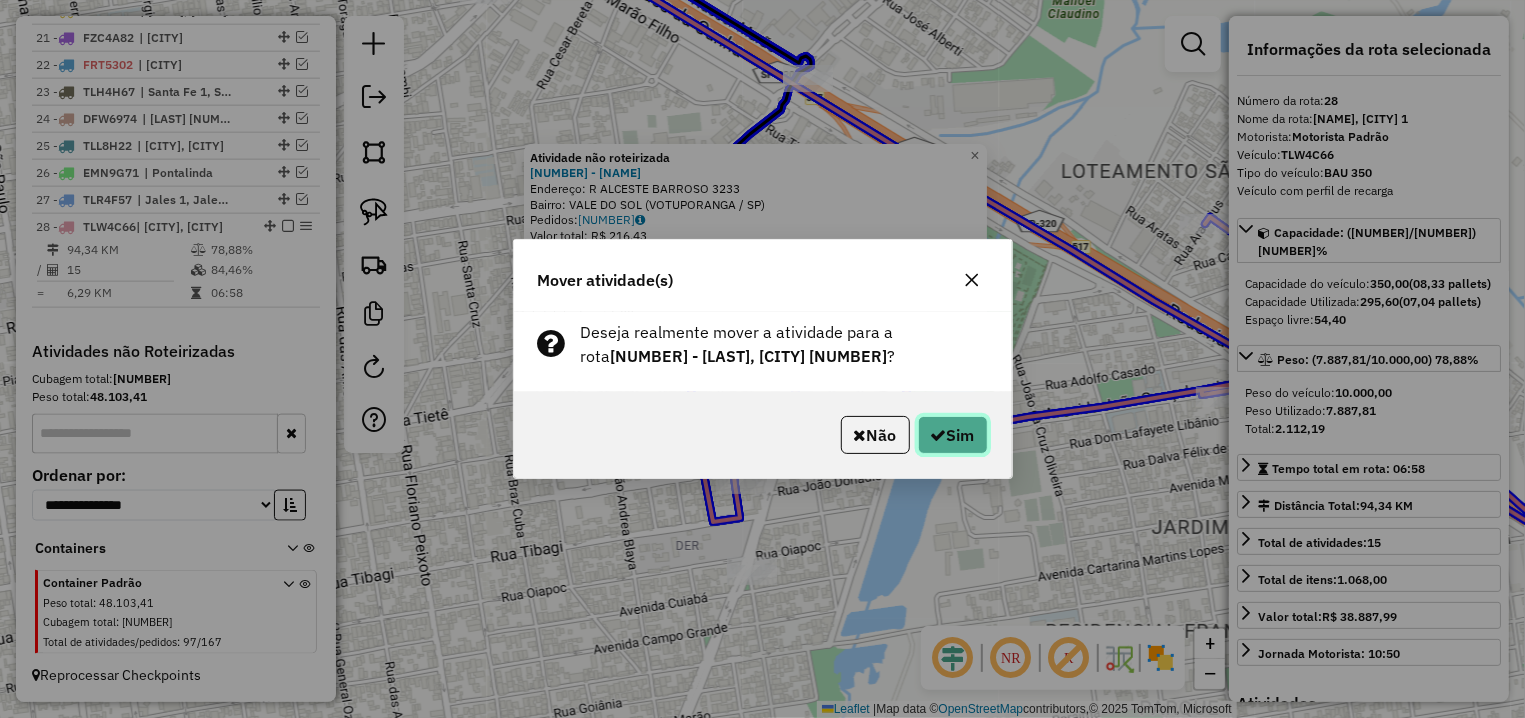 click on "Sim" 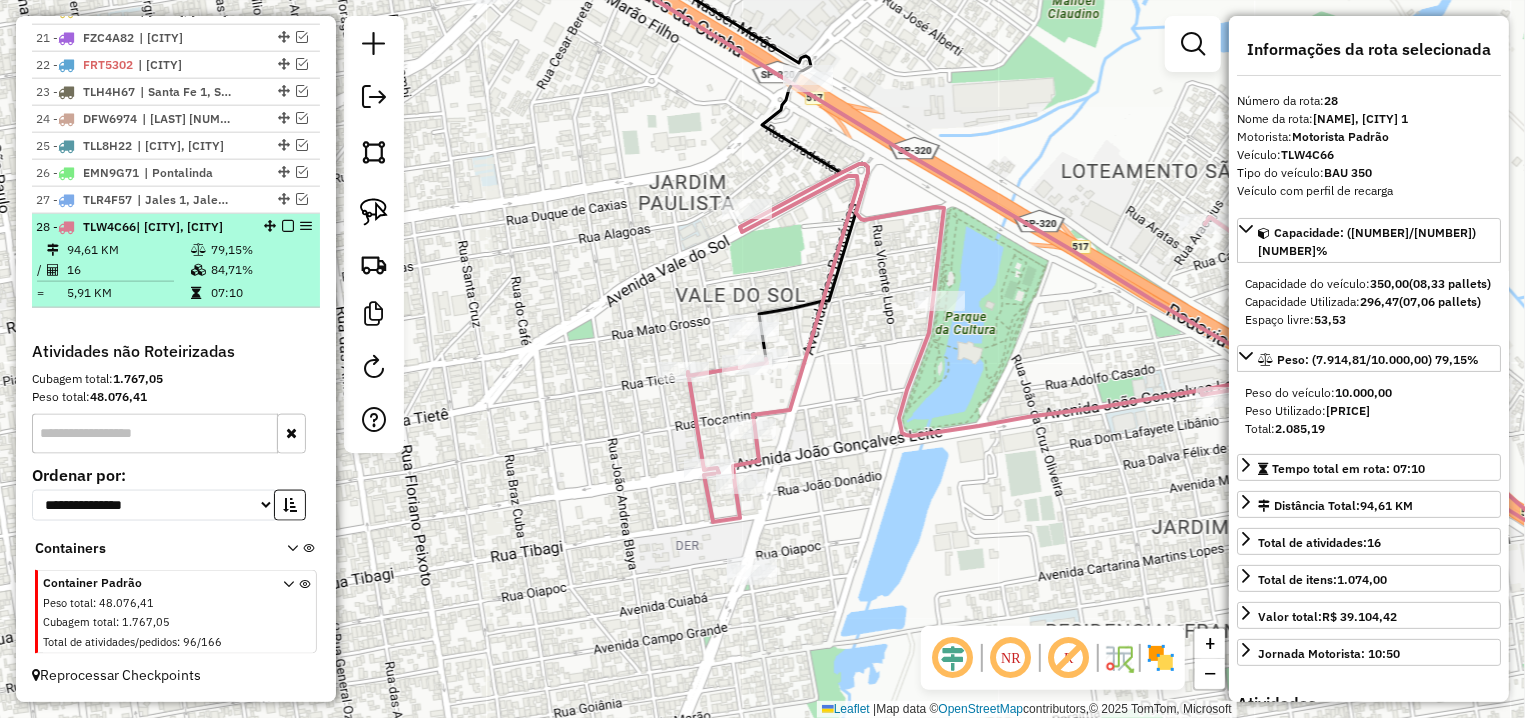 click at bounding box center (288, 226) 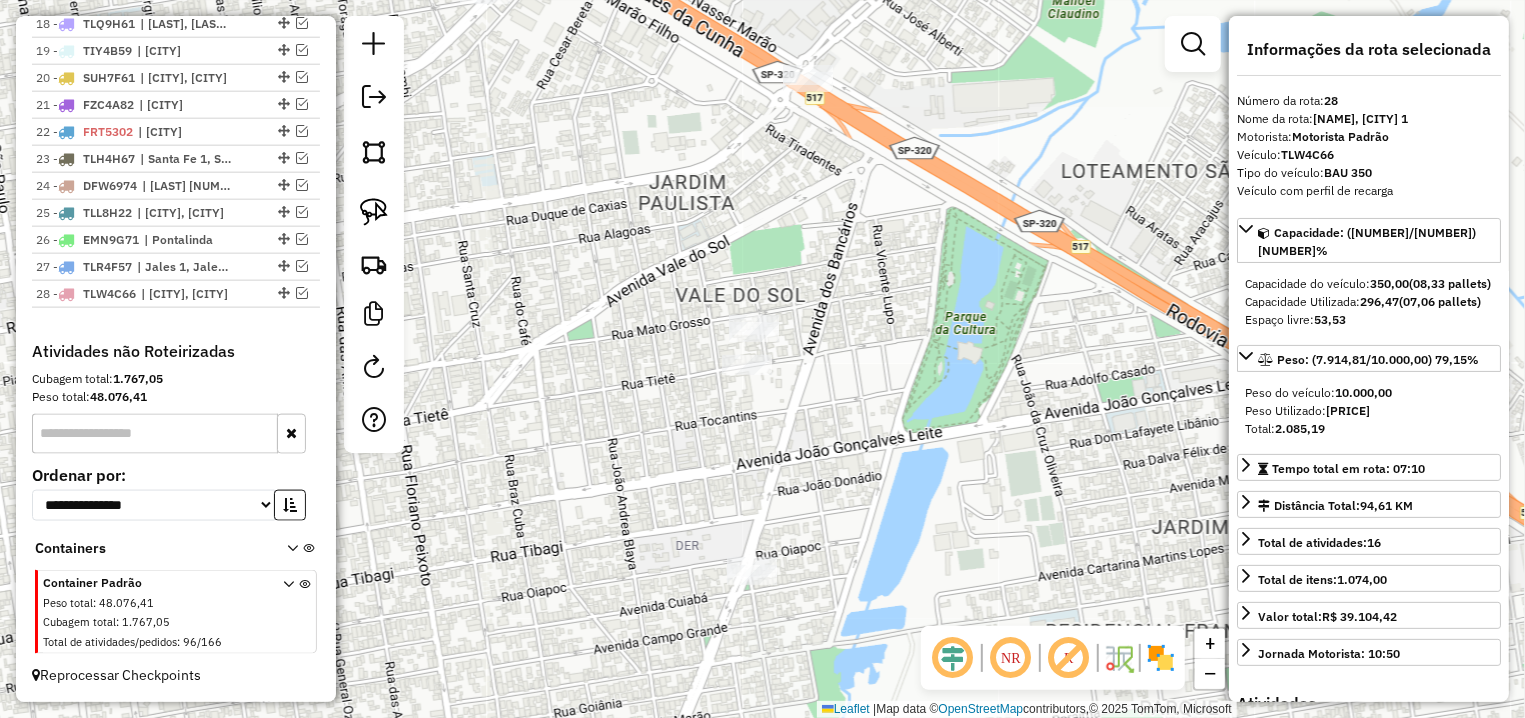 scroll, scrollTop: 1258, scrollLeft: 0, axis: vertical 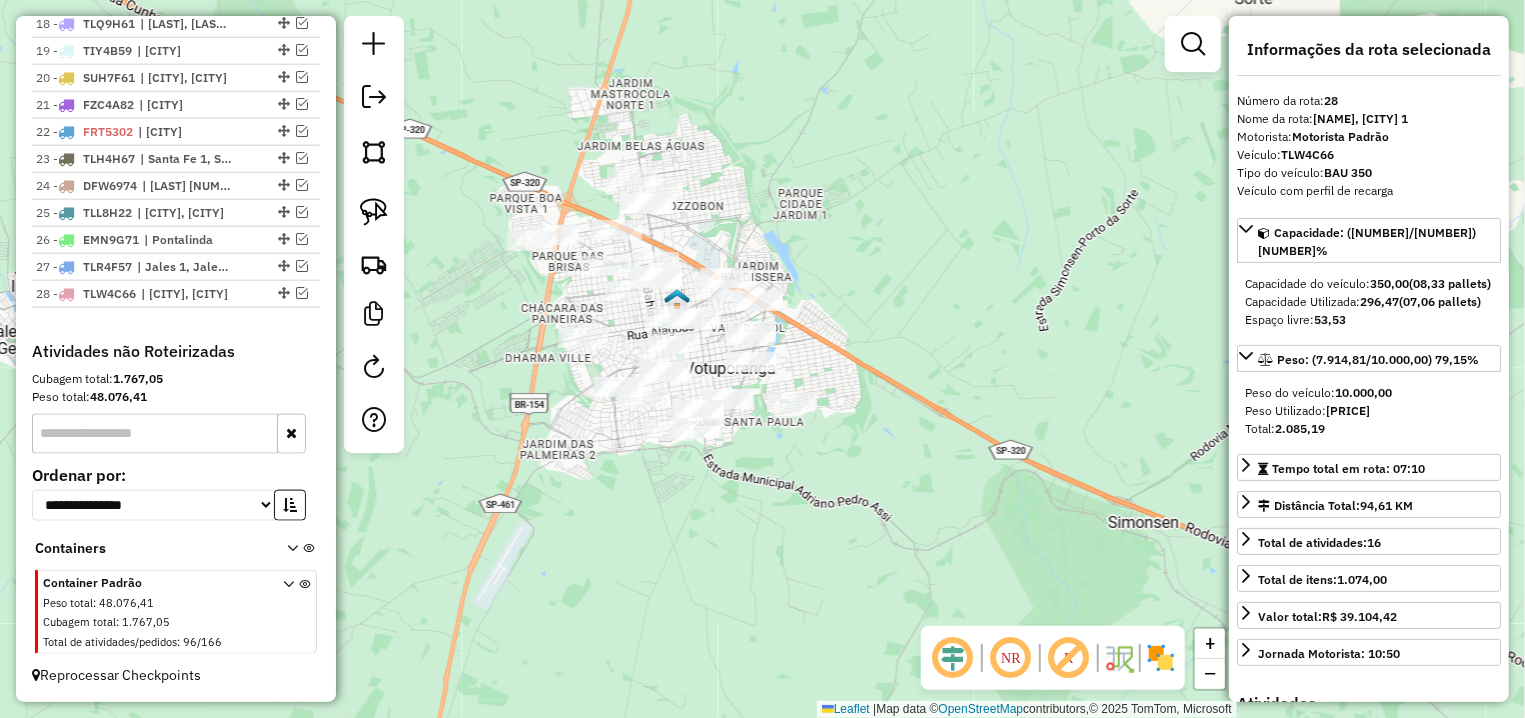 drag, startPoint x: 687, startPoint y: 470, endPoint x: 779, endPoint y: 473, distance: 92.0489 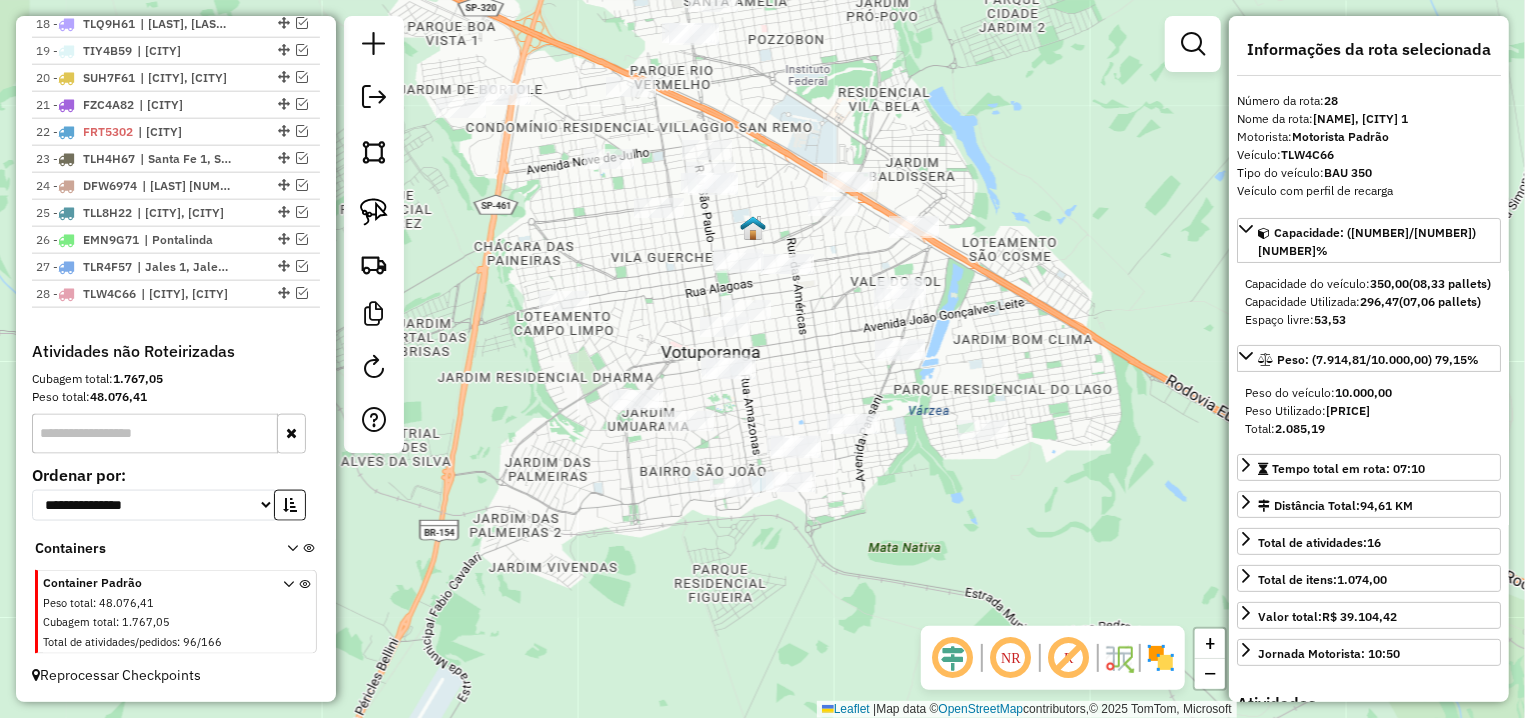 drag, startPoint x: 590, startPoint y: 320, endPoint x: 654, endPoint y: 352, distance: 71.55418 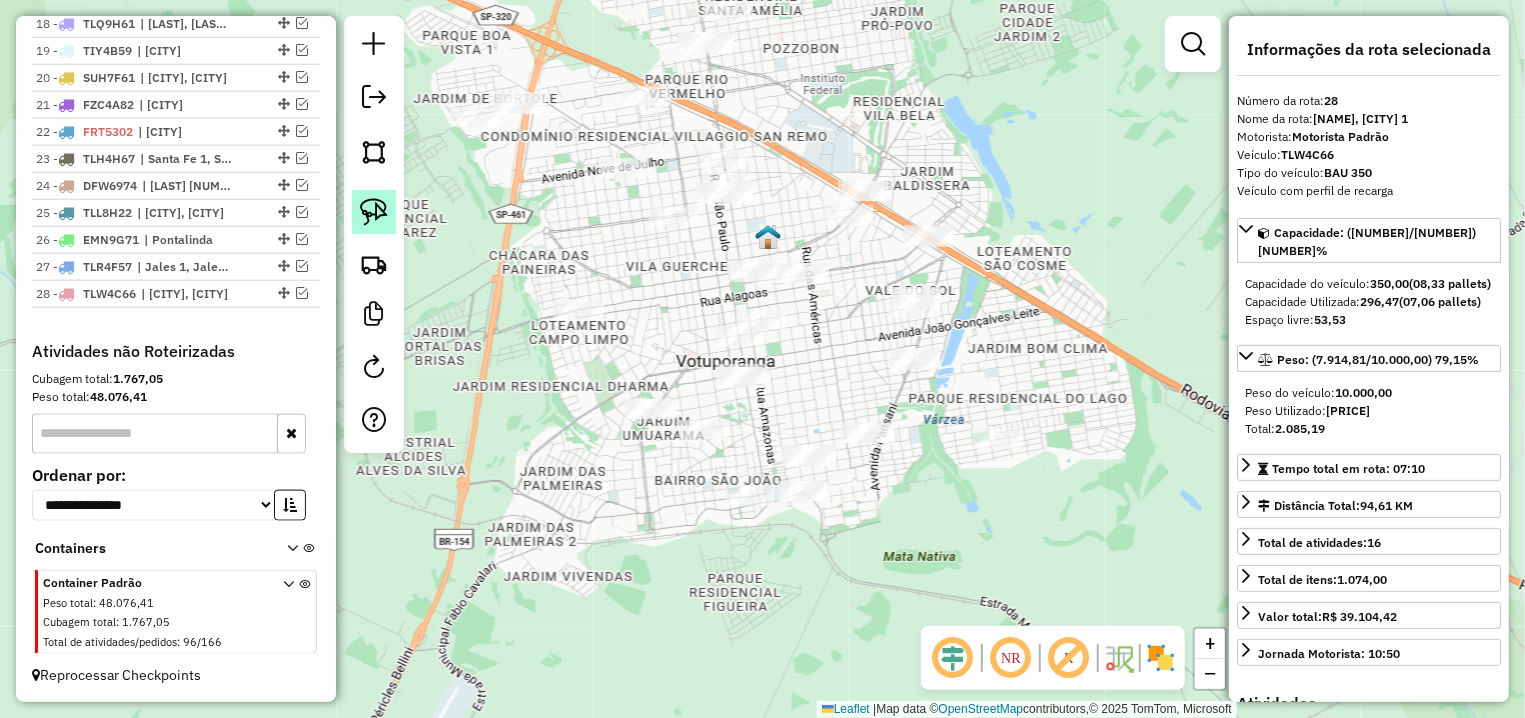 click 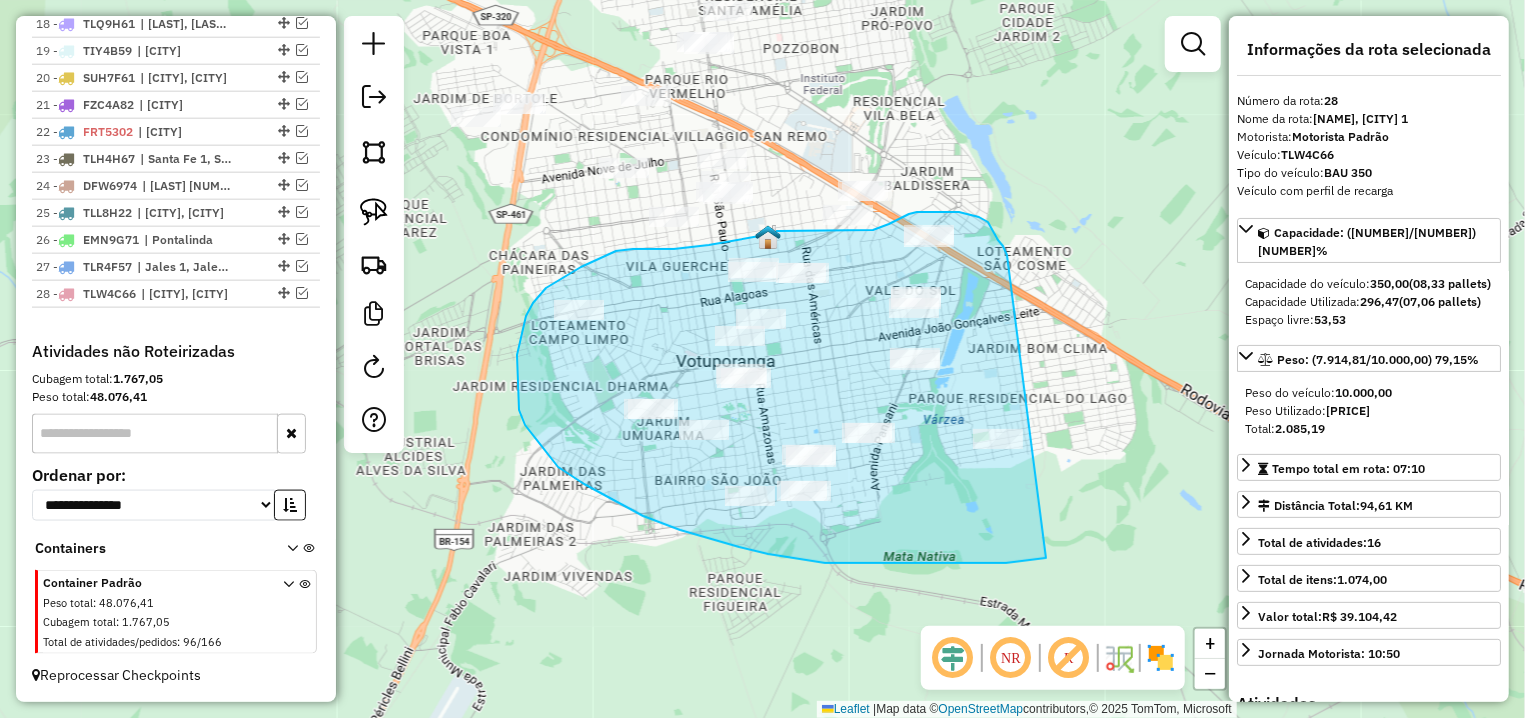 drag, startPoint x: 1003, startPoint y: 246, endPoint x: 1046, endPoint y: 558, distance: 314.9492 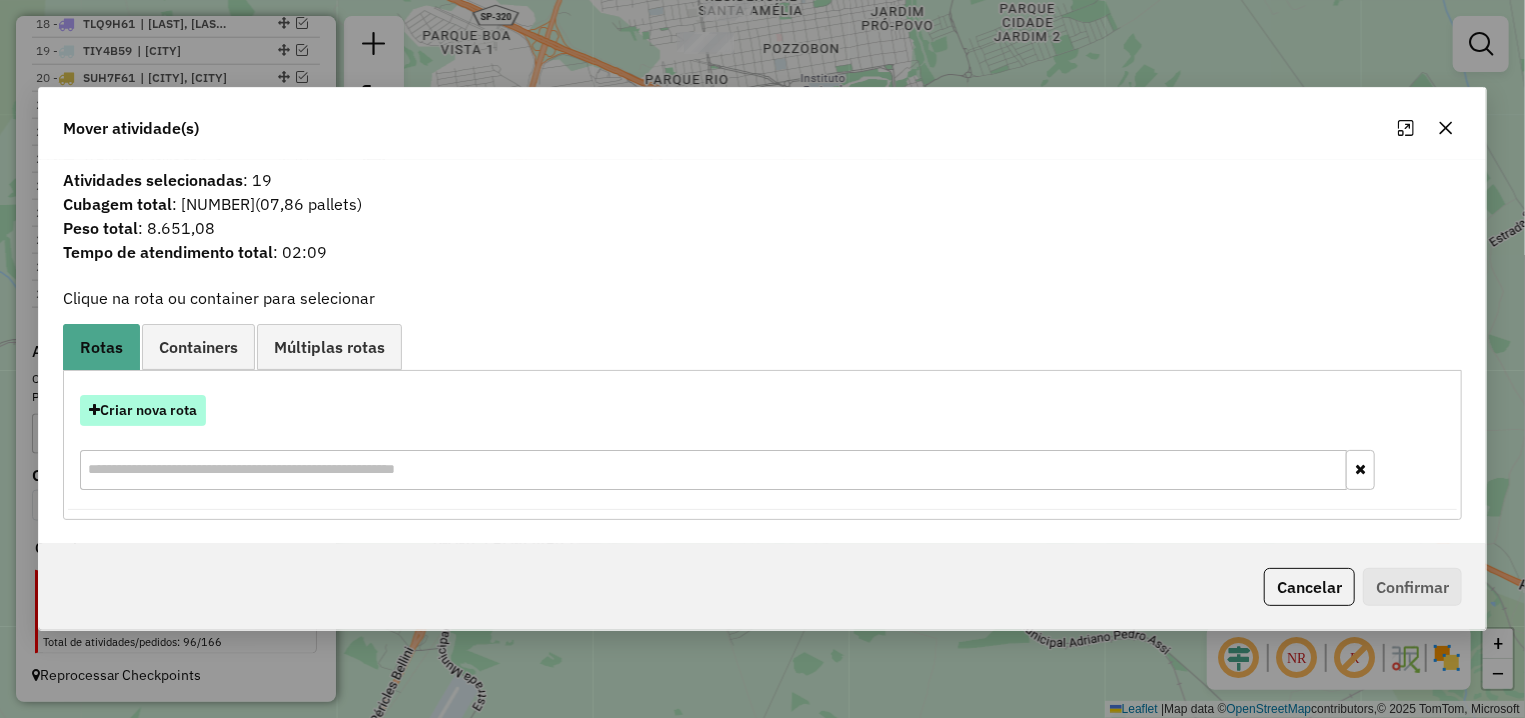 click on "Criar nova rota" at bounding box center (143, 410) 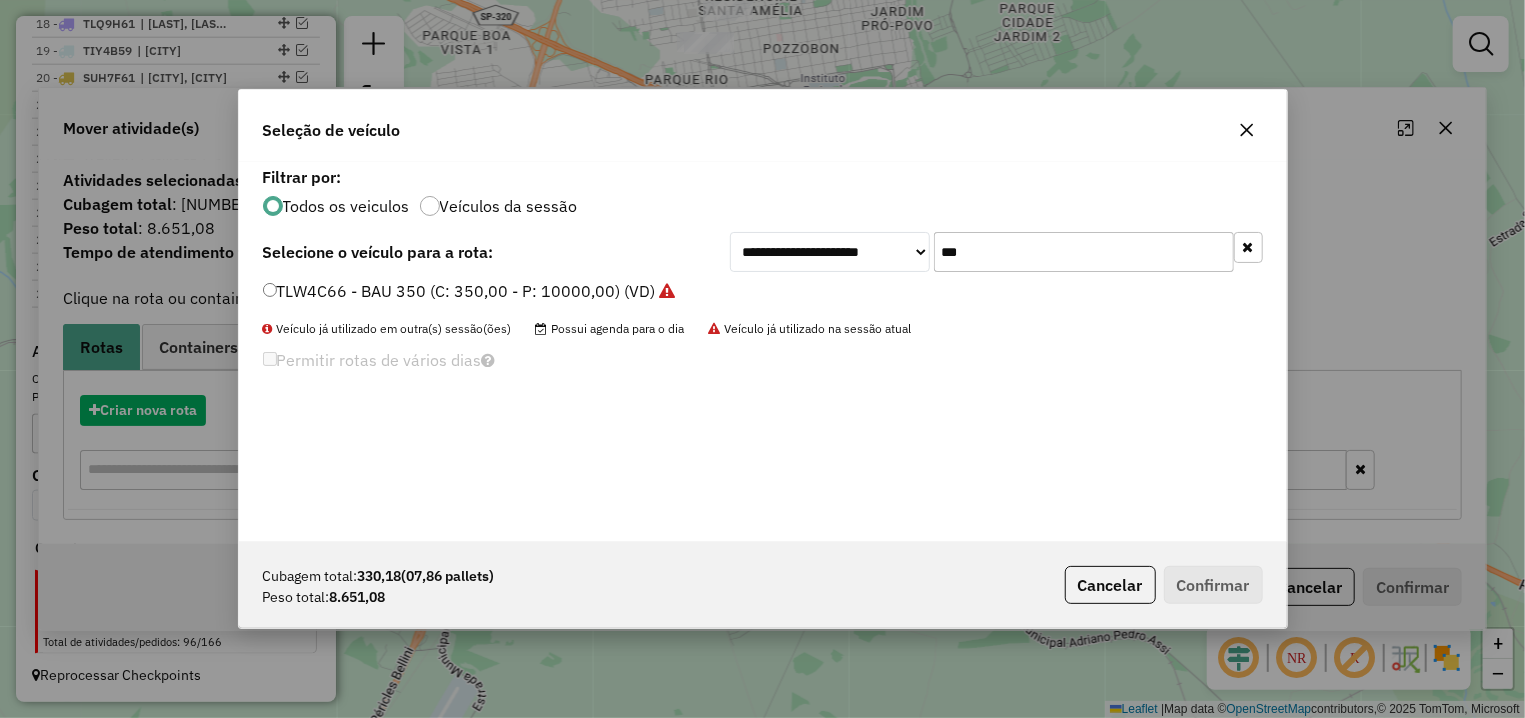 scroll, scrollTop: 11, scrollLeft: 6, axis: both 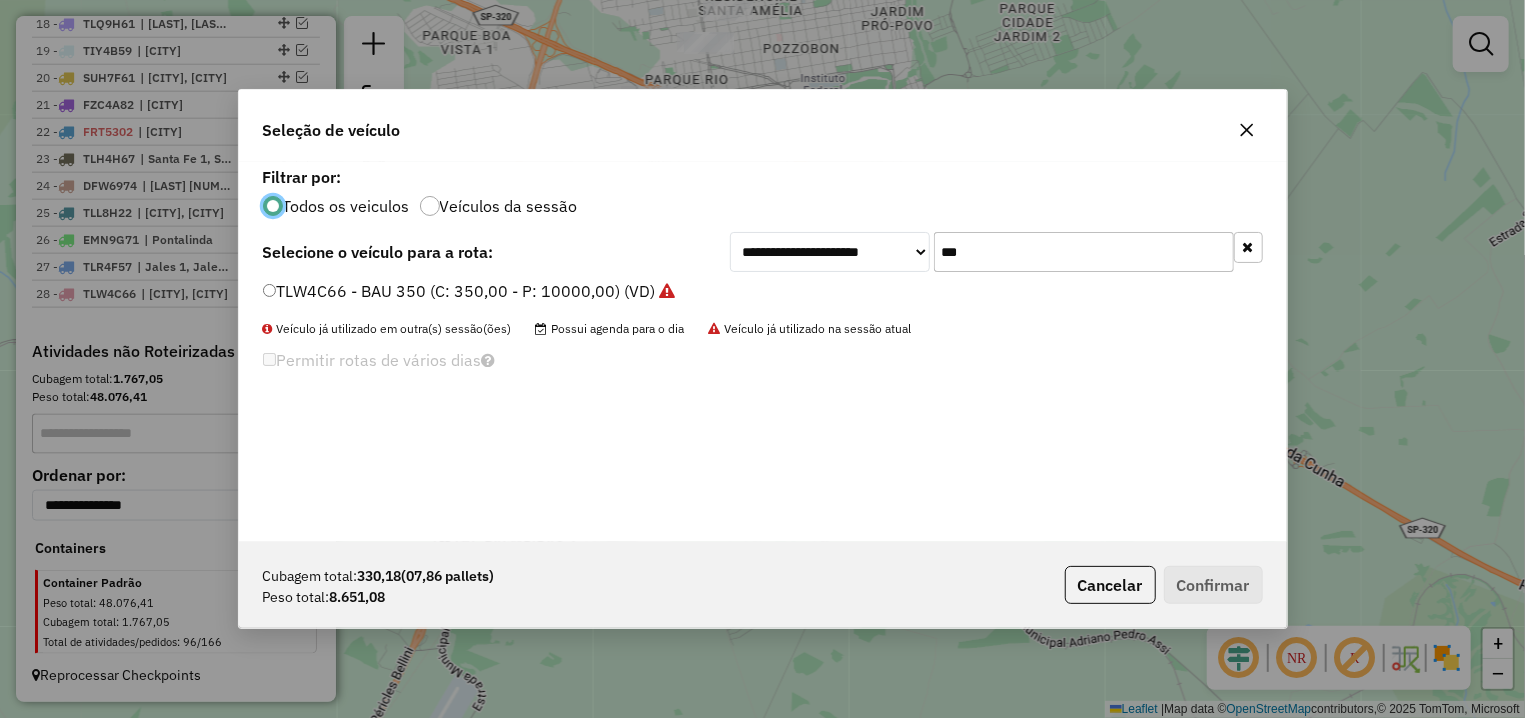 drag, startPoint x: 1004, startPoint y: 256, endPoint x: 871, endPoint y: 246, distance: 133.37541 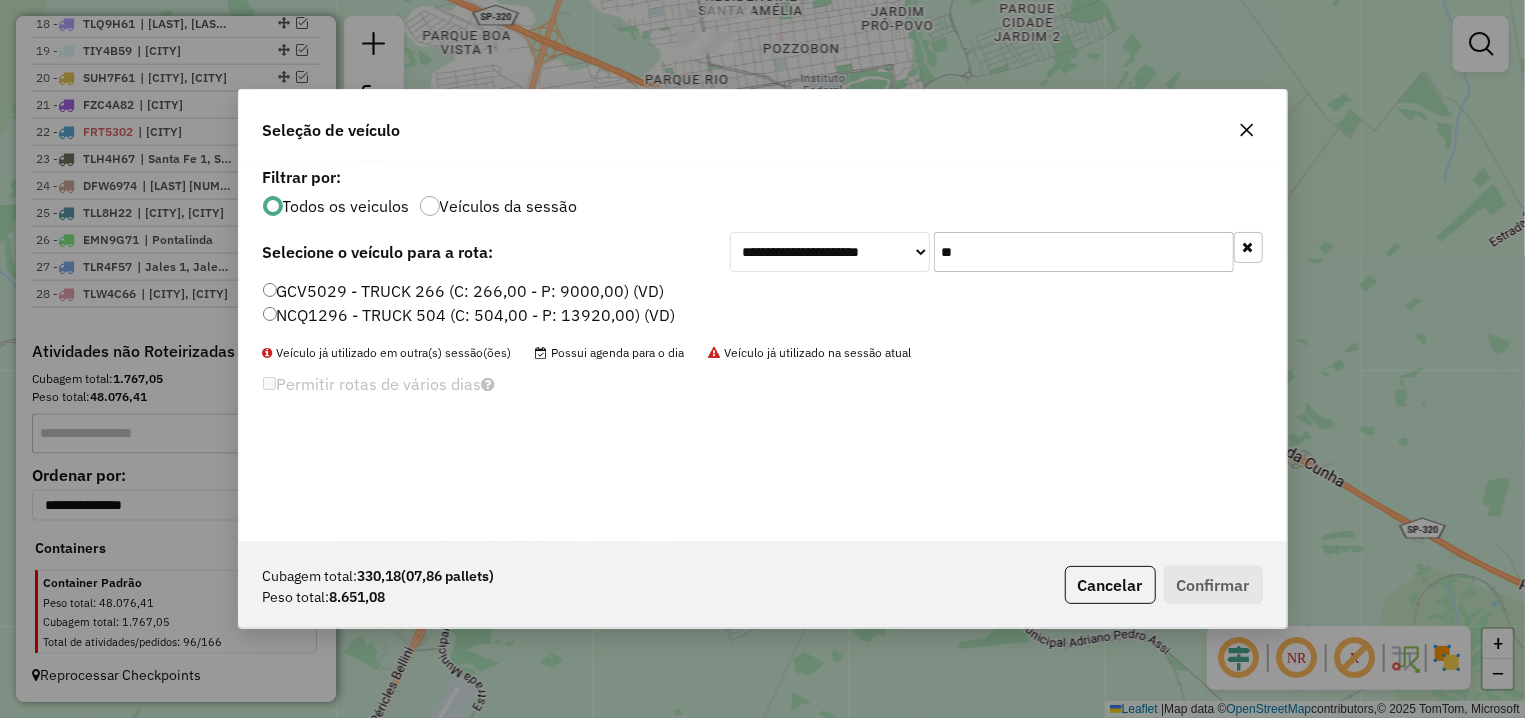 type on "**" 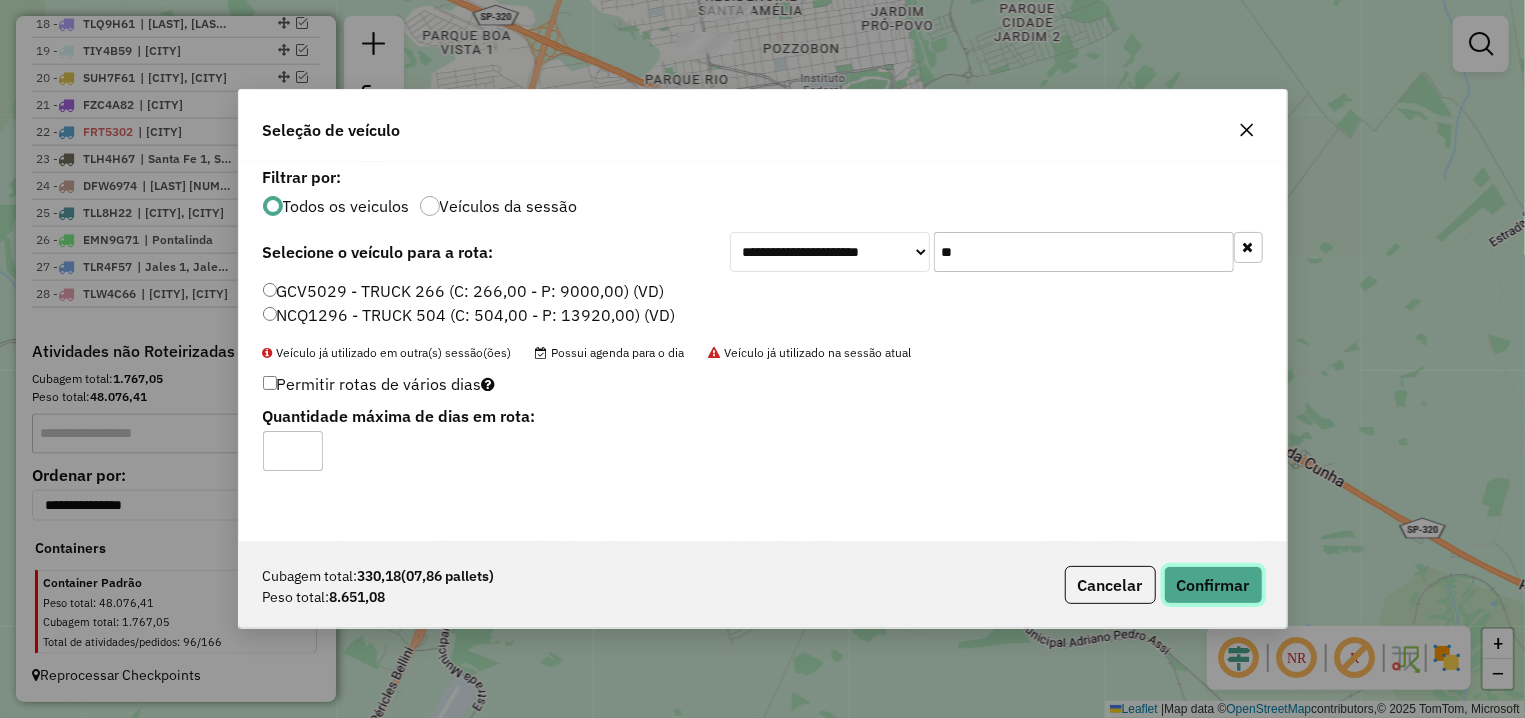 click on "Confirmar" 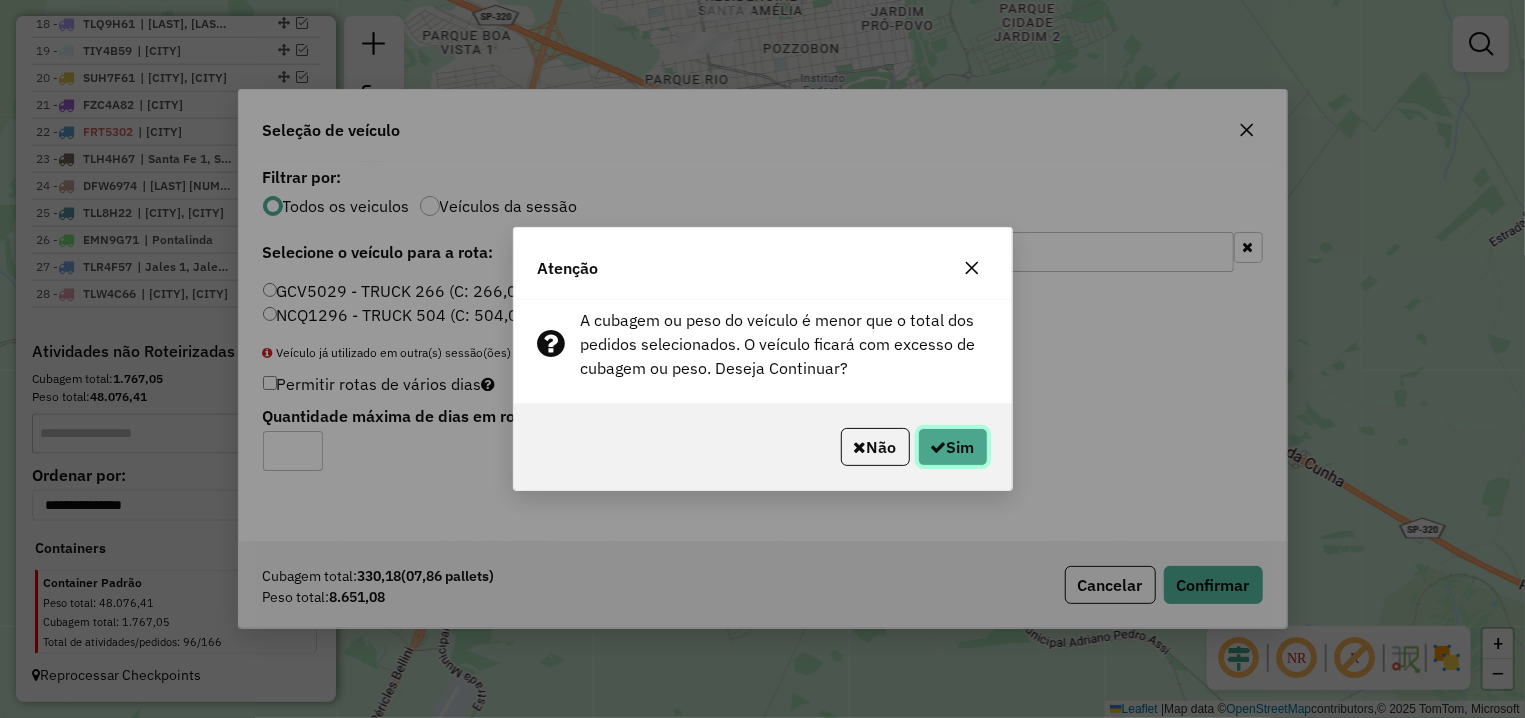 click 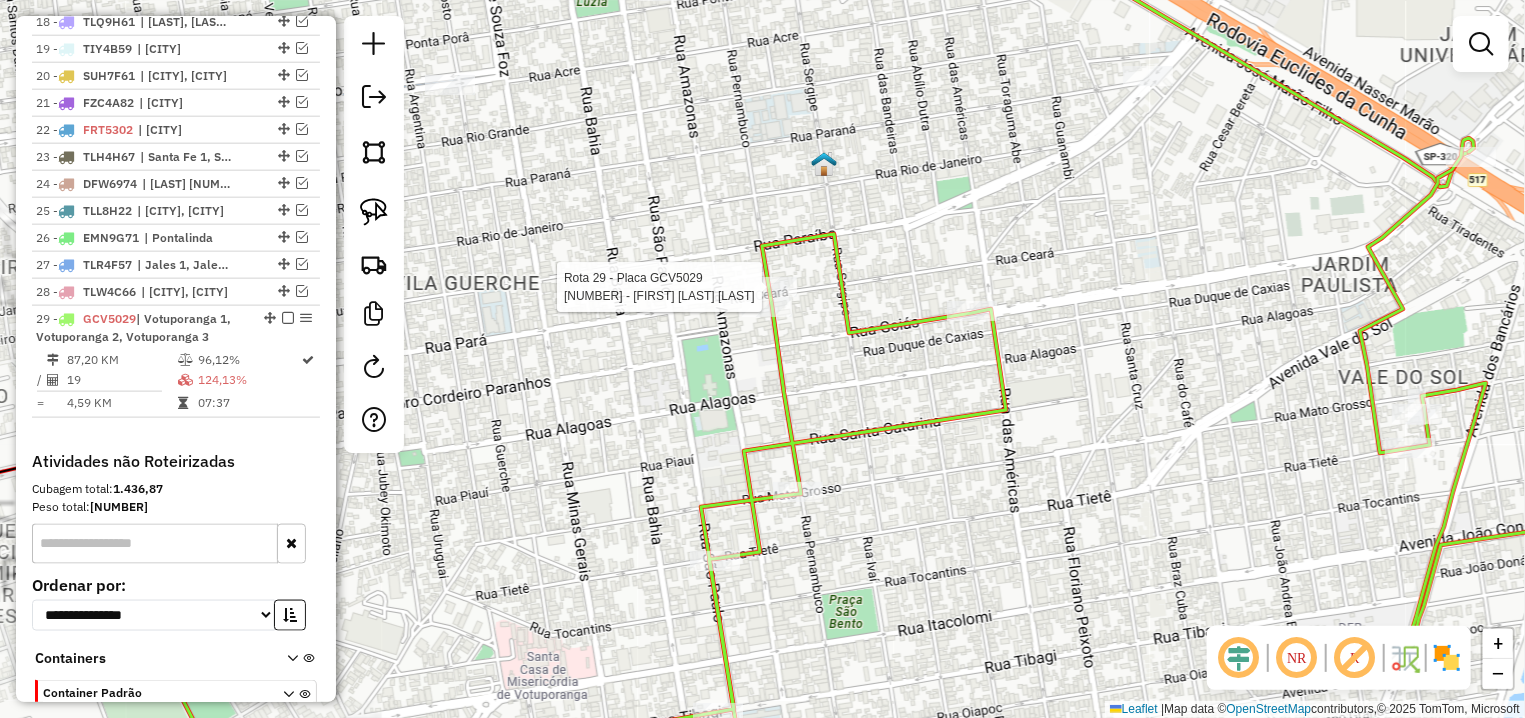 select on "**********" 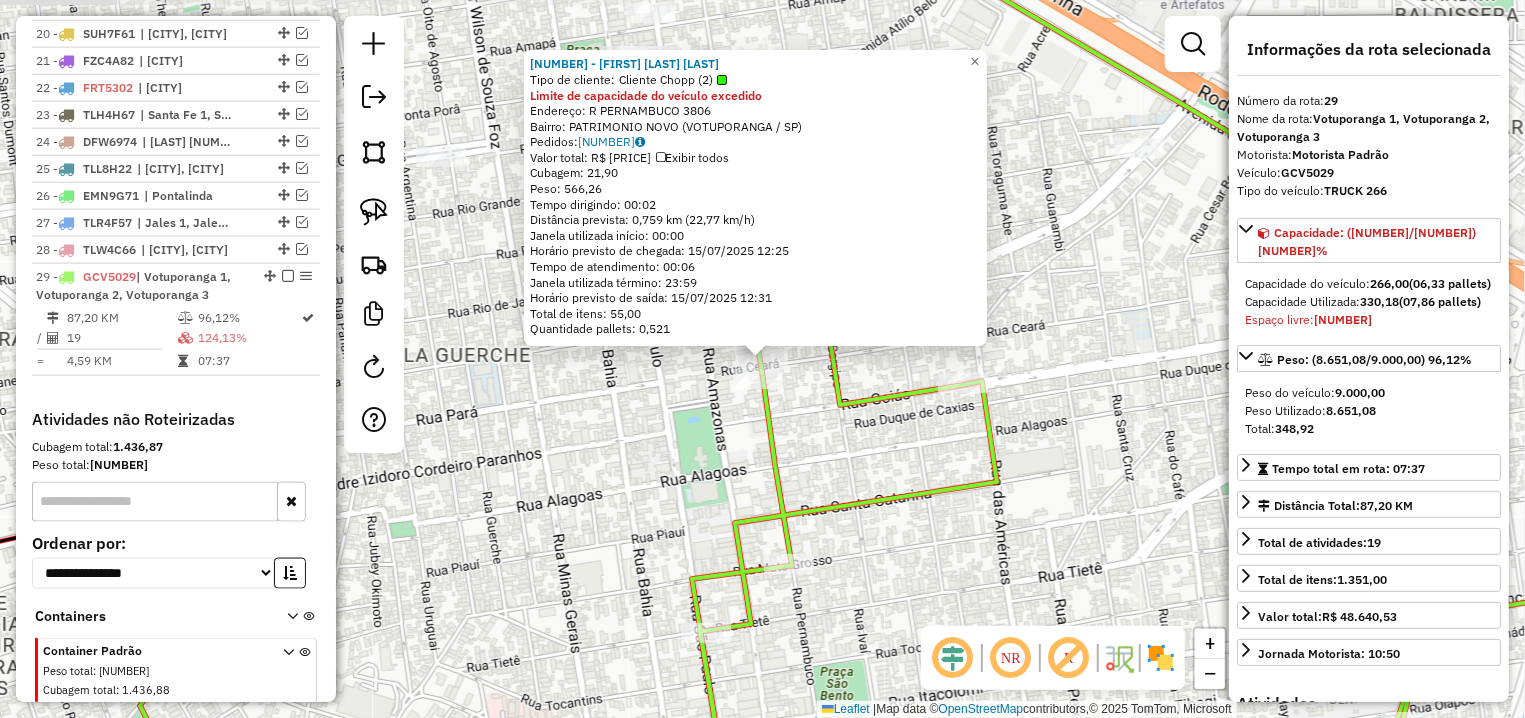 scroll, scrollTop: 1371, scrollLeft: 0, axis: vertical 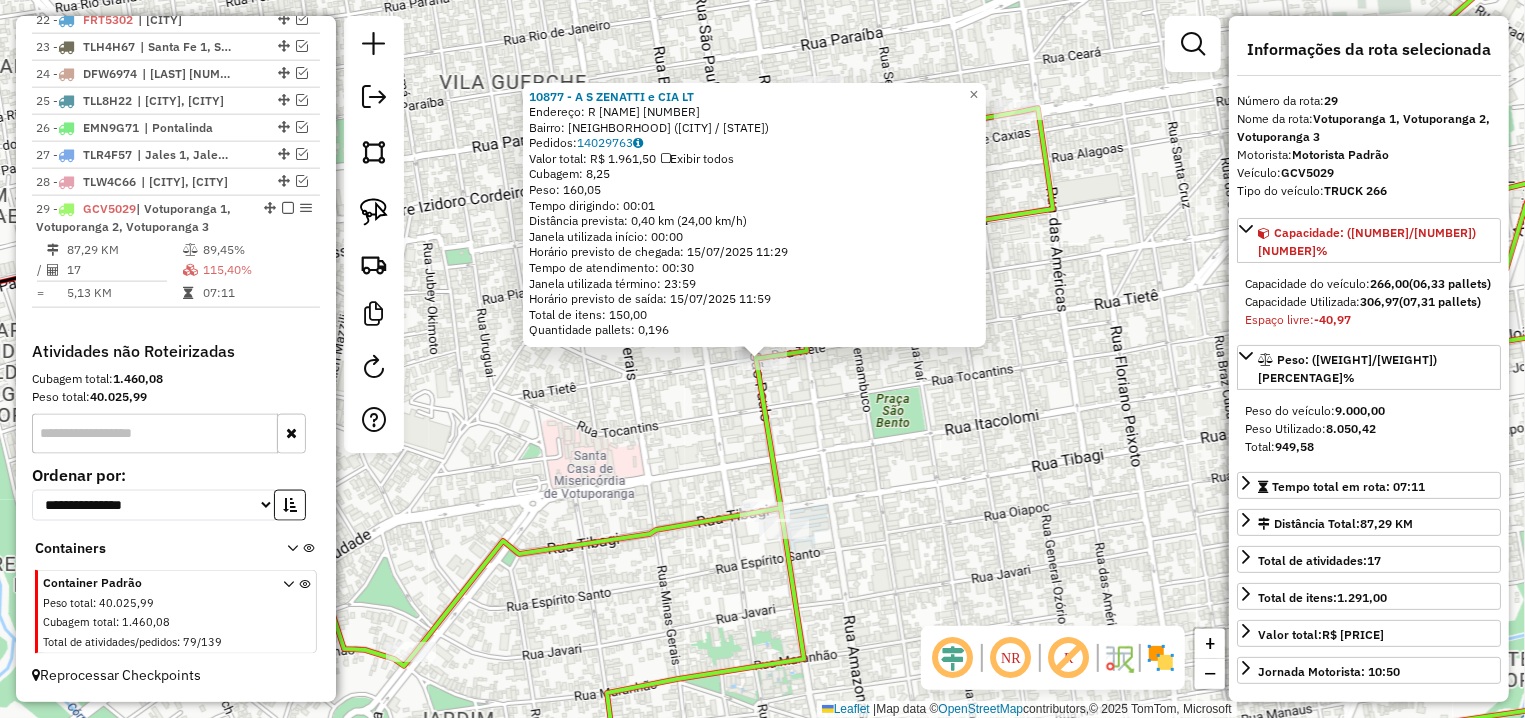 click on "10877 - A S ZENATTI e CIA LT  Endereço: R   TIETE                         3306   Bairro: SANTA ELIZA (VOTUPORANGA / SP)   Pedidos:  14029763   Valor total: R$ 1.961,50   Exibir todos   Cubagem: 8,25  Peso: 160,05  Tempo dirigindo: 00:01   Distância prevista: 0,40 km (24,00 km/h)   Janela utilizada início: 00:00   Horário previsto de chegada: 15/07/2025 11:29   Tempo de atendimento: 00:30   Janela utilizada término: 23:59   Horário previsto de saída: 15/07/2025 11:59   Total de itens: 150,00   Quantidade pallets: 0,196  × Janela de atendimento Grade de atendimento Capacidade Transportadoras Veículos Cliente Pedidos  Rotas Selecione os dias de semana para filtrar as janelas de atendimento  Seg   Ter   Qua   Qui   Sex   Sáb   Dom  Informe o período da janela de atendimento: De: Até:  Filtrar exatamente a janela do cliente  Considerar janela de atendimento padrão  Selecione os dias de semana para filtrar as grades de atendimento  Seg   Ter   Qua   Qui   Sex   Sáb   Dom   Peso mínimo:   De:   Até:" 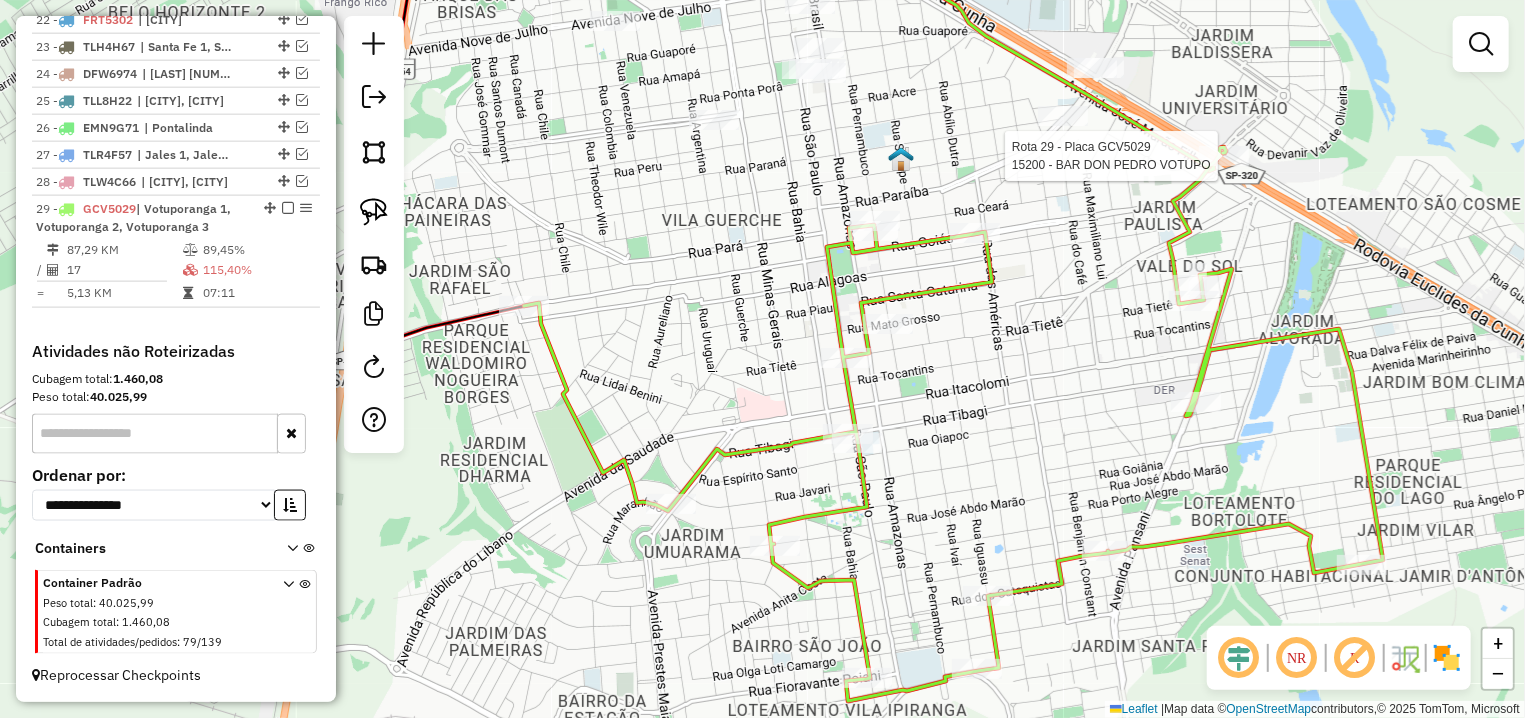 select on "**********" 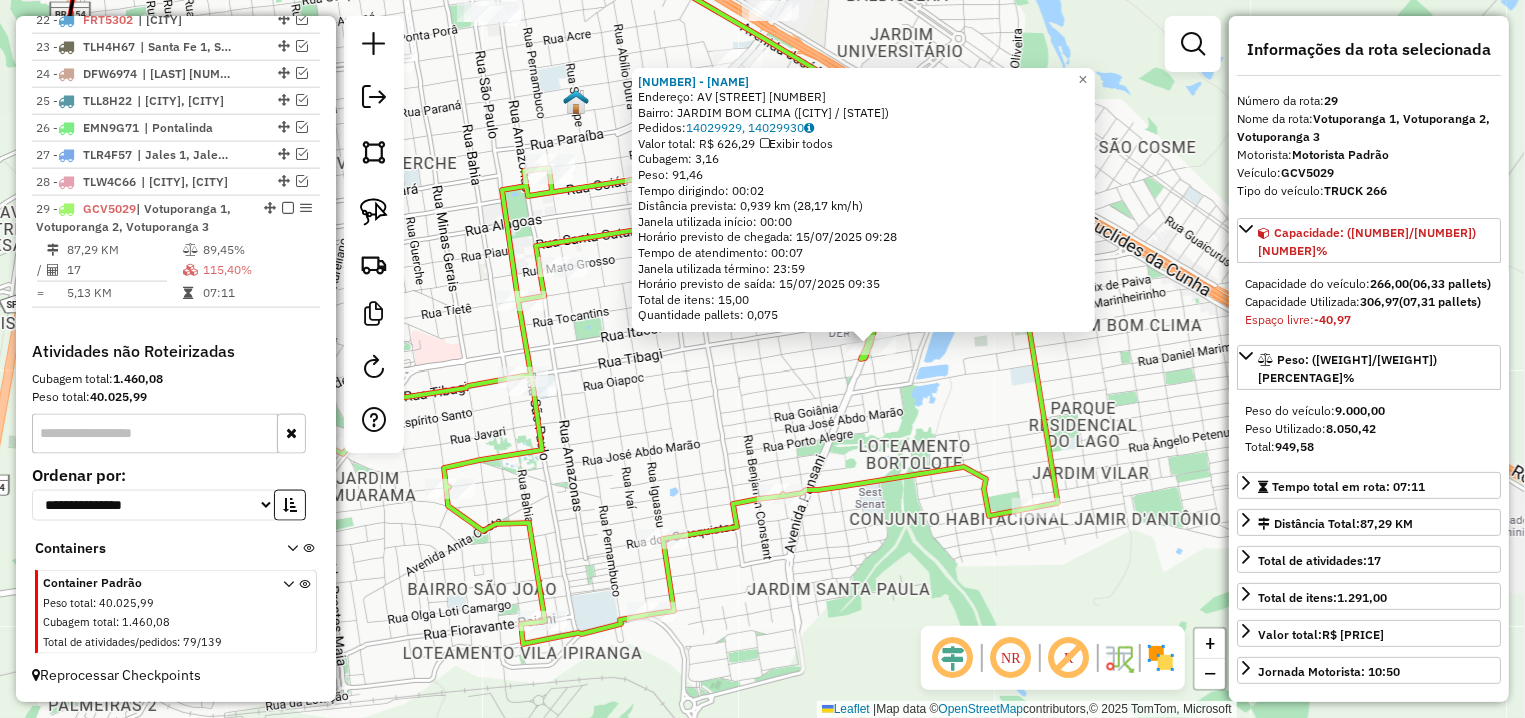 drag, startPoint x: 597, startPoint y: 443, endPoint x: 858, endPoint y: 431, distance: 261.27573 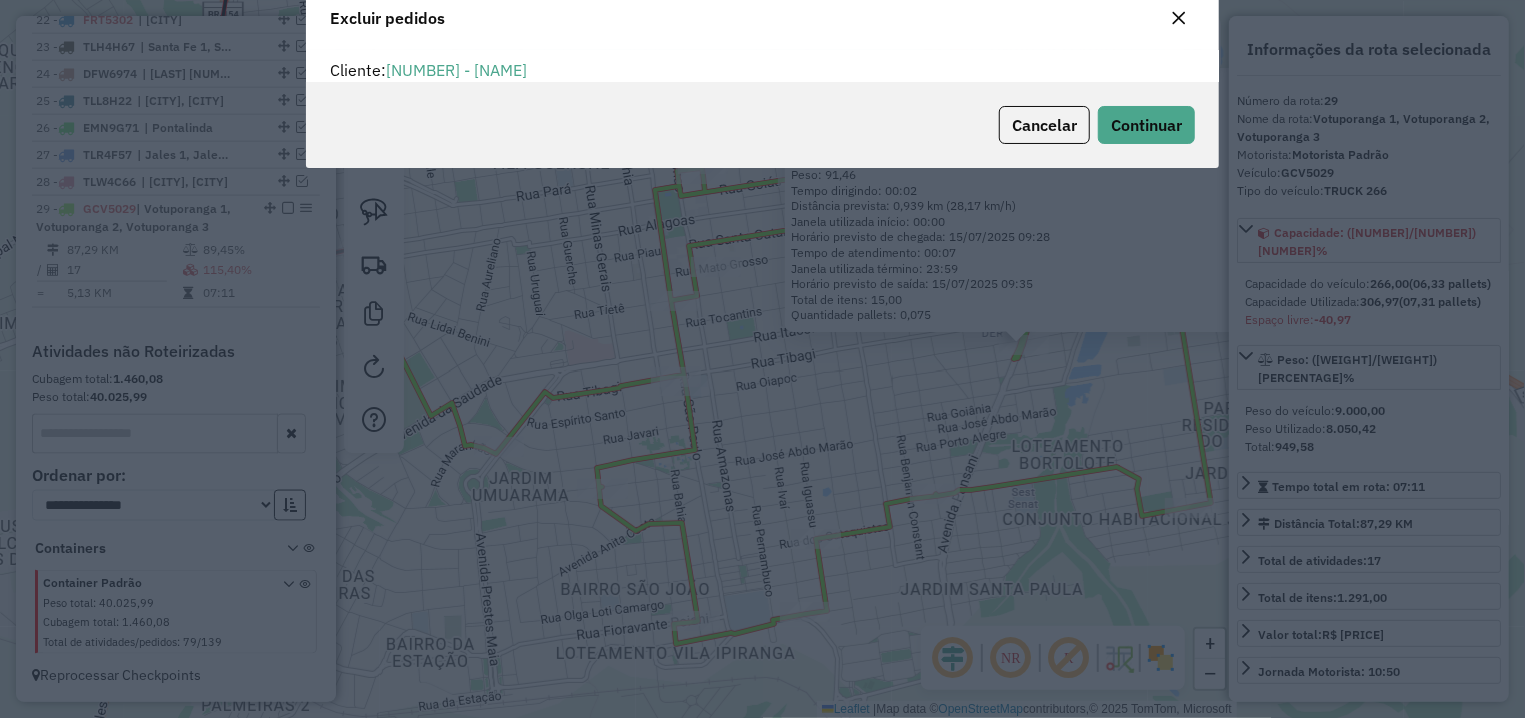scroll, scrollTop: 12, scrollLeft: 7, axis: both 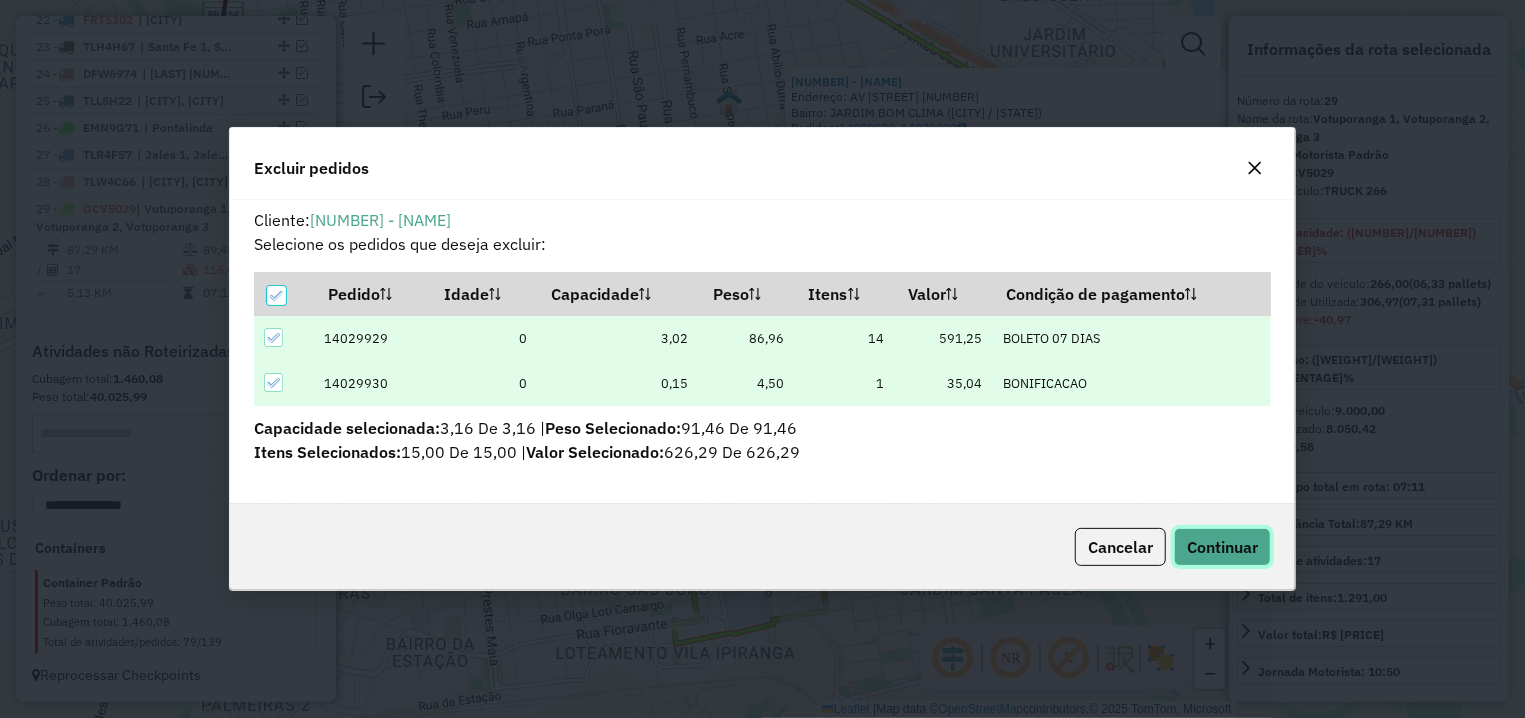 click on "Continuar" 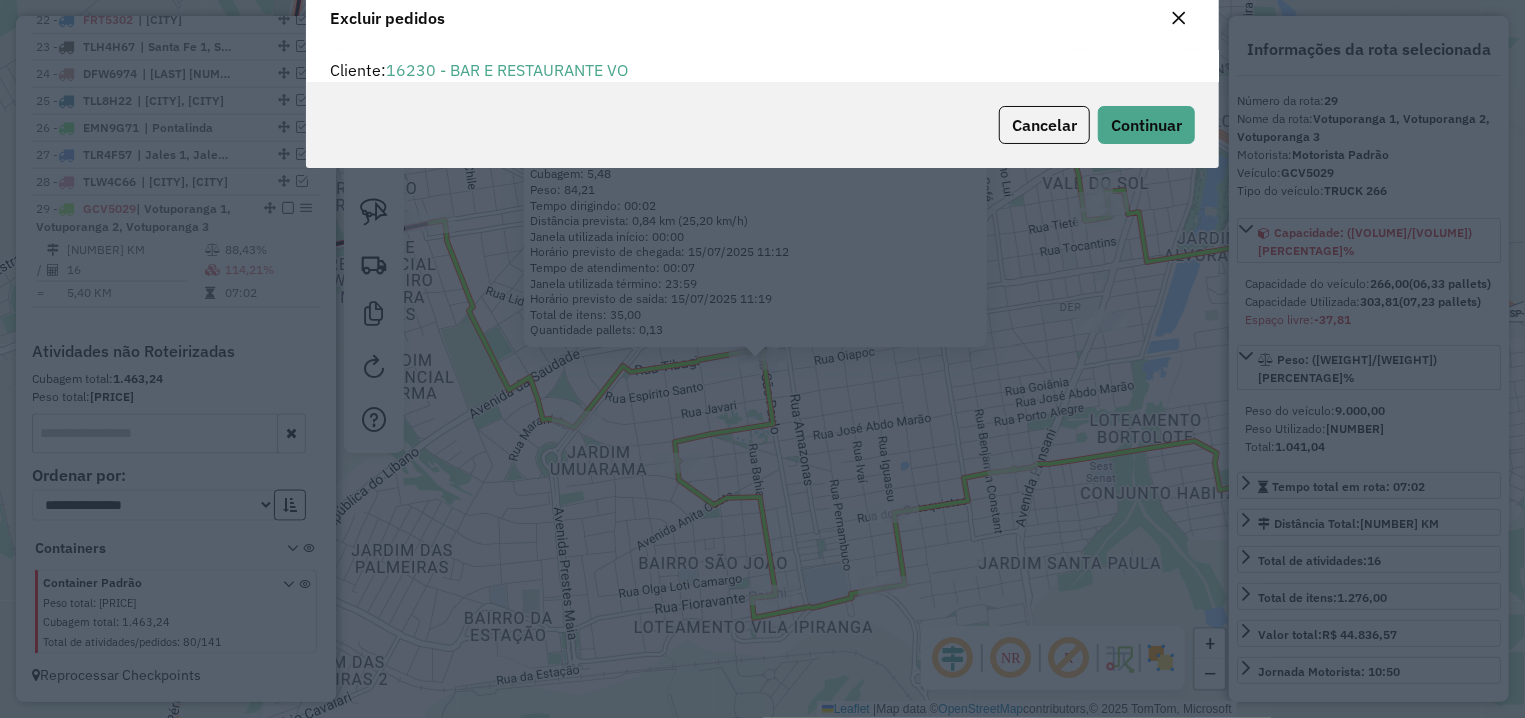 scroll, scrollTop: 11, scrollLeft: 6, axis: both 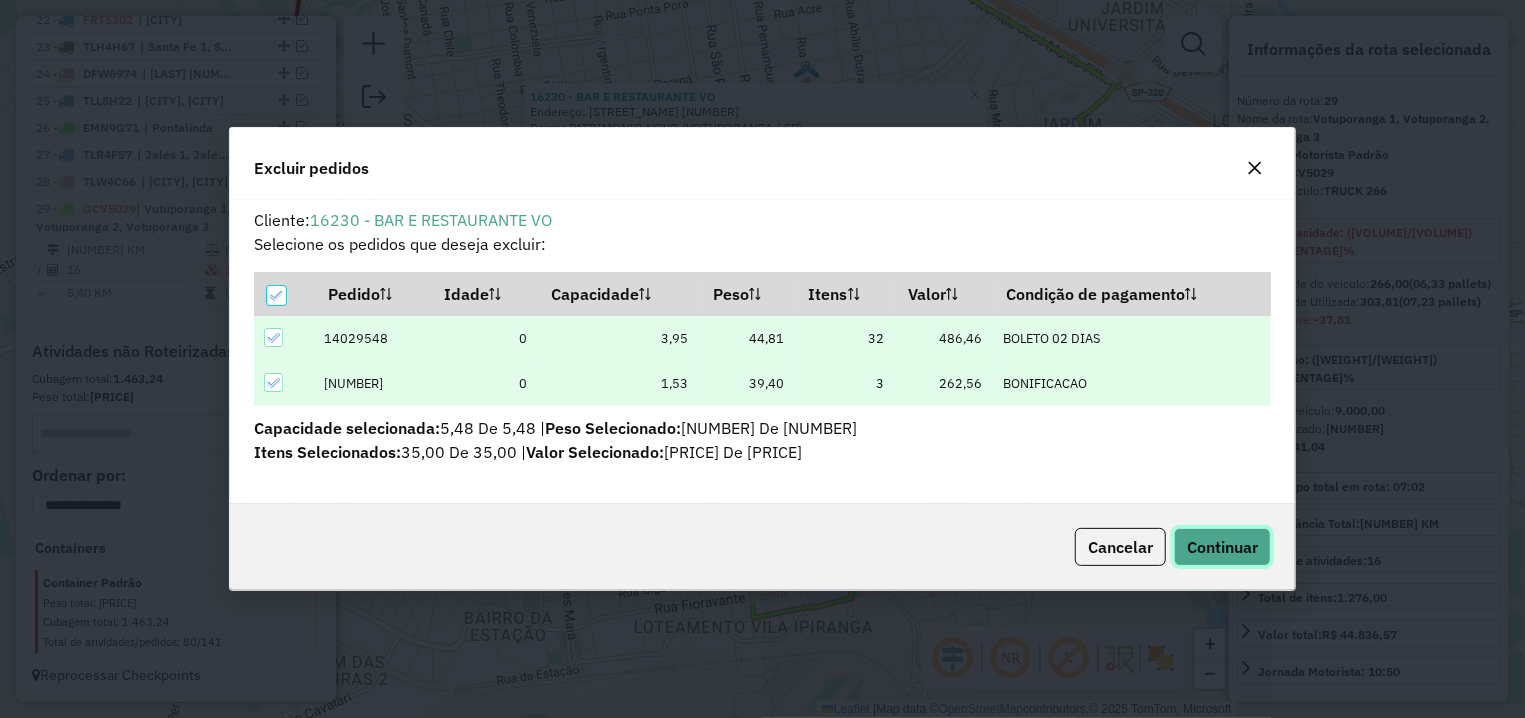click on "Continuar" 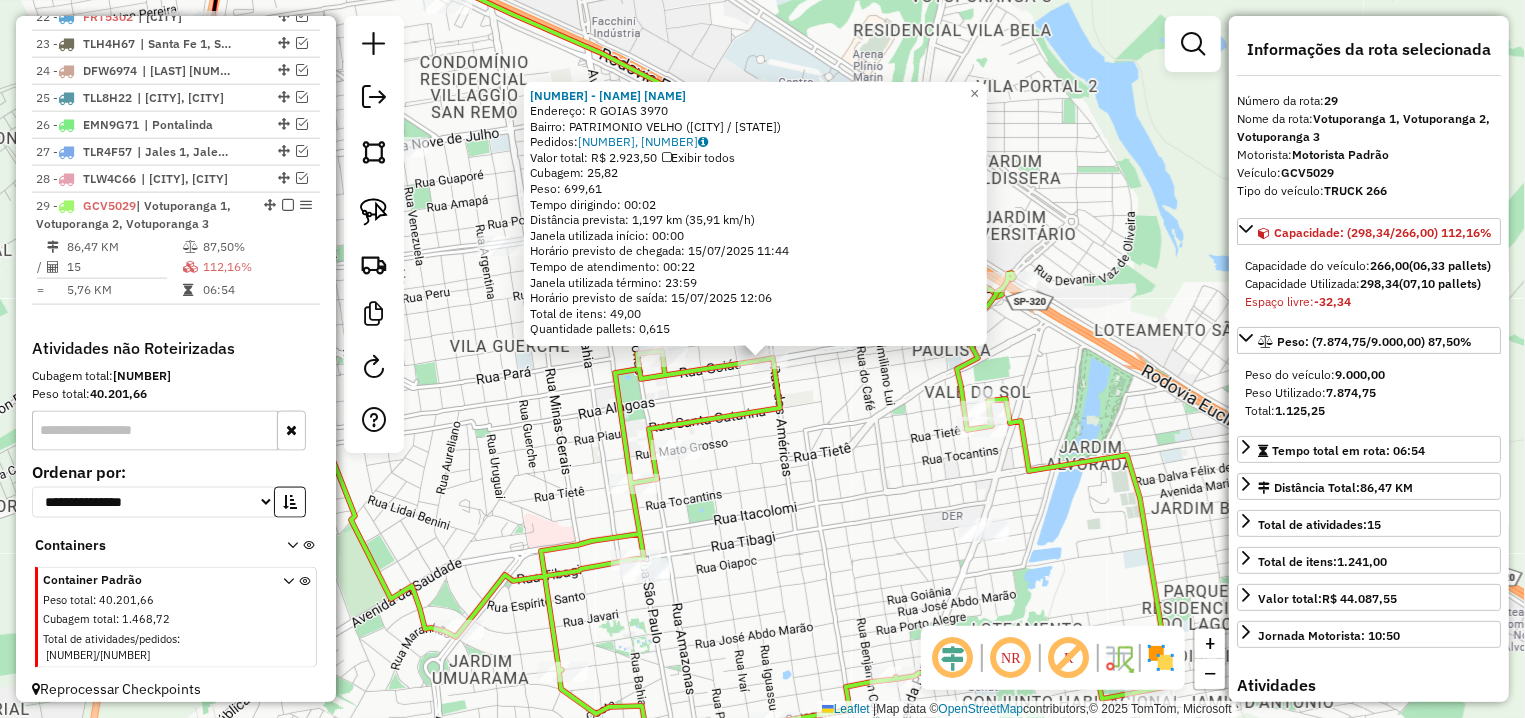 click on "9341 - JOSE AUGUSTO PEREIRA  Endereço: R   GOIAS                         3970   Bairro: PATRIMONIO VELHO (VOTUPORANGA / SP)   Pedidos:  14029767, 14029769   Valor total: R$ 2.923,50   Exibir todos   Cubagem: 25,82  Peso: 699,61  Tempo dirigindo: 00:02   Distância prevista: 1,197 km (35,91 km/h)   Janela utilizada início: 00:00   Horário previsto de chegada: 15/07/2025 11:44   Tempo de atendimento: 00:22   Janela utilizada término: 23:59   Horário previsto de saída: 15/07/2025 12:06   Total de itens: 49,00   Quantidade pallets: 0,615  × Janela de atendimento Grade de atendimento Capacidade Transportadoras Veículos Cliente Pedidos  Rotas Selecione os dias de semana para filtrar as janelas de atendimento  Seg   Ter   Qua   Qui   Sex   Sáb   Dom  Informe o período da janela de atendimento: De: Até:  Filtrar exatamente a janela do cliente  Considerar janela de atendimento padrão  Selecione os dias de semana para filtrar as grades de atendimento  Seg   Ter   Qua   Qui   Sex   Sáb   Dom   De:   Até:" 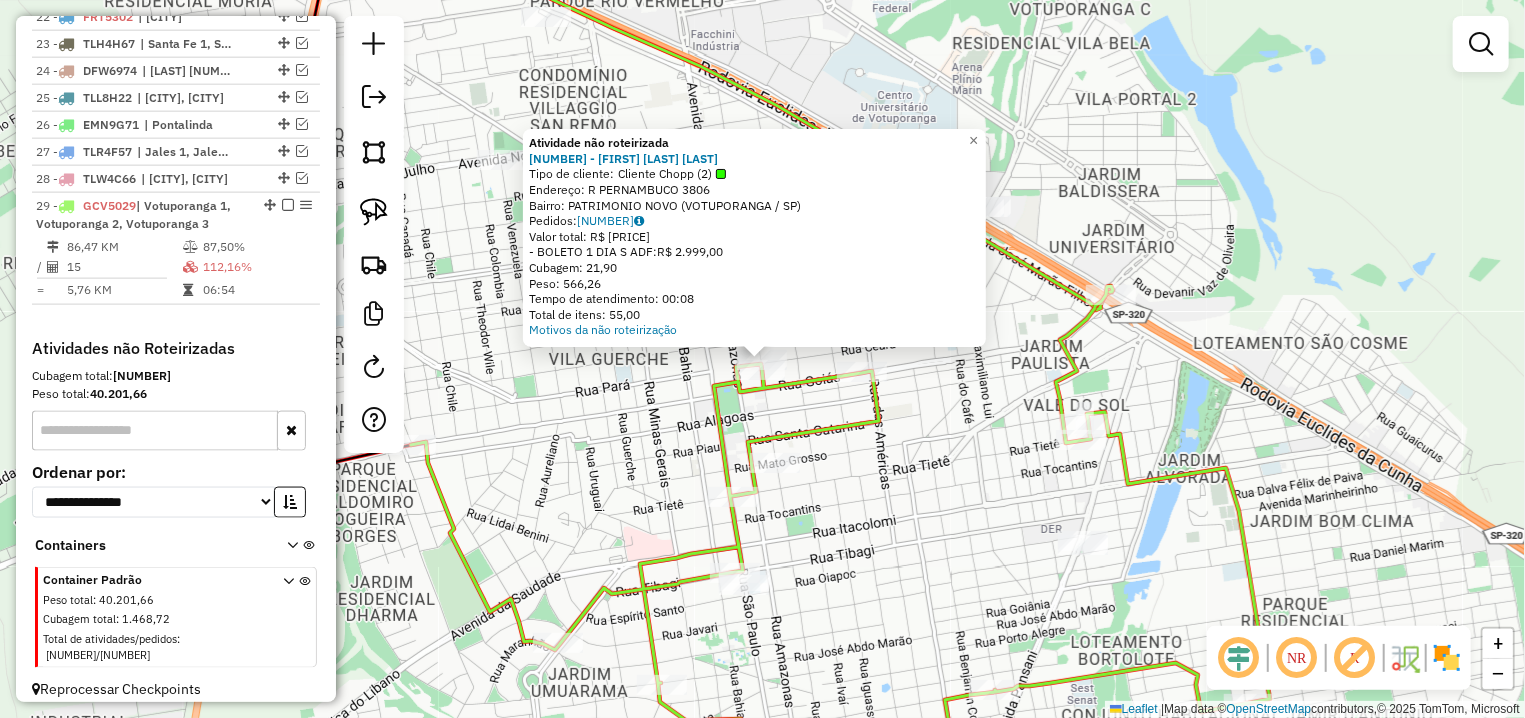 click on "Atividade não roteirizada 14001 - JOSE CEZAR MARQUES V  Tipo de cliente:   Cliente Chopp (2)   Endereço: R   PERNAMBUCO                    3806   Bairro: PATRIMONIO NOVO (VOTUPORANGA / SP)   Pedidos:  14029774   Valor total: R$ 2.999,00   - BOLETO 1 DIA S ADF:  R$ 2.999,00   Cubagem: 21,90   Peso: 566,26   Tempo de atendimento: 00:08   Total de itens: 55,00  Motivos da não roteirização" 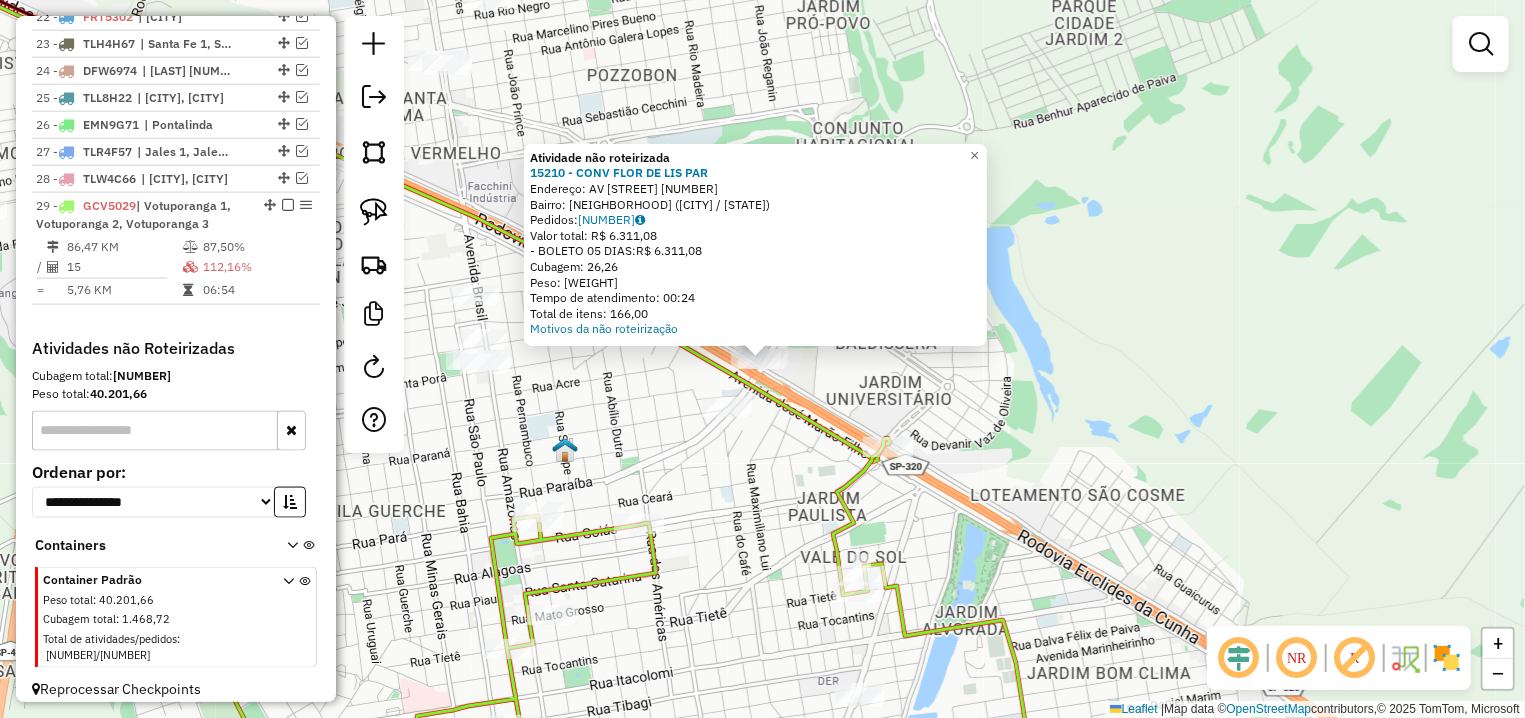 click on "Atividade não roteirizada 15210 - CONV FLOR DE LIS PAR  Endereço: AV  DEPUTADO AUREO FERREIRA       849   Bairro: VILA RECANTO DAS AGUAS (VOTUPORANGA / SP)   Pedidos:  14029568   Valor total: R$ 6.311,08   - BOLETO 05 DIAS:  R$ 6.311,08   Cubagem: 26,26   Peso: 798,87   Tempo de atendimento: 00:24   Total de itens: 166,00  Motivos da não roteirização × Janela de atendimento Grade de atendimento Capacidade Transportadoras Veículos Cliente Pedidos  Rotas Selecione os dias de semana para filtrar as janelas de atendimento  Seg   Ter   Qua   Qui   Sex   Sáb   Dom  Informe o período da janela de atendimento: De: Até:  Filtrar exatamente a janela do cliente  Considerar janela de atendimento padrão  Selecione os dias de semana para filtrar as grades de atendimento  Seg   Ter   Qua   Qui   Sex   Sáb   Dom   Considerar clientes sem dia de atendimento cadastrado  Clientes fora do dia de atendimento selecionado Filtrar as atividades entre os valores definidos abaixo:  Peso mínimo:   Peso máximo:   De:  De:" 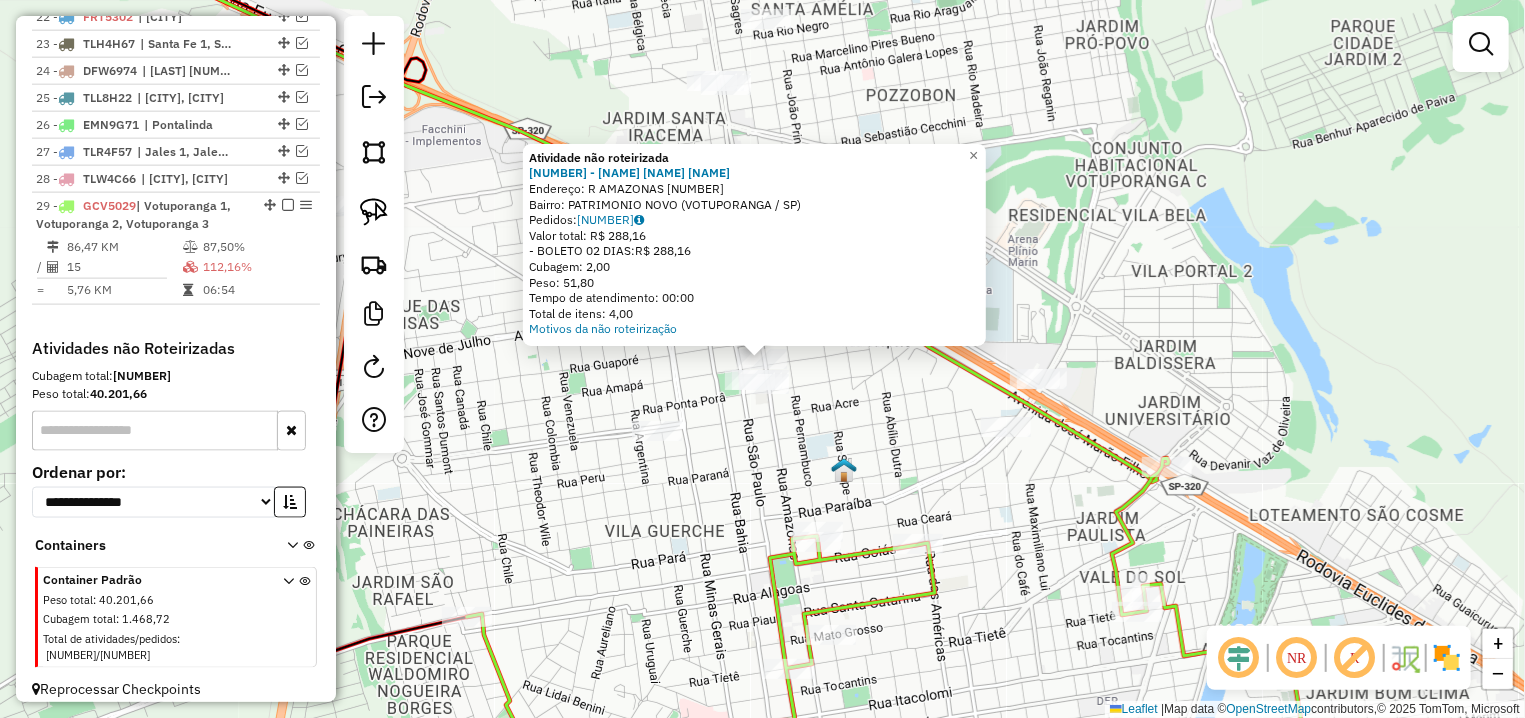 click on "Atividade não roteirizada 14788 - ANDRE RICARDO DE SOU  Endereço: R   AMAZONAS                      4627   Bairro: PATRIMONIO NOVO (VOTUPORANGA / SP)   Pedidos:  14029857   Valor total: R$ 288,16   - BOLETO 02 DIAS:  R$ 288,16   Cubagem: 2,00   Peso: 51,80   Tempo de atendimento: 00:00   Total de itens: 4,00  Motivos da não roteirização × Janela de atendimento Grade de atendimento Capacidade Transportadoras Veículos Cliente Pedidos  Rotas Selecione os dias de semana para filtrar as janelas de atendimento  Seg   Ter   Qua   Qui   Sex   Sáb   Dom  Informe o período da janela de atendimento: De: Até:  Filtrar exatamente a janela do cliente  Considerar janela de atendimento padrão  Selecione os dias de semana para filtrar as grades de atendimento  Seg   Ter   Qua   Qui   Sex   Sáb   Dom   Considerar clientes sem dia de atendimento cadastrado  Clientes fora do dia de atendimento selecionado Filtrar as atividades entre os valores definidos abaixo:  Peso mínimo:   Peso máximo:   Cubagem mínima:   De:" 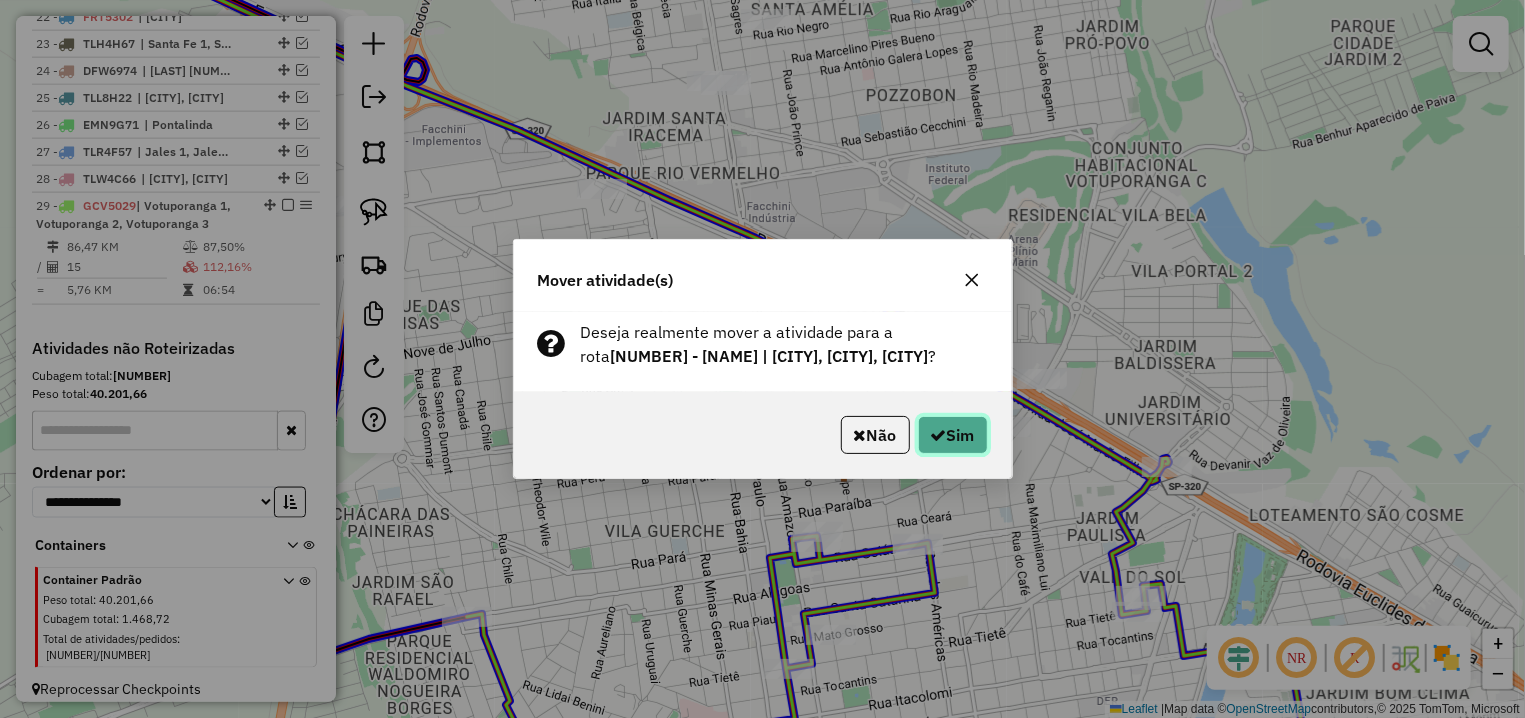 click on "Sim" 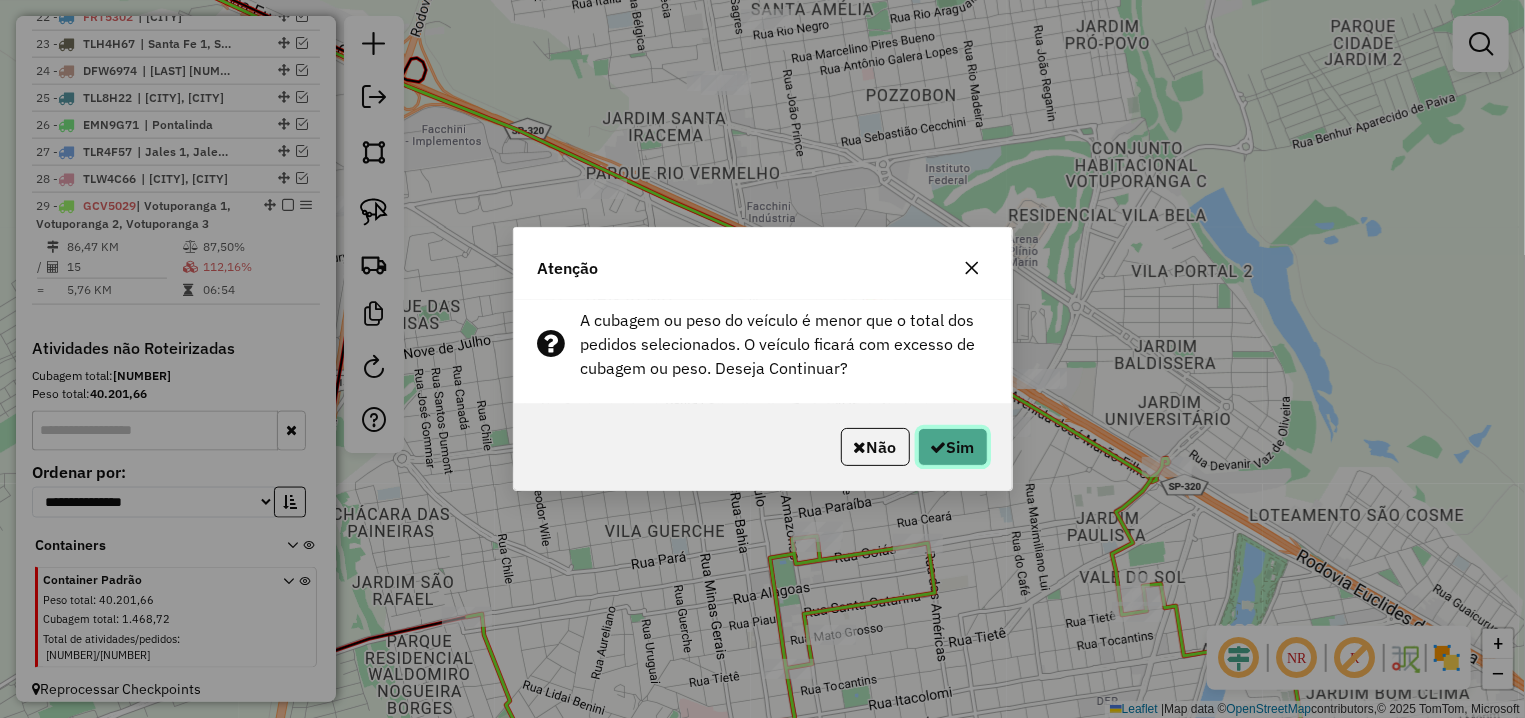 click on "Sim" 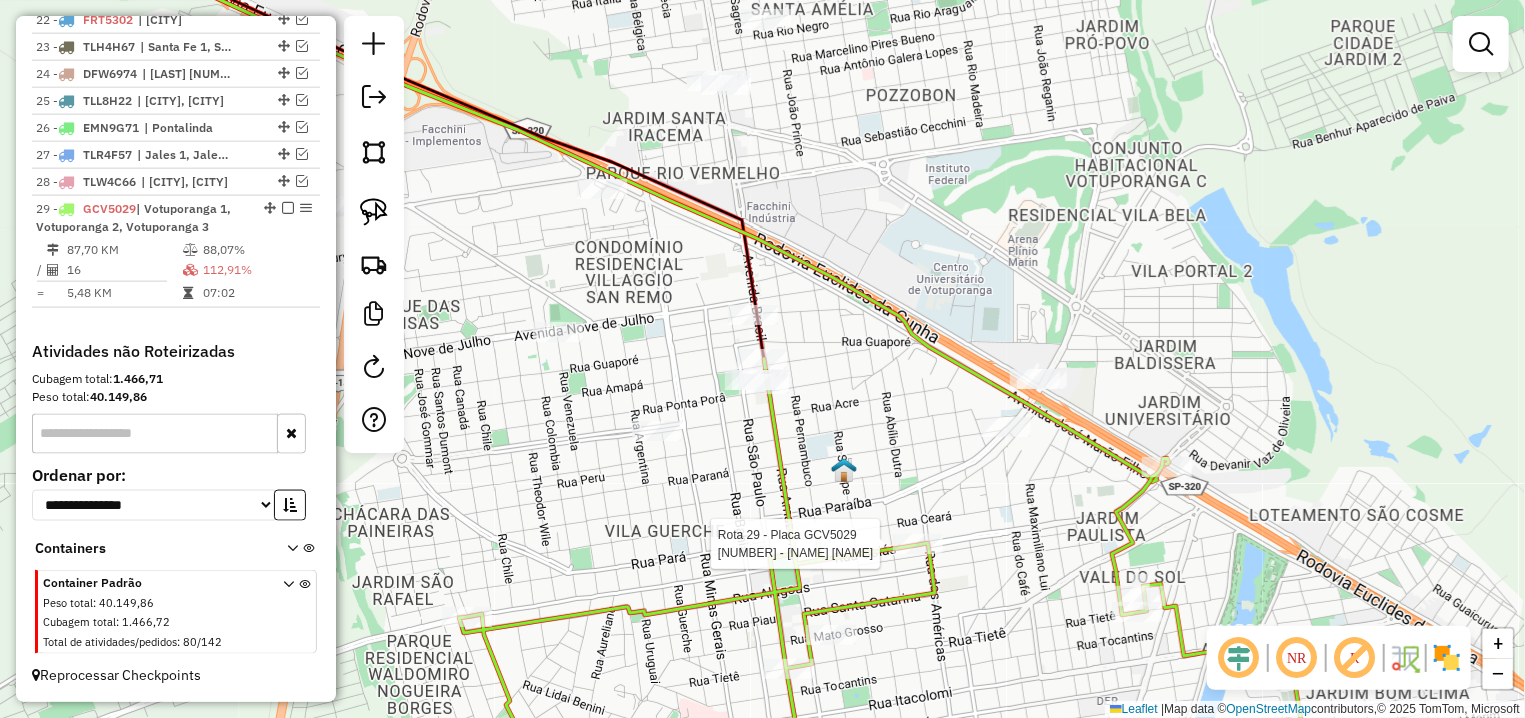 select on "**********" 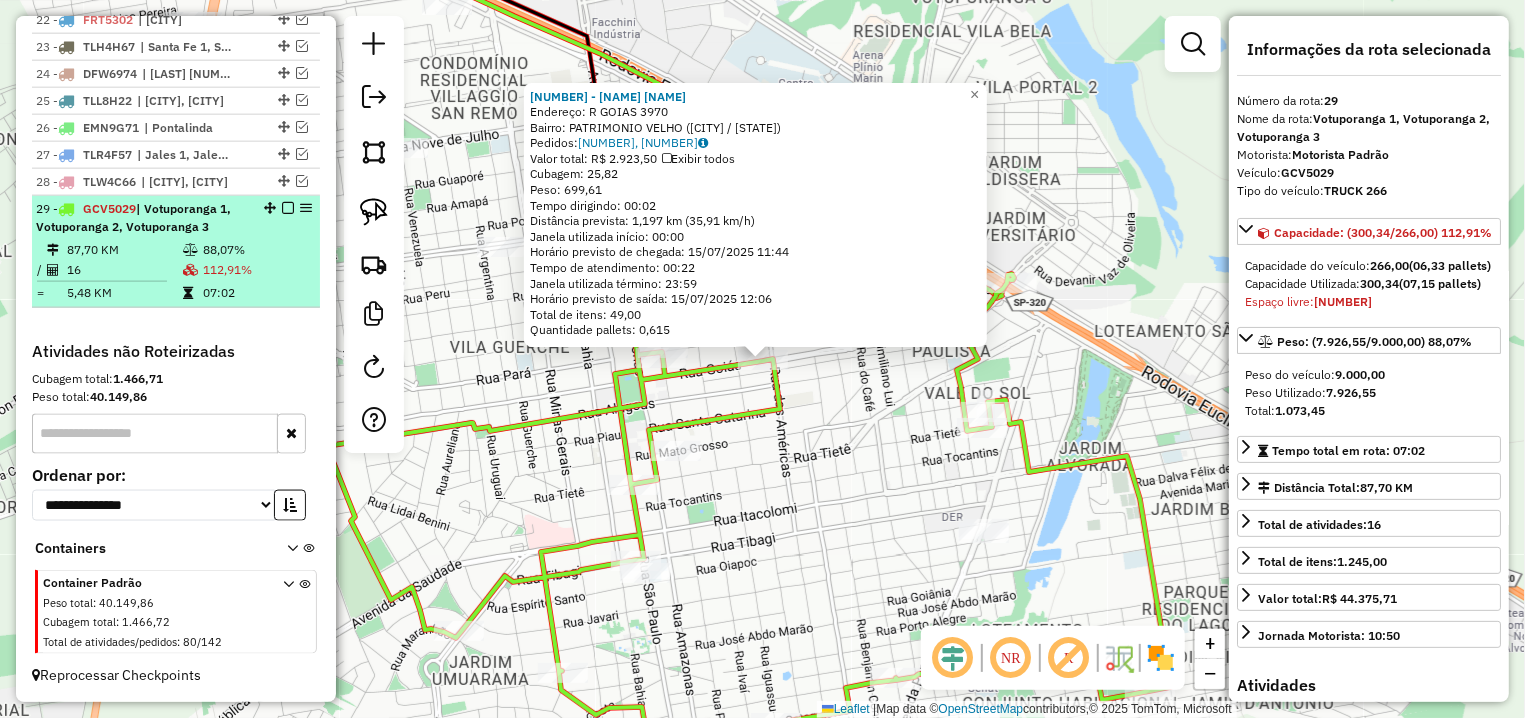 click at bounding box center (288, 208) 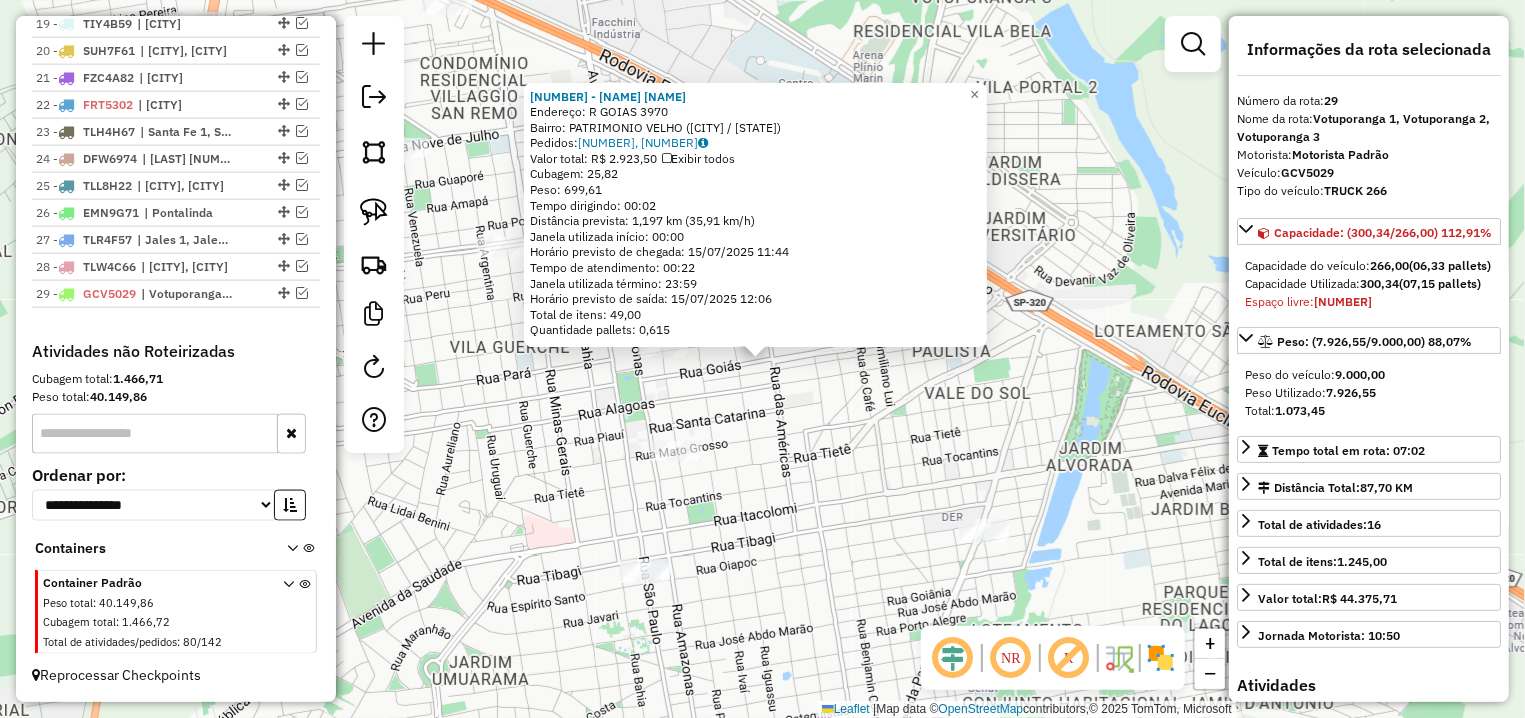 scroll, scrollTop: 1286, scrollLeft: 0, axis: vertical 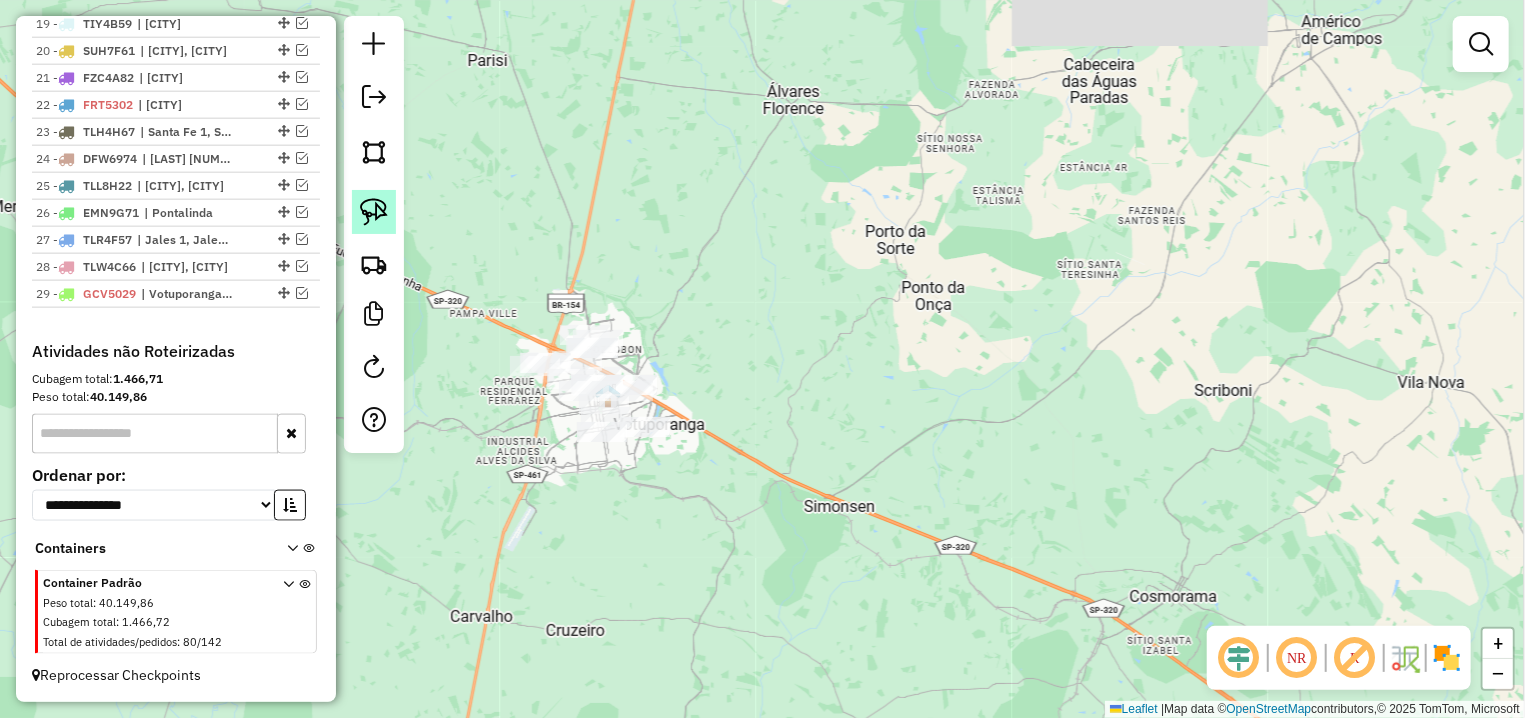 click 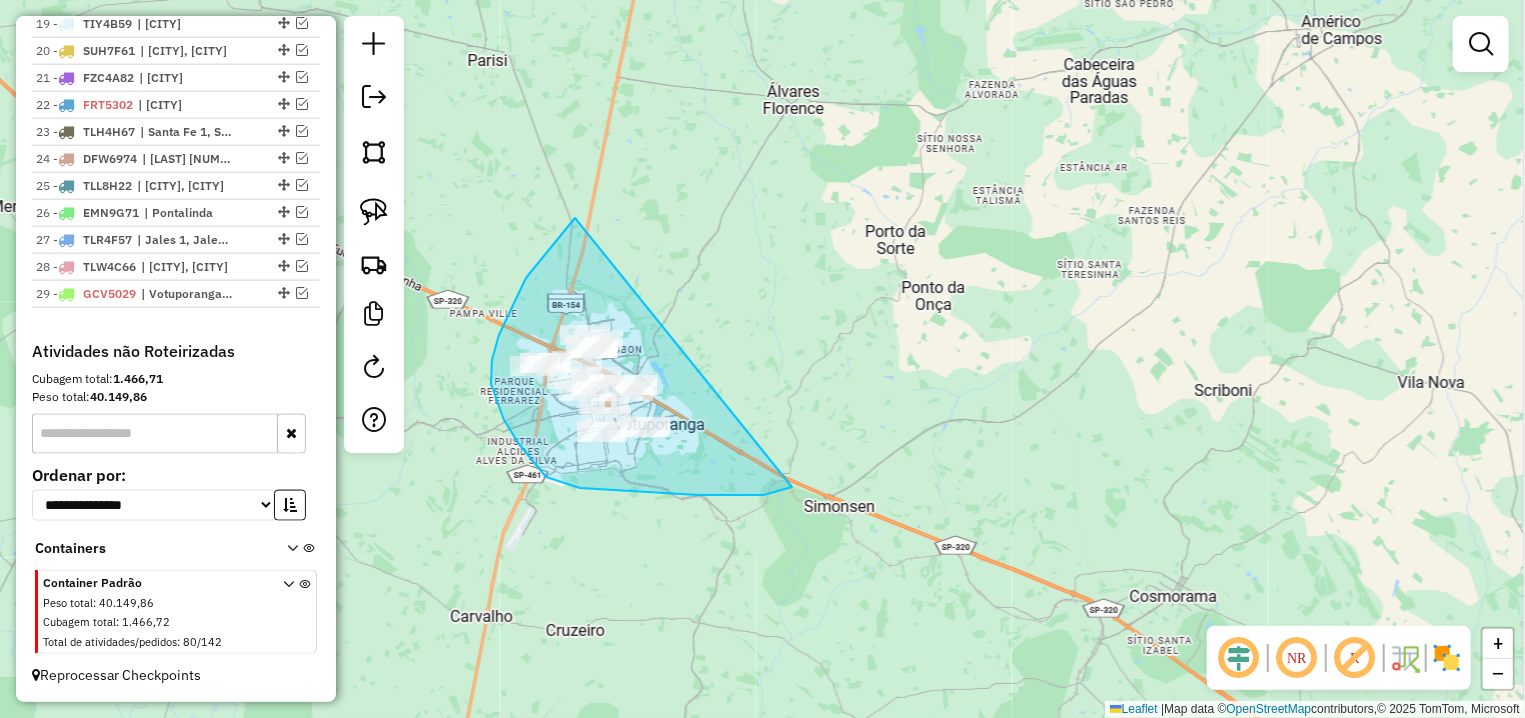 drag, startPoint x: 556, startPoint y: 240, endPoint x: 795, endPoint y: 486, distance: 342.9825 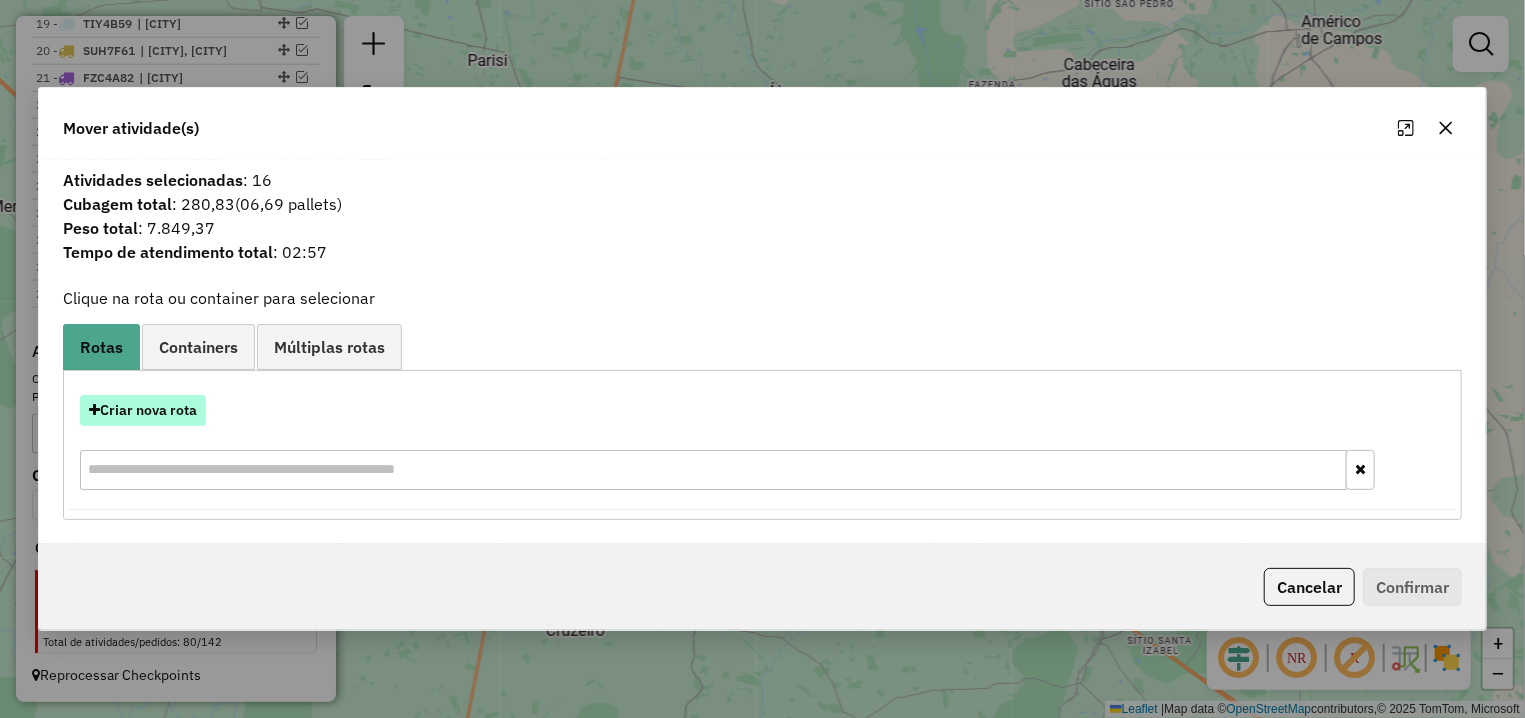 click on "Criar nova rota" at bounding box center (143, 410) 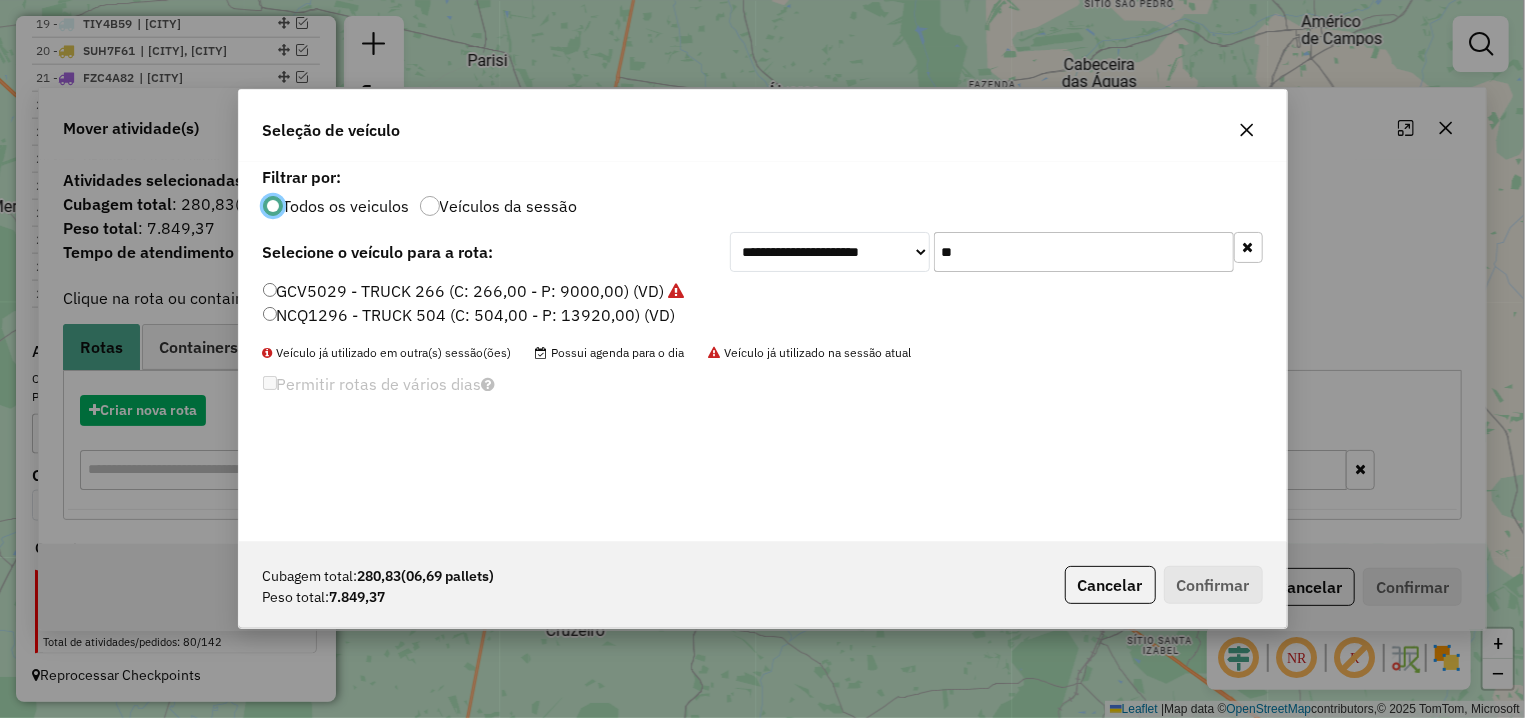scroll, scrollTop: 11, scrollLeft: 6, axis: both 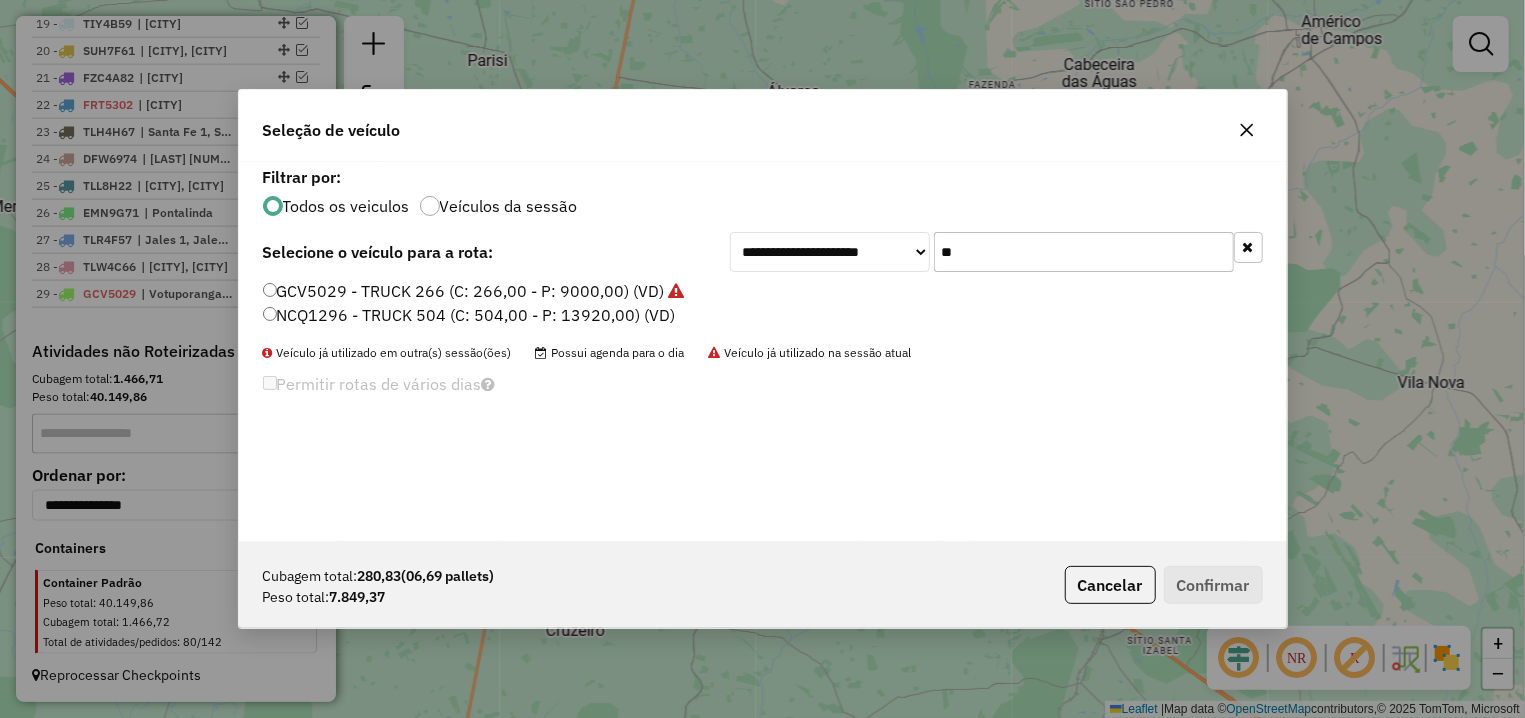 drag, startPoint x: 949, startPoint y: 255, endPoint x: 928, endPoint y: 251, distance: 21.377558 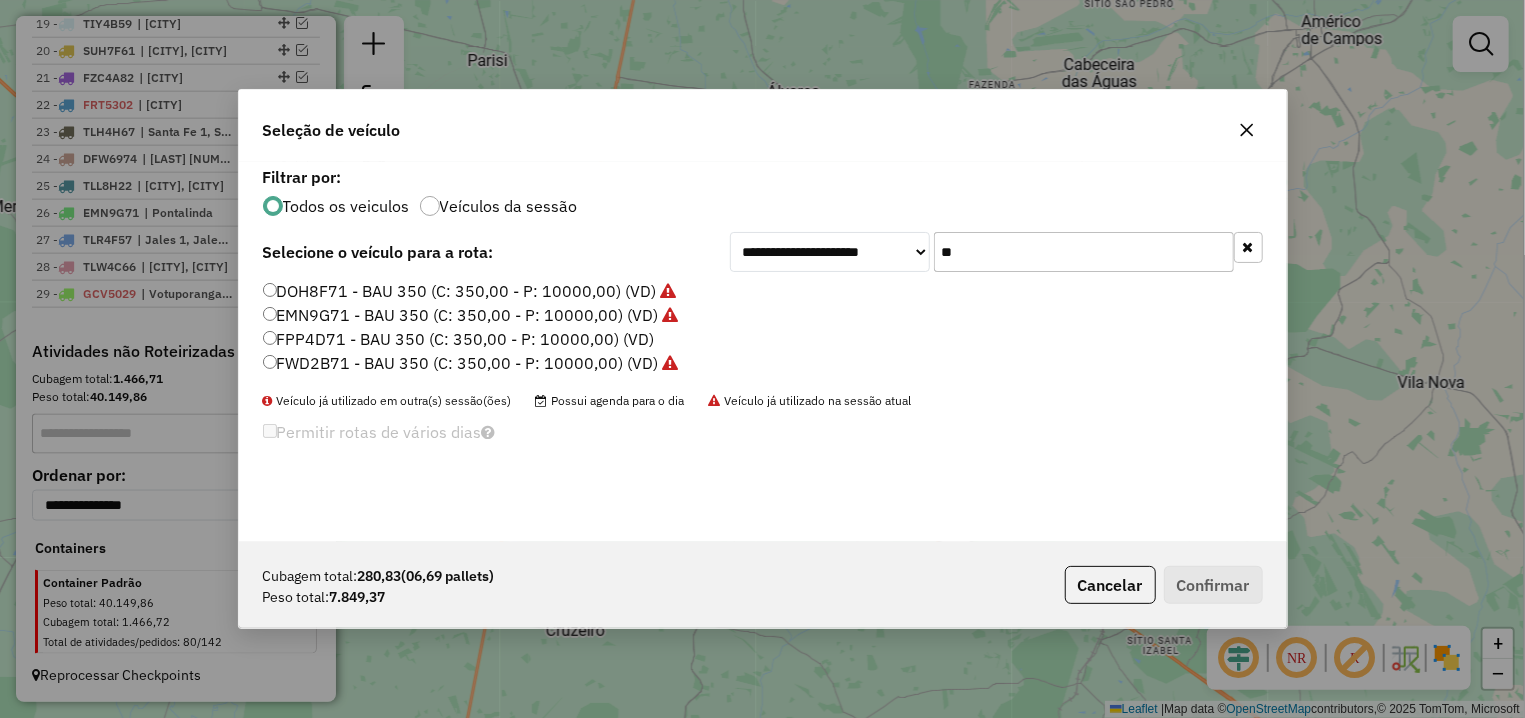 type on "**" 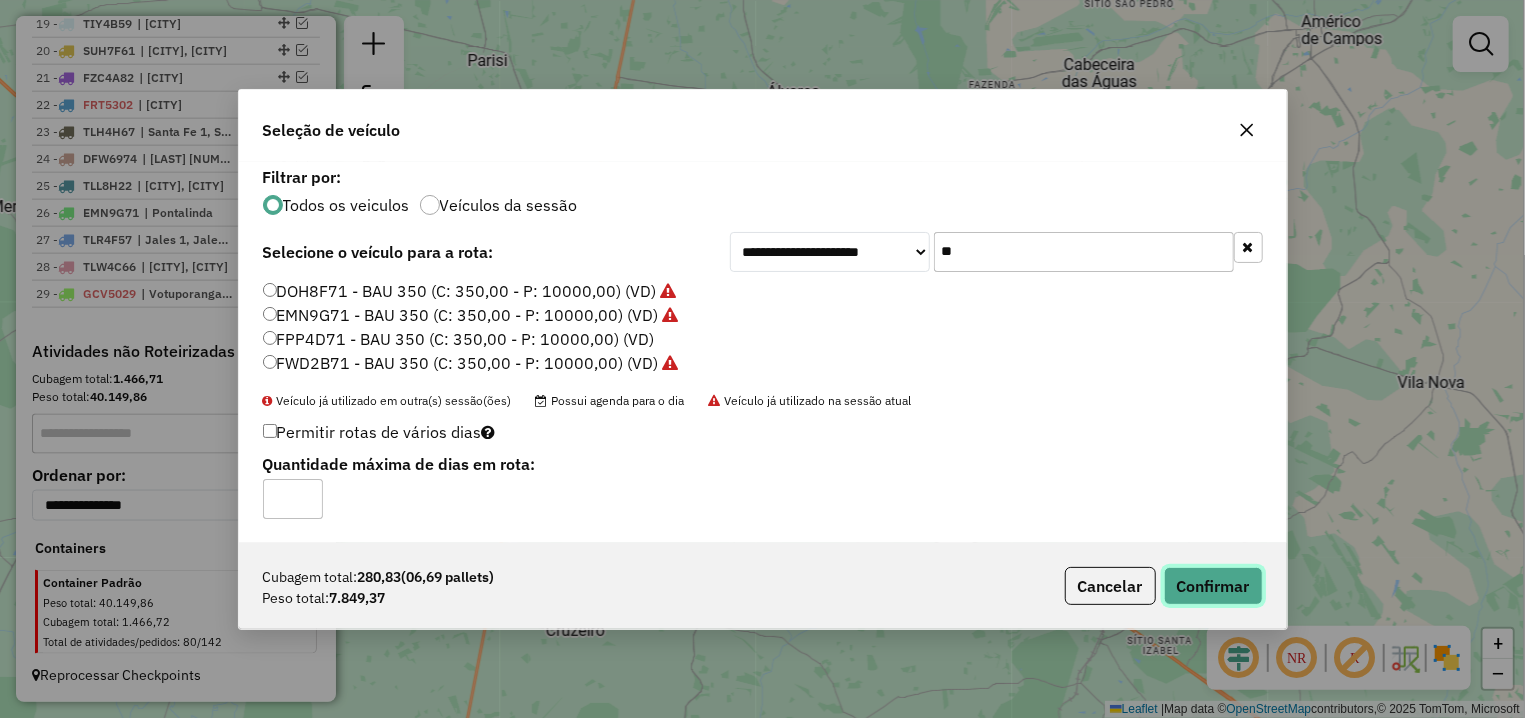 click on "Confirmar" 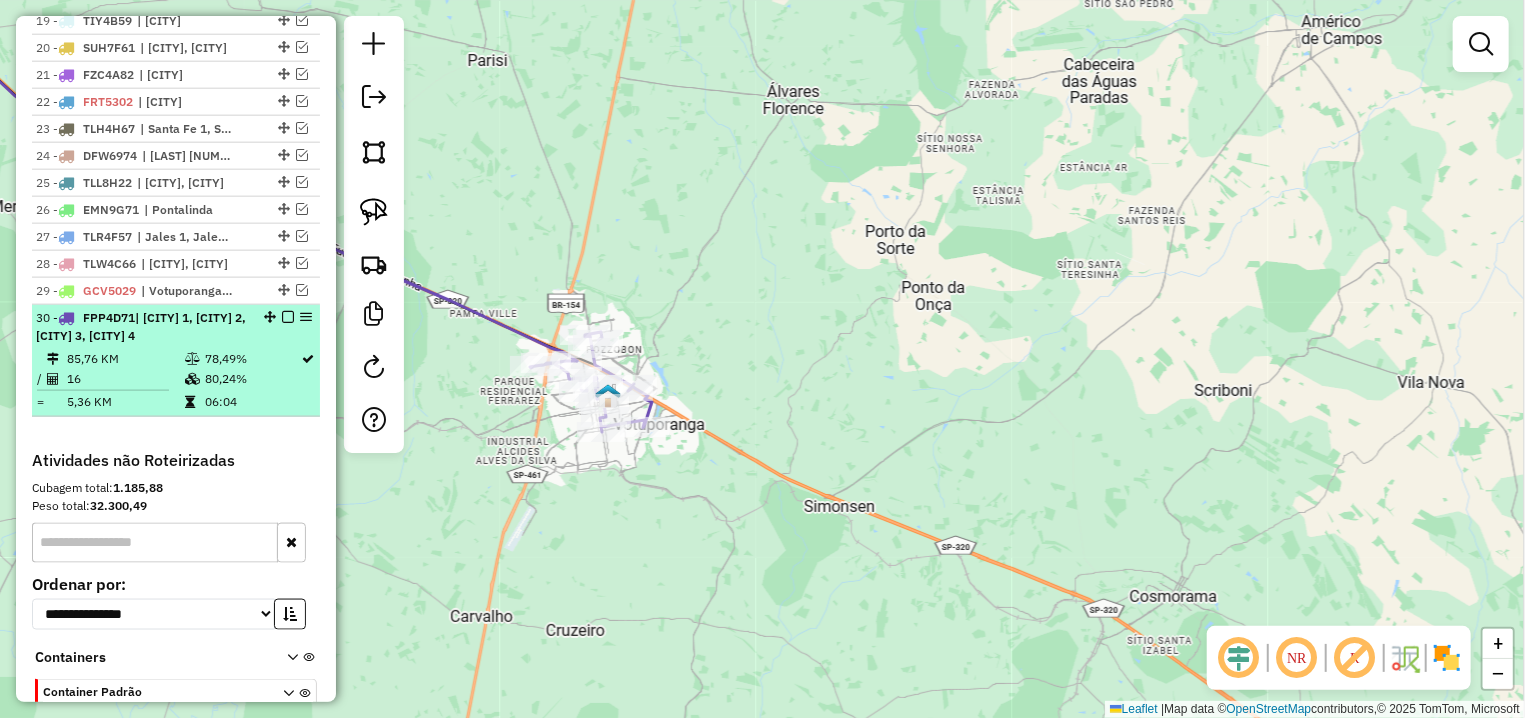 click at bounding box center (288, 317) 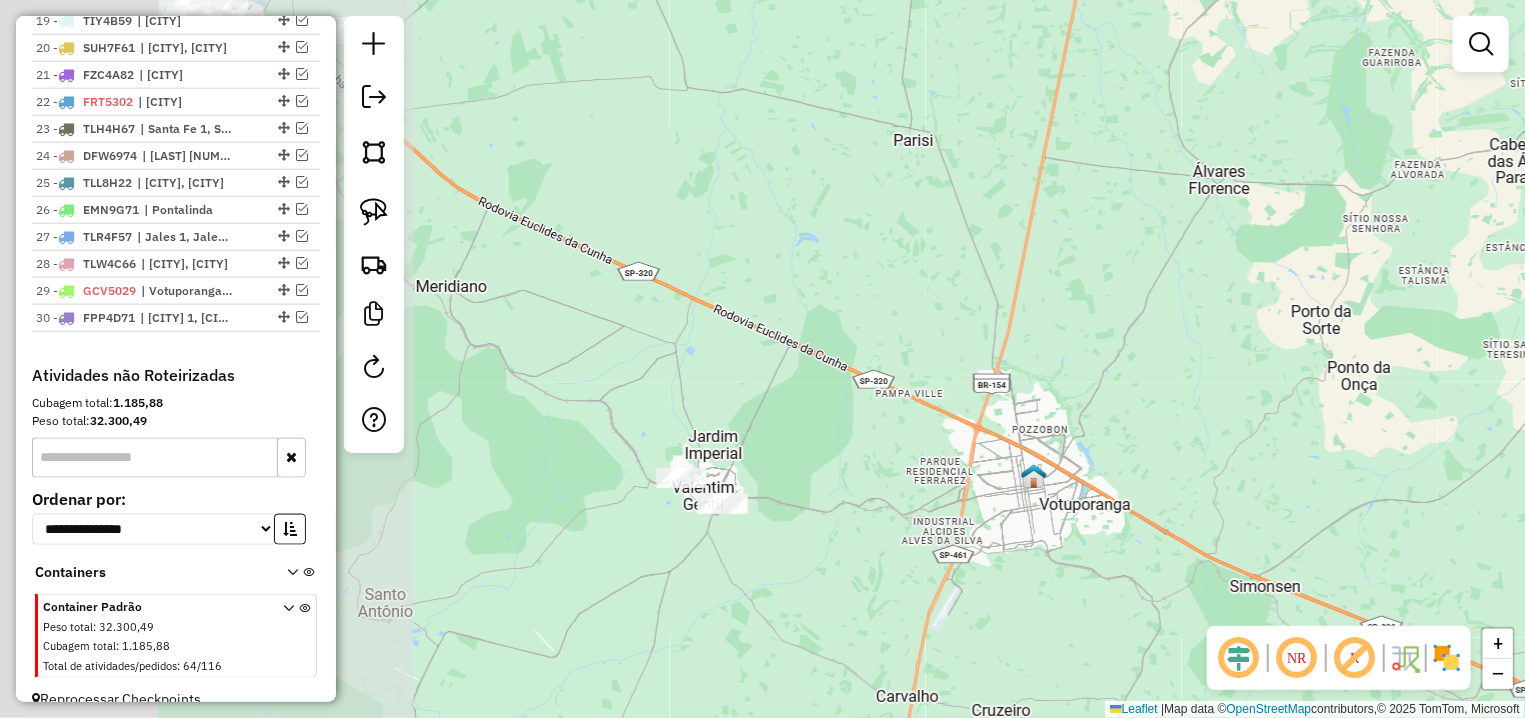 drag, startPoint x: 606, startPoint y: 319, endPoint x: 1257, endPoint y: 453, distance: 664.648 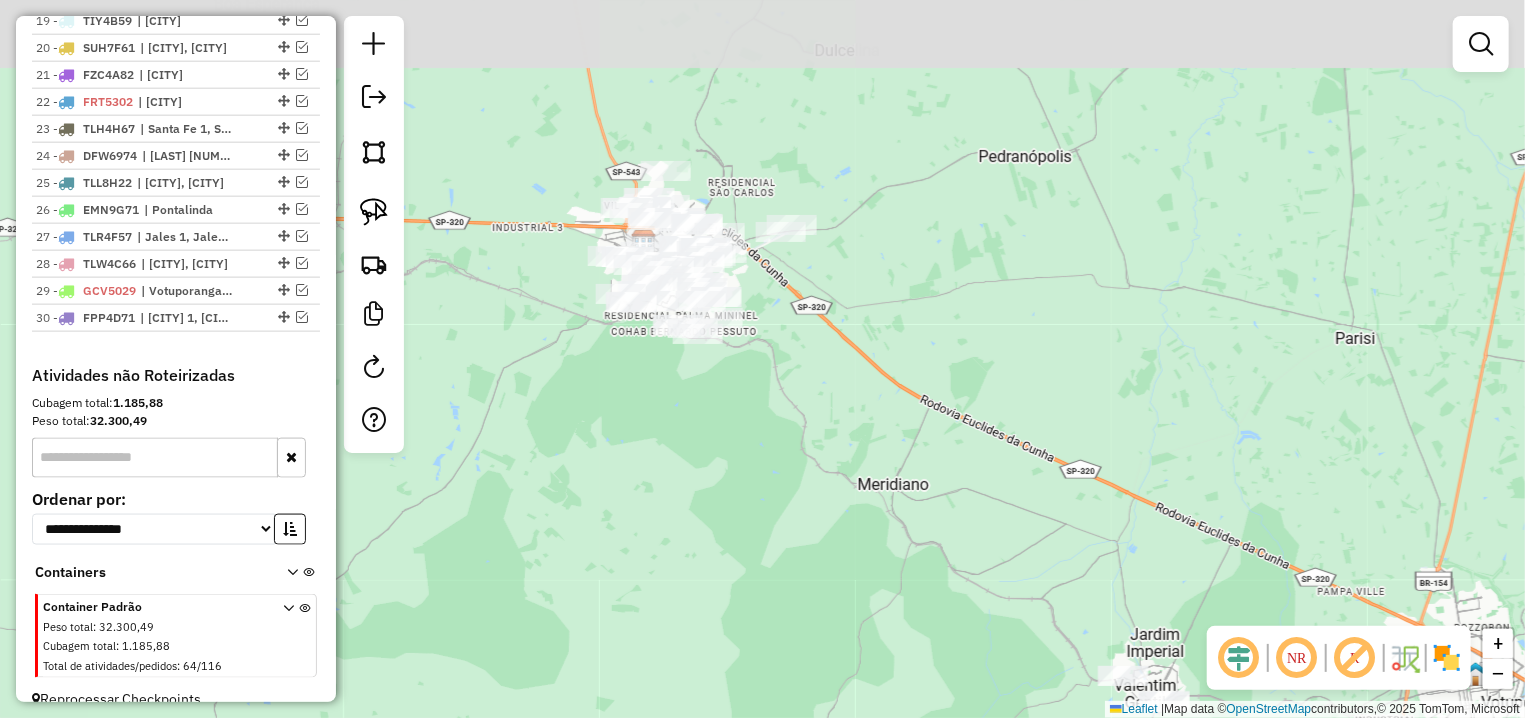 drag, startPoint x: 902, startPoint y: 242, endPoint x: 986, endPoint y: 338, distance: 127.56175 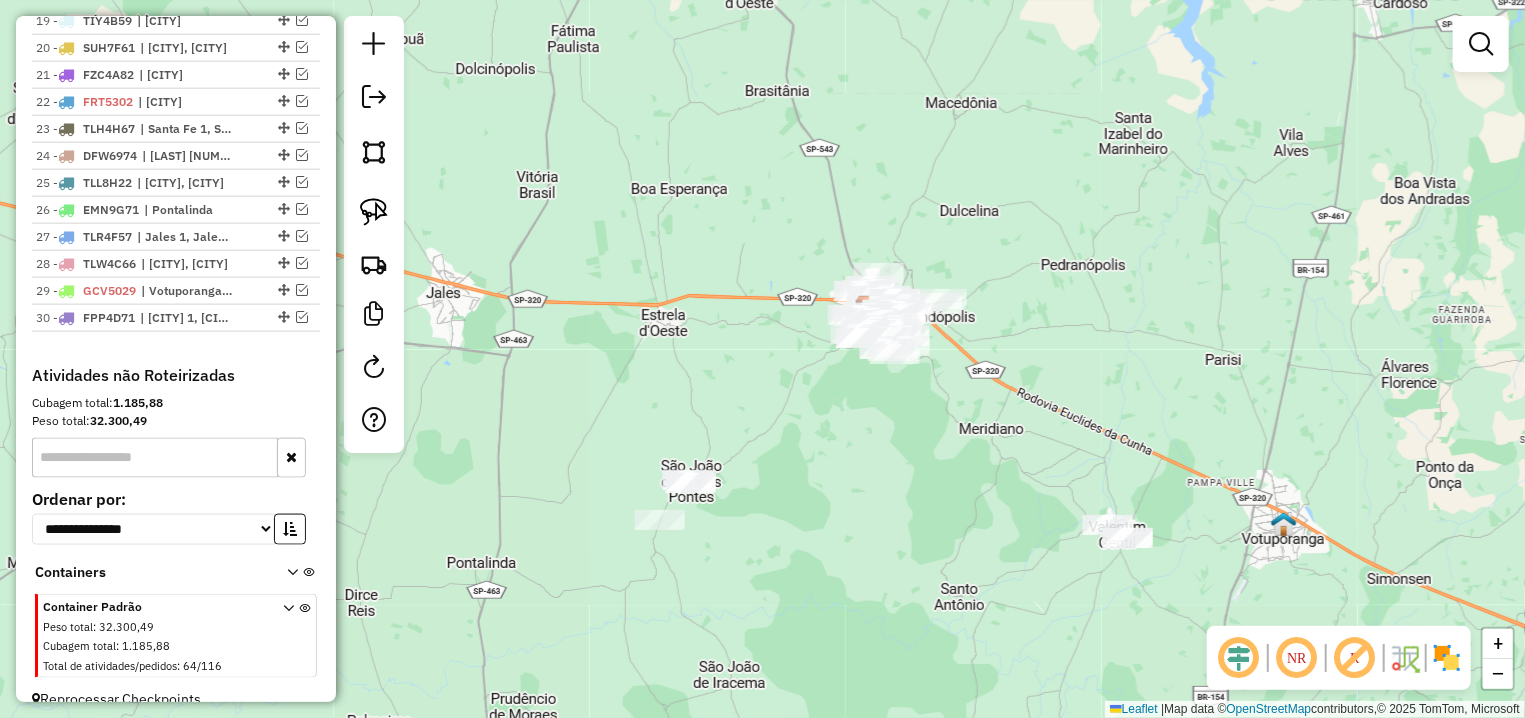 drag, startPoint x: 671, startPoint y: 440, endPoint x: 745, endPoint y: 346, distance: 119.632774 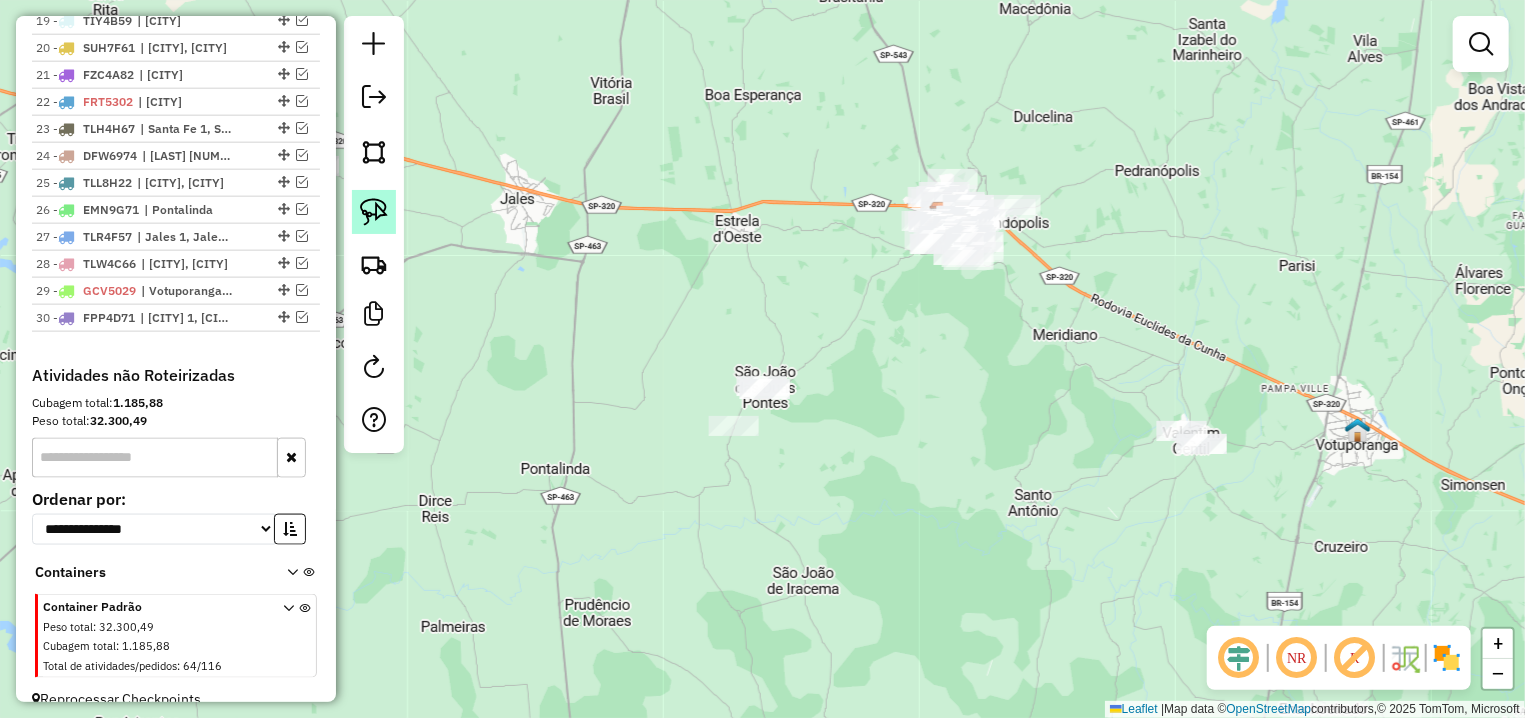click 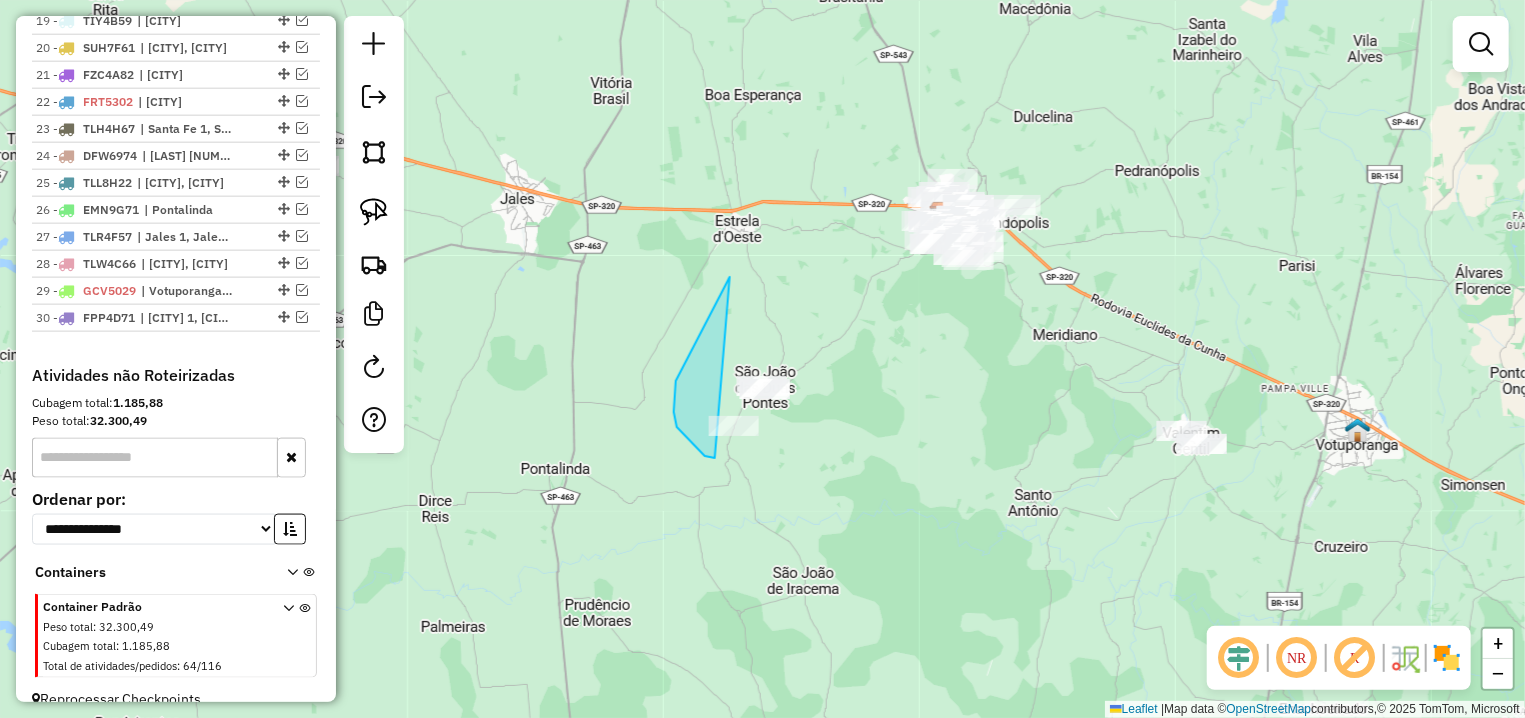 drag, startPoint x: 721, startPoint y: 296, endPoint x: 920, endPoint y: 434, distance: 242.1673 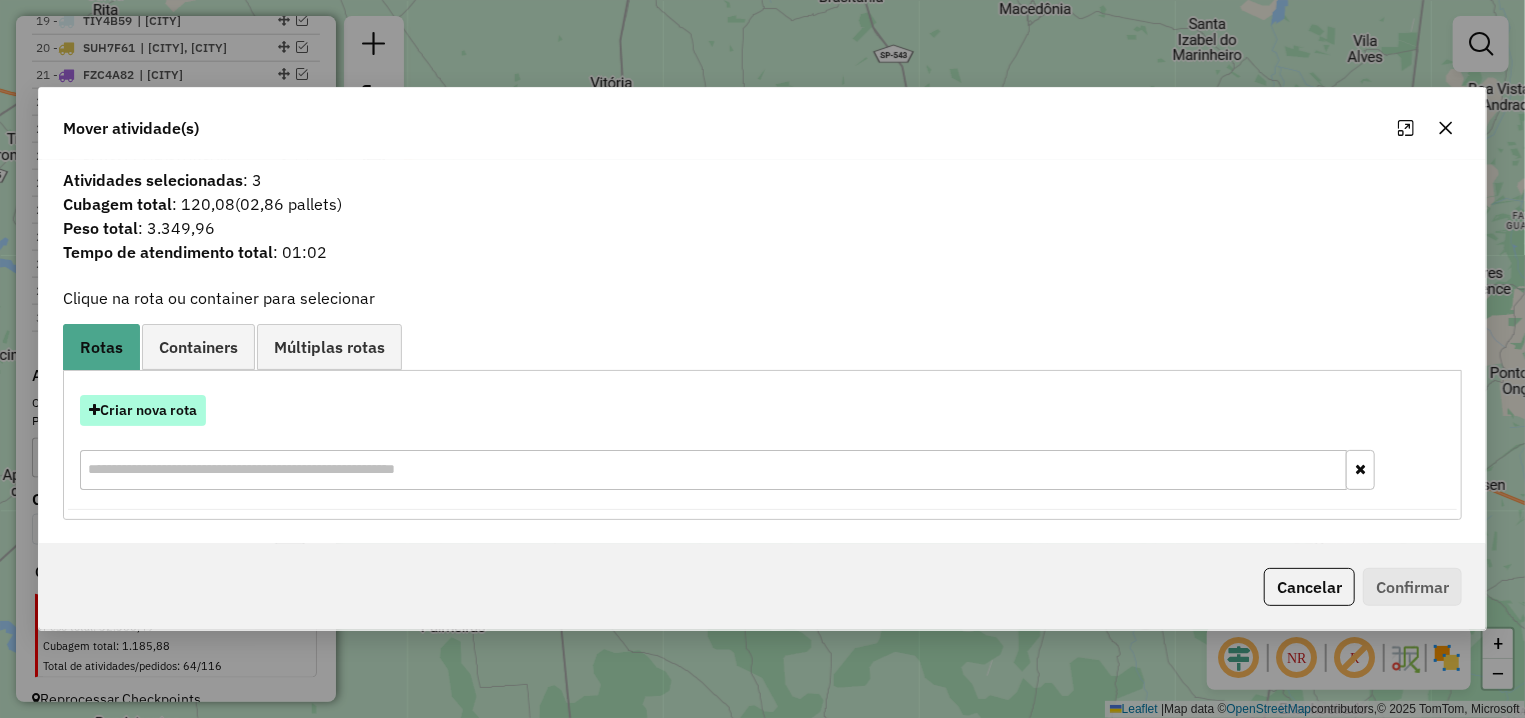 click on "Criar nova rota" at bounding box center (143, 410) 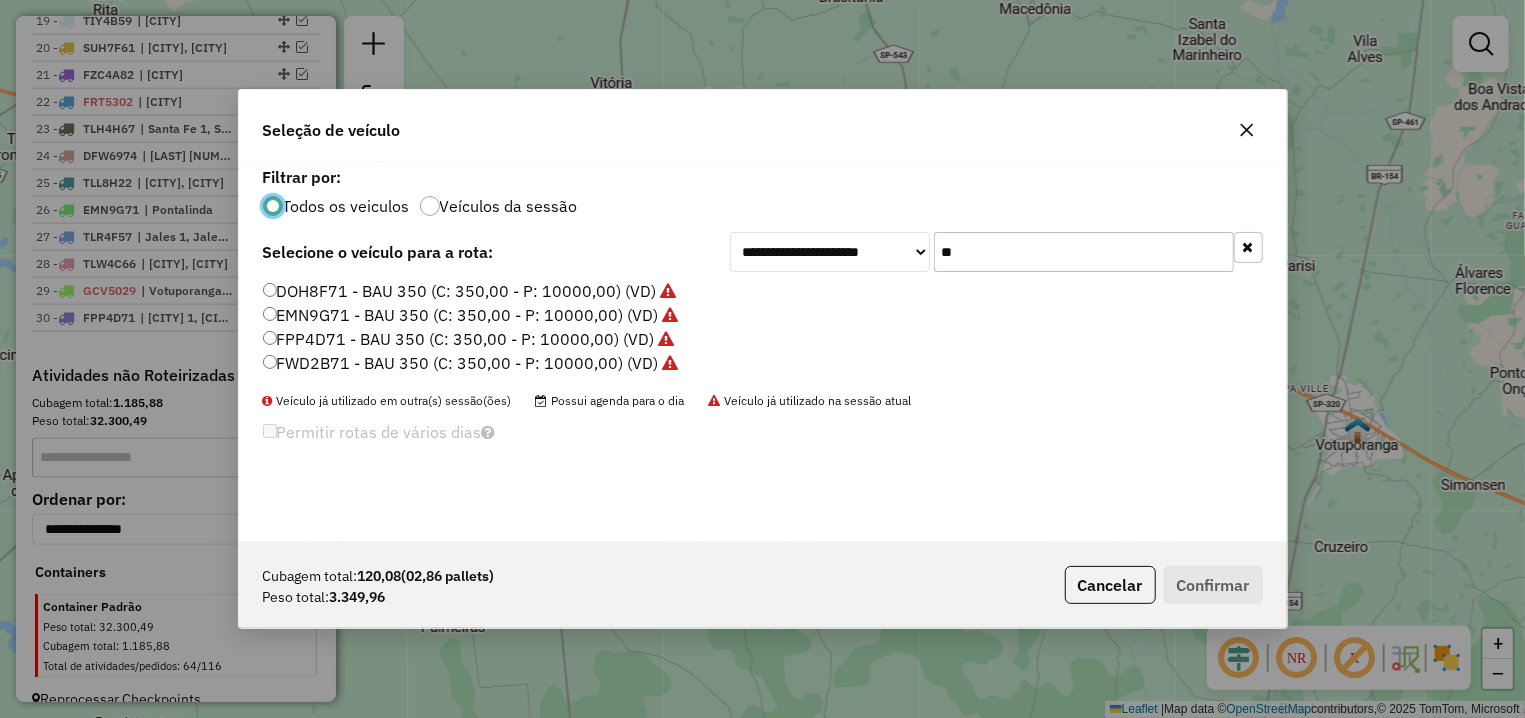 scroll, scrollTop: 11, scrollLeft: 6, axis: both 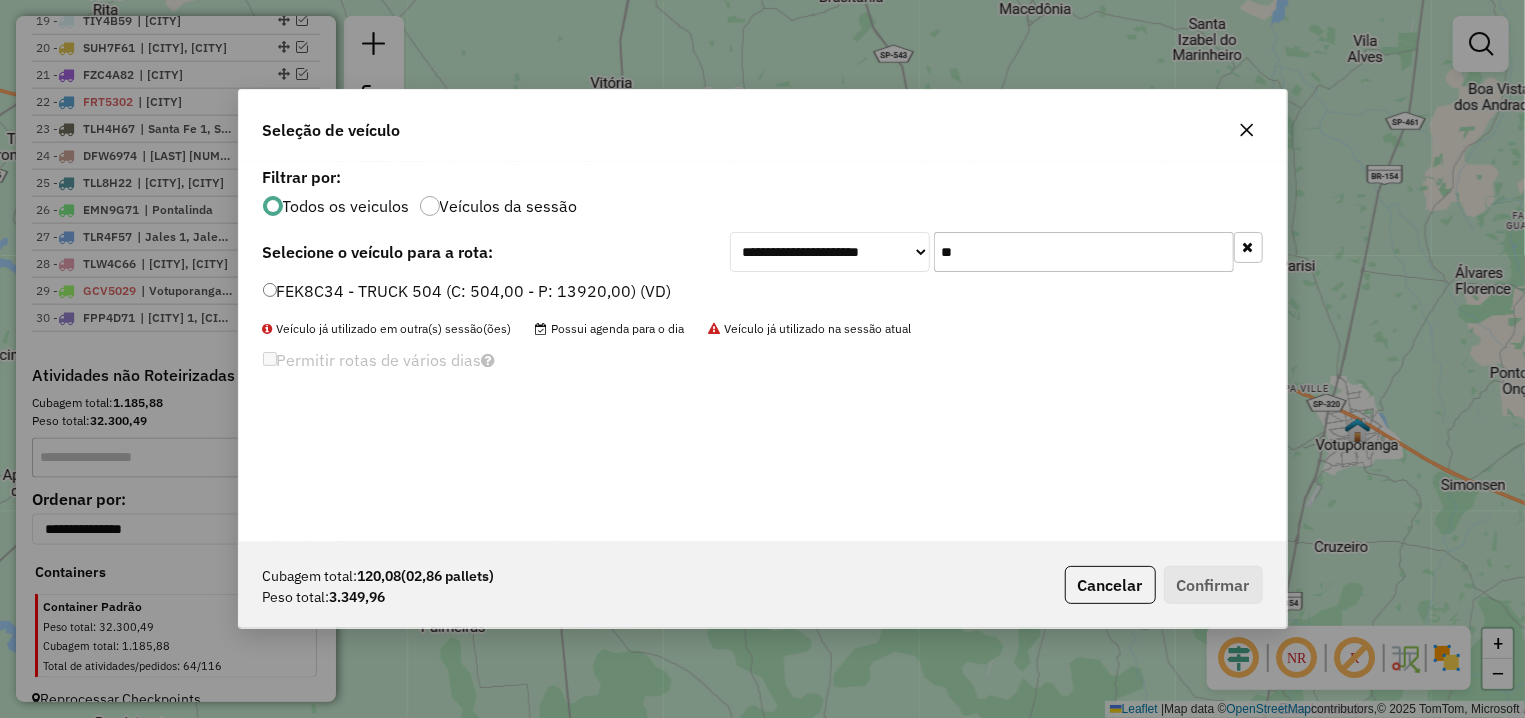 type on "**" 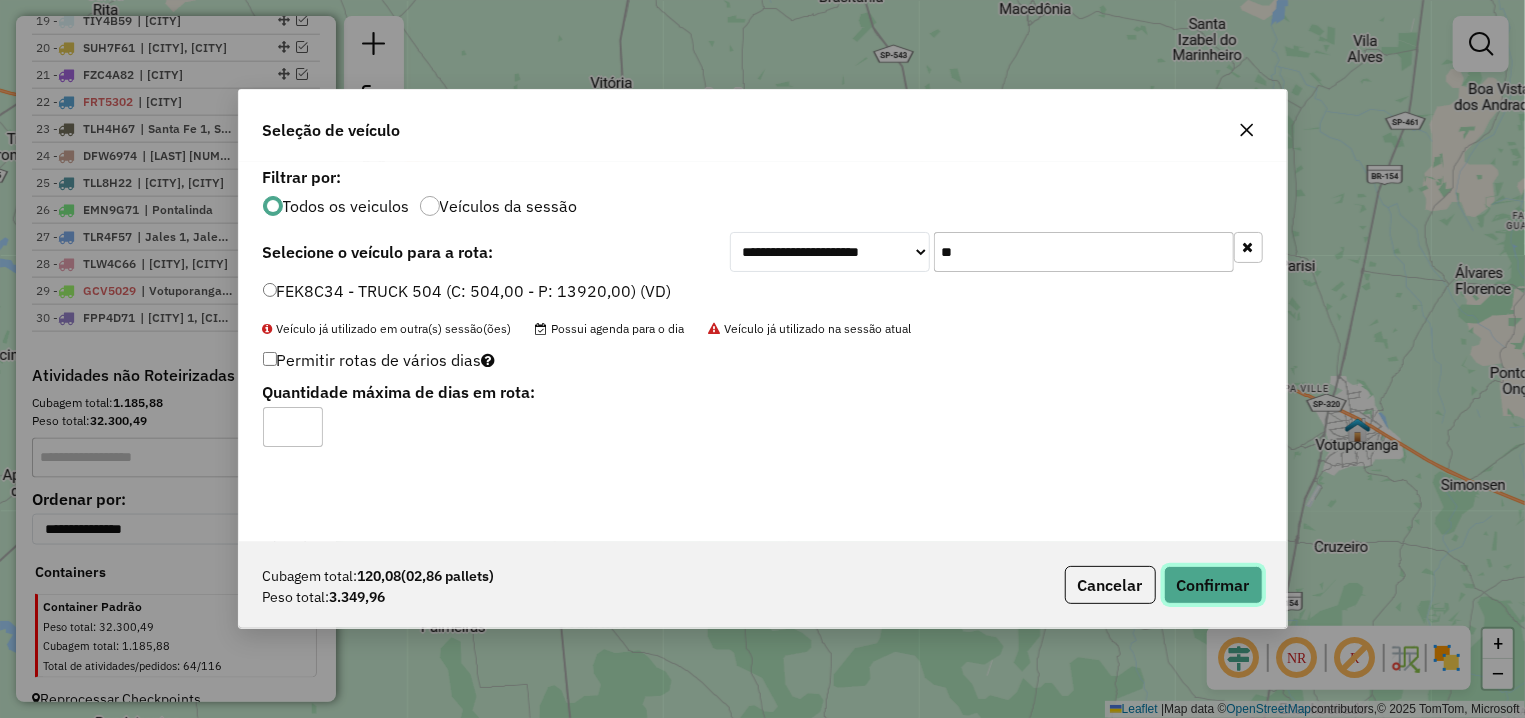 click on "Confirmar" 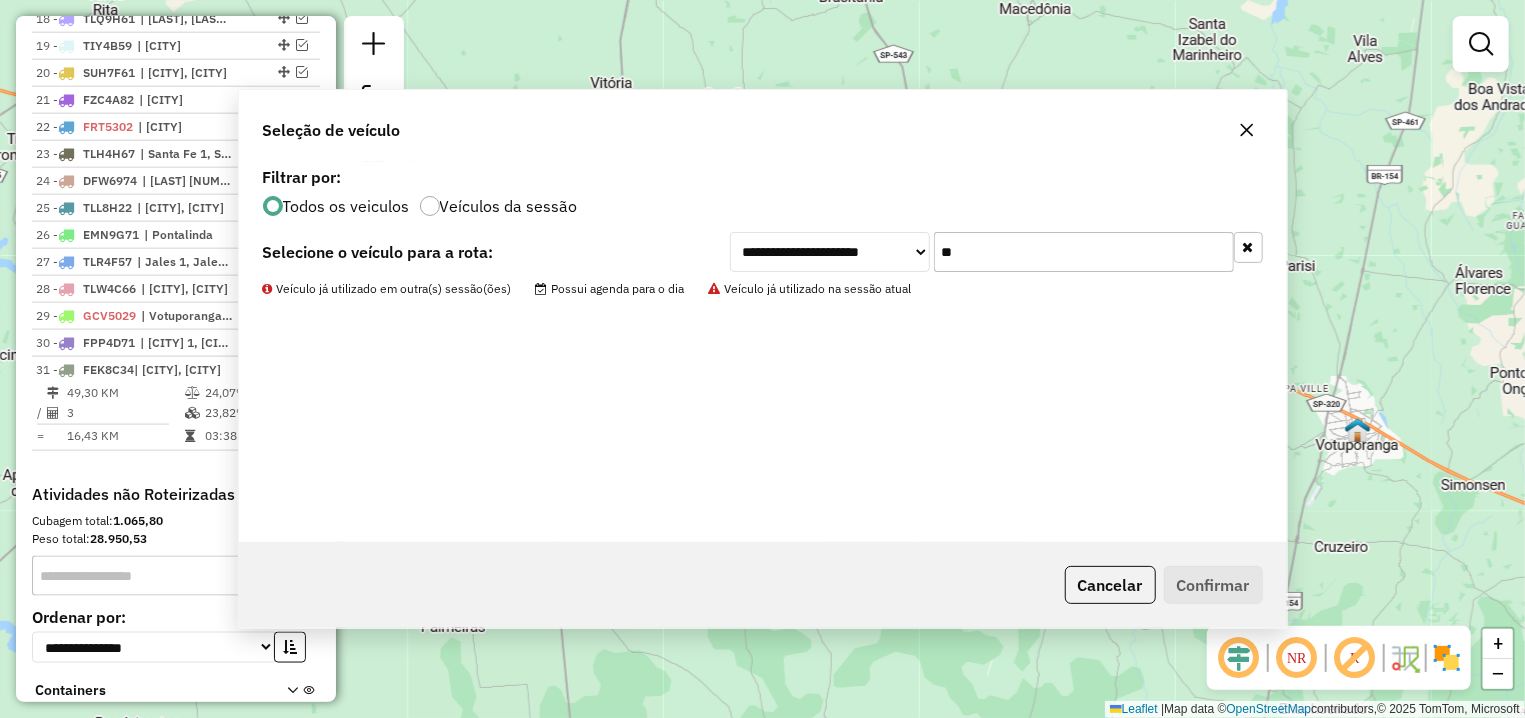 scroll, scrollTop: 1311, scrollLeft: 0, axis: vertical 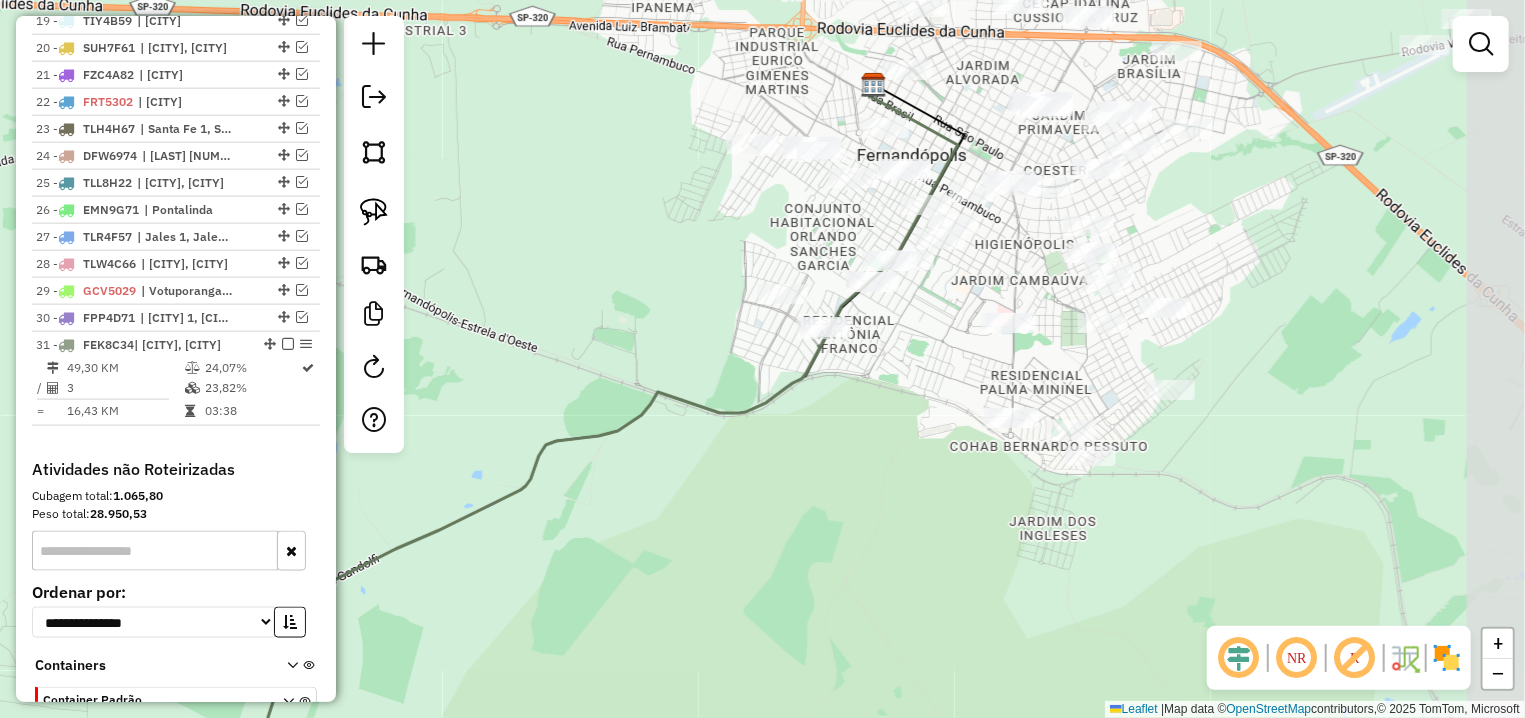 drag, startPoint x: 978, startPoint y: 279, endPoint x: 909, endPoint y: 314, distance: 77.36925 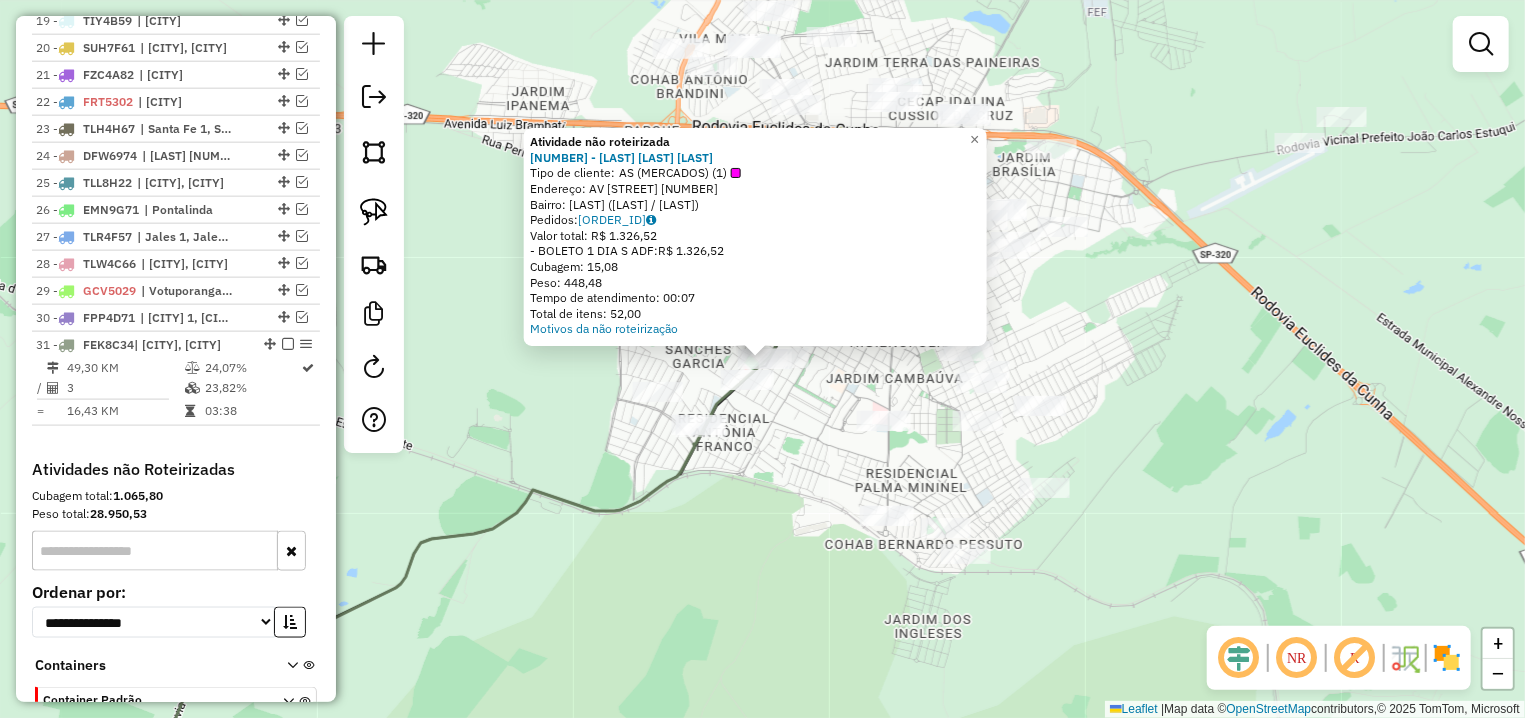 click on "Atividade não roteirizada 14832 - VINICIUS WILLIAM JOS  Tipo de cliente:   AS (MERCADOS) (1)   Endereço: AV  DOS ARNALDOS                  2286   Bairro: POR DO SOL (FERNANDOPOLIS / SP)   Pedidos:  14030026   Valor total: R$ 1.326,52   - BOLETO 1 DIA S ADF:  R$ 1.326,52   Cubagem: 15,08   Peso: 448,48   Tempo de atendimento: 00:07   Total de itens: 52,00  Motivos da não roteirização × Janela de atendimento Grade de atendimento Capacidade Transportadoras Veículos Cliente Pedidos  Rotas Selecione os dias de semana para filtrar as janelas de atendimento  Seg   Ter   Qua   Qui   Sex   Sáb   Dom  Informe o período da janela de atendimento: De: Até:  Filtrar exatamente a janela do cliente  Considerar janela de atendimento padrão  Selecione os dias de semana para filtrar as grades de atendimento  Seg   Ter   Qua   Qui   Sex   Sáb   Dom   Considerar clientes sem dia de atendimento cadastrado  Clientes fora do dia de atendimento selecionado Filtrar as atividades entre os valores definidos abaixo:  De:  De:" 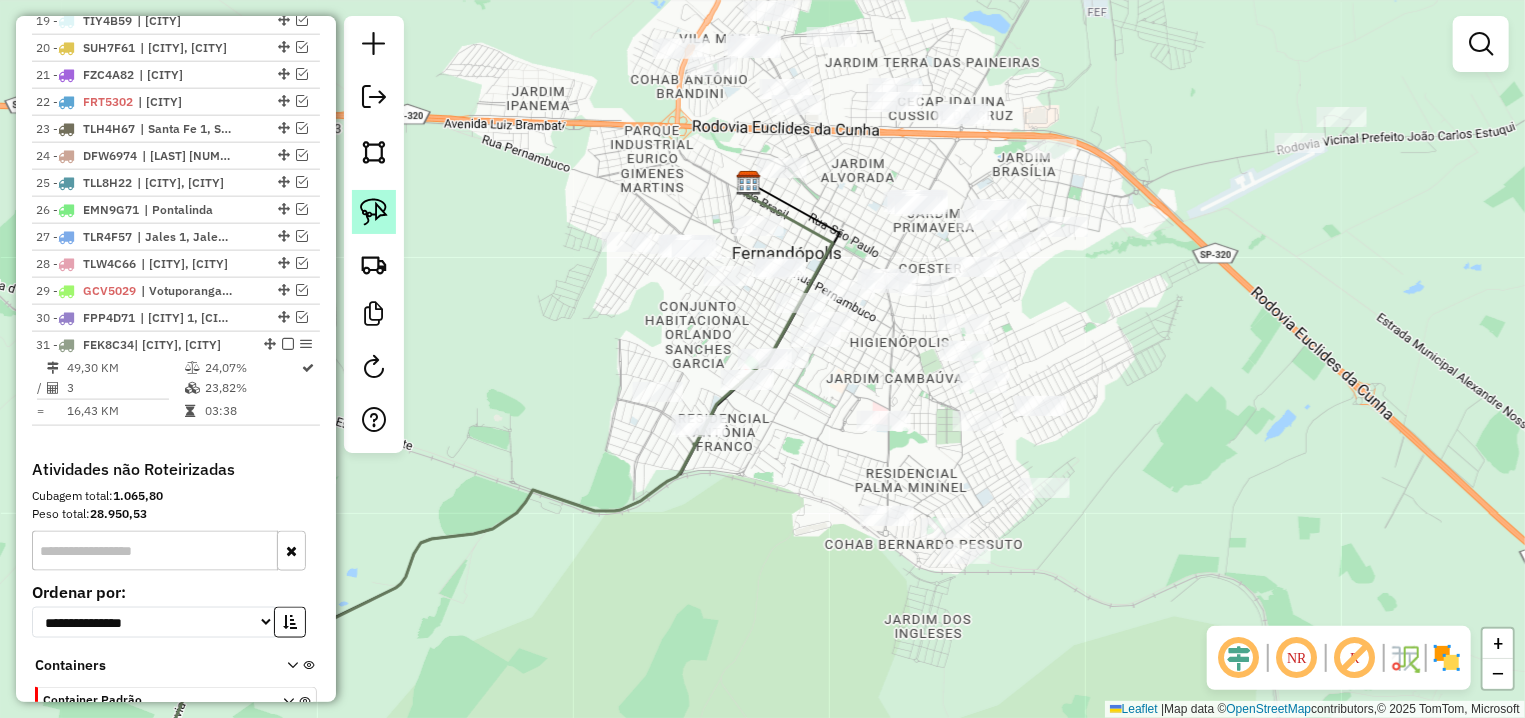 click 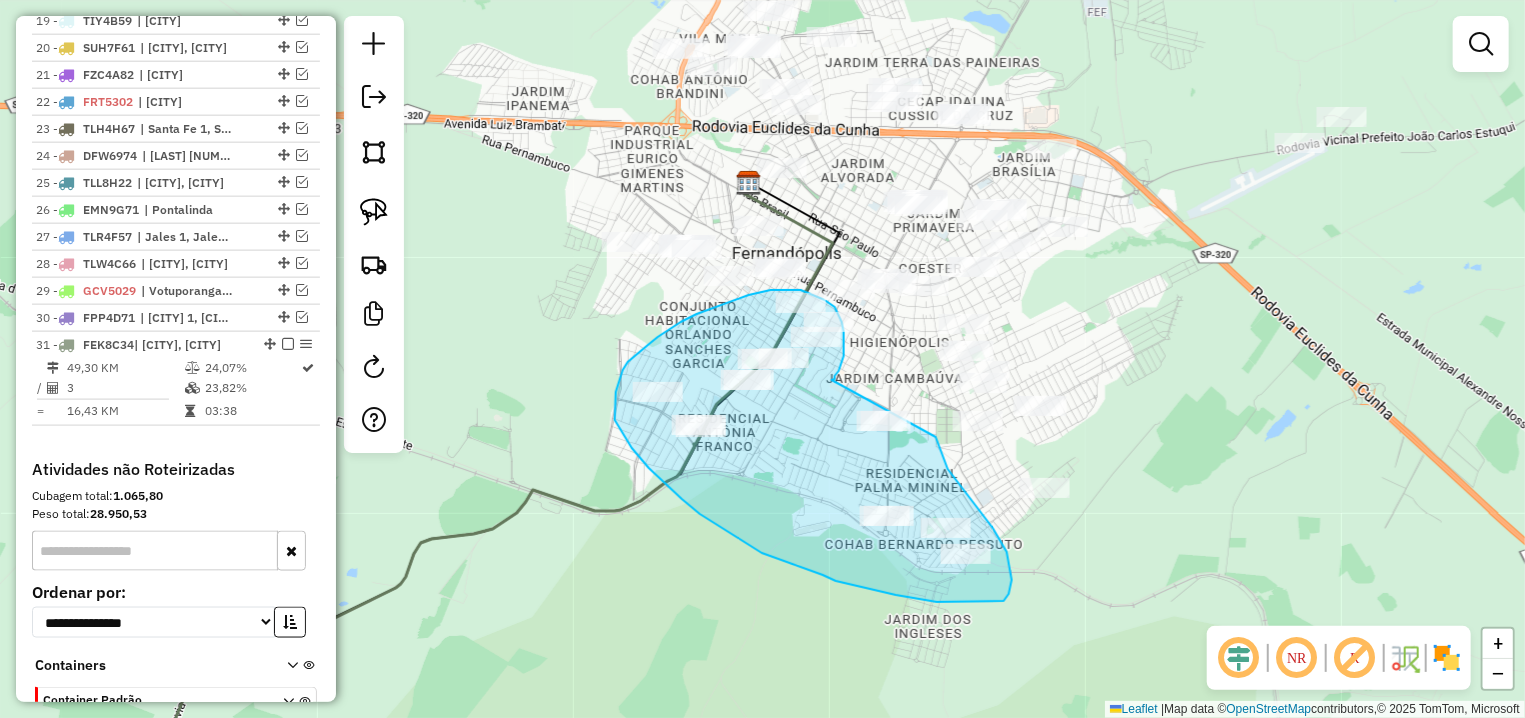 drag, startPoint x: 835, startPoint y: 379, endPoint x: 931, endPoint y: 417, distance: 103.24728 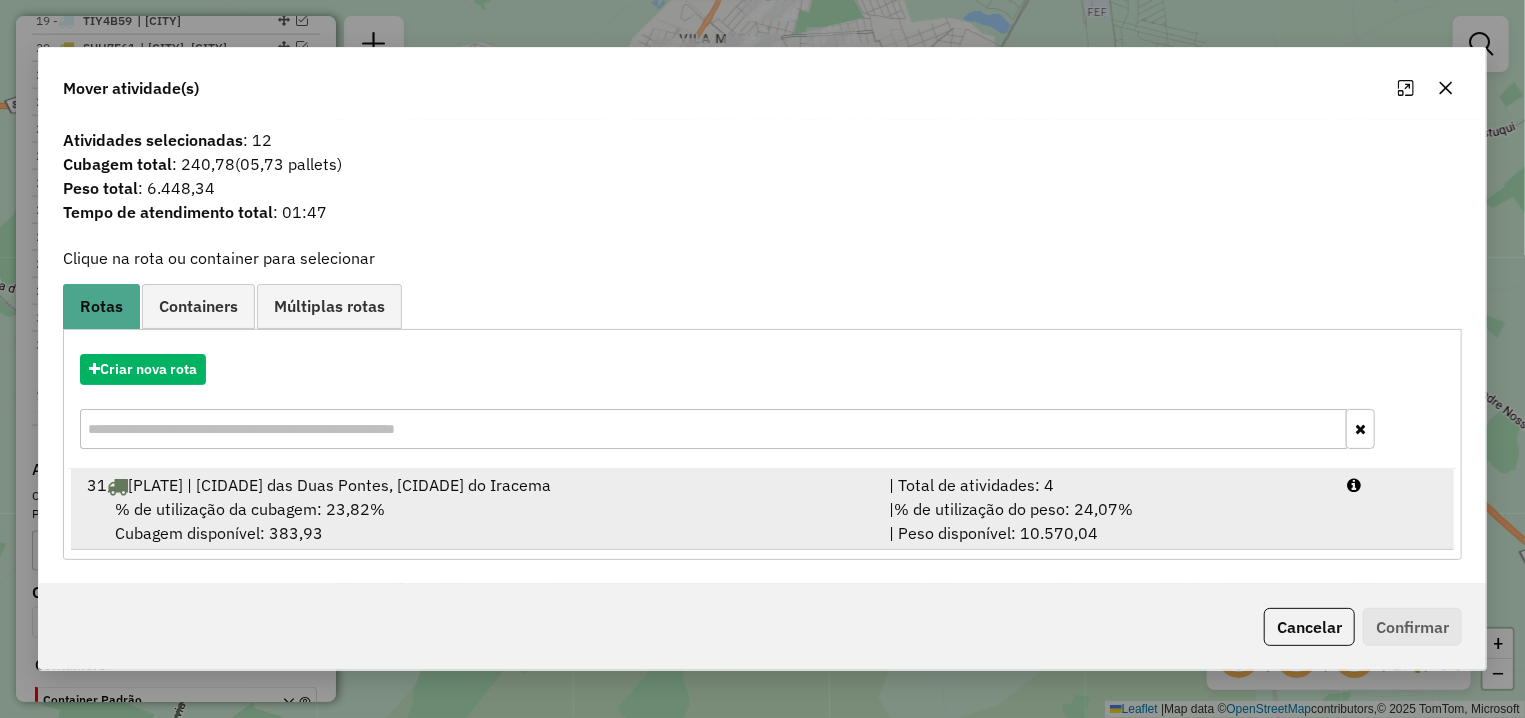 click on "% de utilização da cubagem: 23,82%  Cubagem disponível: 383,93" at bounding box center (476, 521) 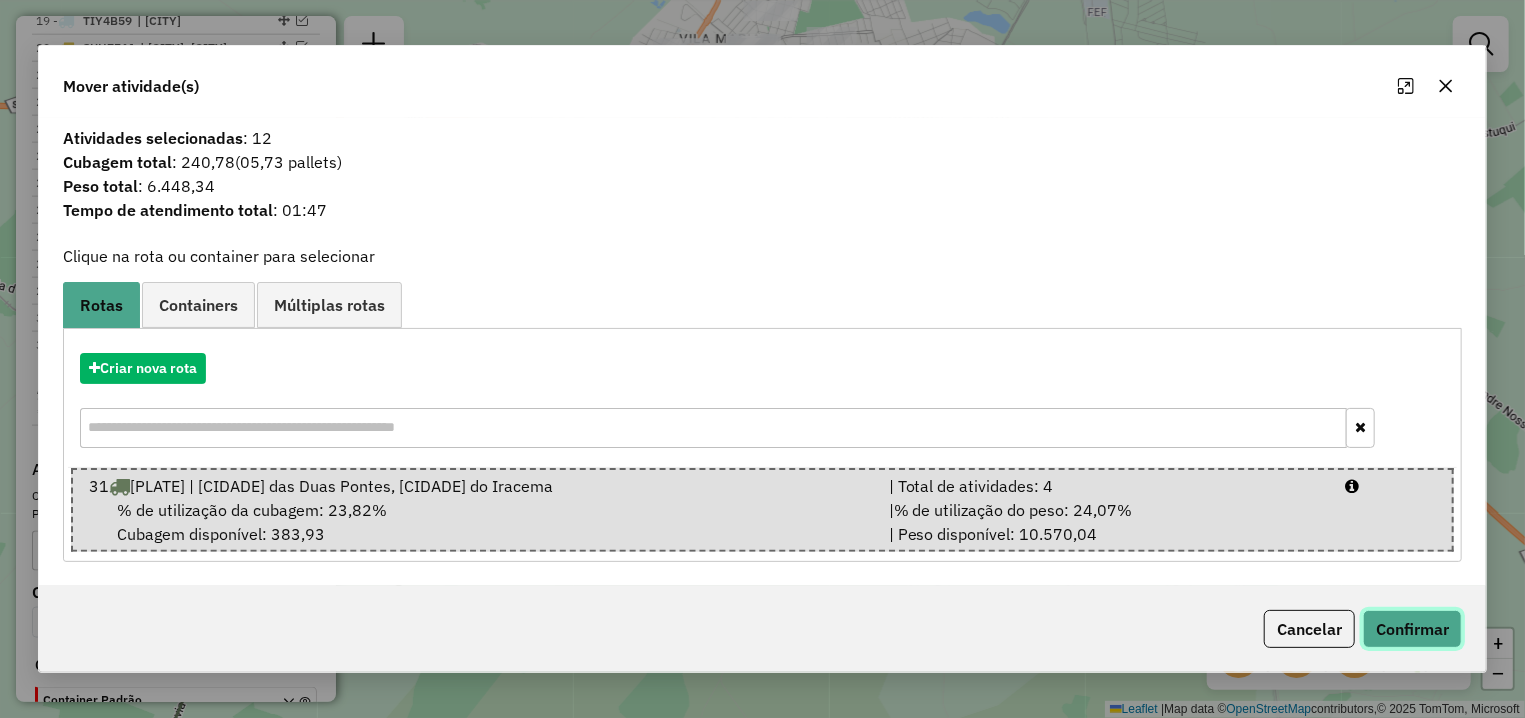 click on "Confirmar" 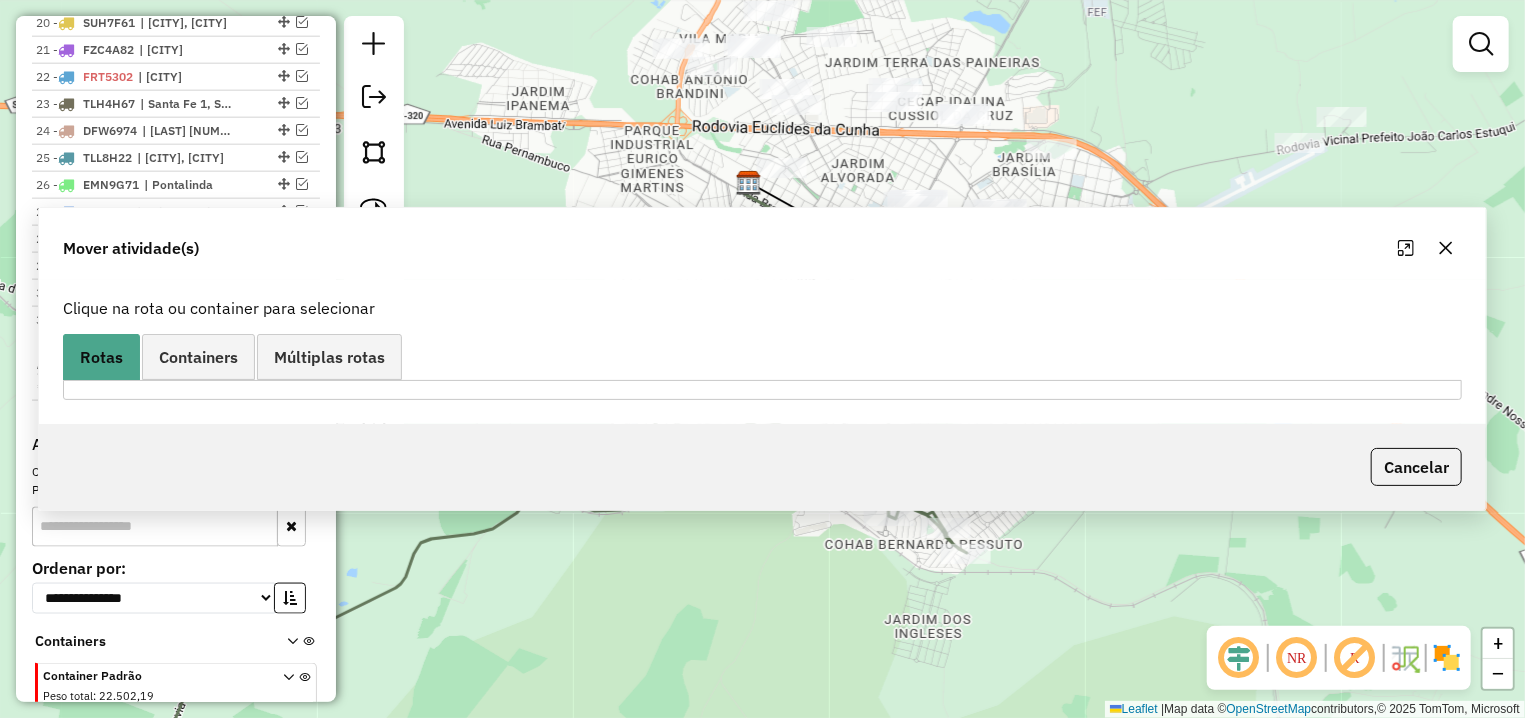 scroll, scrollTop: 1286, scrollLeft: 0, axis: vertical 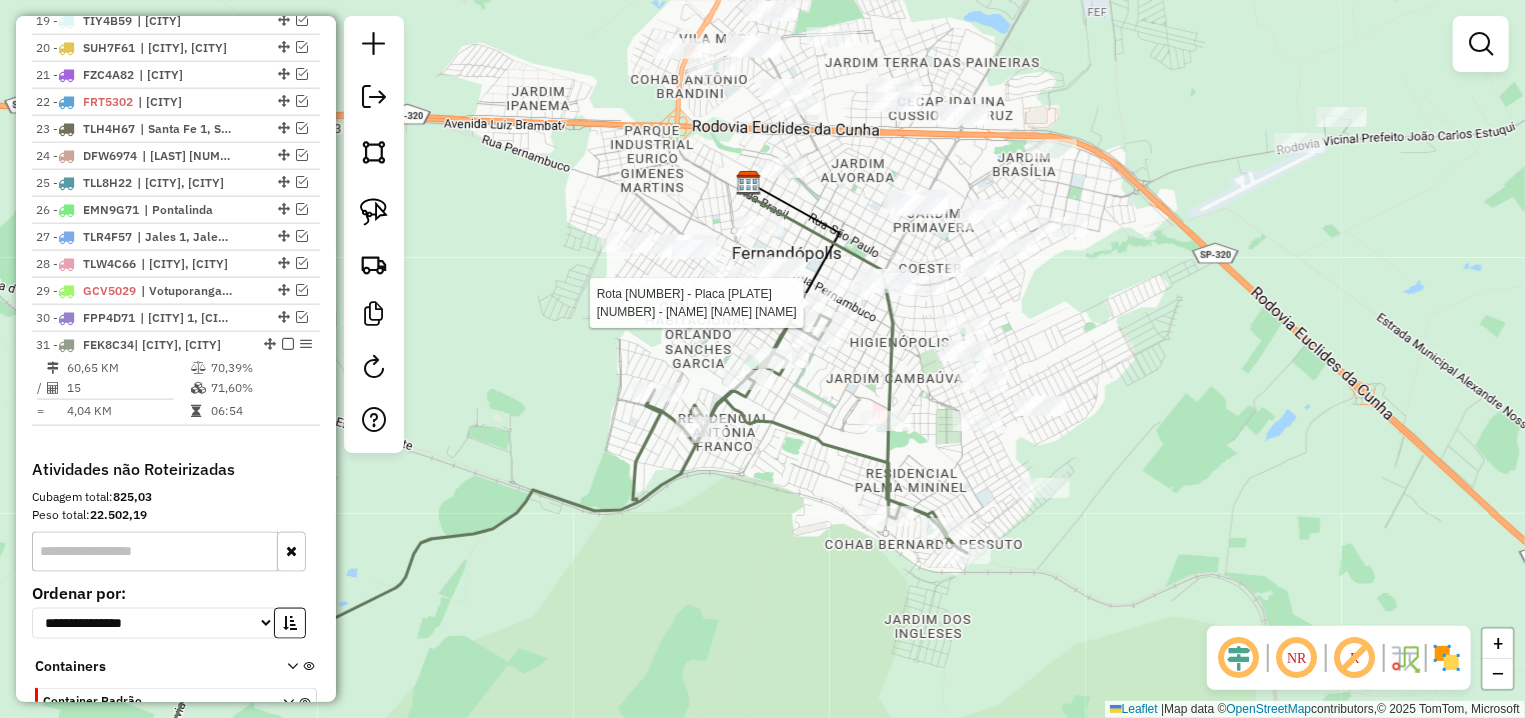 select on "**********" 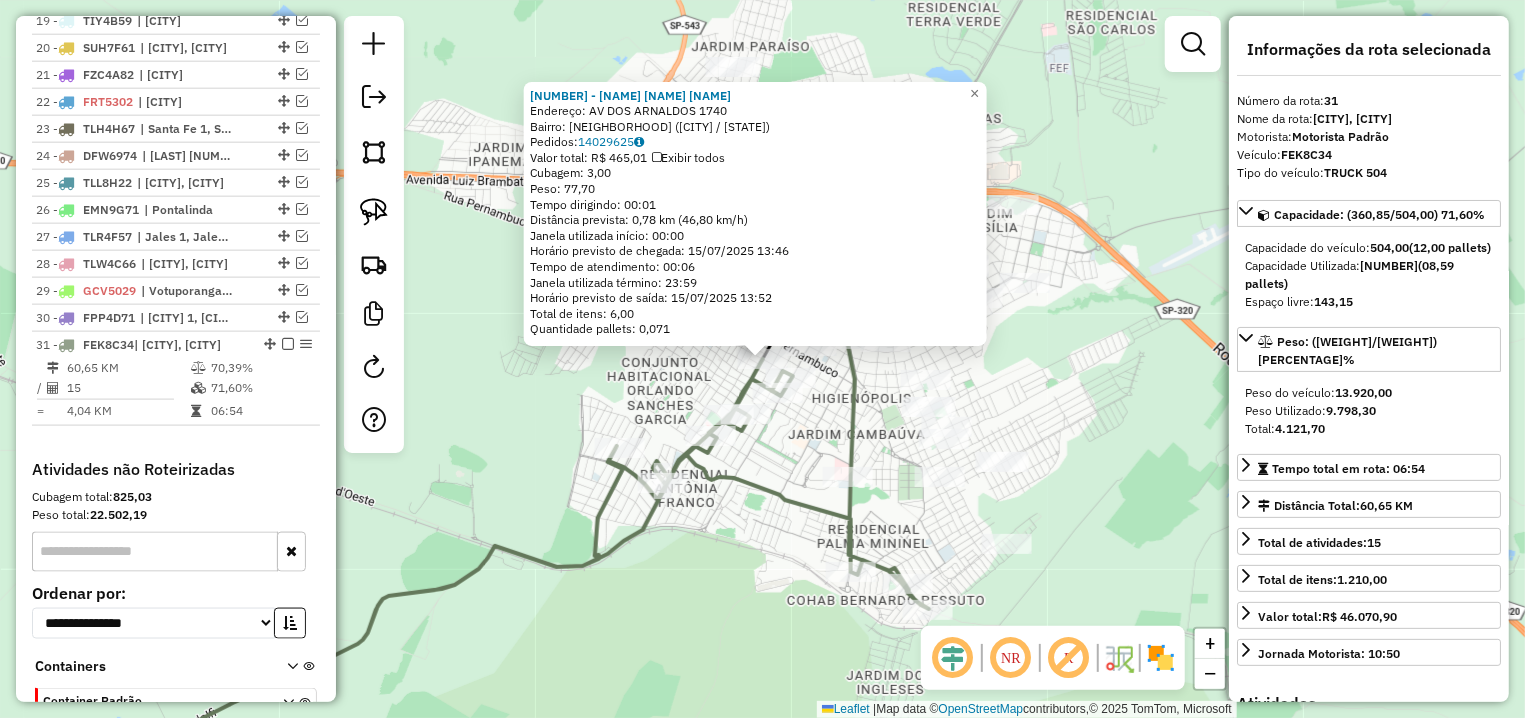 scroll, scrollTop: 1425, scrollLeft: 0, axis: vertical 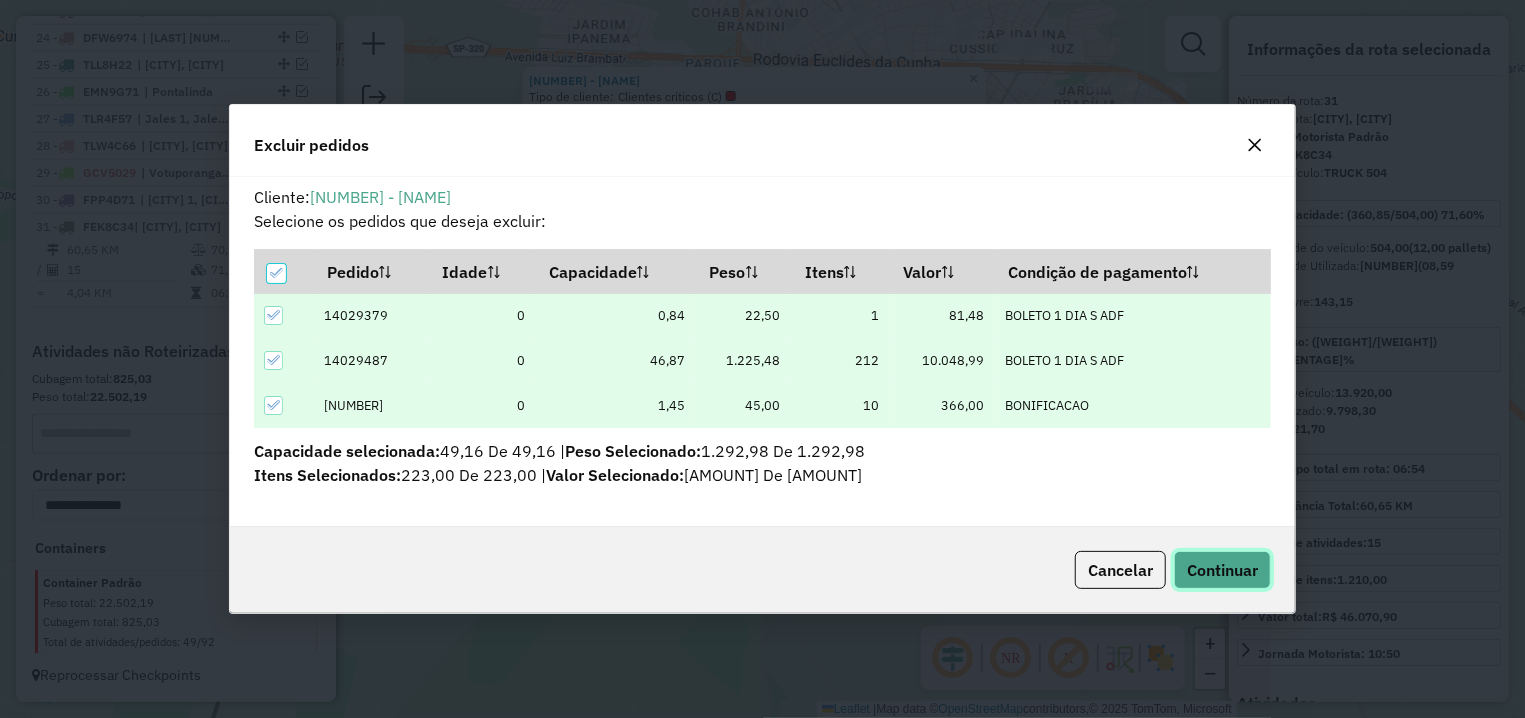 click on "Continuar" 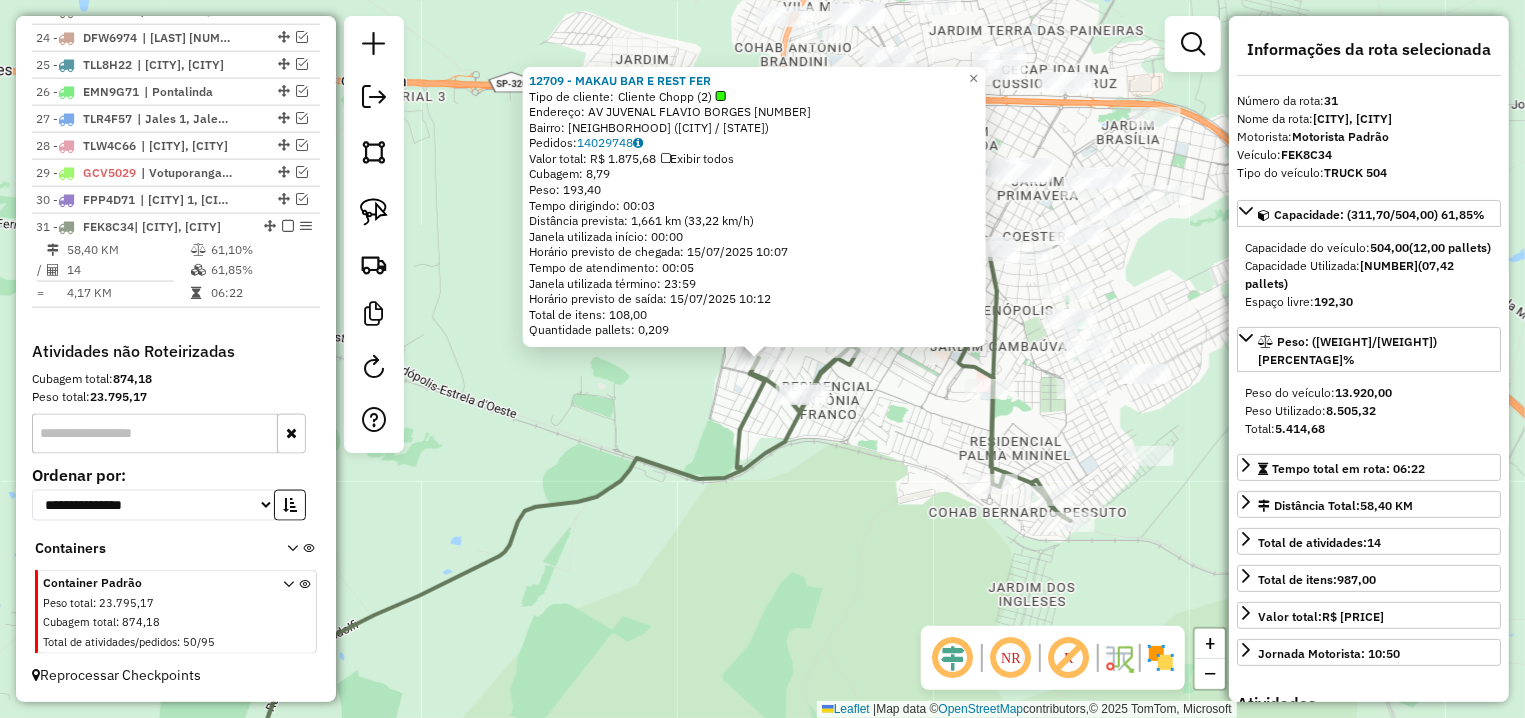 click on "12709 - MAKAU BAR E REST FER  Tipo de cliente:   Cliente Chopp (2)   Endereço: AV  JUVENAL FLAVIO BORGES         380   Bairro: PARQUE UNIVERSITARIO (FERNANDOPOLIS / SP)   Pedidos:  14029748   Valor total: R$ 1.875,68   Exibir todos   Cubagem: 8,79  Peso: 193,40  Tempo dirigindo: 00:03   Distância prevista: 1,661 km (33,22 km/h)   Janela utilizada início: 00:00   Horário previsto de chegada: 15/07/2025 10:07   Tempo de atendimento: 00:05   Janela utilizada término: 23:59   Horário previsto de saída: 15/07/2025 10:12   Total de itens: 108,00   Quantidade pallets: 0,209  × Janela de atendimento Grade de atendimento Capacidade Transportadoras Veículos Cliente Pedidos  Rotas Selecione os dias de semana para filtrar as janelas de atendimento  Seg   Ter   Qua   Qui   Sex   Sáb   Dom  Informe o período da janela de atendimento: De: Até:  Filtrar exatamente a janela do cliente  Considerar janela de atendimento padrão  Selecione os dias de semana para filtrar as grades de atendimento  Seg   Ter   Qua  De:" 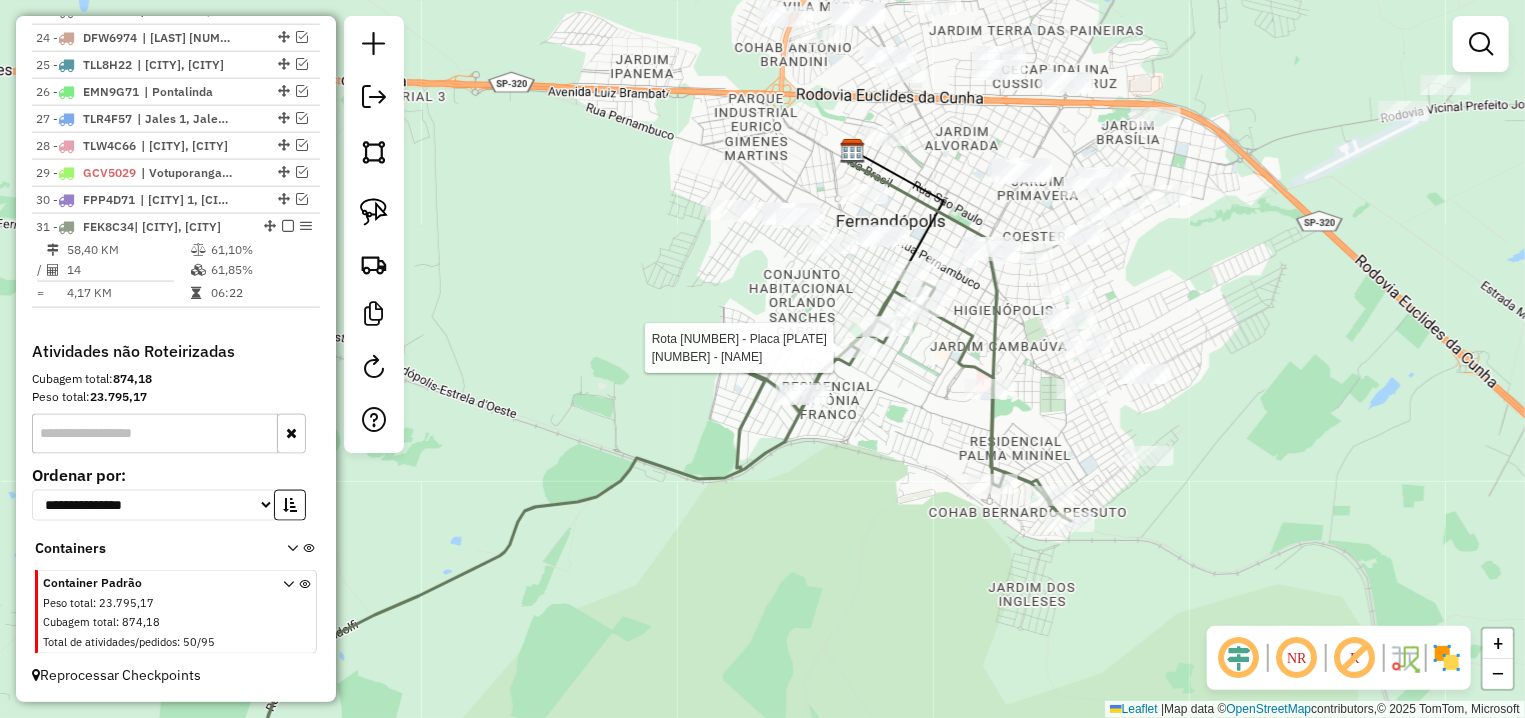 select on "**********" 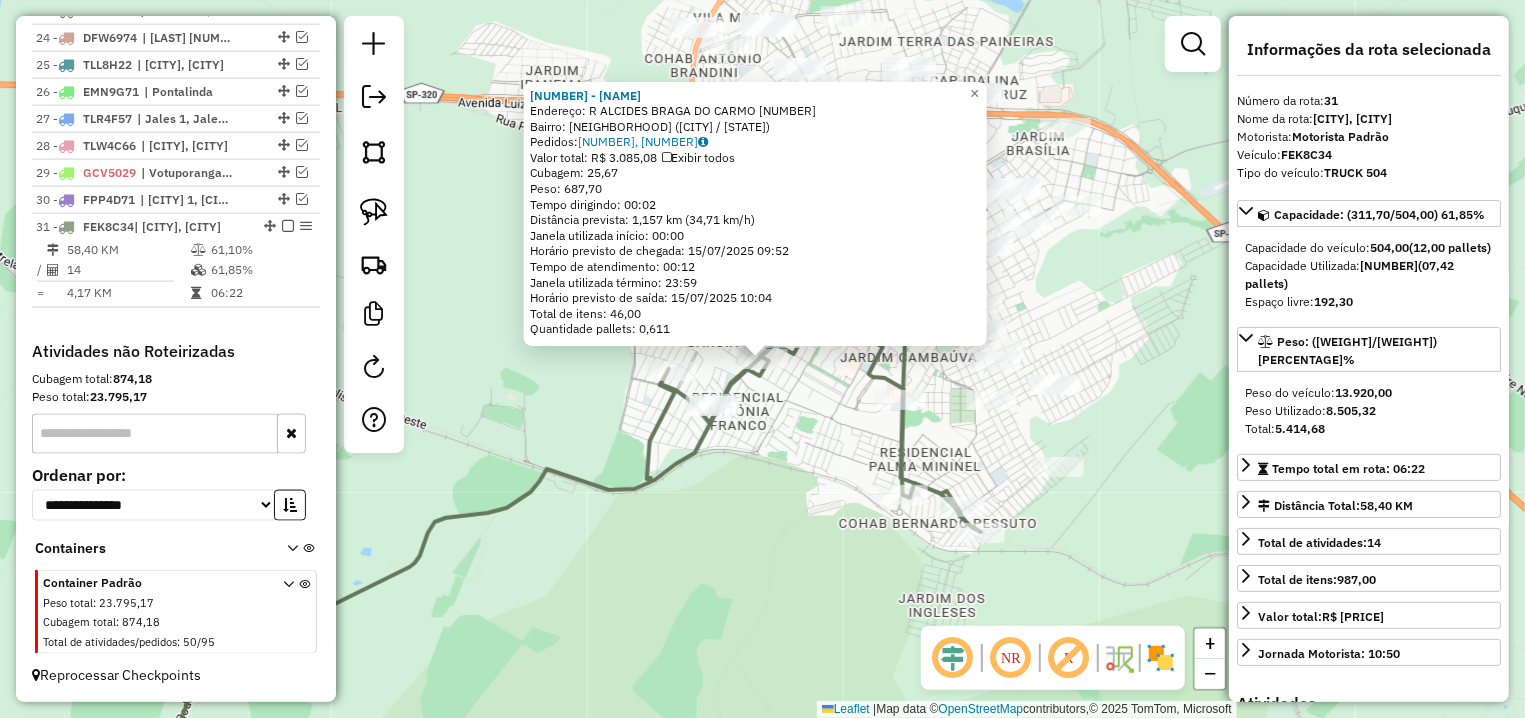 click on "15415 - JOAO PAULO PESSOTTO  Endereço: R   ALCIDES BRAGA DO CARMO        9   Bairro: JARDIM RESIDENCIAL POR DO SOL (FERNANDOPOLIS / SP)   Pedidos:  14029885, 14029887   Valor total: R$ 3.085,08   Exibir todos   Cubagem: 25,67  Peso: 687,70  Tempo dirigindo: 00:02   Distância prevista: 1,157 km (34,71 km/h)   Janela utilizada início: 00:00   Horário previsto de chegada: 15/07/2025 09:52   Tempo de atendimento: 00:12   Janela utilizada término: 23:59   Horário previsto de saída: 15/07/2025 10:04   Total de itens: 46,00   Quantidade pallets: 0,611  × Janela de atendimento Grade de atendimento Capacidade Transportadoras Veículos Cliente Pedidos  Rotas Selecione os dias de semana para filtrar as janelas de atendimento  Seg   Ter   Qua   Qui   Sex   Sáb   Dom  Informe o período da janela de atendimento: De: Até:  Filtrar exatamente a janela do cliente  Considerar janela de atendimento padrão  Selecione os dias de semana para filtrar as grades de atendimento  Seg   Ter   Qua   Qui   Sex   Sáb   Dom  +" 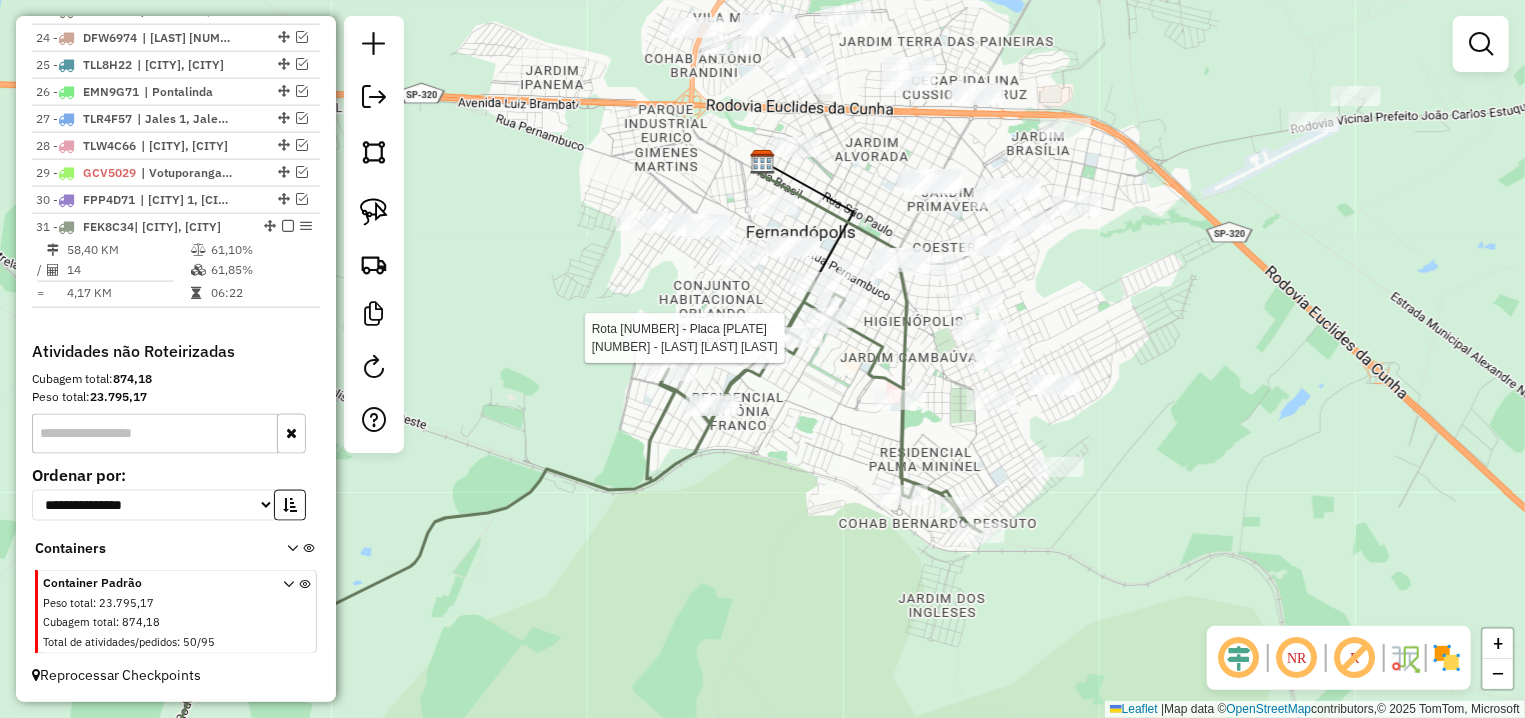 select on "**********" 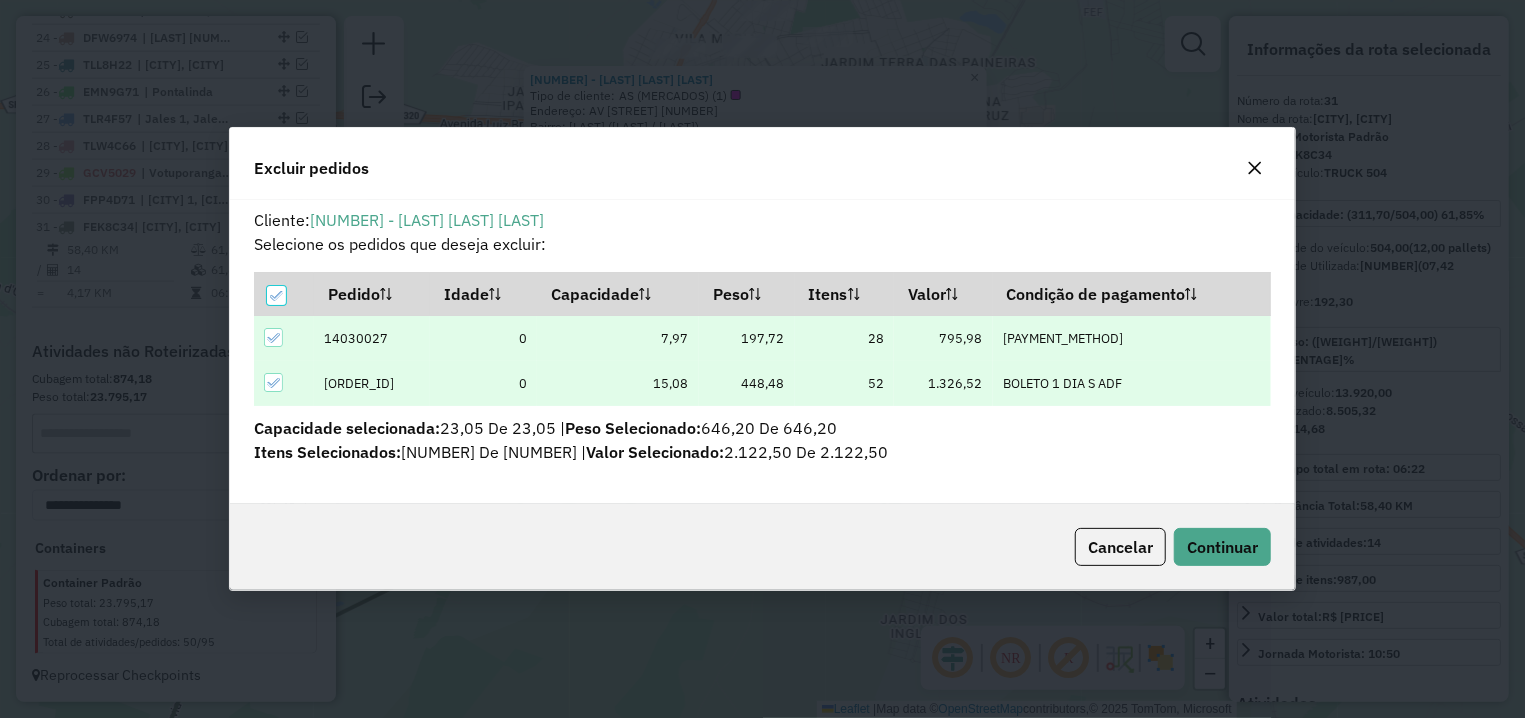 scroll, scrollTop: 11, scrollLeft: 6, axis: both 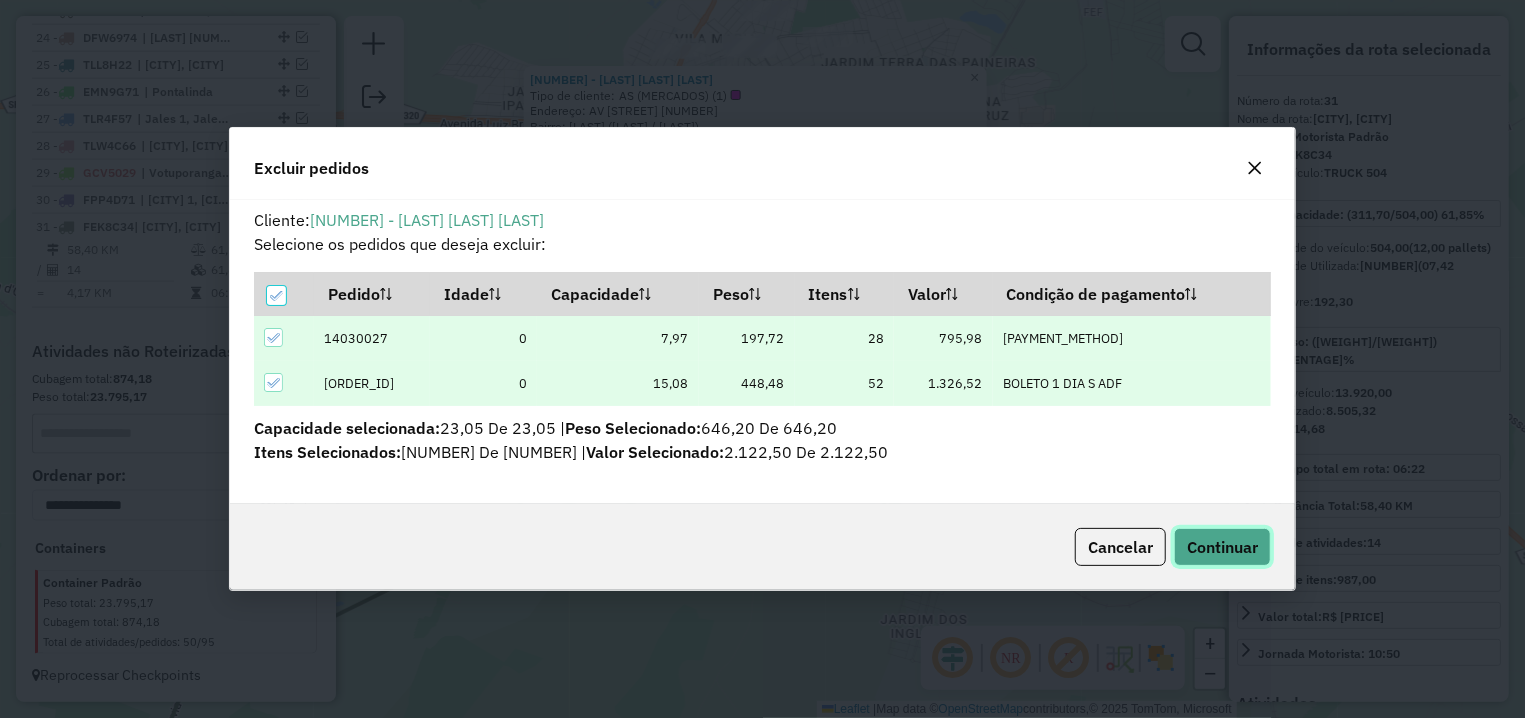click on "Continuar" 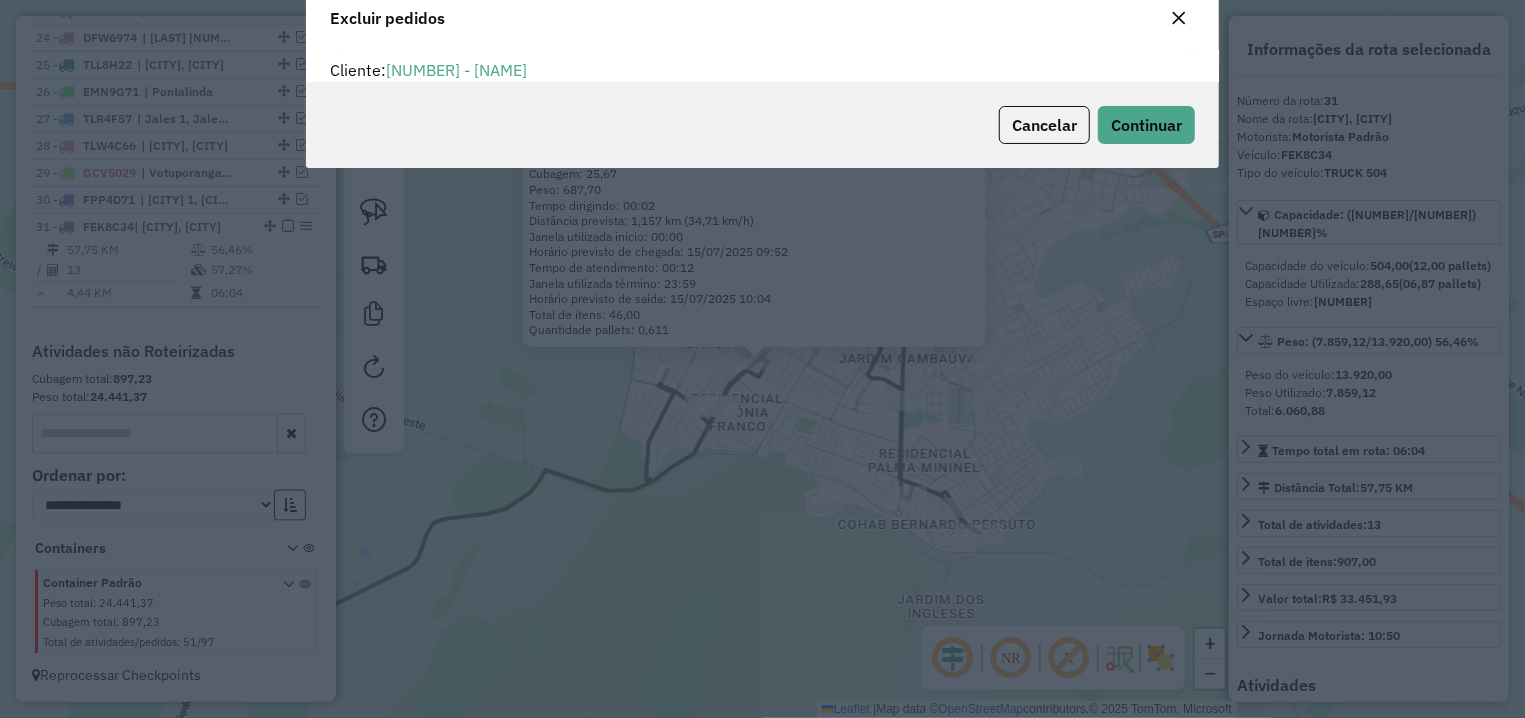 scroll, scrollTop: 11, scrollLeft: 6, axis: both 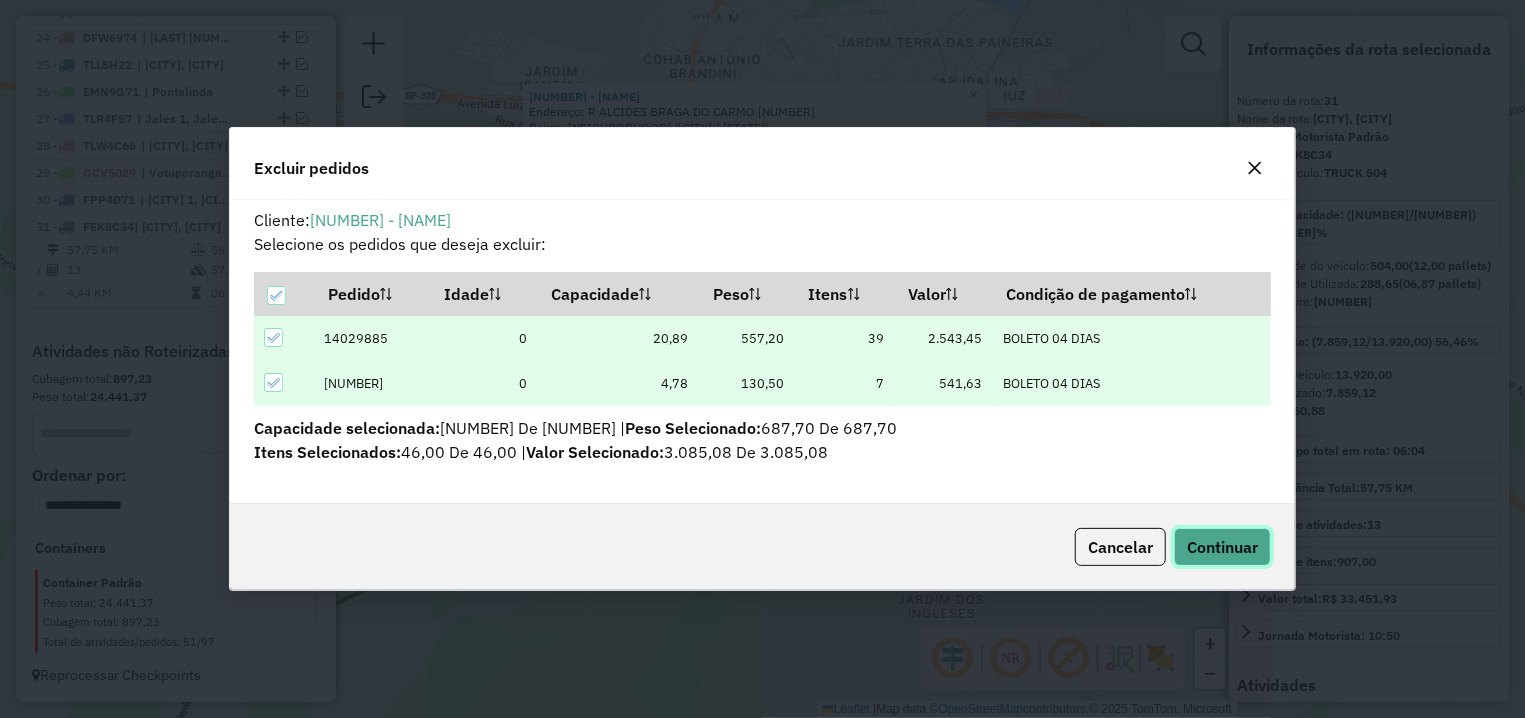 click on "Continuar" 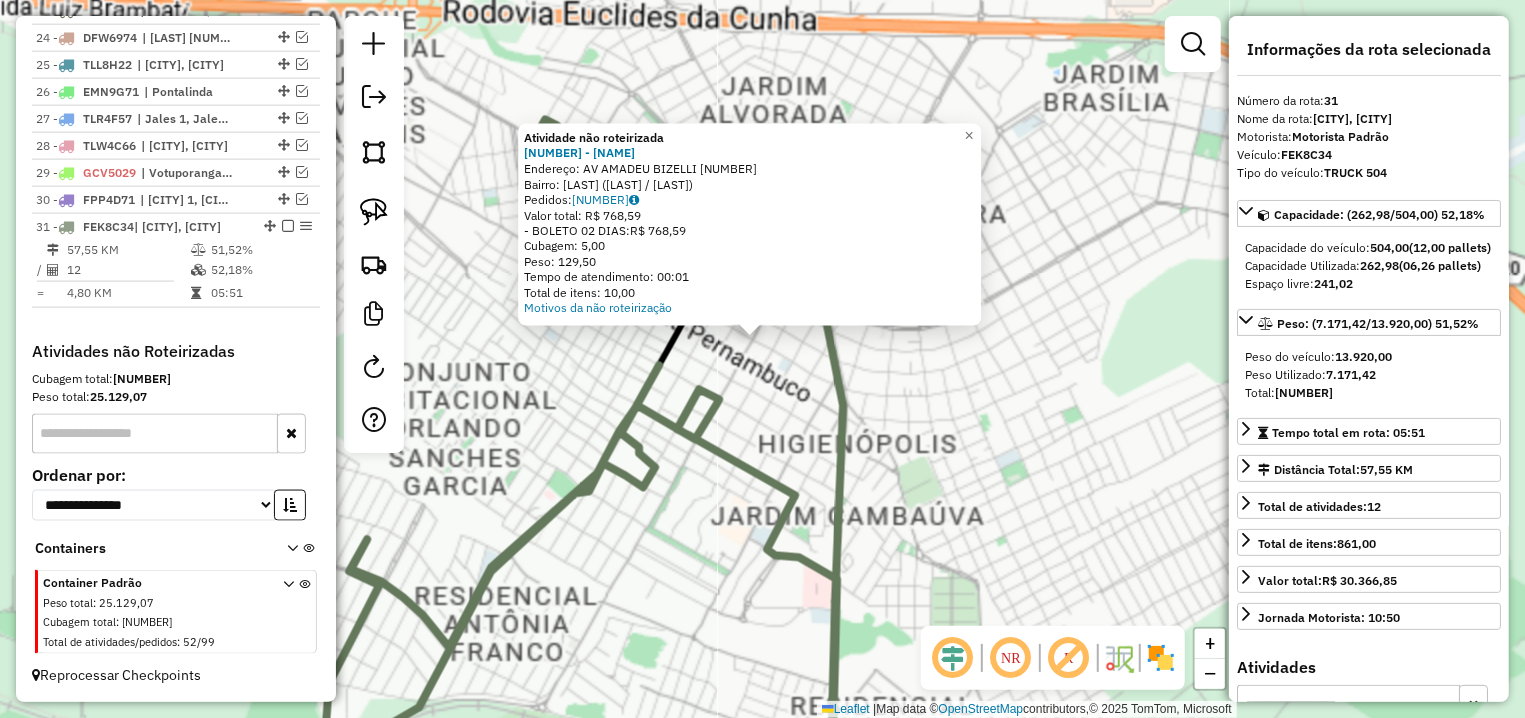 click on "Atividade não roteirizada 16365 - PAULO DE OLIVEIRA GU  Endereço: AV  AMADEU BIZELLI                1547   Bairro: CENTRO (FERNANDOPOLIS / SP)   Pedidos:  14030043   Valor total: R$ 768,59   - BOLETO 02 DIAS:  R$ 768,59   Cubagem: 5,00   Peso: 129,50   Tempo de atendimento: 00:01   Total de itens: 10,00  Motivos da não roteirização × Janela de atendimento Grade de atendimento Capacidade Transportadoras Veículos Cliente Pedidos  Rotas Selecione os dias de semana para filtrar as janelas de atendimento  Seg   Ter   Qua   Qui   Sex   Sáb   Dom  Informe o período da janela de atendimento: De: Até:  Filtrar exatamente a janela do cliente  Considerar janela de atendimento padrão  Selecione os dias de semana para filtrar as grades de atendimento  Seg   Ter   Qua   Qui   Sex   Sáb   Dom   Considerar clientes sem dia de atendimento cadastrado  Clientes fora do dia de atendimento selecionado Filtrar as atividades entre os valores definidos abaixo:  Peso mínimo:   Peso máximo:   Cubagem mínima:   De:  De:" 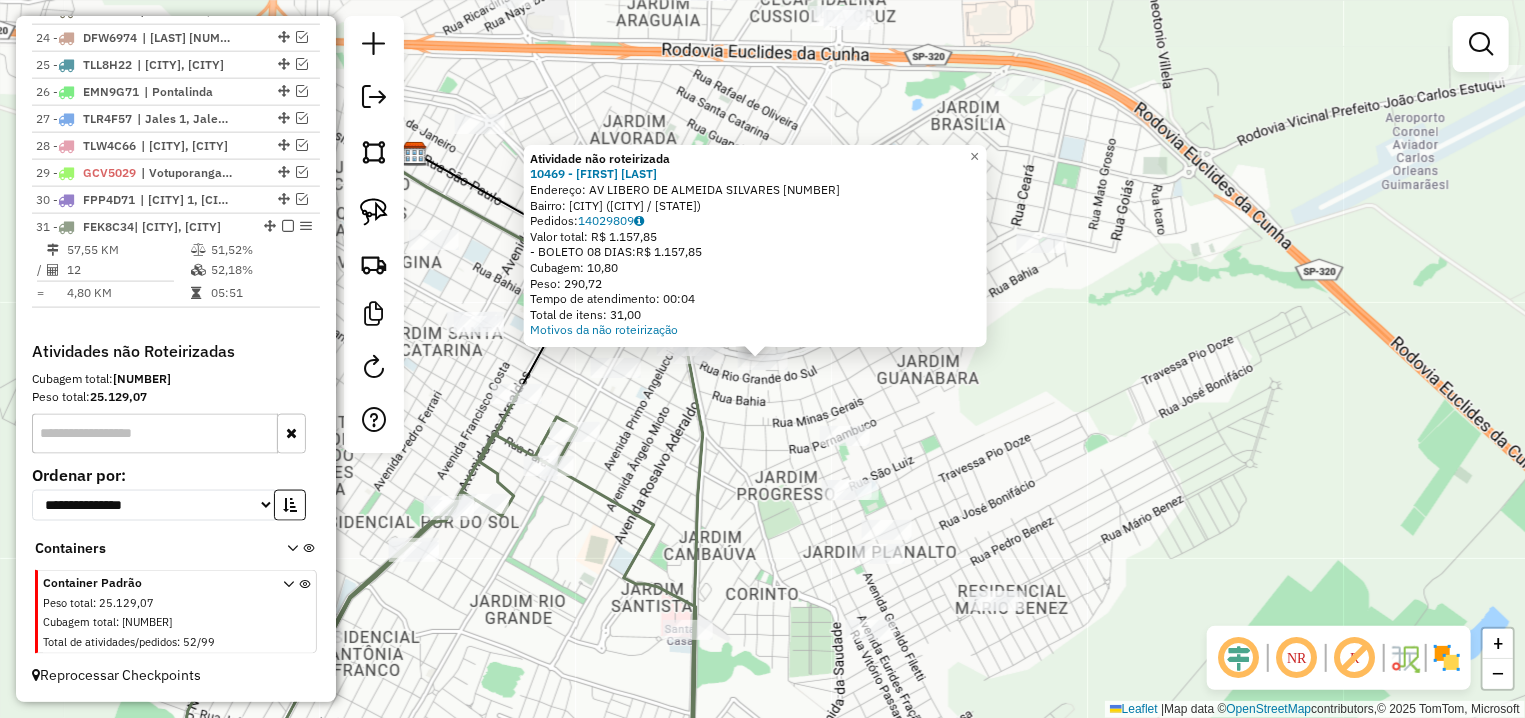 drag, startPoint x: 640, startPoint y: 446, endPoint x: 884, endPoint y: 496, distance: 249.07027 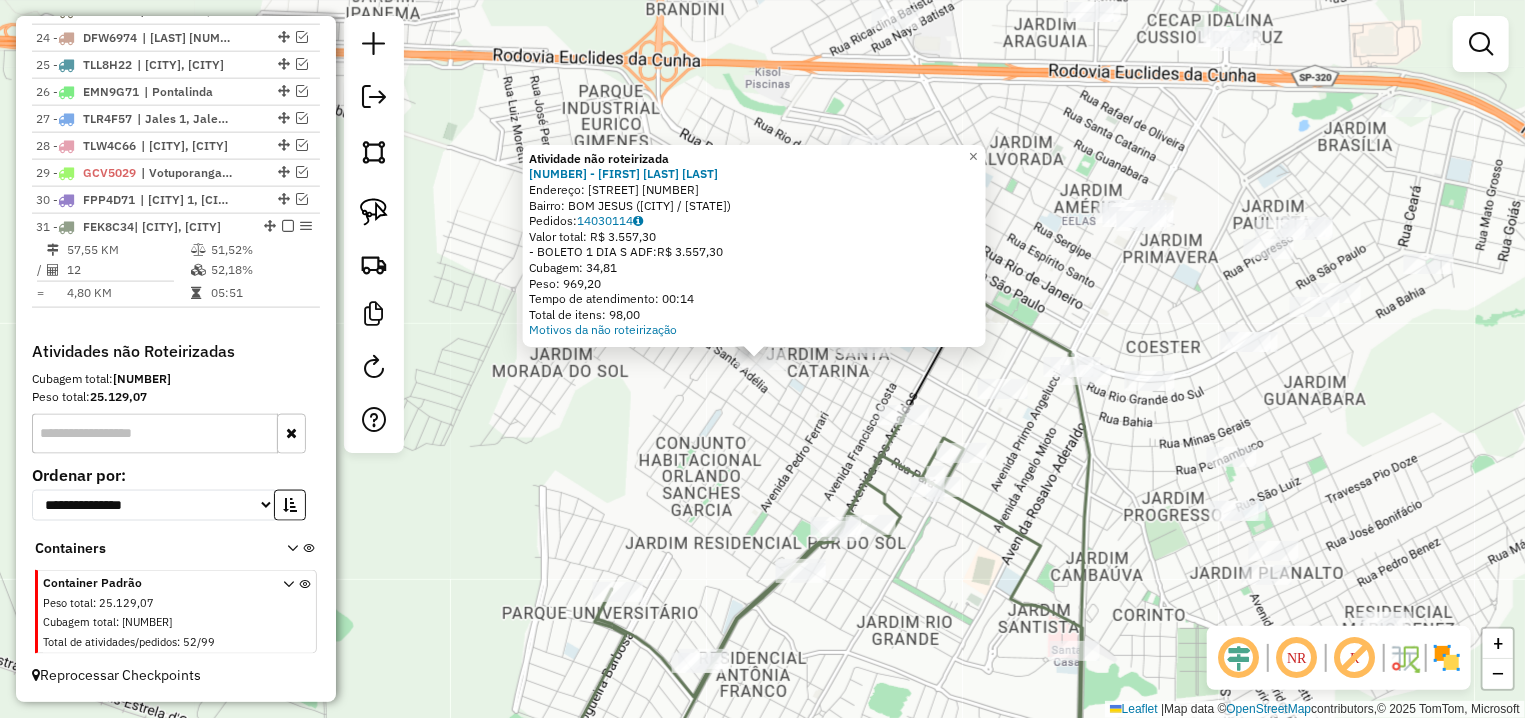 click on "Atividade não roteirizada 16268 - SERV FESTAS BOM JESU  Endereço: R   BOM JESUS                     185   Bairro: BOM JESUS (FERNANDOPOLIS / SP)   Pedidos:  14030114   Valor total: R$ 3.557,30   - BOLETO 1 DIA S ADF:  R$ 3.557,30   Cubagem: 34,81   Peso: 969,20   Tempo de atendimento: 00:14   Total de itens: 98,00  Motivos da não roteirização × Janela de atendimento Grade de atendimento Capacidade Transportadoras Veículos Cliente Pedidos  Rotas Selecione os dias de semana para filtrar as janelas de atendimento  Seg   Ter   Qua   Qui   Sex   Sáb   Dom  Informe o período da janela de atendimento: De: Até:  Filtrar exatamente a janela do cliente  Considerar janela de atendimento padrão  Selecione os dias de semana para filtrar as grades de atendimento  Seg   Ter   Qua   Qui   Sex   Sáb   Dom   Considerar clientes sem dia de atendimento cadastrado  Clientes fora do dia de atendimento selecionado Filtrar as atividades entre os valores definidos abaixo:  Peso mínimo:   Peso máximo:   Cubagem mínima:" 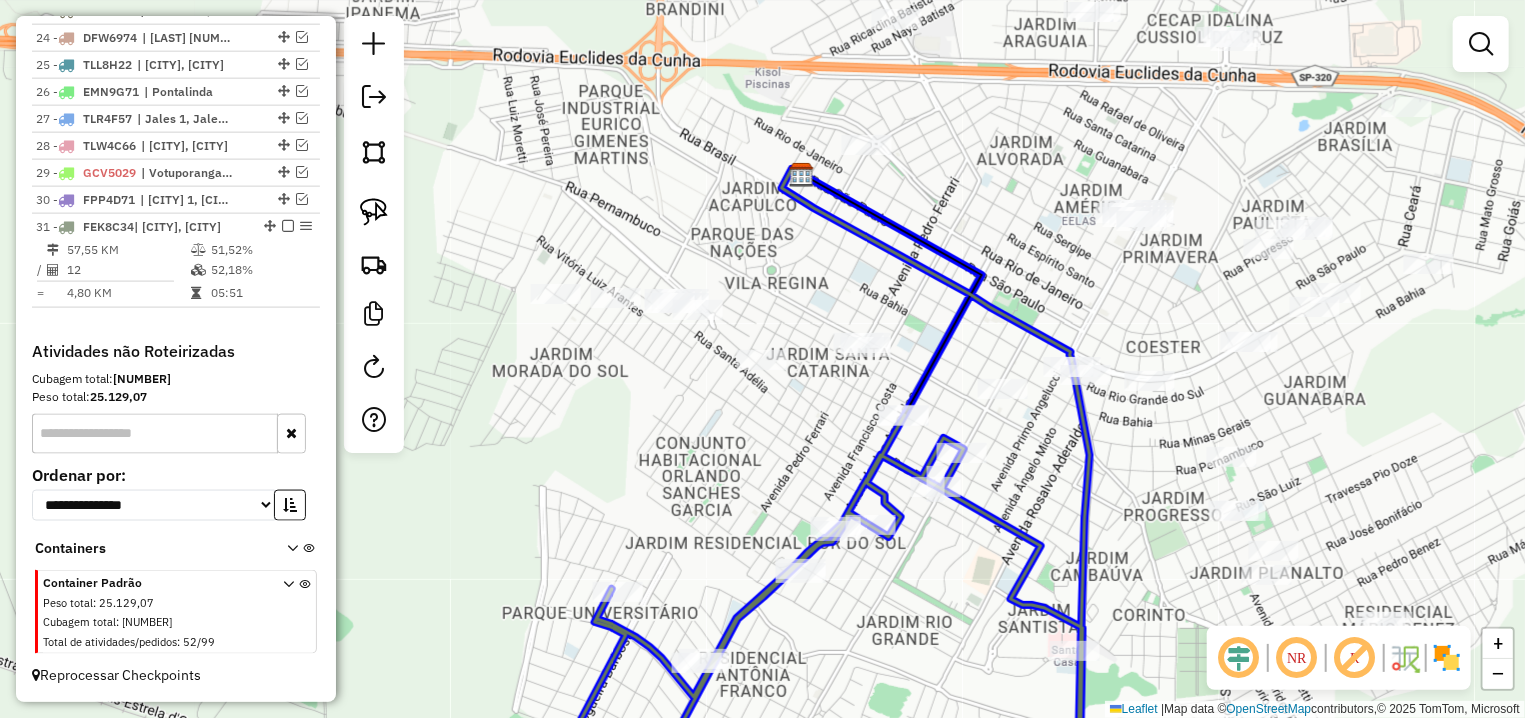 click 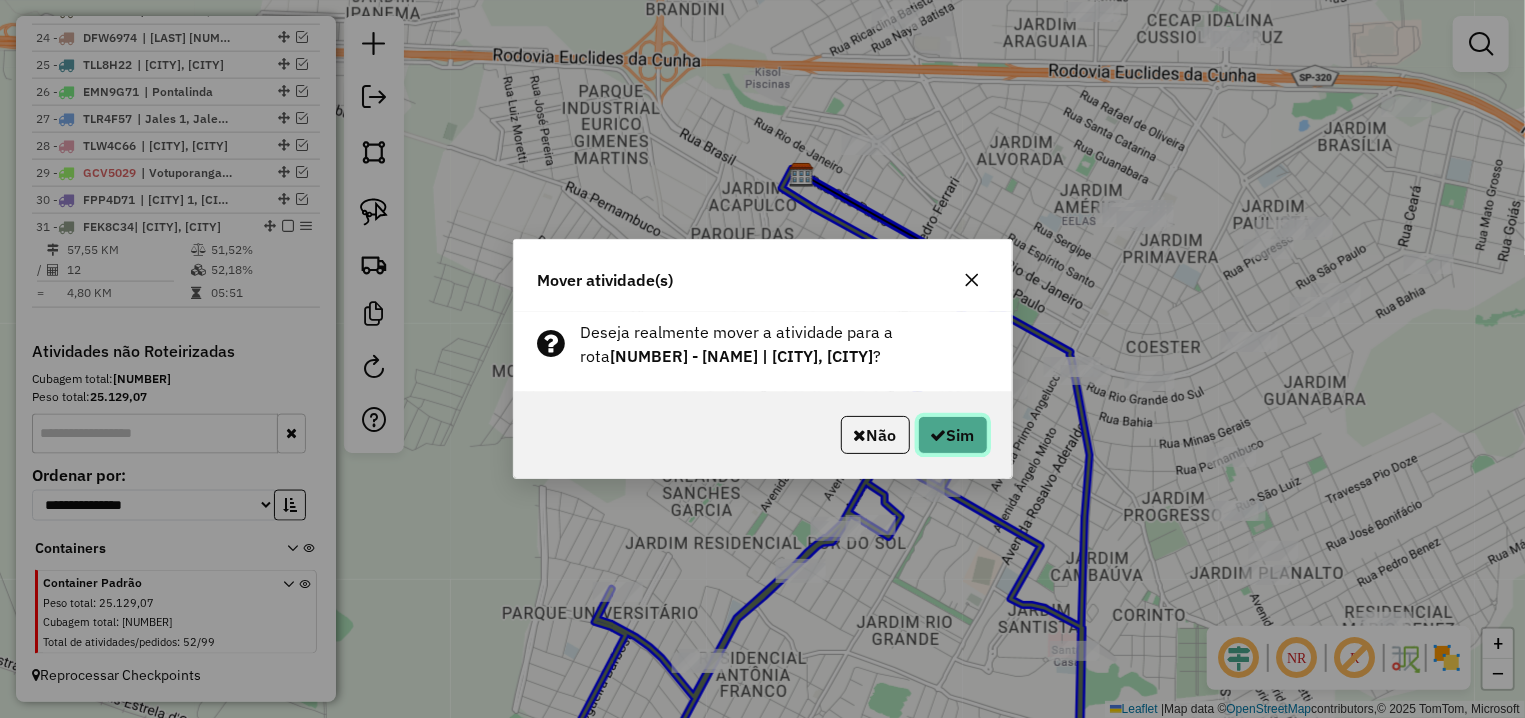 click on "Sim" 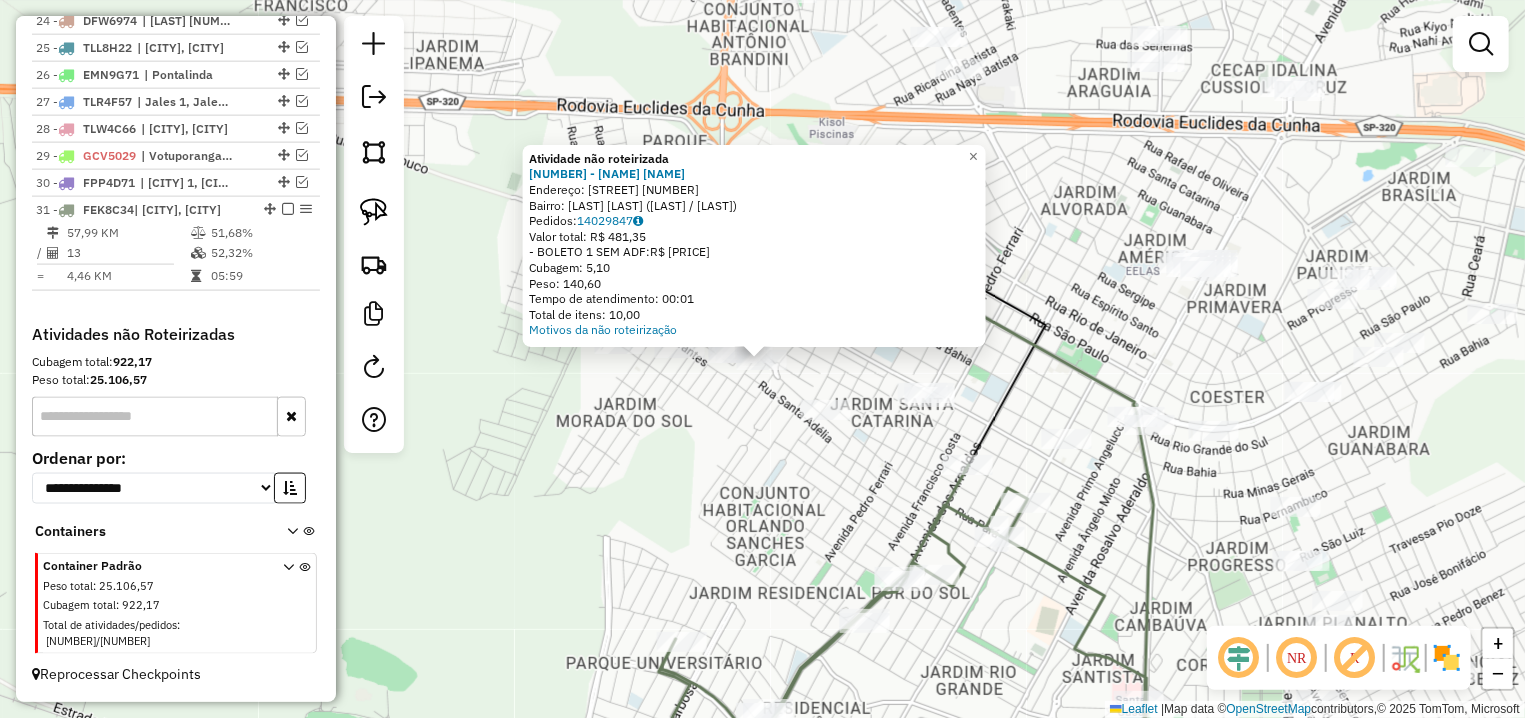 click on "Atividade não roteirizada 16810 - MERCADINHO BALU  Endereço:  PROF DASDORES MARIA DEL GROSSI 800   Bairro: RESIDENCIAL LIANA (FERNANDOPOLIS / SP)   Pedidos:  14029847   Valor total: R$ 481,35   - BOLETO 1 SEM ADF:  R$ 481,35   Cubagem: 5,10   Peso: 140,60   Tempo de atendimento: 00:01   Total de itens: 10,00  Motivos da não roteirização × Janela de atendimento Grade de atendimento Capacidade Transportadoras Veículos Cliente Pedidos  Rotas Selecione os dias de semana para filtrar as janelas de atendimento  Seg   Ter   Qua   Qui   Sex   Sáb   Dom  Informe o período da janela de atendimento: De: Até:  Filtrar exatamente a janela do cliente  Considerar janela de atendimento padrão  Selecione os dias de semana para filtrar as grades de atendimento  Seg   Ter   Qua   Qui   Sex   Sáb   Dom   Considerar clientes sem dia de atendimento cadastrado  Clientes fora do dia de atendimento selecionado Filtrar as atividades entre os valores definidos abaixo:  Peso mínimo:   Peso máximo:   Cubagem mínima:   De:" 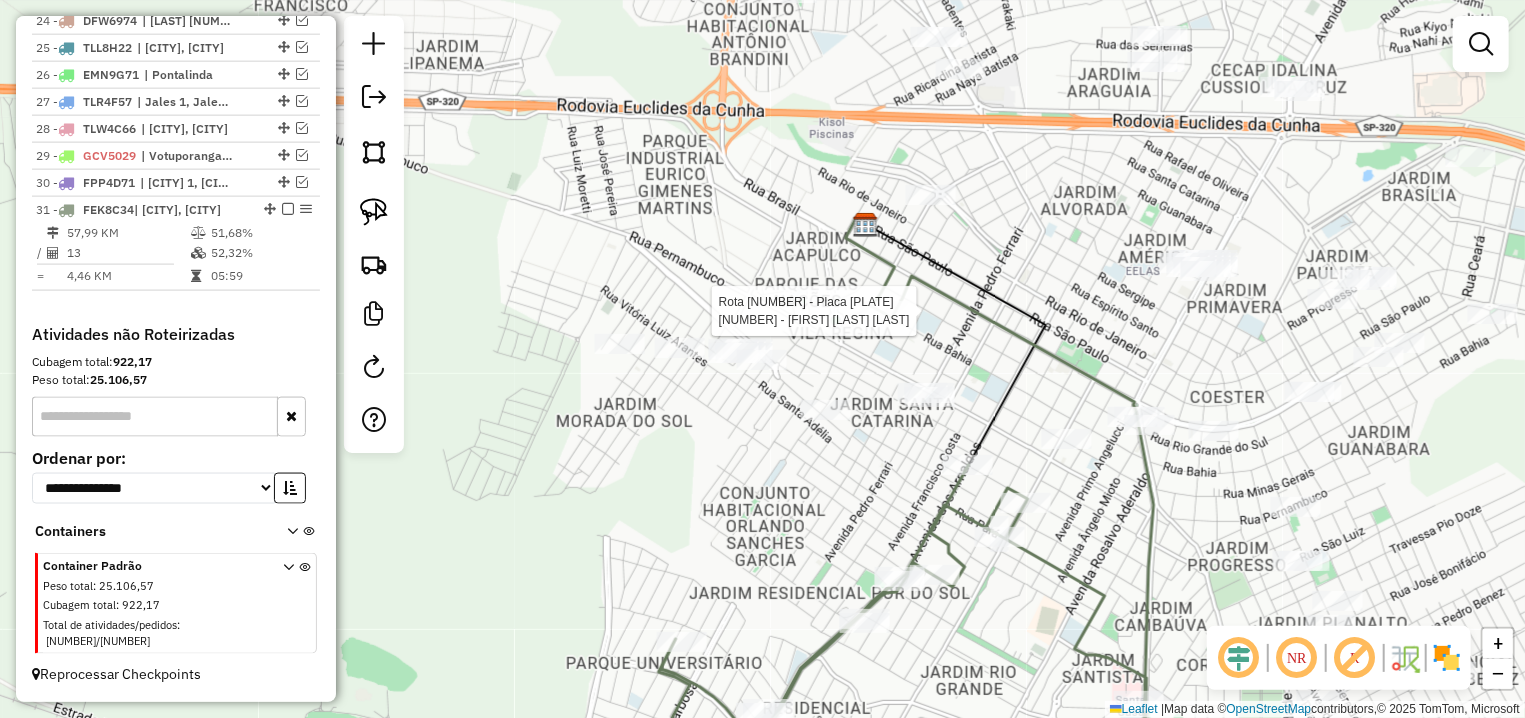 select on "**********" 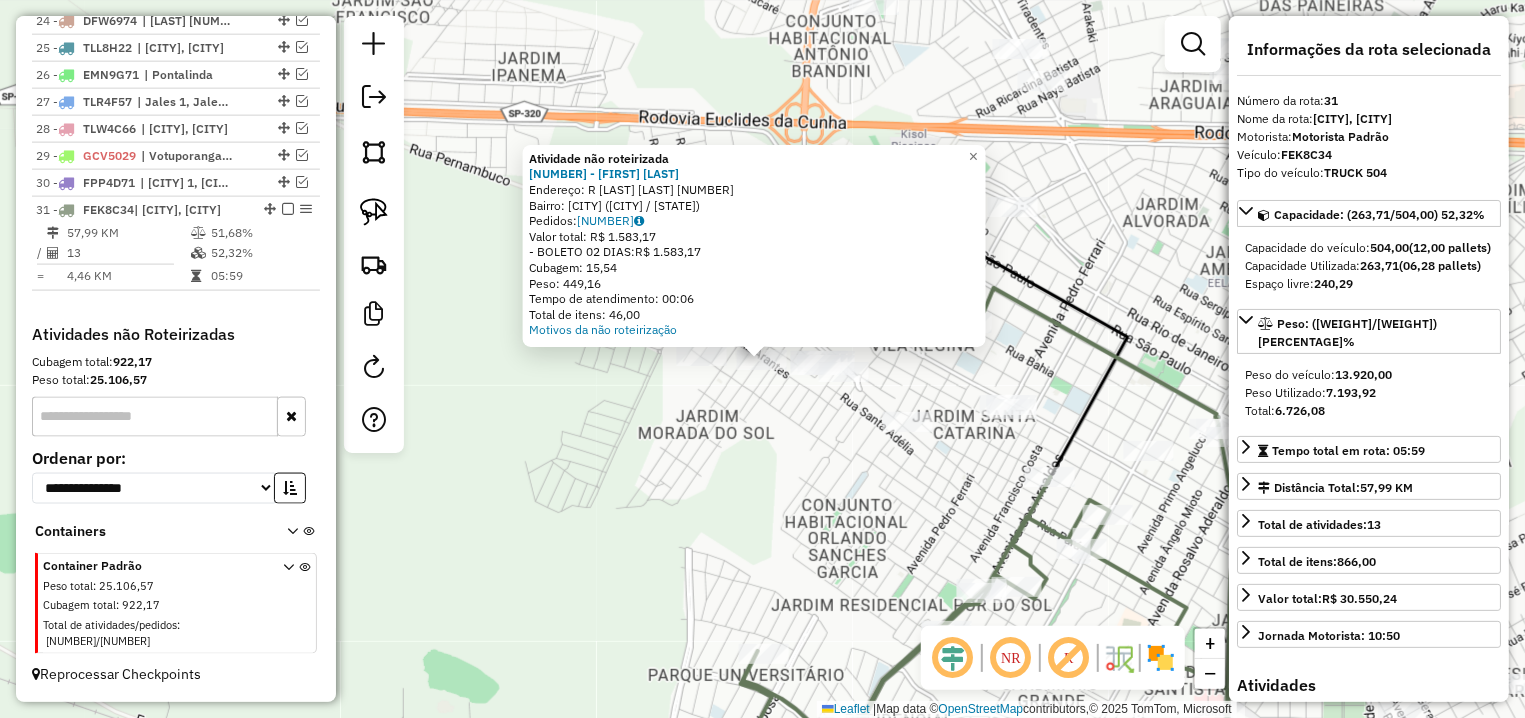 click on "Atividade não roteirizada 12936 - JOAO RICARDO BIGATO  Endereço: R   RAFAEL CHIARELLO              221   Bairro: RESIDENCIAL HILDA HELENA (FERNANDOPOLIS / SP)   Pedidos:  14029650   Valor total: R$ 1.583,17   - BOLETO 02 DIAS:  R$ 1.583,17   Cubagem: 15,54   Peso: 449,16   Tempo de atendimento: 00:06   Total de itens: 46,00  Motivos da não roteirização × Janela de atendimento Grade de atendimento Capacidade Transportadoras Veículos Cliente Pedidos  Rotas Selecione os dias de semana para filtrar as janelas de atendimento  Seg   Ter   Qua   Qui   Sex   Sáb   Dom  Informe o período da janela de atendimento: De: Até:  Filtrar exatamente a janela do cliente  Considerar janela de atendimento padrão  Selecione os dias de semana para filtrar as grades de atendimento  Seg   Ter   Qua   Qui   Sex   Sáb   Dom   Considerar clientes sem dia de atendimento cadastrado  Clientes fora do dia de atendimento selecionado Filtrar as atividades entre os valores definidos abaixo:  Peso mínimo:   Peso máximo:   De:  +" 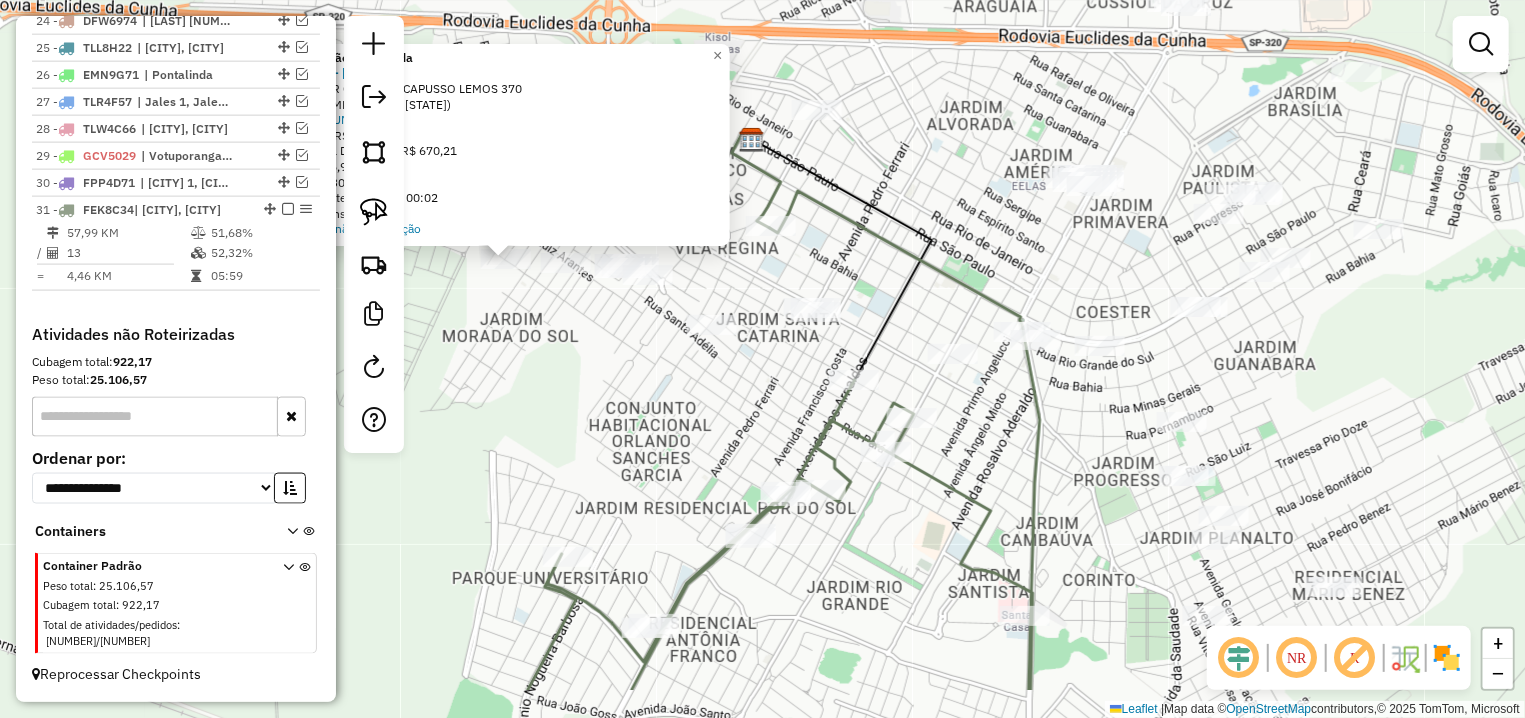 drag, startPoint x: 958, startPoint y: 487, endPoint x: 811, endPoint y: 409, distance: 166.41214 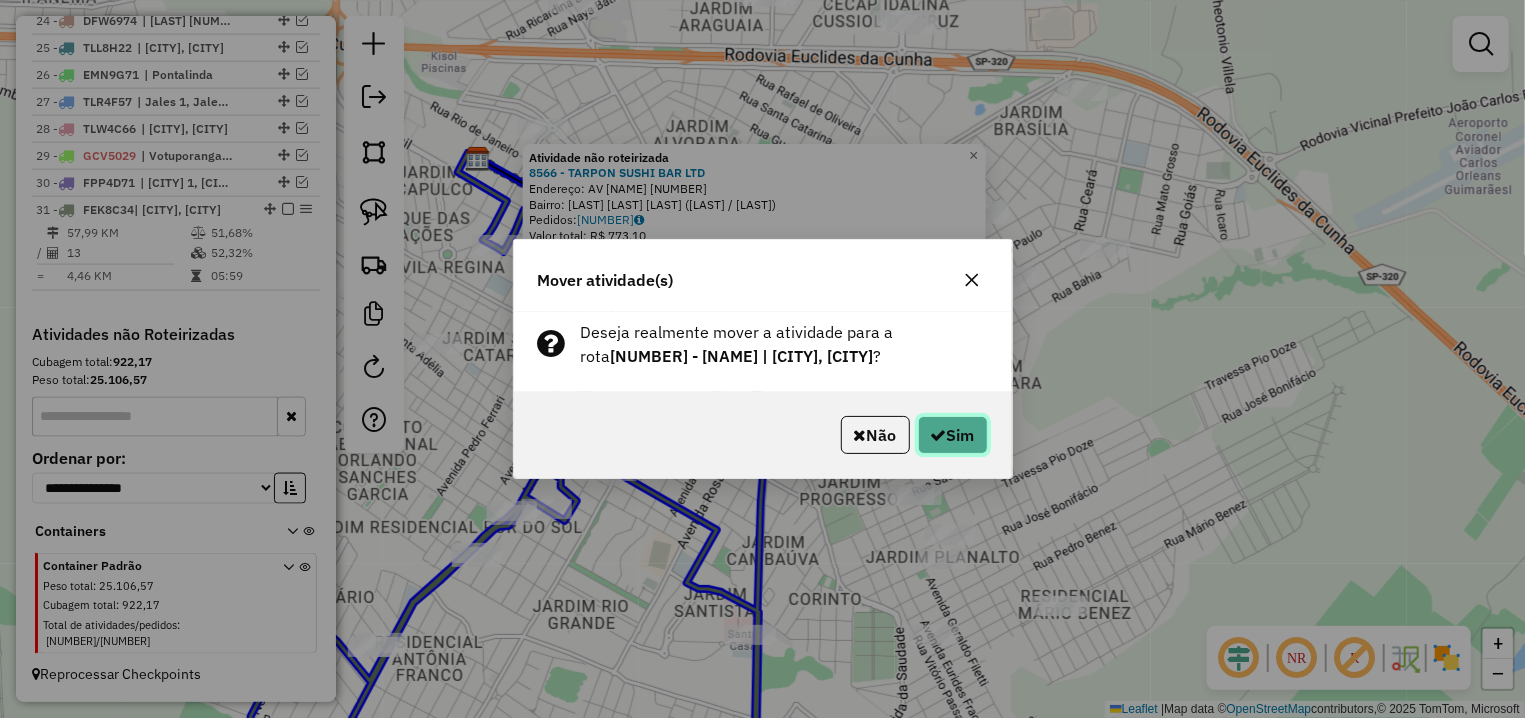 click on "Sim" 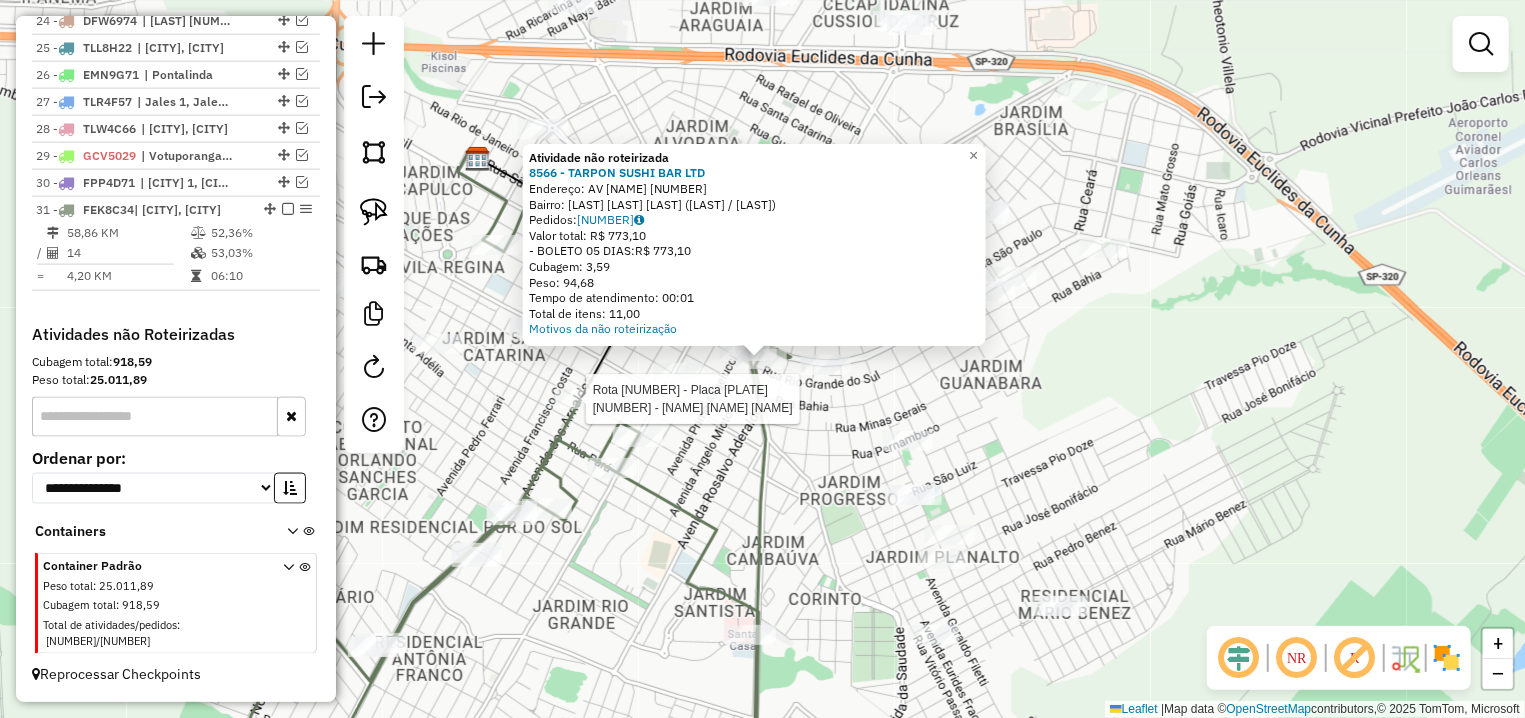 select on "**********" 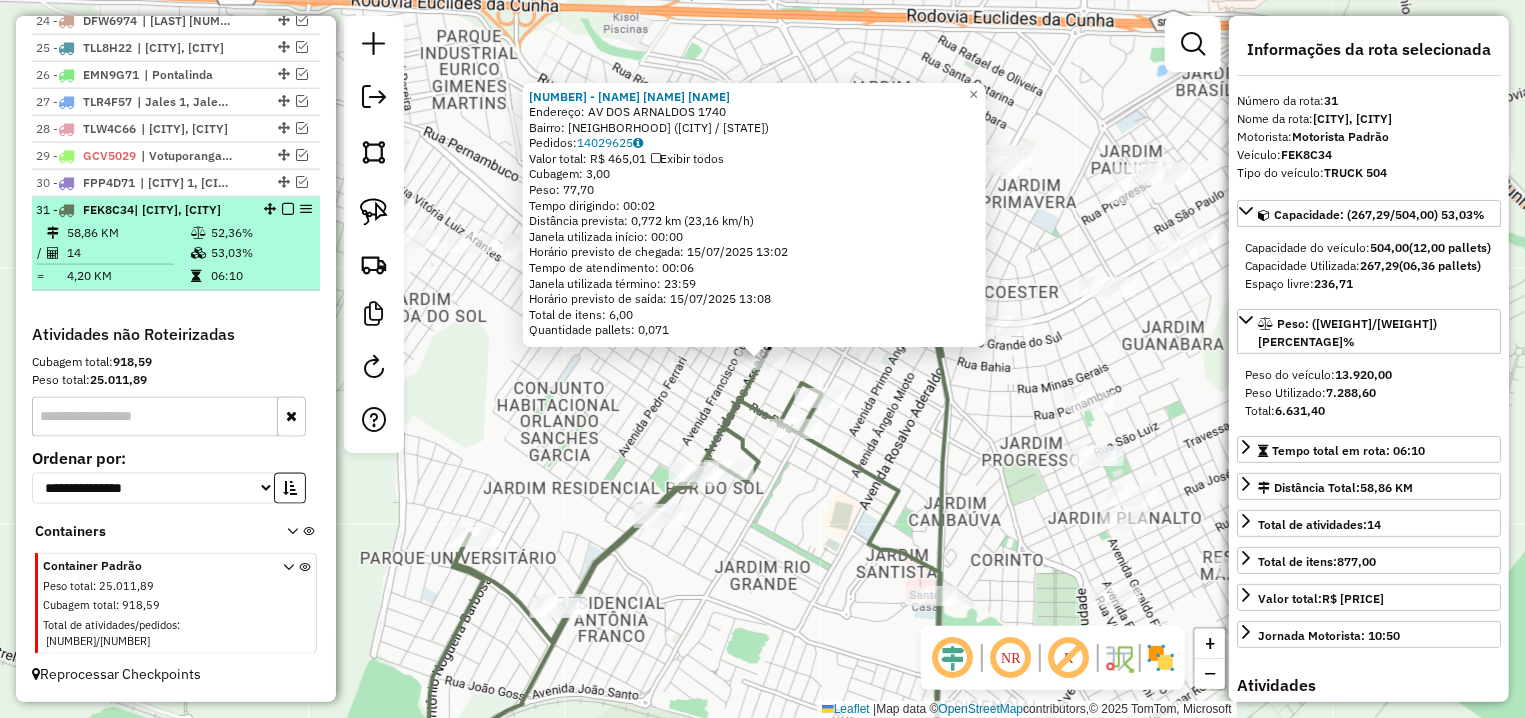 click at bounding box center (288, 209) 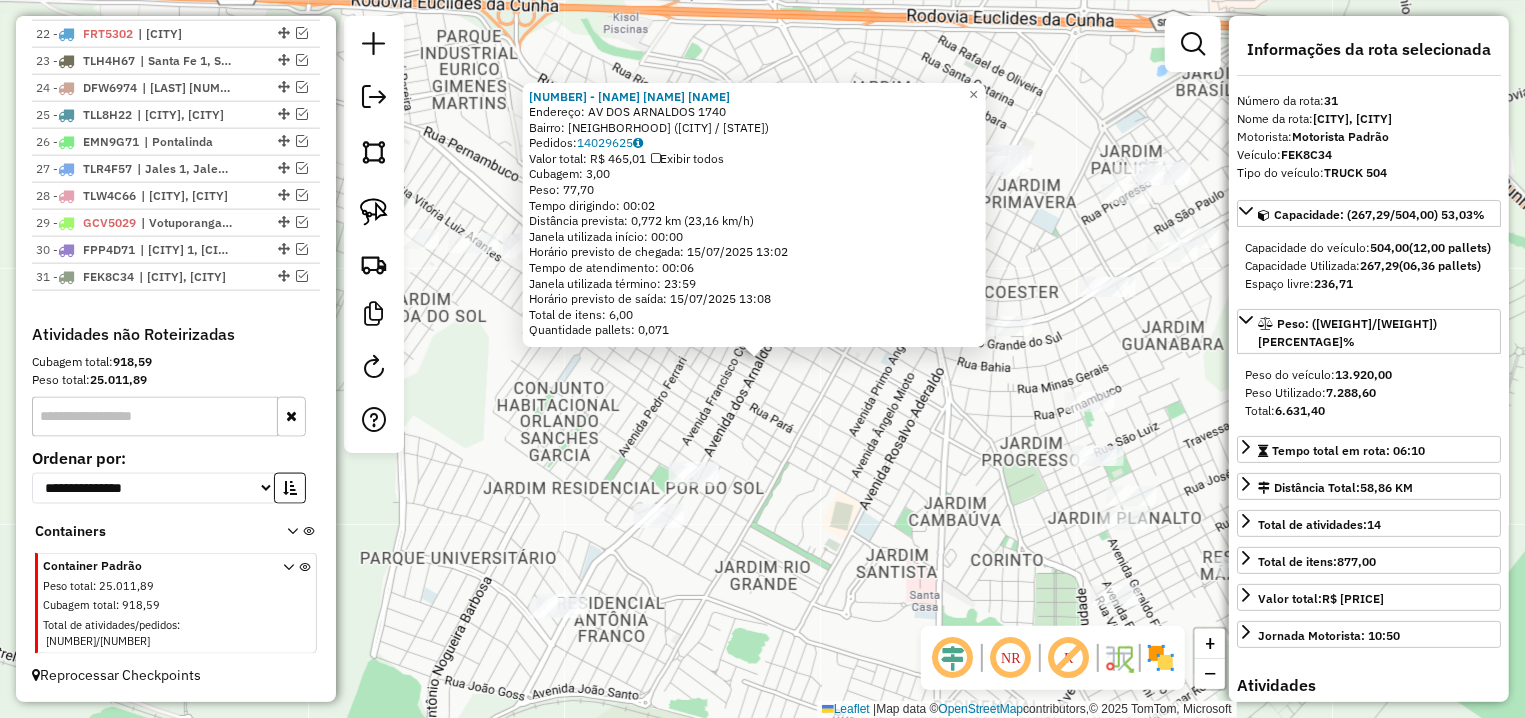scroll, scrollTop: 1340, scrollLeft: 0, axis: vertical 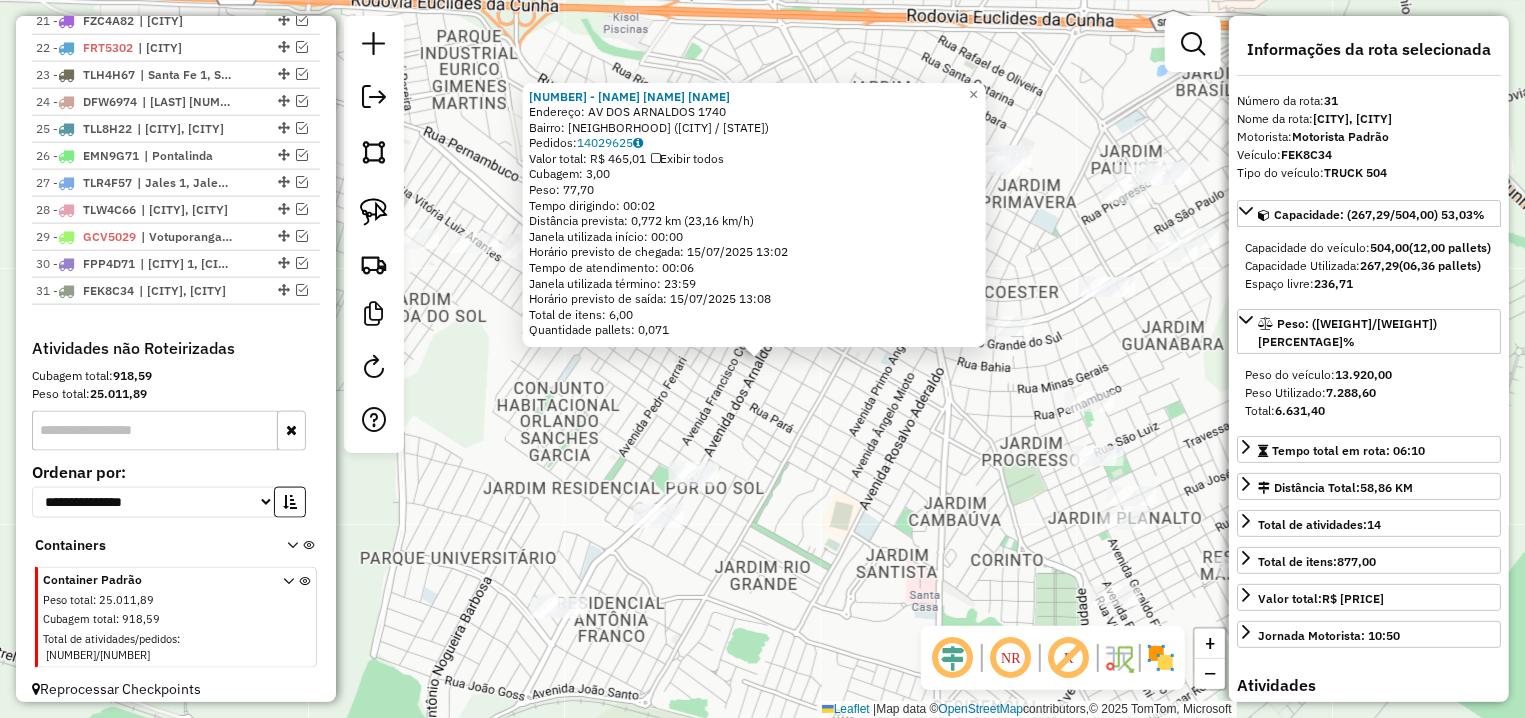 click on "15594 - ANDERSON FACUNDINI F  Endereço: AV  DOS ARNALDOS                  1740   Bairro: JARDIM AGUA VERMELHA (FERNANDOPOLIS / SP)   Pedidos:  14029625   Valor total: R$ 465,01   Exibir todos   Cubagem: 3,00  Peso: 77,70  Tempo dirigindo: 00:02   Distância prevista: 0,772 km (23,16 km/h)   Janela utilizada início: 00:00   Horário previsto de chegada: 15/07/2025 13:02   Tempo de atendimento: 00:06   Janela utilizada término: 23:59   Horário previsto de saída: 15/07/2025 13:08   Total de itens: 6,00   Quantidade pallets: 0,071  × Janela de atendimento Grade de atendimento Capacidade Transportadoras Veículos Cliente Pedidos  Rotas Selecione os dias de semana para filtrar as janelas de atendimento  Seg   Ter   Qua   Qui   Sex   Sáb   Dom  Informe o período da janela de atendimento: De: Até:  Filtrar exatamente a janela do cliente  Considerar janela de atendimento padrão  Selecione os dias de semana para filtrar as grades de atendimento  Seg   Ter   Qua   Qui   Sex   Sáb   Dom   Peso mínimo:   De:" 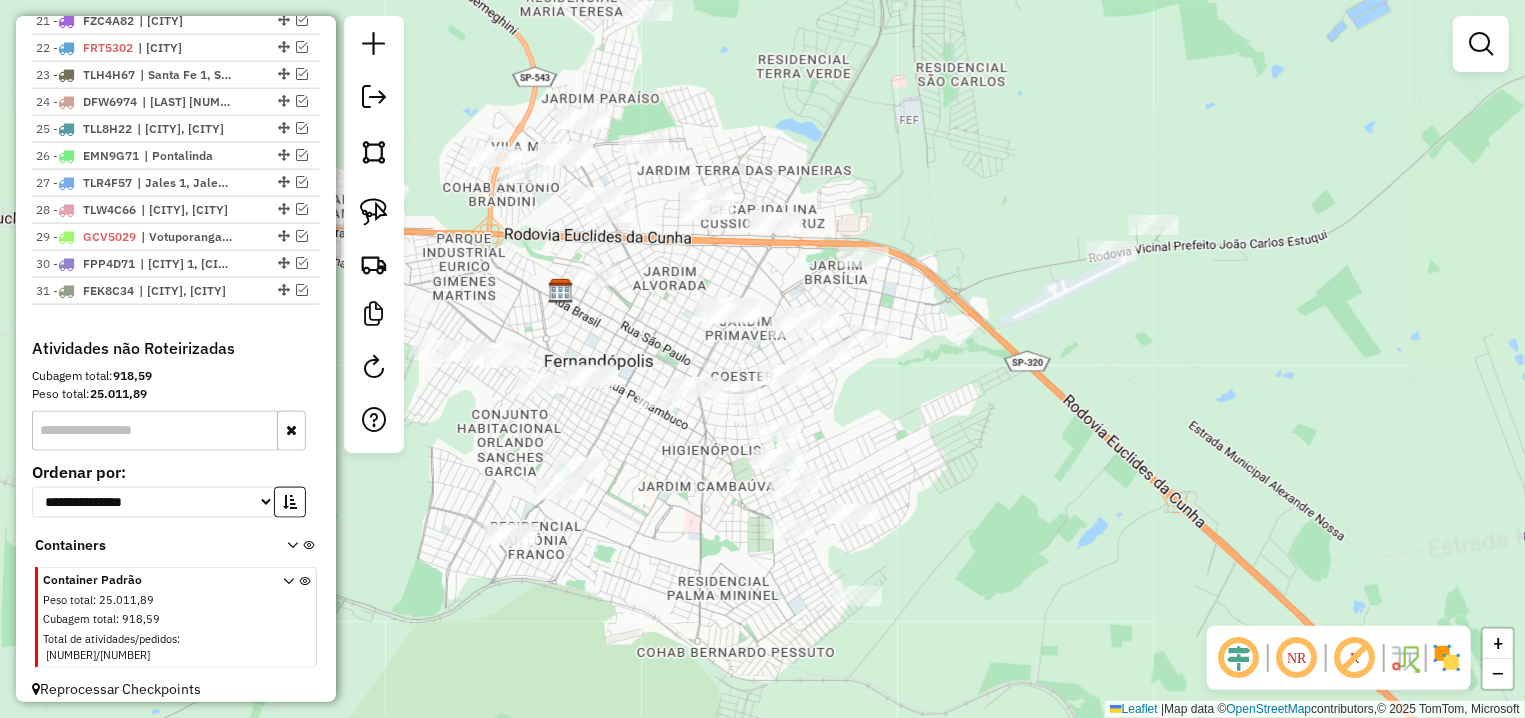 drag, startPoint x: 693, startPoint y: 460, endPoint x: 640, endPoint y: 472, distance: 54.34151 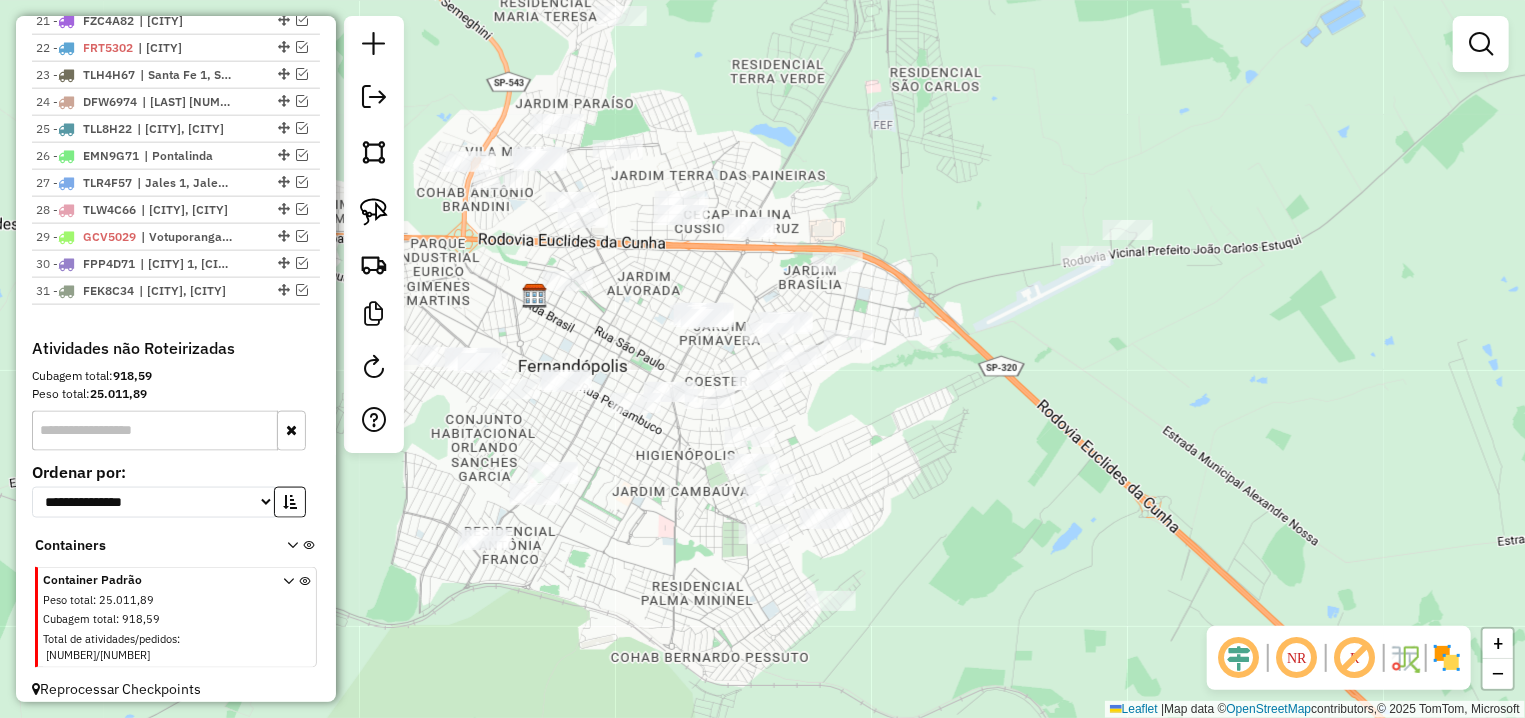drag, startPoint x: 380, startPoint y: 202, endPoint x: 714, endPoint y: 280, distance: 342.98688 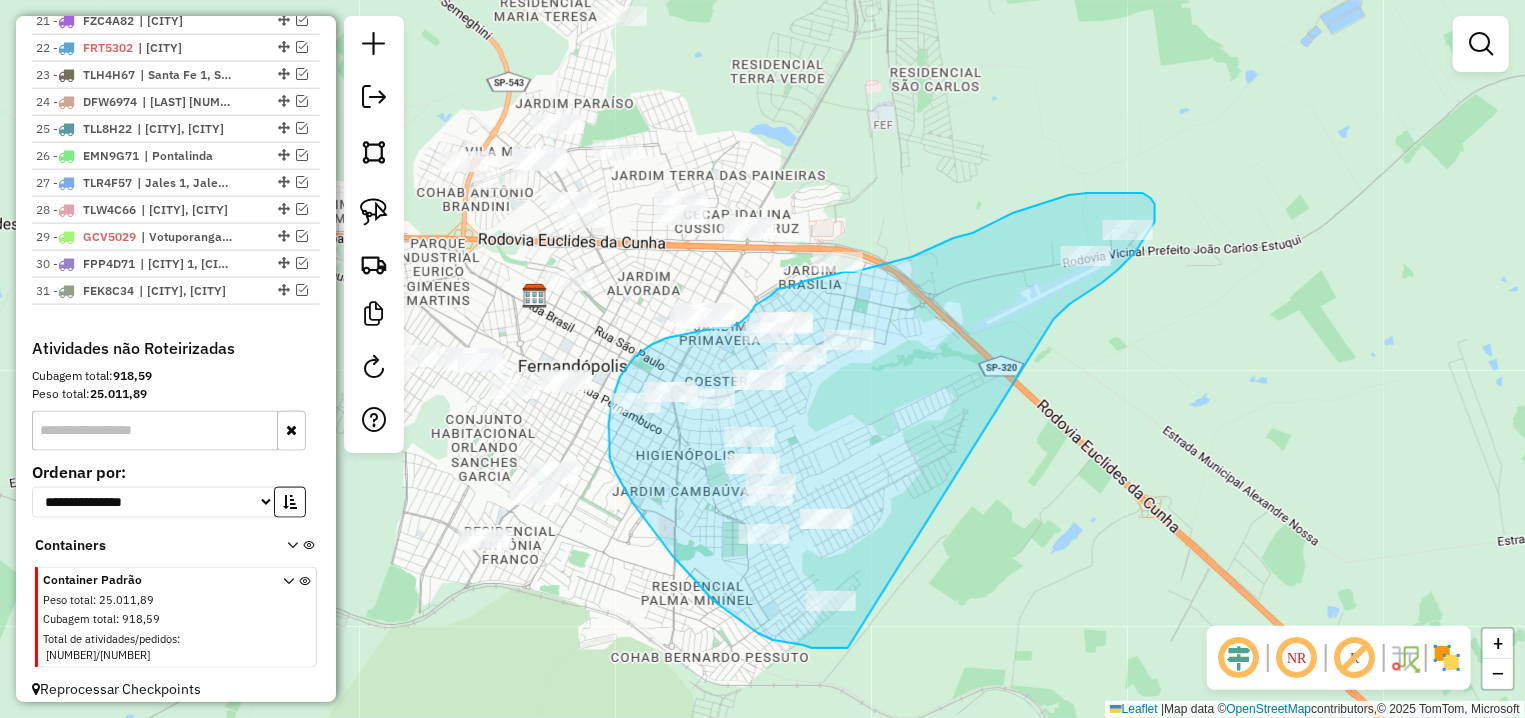drag, startPoint x: 1102, startPoint y: 283, endPoint x: 848, endPoint y: 648, distance: 444.6808 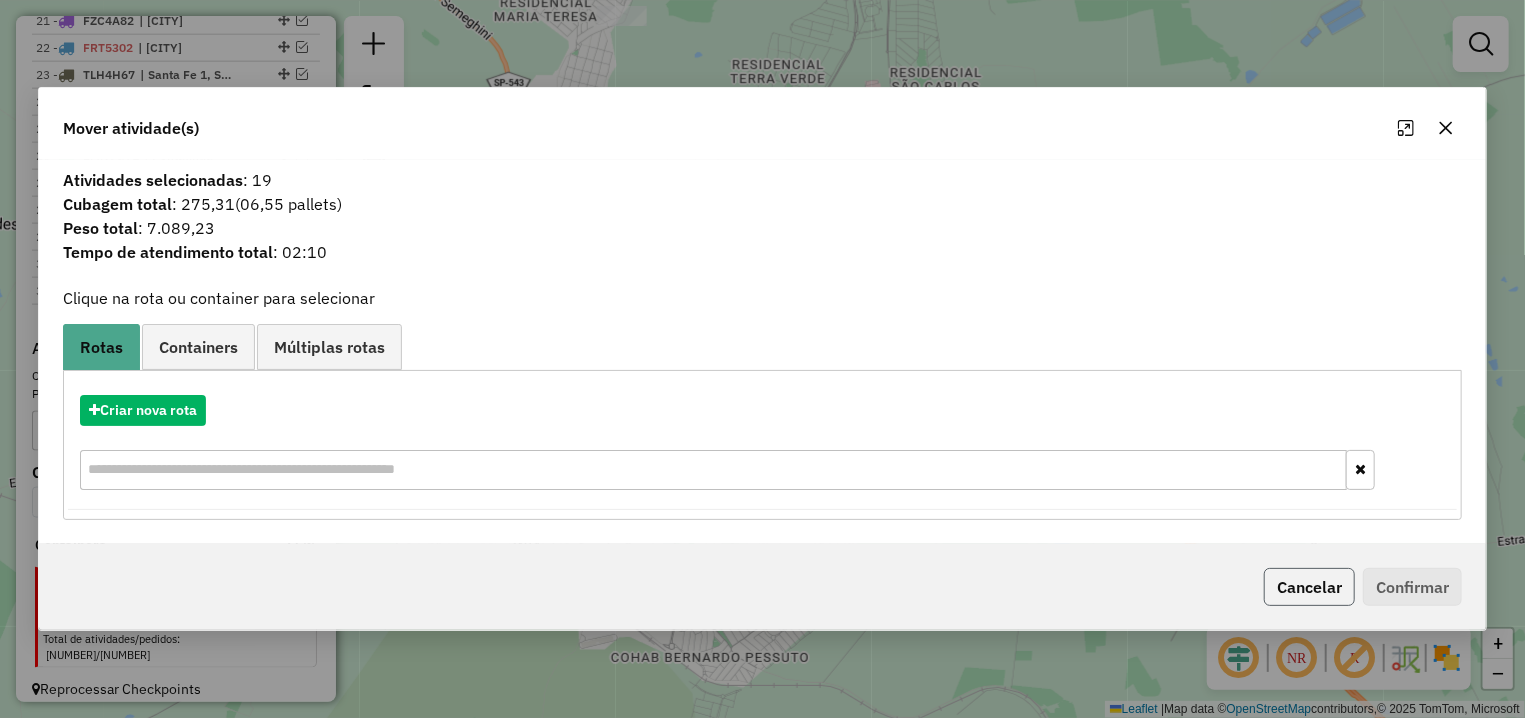 click on "Cancelar" 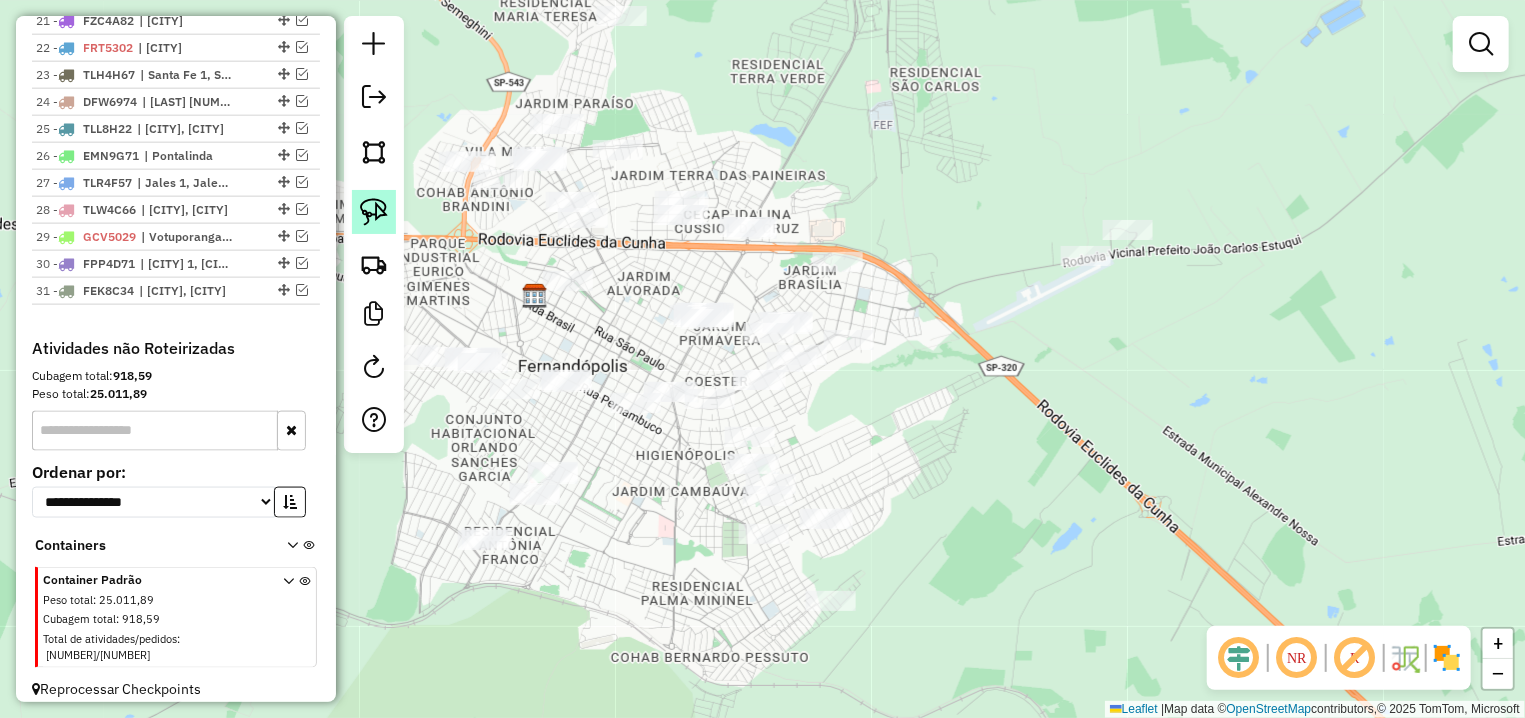 click 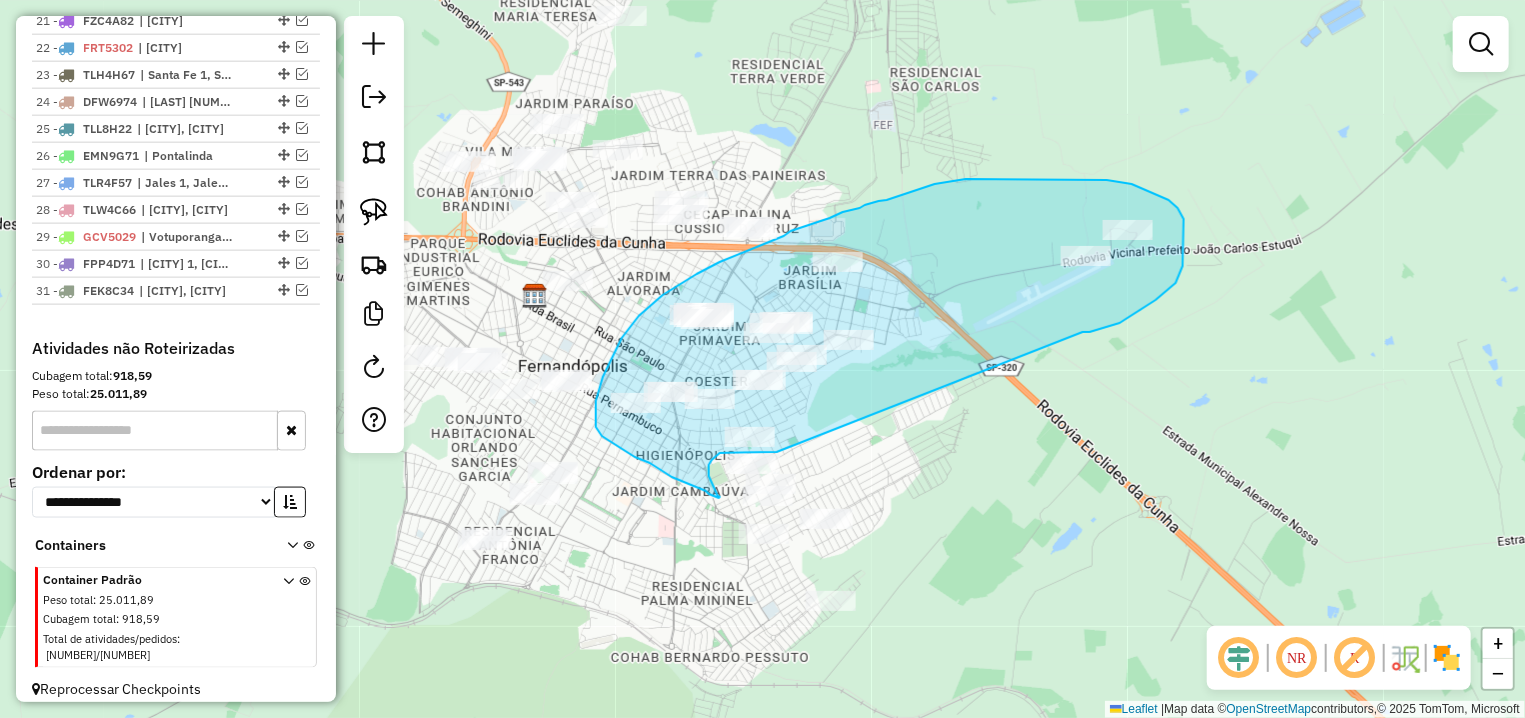 drag, startPoint x: 1167, startPoint y: 291, endPoint x: 777, endPoint y: 452, distance: 421.92535 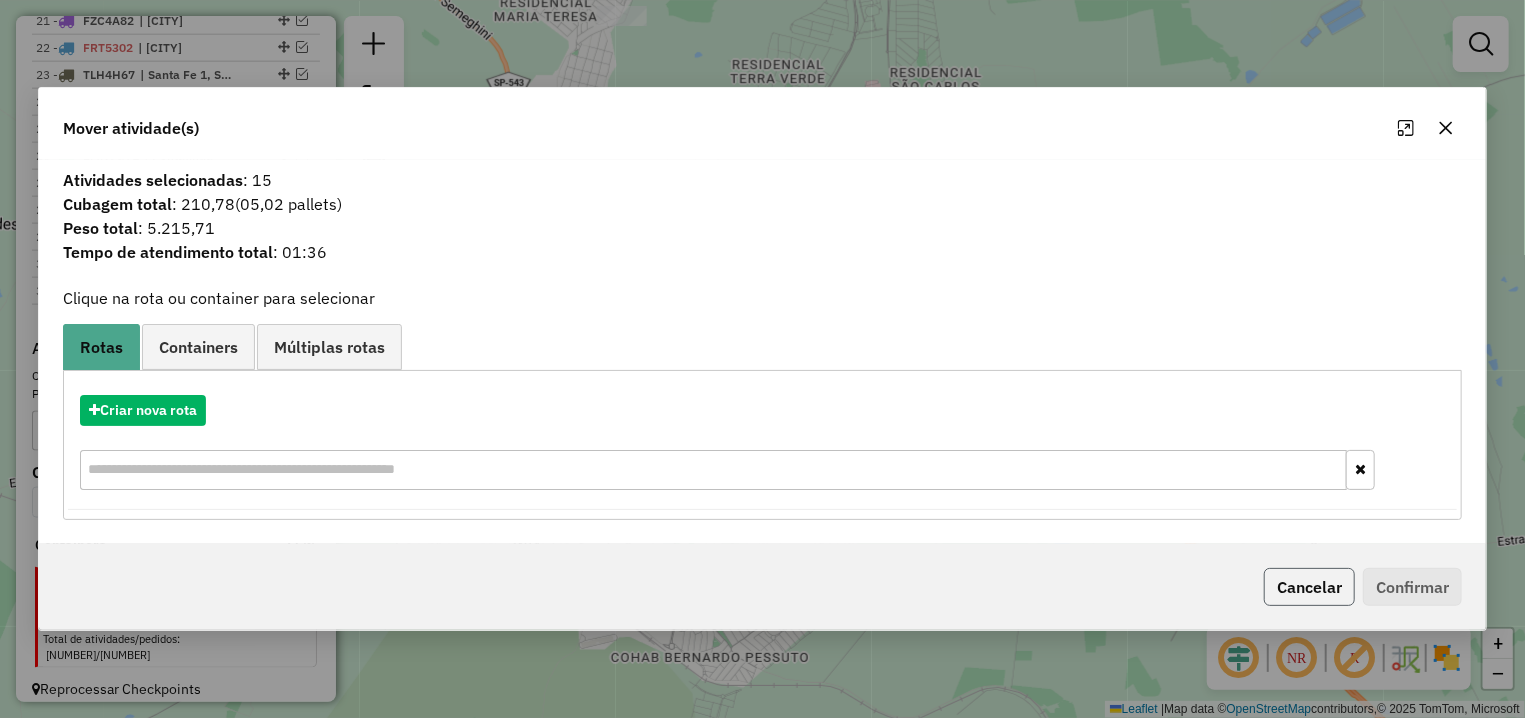 click on "Cancelar" 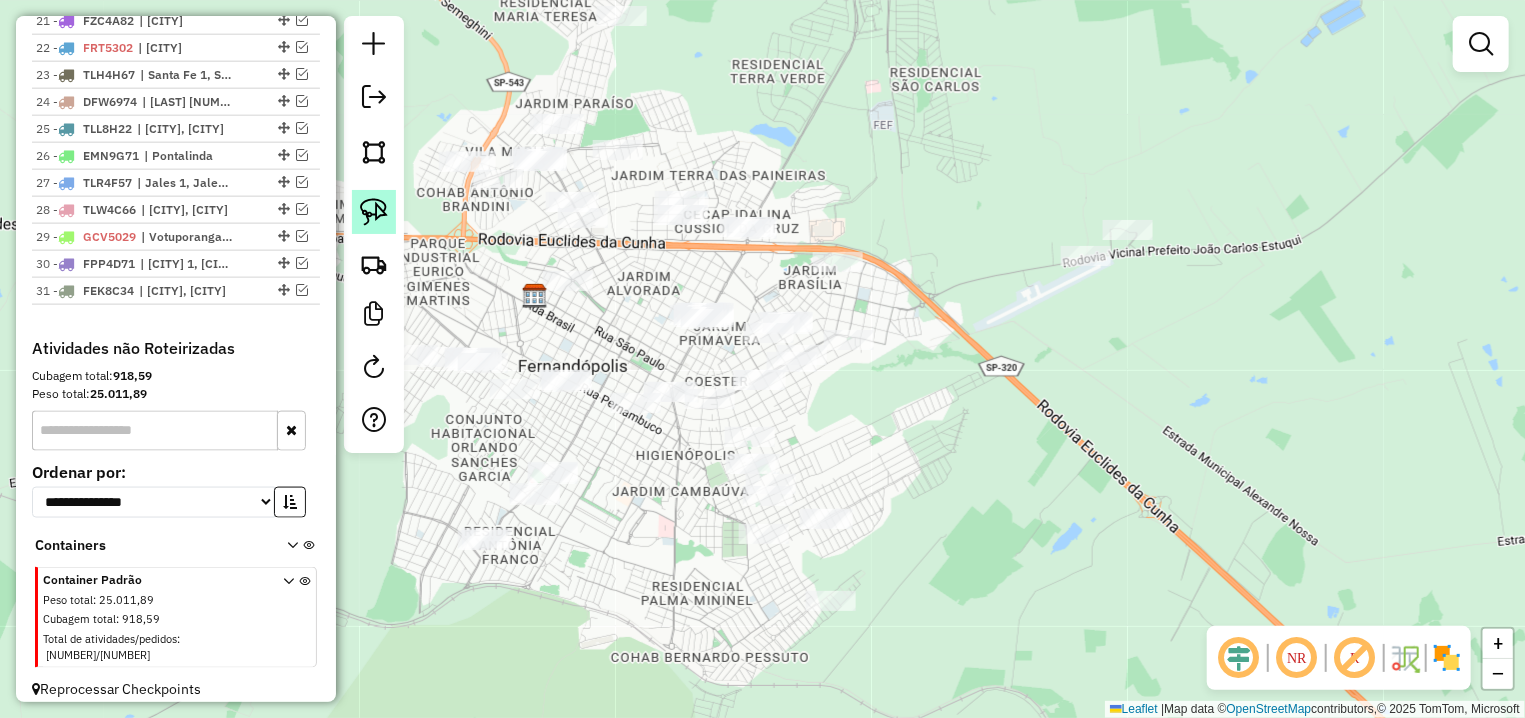 click 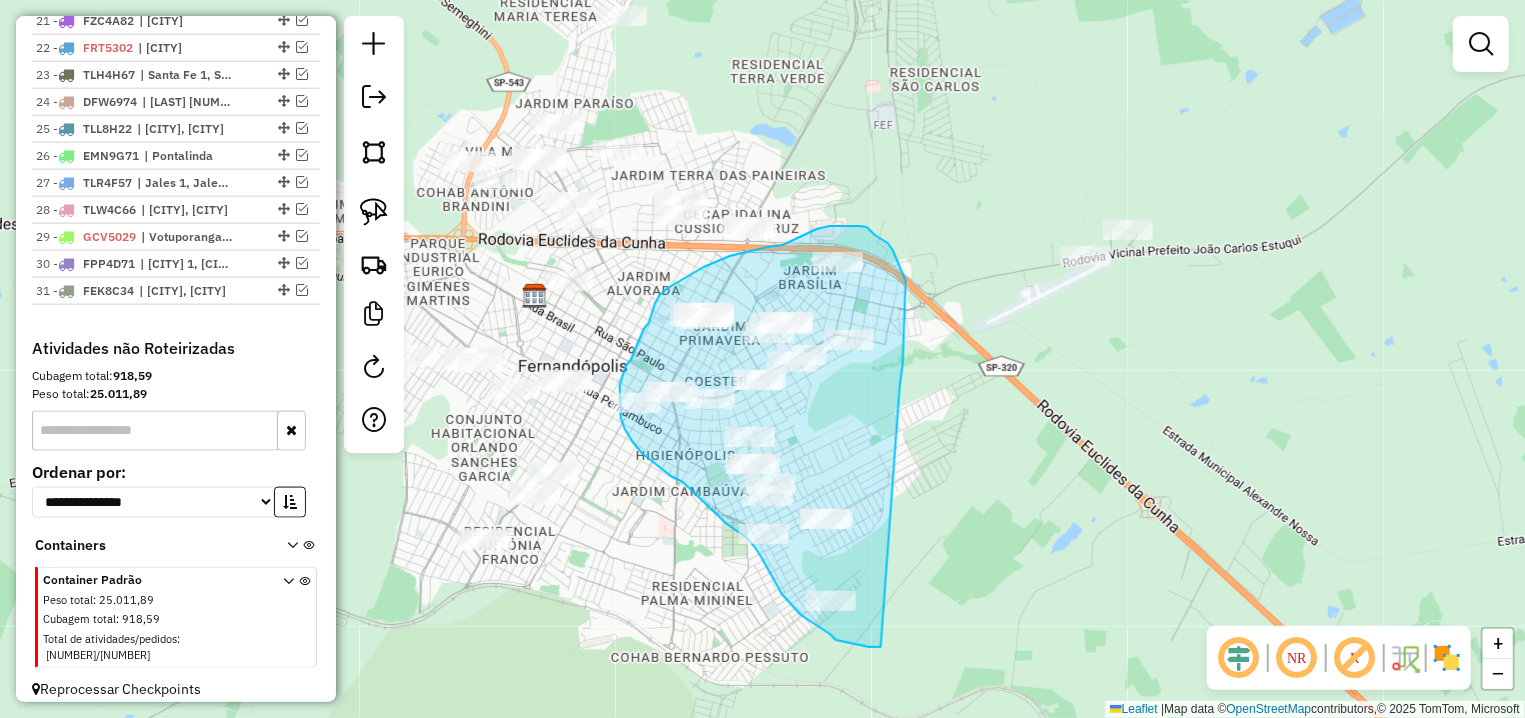 drag, startPoint x: 903, startPoint y: 358, endPoint x: 881, endPoint y: 647, distance: 289.83615 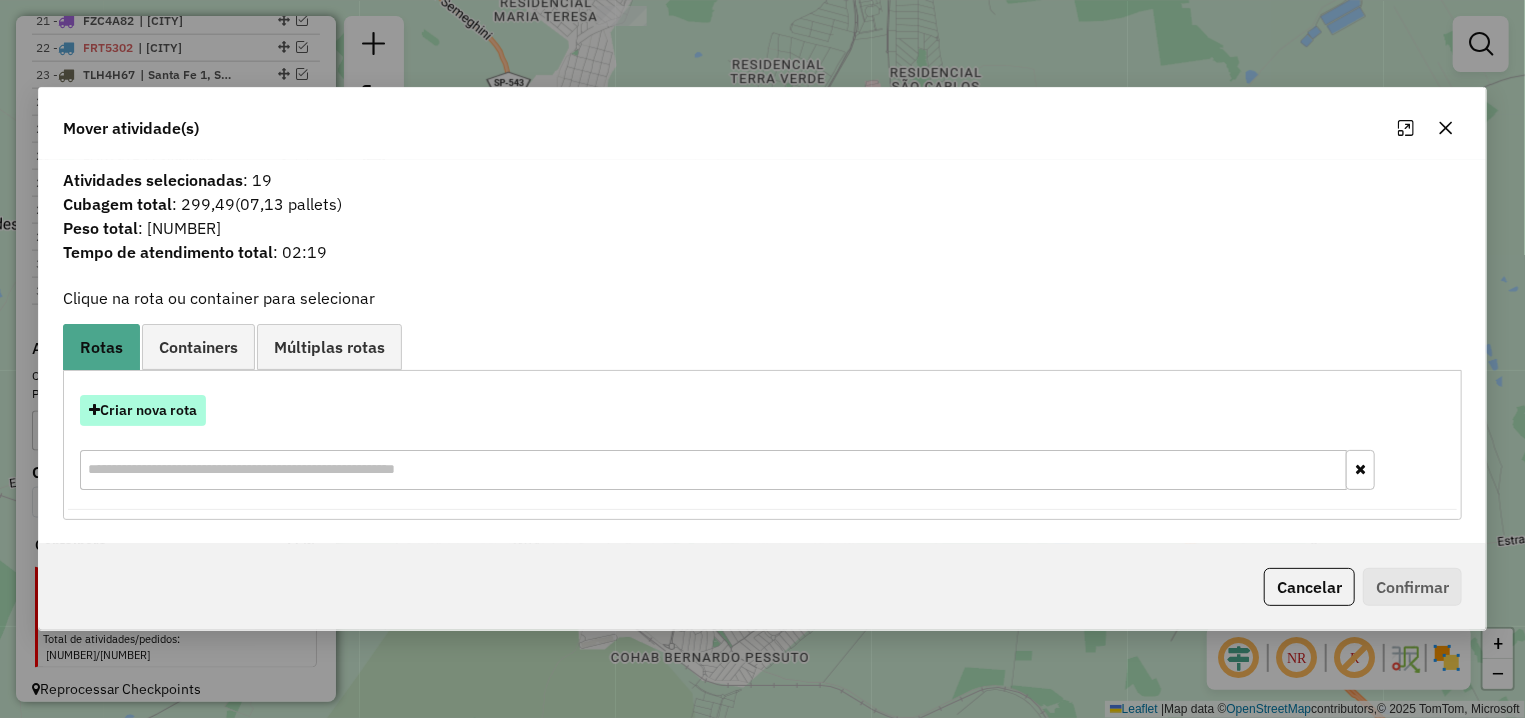 click on "Criar nova rota" at bounding box center [143, 410] 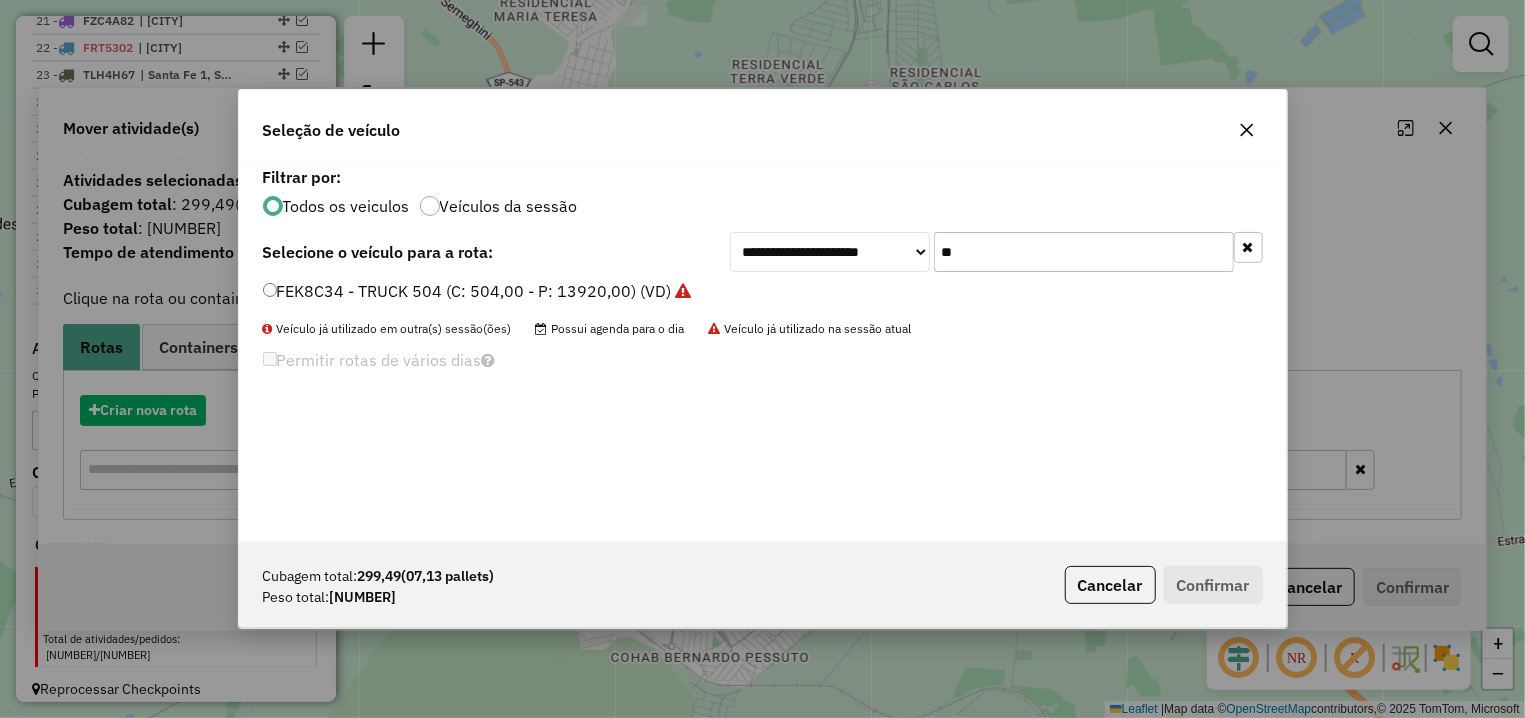 scroll, scrollTop: 11, scrollLeft: 6, axis: both 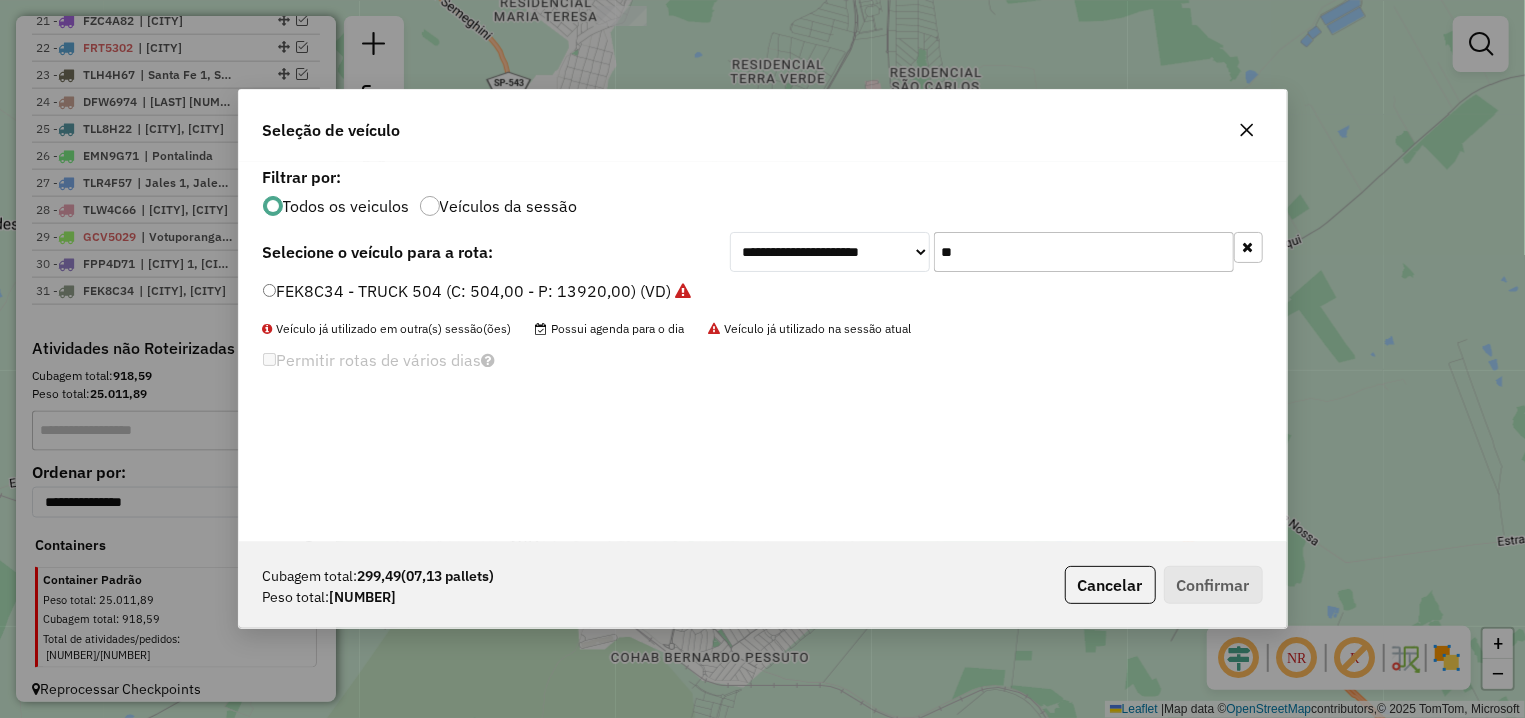 drag, startPoint x: 984, startPoint y: 252, endPoint x: 915, endPoint y: 252, distance: 69 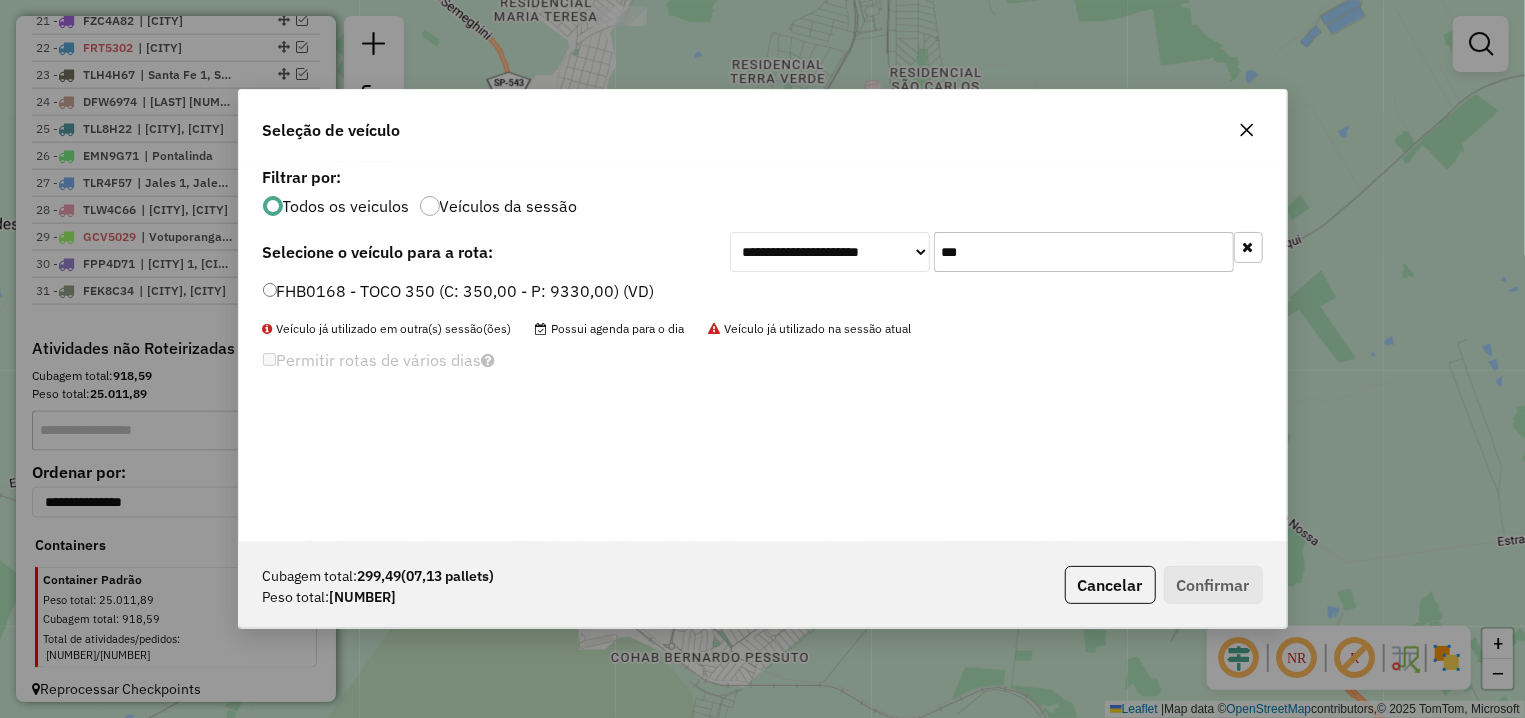 type on "***" 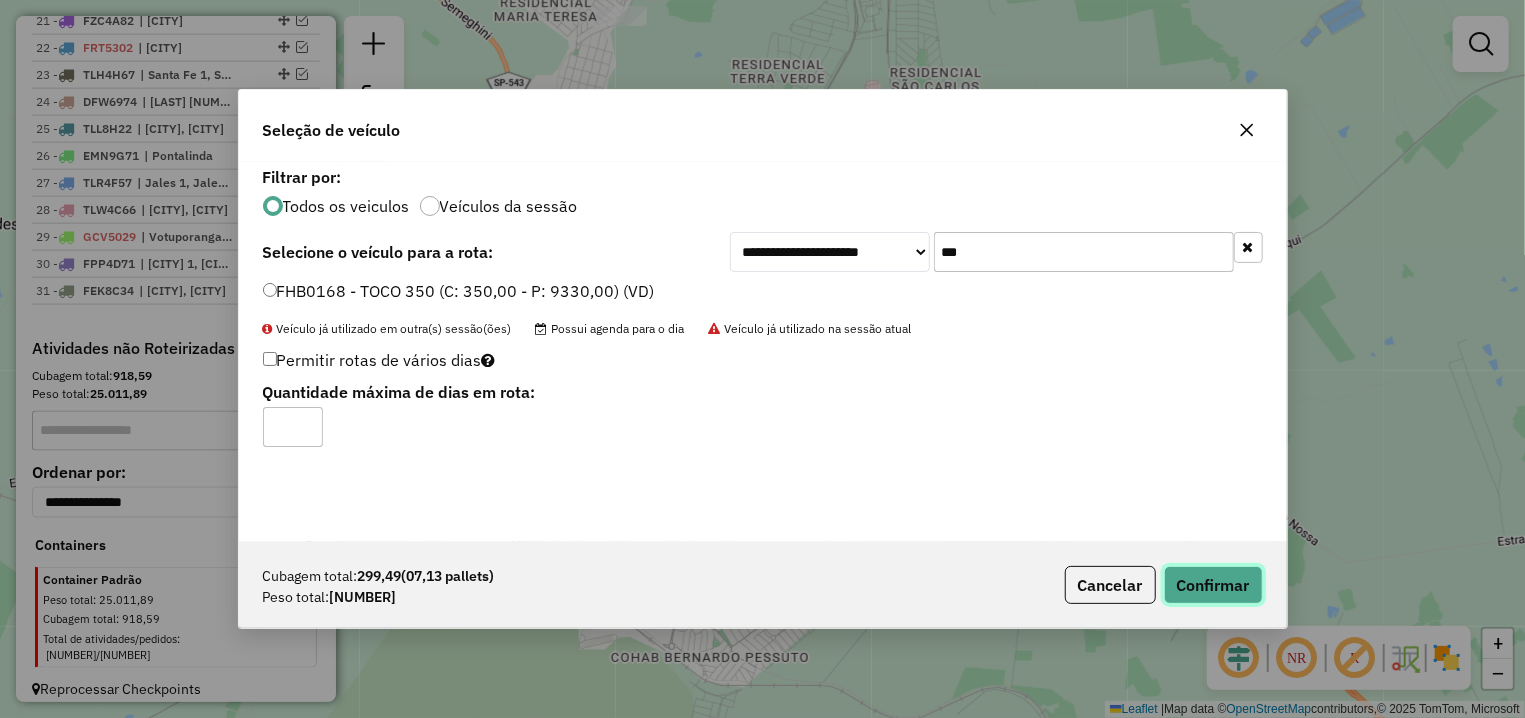 click on "Confirmar" 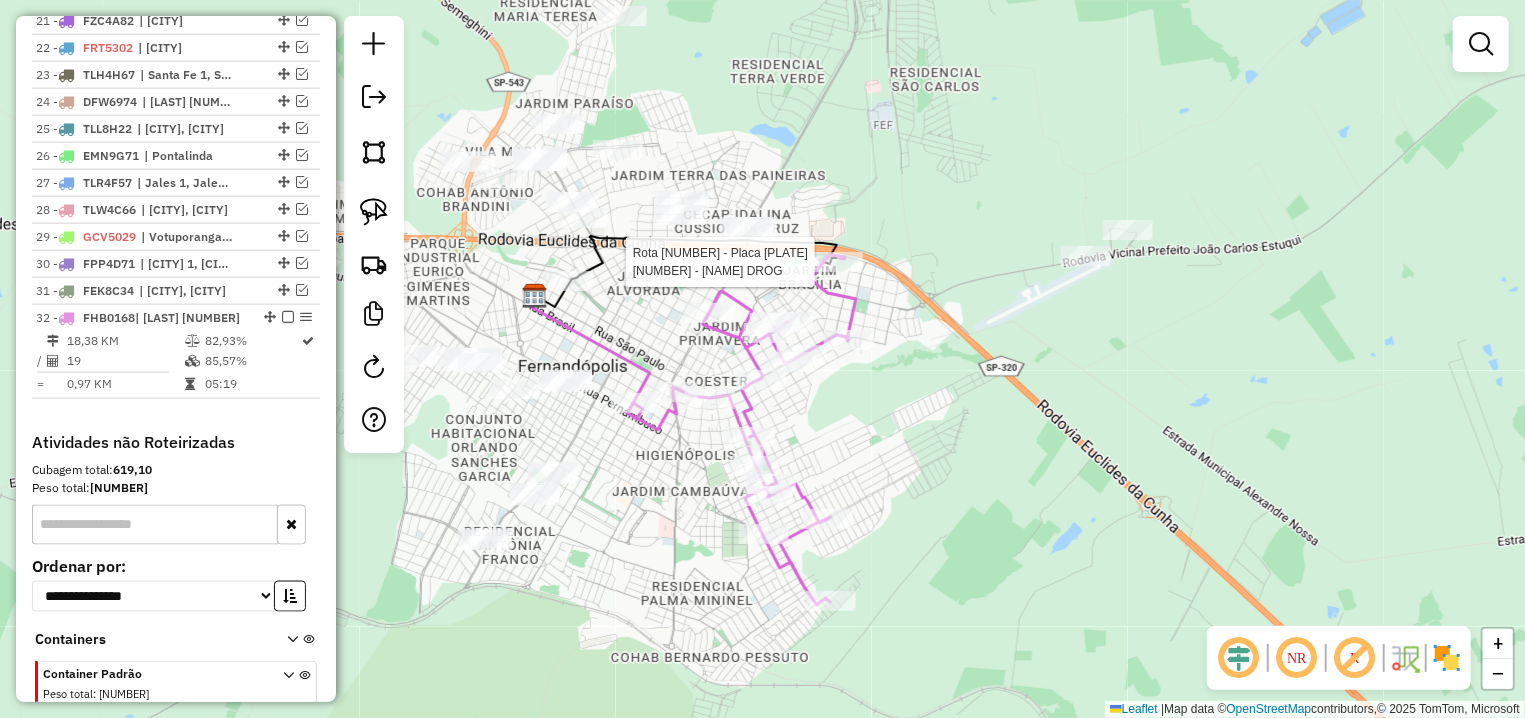 select on "**********" 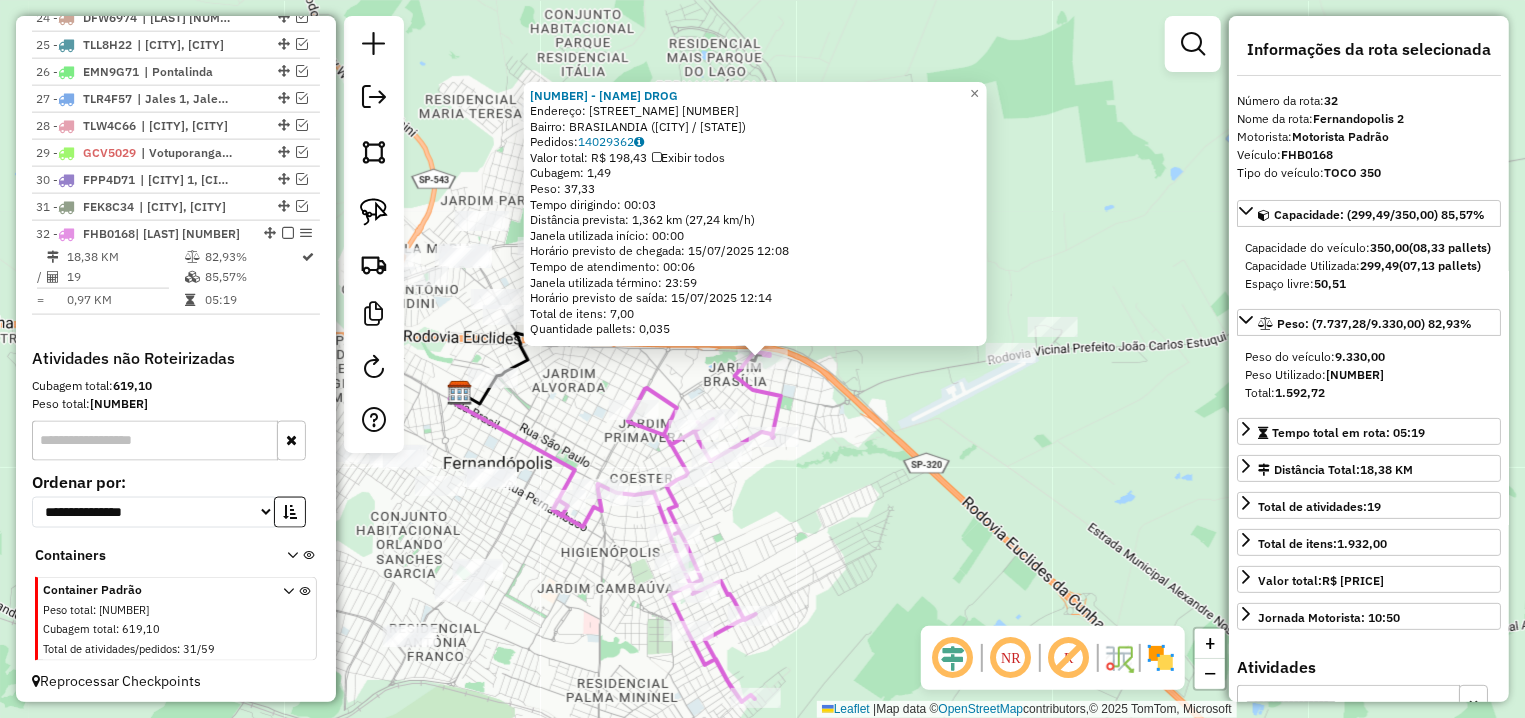 scroll, scrollTop: 1453, scrollLeft: 0, axis: vertical 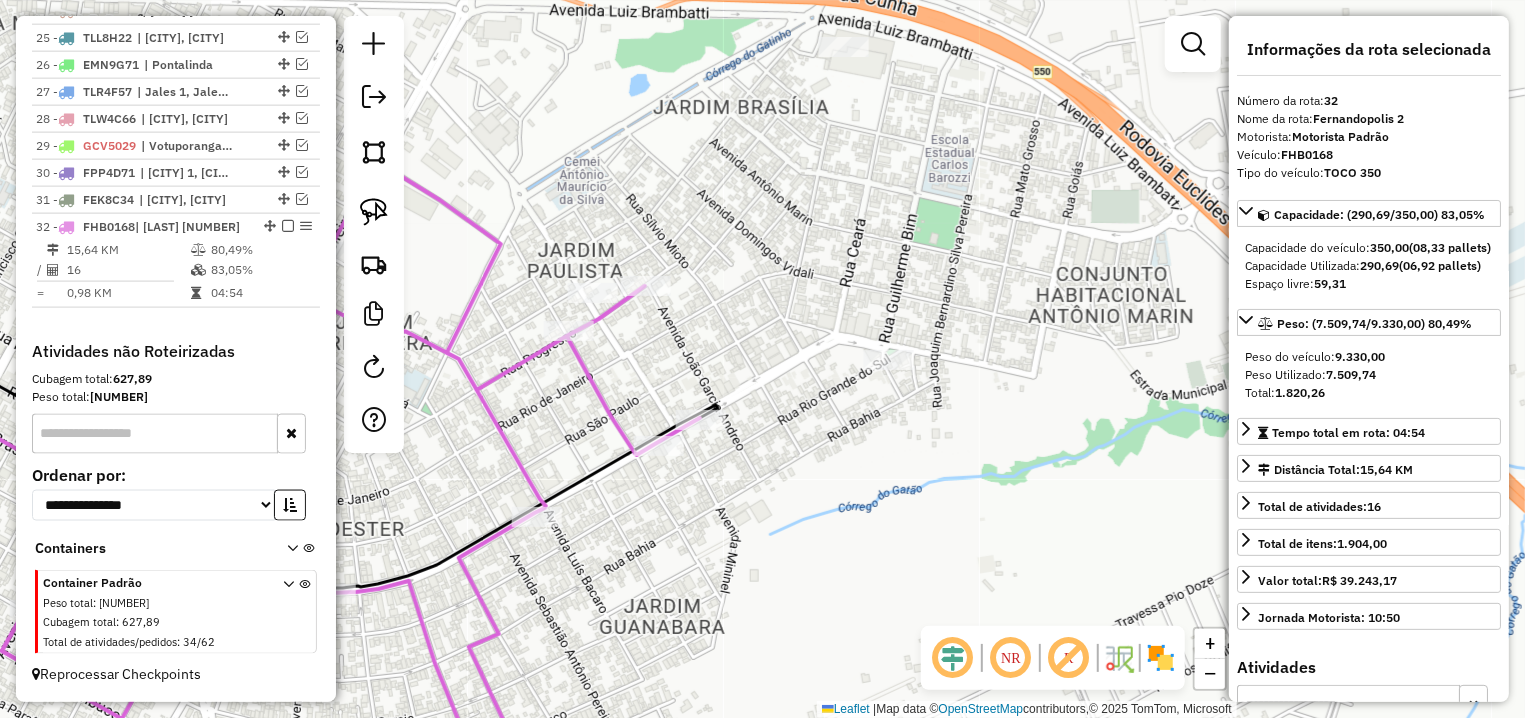 drag, startPoint x: 710, startPoint y: 432, endPoint x: 942, endPoint y: 446, distance: 232.42203 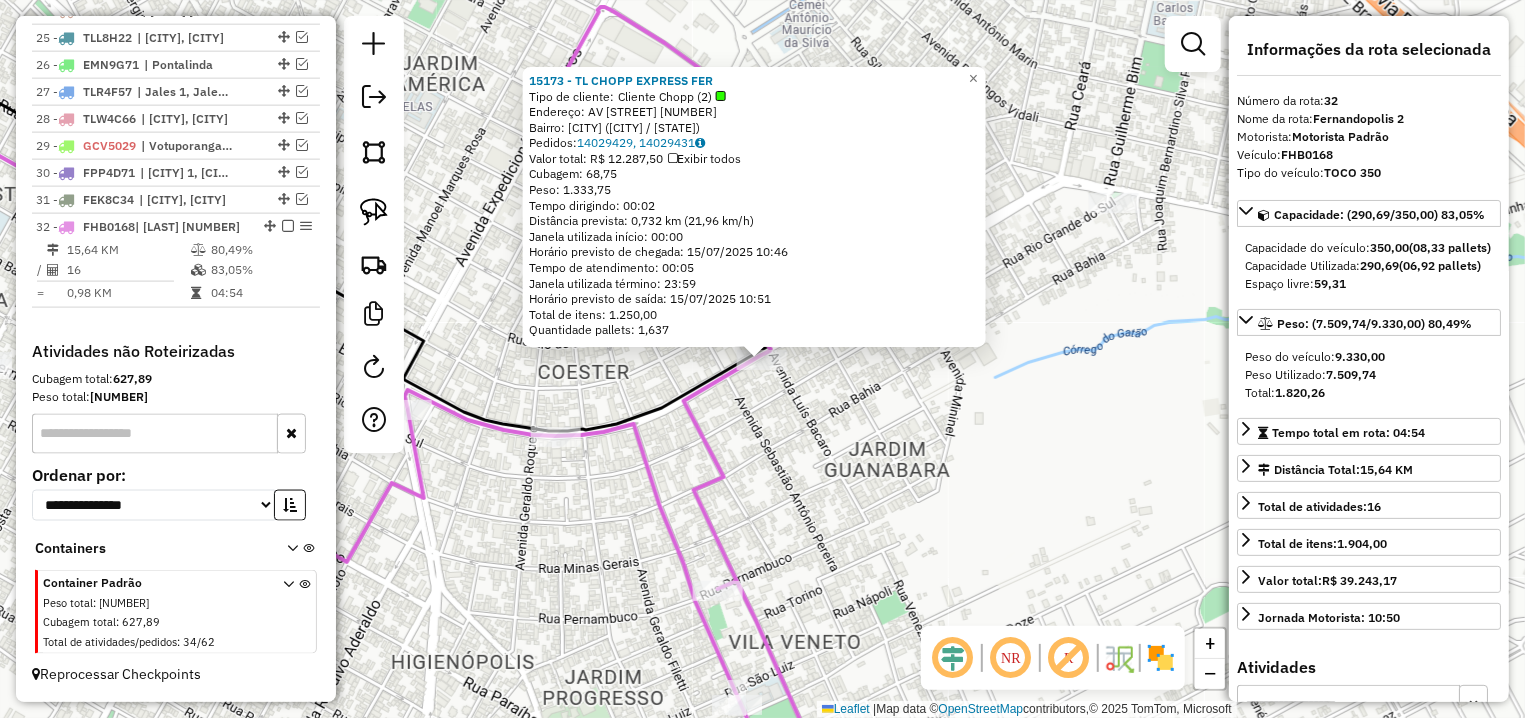 click on "15173 - TL CHOPP EXPRESS FER  Tipo de cliente:   Cliente Chopp (2)   Endereço: AV  LIBERO DE ALMEIDA SILVARES    3042   Bairro: COESTER (FERNANDOPOLIS / SP)   Pedidos:  14029429, 14029431   Valor total: R$ 12.287,50   Exibir todos   Cubagem: 68,75  Peso: 1.333,75  Tempo dirigindo: 00:02   Distância prevista: 0,732 km (21,96 km/h)   Janela utilizada início: 00:00   Horário previsto de chegada: 15/07/2025 10:46   Tempo de atendimento: 00:05   Janela utilizada término: 23:59   Horário previsto de saída: 15/07/2025 10:51   Total de itens: 1.250,00   Quantidade pallets: 1,637  × Janela de atendimento Grade de atendimento Capacidade Transportadoras Veículos Cliente Pedidos  Rotas Selecione os dias de semana para filtrar as janelas de atendimento  Seg   Ter   Qua   Qui   Sex   Sáb   Dom  Informe o período da janela de atendimento: De: Até:  Filtrar exatamente a janela do cliente  Considerar janela de atendimento padrão  Selecione os dias de semana para filtrar as grades de atendimento  Seg   Ter   Qua" 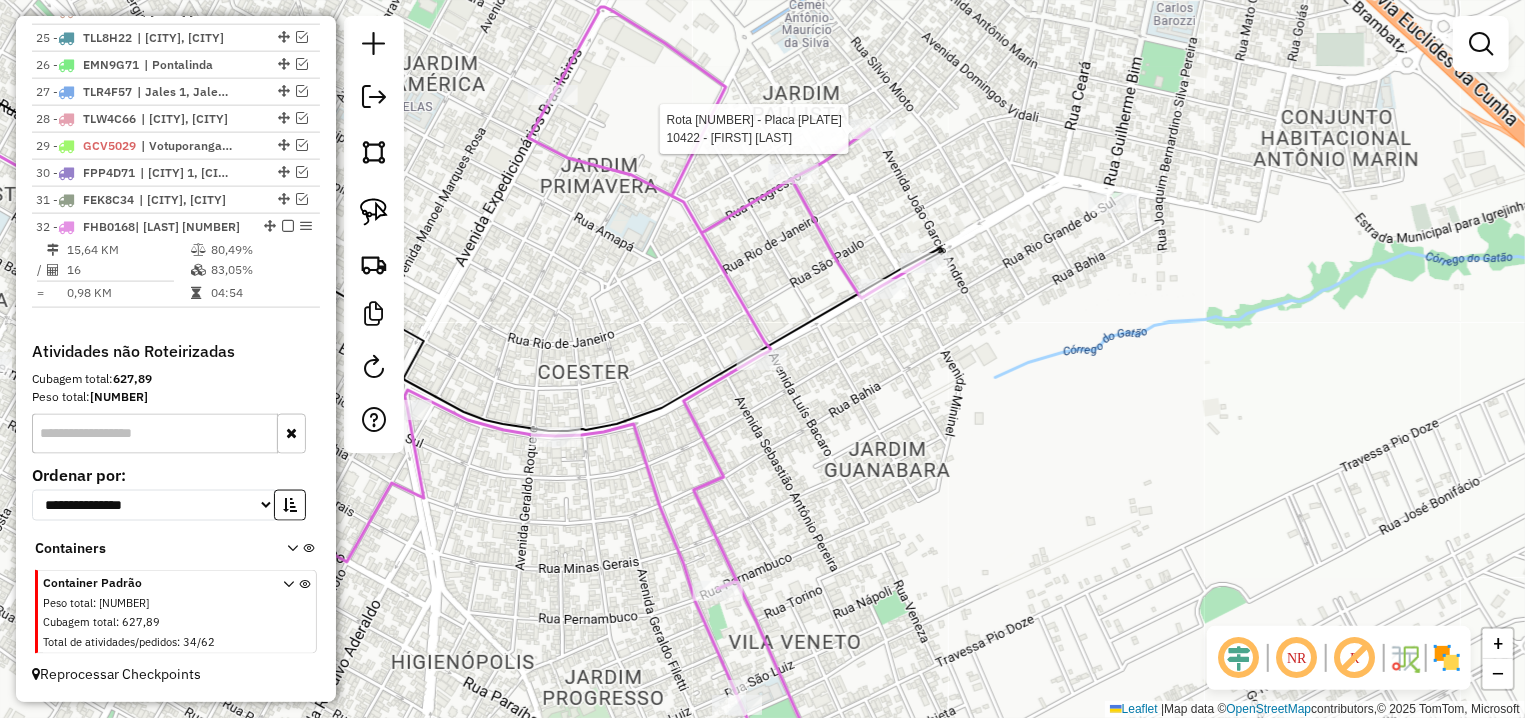 select on "**********" 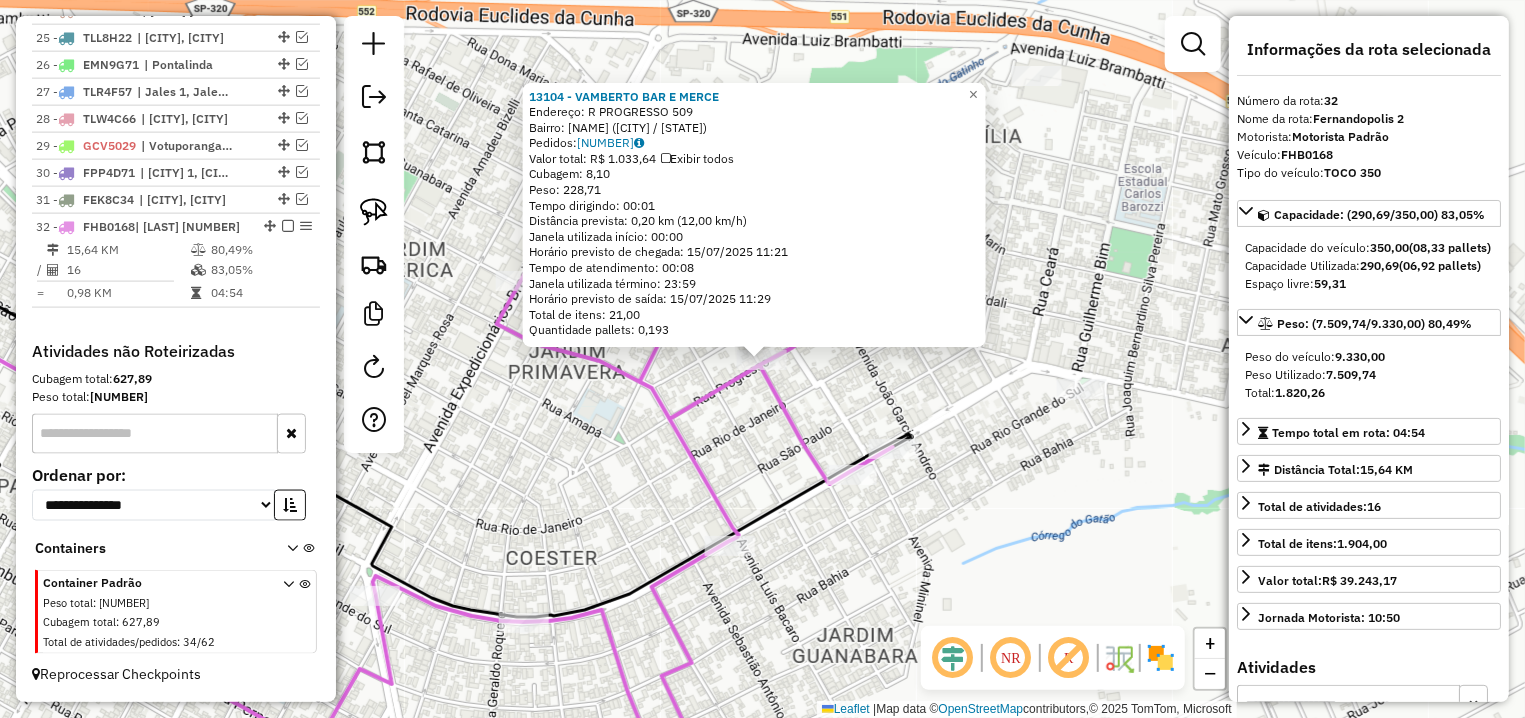 click 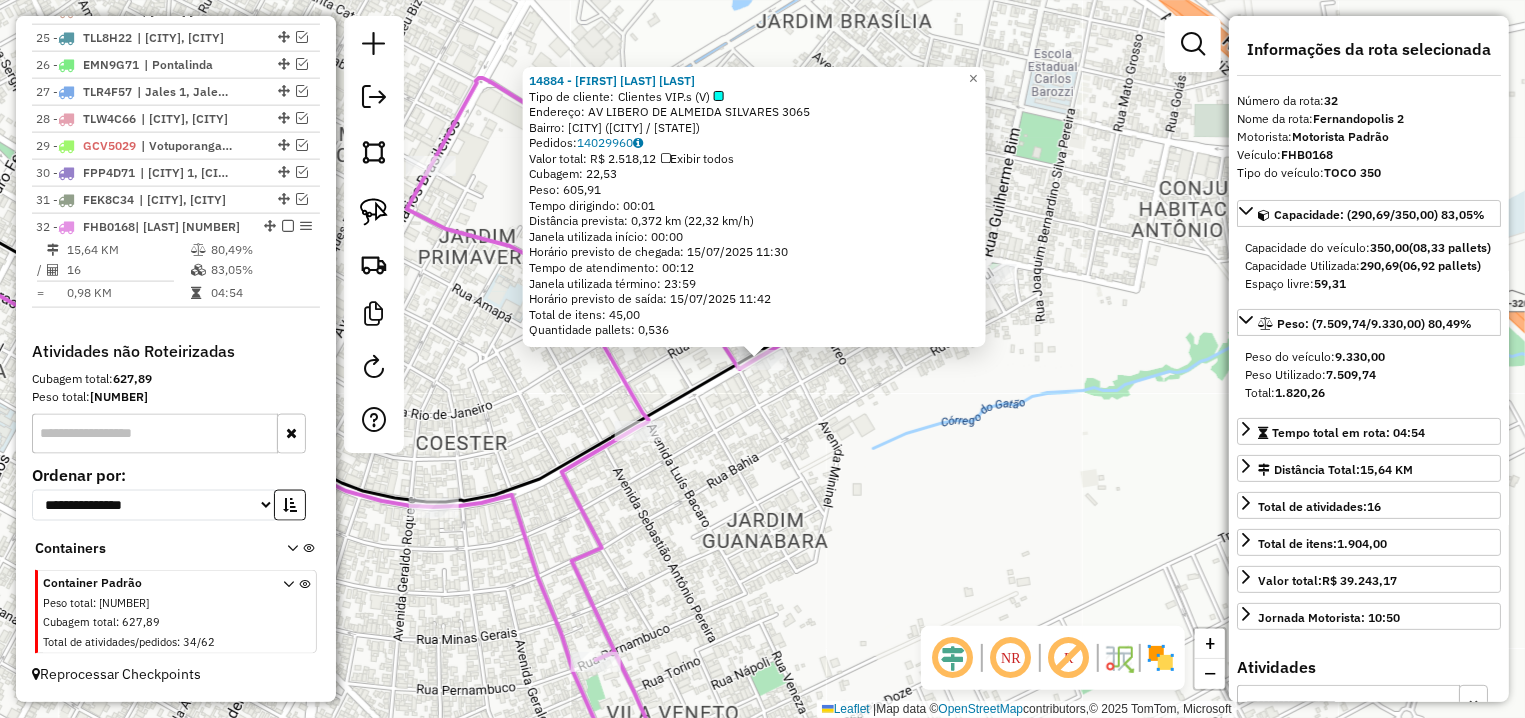click on "14884 - ADRIANA MARIA MARTIN  Tipo de cliente:   Clientes VIP.s (V)   Endereço: AV  LIBERO DE ALMEIDA SILVARES    3065   Bairro: COESTER (FERNANDOPOLIS / SP)   Pedidos:  14029960   Valor total: R$ 2.518,12   Exibir todos   Cubagem: 22,53  Peso: 605,91  Tempo dirigindo: 00:01   Distância prevista: 0,372 km (22,32 km/h)   Janela utilizada início: 00:00   Horário previsto de chegada: 15/07/2025 11:30   Tempo de atendimento: 00:12   Janela utilizada término: 23:59   Horário previsto de saída: 15/07/2025 11:42   Total de itens: 45,00   Quantidade pallets: 0,536  × Janela de atendimento Grade de atendimento Capacidade Transportadoras Veículos Cliente Pedidos  Rotas Selecione os dias de semana para filtrar as janelas de atendimento  Seg   Ter   Qua   Qui   Sex   Sáb   Dom  Informe o período da janela de atendimento: De: Até:  Filtrar exatamente a janela do cliente  Considerar janela de atendimento padrão  Selecione os dias de semana para filtrar as grades de atendimento  Seg   Ter   Qua   Qui   Sex  De:" 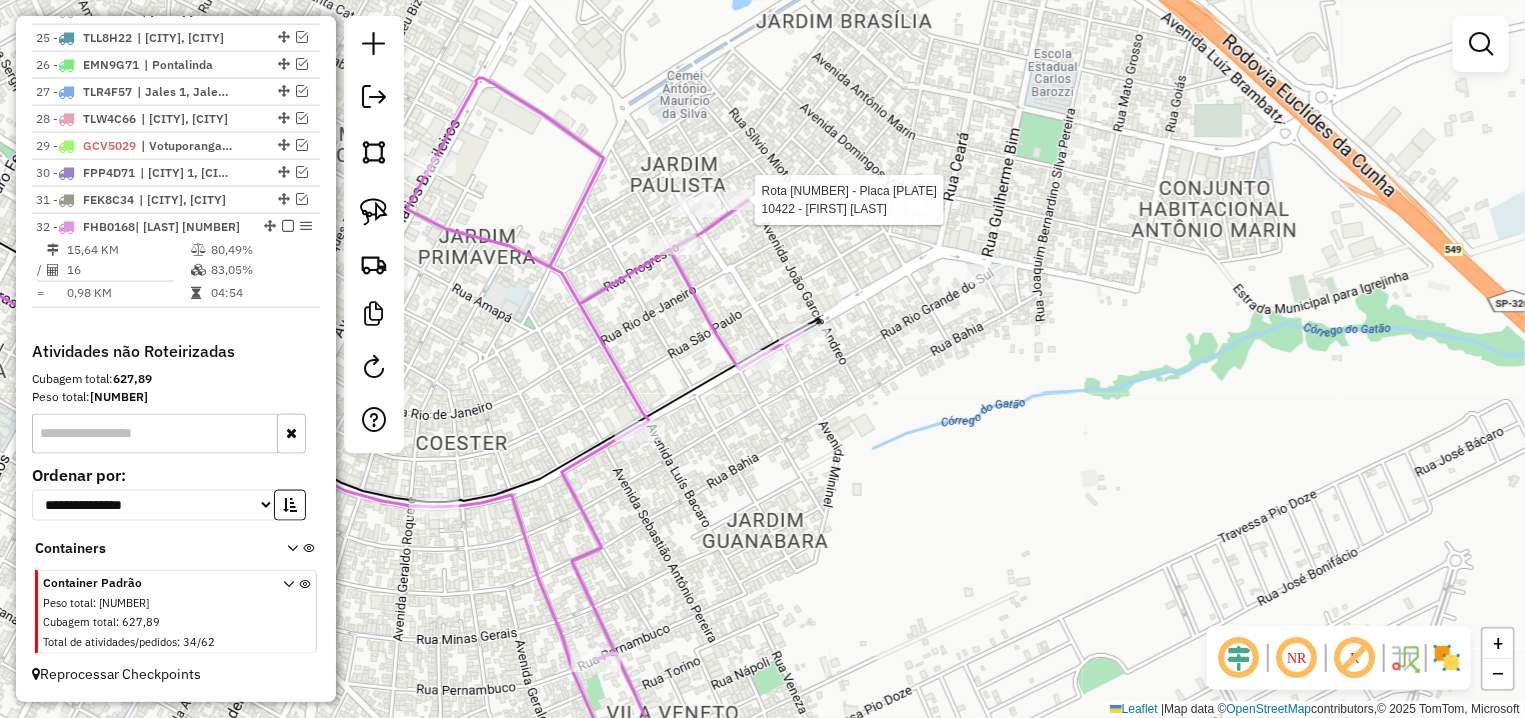 select on "**********" 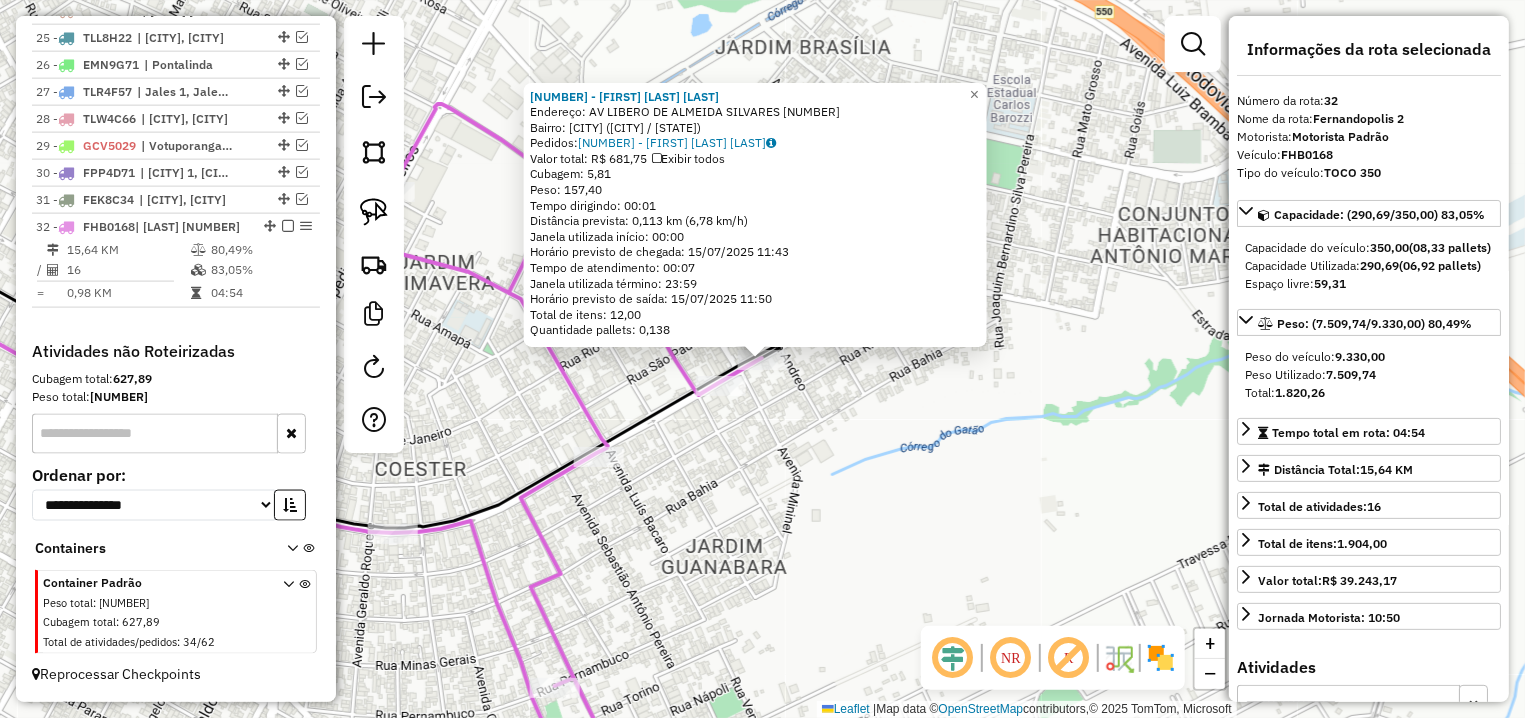 drag, startPoint x: 691, startPoint y: 487, endPoint x: 853, endPoint y: 447, distance: 166.86522 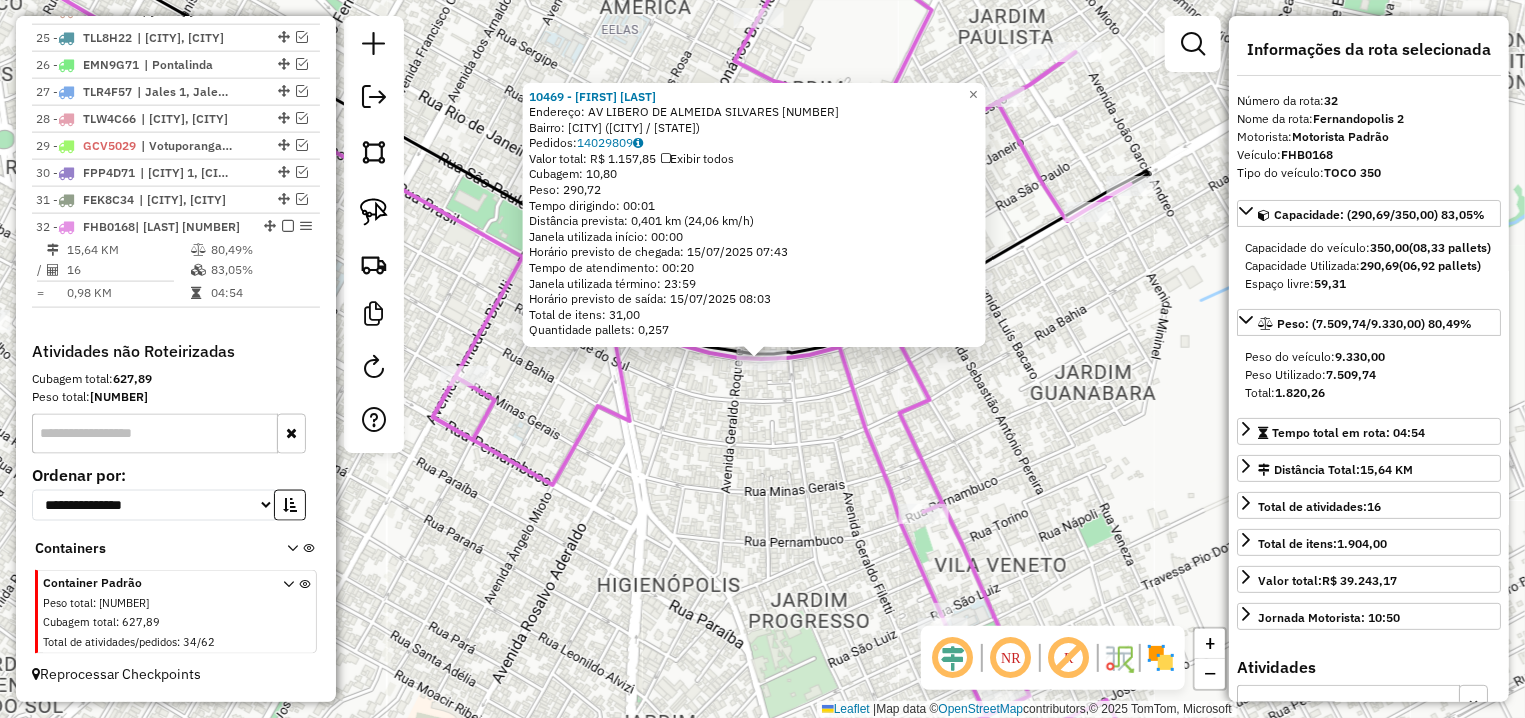 click on "10469 - APARECIDA DO CARMO SILVA ME  Endereço: AV  LIBERO DE ALMEIDA SILVARES     2556   Bairro: COESTER (FERNANDOPOLIS / SP)   Pedidos:  14029809   Valor total: R$ 1.157,85   Exibir todos   Cubagem: 10,80  Peso: 290,72  Tempo dirigindo: 00:01   Distância prevista: 0,401 km (24,06 km/h)   Janela utilizada início: 00:00   Horário previsto de chegada: 15/07/2025 07:43   Tempo de atendimento: 00:20   Janela utilizada término: 23:59   Horário previsto de saída: 15/07/2025 08:03   Total de itens: 31,00   Quantidade pallets: 0,257  × Janela de atendimento Grade de atendimento Capacidade Transportadoras Veículos Cliente Pedidos  Rotas Selecione os dias de semana para filtrar as janelas de atendimento  Seg   Ter   Qua   Qui   Sex   Sáb   Dom  Informe o período da janela de atendimento: De: Até:  Filtrar exatamente a janela do cliente  Considerar janela de atendimento padrão  Selecione os dias de semana para filtrar as grades de atendimento  Seg   Ter   Qua   Qui   Sex   Sáb   Dom   Peso mínimo:   De:" 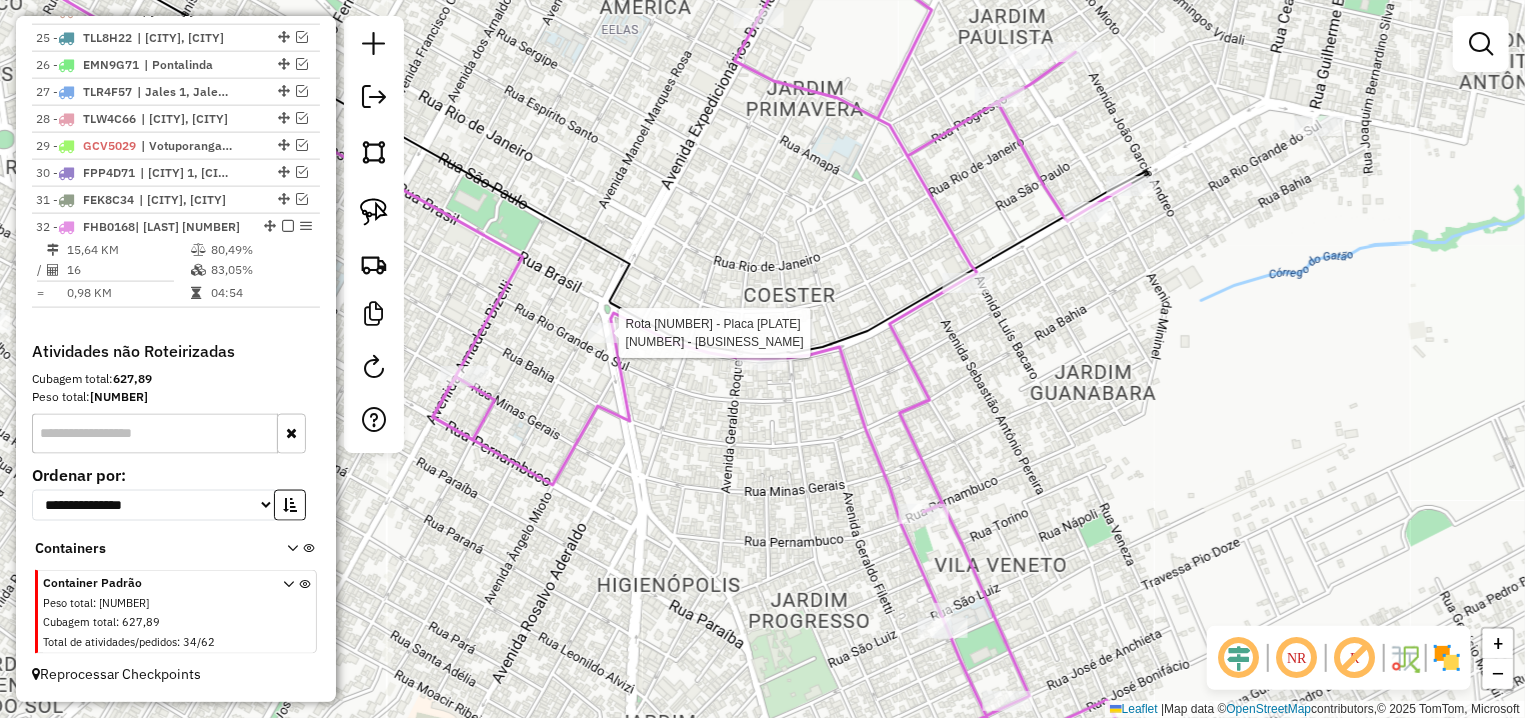 select on "**********" 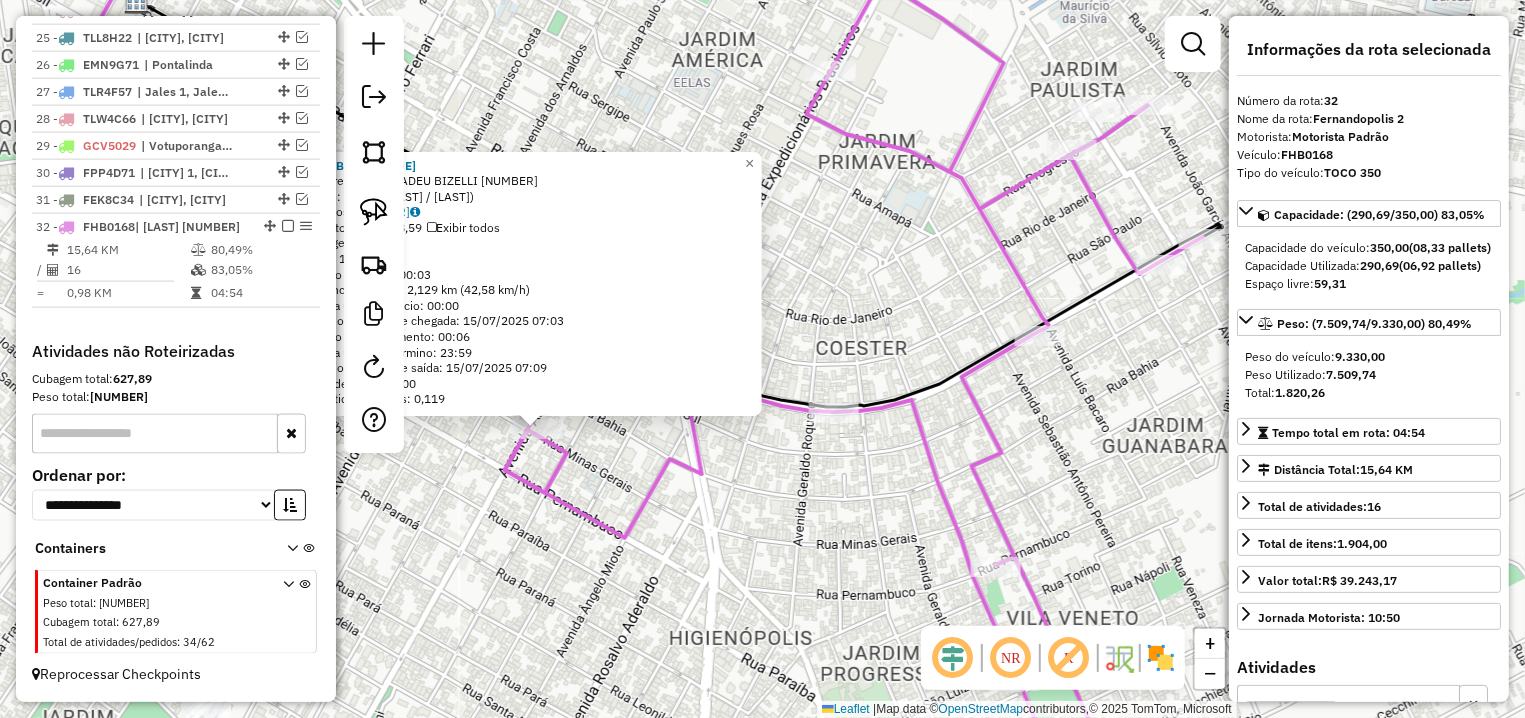 drag, startPoint x: 1020, startPoint y: 417, endPoint x: 792, endPoint y: 489, distance: 239.09831 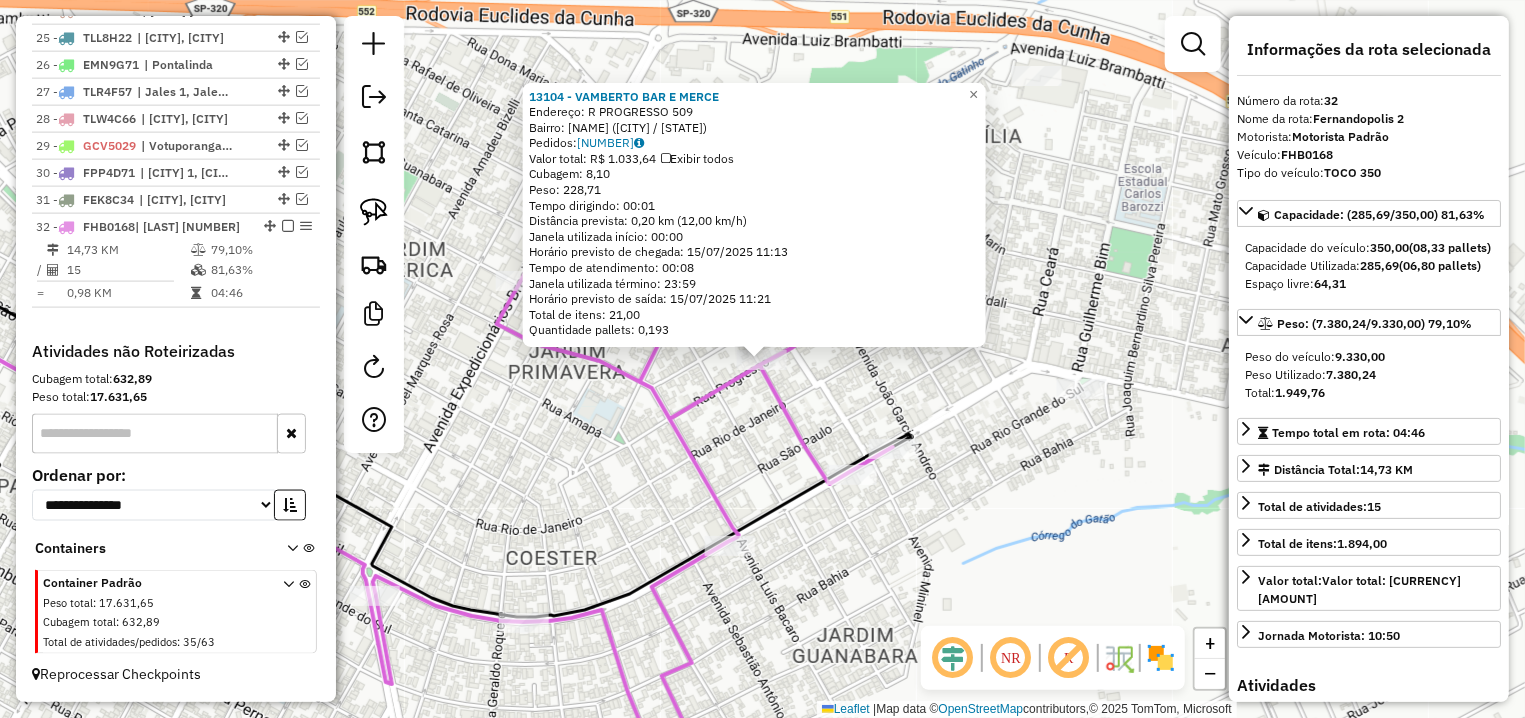 click on "13104 - VAMBERTO BAR E MERCE  Endereço: R   PROGRESSO                     509   Bairro: JARDIM PAULISTA (FERNANDOPOLIS / SP)   Pedidos:  14029618   Valor total: R$ 1.033,64   Exibir todos   Cubagem: 8,10  Peso: 228,71  Tempo dirigindo: 00:01   Distância prevista: 0,20 km (12,00 km/h)   Janela utilizada início: 00:00   Horário previsto de chegada: 15/07/2025 11:13   Tempo de atendimento: 00:08   Janela utilizada término: 23:59   Horário previsto de saída: 15/07/2025 11:21   Total de itens: 21,00   Quantidade pallets: 0,193  × Janela de atendimento Grade de atendimento Capacidade Transportadoras Veículos Cliente Pedidos  Rotas Selecione os dias de semana para filtrar as janelas de atendimento  Seg   Ter   Qua   Qui   Sex   Sáb   Dom  Informe o período da janela de atendimento: De: Até:  Filtrar exatamente a janela do cliente  Considerar janela de atendimento padrão  Selecione os dias de semana para filtrar as grades de atendimento  Seg   Ter   Qua   Qui   Sex   Sáb   Dom   Peso mínimo:   De:  De:" 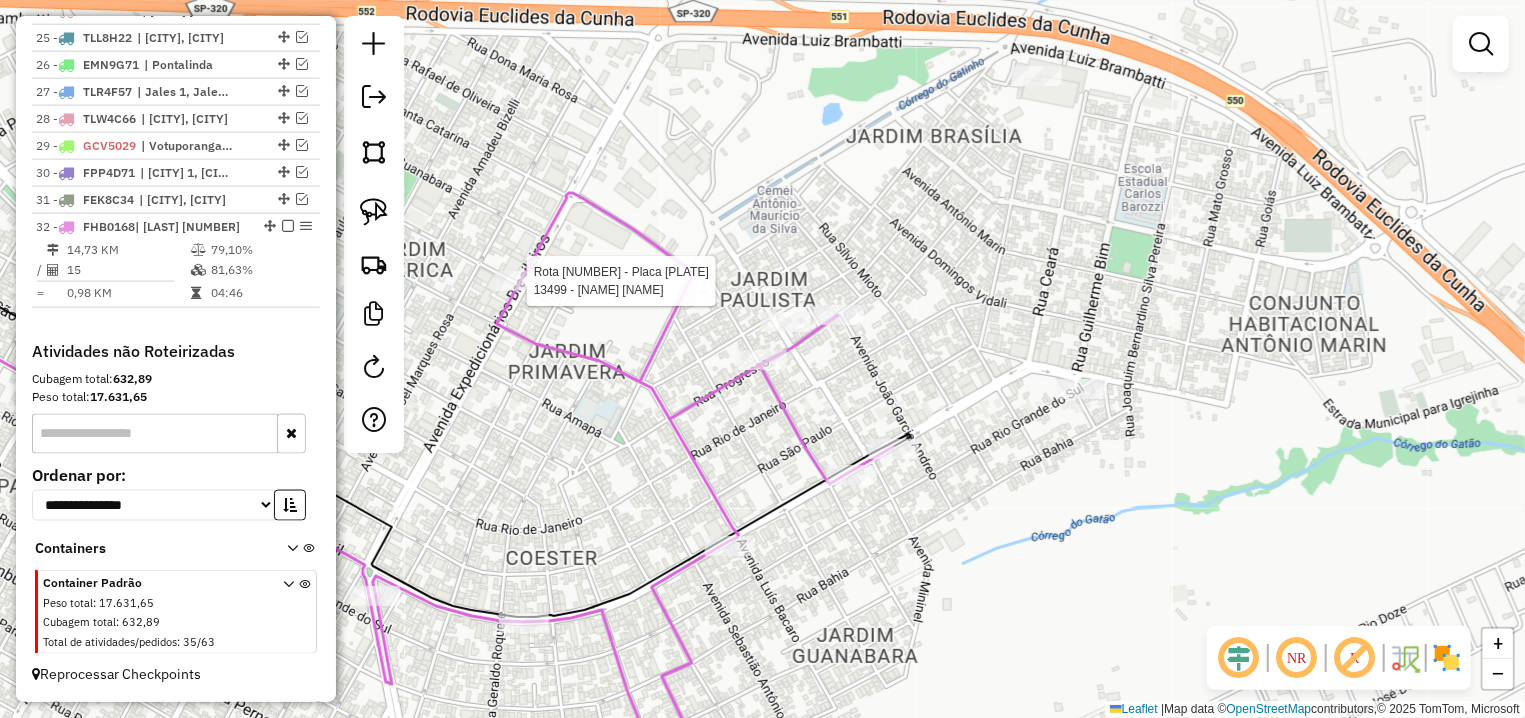 select on "**********" 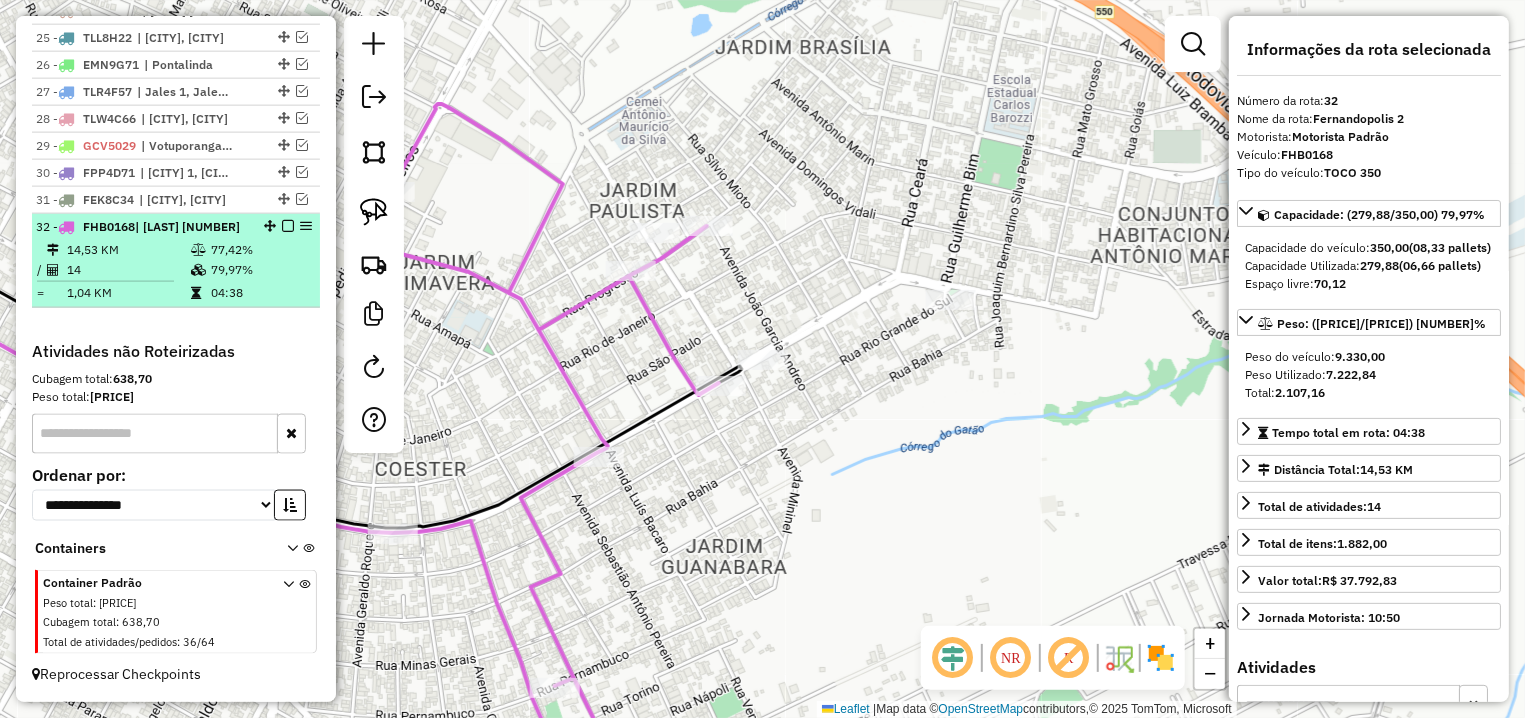click at bounding box center (288, 226) 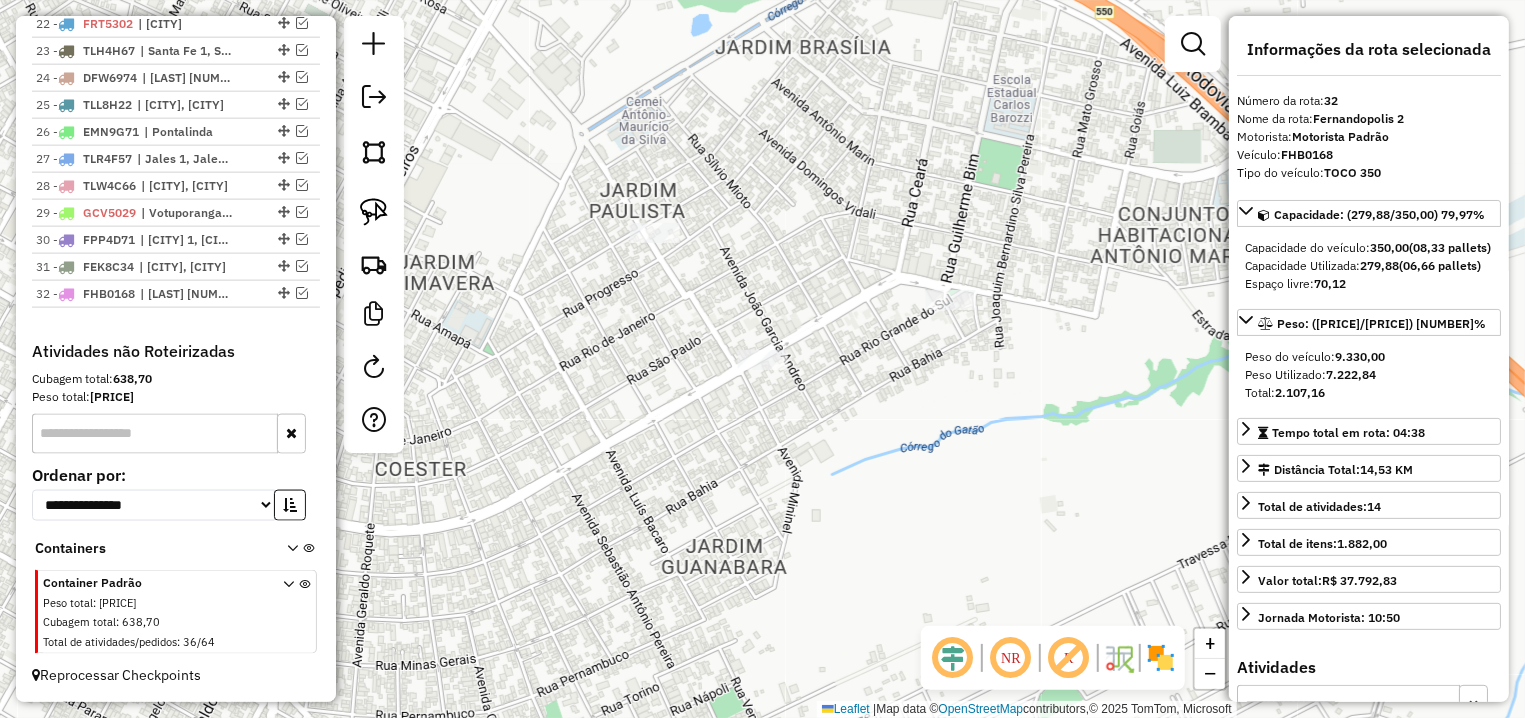 scroll, scrollTop: 1368, scrollLeft: 0, axis: vertical 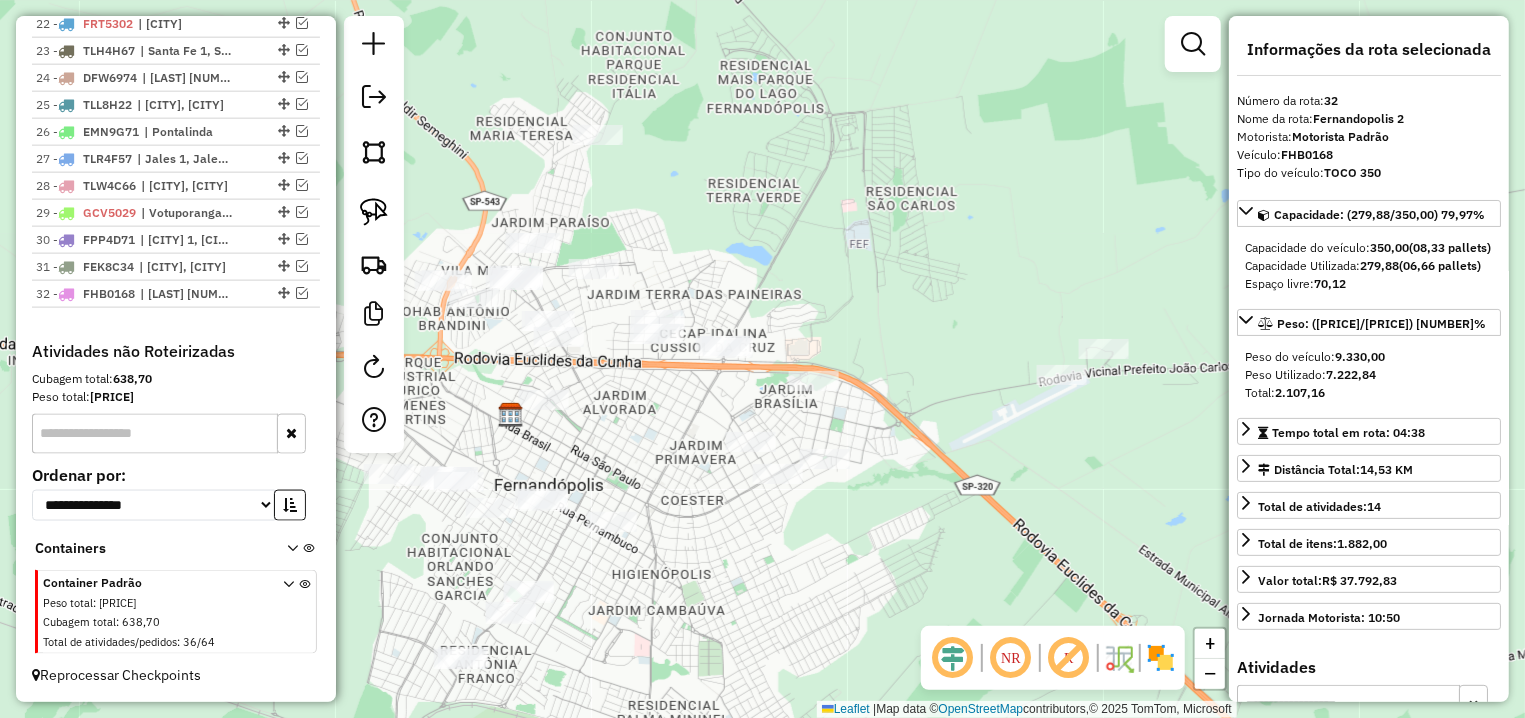 drag, startPoint x: 838, startPoint y: 412, endPoint x: 759, endPoint y: 542, distance: 152.12166 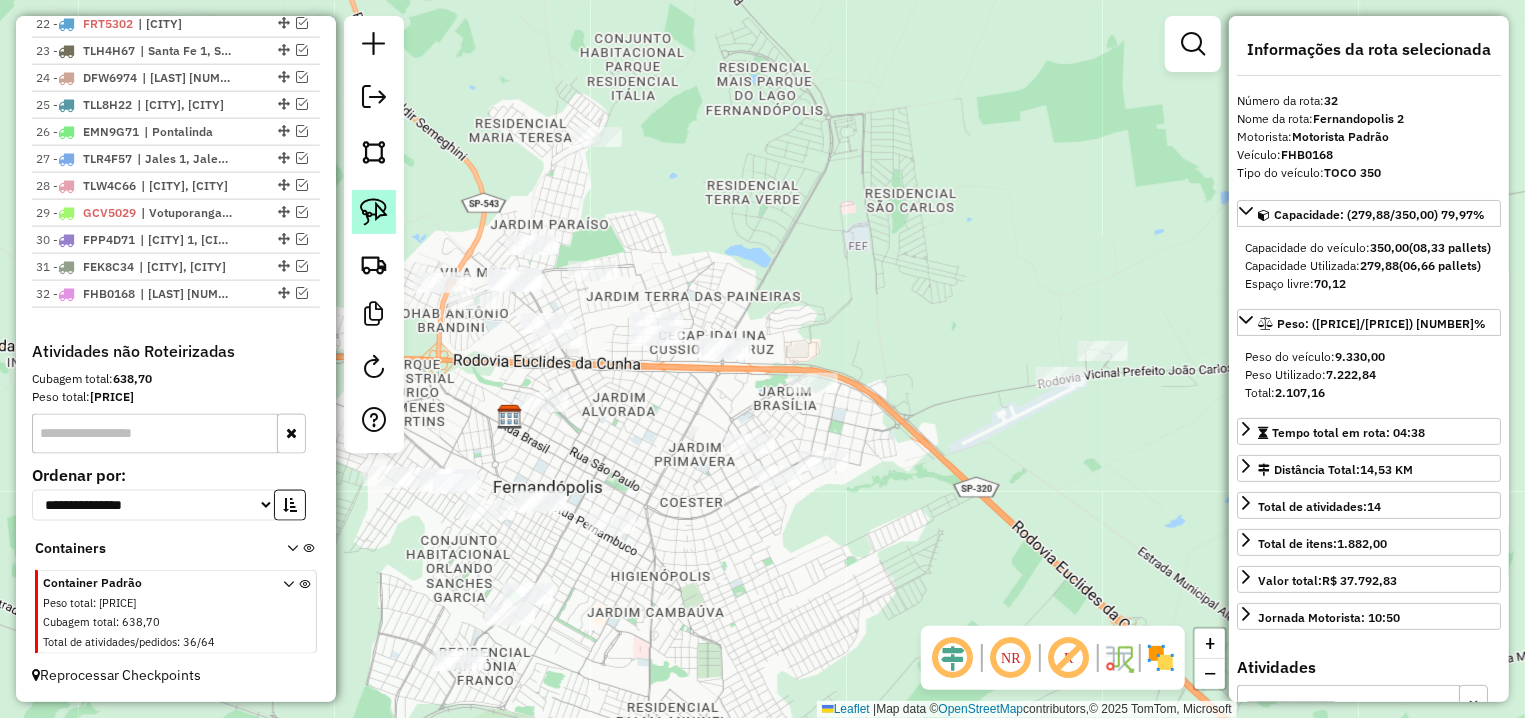 click 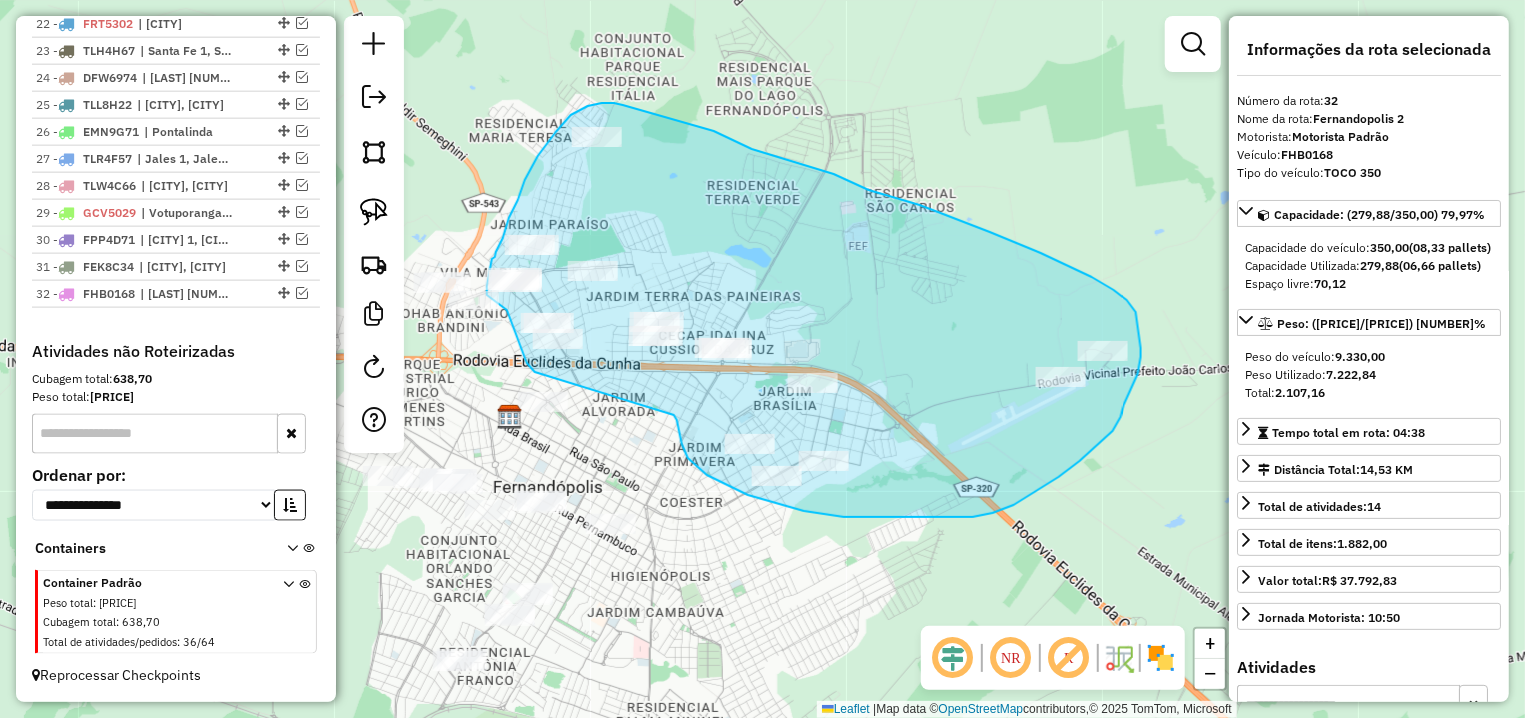 drag, startPoint x: 719, startPoint y: 481, endPoint x: 535, endPoint y: 372, distance: 213.8621 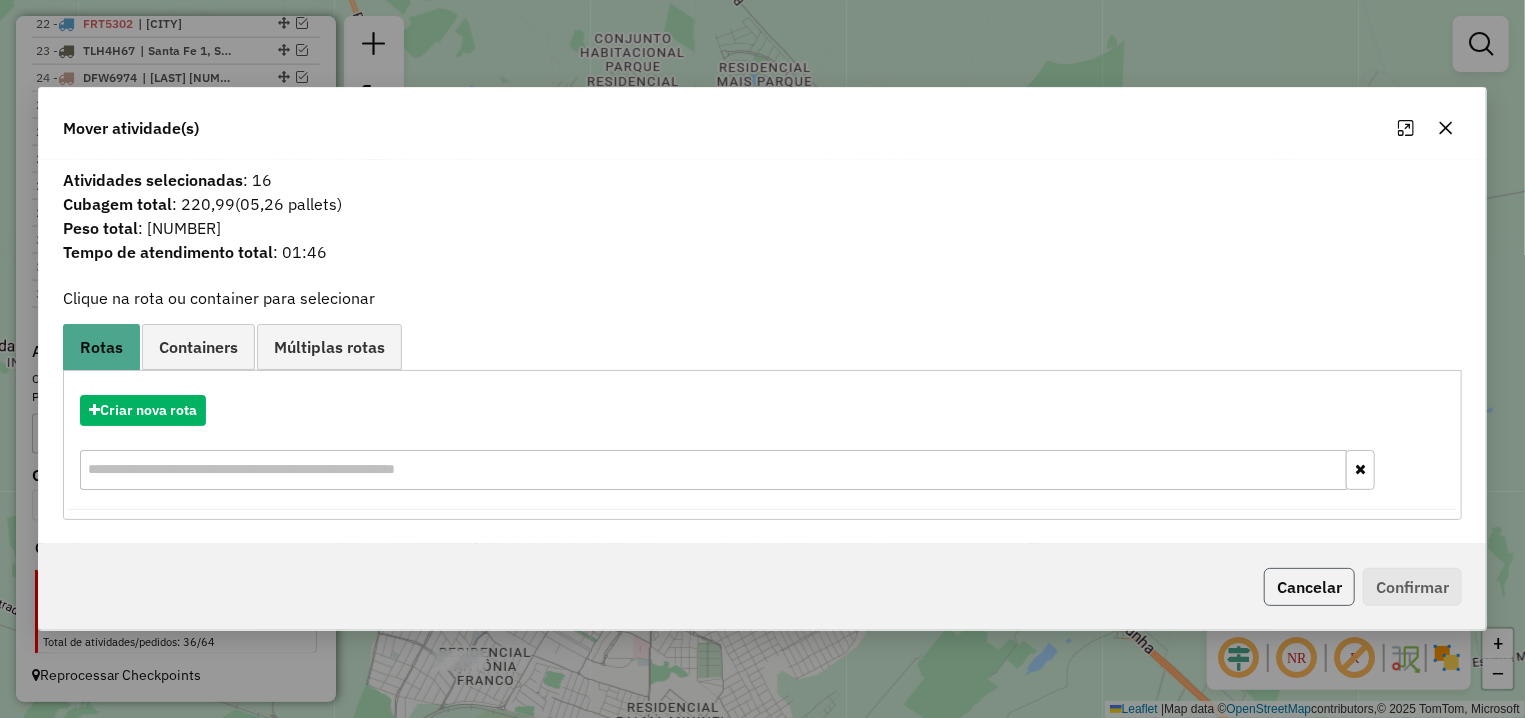 click on "Cancelar" 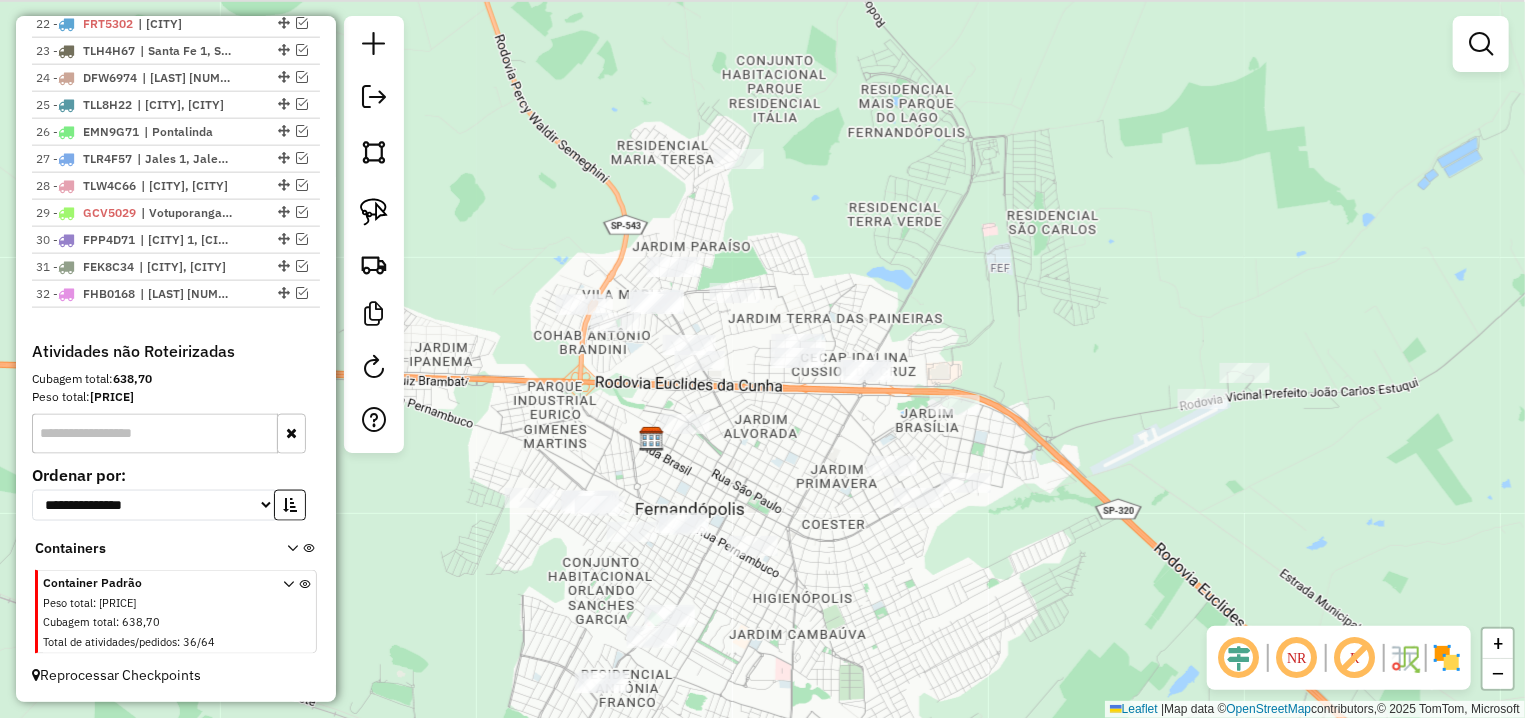 drag, startPoint x: 622, startPoint y: 444, endPoint x: 765, endPoint y: 467, distance: 144.83784 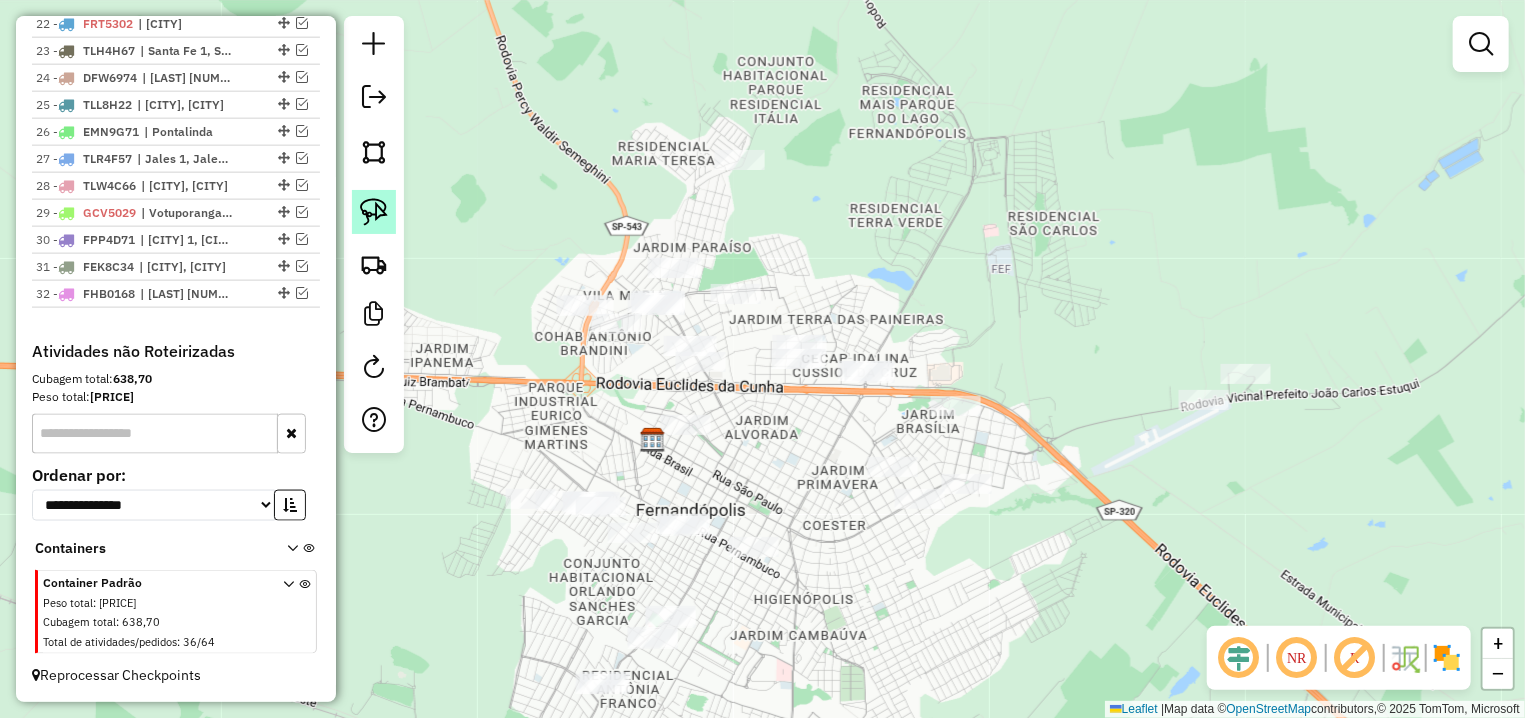 click 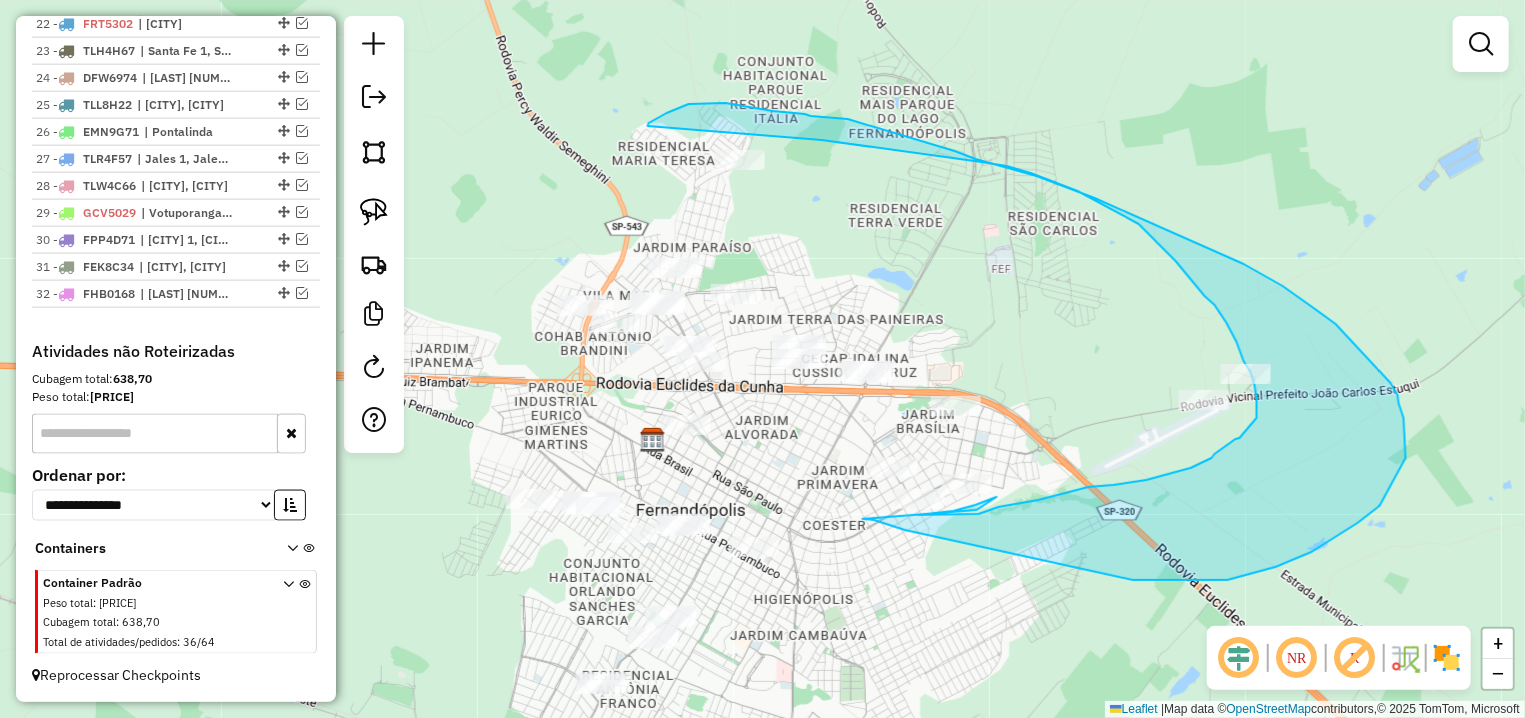 drag, startPoint x: 874, startPoint y: 520, endPoint x: 977, endPoint y: 510, distance: 103.4843 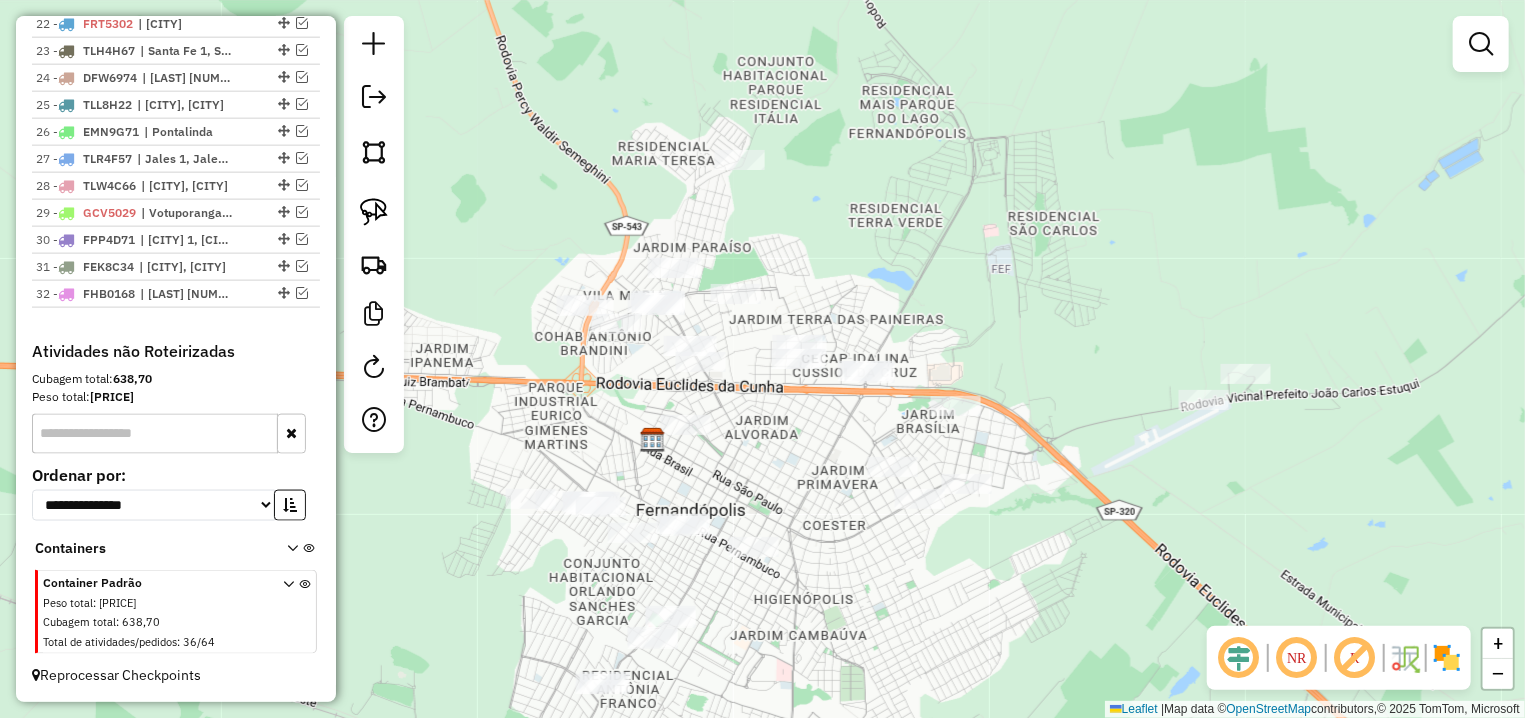 drag, startPoint x: 357, startPoint y: 218, endPoint x: 932, endPoint y: 365, distance: 593.49304 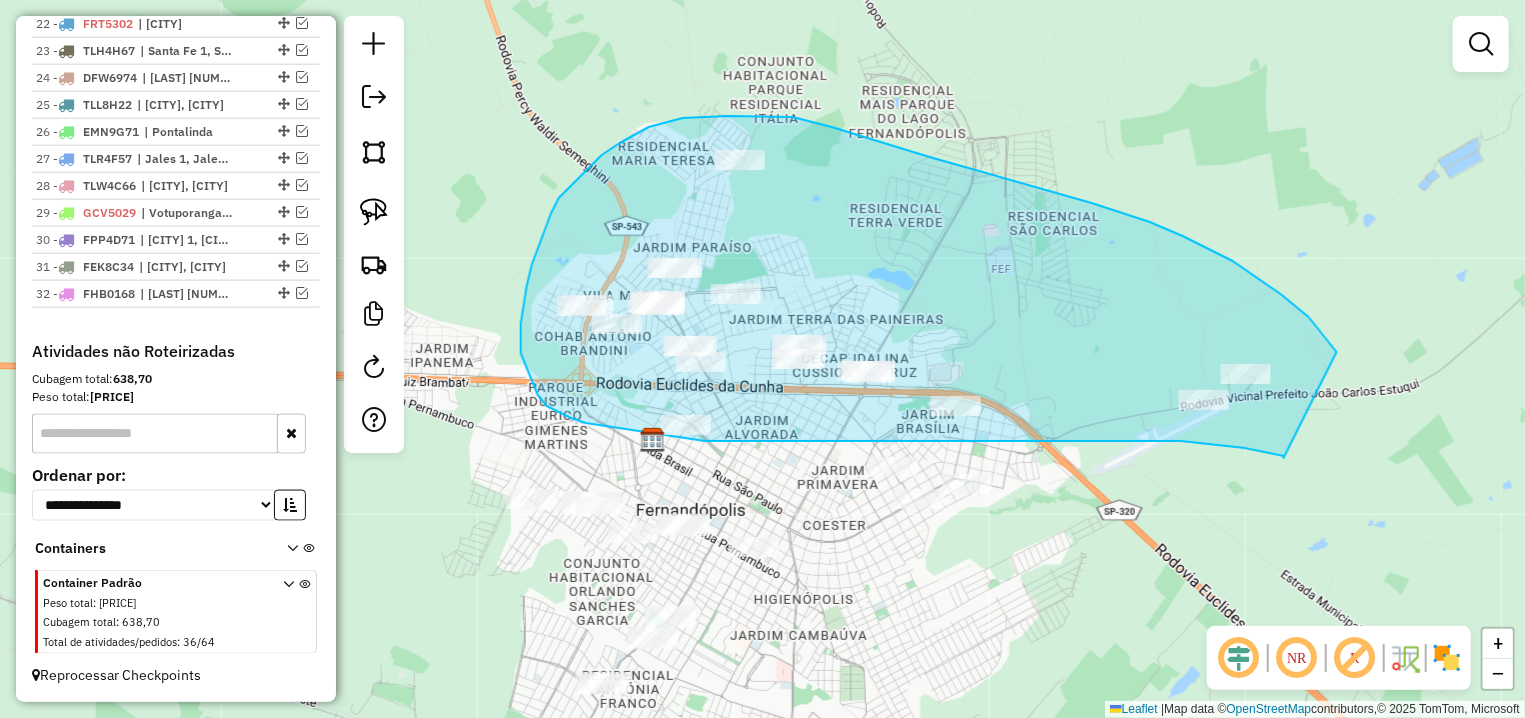 drag, startPoint x: 1284, startPoint y: 456, endPoint x: 1337, endPoint y: 352, distance: 116.72617 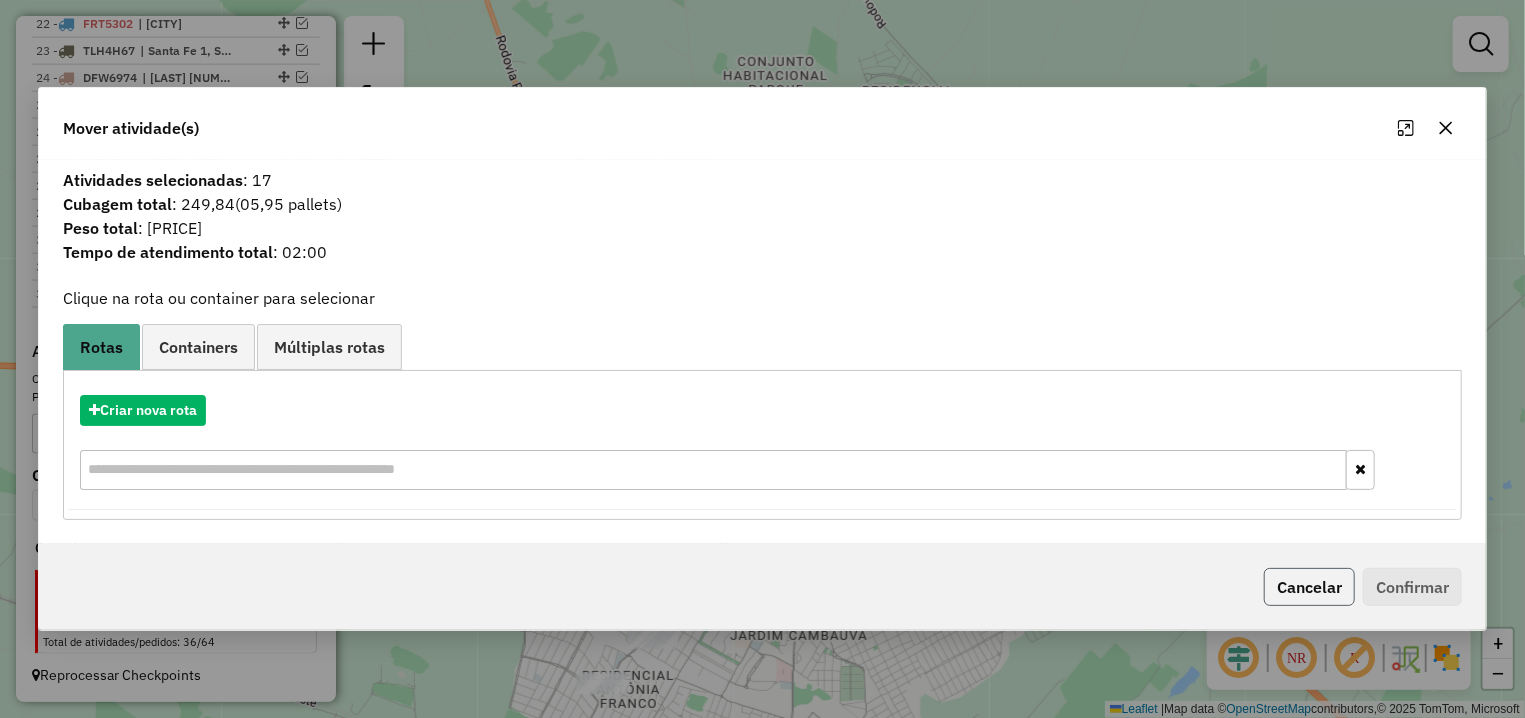 click on "Cancelar" 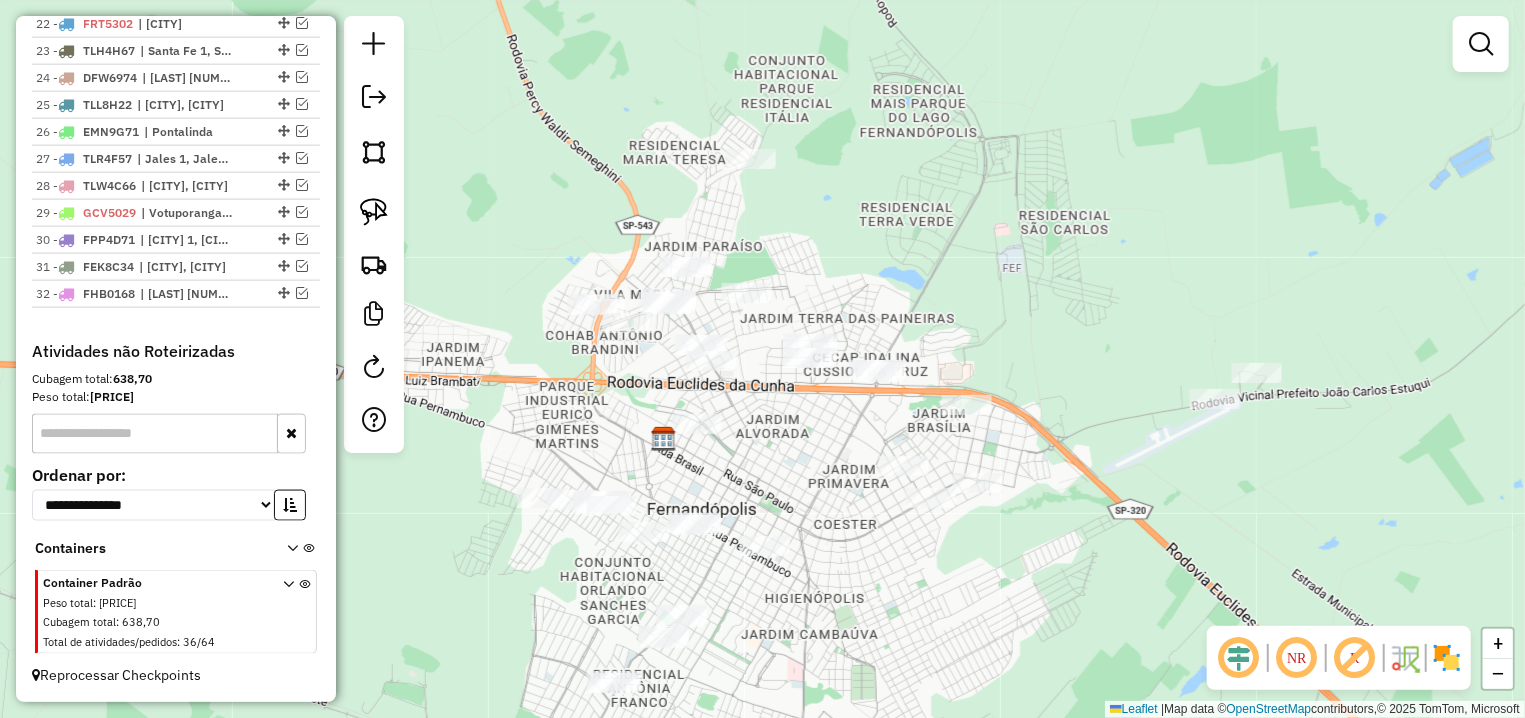 drag, startPoint x: 835, startPoint y: 585, endPoint x: 848, endPoint y: 585, distance: 13 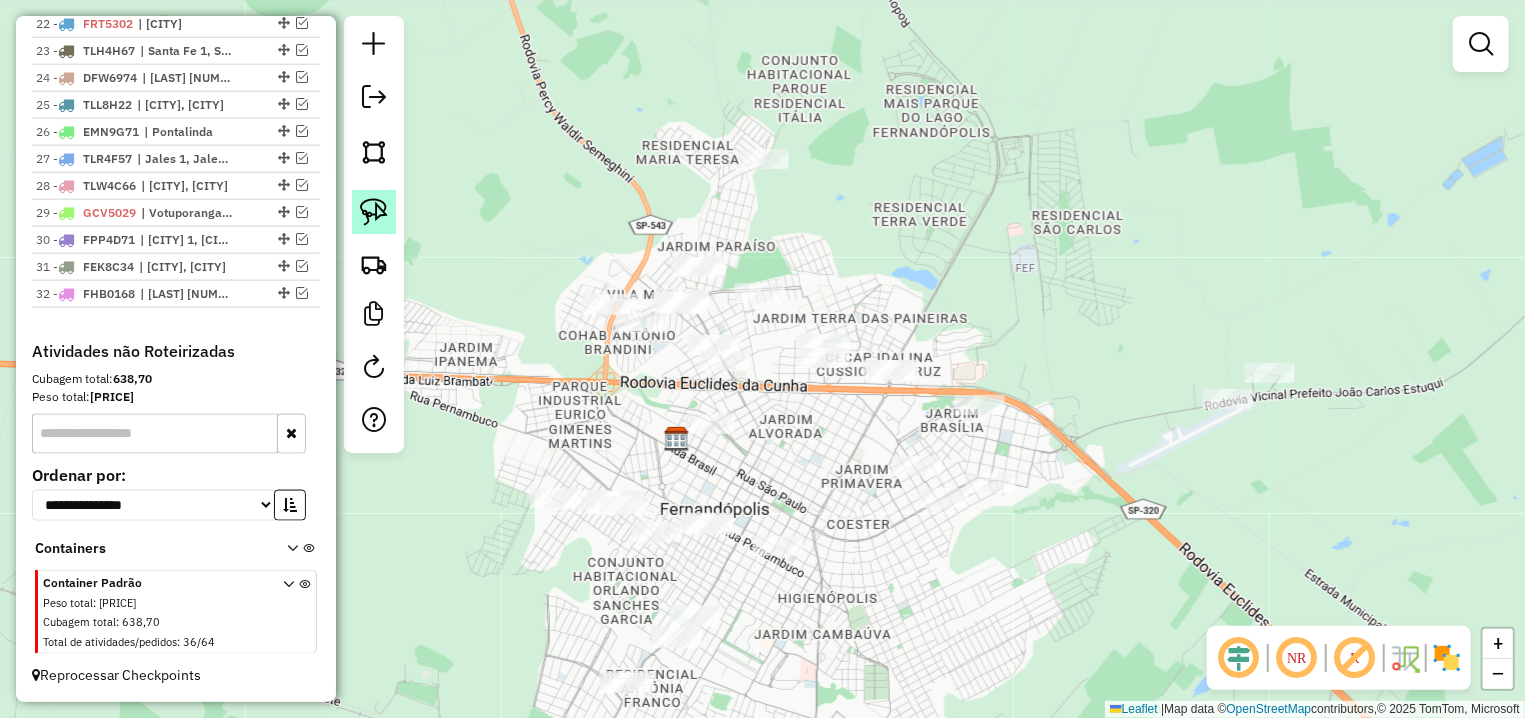 click 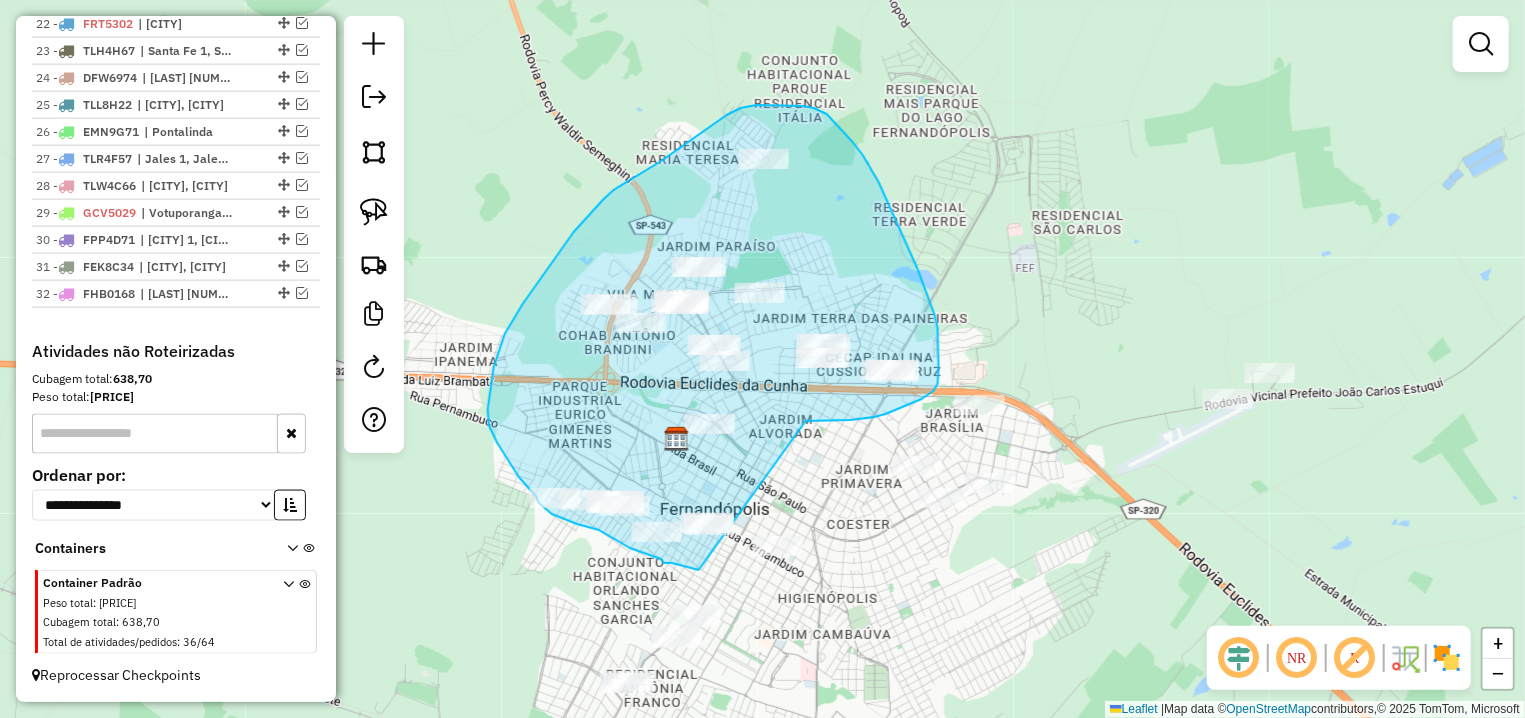 drag, startPoint x: 811, startPoint y: 421, endPoint x: 699, endPoint y: 570, distance: 186.4001 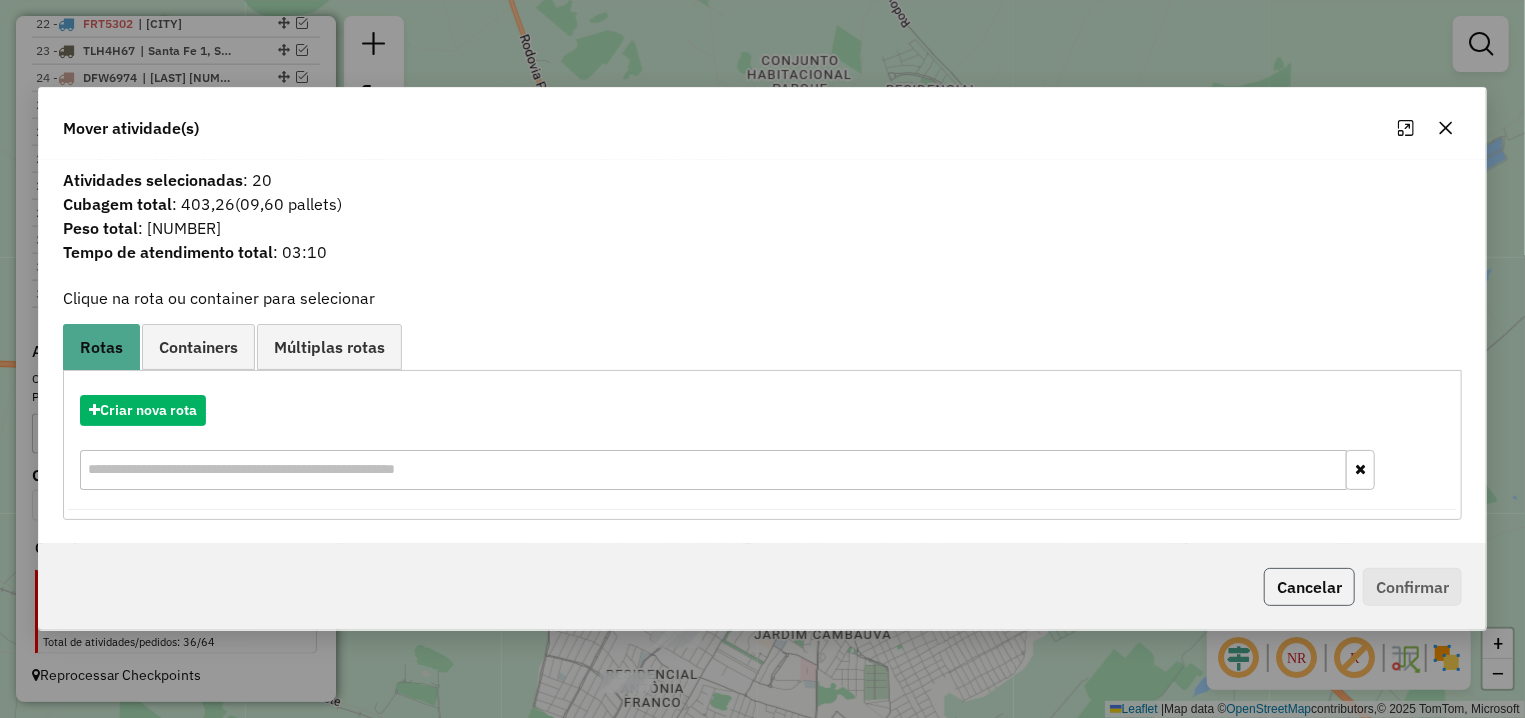 click on "Cancelar" 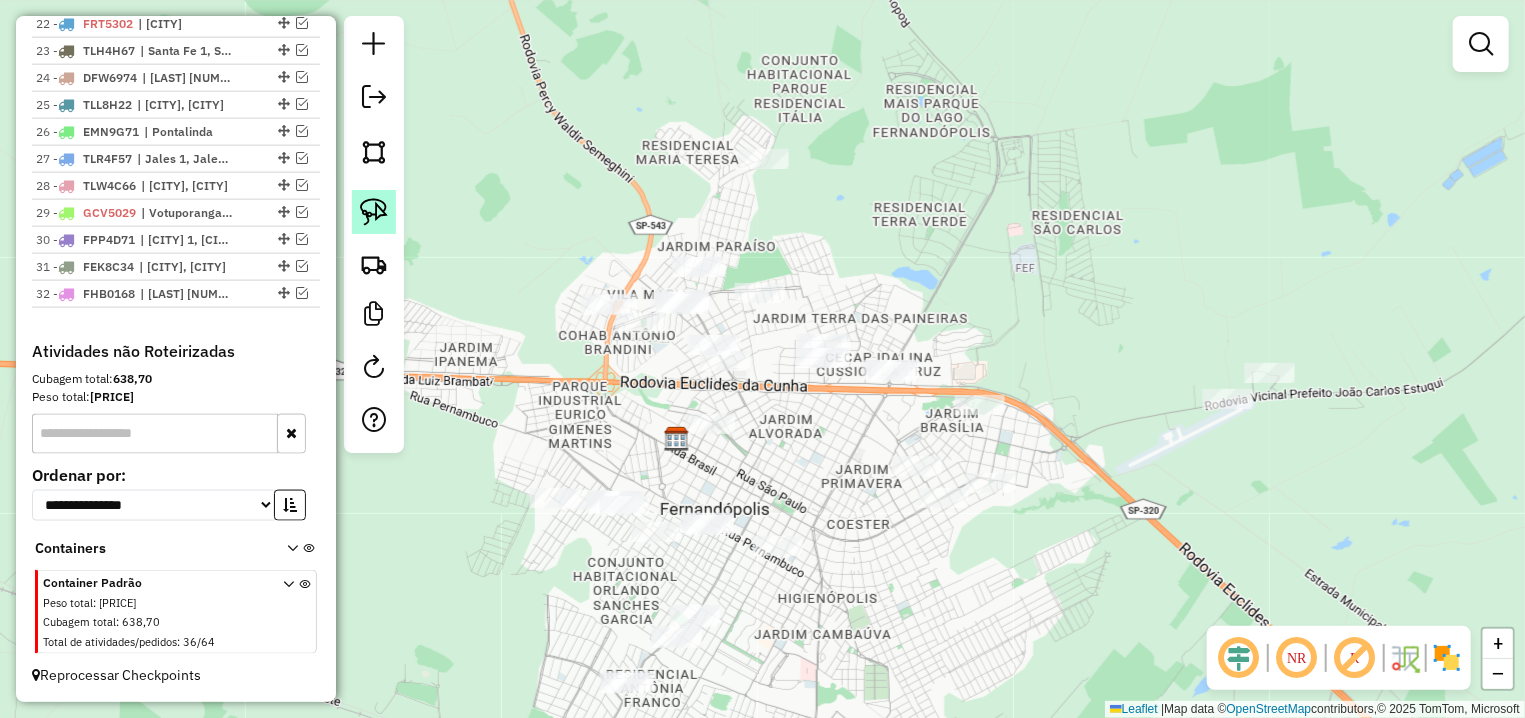 click 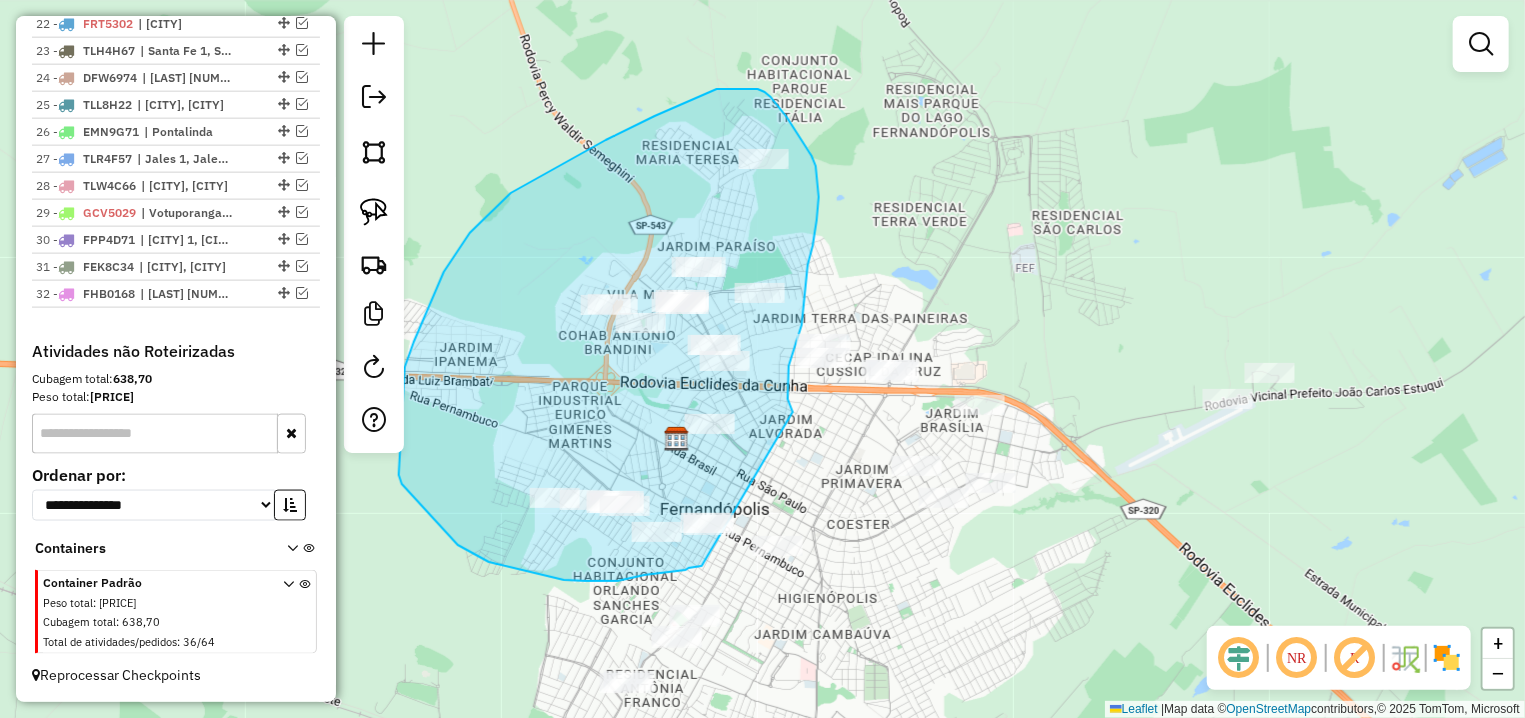 drag, startPoint x: 792, startPoint y: 410, endPoint x: 704, endPoint y: 565, distance: 178.2386 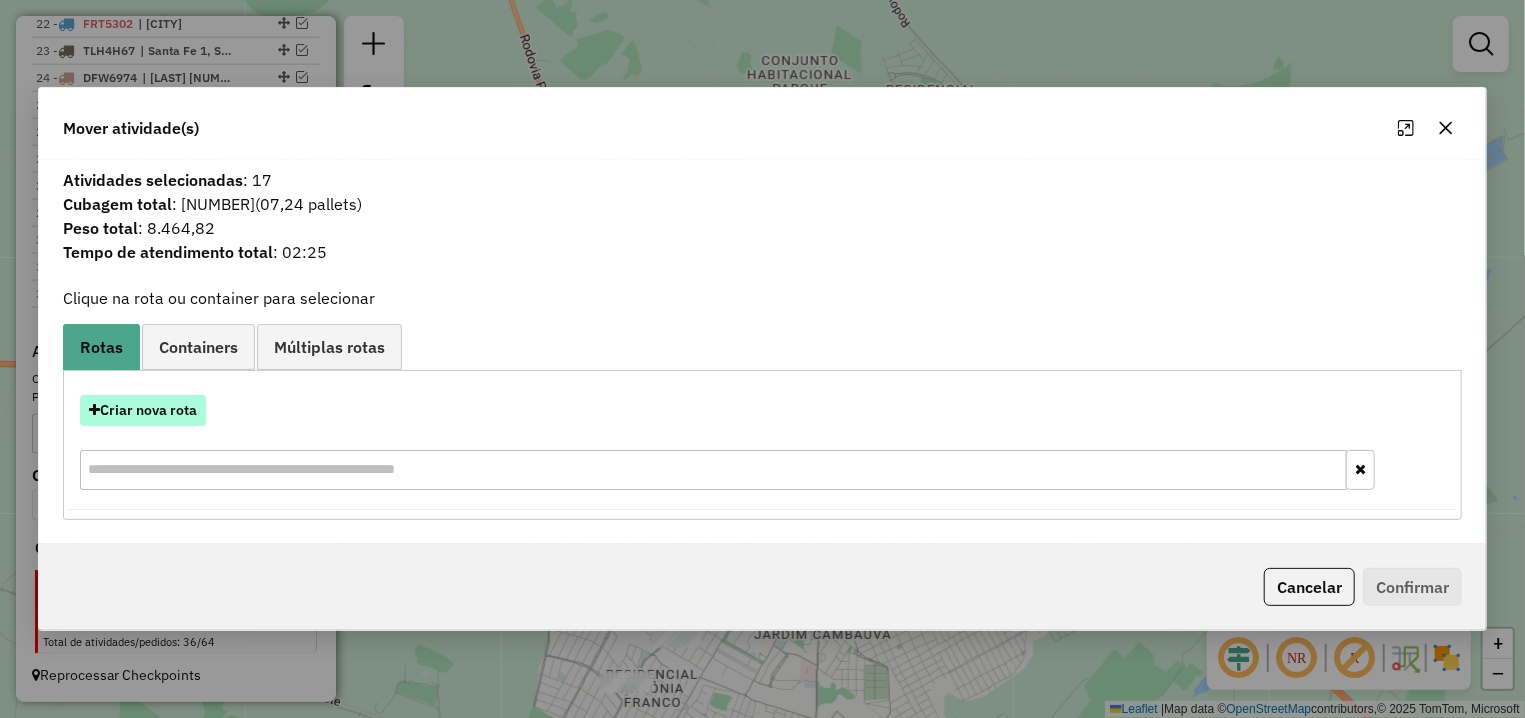 click on "Criar nova rota" at bounding box center [143, 410] 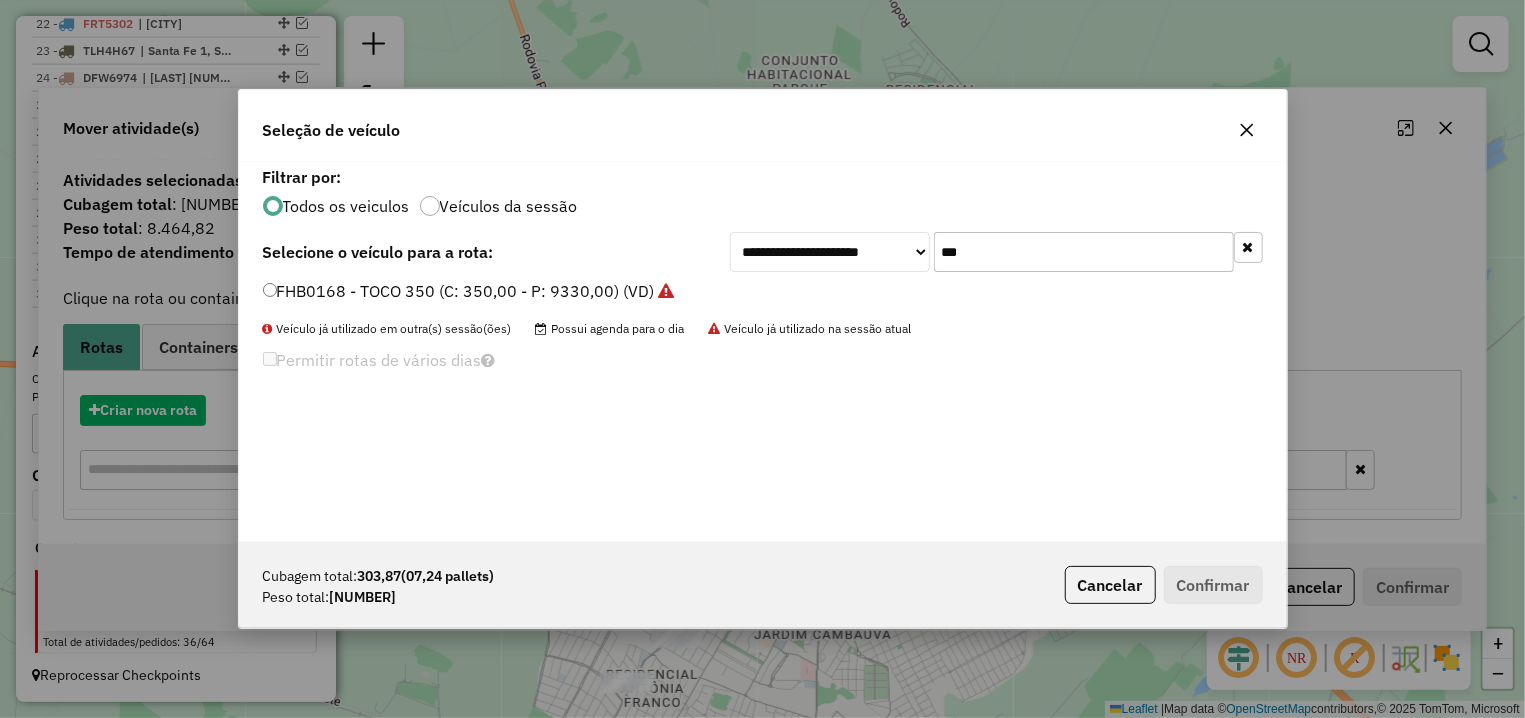 scroll, scrollTop: 11, scrollLeft: 6, axis: both 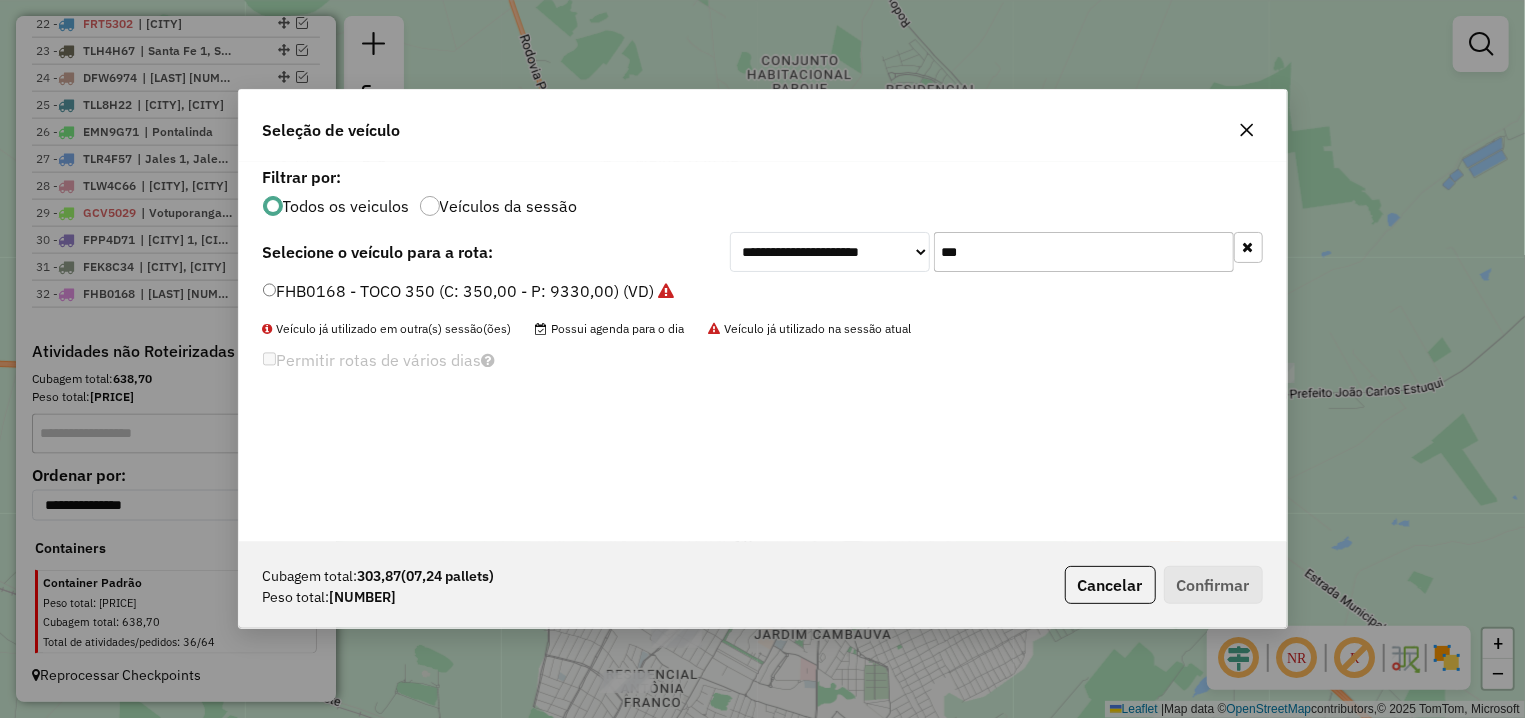 drag, startPoint x: 978, startPoint y: 247, endPoint x: 891, endPoint y: 245, distance: 87.02299 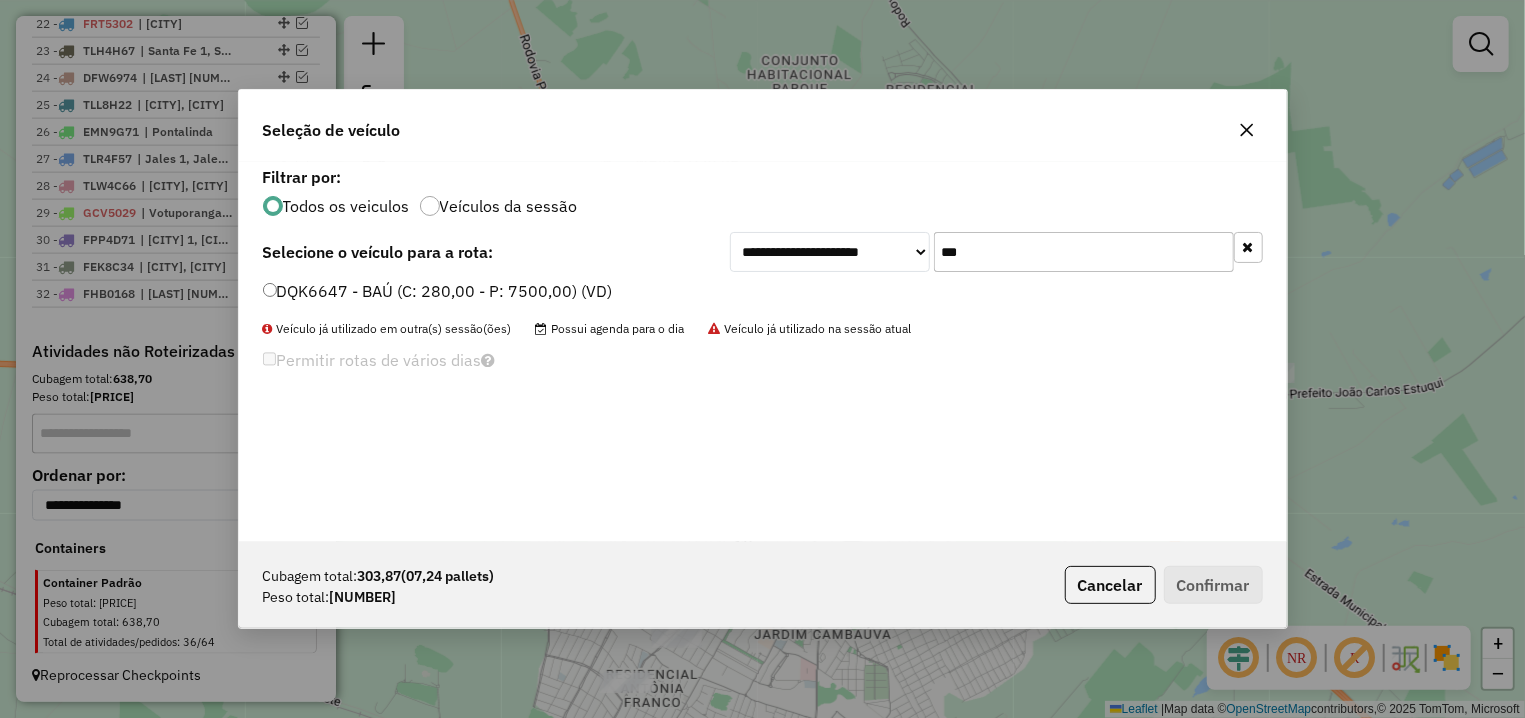 type on "***" 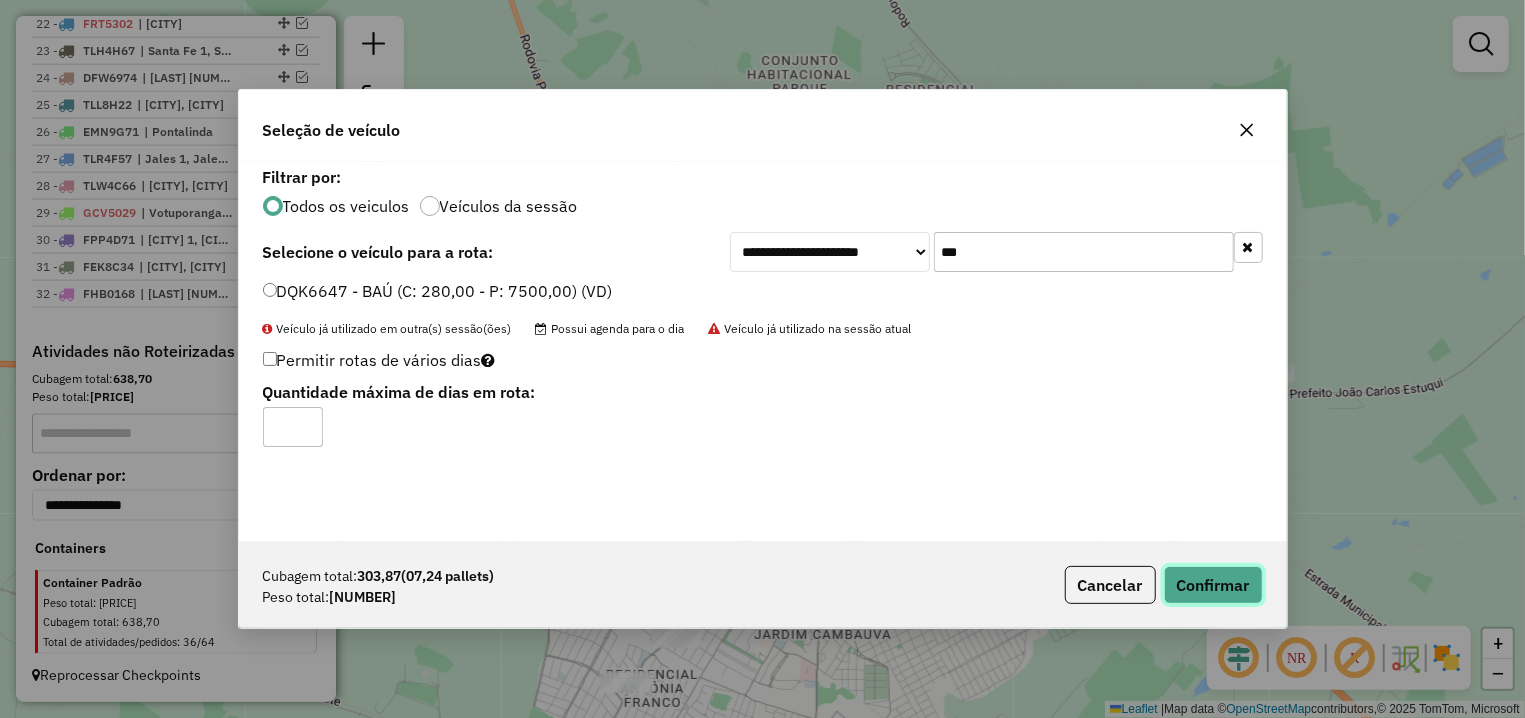 click on "Confirmar" 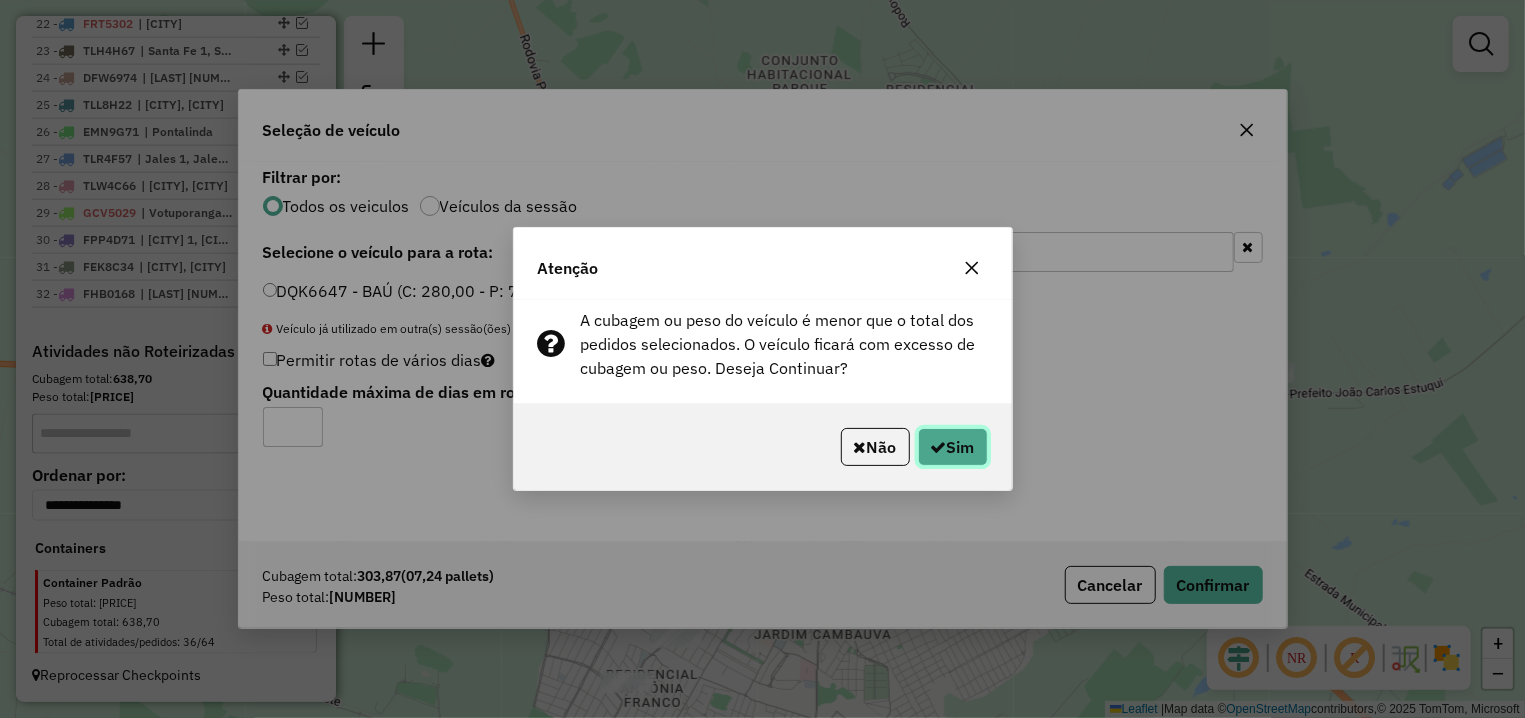 click on "Sim" 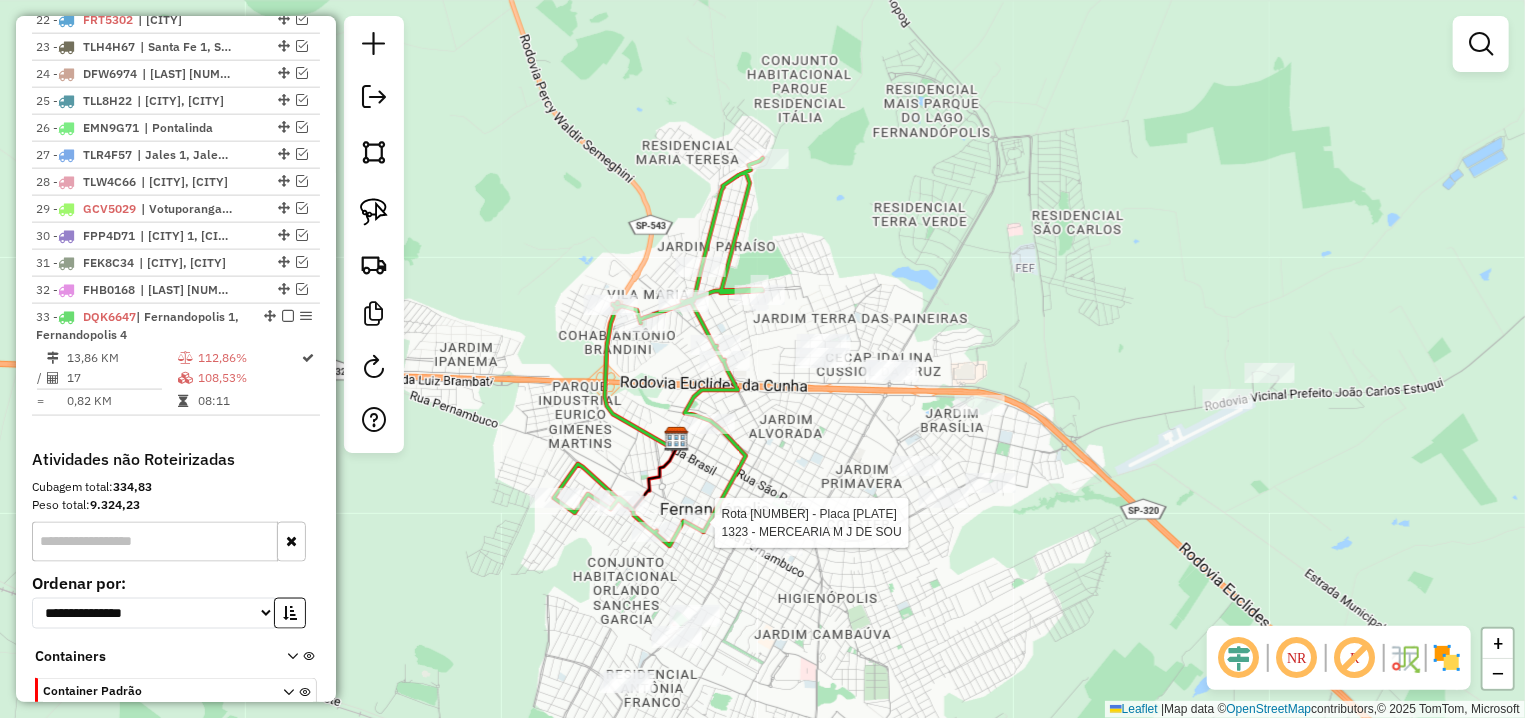 select on "**********" 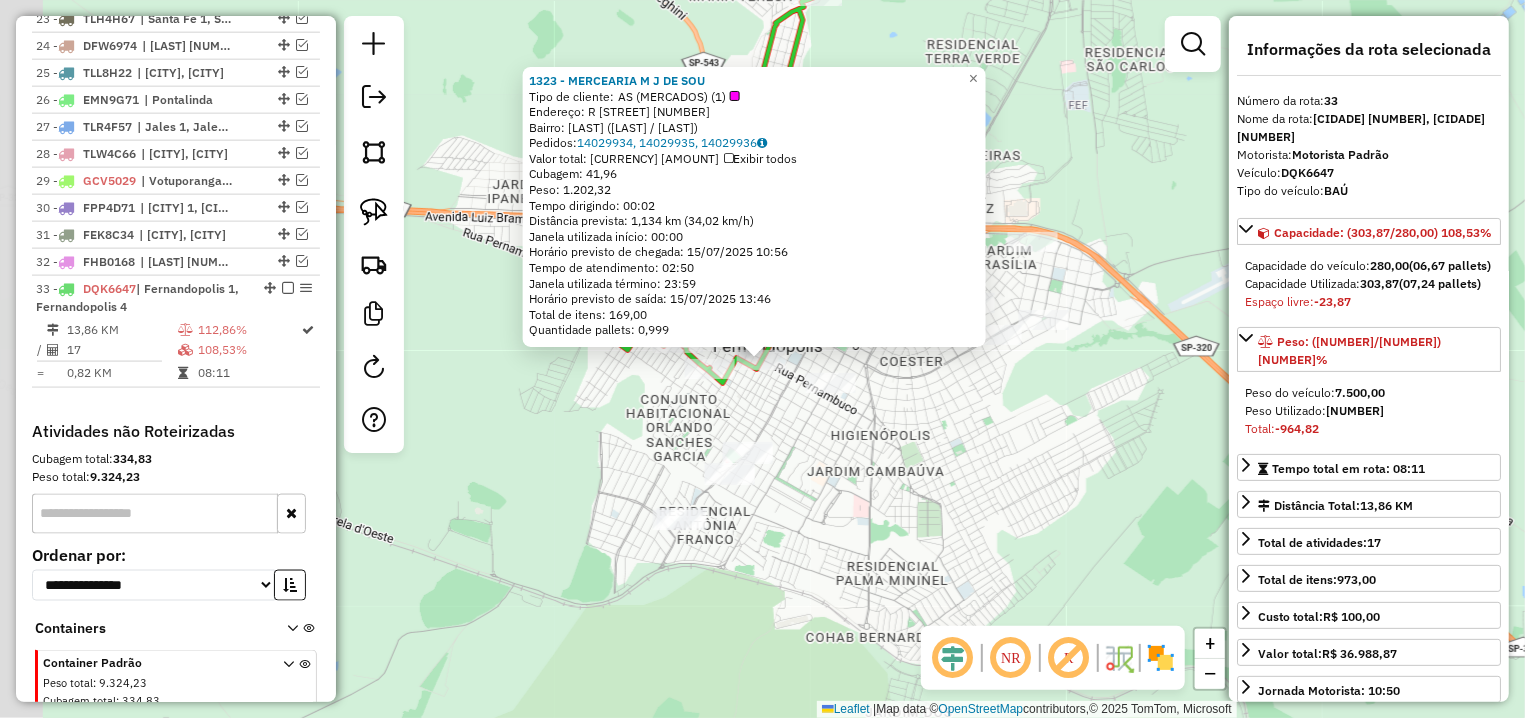 scroll, scrollTop: 1480, scrollLeft: 0, axis: vertical 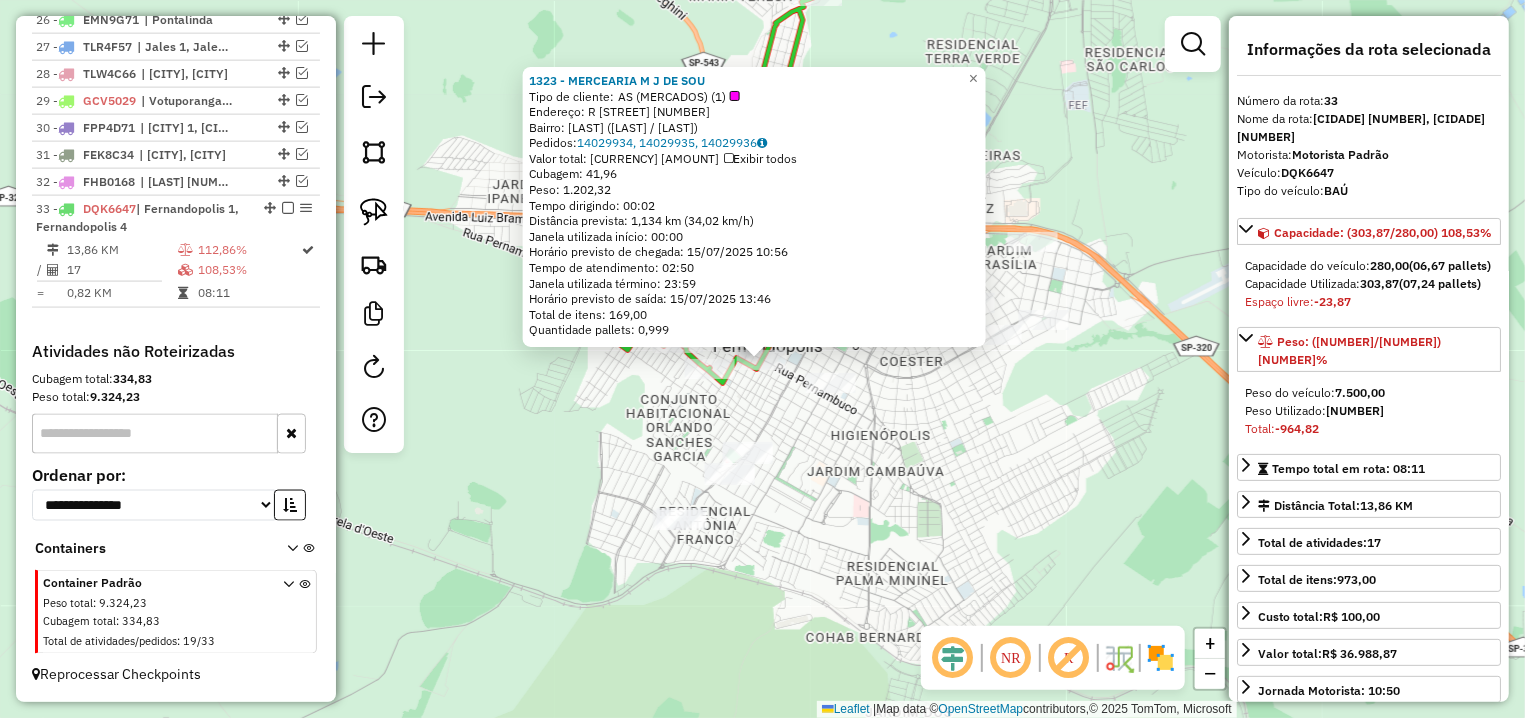 click on "1323 - MERCEARIA M J DE SOU  Tipo de cliente:   AS (MERCADOS) (1)   Endereço: R   PERNAMBUCO                    1480   Bairro: CENTRO (FERNANDOPOLIS / SP)   Pedidos:  14029934, 14029935, 14029936   Valor total: R$ 5.280,89   Exibir todos   Cubagem: 41,96  Peso: 1.202,32  Tempo dirigindo: 00:02   Distância prevista: 1,134 km (34,02 km/h)   Janela utilizada início: 00:00   Horário previsto de chegada: 15/07/2025 10:56   Tempo de atendimento: 02:50   Janela utilizada término: 23:59   Horário previsto de saída: 15/07/2025 13:46   Total de itens: 169,00   Quantidade pallets: 0,999  × Janela de atendimento Grade de atendimento Capacidade Transportadoras Veículos Cliente Pedidos  Rotas Selecione os dias de semana para filtrar as janelas de atendimento  Seg   Ter   Qua   Qui   Sex   Sáb   Dom  Informe o período da janela de atendimento: De: Até:  Filtrar exatamente a janela do cliente  Considerar janela de atendimento padrão  Selecione os dias de semana para filtrar as grades de atendimento  Seg   Ter  +" 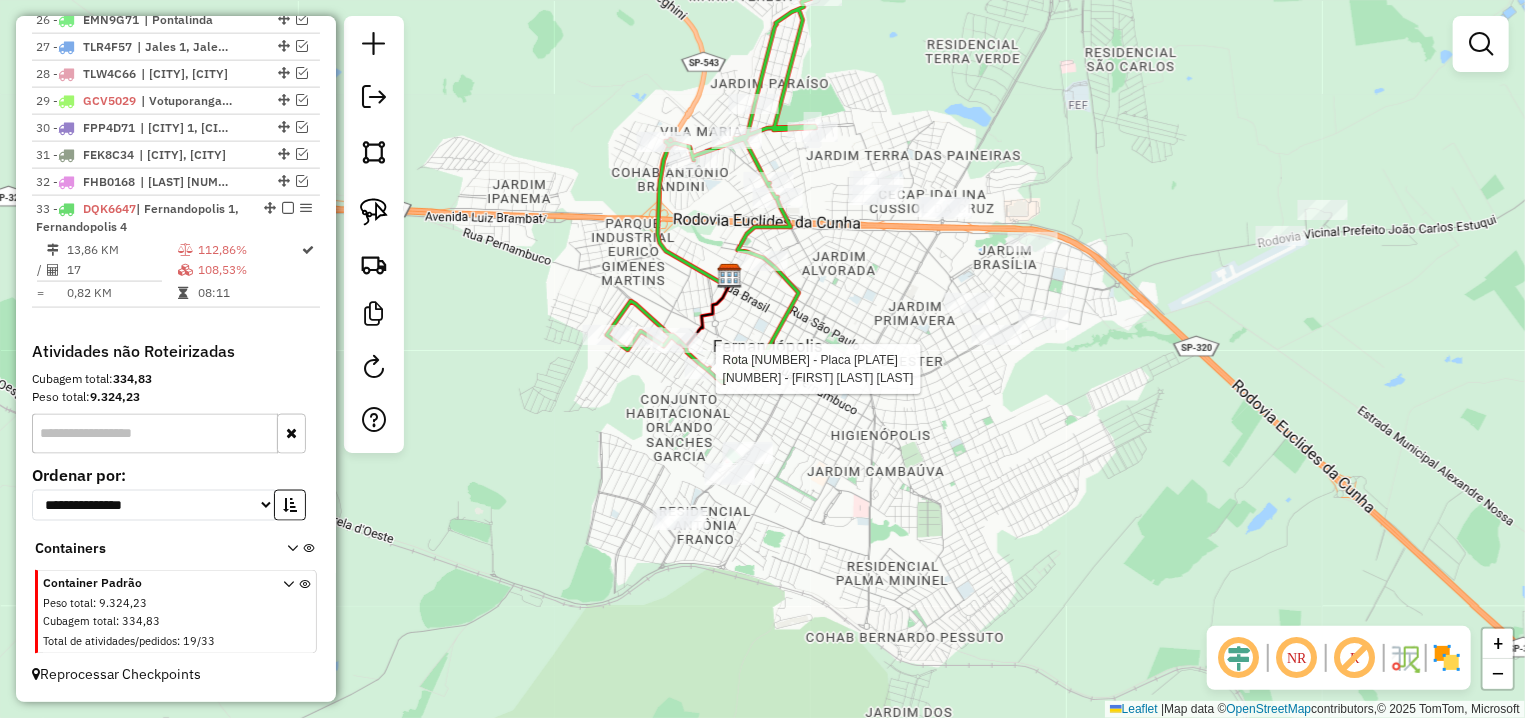 select on "**********" 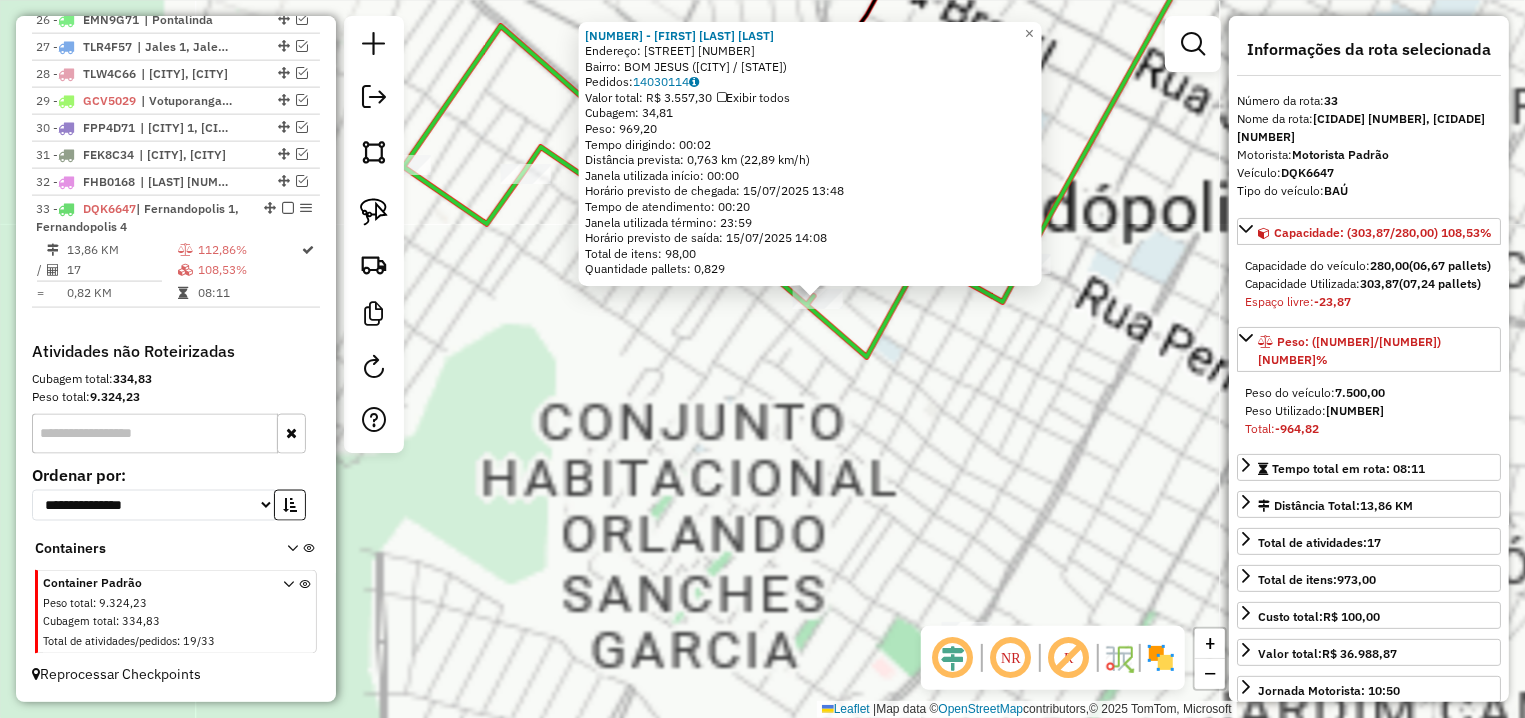 click on "16268 - SERV FESTAS BOM JESU  Endereço: R   BOM JESUS                     185   Bairro: BOM JESUS (FERNANDOPOLIS / SP)   Pedidos:  14030114   Valor total: R$ 3.557,30   Exibir todos   Cubagem: 34,81  Peso: 969,20  Tempo dirigindo: 00:02   Distância prevista: 0,763 km (22,89 km/h)   Janela utilizada início: 00:00   Horário previsto de chegada: 15/07/2025 13:48   Tempo de atendimento: 00:20   Janela utilizada término: 23:59   Horário previsto de saída: 15/07/2025 14:08   Total de itens: 98,00   Quantidade pallets: 0,829  × Janela de atendimento Grade de atendimento Capacidade Transportadoras Veículos Cliente Pedidos  Rotas Selecione os dias de semana para filtrar as janelas de atendimento  Seg   Ter   Qua   Qui   Sex   Sáb   Dom  Informe o período da janela de atendimento: De: Até:  Filtrar exatamente a janela do cliente  Considerar janela de atendimento padrão  Selecione os dias de semana para filtrar as grades de atendimento  Seg   Ter   Qua   Qui   Sex   Sáb   Dom   Peso mínimo:   De:   Até:" 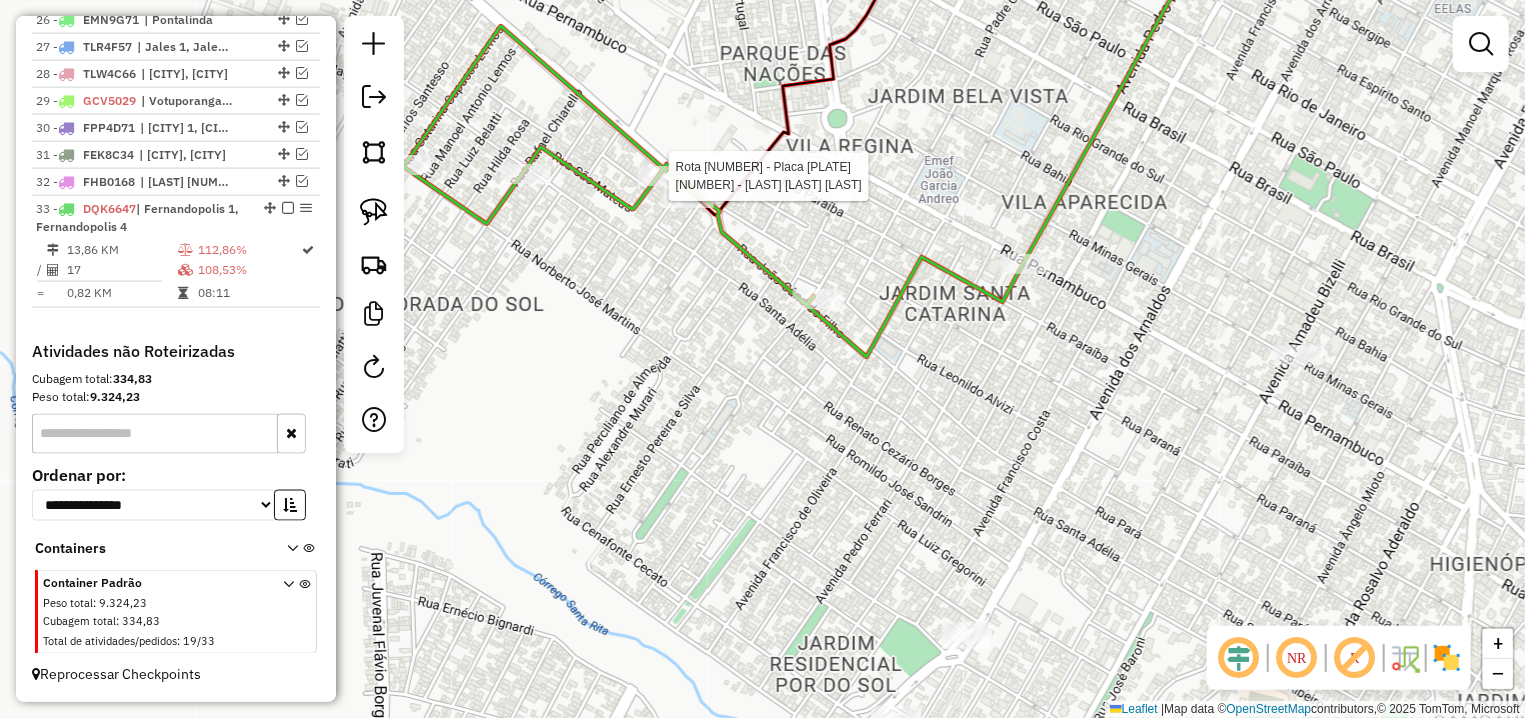 select on "**********" 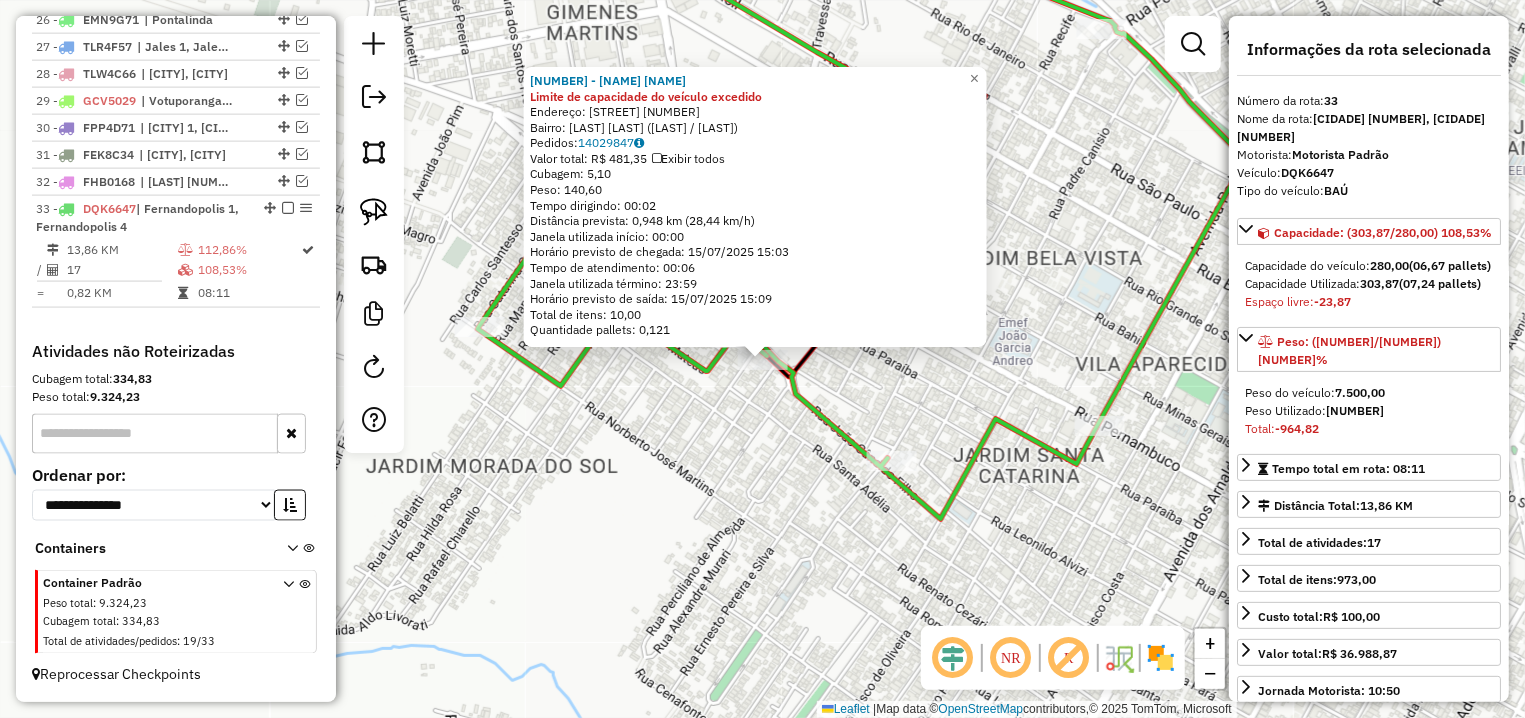 click on "16810 - MERCADINHO BALU Limite de capacidade do veículo excedido  Endereço:  PROF DASDORES MARIA DEL GROSSI 800   Bairro: RESIDENCIAL LIANA (FERNANDOPOLIS / SP)   Pedidos:  14029847   Valor total: R$ 481,35   Exibir todos   Cubagem: 5,10  Peso: 140,60  Tempo dirigindo: 00:02   Distância prevista: 0,948 km (28,44 km/h)   Janela utilizada início: 00:00   Horário previsto de chegada: 15/07/2025 15:03   Tempo de atendimento: 00:06   Janela utilizada término: 23:59   Horário previsto de saída: 15/07/2025 15:09   Total de itens: 10,00   Quantidade pallets: 0,121  × Janela de atendimento Grade de atendimento Capacidade Transportadoras Veículos Cliente Pedidos  Rotas Selecione os dias de semana para filtrar as janelas de atendimento  Seg   Ter   Qua   Qui   Sex   Sáb   Dom  Informe o período da janela de atendimento: De: Até:  Filtrar exatamente a janela do cliente  Considerar janela de atendimento padrão  Selecione os dias de semana para filtrar as grades de atendimento  Seg   Ter   Qua   Qui   Sex  +" 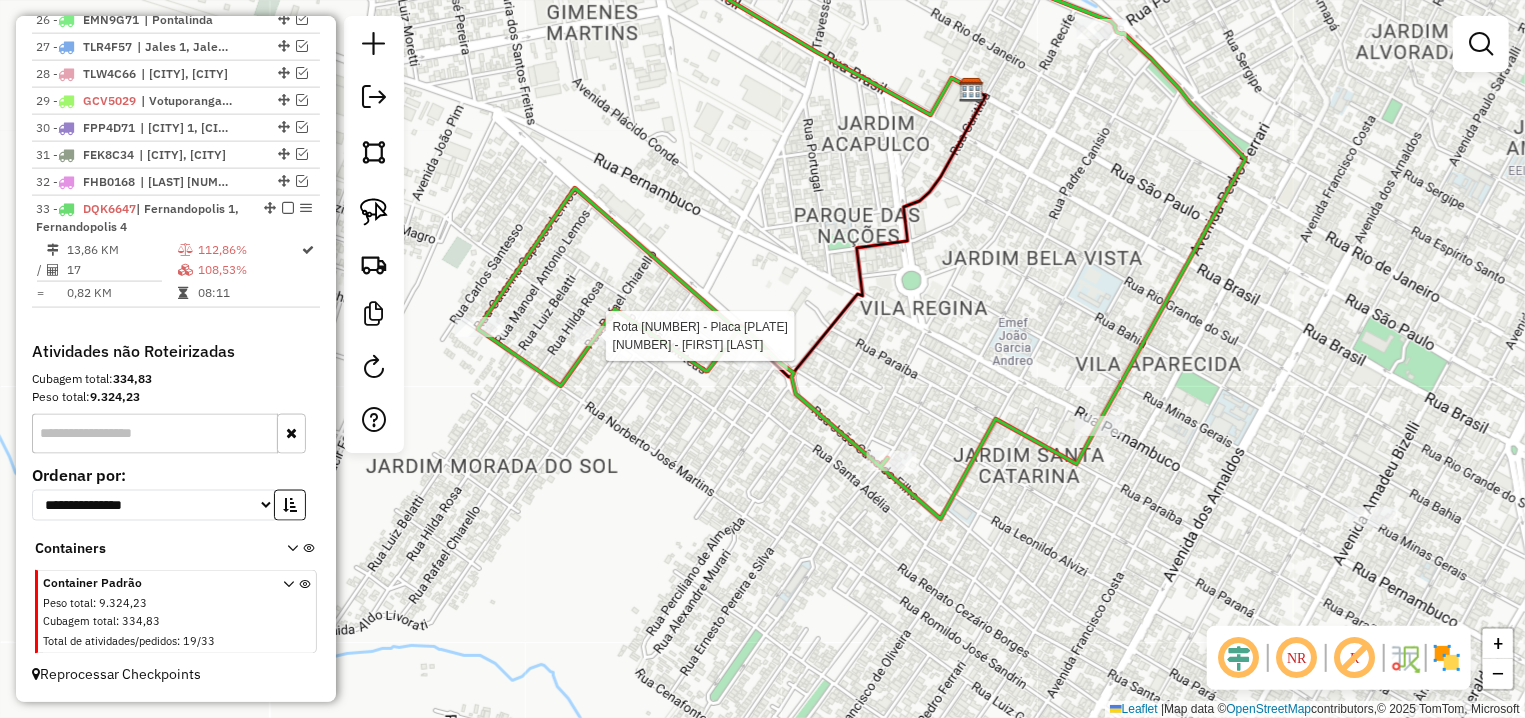 select on "**********" 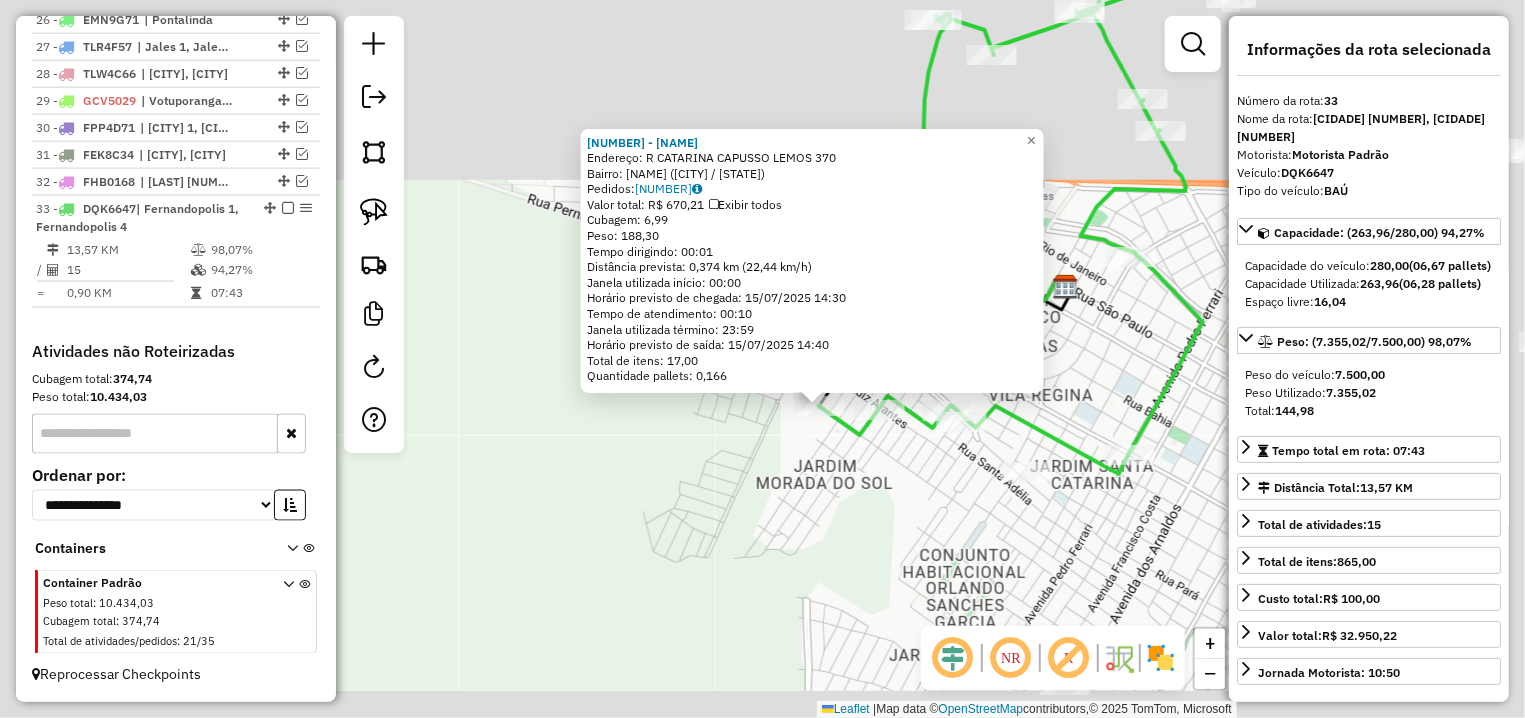 click on "10591 - ELIZABETE FURLAN  Endereço: R   CATARINA CAPUSSO LEMOS         370   Bairro: ILDA HELENA (FERNANDOPOLIS / SP)   Pedidos:  14029556   Valor total: R$ 670,21   Exibir todos   Cubagem: 6,99  Peso: 188,30  Tempo dirigindo: 00:01   Distância prevista: 0,374 km (22,44 km/h)   Janela utilizada início: 00:00   Horário previsto de chegada: 15/07/2025 14:30   Tempo de atendimento: 00:10   Janela utilizada término: 23:59   Horário previsto de saída: 15/07/2025 14:40   Total de itens: 17,00   Quantidade pallets: 0,166  × Janela de atendimento Grade de atendimento Capacidade Transportadoras Veículos Cliente Pedidos  Rotas Selecione os dias de semana para filtrar as janelas de atendimento  Seg   Ter   Qua   Qui   Sex   Sáb   Dom  Informe o período da janela de atendimento: De: Até:  Filtrar exatamente a janela do cliente  Considerar janela de atendimento padrão  Selecione os dias de semana para filtrar as grades de atendimento  Seg   Ter   Qua   Qui   Sex   Sáb   Dom   Peso mínimo:   Peso máximo:  +" 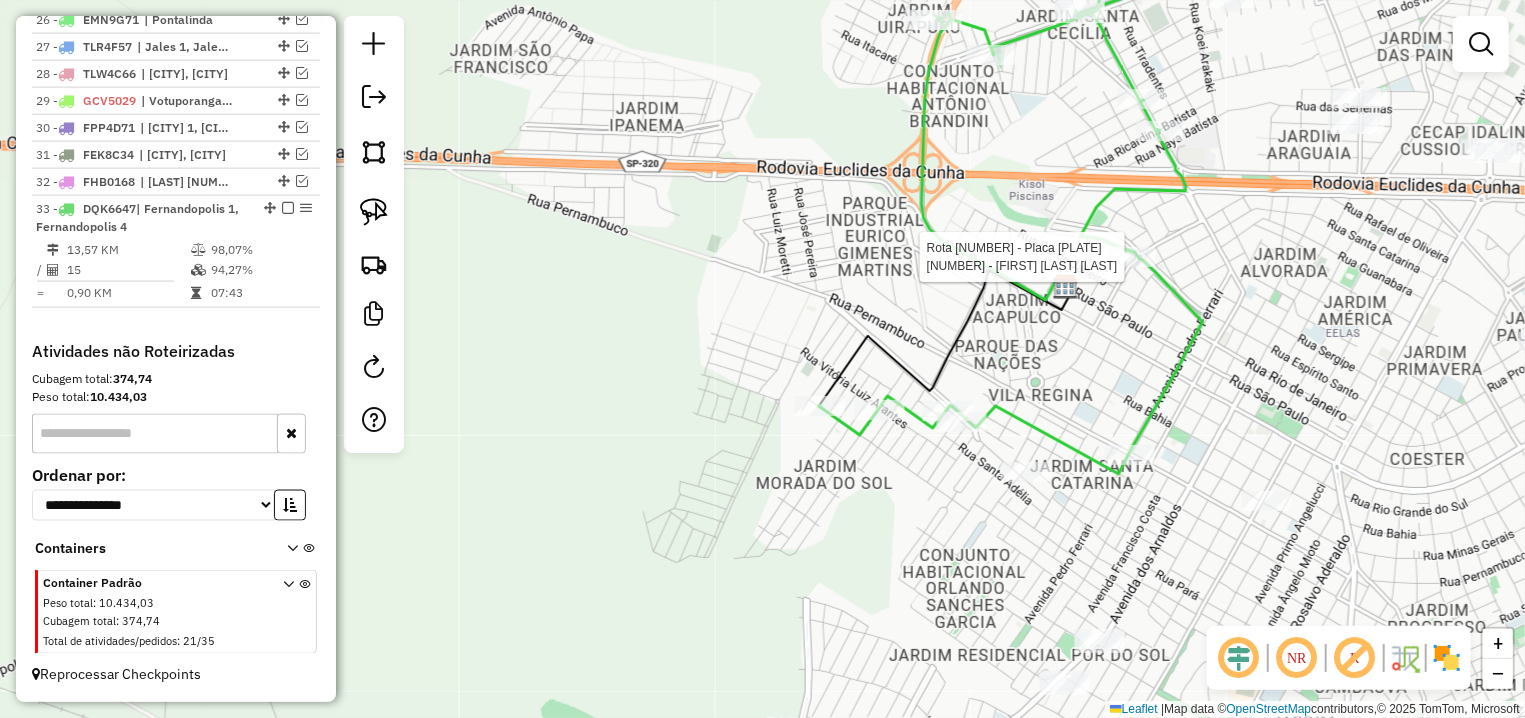 select on "**********" 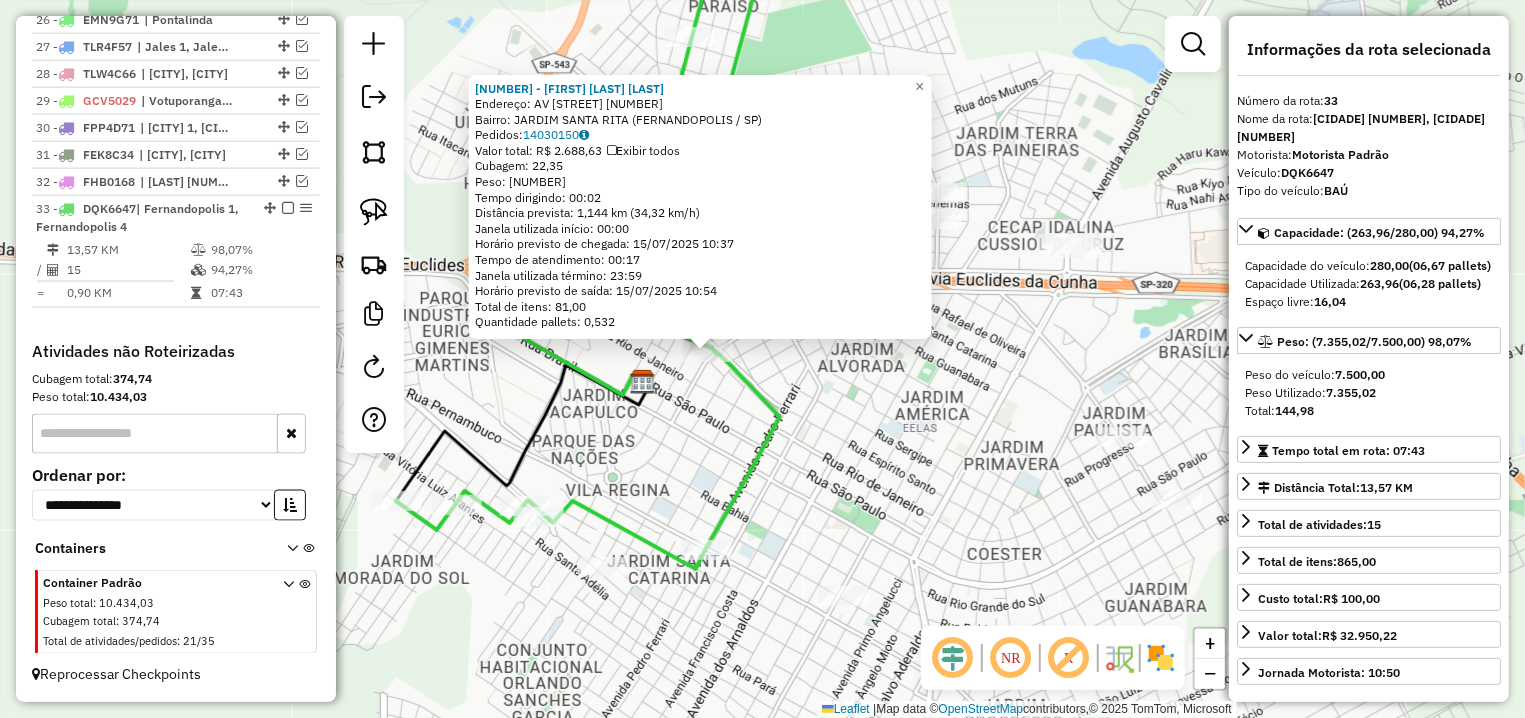 drag, startPoint x: 767, startPoint y: 451, endPoint x: 712, endPoint y: 444, distance: 55.443665 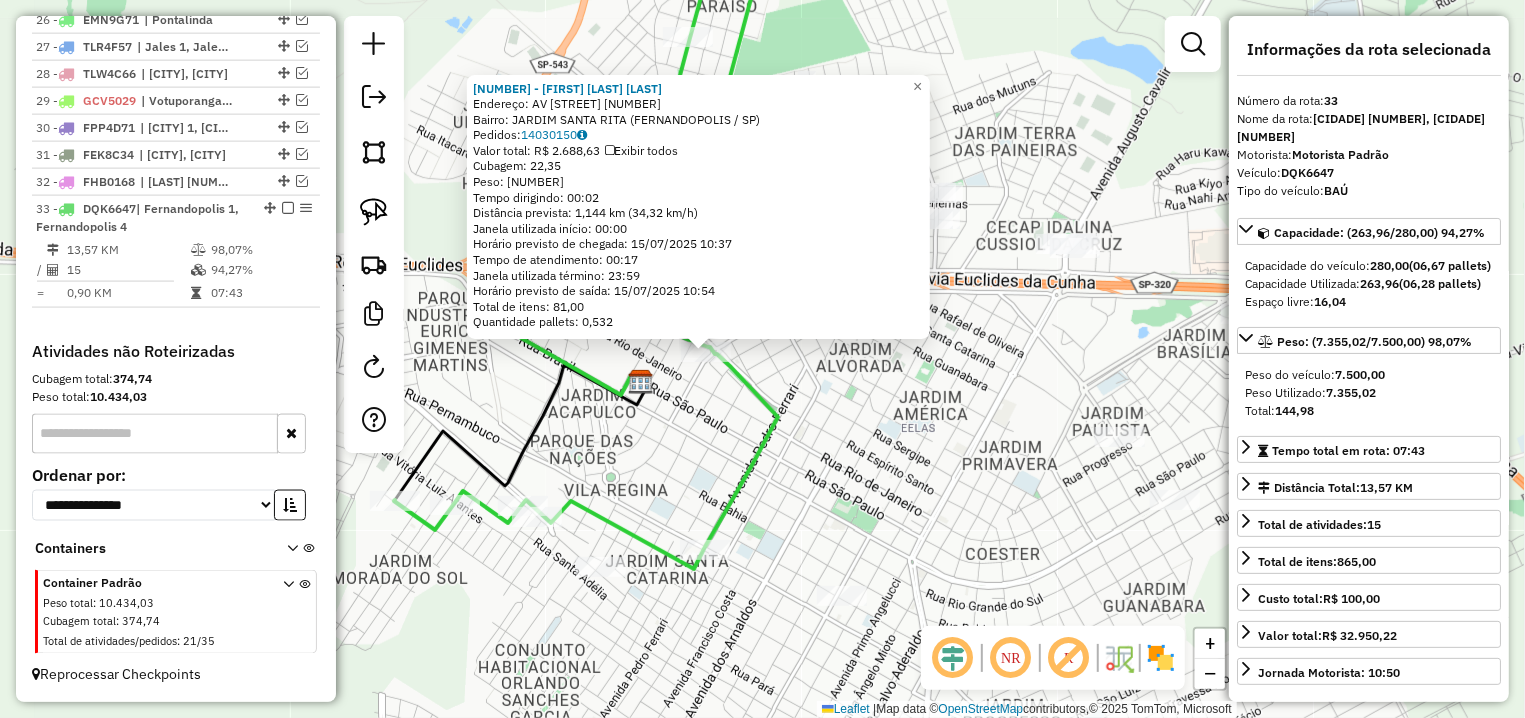 click on "12987 - CINQUENTAO FERN COM  Endereço: AV  RAUL GONCALVES JUNIOR         768   Bairro: JARDIM SANTA RITA (FERNANDOPOLIS / SP)   Pedidos:  14030150   Valor total: R$ 2.688,63   Exibir todos   Cubagem: 22,35  Peso: 683,62  Tempo dirigindo: 00:02   Distância prevista: 1,144 km (34,32 km/h)   Janela utilizada início: 00:00   Horário previsto de chegada: 15/07/2025 10:37   Tempo de atendimento: 00:17   Janela utilizada término: 23:59   Horário previsto de saída: 15/07/2025 10:54   Total de itens: 81,00   Quantidade pallets: 0,532  × Janela de atendimento Grade de atendimento Capacidade Transportadoras Veículos Cliente Pedidos  Rotas Selecione os dias de semana para filtrar as janelas de atendimento  Seg   Ter   Qua   Qui   Sex   Sáb   Dom  Informe o período da janela de atendimento: De: Até:  Filtrar exatamente a janela do cliente  Considerar janela de atendimento padrão  Selecione os dias de semana para filtrar as grades de atendimento  Seg   Ter   Qua   Qui   Sex   Sáb   Dom   Peso mínimo:   De:" 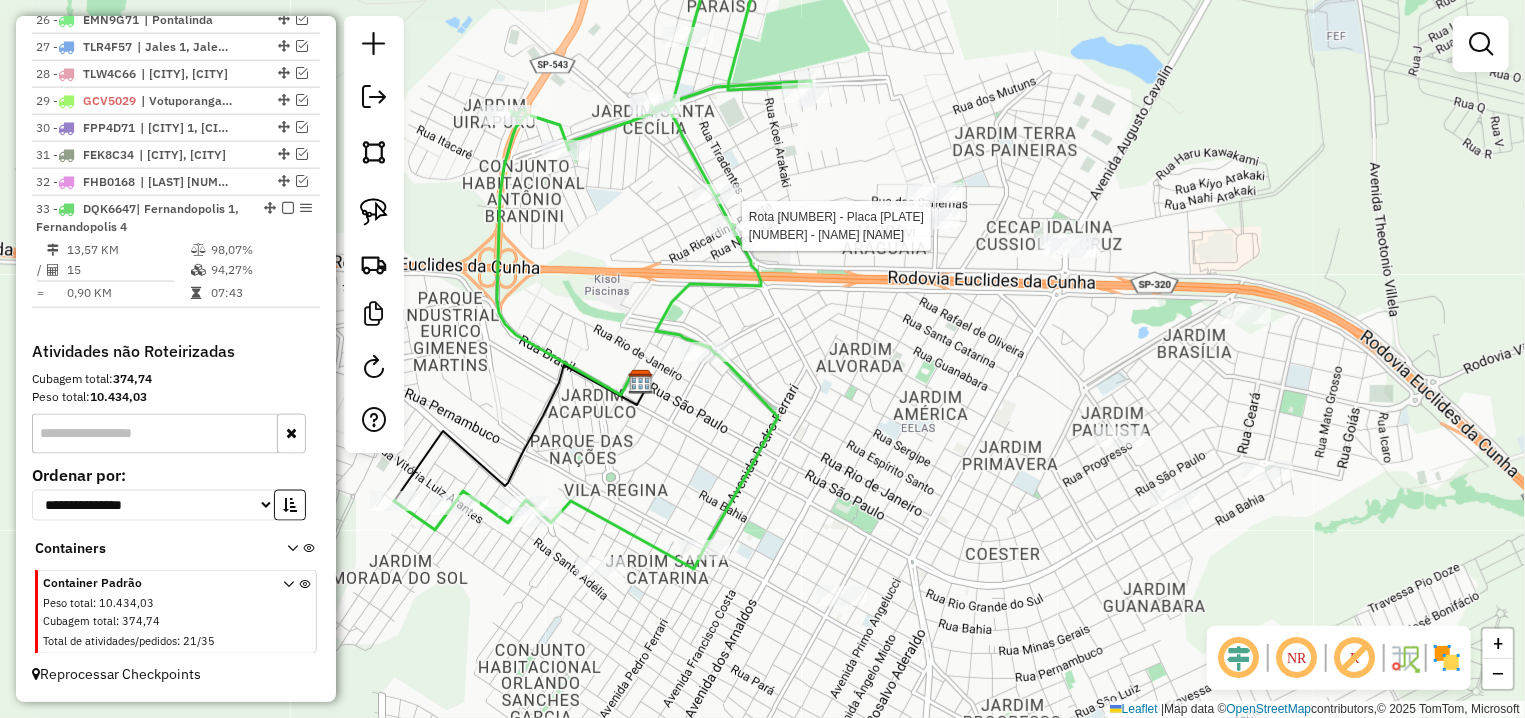 select on "**********" 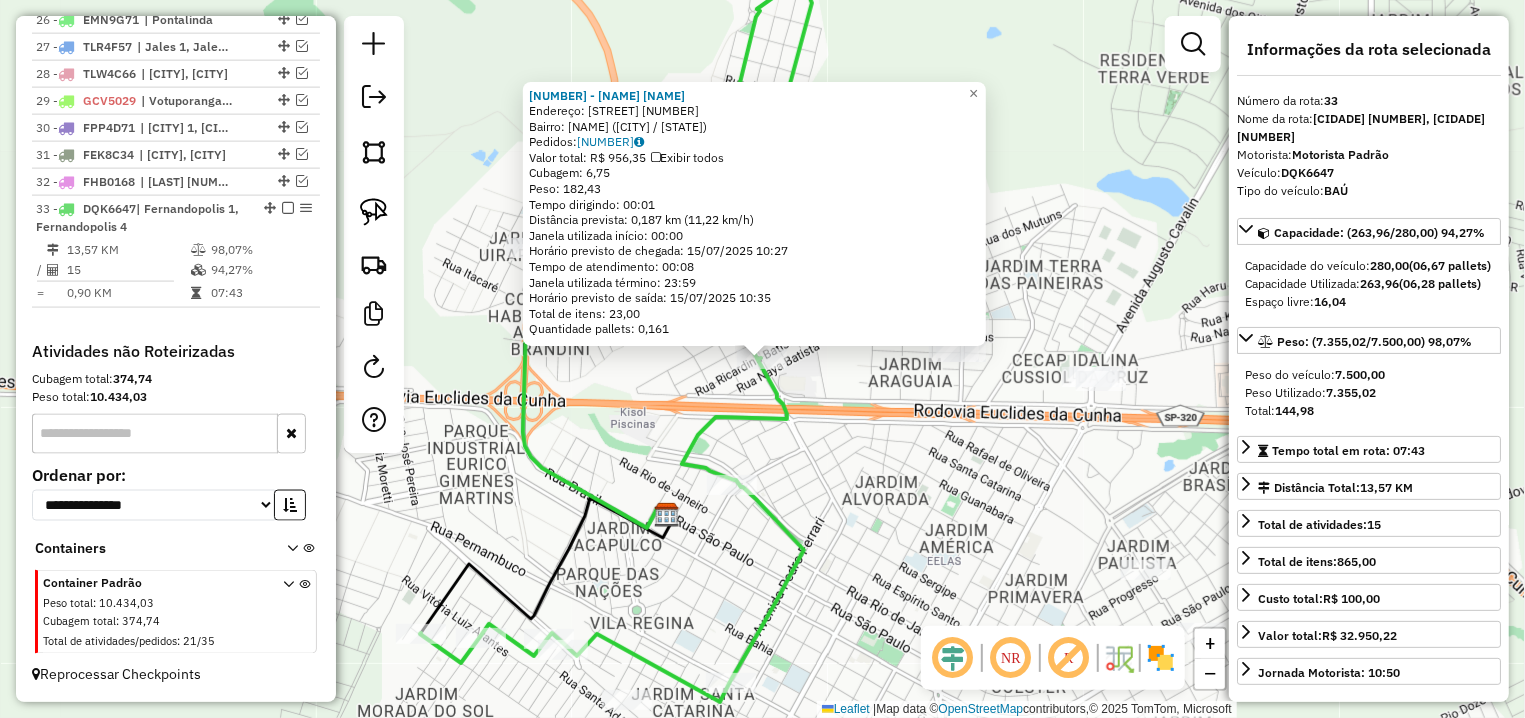 click on "15340 - VALMERINO CARLOS DA  Endereço: AV  DUQUE DE CAXIAS               204   Bairro: JARDIM DO TREVO (FERNANDOPOLIS / SP)   Pedidos:  14030089   Valor total: R$ 956,35   Exibir todos   Cubagem: 6,75  Peso: 182,43  Tempo dirigindo: 00:01   Distância prevista: 0,187 km (11,22 km/h)   Janela utilizada início: 00:00   Horário previsto de chegada: 15/07/2025 10:27   Tempo de atendimento: 00:08   Janela utilizada término: 23:59   Horário previsto de saída: 15/07/2025 10:35   Total de itens: 23,00   Quantidade pallets: 0,161  × Janela de atendimento Grade de atendimento Capacidade Transportadoras Veículos Cliente Pedidos  Rotas Selecione os dias de semana para filtrar as janelas de atendimento  Seg   Ter   Qua   Qui   Sex   Sáb   Dom  Informe o período da janela de atendimento: De: Até:  Filtrar exatamente a janela do cliente  Considerar janela de atendimento padrão  Selecione os dias de semana para filtrar as grades de atendimento  Seg   Ter   Qua   Qui   Sex   Sáb   Dom   Peso mínimo:   De:   De:" 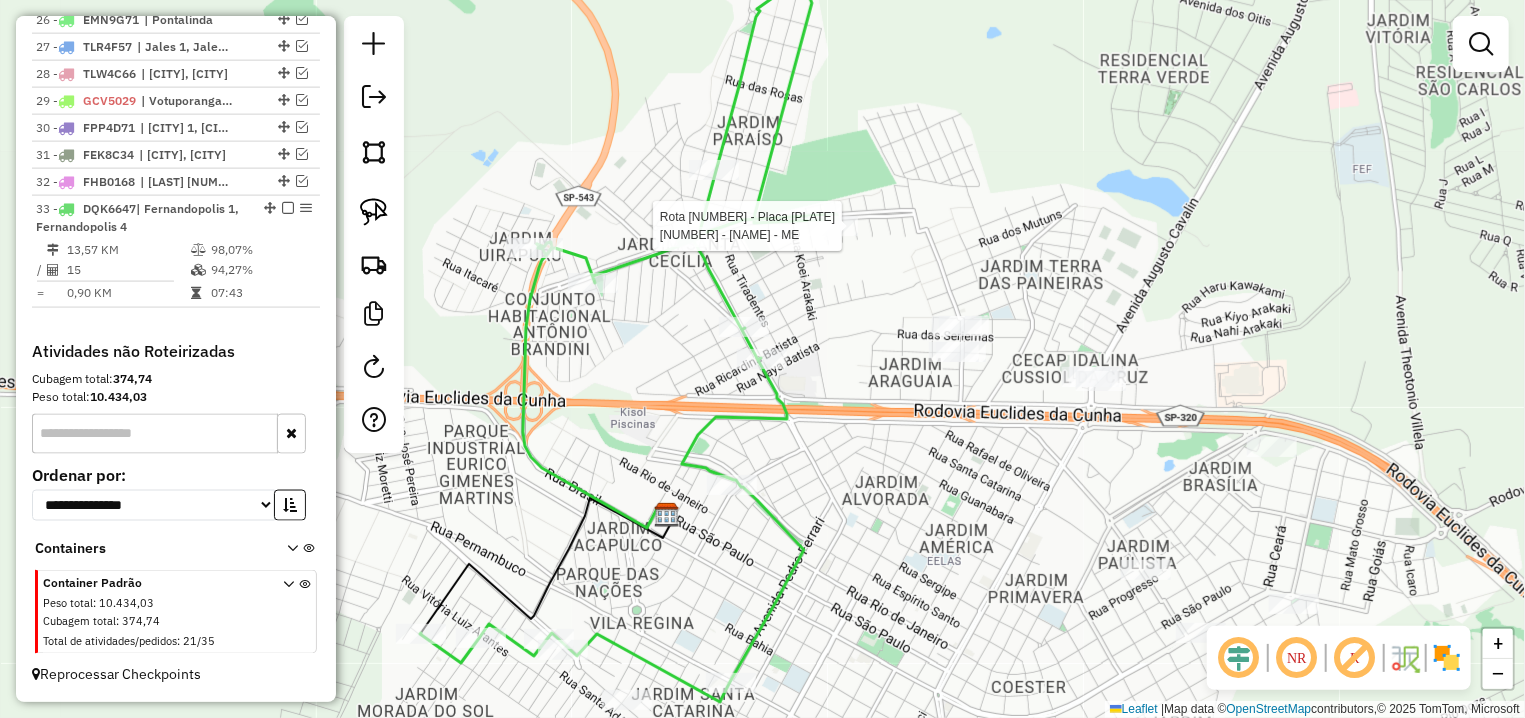 select on "**********" 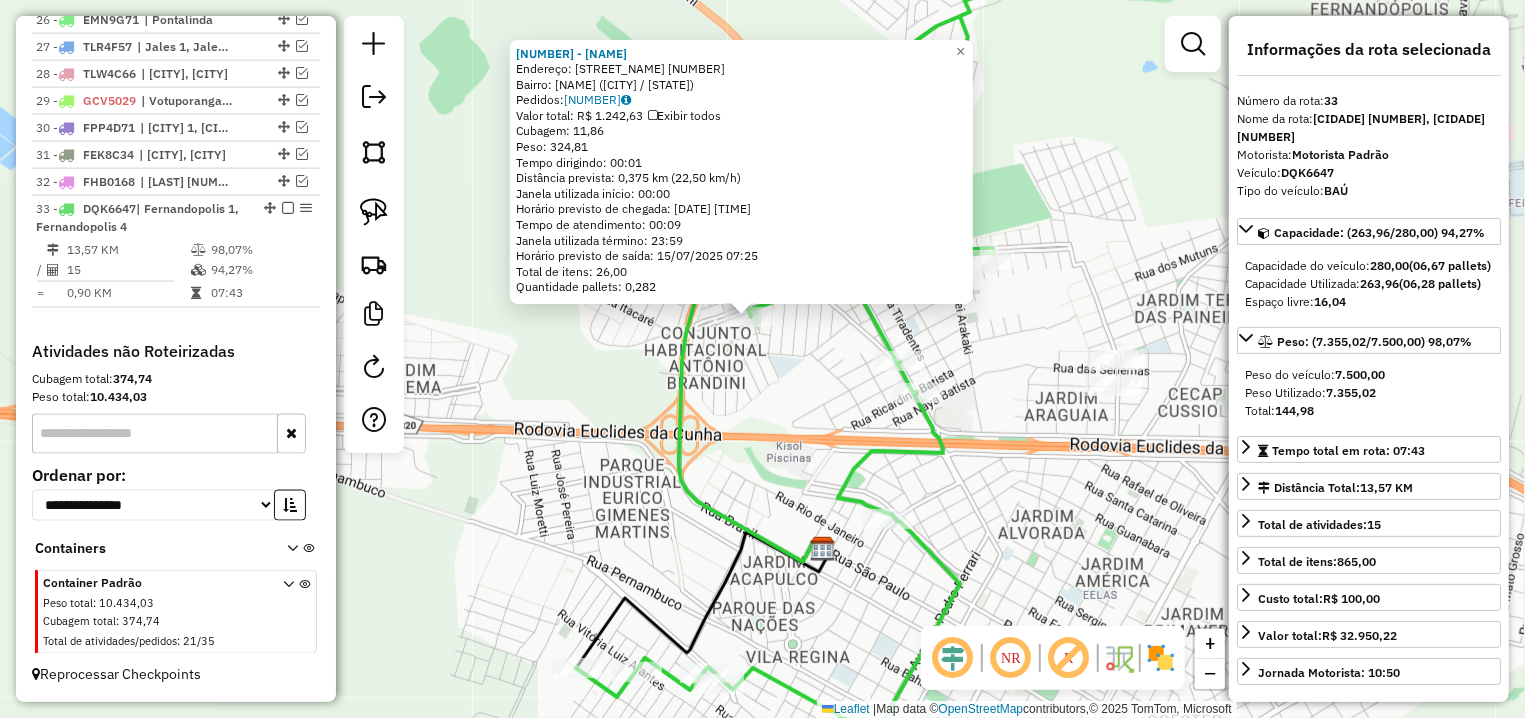 drag, startPoint x: 801, startPoint y: 457, endPoint x: 658, endPoint y: 200, distance: 294.10544 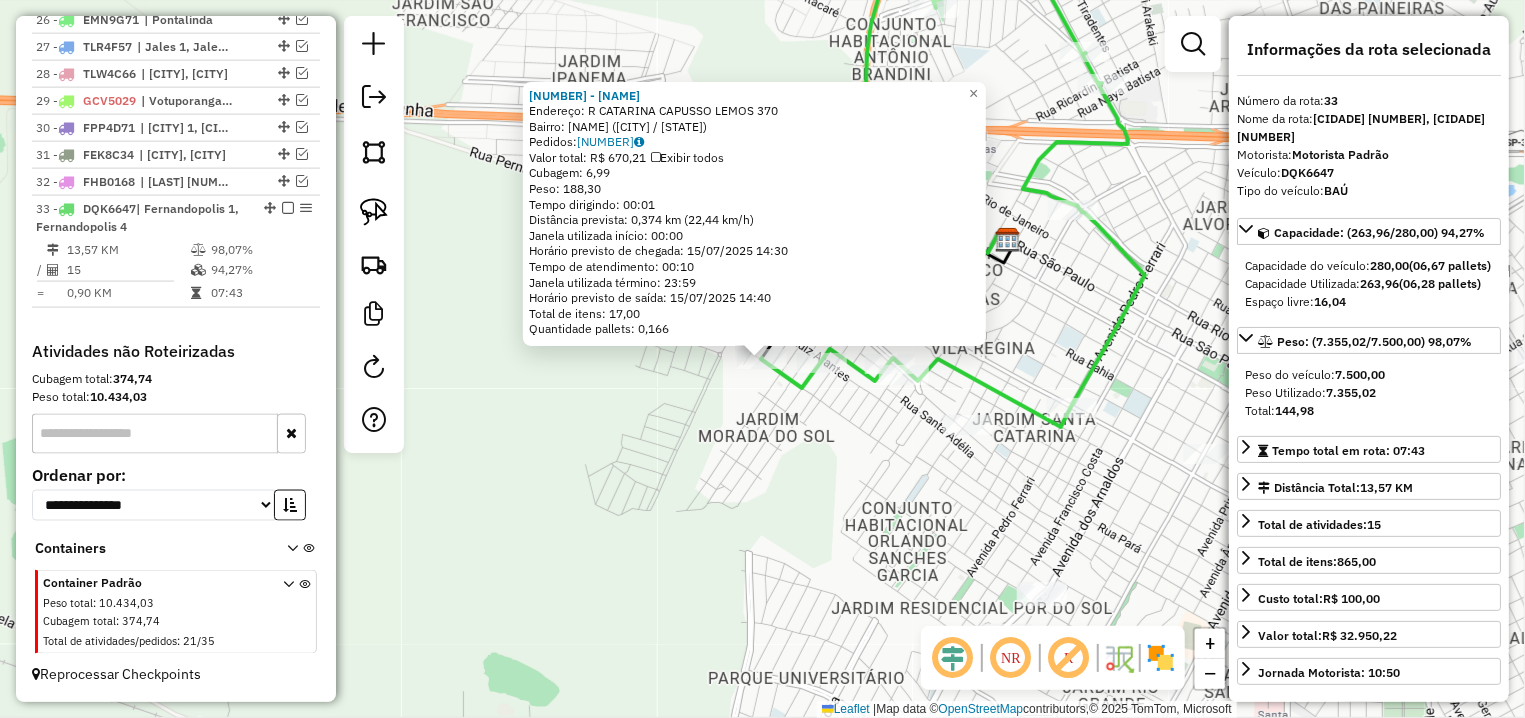 click on "10591 - ELIZABETE FURLAN  Endereço: R   CATARINA CAPUSSO LEMOS         370   Bairro: ILDA HELENA (FERNANDOPOLIS / SP)   Pedidos:  14029556   Valor total: R$ 670,21   Exibir todos   Cubagem: 6,99  Peso: 188,30  Tempo dirigindo: 00:01   Distância prevista: 0,374 km (22,44 km/h)   Janela utilizada início: 00:00   Horário previsto de chegada: 15/07/2025 14:30   Tempo de atendimento: 00:10   Janela utilizada término: 23:59   Horário previsto de saída: 15/07/2025 14:40   Total de itens: 17,00   Quantidade pallets: 0,166  × Janela de atendimento Grade de atendimento Capacidade Transportadoras Veículos Cliente Pedidos  Rotas Selecione os dias de semana para filtrar as janelas de atendimento  Seg   Ter   Qua   Qui   Sex   Sáb   Dom  Informe o período da janela de atendimento: De: Até:  Filtrar exatamente a janela do cliente  Considerar janela de atendimento padrão  Selecione os dias de semana para filtrar as grades de atendimento  Seg   Ter   Qua   Qui   Sex   Sáb   Dom   Peso mínimo:   Peso máximo:  +" 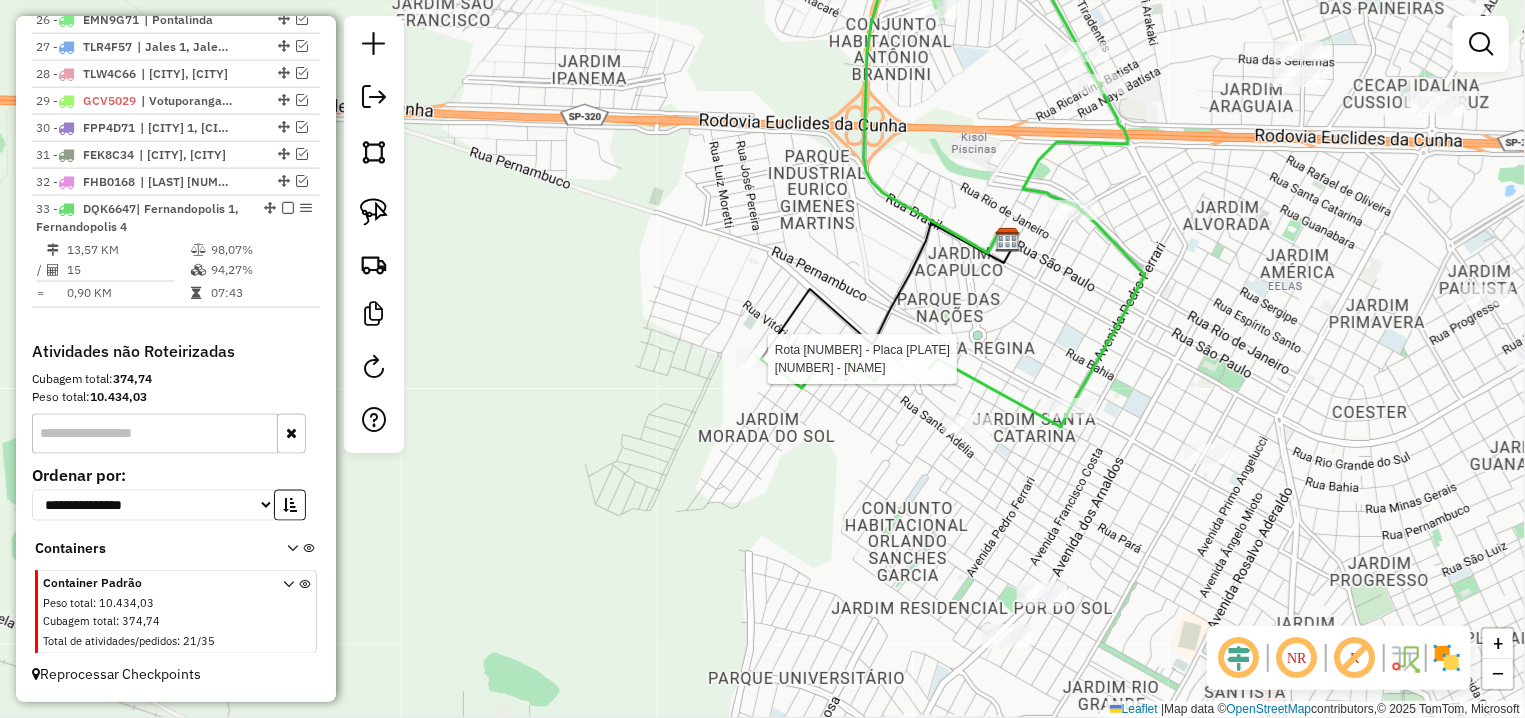 select on "**********" 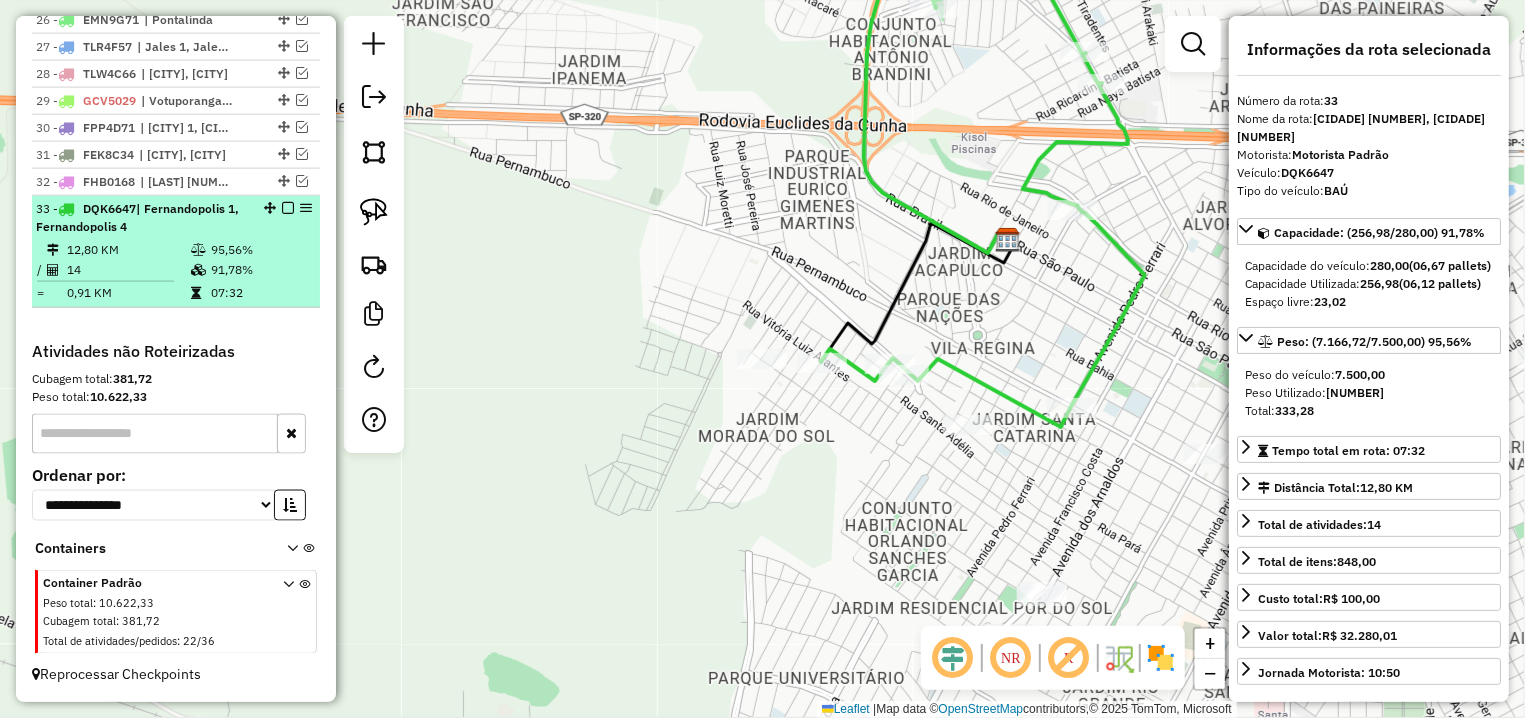 click at bounding box center (288, 208) 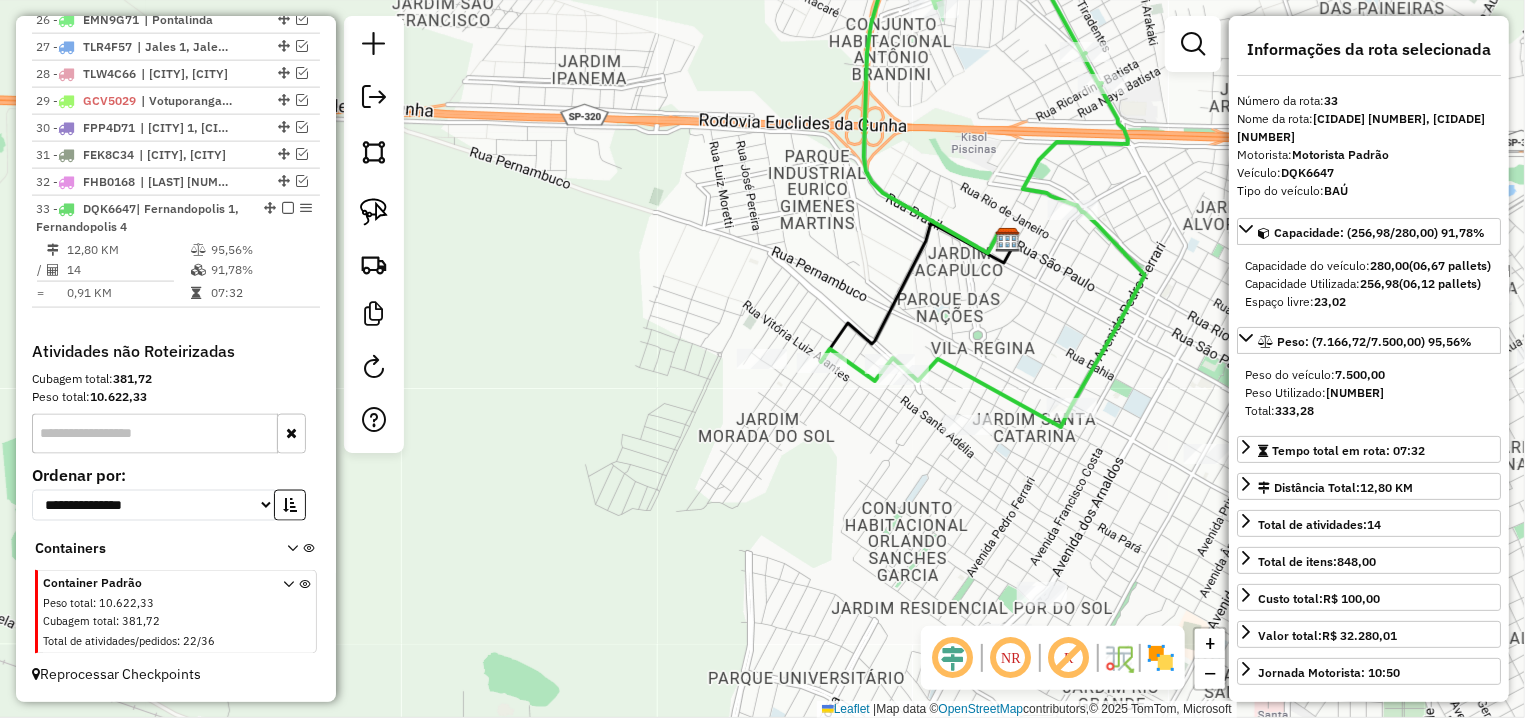 scroll, scrollTop: 1395, scrollLeft: 0, axis: vertical 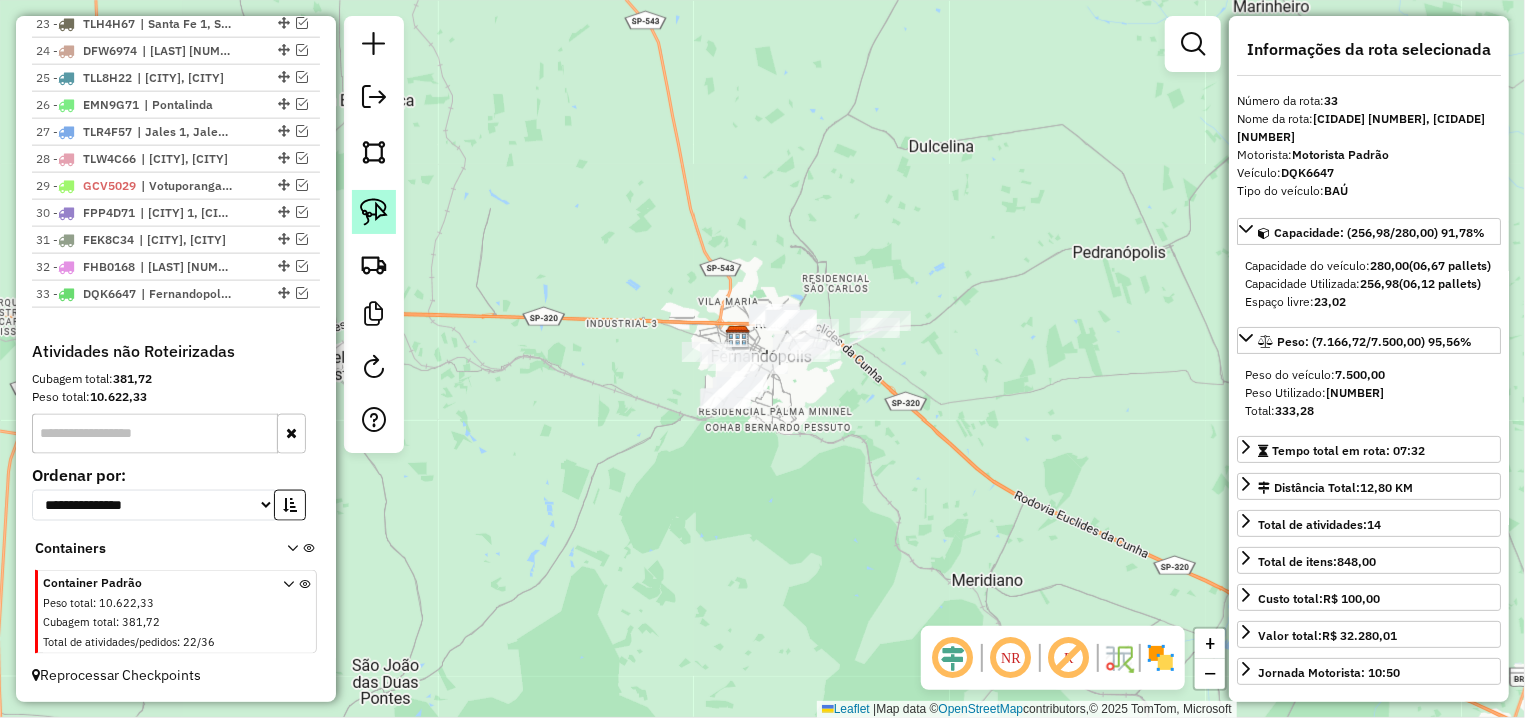 click 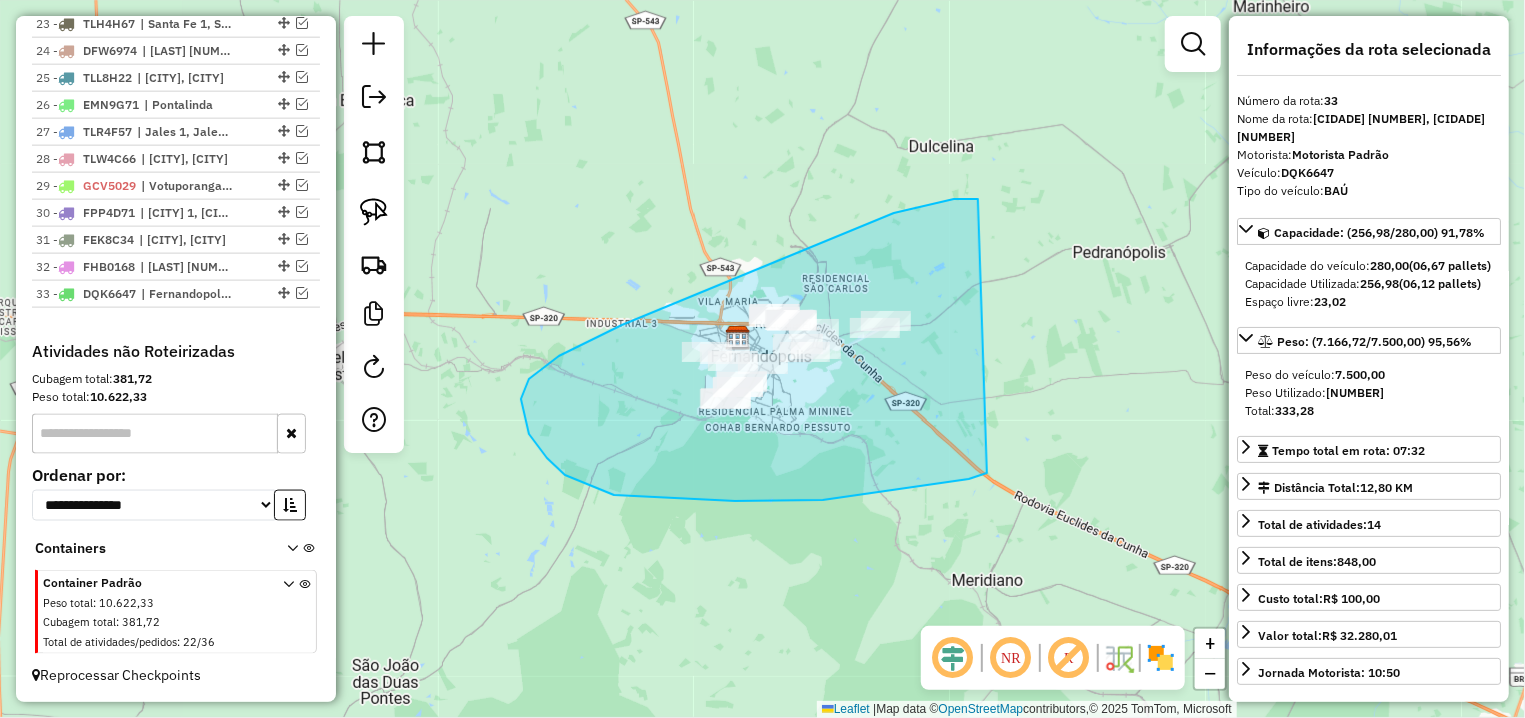 drag, startPoint x: 978, startPoint y: 199, endPoint x: 987, endPoint y: 473, distance: 274.14777 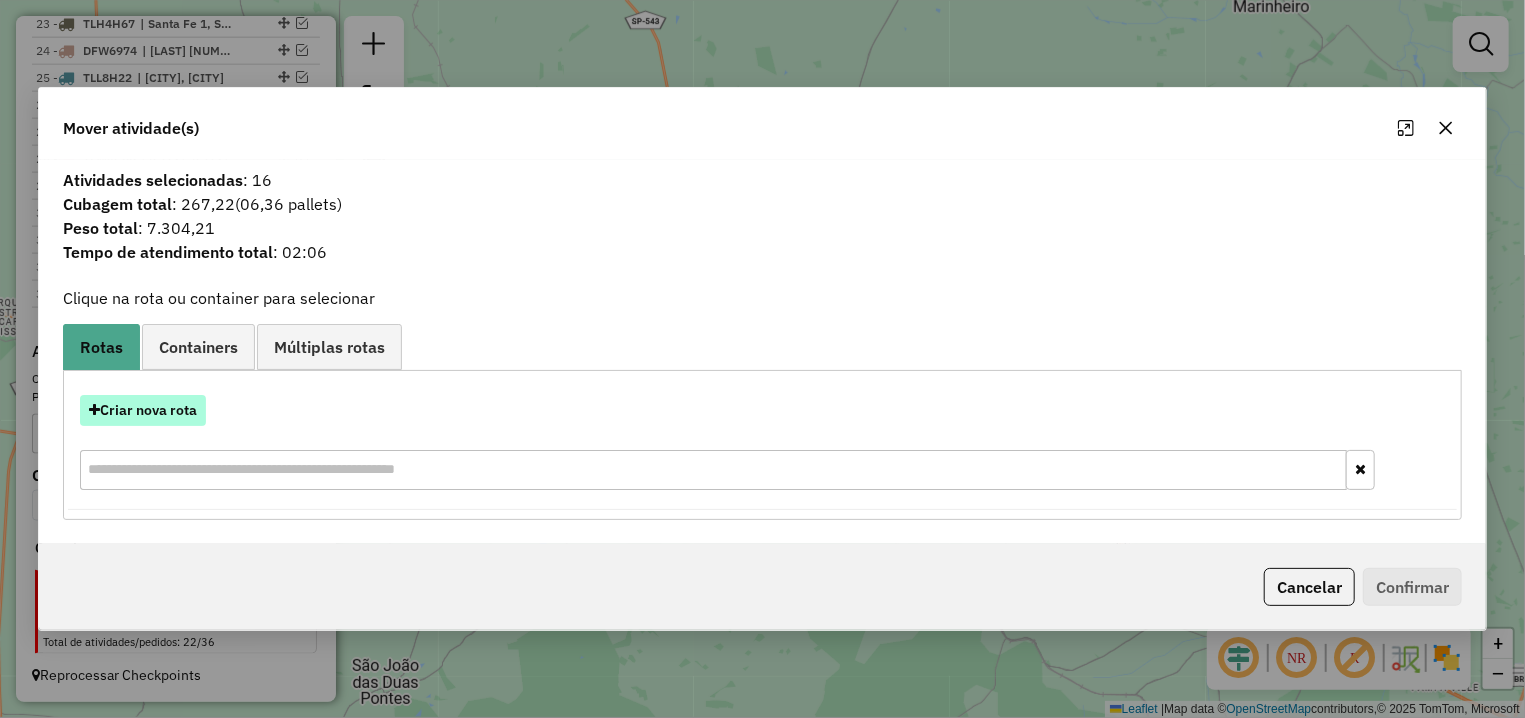 click on "Criar nova rota" at bounding box center (143, 410) 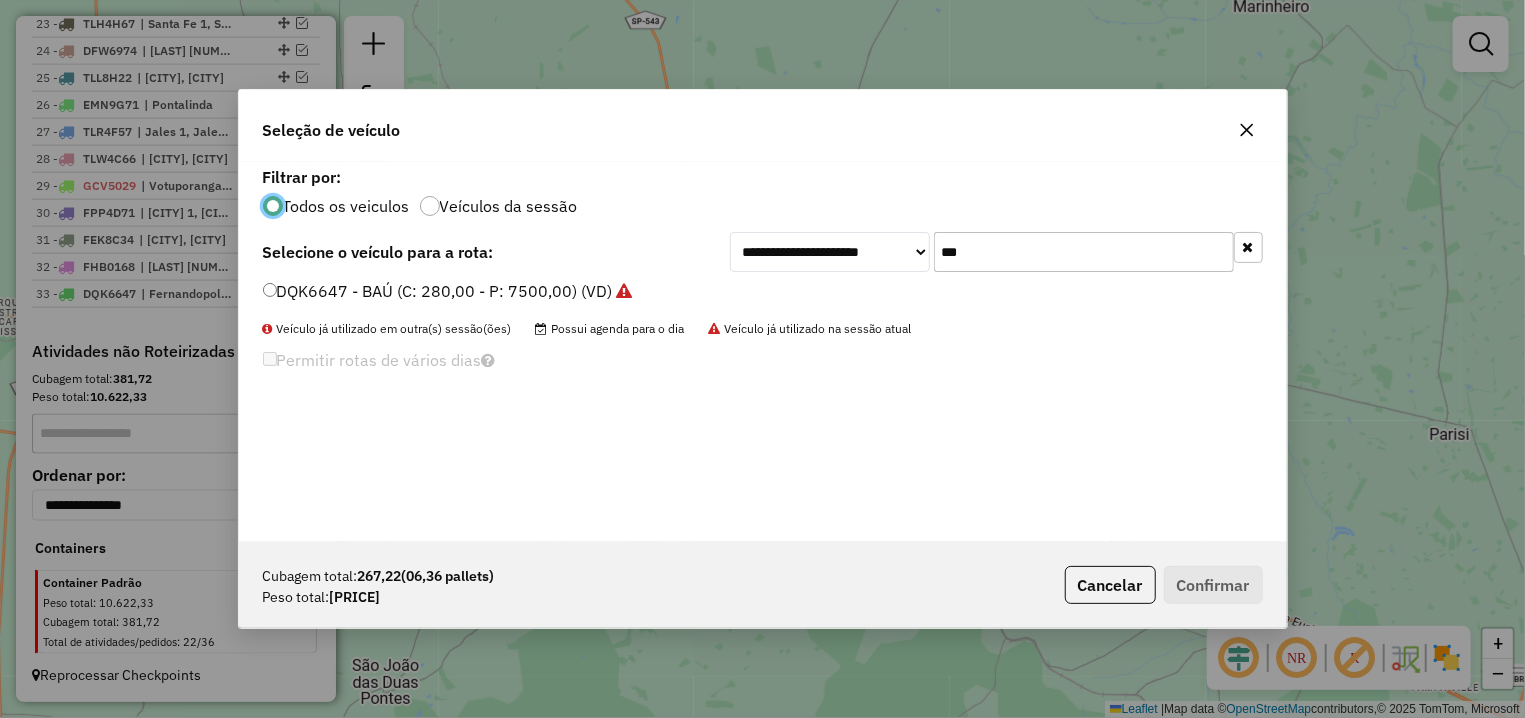 scroll, scrollTop: 11, scrollLeft: 6, axis: both 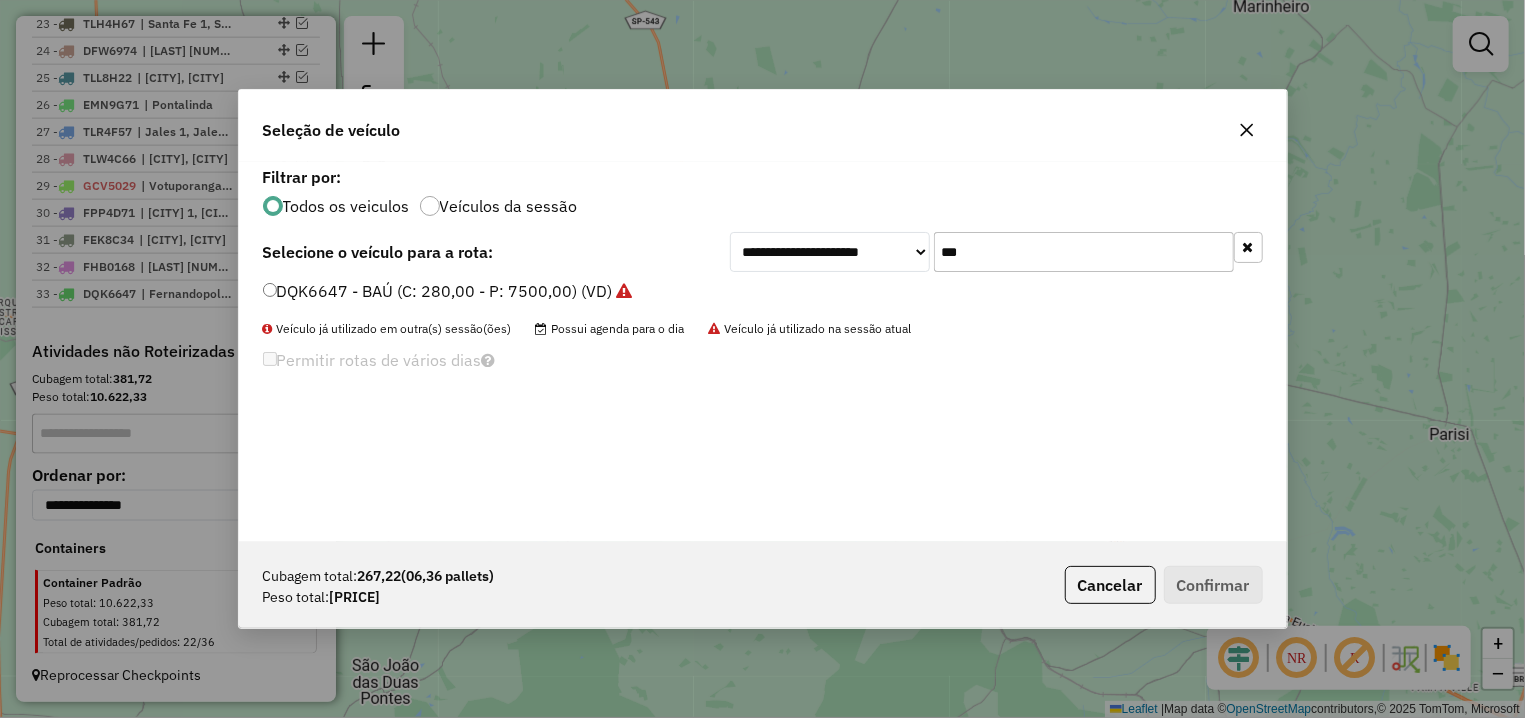 drag, startPoint x: 980, startPoint y: 252, endPoint x: 841, endPoint y: 252, distance: 139 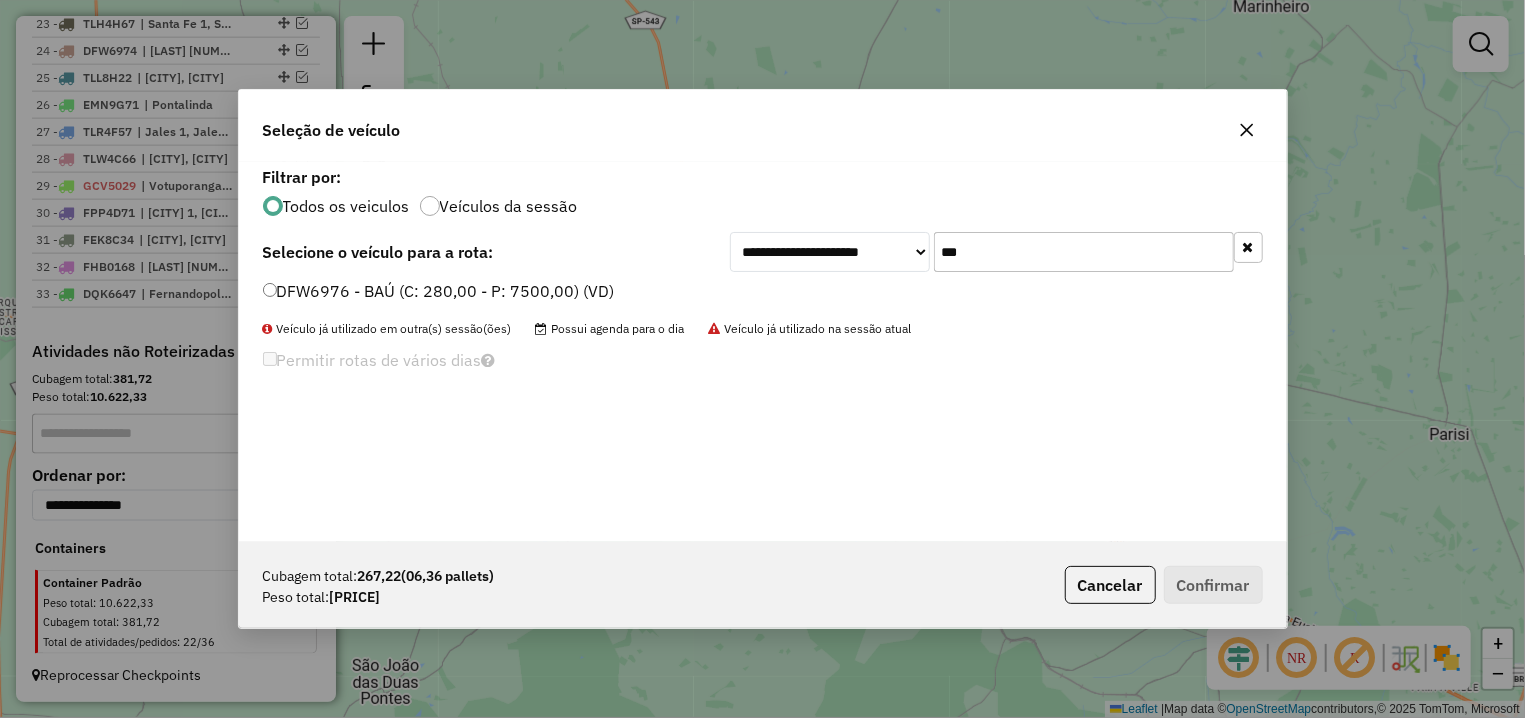 type on "***" 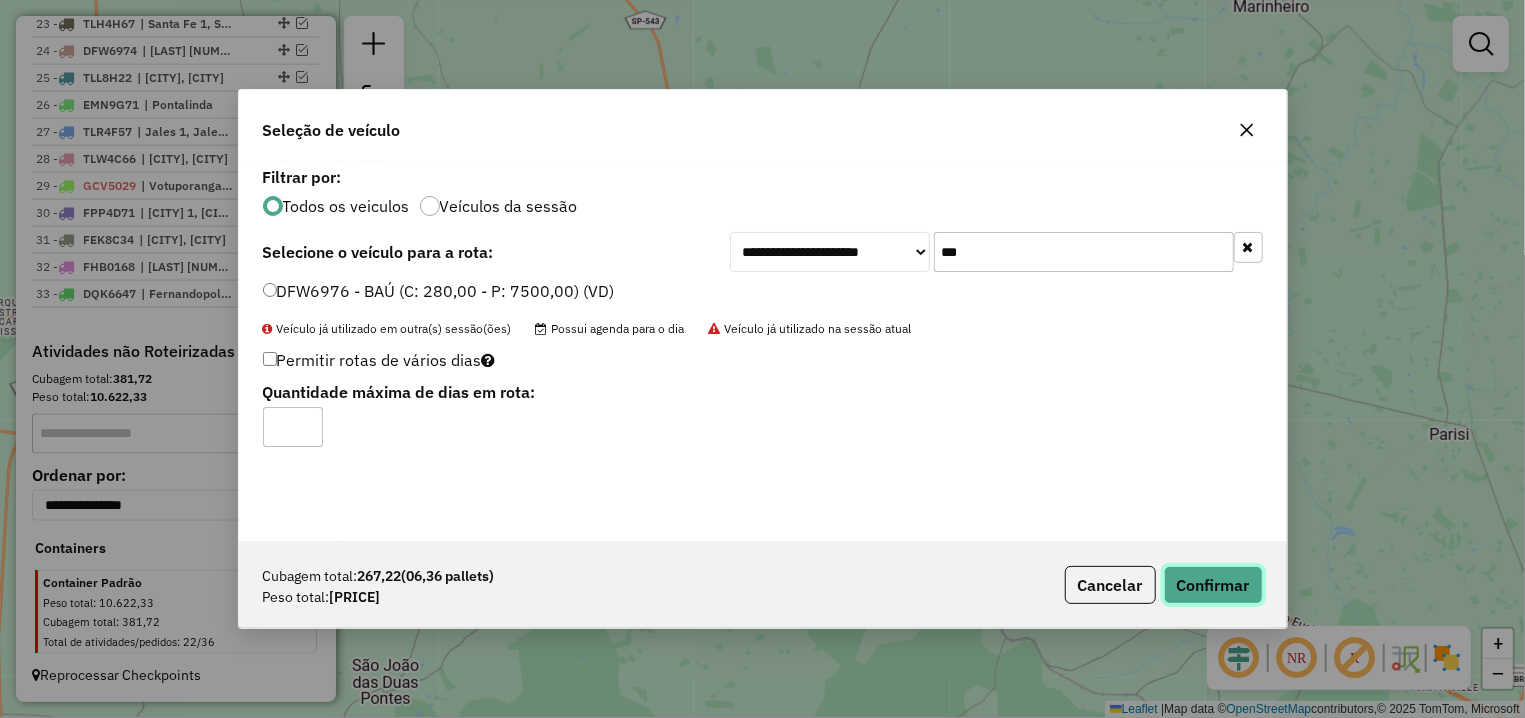 click on "Confirmar" 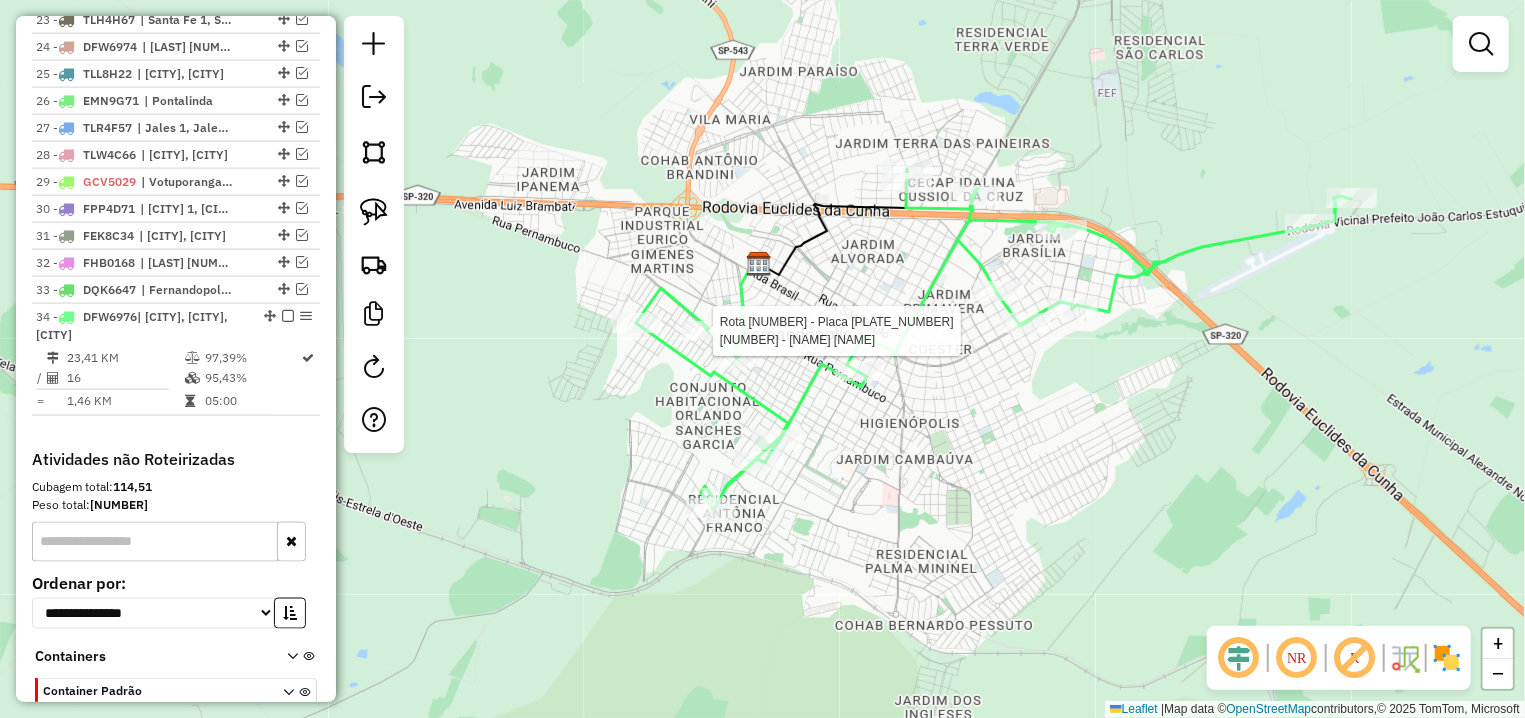 select on "**********" 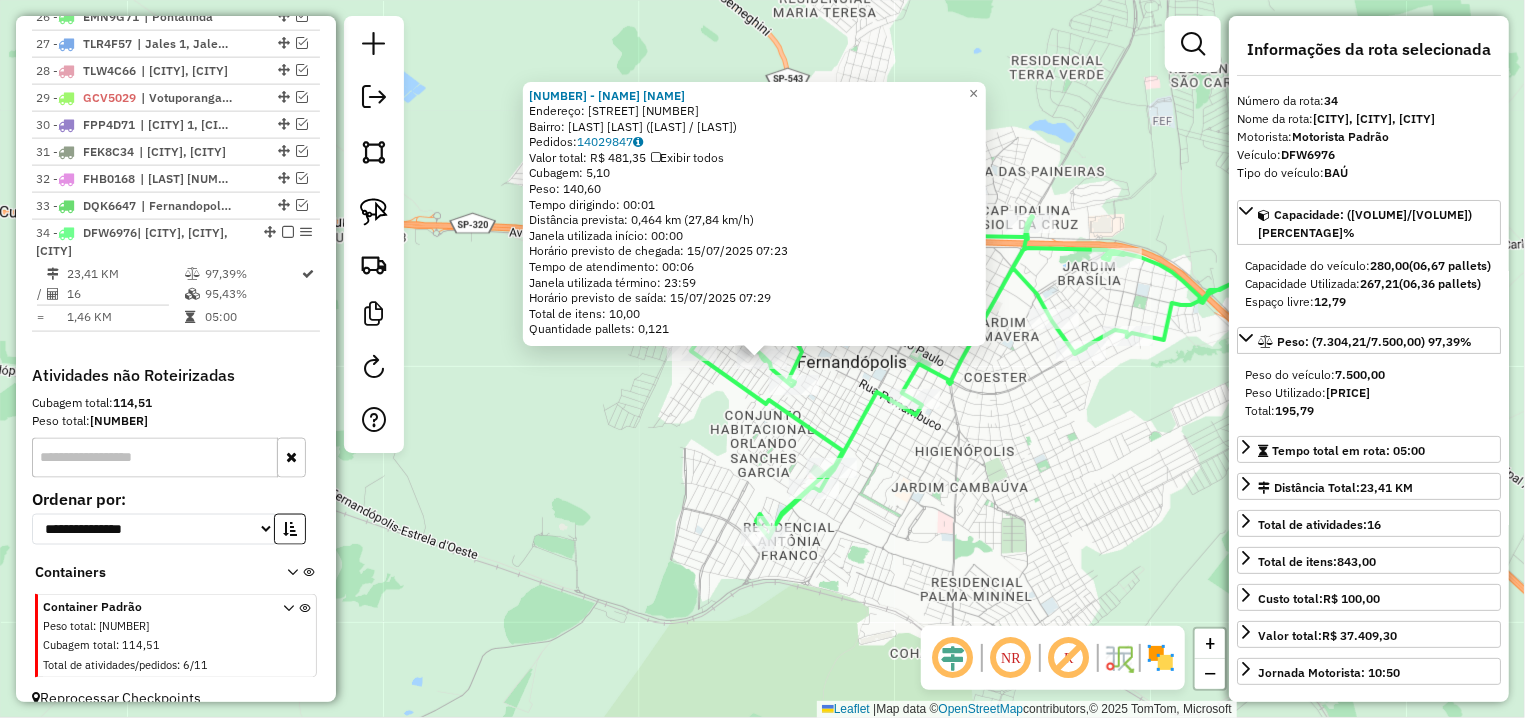 scroll, scrollTop: 1524, scrollLeft: 0, axis: vertical 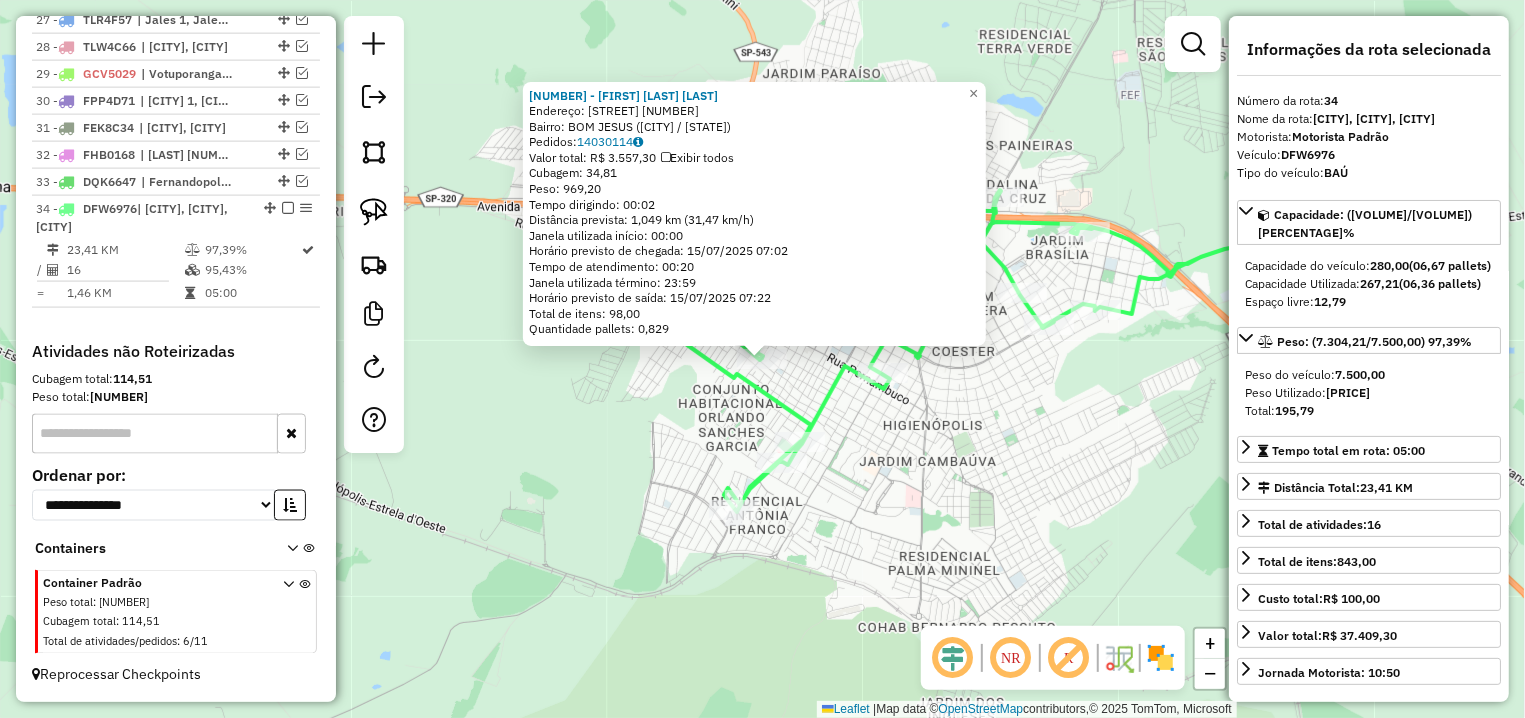 click on "16268 - SERV FESTAS BOM JESU  Endereço: R   BOM JESUS                     185   Bairro: BOM JESUS (FERNANDOPOLIS / SP)   Pedidos:  14030114   Valor total: R$ 3.557,30   Exibir todos   Cubagem: 34,81  Peso: 969,20  Tempo dirigindo: 00:02   Distância prevista: 1,049 km (31,47 km/h)   Janela utilizada início: 00:00   Horário previsto de chegada: 15/07/2025 07:02   Tempo de atendimento: 00:20   Janela utilizada término: 23:59   Horário previsto de saída: 15/07/2025 07:22   Total de itens: 98,00   Quantidade pallets: 0,829  × Janela de atendimento Grade de atendimento Capacidade Transportadoras Veículos Cliente Pedidos  Rotas Selecione os dias de semana para filtrar as janelas de atendimento  Seg   Ter   Qua   Qui   Sex   Sáb   Dom  Informe o período da janela de atendimento: De: Até:  Filtrar exatamente a janela do cliente  Considerar janela de atendimento padrão  Selecione os dias de semana para filtrar as grades de atendimento  Seg   Ter   Qua   Qui   Sex   Sáb   Dom   Peso mínimo:   De:   Até:" 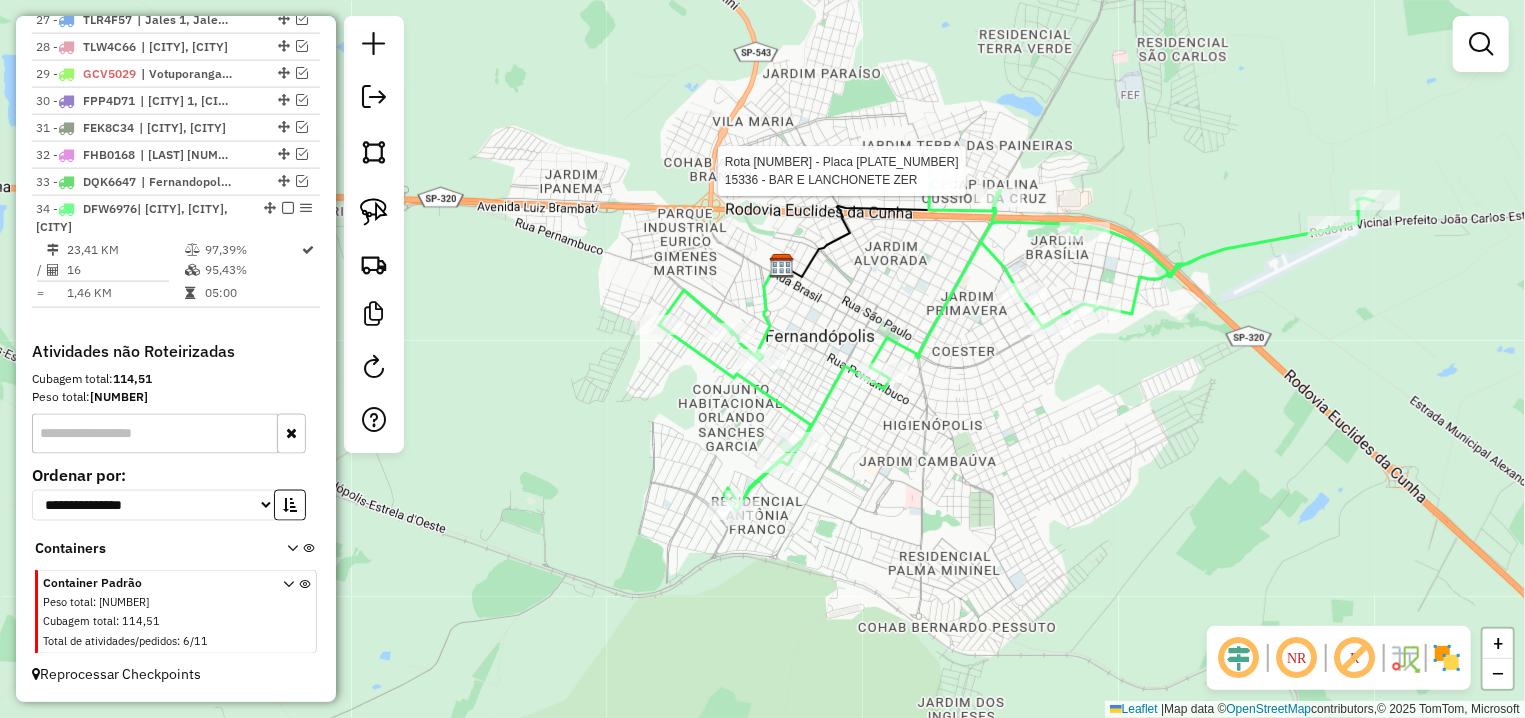select on "**********" 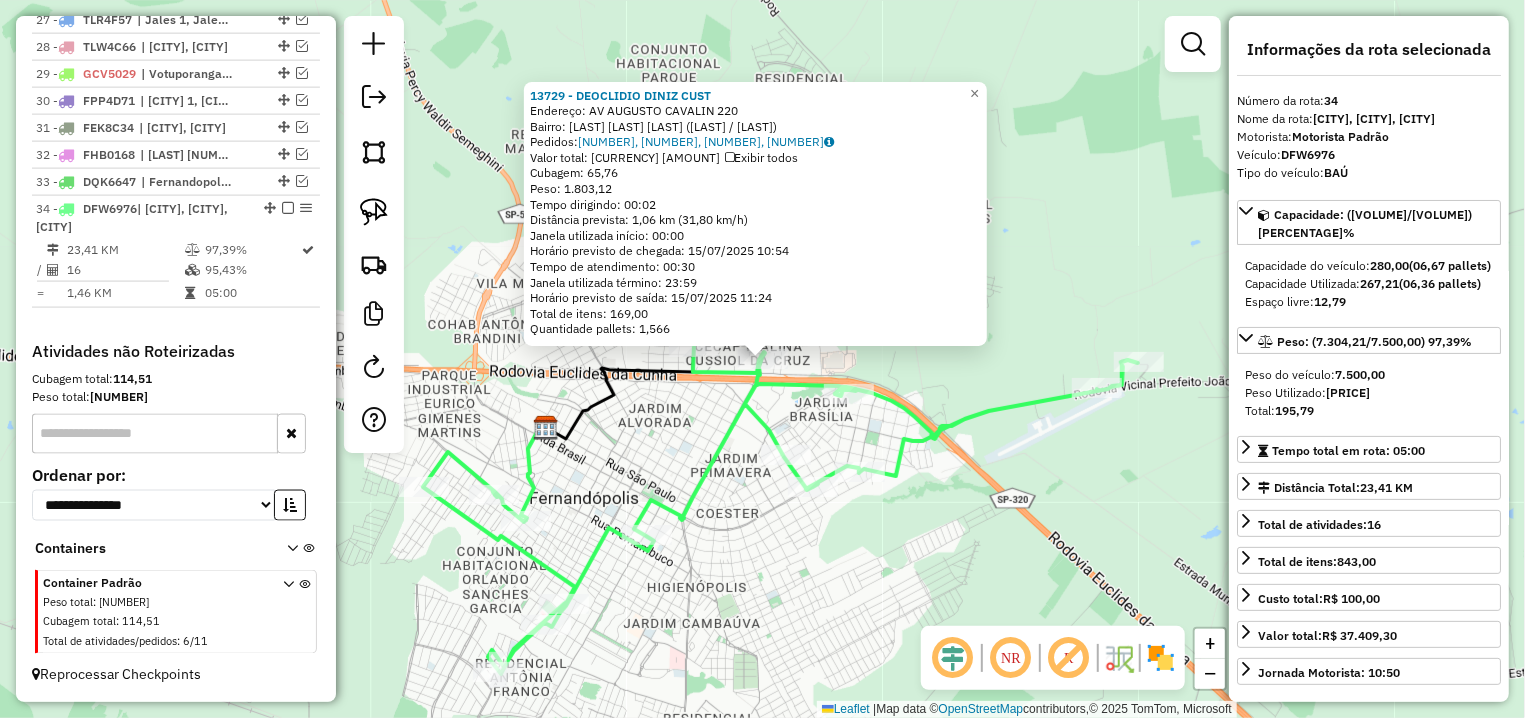 click 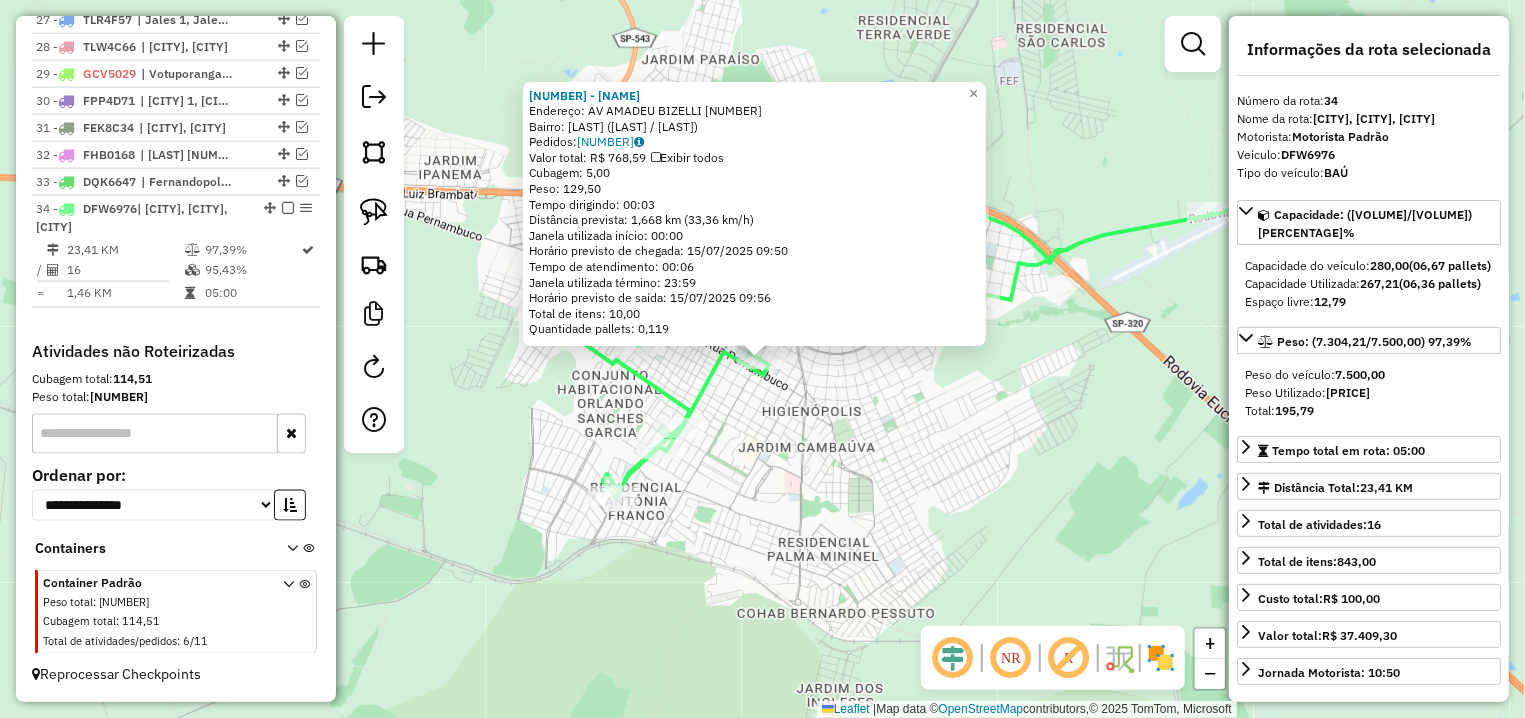 click on "16365 - PAULO DE OLIVEIRA GU  Endereço: AV  AMADEU BIZELLI                1547   Bairro: CENTRO (FERNANDOPOLIS / SP)   Pedidos:  14030043   Valor total: R$ 768,59   Exibir todos   Cubagem: 5,00  Peso: 129,50  Tempo dirigindo: 00:03   Distância prevista: 1,668 km (33,36 km/h)   Janela utilizada início: 00:00   Horário previsto de chegada: 15/07/2025 09:50   Tempo de atendimento: 00:06   Janela utilizada término: 23:59   Horário previsto de saída: 15/07/2025 09:56   Total de itens: 10,00   Quantidade pallets: 0,119  × Janela de atendimento Grade de atendimento Capacidade Transportadoras Veículos Cliente Pedidos  Rotas Selecione os dias de semana para filtrar as janelas de atendimento  Seg   Ter   Qua   Qui   Sex   Sáb   Dom  Informe o período da janela de atendimento: De: Até:  Filtrar exatamente a janela do cliente  Considerar janela de atendimento padrão  Selecione os dias de semana para filtrar as grades de atendimento  Seg   Ter   Qua   Qui   Sex   Sáb   Dom   Peso mínimo:   Peso máximo:  +" 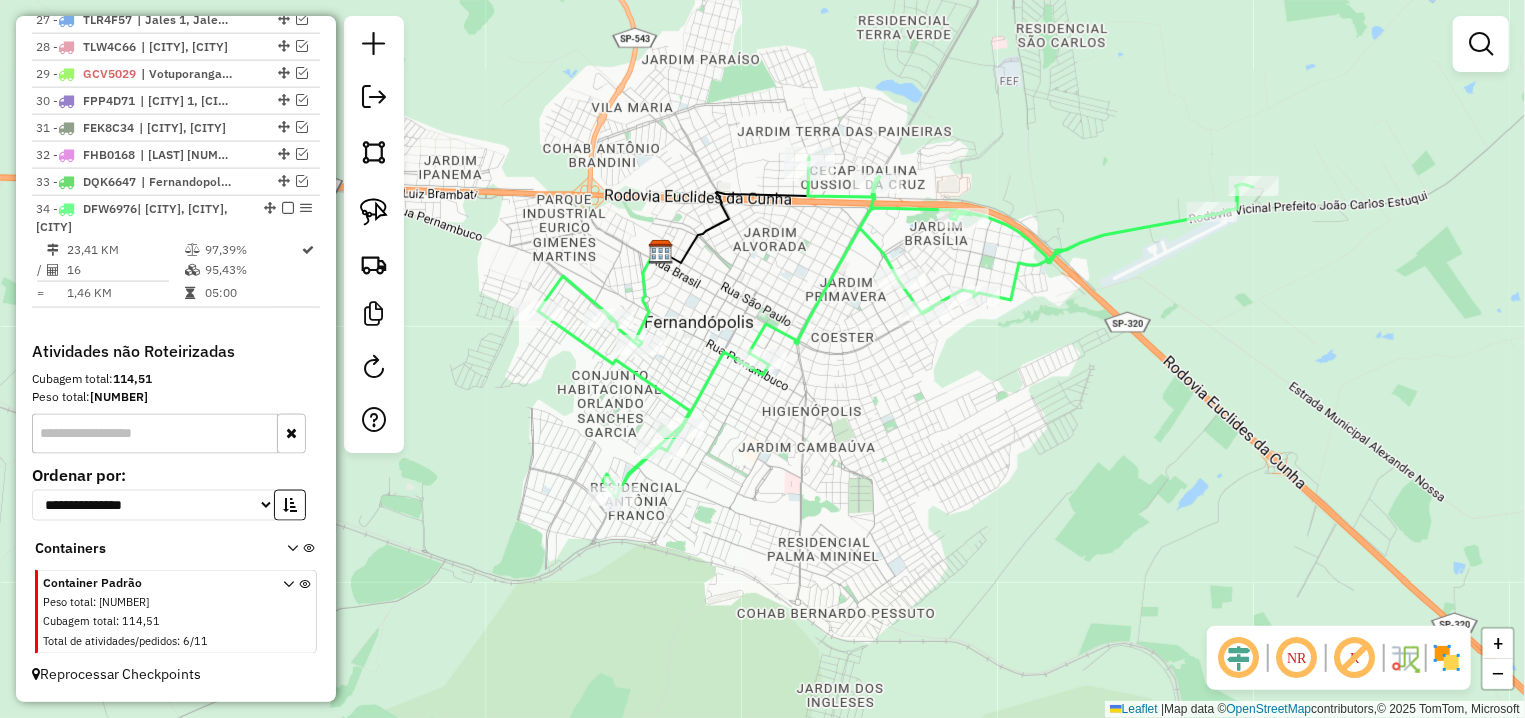 click 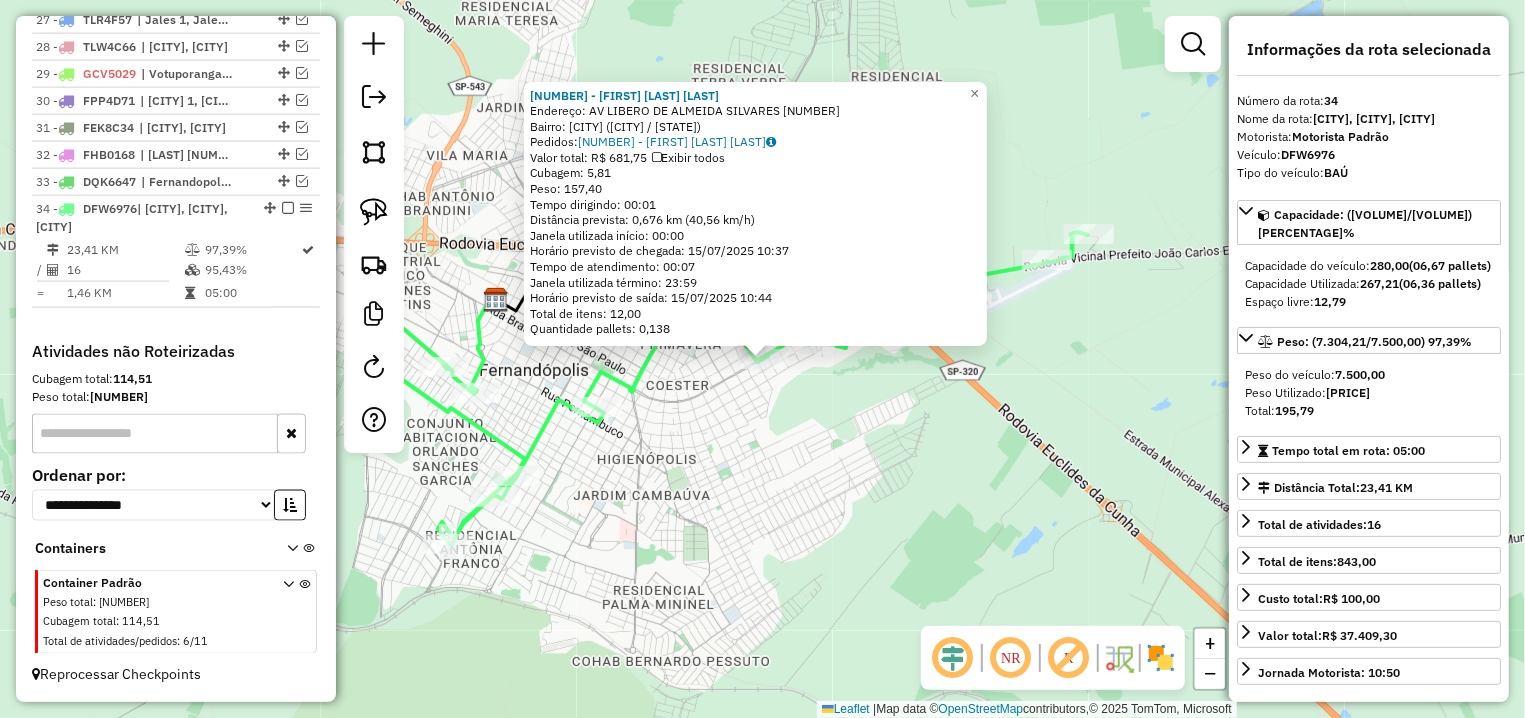 click on "12848 - MATHEUS ERNANDES NOG  Endereço: AV  LIBERO DE ALMEIDA SILVARES    3467   Bairro: COESTER (FERNANDOPOLIS / SP)   Pedidos:  14029480   Valor total: R$ 681,75   Exibir todos   Cubagem: 5,81  Peso: 157,40  Tempo dirigindo: 00:01   Distância prevista: 0,676 km (40,56 km/h)   Janela utilizada início: 00:00   Horário previsto de chegada: 15/07/2025 10:37   Tempo de atendimento: 00:07   Janela utilizada término: 23:59   Horário previsto de saída: 15/07/2025 10:44   Total de itens: 12,00   Quantidade pallets: 0,138  × Janela de atendimento Grade de atendimento Capacidade Transportadoras Veículos Cliente Pedidos  Rotas Selecione os dias de semana para filtrar as janelas de atendimento  Seg   Ter   Qua   Qui   Sex   Sáb   Dom  Informe o período da janela de atendimento: De: Até:  Filtrar exatamente a janela do cliente  Considerar janela de atendimento padrão  Selecione os dias de semana para filtrar as grades de atendimento  Seg   Ter   Qua   Qui   Sex   Sáb   Dom   Peso mínimo:   Peso máximo:  +" 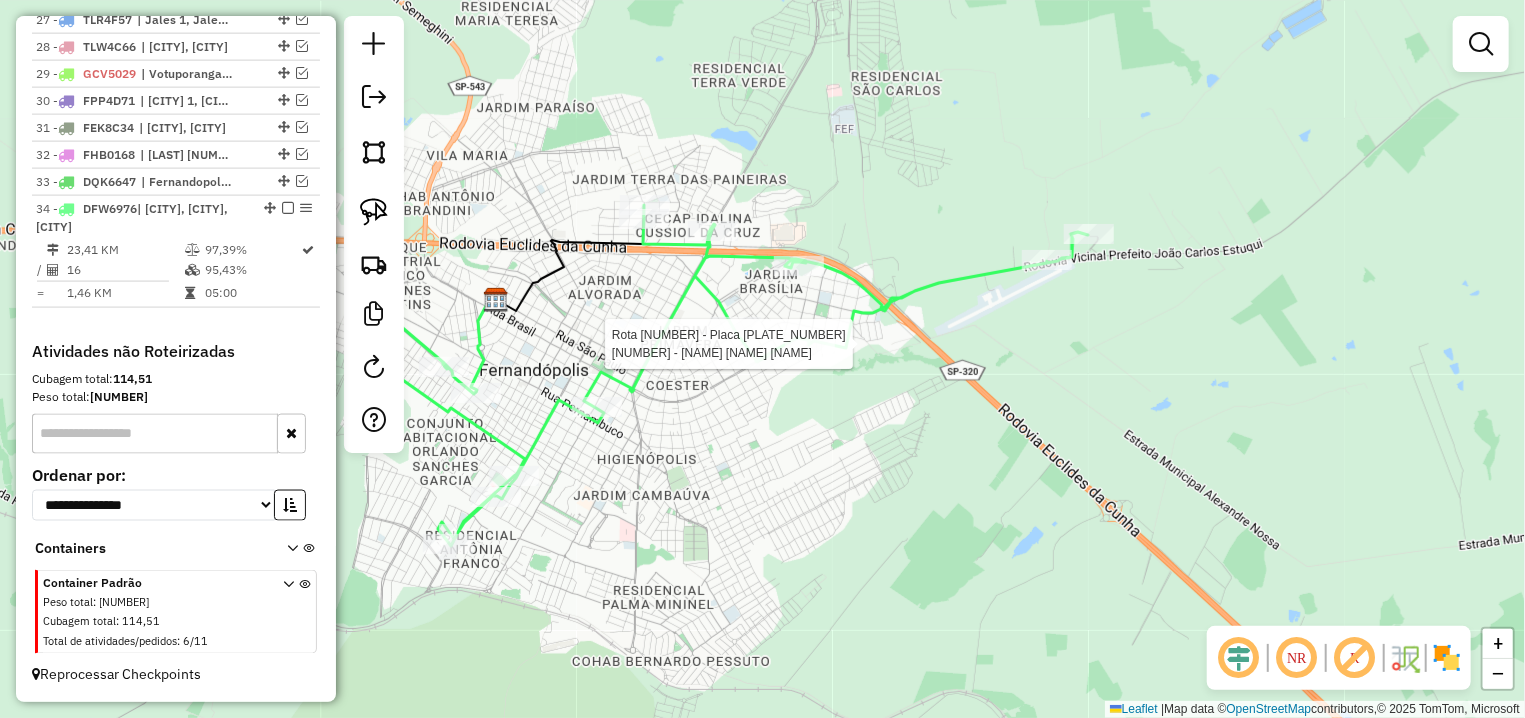 select on "**********" 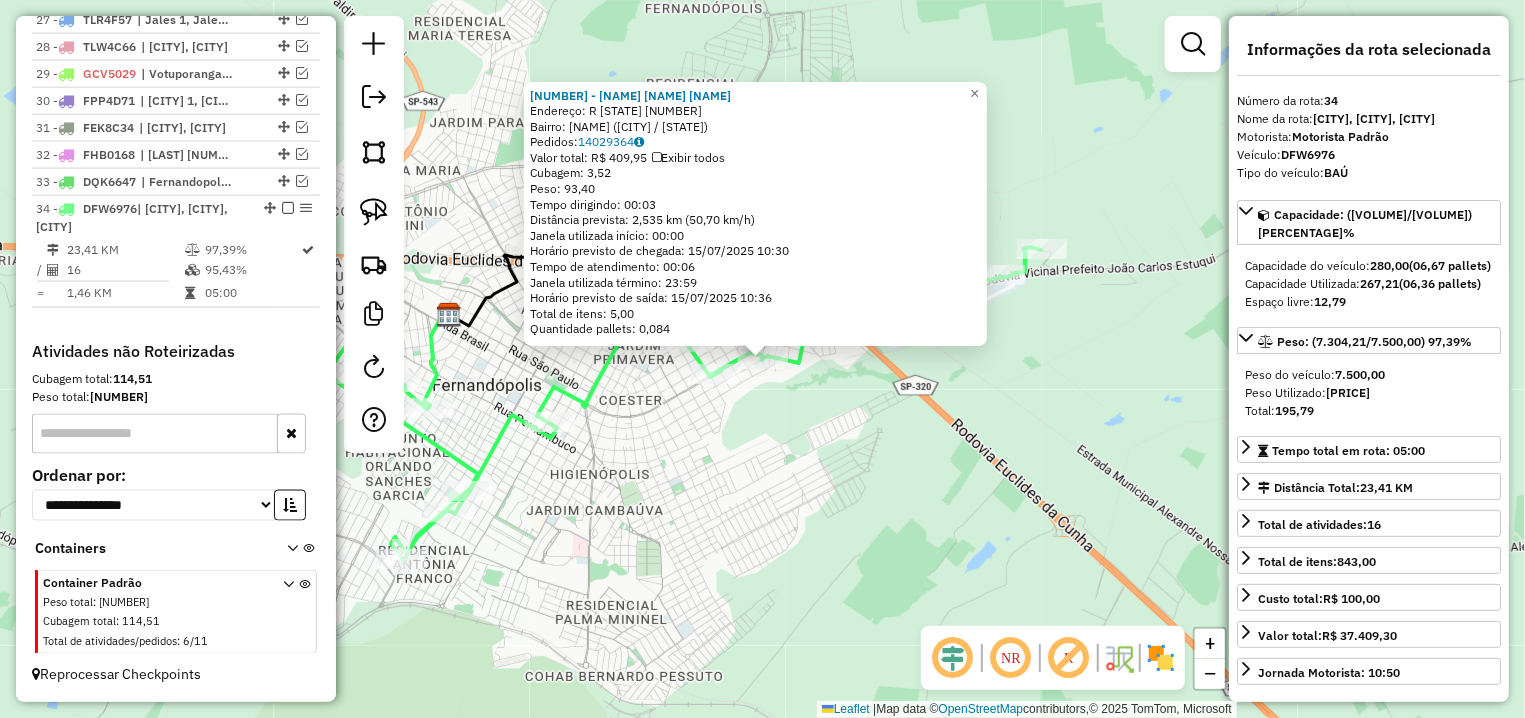 click on "15078 - FABIO RODRIGUES BALI  Endereço: R   RIO GRANDE DO SUL             3562   Bairro: S�O LUIZ (FERNANDOPOLIS / SP)   Pedidos:  14029364   Valor total: R$ 409,95   Exibir todos   Cubagem: 3,52  Peso: 93,40  Tempo dirigindo: 00:03   Distância prevista: 2,535 km (50,70 km/h)   Janela utilizada início: 00:00   Horário previsto de chegada: 15/07/2025 10:30   Tempo de atendimento: 00:06   Janela utilizada término: 23:59   Horário previsto de saída: 15/07/2025 10:36   Total de itens: 5,00   Quantidade pallets: 0,084  × Janela de atendimento Grade de atendimento Capacidade Transportadoras Veículos Cliente Pedidos  Rotas Selecione os dias de semana para filtrar as janelas de atendimento  Seg   Ter   Qua   Qui   Sex   Sáb   Dom  Informe o período da janela de atendimento: De: Até:  Filtrar exatamente a janela do cliente  Considerar janela de atendimento padrão  Selecione os dias de semana para filtrar as grades de atendimento  Seg   Ter   Qua   Qui   Sex   Sáb   Dom   Peso mínimo:   Peso máximo:" 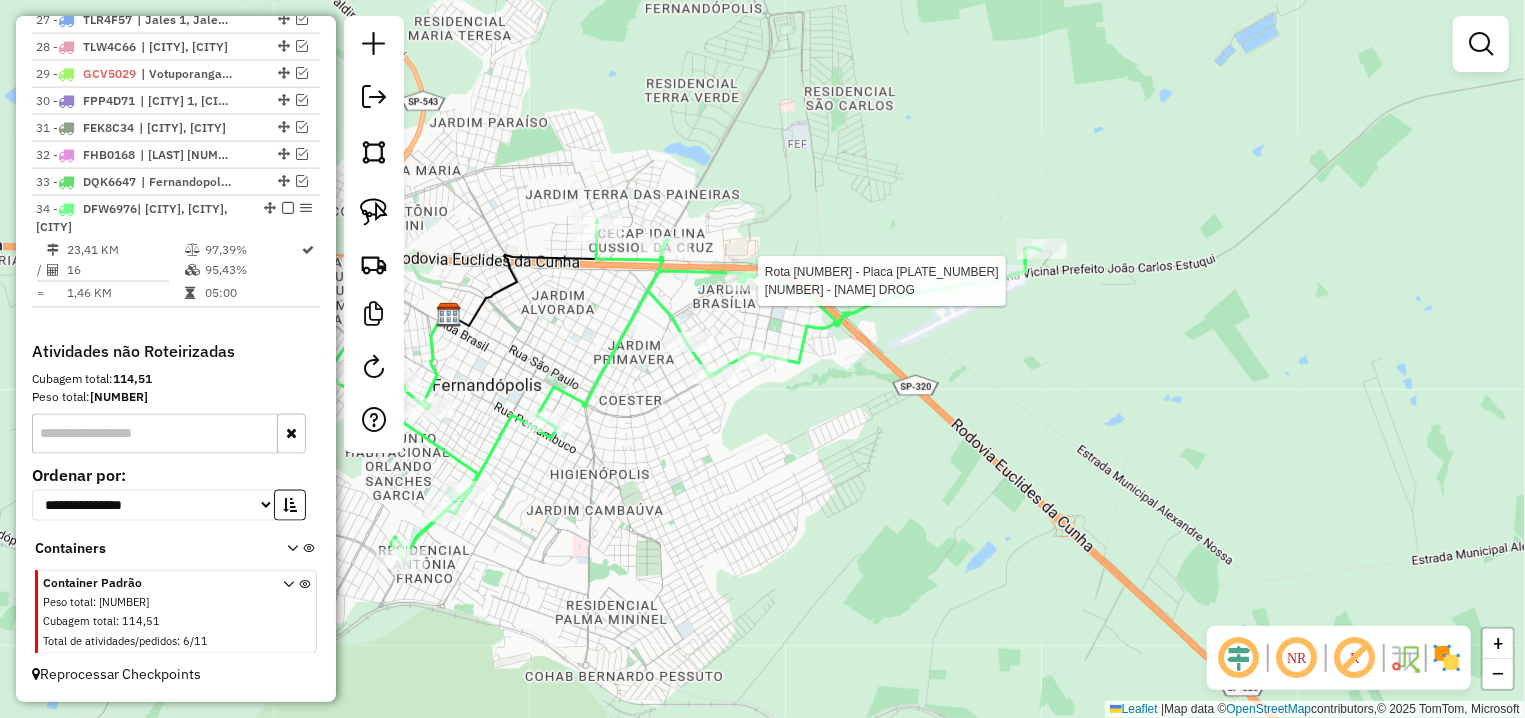select on "**********" 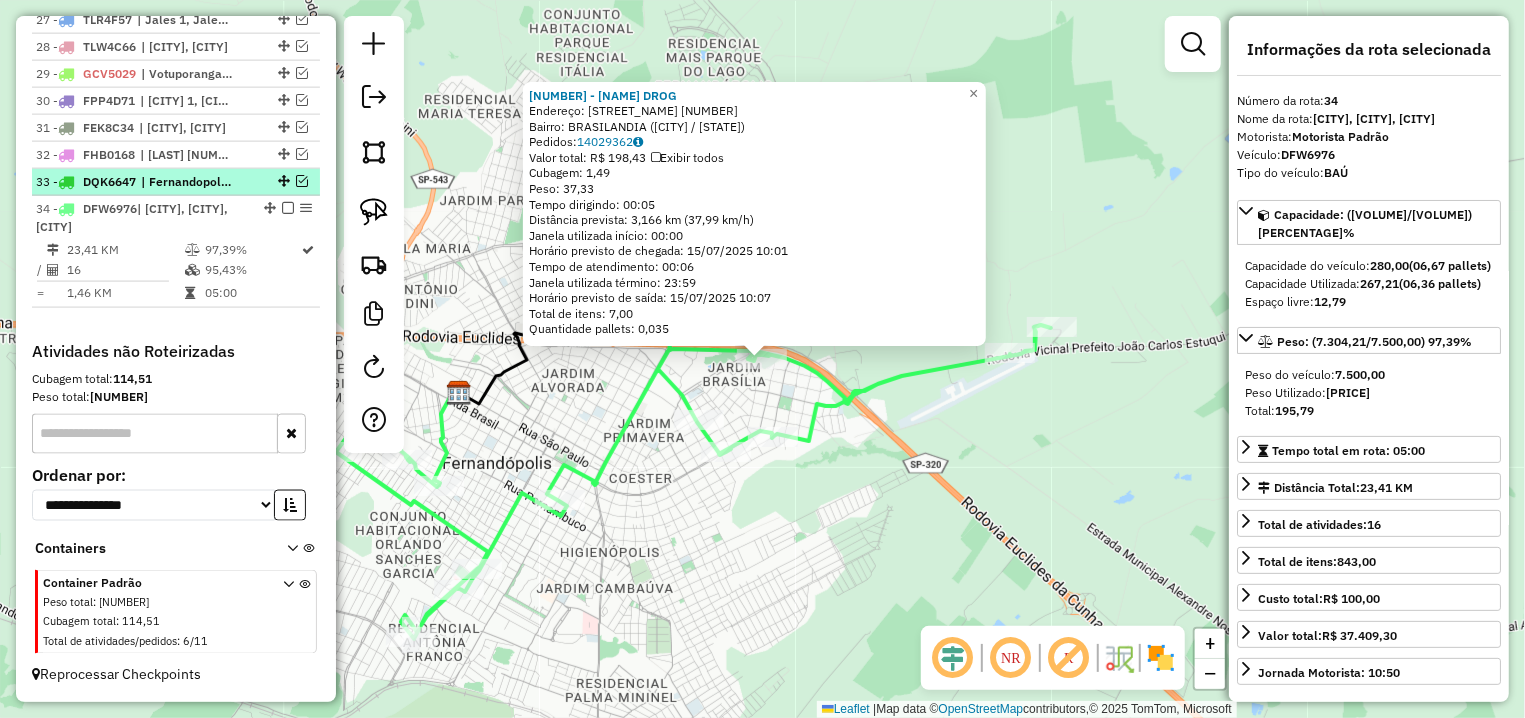 click at bounding box center [302, 181] 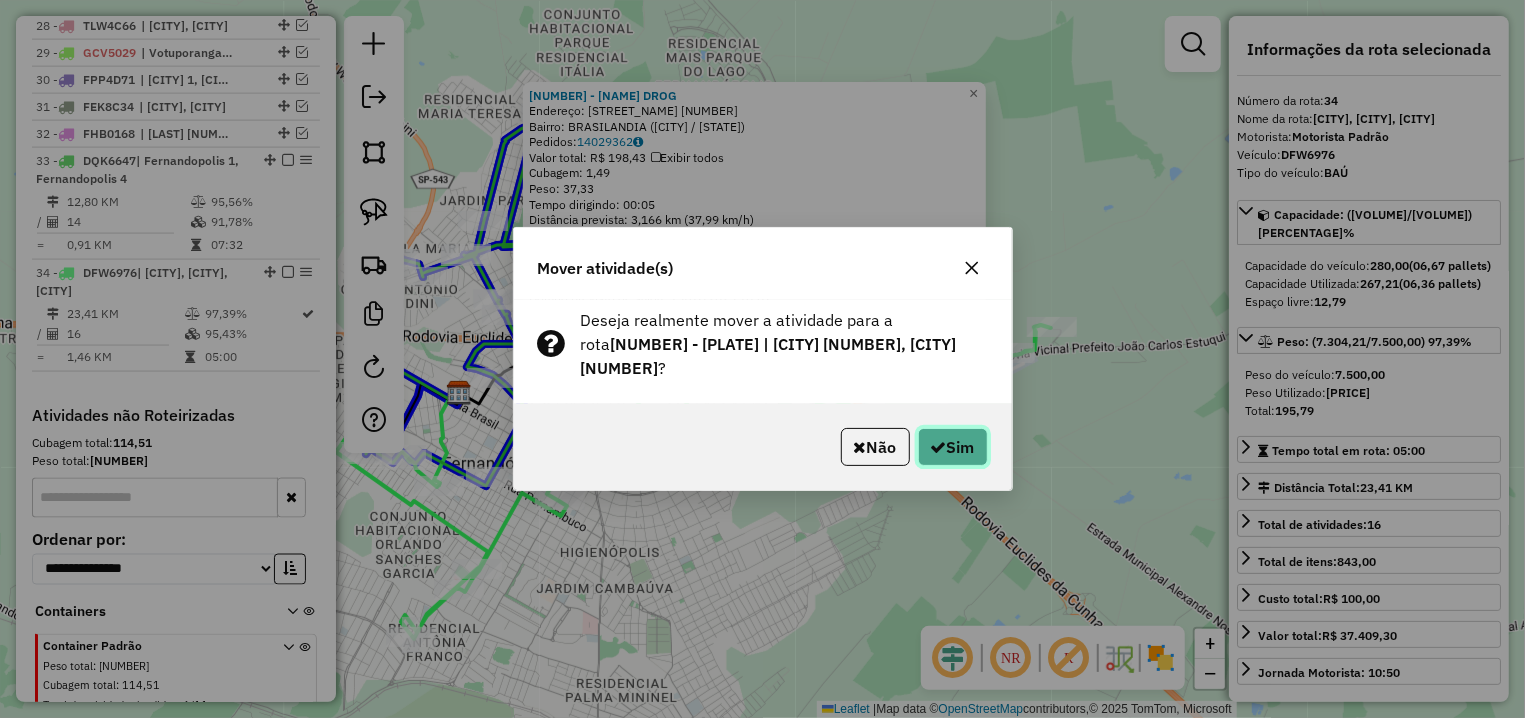 click on "Sim" 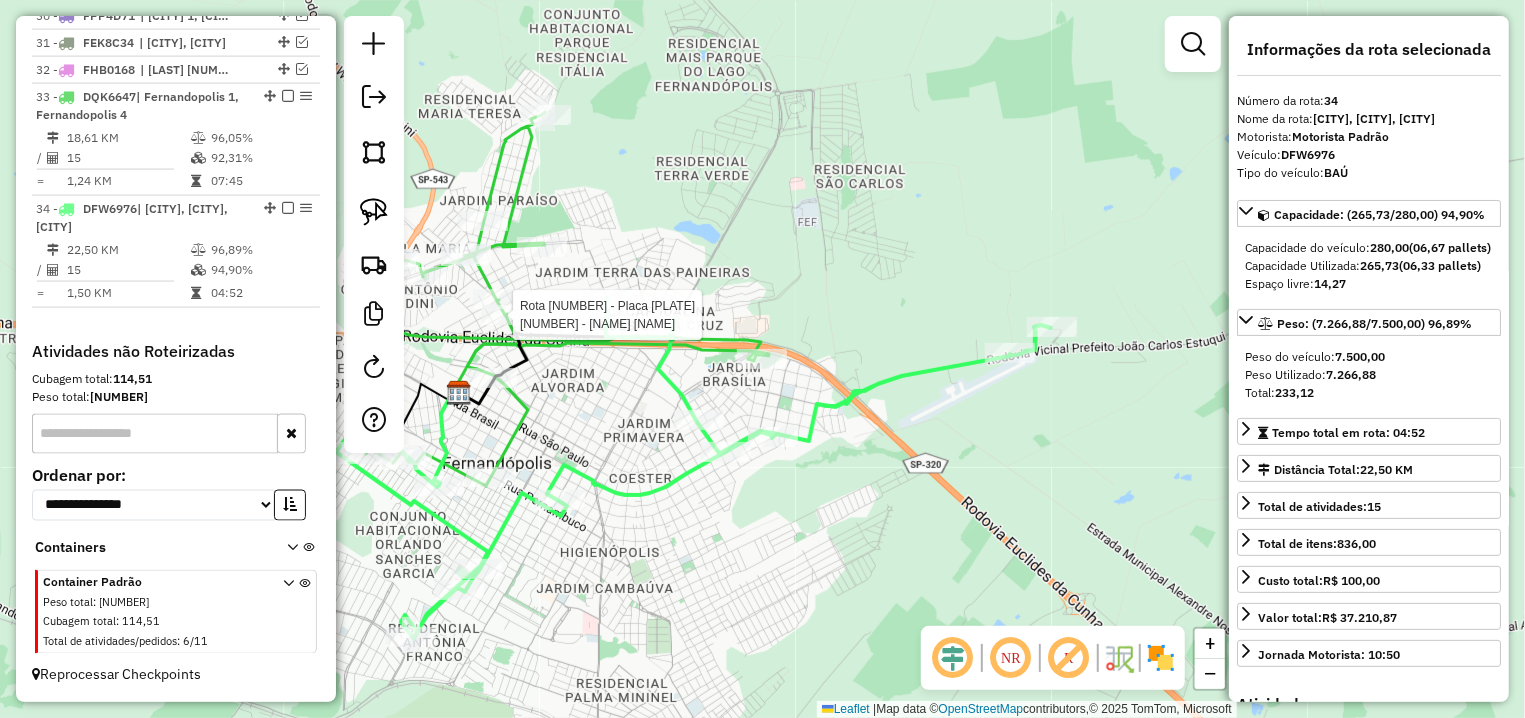 scroll, scrollTop: 1609, scrollLeft: 0, axis: vertical 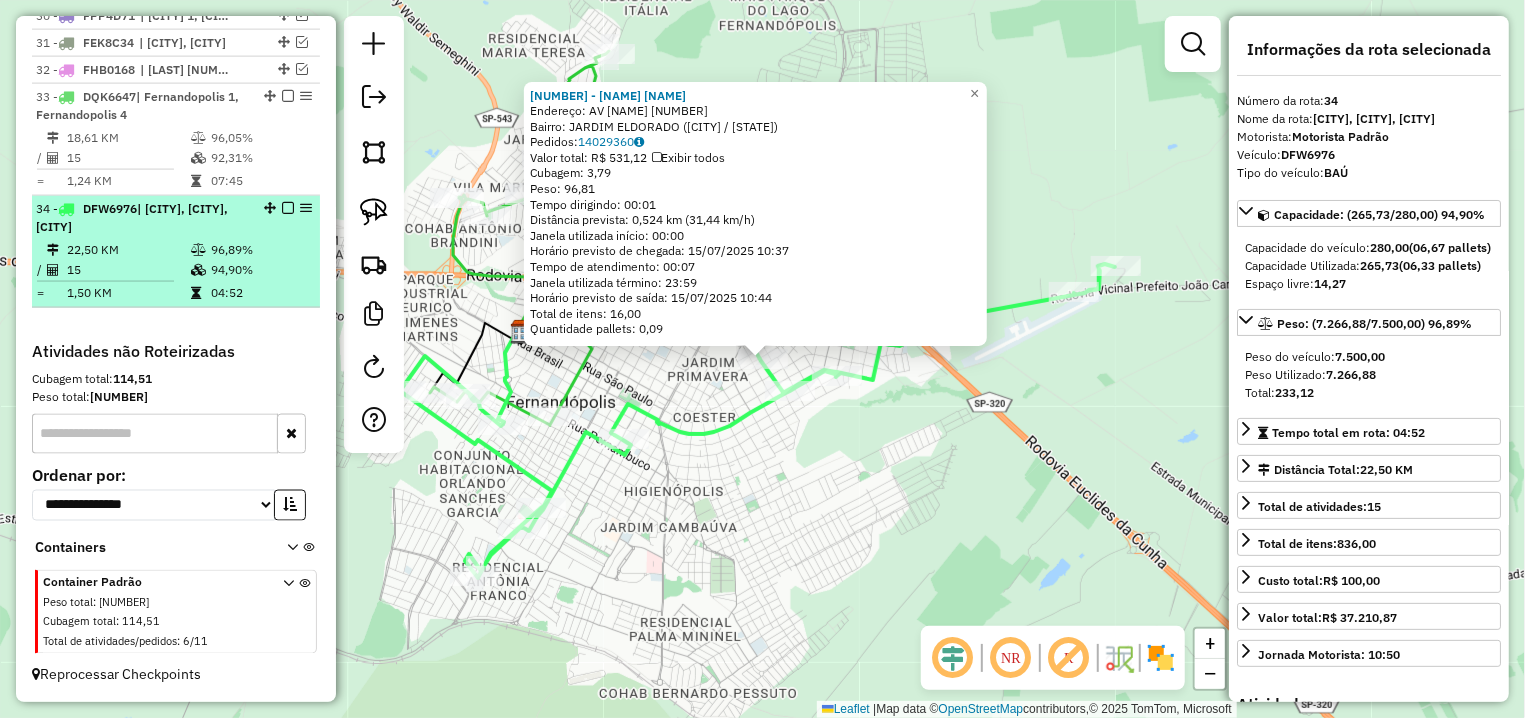click at bounding box center [288, 208] 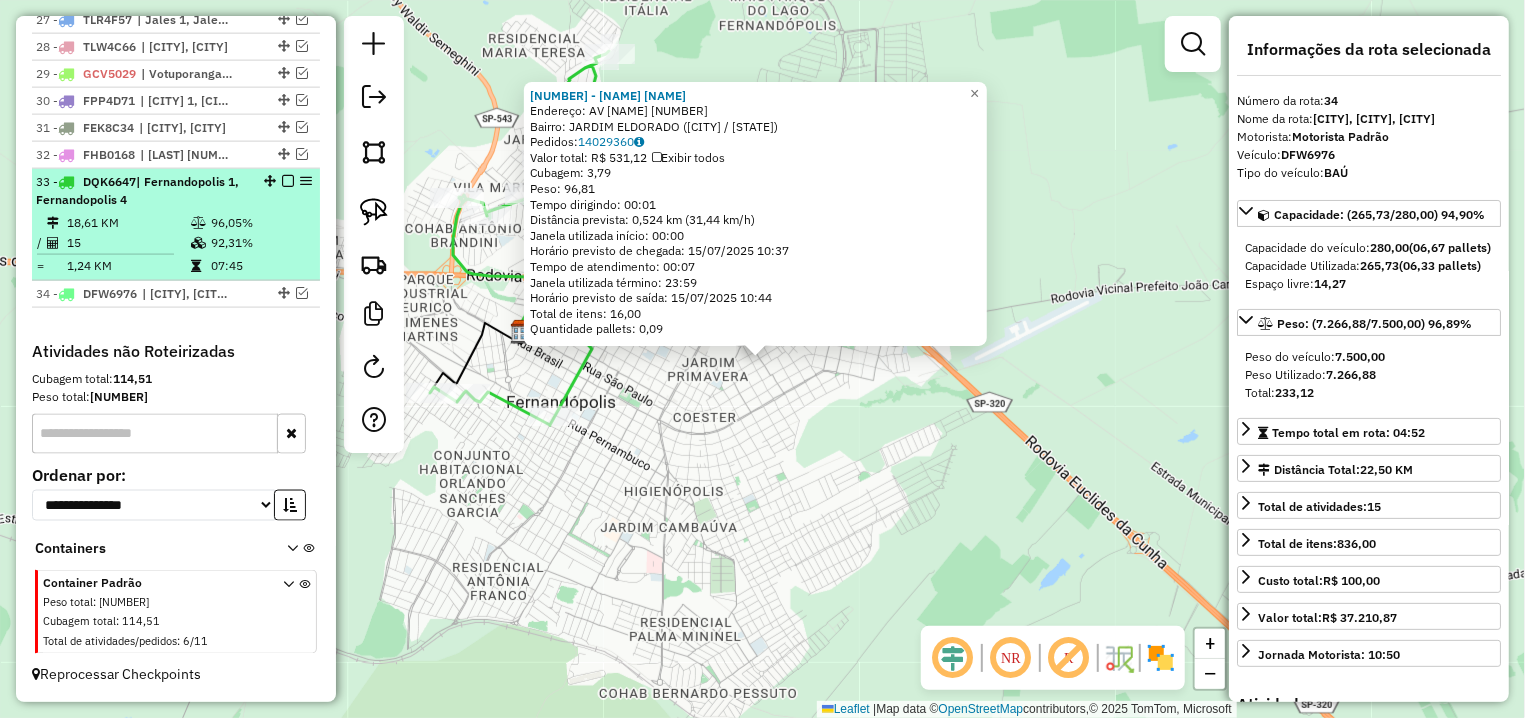 click at bounding box center (288, 181) 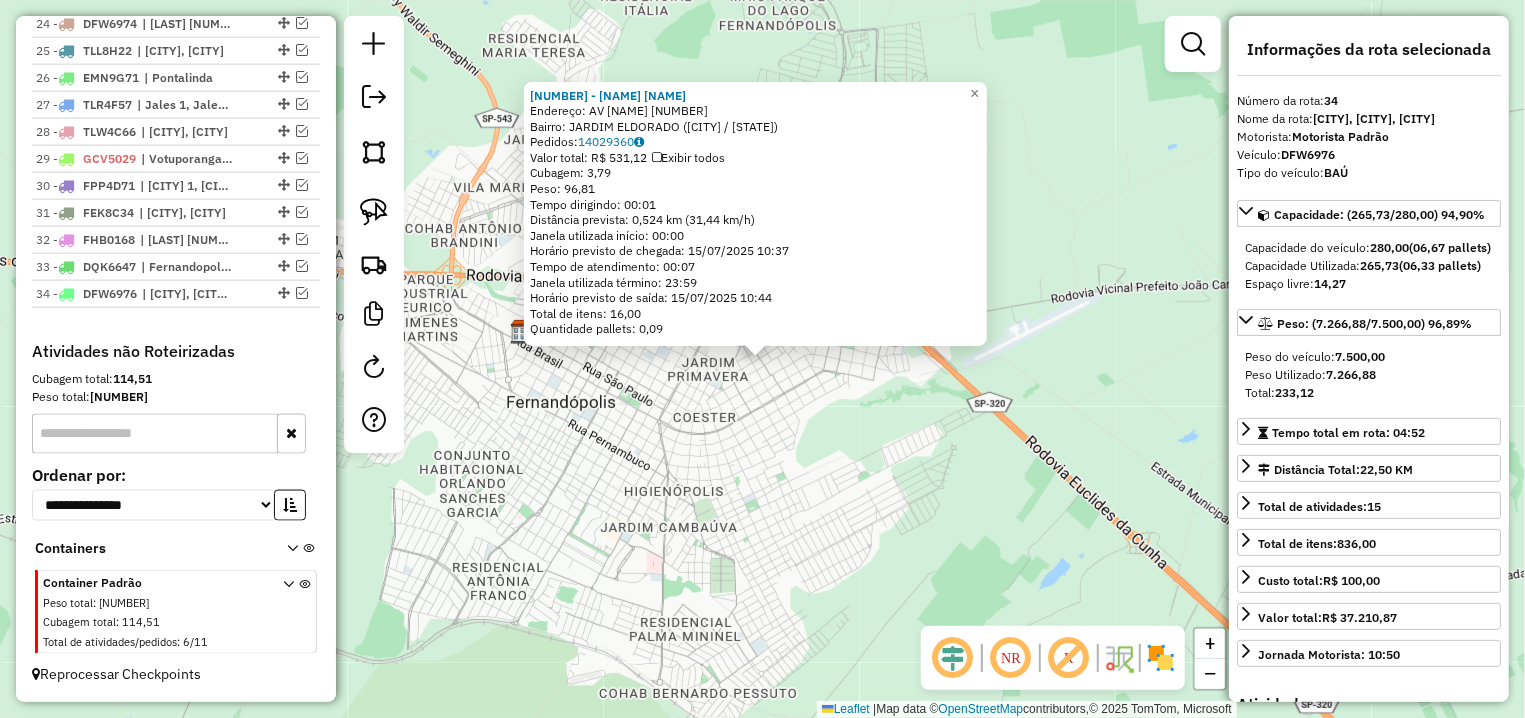 scroll, scrollTop: 765, scrollLeft: 0, axis: vertical 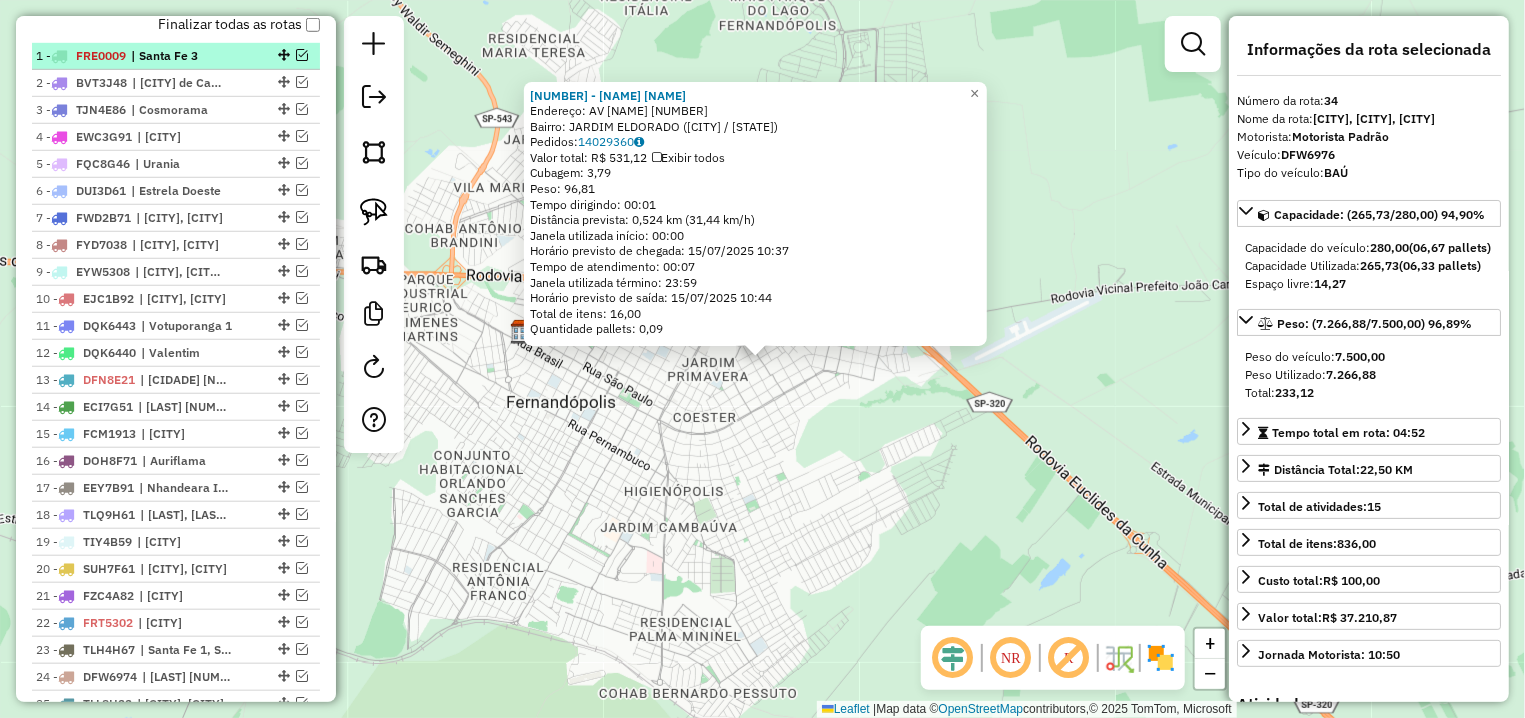 click at bounding box center (302, 55) 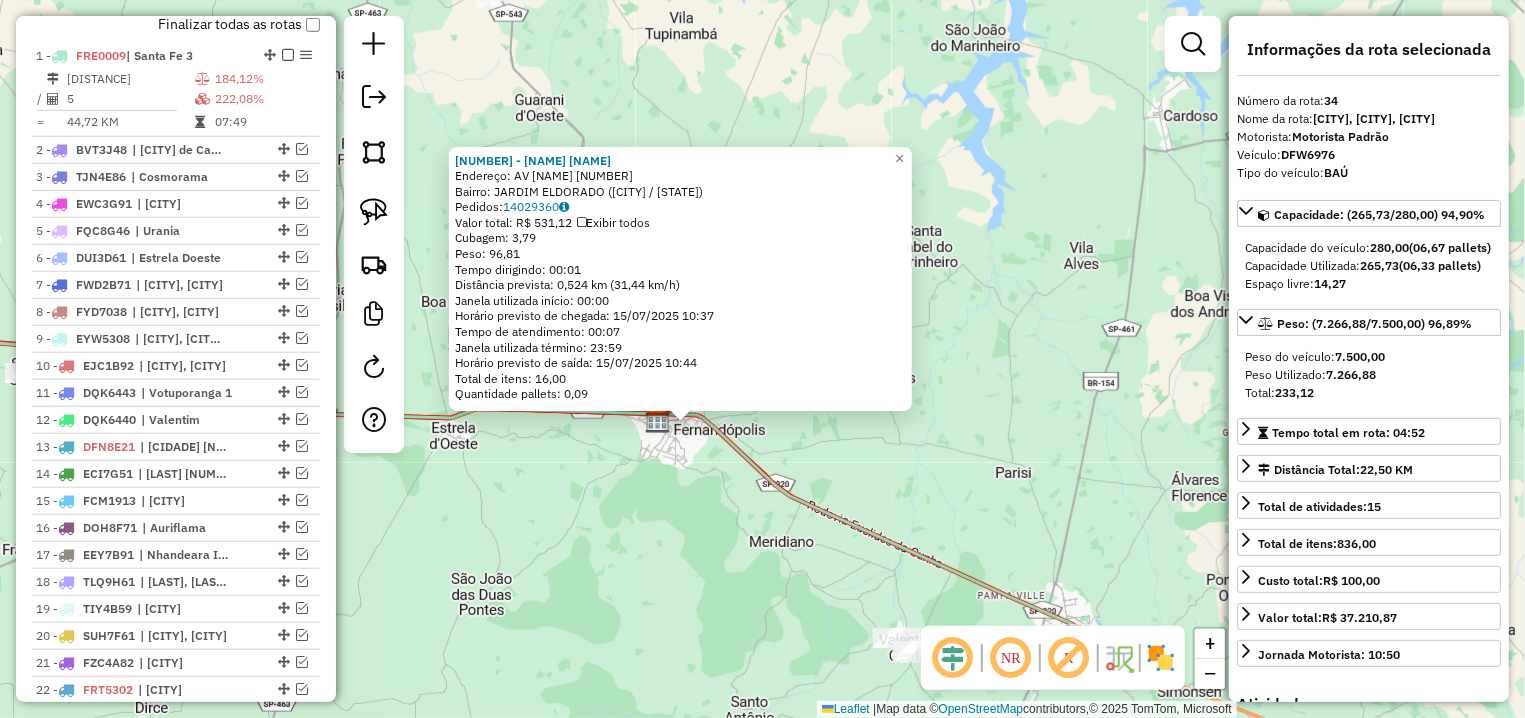click on "13697 - DEISE SANTOS LIRA  Endereço: AV  BELO HORIZONTE                843   Bairro: JARDIM ELDORADO (FERNANDOPOLIS / SP)   Pedidos:  14029360   Valor total: R$ 531,12   Exibir todos   Cubagem: 3,79  Peso: 96,81  Tempo dirigindo: 00:01   Distância prevista: 0,524 km (31,44 km/h)   Janela utilizada início: 00:00   Horário previsto de chegada: 15/07/2025 10:37   Tempo de atendimento: 00:07   Janela utilizada término: 23:59   Horário previsto de saída: 15/07/2025 10:44   Total de itens: 16,00   Quantidade pallets: 0,09  × Janela de atendimento Grade de atendimento Capacidade Transportadoras Veículos Cliente Pedidos  Rotas Selecione os dias de semana para filtrar as janelas de atendimento  Seg   Ter   Qua   Qui   Sex   Sáb   Dom  Informe o período da janela de atendimento: De: Até:  Filtrar exatamente a janela do cliente  Considerar janela de atendimento padrão  Selecione os dias de semana para filtrar as grades de atendimento  Seg   Ter   Qua   Qui   Sex   Sáb   Dom   Peso mínimo:   Peso máximo:" 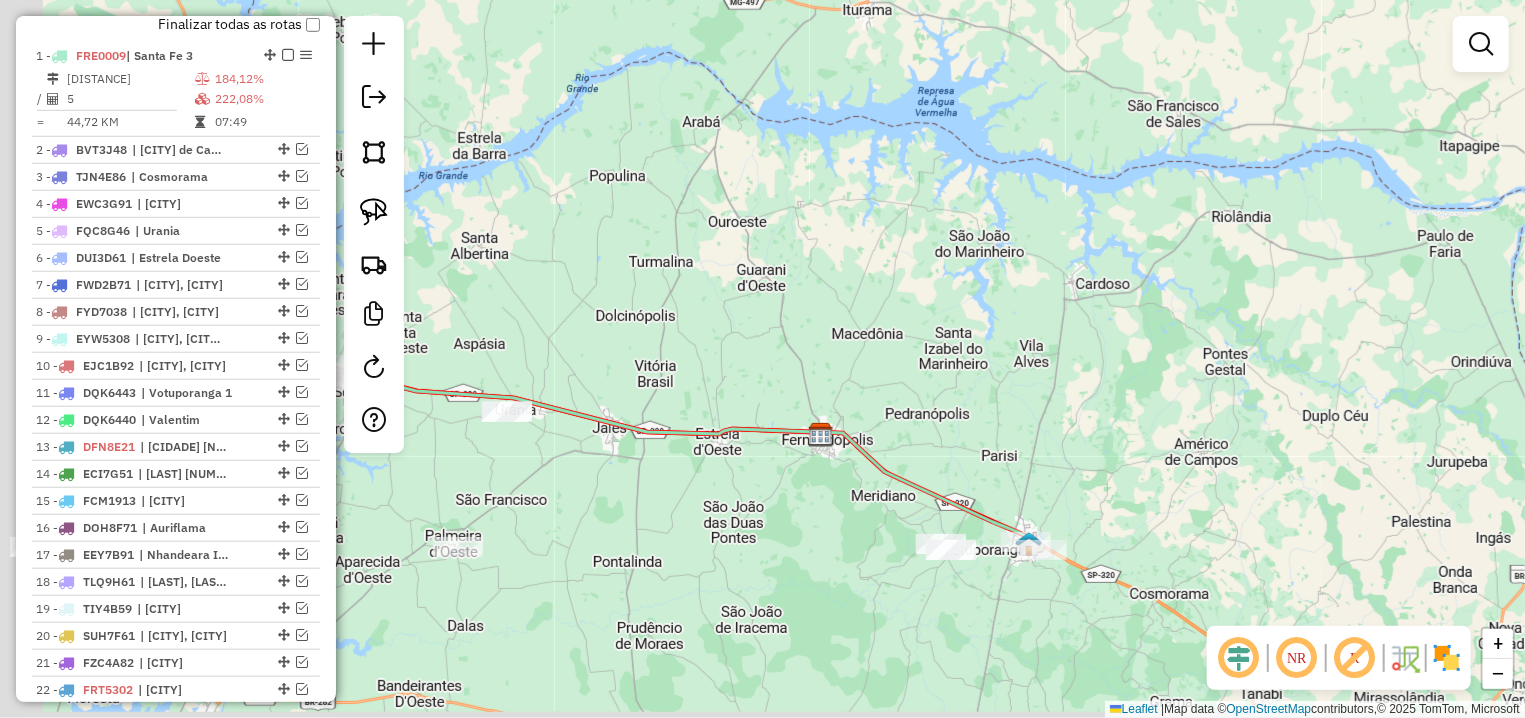 drag, startPoint x: 602, startPoint y: 514, endPoint x: 882, endPoint y: 485, distance: 281.49777 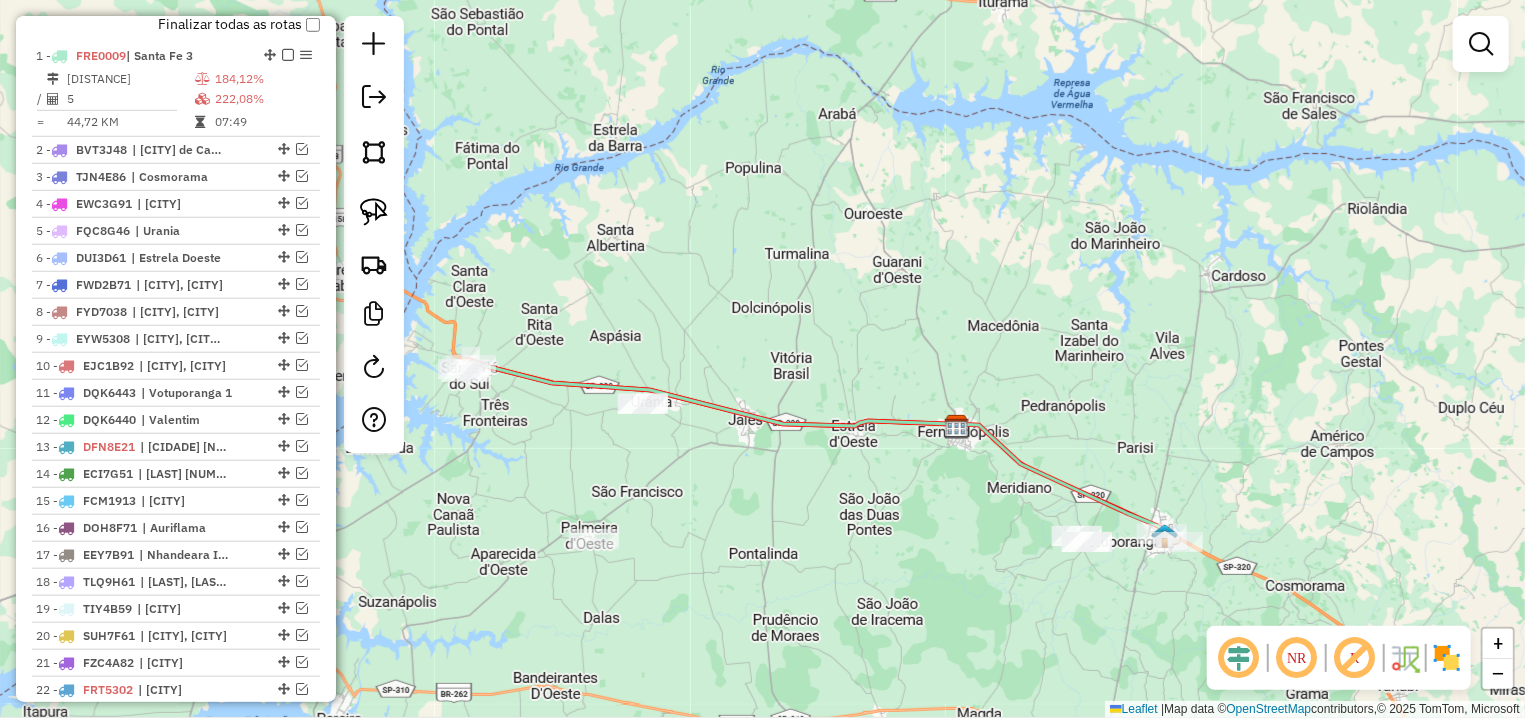 select on "**********" 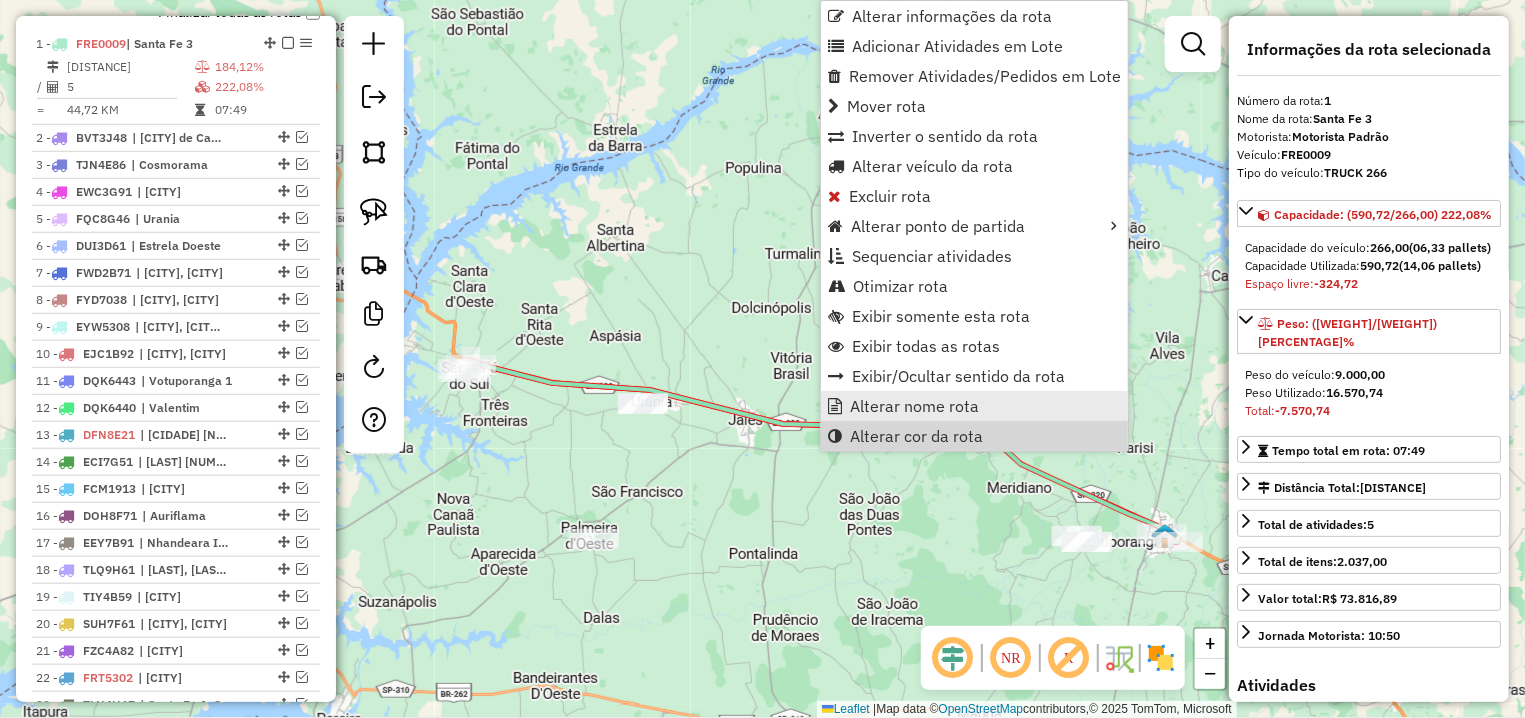 scroll, scrollTop: 792, scrollLeft: 0, axis: vertical 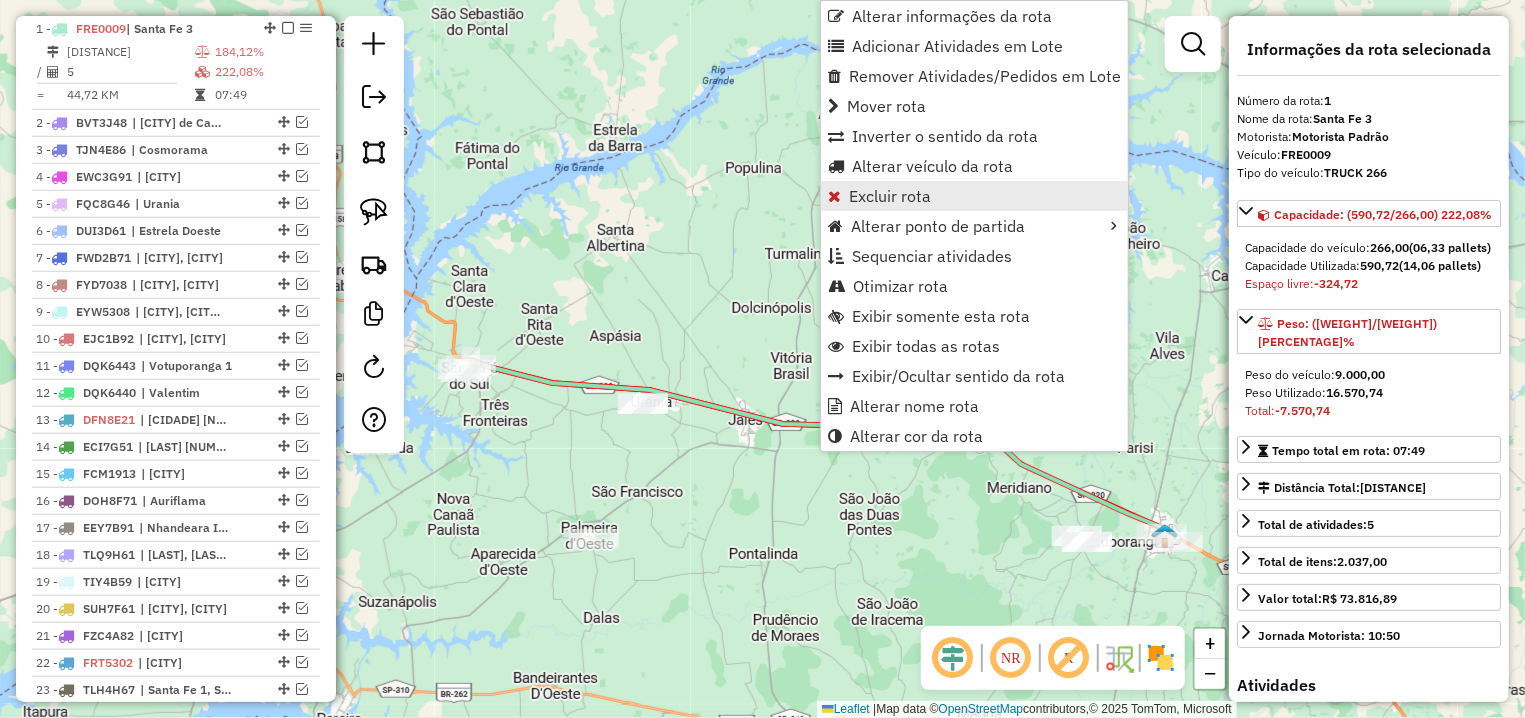 click on "Excluir rota" at bounding box center [890, 196] 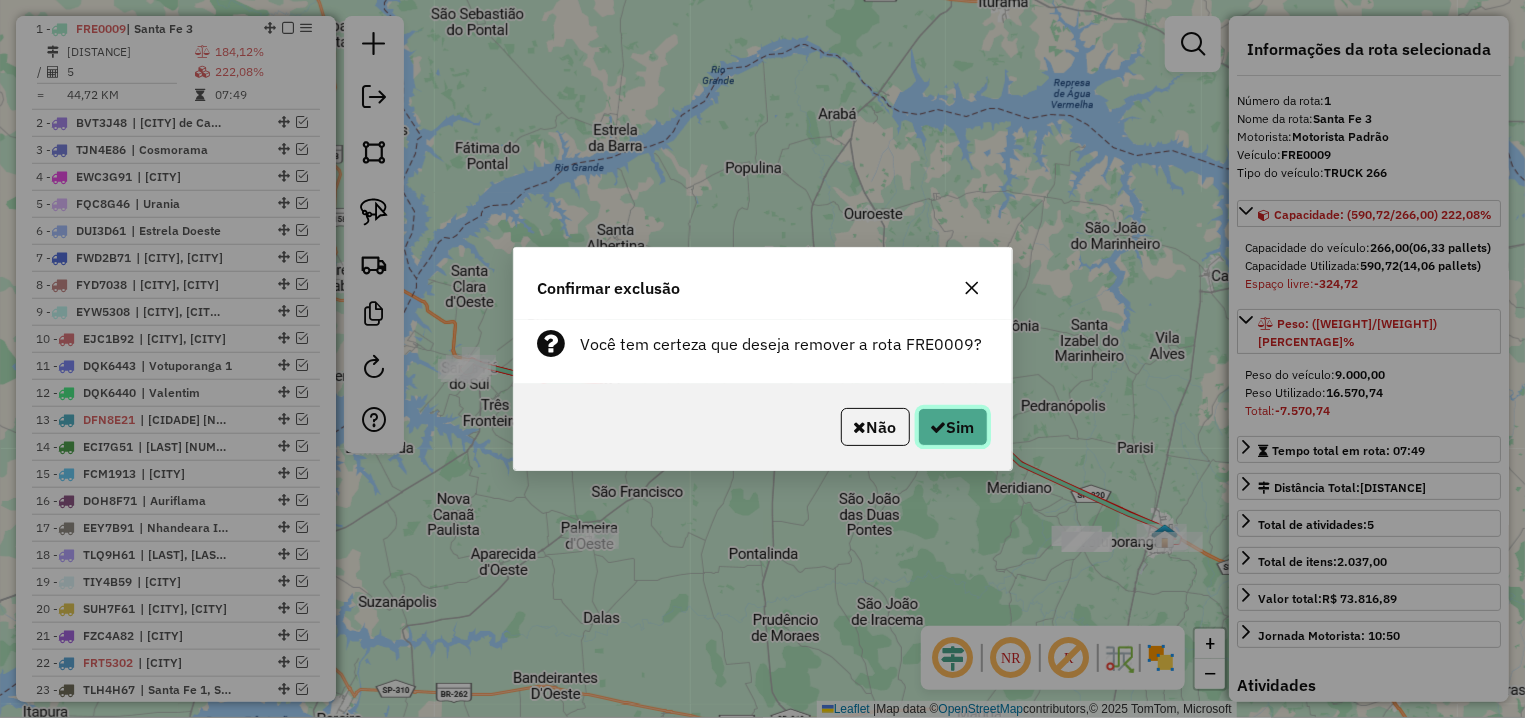 click on "Sim" 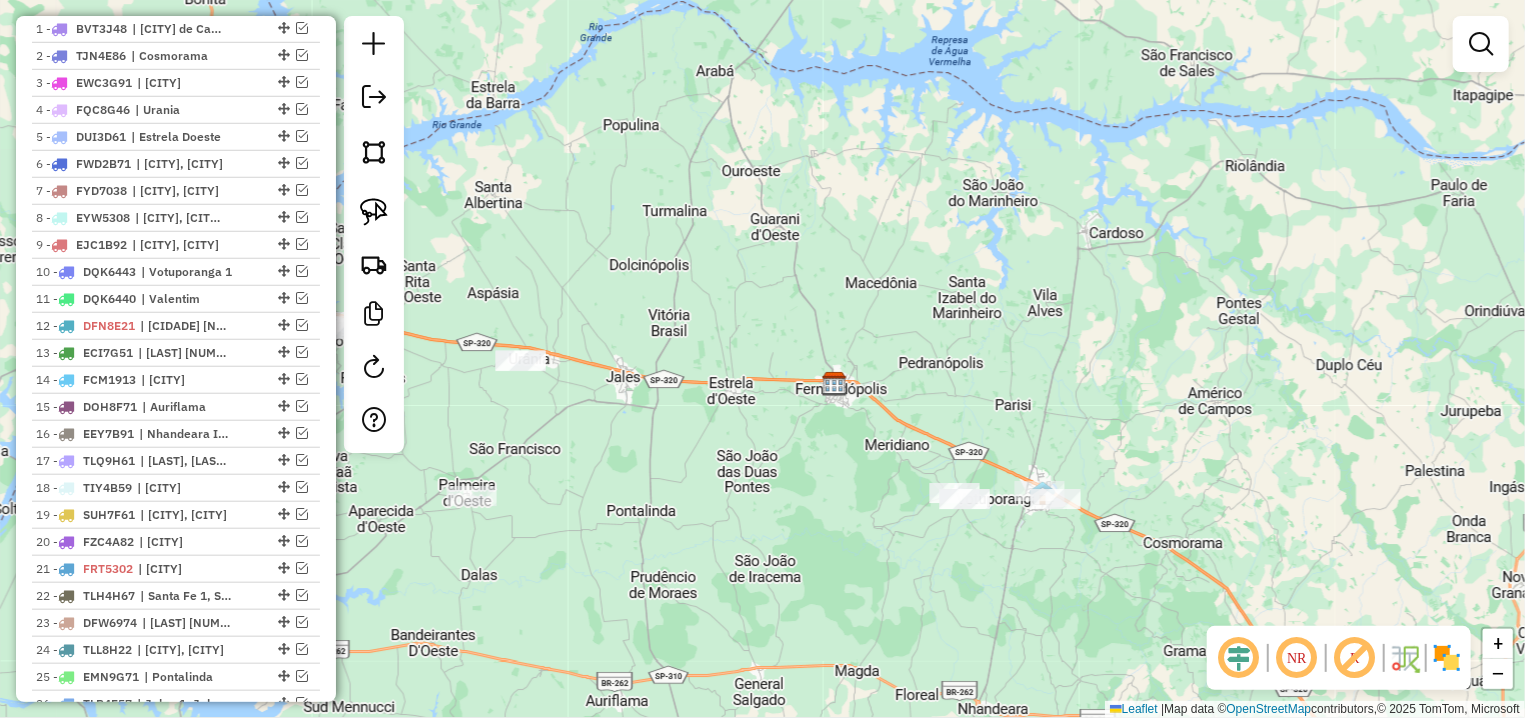 scroll, scrollTop: 698, scrollLeft: 0, axis: vertical 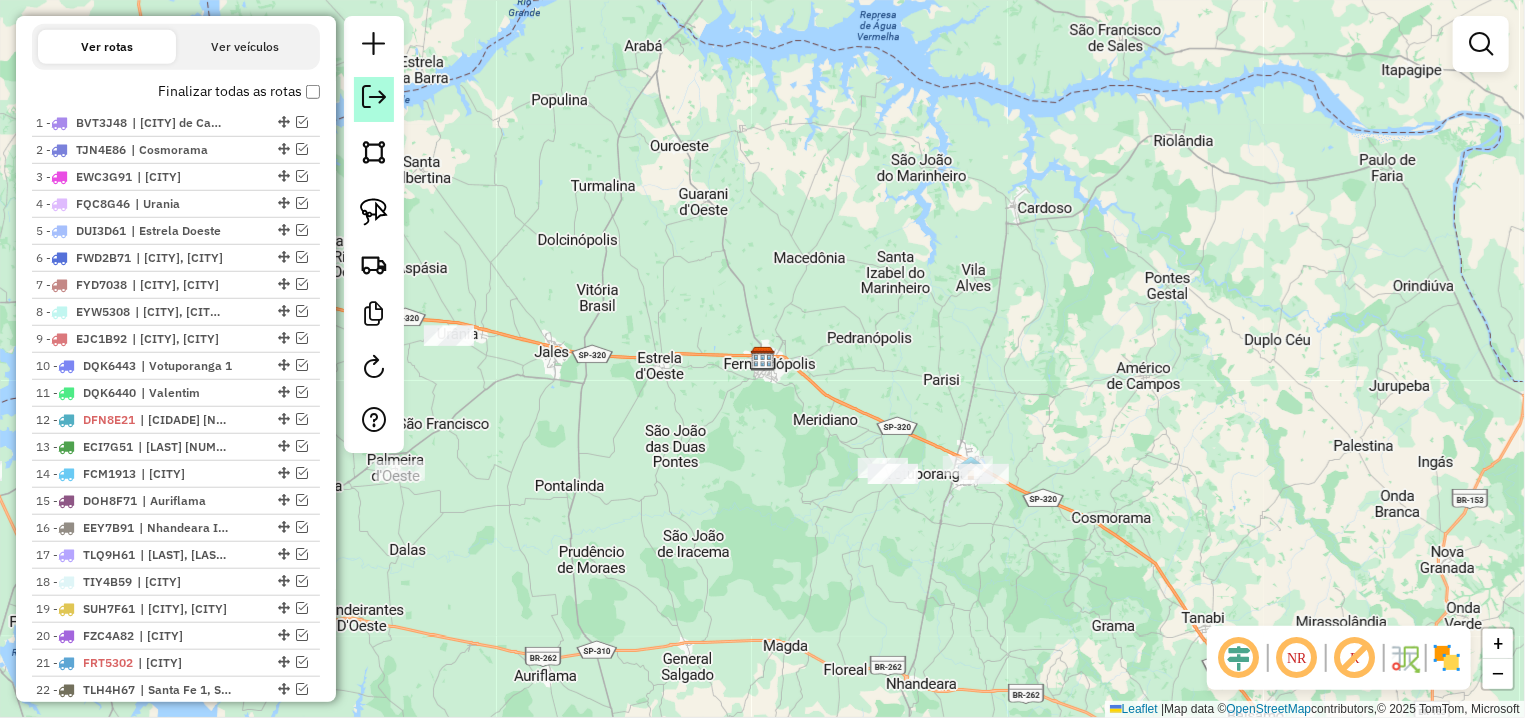 click 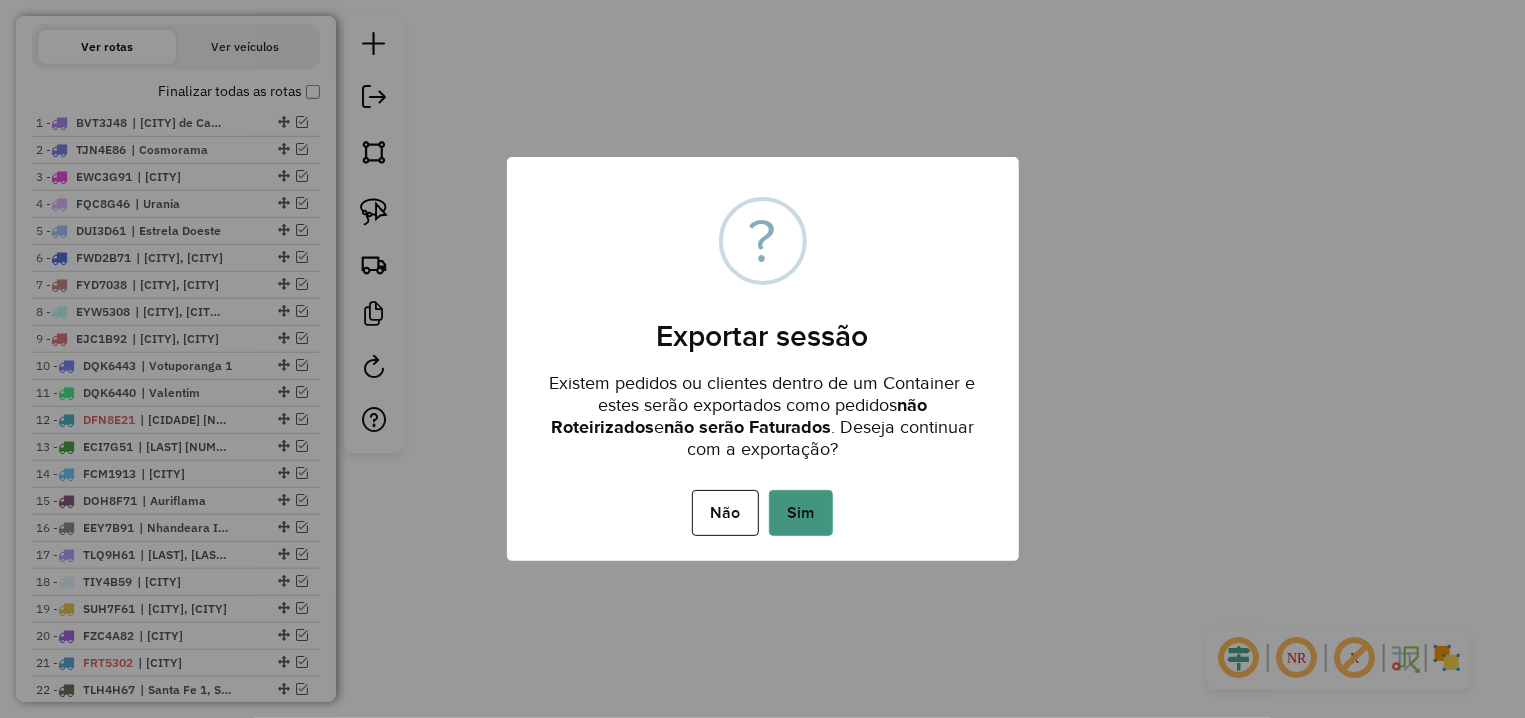 click on "Sim" at bounding box center (801, 513) 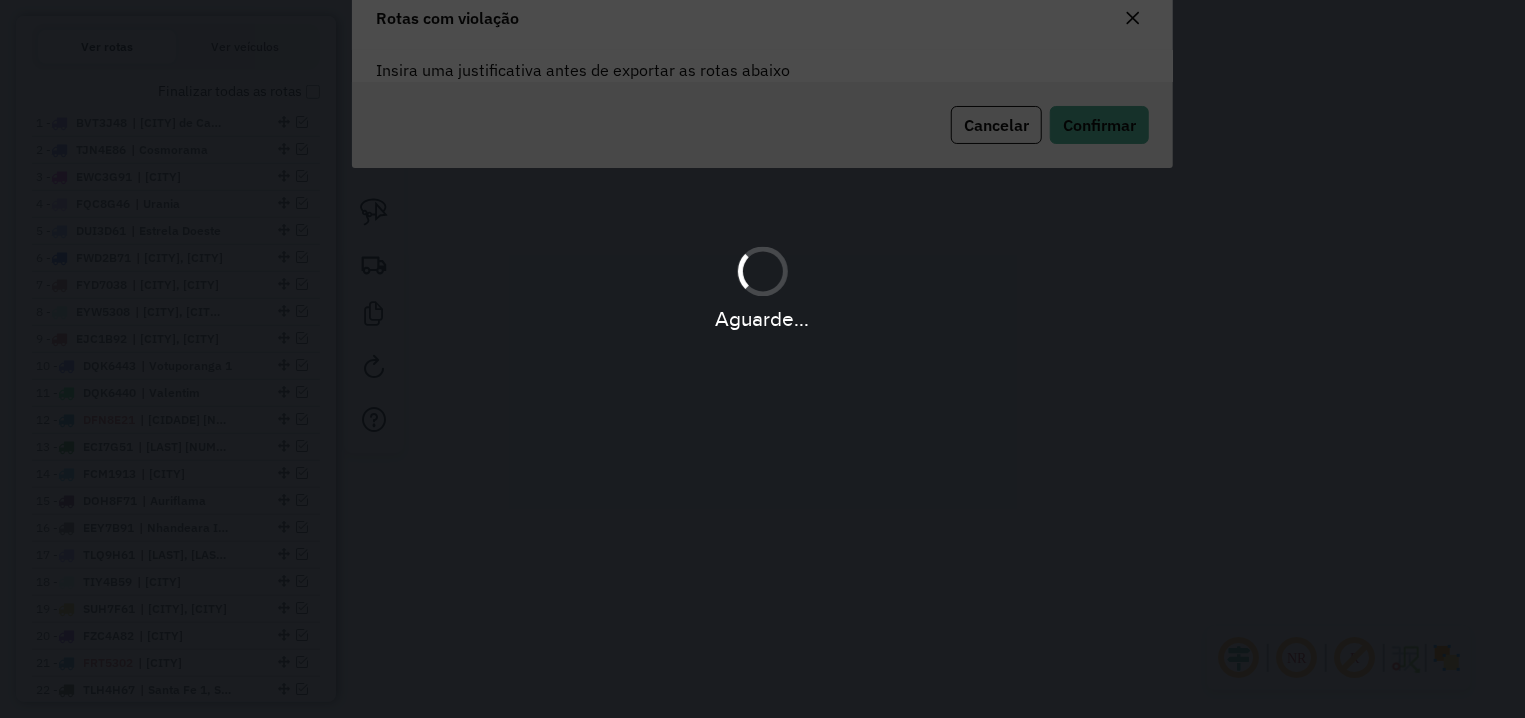 scroll, scrollTop: 1, scrollLeft: 0, axis: vertical 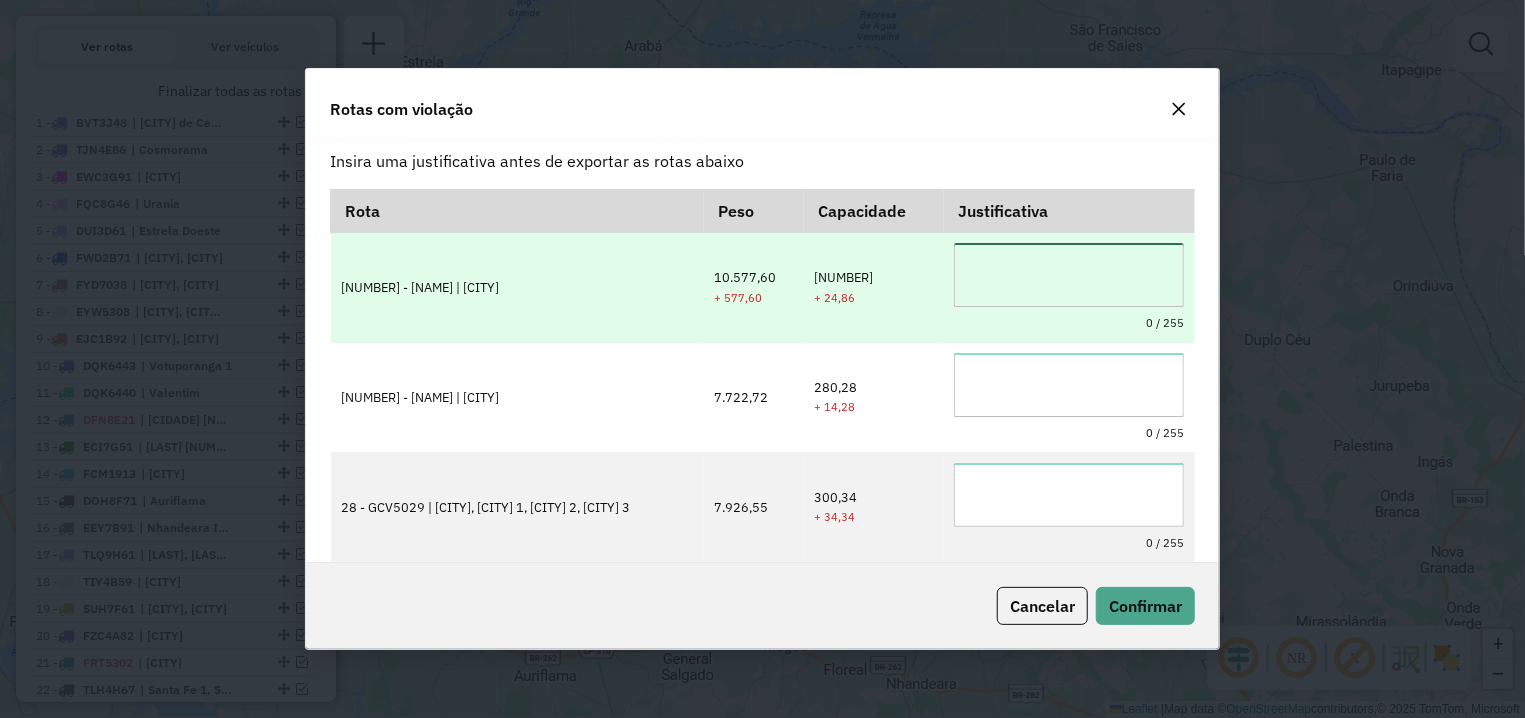click at bounding box center (1069, 275) 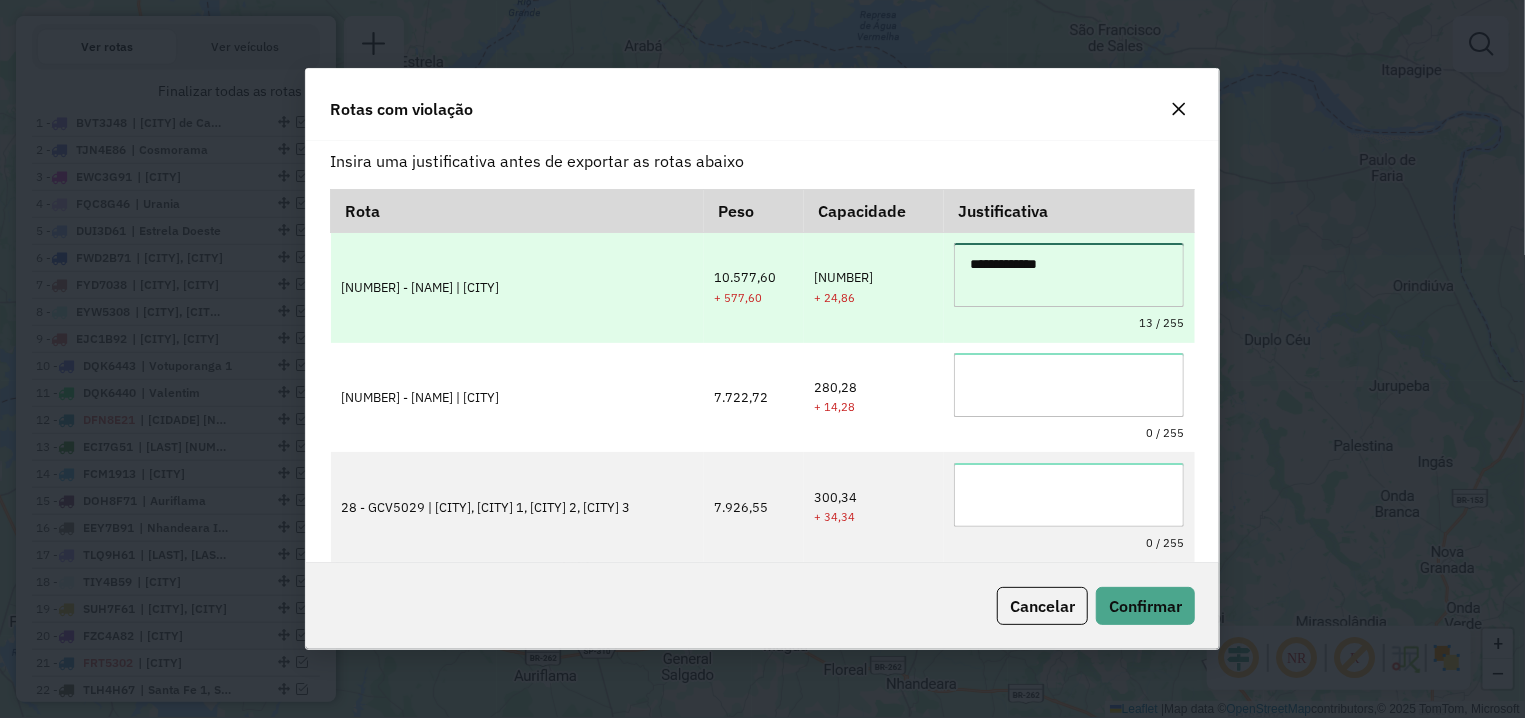 type on "**********" 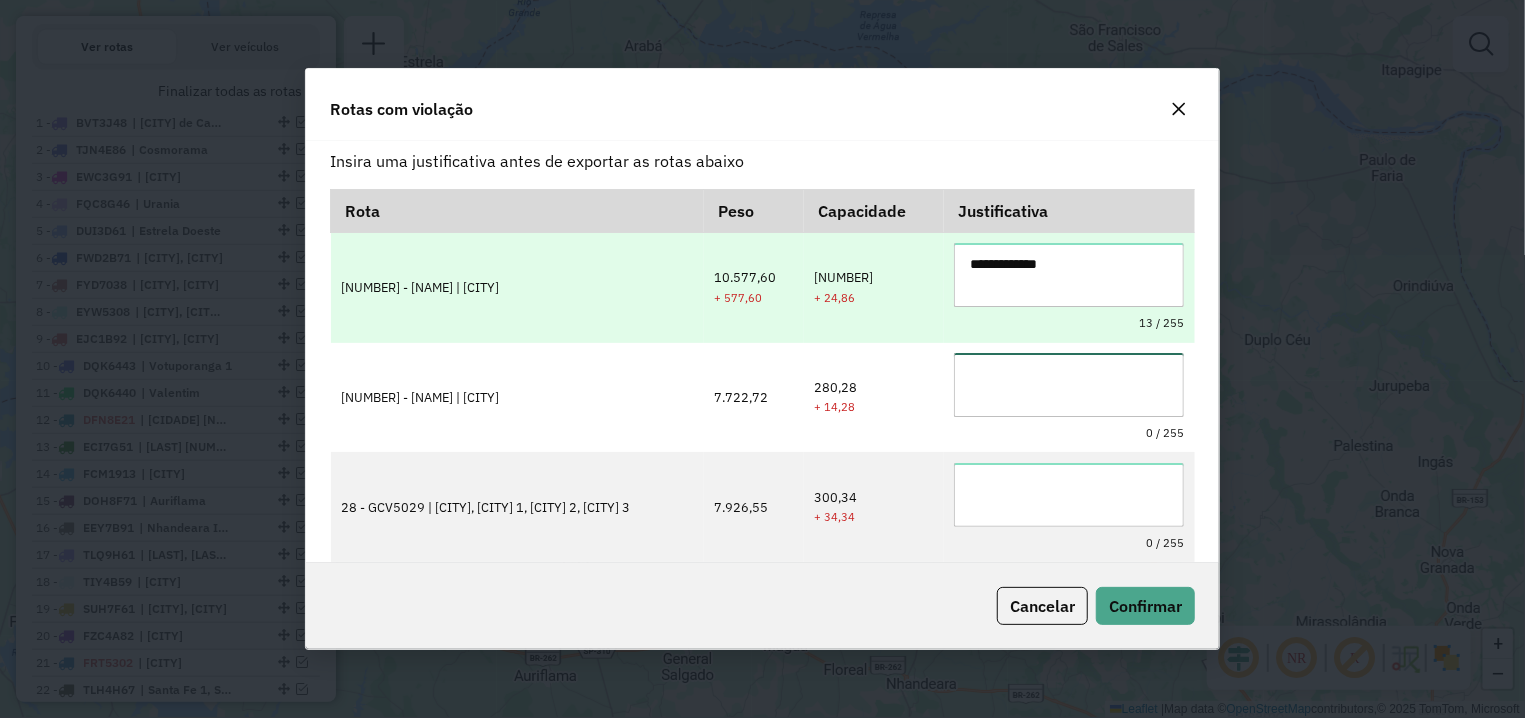 paste on "**********" 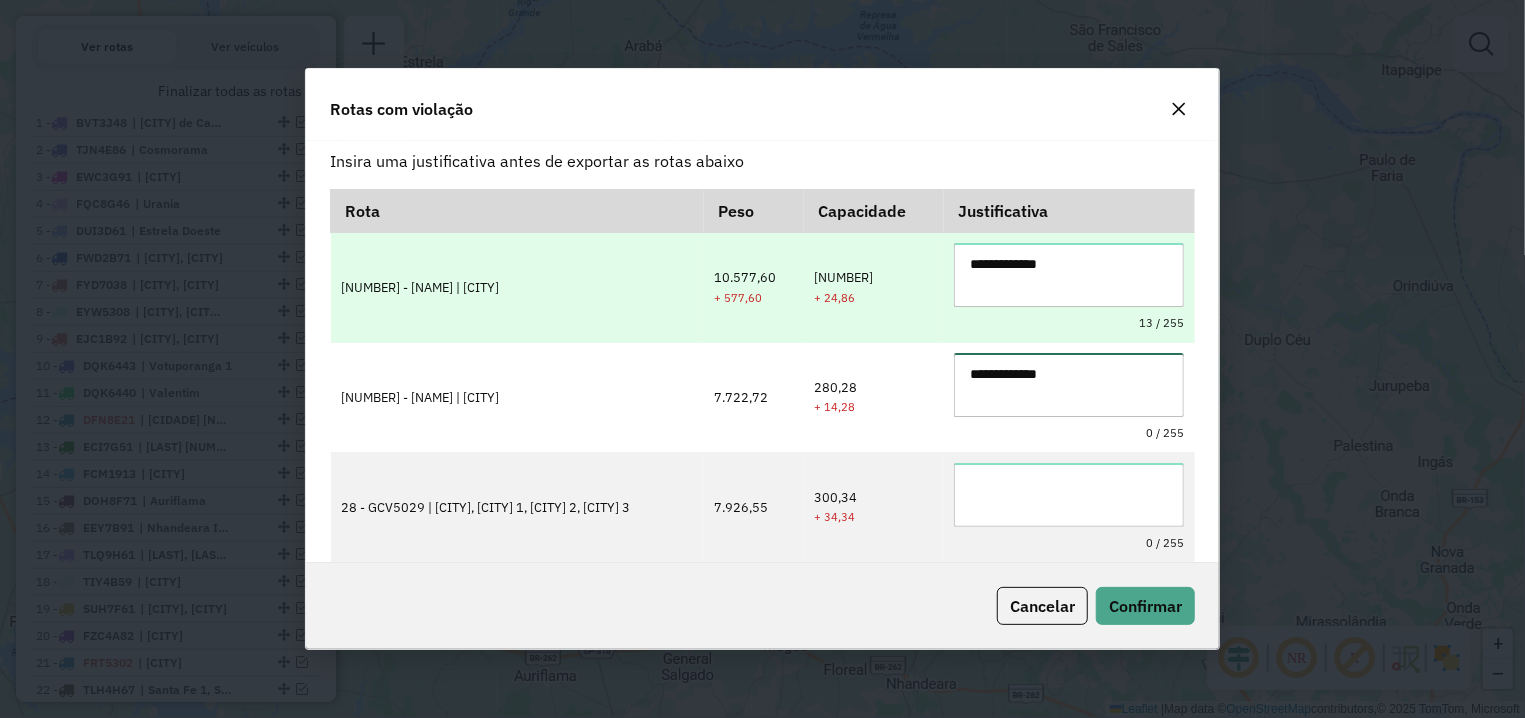 type on "**********" 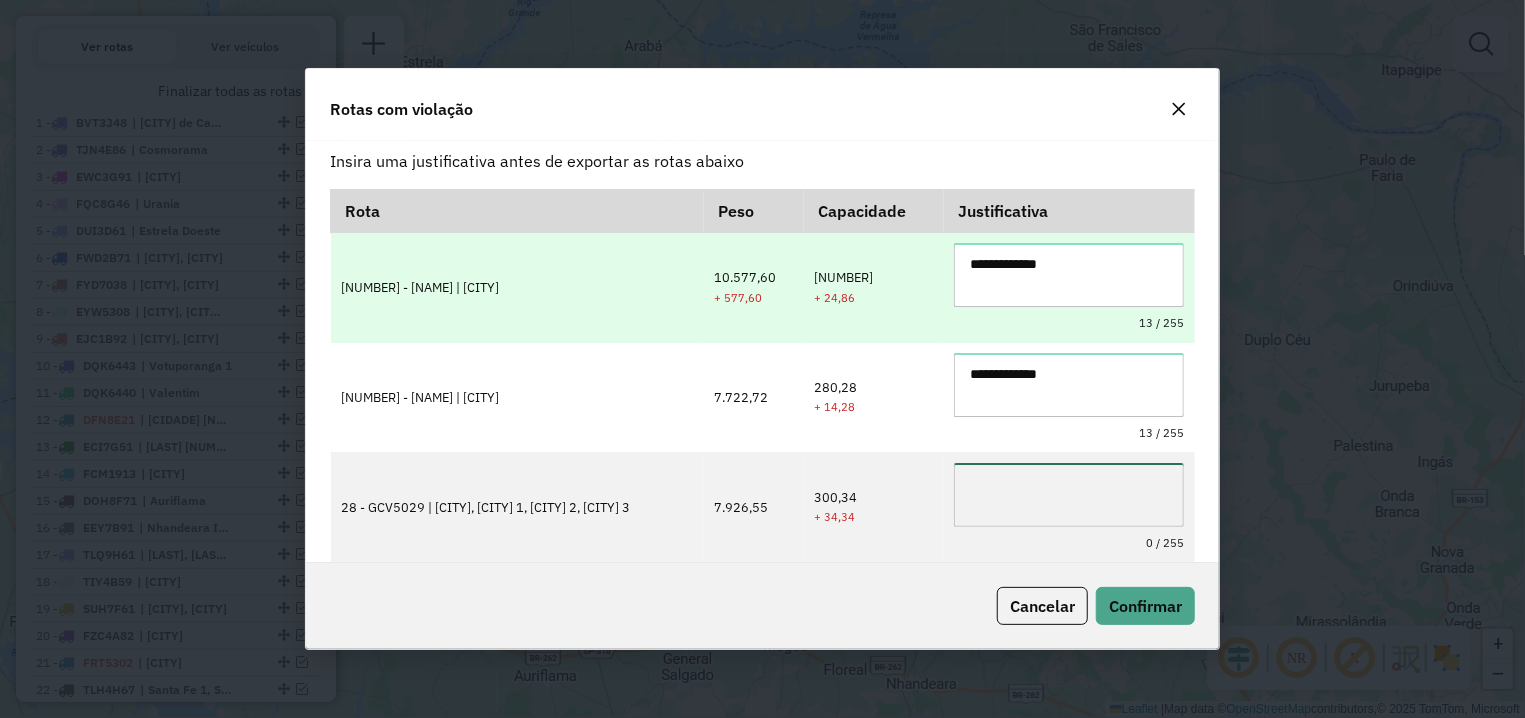 paste on "**********" 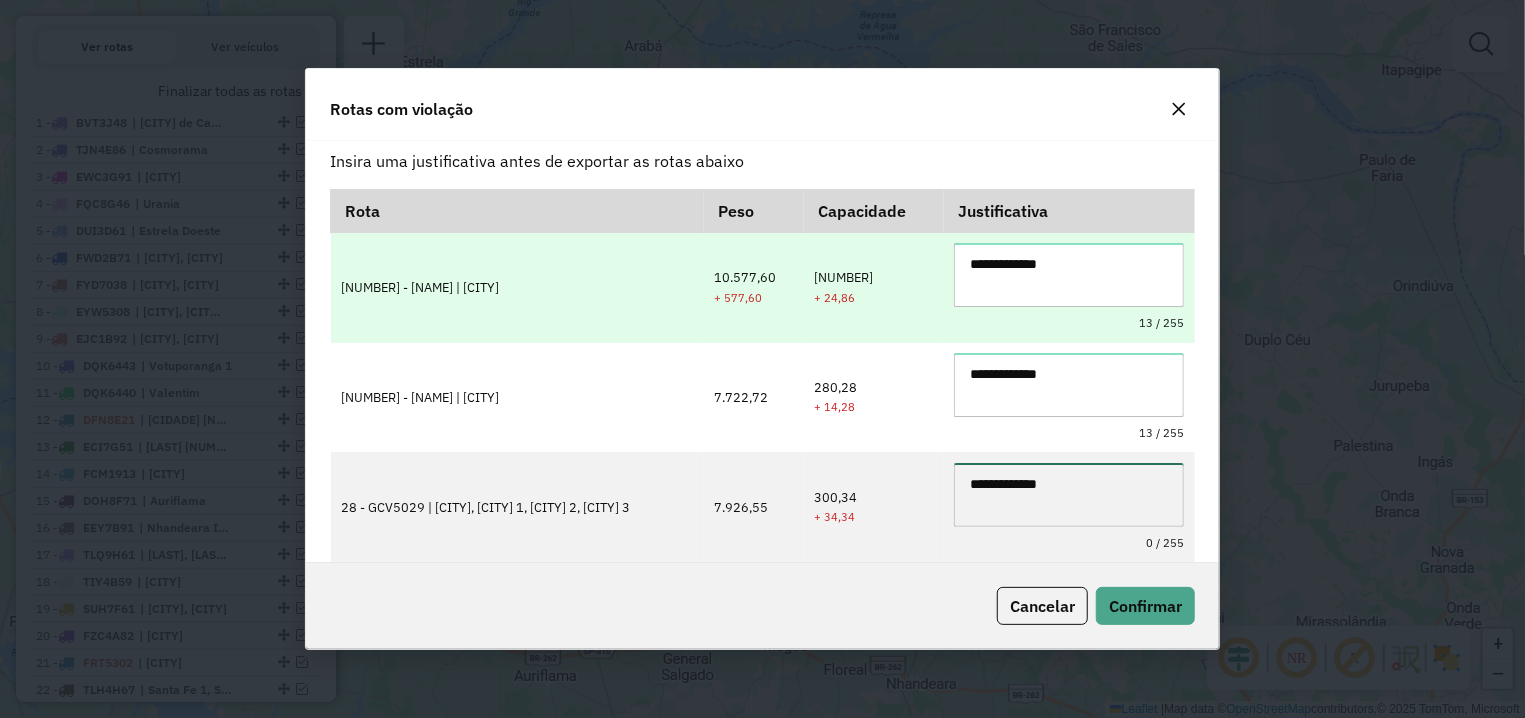 type on "**********" 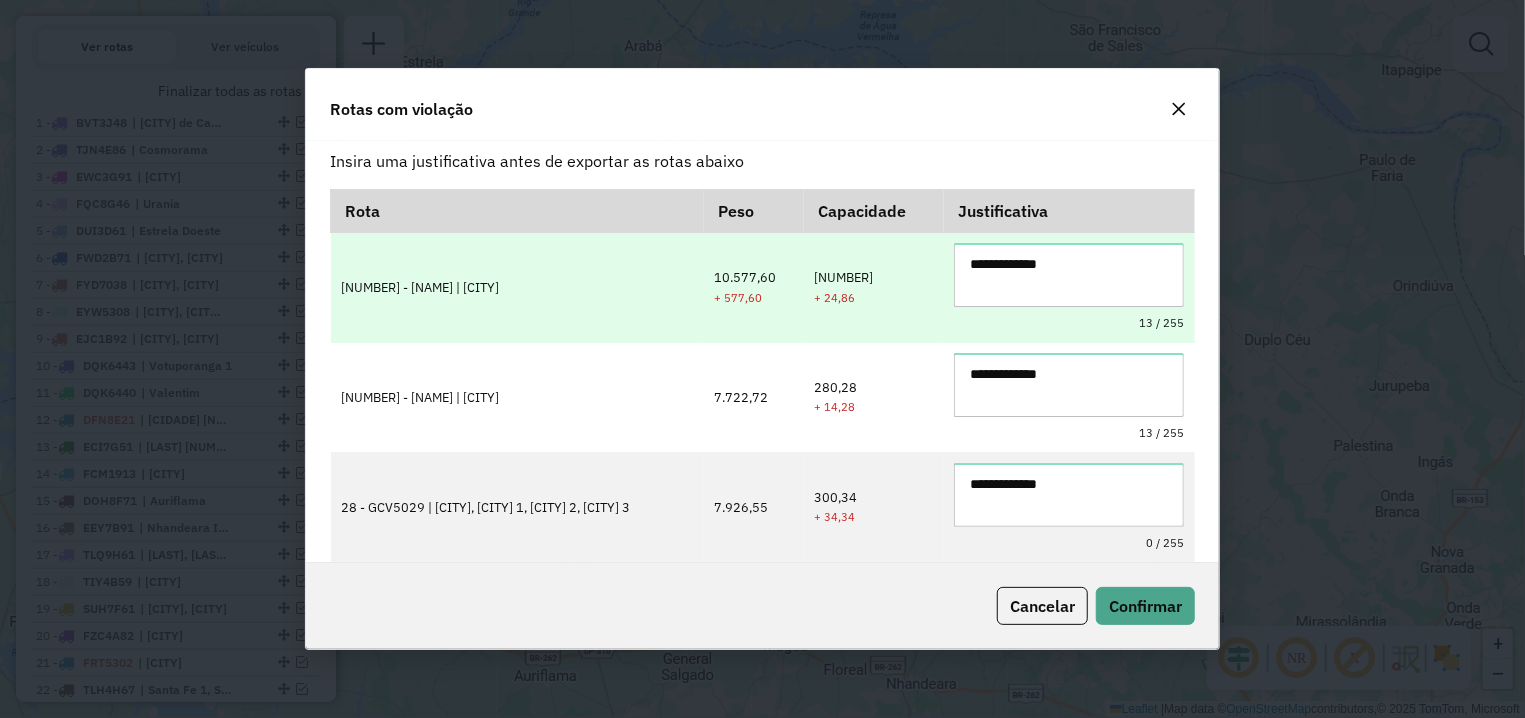 type 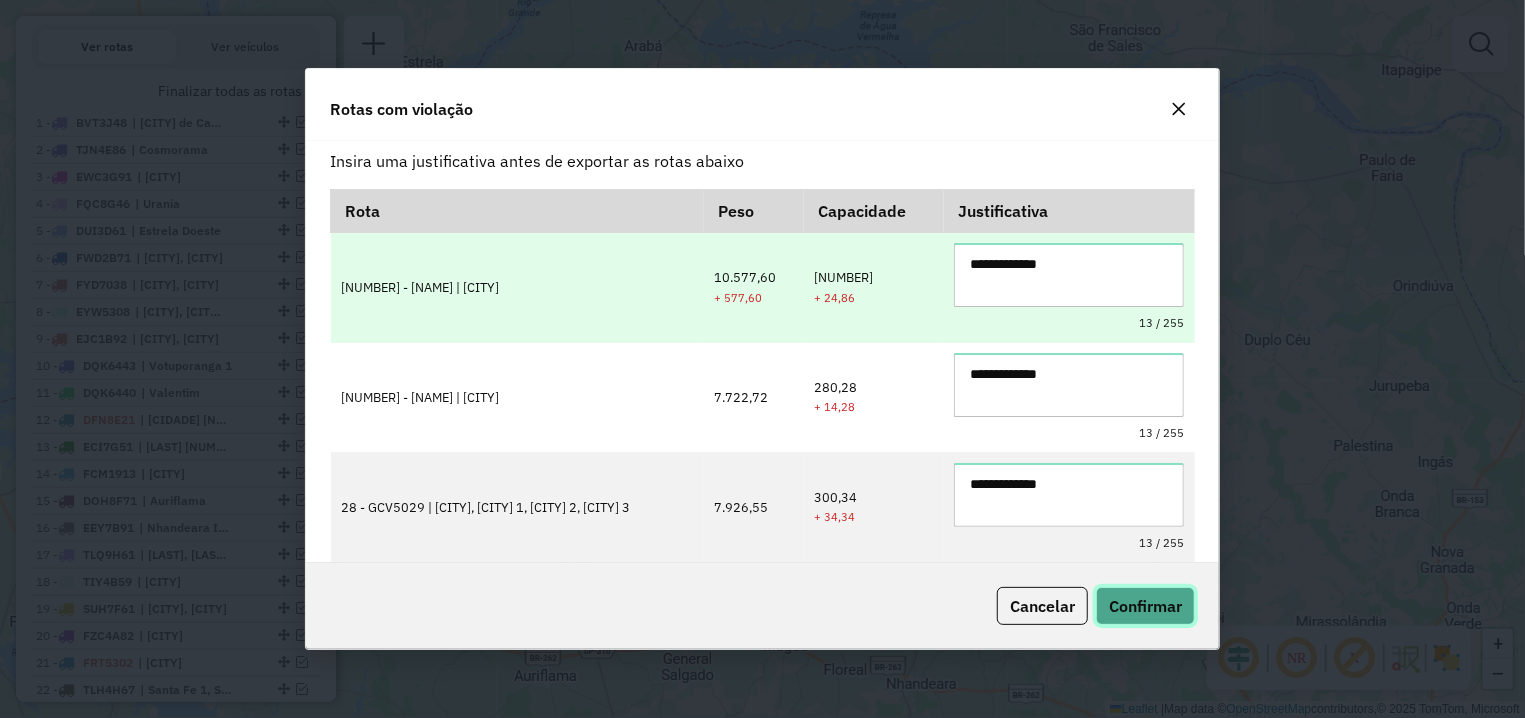 type 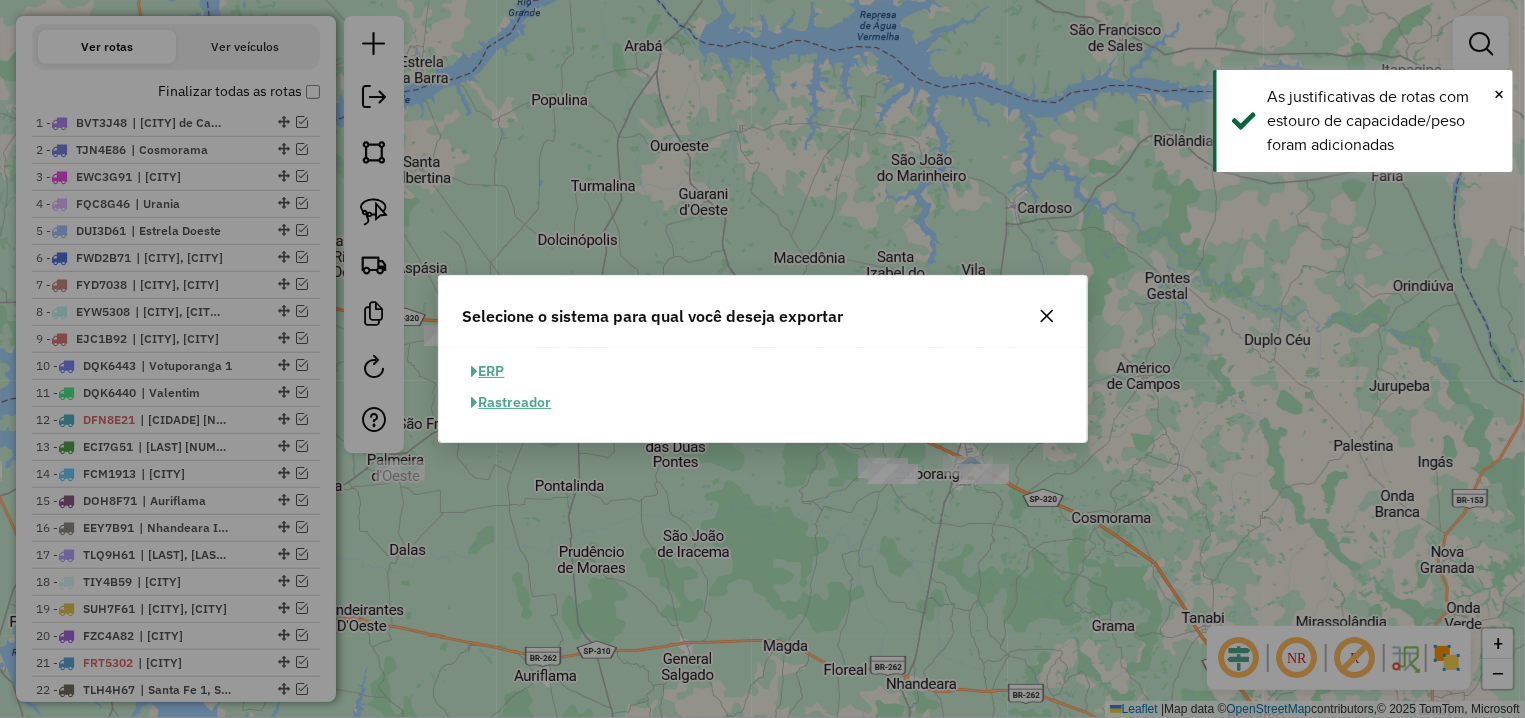 click on "ERP" 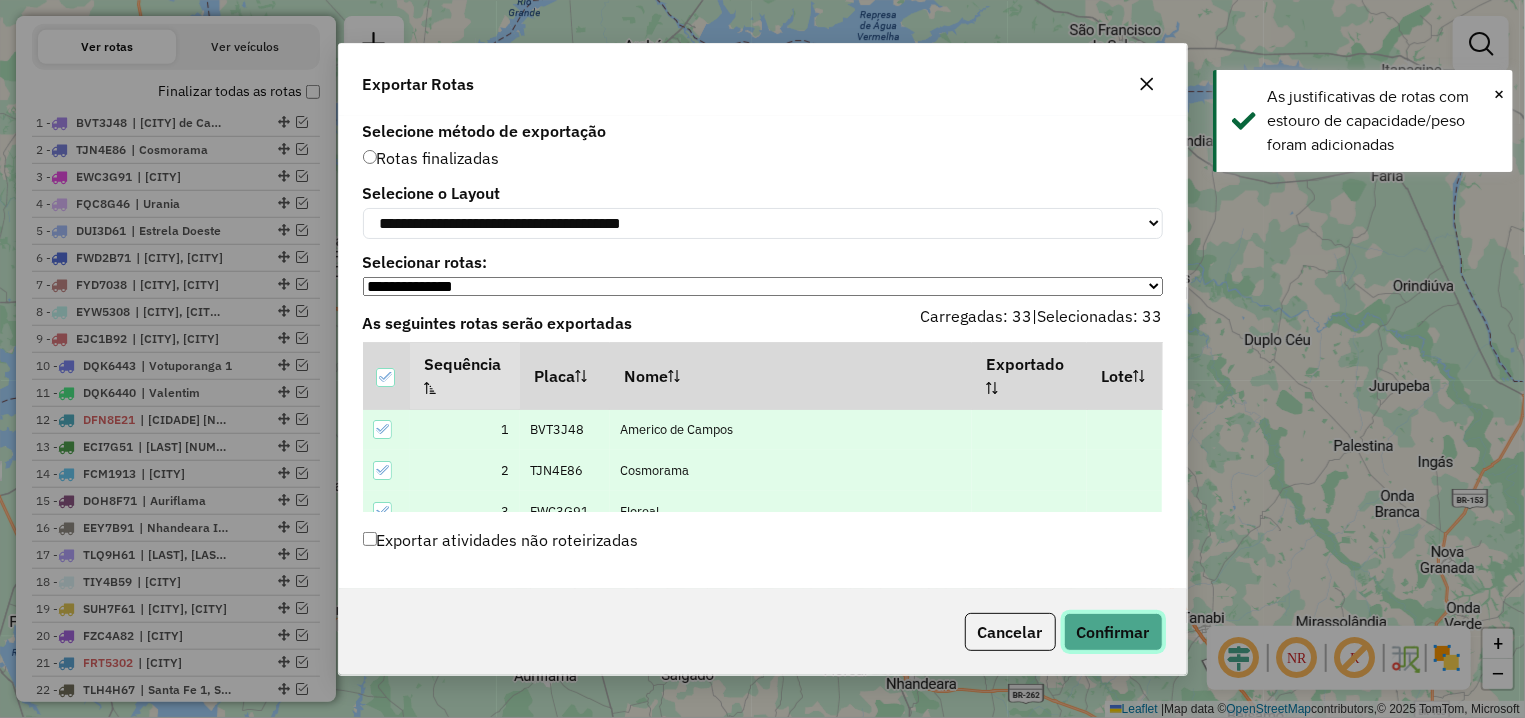 click on "Confirmar" 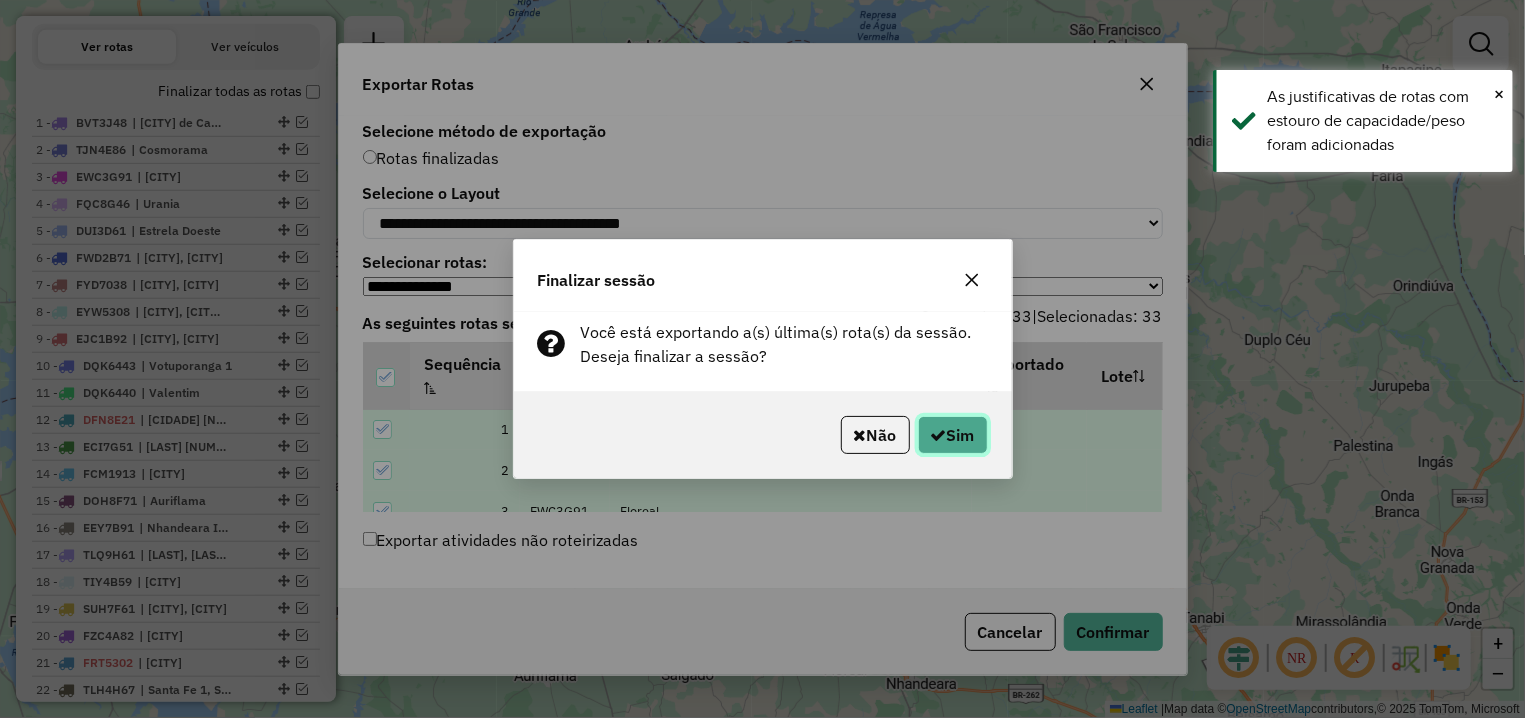 click on "Sim" 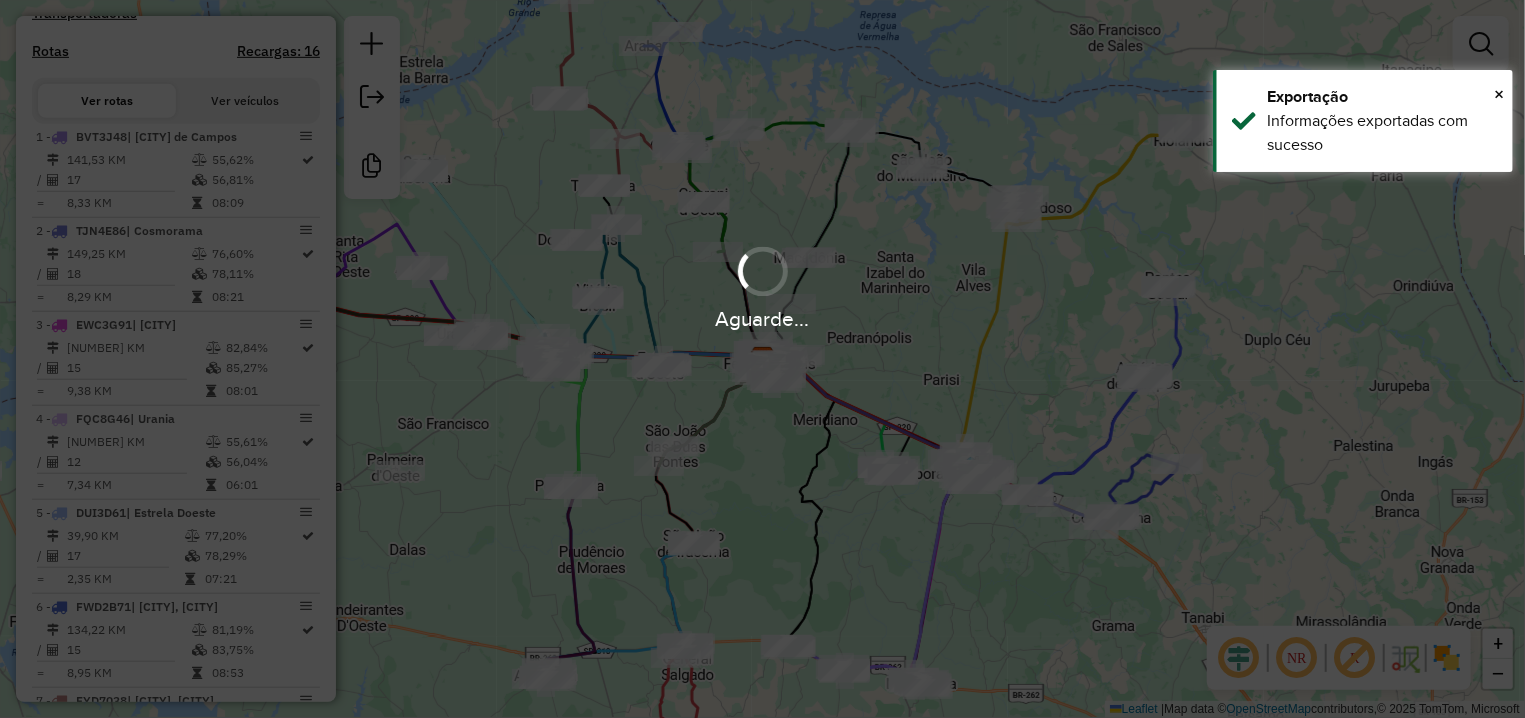 scroll, scrollTop: 752, scrollLeft: 0, axis: vertical 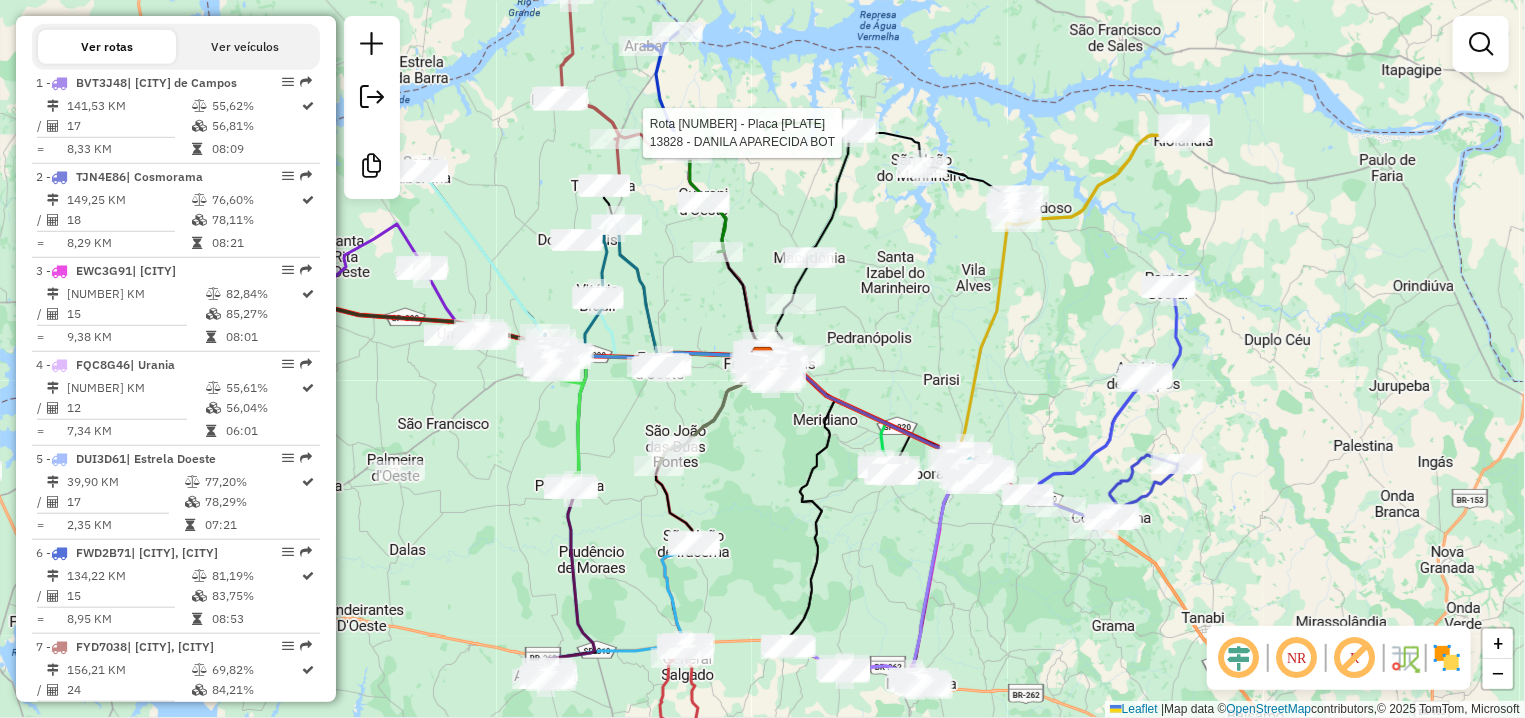 select on "**********" 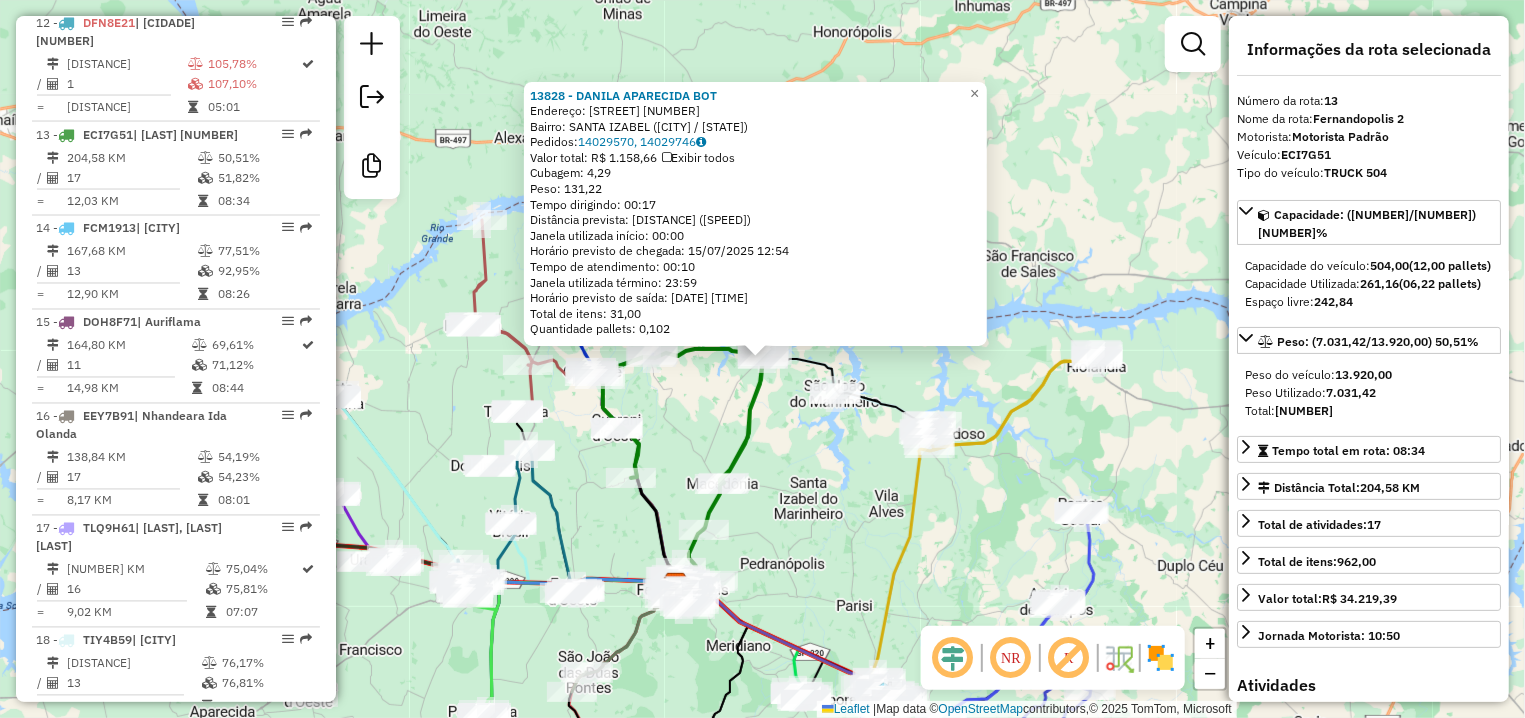 scroll, scrollTop: 2062, scrollLeft: 0, axis: vertical 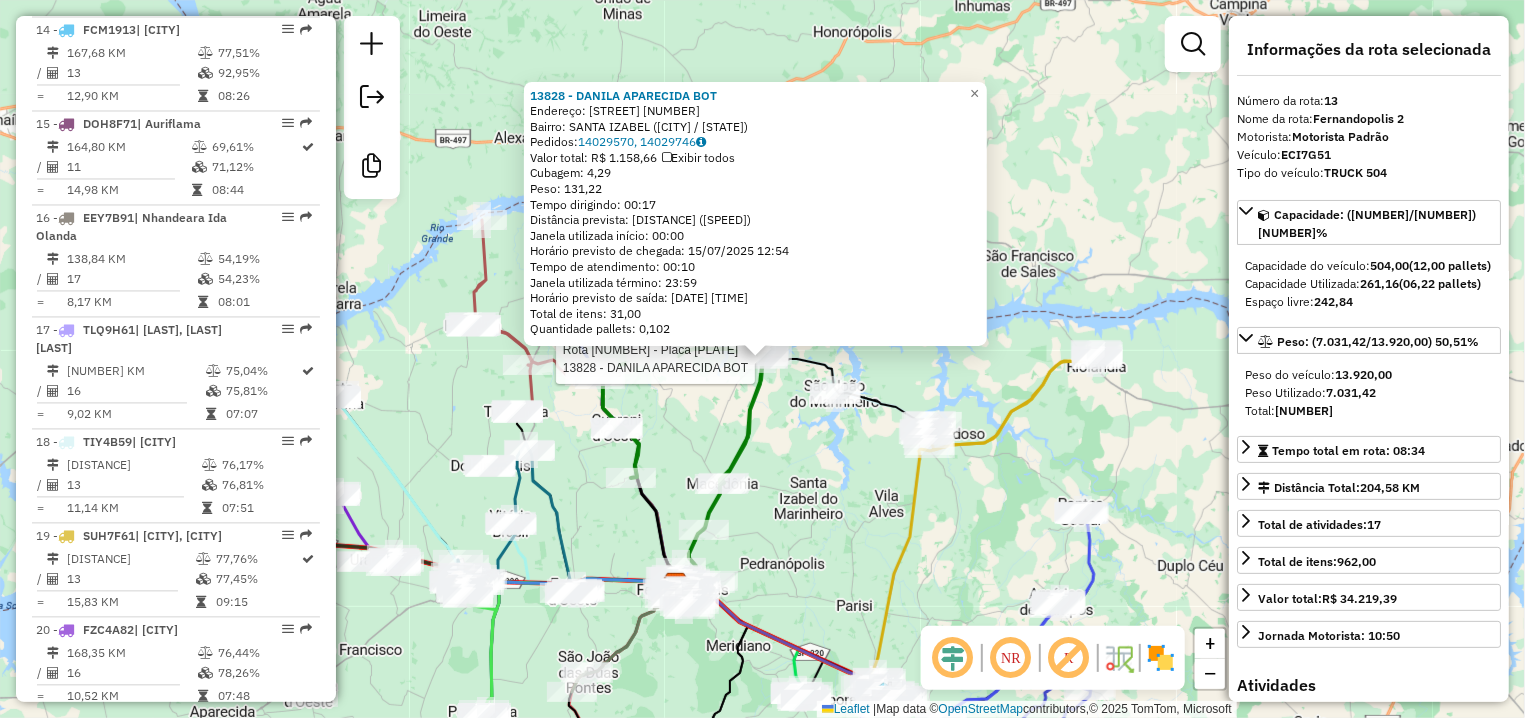 click on "Rota 13 - Placa ECI7G51  13828 - DANILA APARECIDA BOT 13828 - DANILA APARECIDA BOT  Endereço: R   MANOEL VALENTIM GONCALVES     10   Bairro: SANTA IZABEL (MIRA ESTRELA / SP)   Pedidos:  14029570, 14029746   Valor total: R$ 1.158,66   Exibir todos   Cubagem: 4,29  Peso: 131,22  Tempo dirigindo: 00:17   Distância prevista: 19,547 km (68,99 km/h)   Janela utilizada início: 00:00   Horário previsto de chegada: 15/07/2025 12:54   Tempo de atendimento: 00:10   Janela utilizada término: 23:59   Horário previsto de saída: 15/07/2025 13:04   Total de itens: 31,00   Quantidade pallets: 0,102  × Janela de atendimento Grade de atendimento Capacidade Transportadoras Veículos Cliente Pedidos  Rotas Selecione os dias de semana para filtrar as janelas de atendimento  Seg   Ter   Qua   Qui   Sex   Sáb   Dom  Informe o período da janela de atendimento: De: Até:  Filtrar exatamente a janela do cliente  Considerar janela de atendimento padrão  Selecione os dias de semana para filtrar as grades de atendimento  Seg  +" 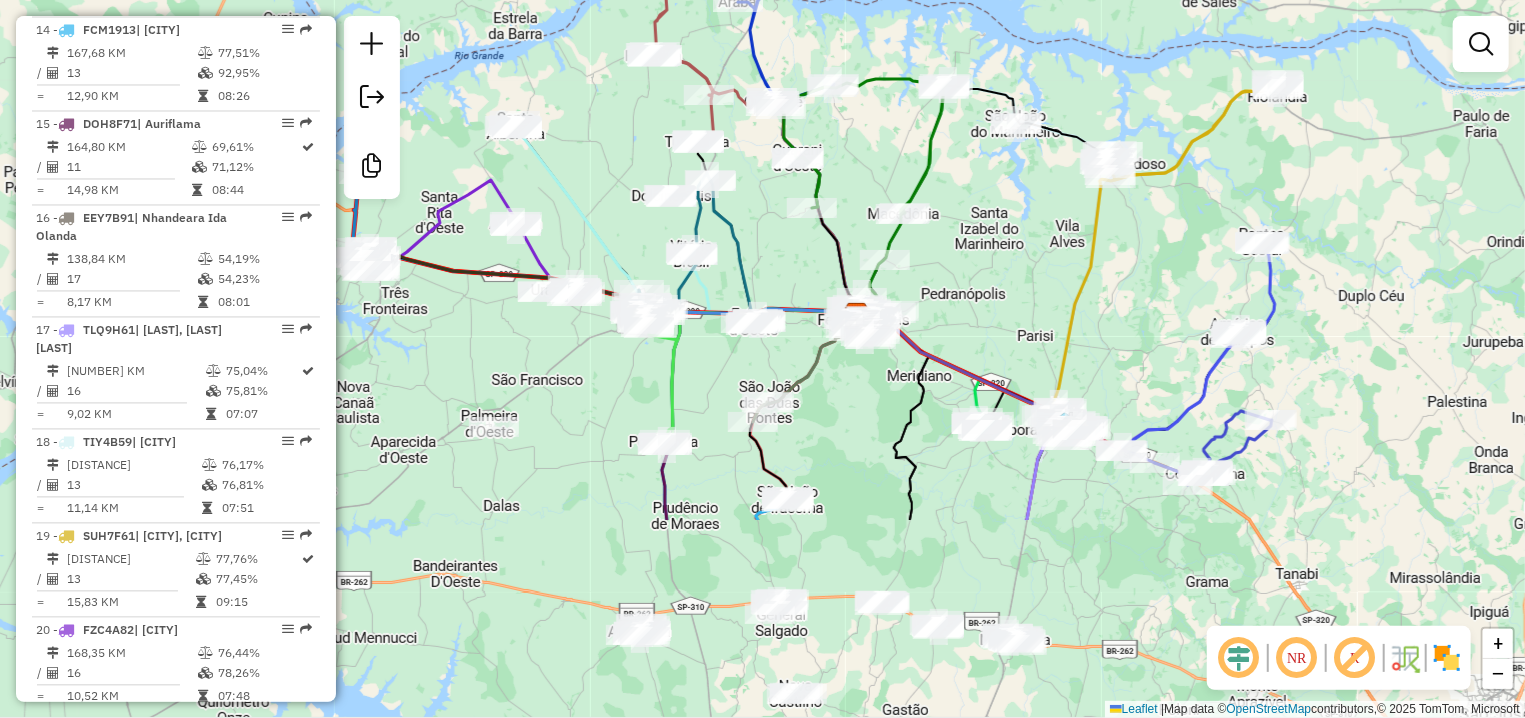 drag, startPoint x: 798, startPoint y: 515, endPoint x: 979, endPoint y: 243, distance: 326.71854 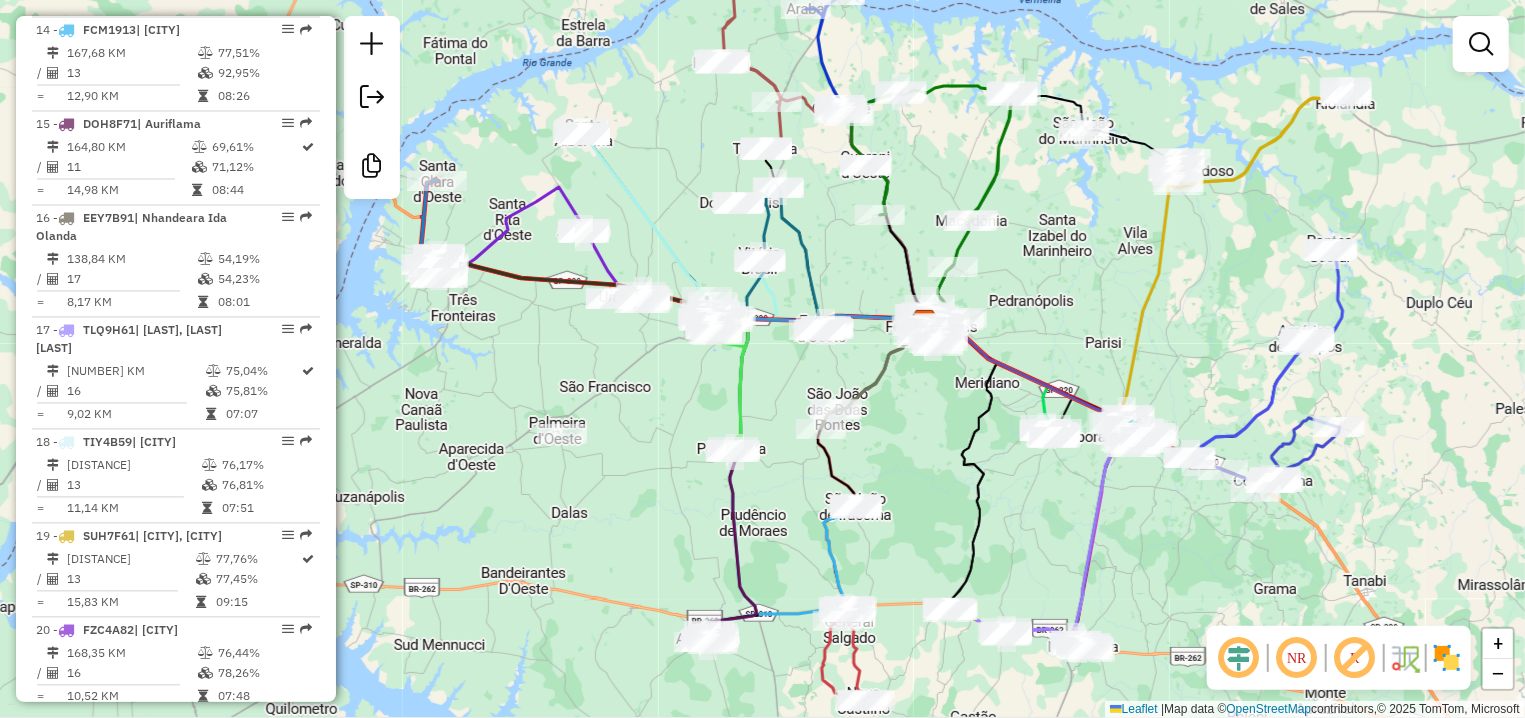 drag, startPoint x: 842, startPoint y: 472, endPoint x: 894, endPoint y: 491, distance: 55.362442 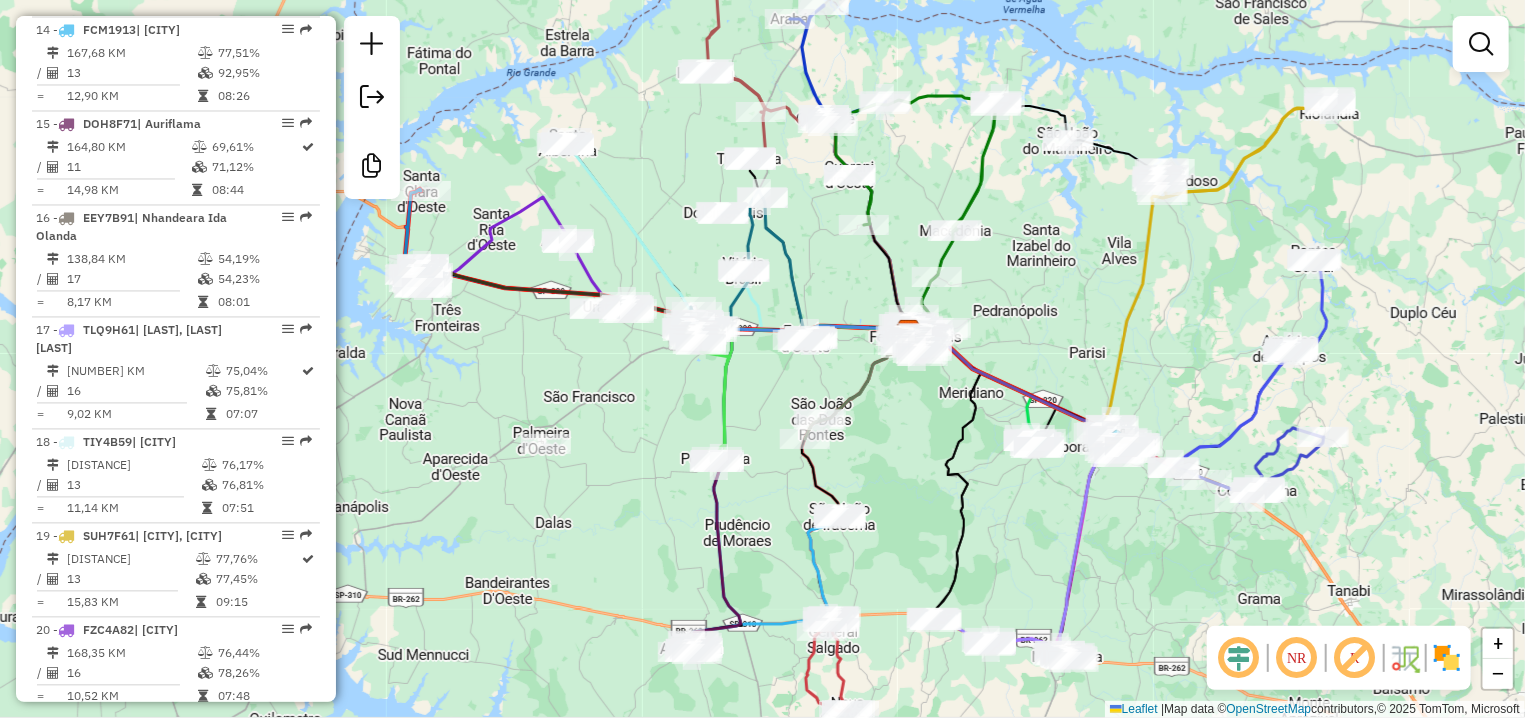 click on "Janela de atendimento Grade de atendimento Capacidade Transportadoras Veículos Cliente Pedidos  Rotas Selecione os dias de semana para filtrar as janelas de atendimento  Seg   Ter   Qua   Qui   Sex   Sáb   Dom  Informe o período da janela de atendimento: De: Até:  Filtrar exatamente a janela do cliente  Considerar janela de atendimento padrão  Selecione os dias de semana para filtrar as grades de atendimento  Seg   Ter   Qua   Qui   Sex   Sáb   Dom   Considerar clientes sem dia de atendimento cadastrado  Clientes fora do dia de atendimento selecionado Filtrar as atividades entre os valores definidos abaixo:  Peso mínimo:   Peso máximo:   Cubagem mínima:   Cubagem máxima:   De:   Até:  Filtrar as atividades entre o tempo de atendimento definido abaixo:  De:   Até:   Considerar capacidade total dos clientes não roteirizados Transportadora: Selecione um ou mais itens Tipo de veículo: Selecione um ou mais itens Veículo: Selecione um ou mais itens Motorista: Selecione um ou mais itens Nome: Rótulo:" 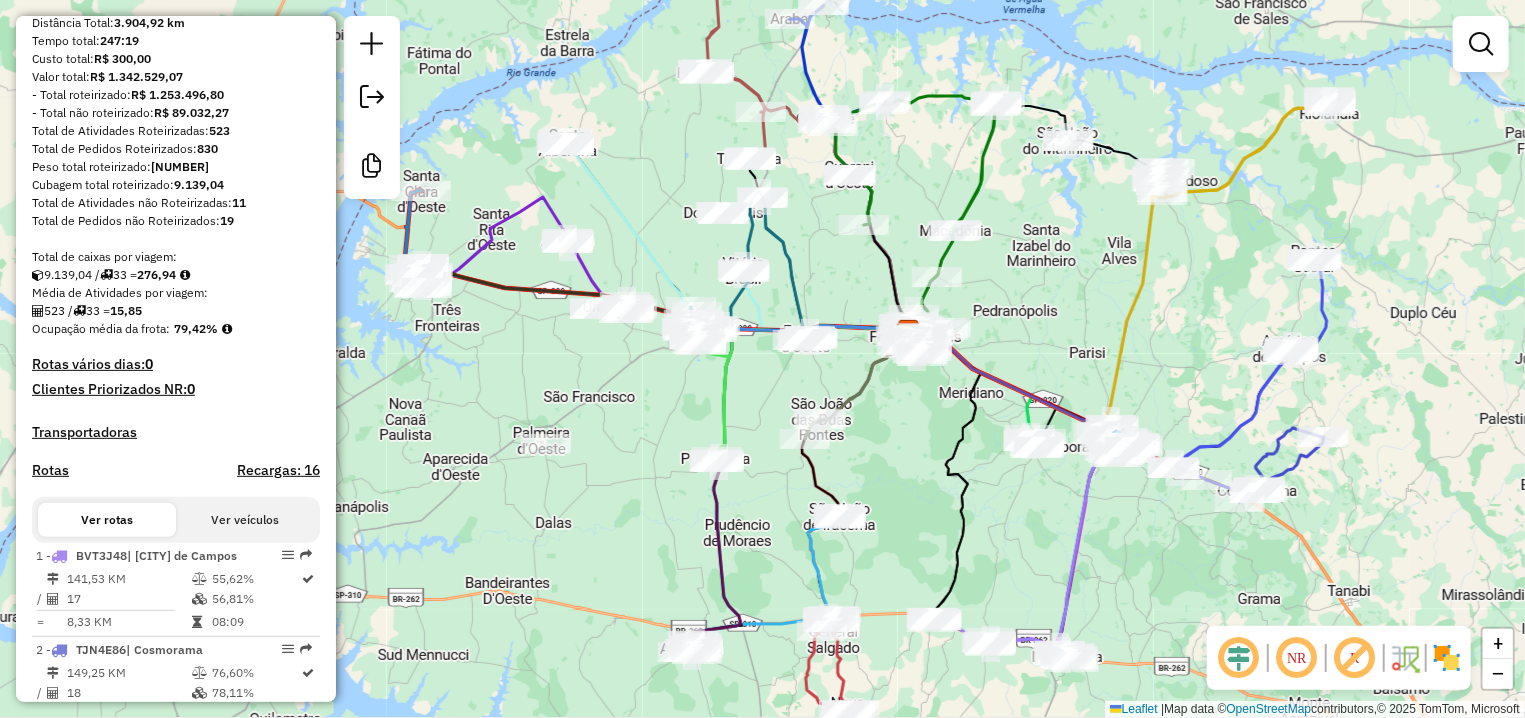 scroll, scrollTop: 0, scrollLeft: 0, axis: both 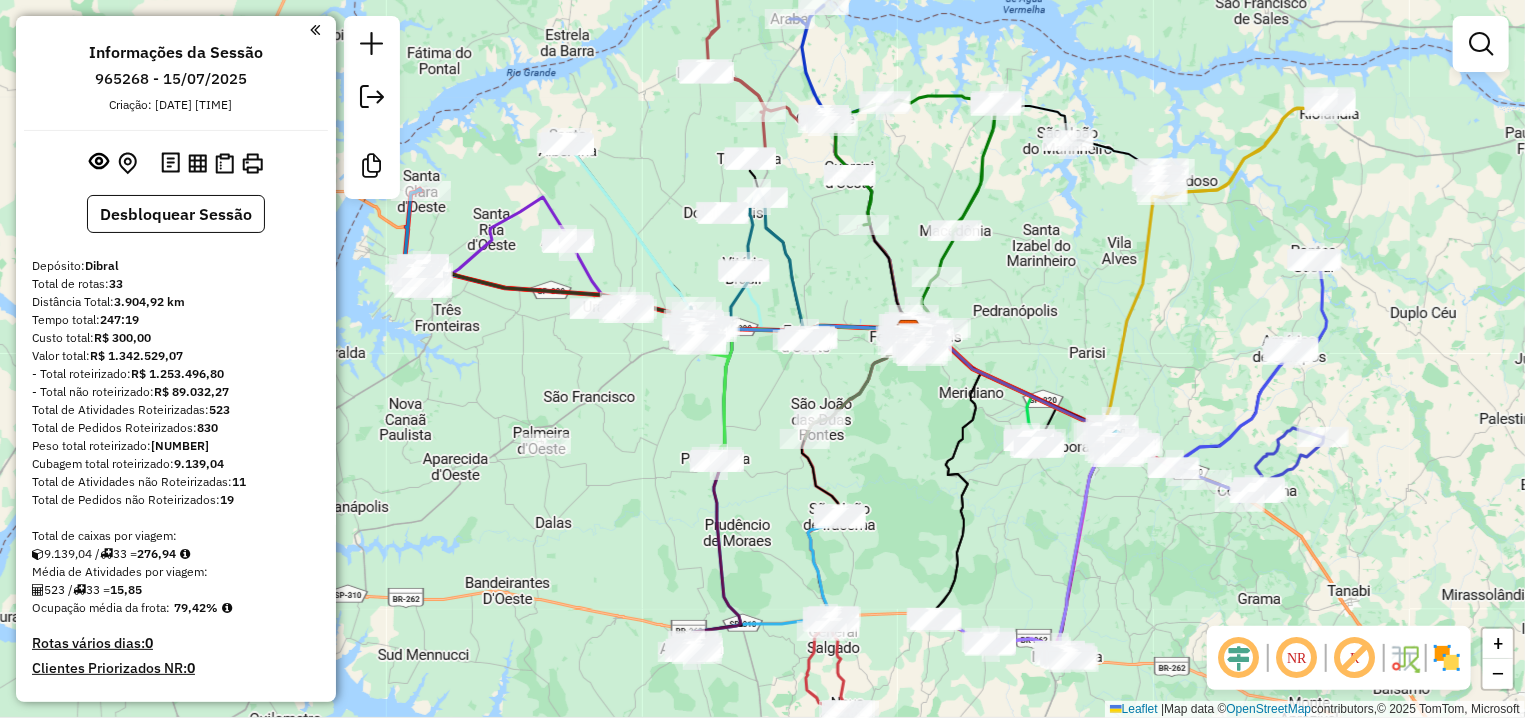 drag, startPoint x: 224, startPoint y: 450, endPoint x: 153, endPoint y: 450, distance: 71 